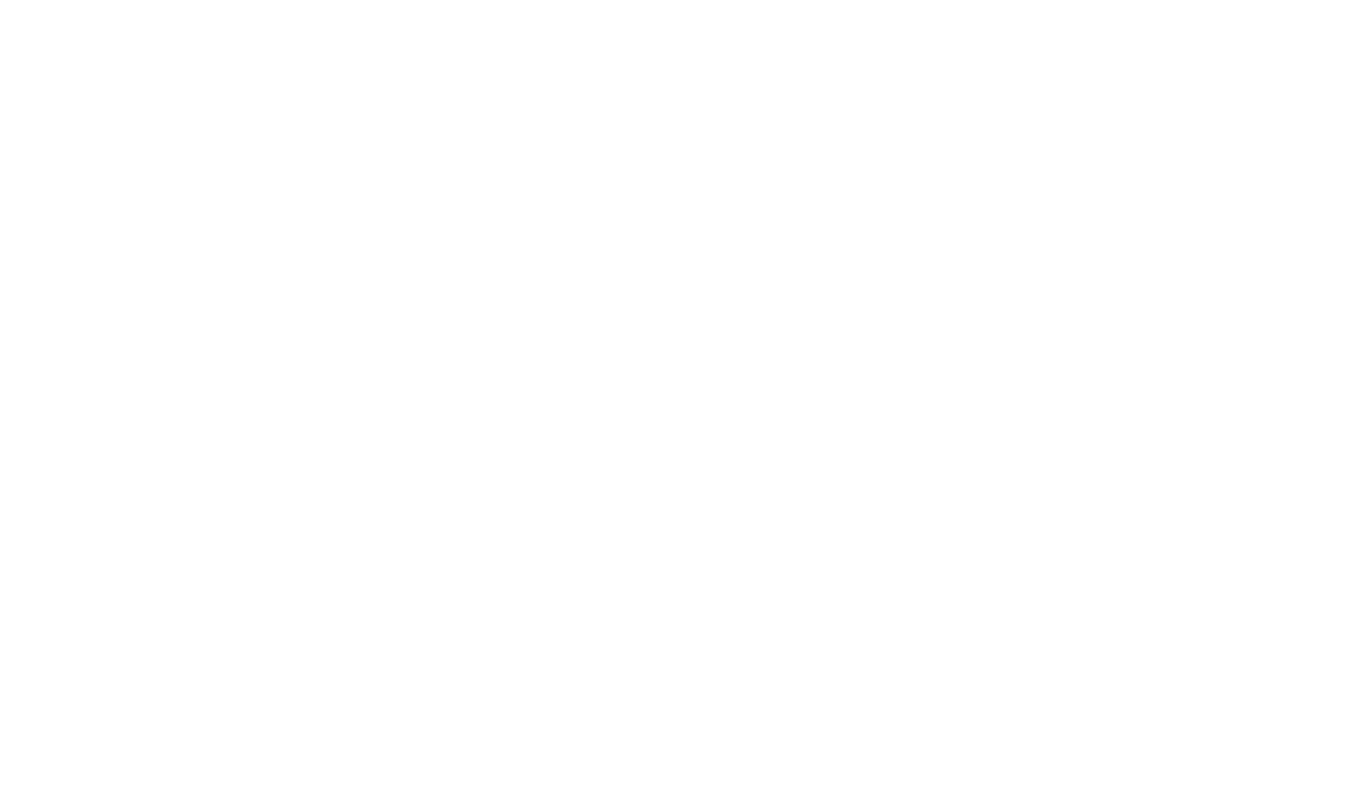 scroll, scrollTop: 0, scrollLeft: 0, axis: both 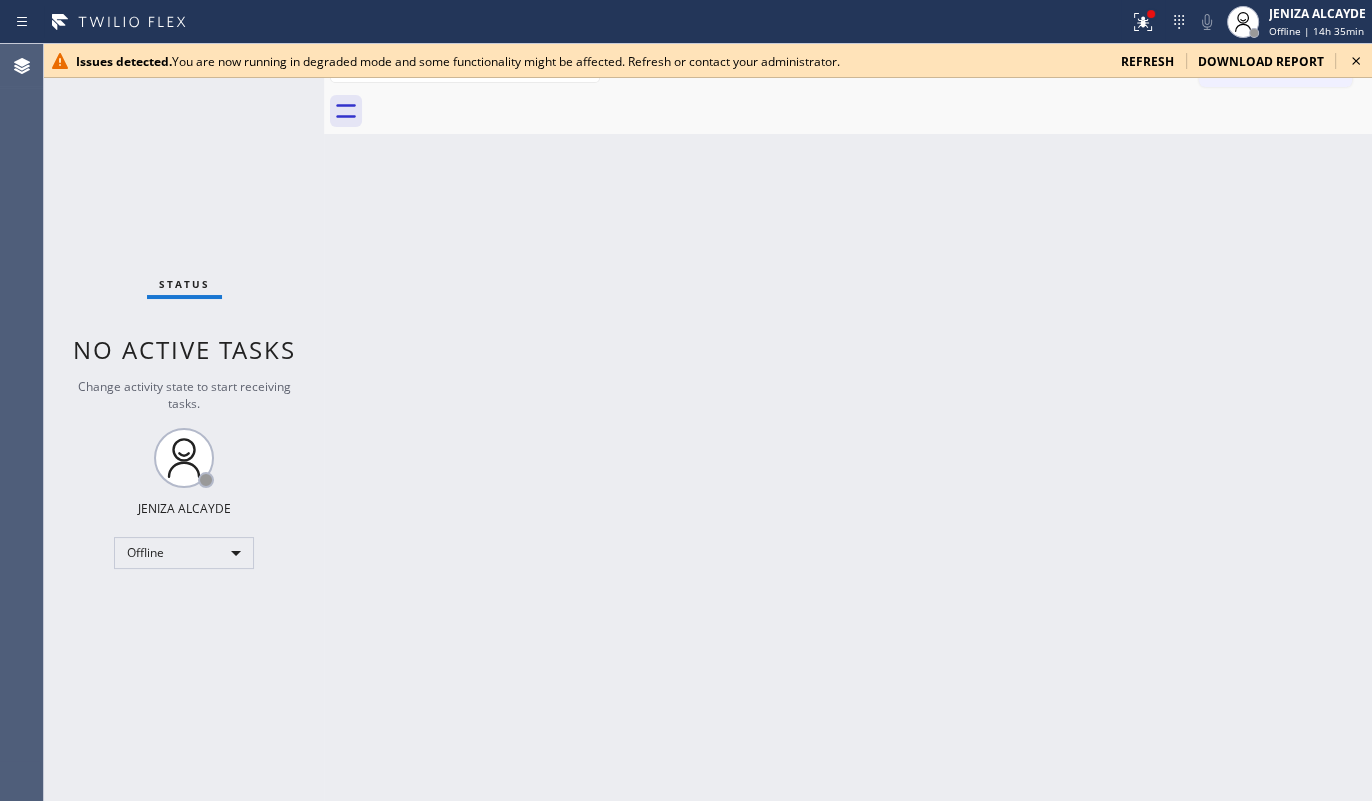 click on "Status   No active tasks     Change activity state to start receiving tasks.   [NAME] [LAST] Offline" at bounding box center (184, 422) 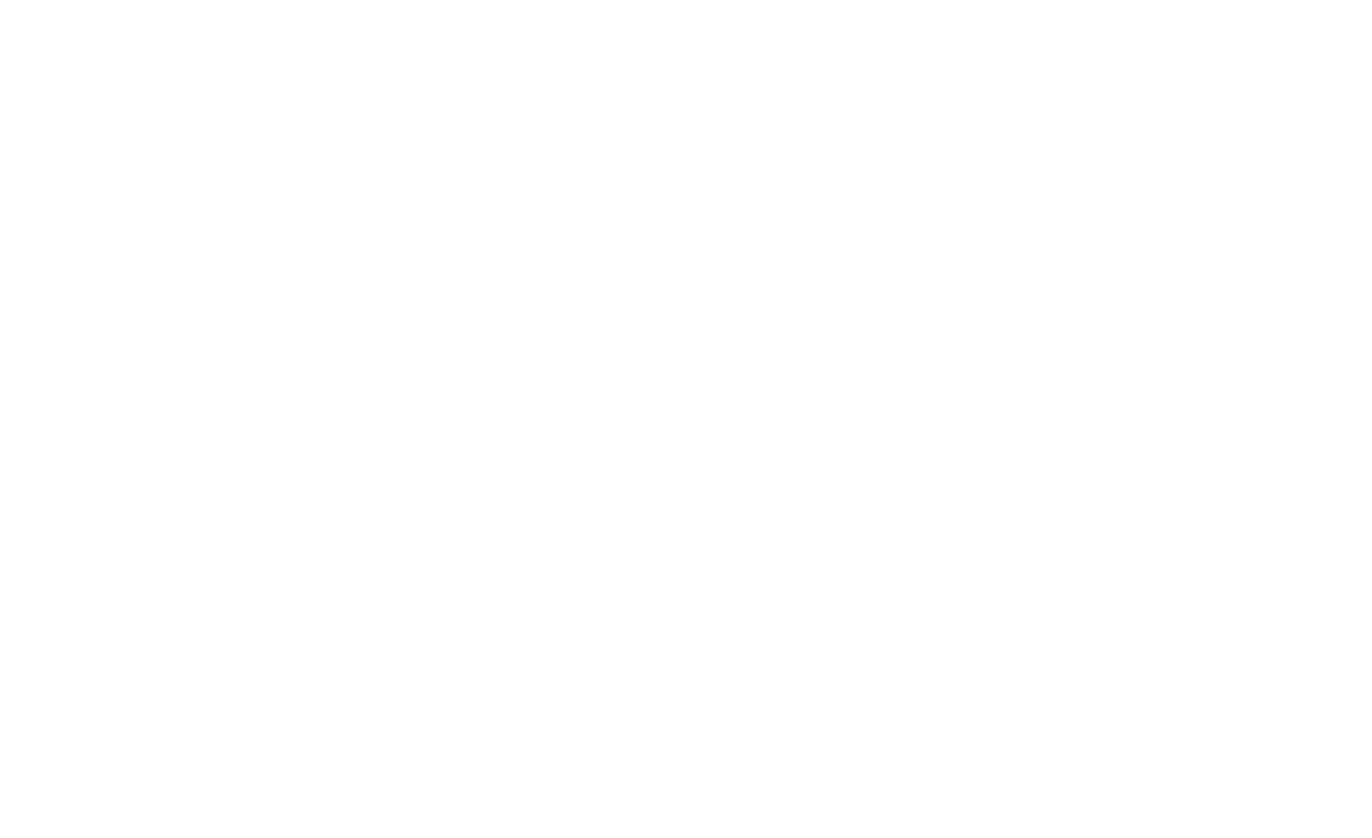 scroll, scrollTop: 0, scrollLeft: 0, axis: both 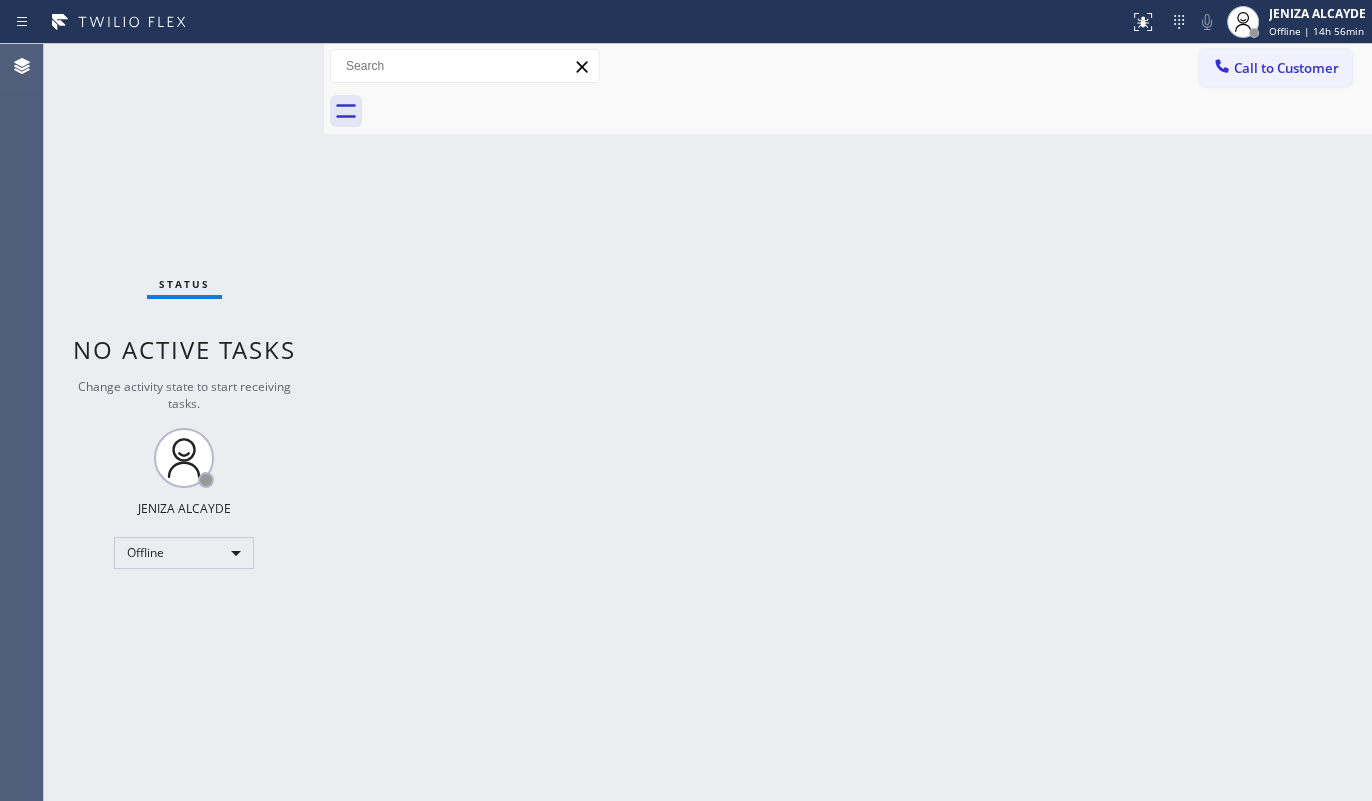drag, startPoint x: 415, startPoint y: 495, endPoint x: 427, endPoint y: 500, distance: 13 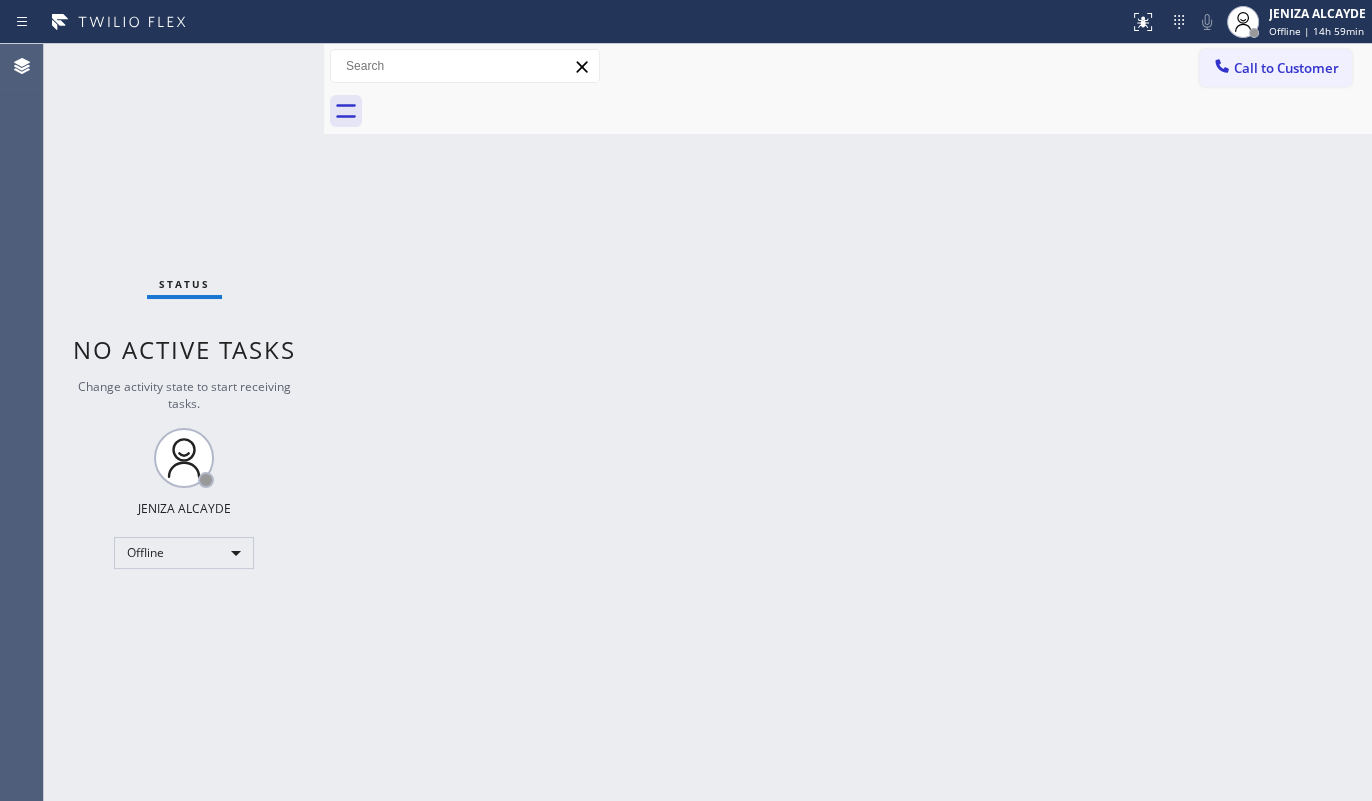 click on "Status   No active tasks     Change activity state to start receiving tasks.   [FIRST] [LAST] Offline" at bounding box center (184, 422) 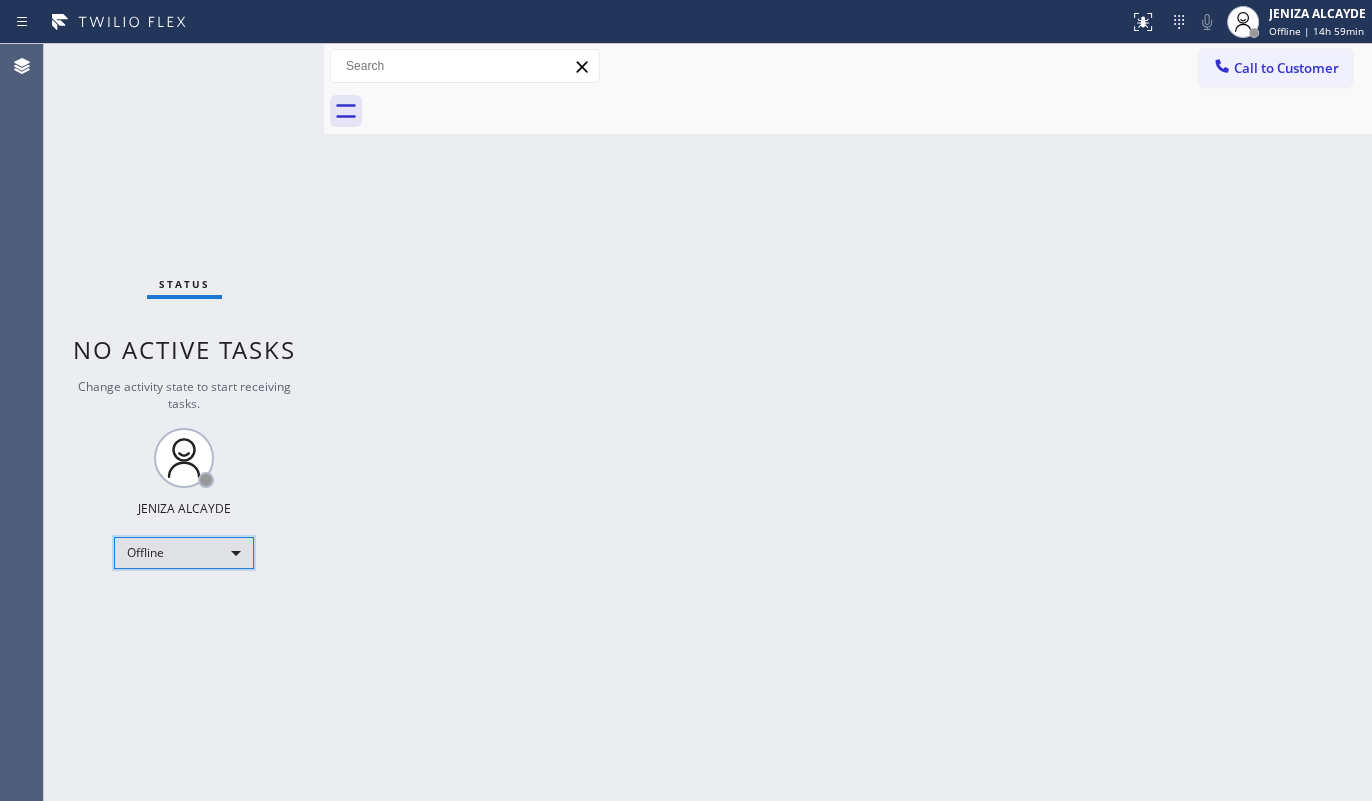 click on "Offline" at bounding box center [184, 553] 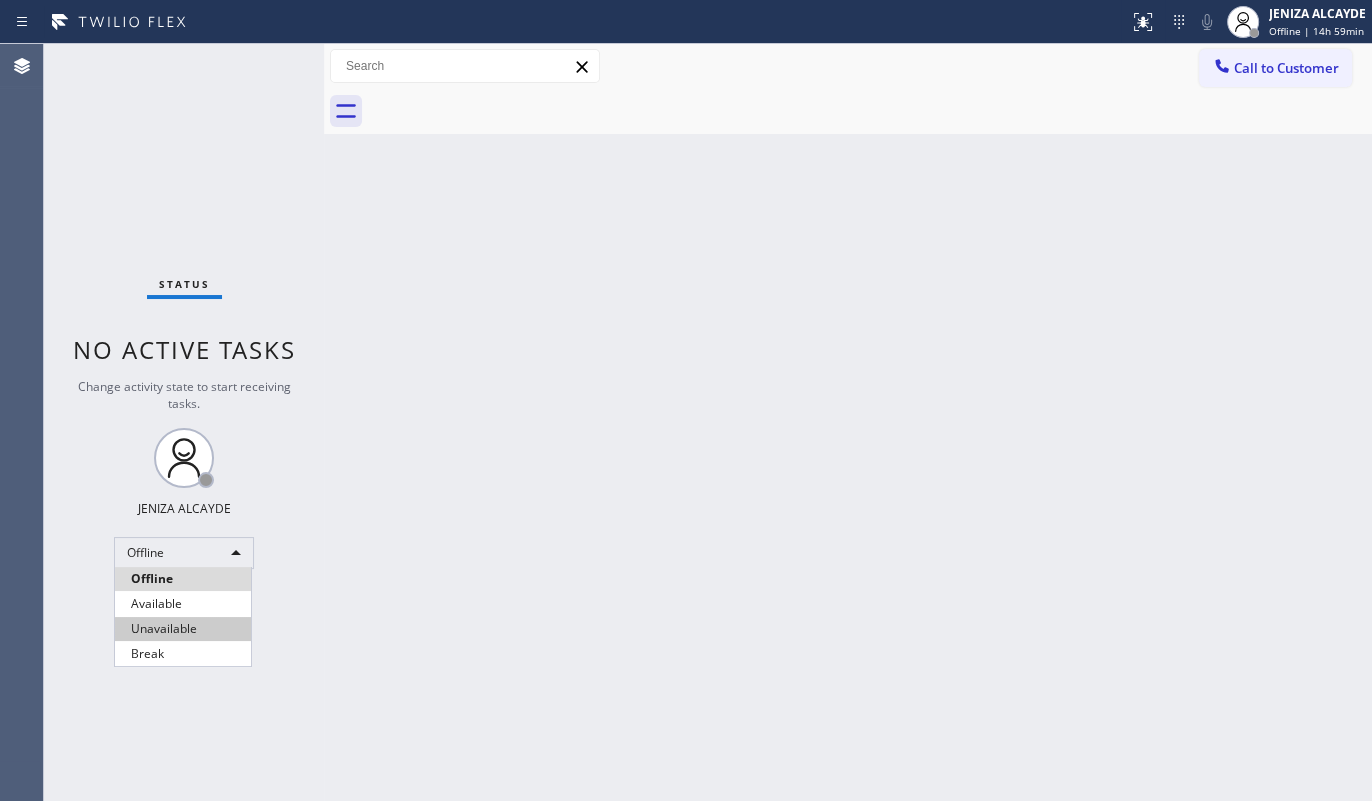 click on "Available" at bounding box center [183, 604] 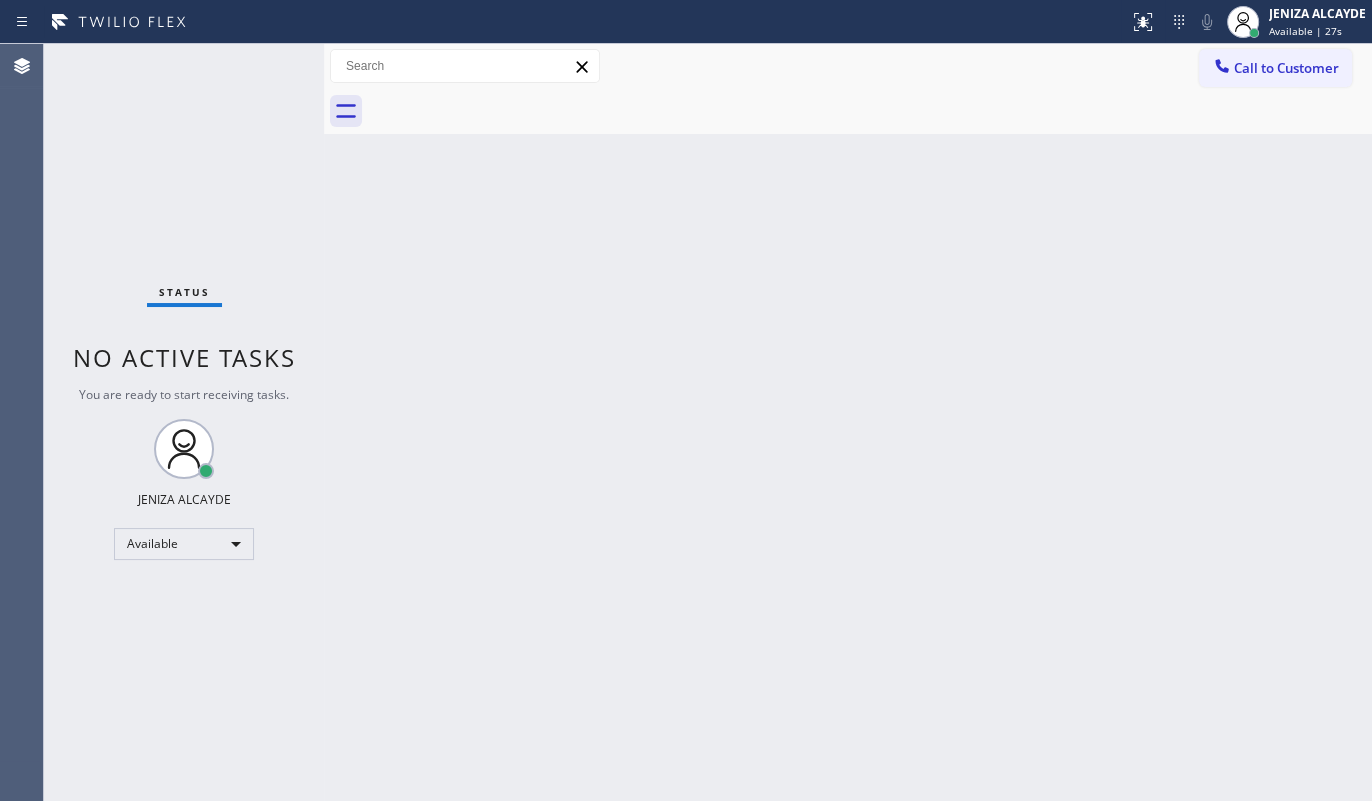 click on "Status   No active tasks     You are ready to start receiving tasks.   JENIZA ALCAYDE Available" at bounding box center [184, 422] 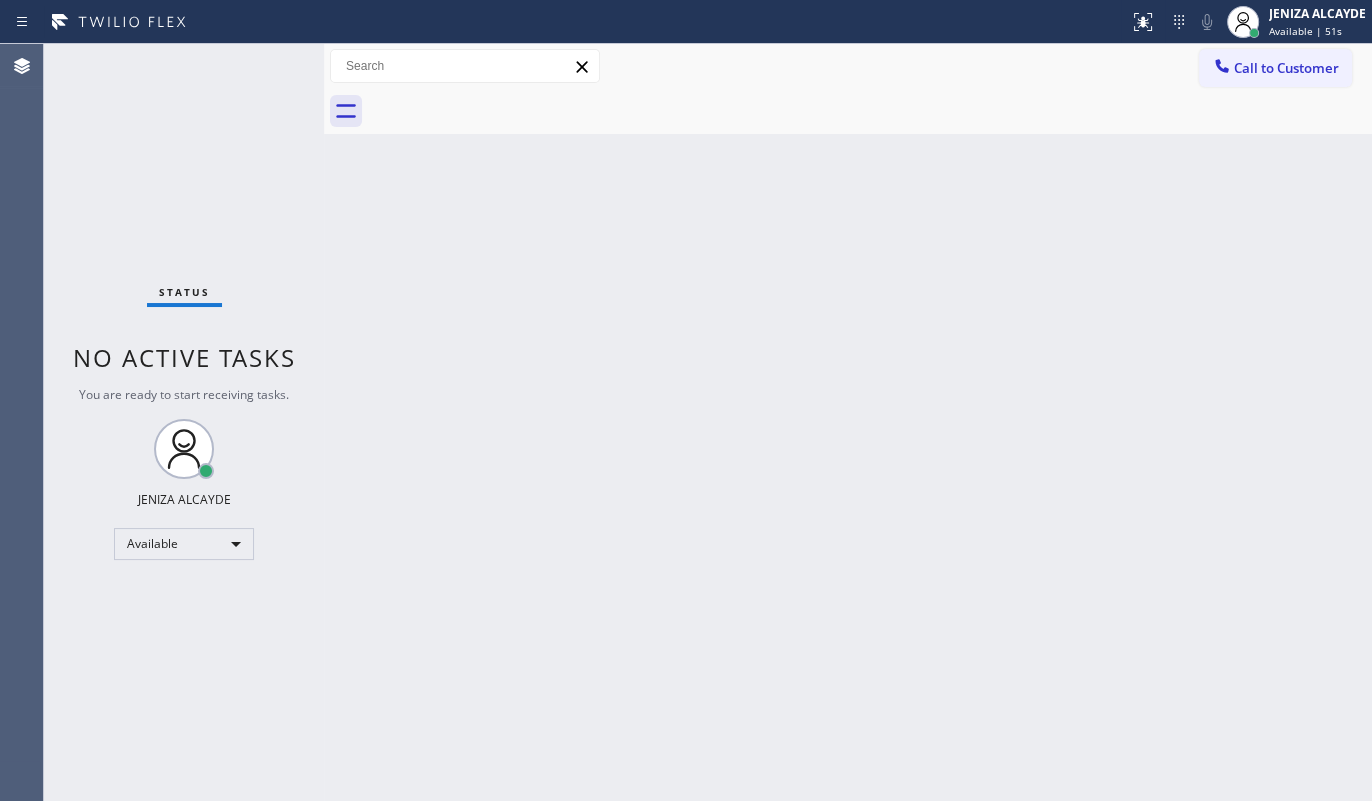 click on "Back to Dashboard Change Sender ID Customers Technicians Select a contact Outbound call Technician Search Technician Your caller id phone number Your caller id phone number Call Technician info Name   Phone none Address none Change Sender ID HVAC +18559994417 5 Star Appliance +18557314952 Appliance Repair +18554611149 Plumbing +18889090120 Air Duct Cleaning +18006865038  Electricians +18005688664 Cancel Change Check personal SMS Reset Change No tabs Call to Customer Outbound call Location Search location Your caller id phone number Customer number Call Outbound call Technician Search Technician Your caller id phone number Your caller id phone number Call" at bounding box center [848, 422] 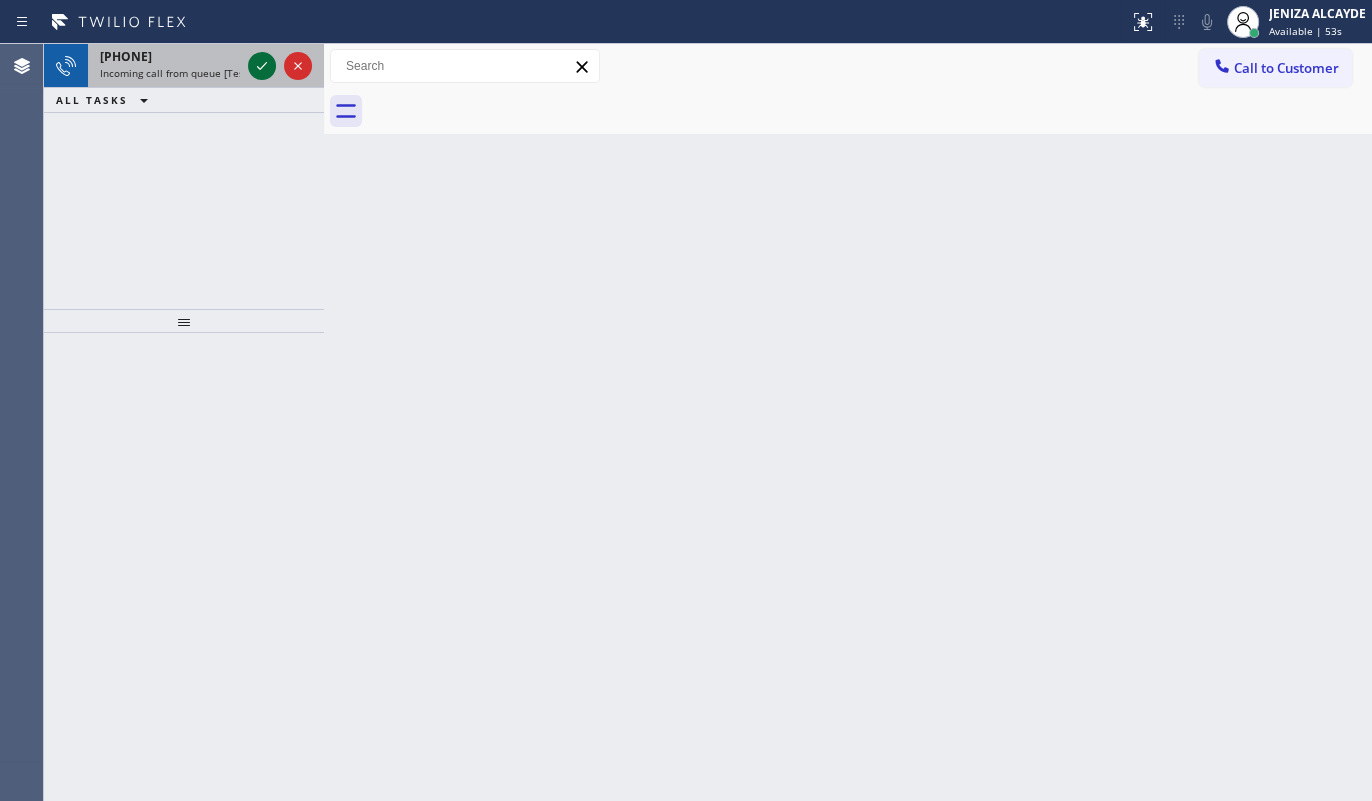 click 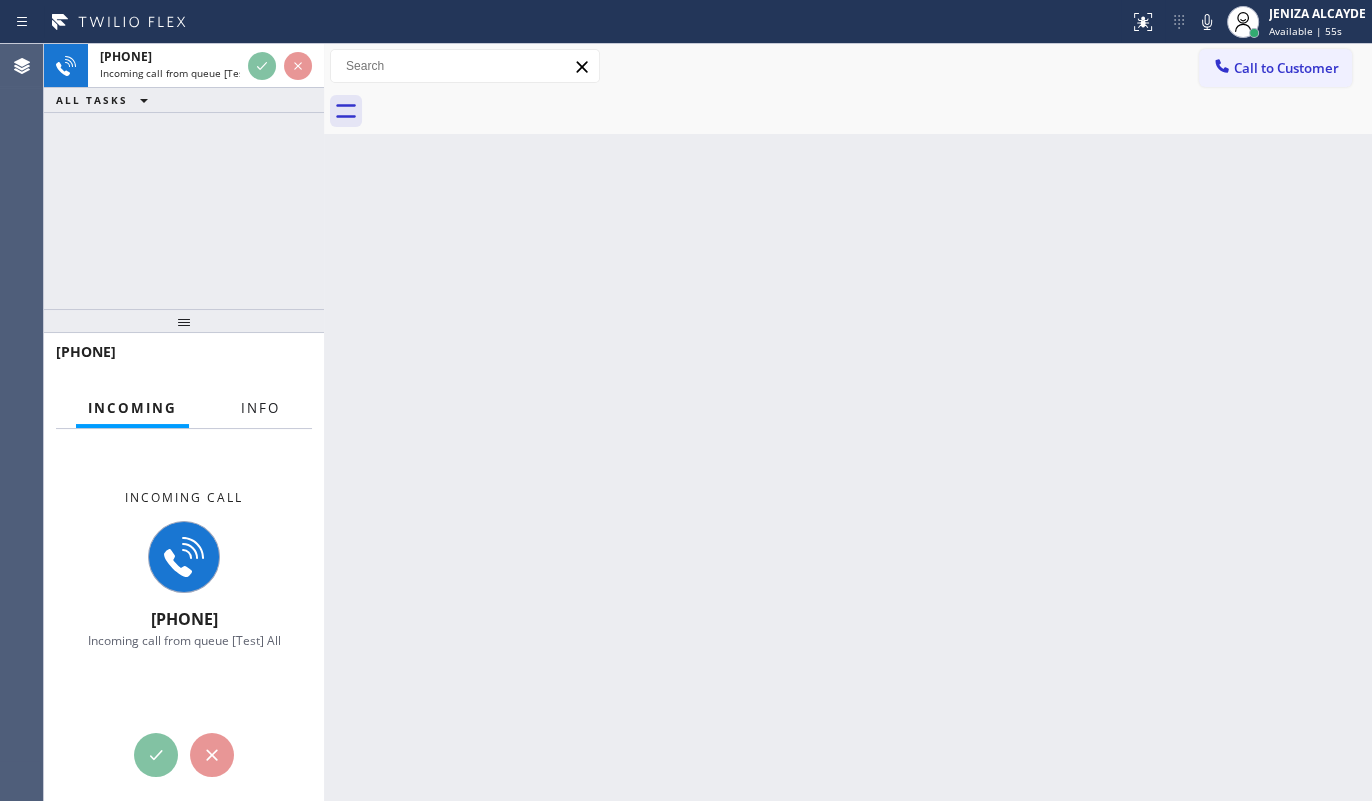 click on "Info" at bounding box center [260, 408] 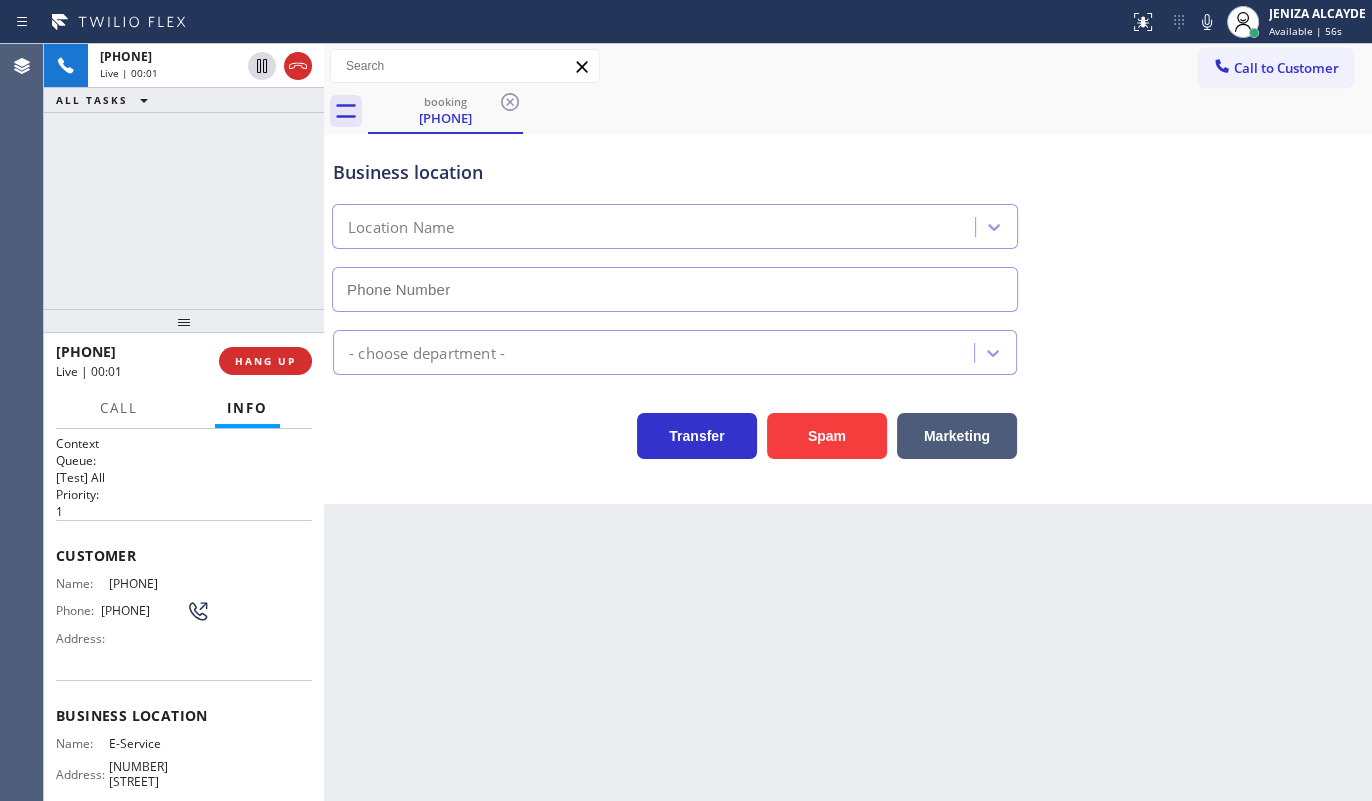 type on "(857) 320-3303" 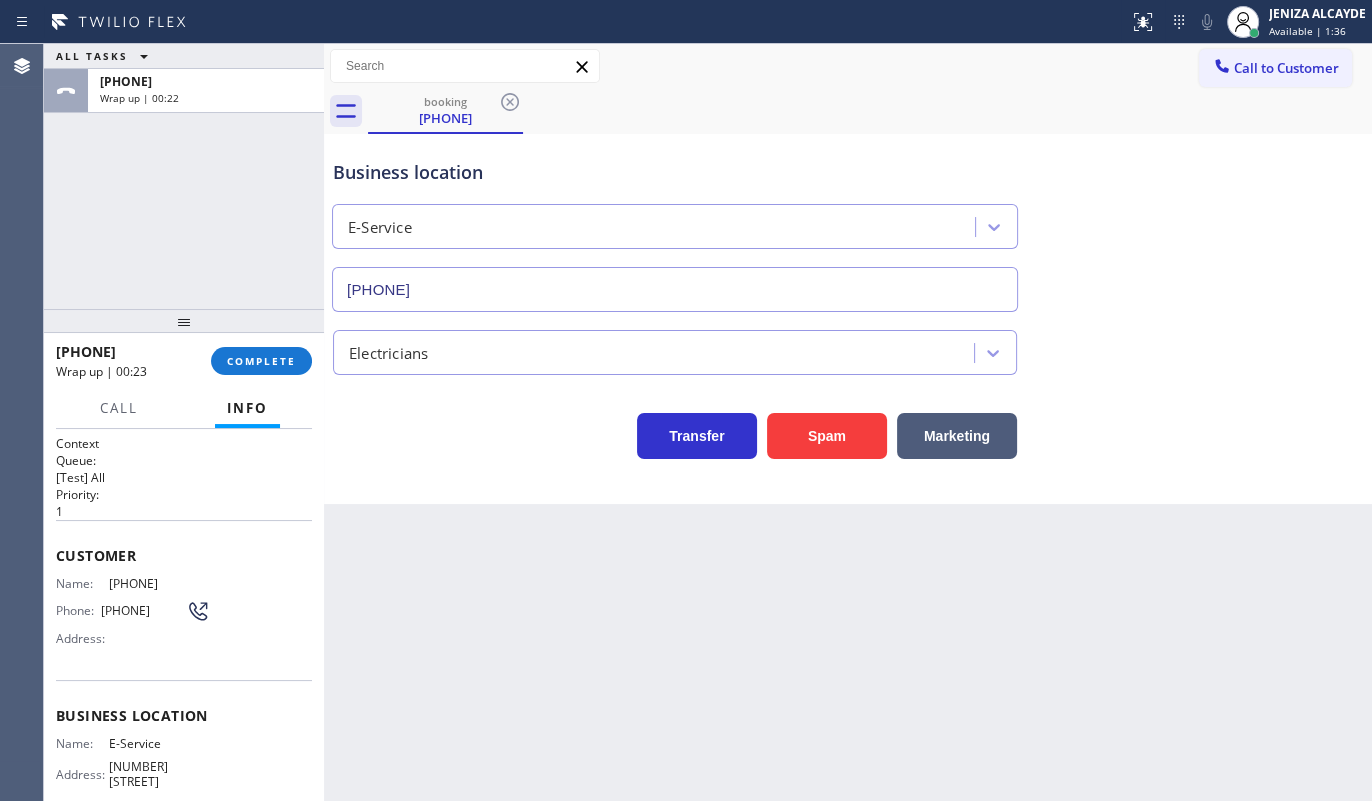 click on "+19412762492 Wrap up | 00:23 COMPLETE" at bounding box center (184, 361) 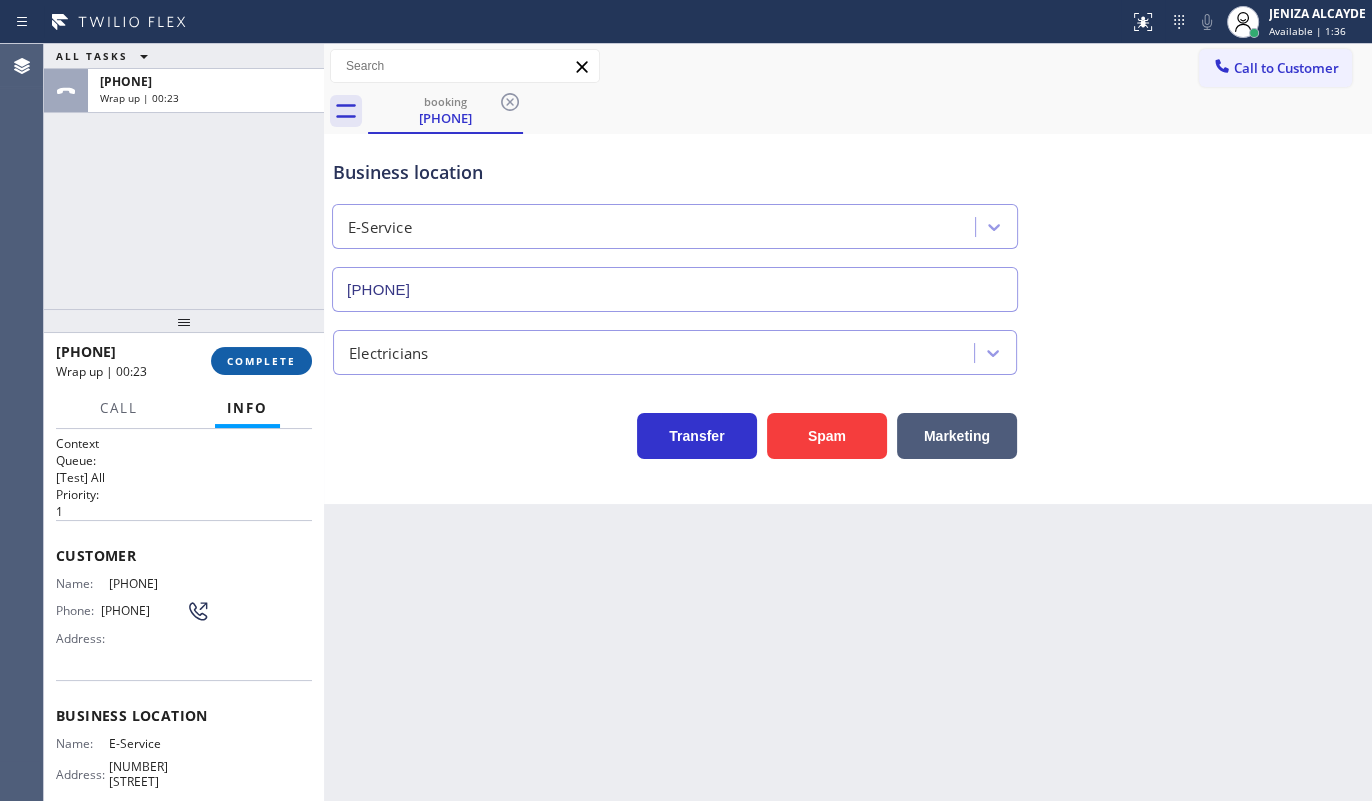 click on "COMPLETE" at bounding box center [261, 361] 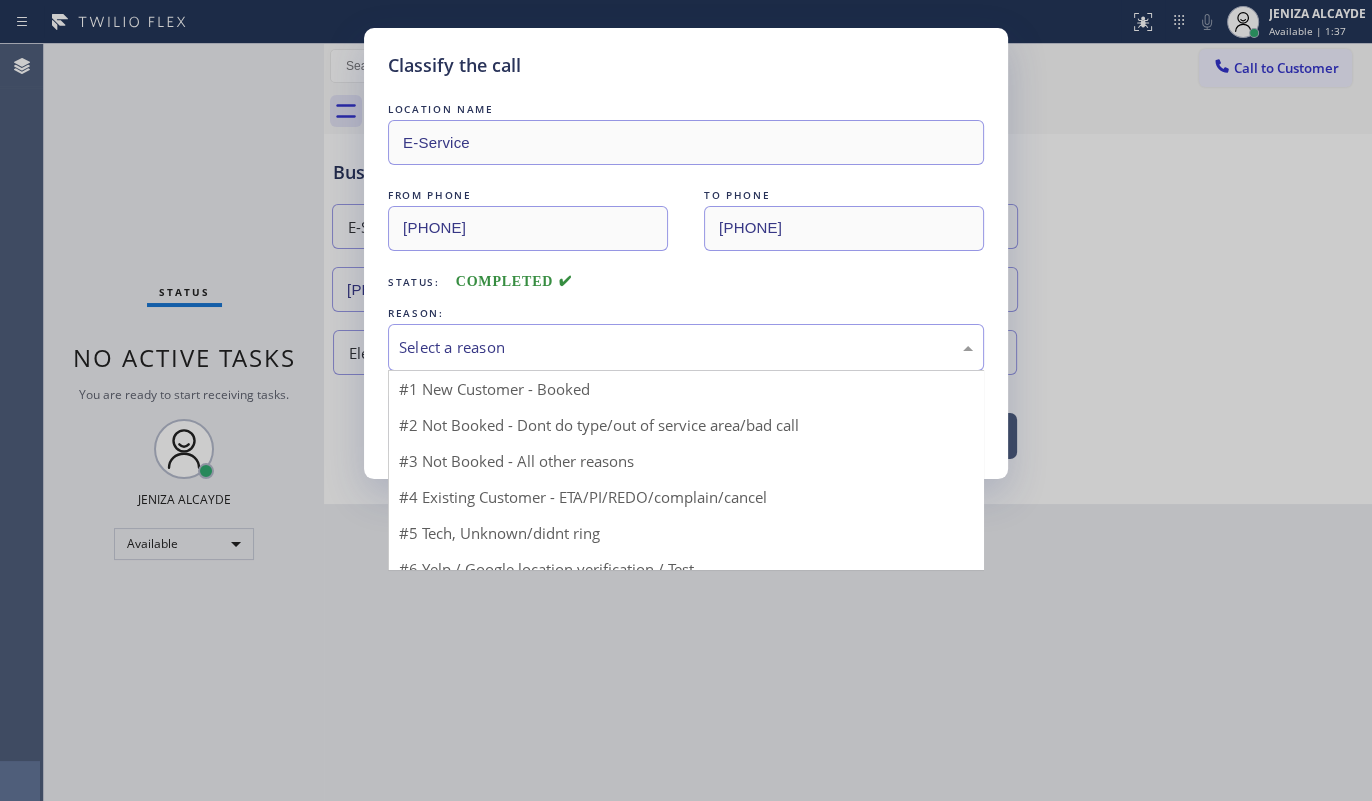 click on "Select a reason" at bounding box center [686, 347] 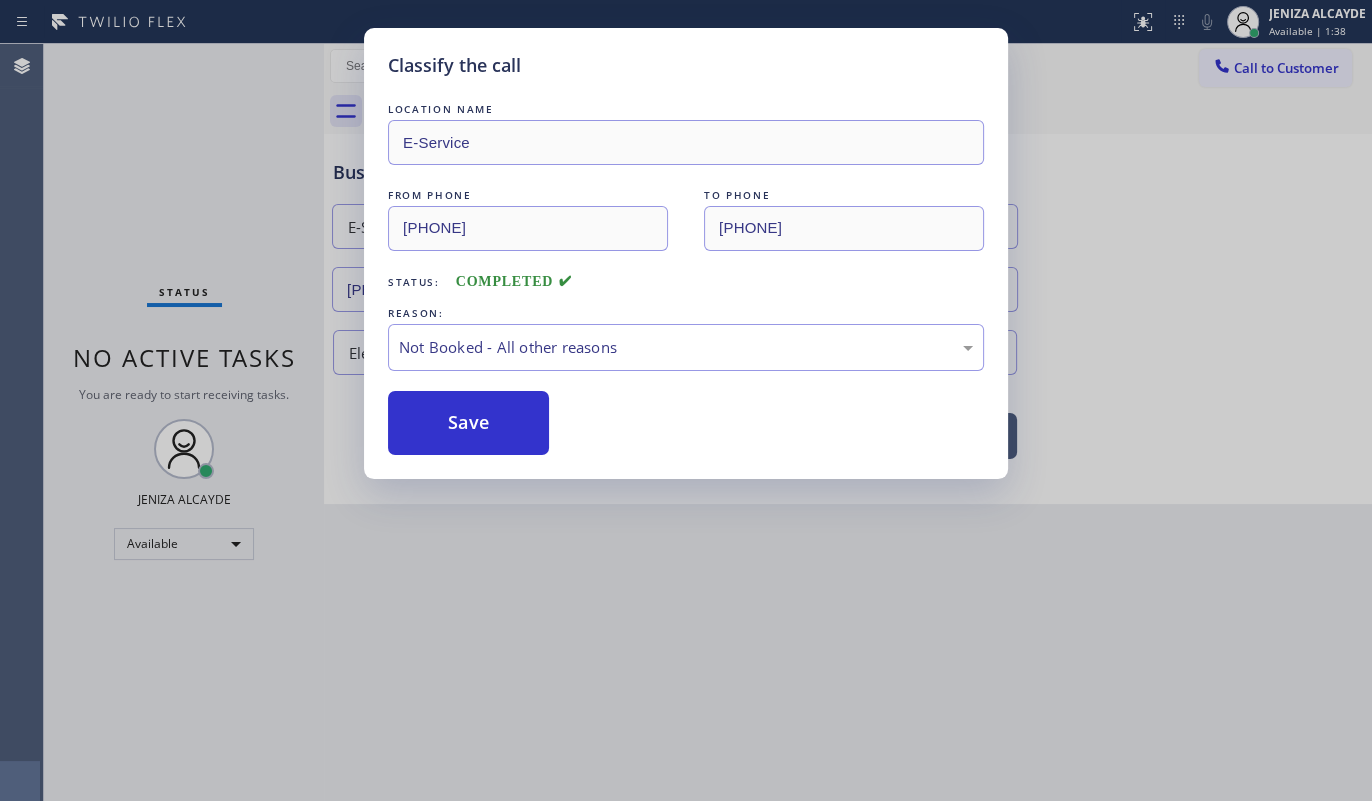 click on "Save" at bounding box center [468, 423] 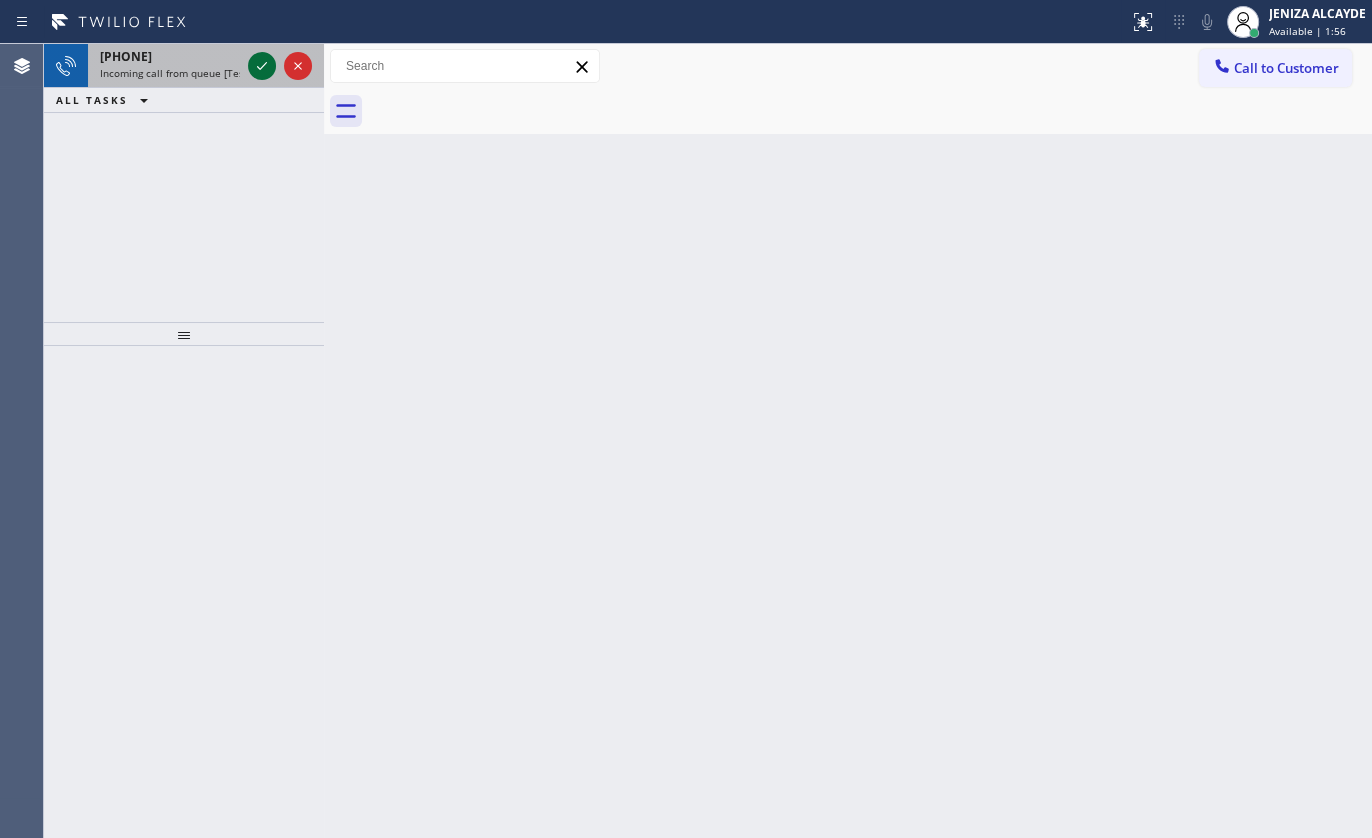 click 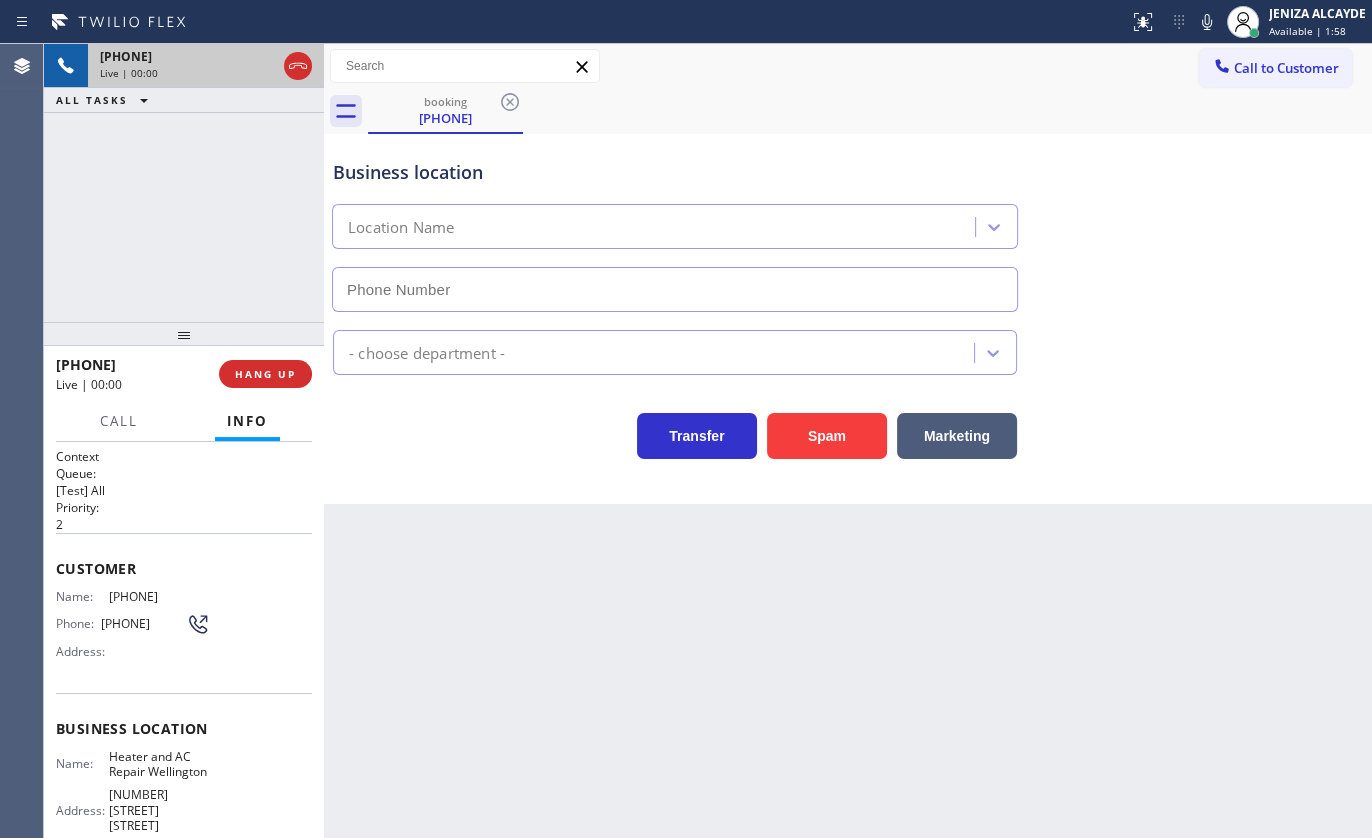 type on "(561) 257-5503" 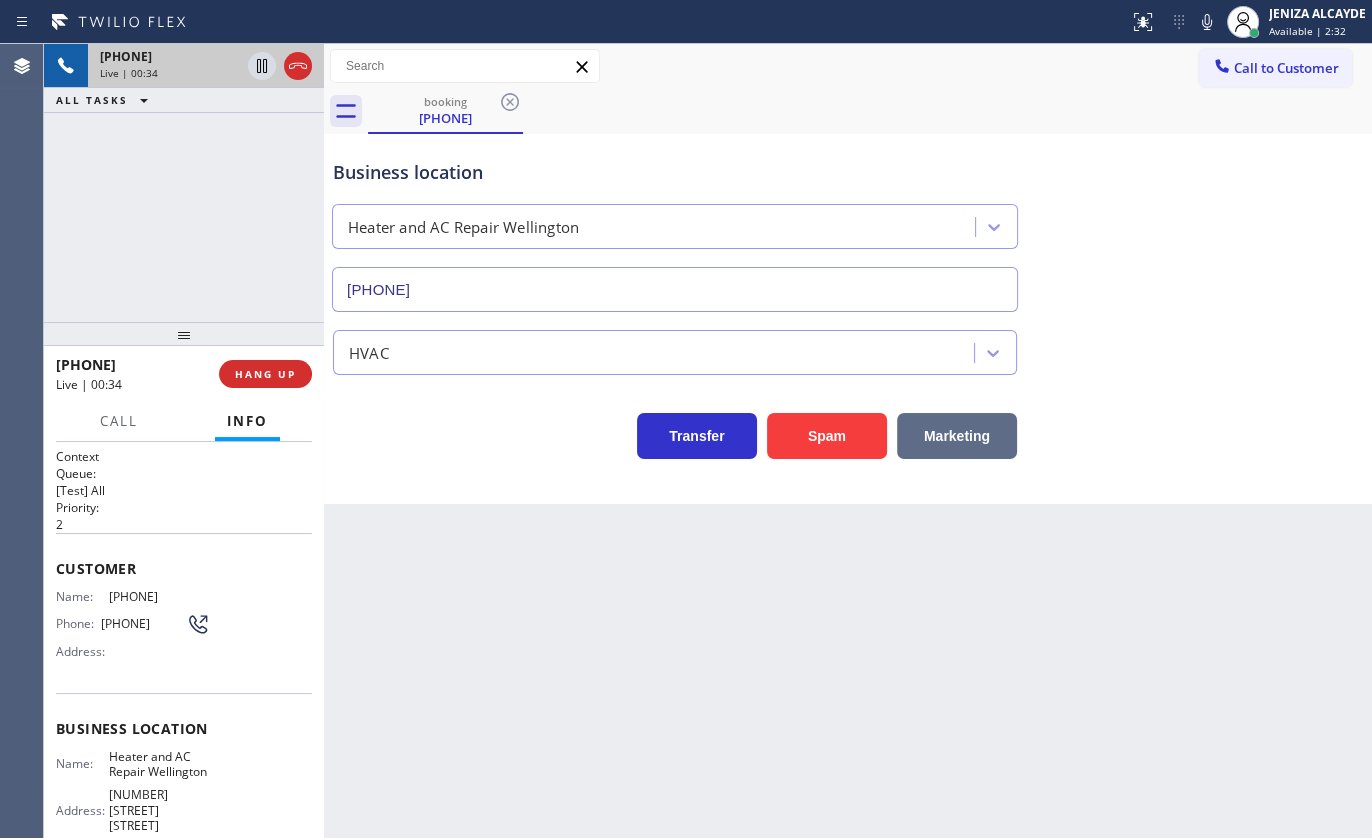 click on "Marketing" at bounding box center (957, 436) 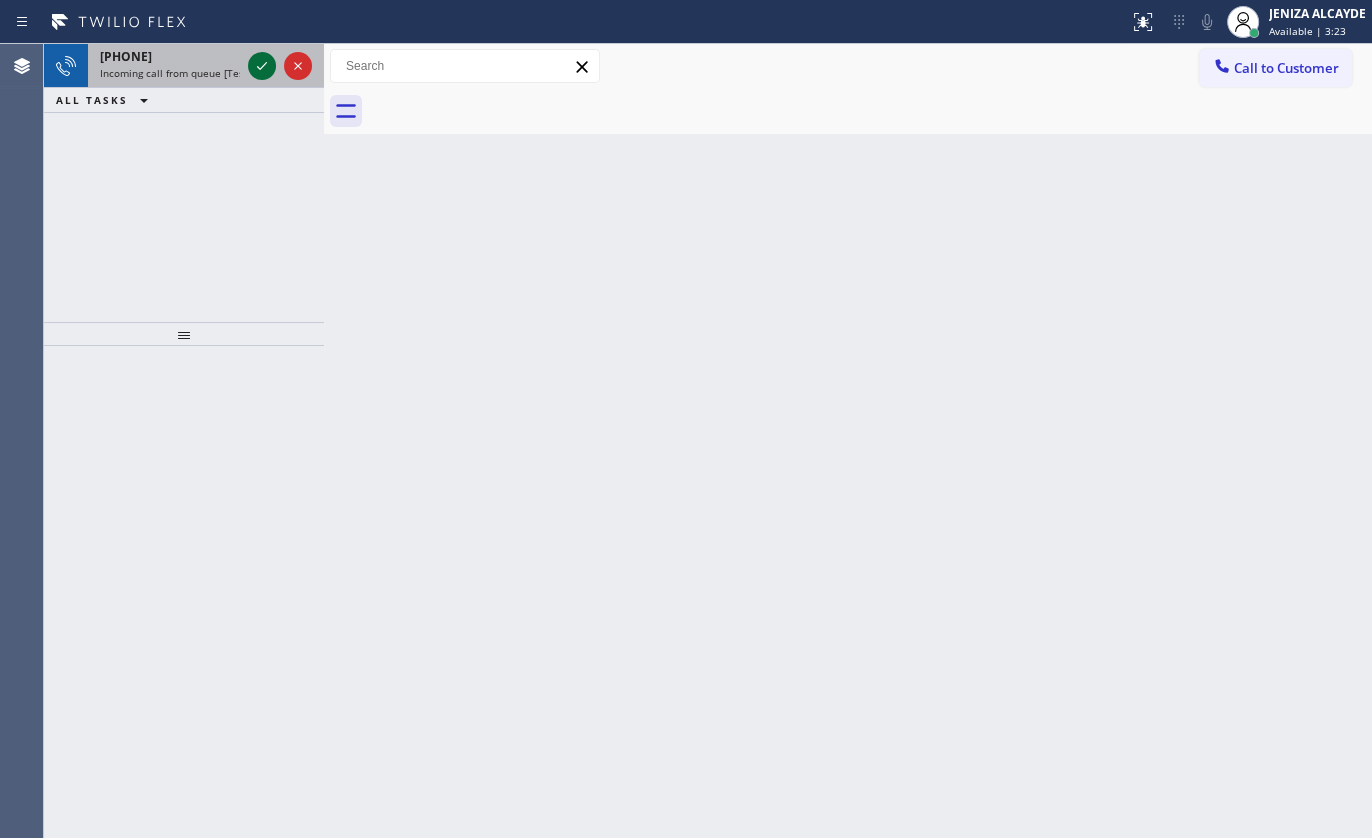 click 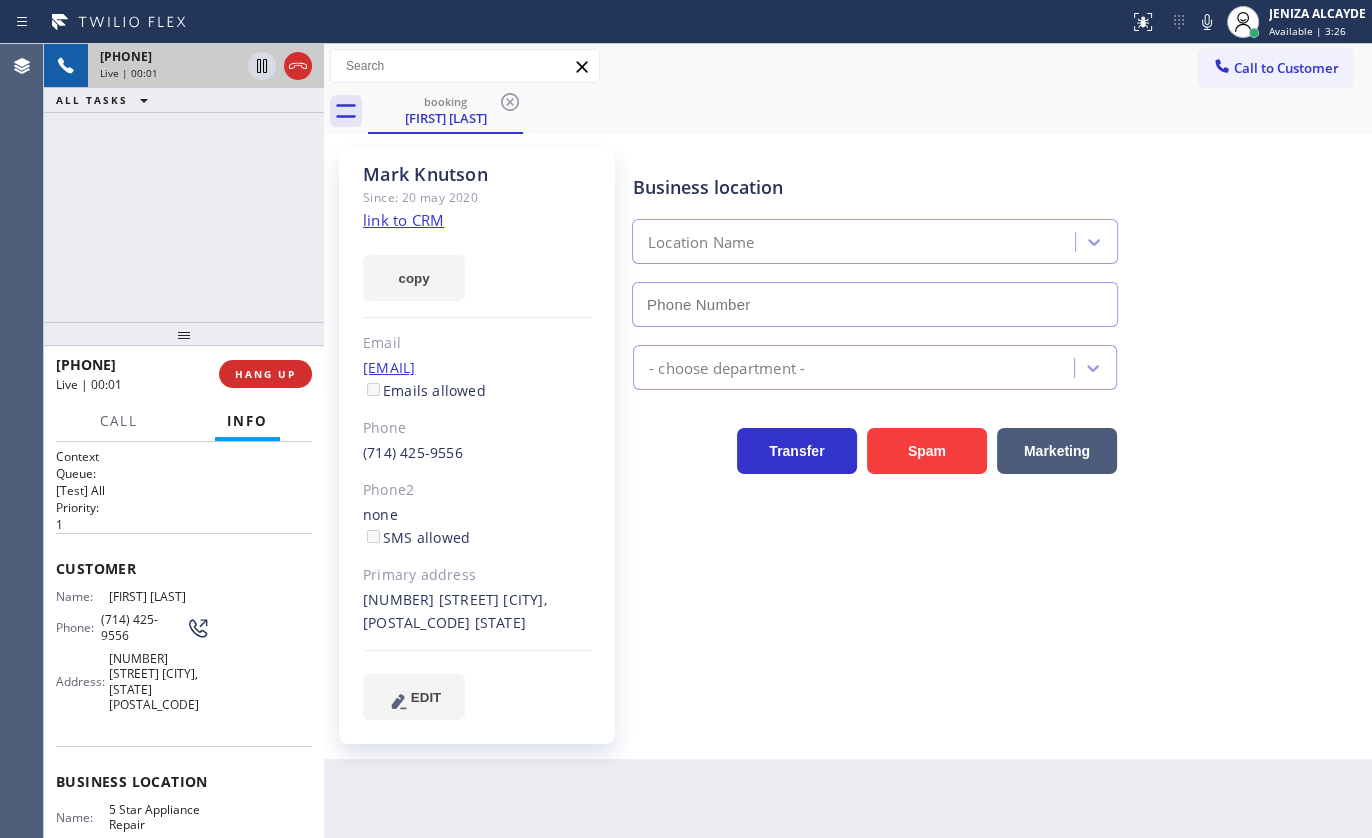 type on "[PHONE]" 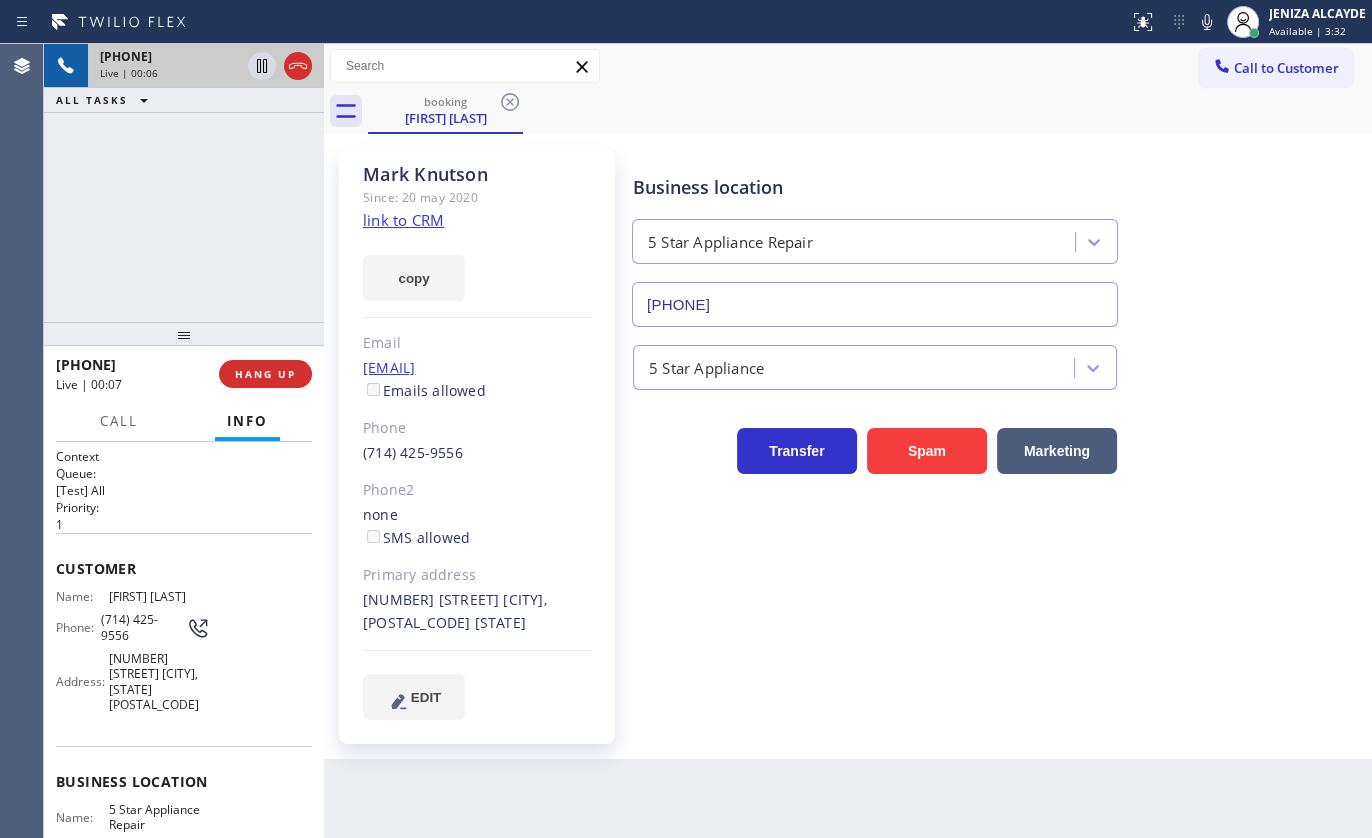 click on "link to CRM" 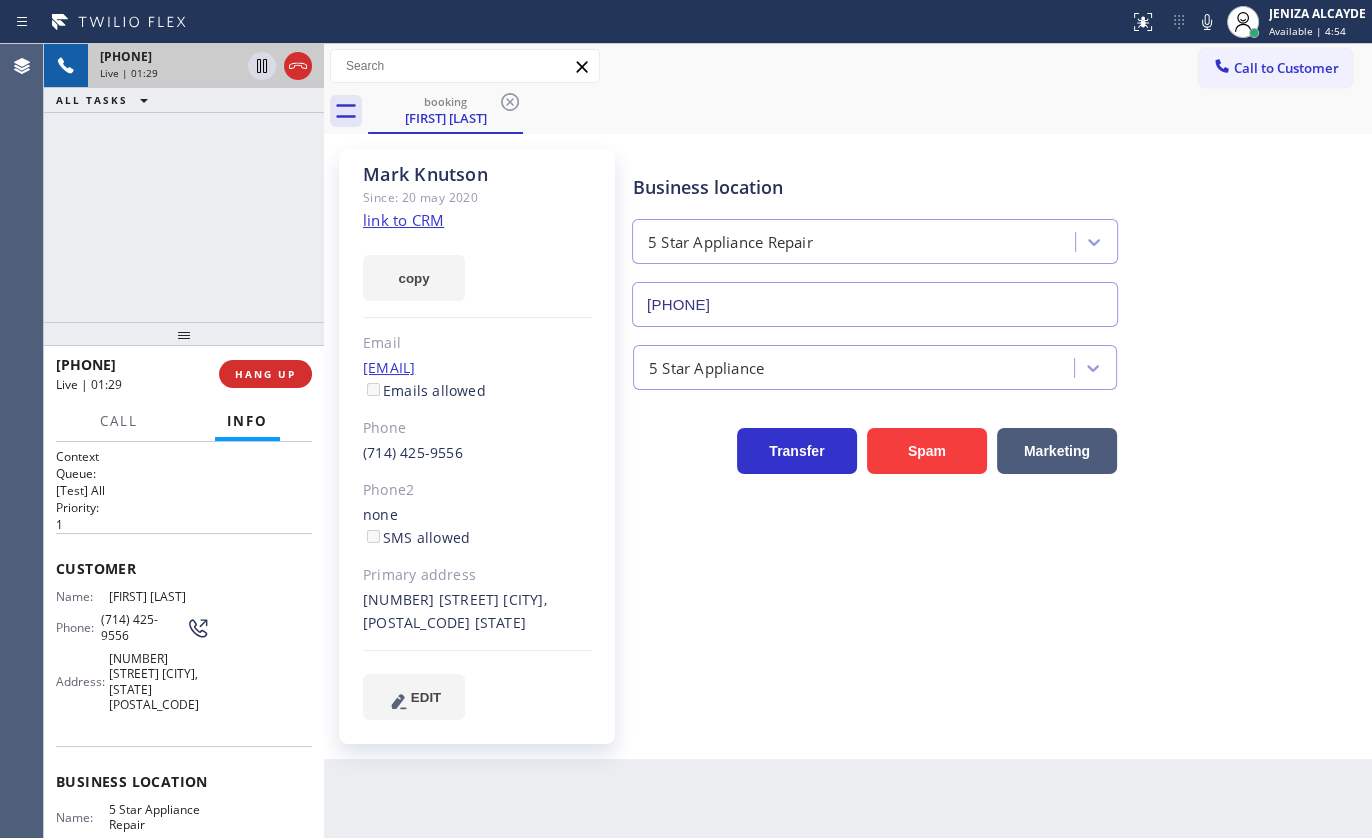 click on "link to CRM" 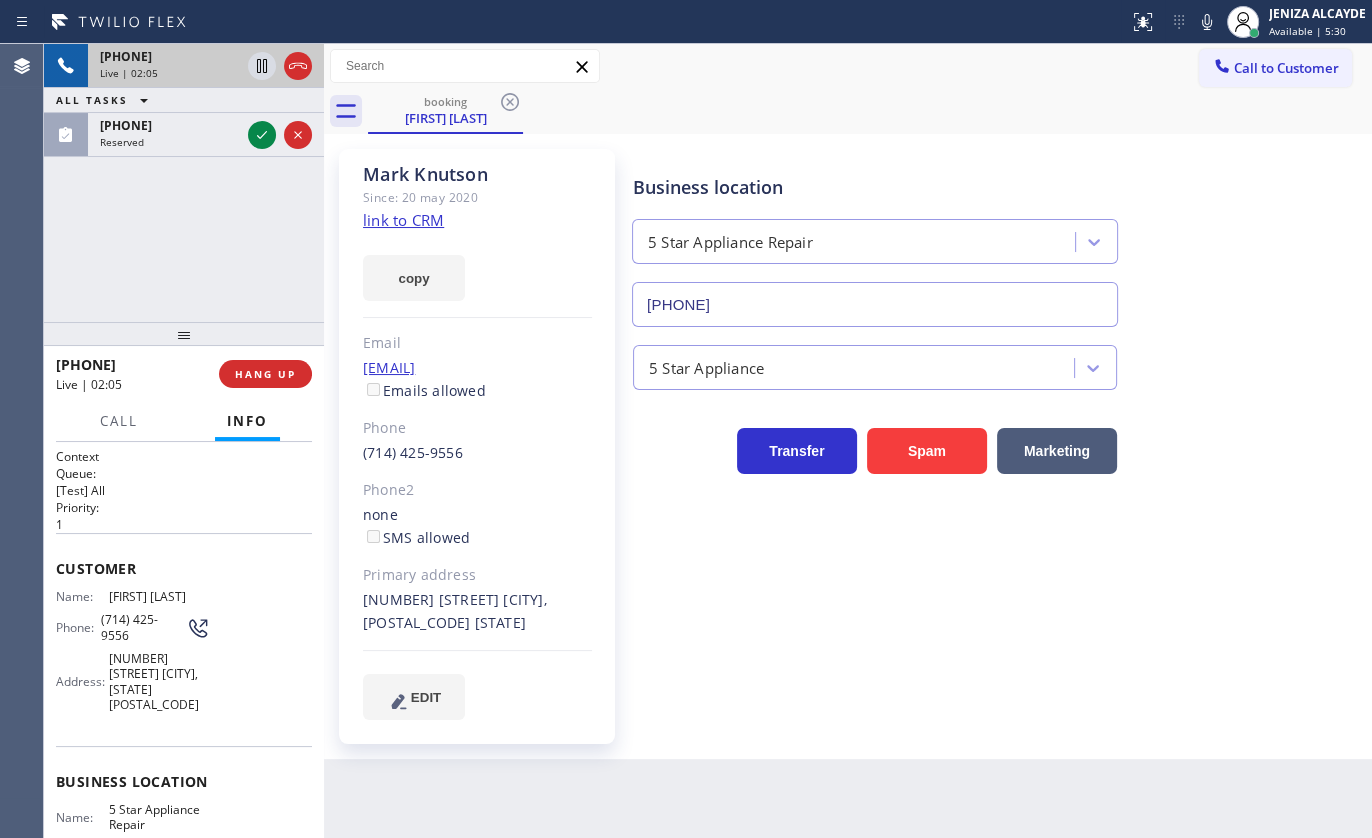 drag, startPoint x: 243, startPoint y: 390, endPoint x: 248, endPoint y: 321, distance: 69.18092 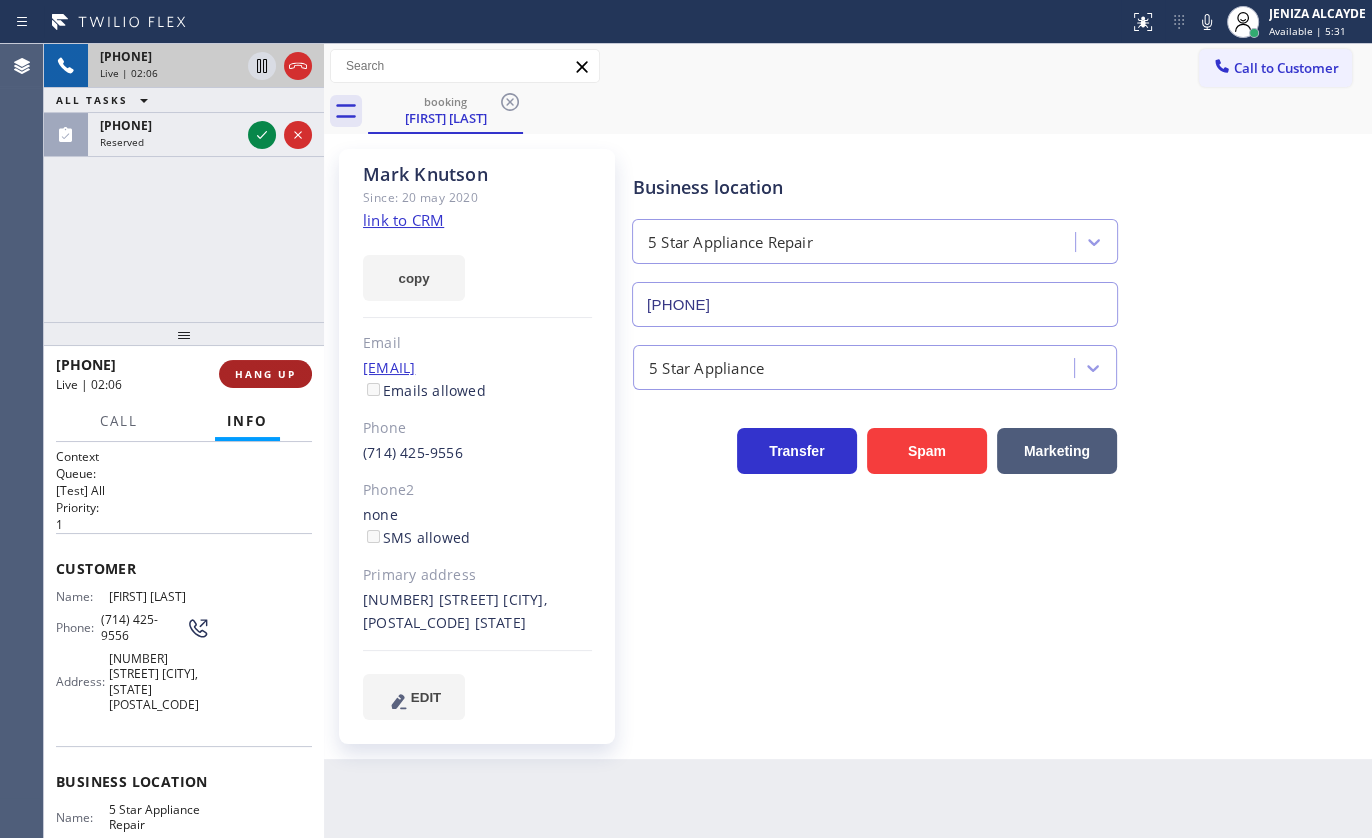 click on "HANG UP" at bounding box center [265, 374] 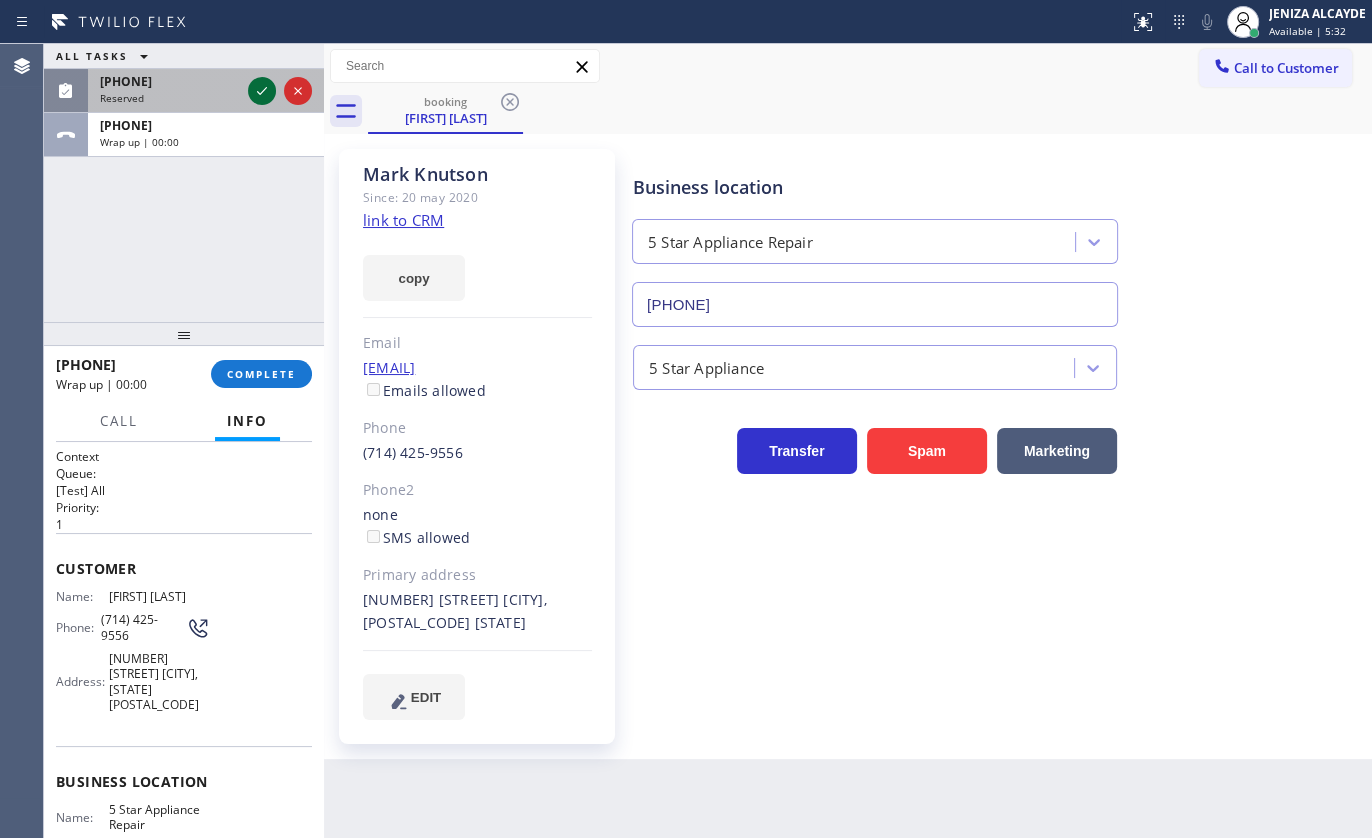 click on "ALL TASKS ALL TASKS ACTIVE TASKS TASKS IN WRAP UP (631) 201-2485 Reserved +17144259556 Wrap up | 00:00" at bounding box center [184, 100] 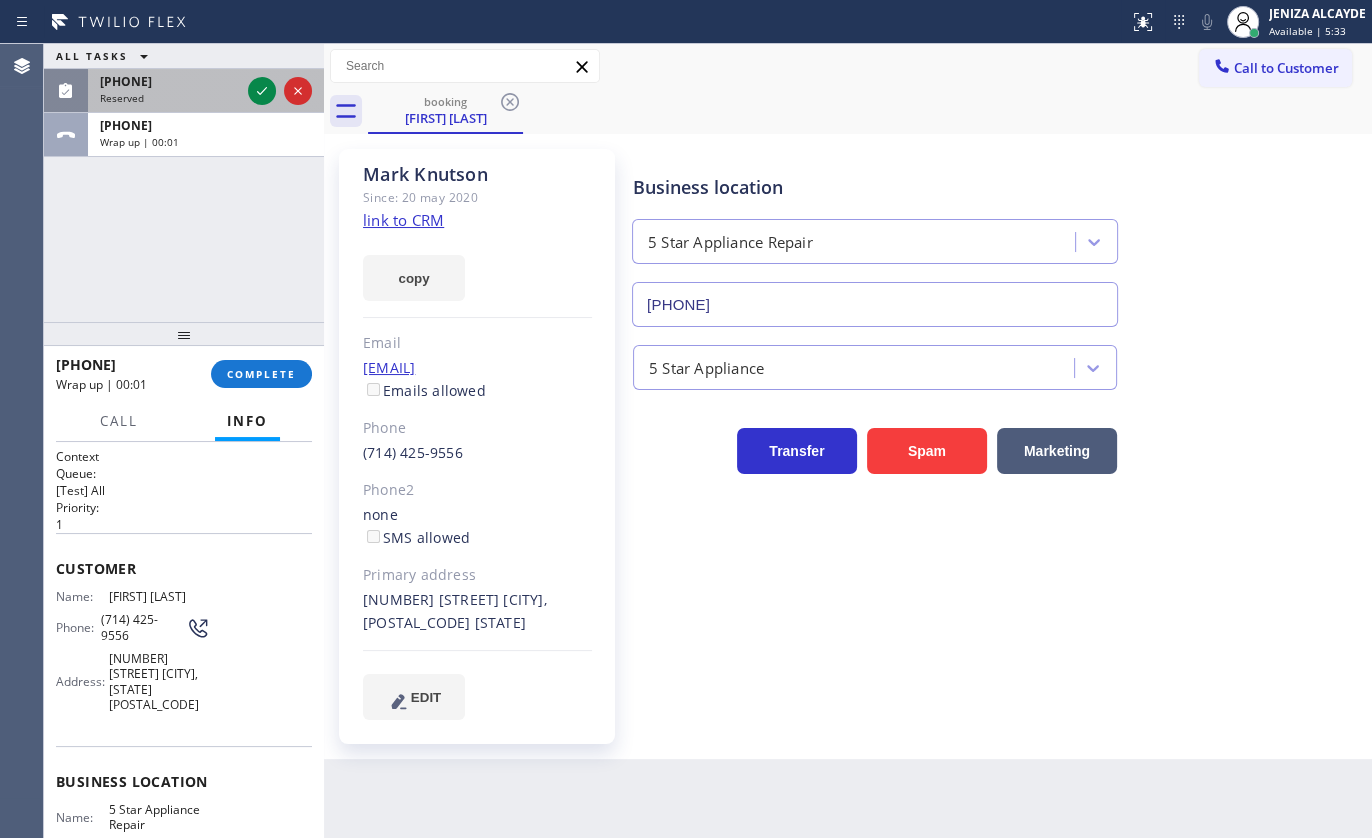 click at bounding box center (280, 91) 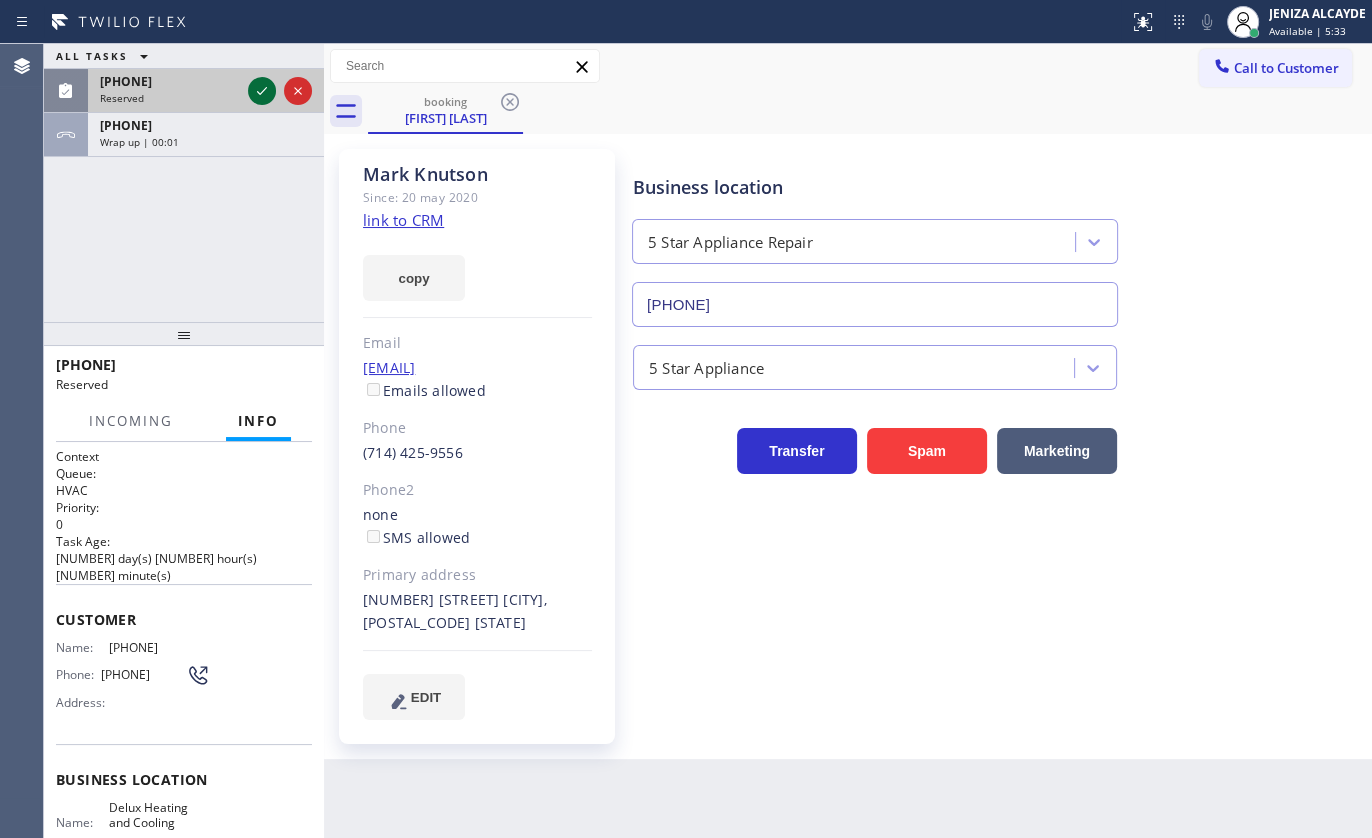 click 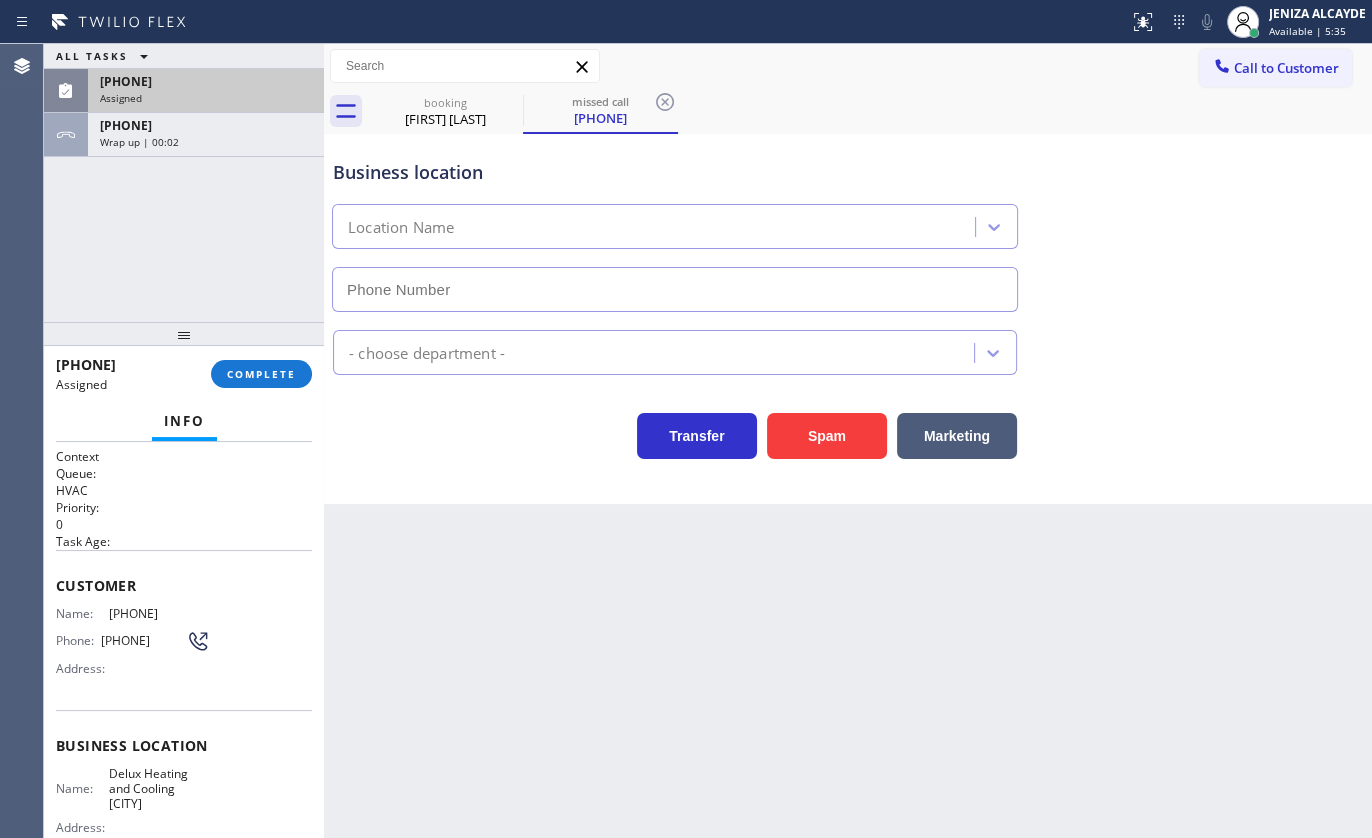 type on "(917) 979-9268" 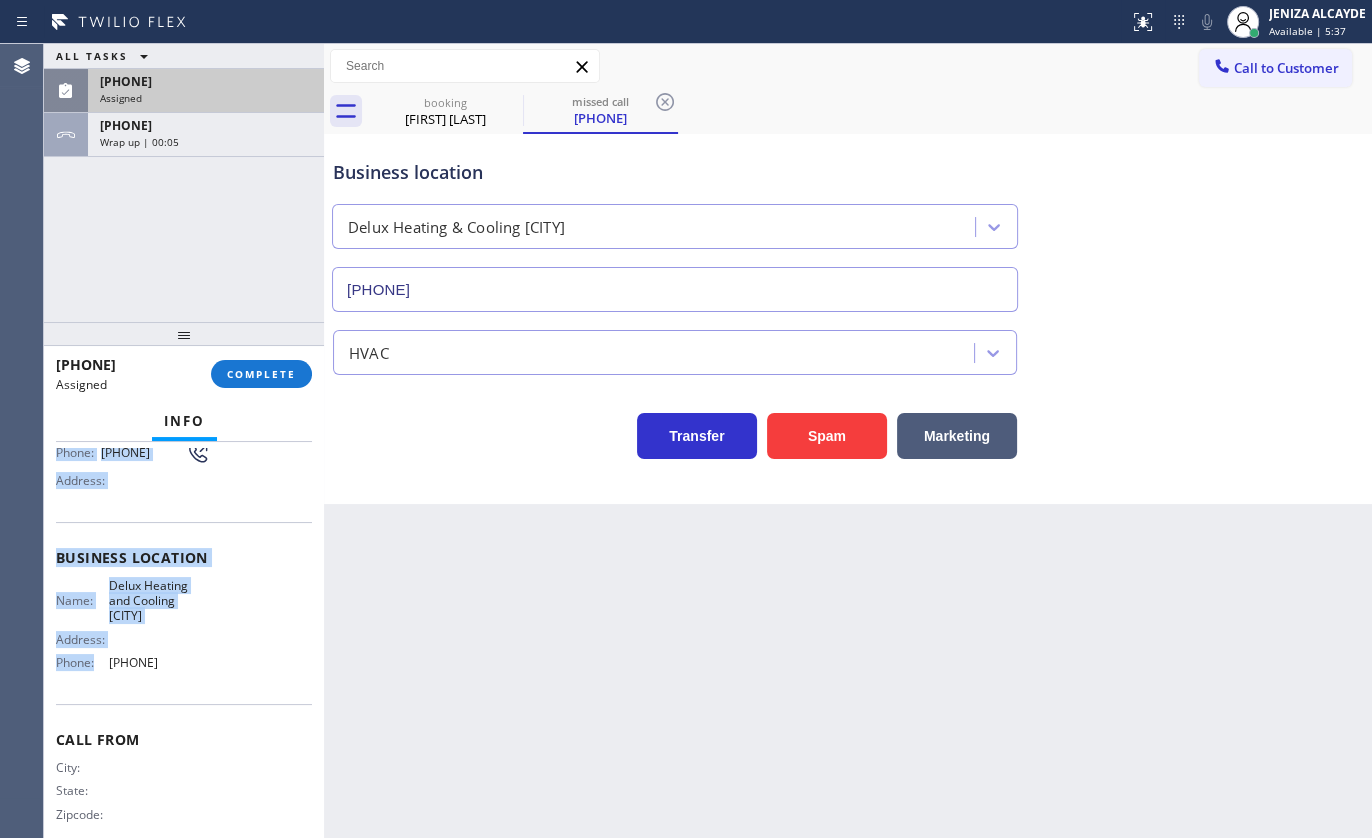 scroll, scrollTop: 230, scrollLeft: 0, axis: vertical 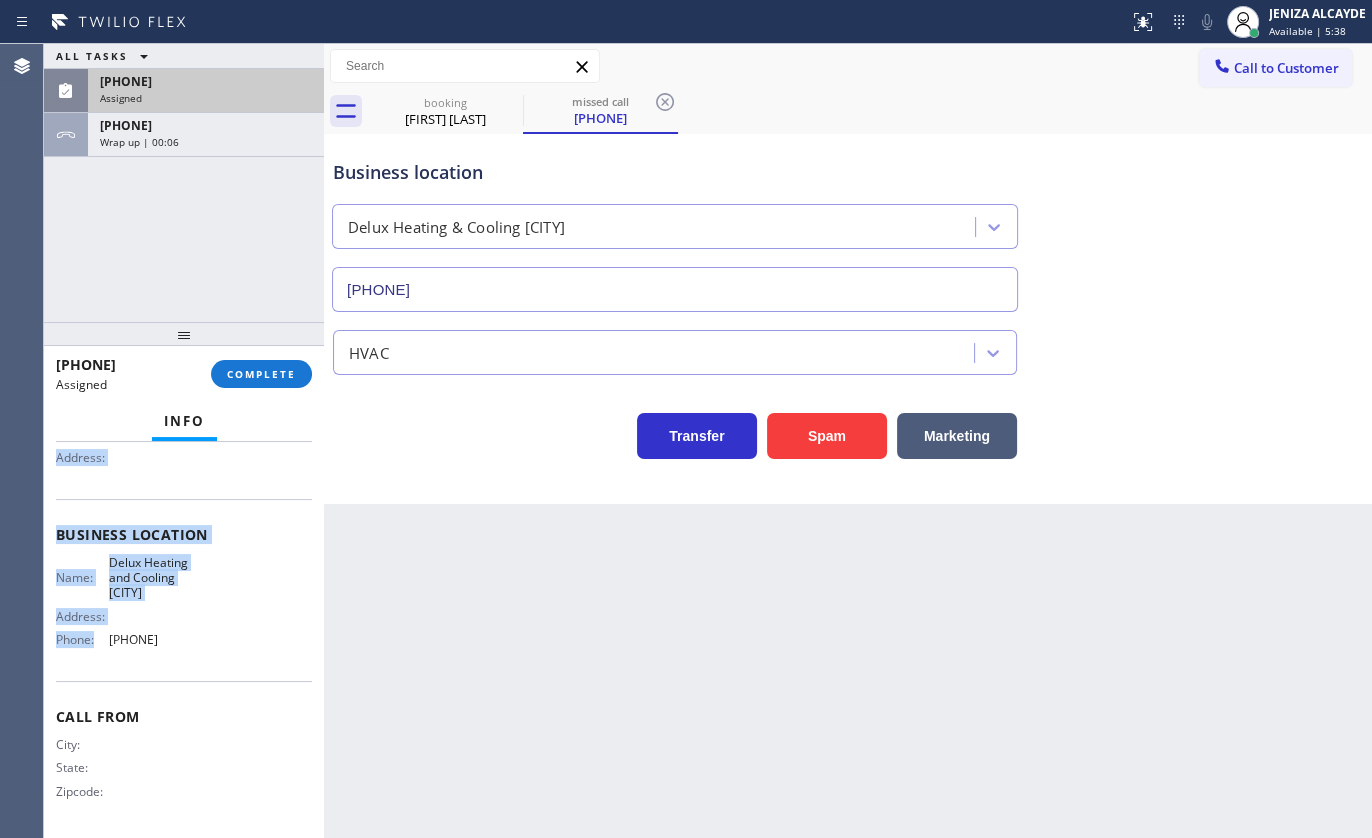 drag, startPoint x: 50, startPoint y: 572, endPoint x: 198, endPoint y: 643, distance: 164.14932 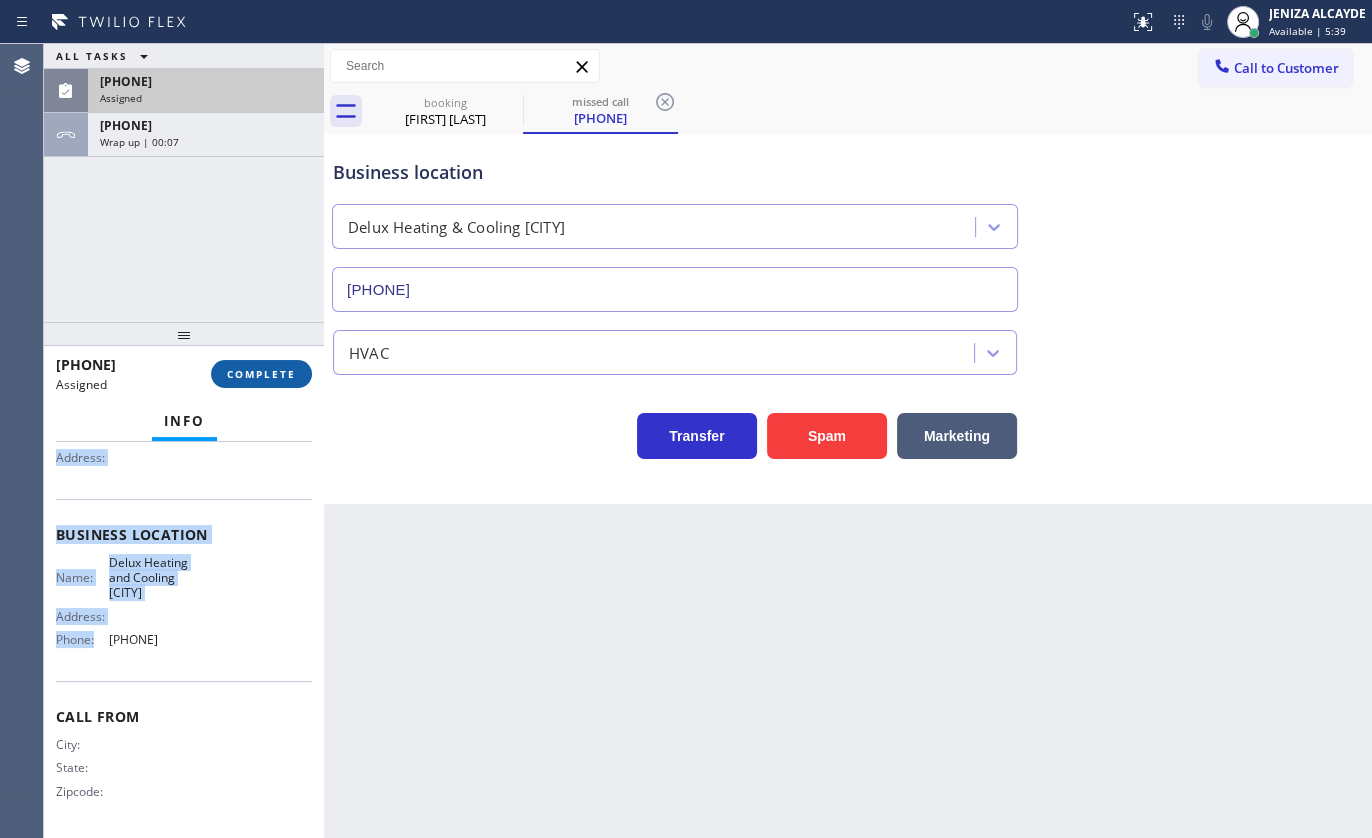 click on "COMPLETE" at bounding box center [261, 374] 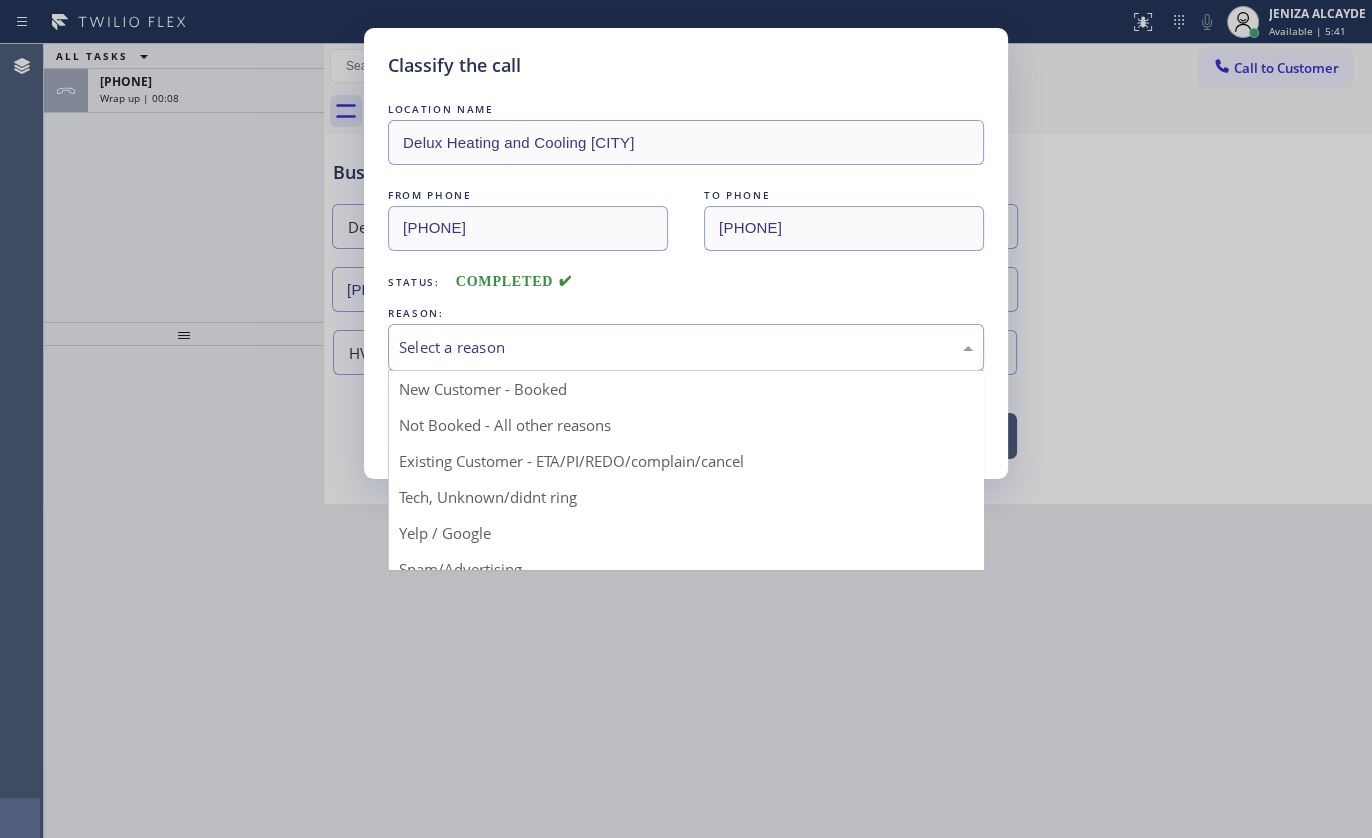 drag, startPoint x: 536, startPoint y: 346, endPoint x: 454, endPoint y: 408, distance: 102.80078 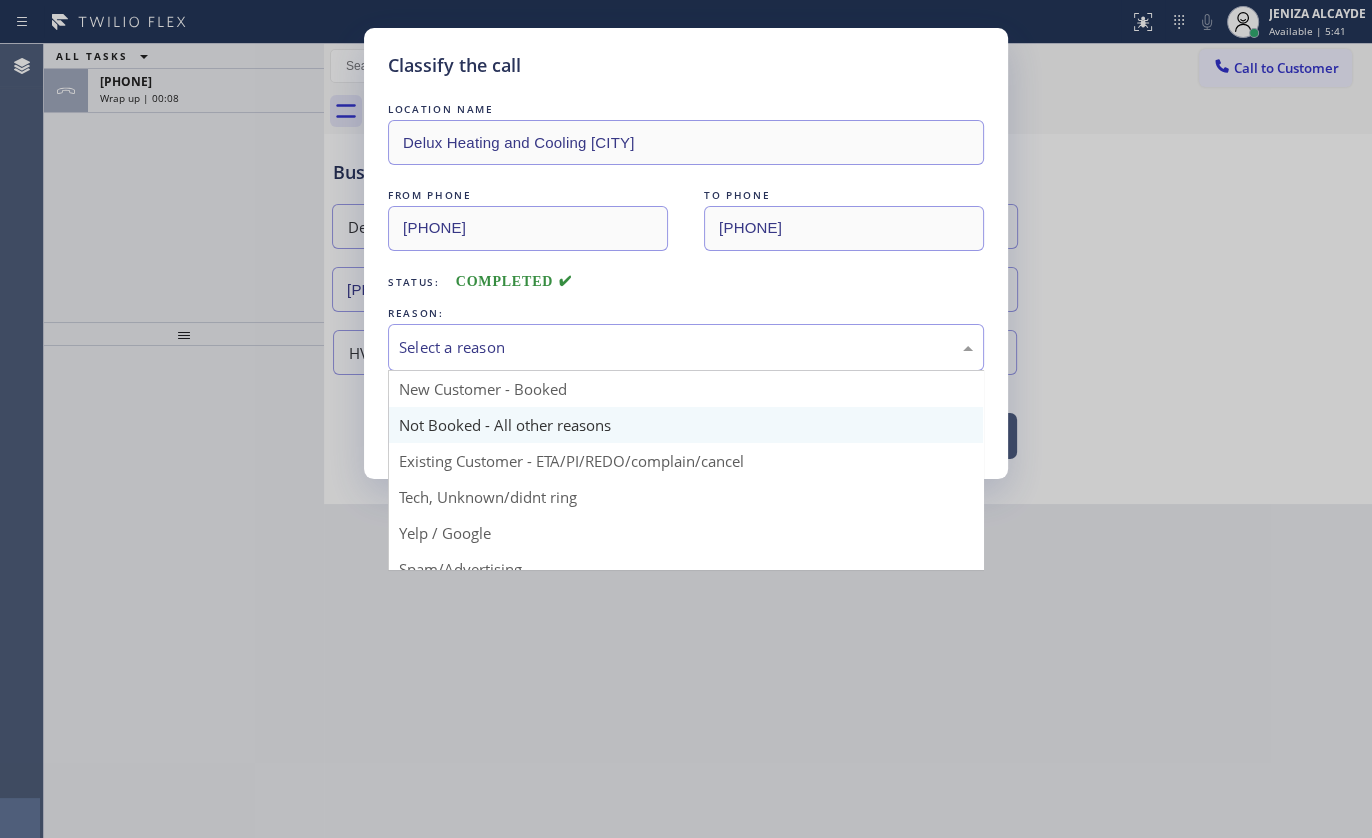 click on "Select a reason" at bounding box center (686, 347) 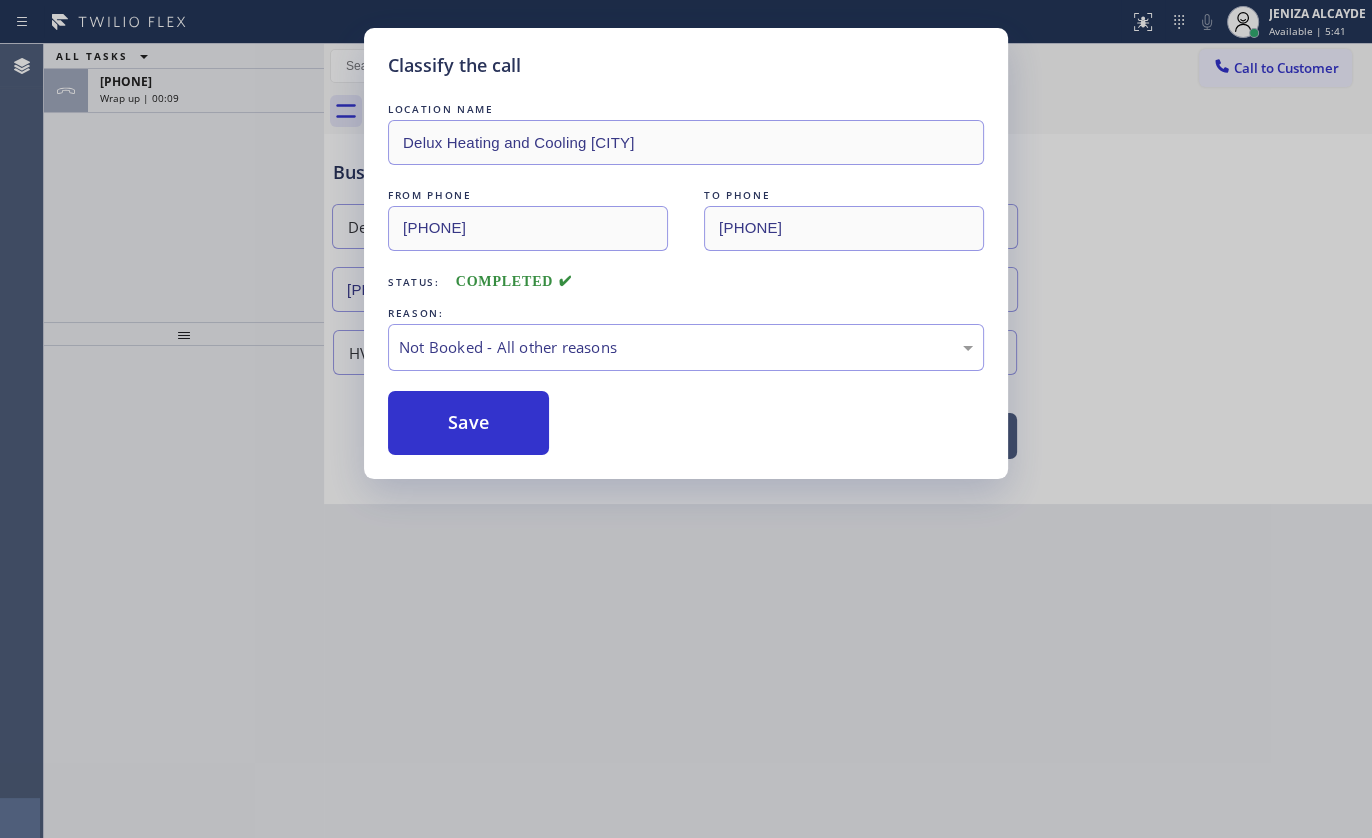 click on "Save" at bounding box center [468, 423] 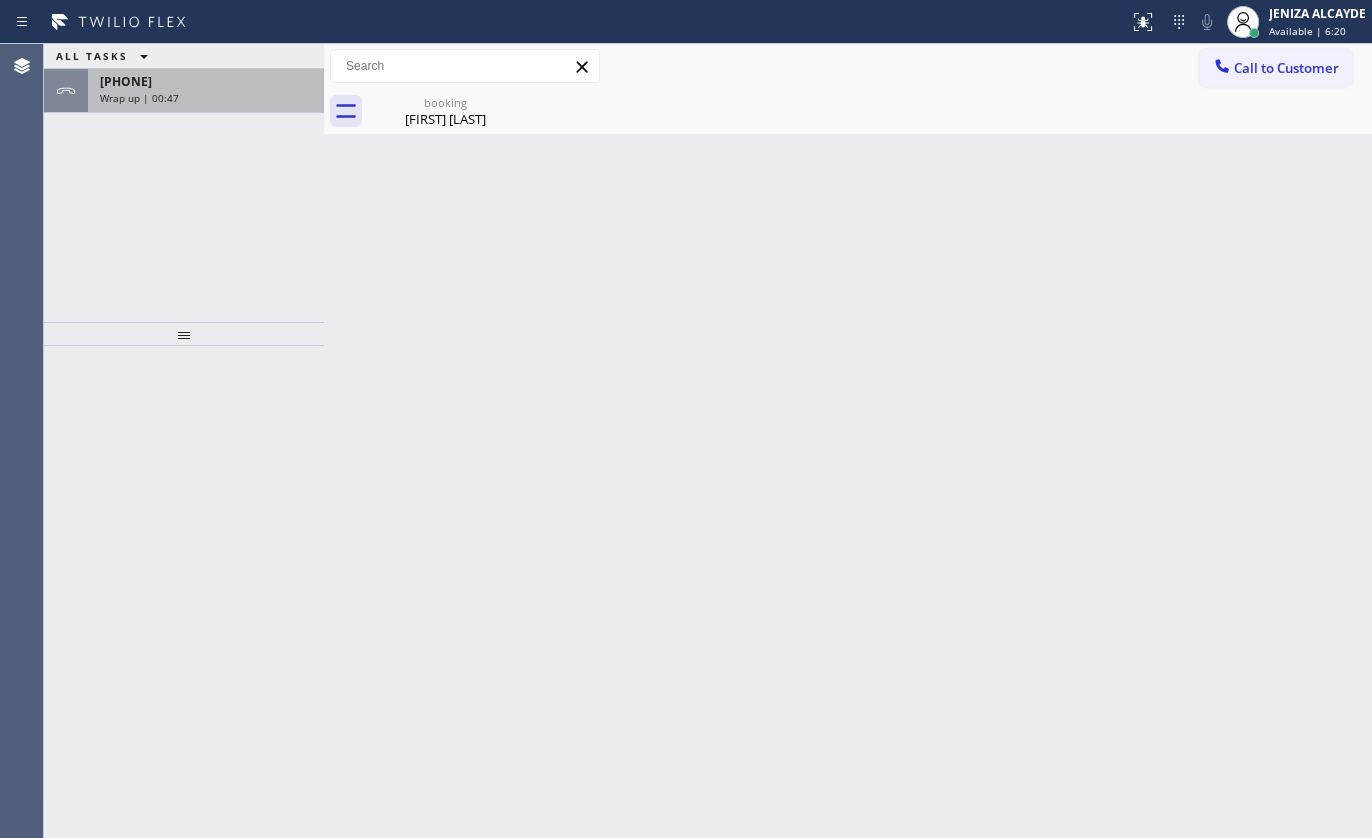 click on "Wrap up | 00:47" at bounding box center (206, 98) 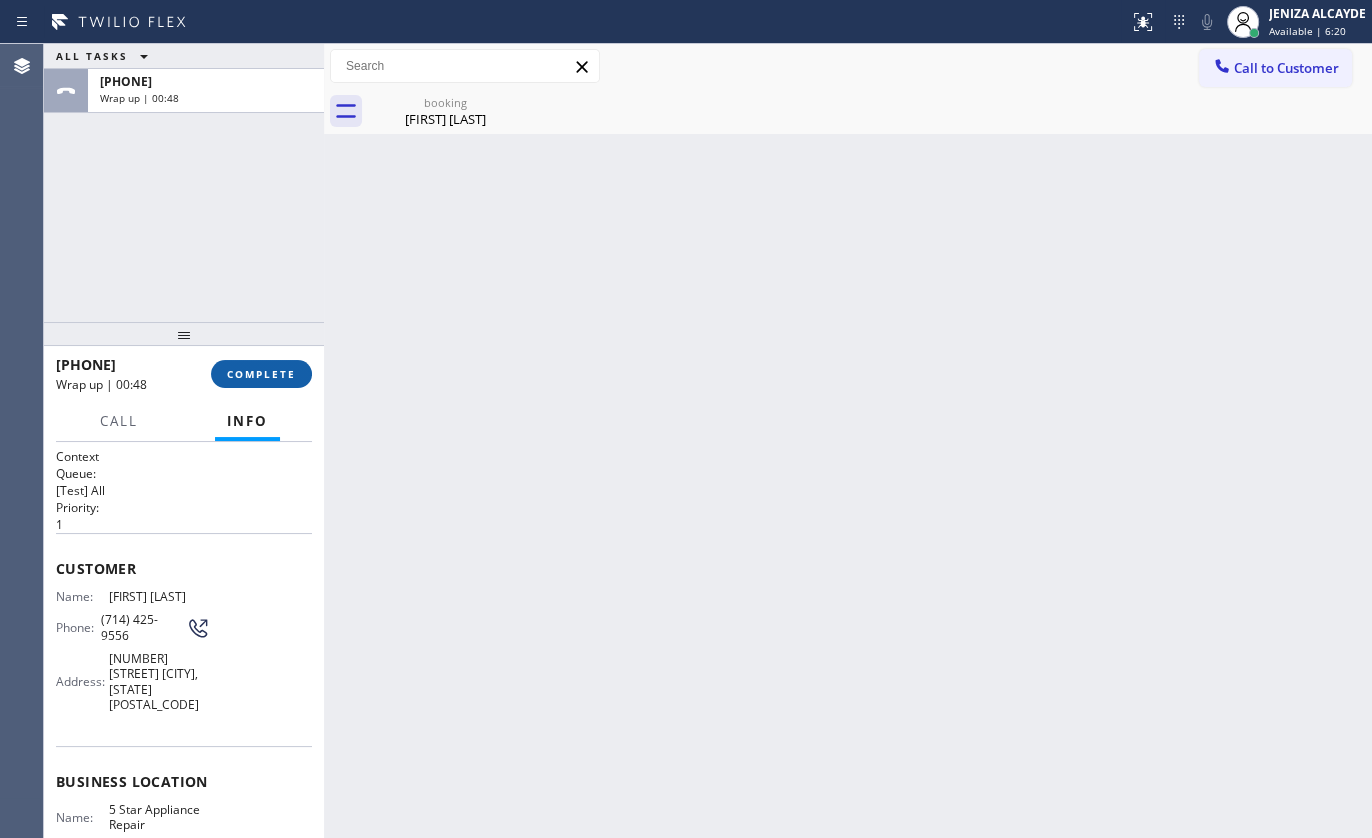 click on "COMPLETE" at bounding box center [261, 374] 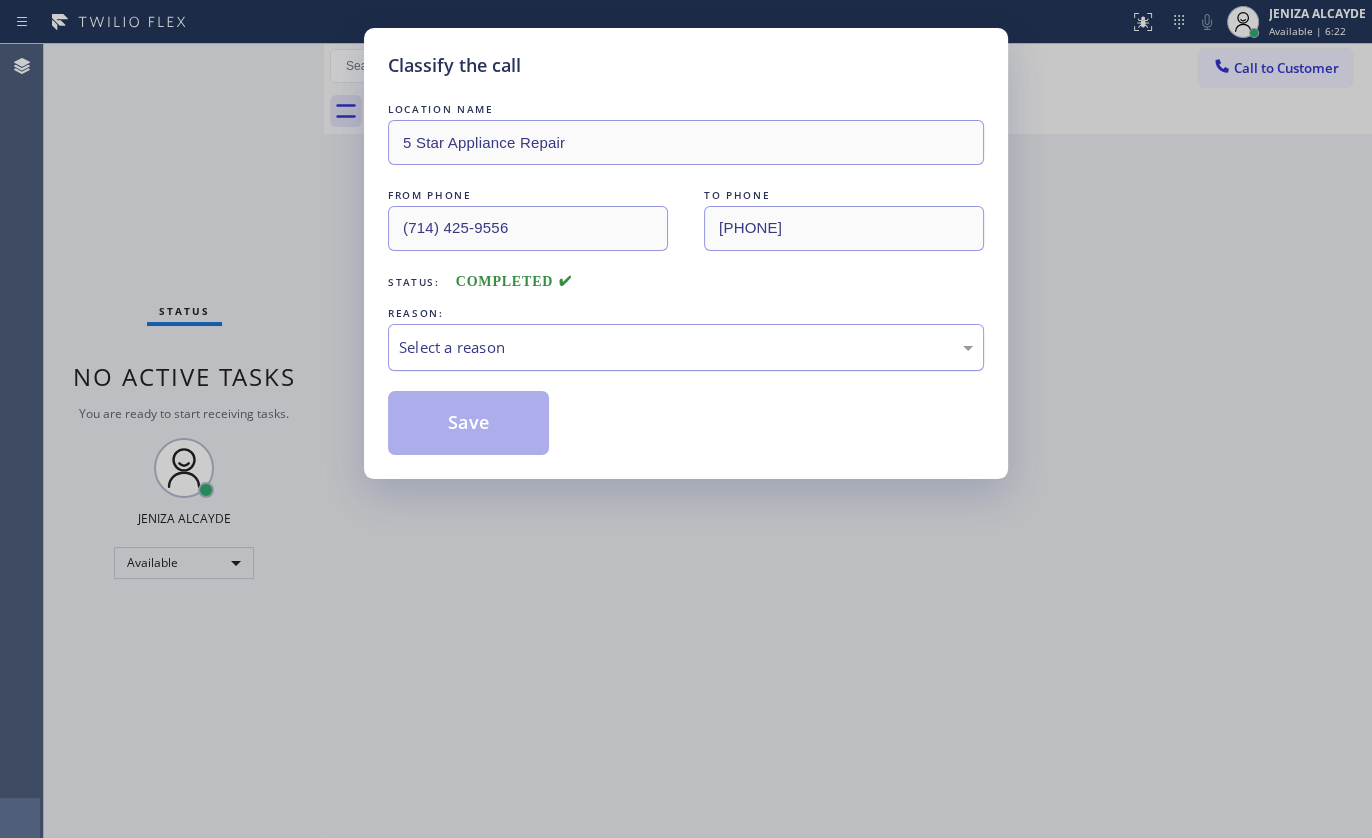 click on "Select a reason" at bounding box center [686, 347] 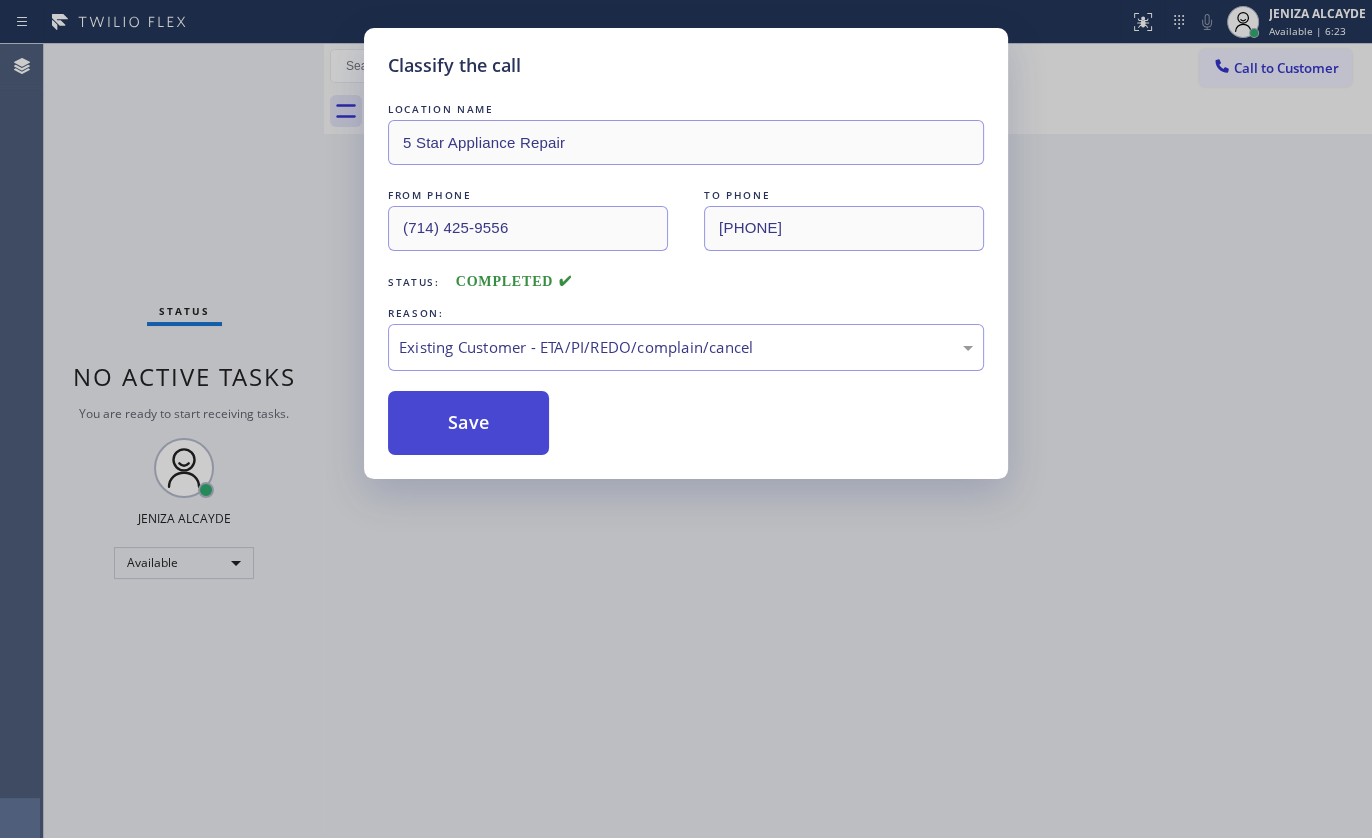 click on "Save" at bounding box center [468, 423] 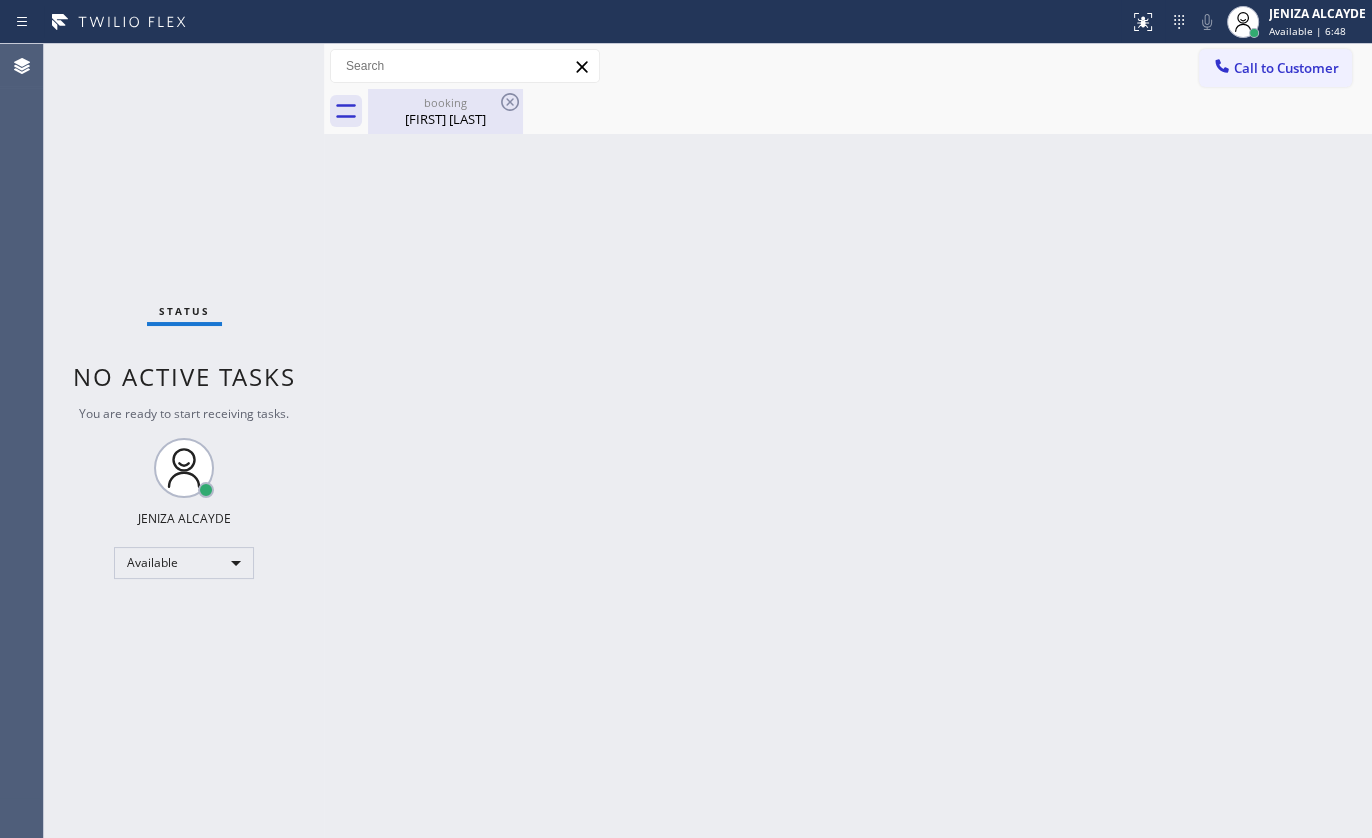 click on "Mark Knutson" at bounding box center [445, 119] 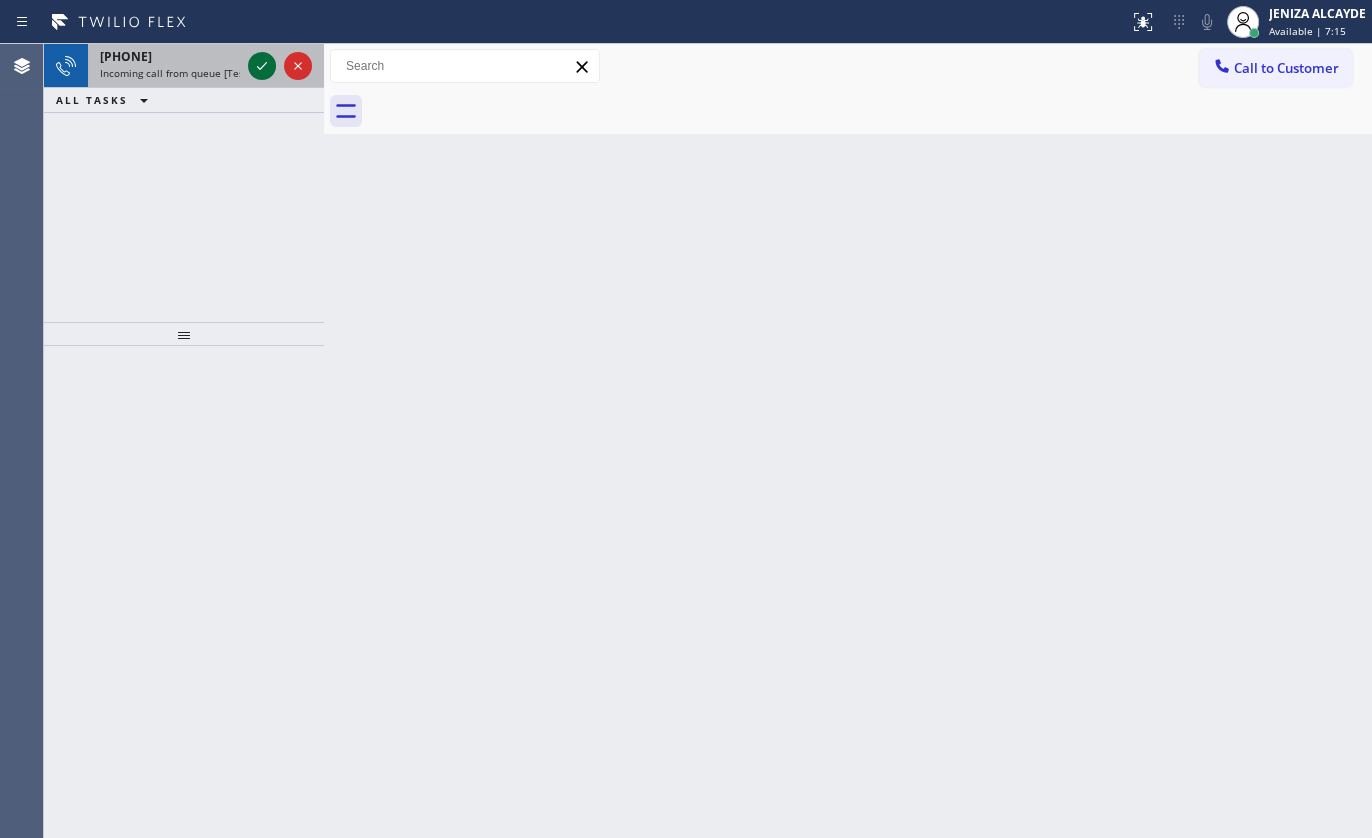 click 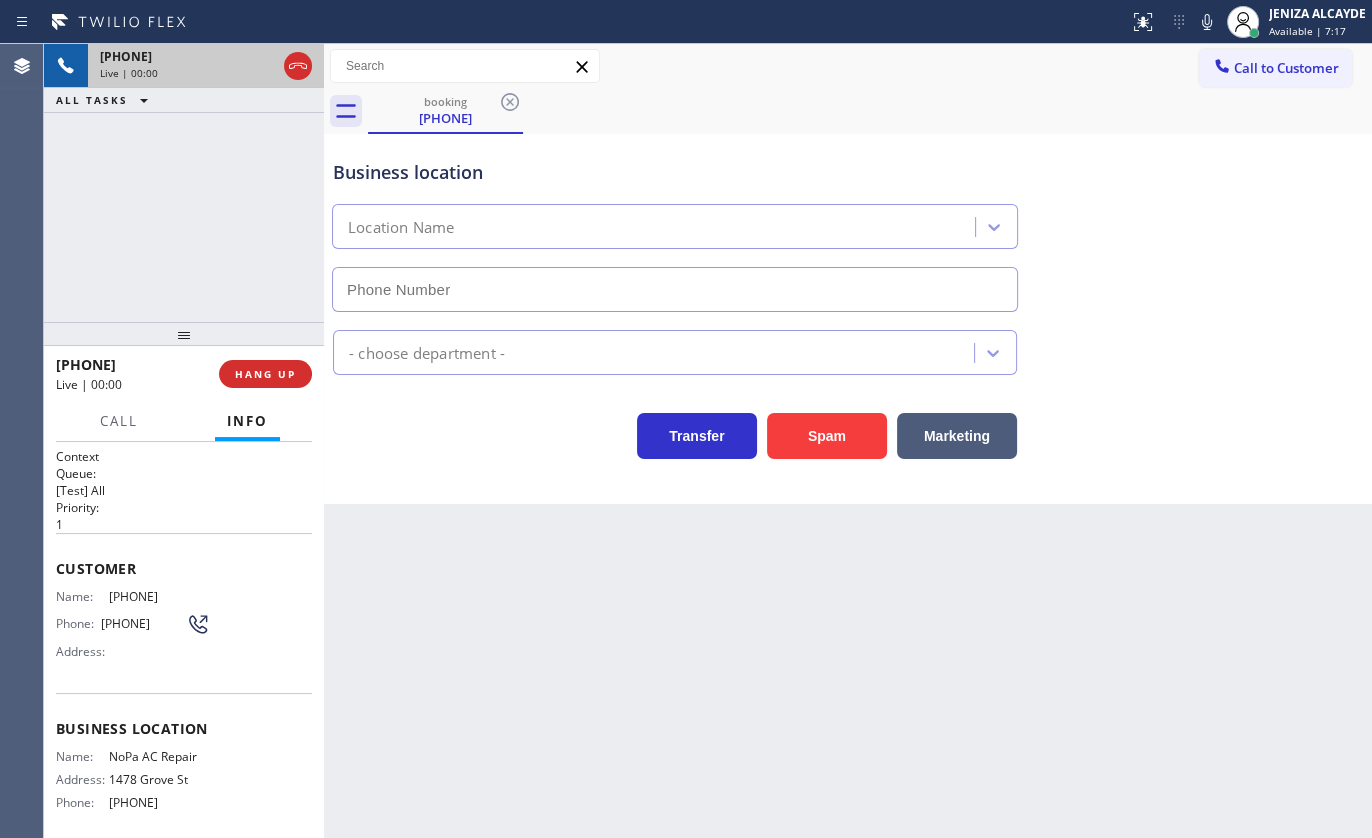 type on "(510) 369-0852" 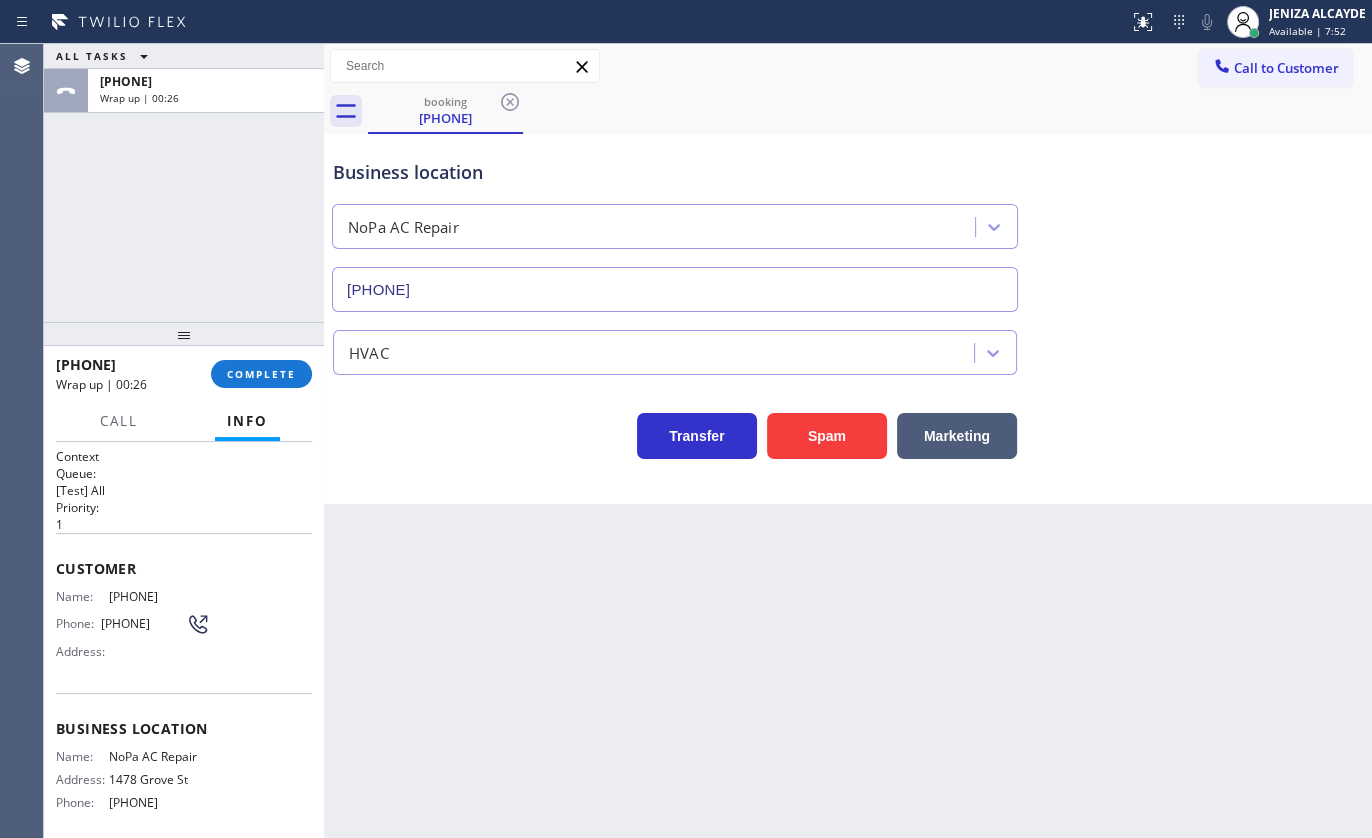 click on "ALL TASKS ALL TASKS ACTIVE TASKS TASKS IN WRAP UP +14085385910 Wrap up | 00:26" at bounding box center [184, 183] 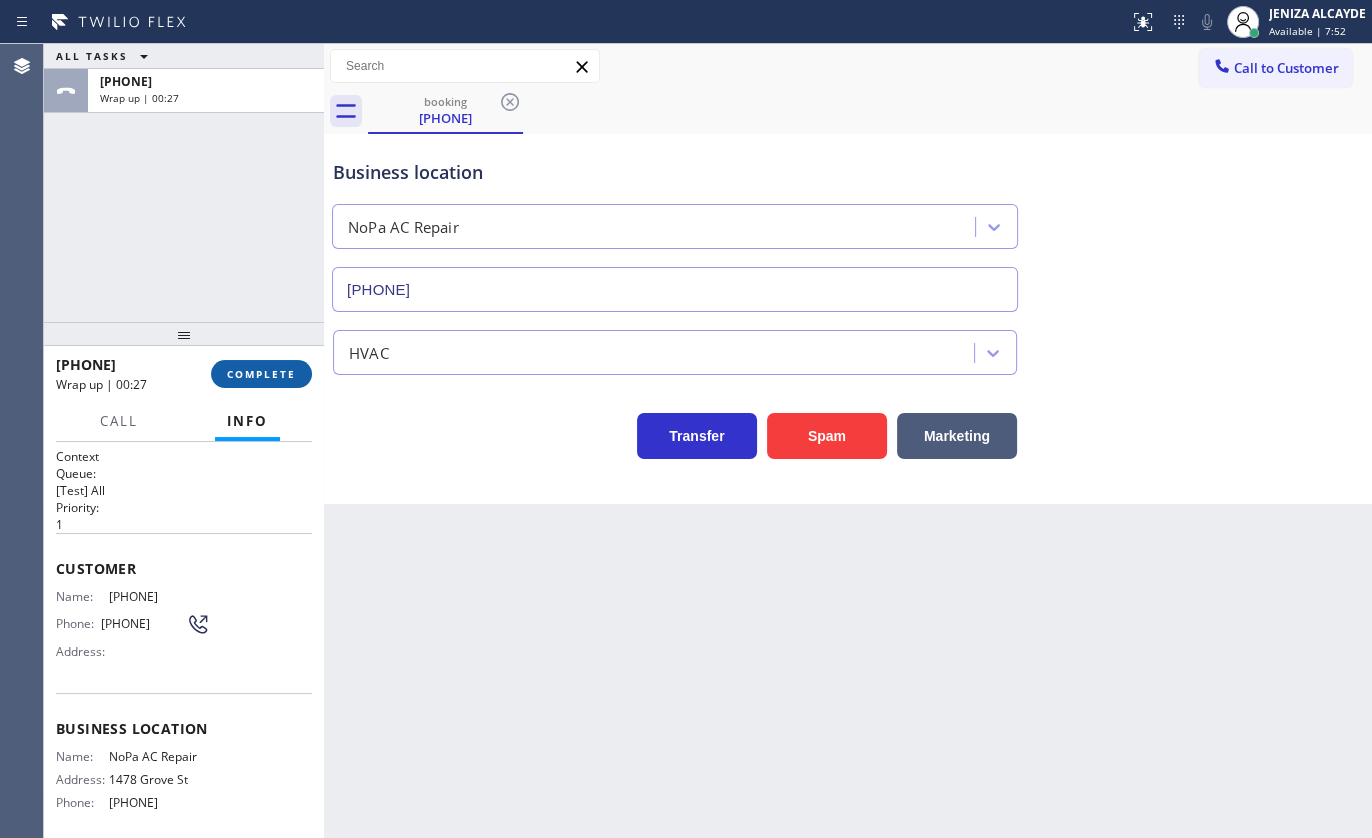 click on "COMPLETE" at bounding box center [261, 374] 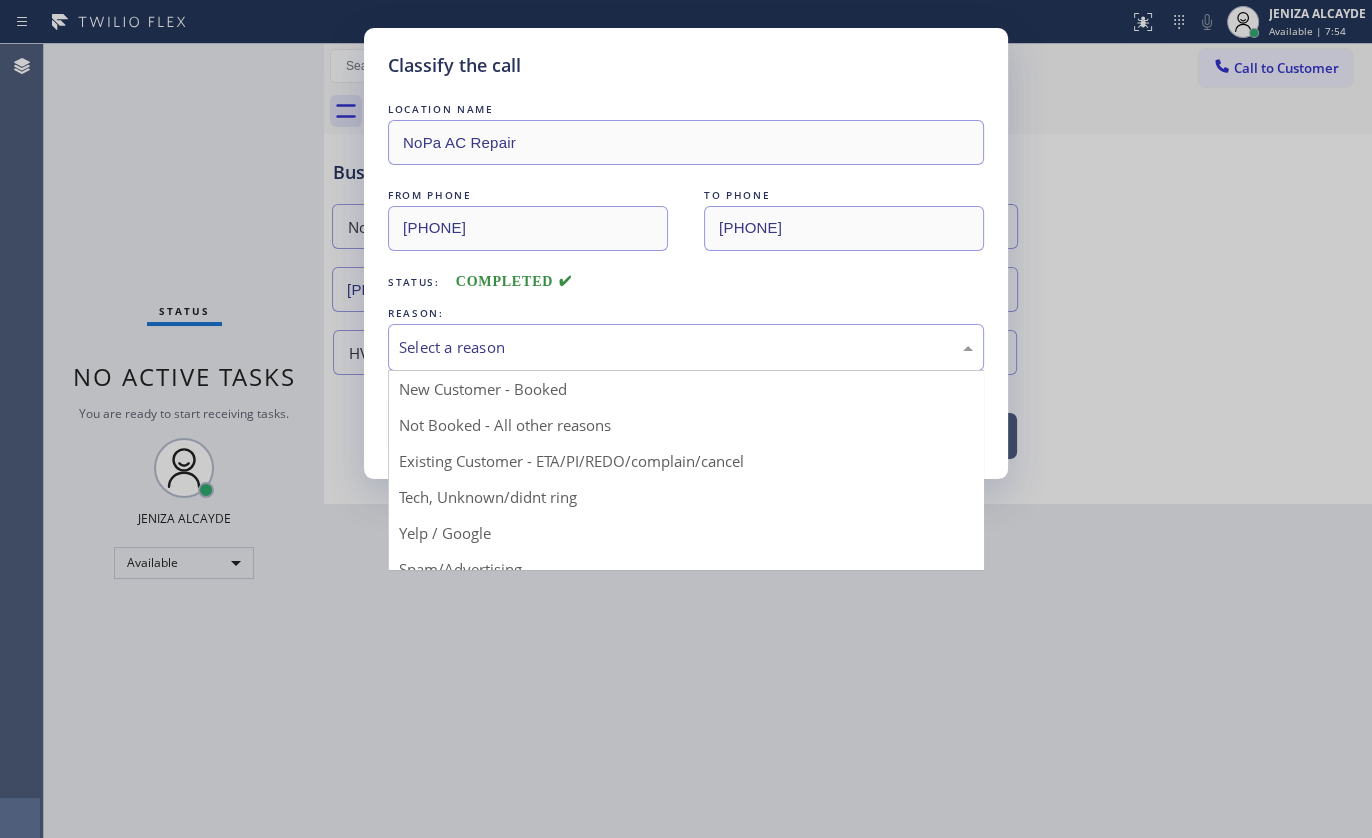 click on "Select a reason" at bounding box center [686, 347] 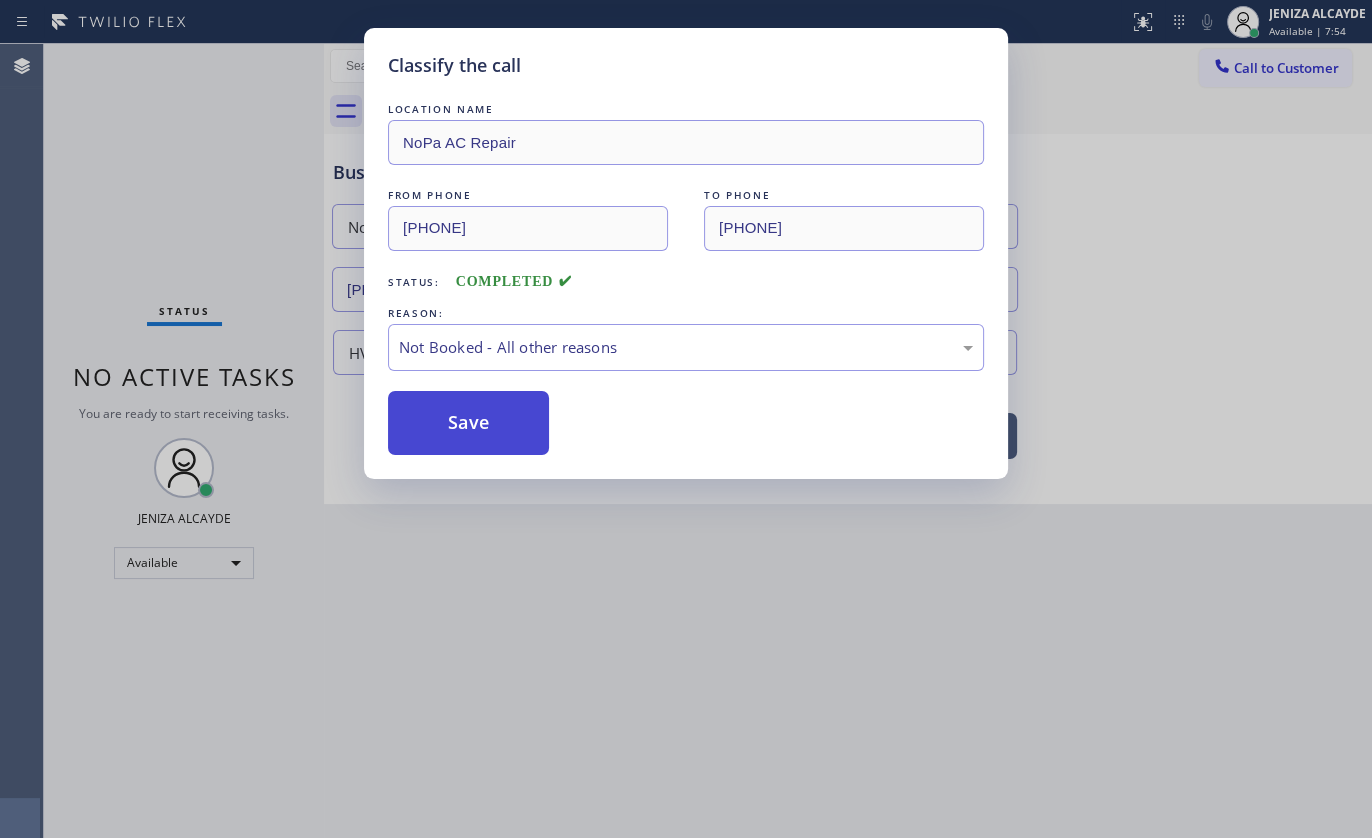 click on "Save" at bounding box center [468, 423] 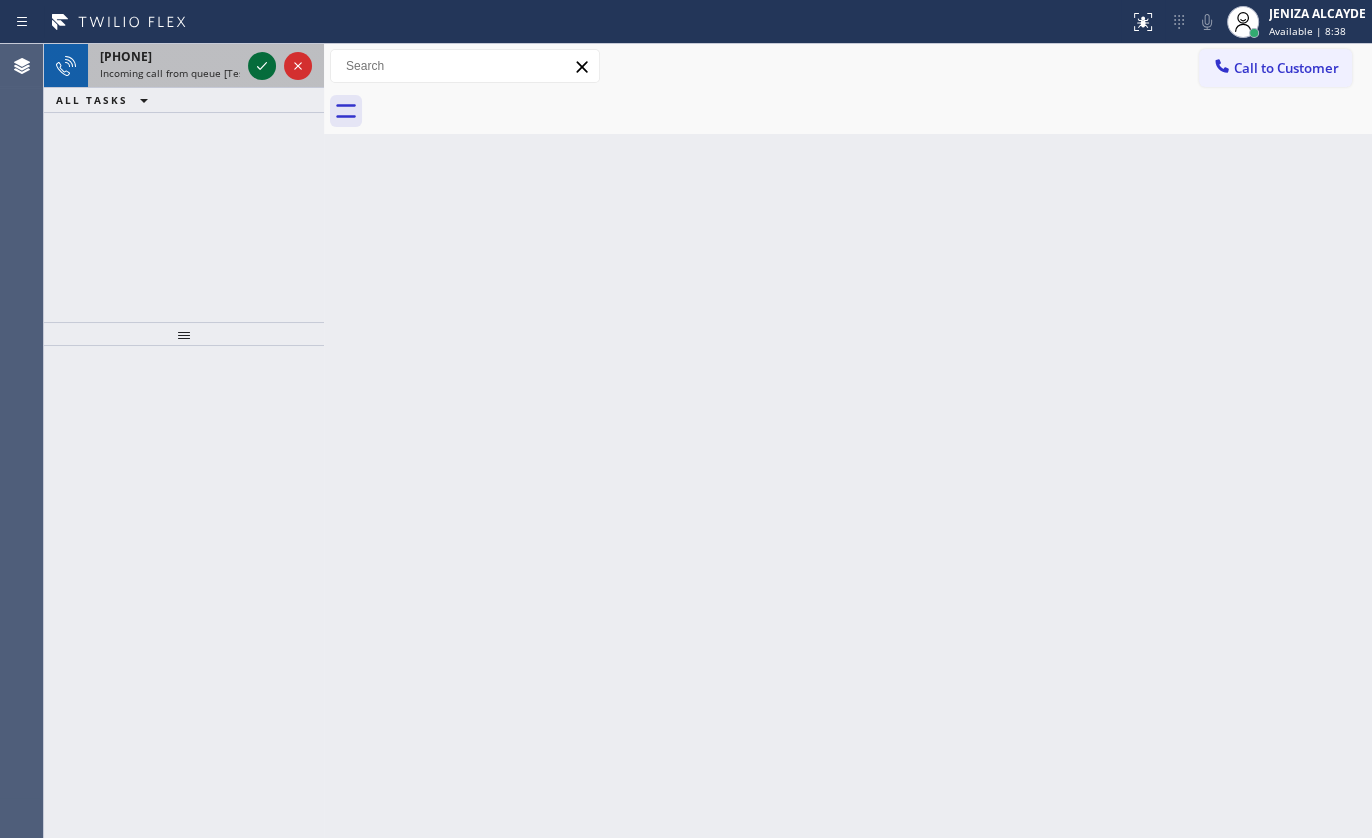 click 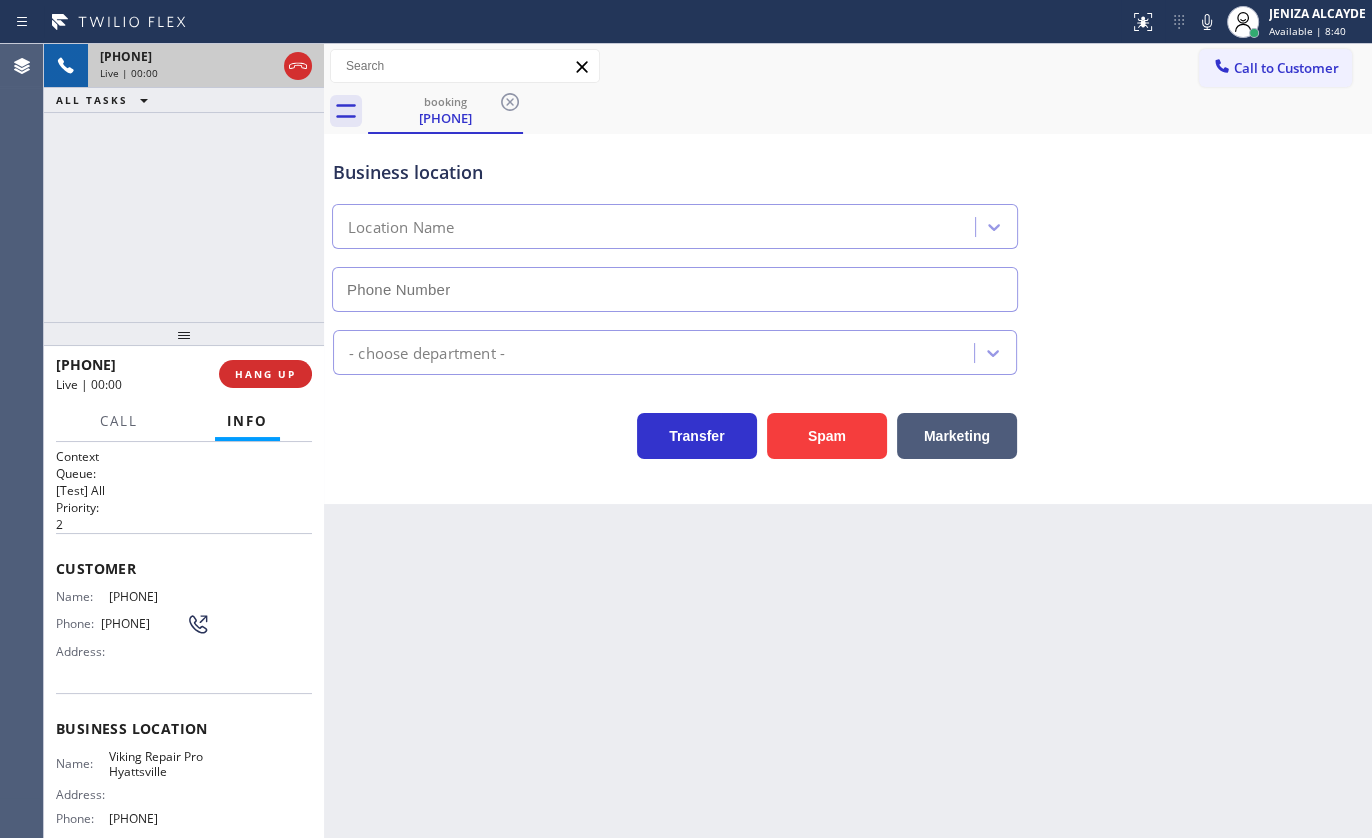 type on "(301) 591-6882" 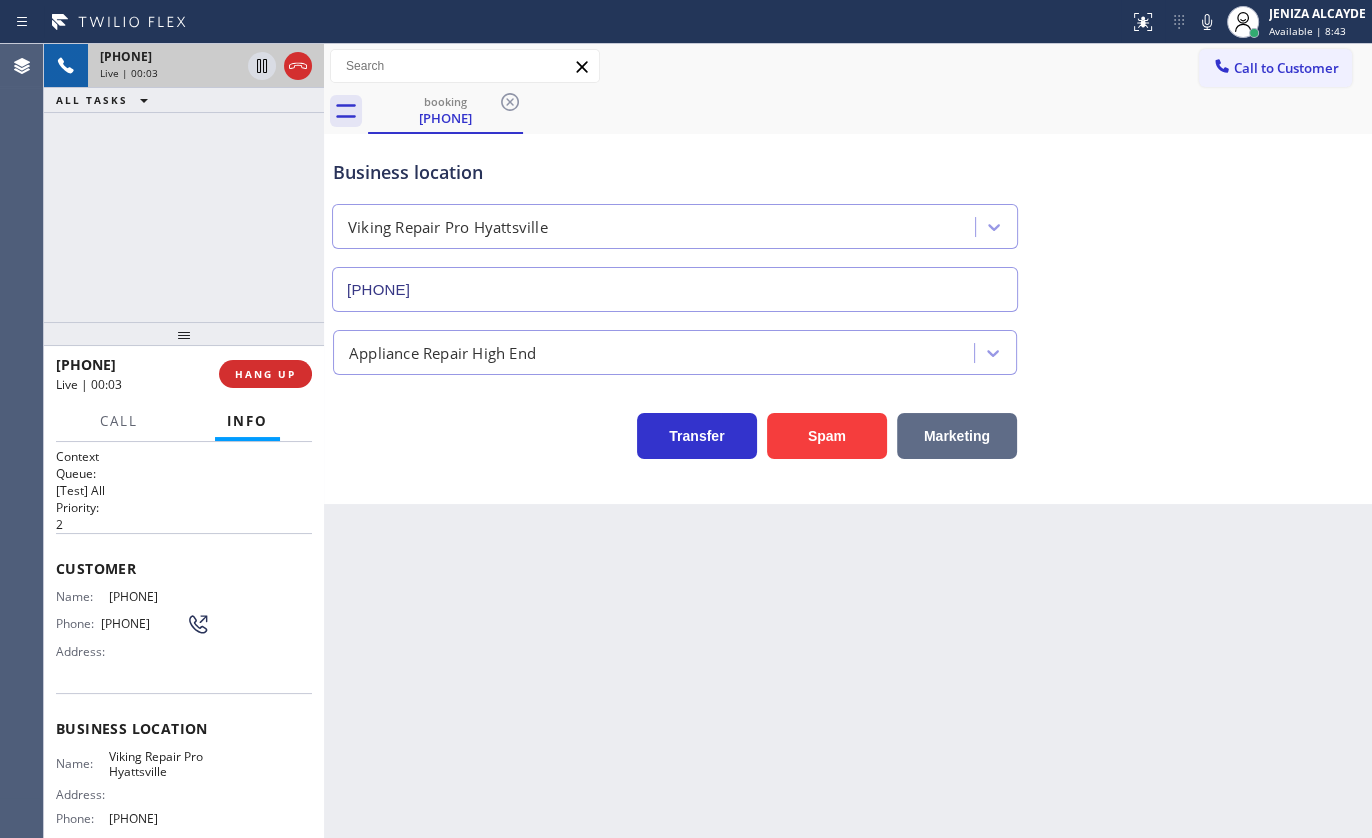 click on "Marketing" at bounding box center (957, 436) 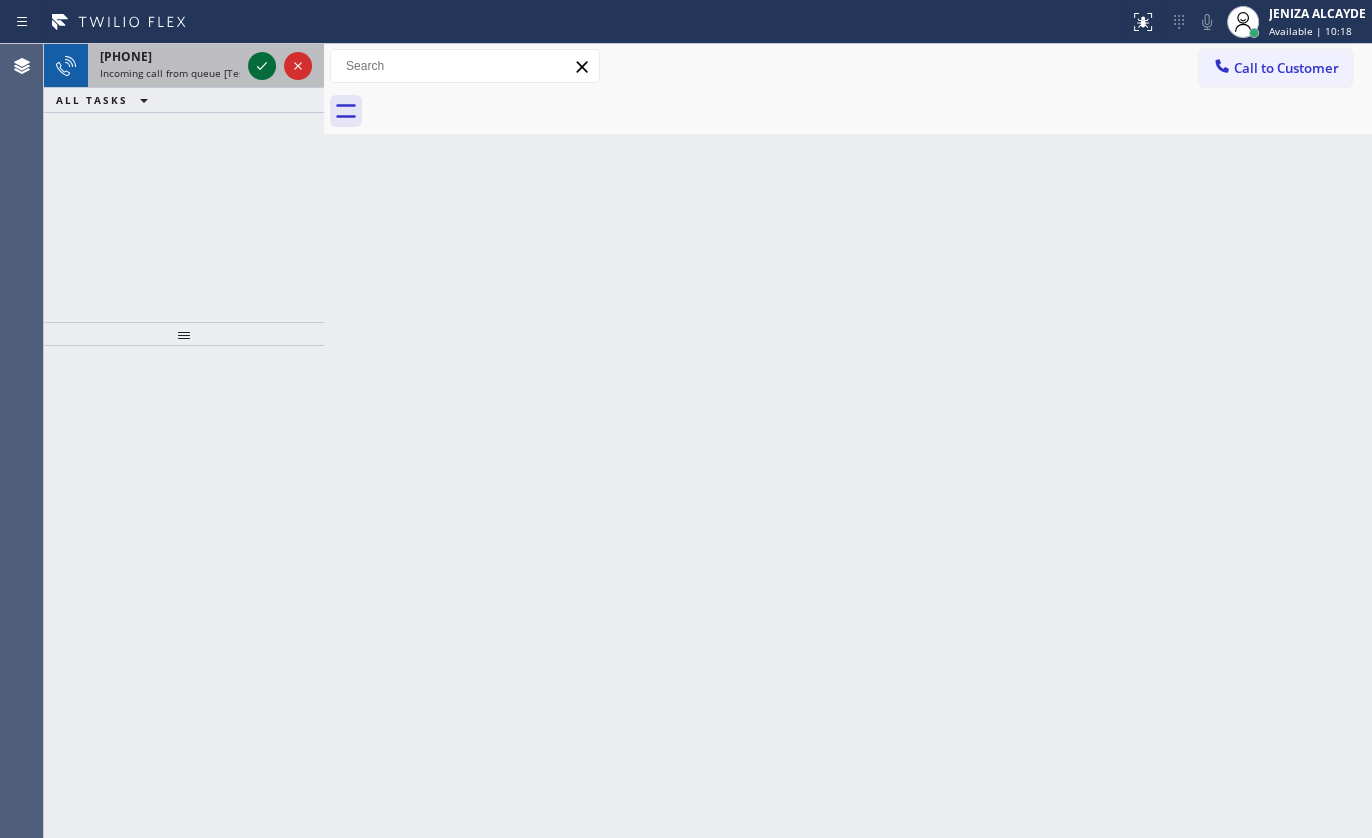 click 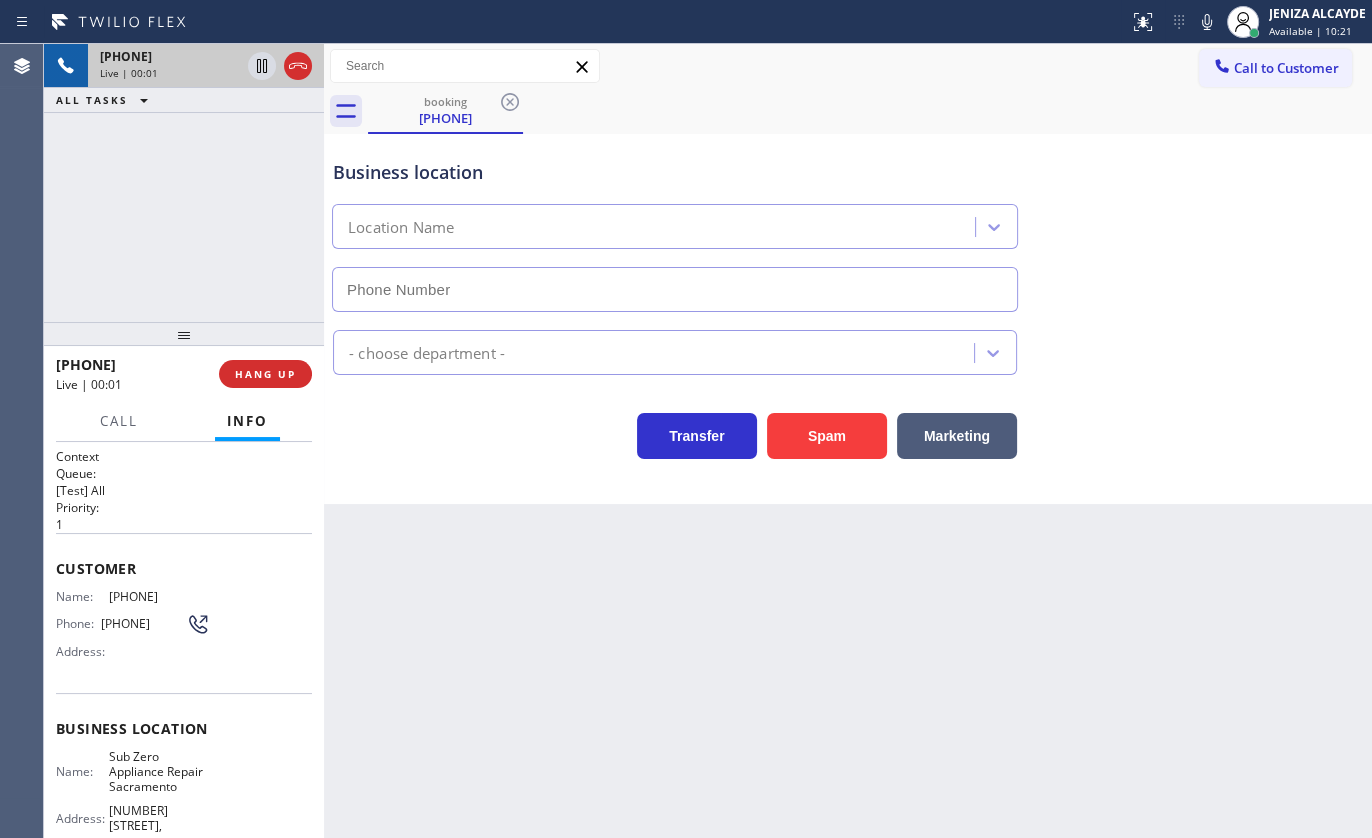 type on "(916) 571-1342" 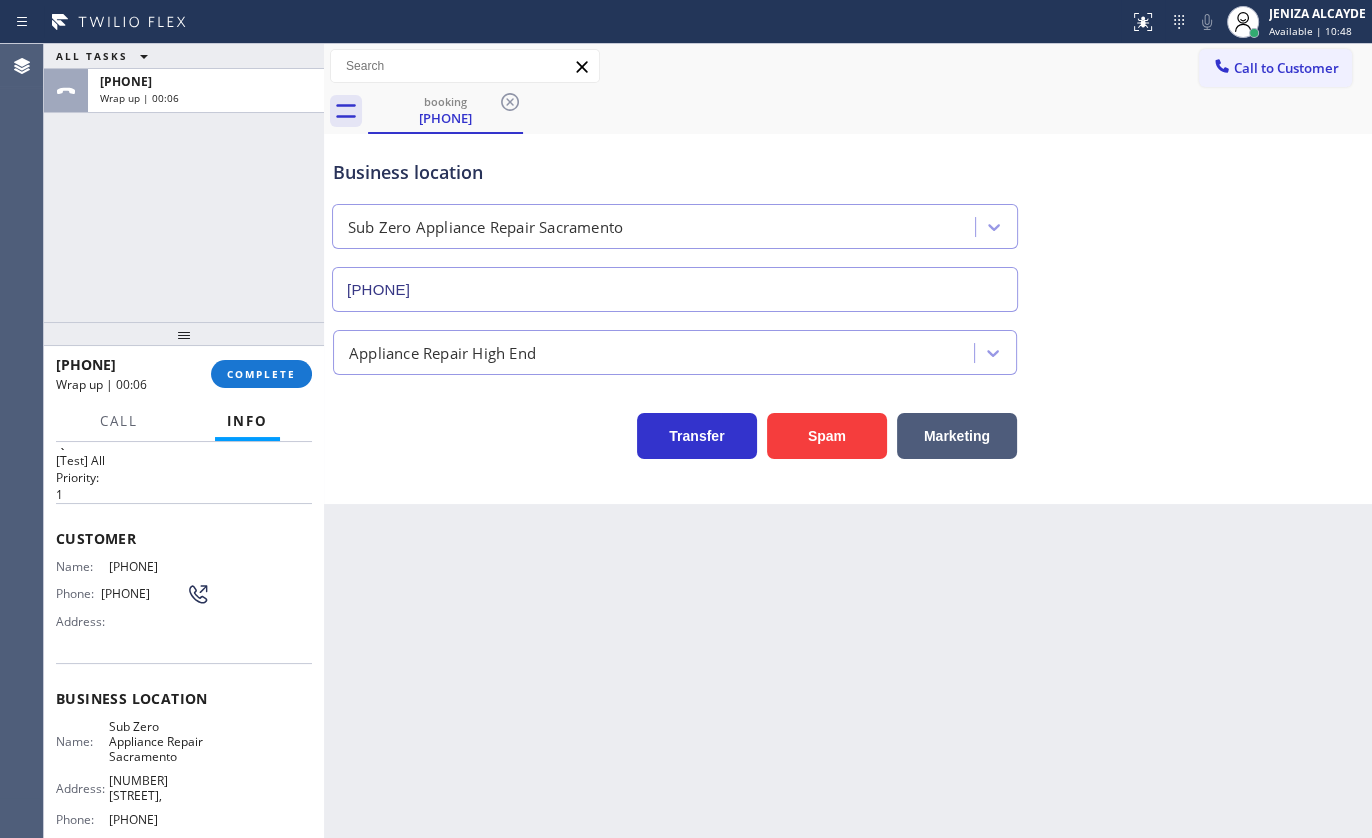 scroll, scrollTop: 0, scrollLeft: 0, axis: both 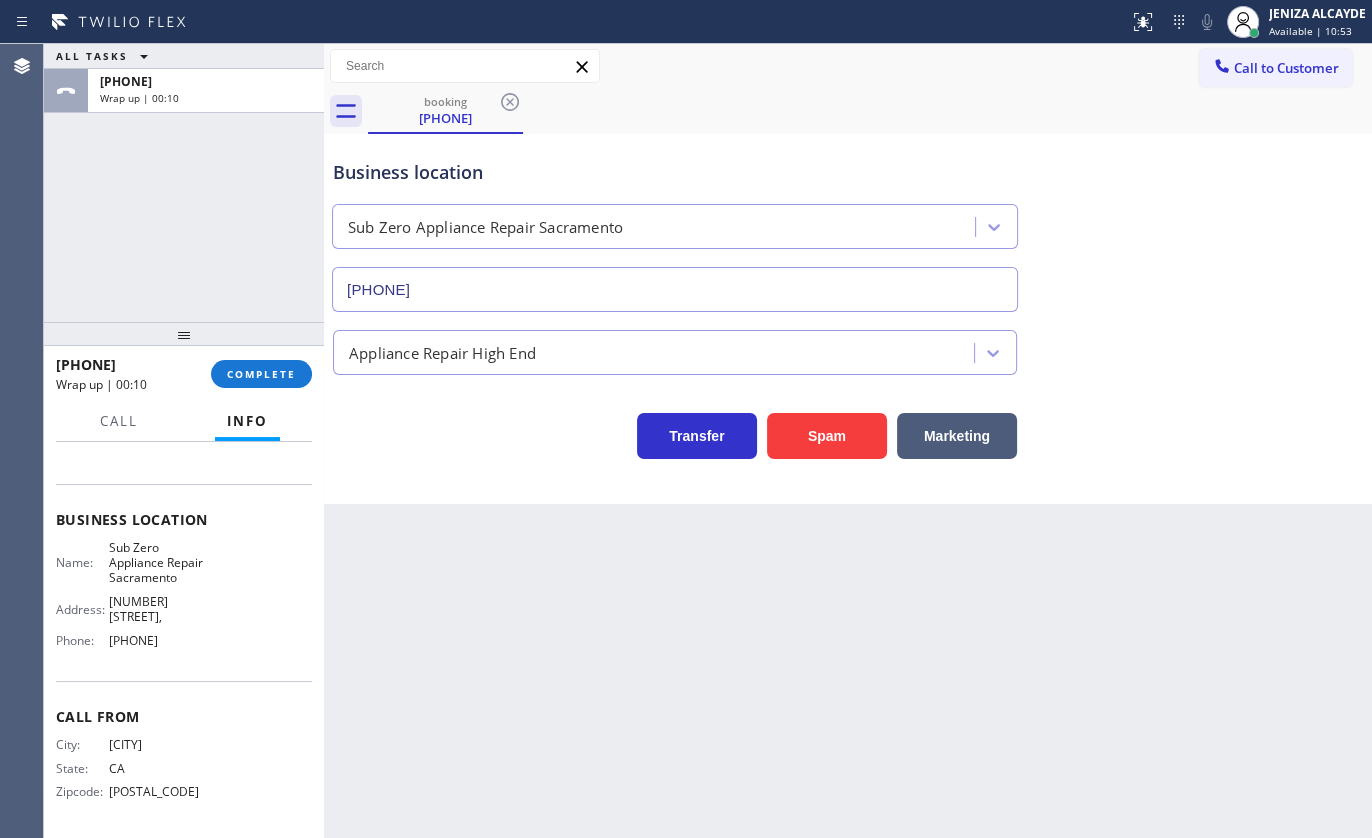 drag, startPoint x: 51, startPoint y: 550, endPoint x: 244, endPoint y: 661, distance: 222.64322 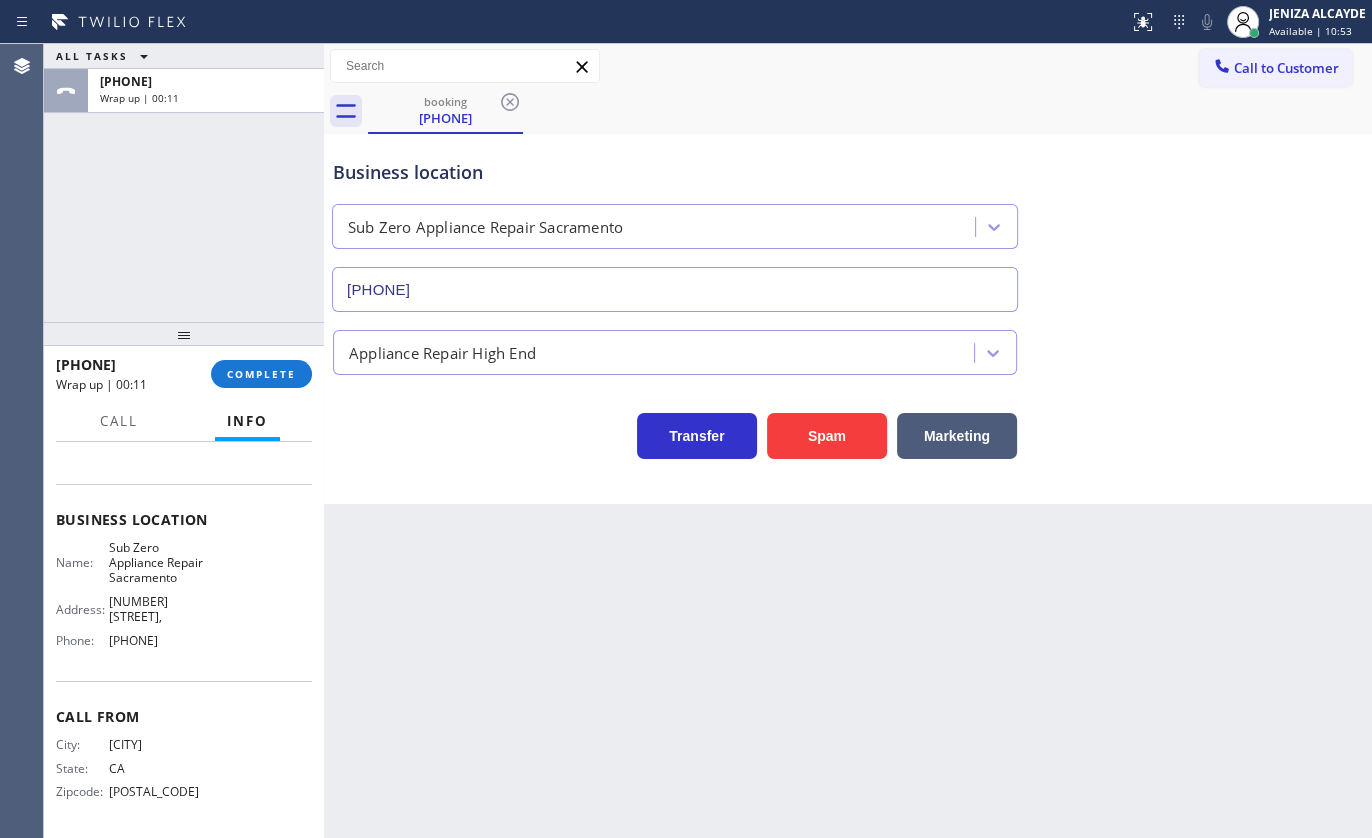 copy on "Customer Name: (415) 898-3452 Phone: (415) 898-3452 Address: Business location Name: Sub Zero Appliance Repair Sacramento Address: 5000 Folsom Blvd,  Phone: (916) 571-1342" 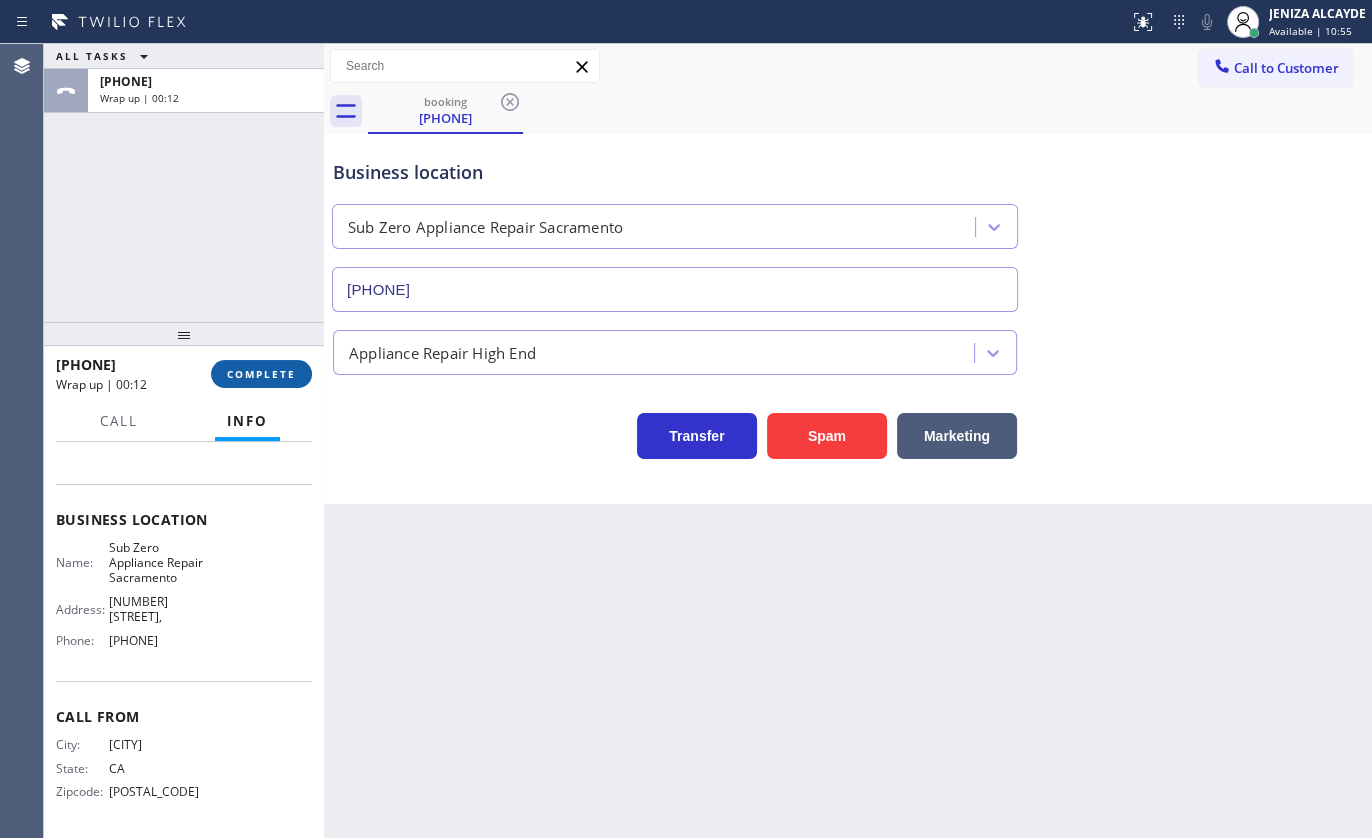 click on "COMPLETE" at bounding box center [261, 374] 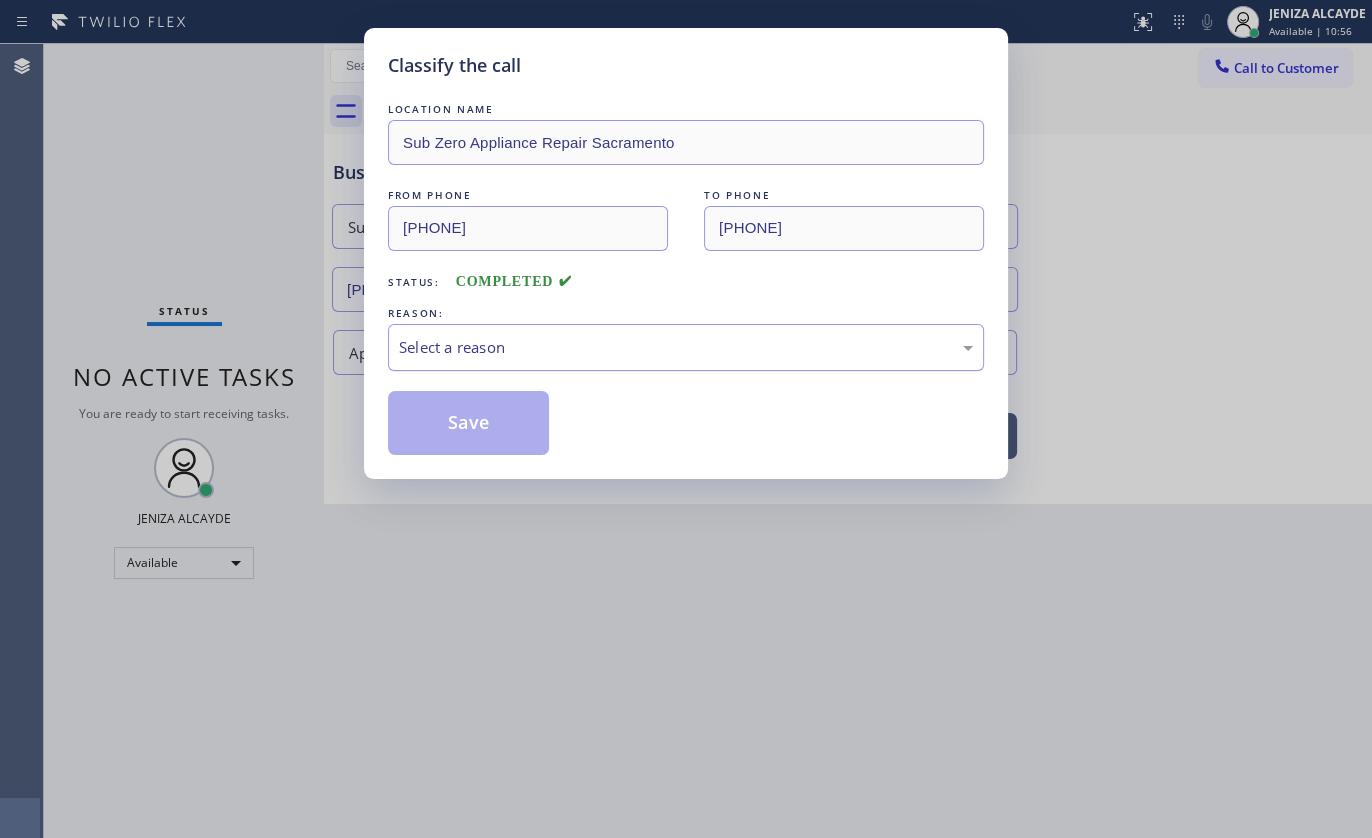 click on "Select a reason" at bounding box center [686, 347] 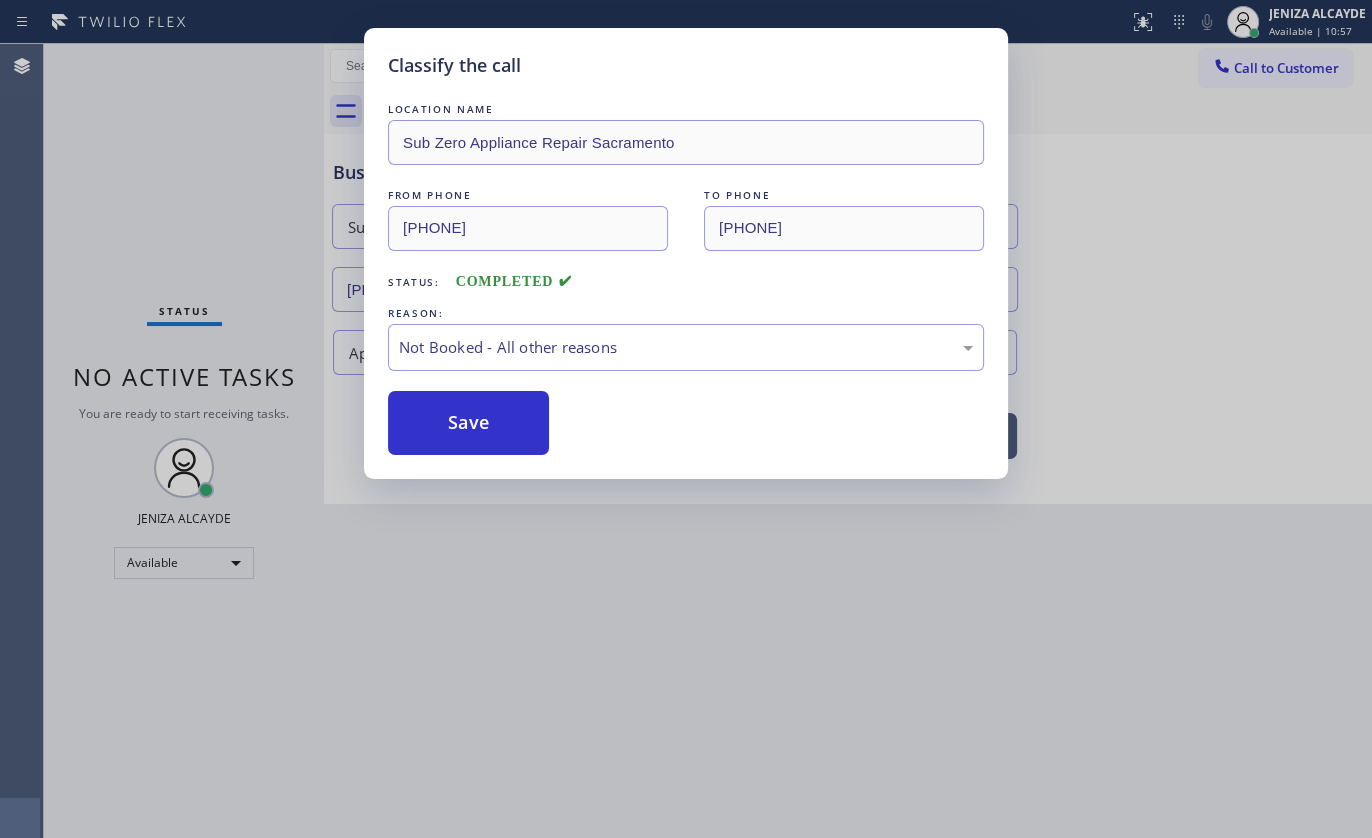 click on "Save" at bounding box center (468, 423) 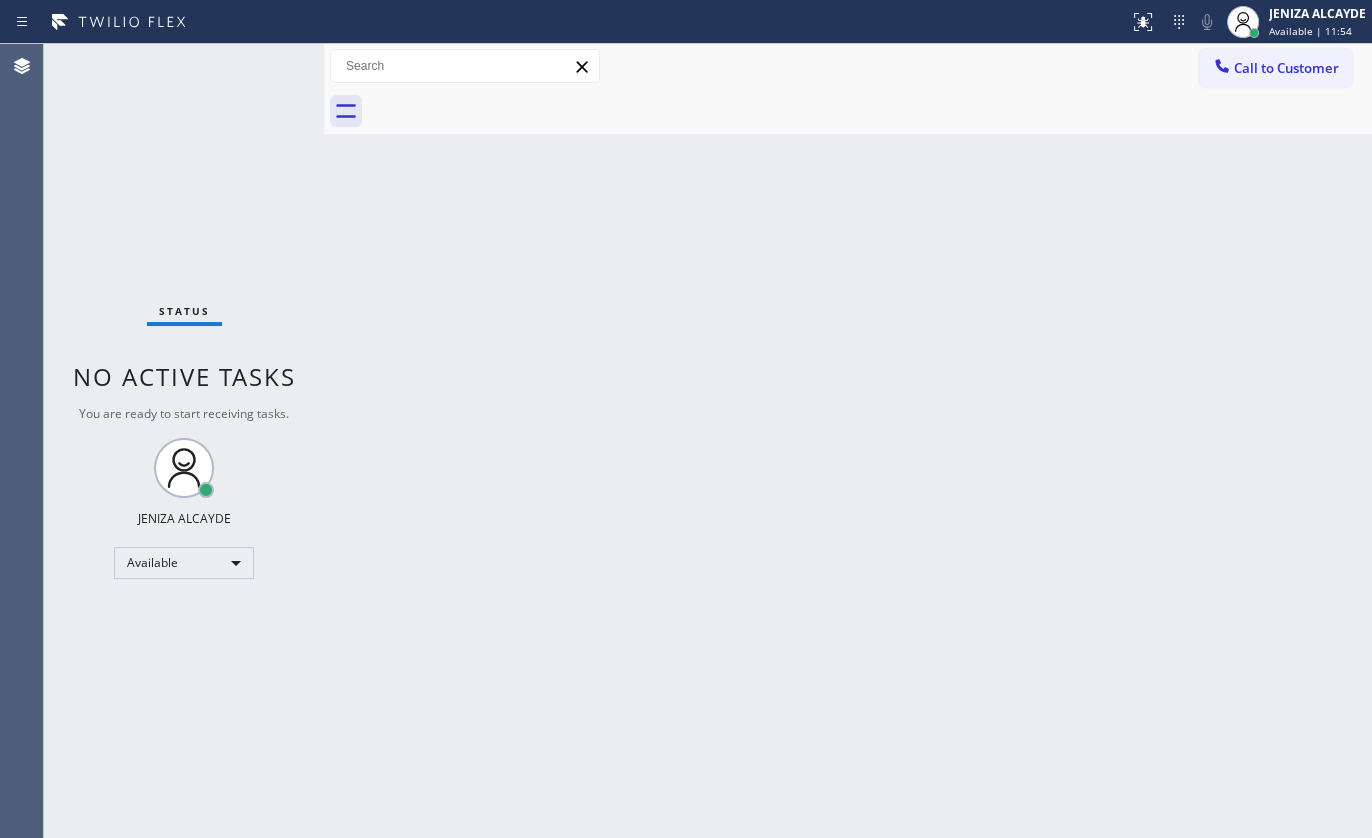 click on "Status   No active tasks     You are ready to start receiving tasks.   JENIZA ALCAYDE Available" at bounding box center (184, 441) 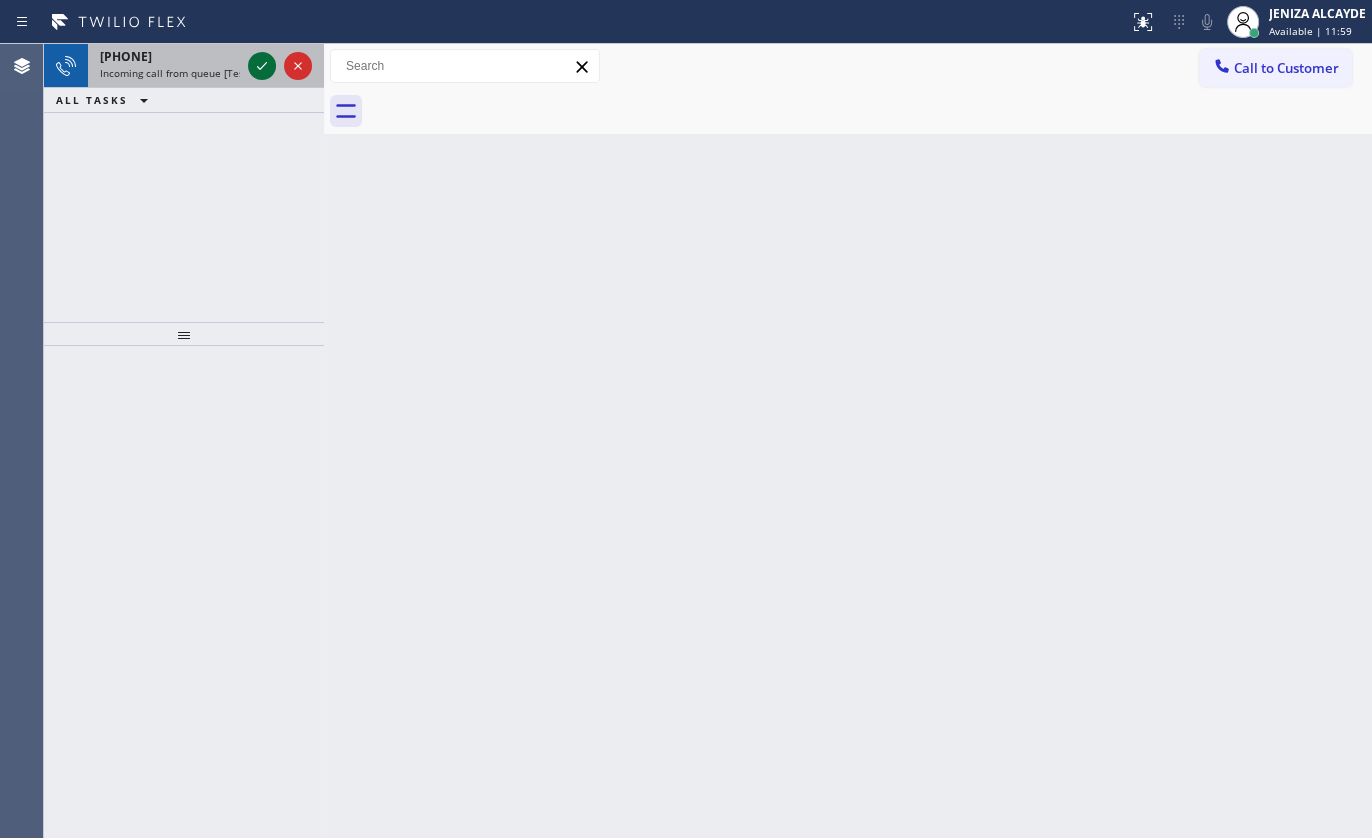 click 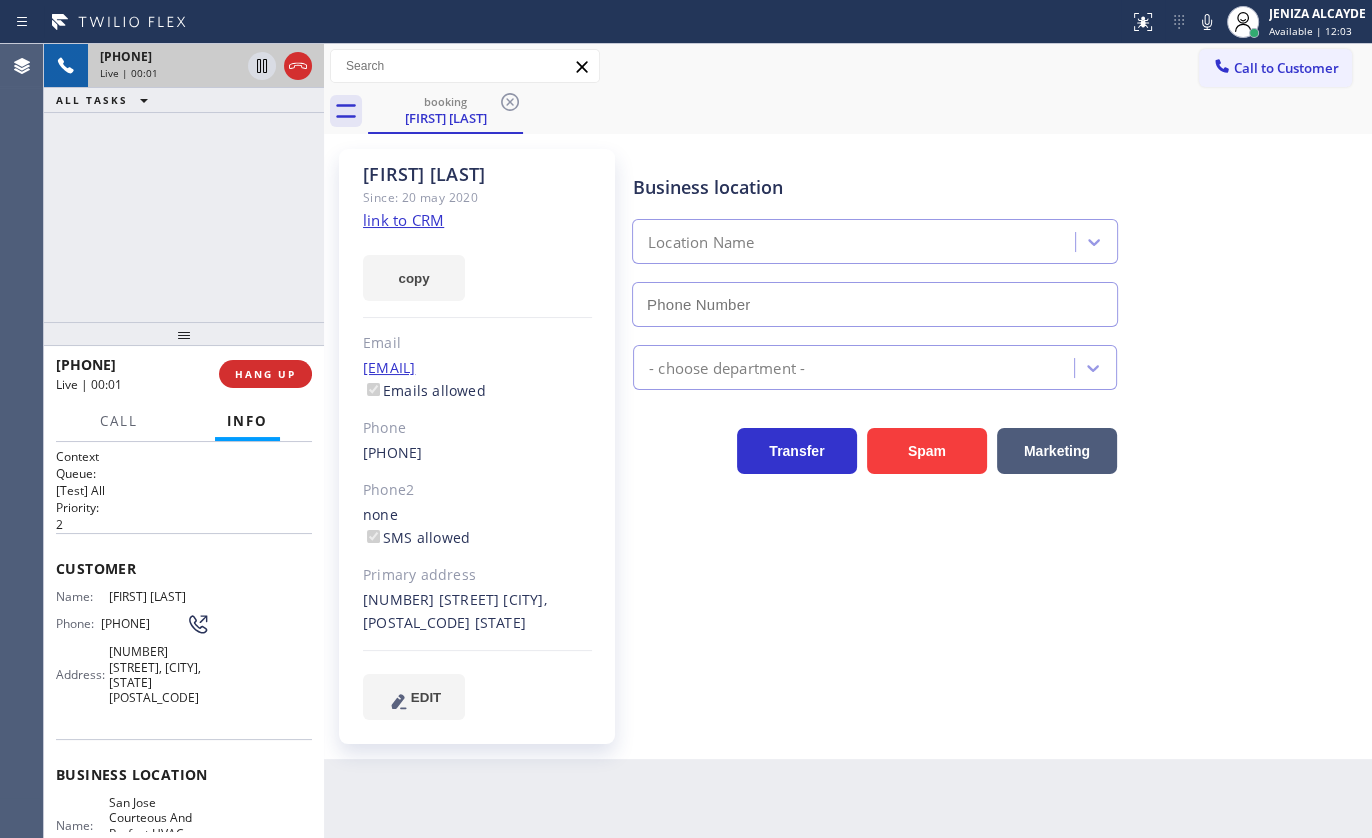 type on "(408) 775-8407" 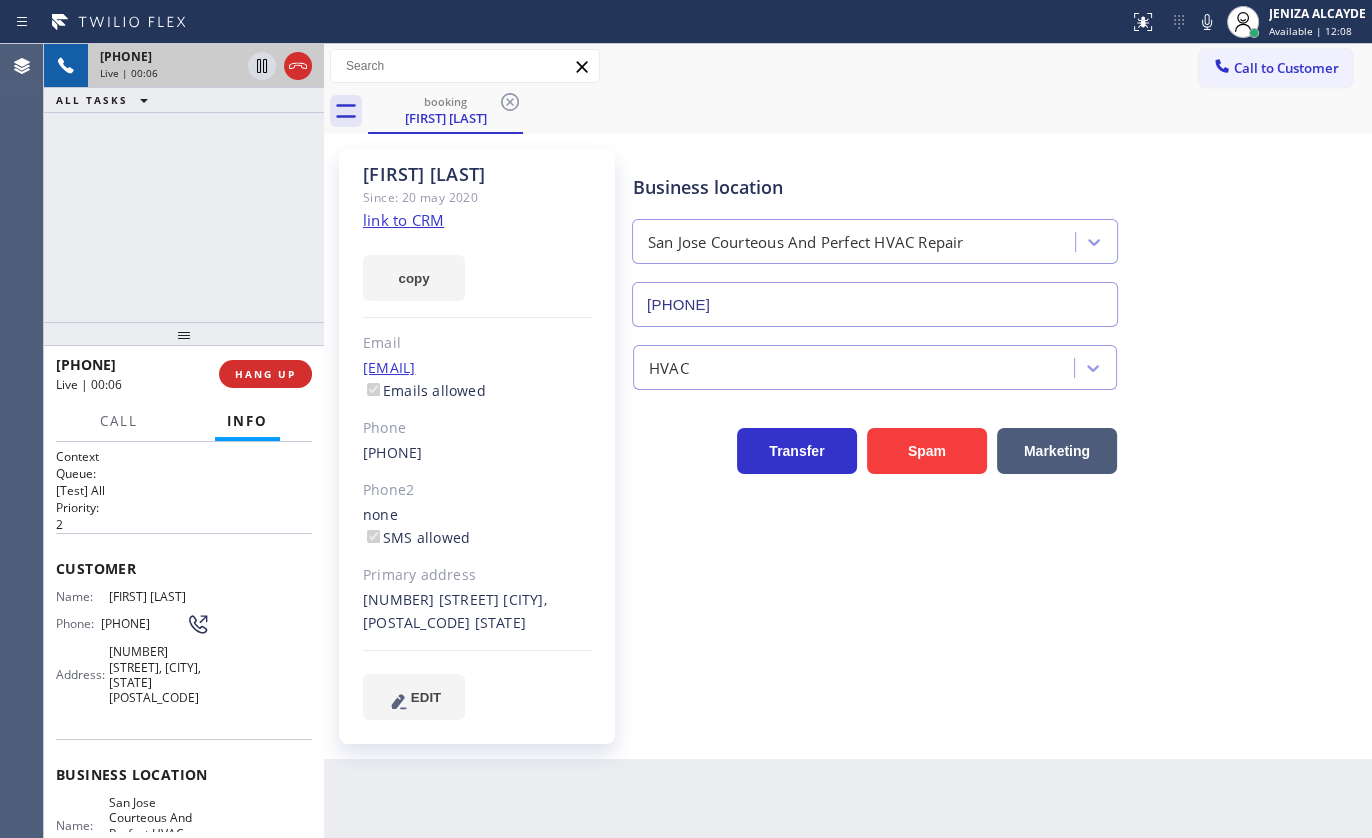 click on "link to CRM" 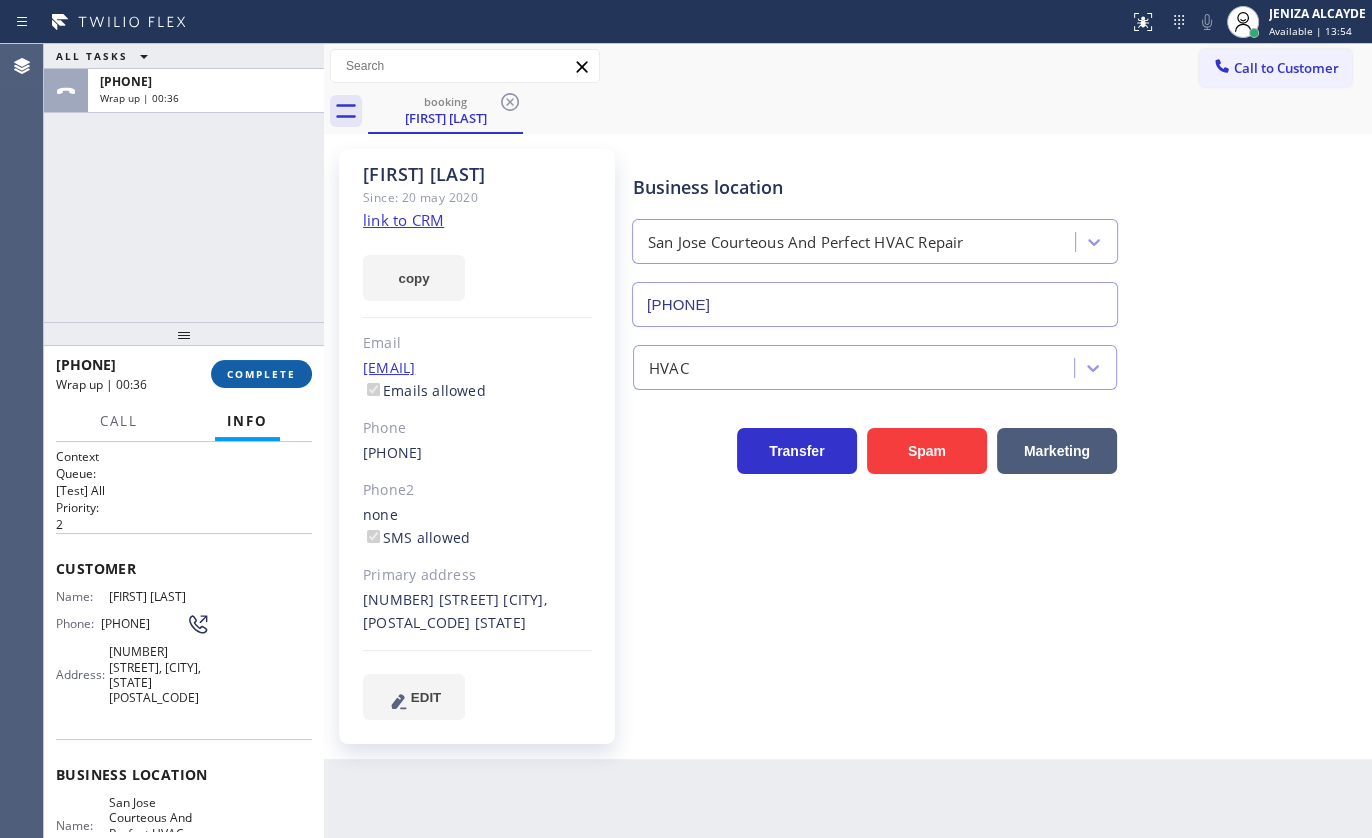 click on "COMPLETE" at bounding box center (261, 374) 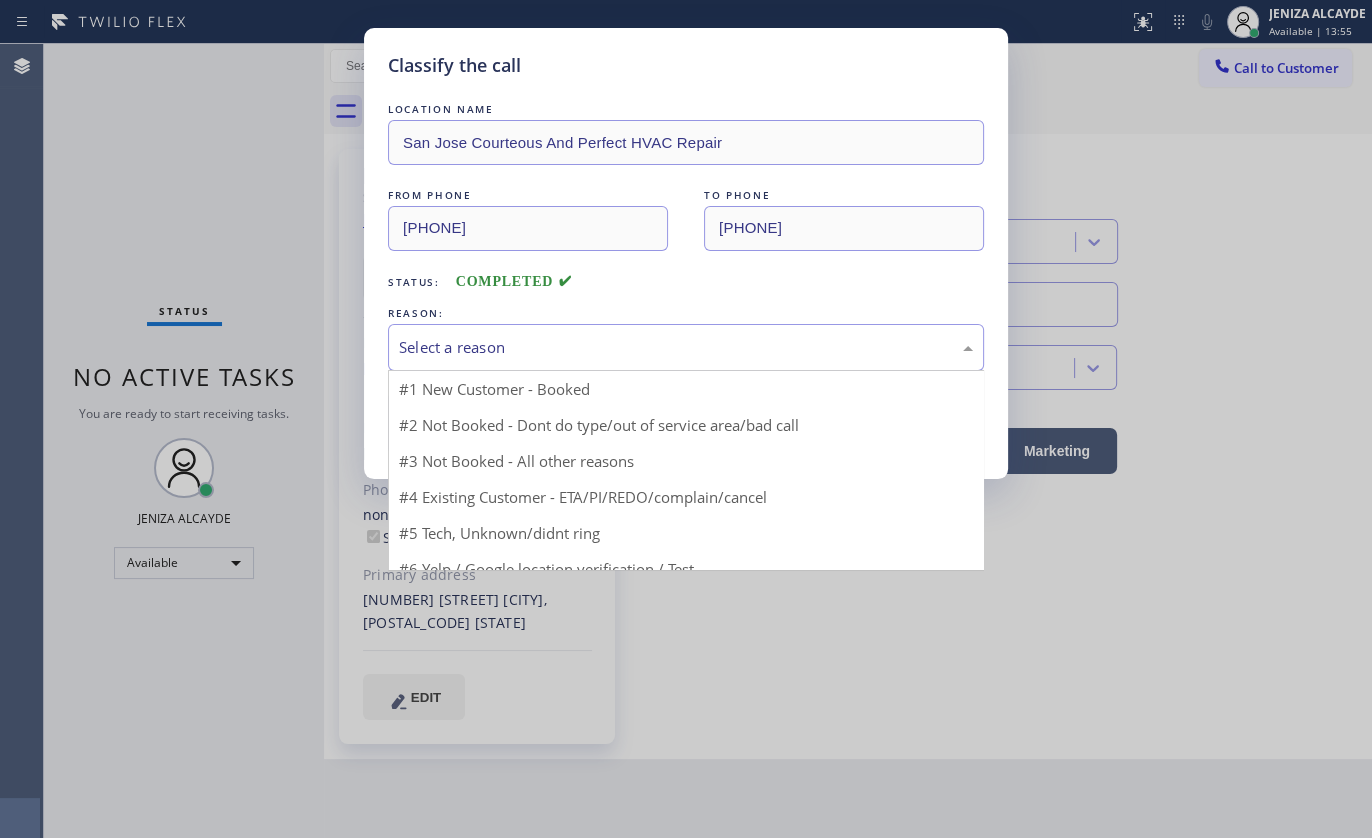click on "Select a reason" at bounding box center [686, 347] 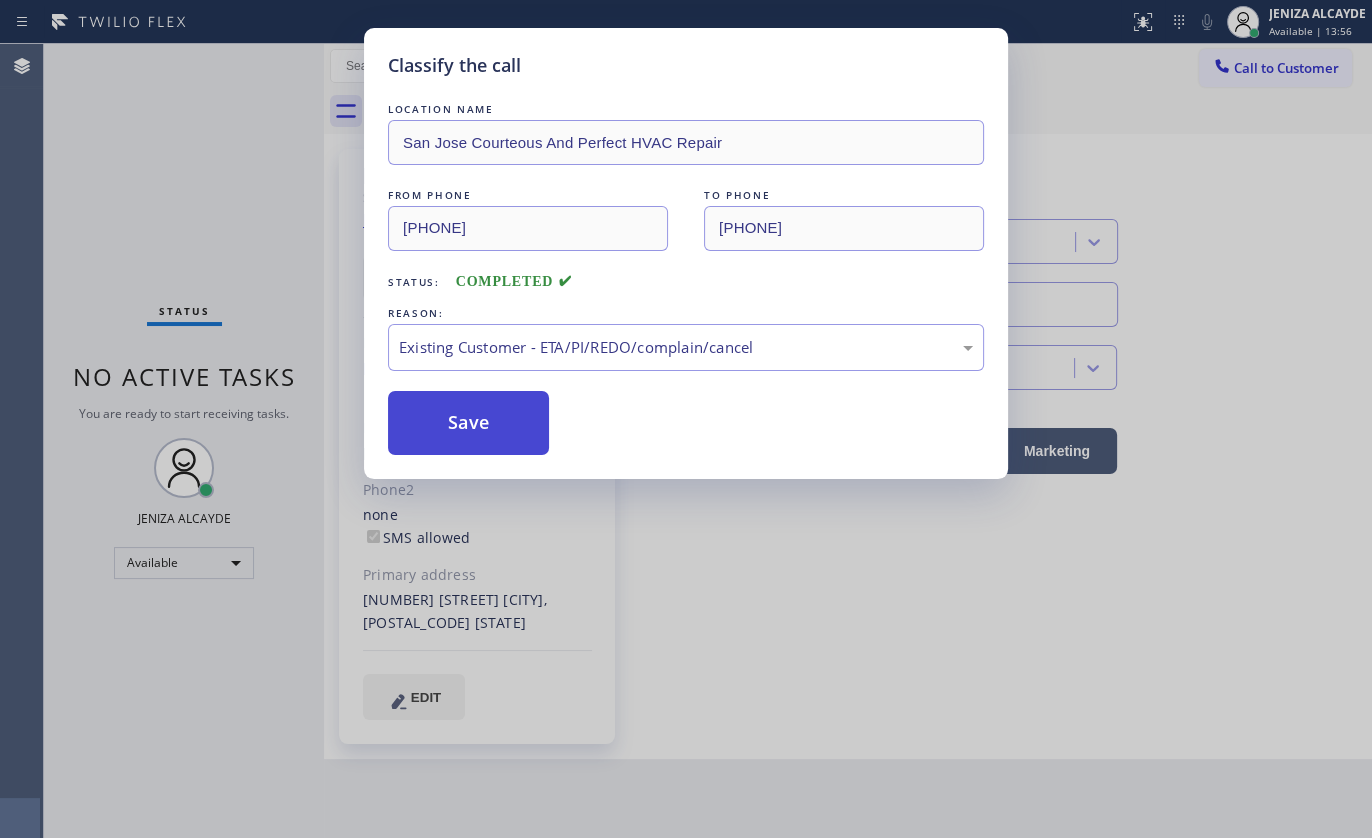 click on "Save" at bounding box center [468, 423] 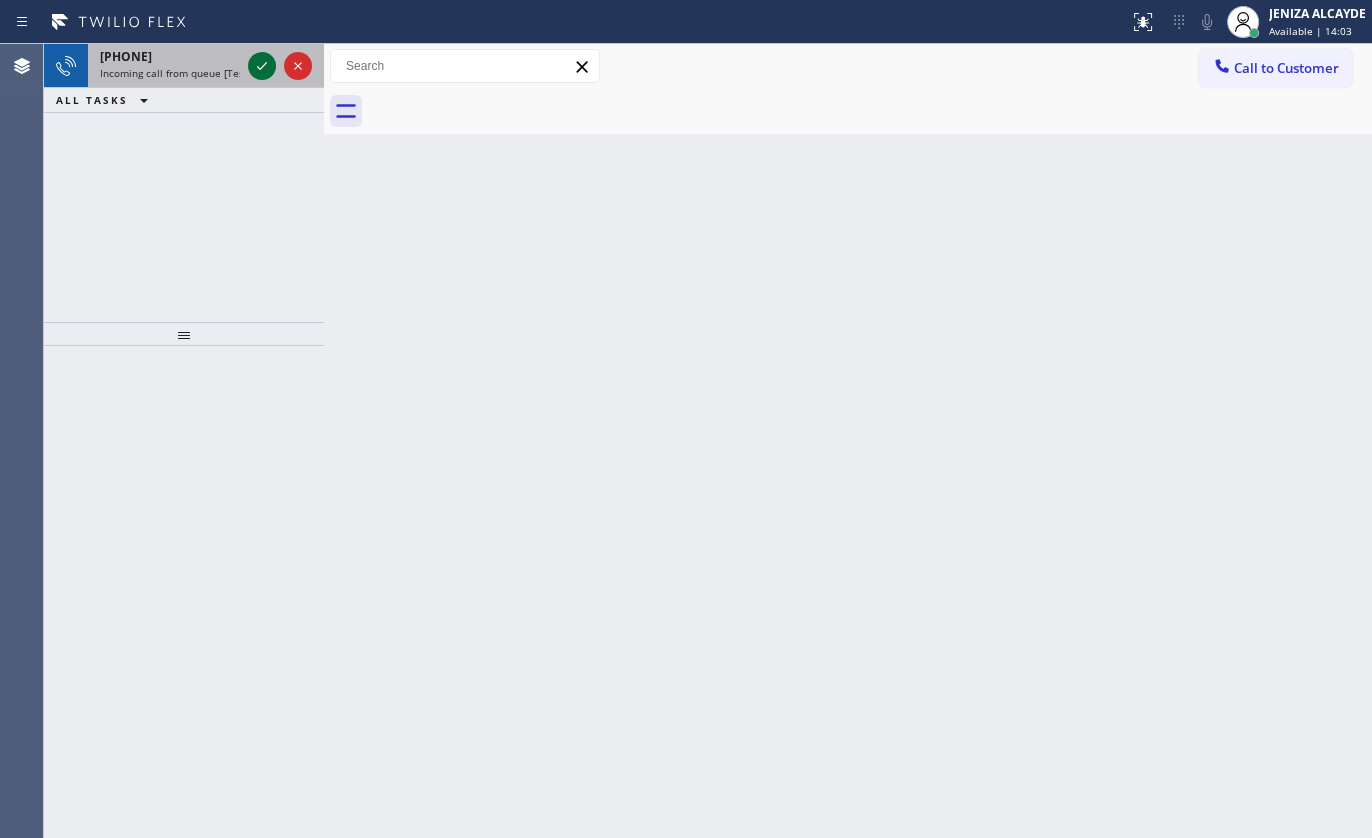 click 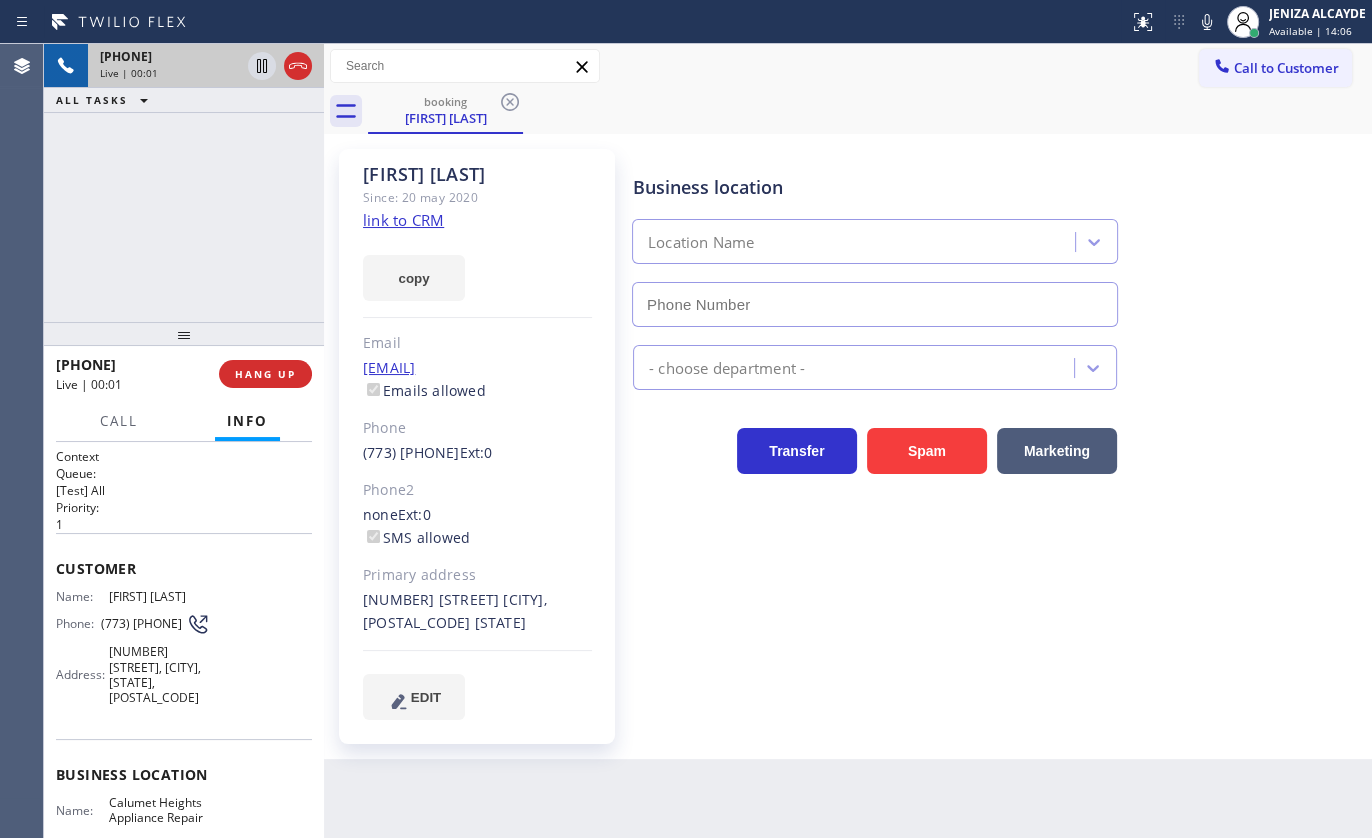 type on "(773) 830-4668" 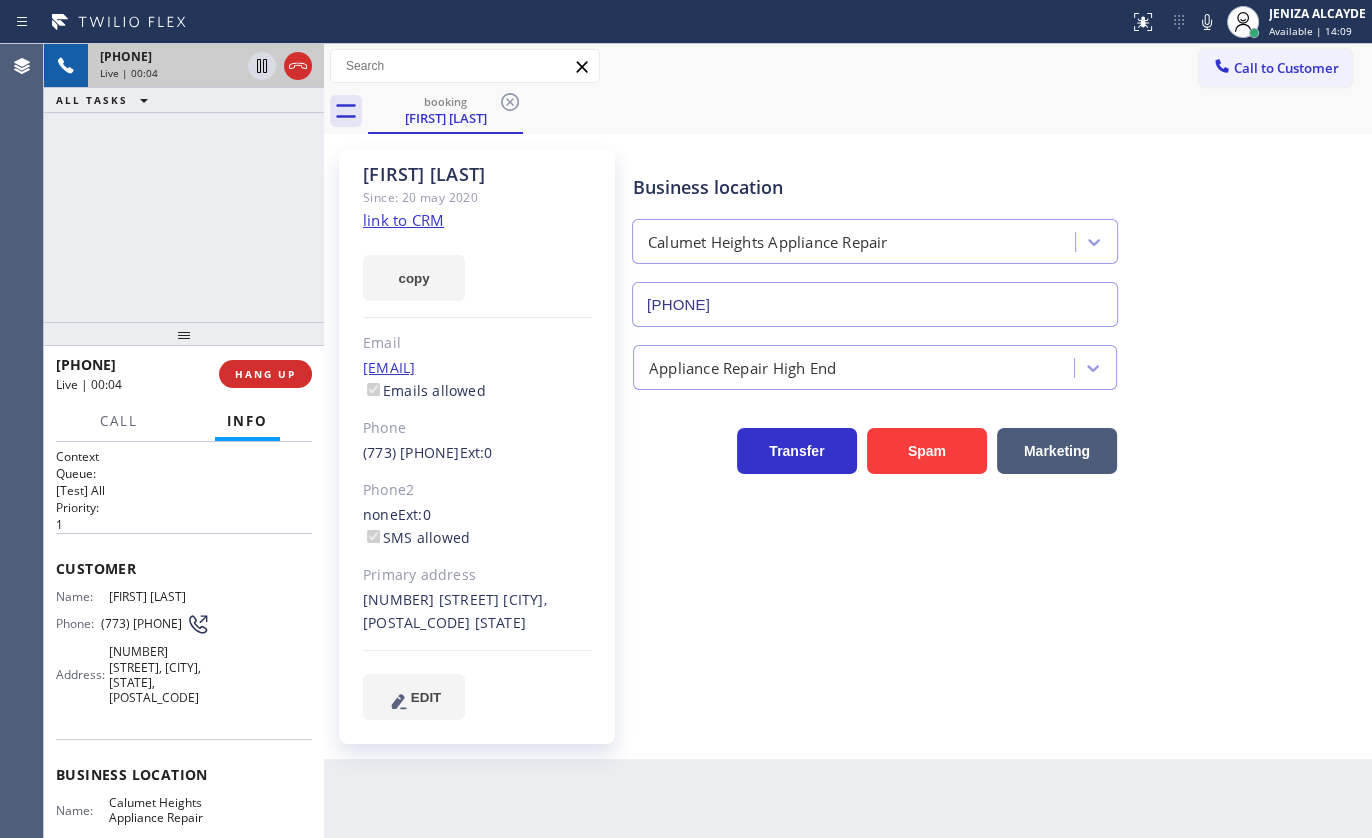 click on "link to CRM" 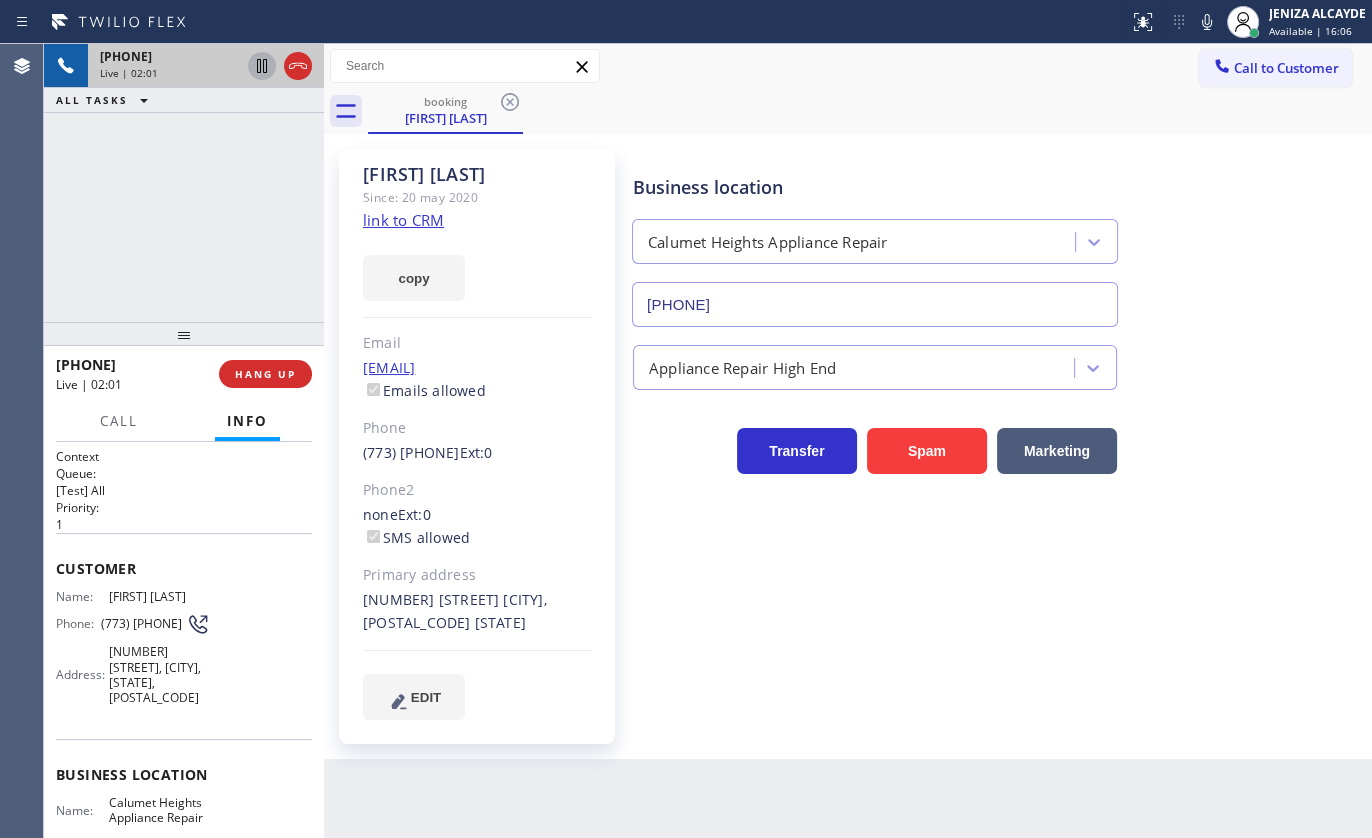 click 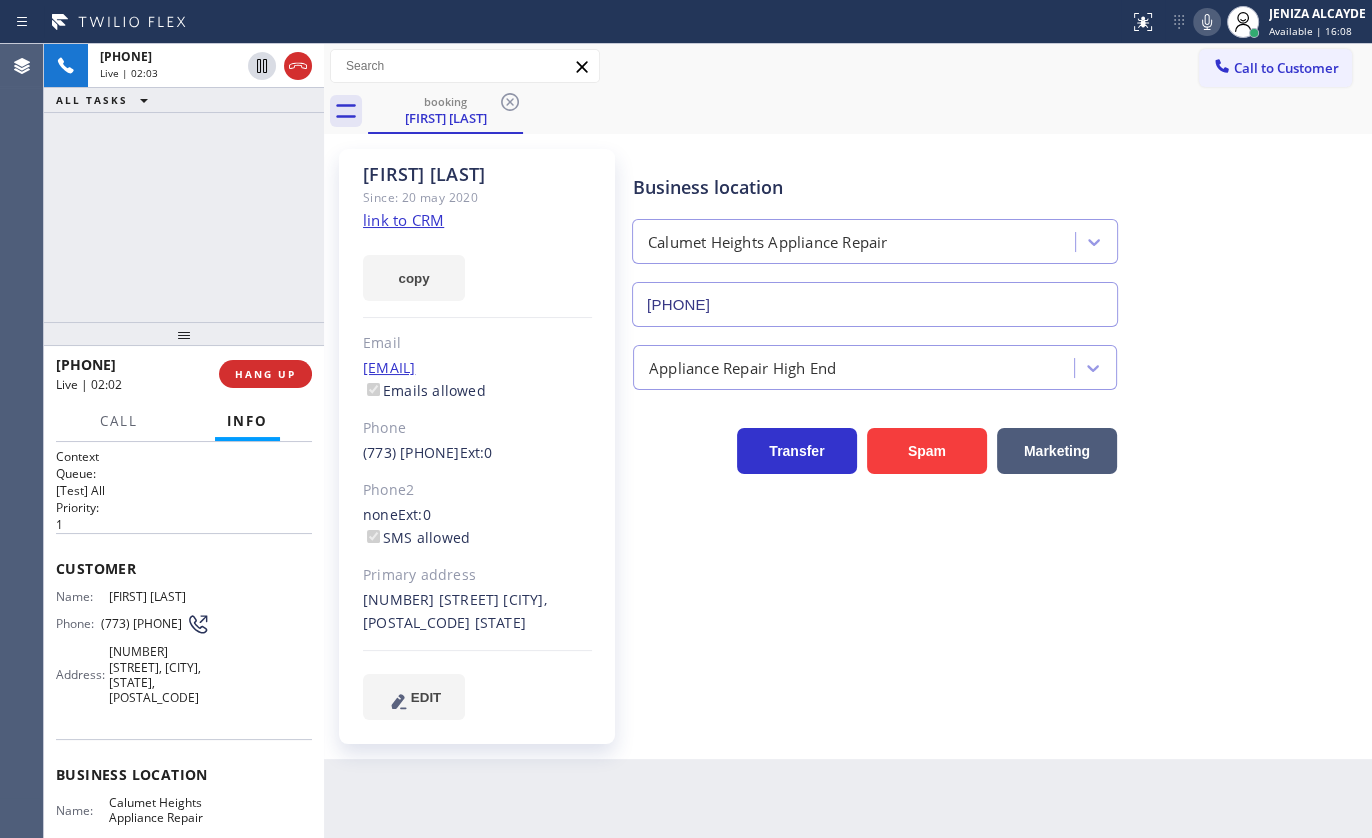 click 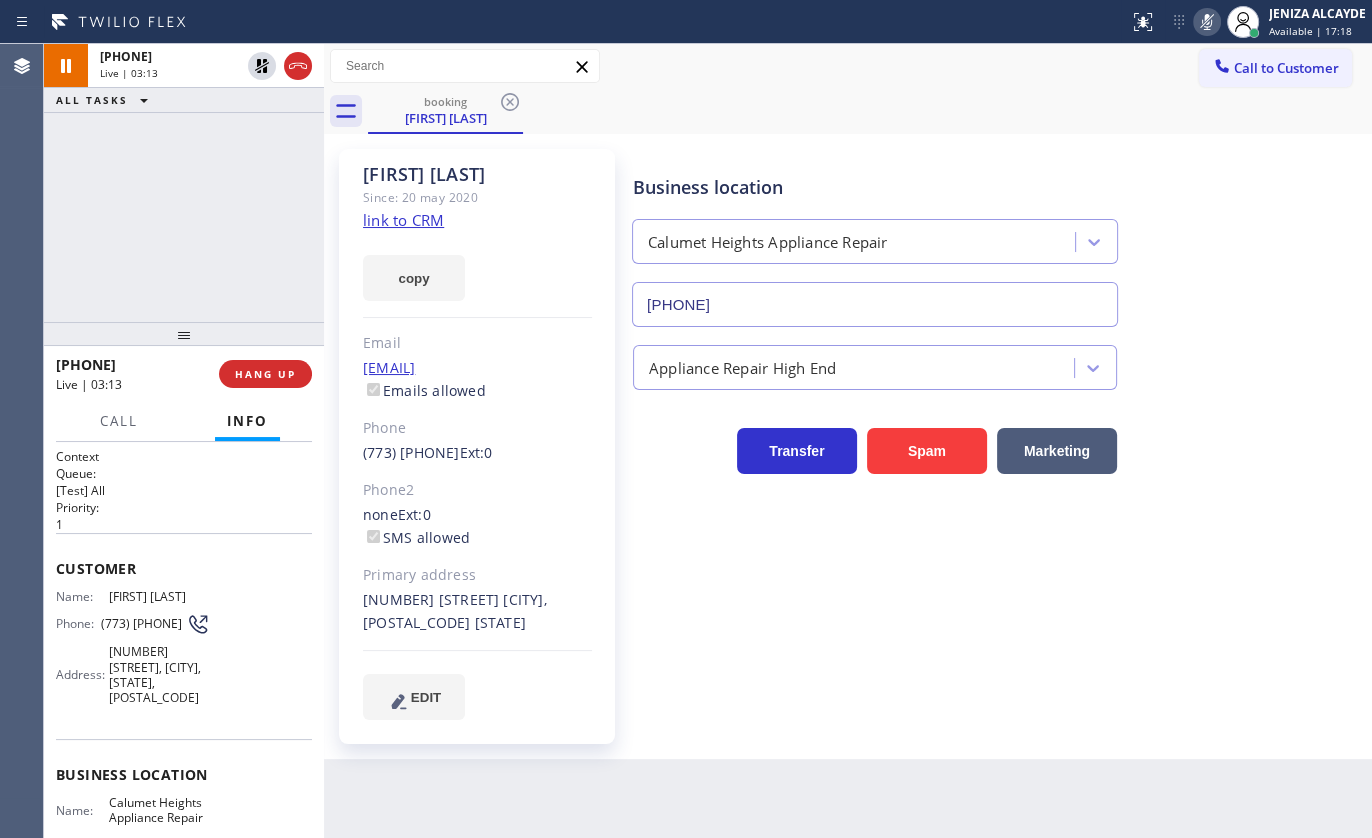 click on "Back to Dashboard Change Sender ID Customers Technicians Select a contact Outbound call Technician Search Technician Your caller id phone number Your caller id phone number Call Technician info Name   Phone none Address none Change Sender ID HVAC +18559994417 5 Star Appliance +18557314952 Appliance Repair +18554611149 Plumbing +18889090120 Air Duct Cleaning +18006865038  Electricians +18005688664 Cancel Change Check personal SMS Reset Change booking Sherry Jackson Call to Customer Outbound call Location Search location Your caller id phone number Customer number Call Outbound call Technician Search Technician Your caller id phone number Your caller id phone number Call booking Sherry Jackson Sherry   Jackson Since: 20 may 2020 link to CRM copy Email sherryjackson070@gmail.com  Emails allowed Phone (773) 936-8459  Ext:  0 Phone2 none  Ext:  0  SMS allowed Primary address  1508 East 72nd Place Chicago, 60619 IL EDIT Outbound call Location Calumet Heights Appliance Repair Your caller id phone number Call Spam" at bounding box center (848, 441) 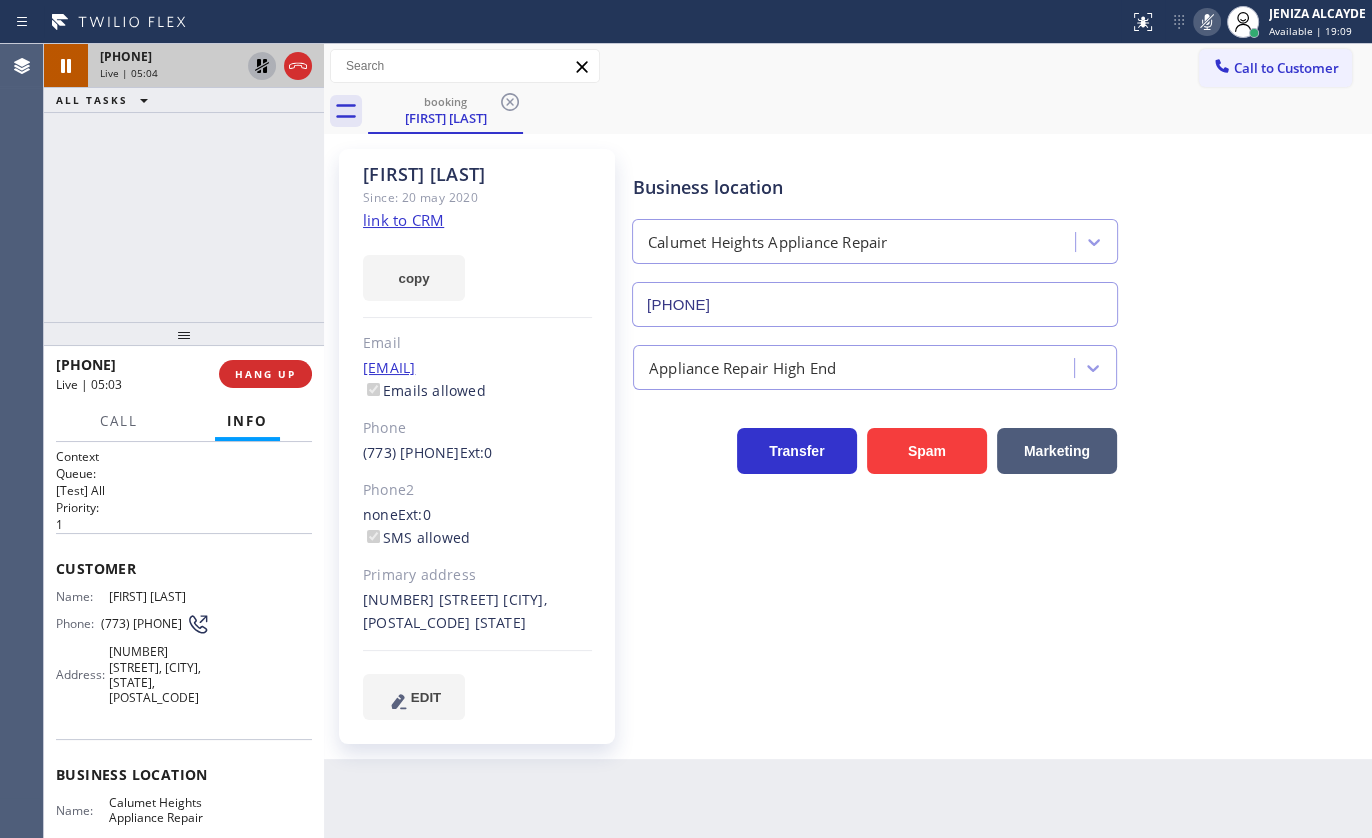 click 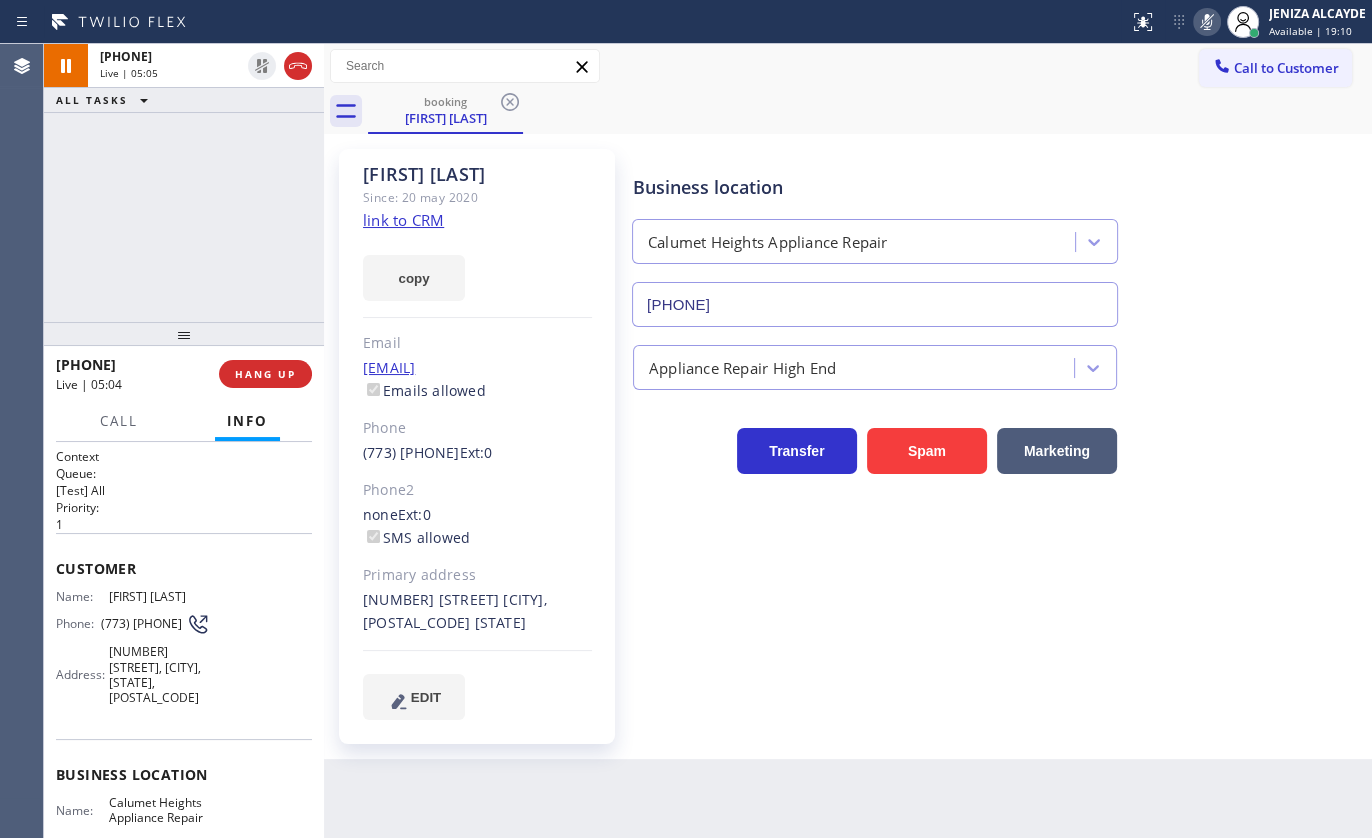 click 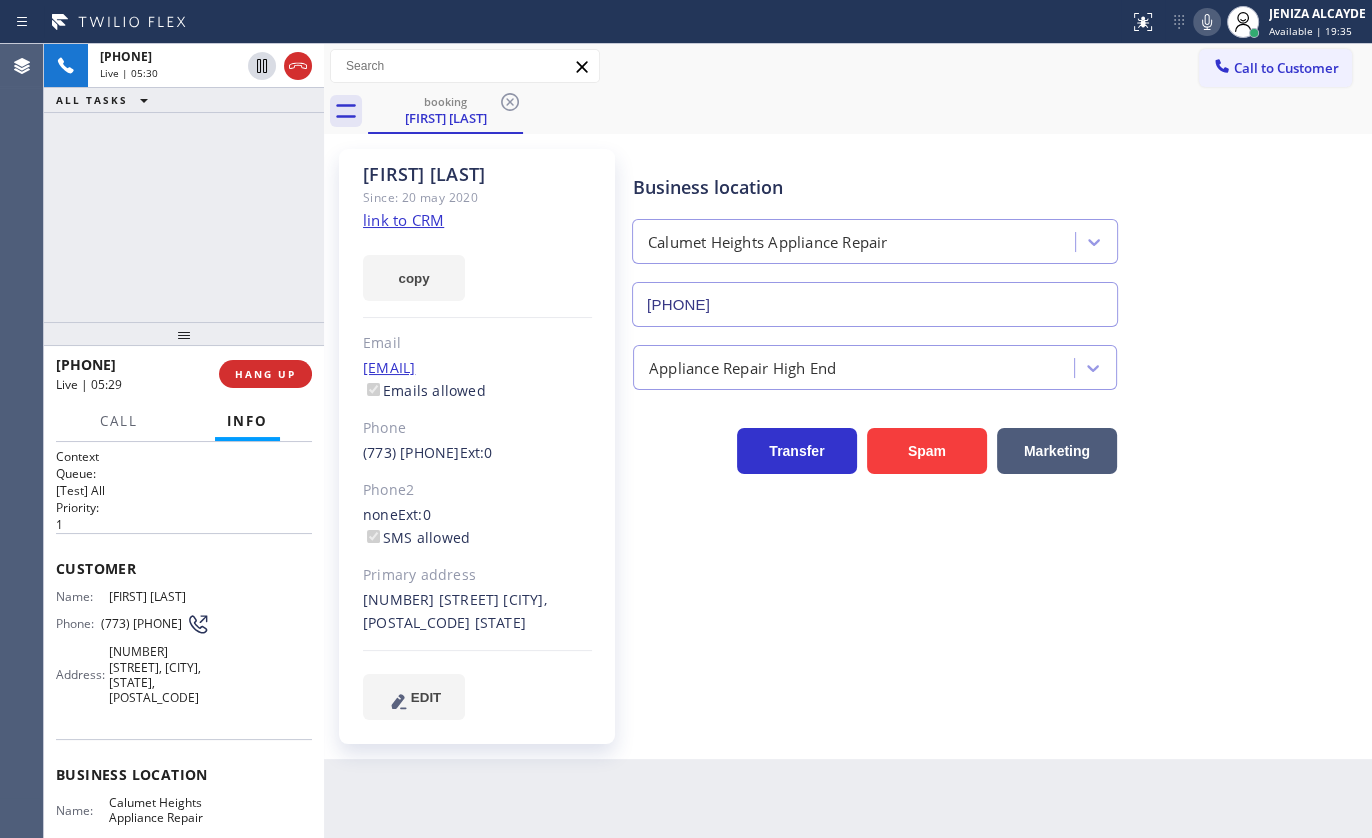 click on "ALL TASKS ALL TASKS ACTIVE TASKS TASKS IN WRAP UP" at bounding box center (184, 100) 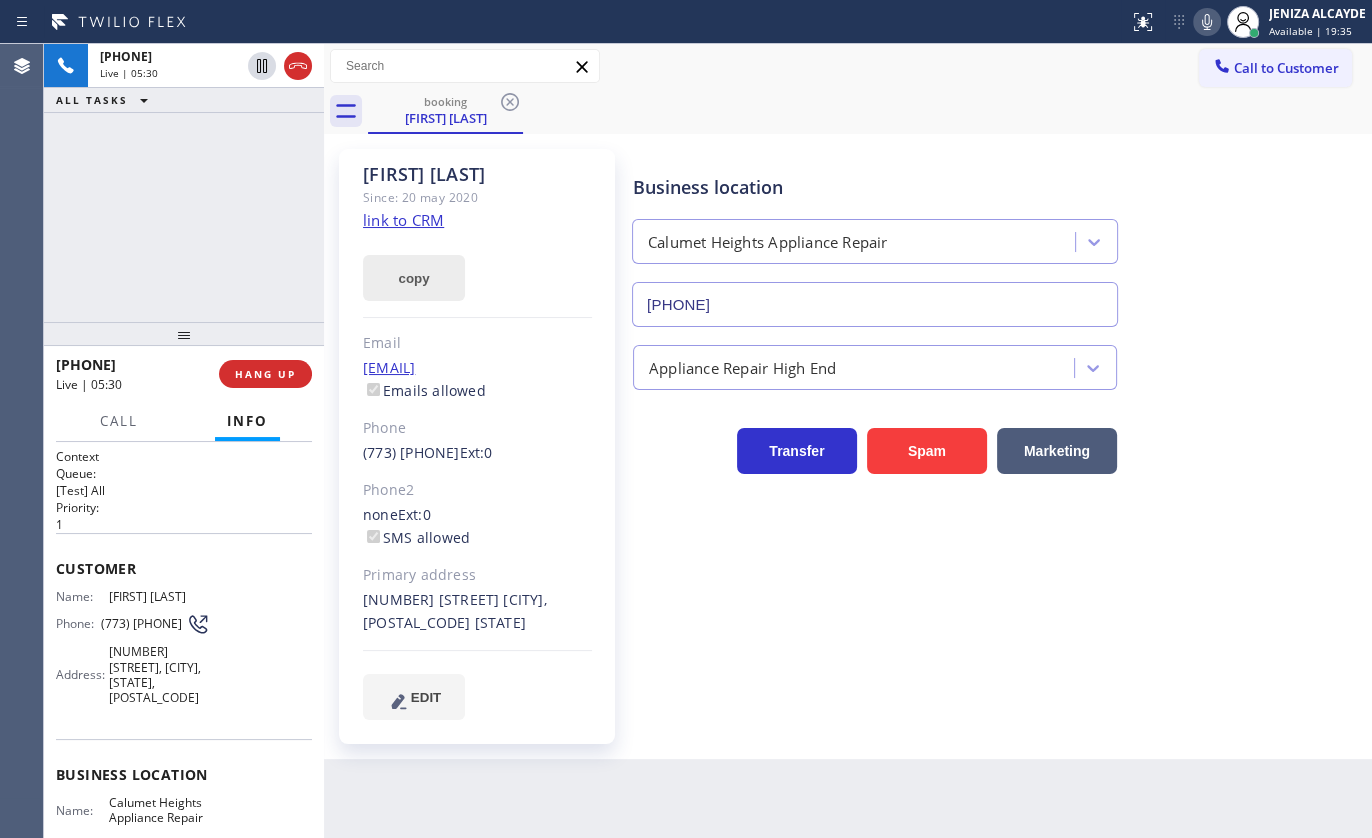 click on "copy" at bounding box center [414, 278] 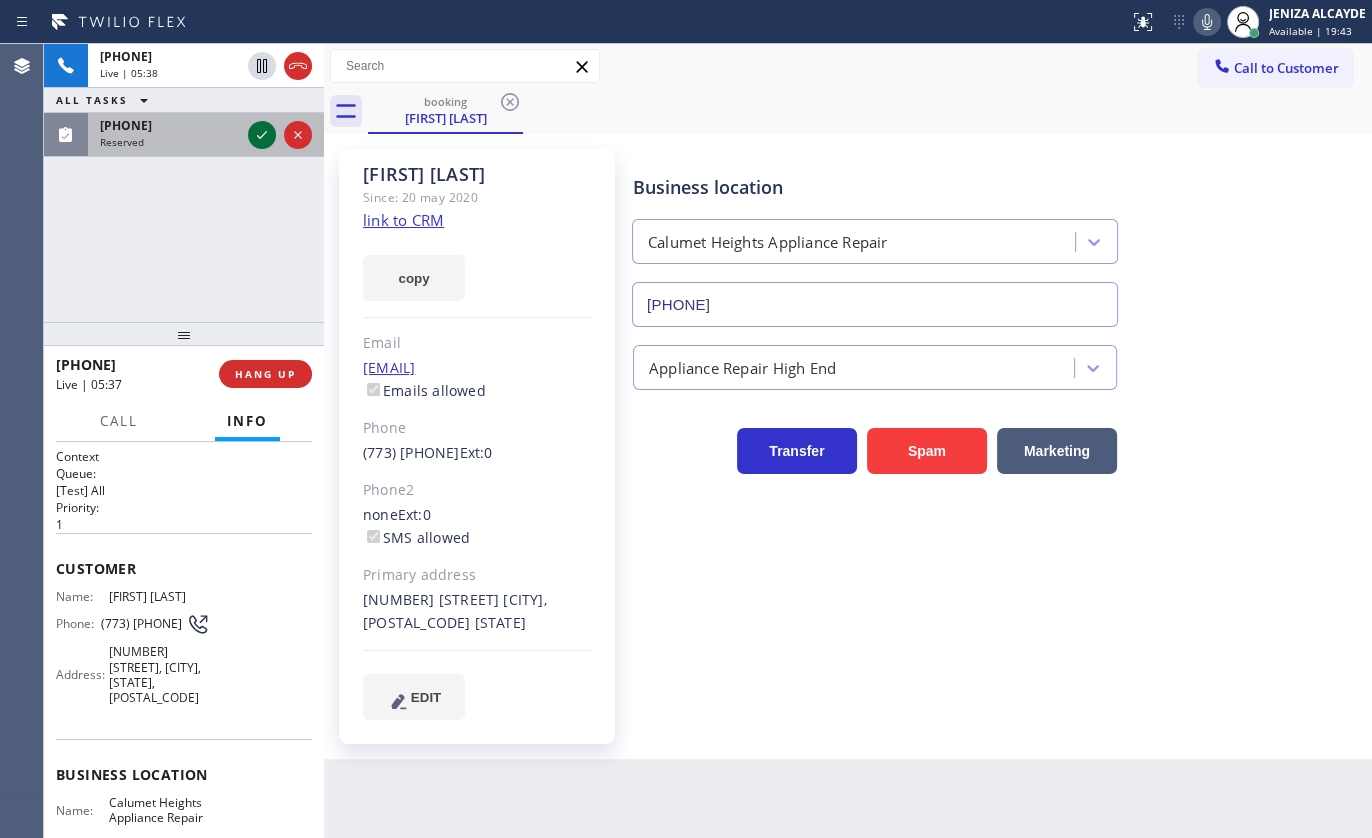 click 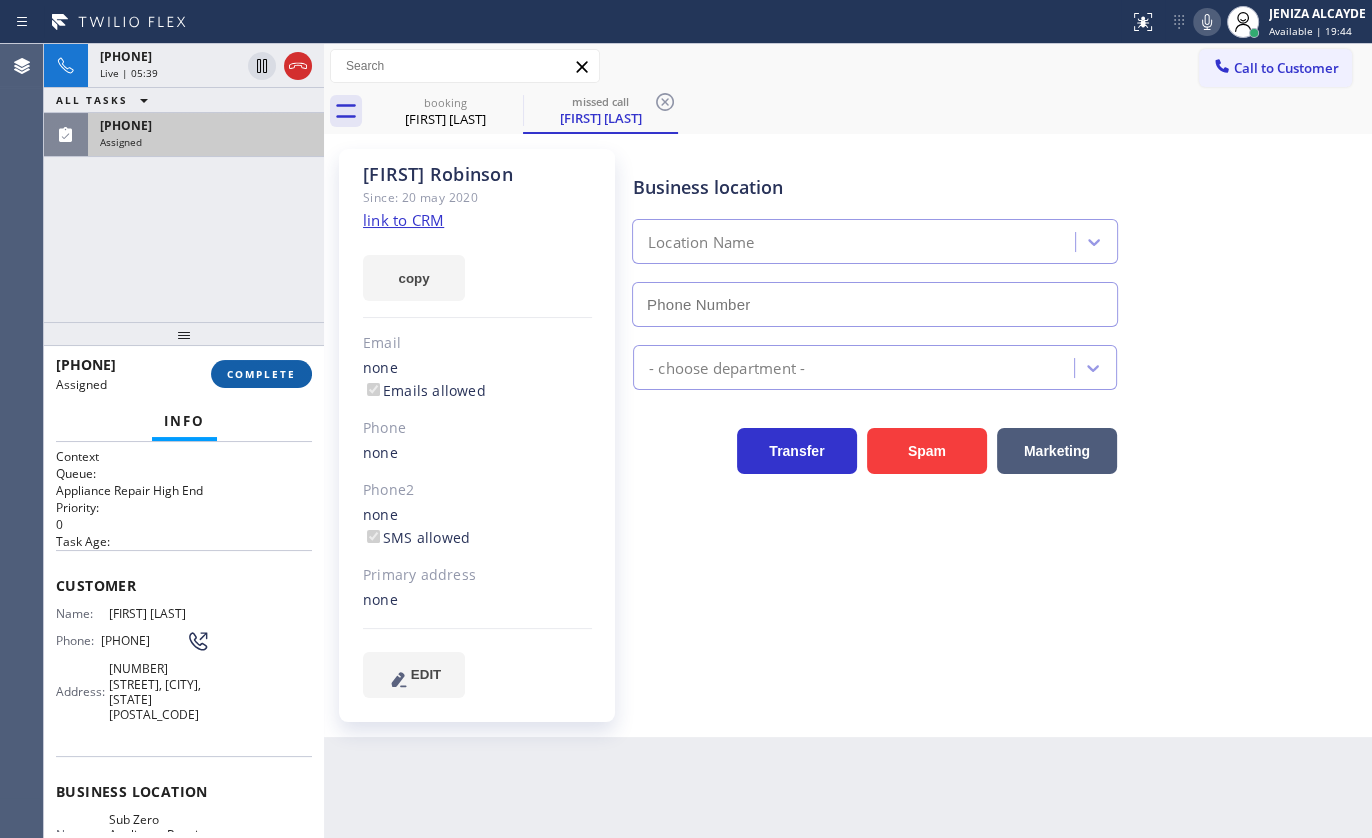 click on "COMPLETE" at bounding box center (261, 374) 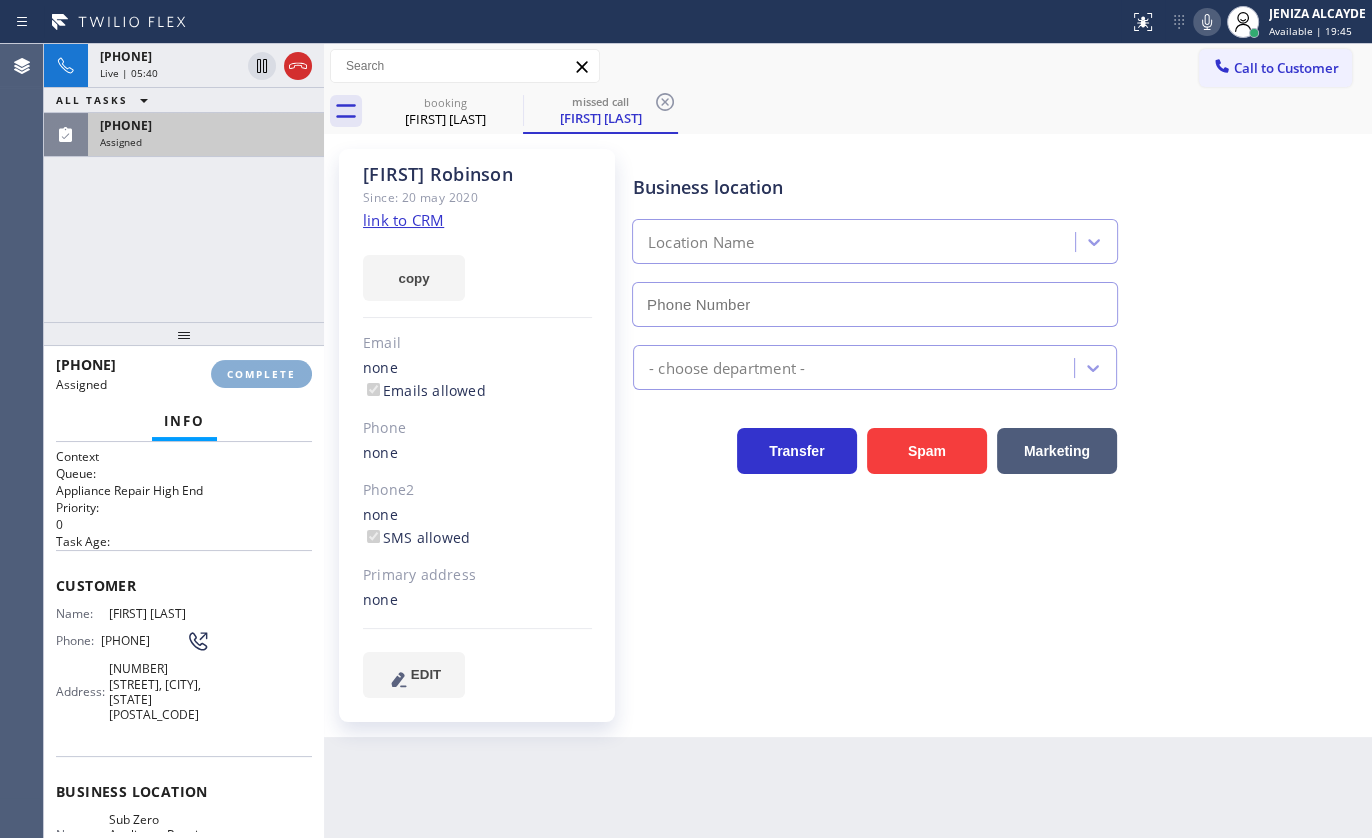 type on "(720) 597-8984" 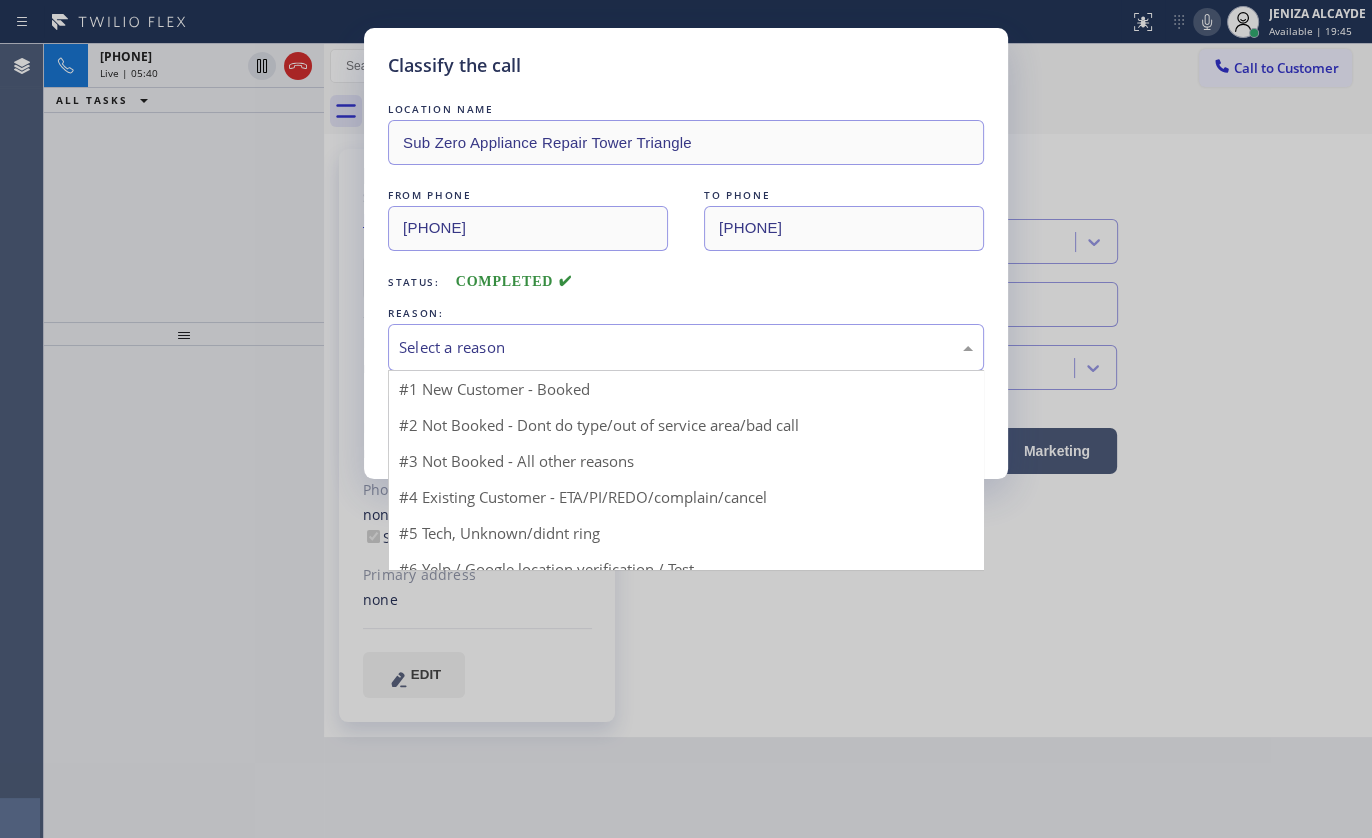 click on "Select a reason" at bounding box center (686, 347) 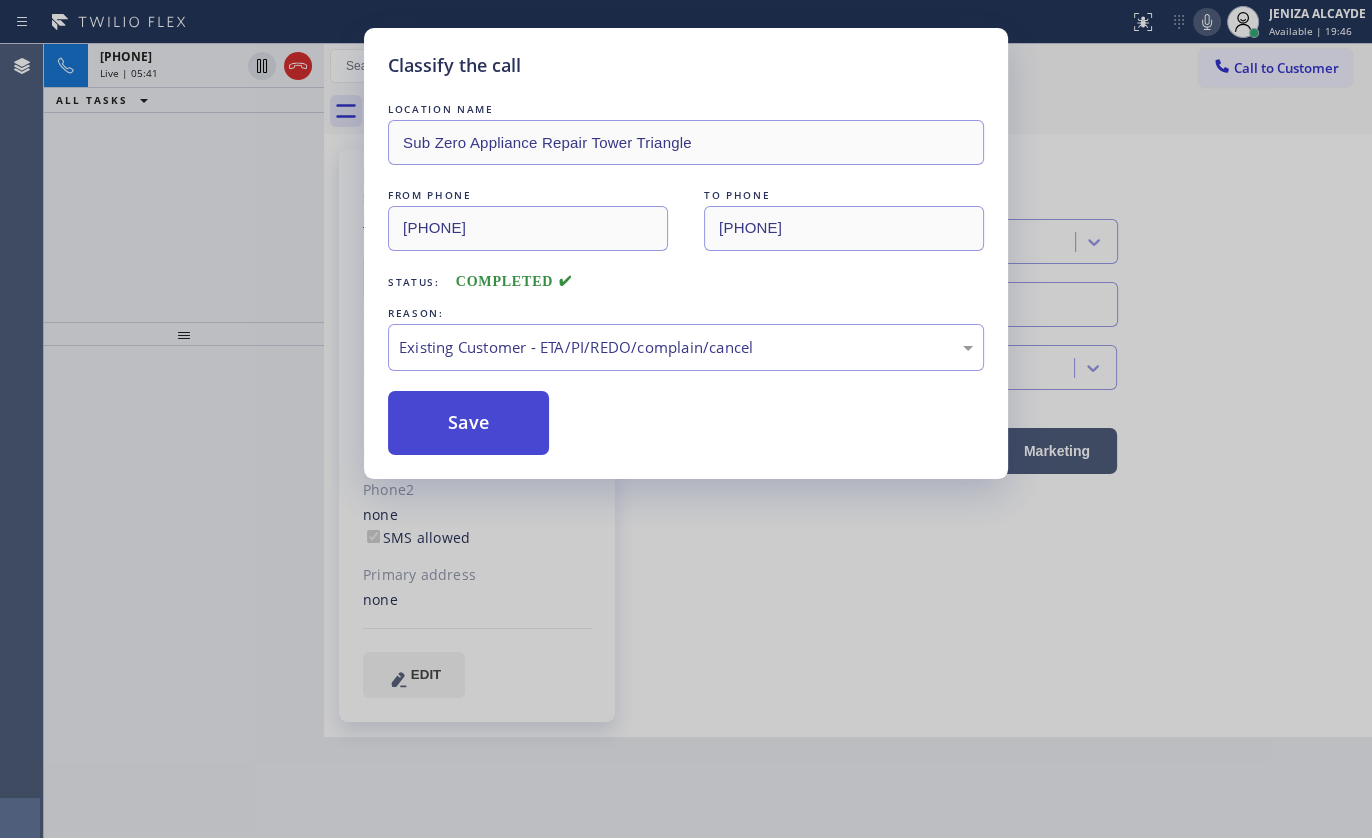 click on "Save" at bounding box center [468, 423] 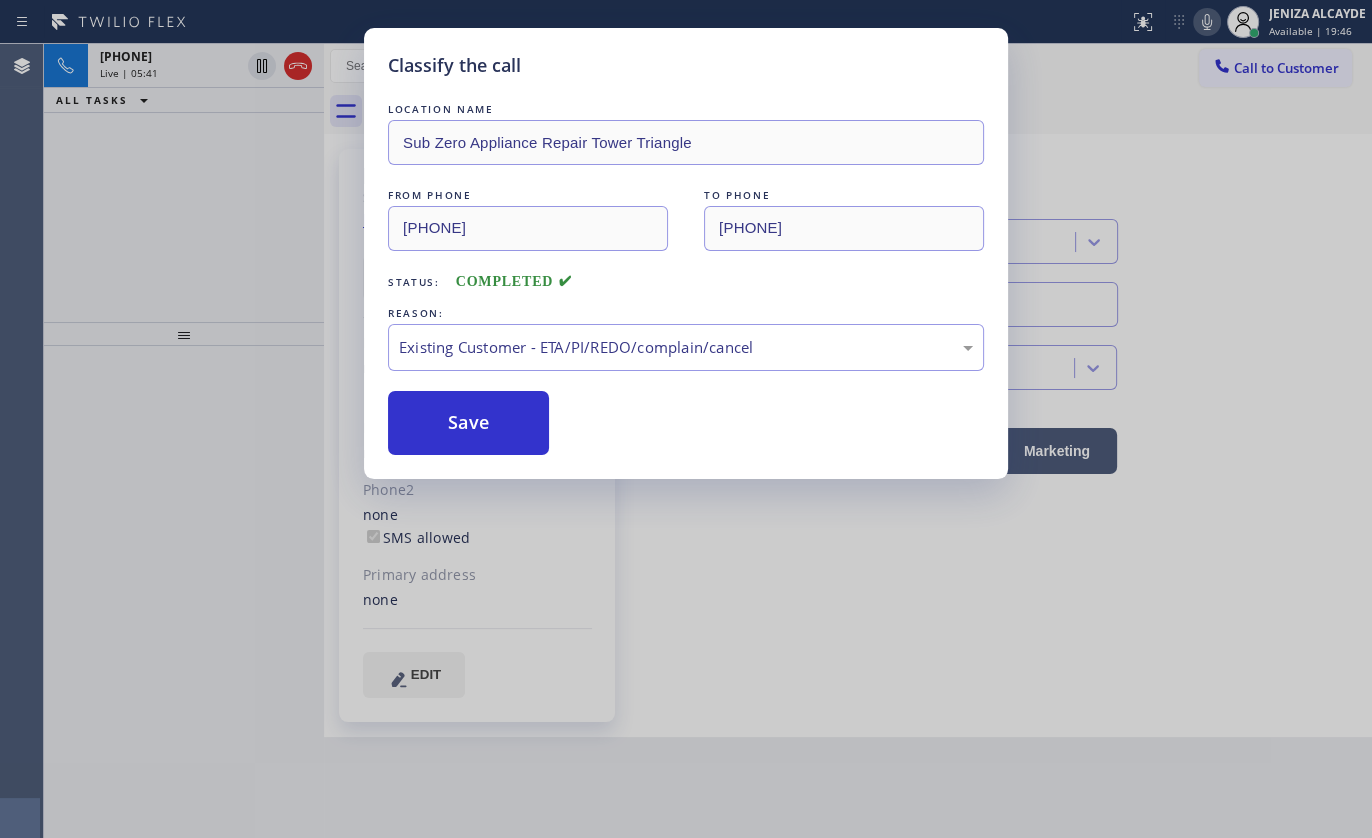 type on "(773) 830-4668" 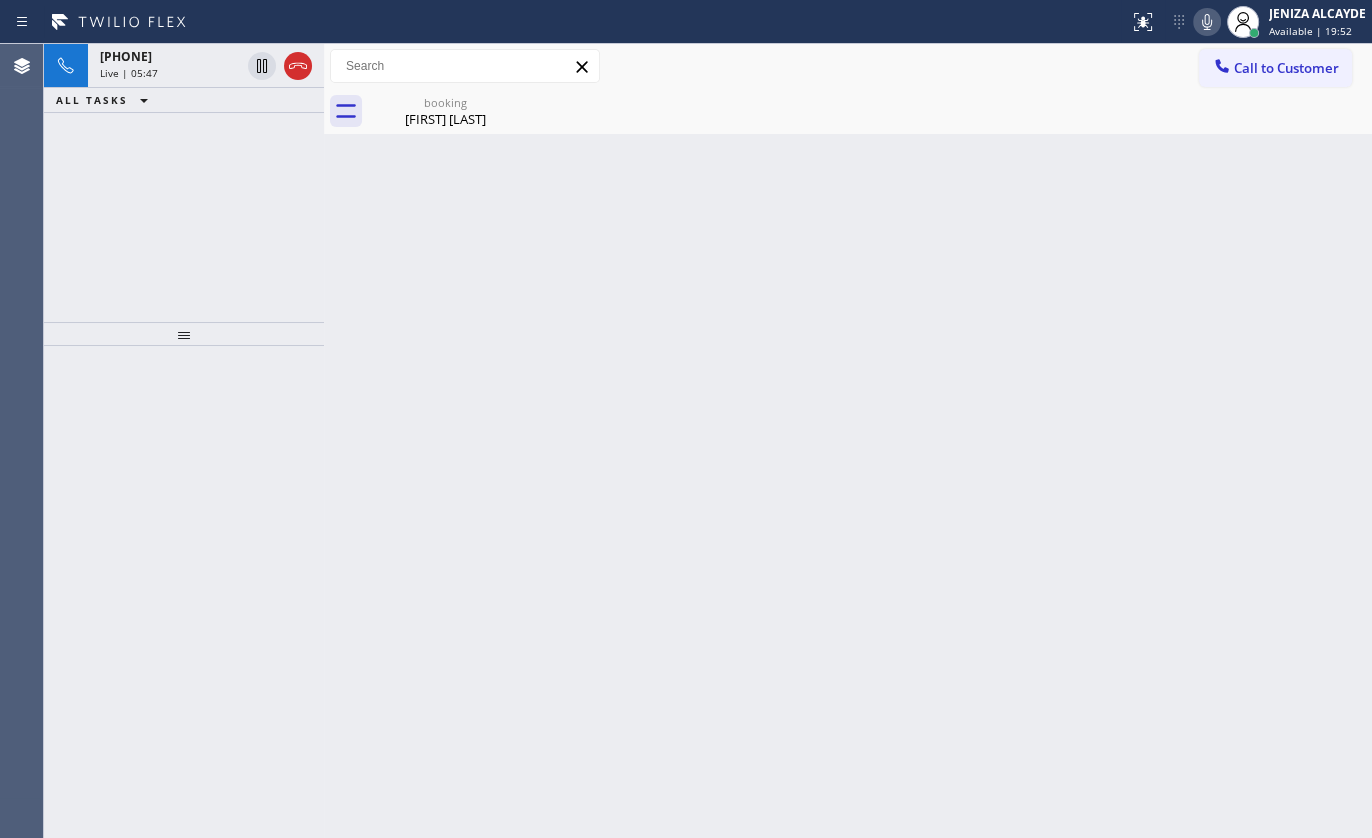 drag, startPoint x: 176, startPoint y: 259, endPoint x: 249, endPoint y: 142, distance: 137.90576 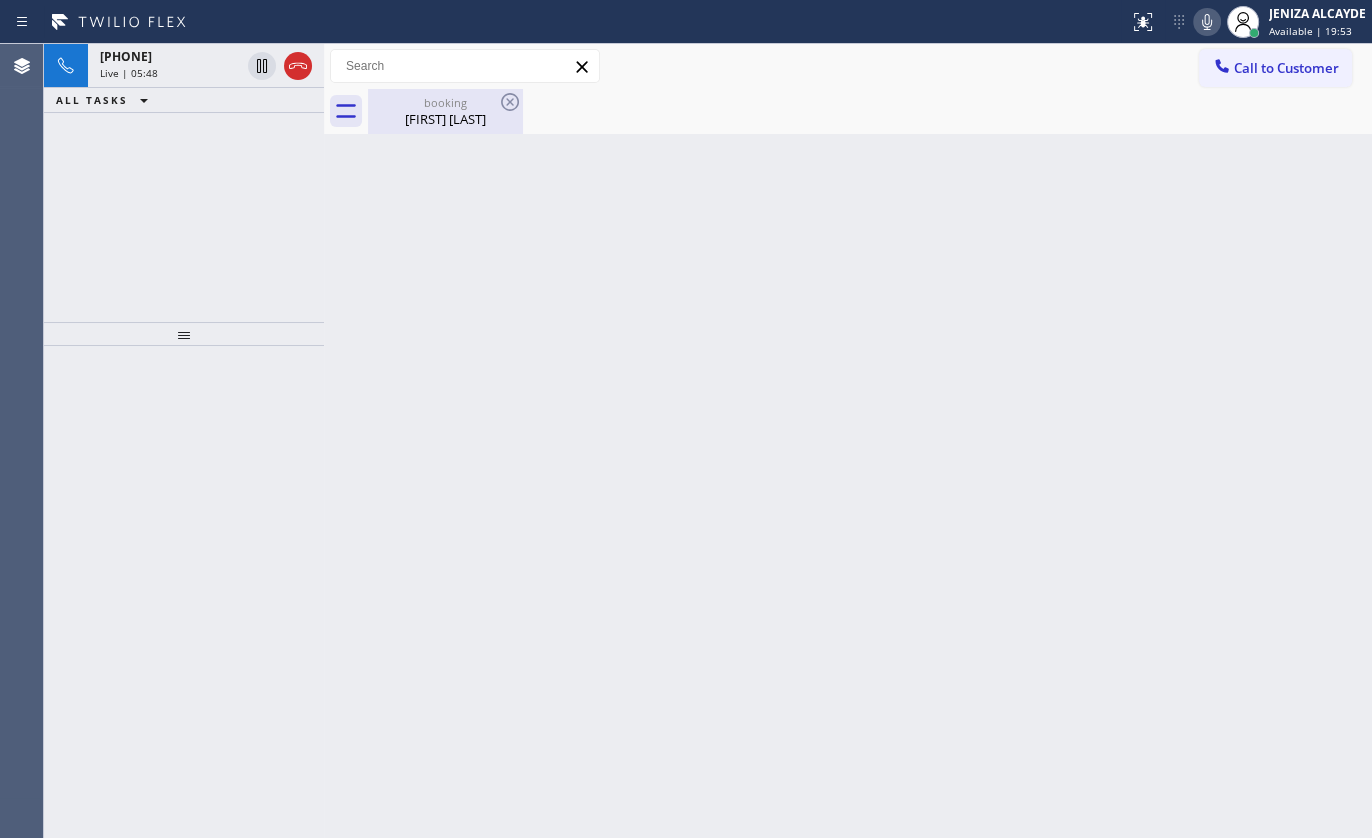 click on "Sherry Jackson" at bounding box center [445, 119] 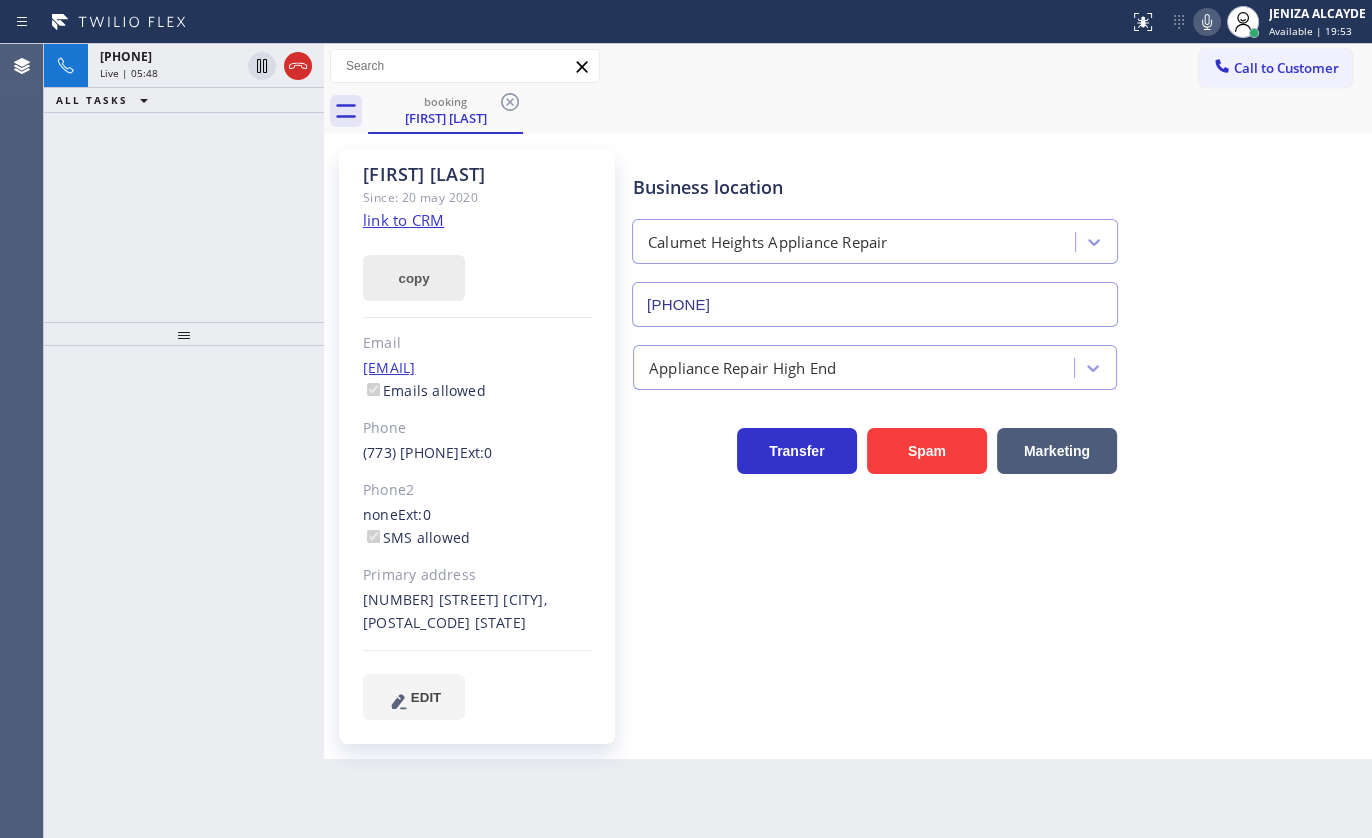 click on "copy" at bounding box center (414, 278) 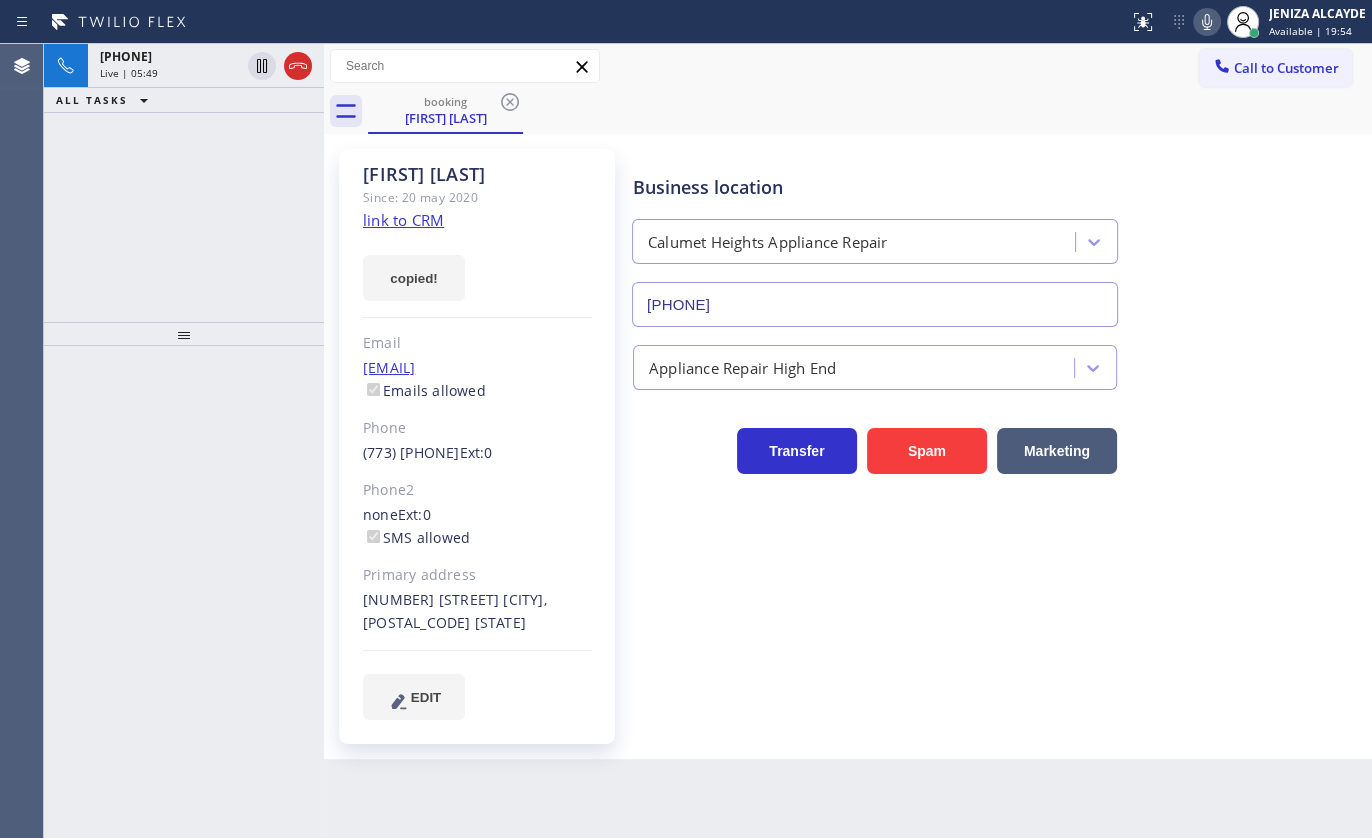click on "Back to Dashboard Change Sender ID Customers Technicians Select a contact Outbound call Technician Search Technician Your caller id phone number Your caller id phone number Call Technician info Name   Phone none Address none Change Sender ID HVAC +18559994417 5 Star Appliance +18557314952 Appliance Repair +18554611149 Plumbing +18889090120 Air Duct Cleaning +18006865038  Electricians +18005688664 Cancel Change Check personal SMS Reset Change booking Sherry Jackson Call to Customer Outbound call Location Search location Your caller id phone number Customer number Call Outbound call Technician Search Technician Your caller id phone number Your caller id phone number Call booking Sherry Jackson Sherry   Jackson Since: 20 may 2020 link to CRM copied! Email sherryjackson070@gmail.com  Emails allowed Phone (773) 936-8459  Ext:  0 Phone2 none  Ext:  0  SMS allowed Primary address  1508 East 72nd Place Chicago, 60619 IL EDIT Outbound call Location Calumet Heights Appliance Repair Your caller id phone number Call" at bounding box center (848, 441) 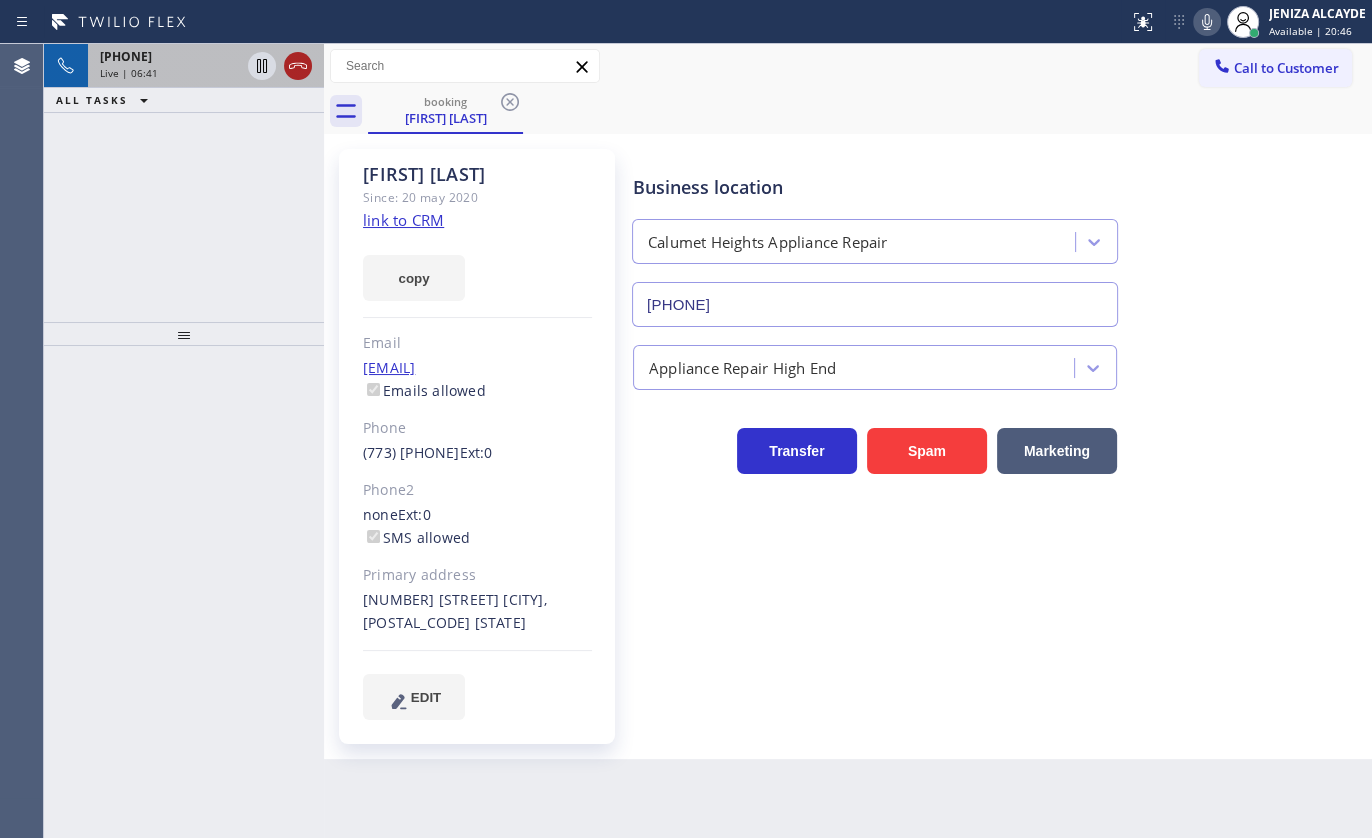 click 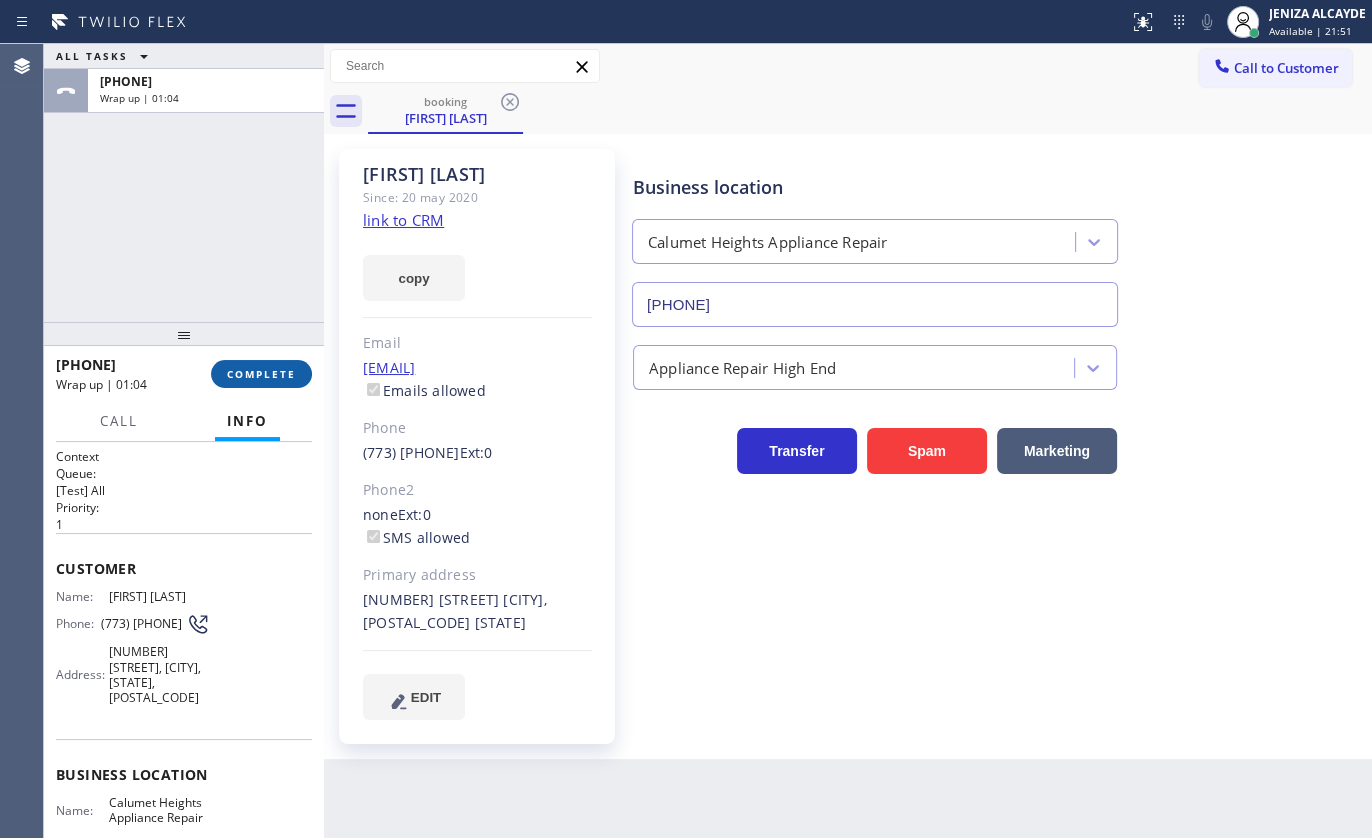 click on "COMPLETE" at bounding box center [261, 374] 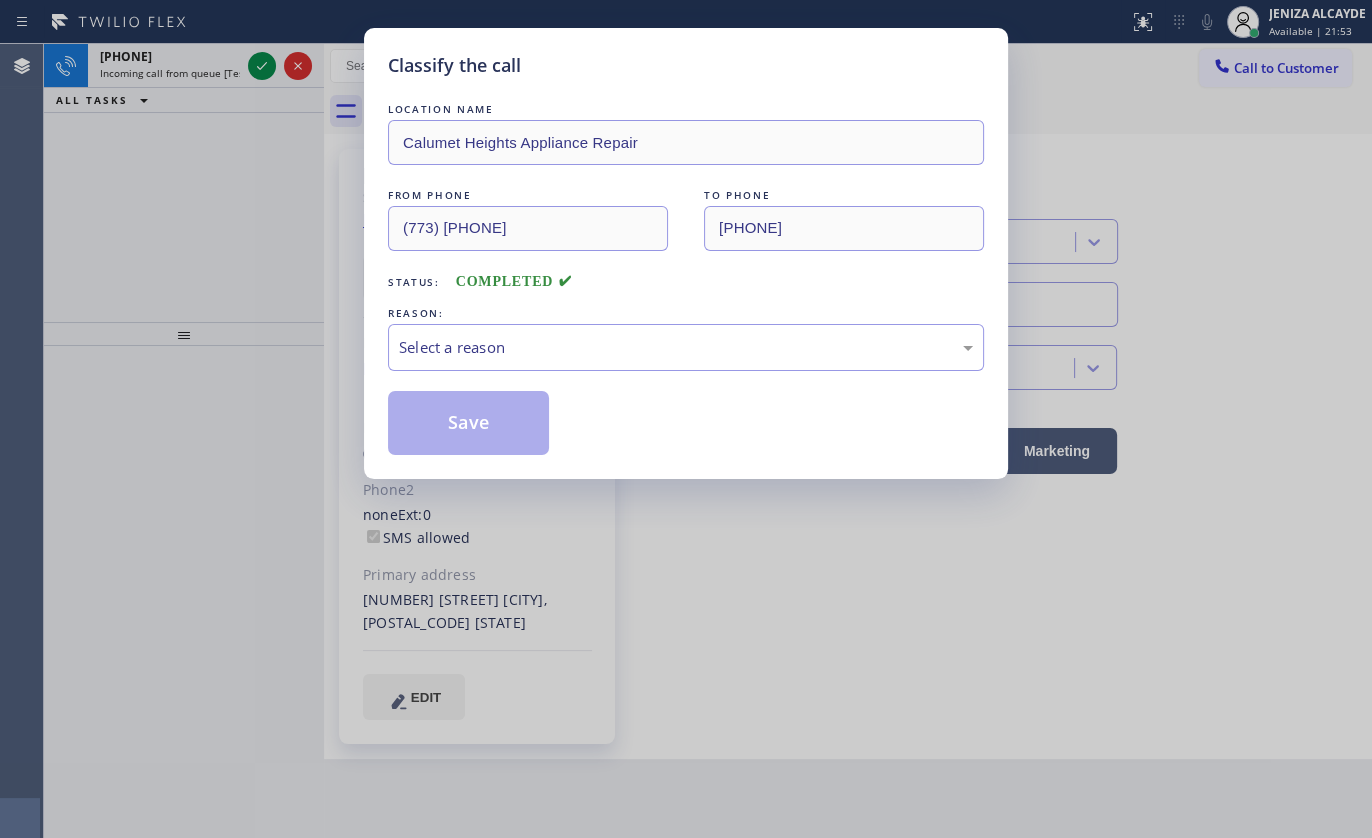 click on "Select a reason" at bounding box center [686, 347] 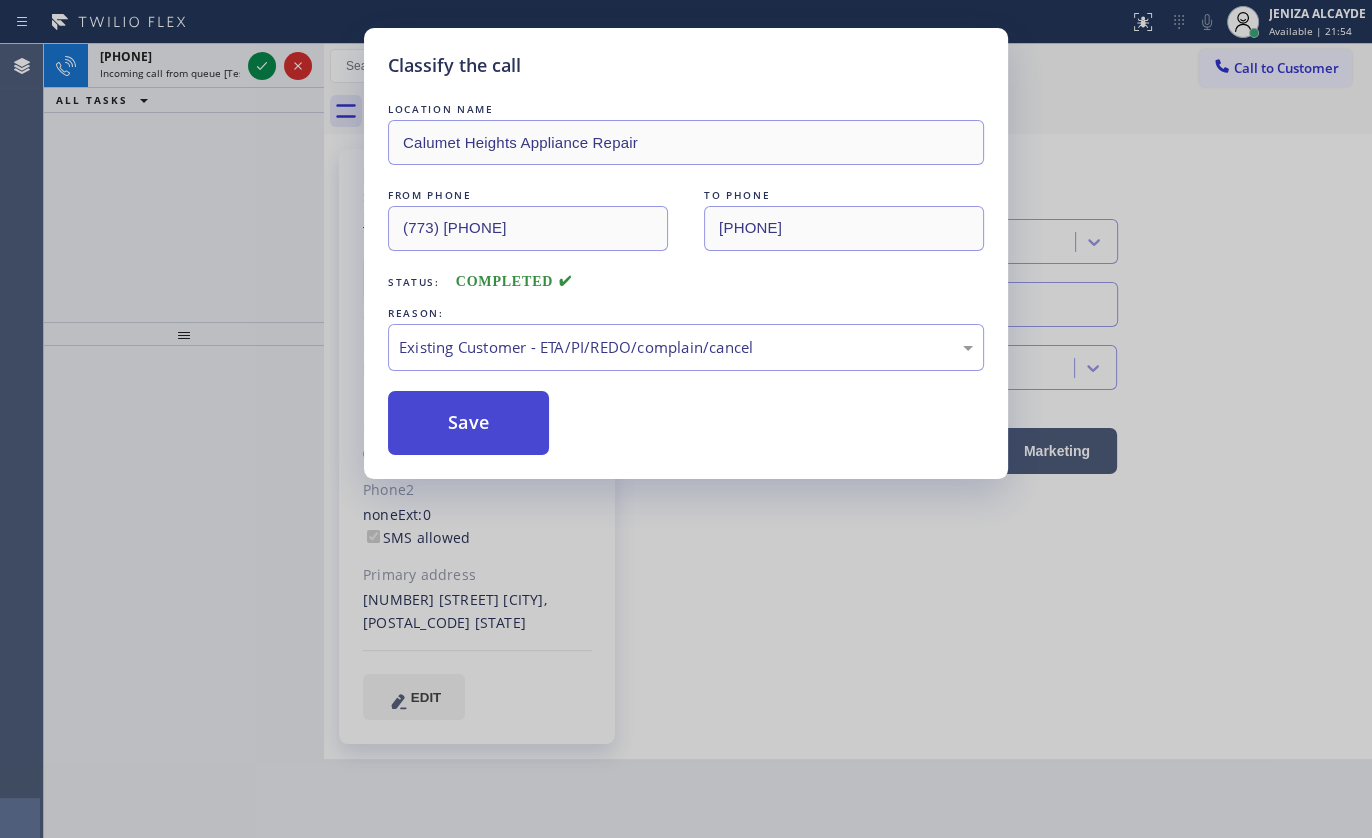 click on "Save" at bounding box center [468, 423] 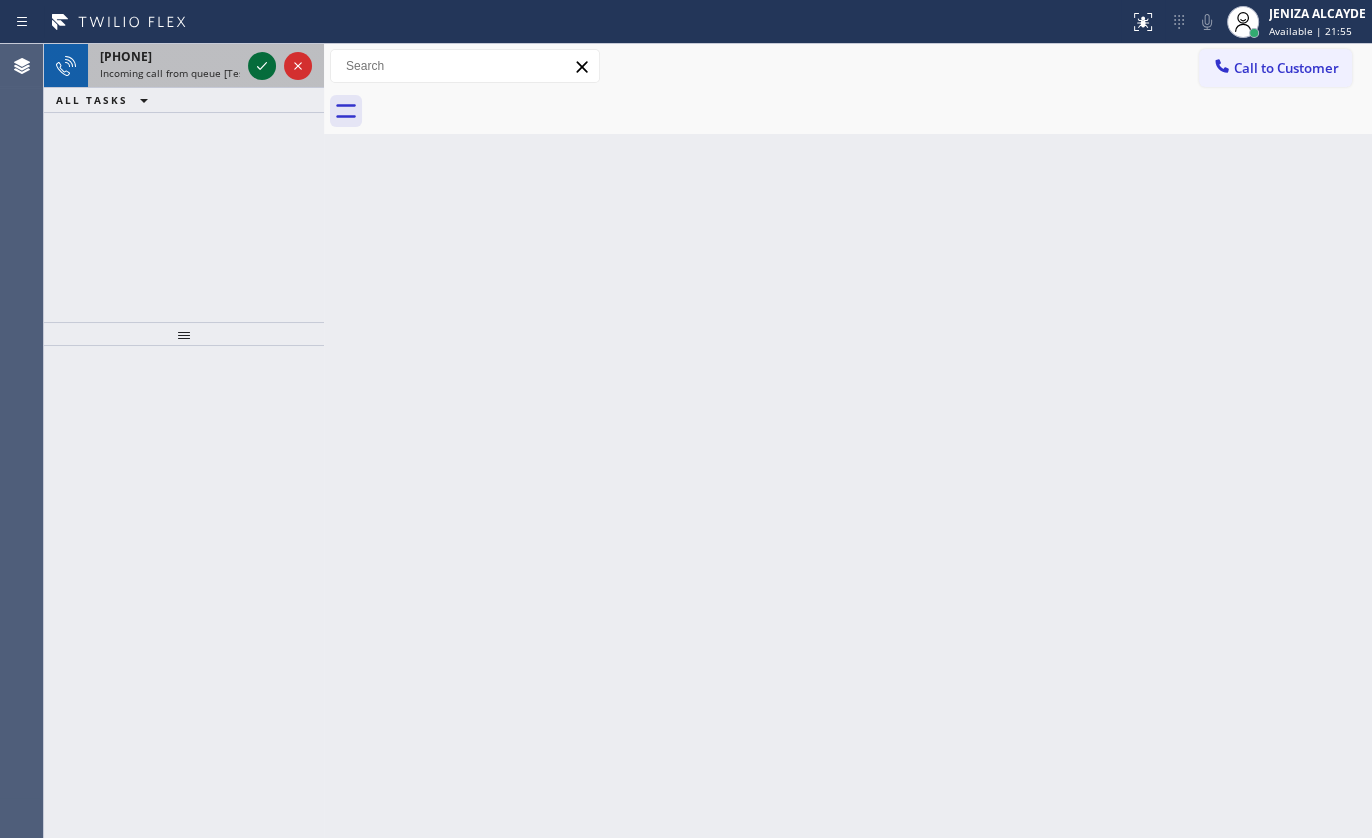 click 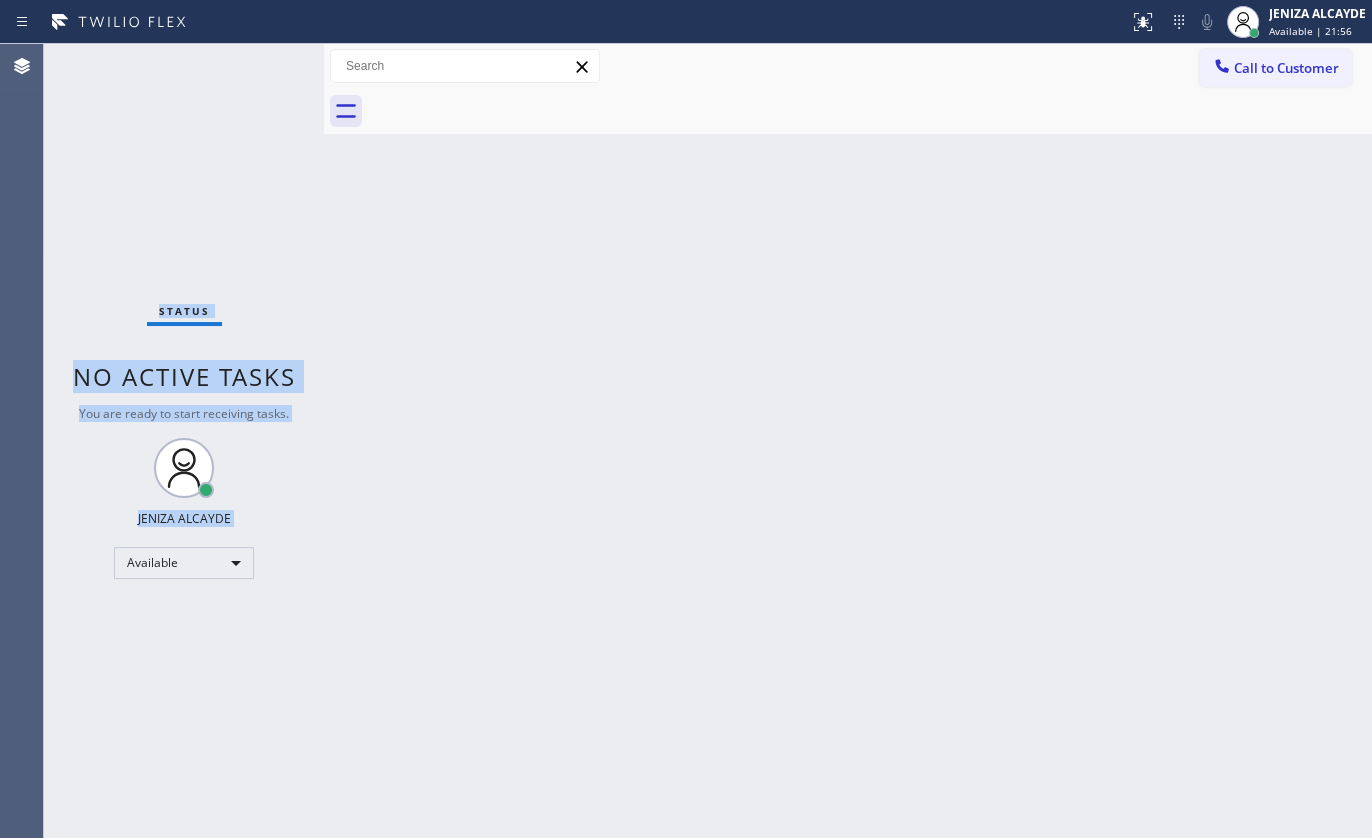 click on "Status   No active tasks     You are ready to start receiving tasks.   JENIZA ALCAYDE Available" at bounding box center [184, 441] 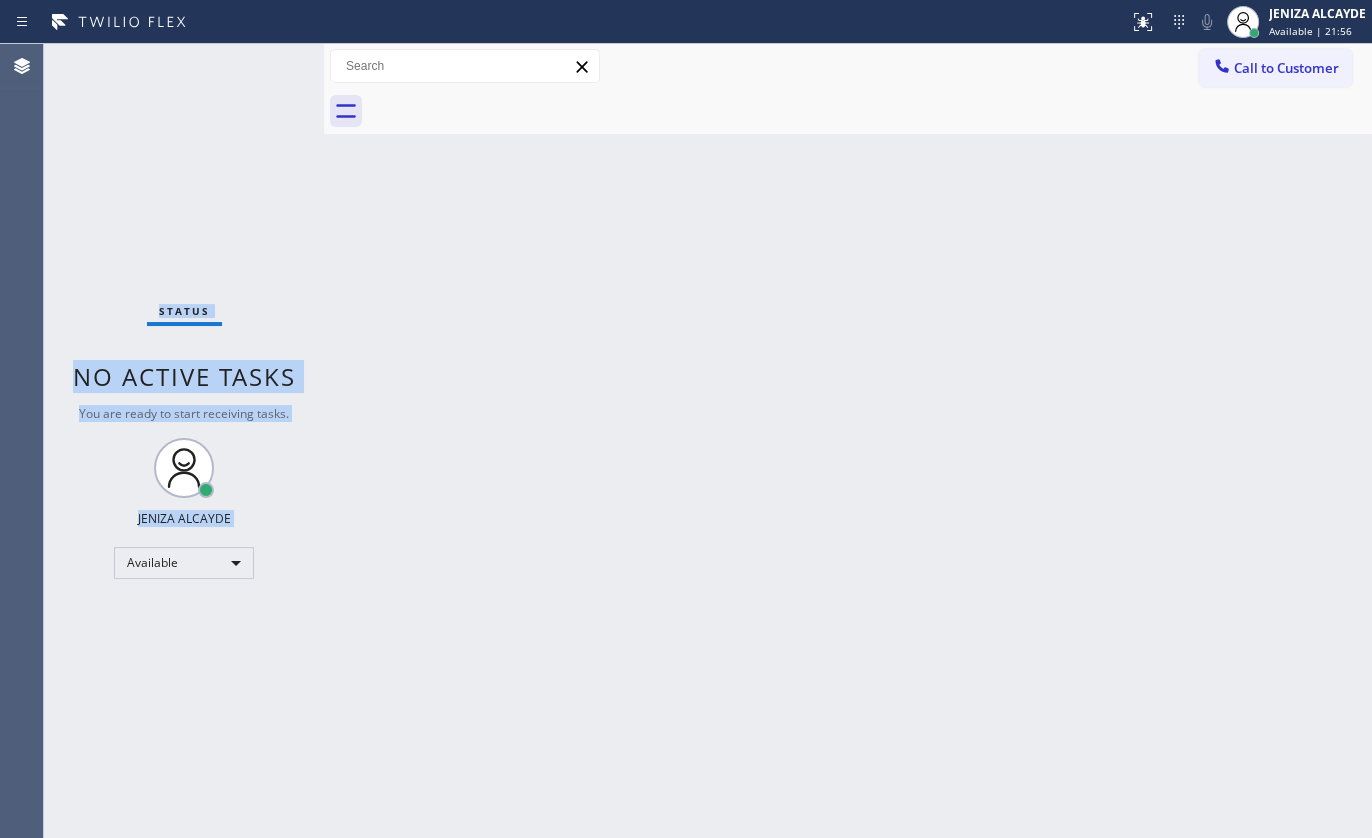 click on "Status   No active tasks     You are ready to start receiving tasks.   JENIZA ALCAYDE Available" at bounding box center [184, 441] 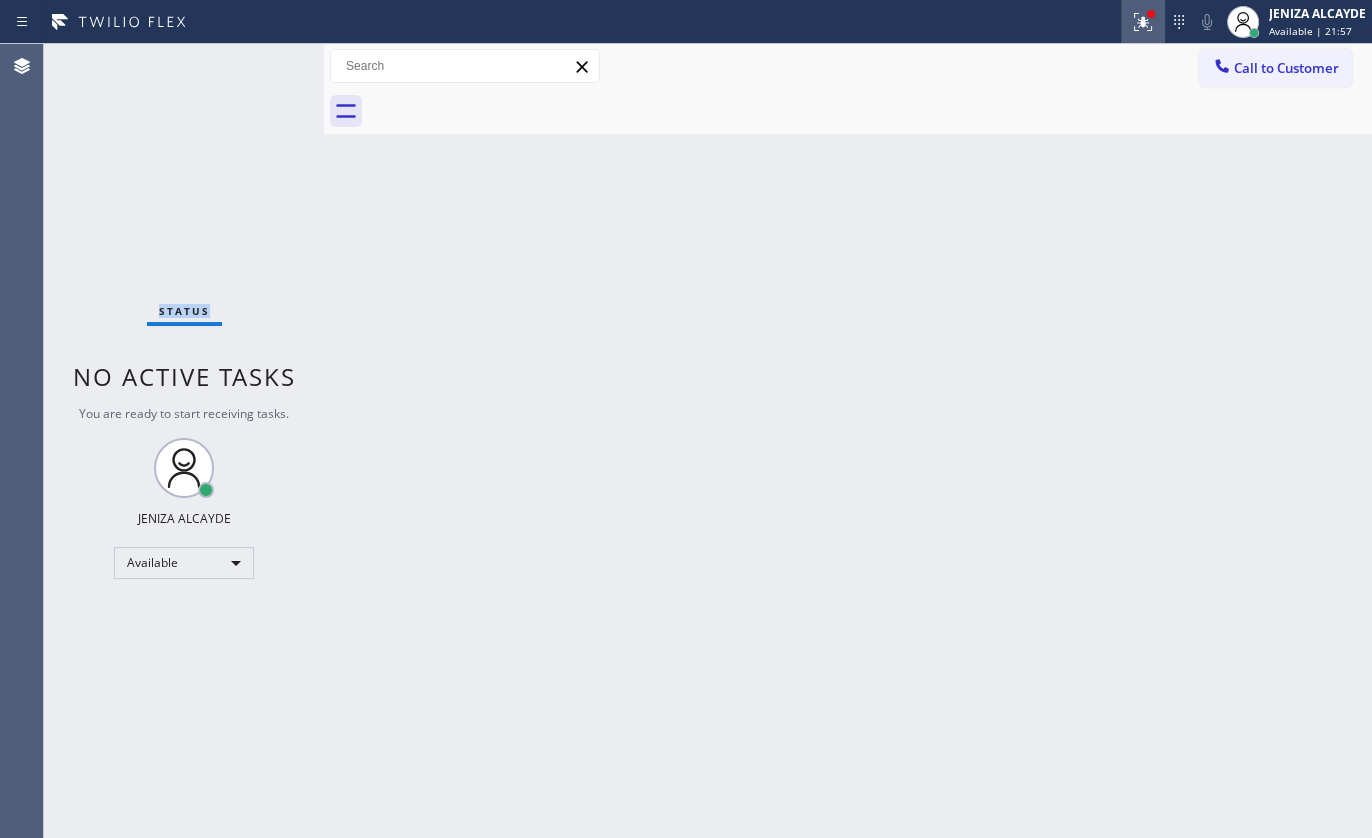 click at bounding box center [1143, 22] 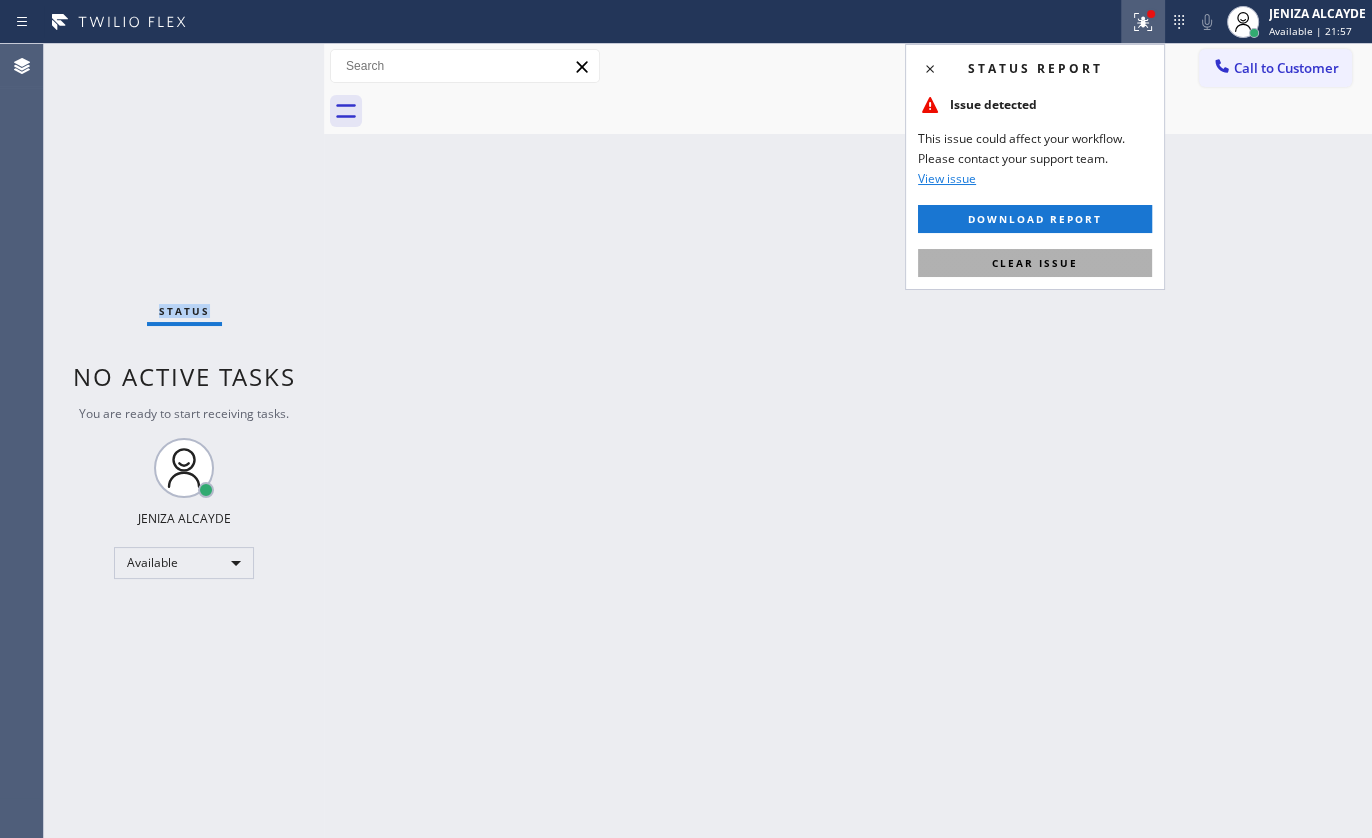 click on "Clear issue" at bounding box center (1035, 263) 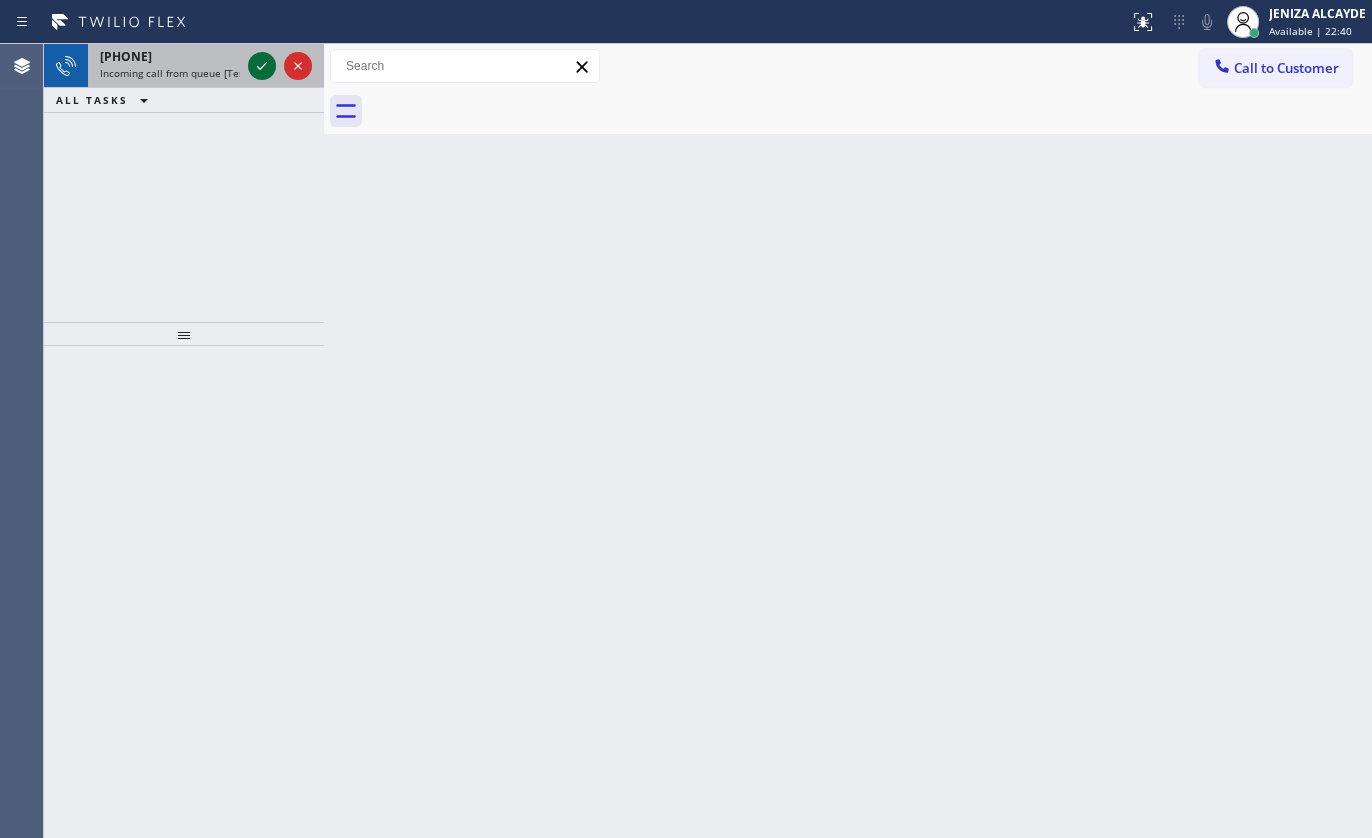 click 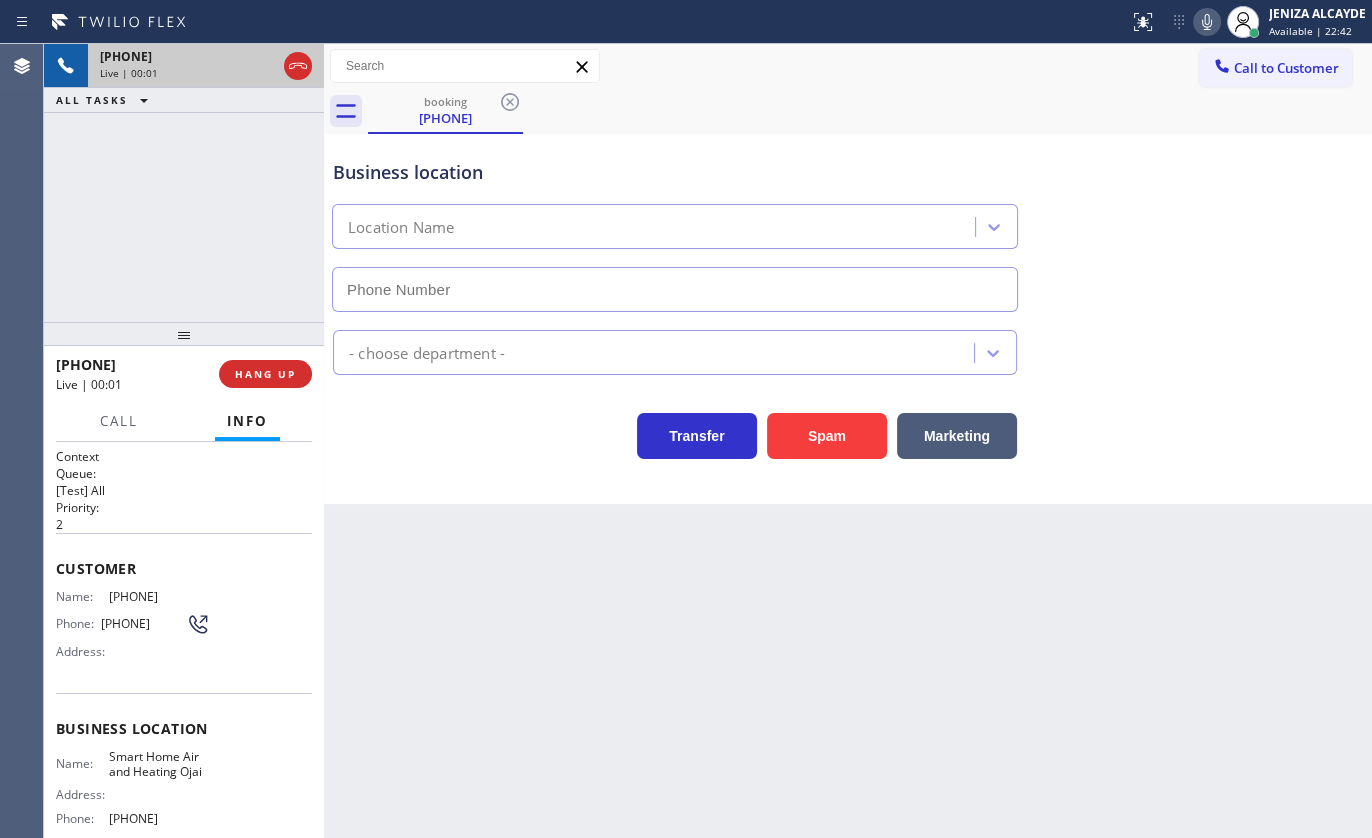 type on "(805) 519-7313" 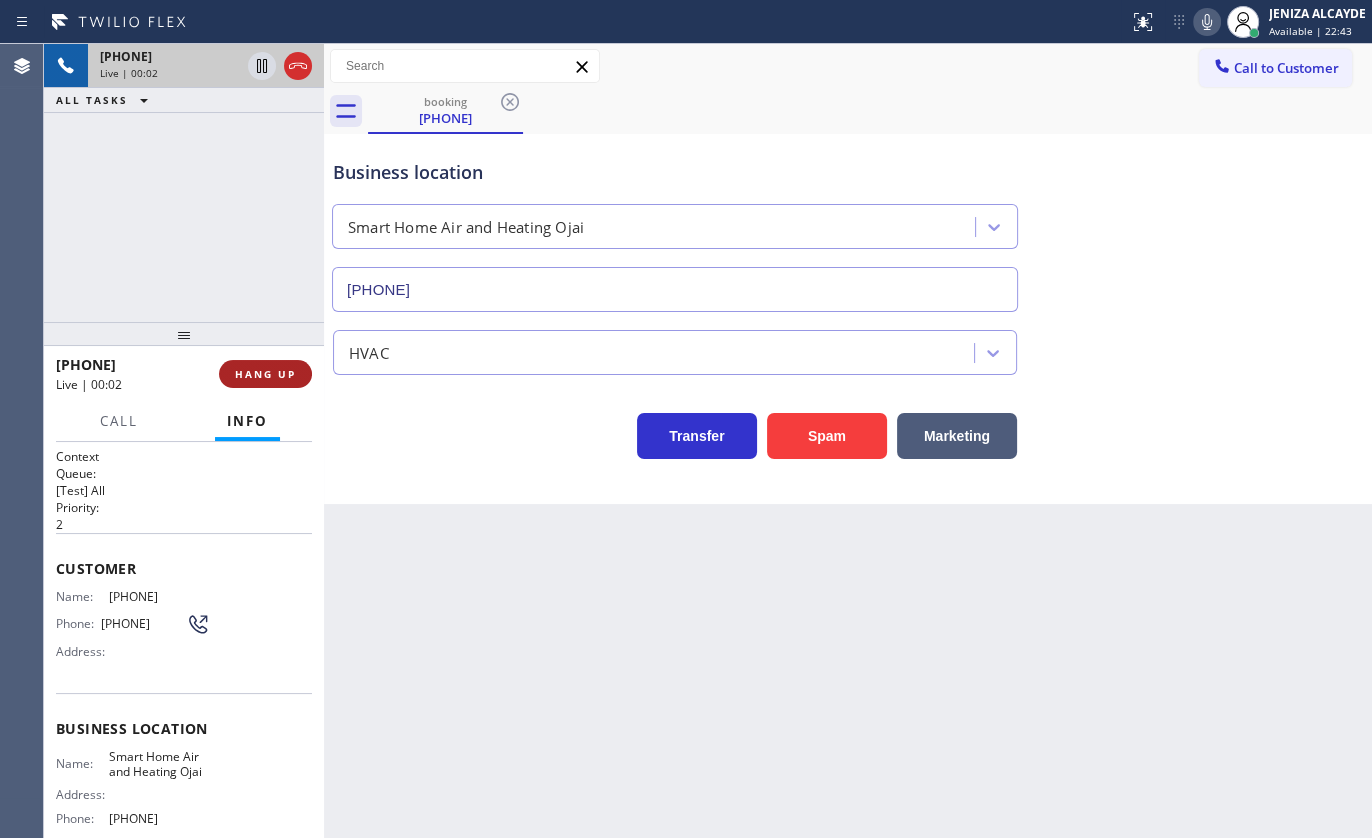 click on "HANG UP" at bounding box center (265, 374) 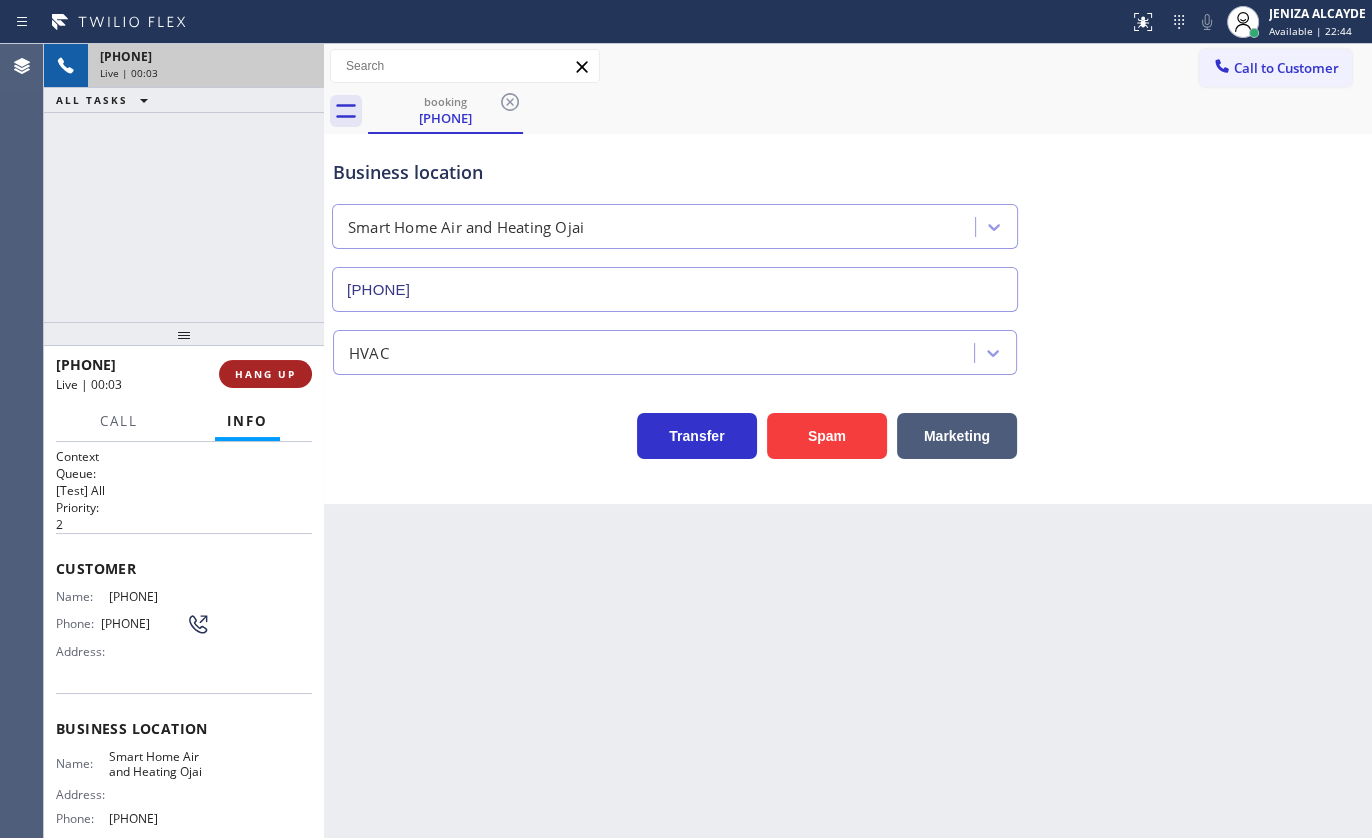 click on "HANG UP" at bounding box center [265, 374] 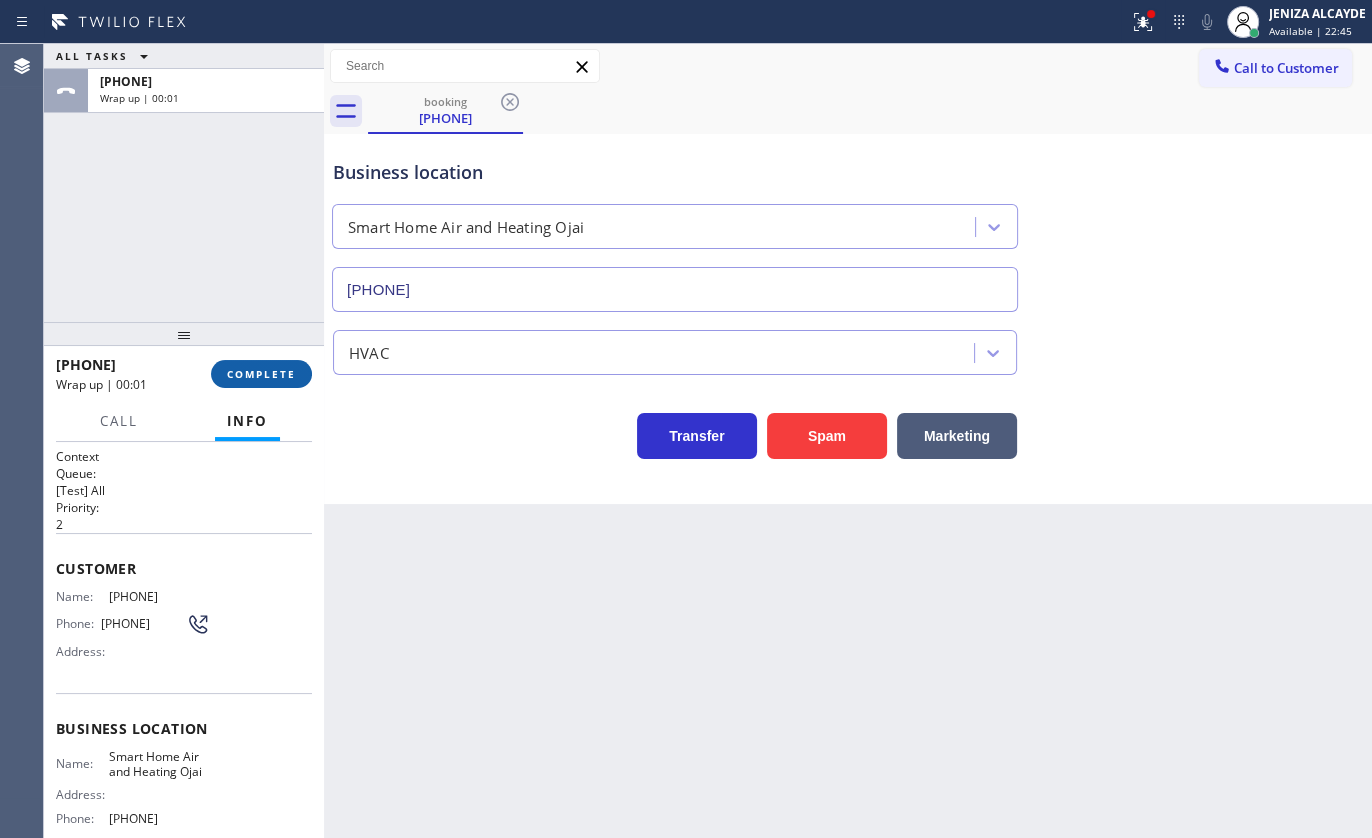 click on "COMPLETE" at bounding box center [261, 374] 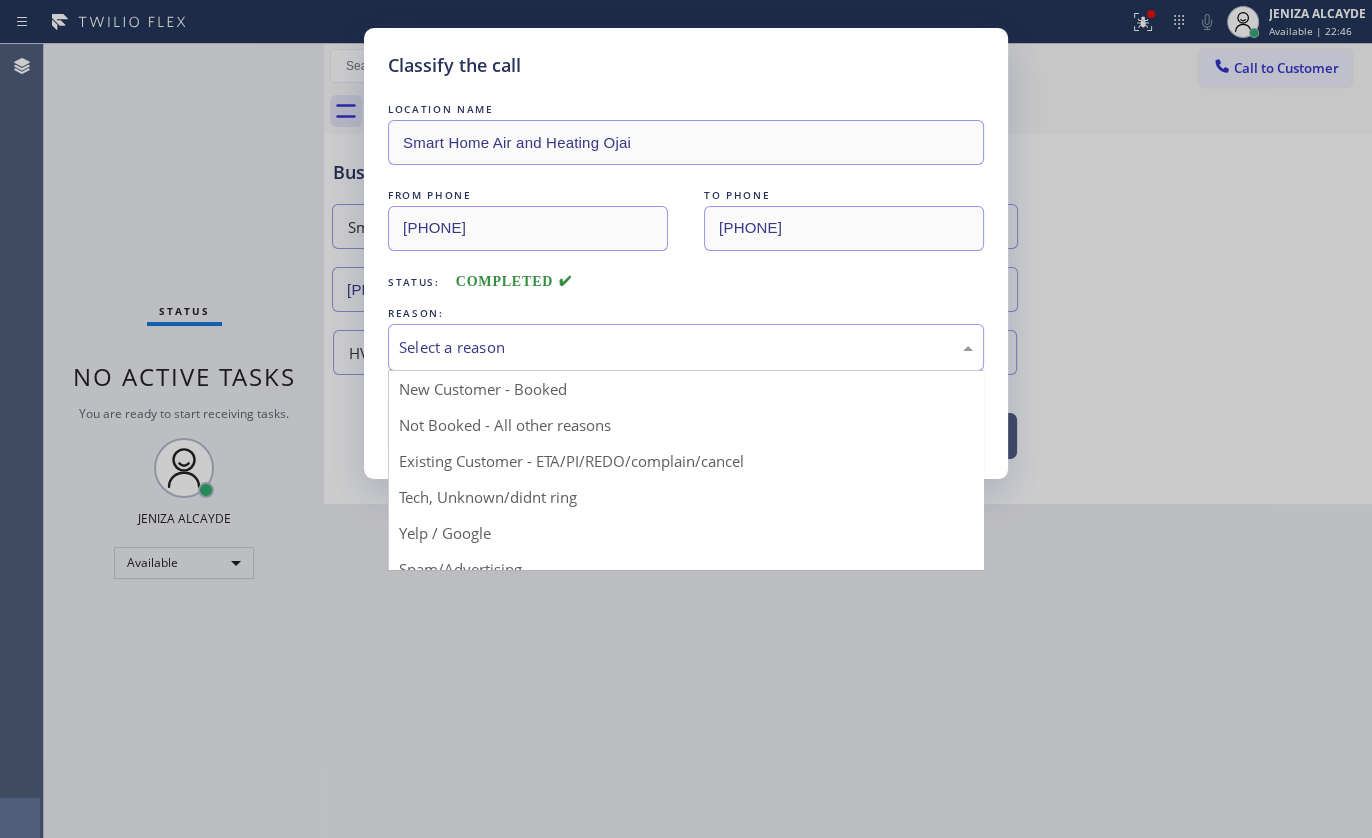 click on "Select a reason" at bounding box center [686, 347] 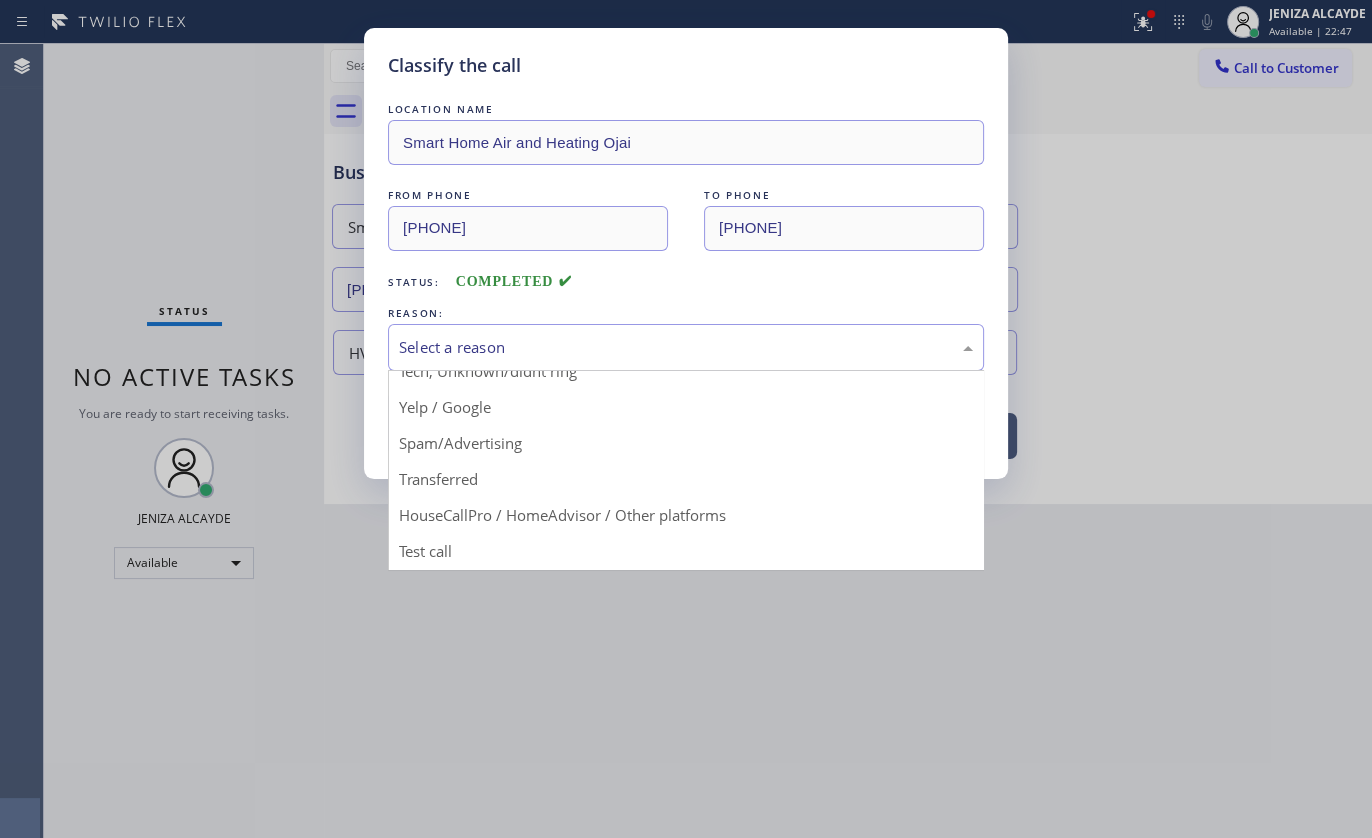 scroll, scrollTop: 133, scrollLeft: 0, axis: vertical 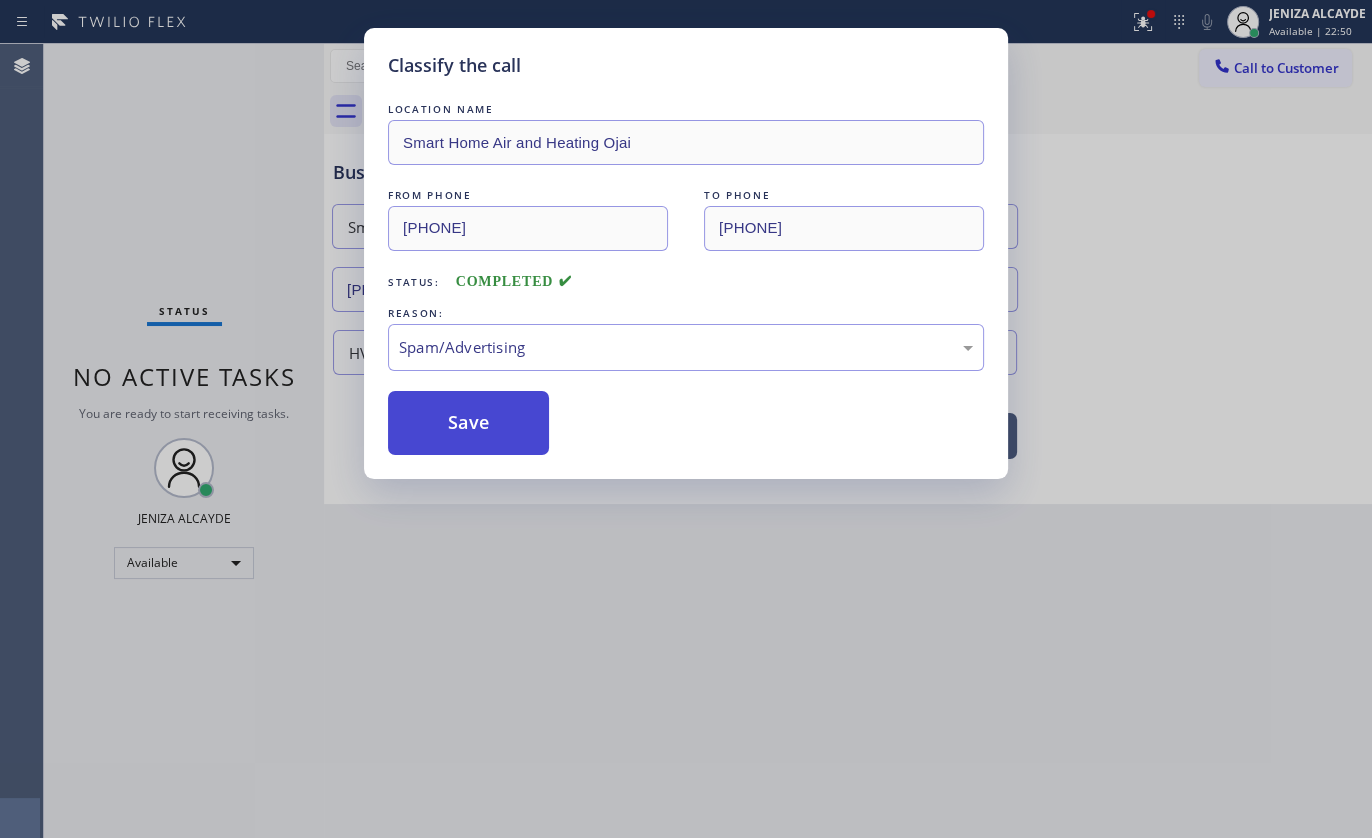 click on "Save" at bounding box center (468, 423) 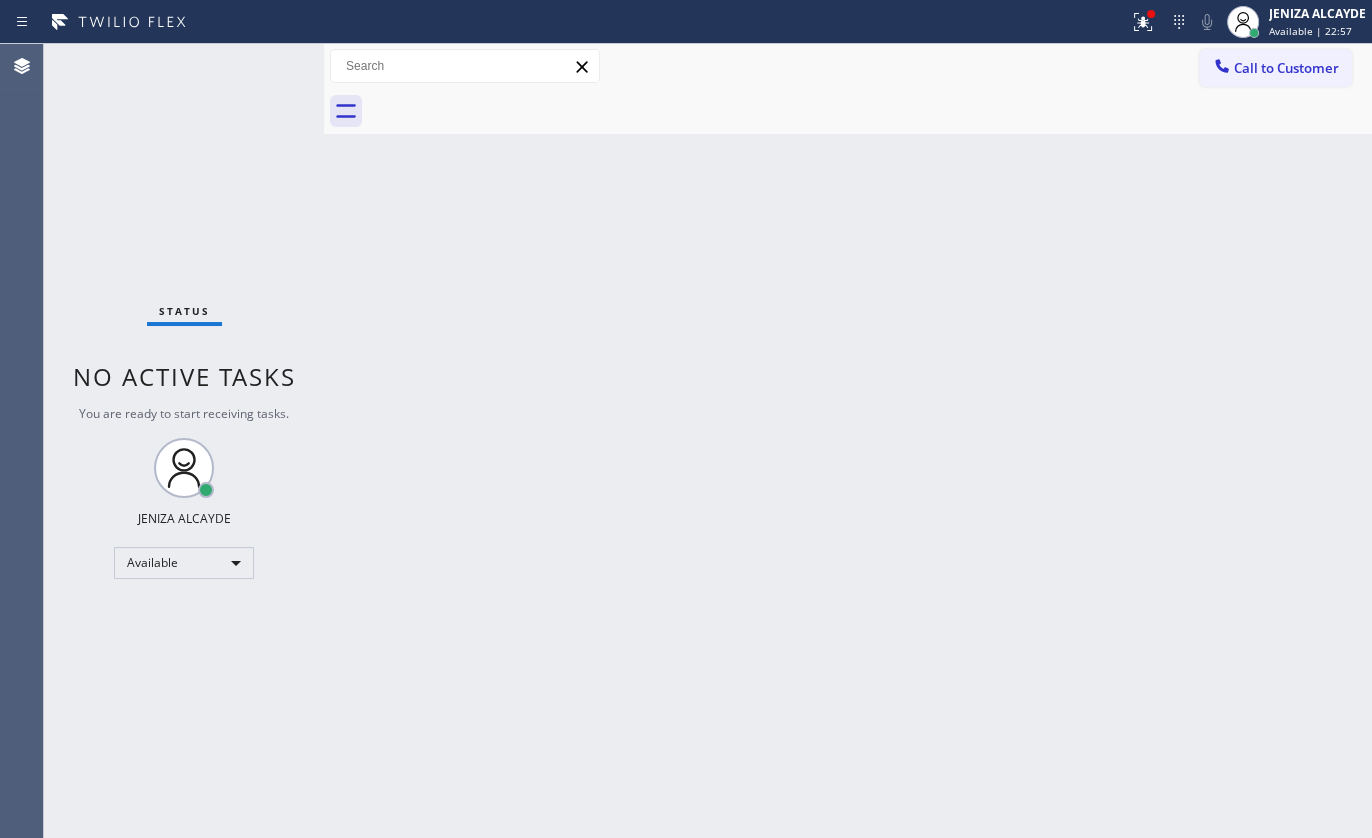 drag, startPoint x: 1070, startPoint y: 196, endPoint x: 1109, endPoint y: 43, distance: 157.89236 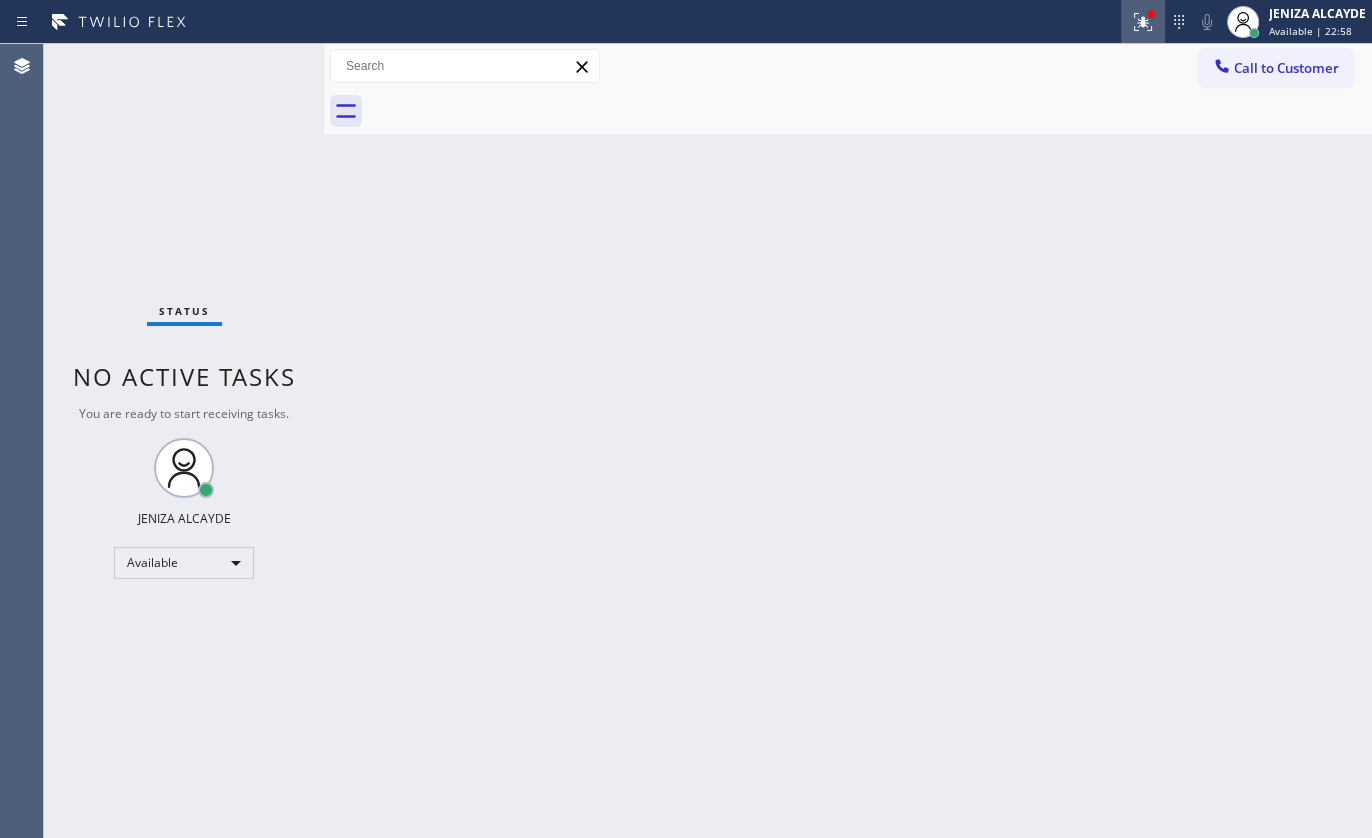click at bounding box center (1143, 22) 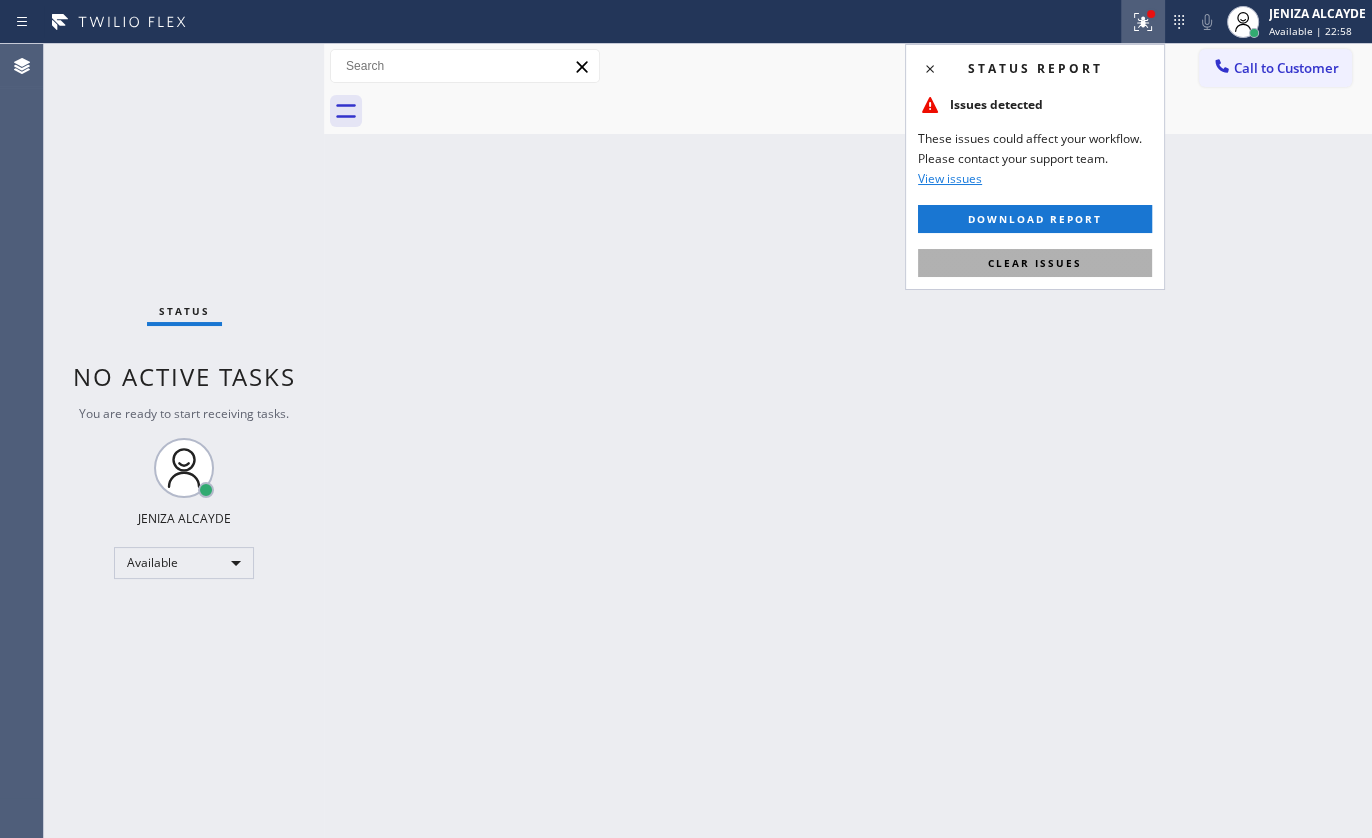 click on "Clear issues" at bounding box center (1035, 263) 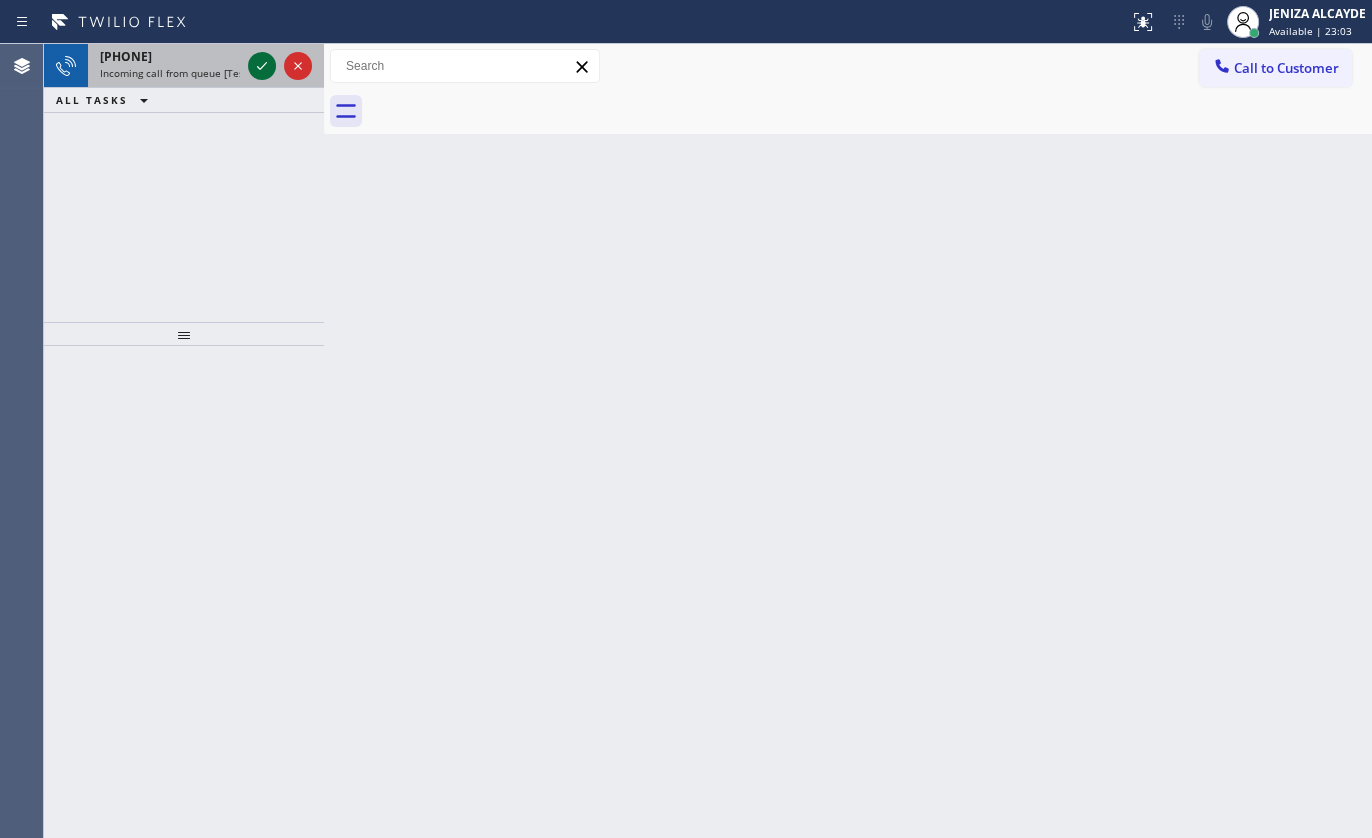 click at bounding box center (262, 66) 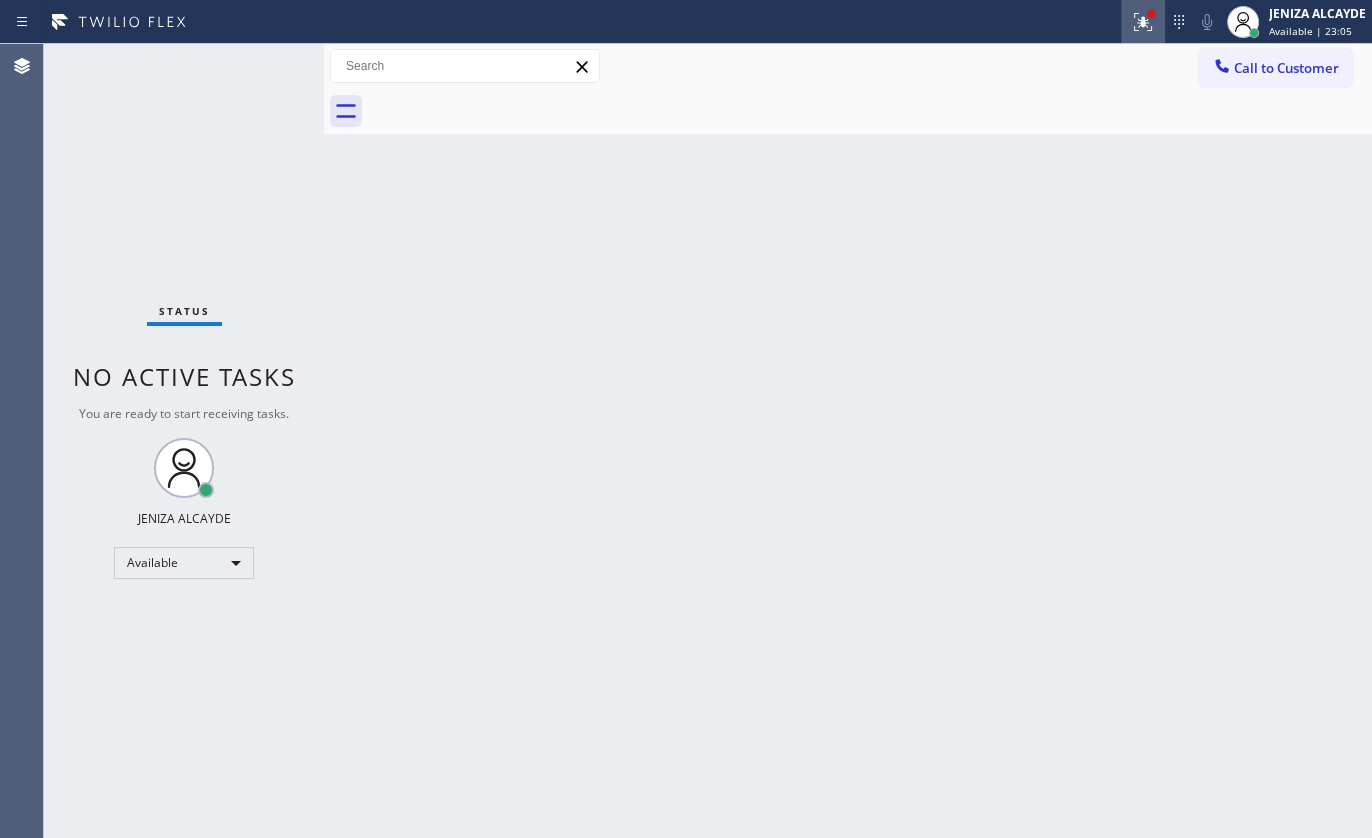 click 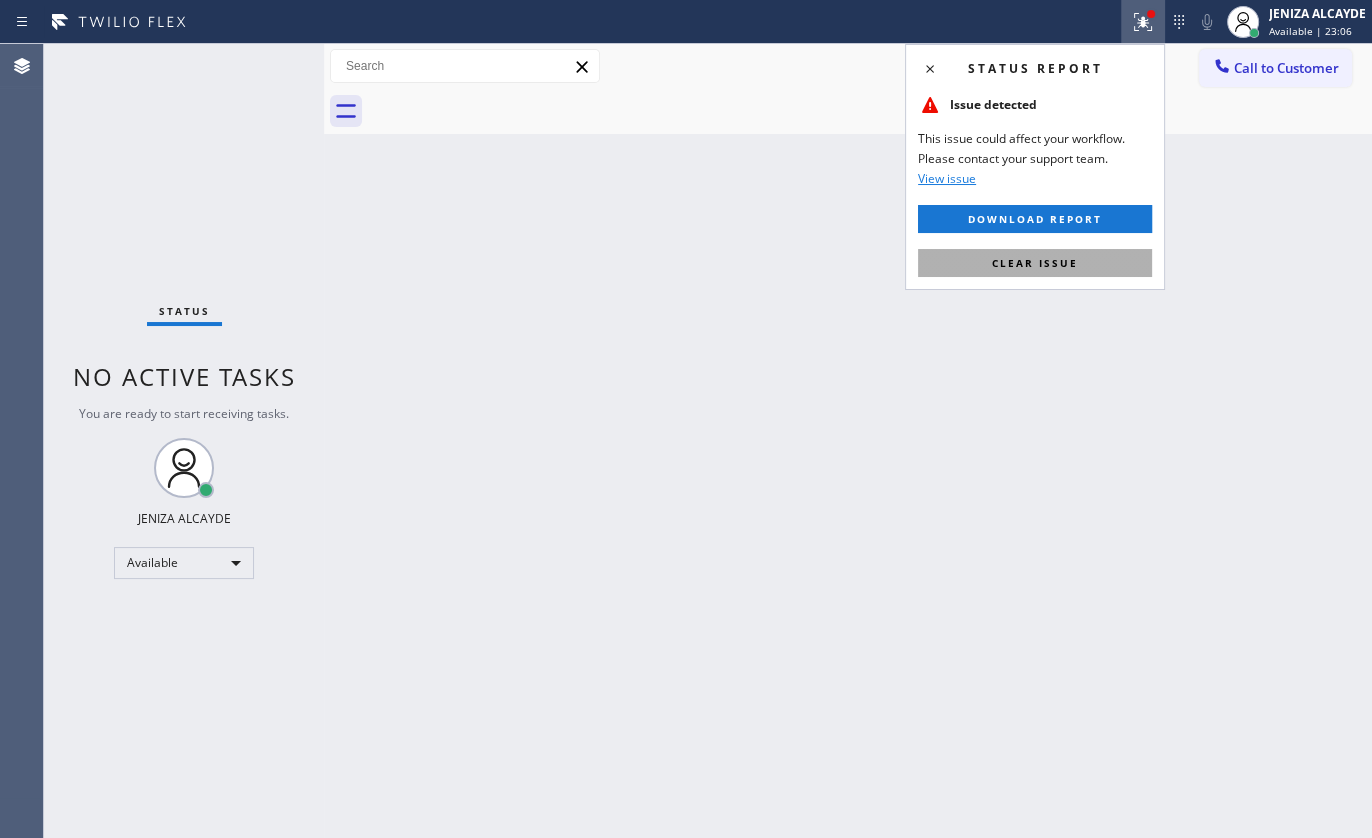 click on "Clear issue" at bounding box center (1035, 263) 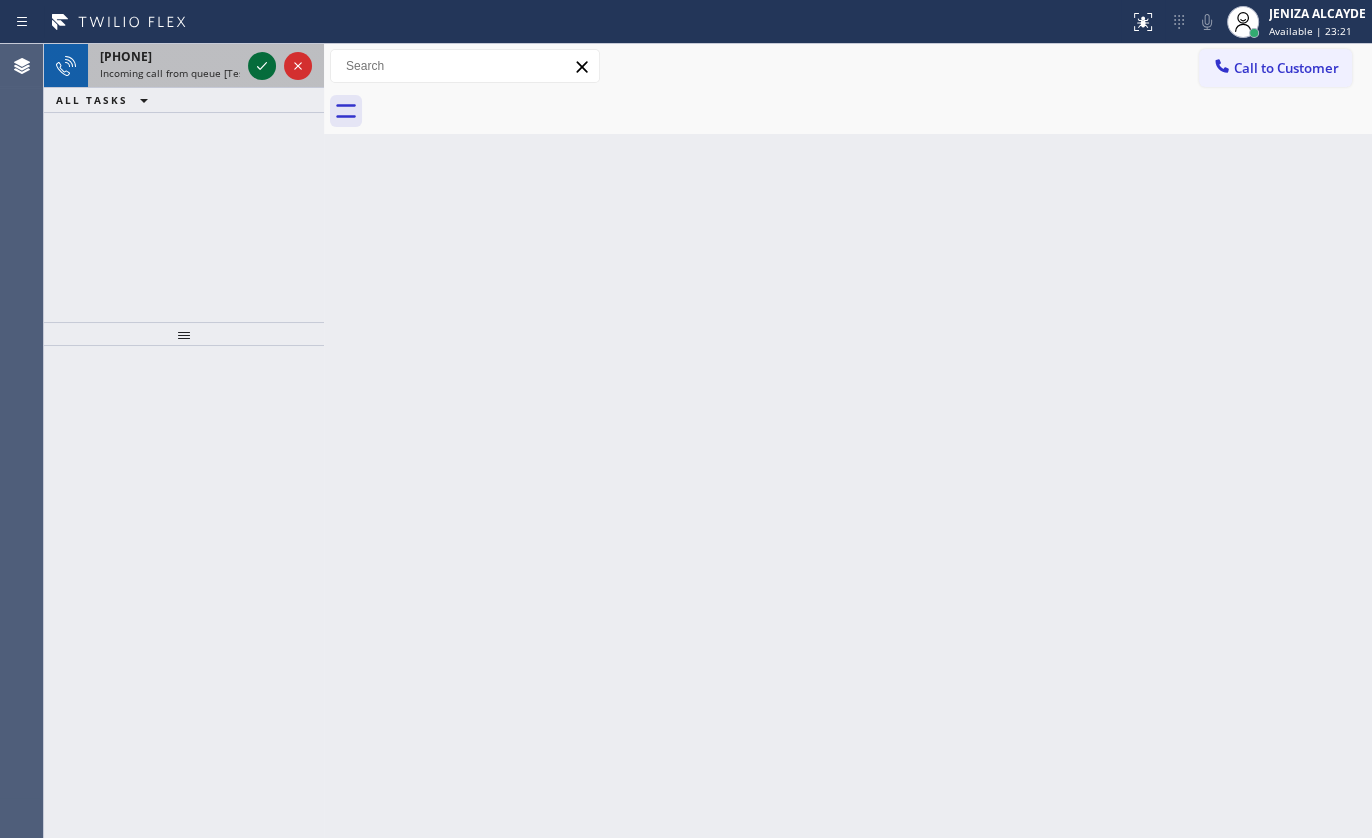 click 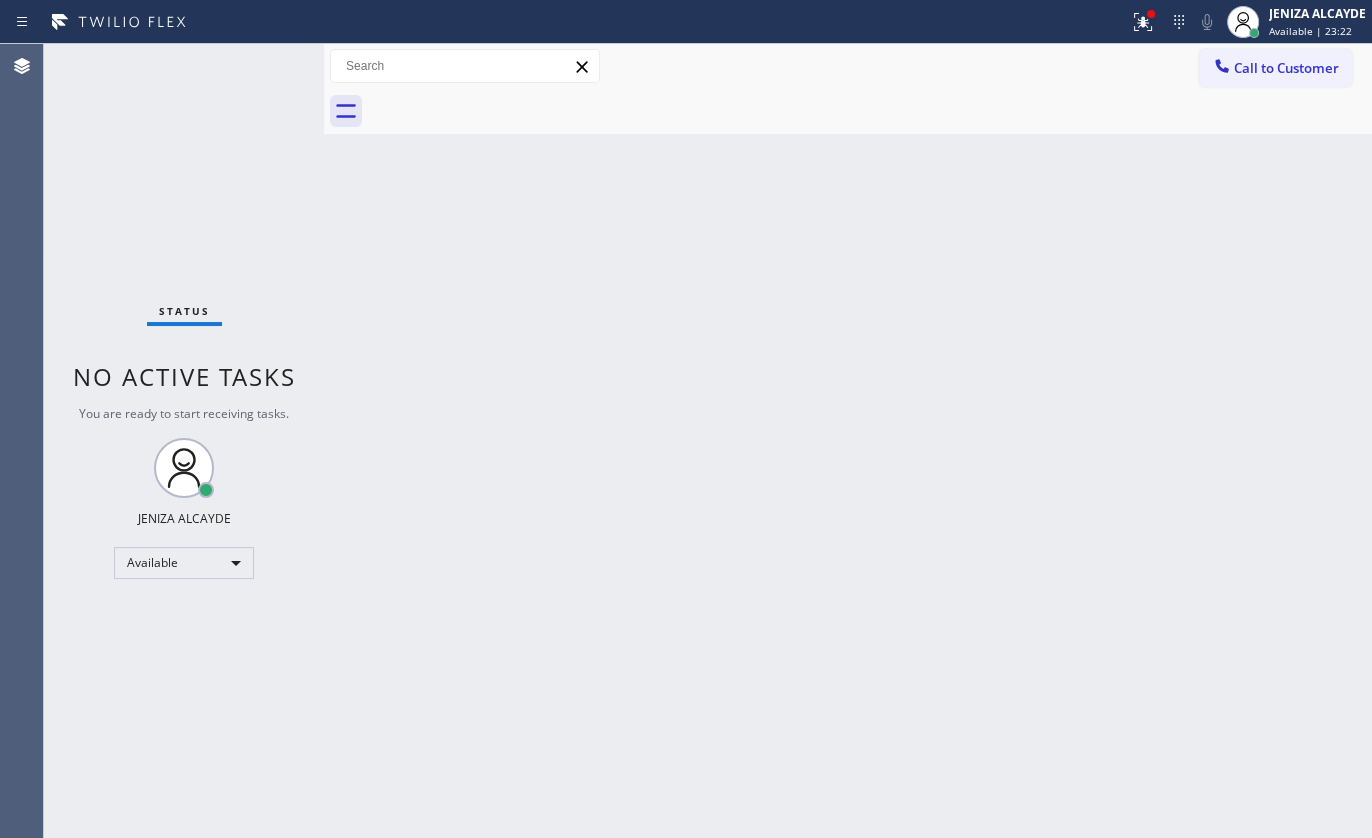 click on "Status   No active tasks     You are ready to start receiving tasks.   JENIZA ALCAYDE Available" at bounding box center [184, 441] 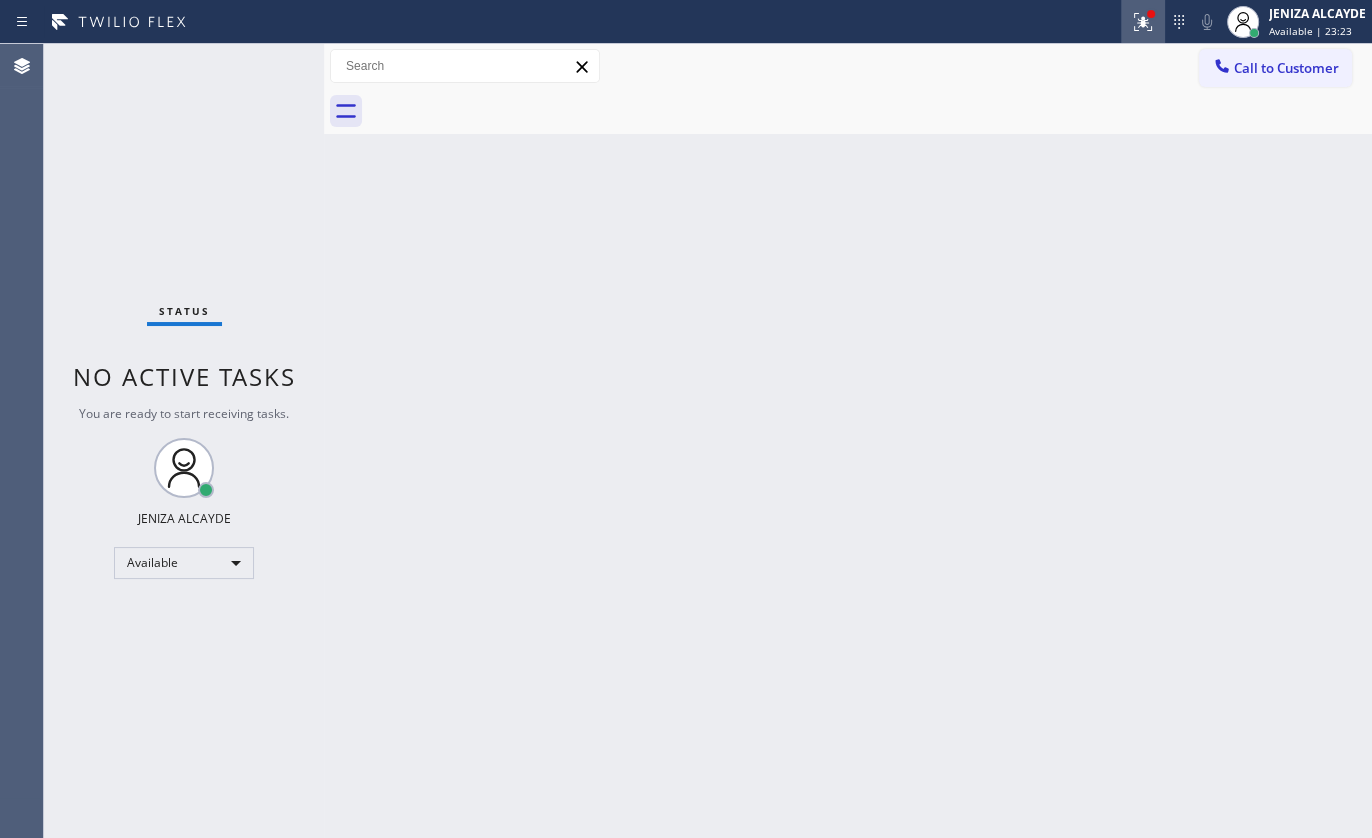 click 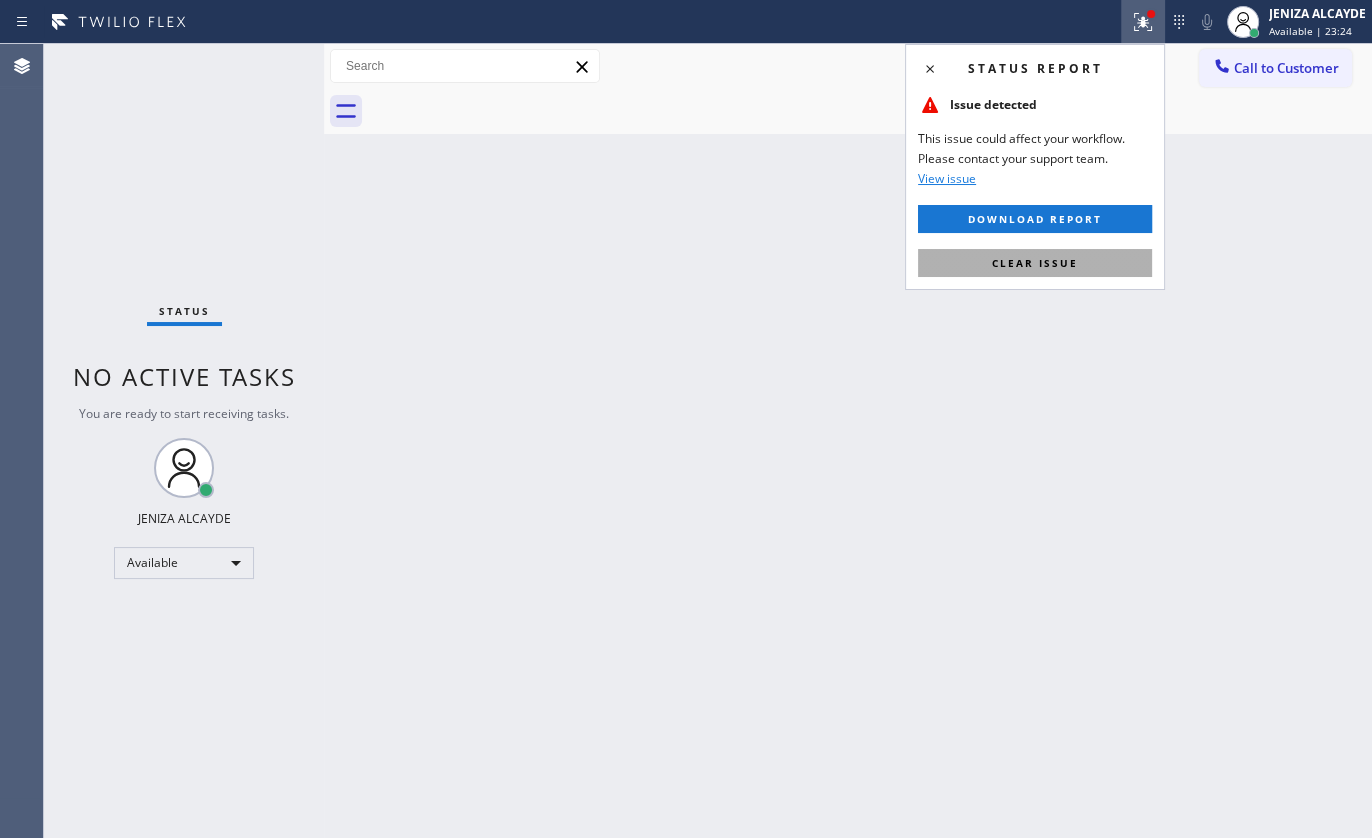 click on "Clear issue" at bounding box center (1035, 263) 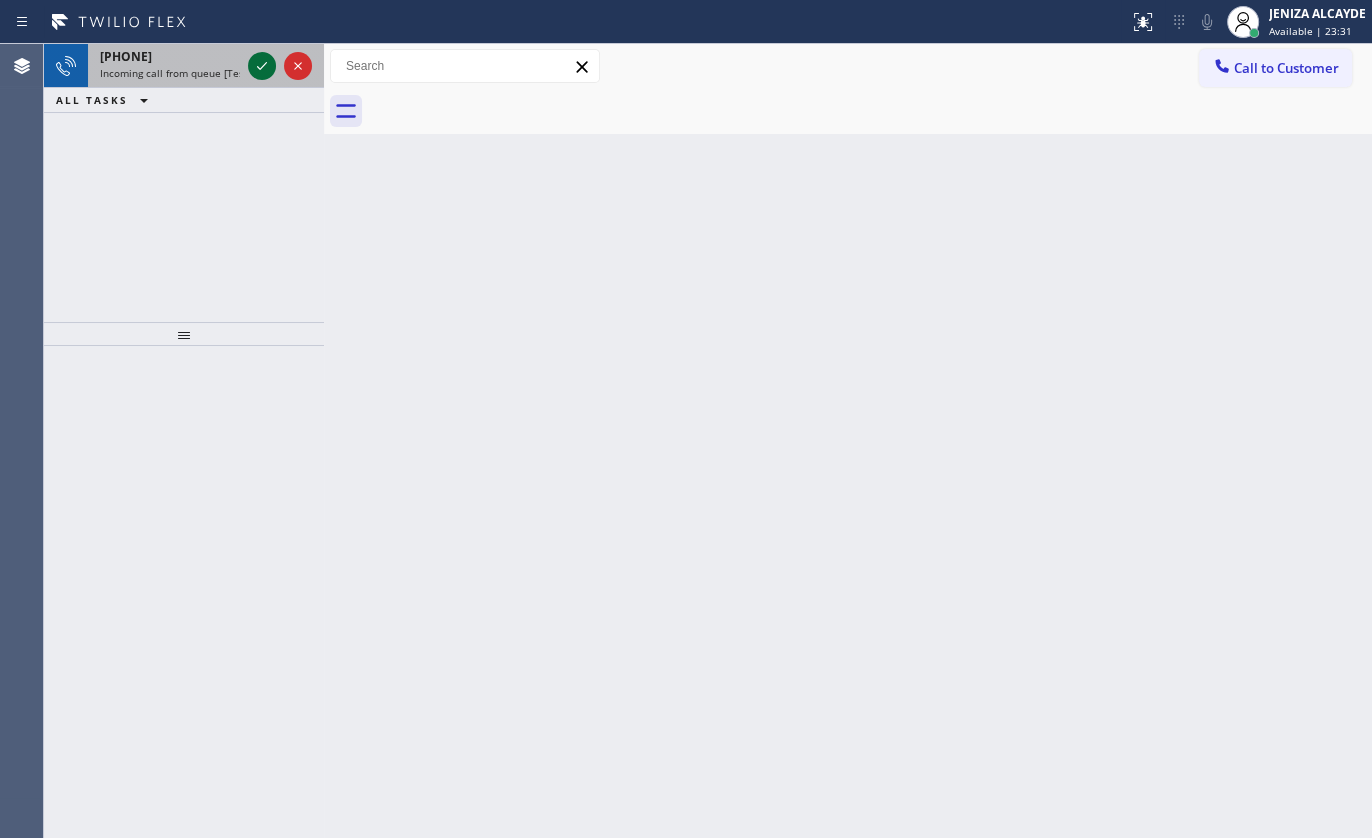 click 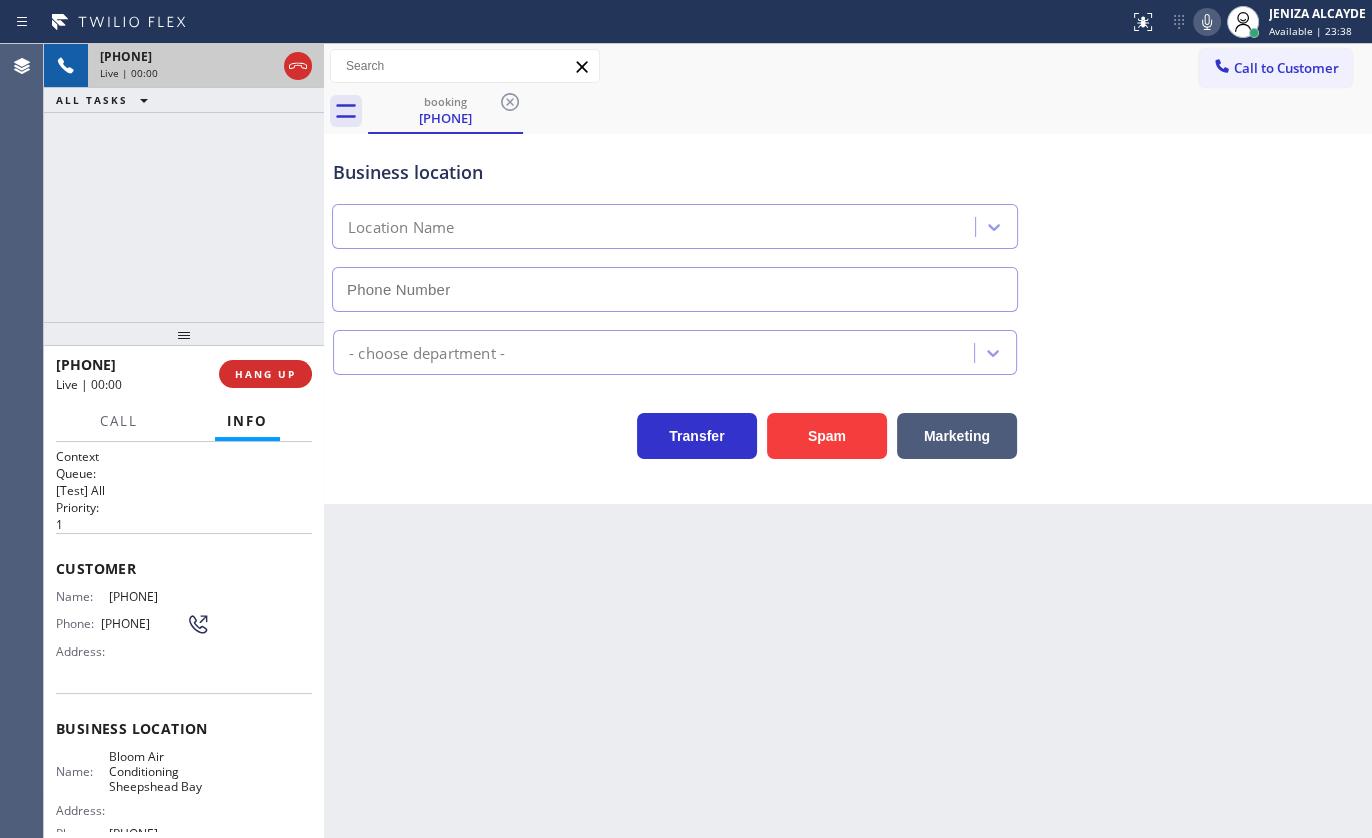 type on "(929) 605-4404" 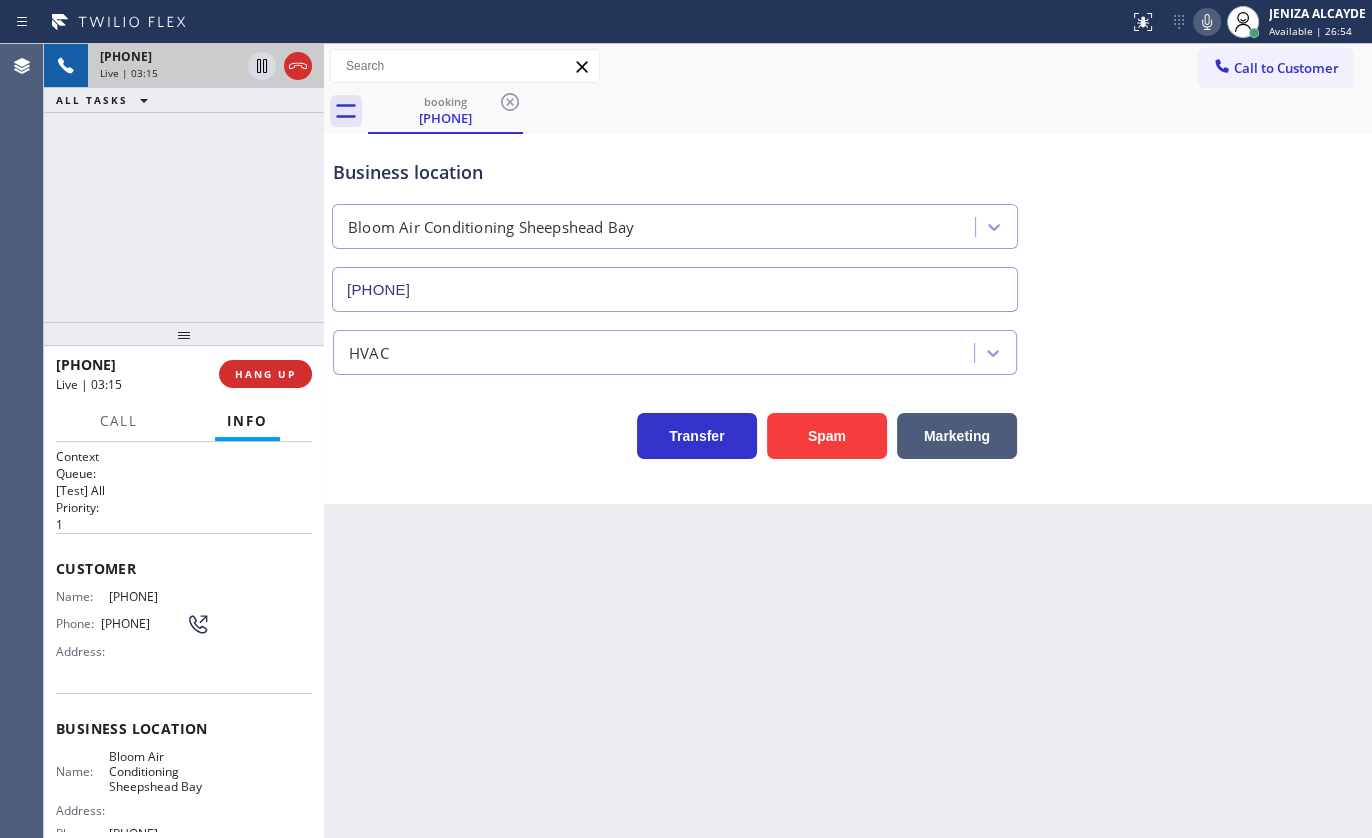 click 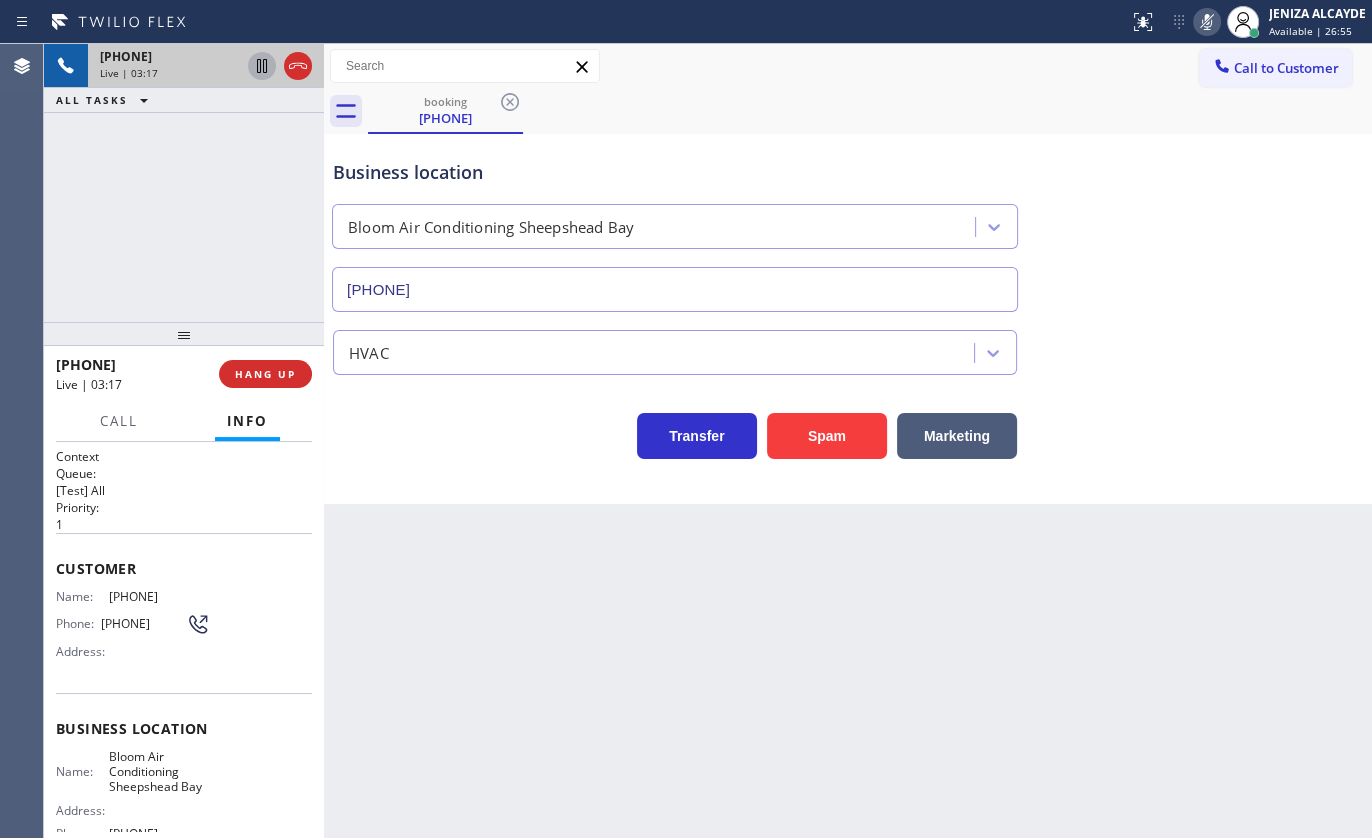 click 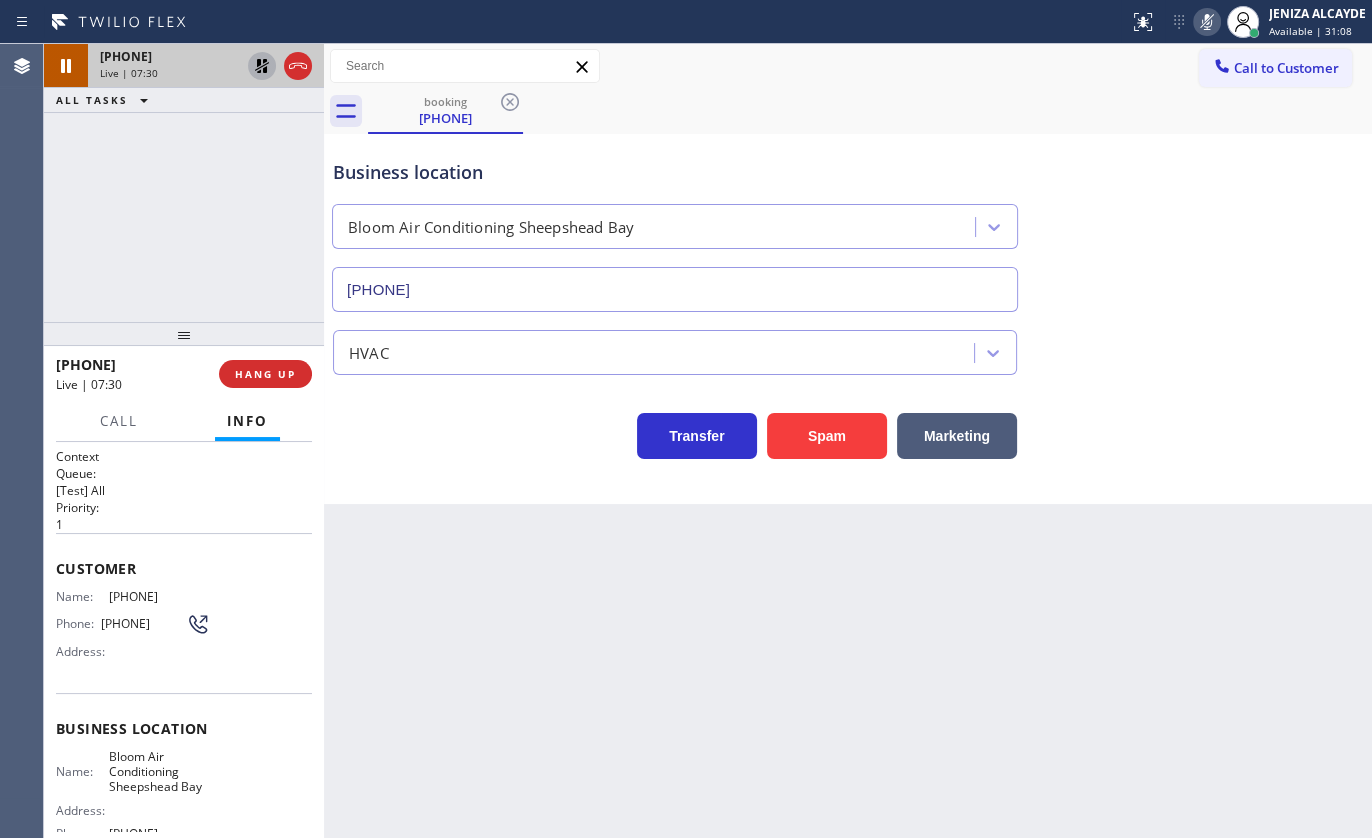 drag, startPoint x: 147, startPoint y: 238, endPoint x: 202, endPoint y: 85, distance: 162.58536 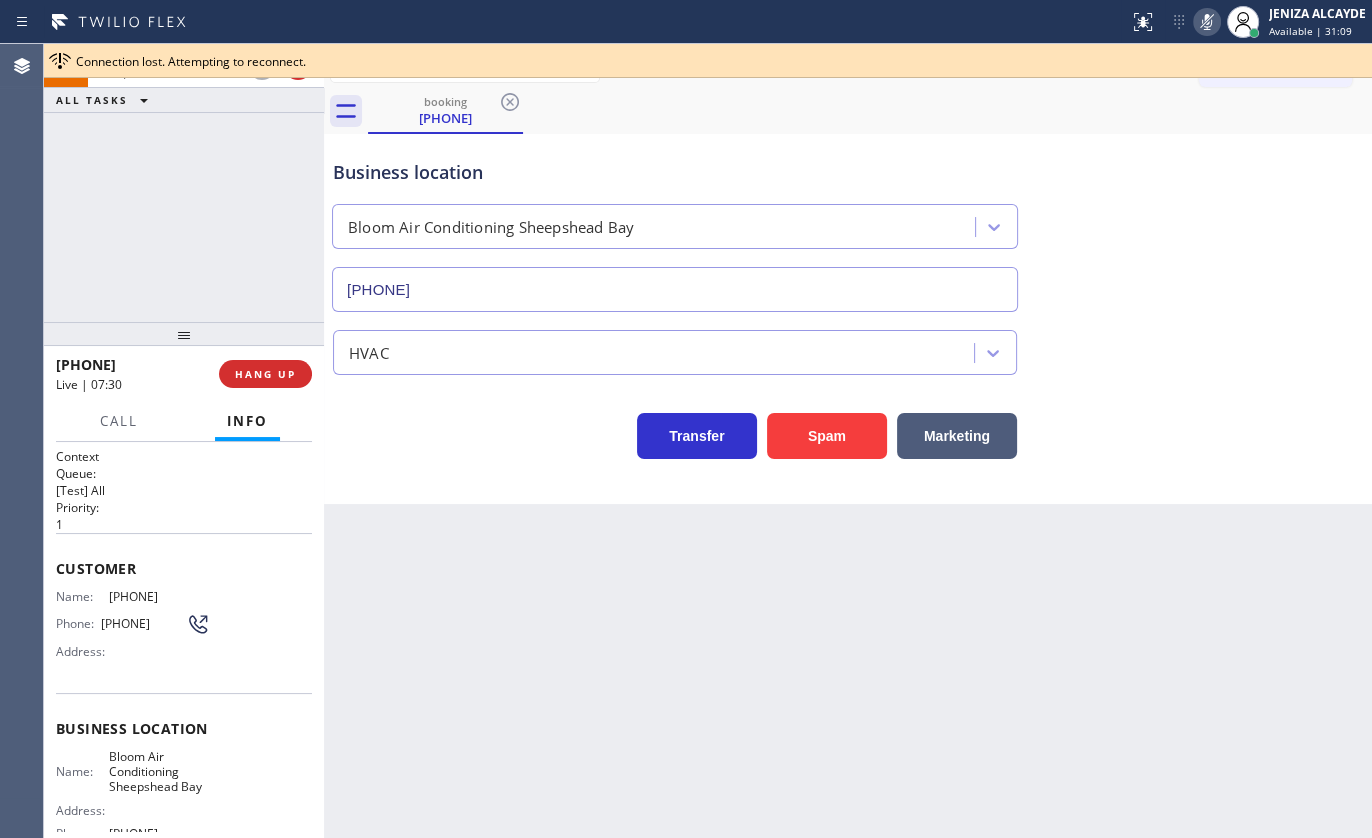 click on "Connection lost. Attempting to reconnect." at bounding box center [191, 61] 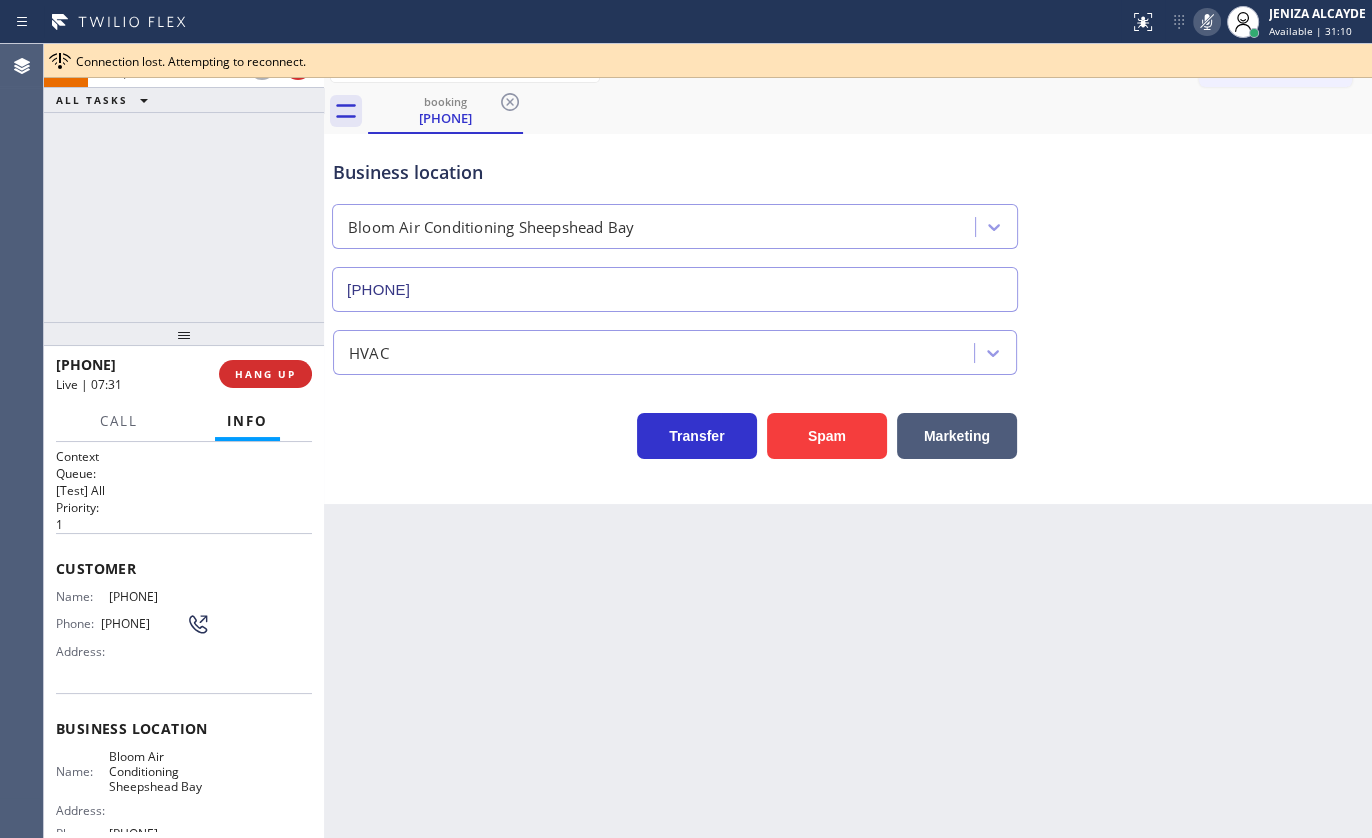 click on "ALL TASKS ALL TASKS ACTIVE TASKS TASKS IN WRAP UP" at bounding box center [184, 100] 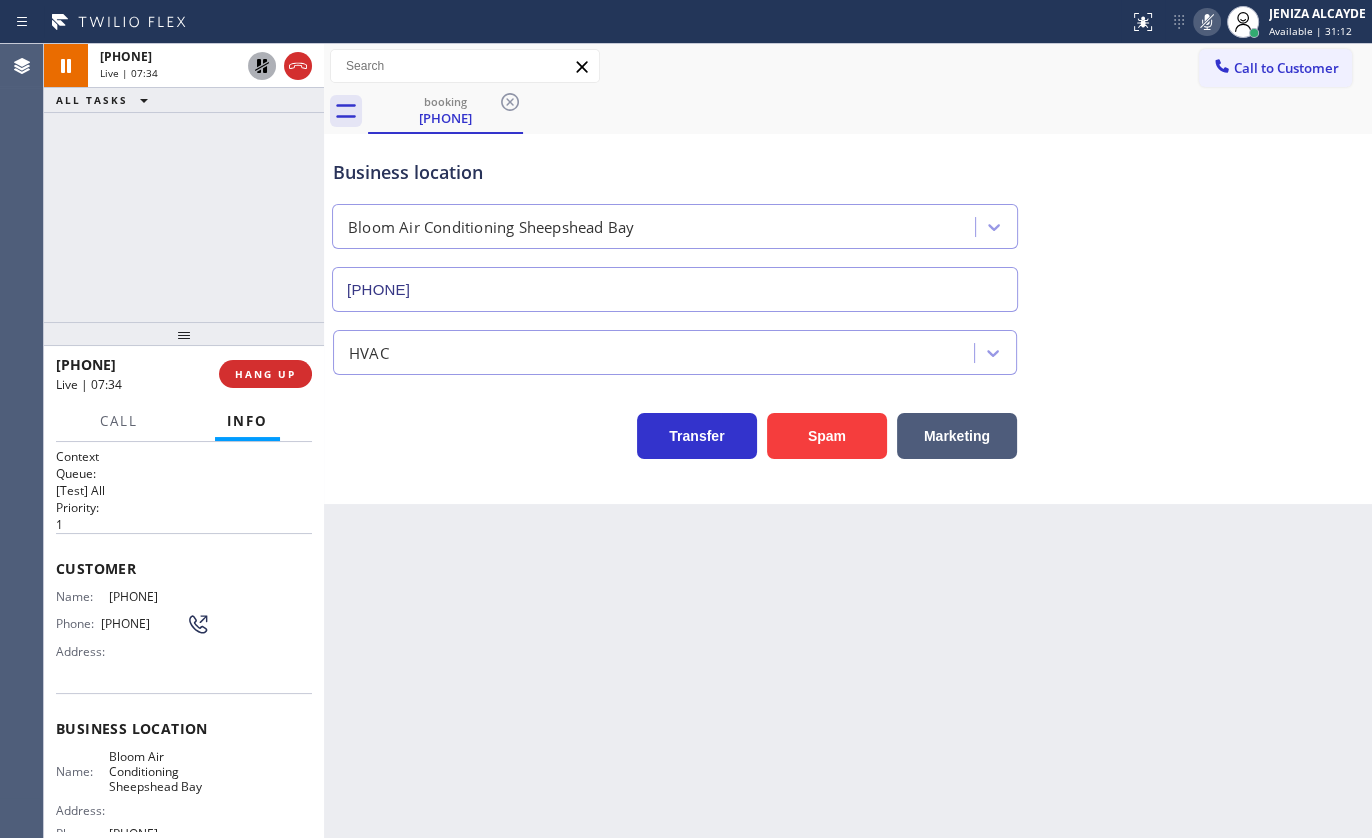 click 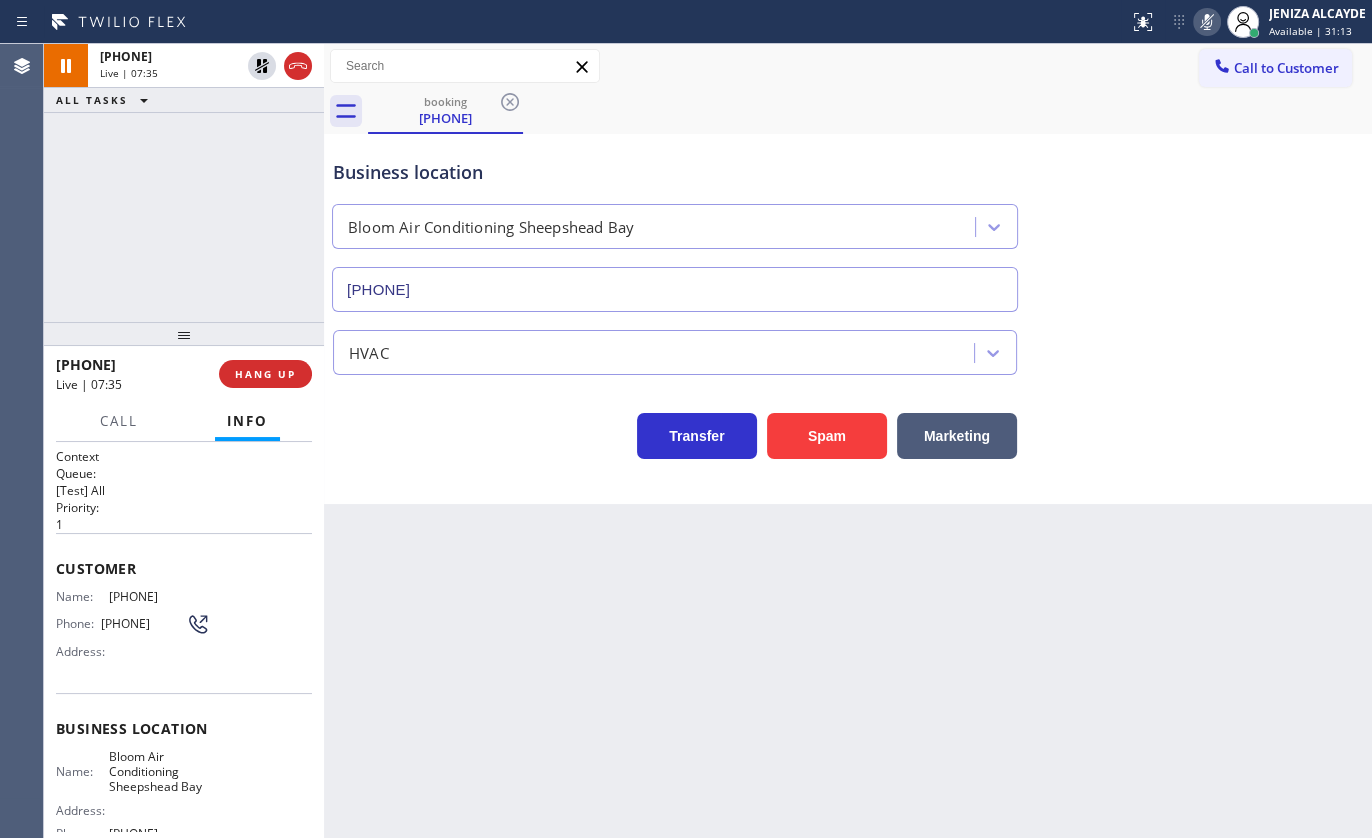 click 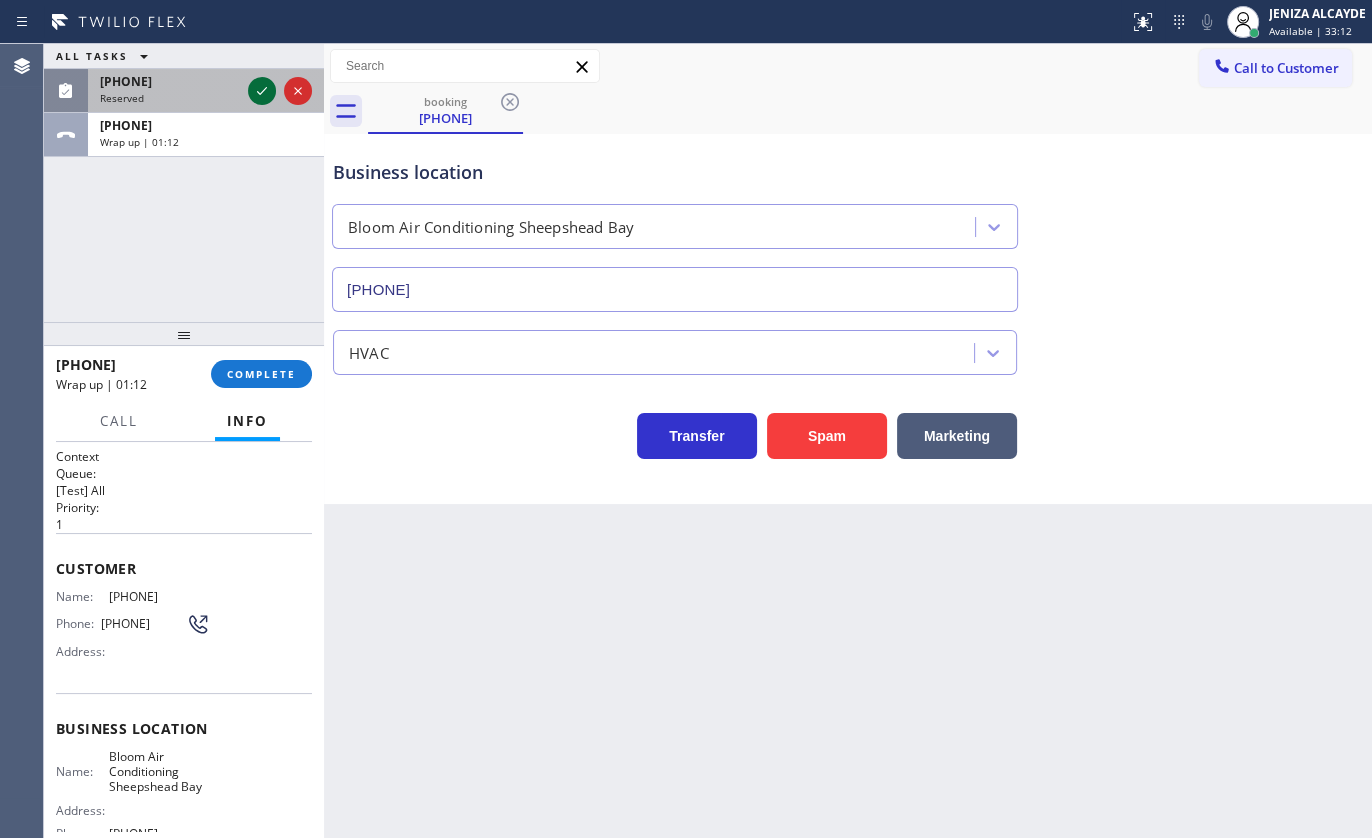 click 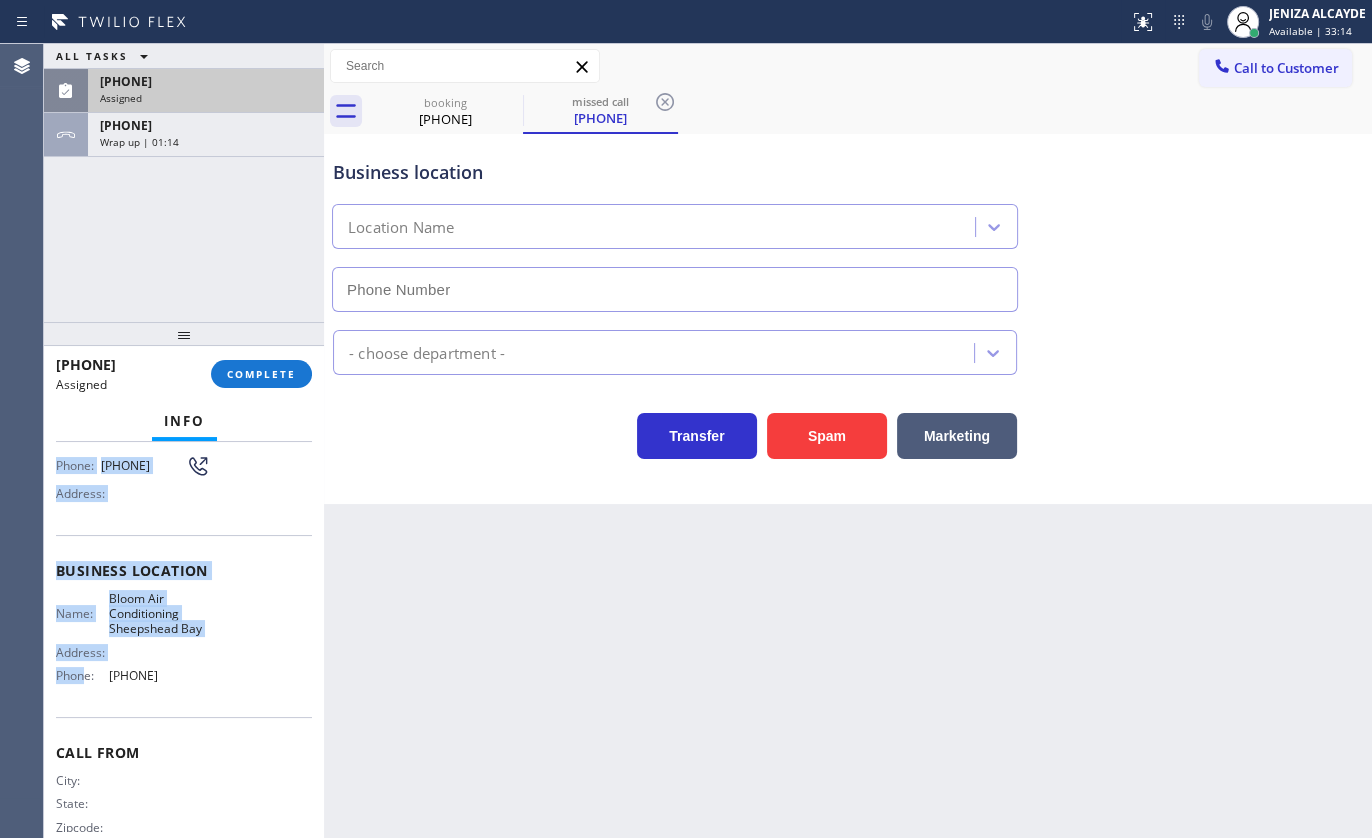 scroll, scrollTop: 214, scrollLeft: 0, axis: vertical 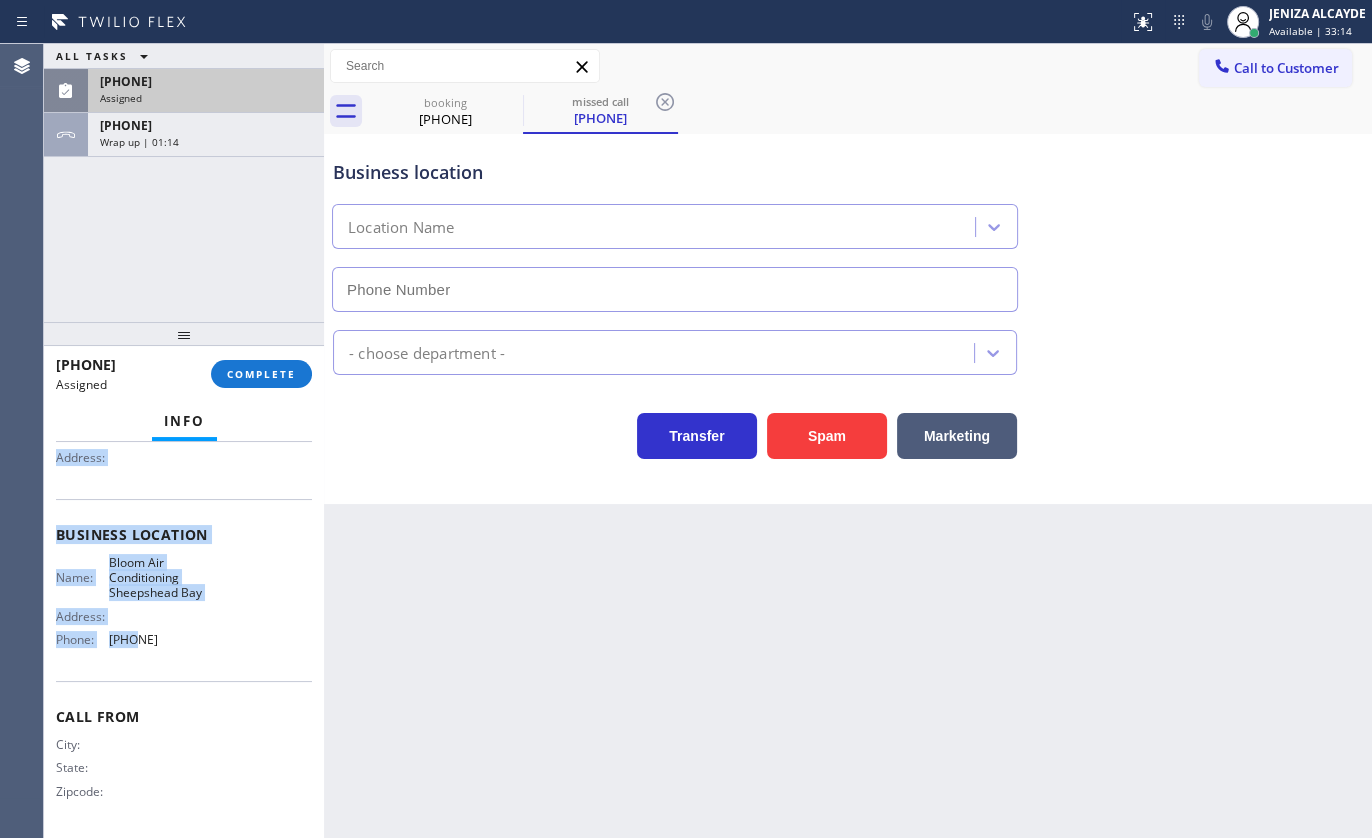type on "(929) 605-4404" 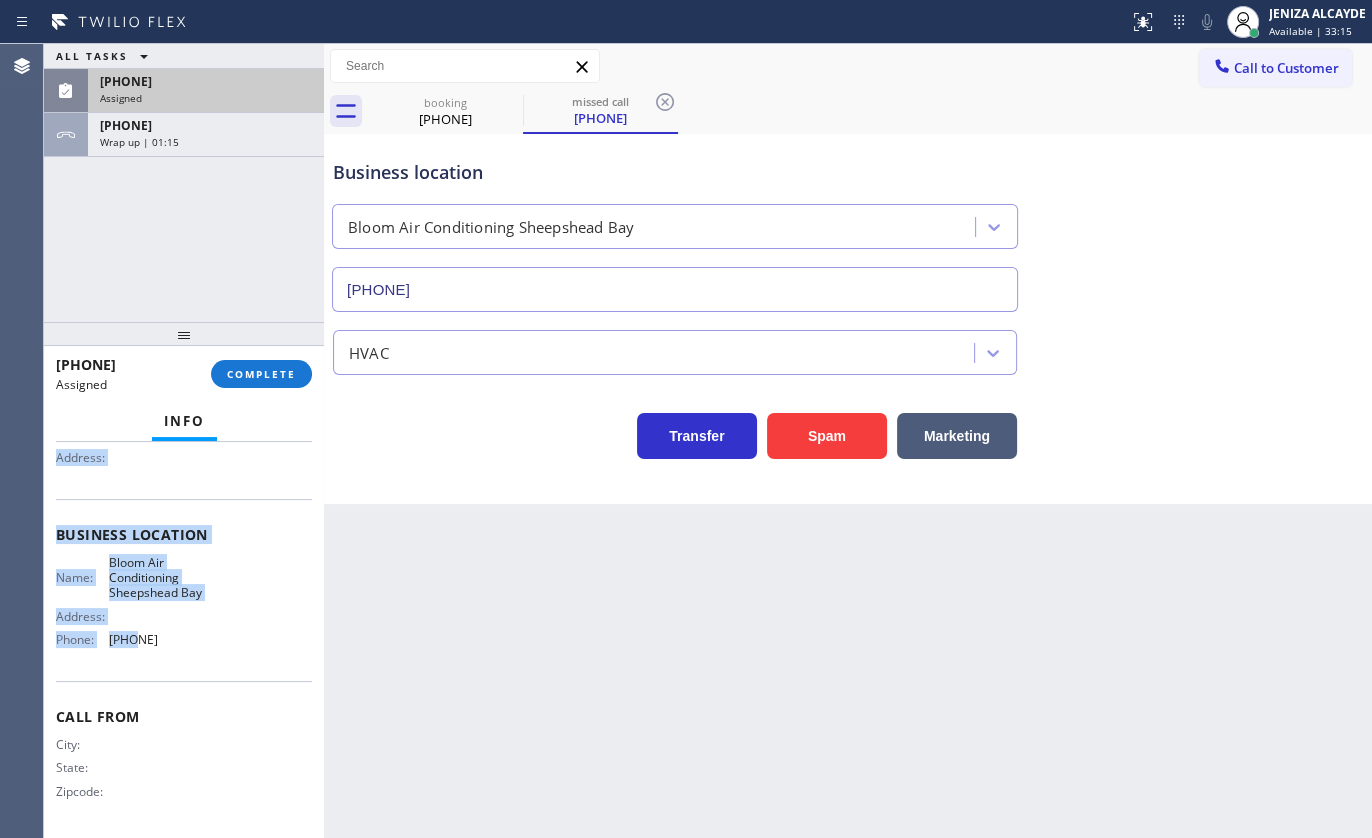 drag, startPoint x: 54, startPoint y: 580, endPoint x: 238, endPoint y: 669, distance: 204.39423 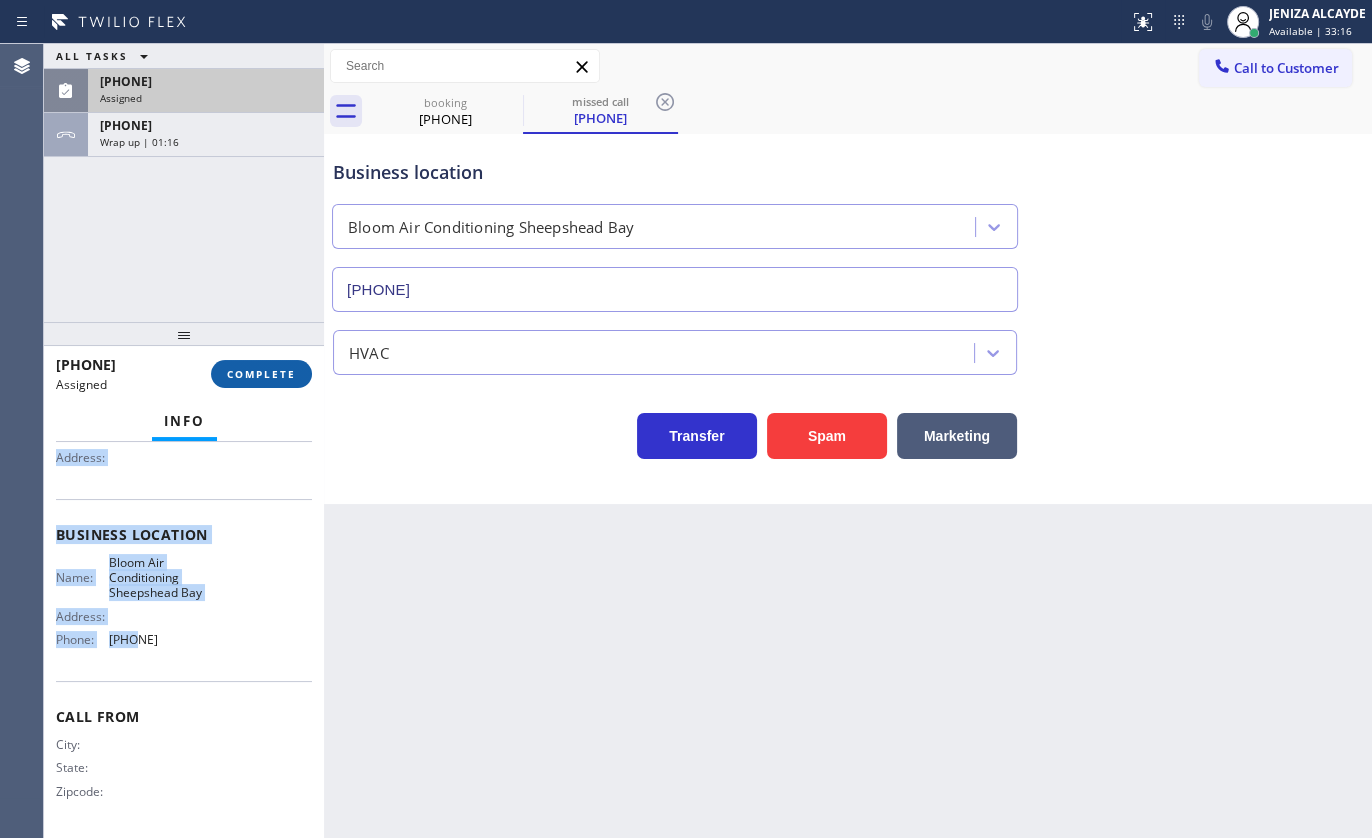 click on "COMPLETE" at bounding box center (261, 374) 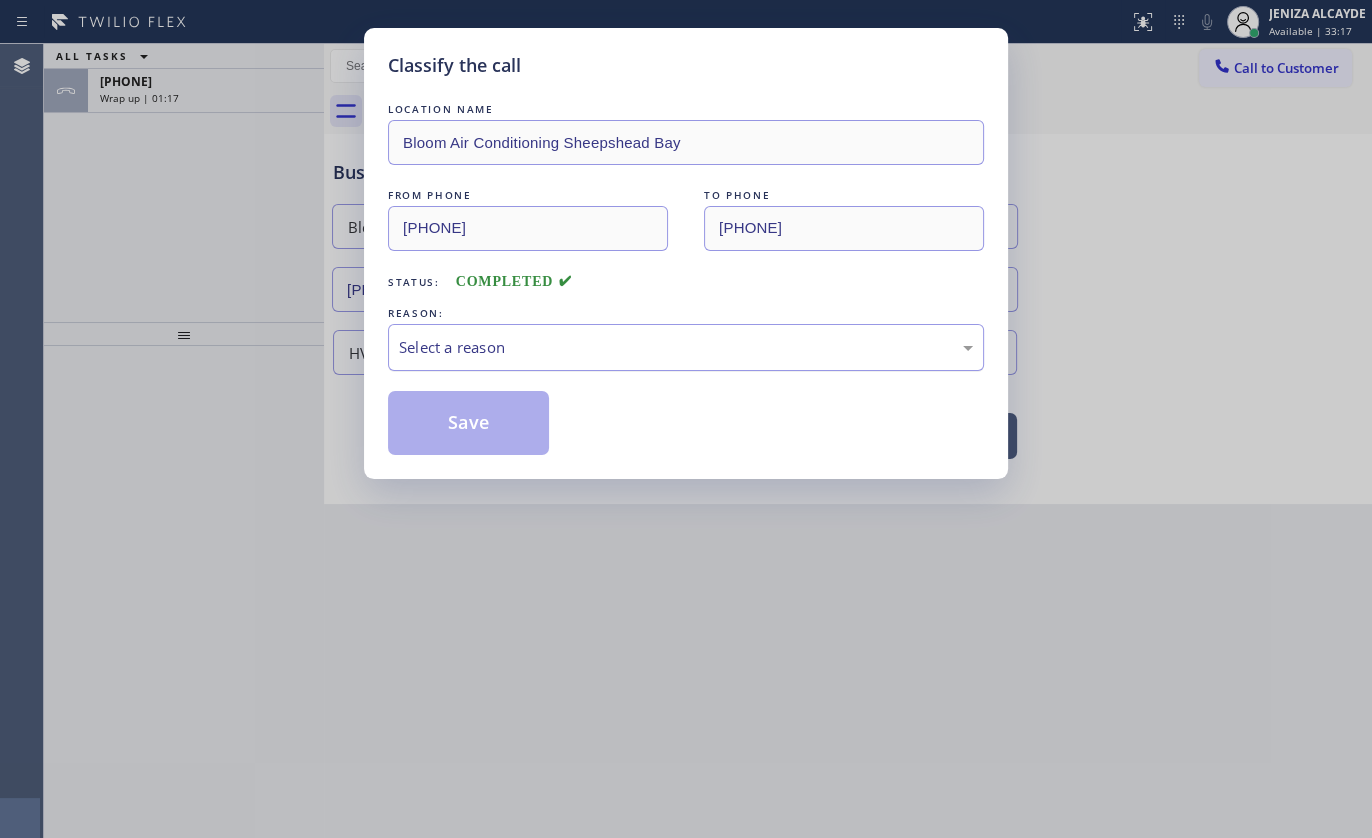 click on "Select a reason" at bounding box center [686, 347] 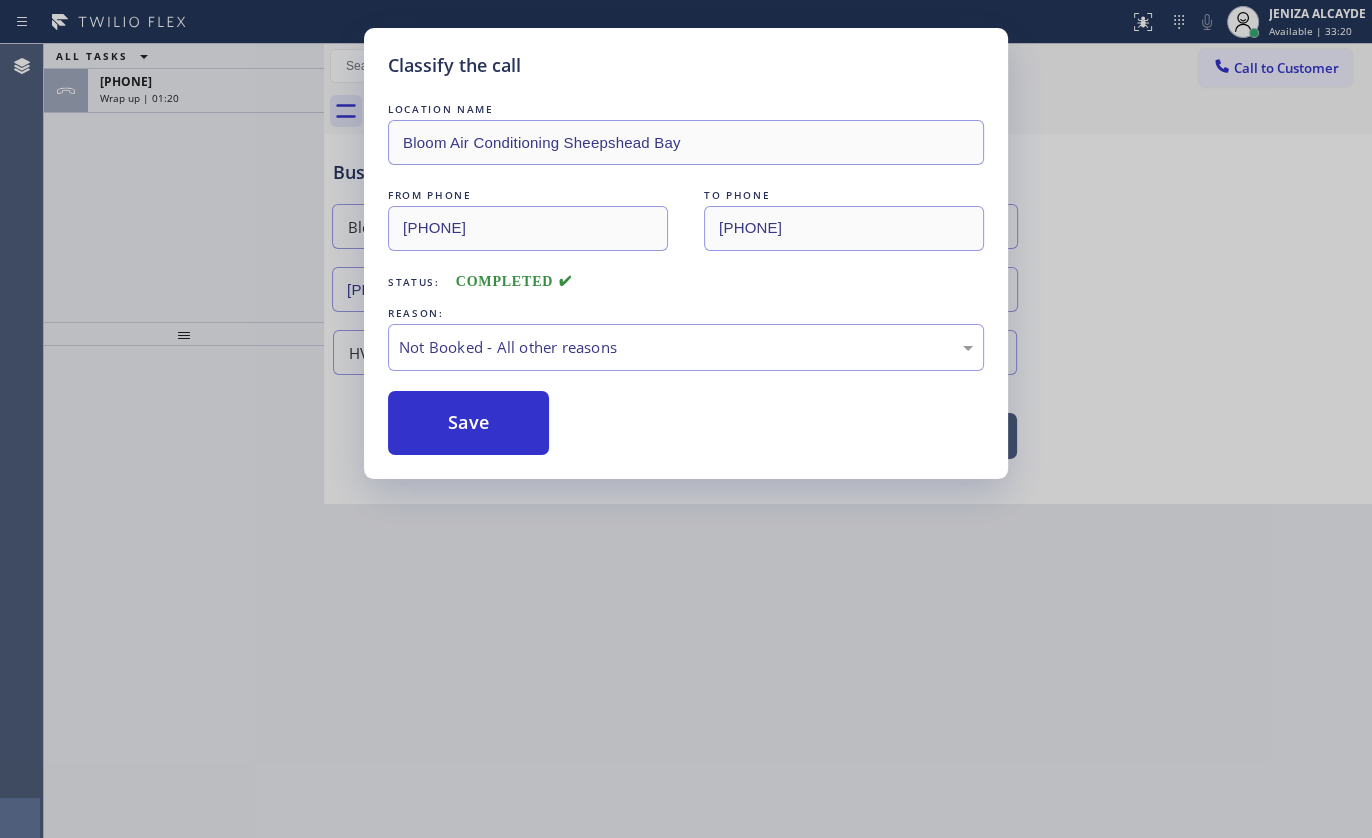 click on "Save" at bounding box center (468, 423) 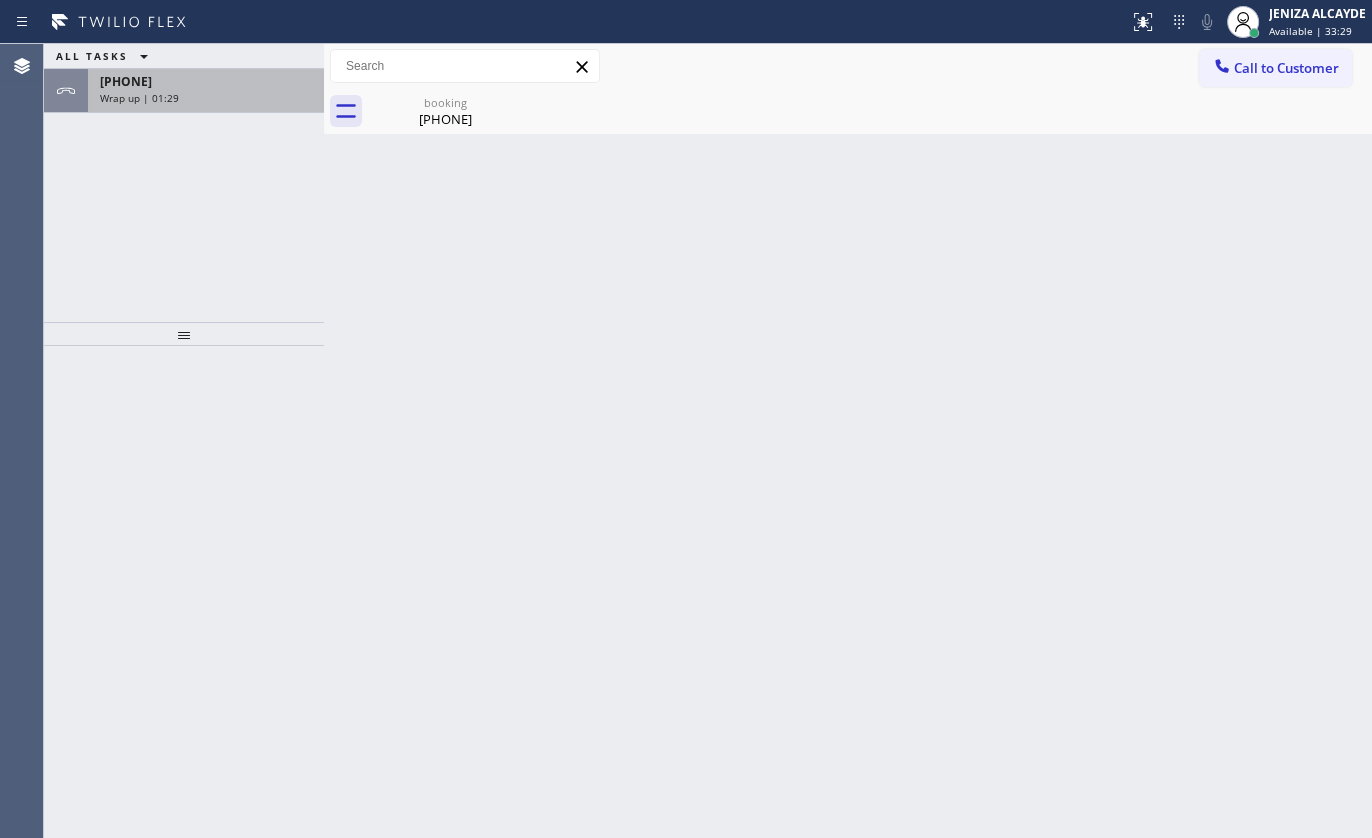 click on "+16463437176 Wrap up | 01:29" at bounding box center (202, 91) 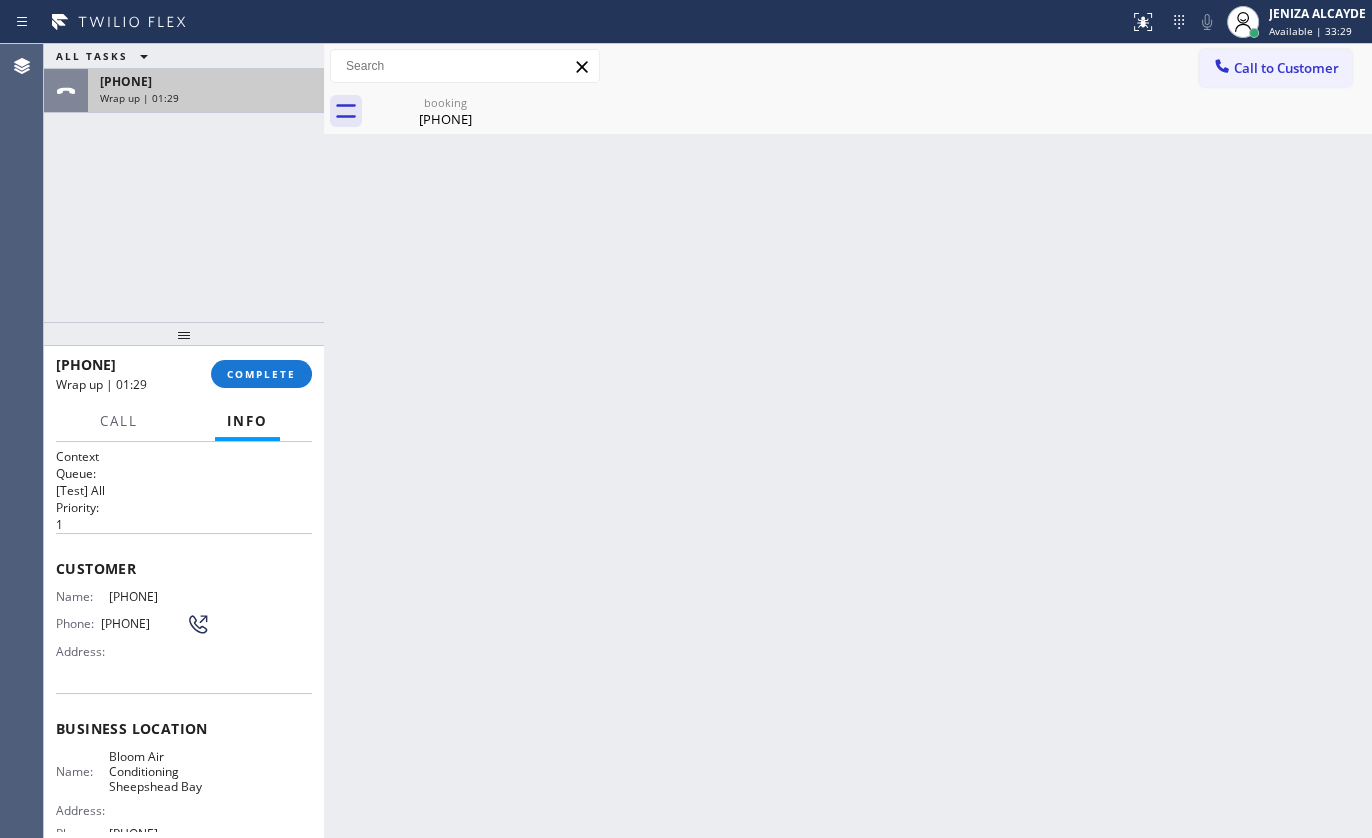 click on "Wrap up | 01:29" at bounding box center (206, 98) 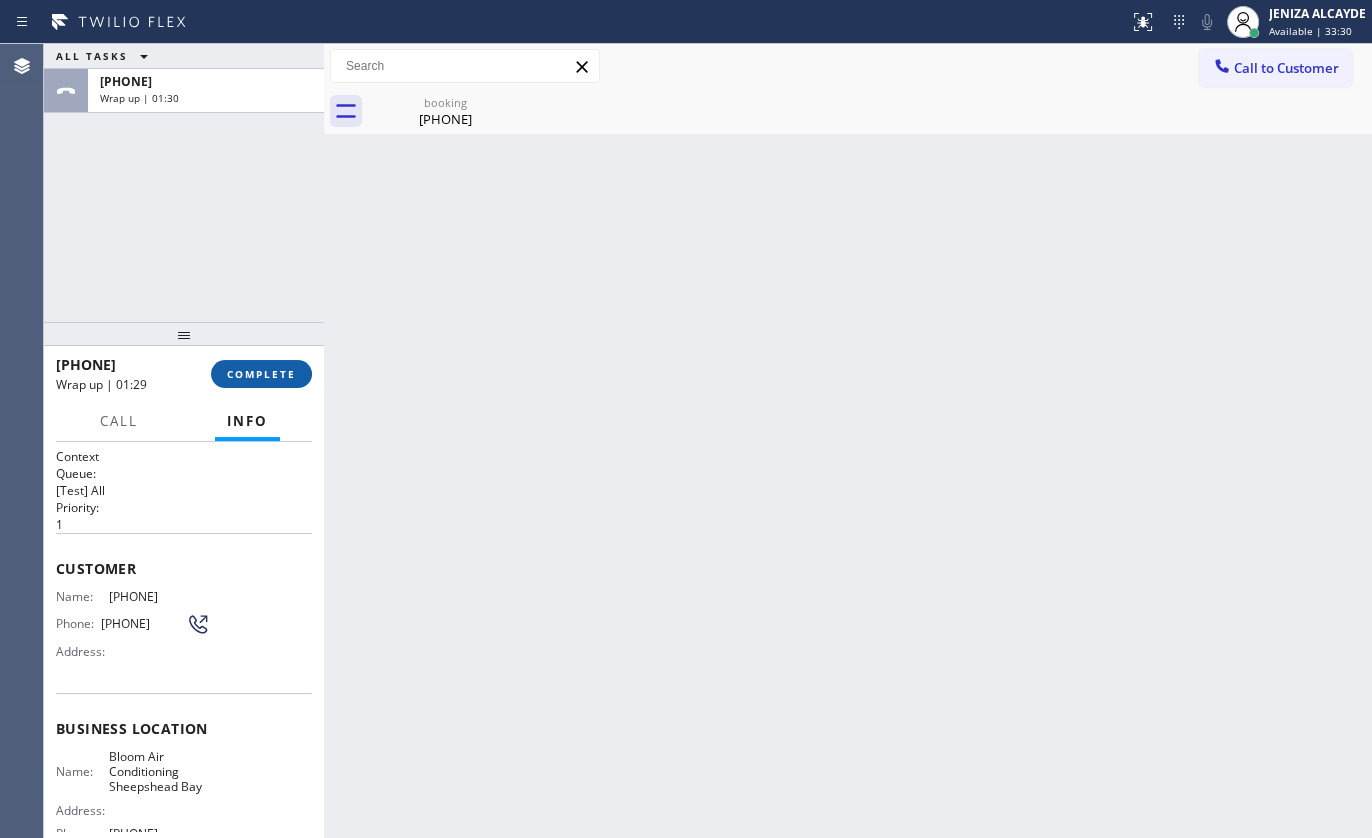 click on "COMPLETE" at bounding box center (261, 374) 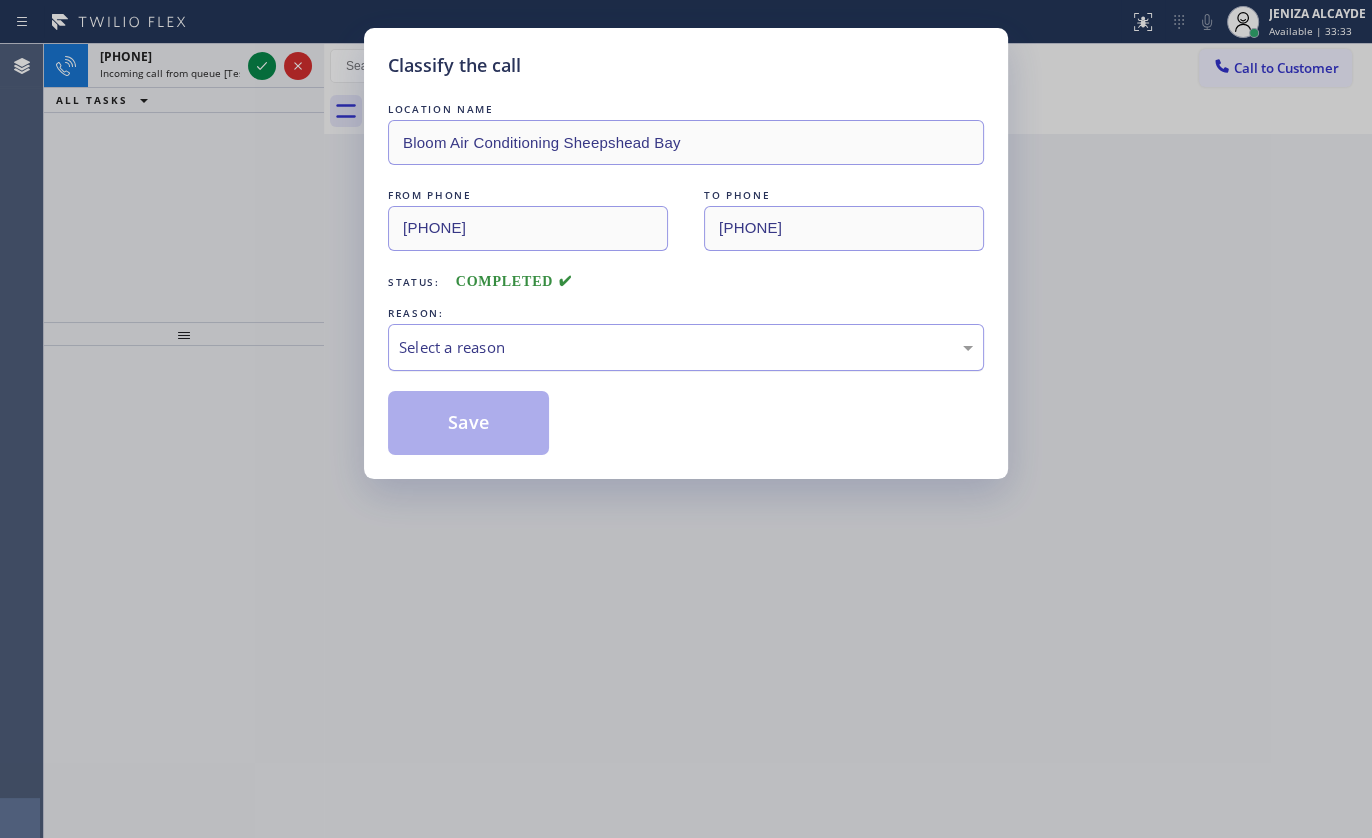 click on "Select a reason" at bounding box center [686, 347] 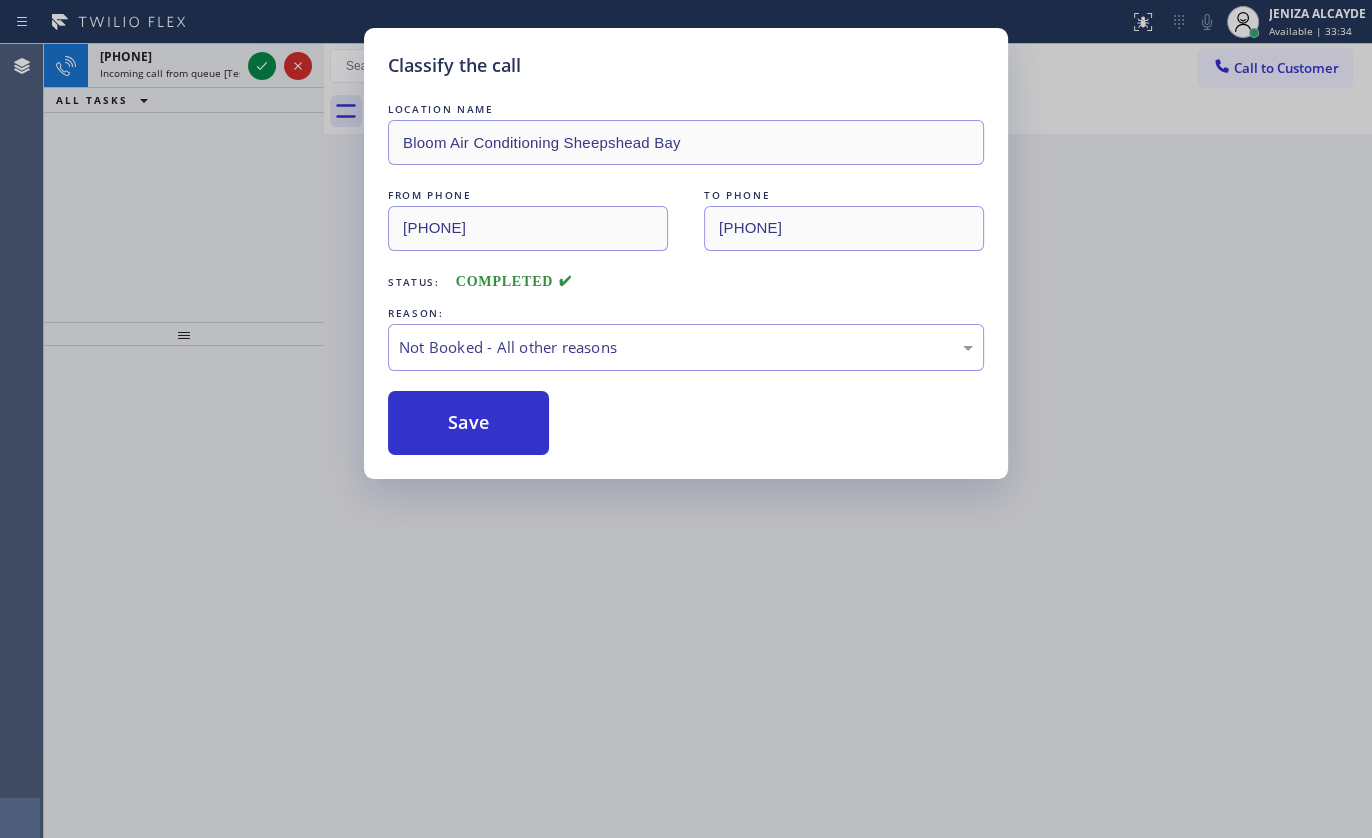 click on "Save" at bounding box center [468, 423] 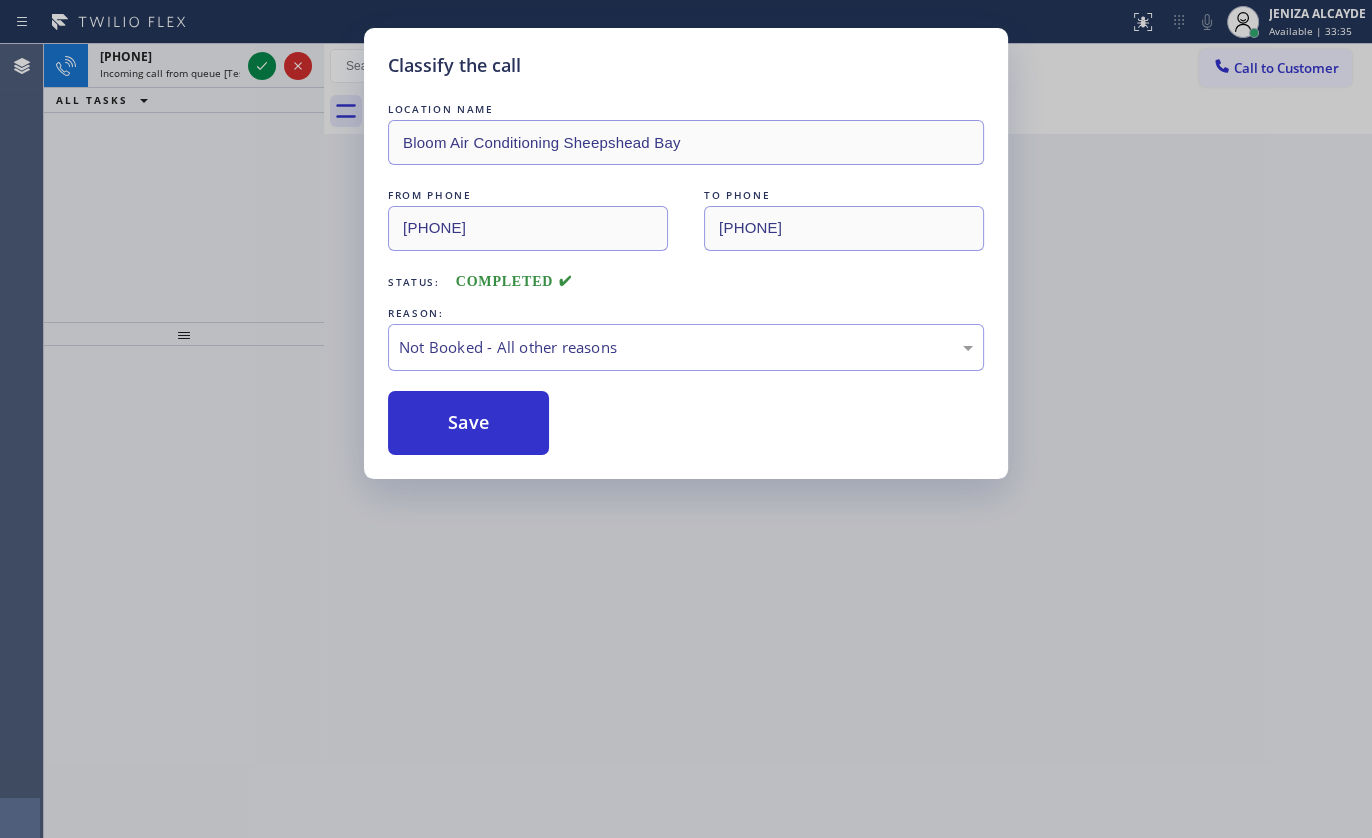 click on "Classify the call LOCATION NAME Bloom Air Conditioning Sheepshead Bay FROM PHONE (646) 343-7176 TO PHONE (929) 605-4404 Status: COMPLETED REASON: Not Booked - All other reasons Save" at bounding box center (686, 419) 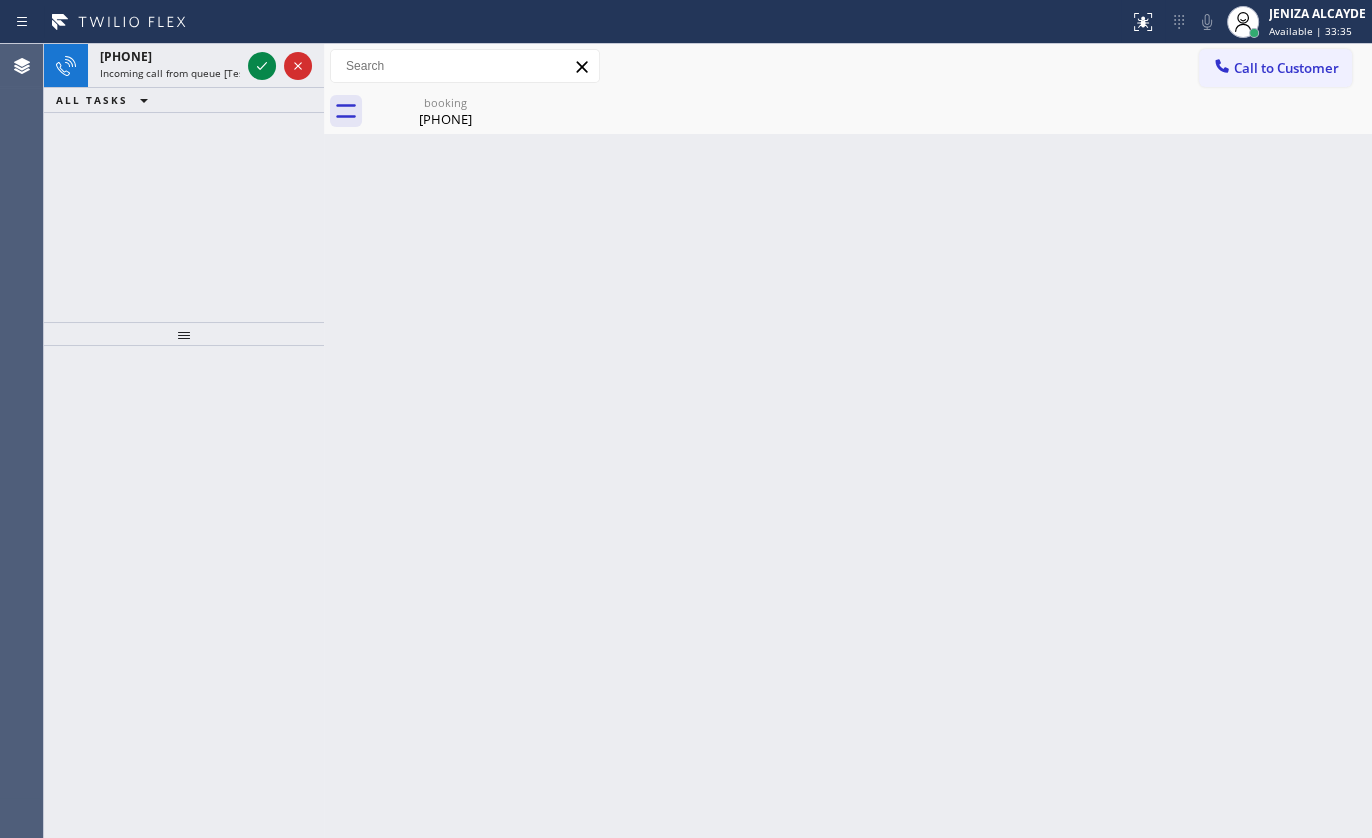 click 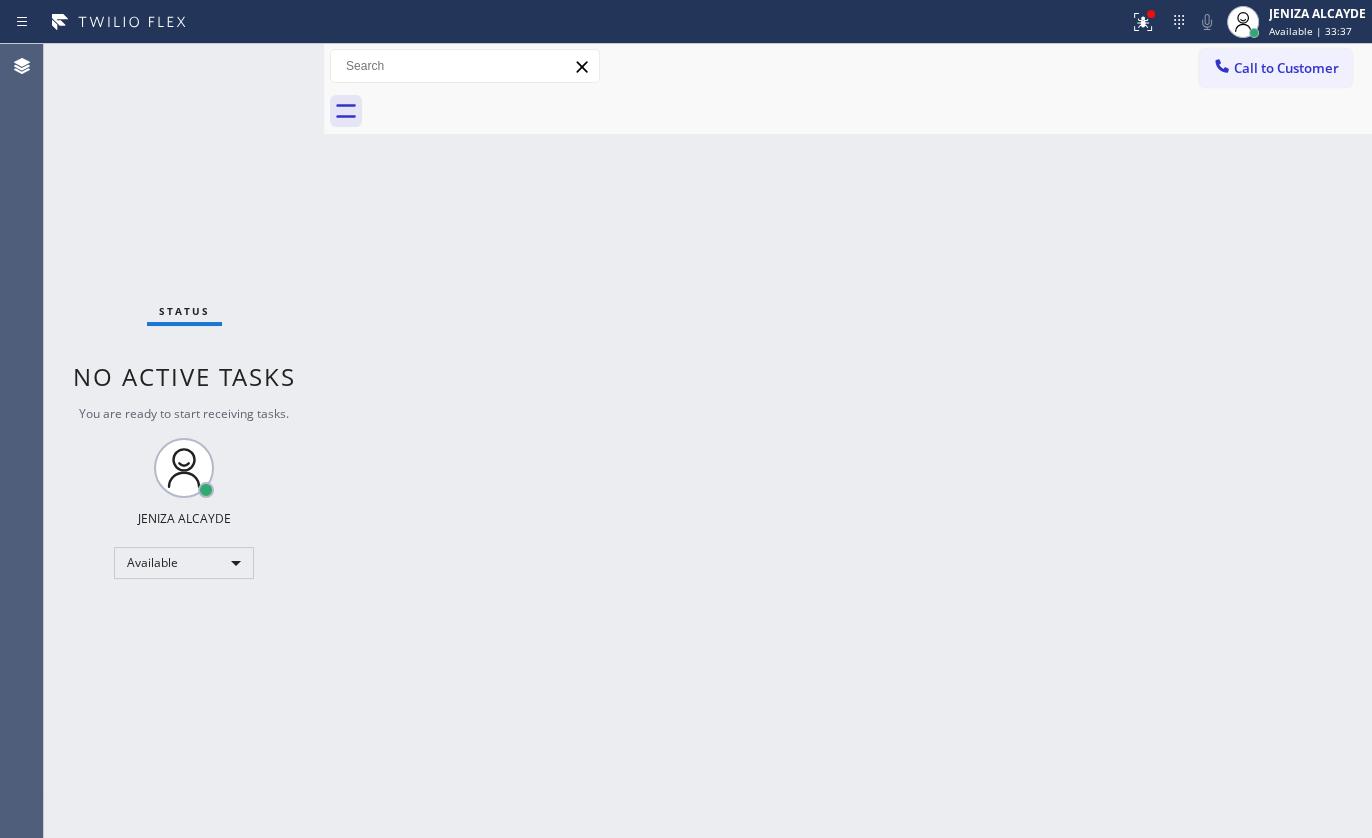 click on "Status   No active tasks     You are ready to start receiving tasks.   JENIZA ALCAYDE Available" at bounding box center (184, 441) 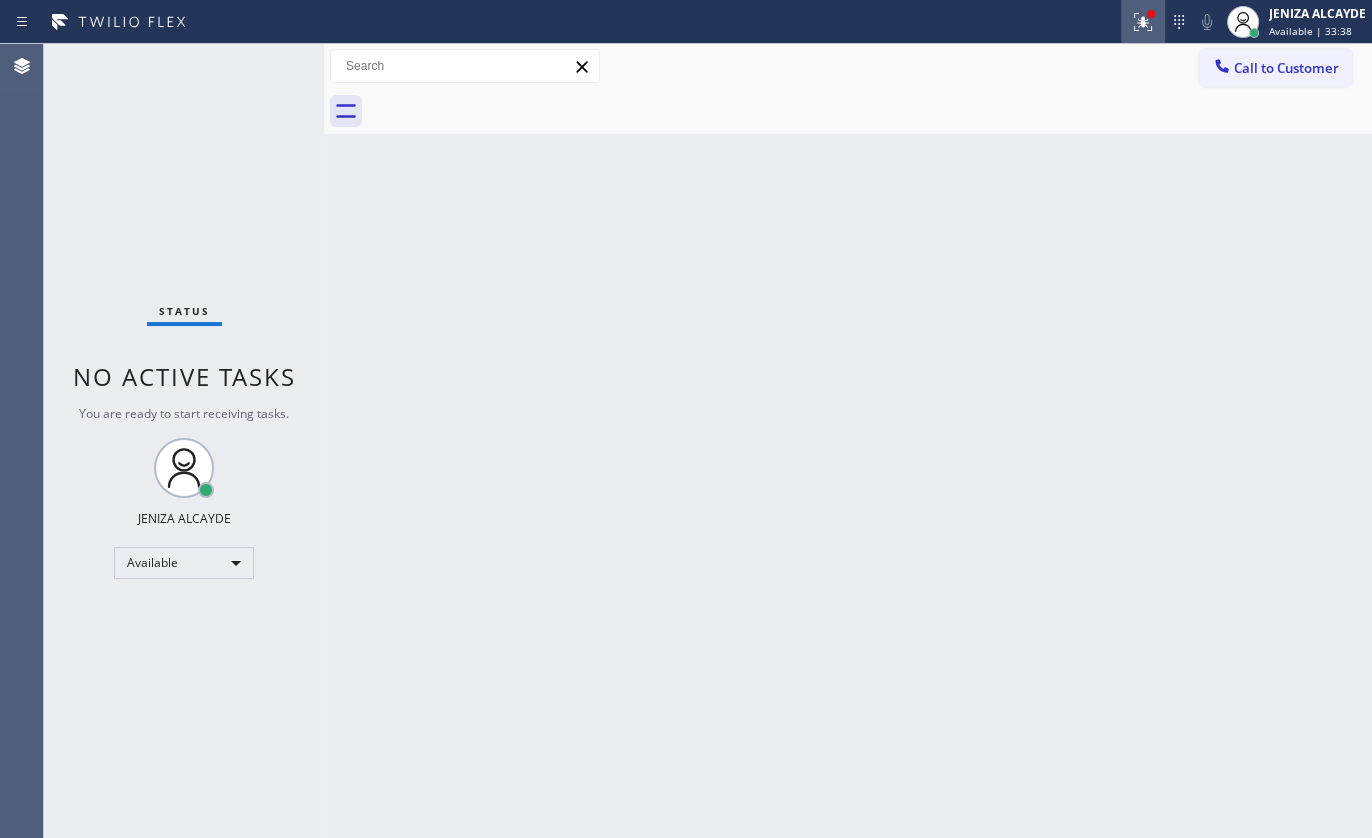 click at bounding box center [1143, 22] 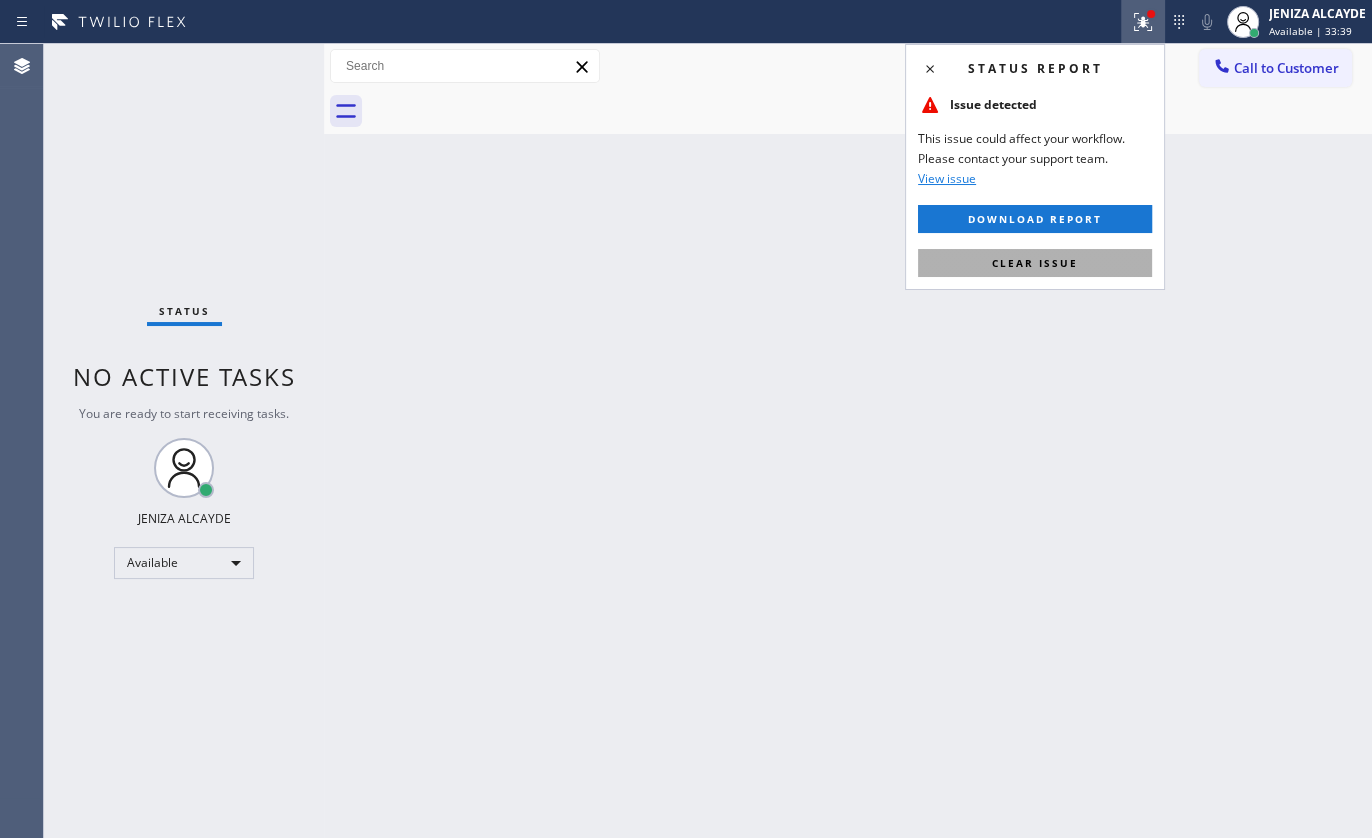 click on "Clear issue" at bounding box center (1035, 263) 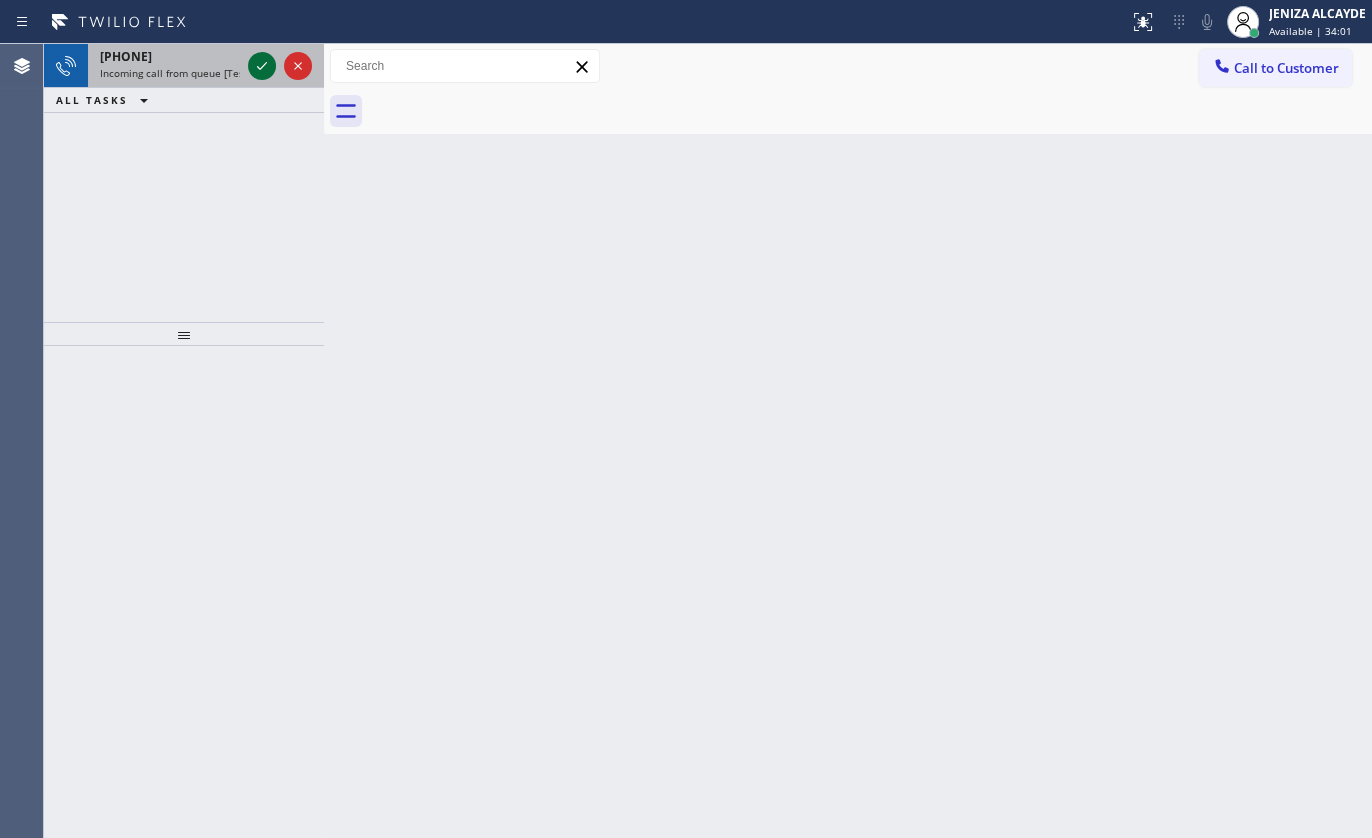 click at bounding box center [262, 66] 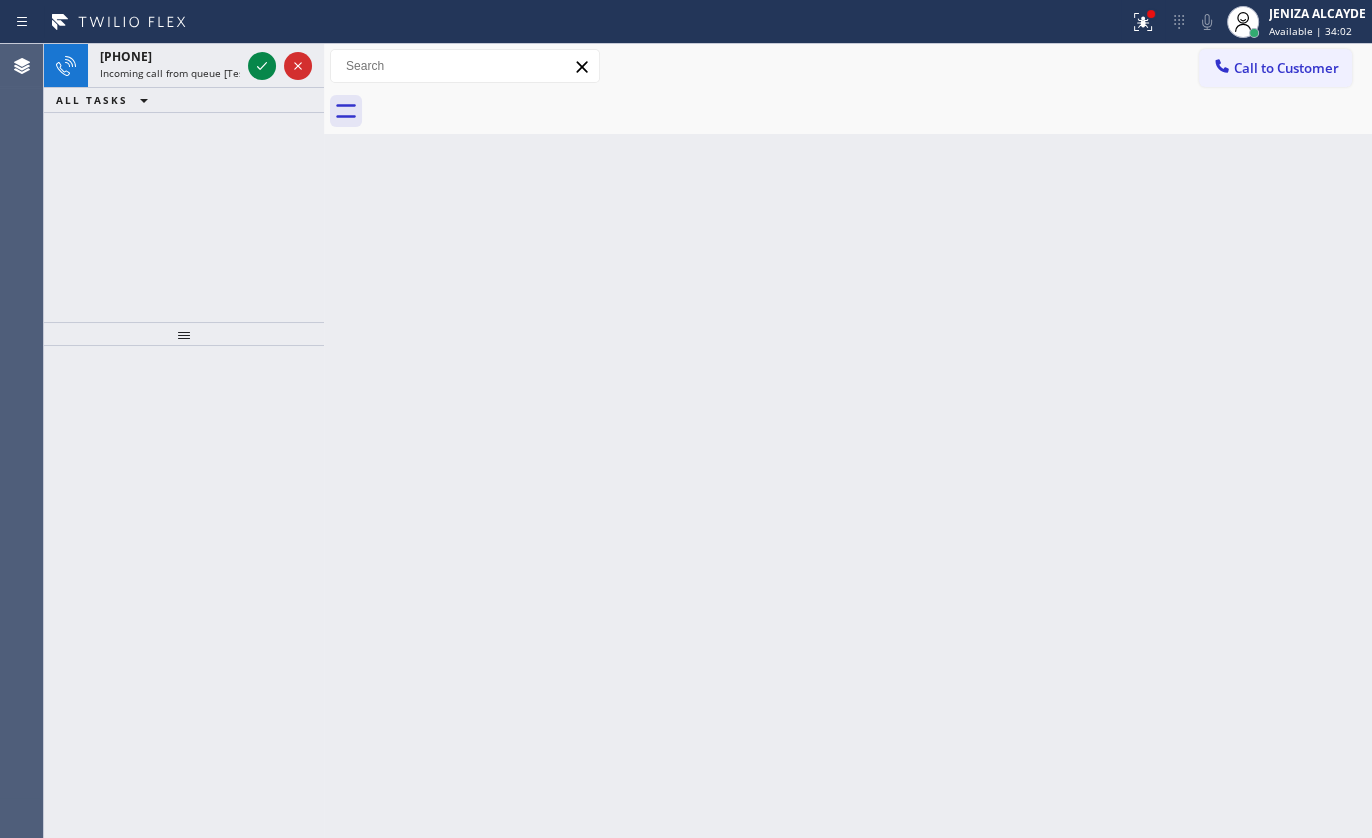 click 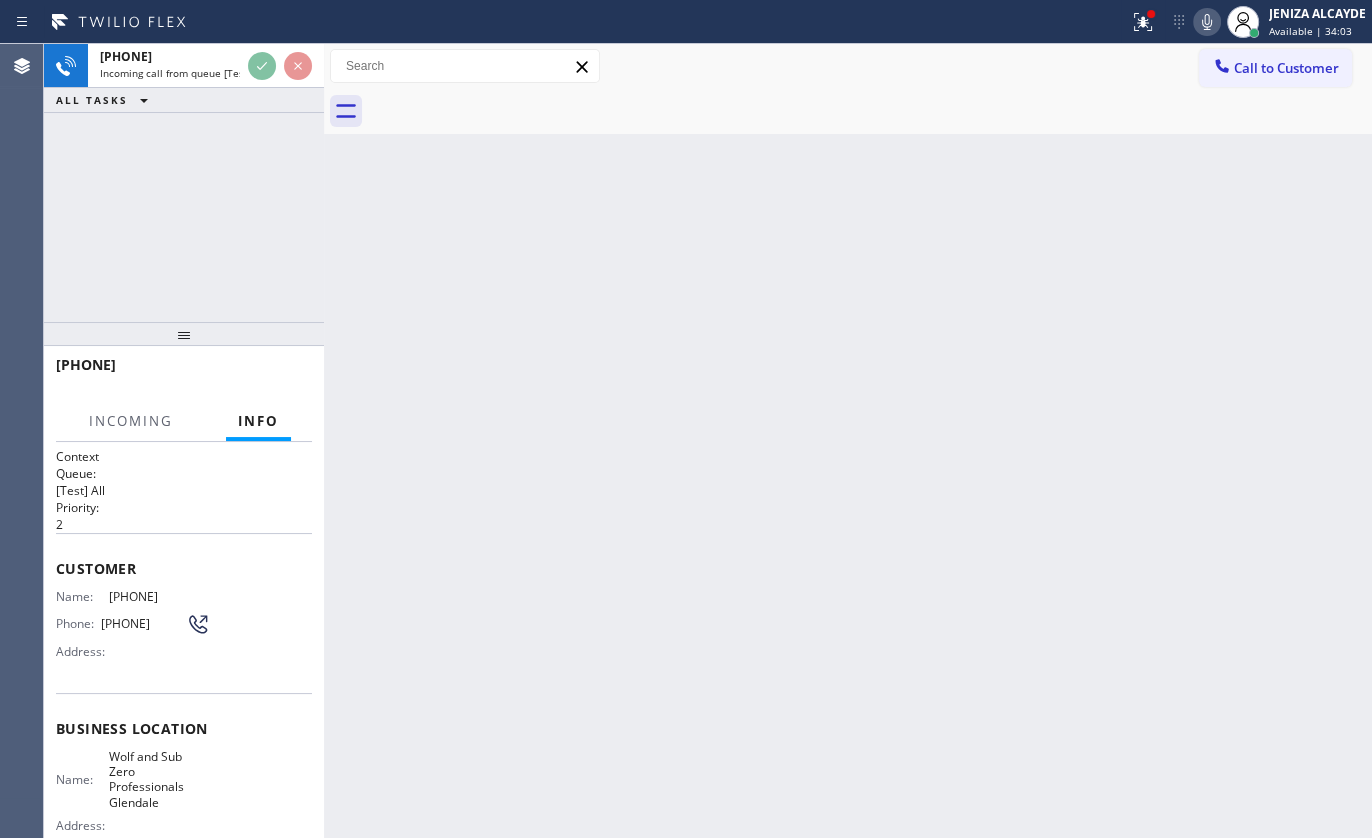 click 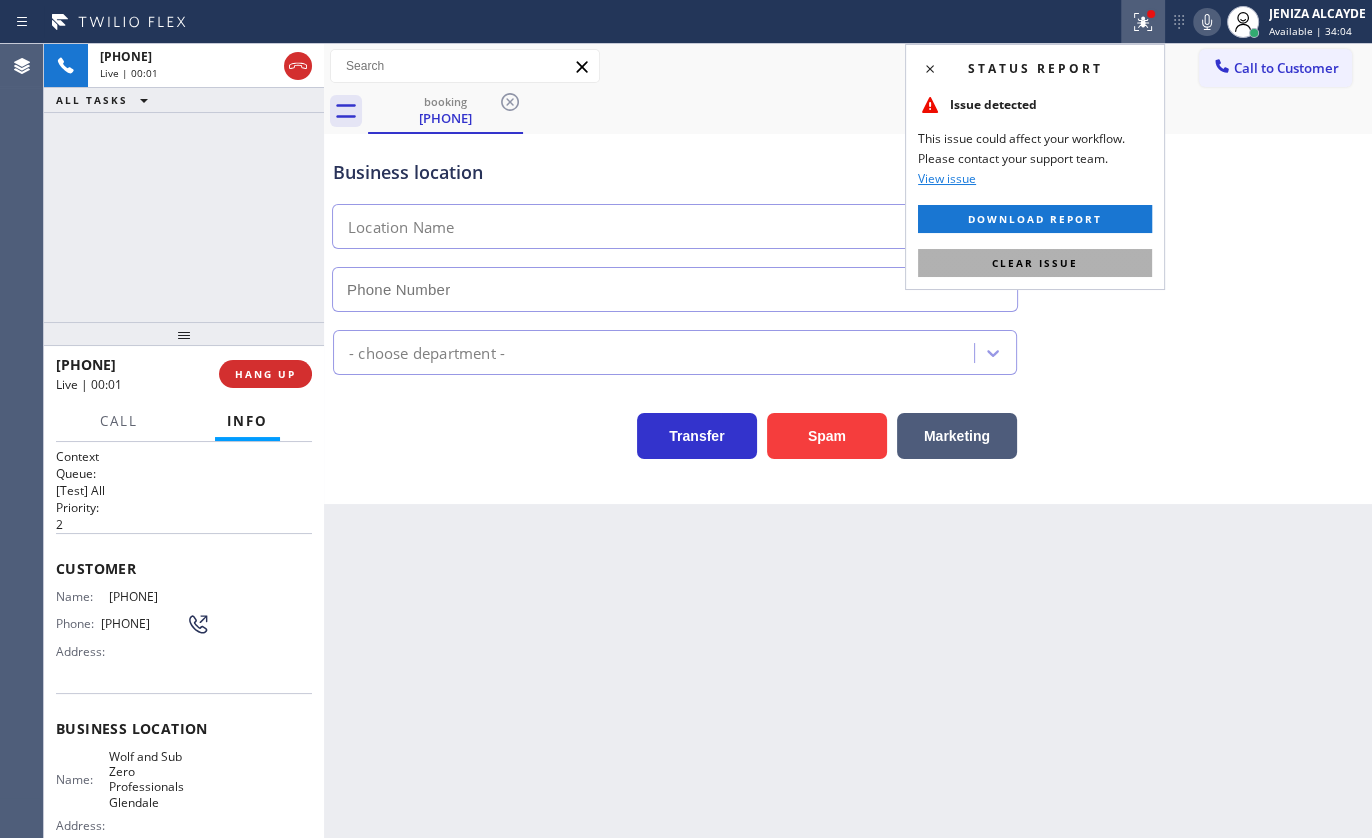 click on "Clear issue" at bounding box center (1035, 263) 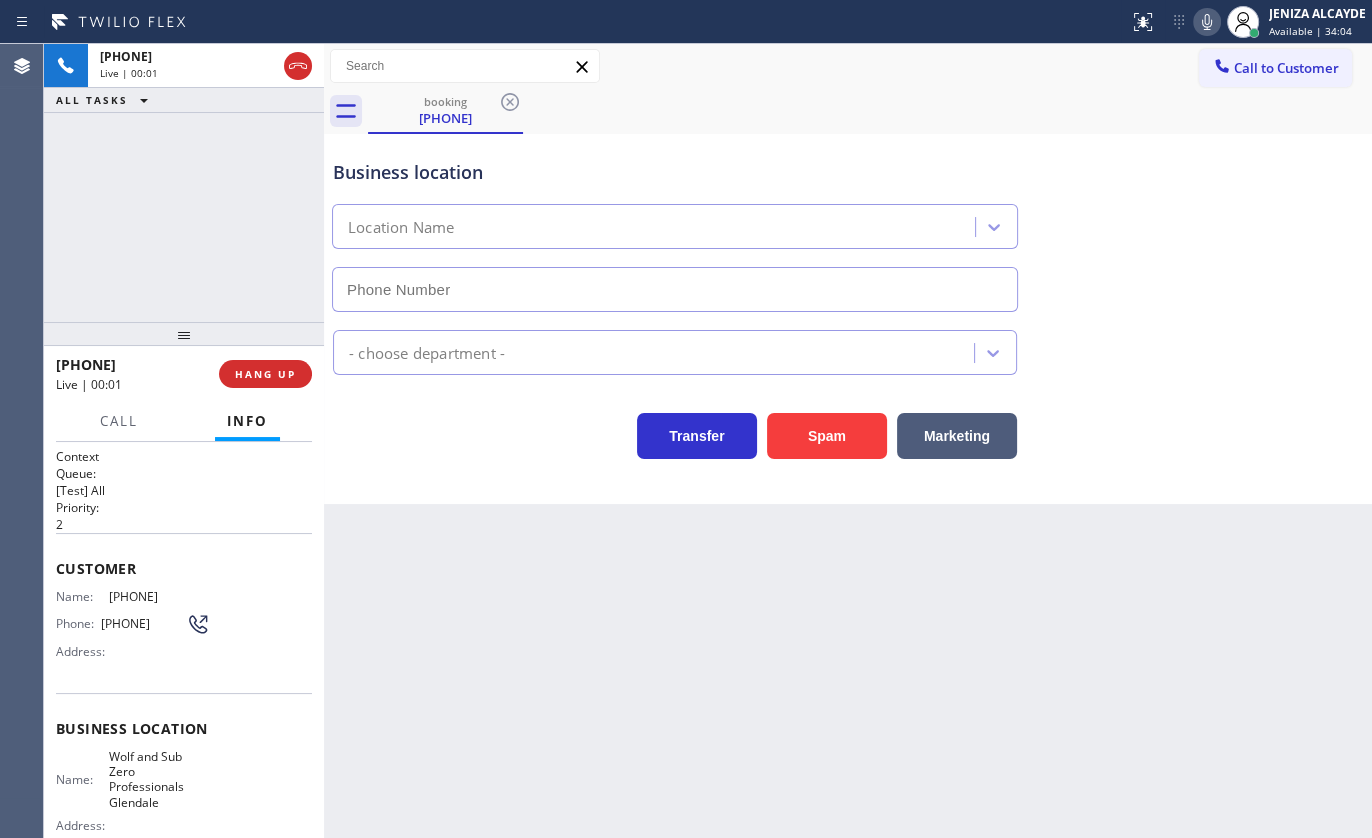 type on "(602) 641-3353" 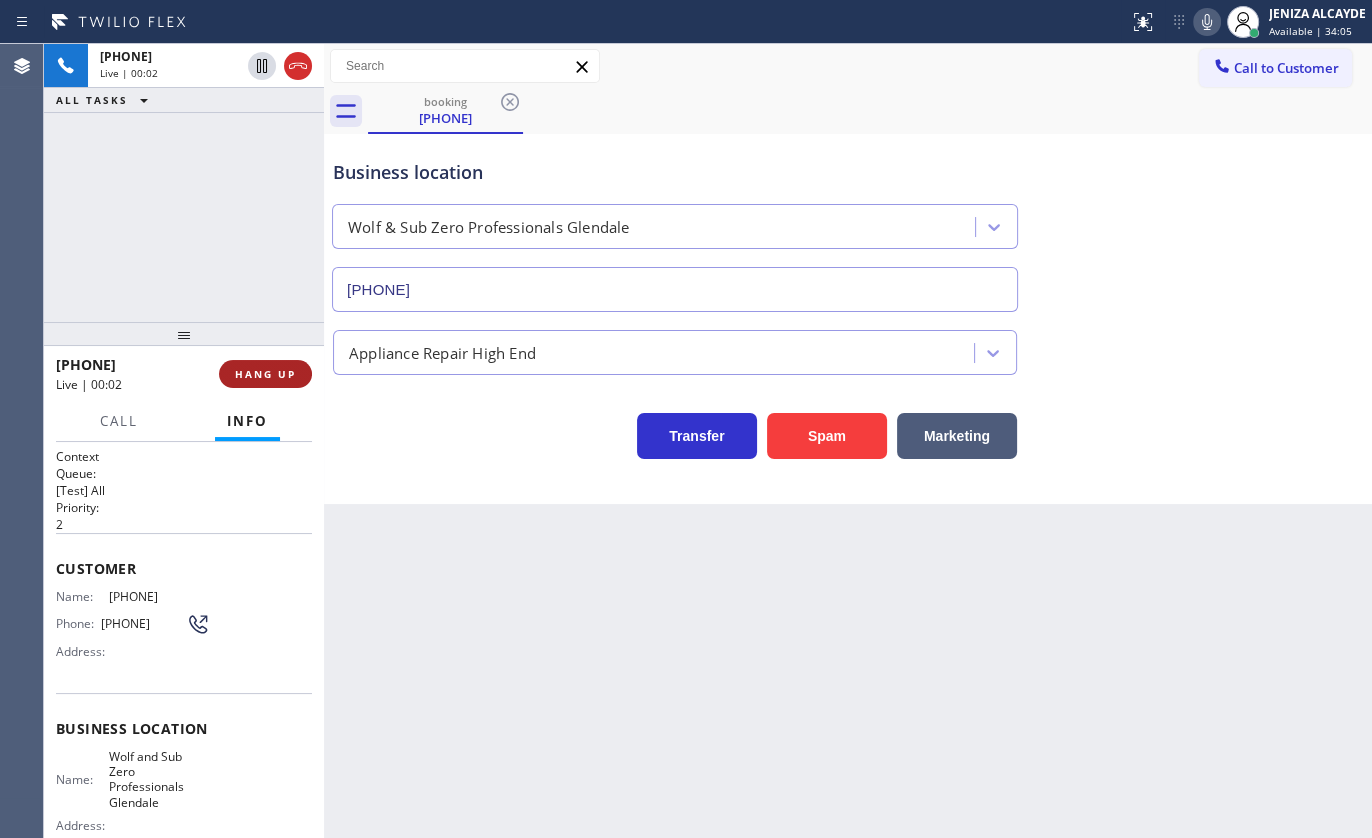 click on "HANG UP" at bounding box center (265, 374) 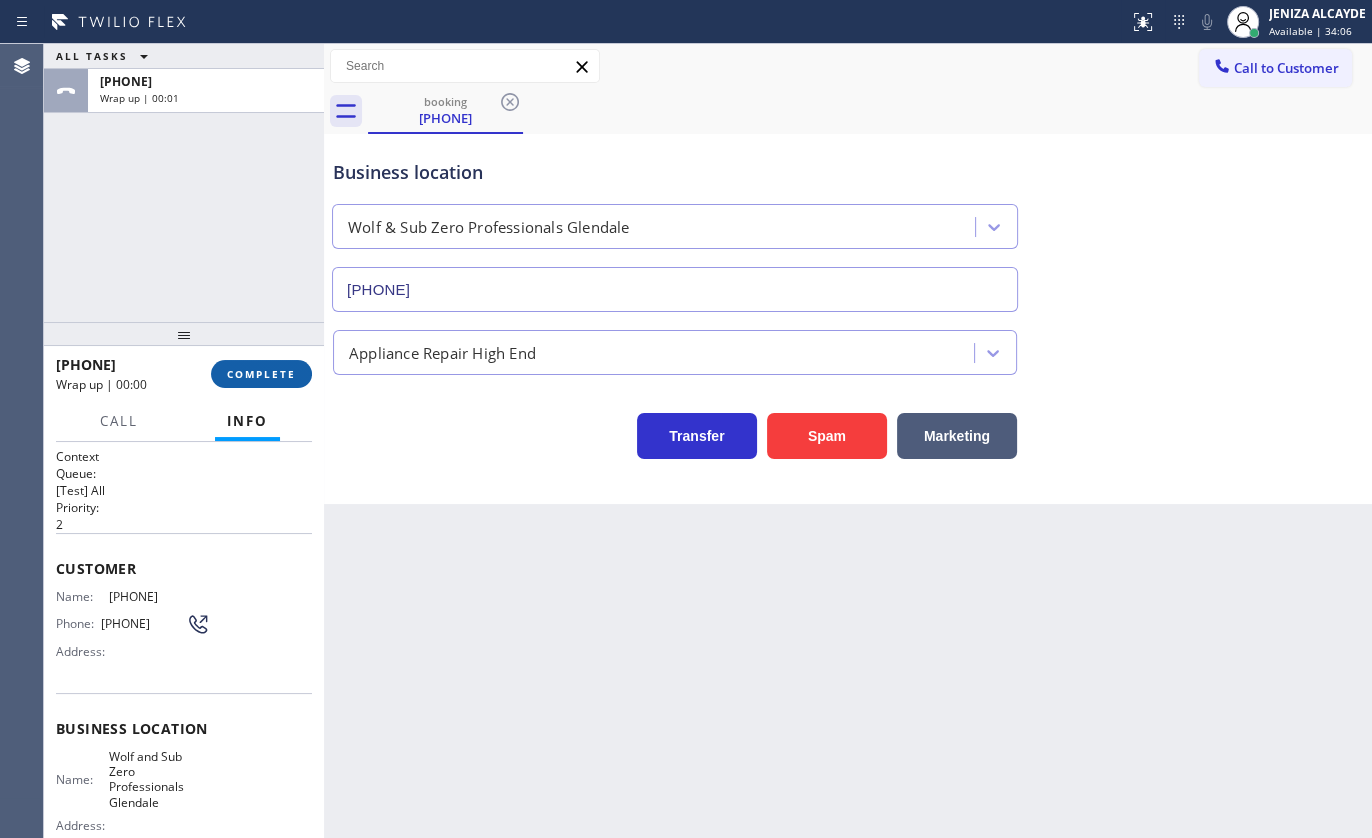 click on "COMPLETE" at bounding box center [261, 374] 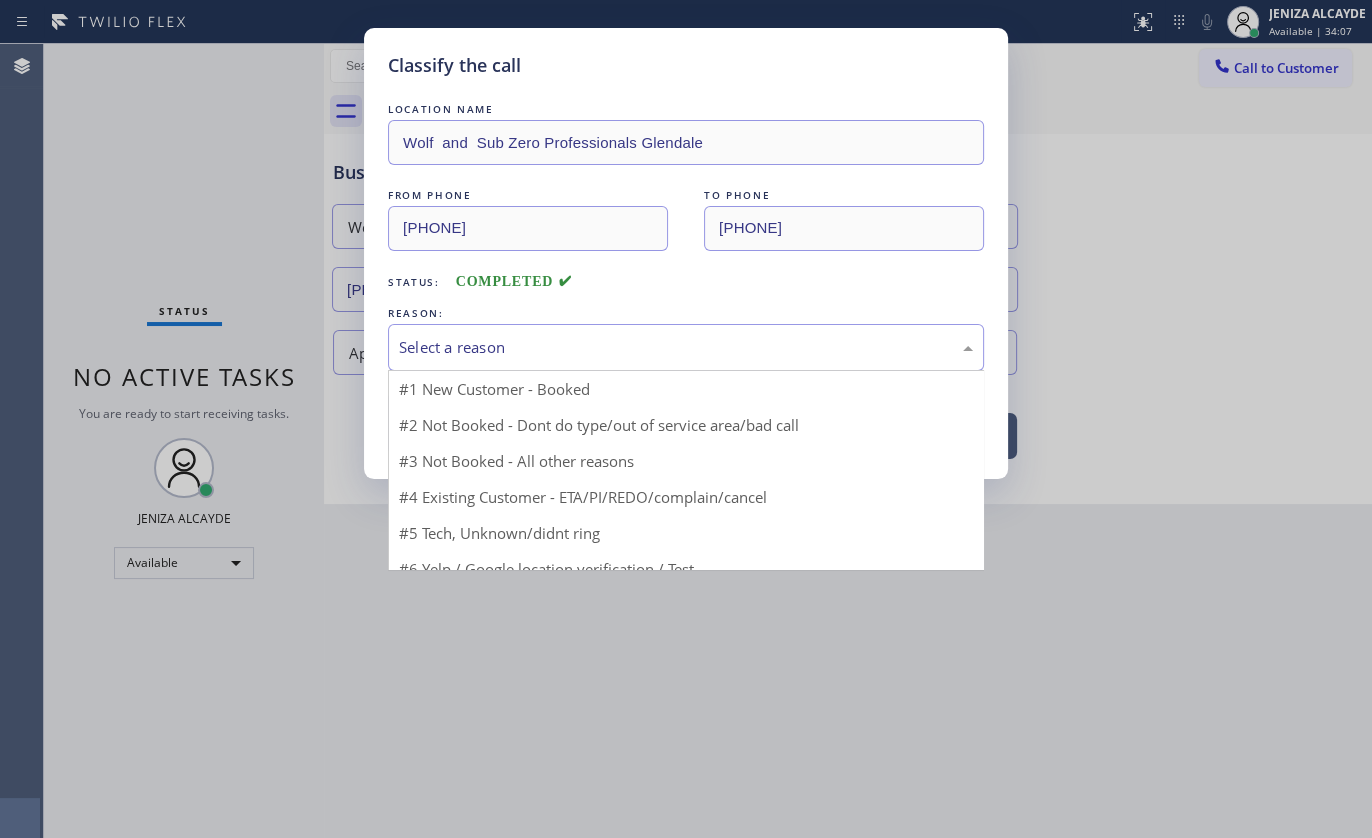 click on "Select a reason" at bounding box center (686, 347) 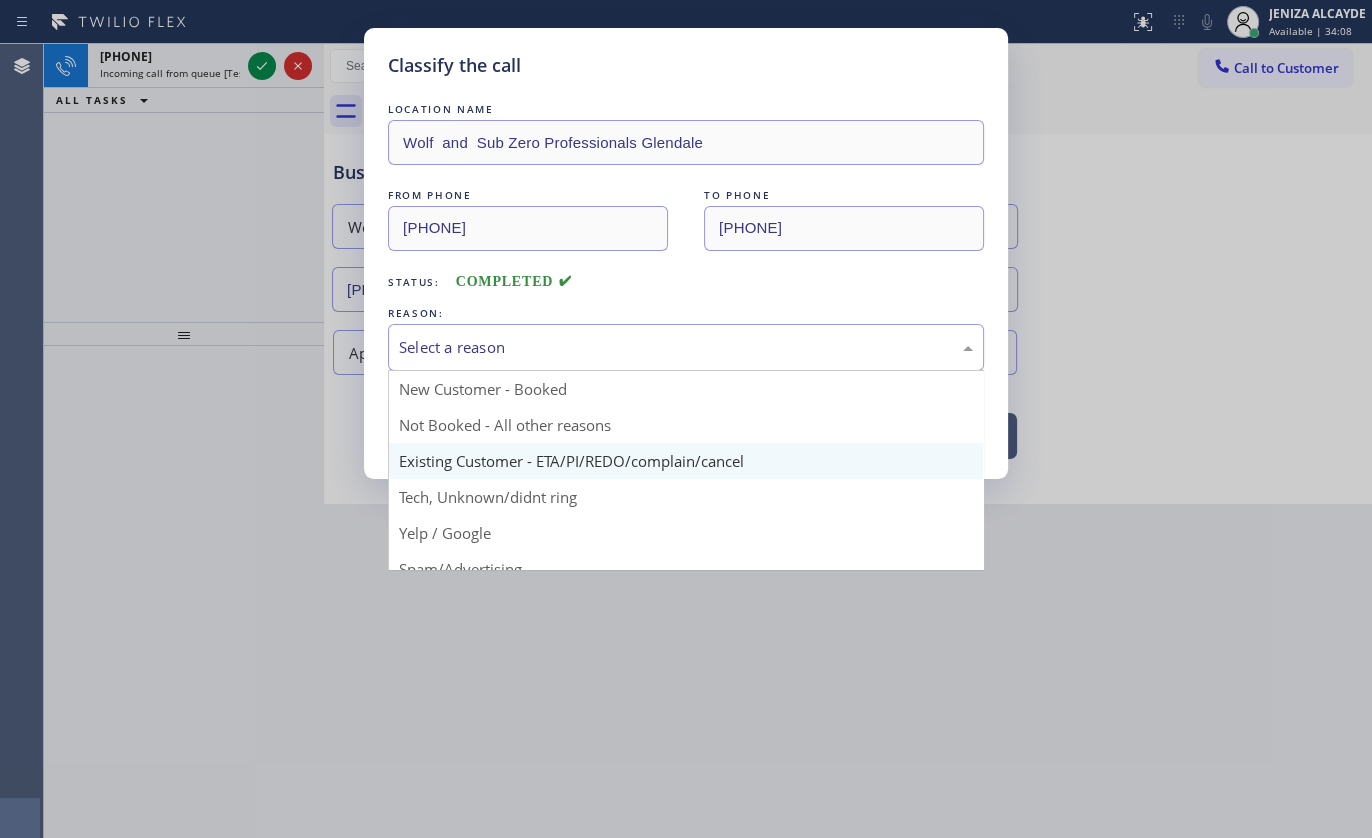 scroll, scrollTop: 133, scrollLeft: 0, axis: vertical 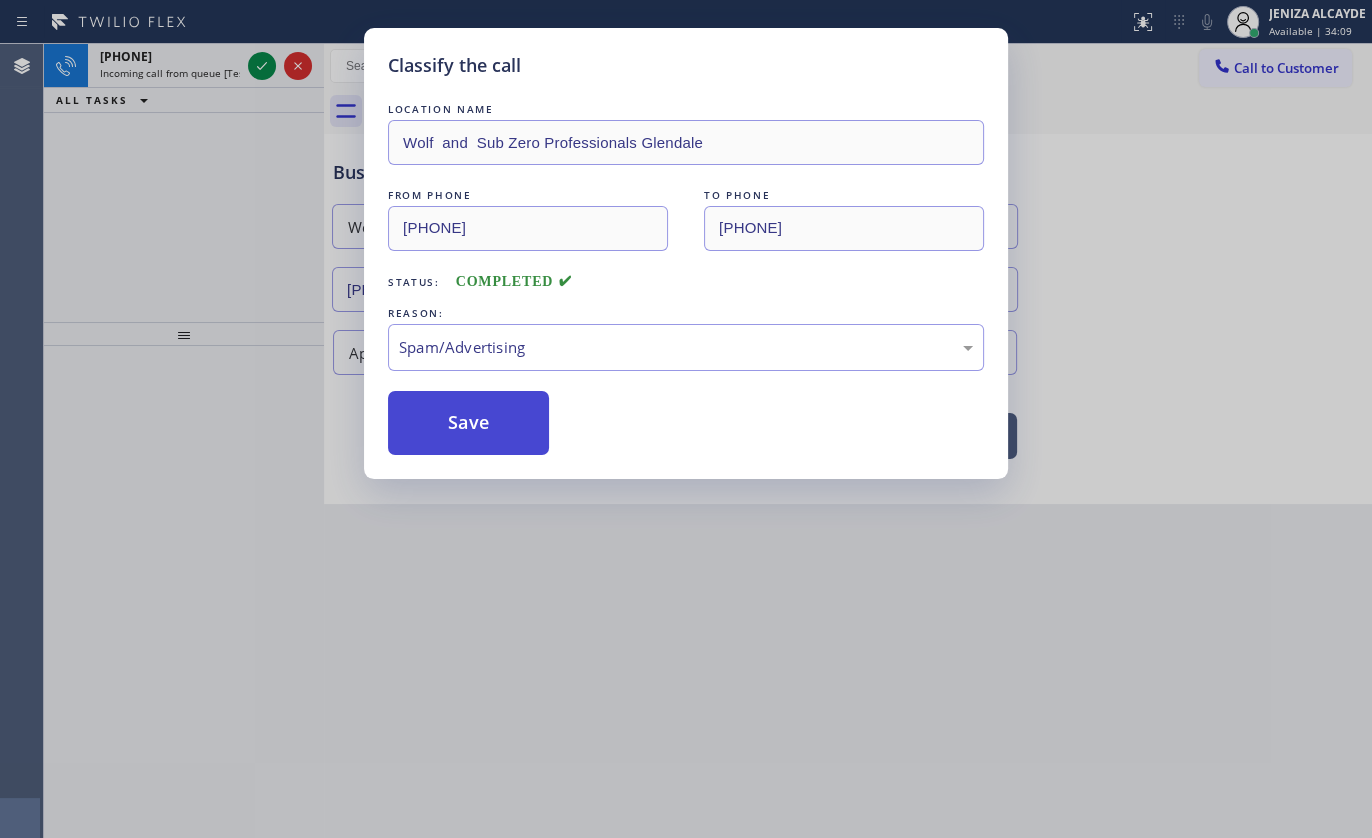 click on "Save" at bounding box center (468, 423) 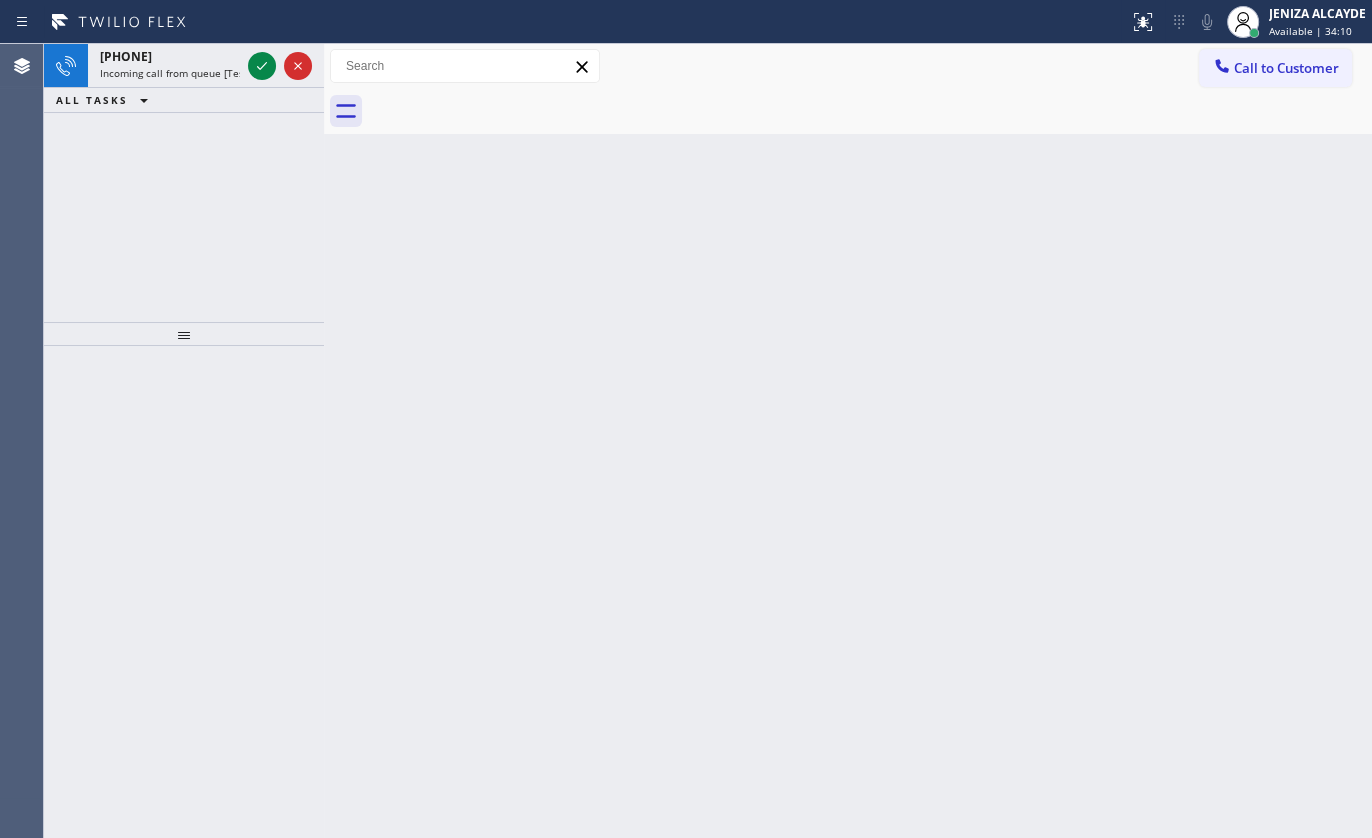 click on "Classify the call LOCATION NAME E-Service FROM PHONE (941) 276-2492 TO PHONE (857) 320-3303 Status: COMPLETED REASON: Not Booked - All other reasons Save Classify the call LOCATION NAME Delux Heating  and  Cooling Lower Manhattan FROM PHONE (631) 201-2485 TO PHONE (917) 979-9268 Status: COMPLETED REASON: Not Booked - All other reasons Save Classify the call LOCATION NAME 5 Star Appliance Repair FROM PHONE (714) 425-9556 TO PHONE (855) 731-4952 Status: COMPLETED REASON: Existing Customer - ETA/PI/REDO/complain/cancel Save Classify the call LOCATION NAME NoPa AC Repair FROM PHONE (408) 538-5910 TO PHONE (510) 369-0852 Status: COMPLETED REASON: Not Booked - All other reasons Save Classify the call LOCATION NAME Sub Zero Appliance Repair Sacramento FROM PHONE (415) 898-3452 TO PHONE (916) 571-1342 Status: COMPLETED REASON: Not Booked - All other reasons Save Classify the call LOCATION NAME San Jose Courteous And Perfect HVAC Repair FROM PHONE (408) 600-9020 TO PHONE (408) 775-8407 Status: COMPLETED REASON: Save" at bounding box center (708, 441) 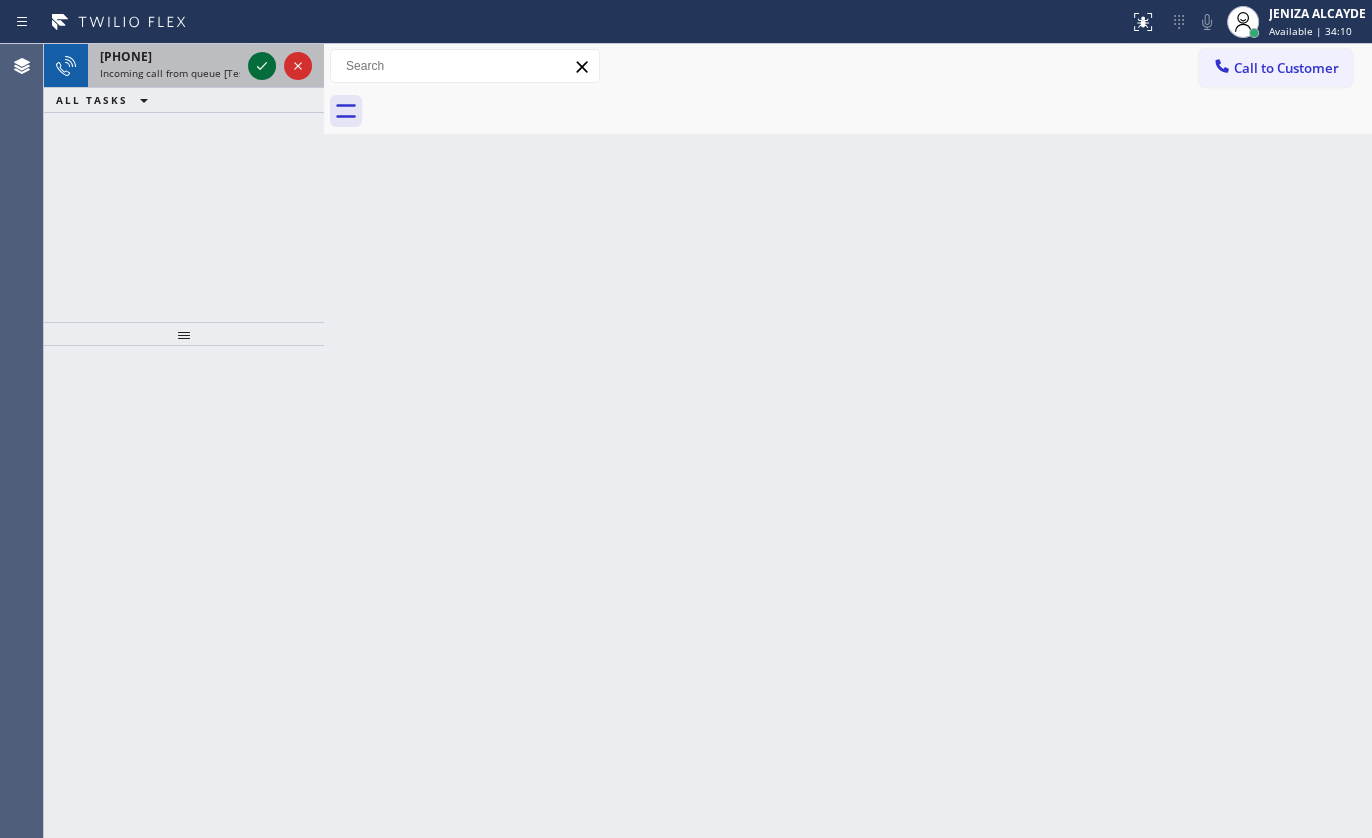 click 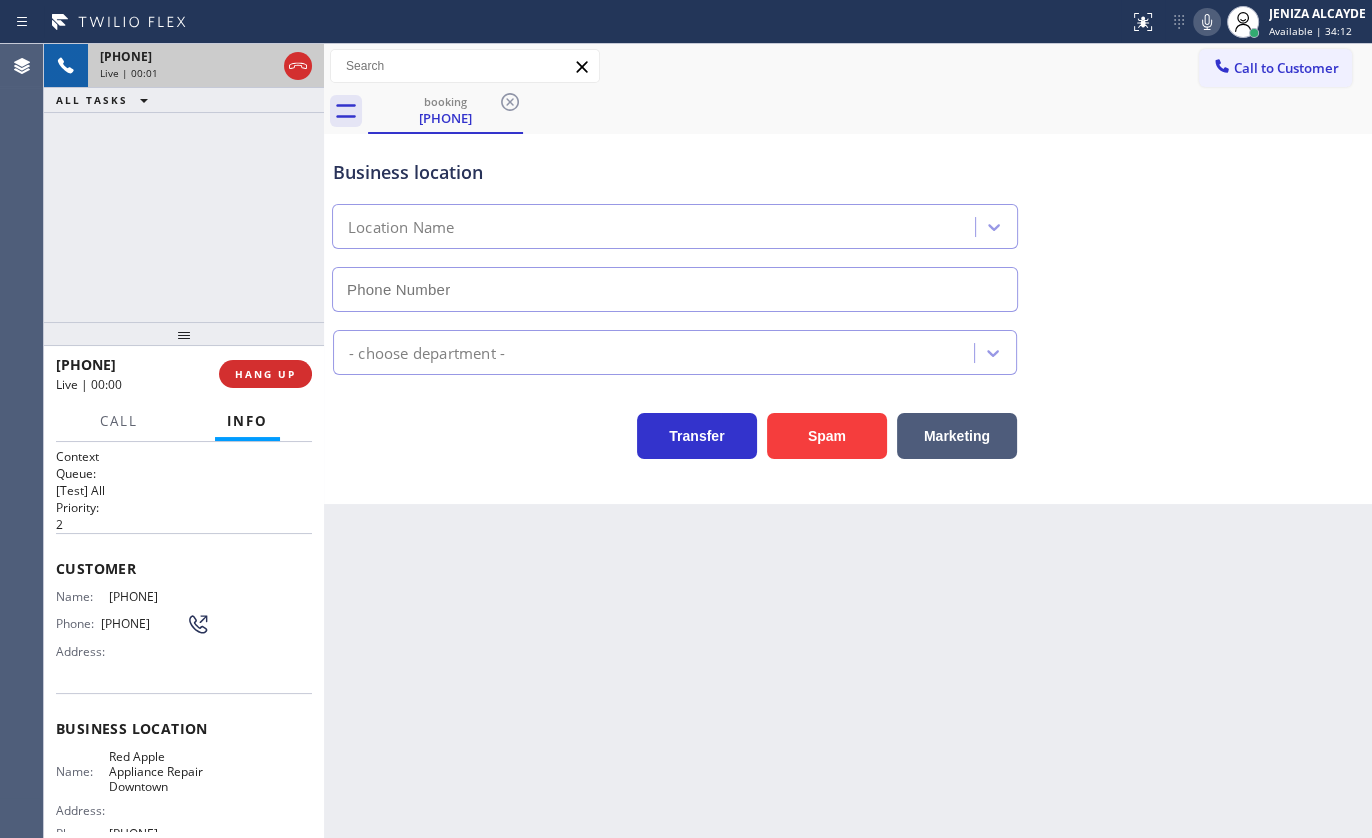 type on "(410) 237-0679" 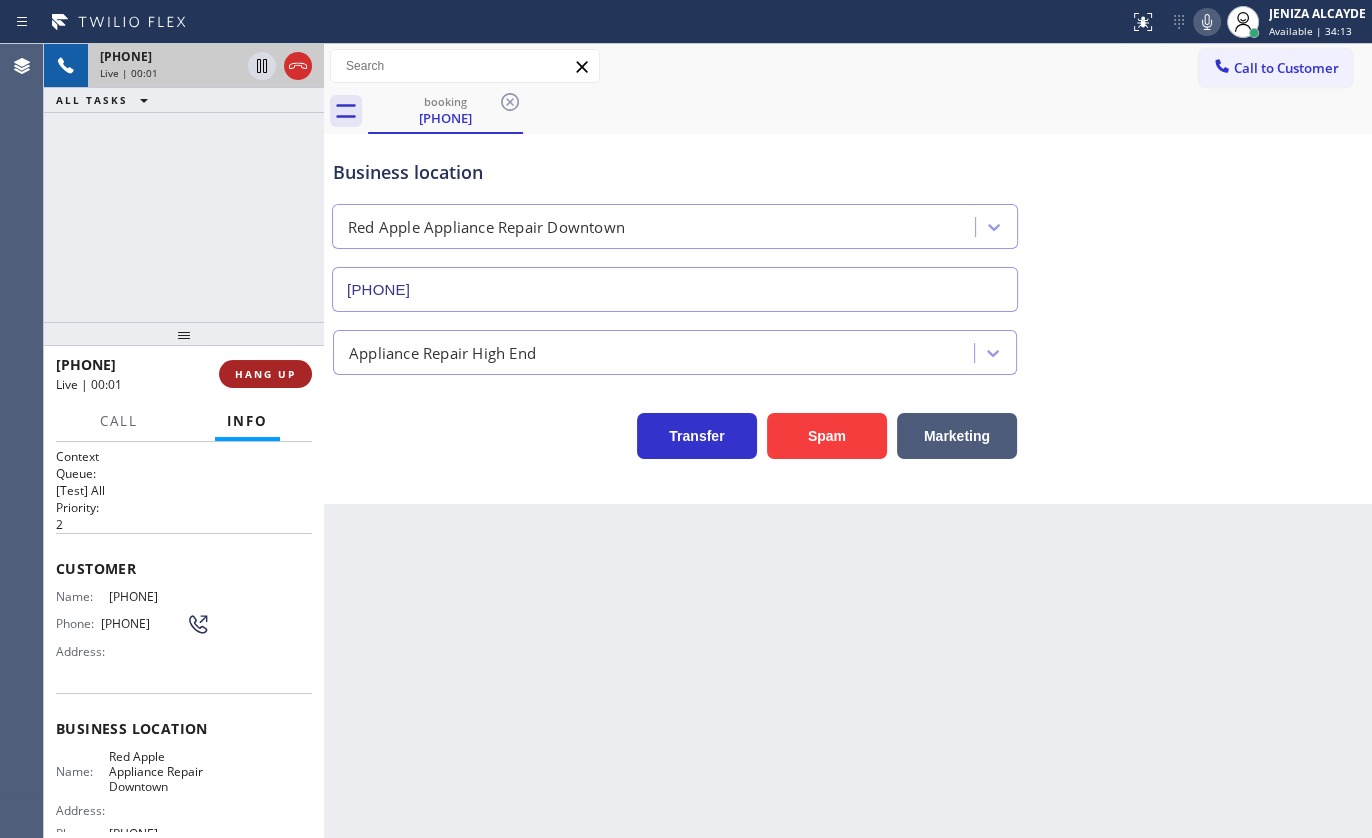 click on "HANG UP" at bounding box center [265, 374] 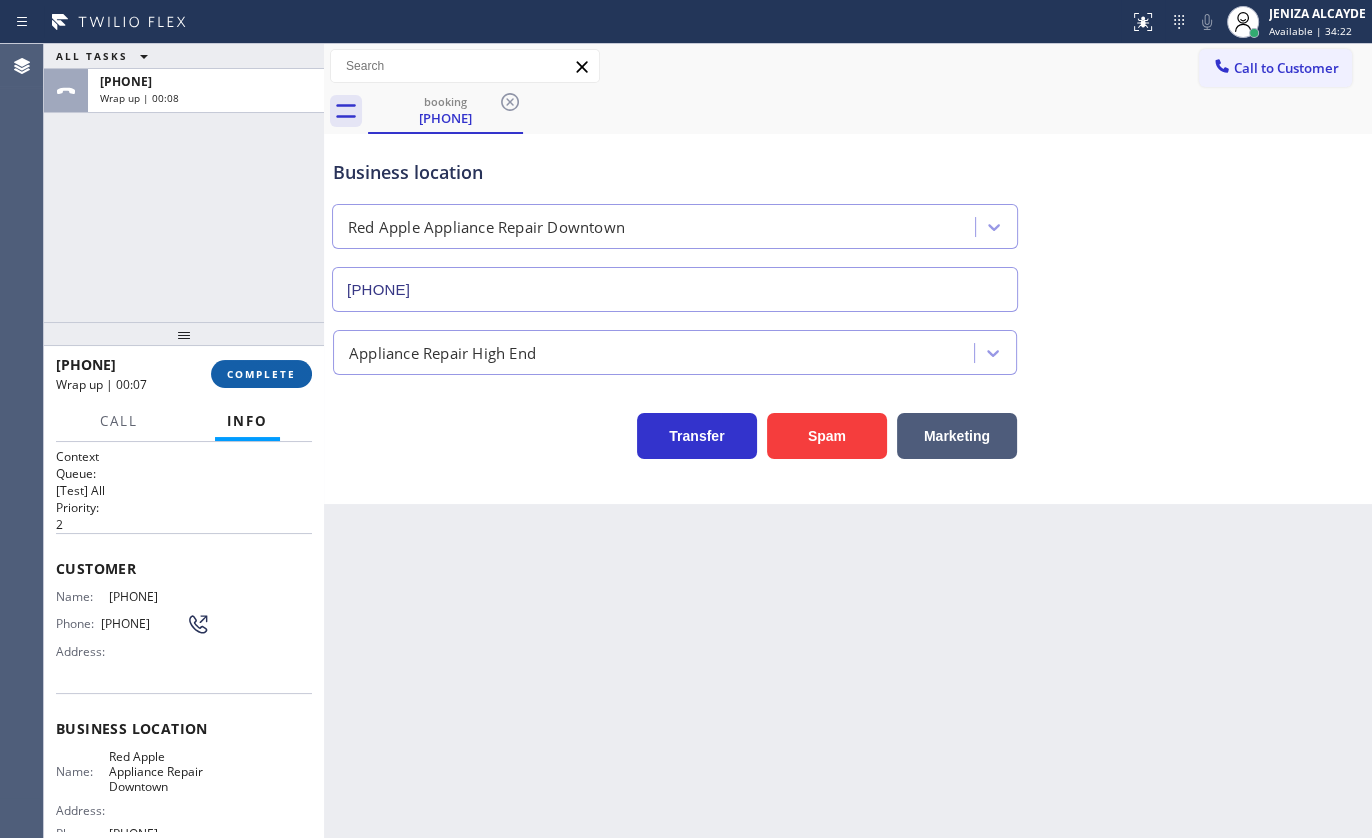 click on "COMPLETE" at bounding box center (261, 374) 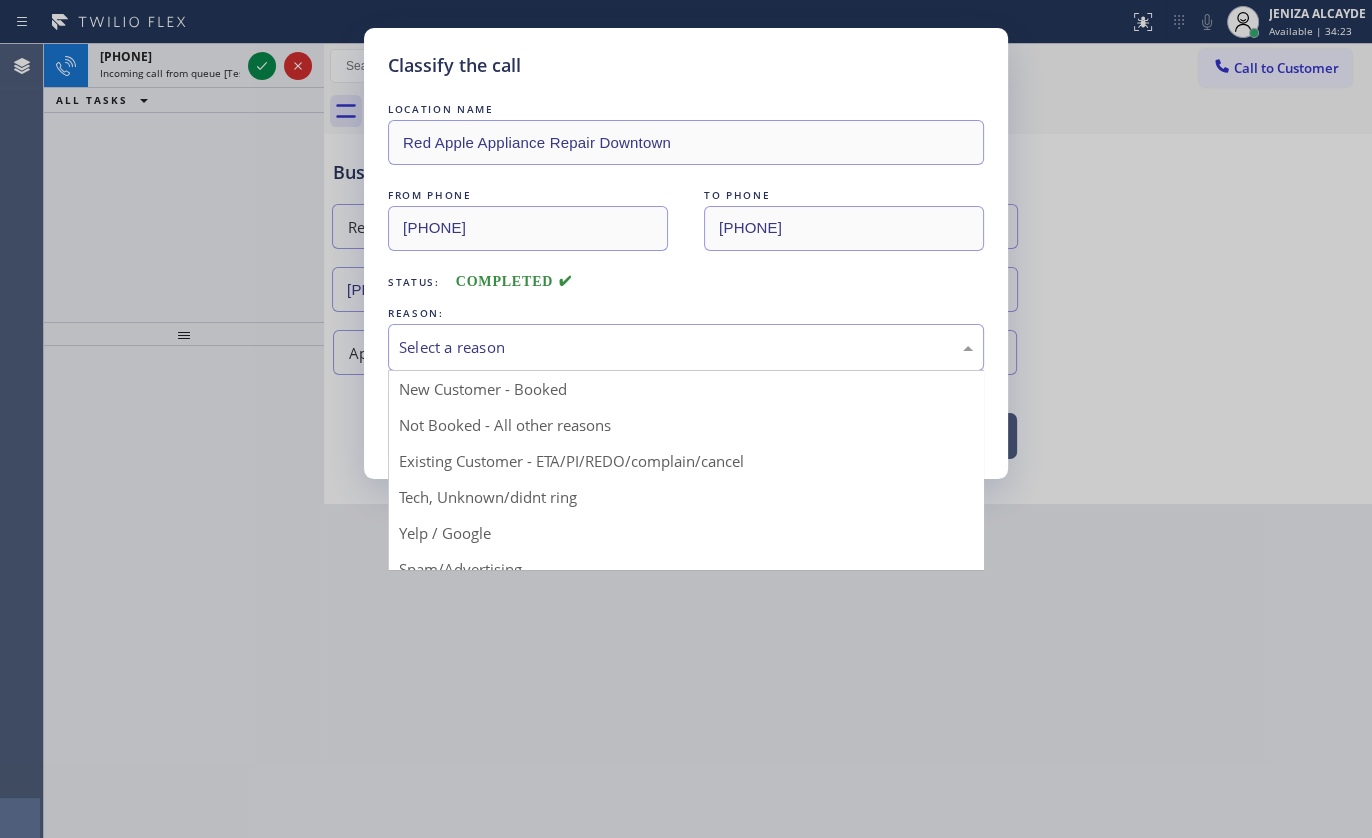 click on "Select a reason" at bounding box center [686, 347] 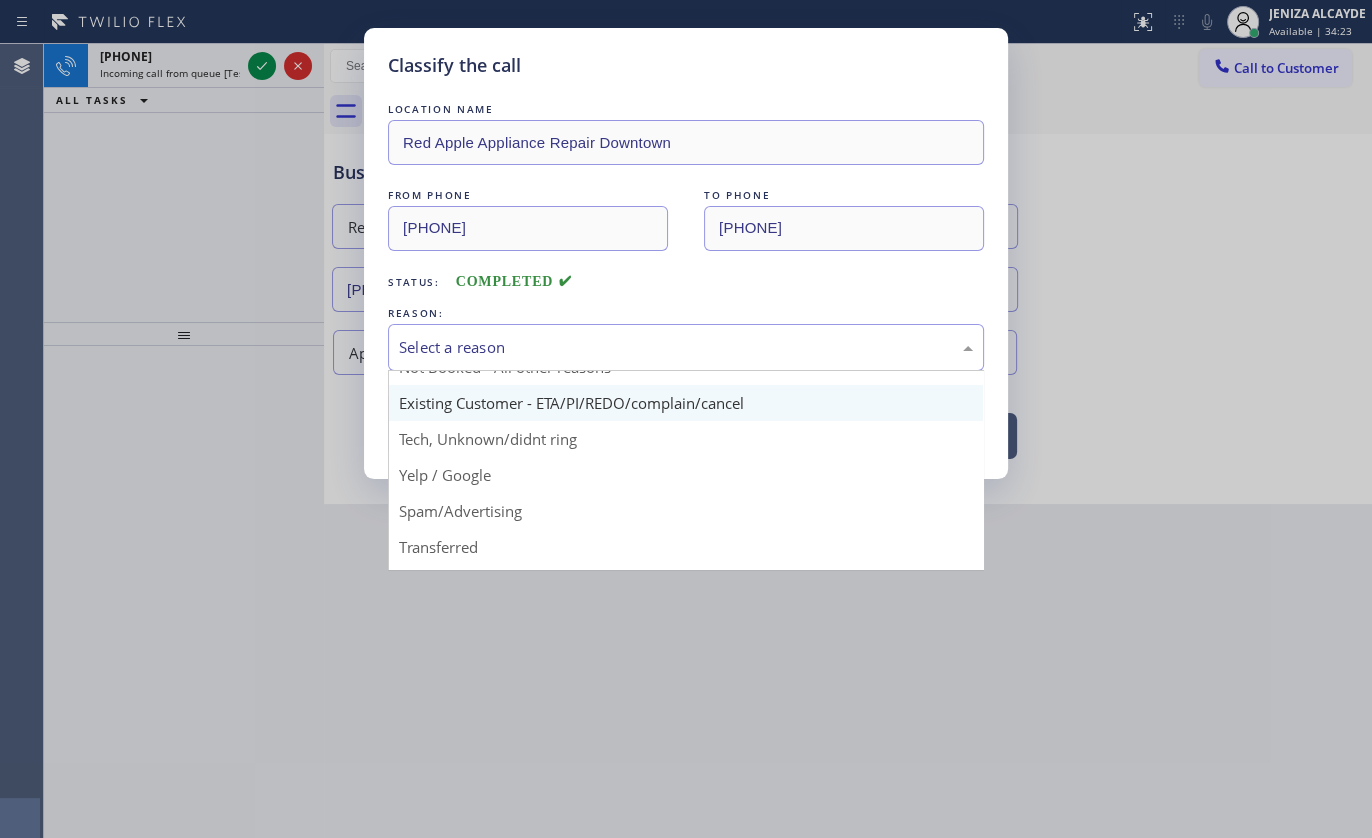 scroll, scrollTop: 133, scrollLeft: 0, axis: vertical 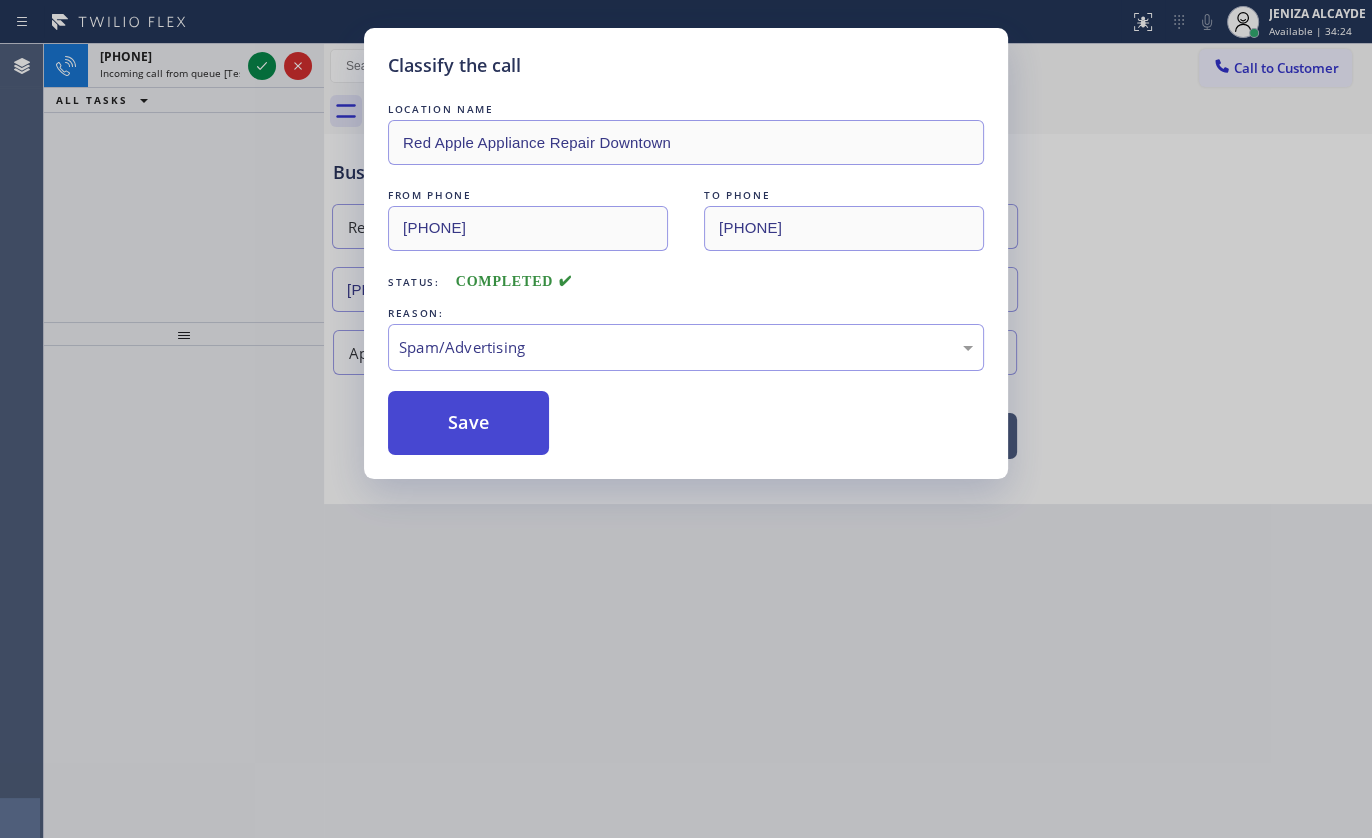 click on "Save" at bounding box center [468, 423] 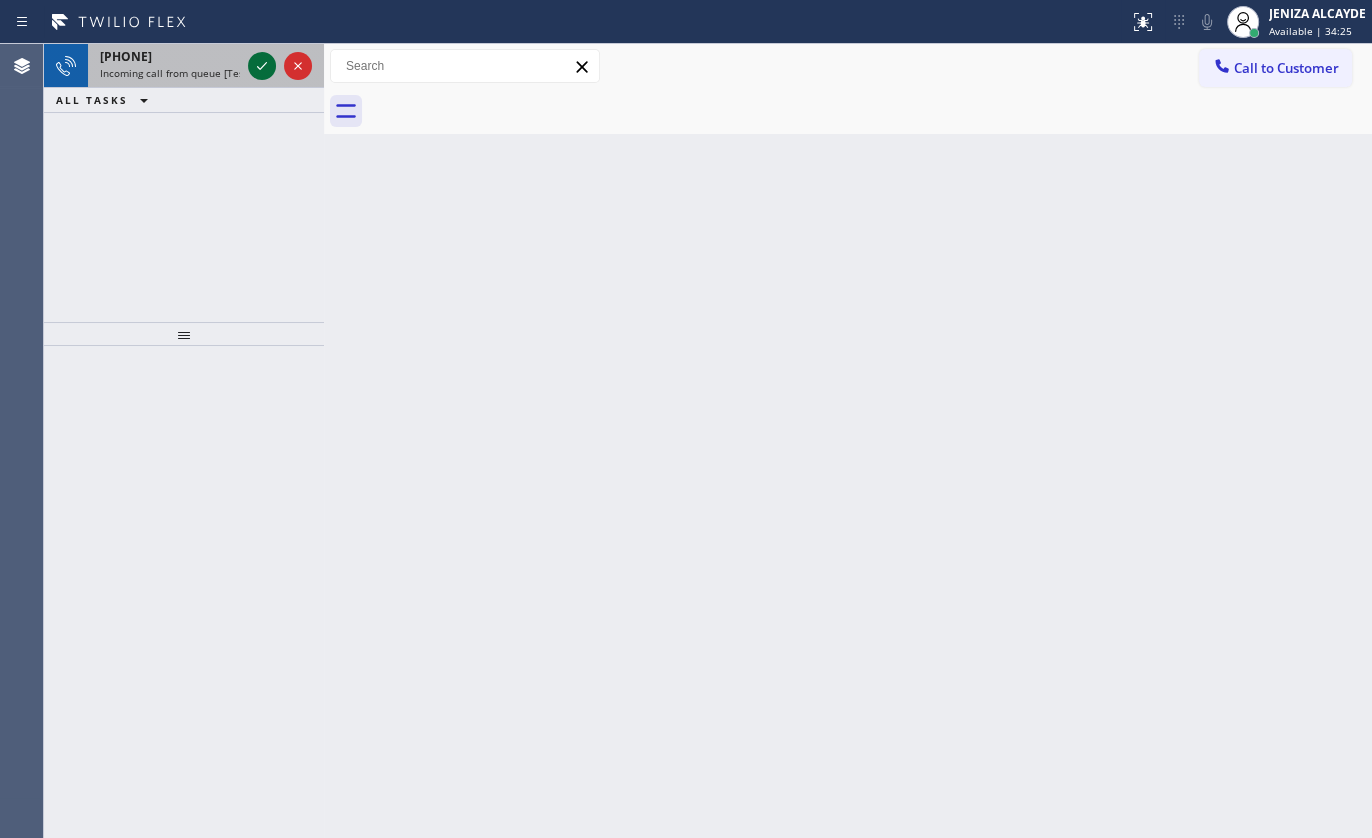 click 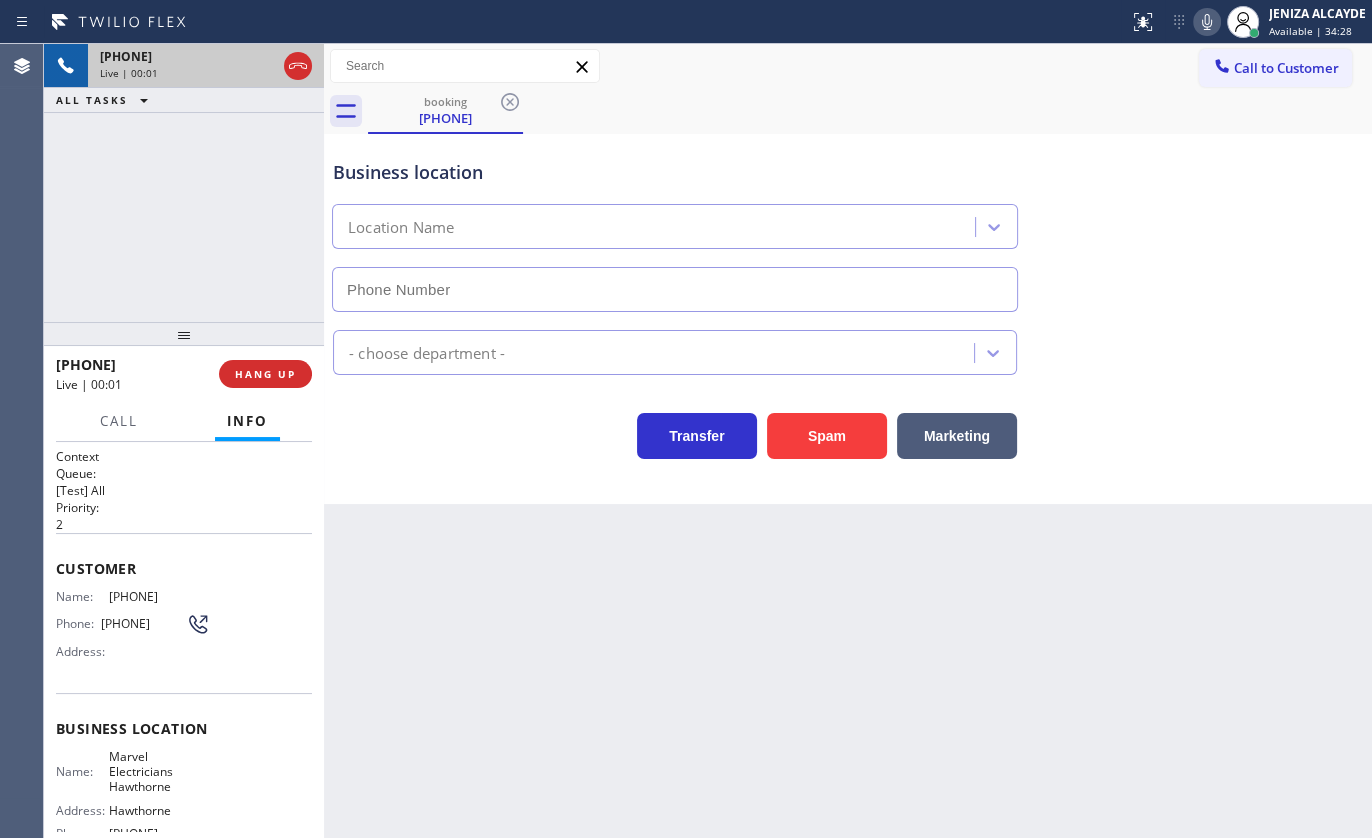 type on "(310) 807-3055" 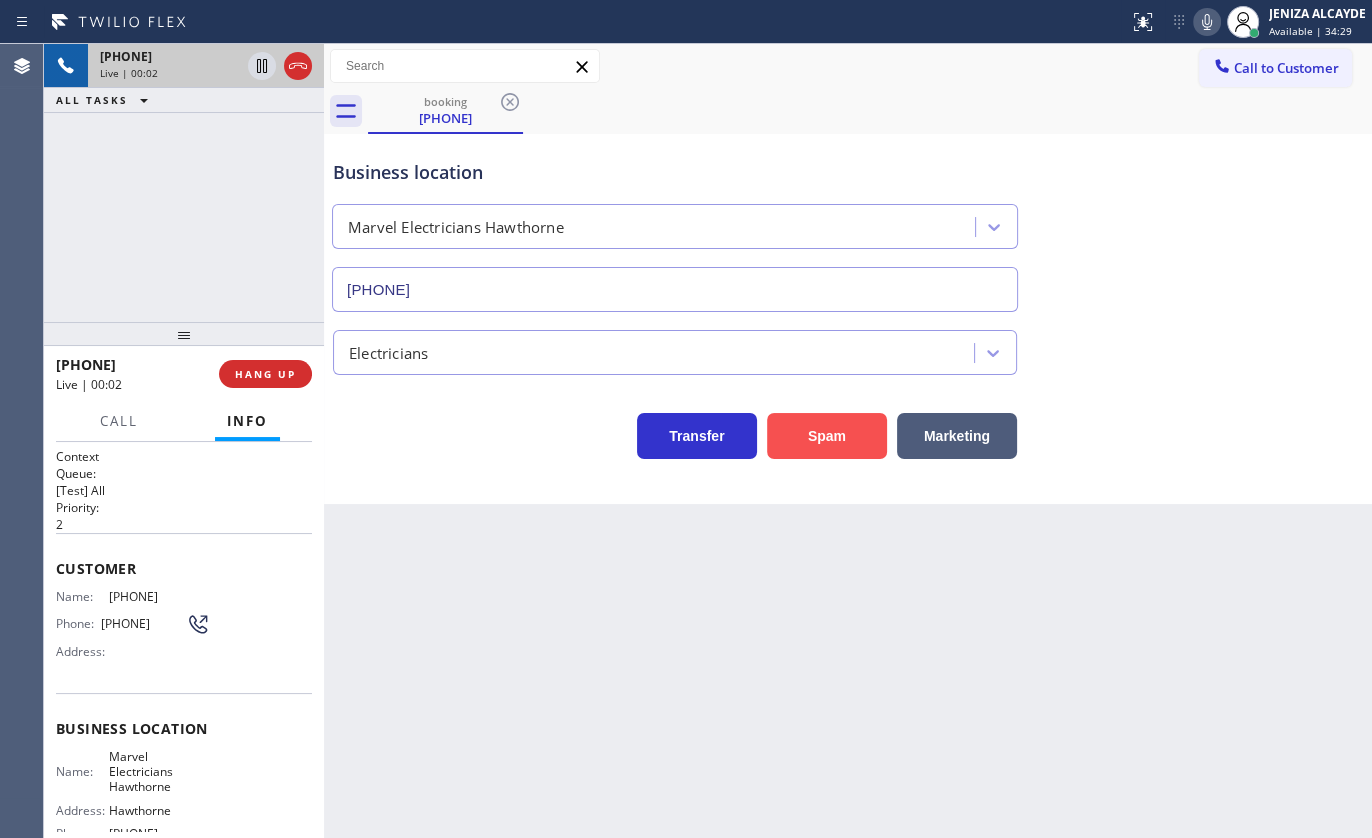 click on "Spam" at bounding box center (827, 436) 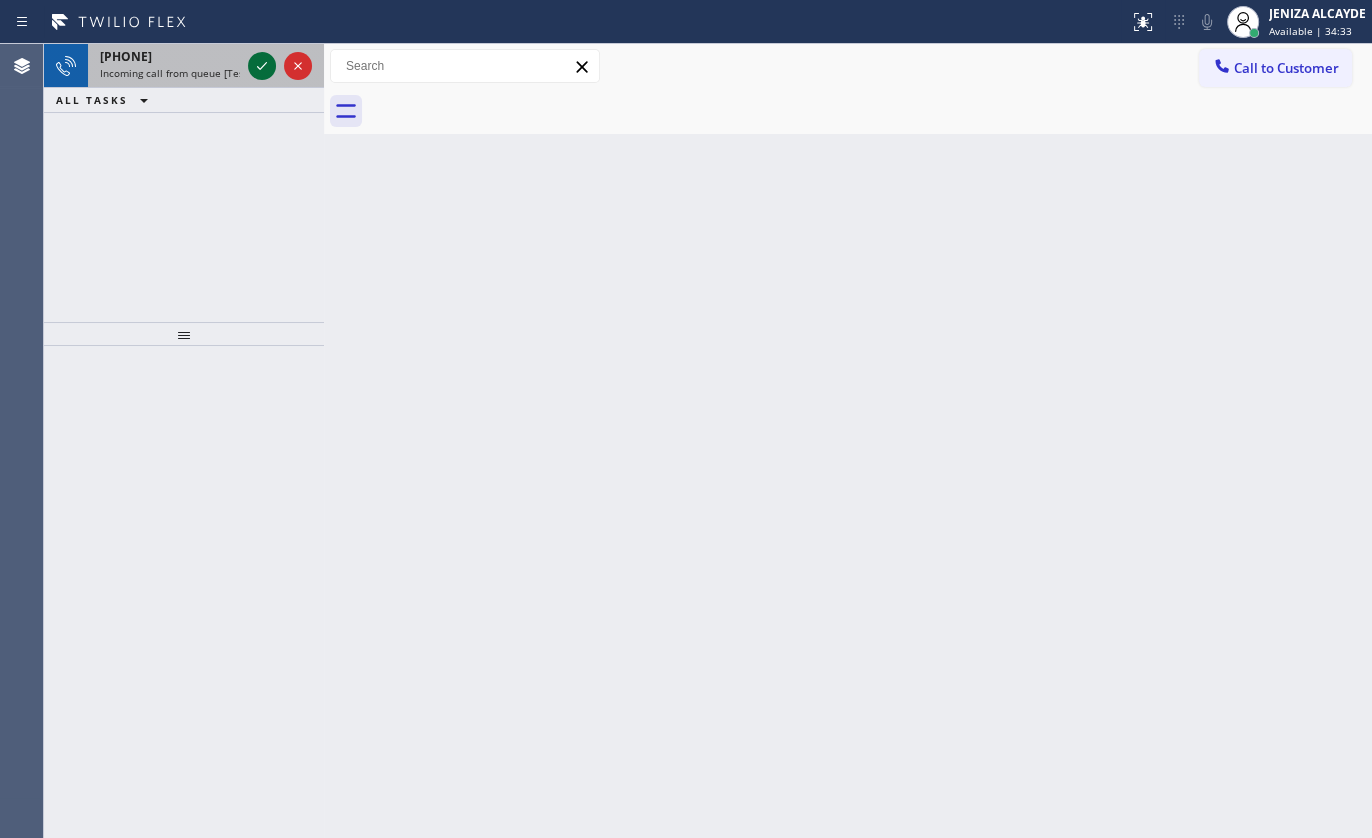 click 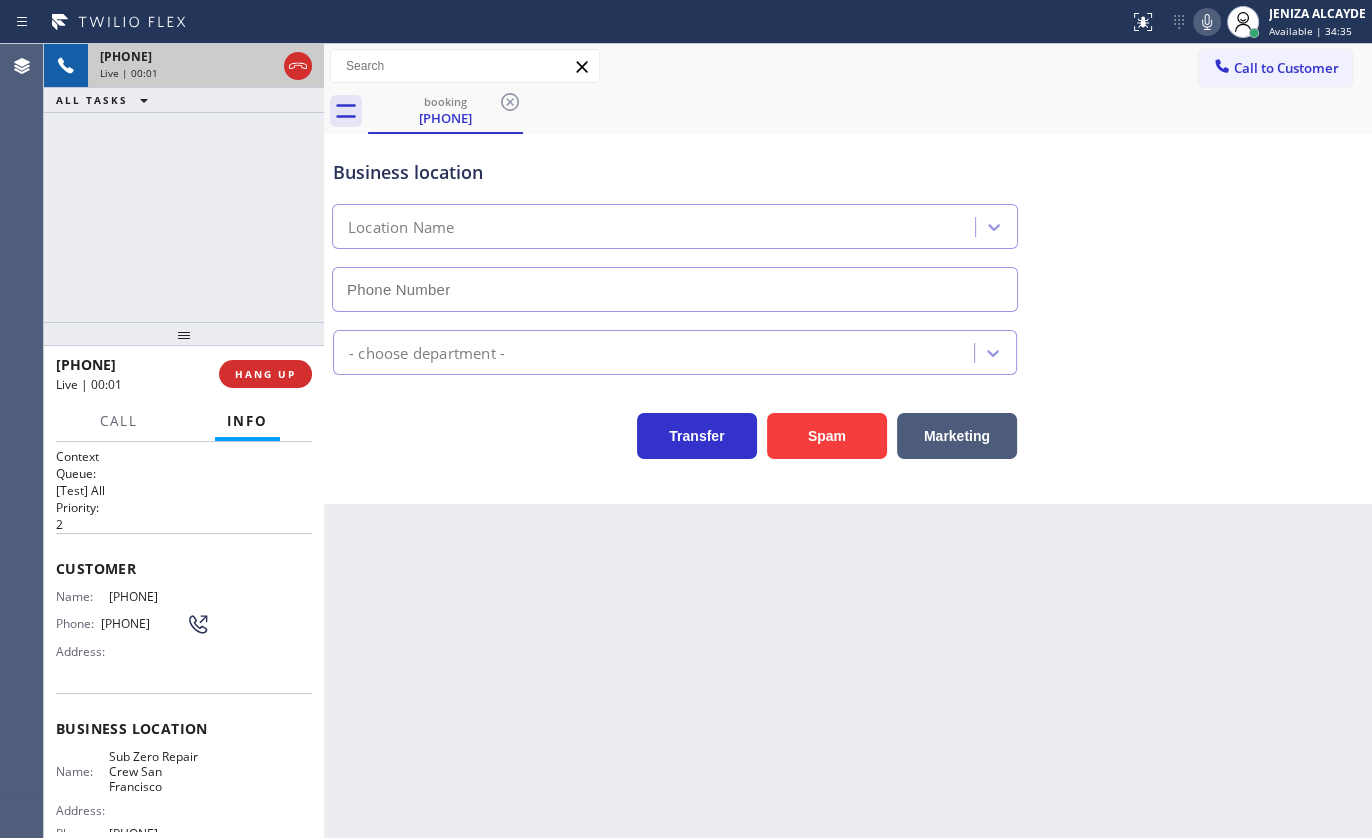 type on "(415) 687-2933" 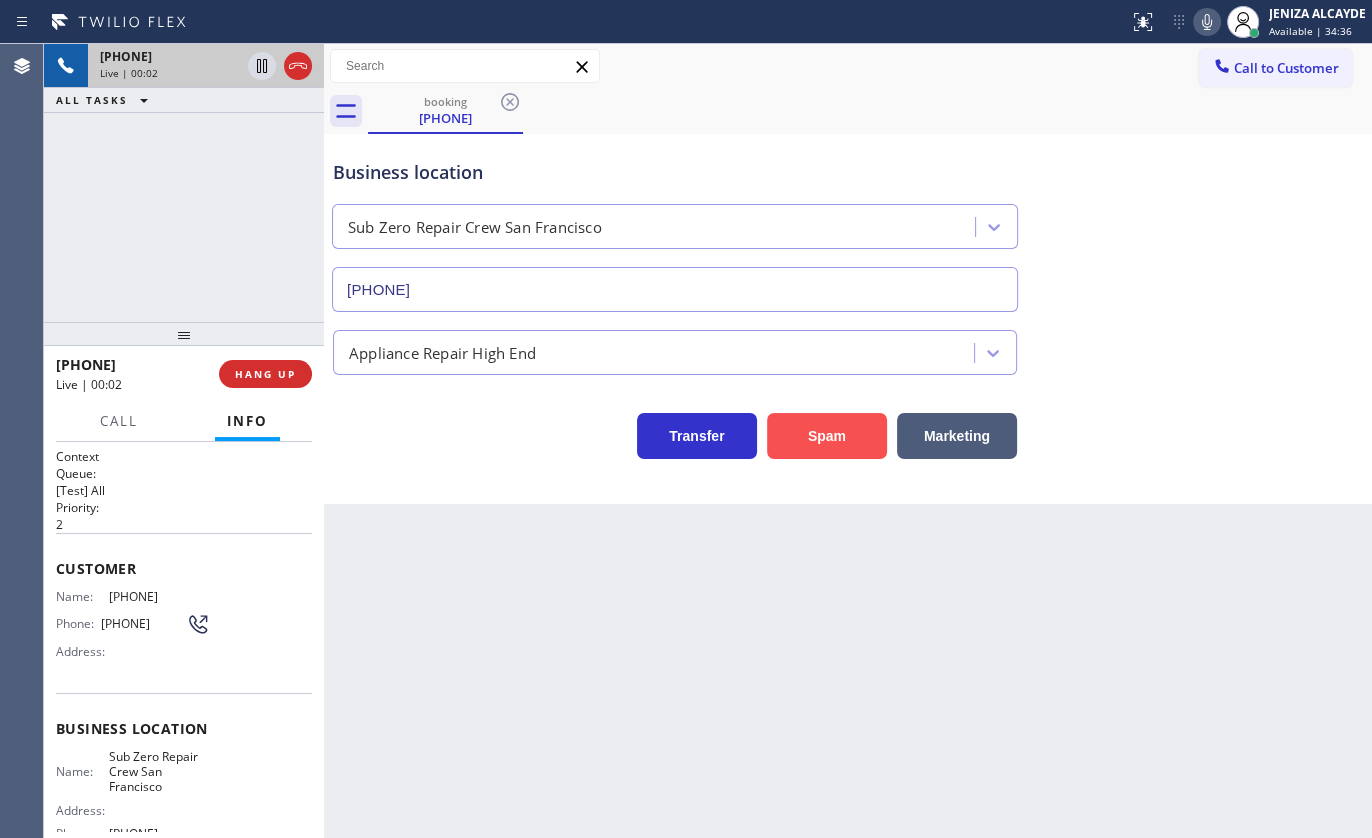 click on "Spam" at bounding box center [827, 436] 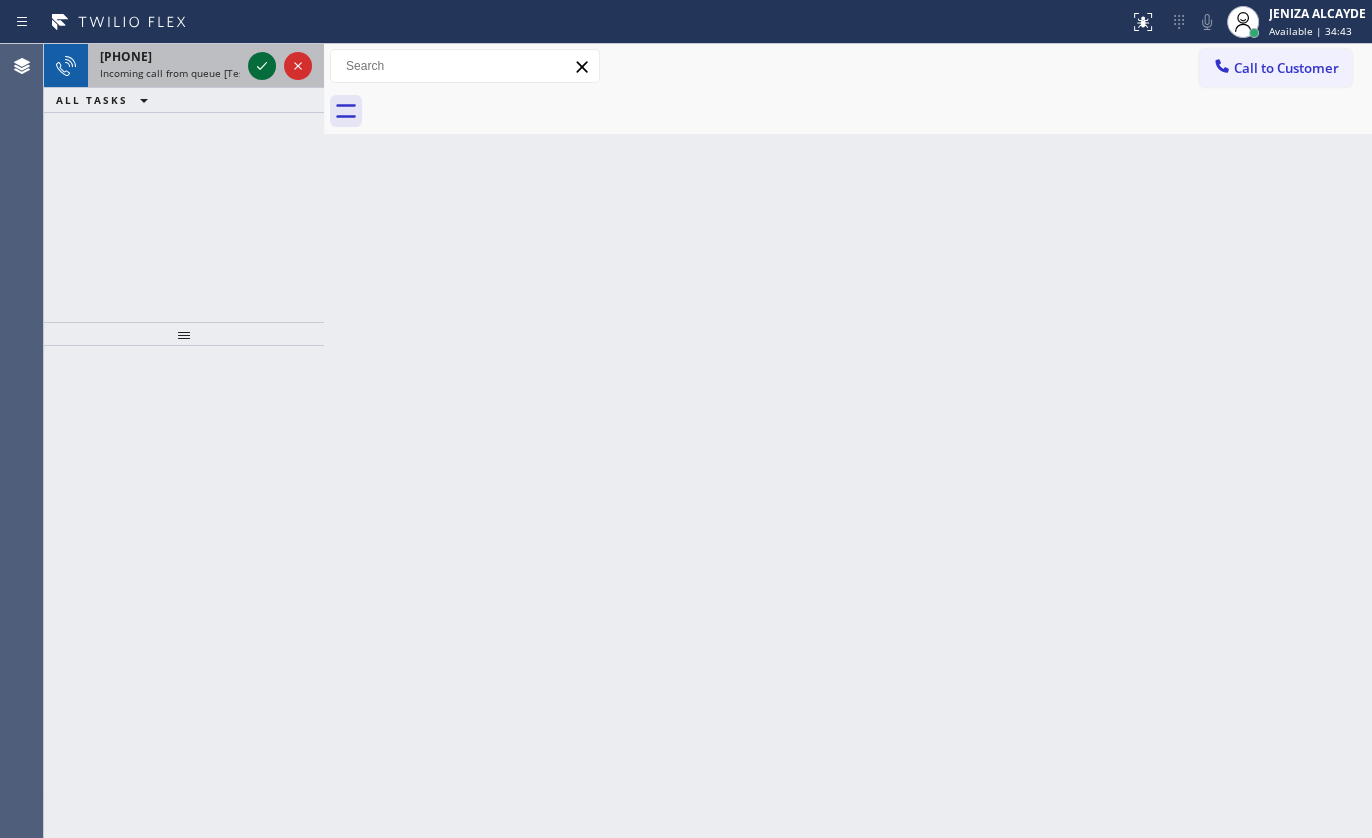 click 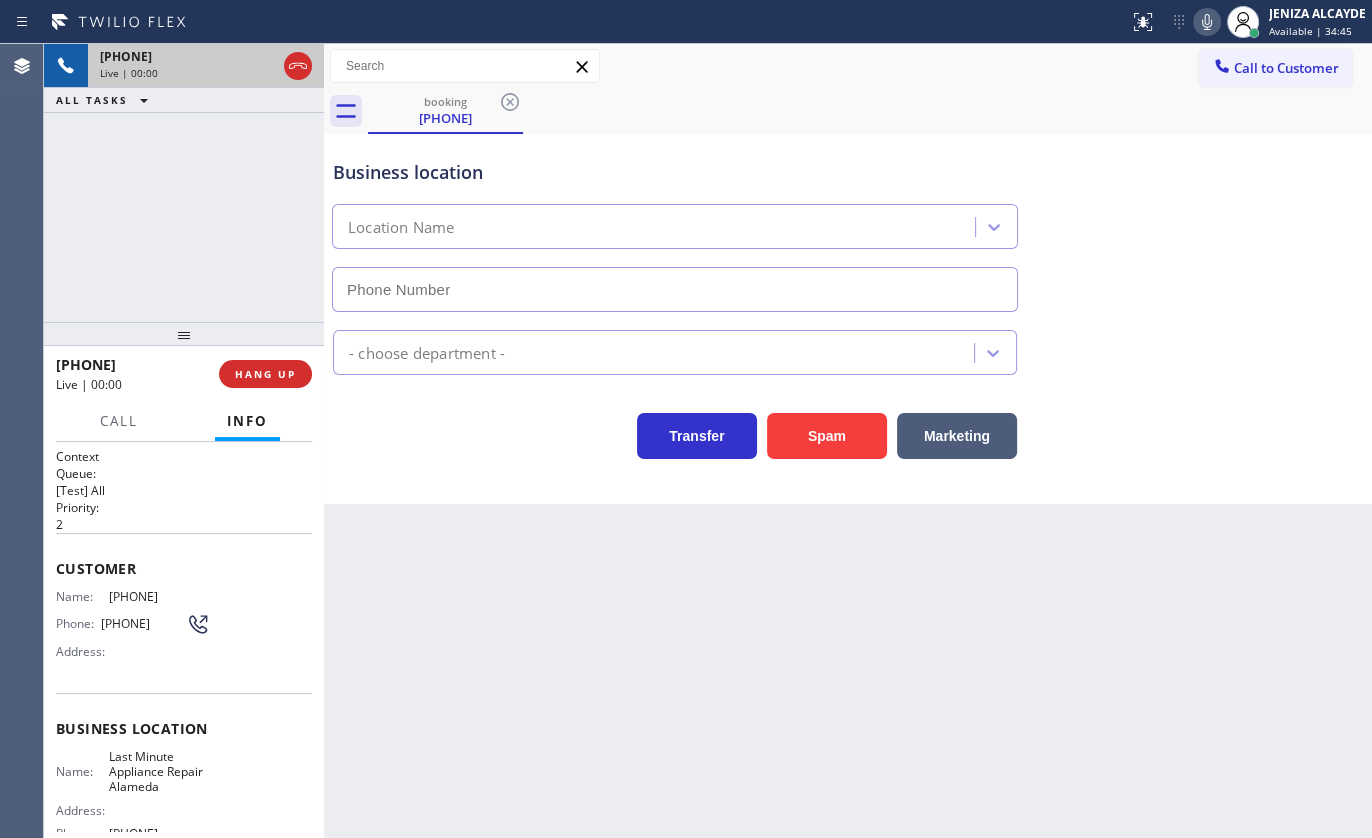 type on "(510) 616-9141" 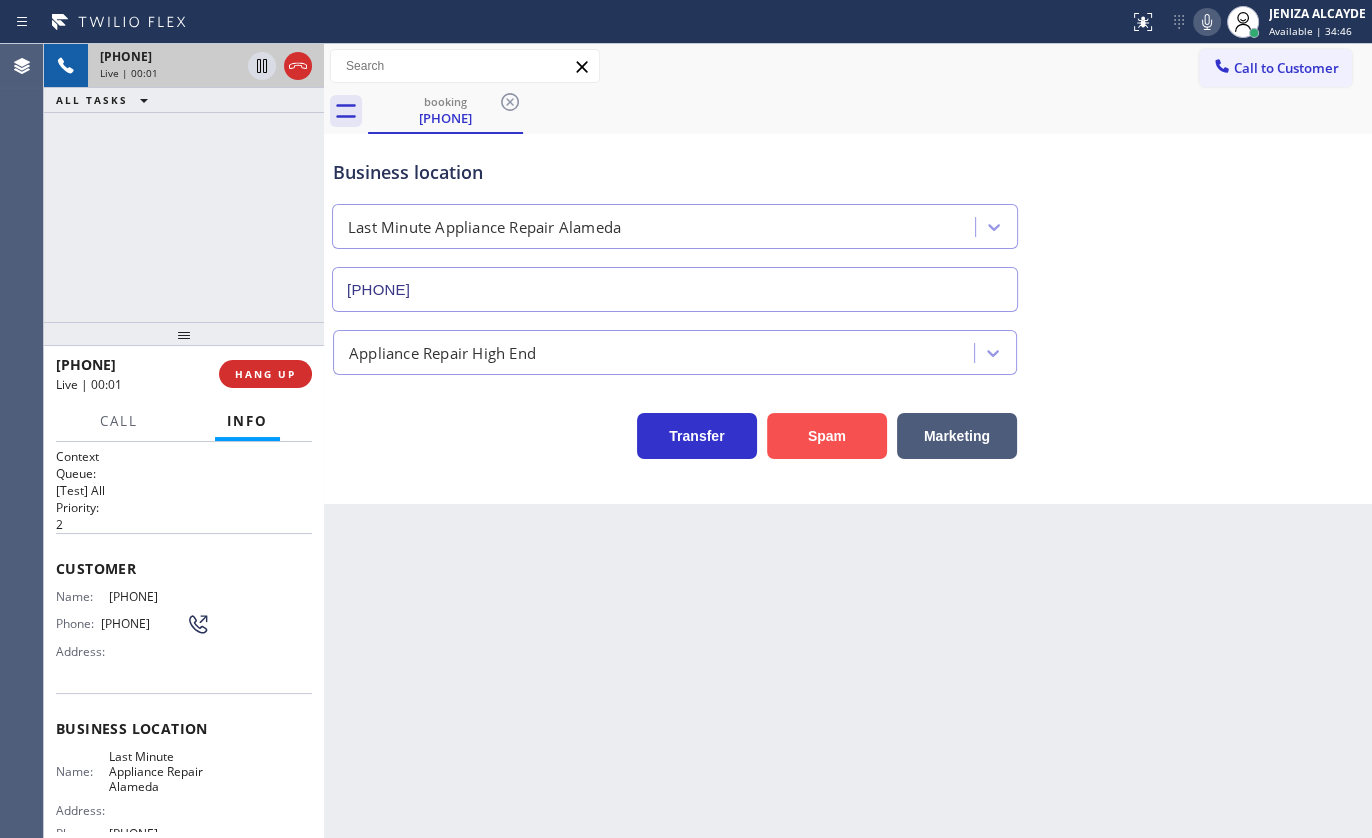 click on "Spam" at bounding box center [827, 436] 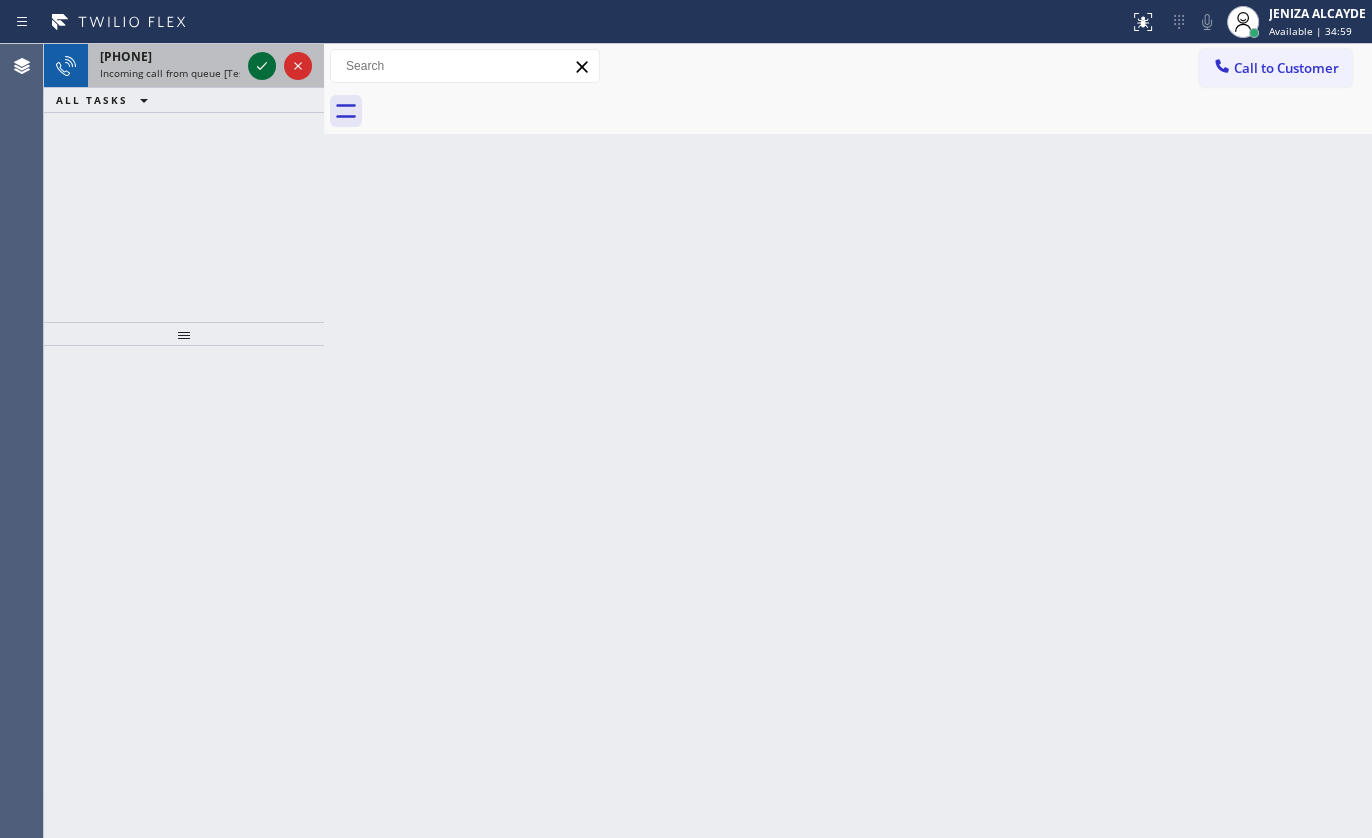 click 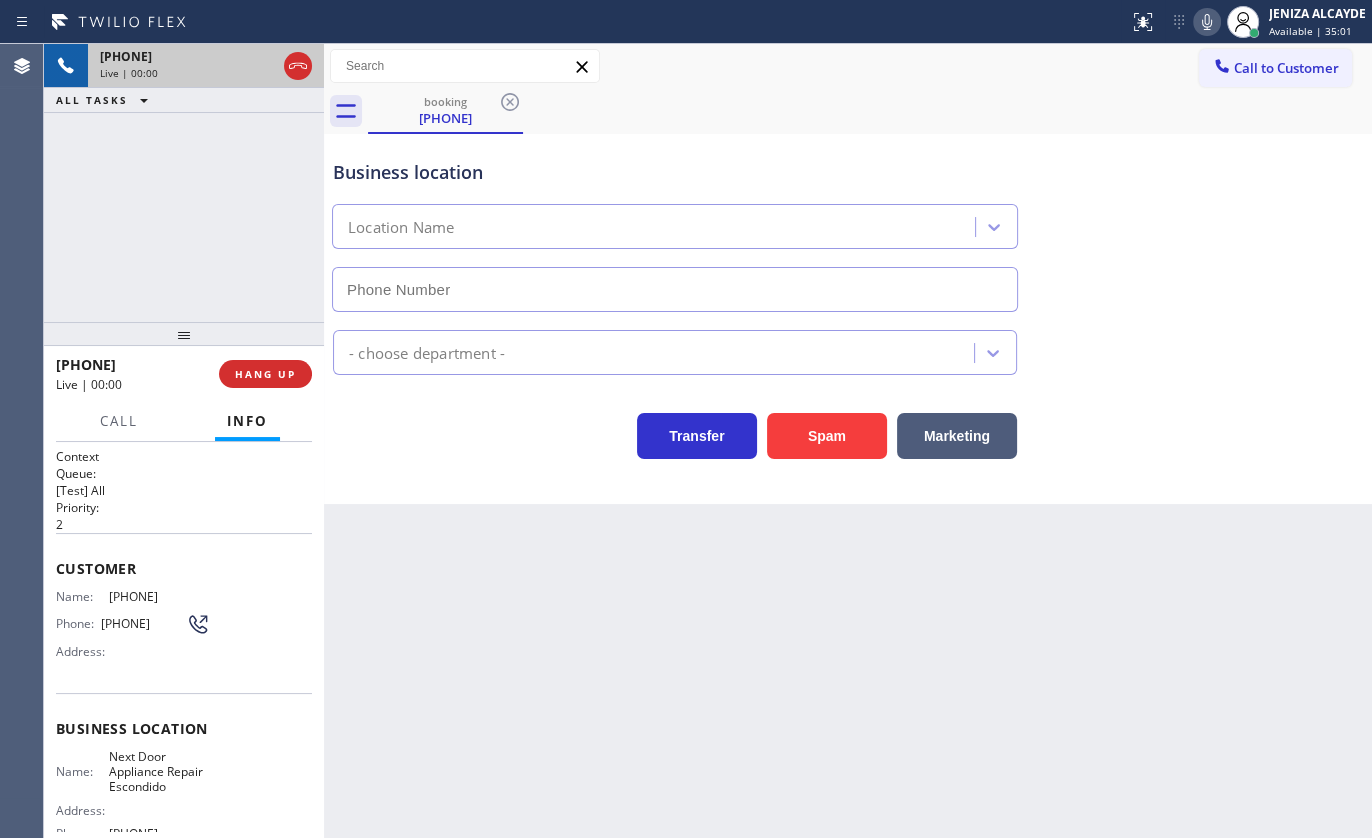 type on "(213) 471-8944" 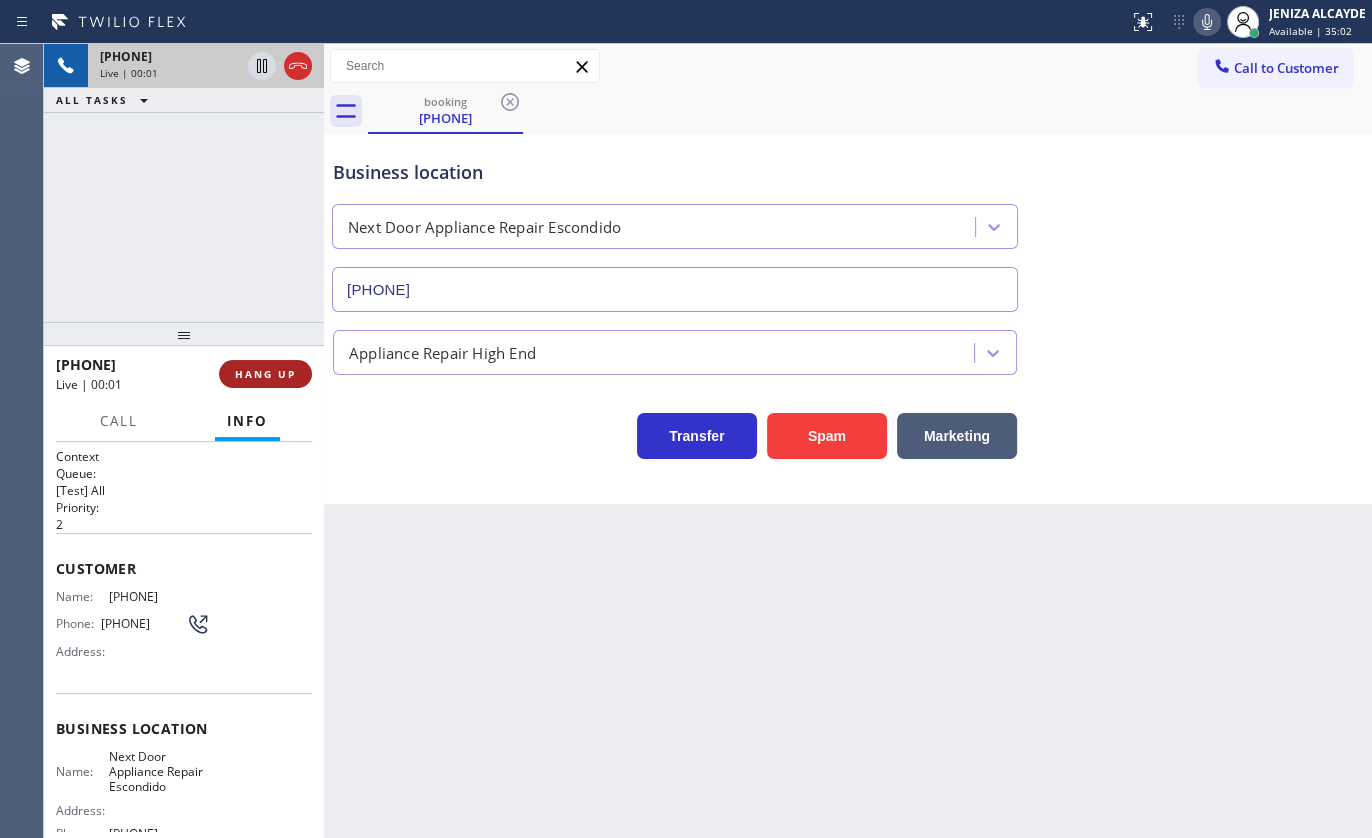 click on "HANG UP" at bounding box center [265, 374] 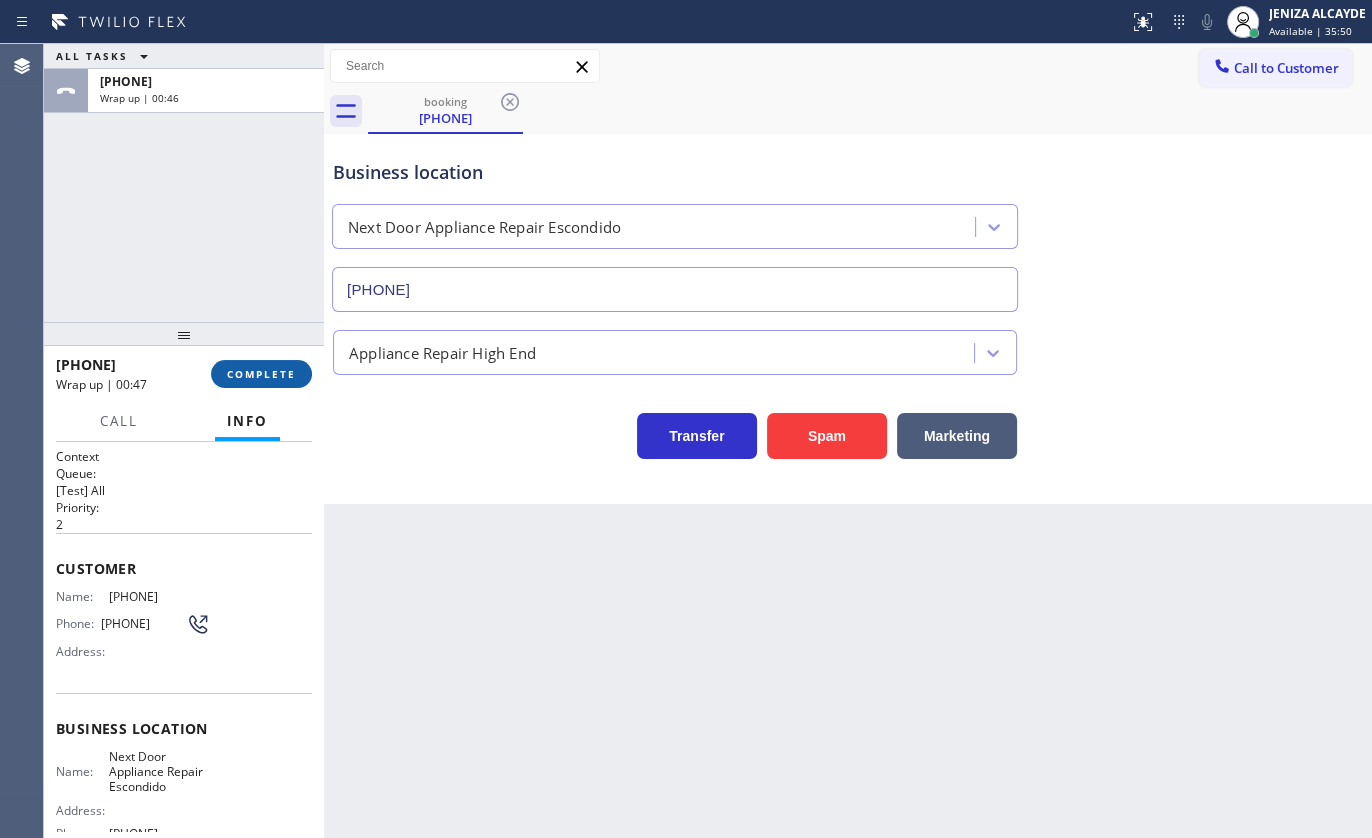 click on "COMPLETE" at bounding box center (261, 374) 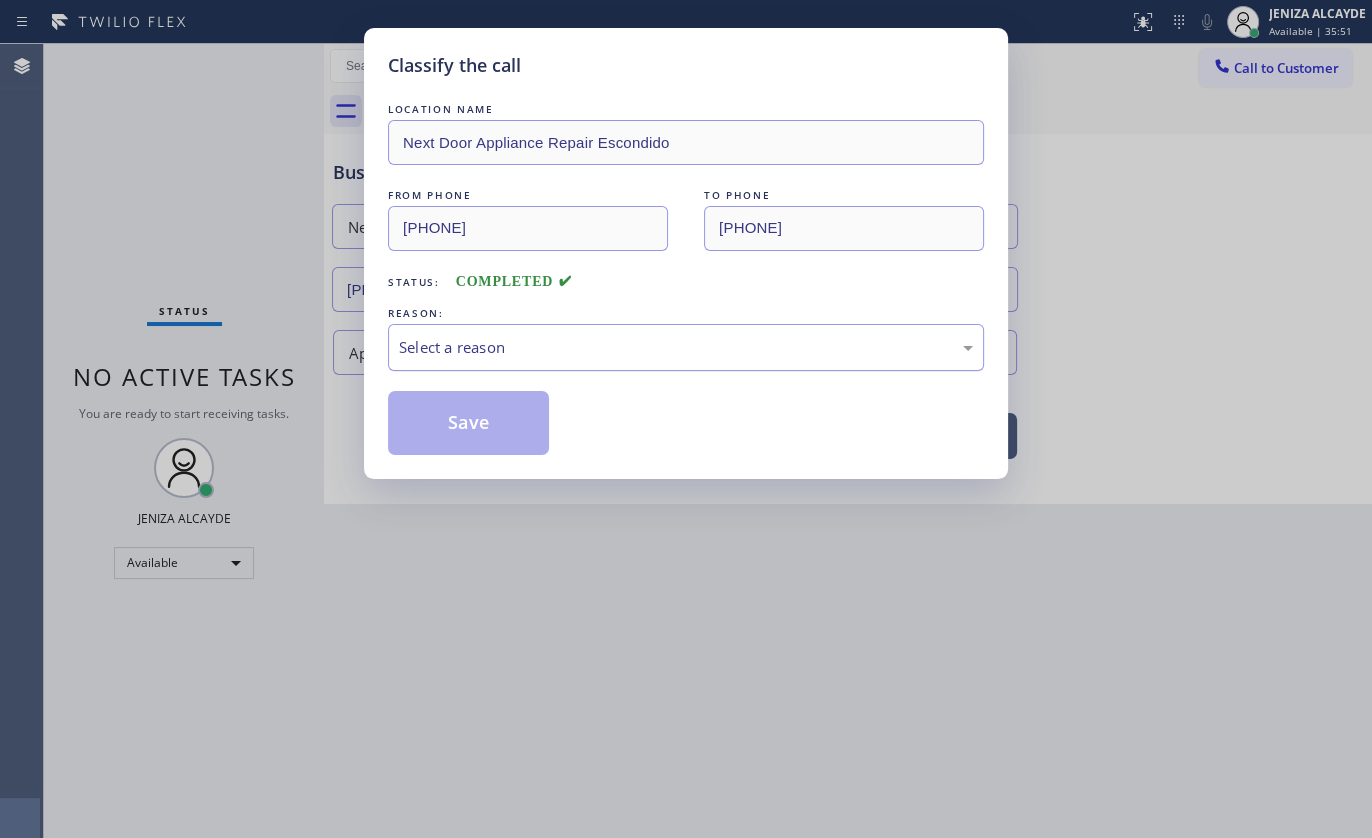 click on "Select a reason" at bounding box center (686, 347) 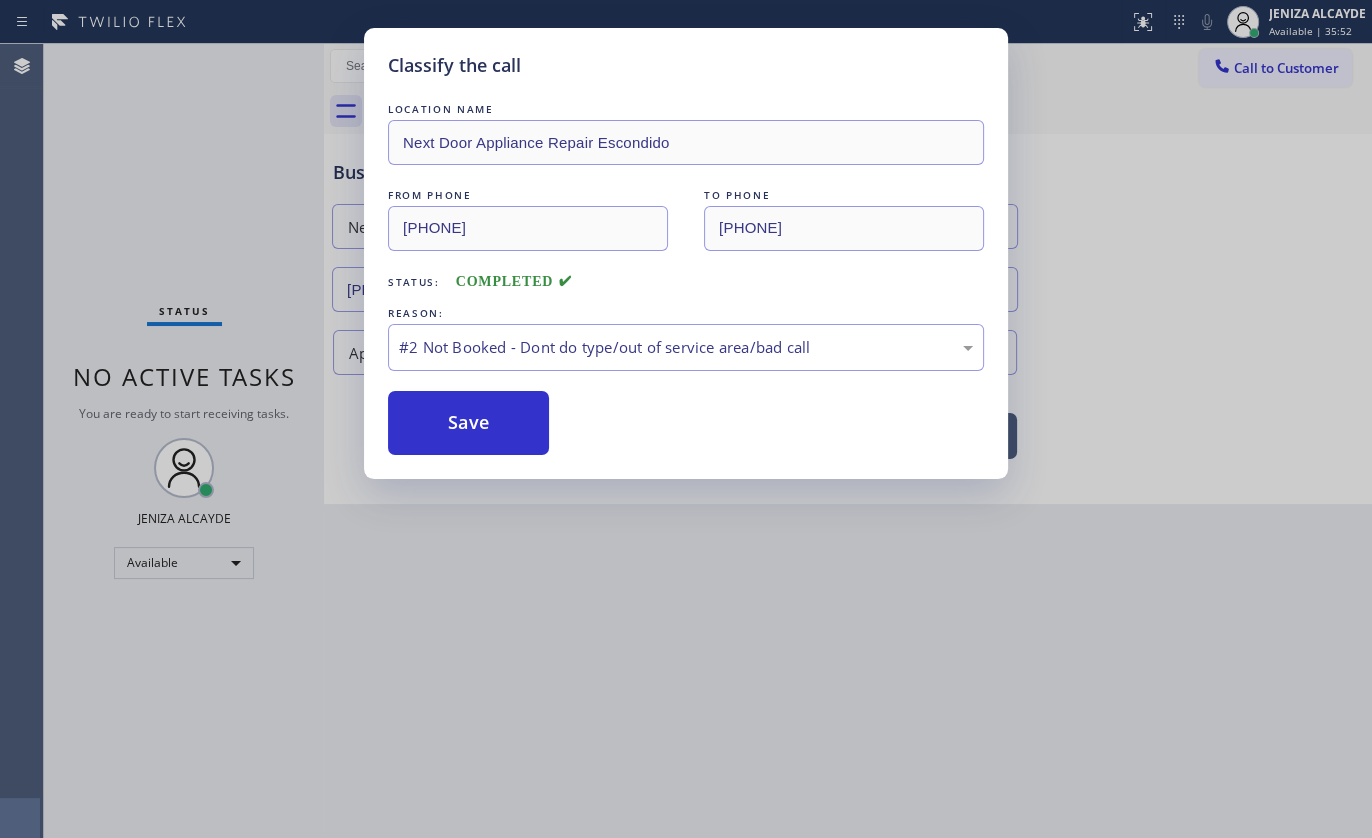 click on "Save" at bounding box center [468, 423] 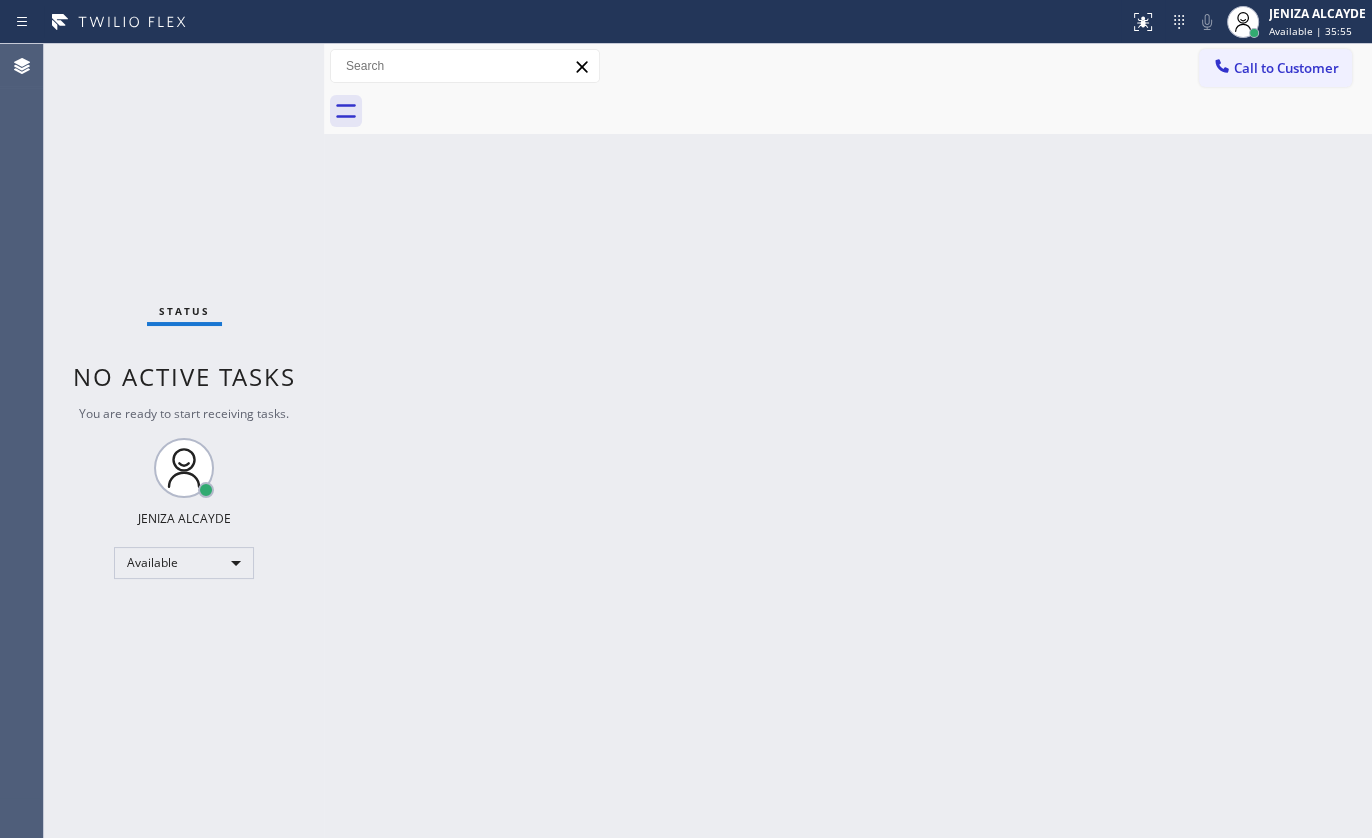 click on "Back to Dashboard Change Sender ID Customers Technicians Select a contact Outbound call Technician Search Technician Your caller id phone number Your caller id phone number Call Technician info Name   Phone none Address none Change Sender ID HVAC +18559994417 5 Star Appliance +18557314952 Appliance Repair +18554611149 Plumbing +18889090120 Air Duct Cleaning +18006865038  Electricians +18005688664 Cancel Change Check personal SMS Reset Change No tabs Call to Customer Outbound call Location Search location Your caller id phone number Customer number Call Outbound call Technician Search Technician Your caller id phone number Your caller id phone number Call" at bounding box center (848, 441) 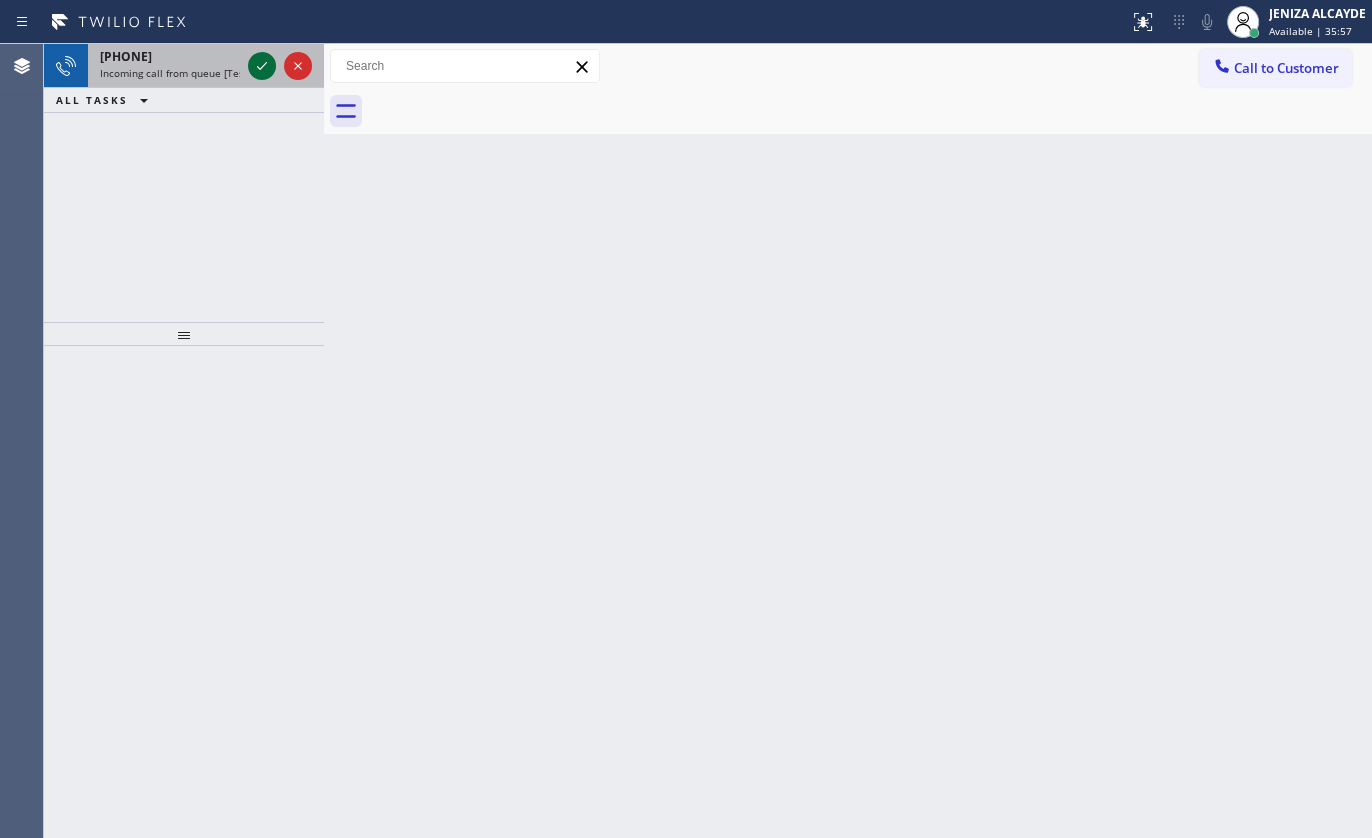 click 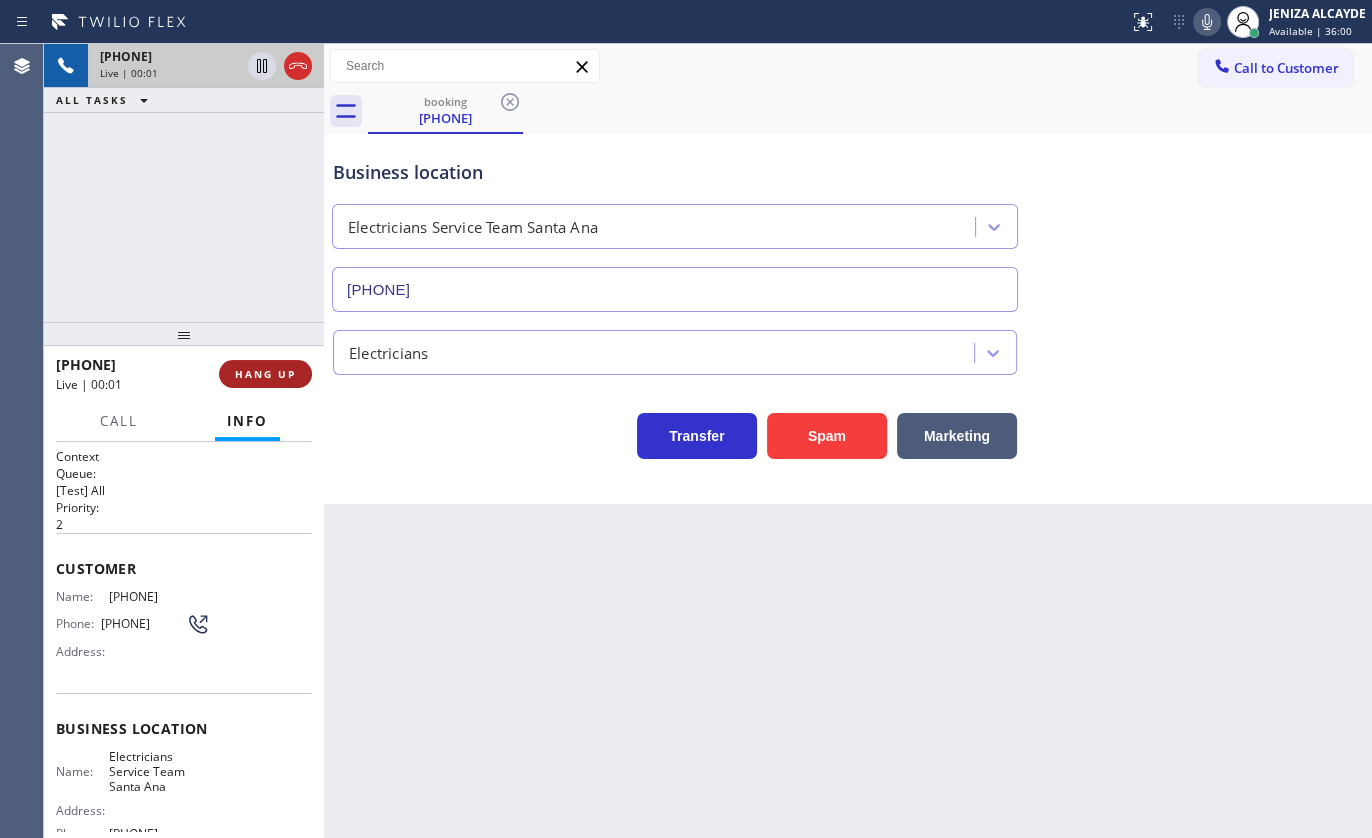 type on "(714) 410-6811" 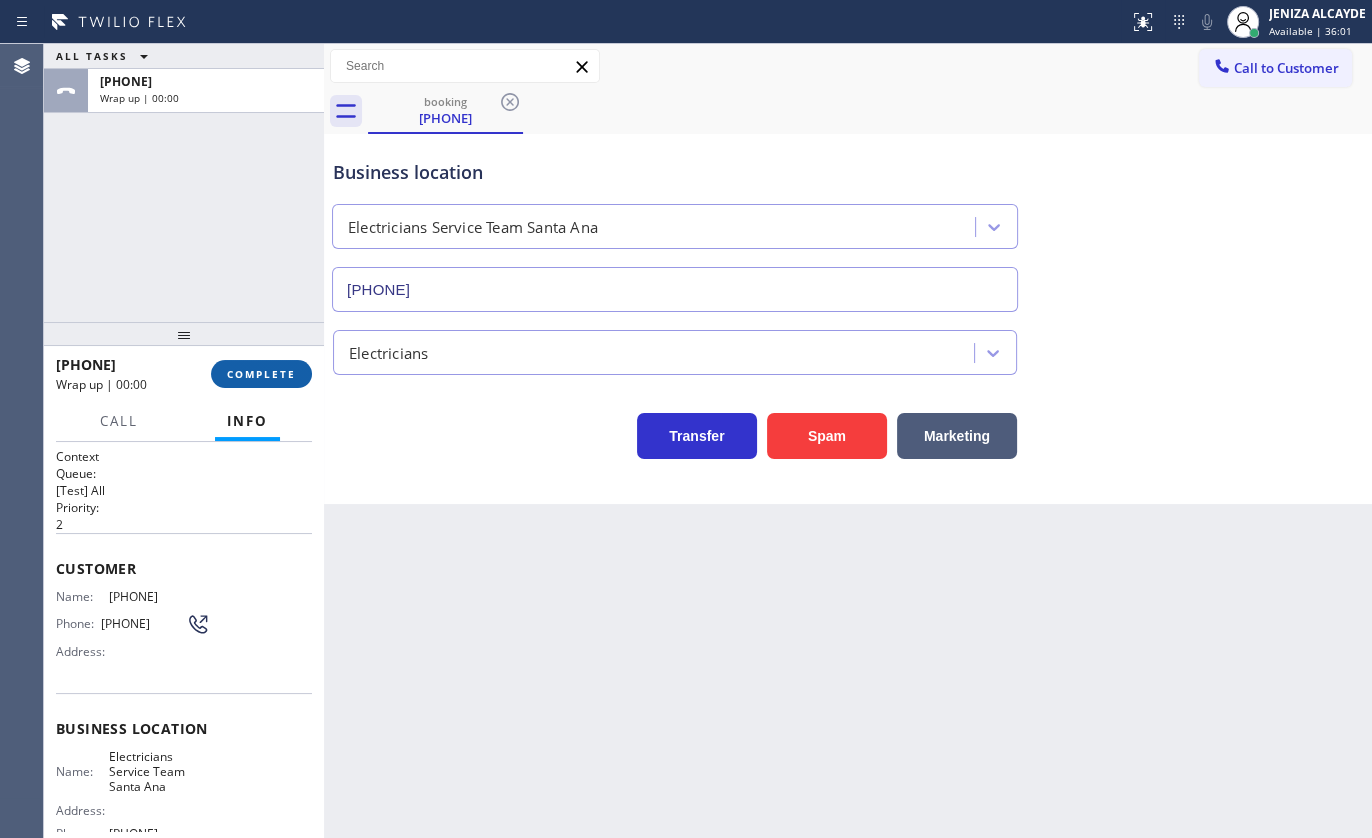 click on "COMPLETE" at bounding box center [261, 374] 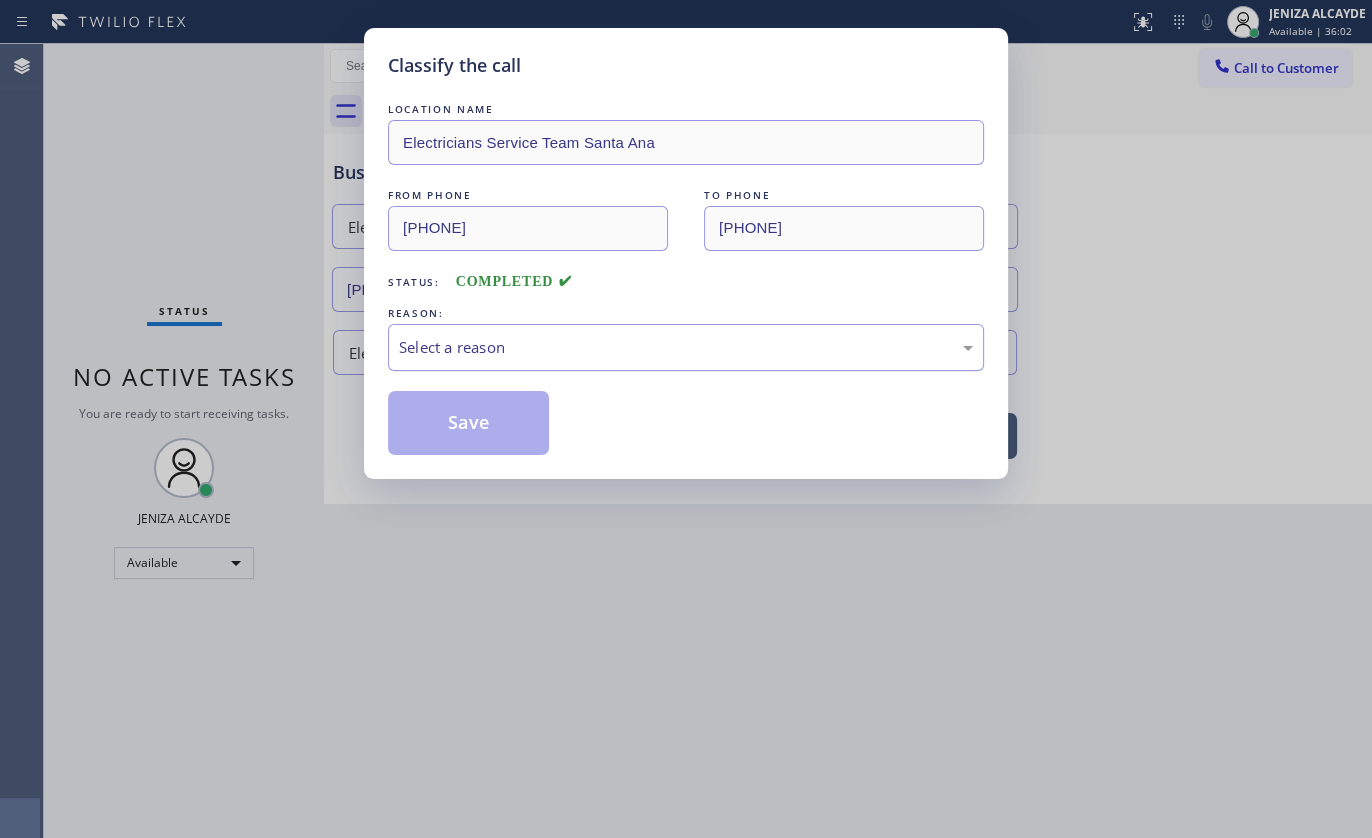 click on "Select a reason" at bounding box center (686, 347) 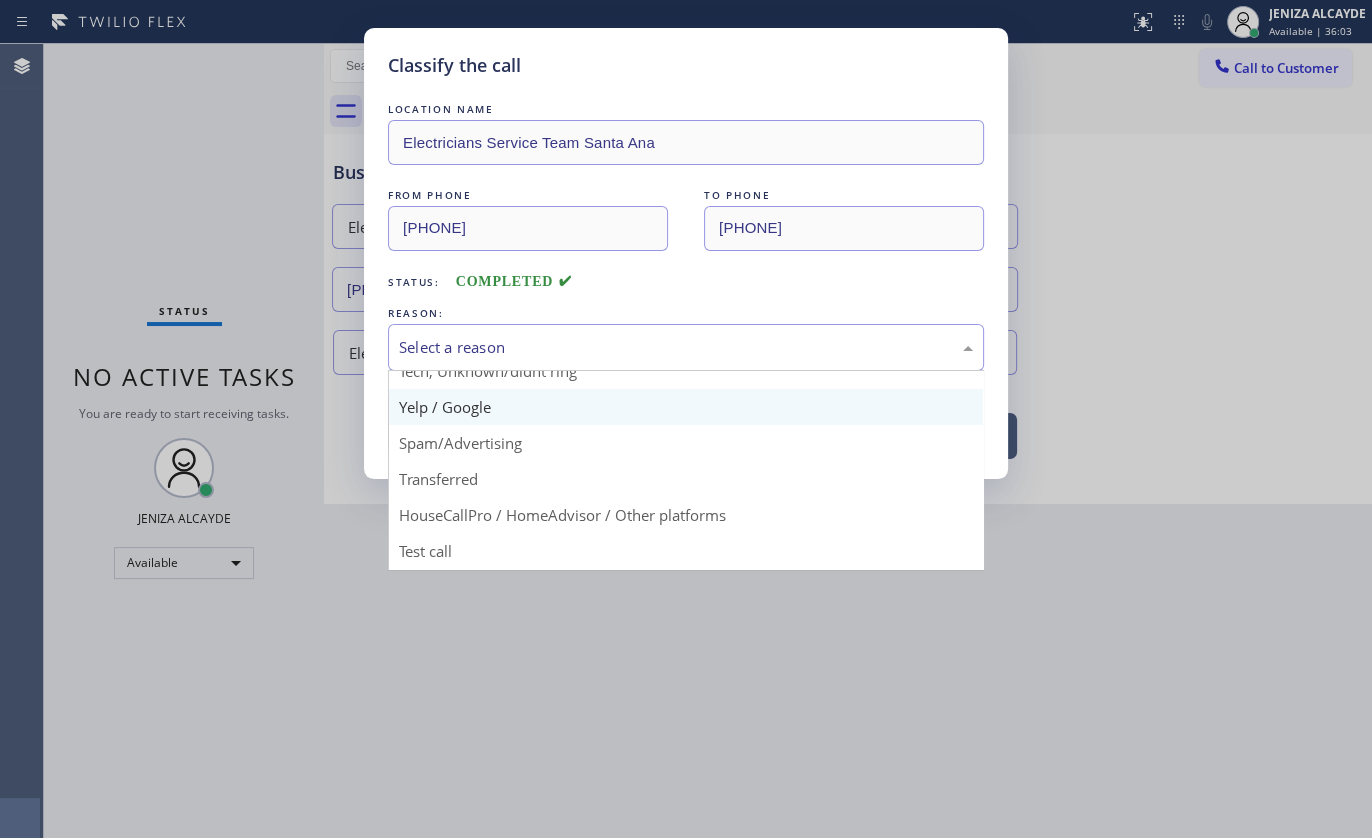 scroll, scrollTop: 133, scrollLeft: 0, axis: vertical 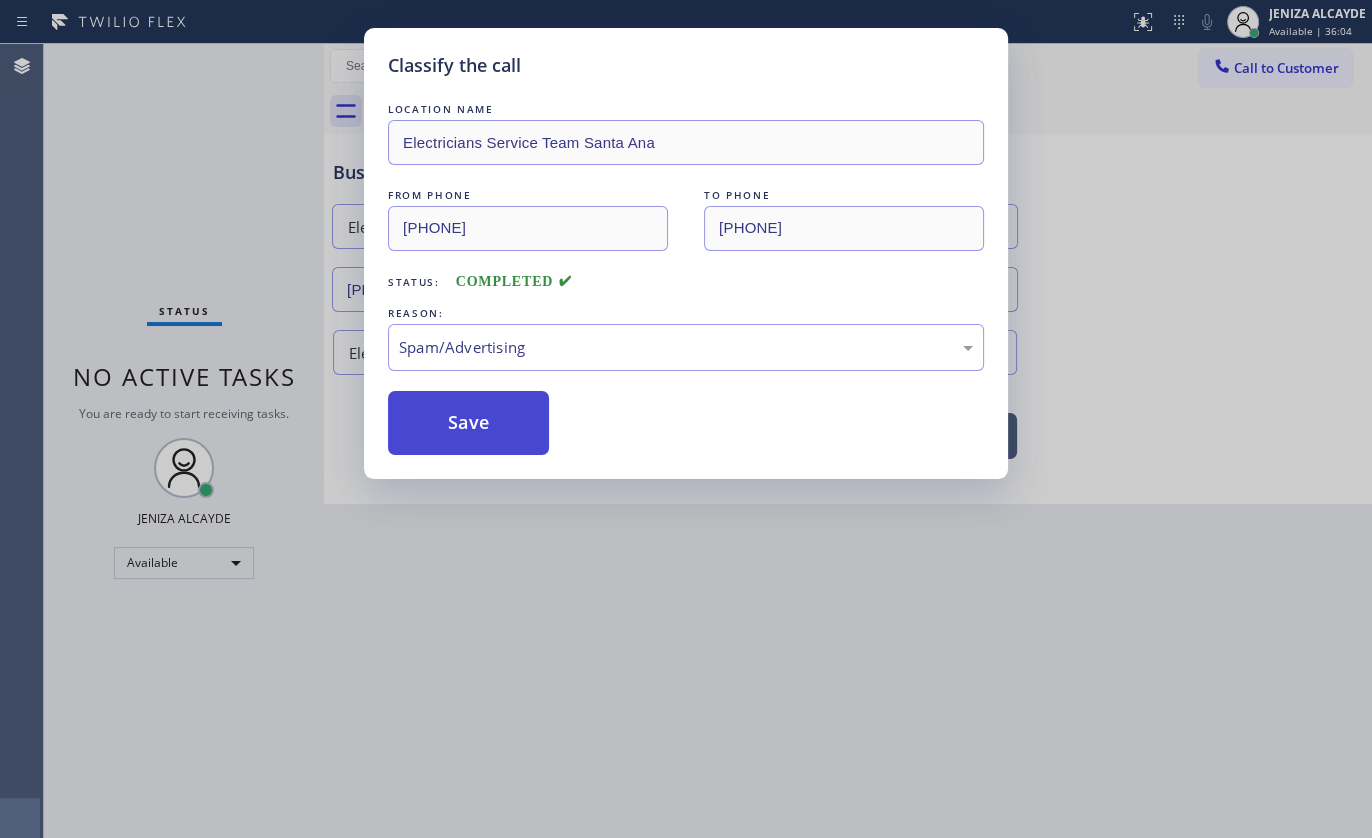 click on "Save" at bounding box center [468, 423] 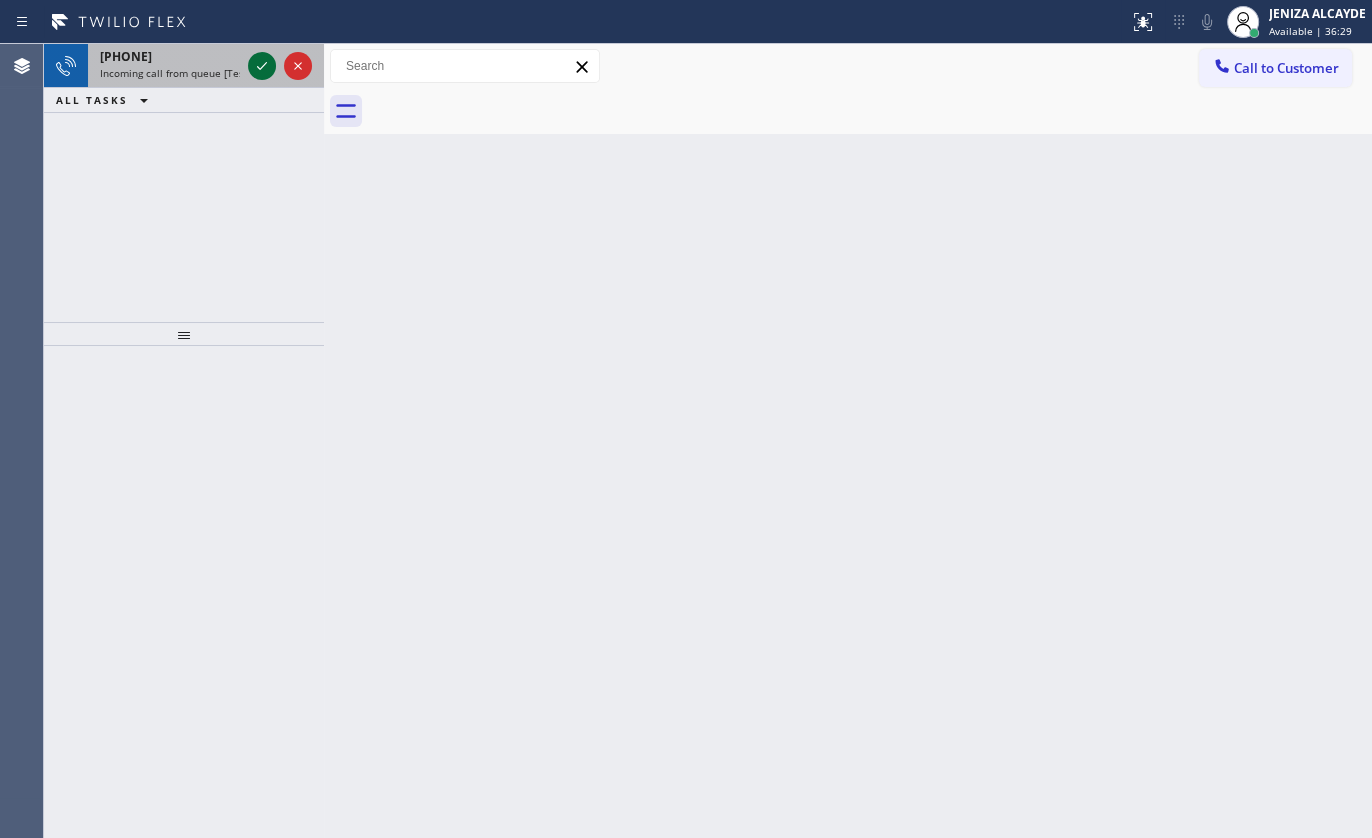 click 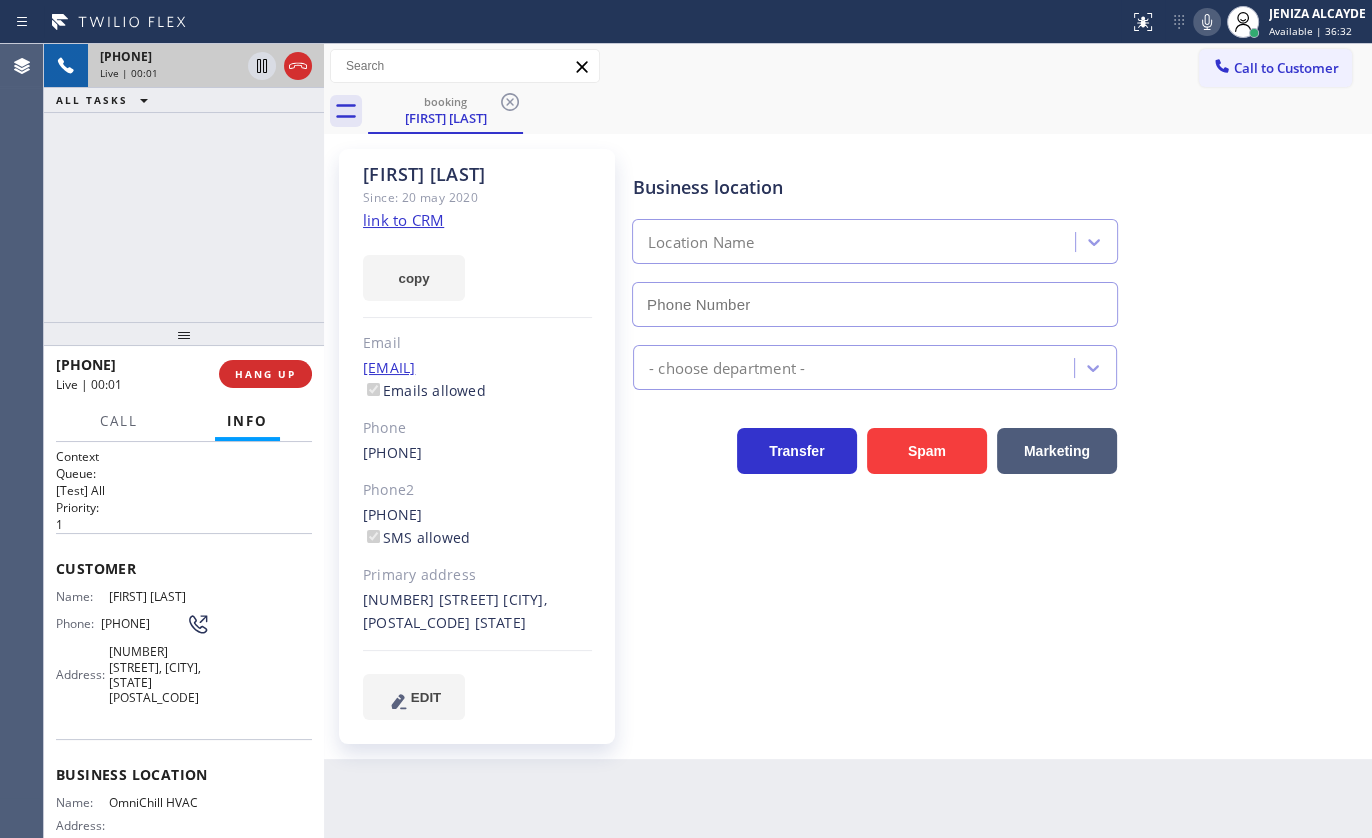 type on "(760) 239-5576" 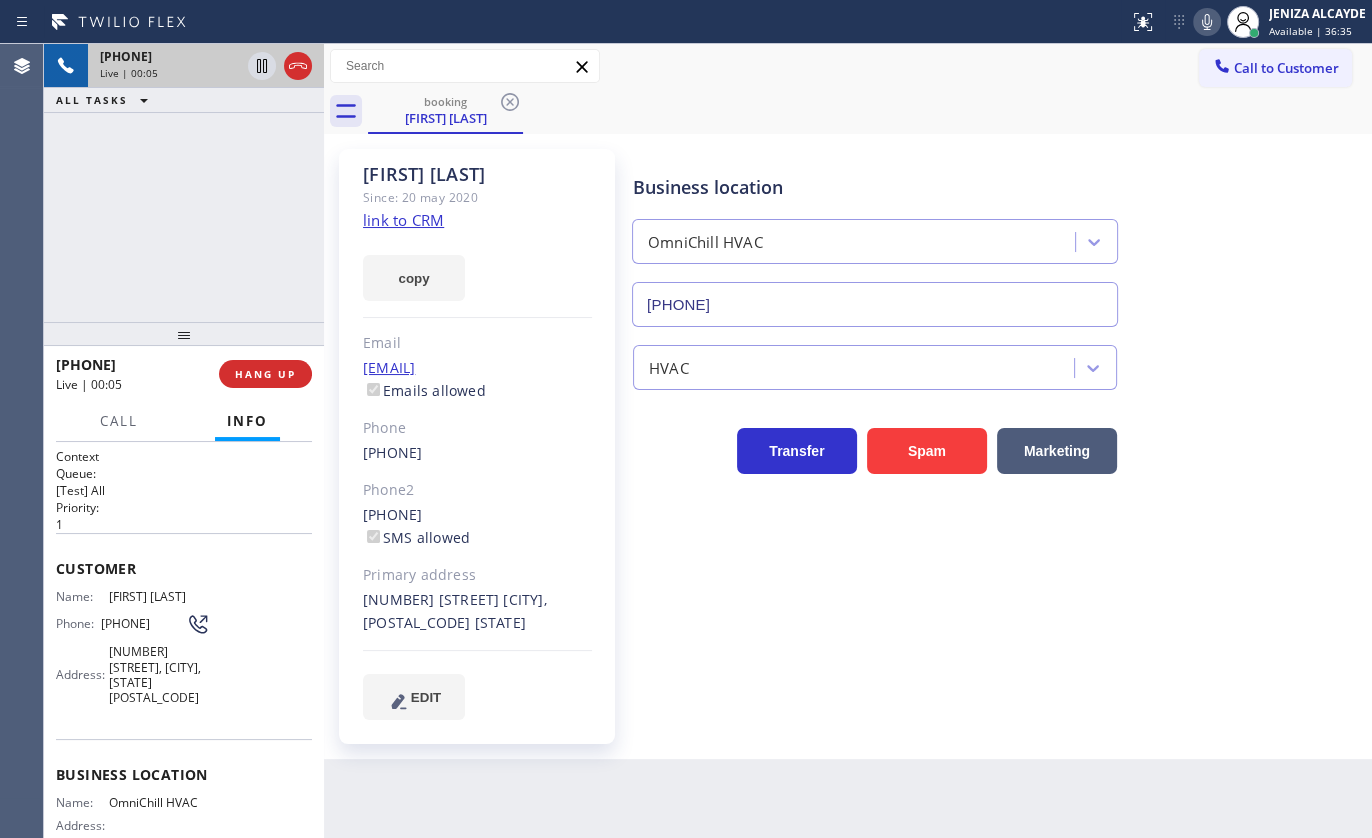 click on "Since: 20 may 2020" 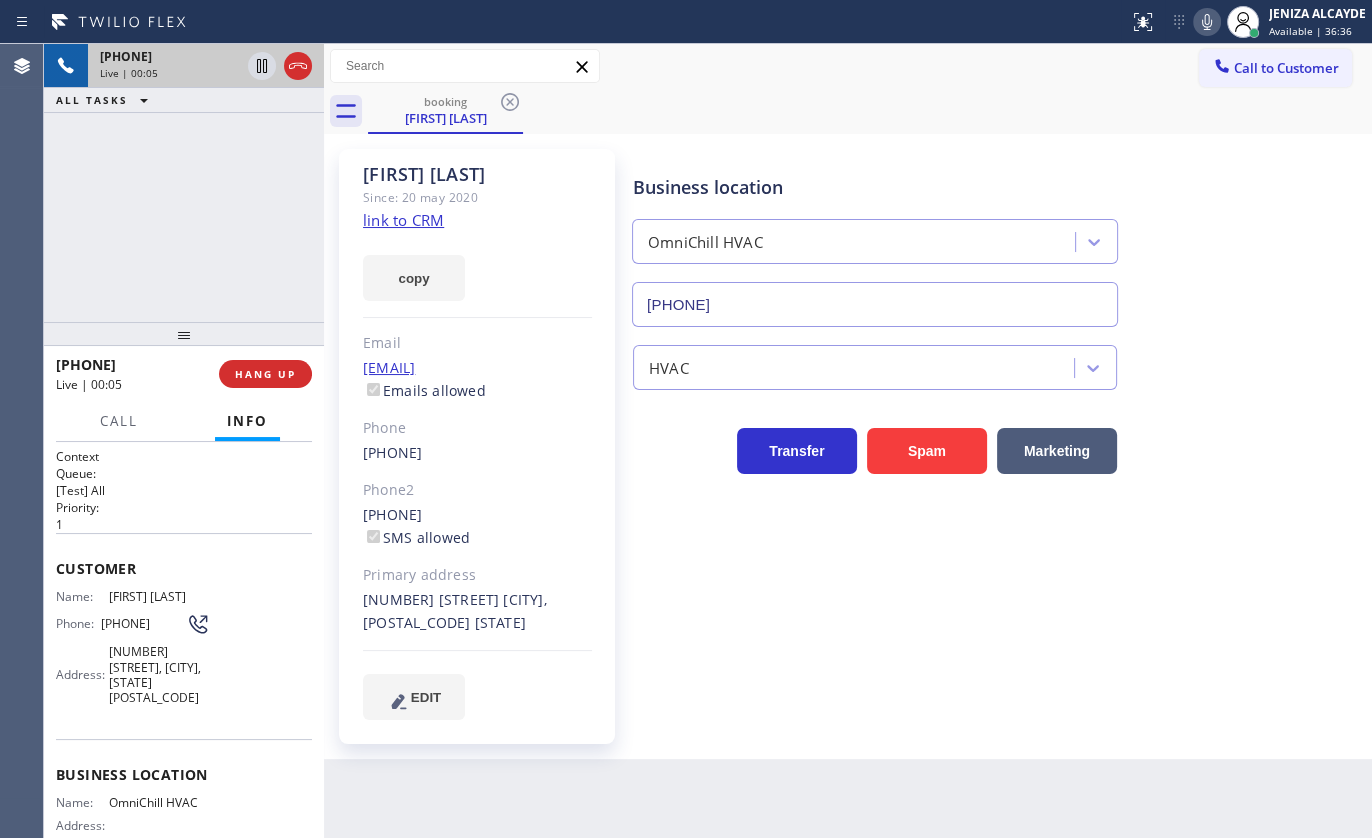 click on "link to CRM" 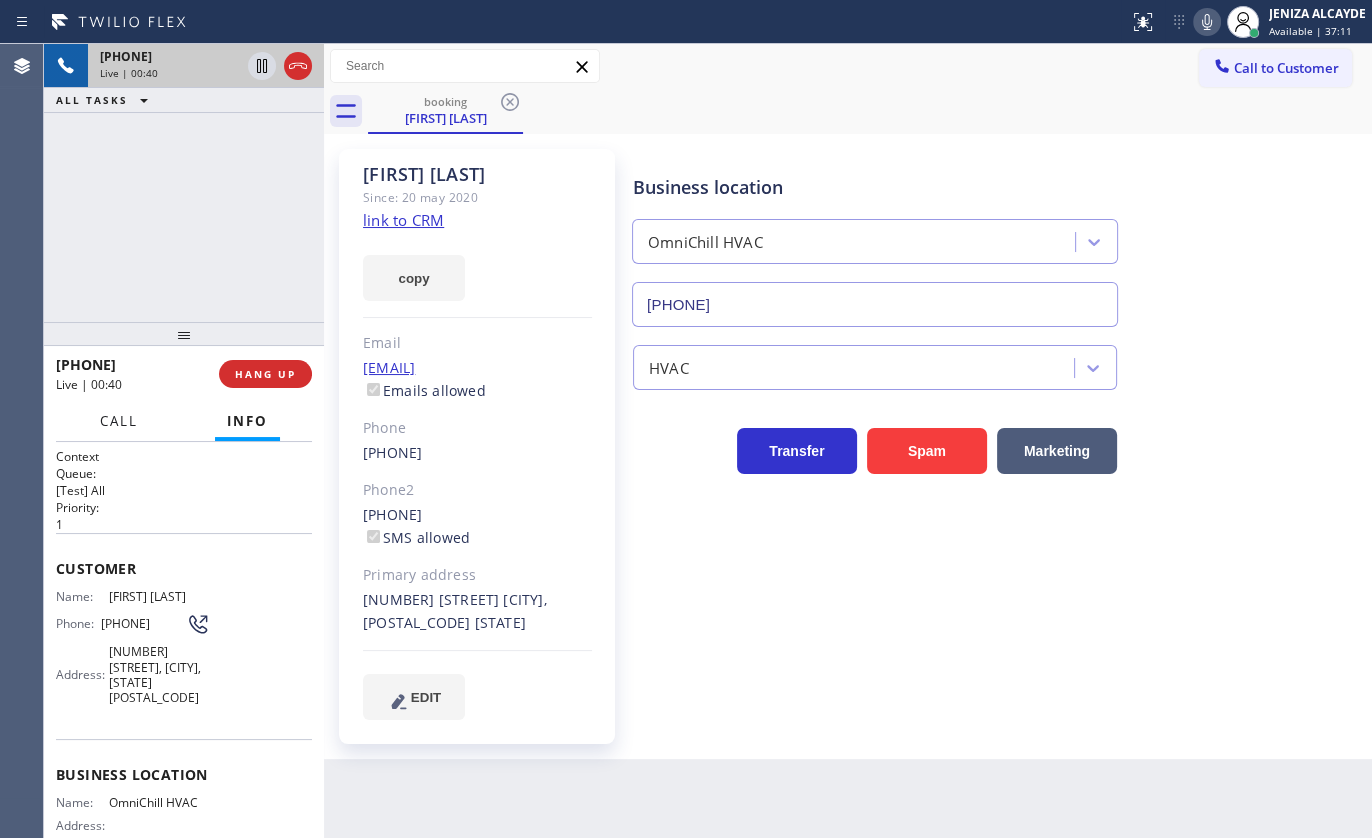 click on "Call" at bounding box center [119, 421] 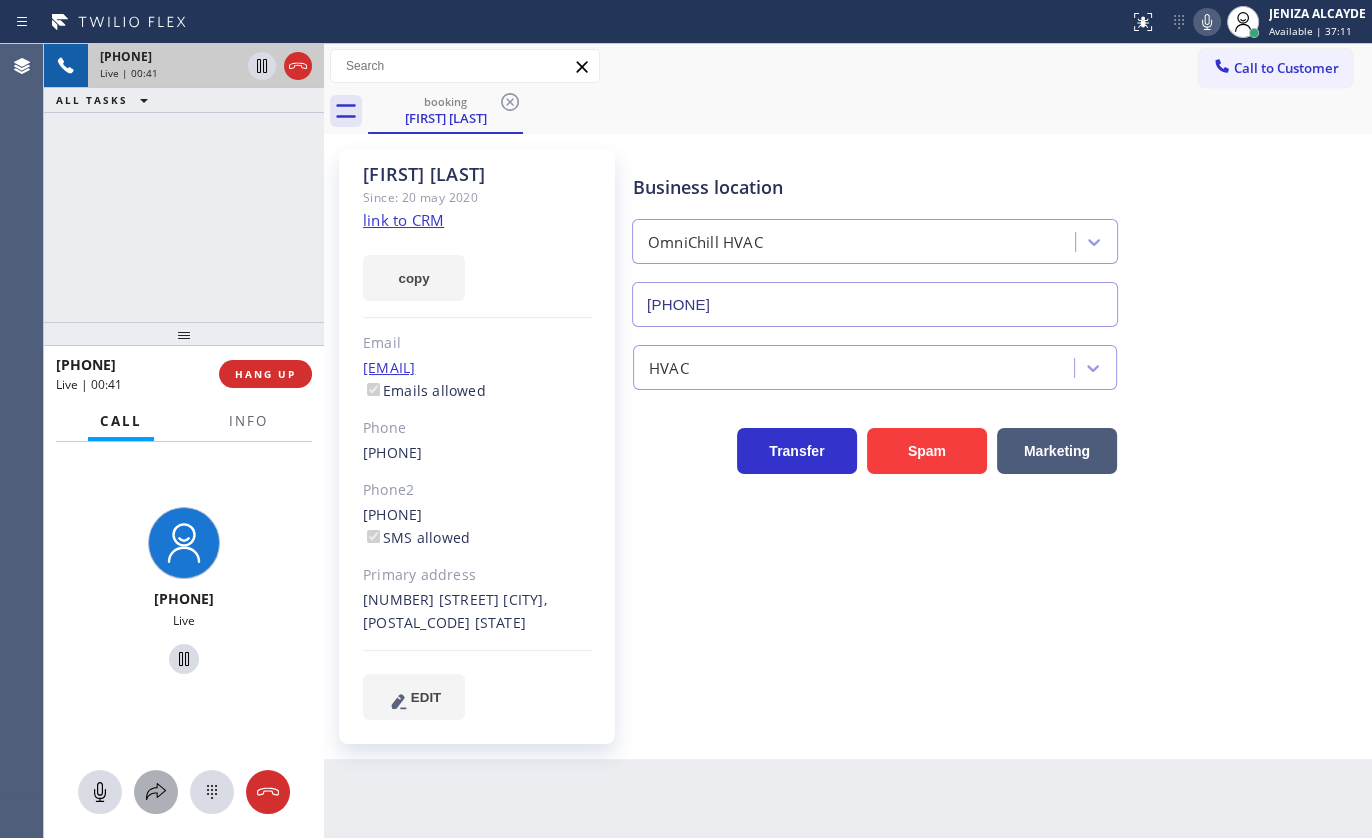 click at bounding box center (156, 792) 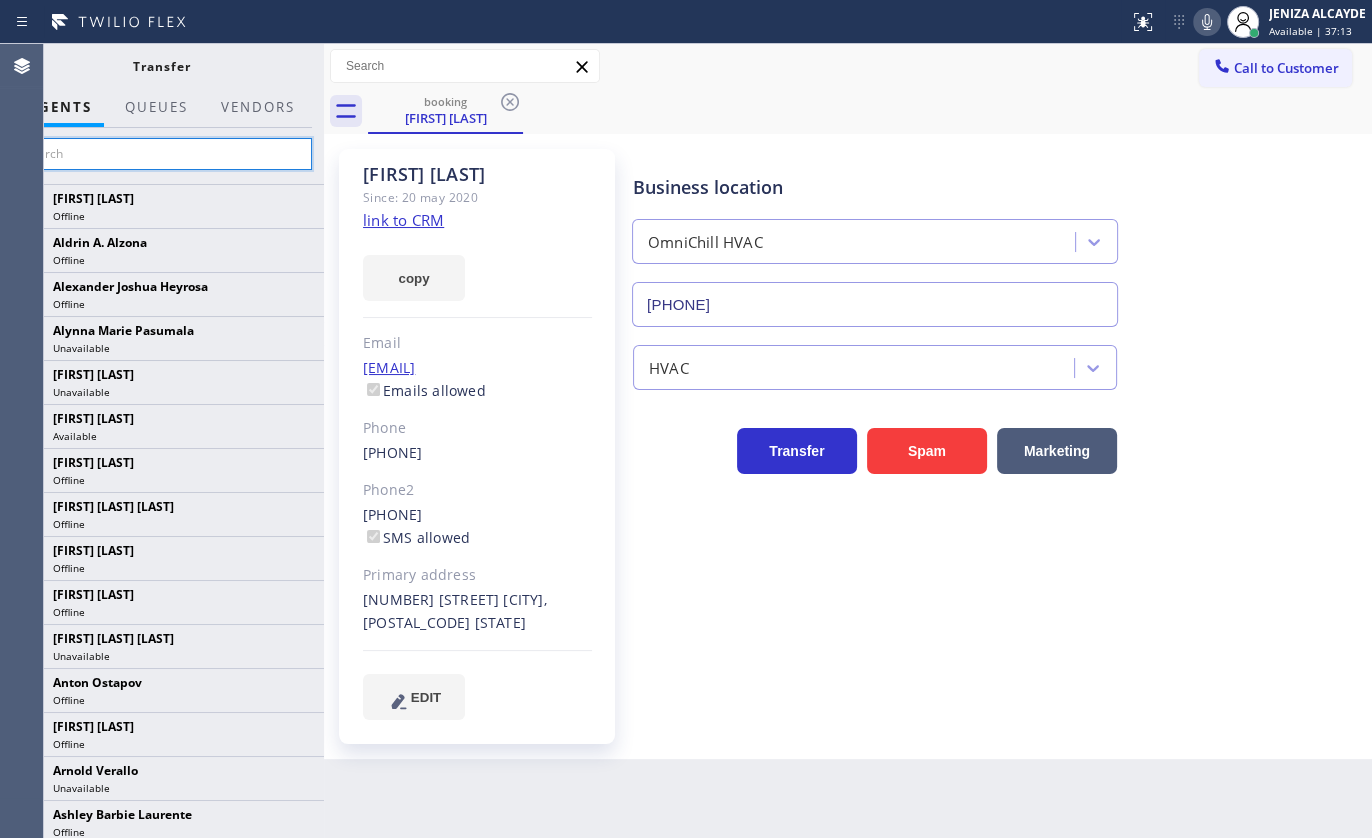 click at bounding box center [161, 154] 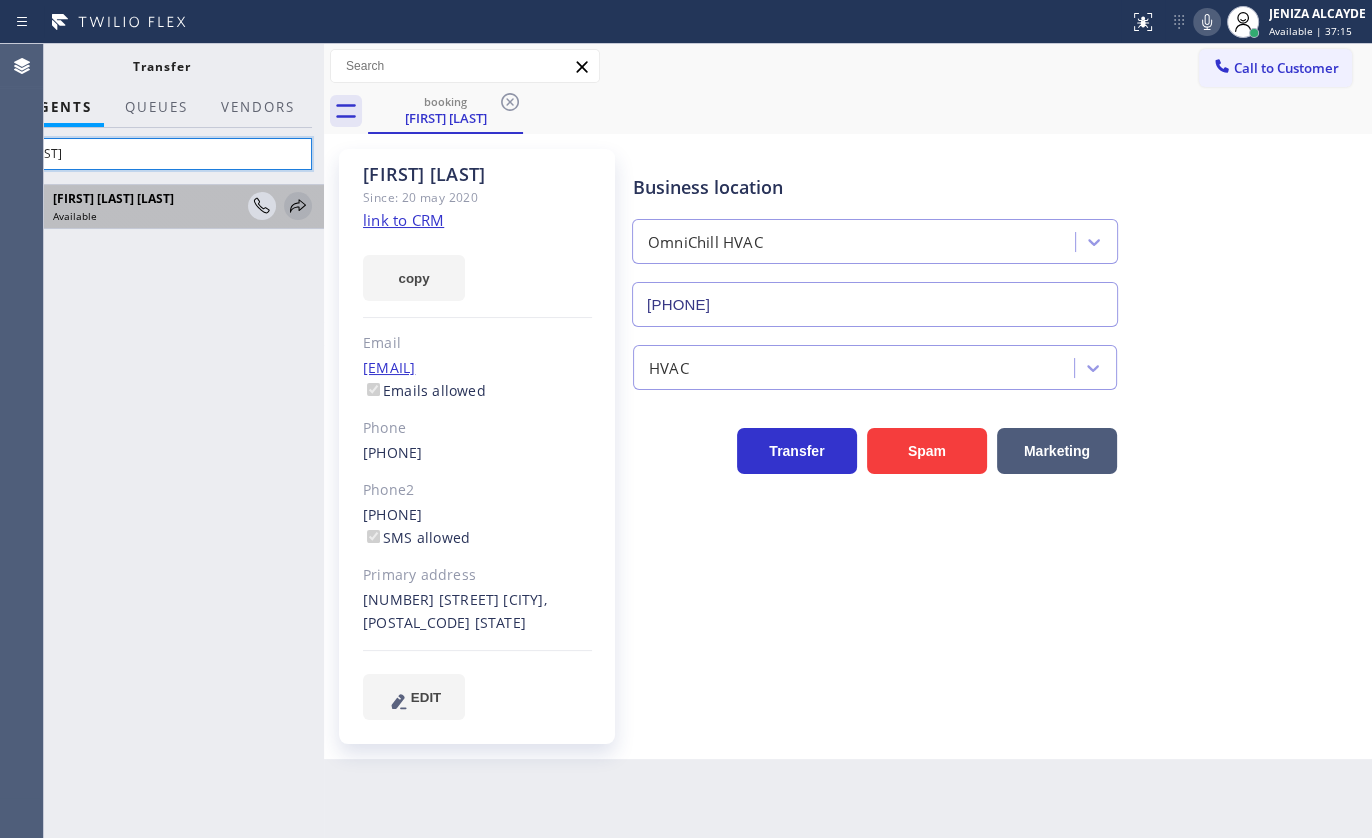 type on "feli" 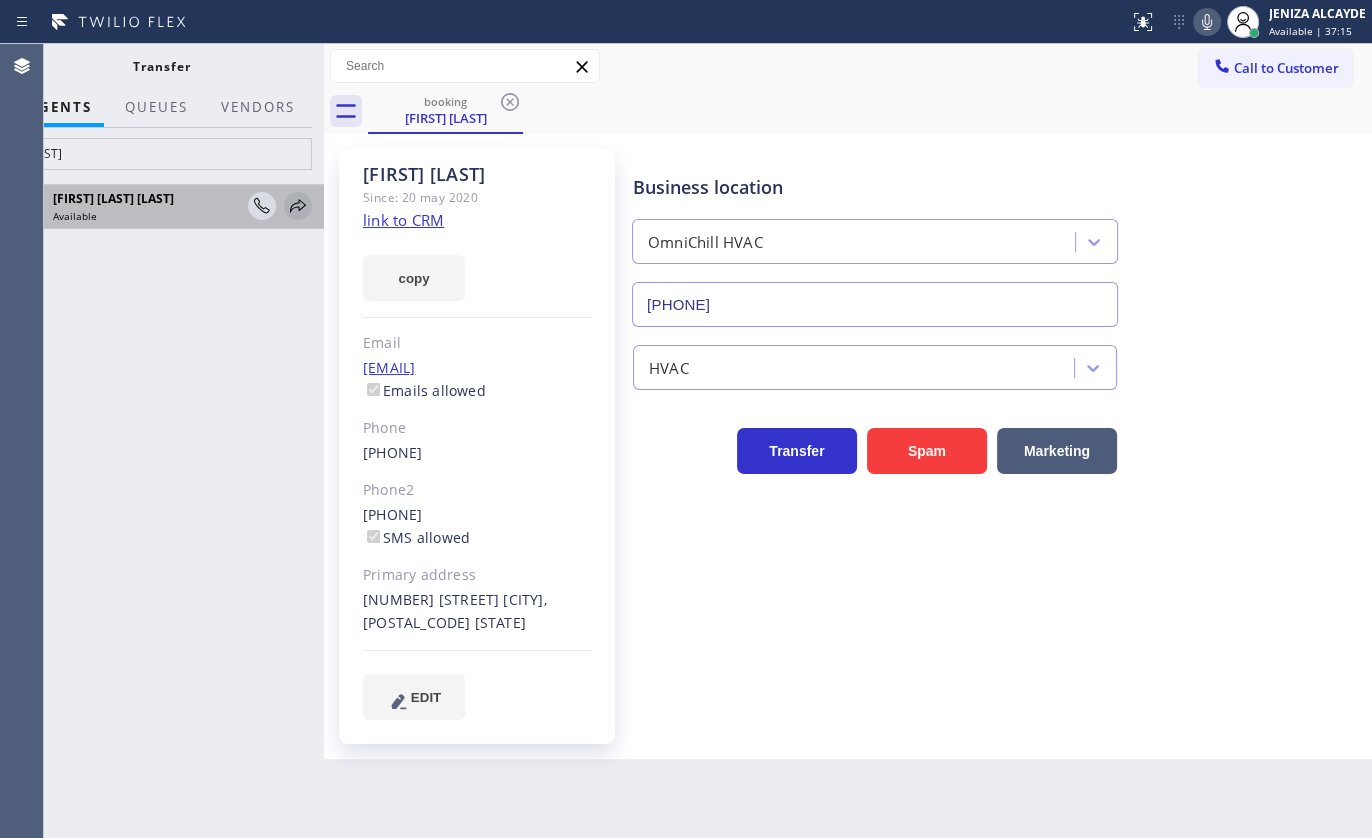 click 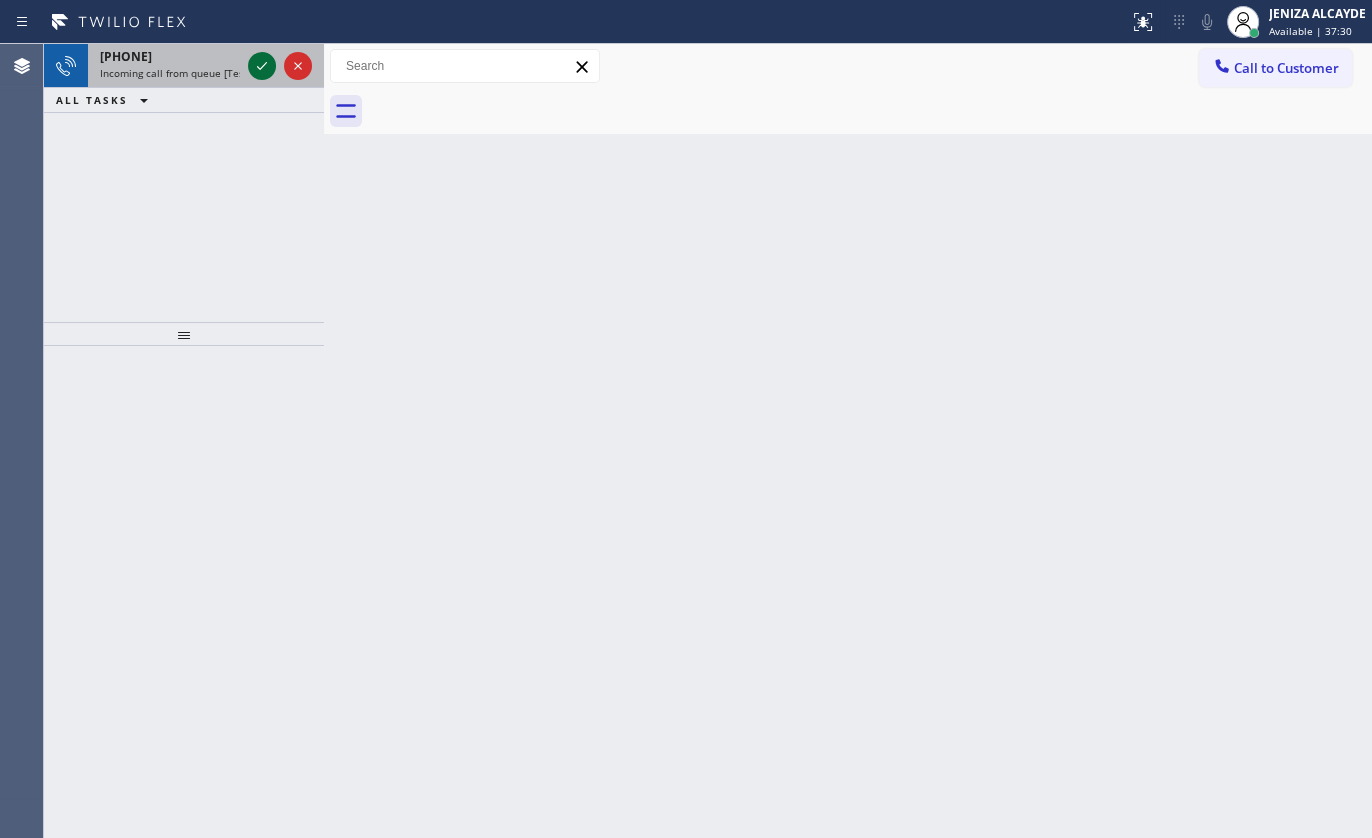 click 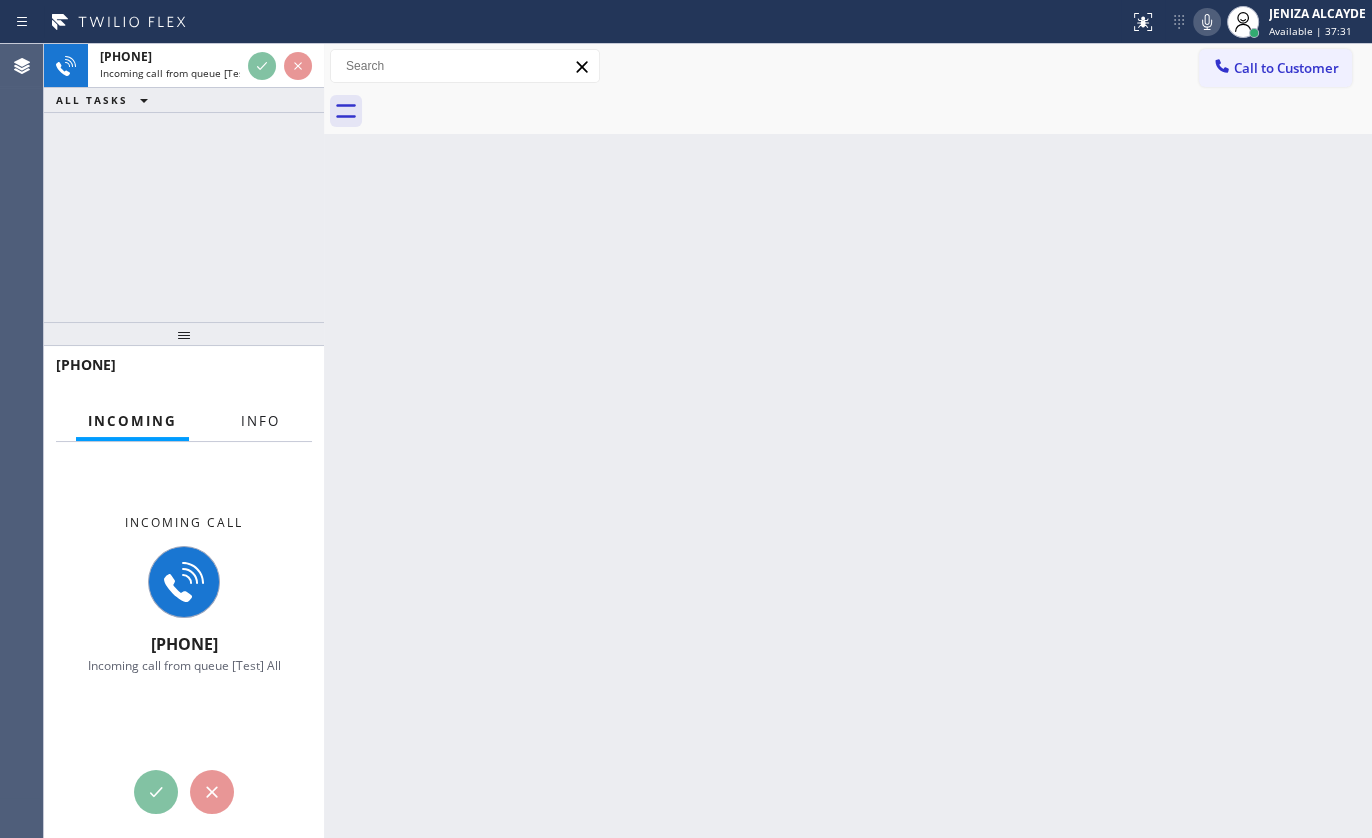 click on "Info" at bounding box center [260, 421] 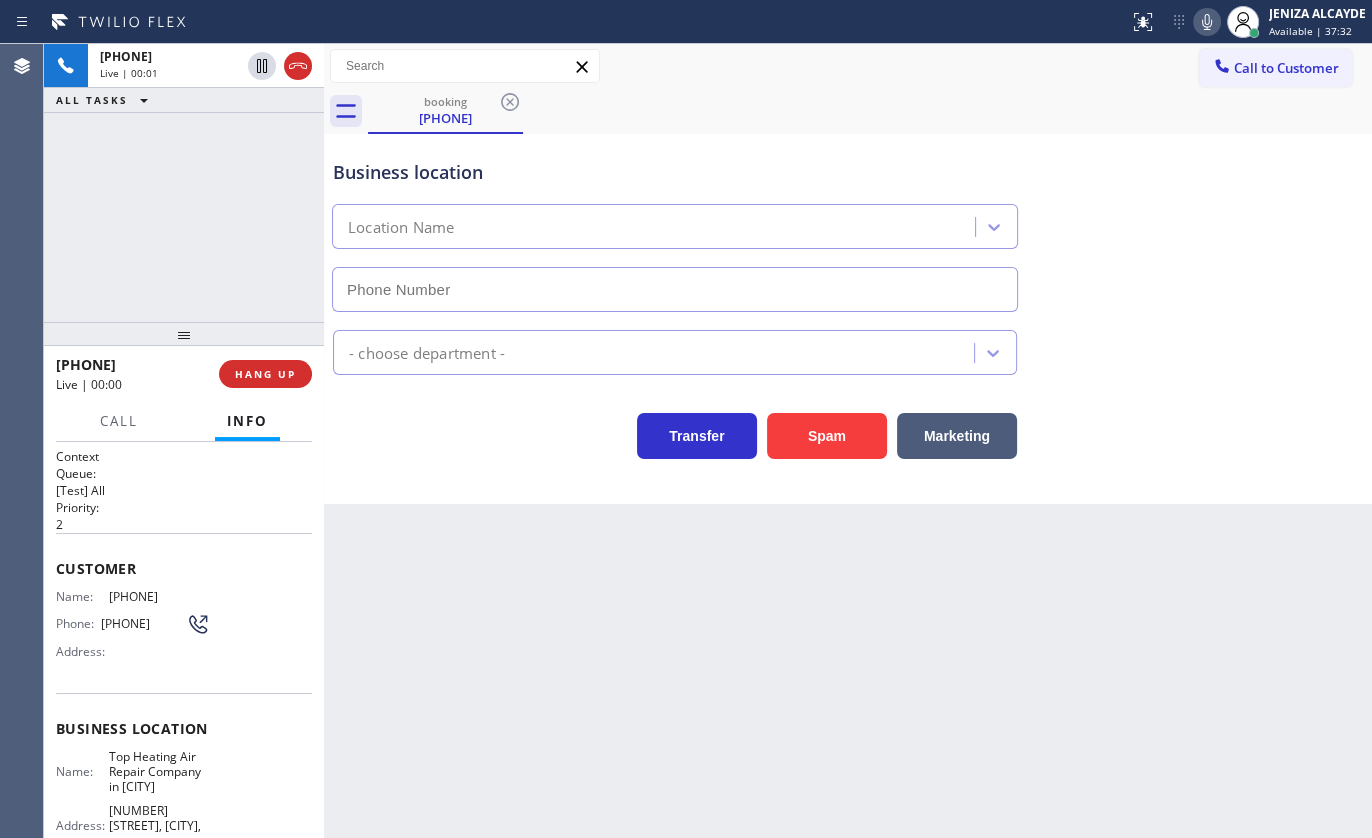 type on "(818) 928-6267" 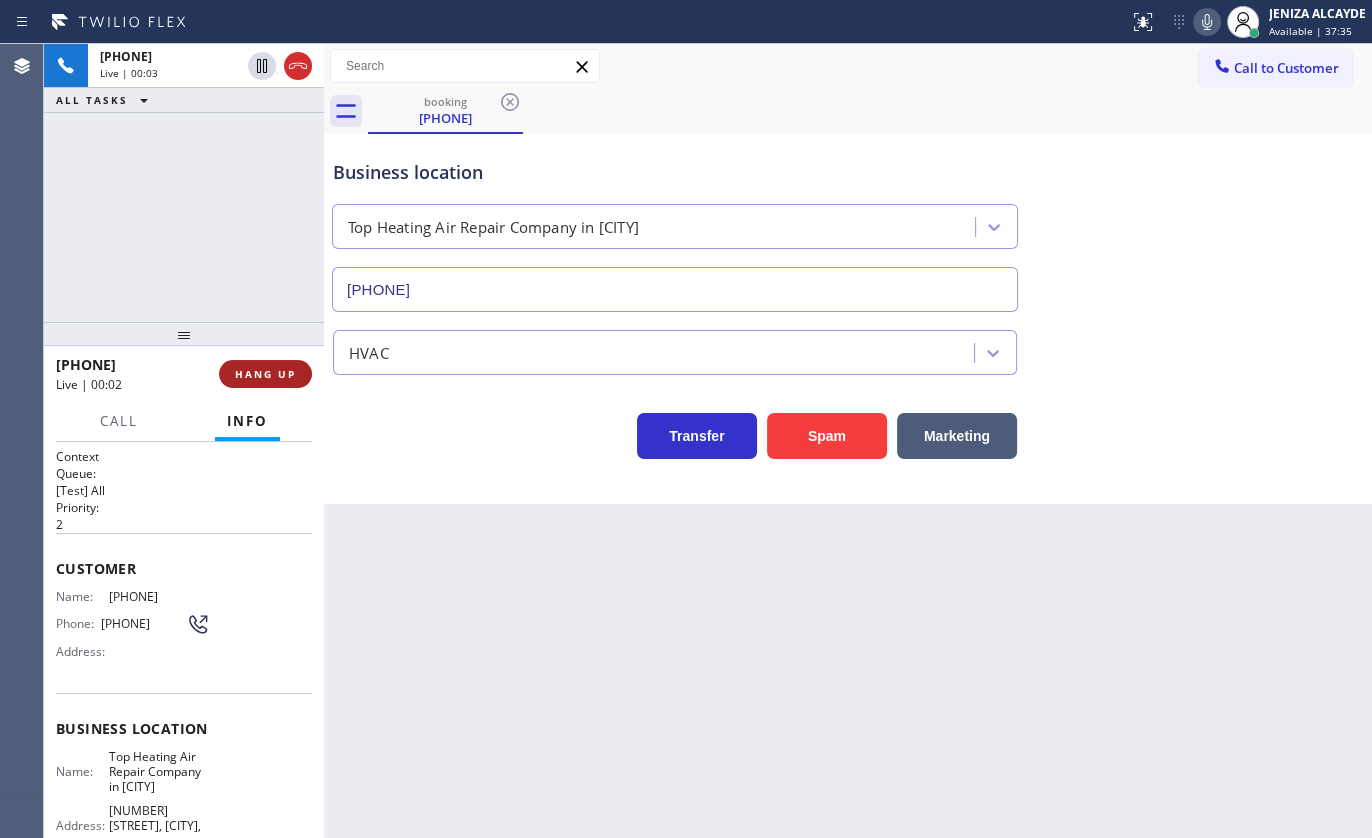 click on "HANG UP" at bounding box center (265, 374) 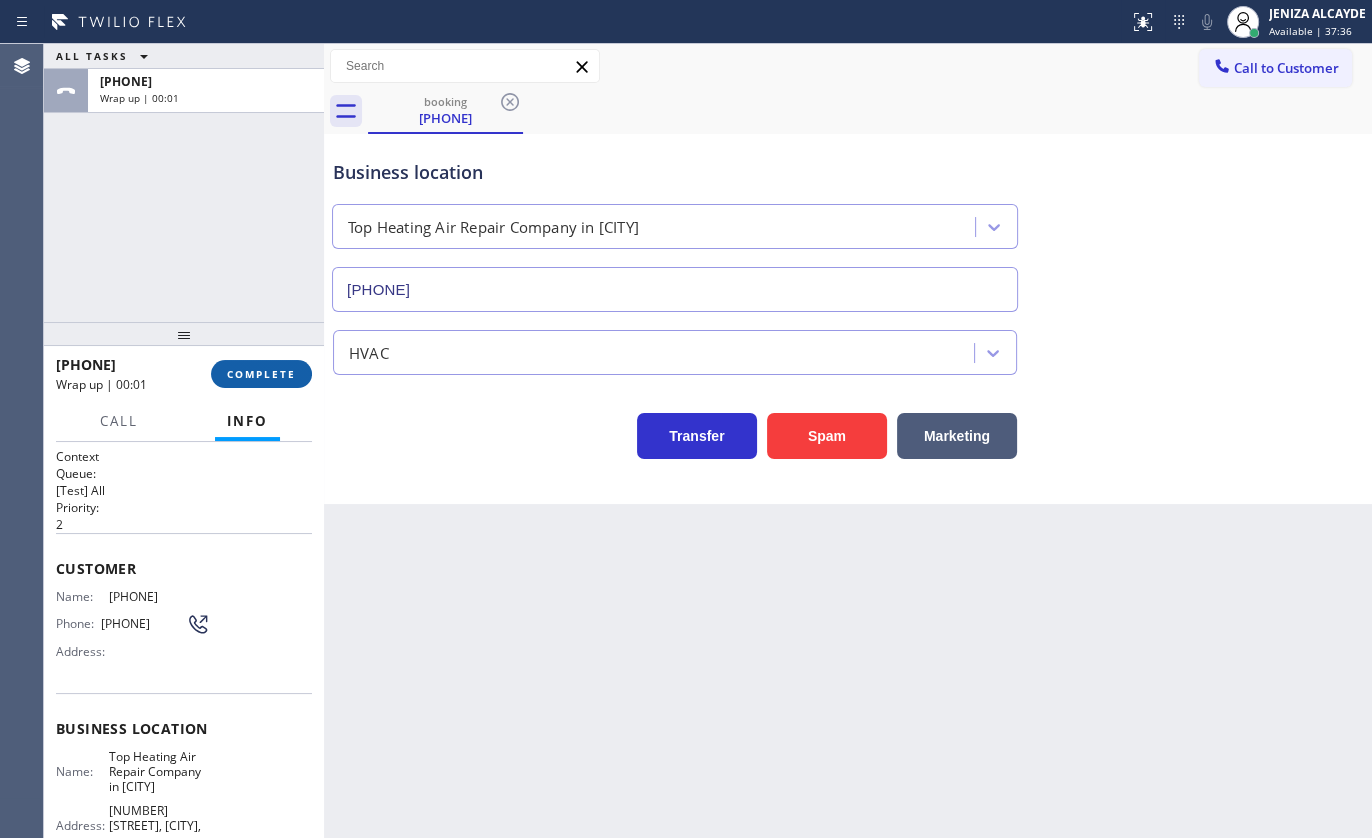 click on "COMPLETE" at bounding box center (261, 374) 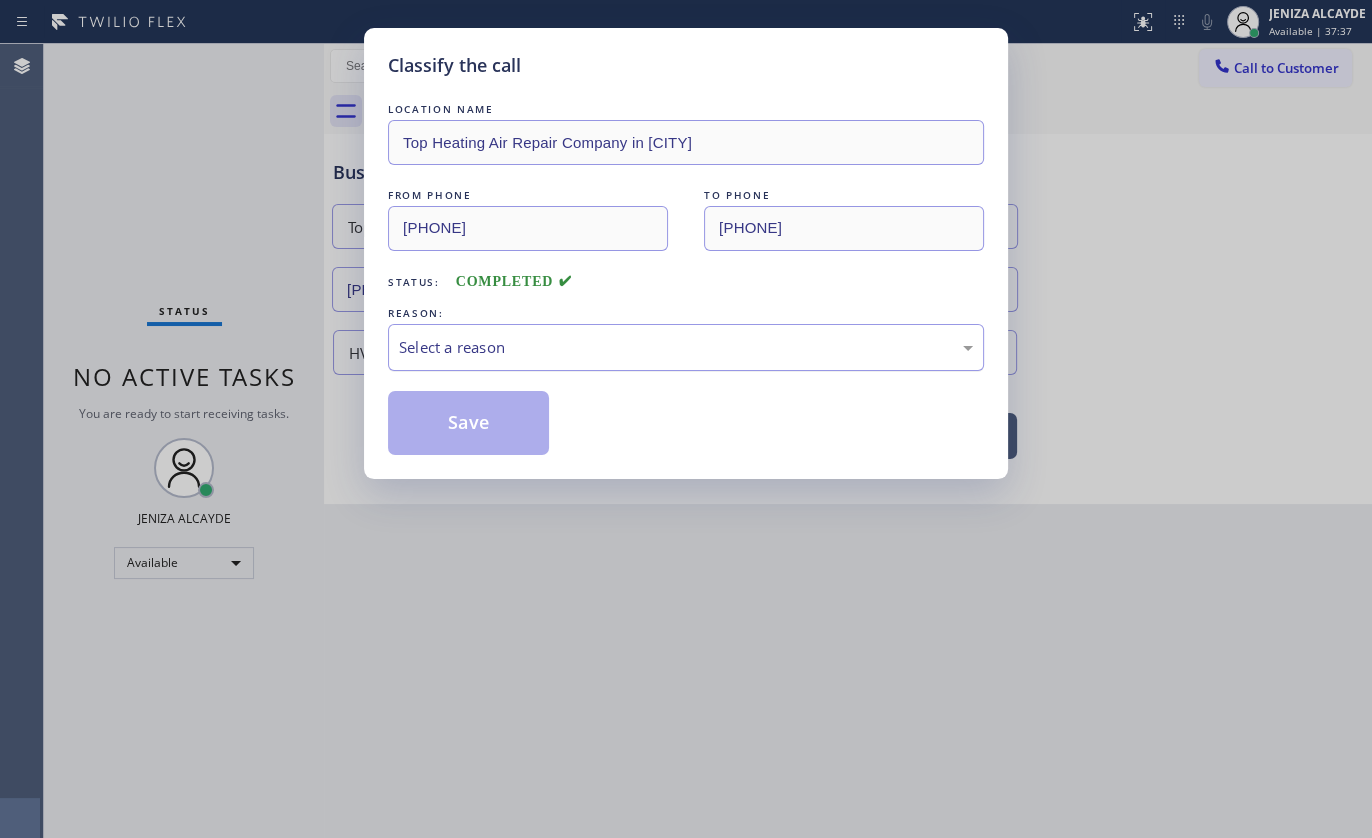 click on "Select a reason" at bounding box center (686, 347) 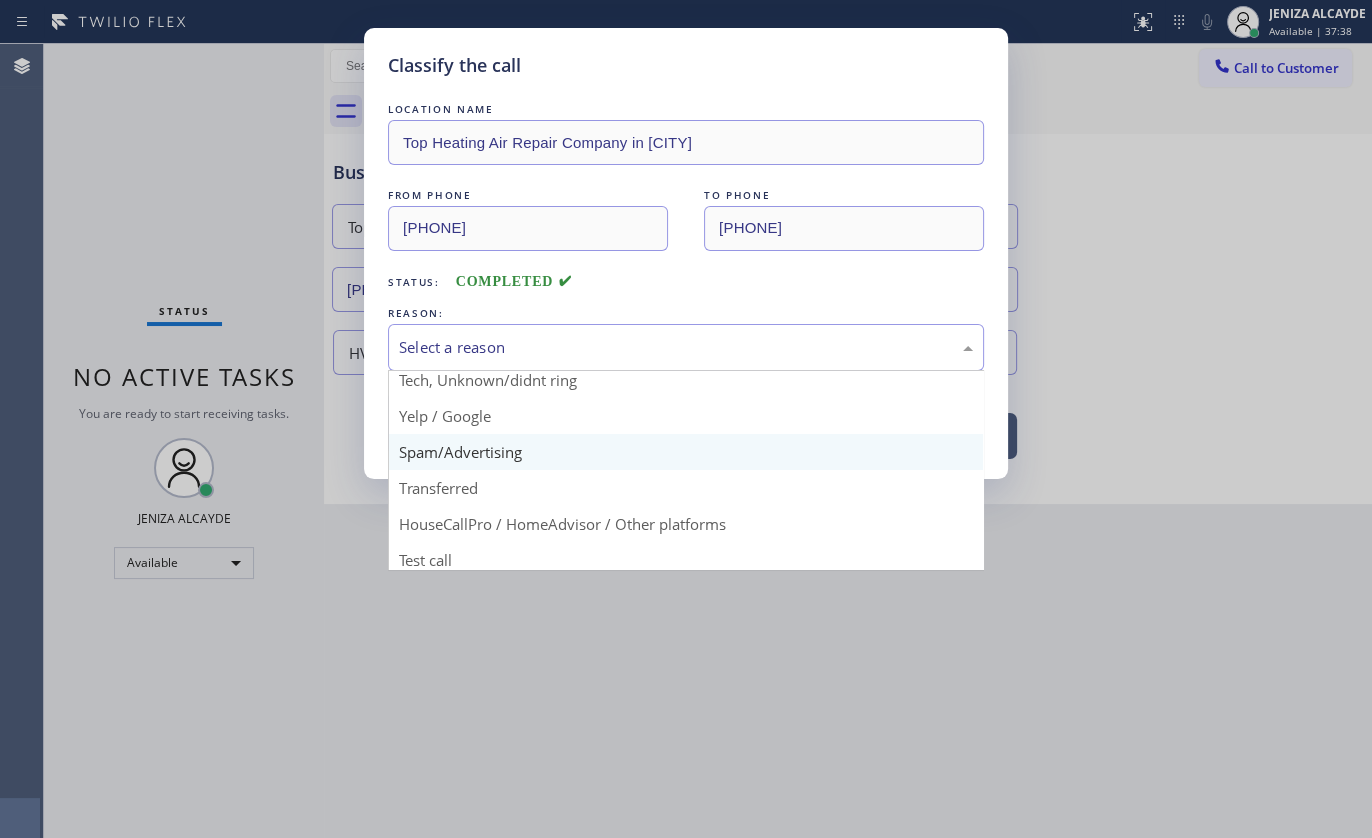 scroll, scrollTop: 133, scrollLeft: 0, axis: vertical 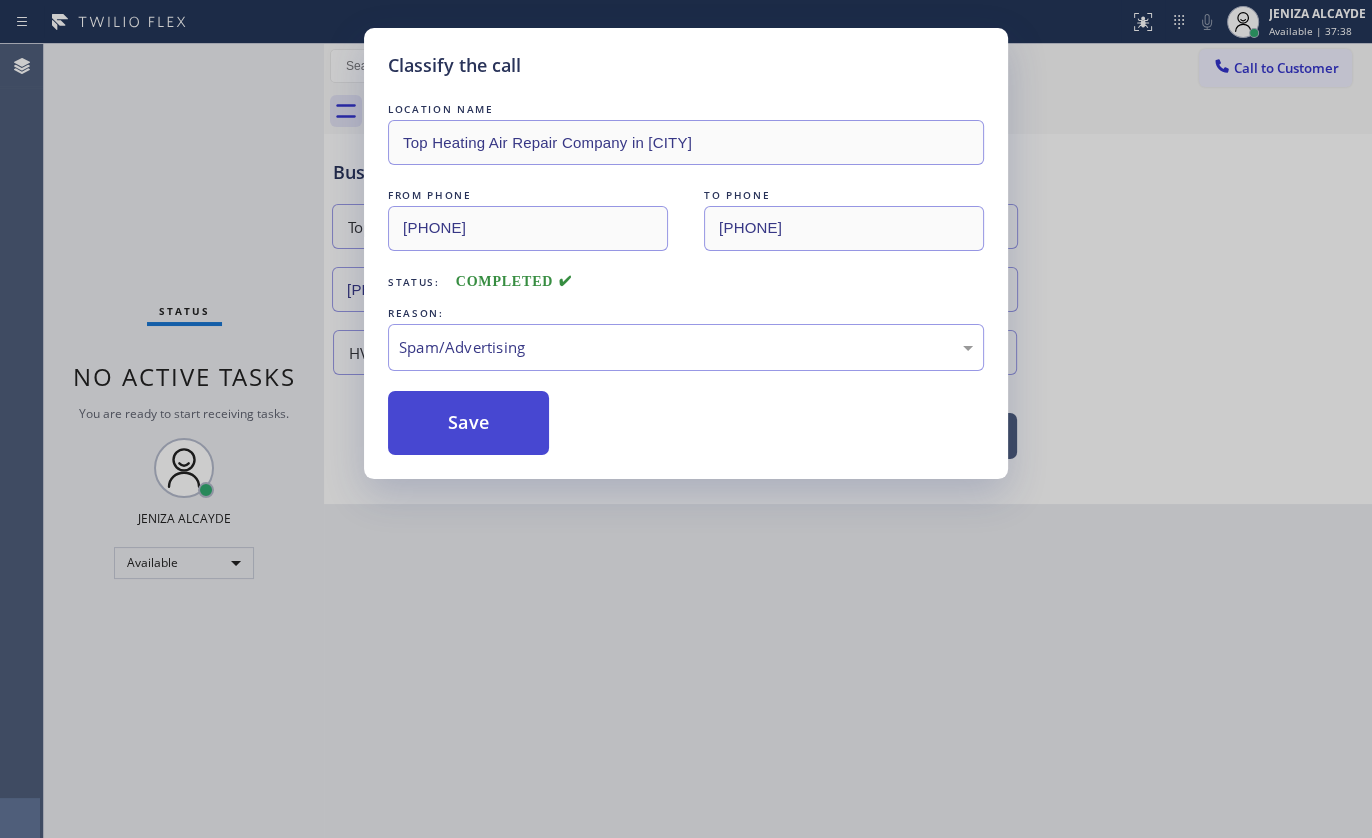 click on "Save" at bounding box center (468, 423) 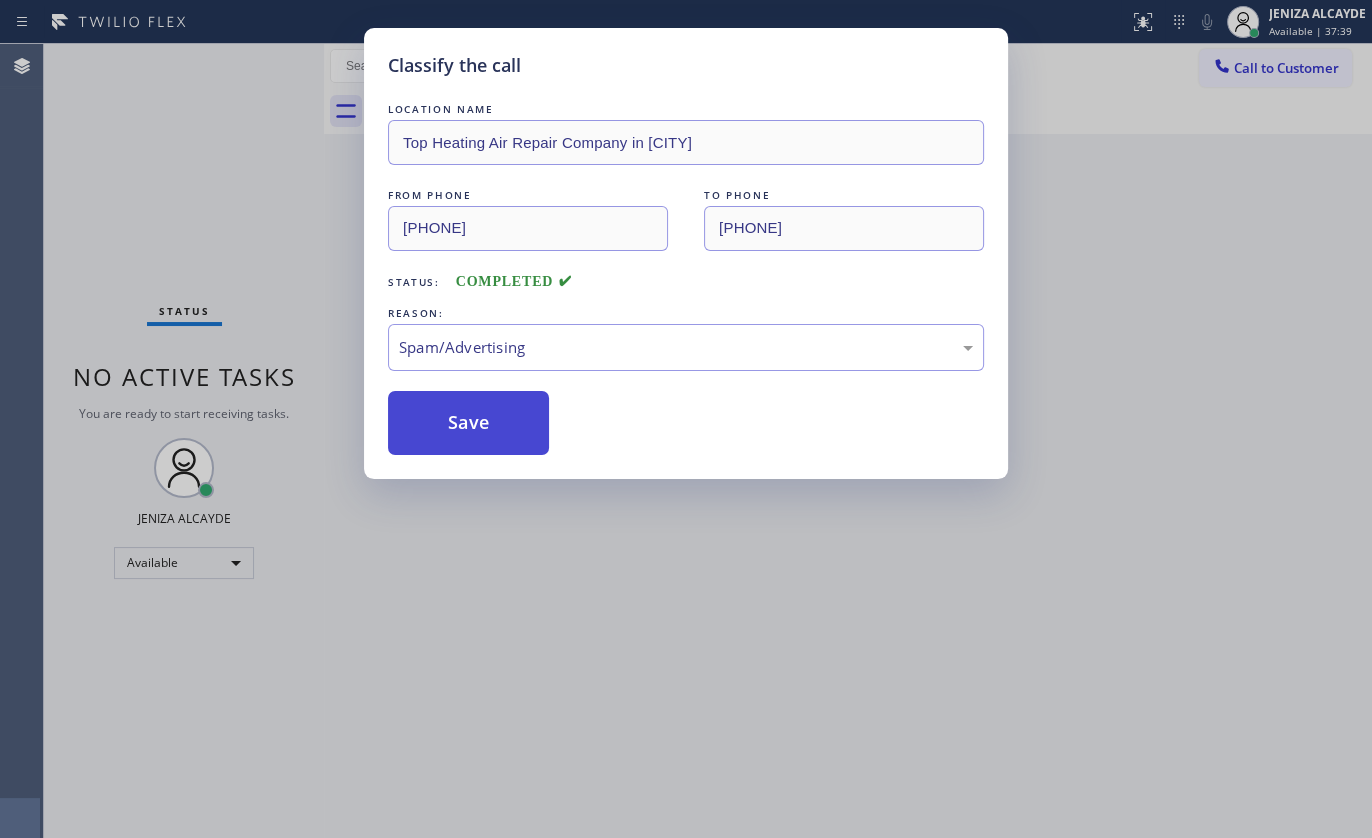 click on "Save" at bounding box center [468, 423] 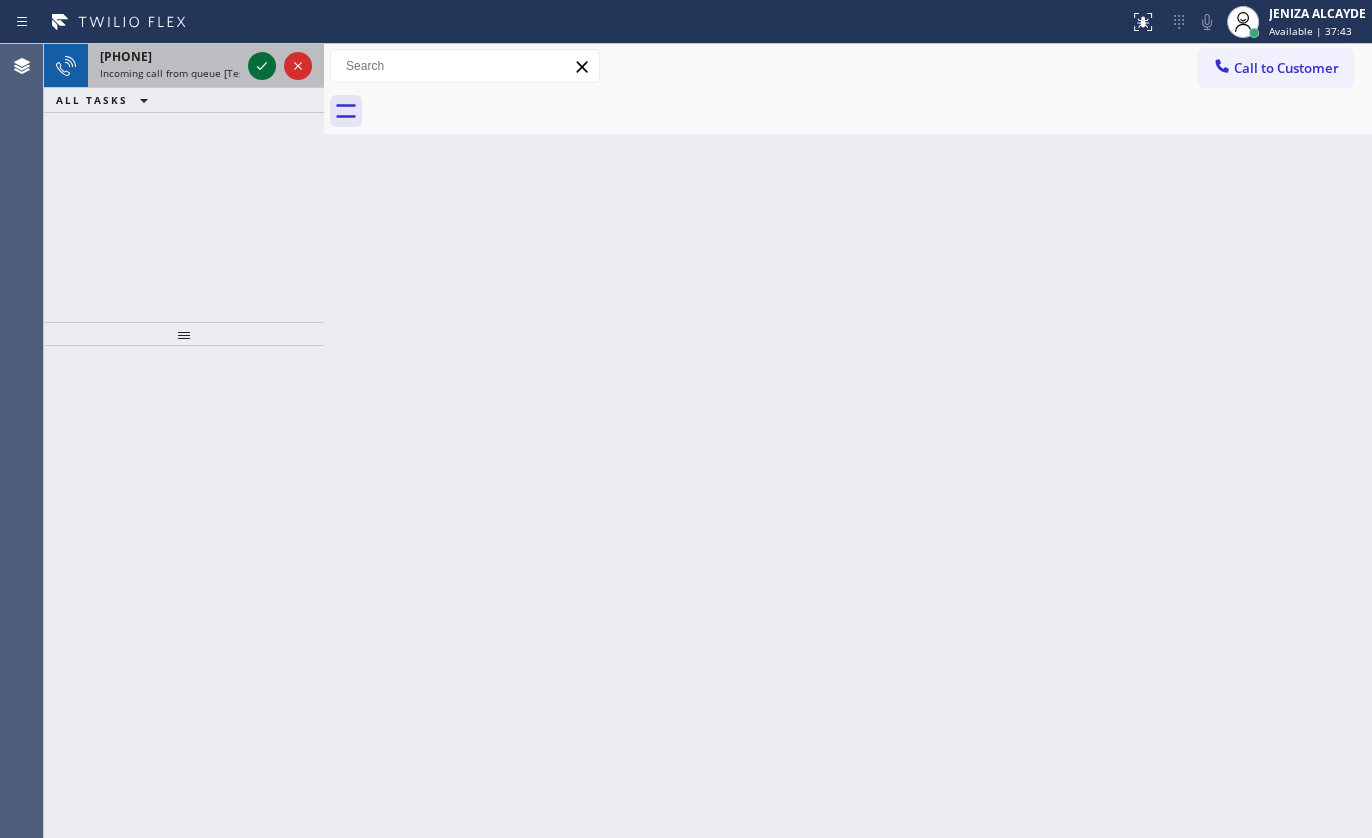 click 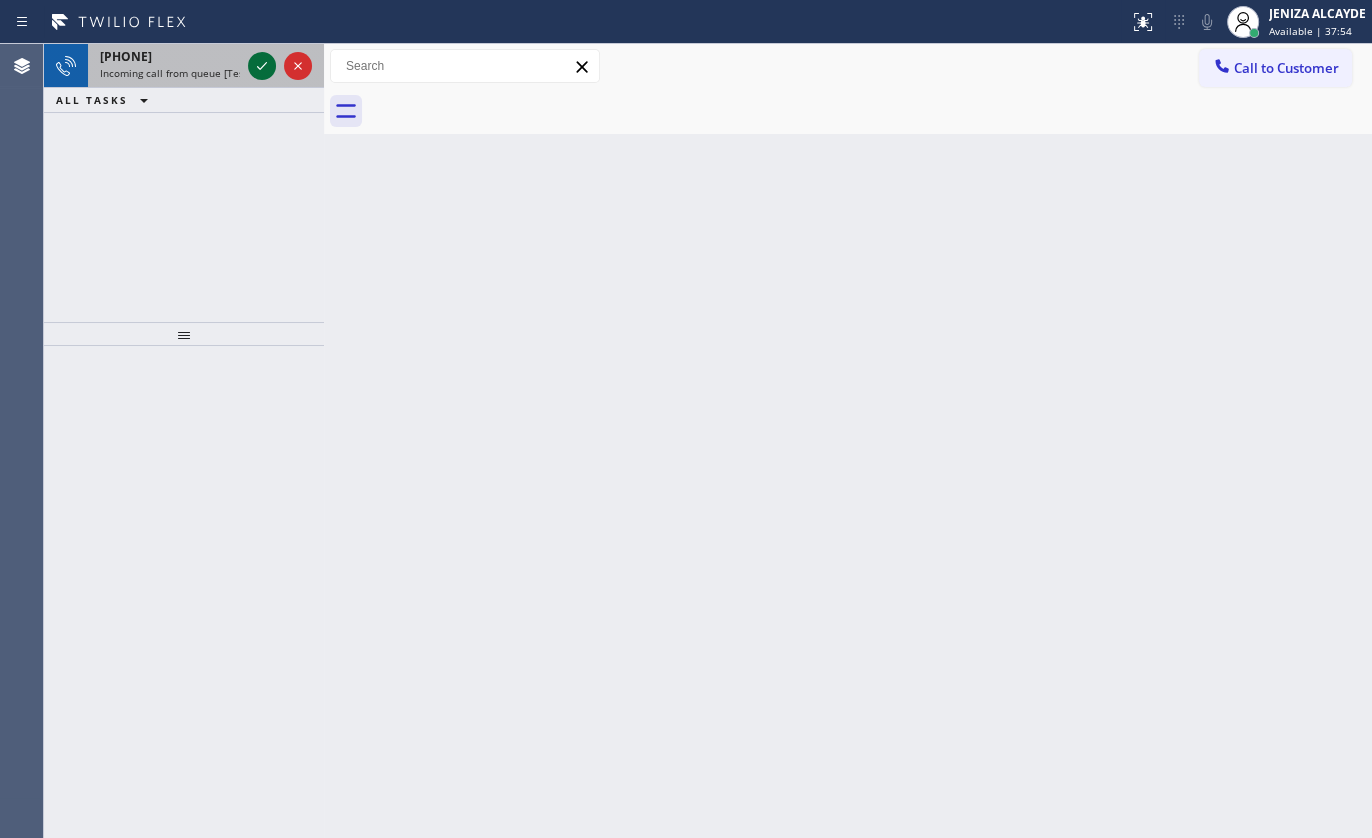 click 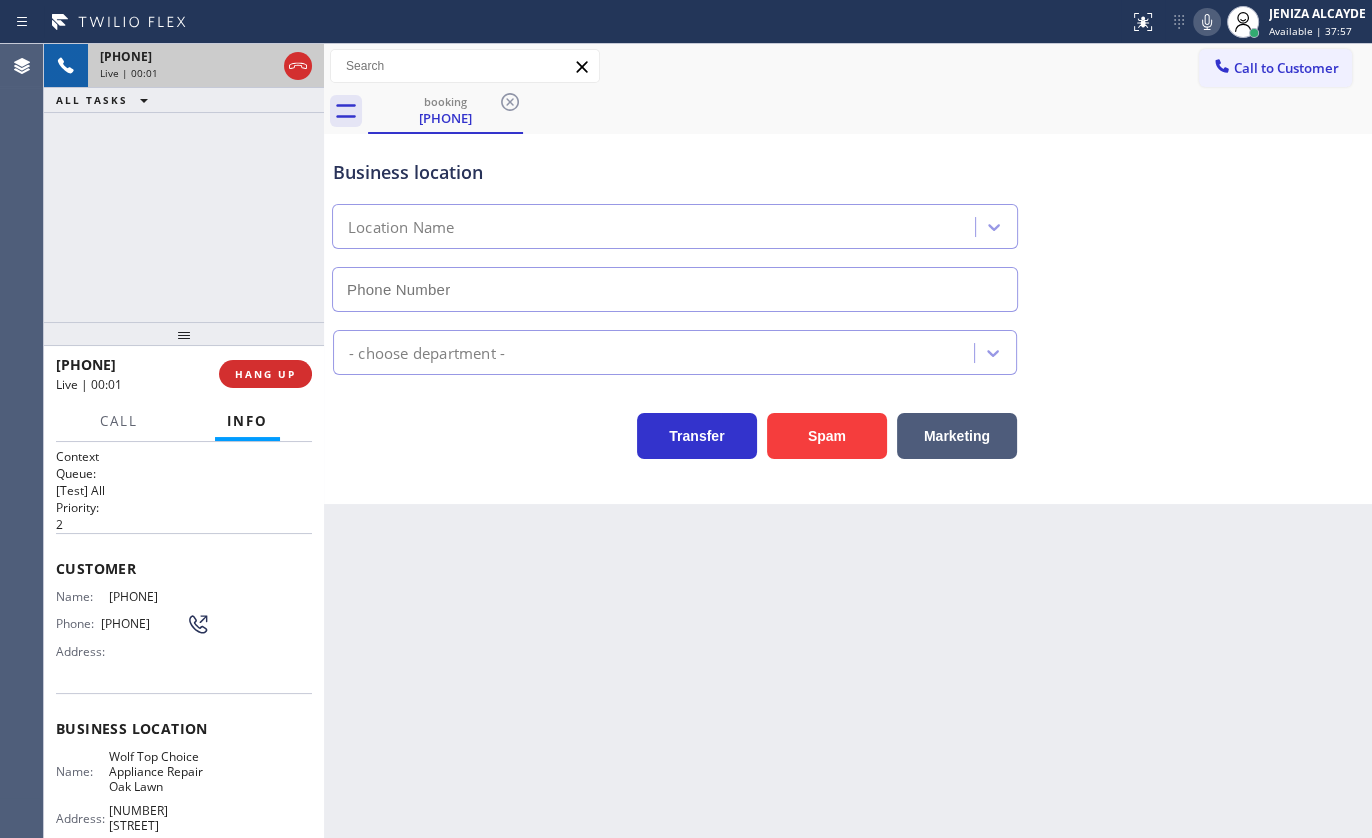 type on "(708) 616-0809" 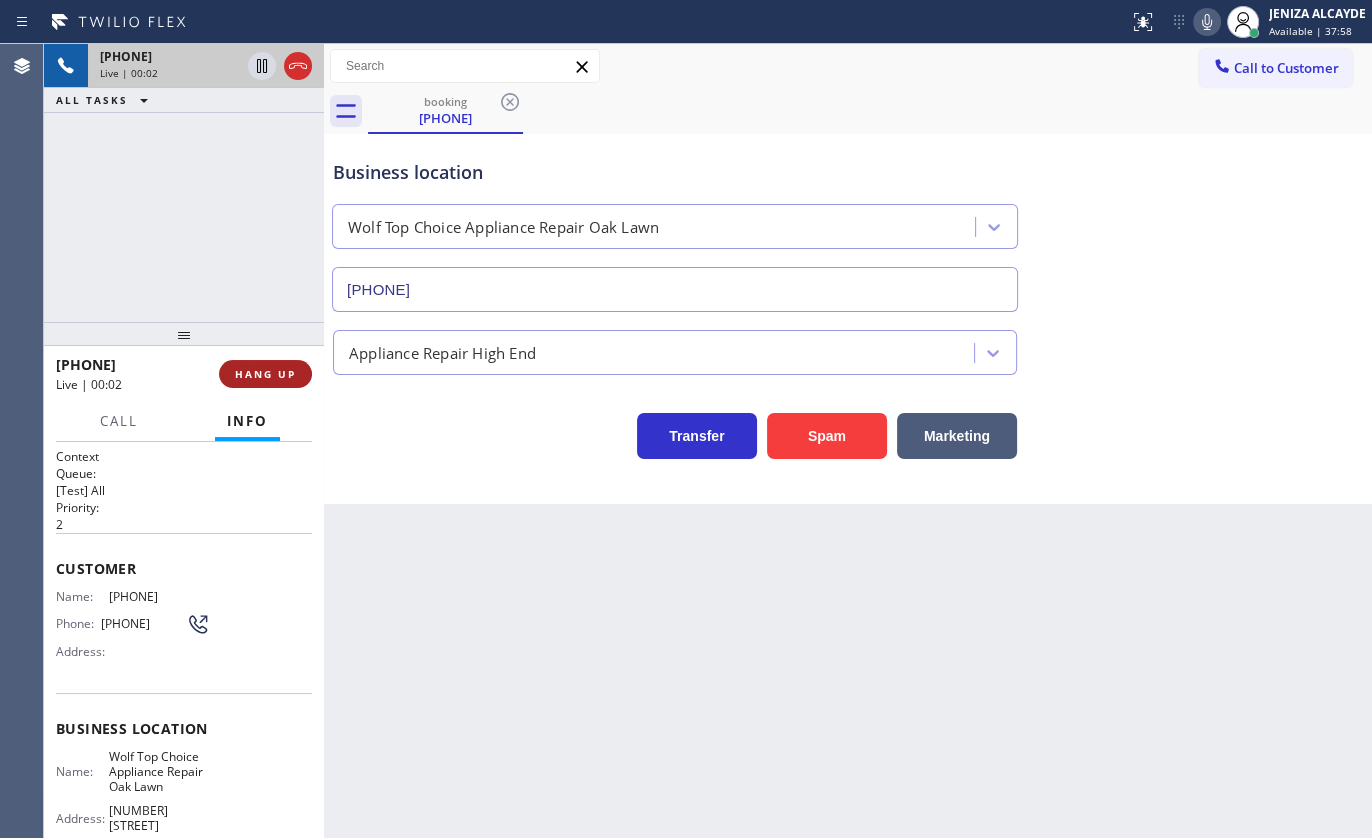 click on "HANG UP" at bounding box center [265, 374] 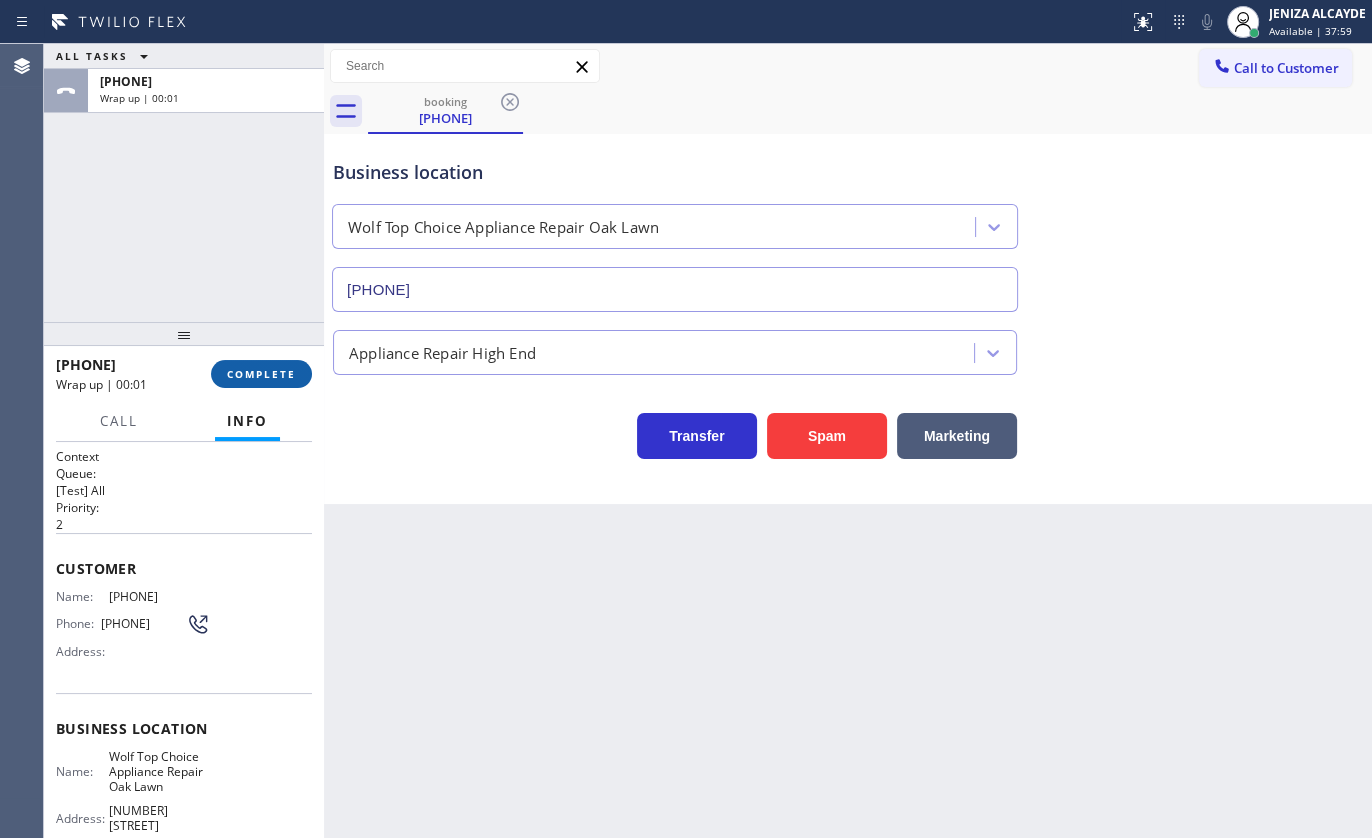 click on "COMPLETE" at bounding box center [261, 374] 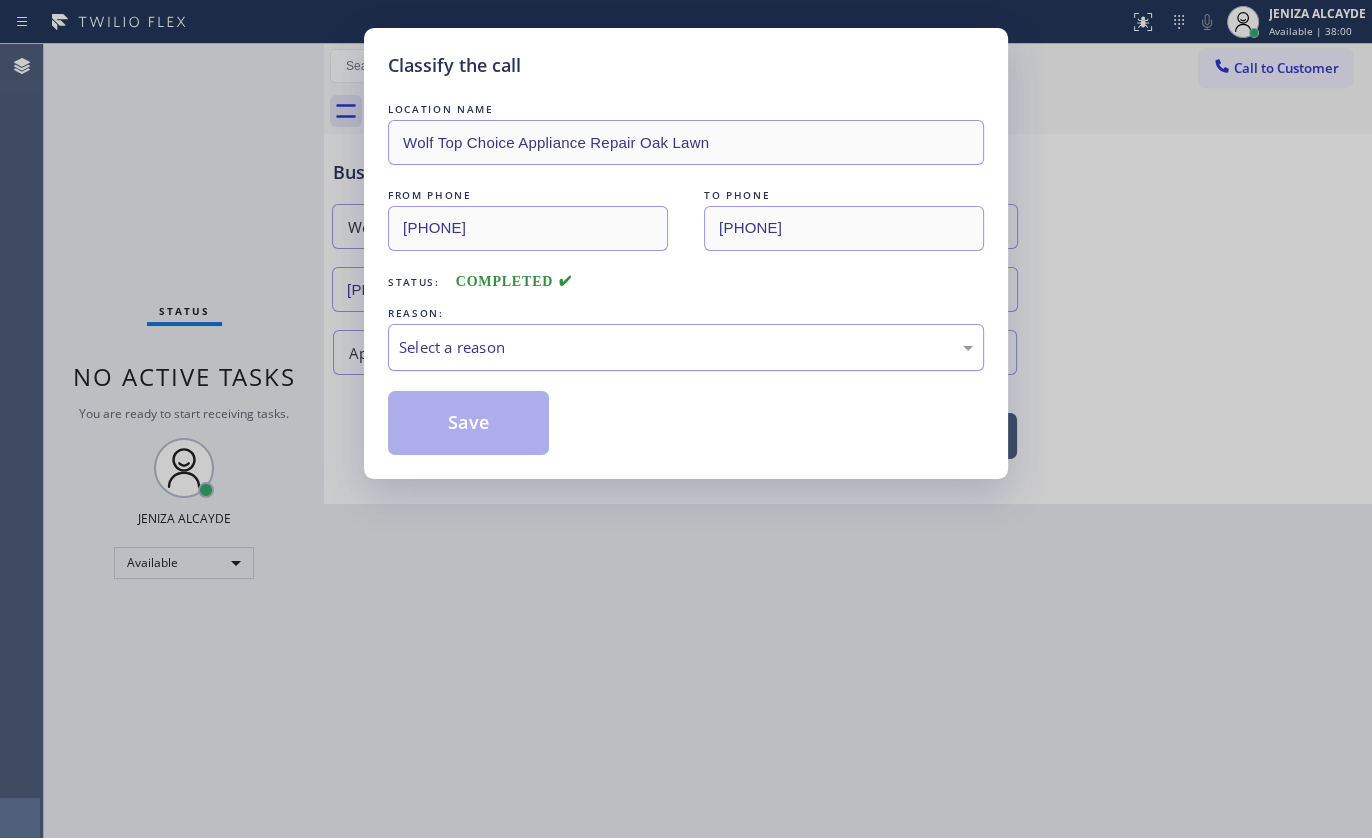 click on "Select a reason" at bounding box center (686, 347) 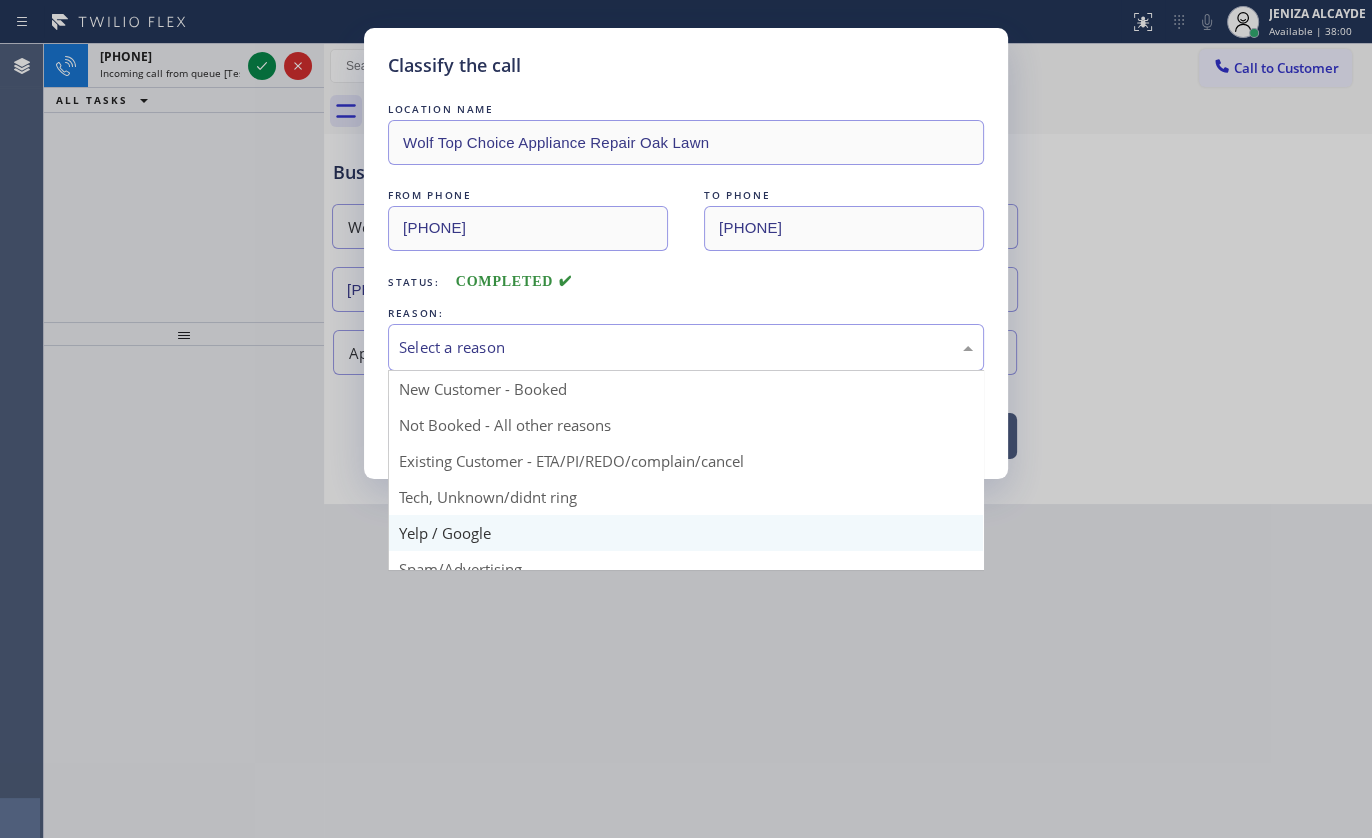 scroll, scrollTop: 90, scrollLeft: 0, axis: vertical 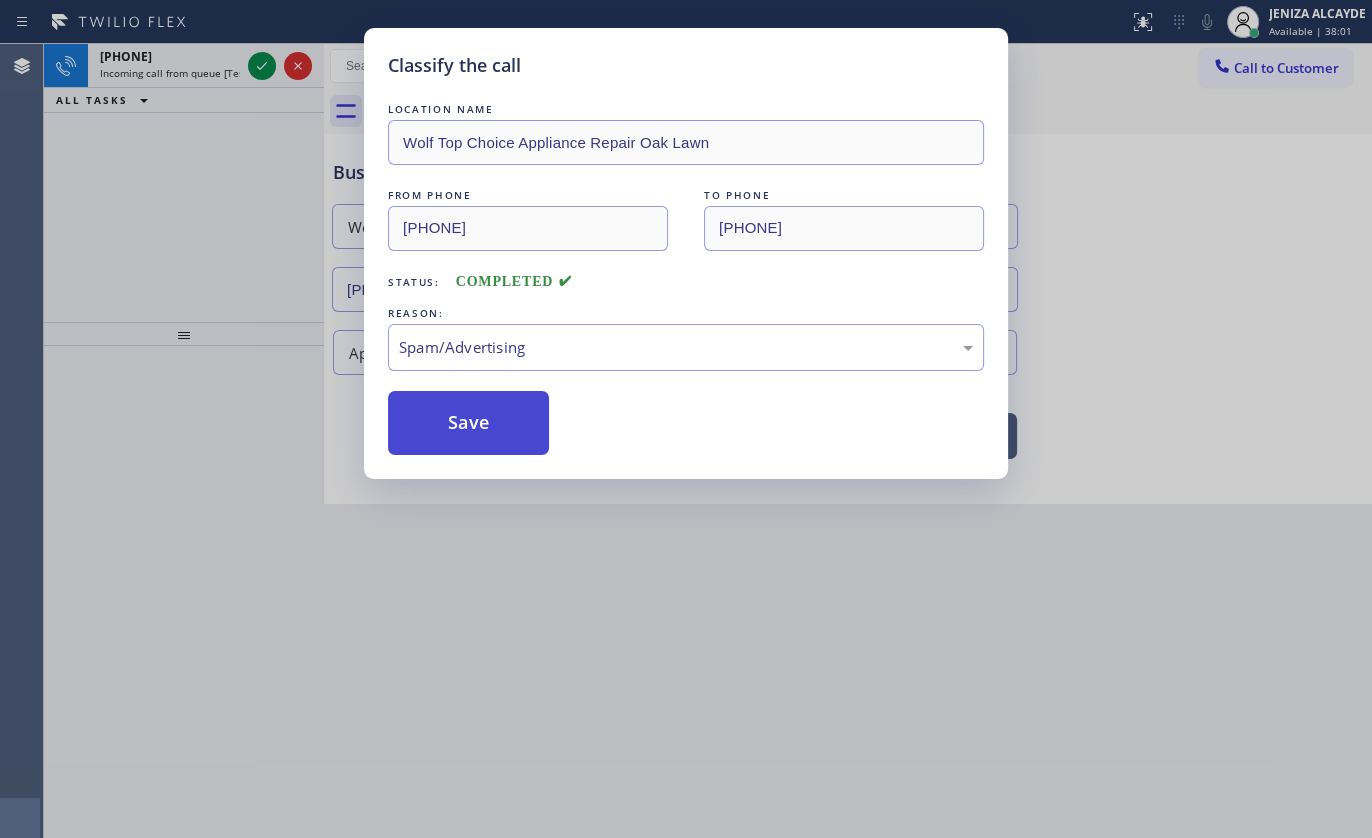 click on "Save" at bounding box center (468, 423) 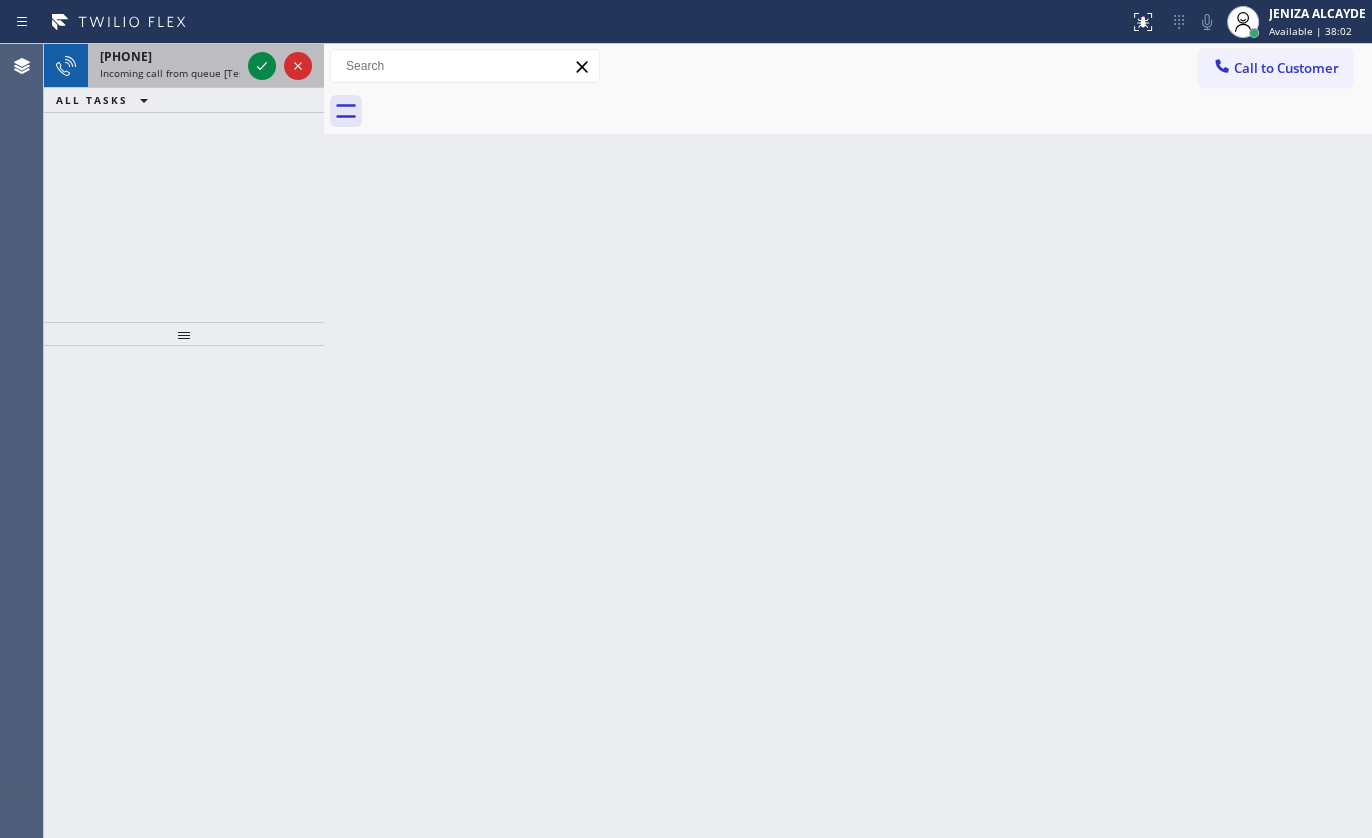 click at bounding box center [280, 66] 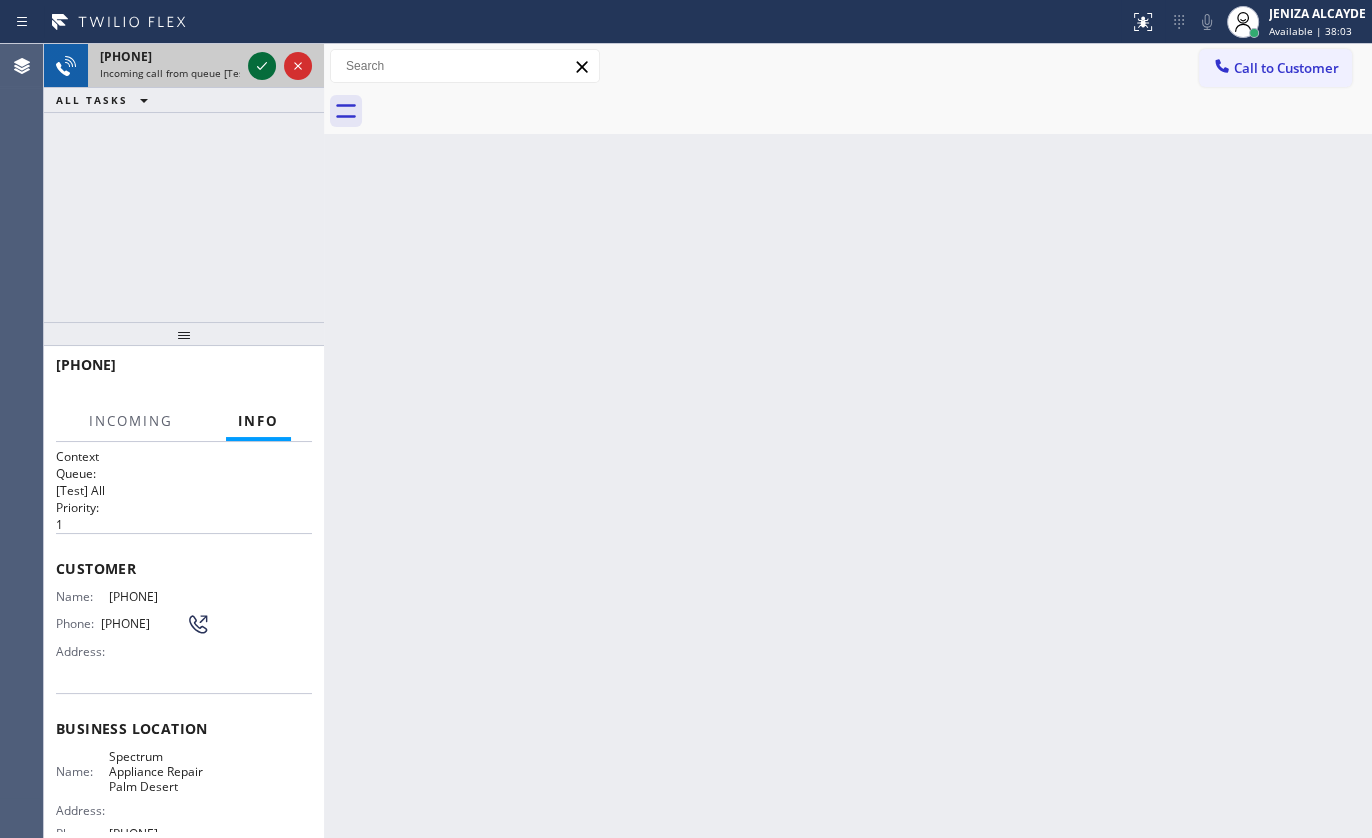 click 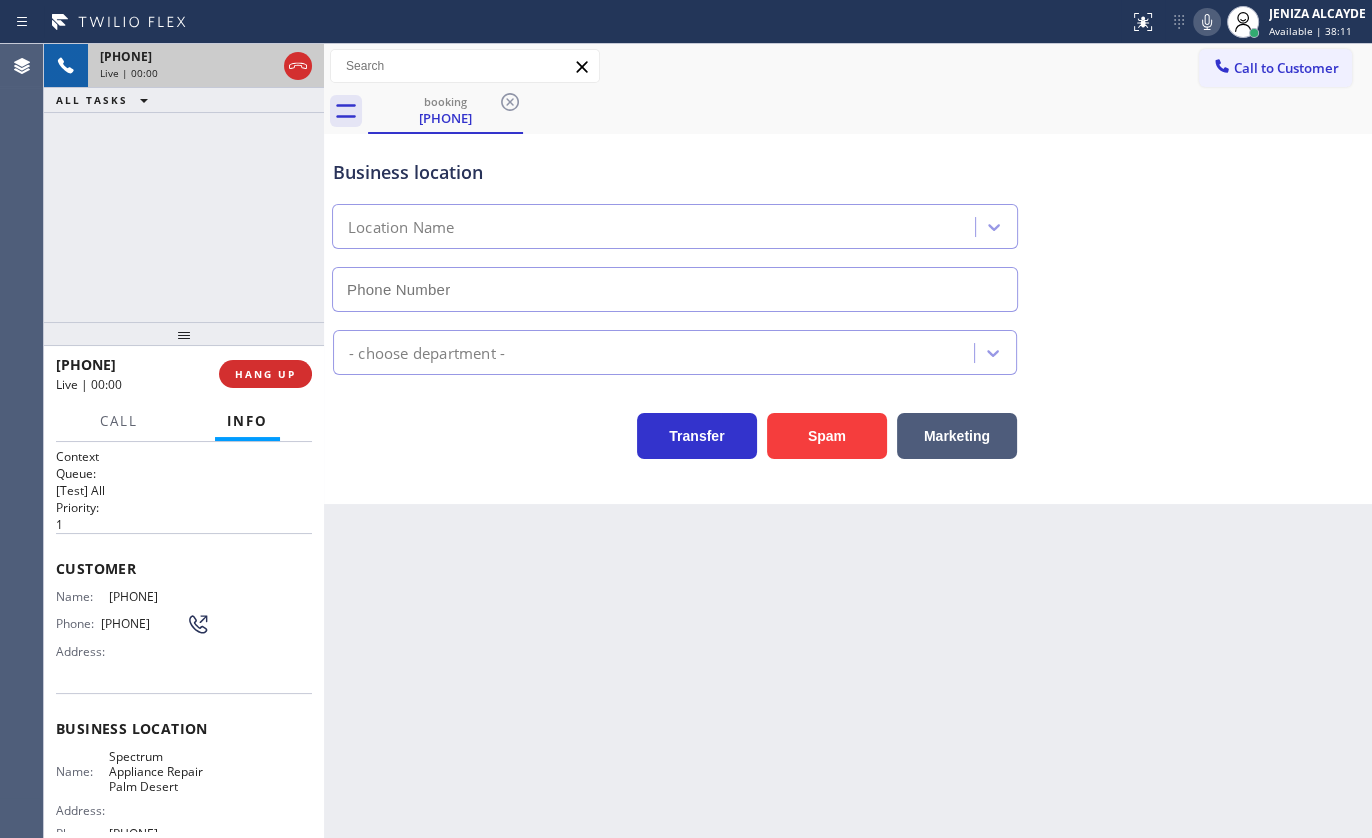 type on "(760) 313-6868" 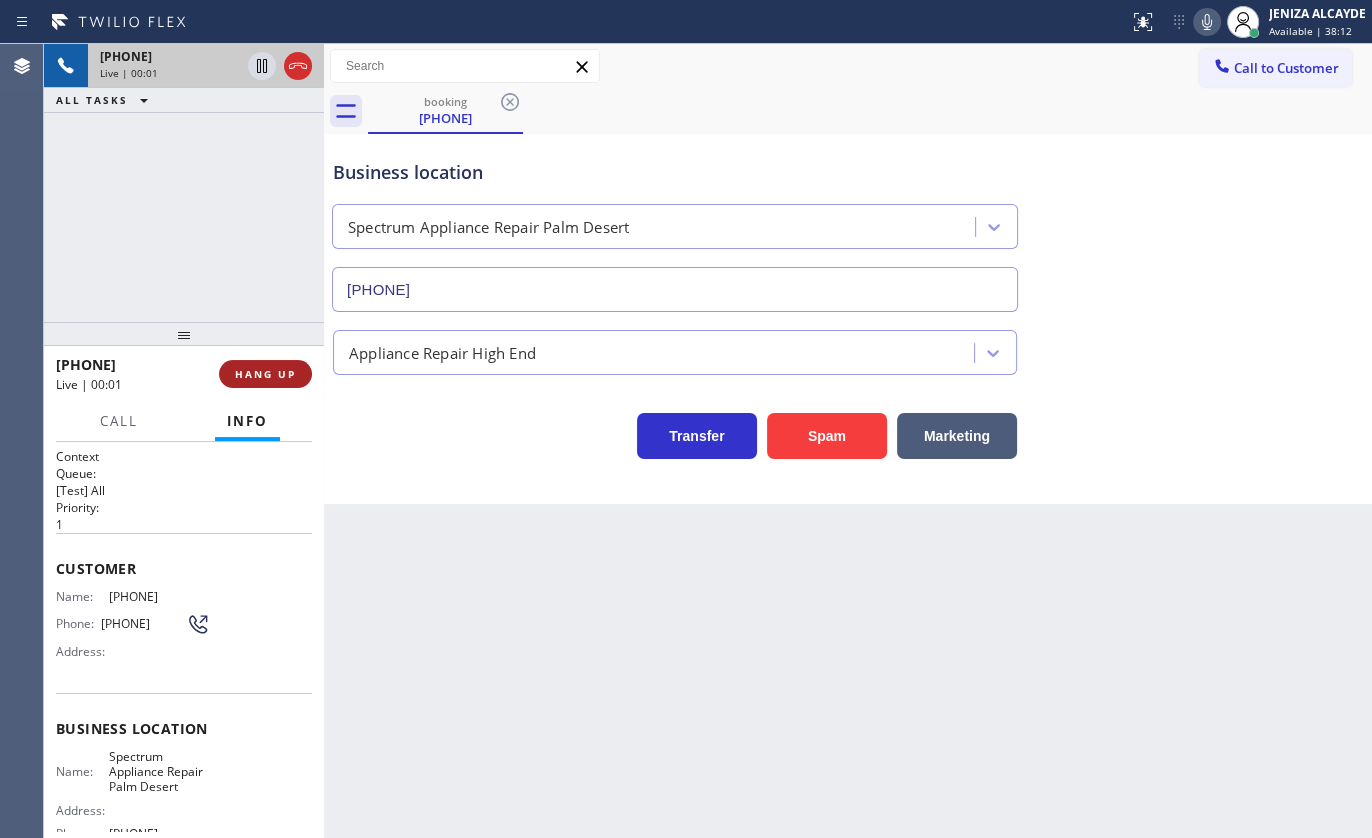 click on "HANG UP" at bounding box center (265, 374) 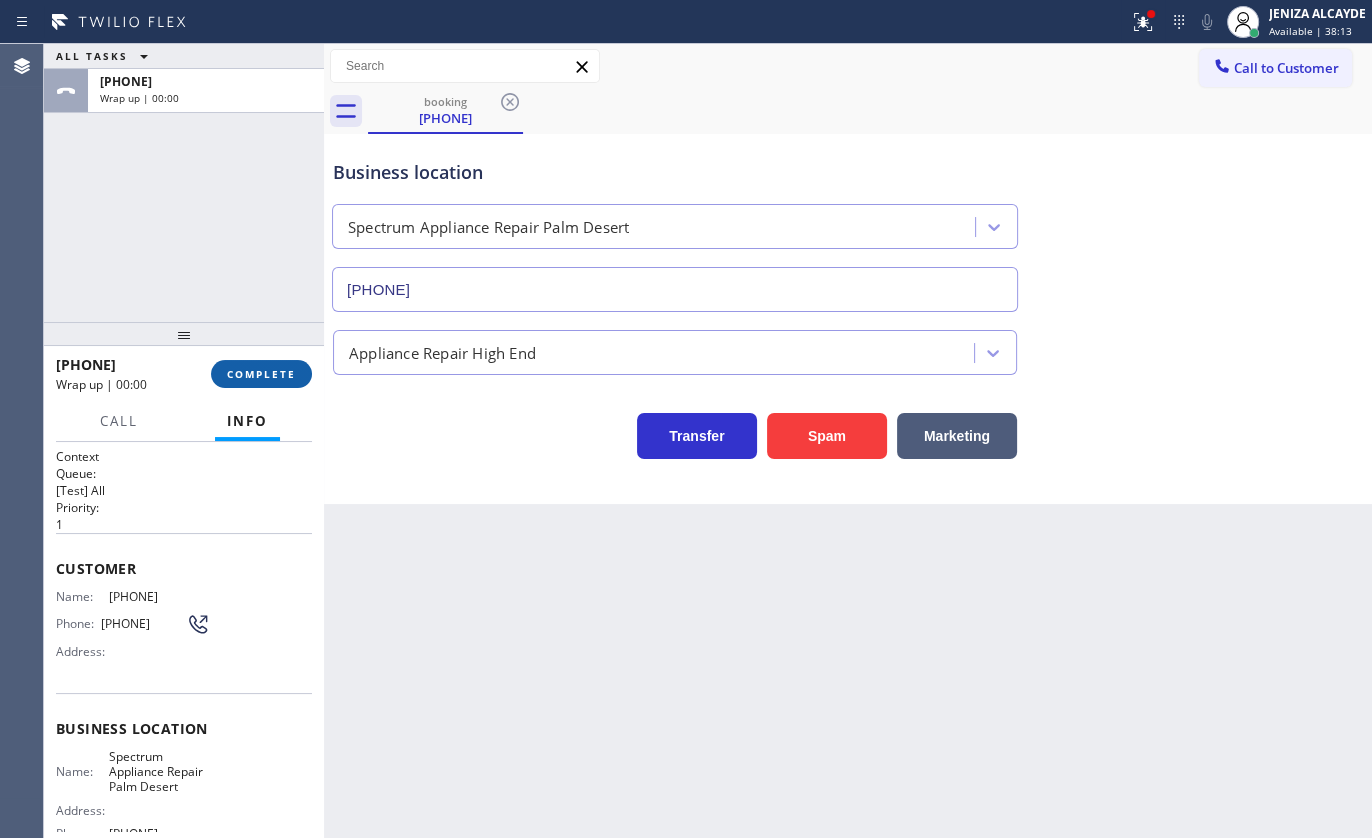 click on "COMPLETE" at bounding box center (261, 374) 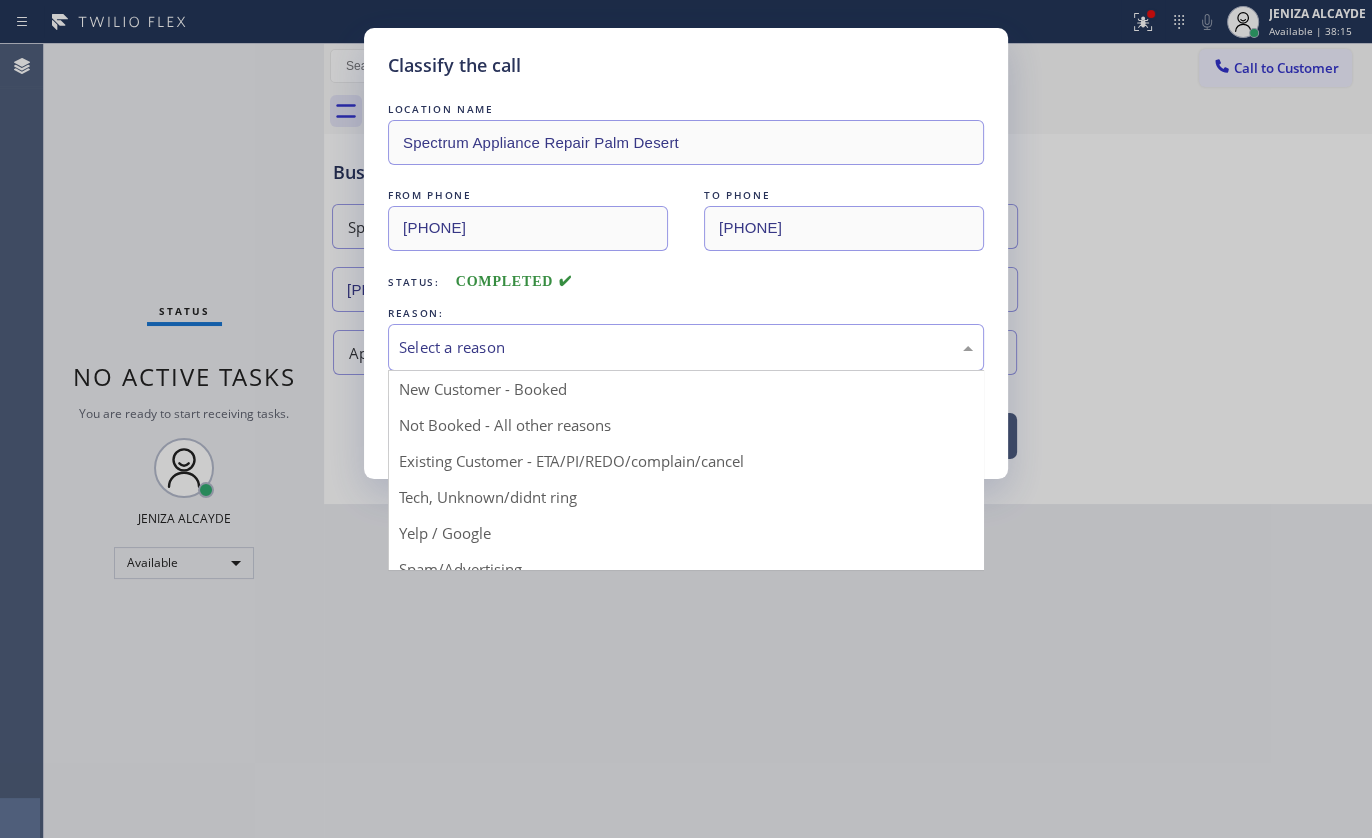 click on "Select a reason" at bounding box center (686, 347) 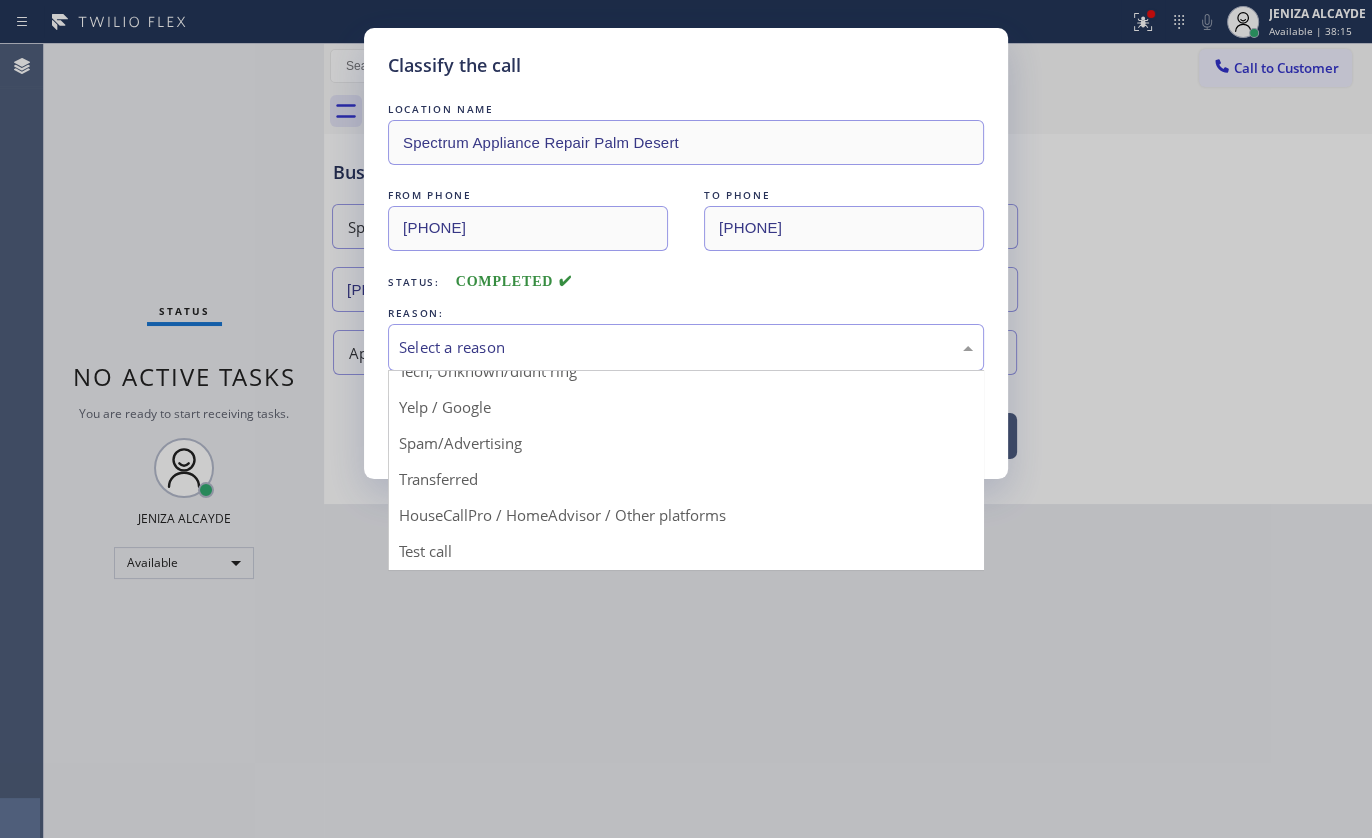 scroll, scrollTop: 133, scrollLeft: 0, axis: vertical 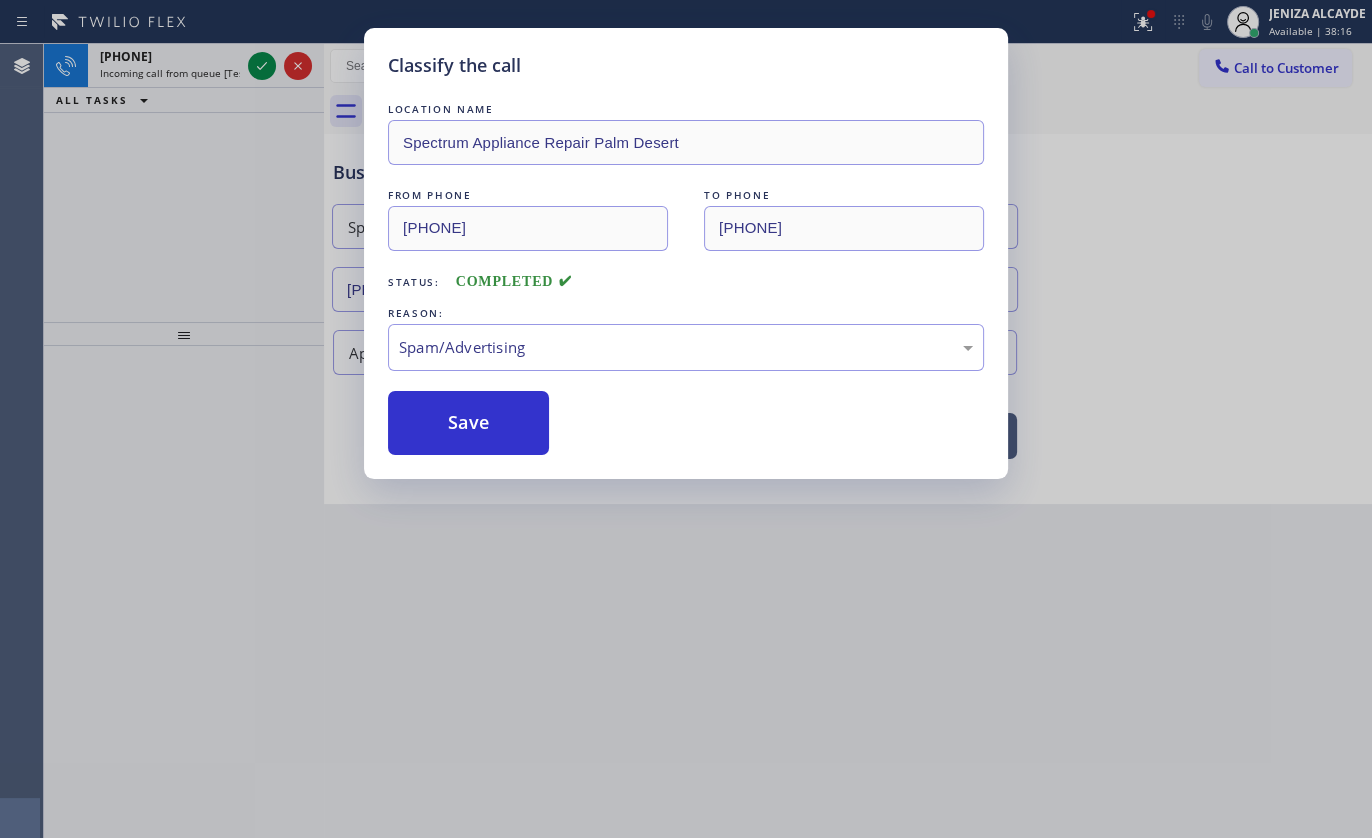 click on "Save" at bounding box center (468, 423) 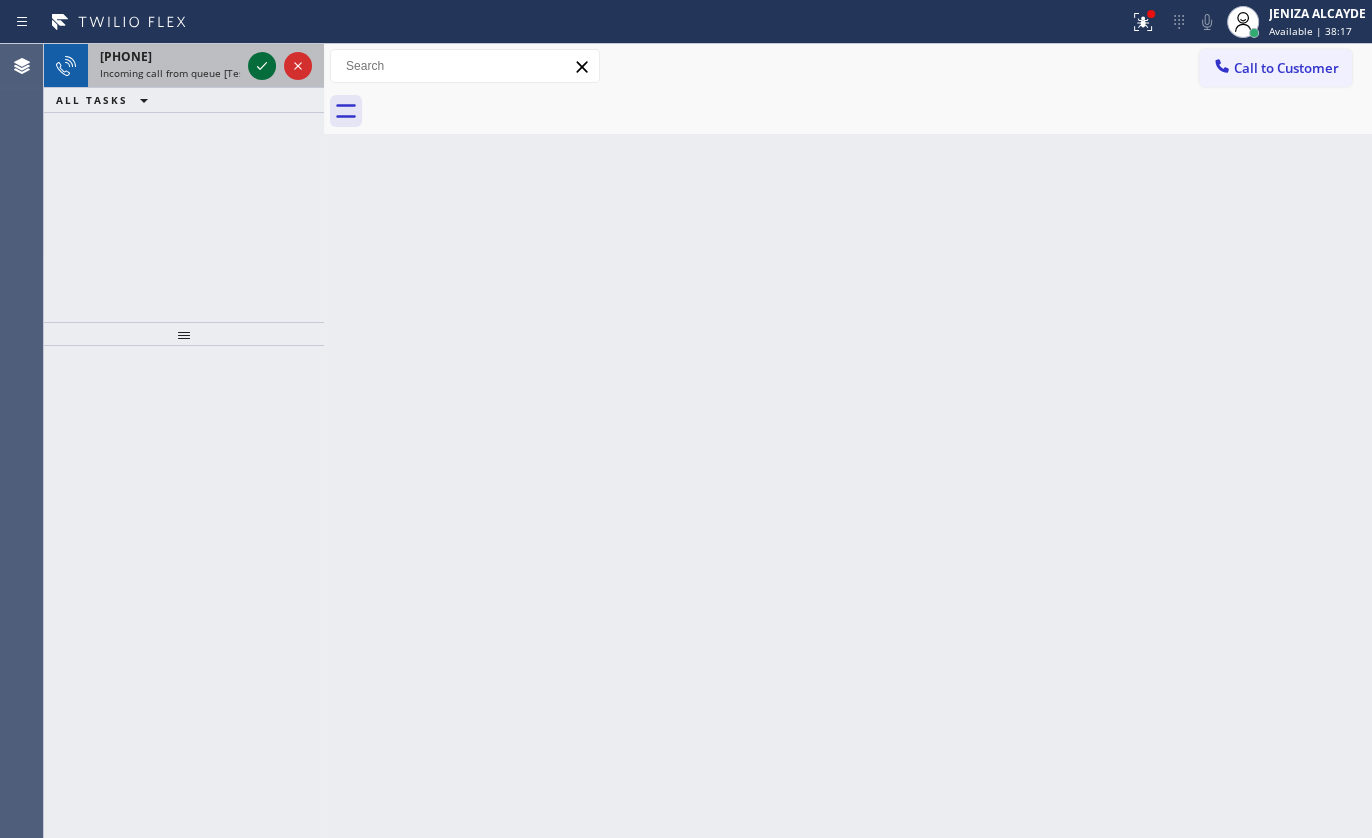 click 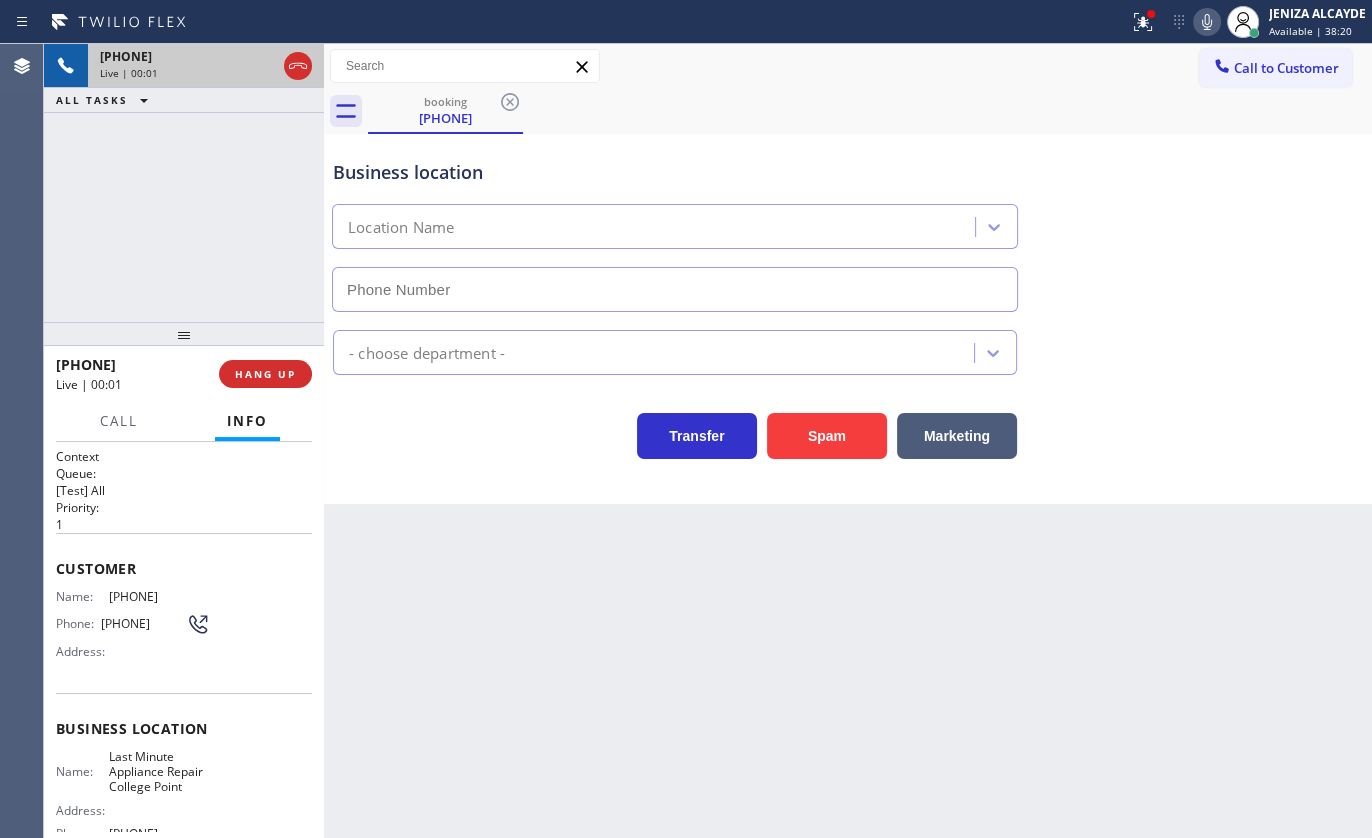 type on "(929) 605-4412" 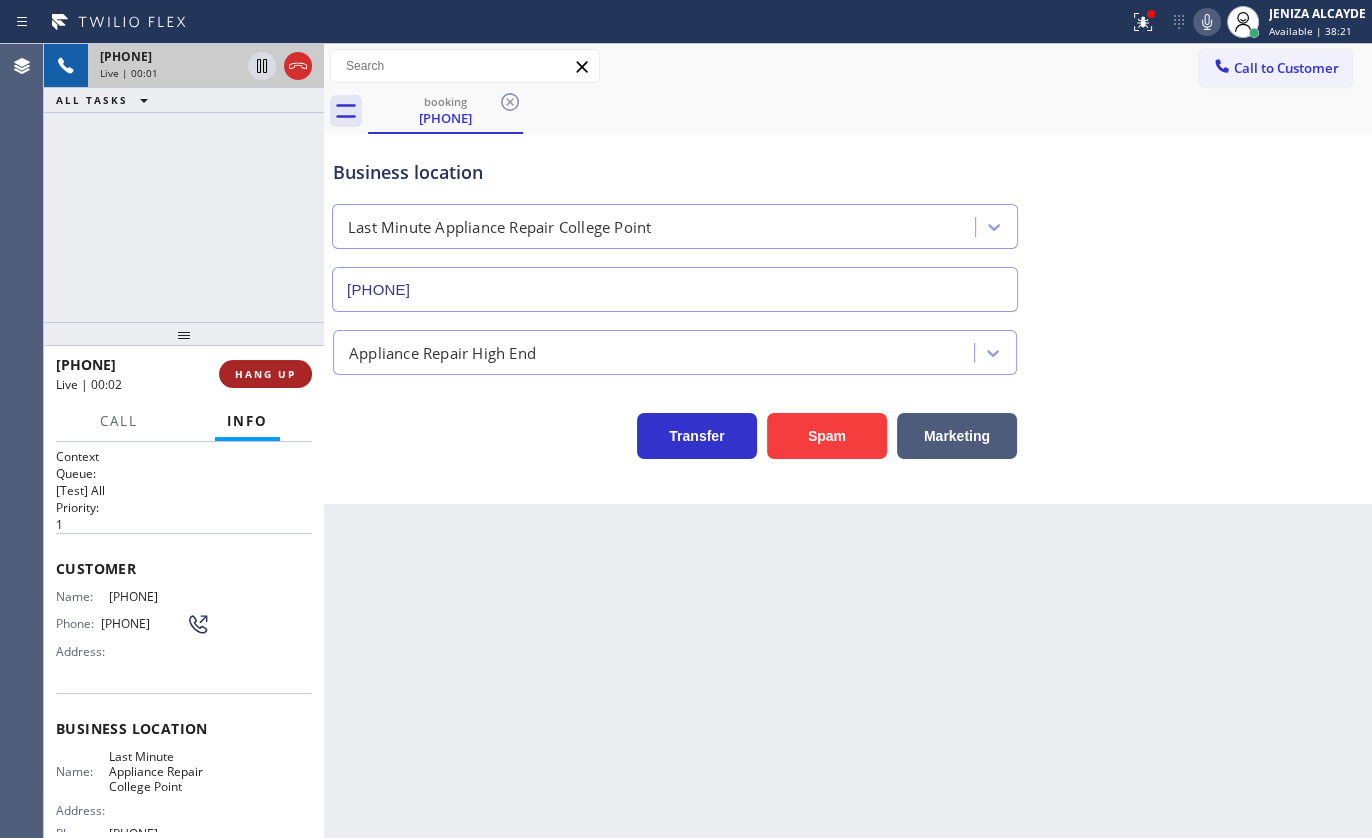 click on "HANG UP" at bounding box center (265, 374) 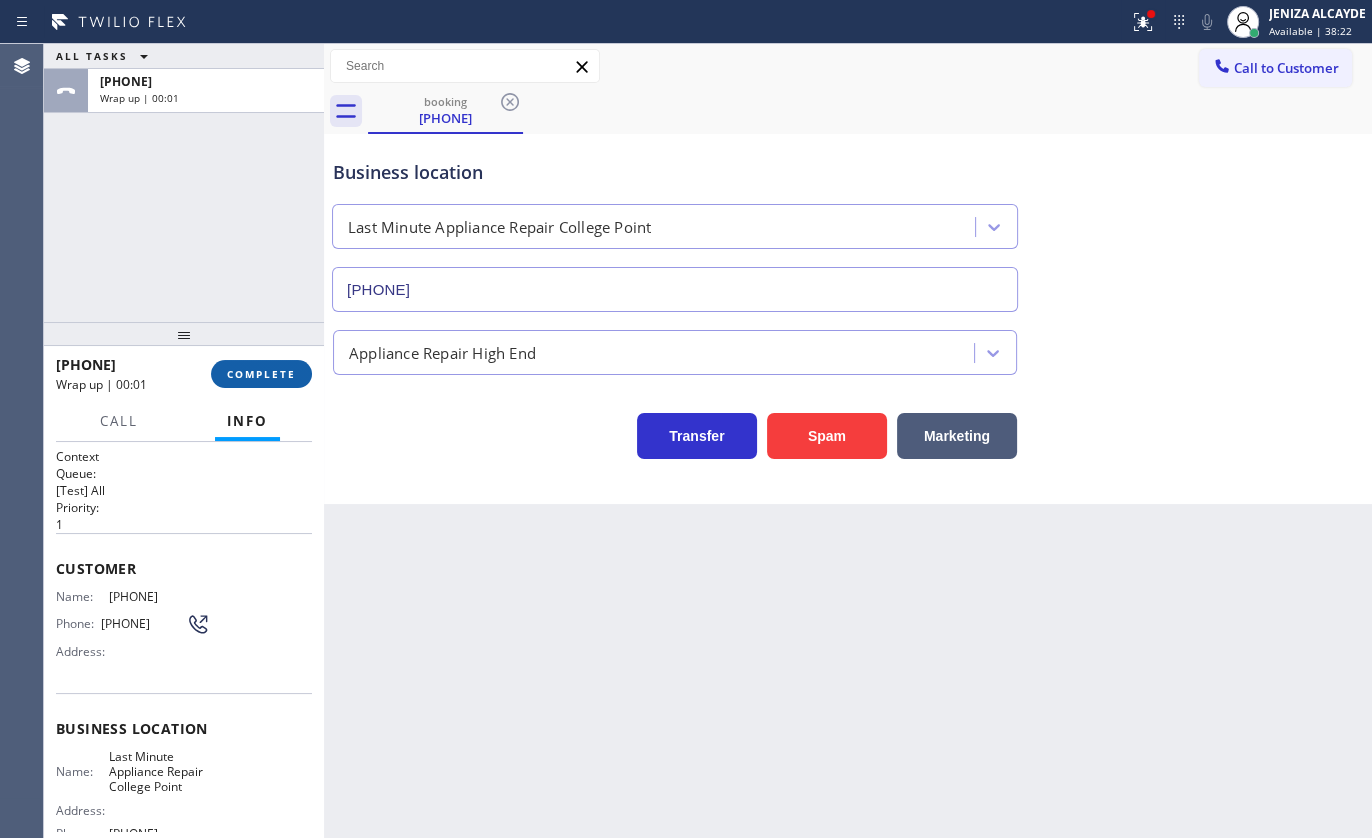 click on "COMPLETE" at bounding box center [261, 374] 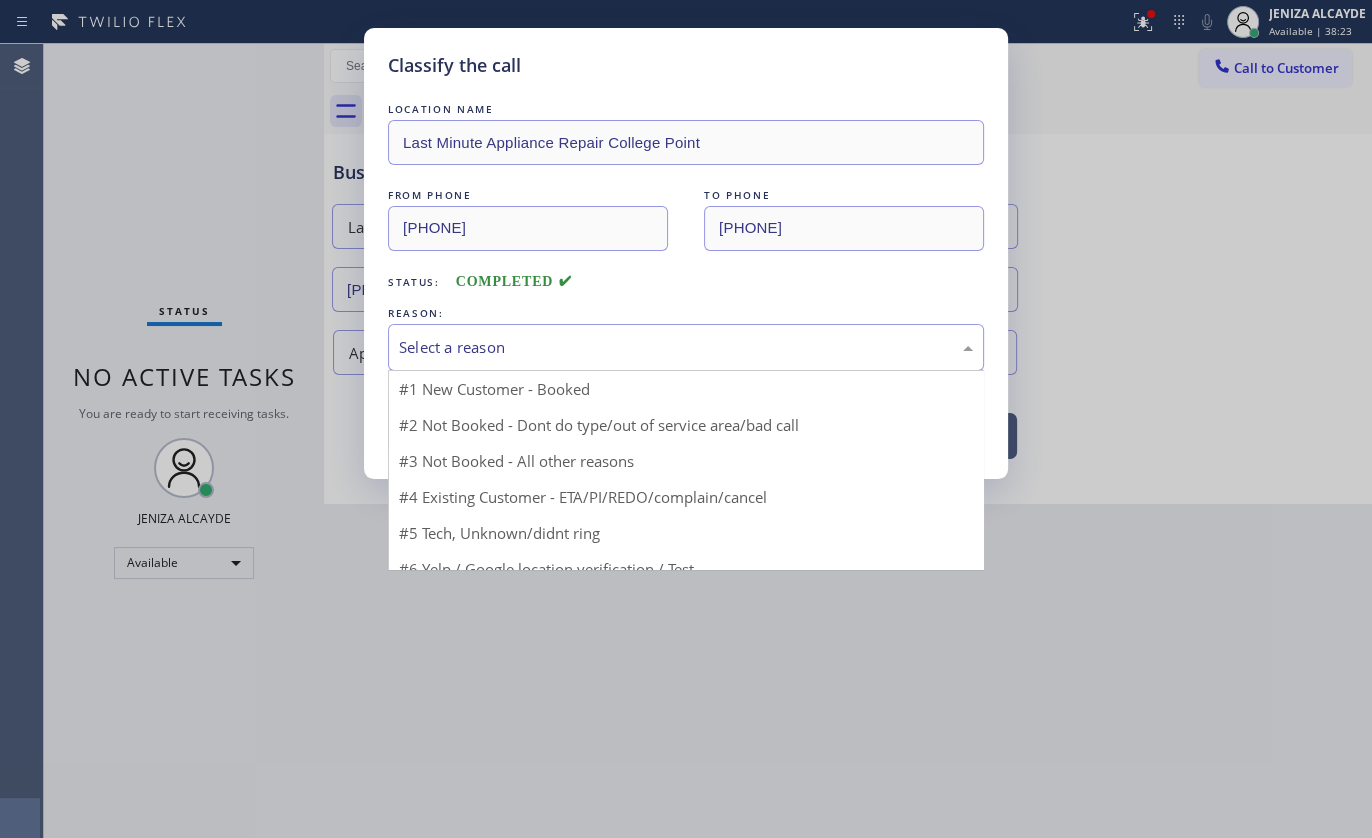 click on "Select a reason" at bounding box center (686, 347) 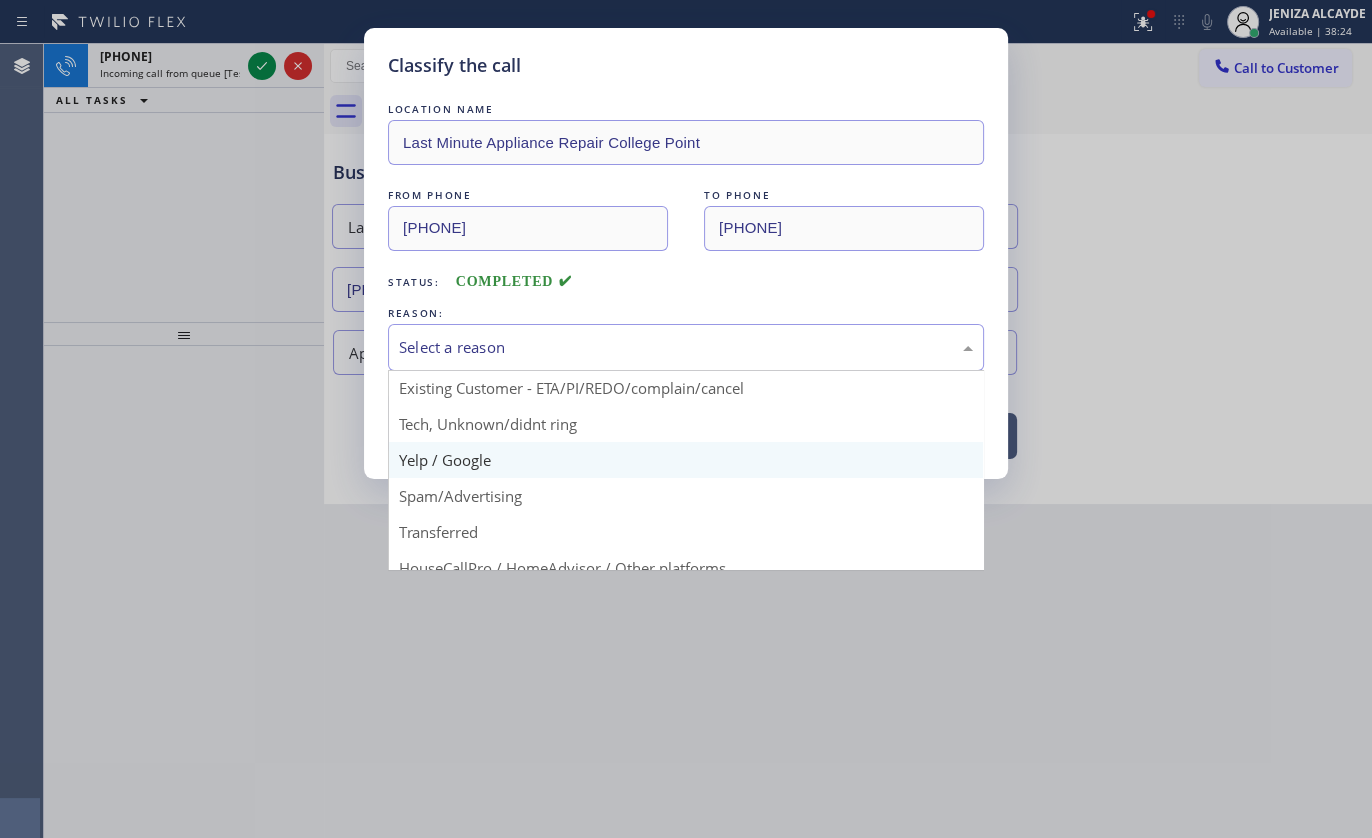 scroll, scrollTop: 0, scrollLeft: 0, axis: both 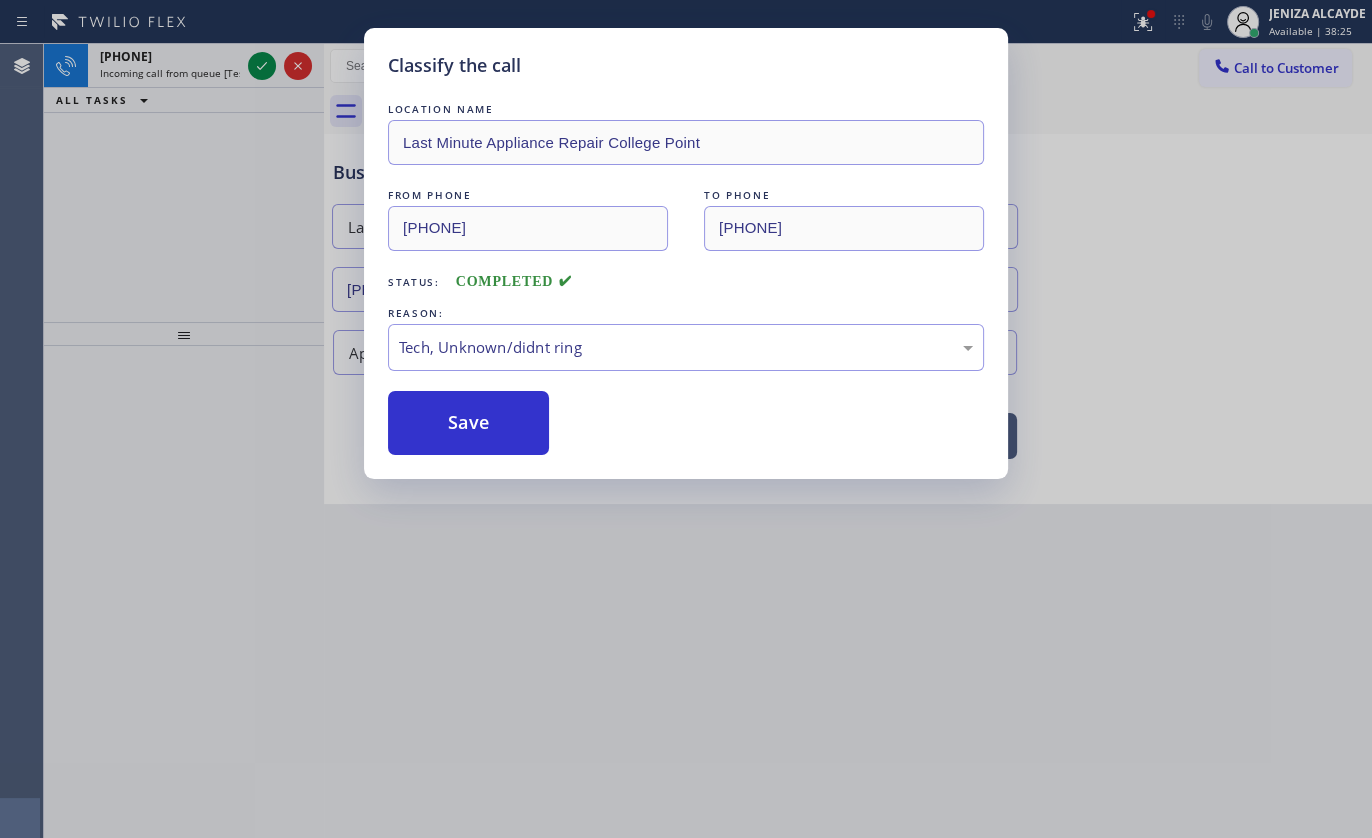 click on "REASON:" at bounding box center (686, 313) 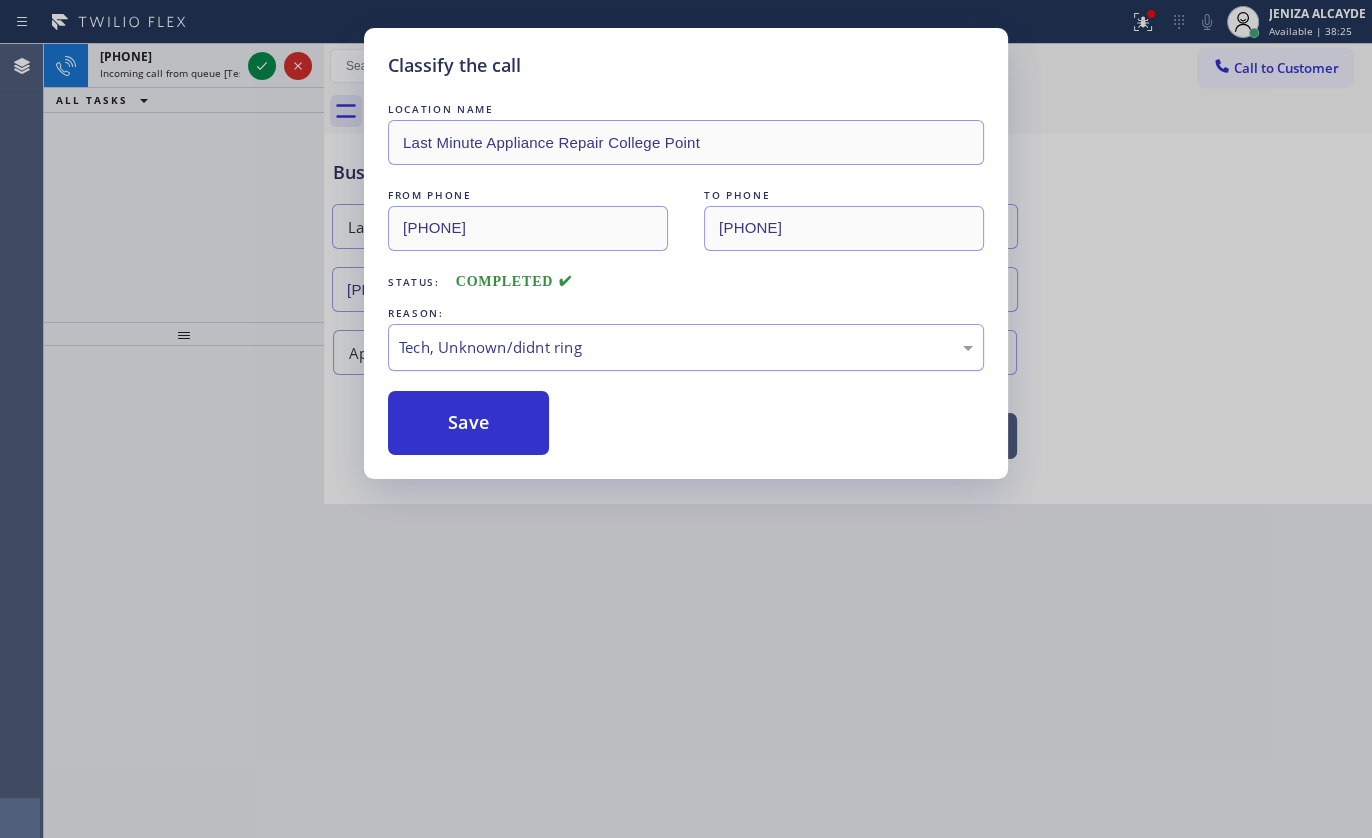 click on "Tech, Unknown/didnt ring" at bounding box center (686, 347) 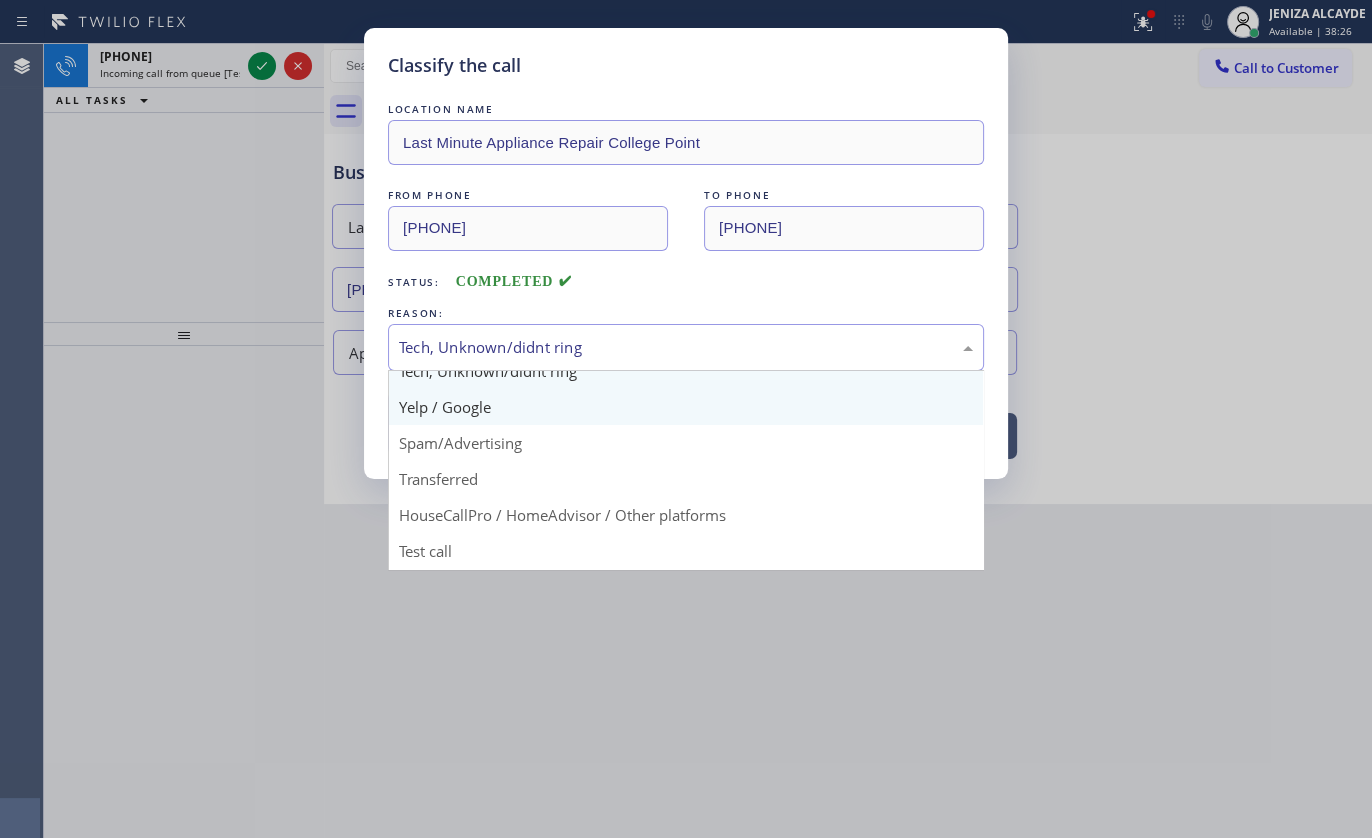 scroll, scrollTop: 133, scrollLeft: 0, axis: vertical 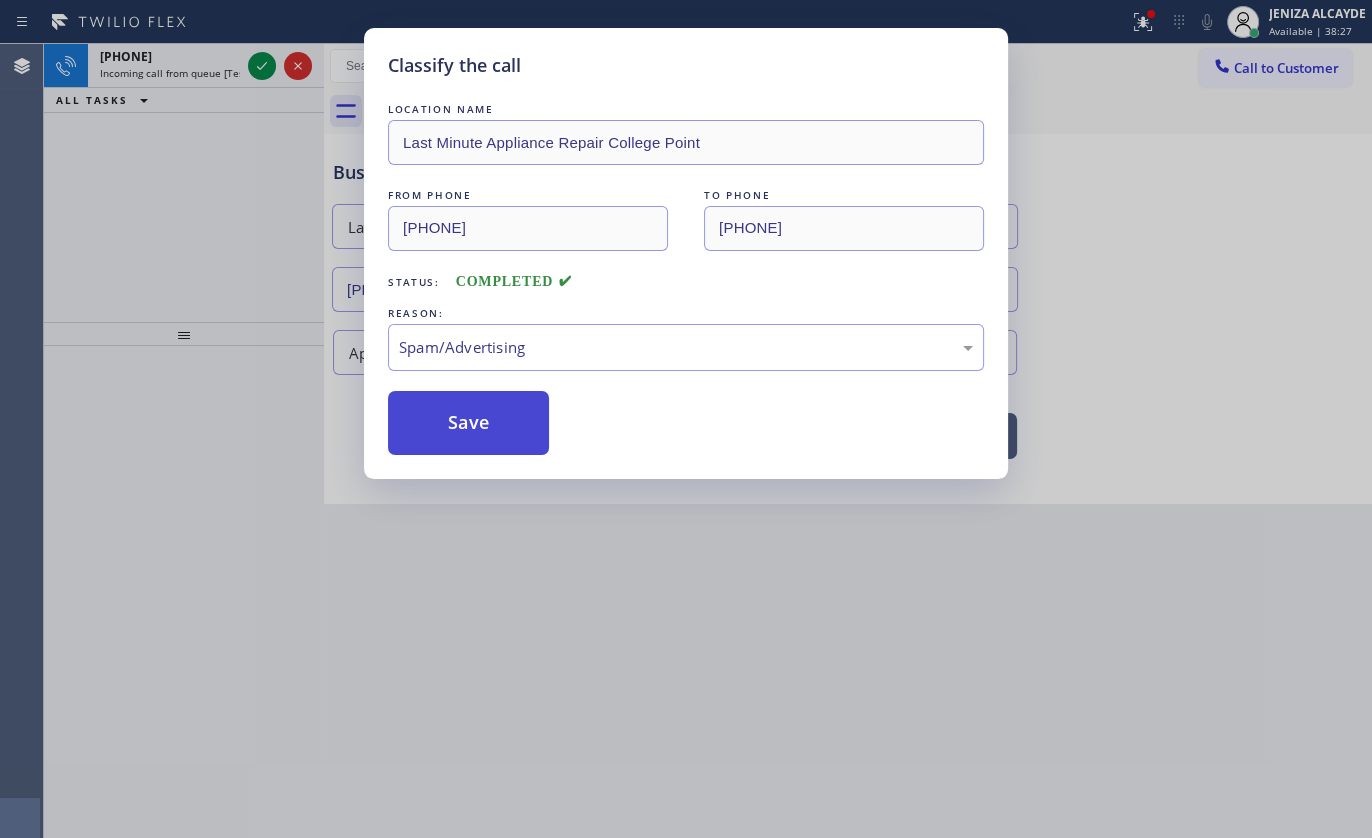 click on "Save" at bounding box center [468, 423] 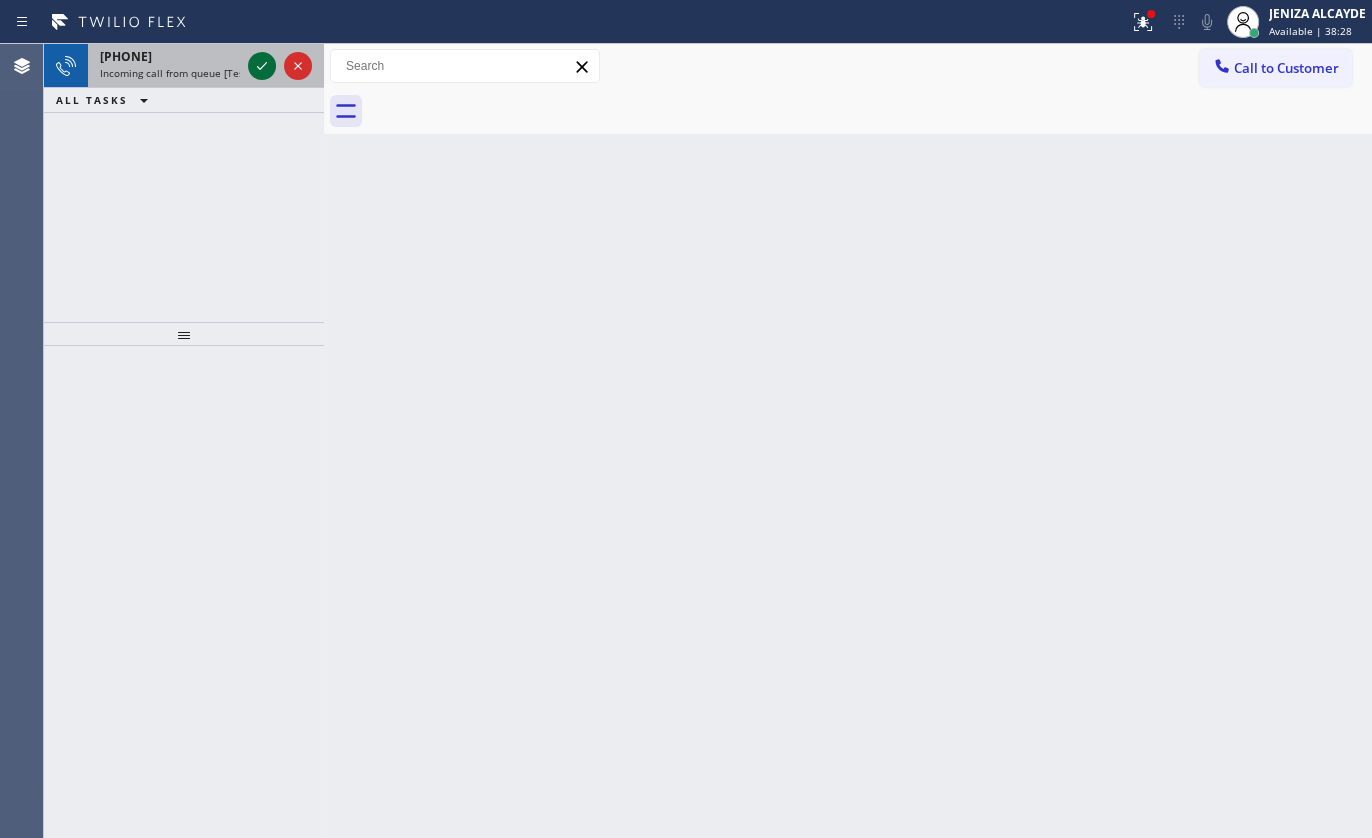 click 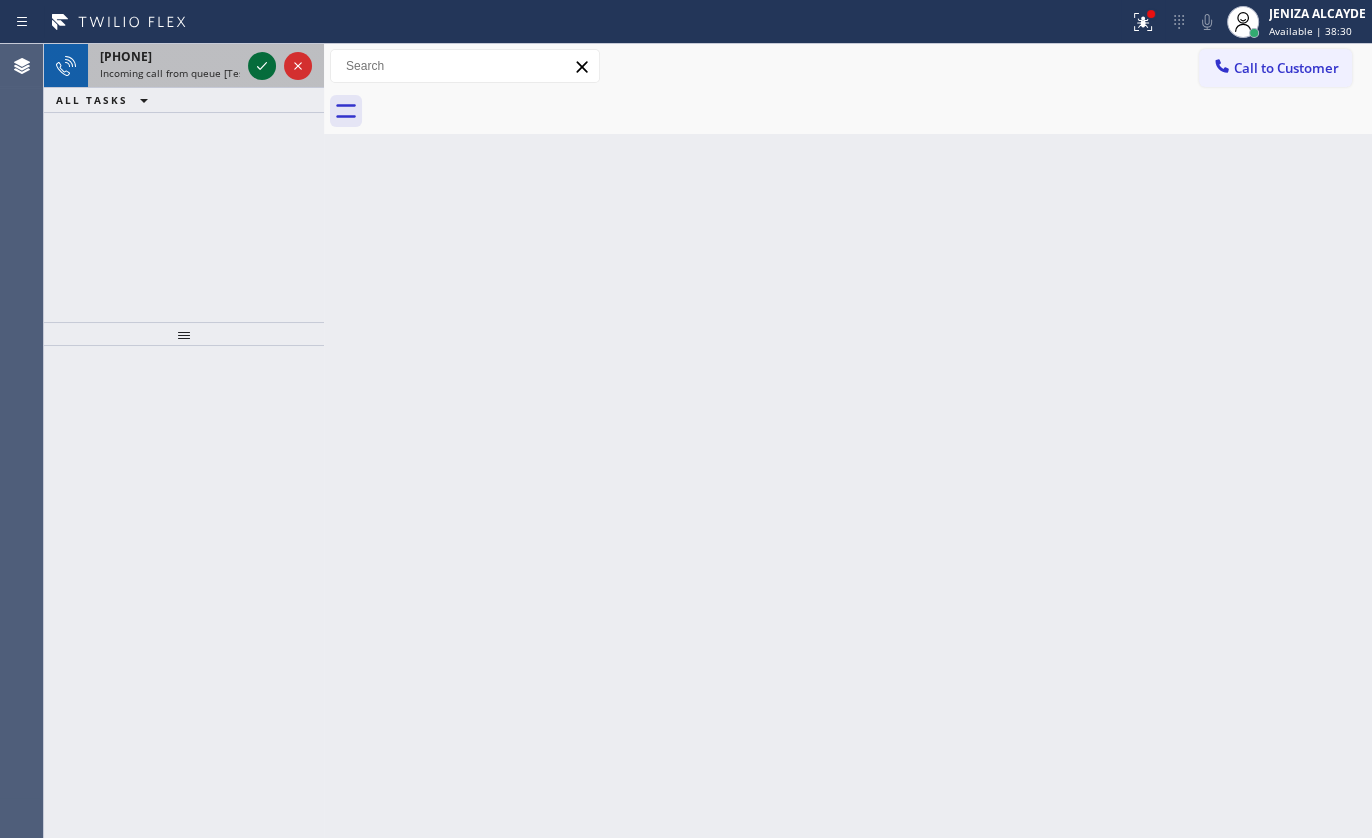 click 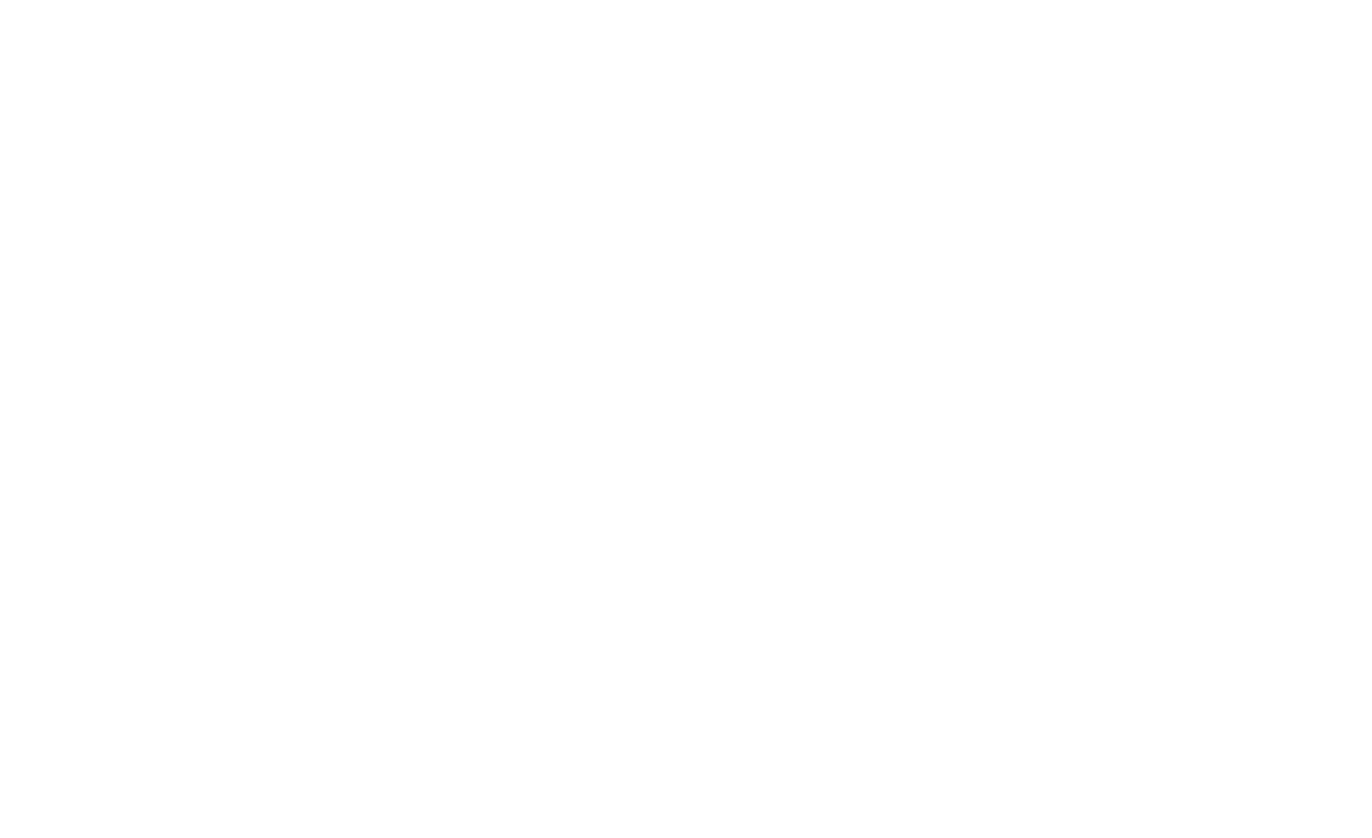 scroll, scrollTop: 0, scrollLeft: 0, axis: both 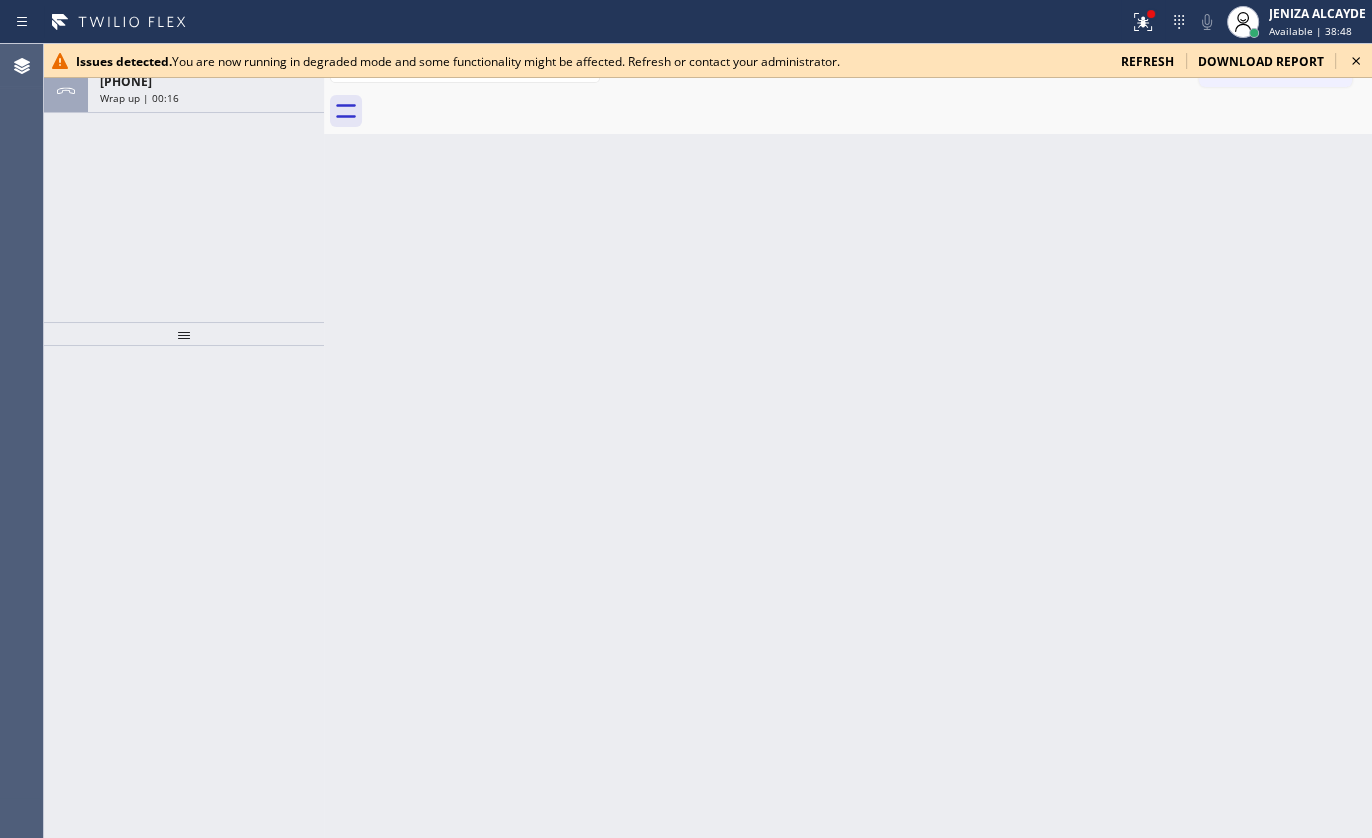 click on "ALL TASKS ALL TASKS ACTIVE TASKS TASKS IN WRAP UP +17276299802 Wrap up | 00:16" at bounding box center (184, 183) 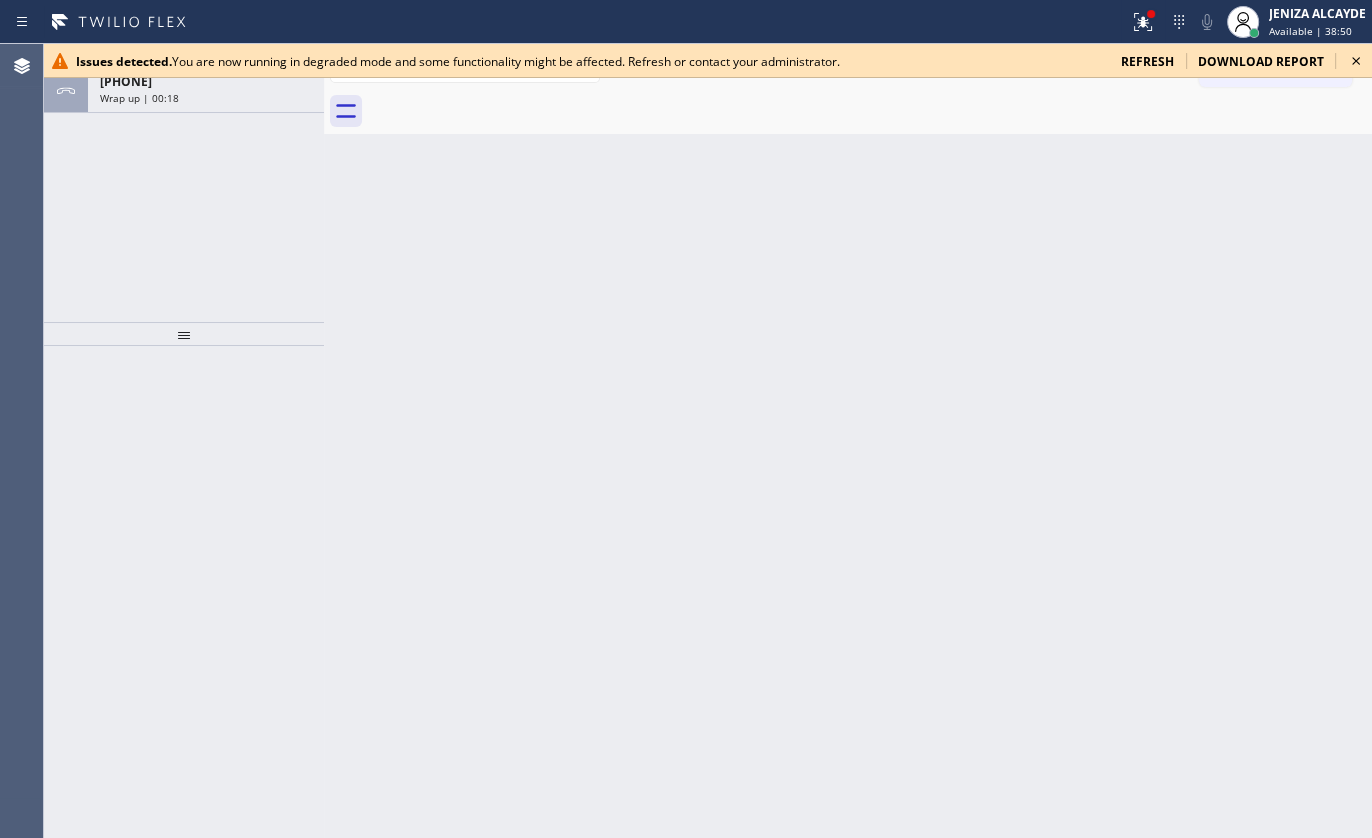 click on "refresh" at bounding box center [1147, 61] 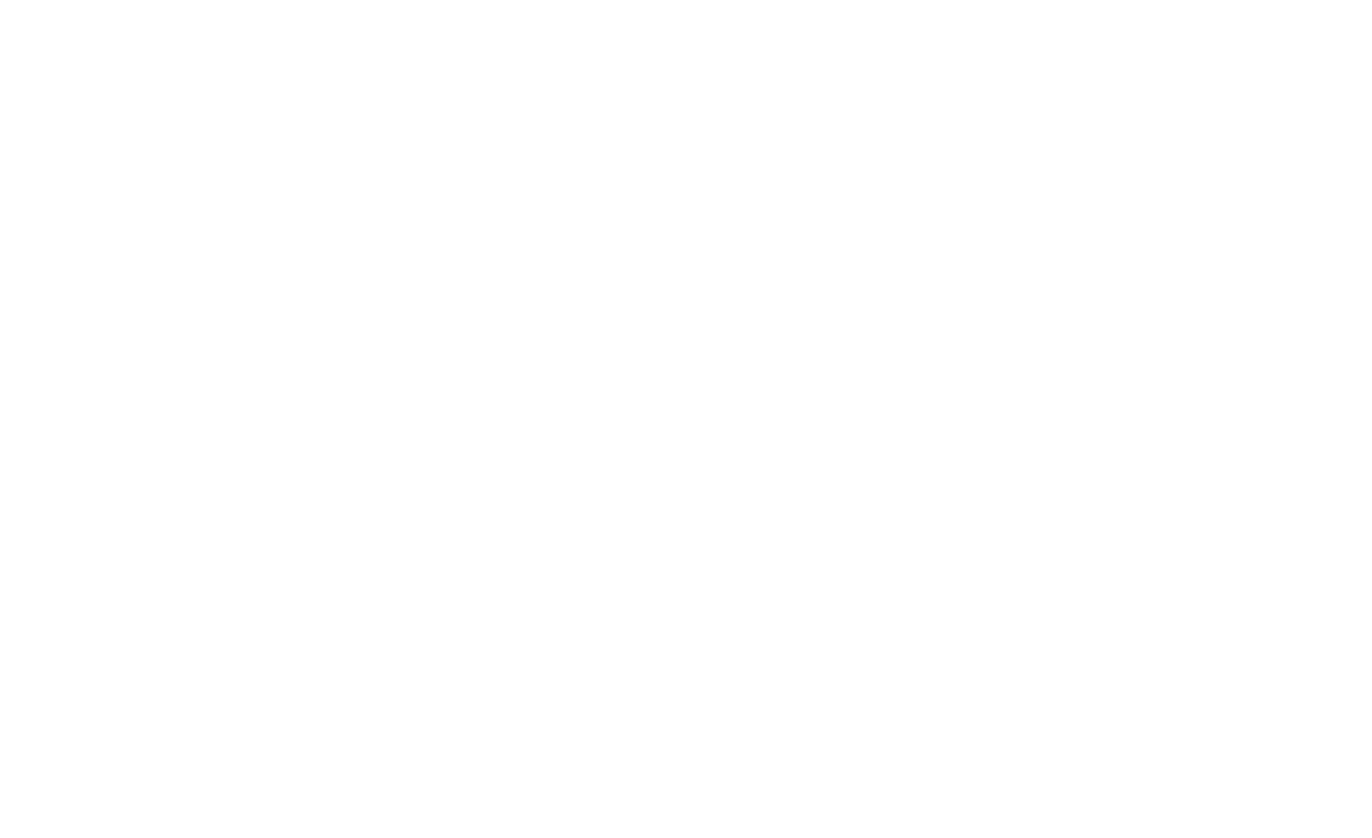 scroll, scrollTop: 0, scrollLeft: 0, axis: both 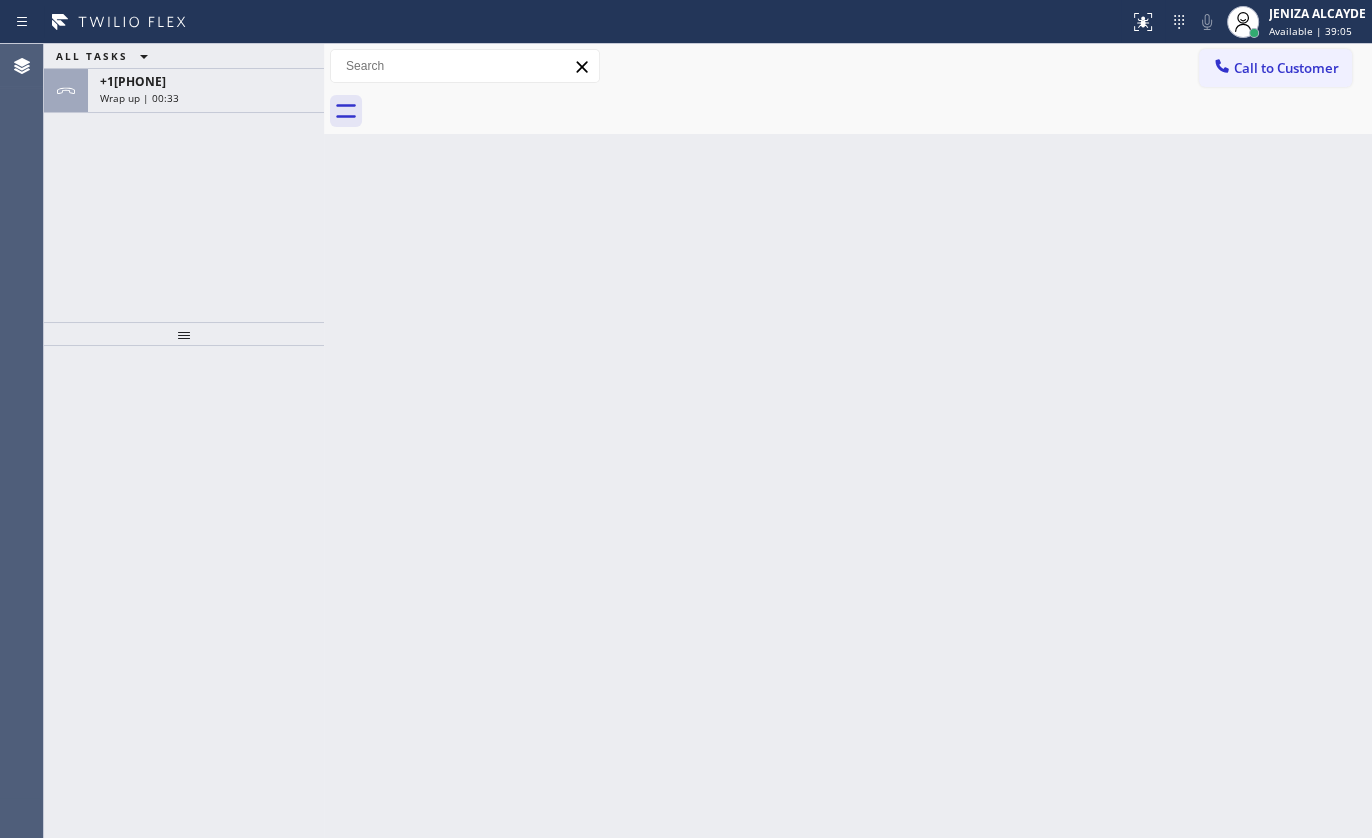 click on "ALL TASKS ALL TASKS ACTIVE TASKS TASKS IN WRAP UP +17276299802 Wrap up | 00:33" at bounding box center (184, 183) 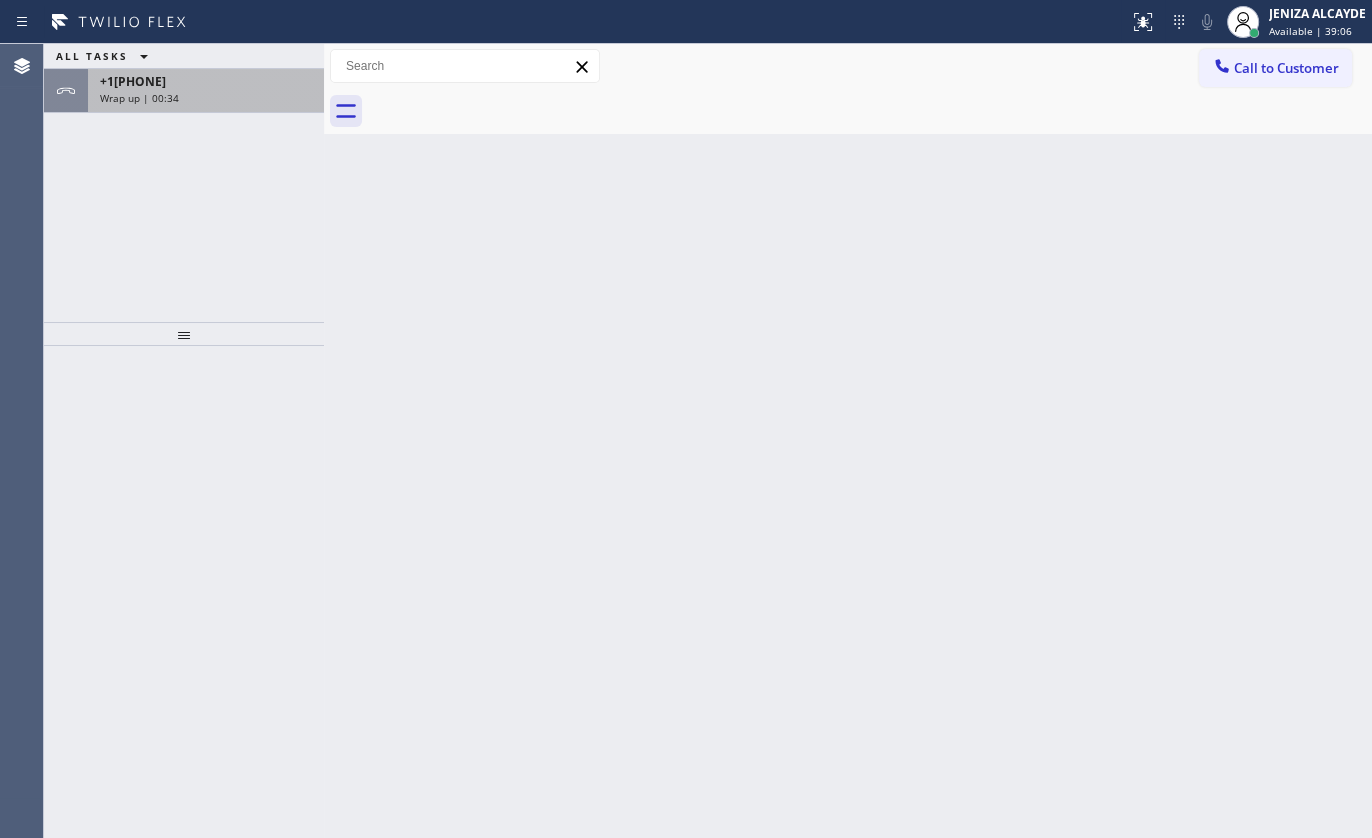 click on "Wrap up | 00:34" at bounding box center [206, 98] 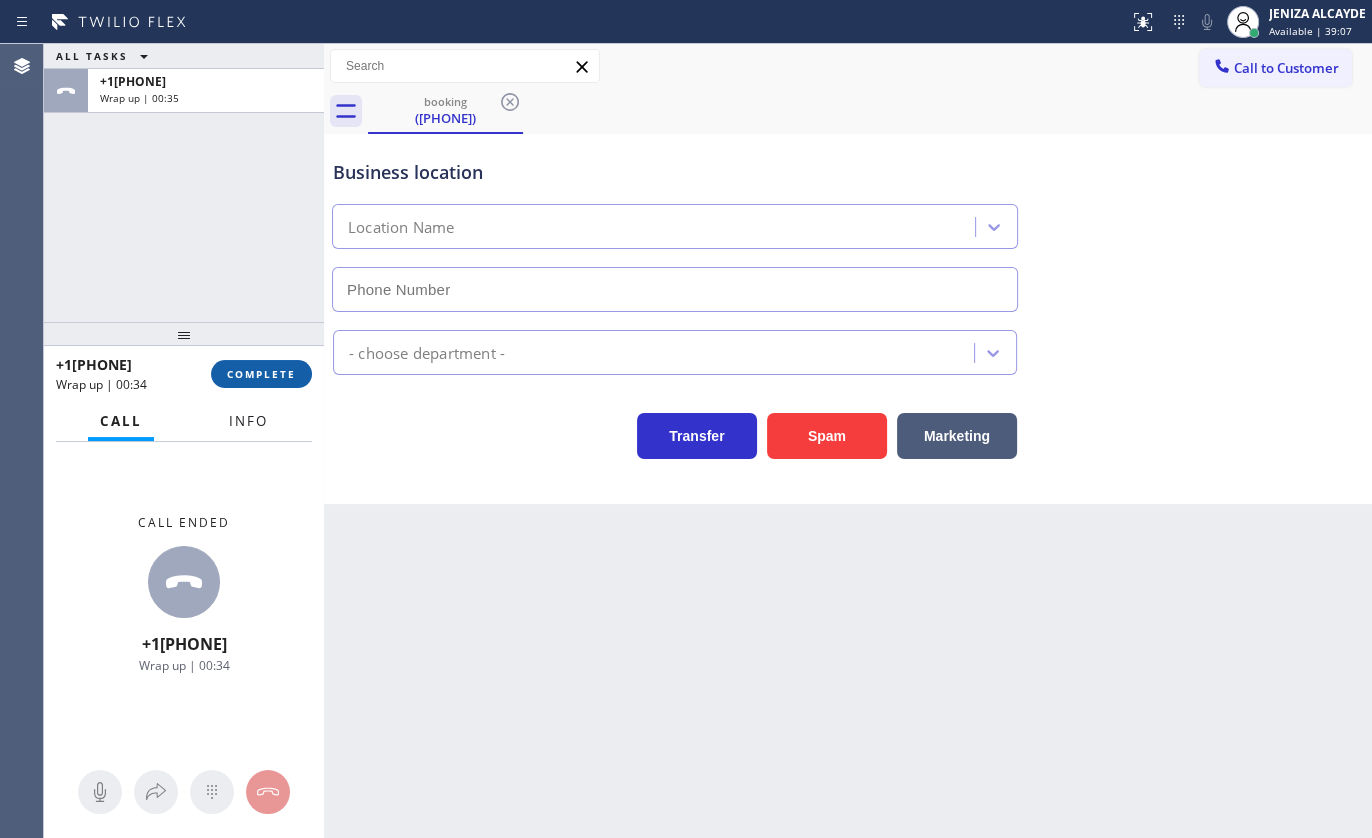 drag, startPoint x: 248, startPoint y: 418, endPoint x: 260, endPoint y: 386, distance: 34.176014 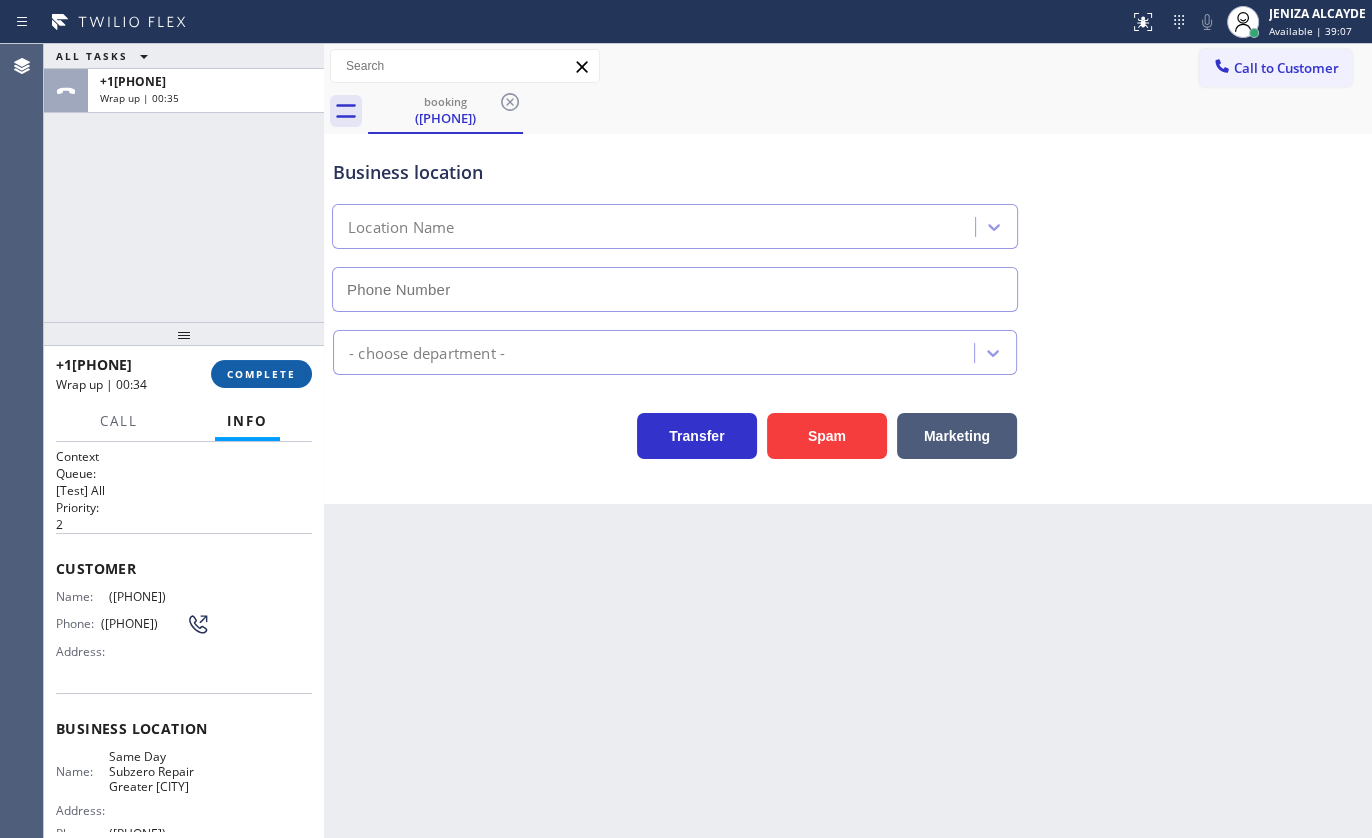 click on "COMPLETE" at bounding box center (261, 374) 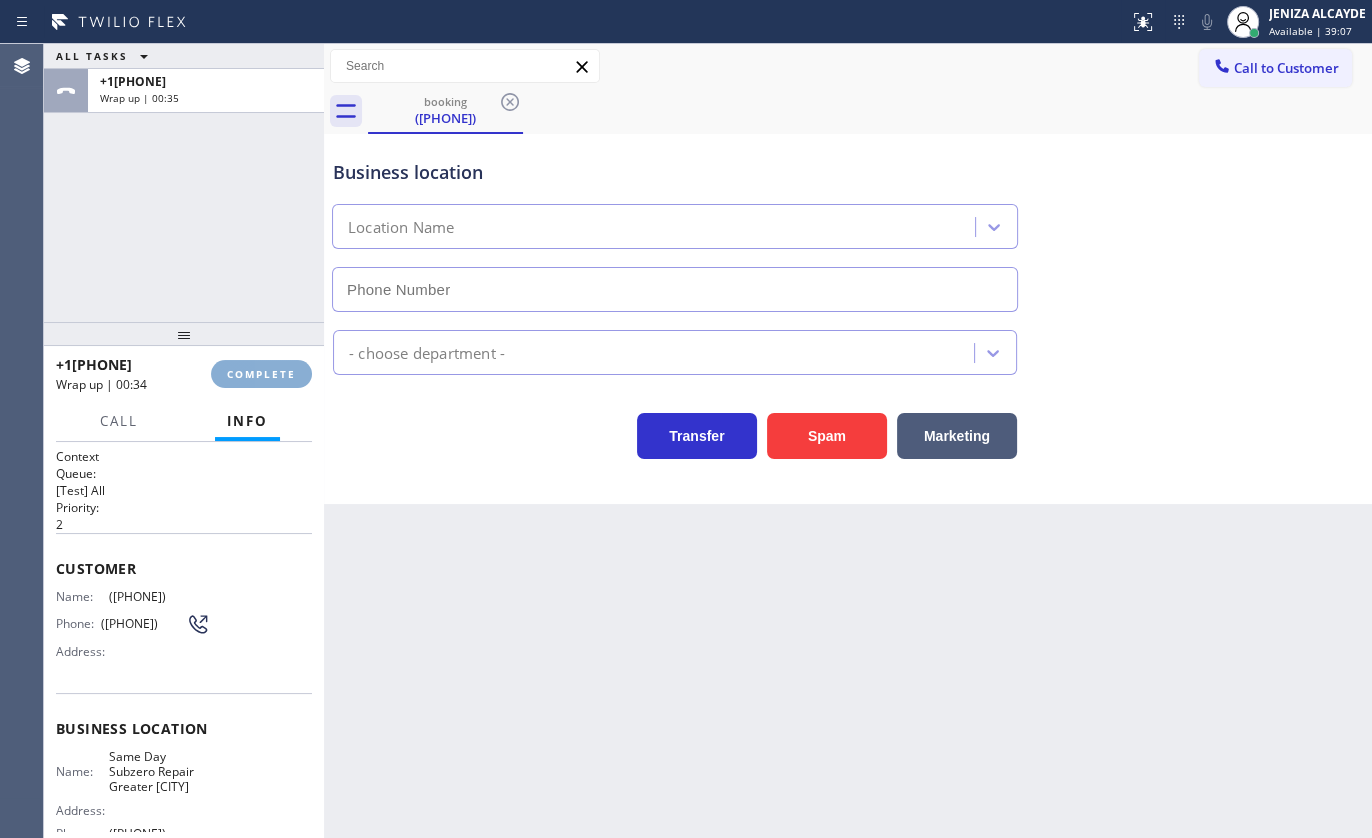 type on "(727) 758-4096" 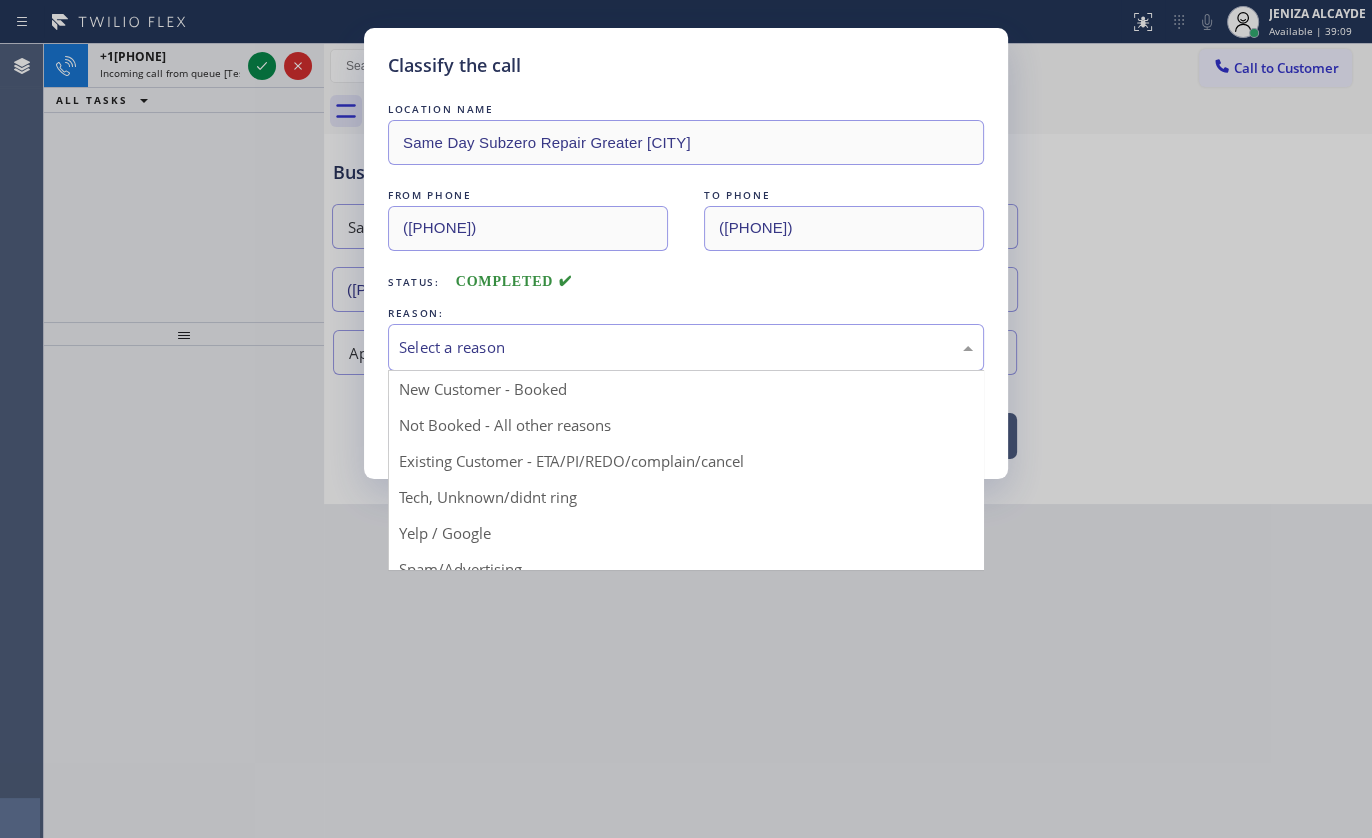 click on "Select a reason" at bounding box center (686, 347) 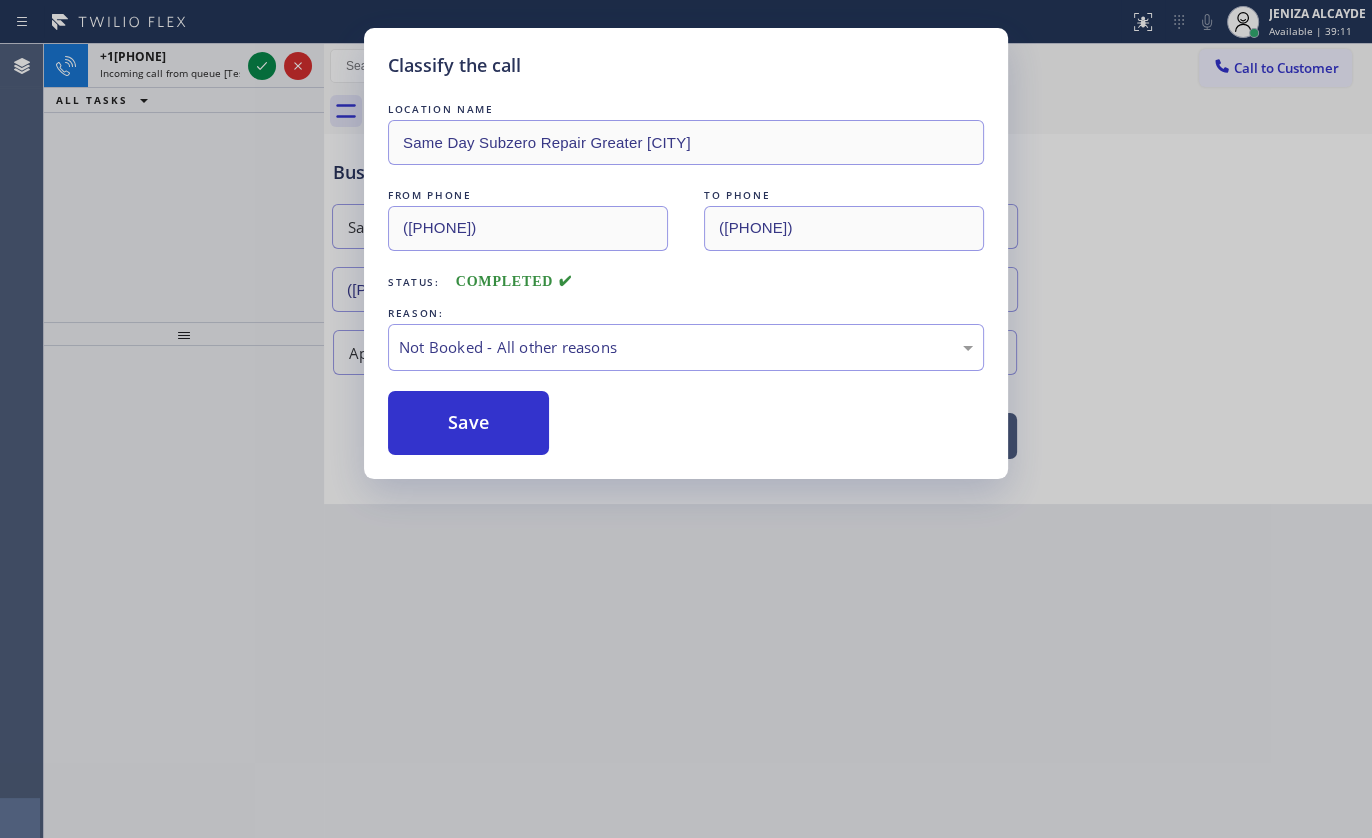 click on "Save" at bounding box center (468, 423) 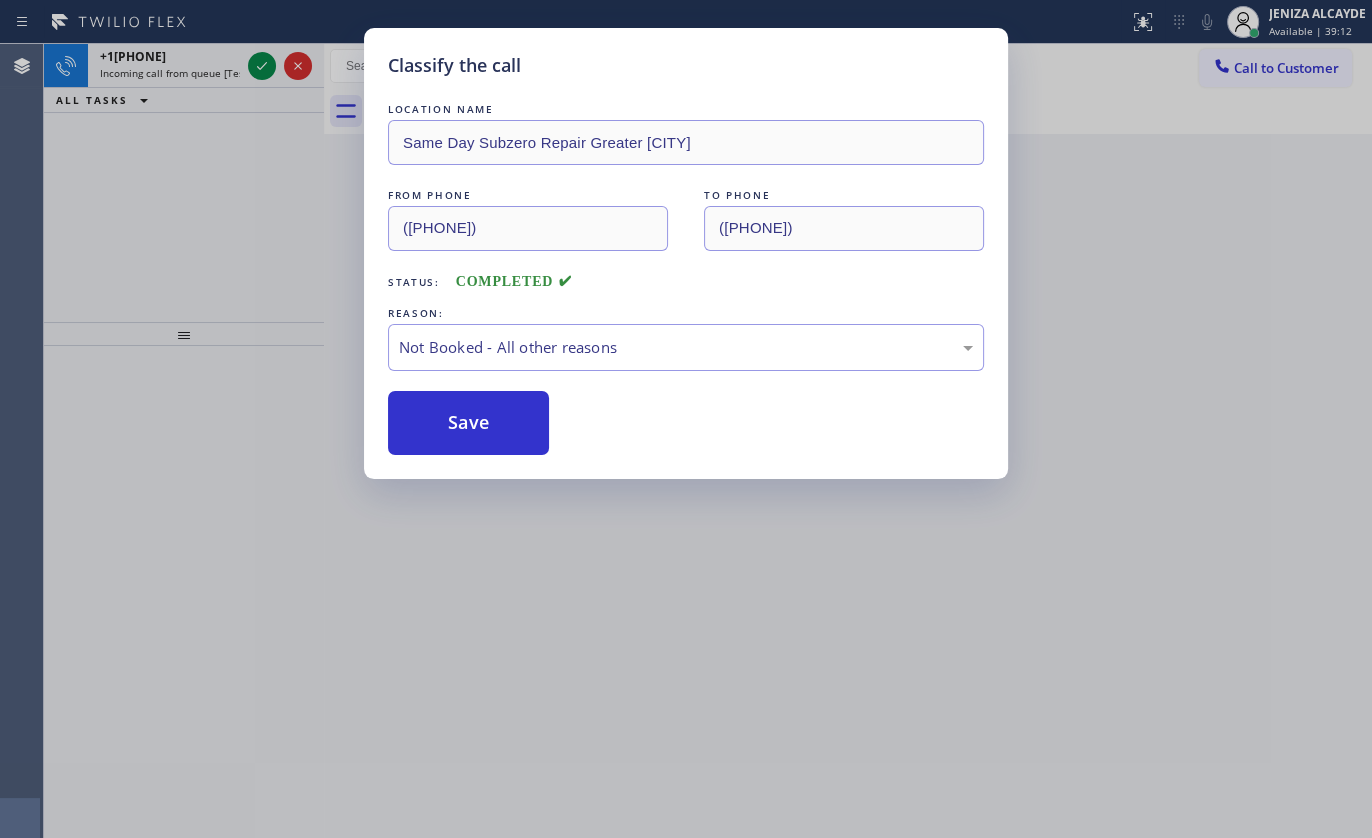 click on "Classify the call LOCATION NAME Same Day Subzero Repair Greater Carrollwood FROM PHONE (727) 629-9802 TO PHONE (727) 758-4096 Status: COMPLETED REASON: Not Booked - All other reasons Save +12134715286 Incoming call from queue [Test] All ALL TASKS ALL TASKS ACTIVE TASKS TASKS IN WRAP UP Transfer Back to Dashboard Change Sender ID Customers Technicians Select a contact Outbound call Technician Search Technician Your caller id phone number Your caller id phone number Call Technician info Name   Phone none Address none Change Sender ID HVAC +18559994417 5 Star Appliance +18557314952 Appliance Repair +18554611149 Plumbing +18889090120 Air Duct Cleaning +18006865038  Electricians +18005688664 Cancel Change Check personal SMS Reset Change No tabs Call to Customer Outbound call Location Search location Your caller id phone number Customer number Call Outbound call Technician Search Technician Your caller id phone number Your caller id phone number Call" at bounding box center (708, 441) 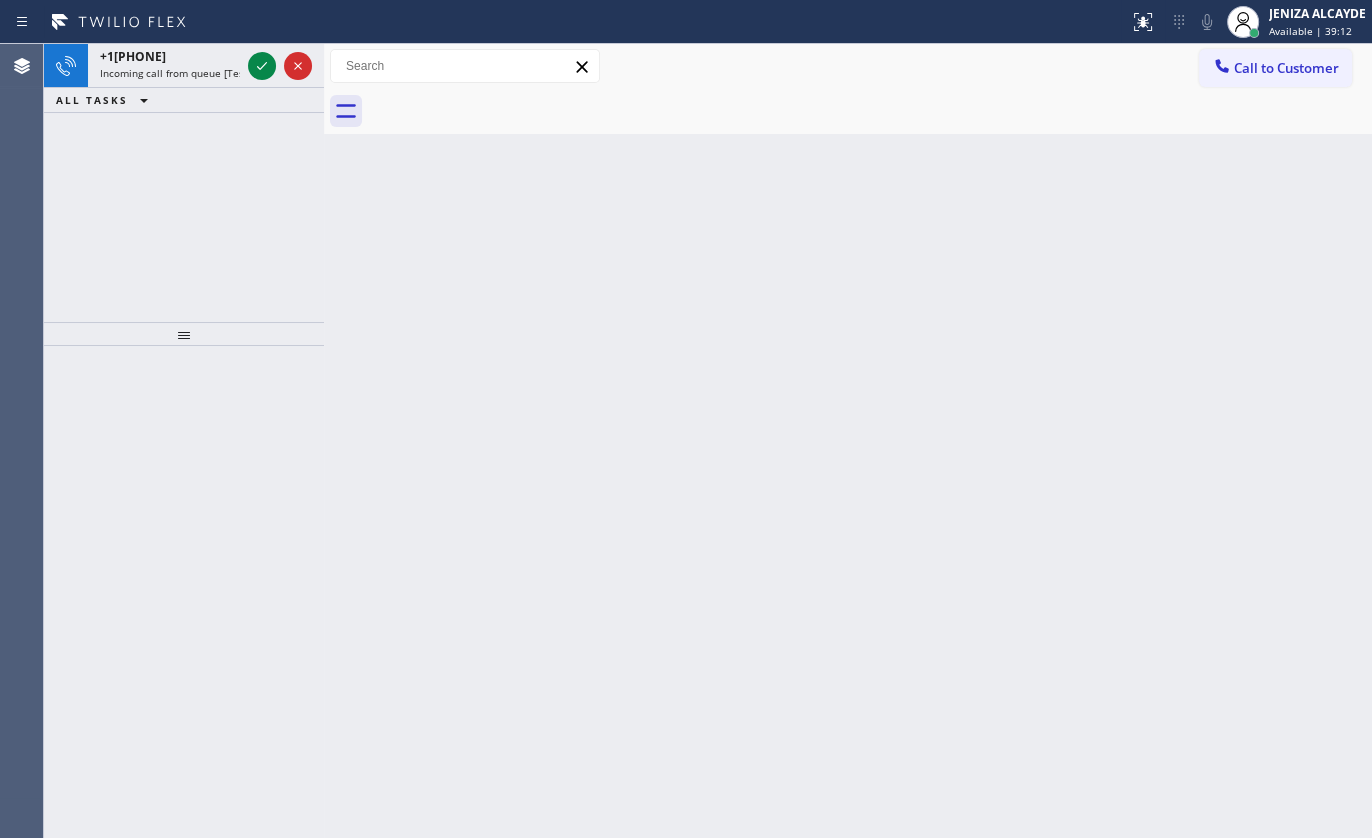 click 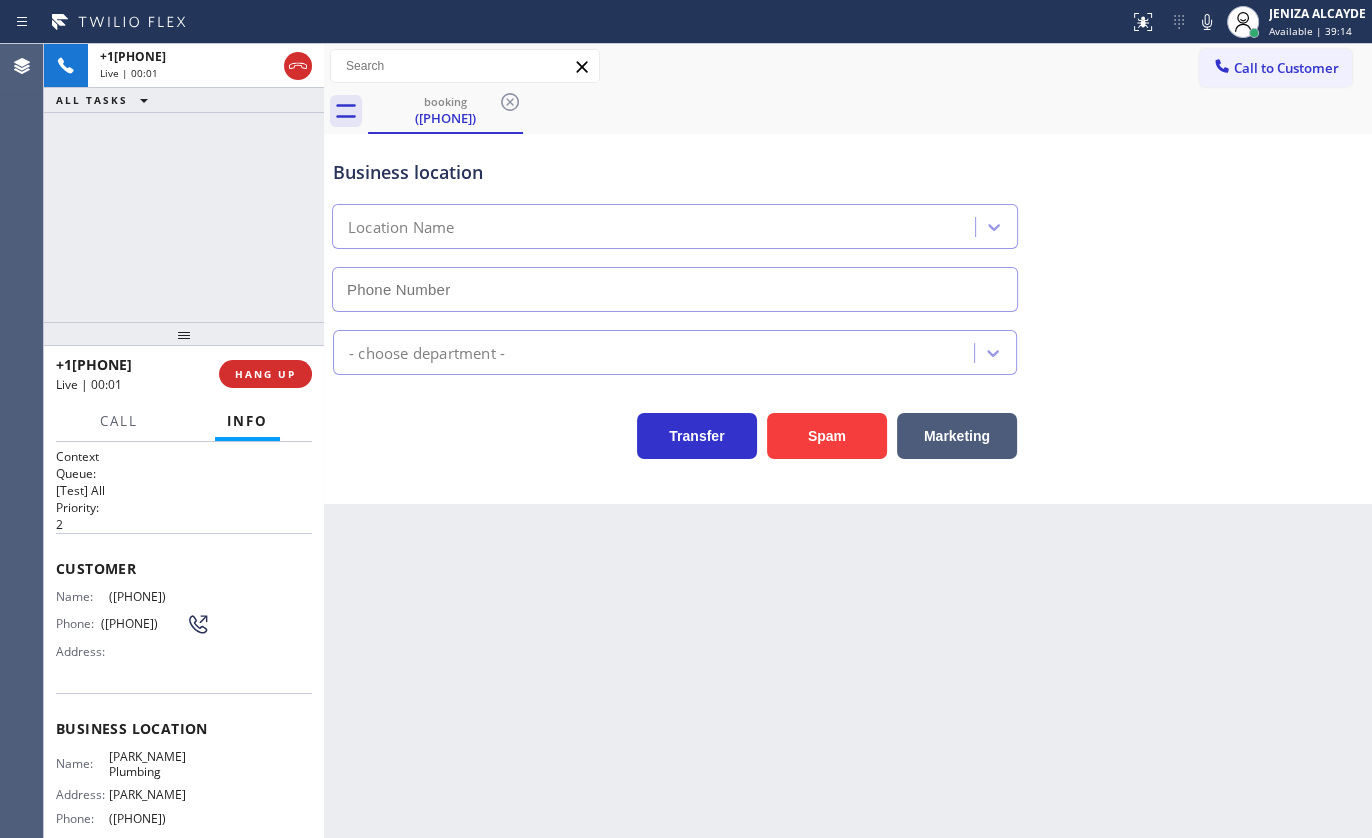 type on "(213) 397-0176" 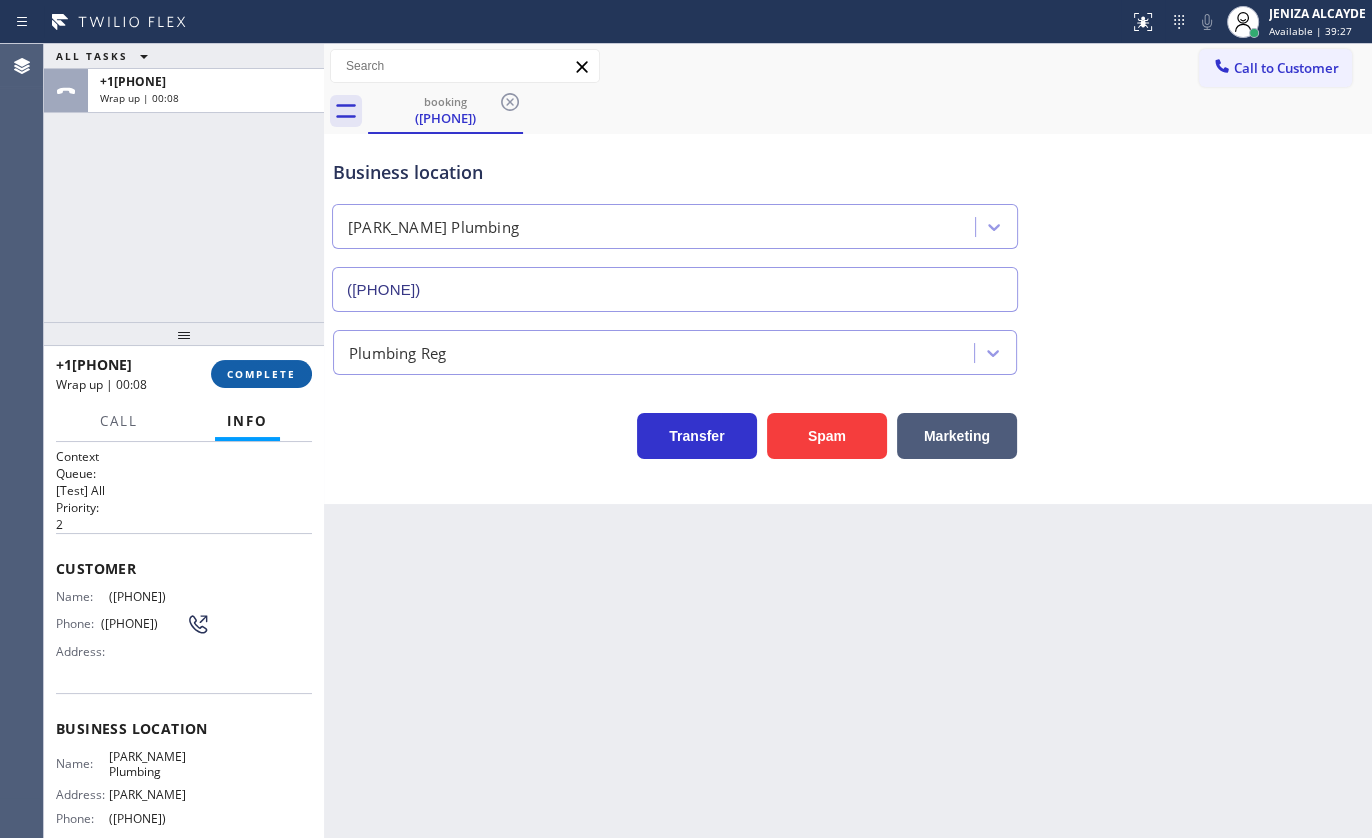 click on "COMPLETE" at bounding box center (261, 374) 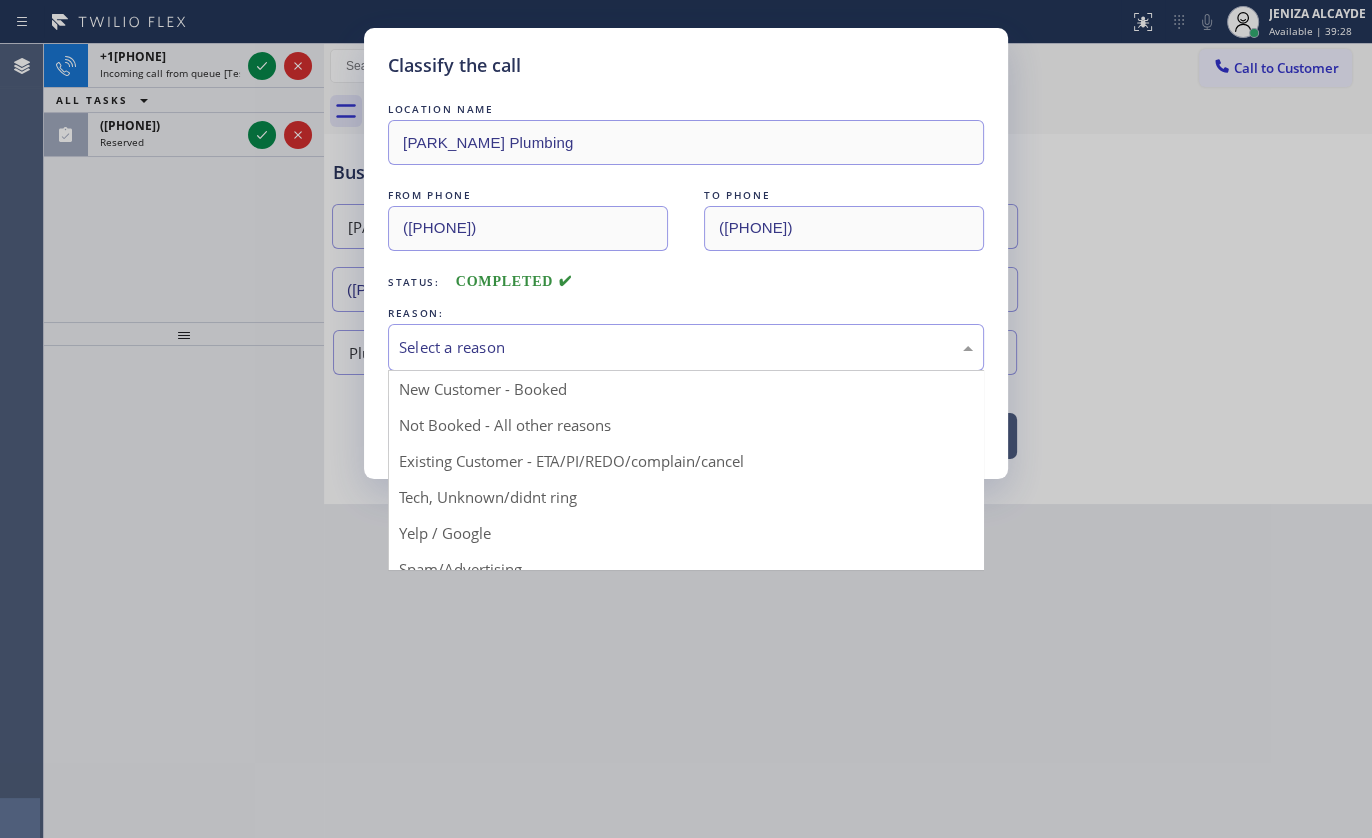 click on "Select a reason" at bounding box center (686, 347) 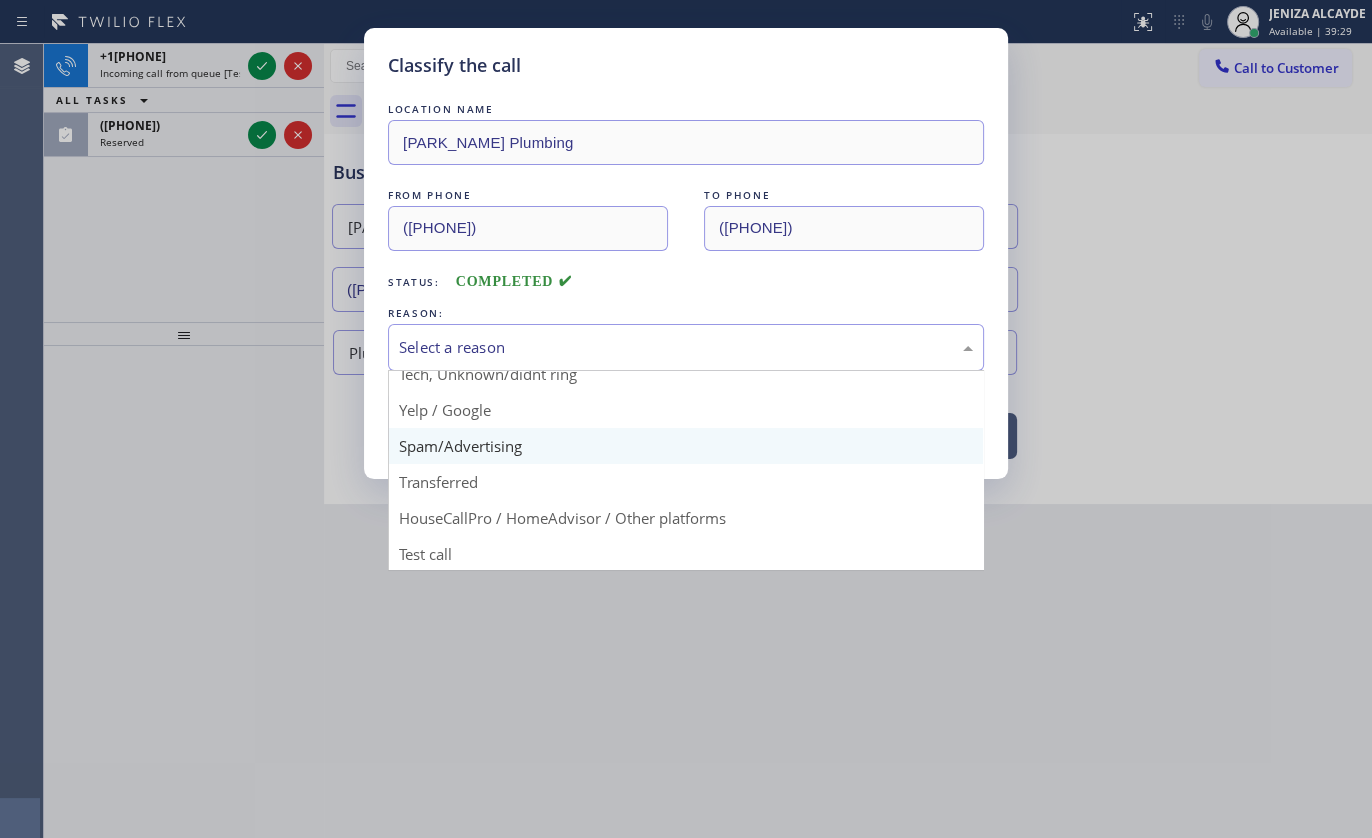 scroll, scrollTop: 133, scrollLeft: 0, axis: vertical 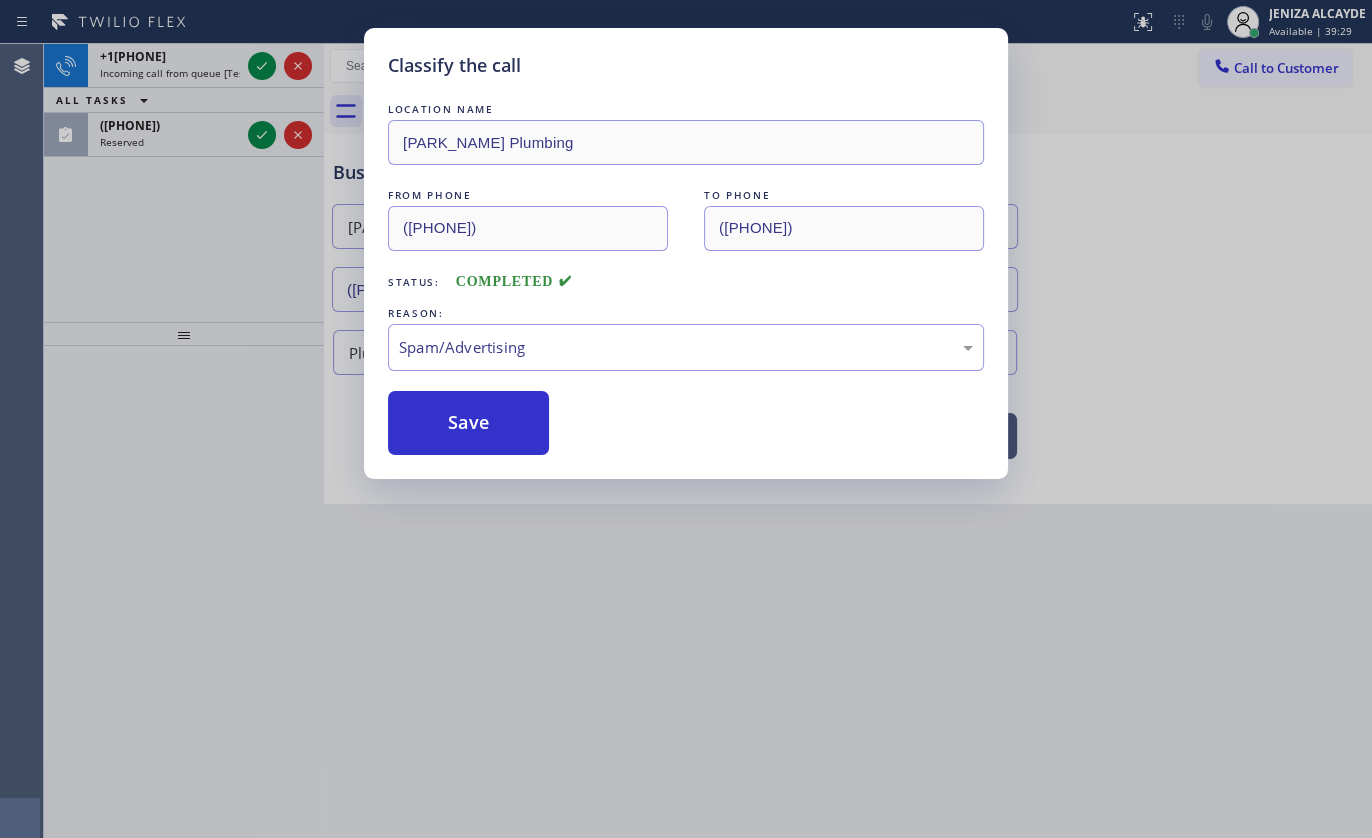 click on "Save" at bounding box center [468, 423] 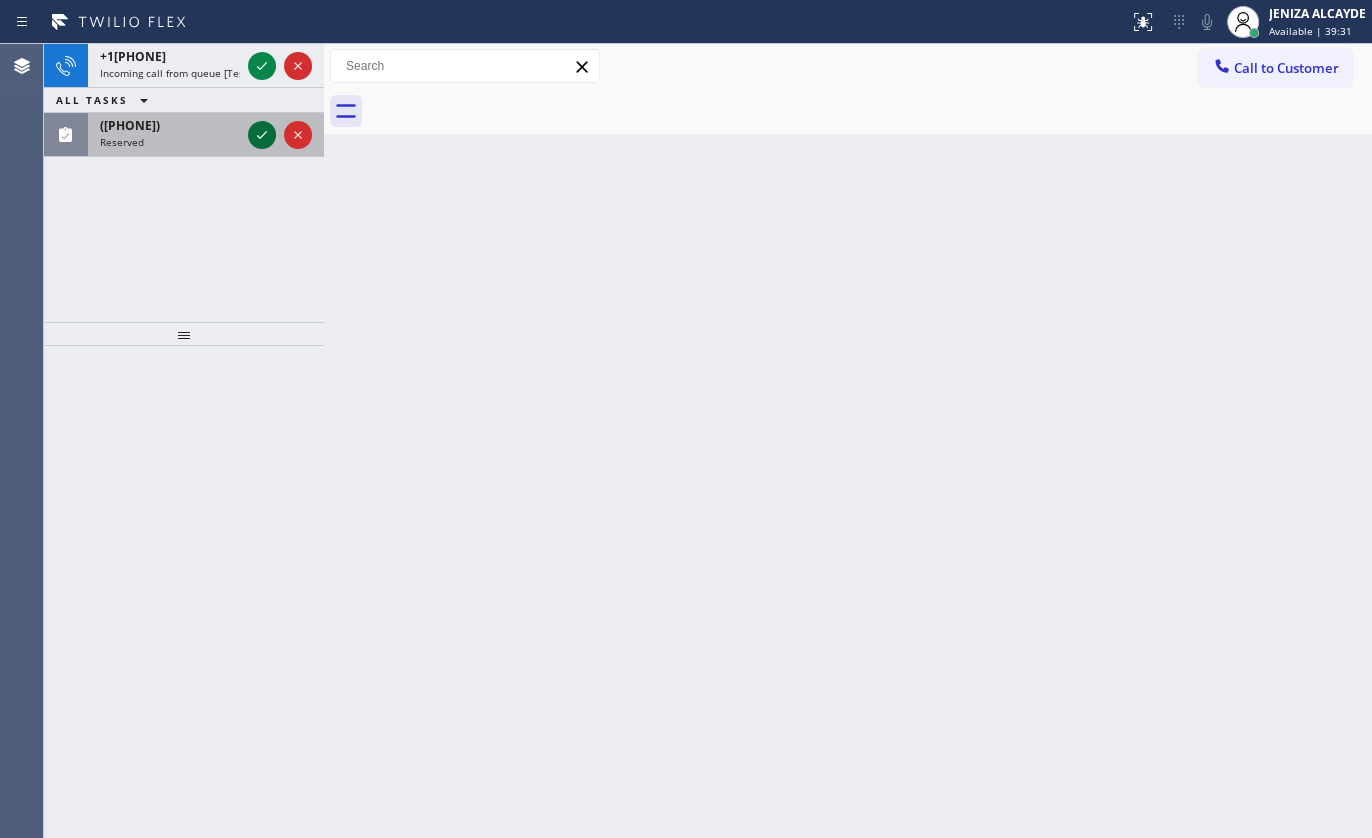 click 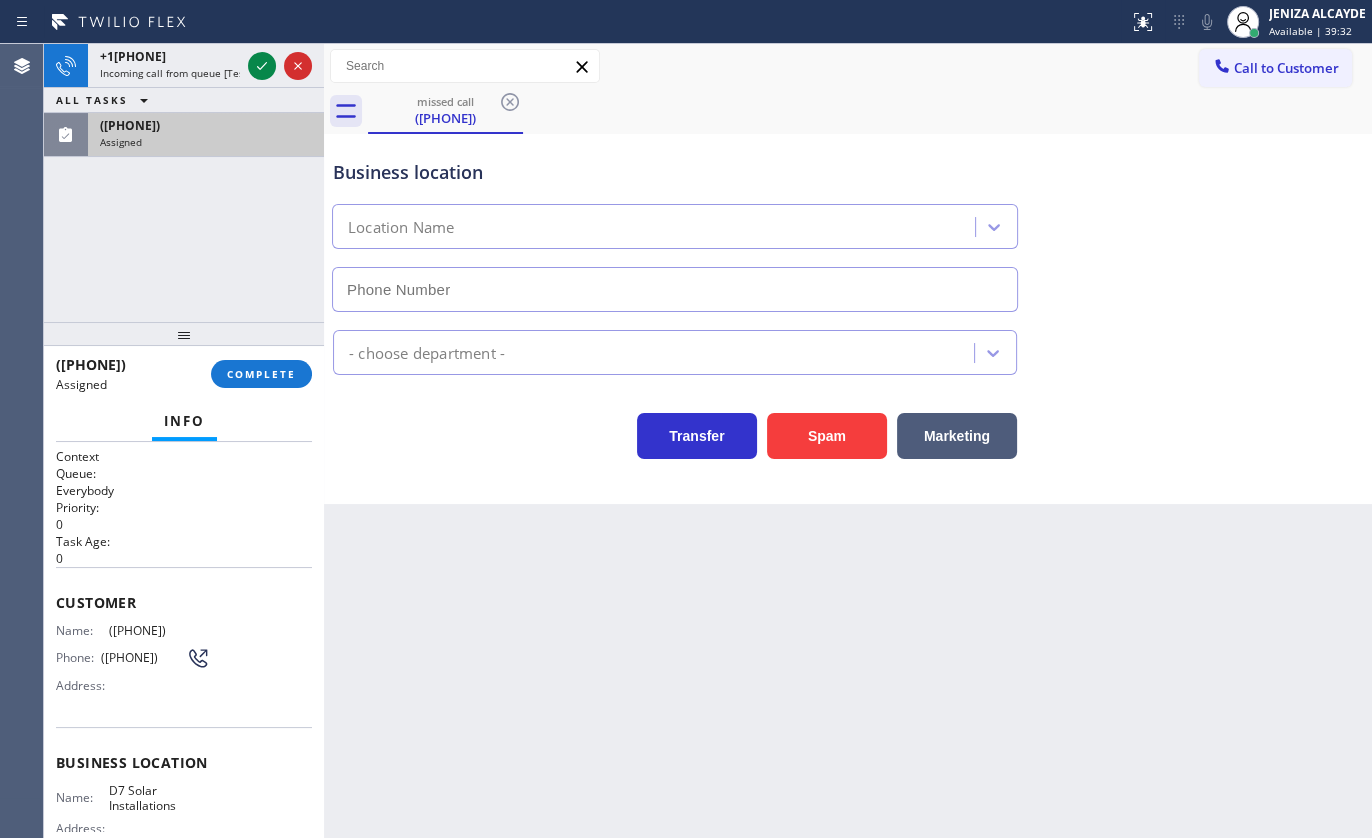type on "(855) 513-3328" 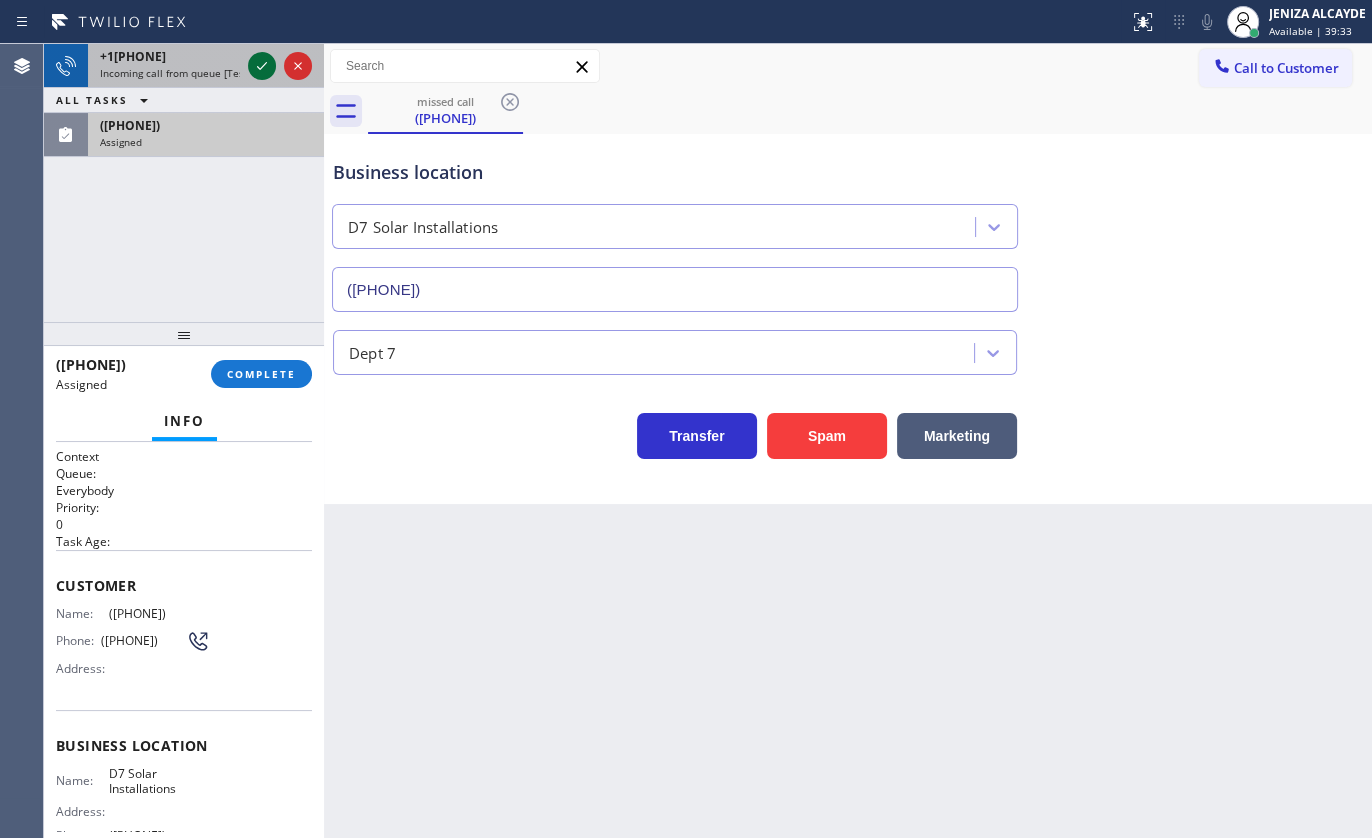 click on "+13392031374 Incoming call from queue [Test] All ALL TASKS ALL TASKS ACTIVE TASKS TASKS IN WRAP UP (404) 433-4158 Assigned" at bounding box center [184, 100] 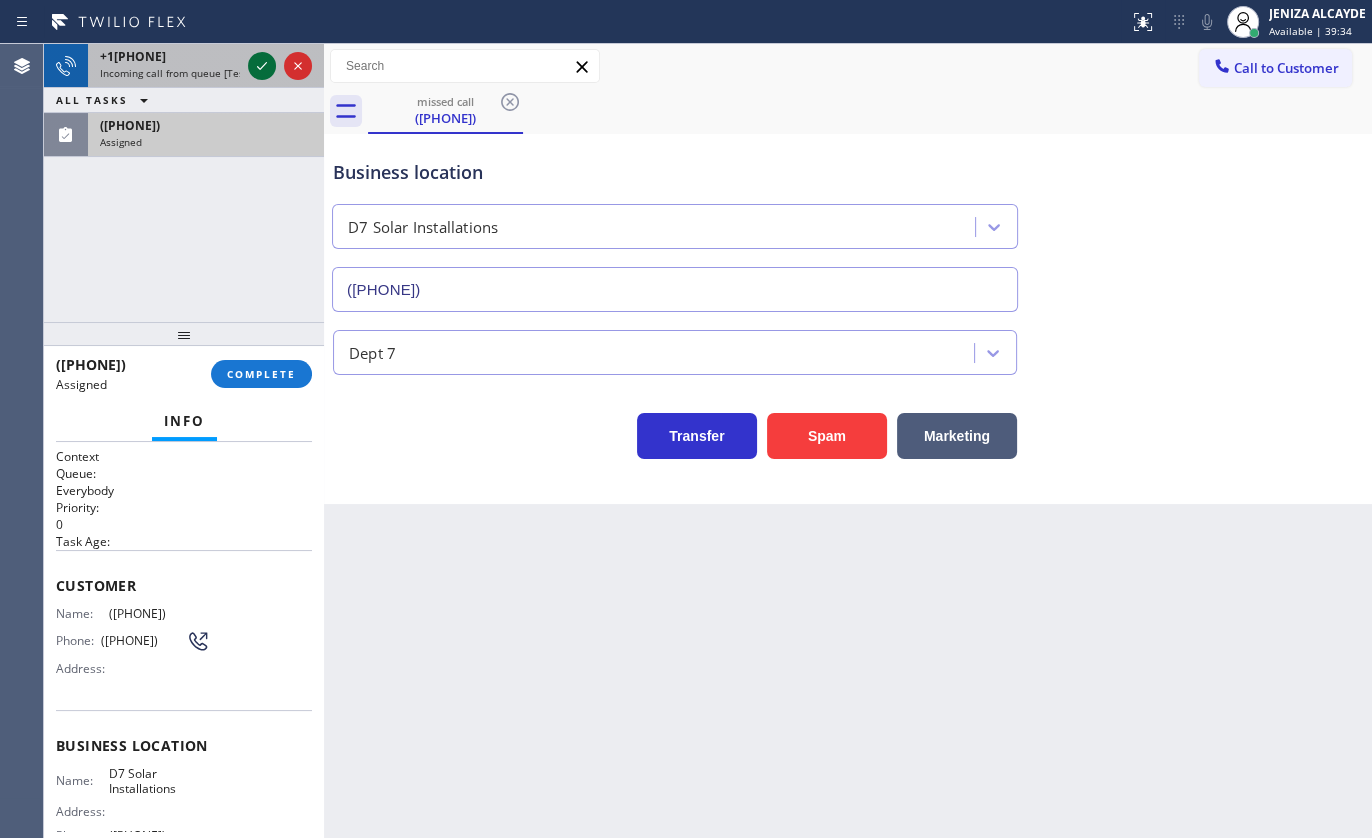 click 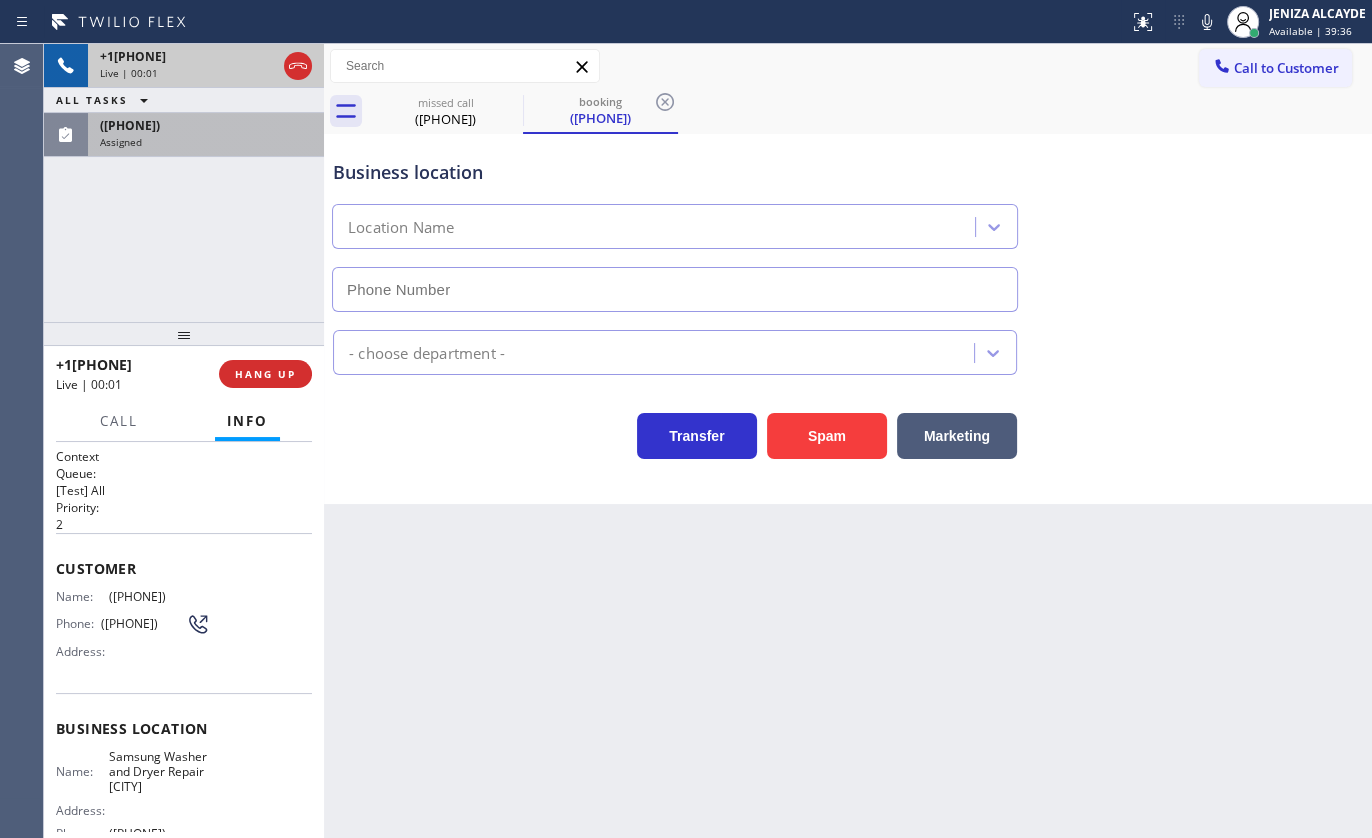 type on "(339) 888-9303" 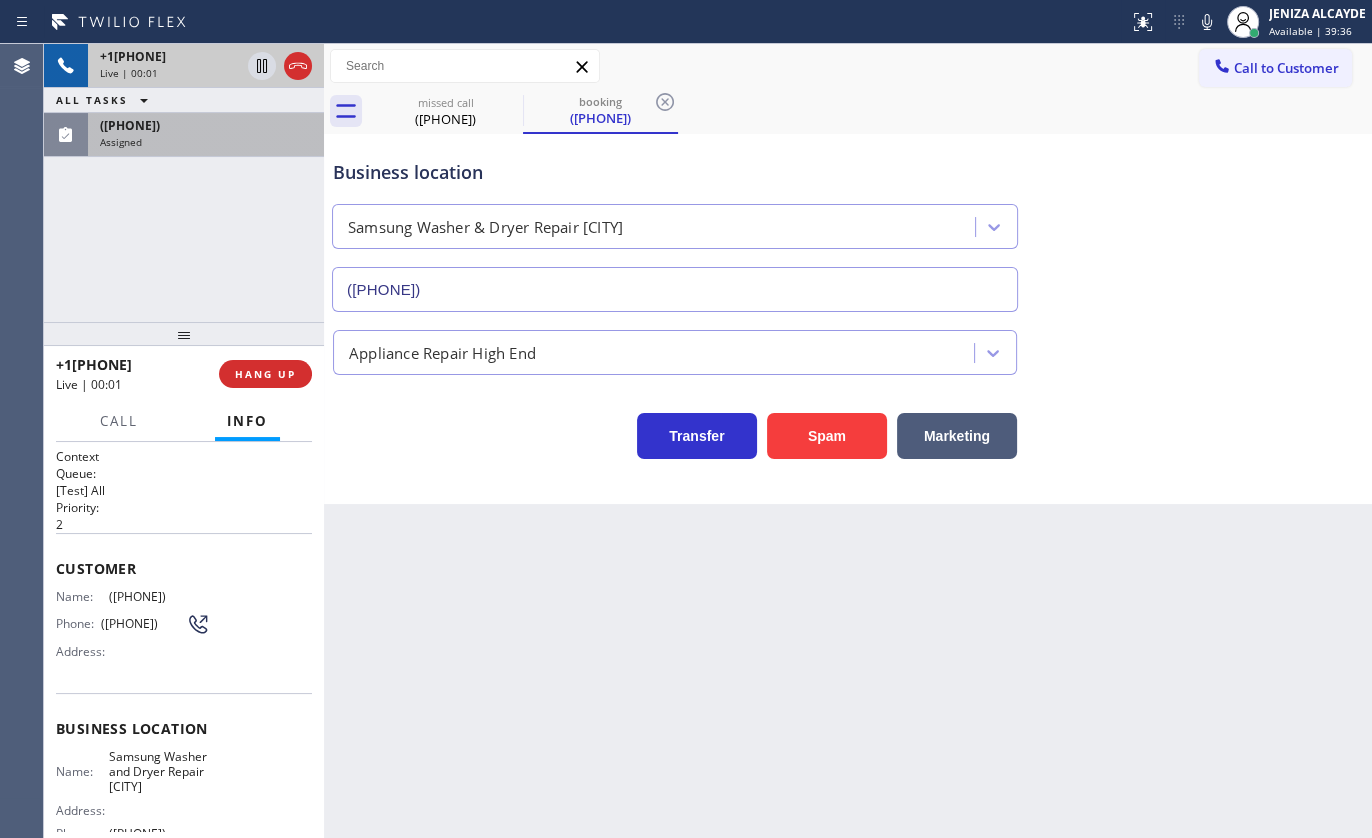 click on "+13392031374" at bounding box center (133, 56) 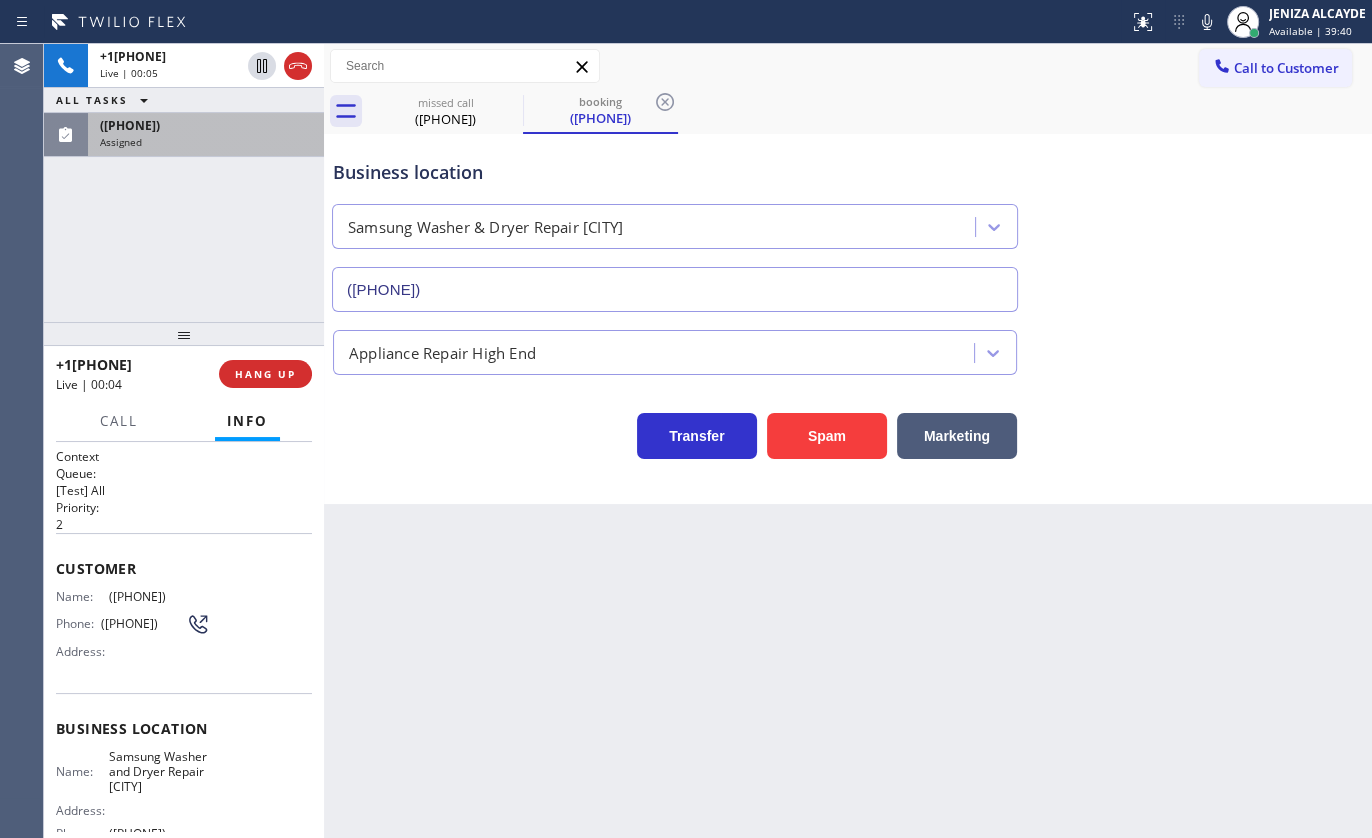click on "Assigned" at bounding box center [121, 142] 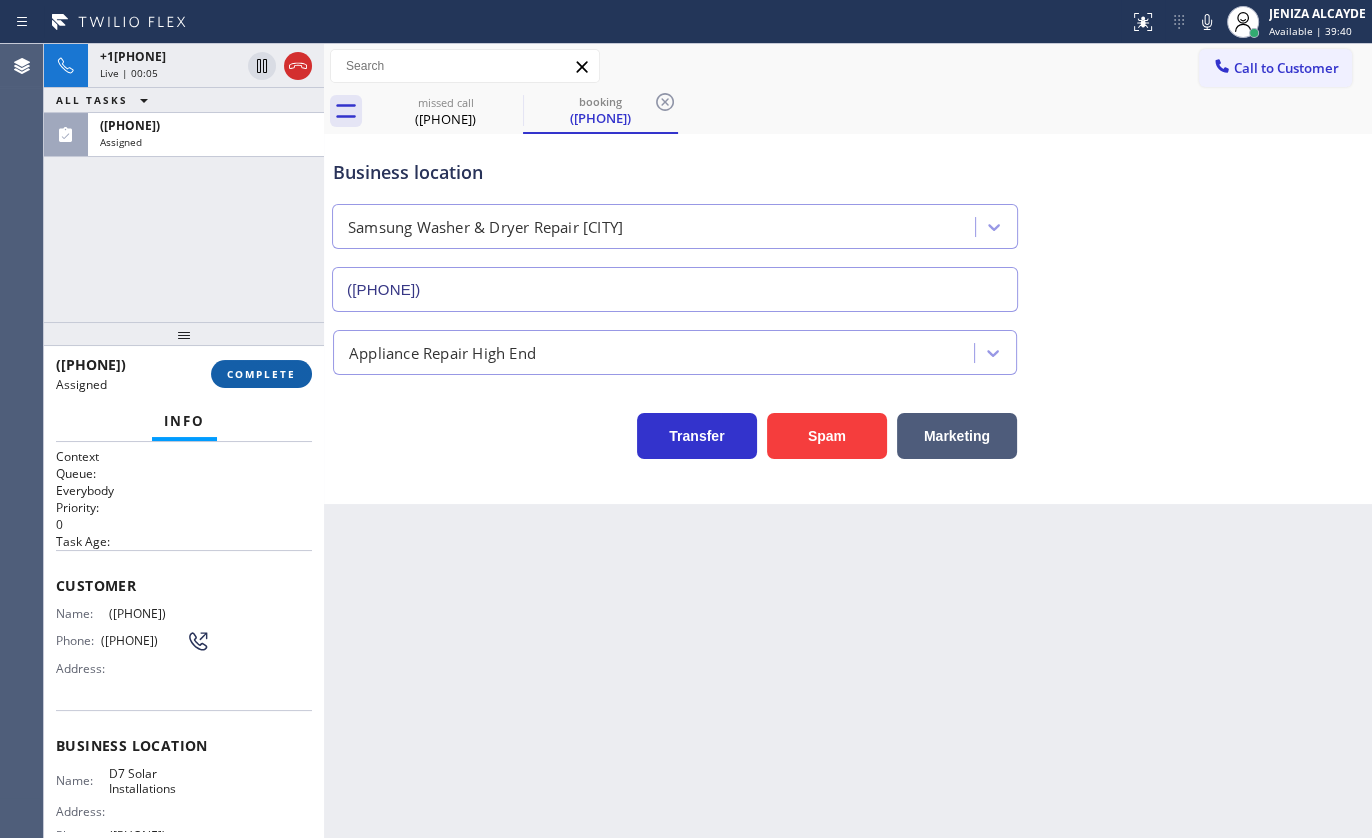 click on "COMPLETE" at bounding box center [261, 374] 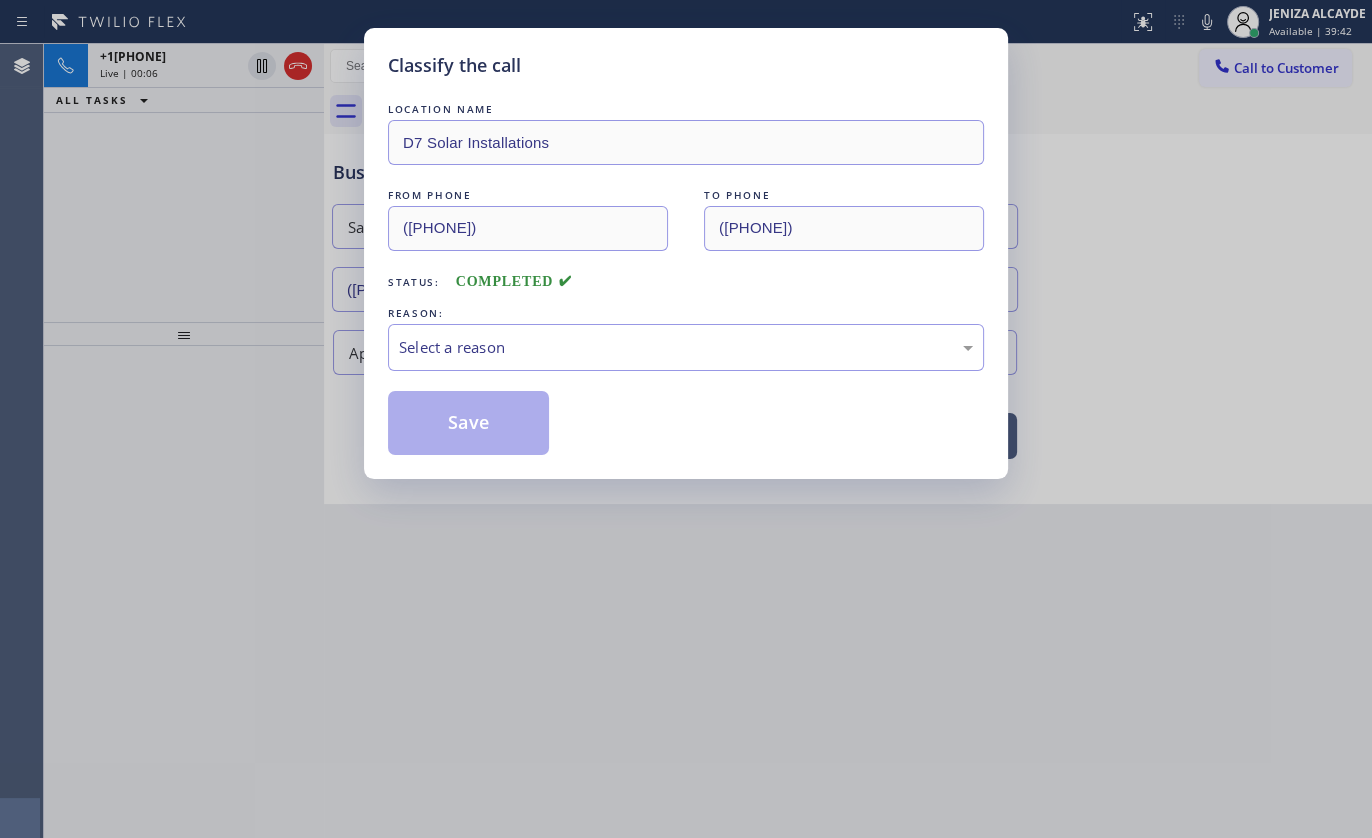 click on "LOCATION NAME D7 Solar Installations FROM PHONE (404) 433-4158 TO PHONE (855) 513-3328 Status: COMPLETED REASON: Select a reason Save" at bounding box center (686, 277) 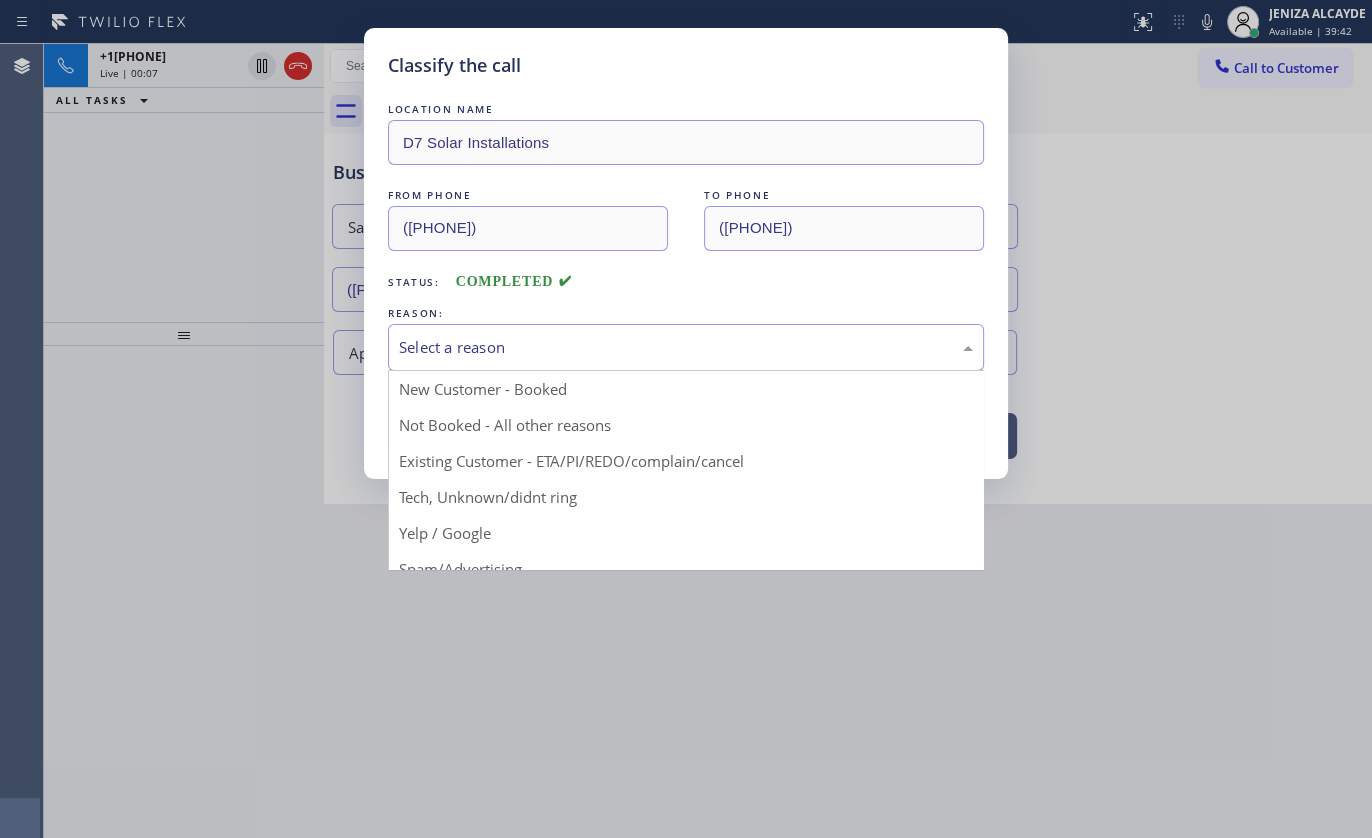click on "Select a reason" at bounding box center (686, 347) 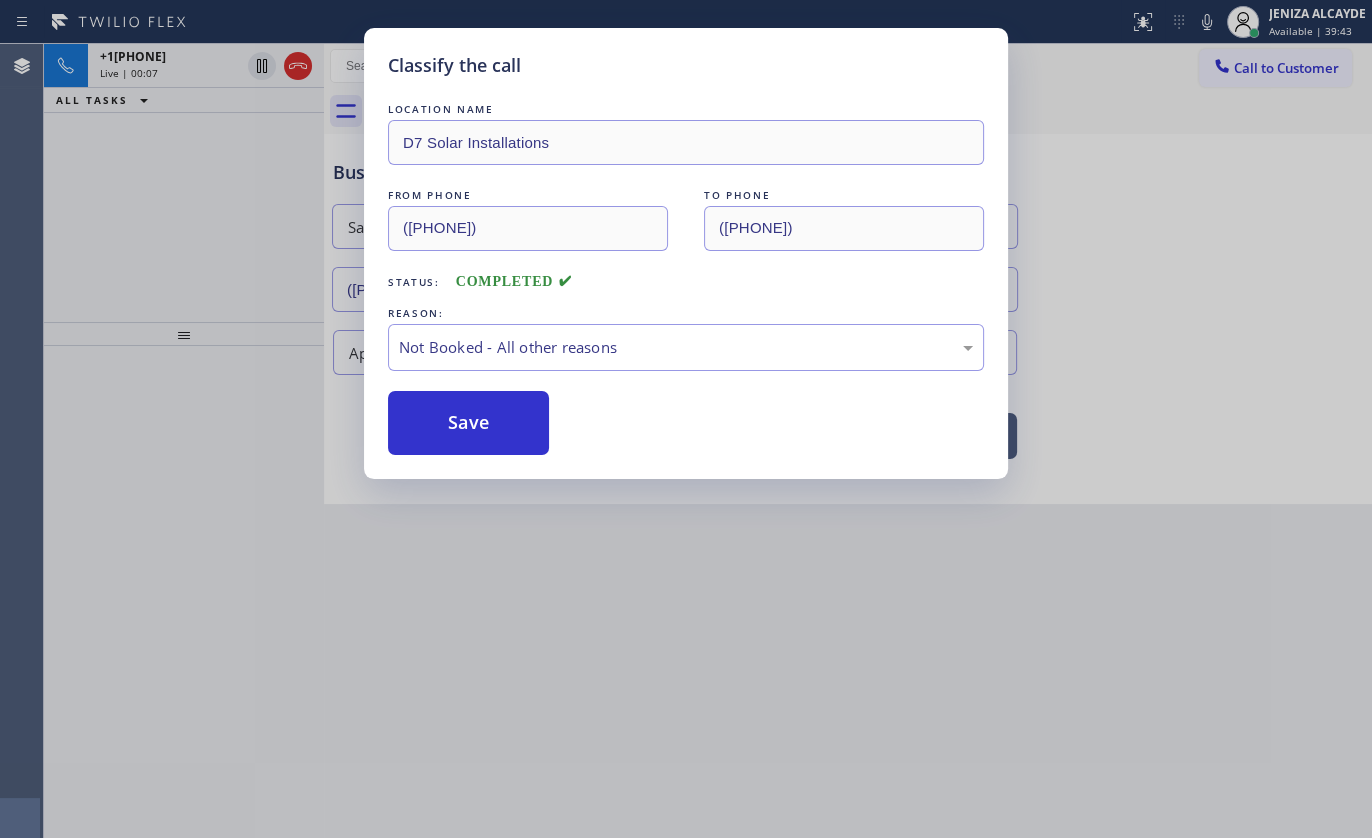 drag, startPoint x: 438, startPoint y: 413, endPoint x: 387, endPoint y: 309, distance: 115.83177 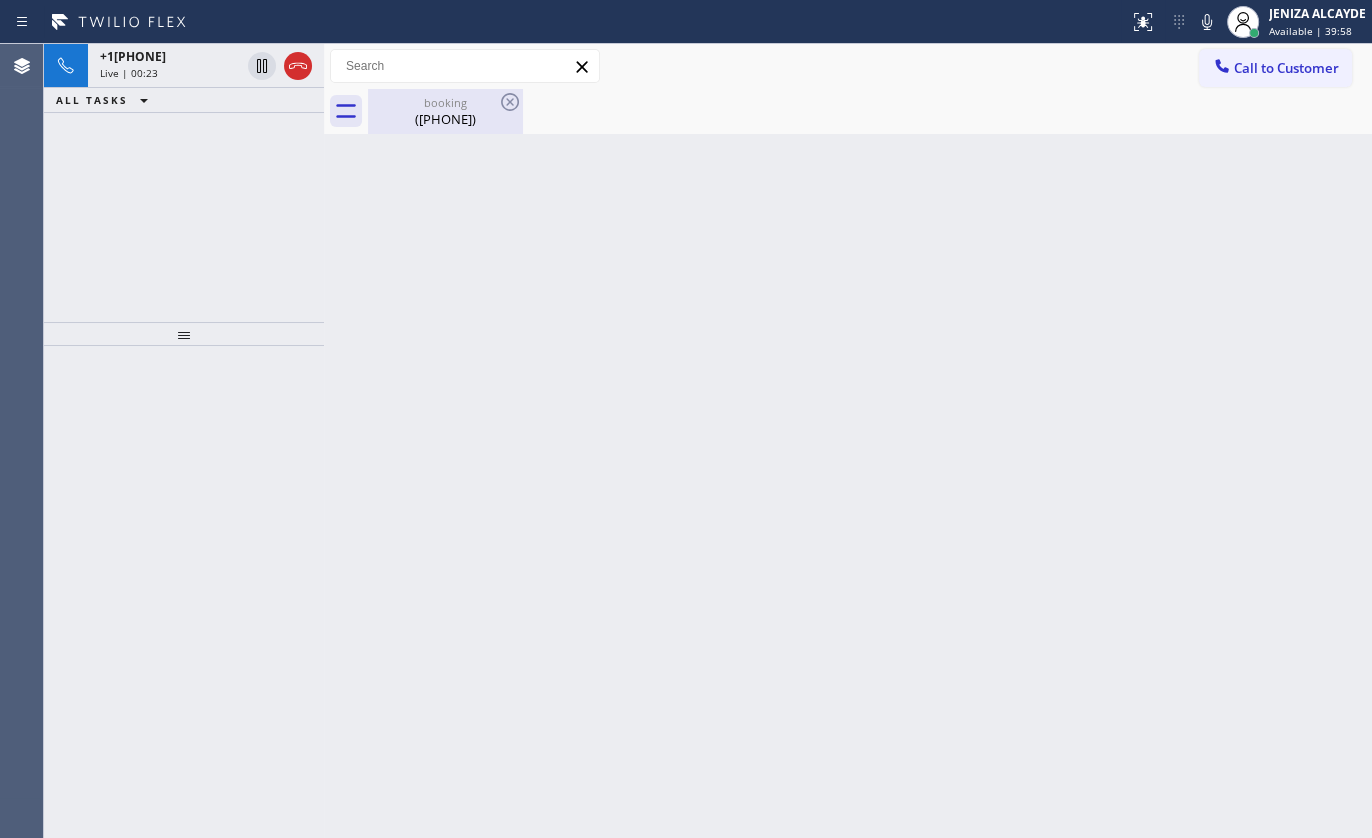 click on "(339) 203-1374" at bounding box center (445, 119) 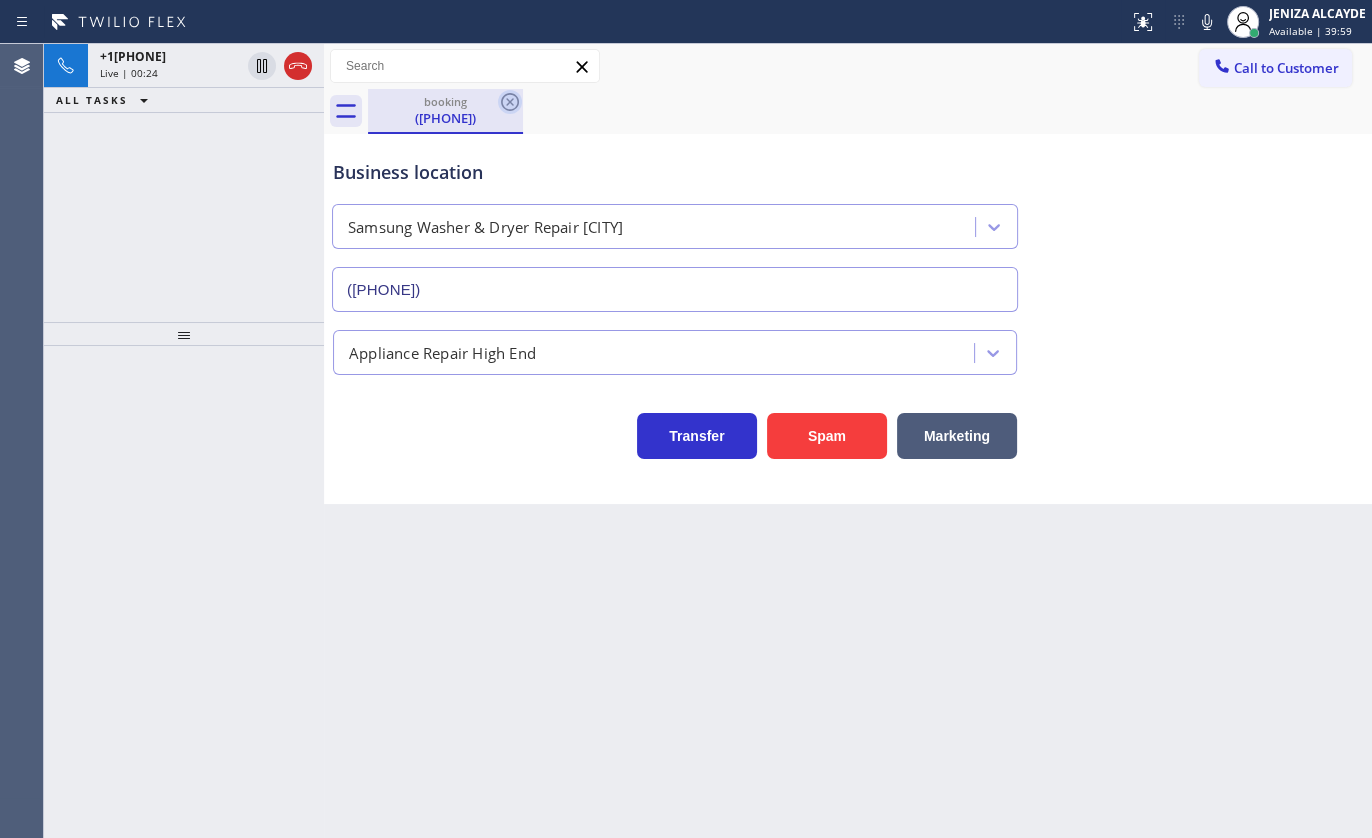 click 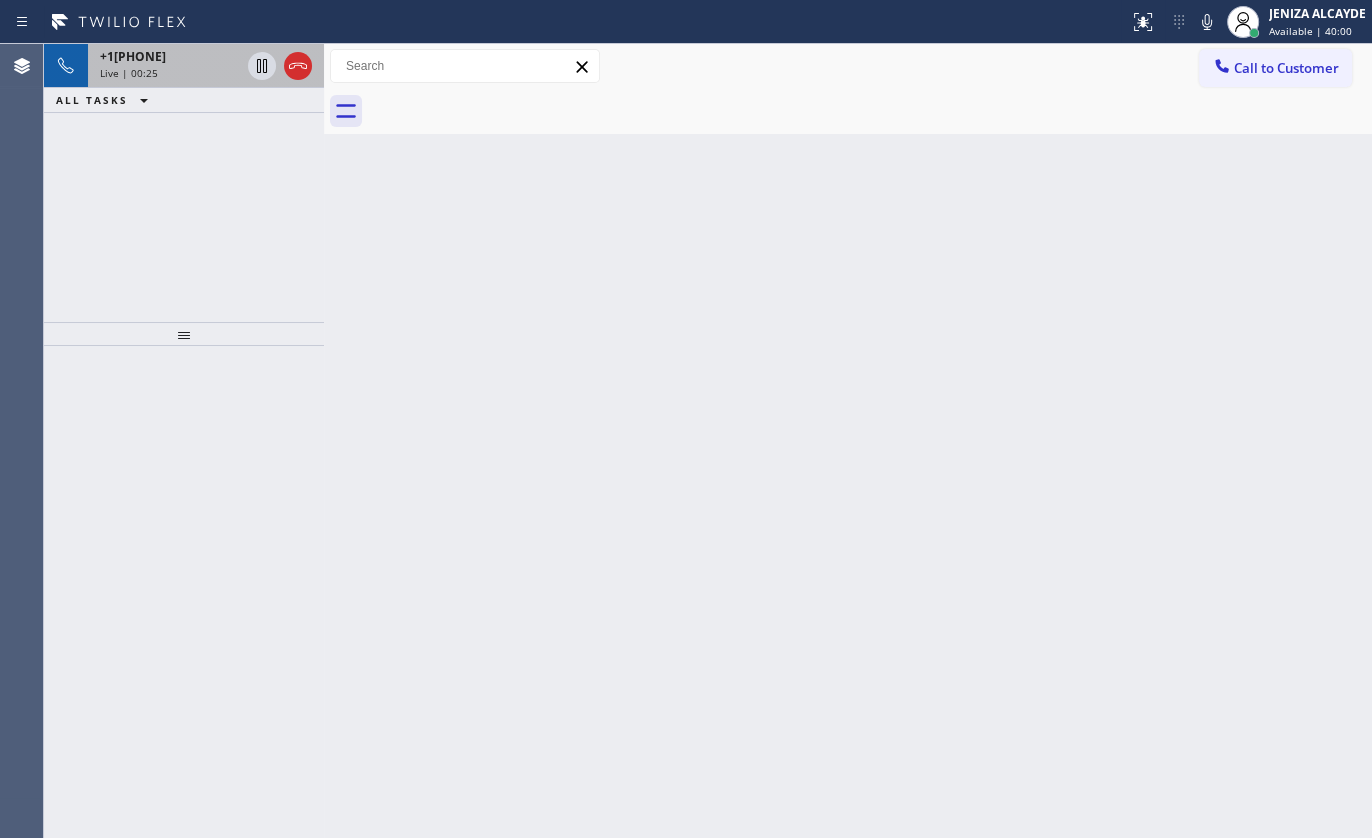 click on "Live | 00:25" at bounding box center [129, 73] 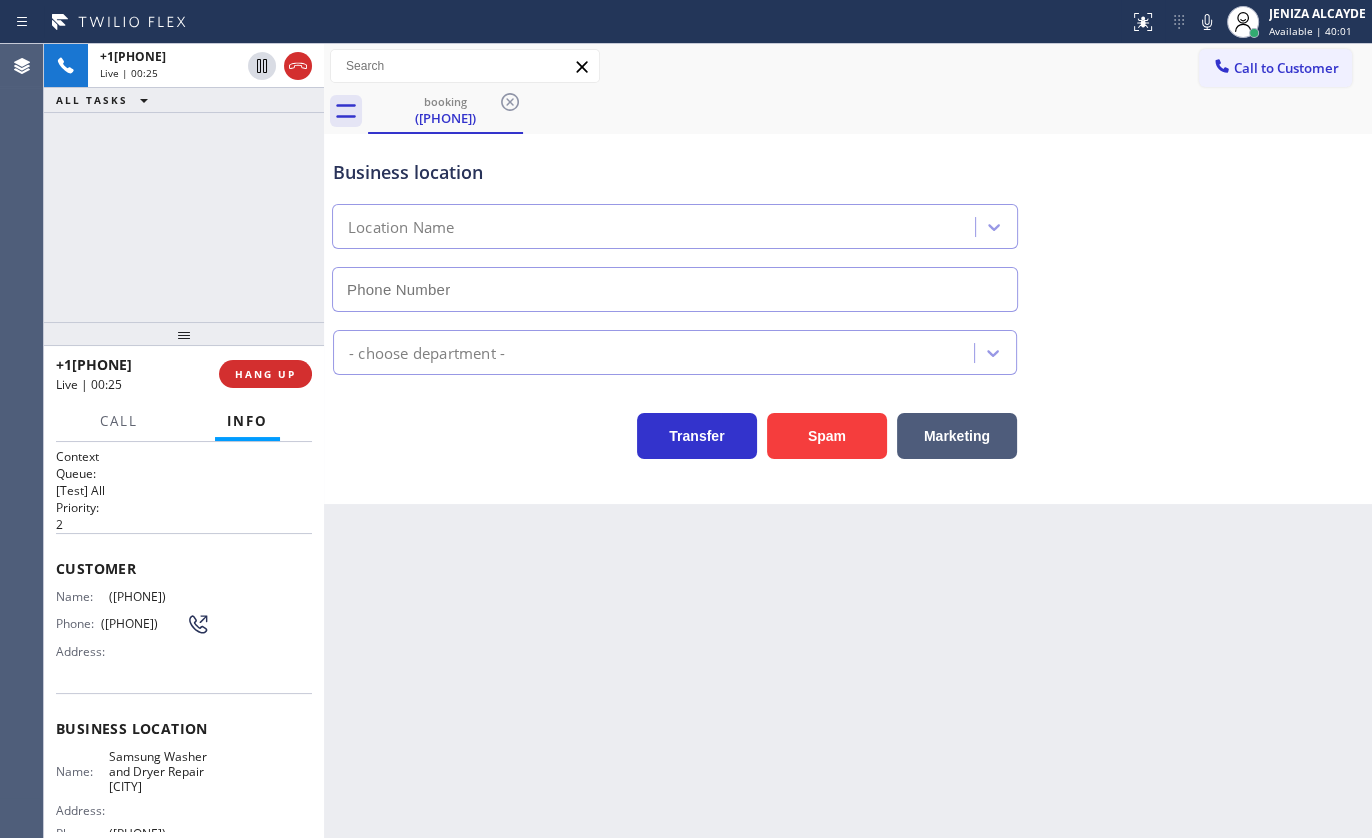 type on "(339) 888-9303" 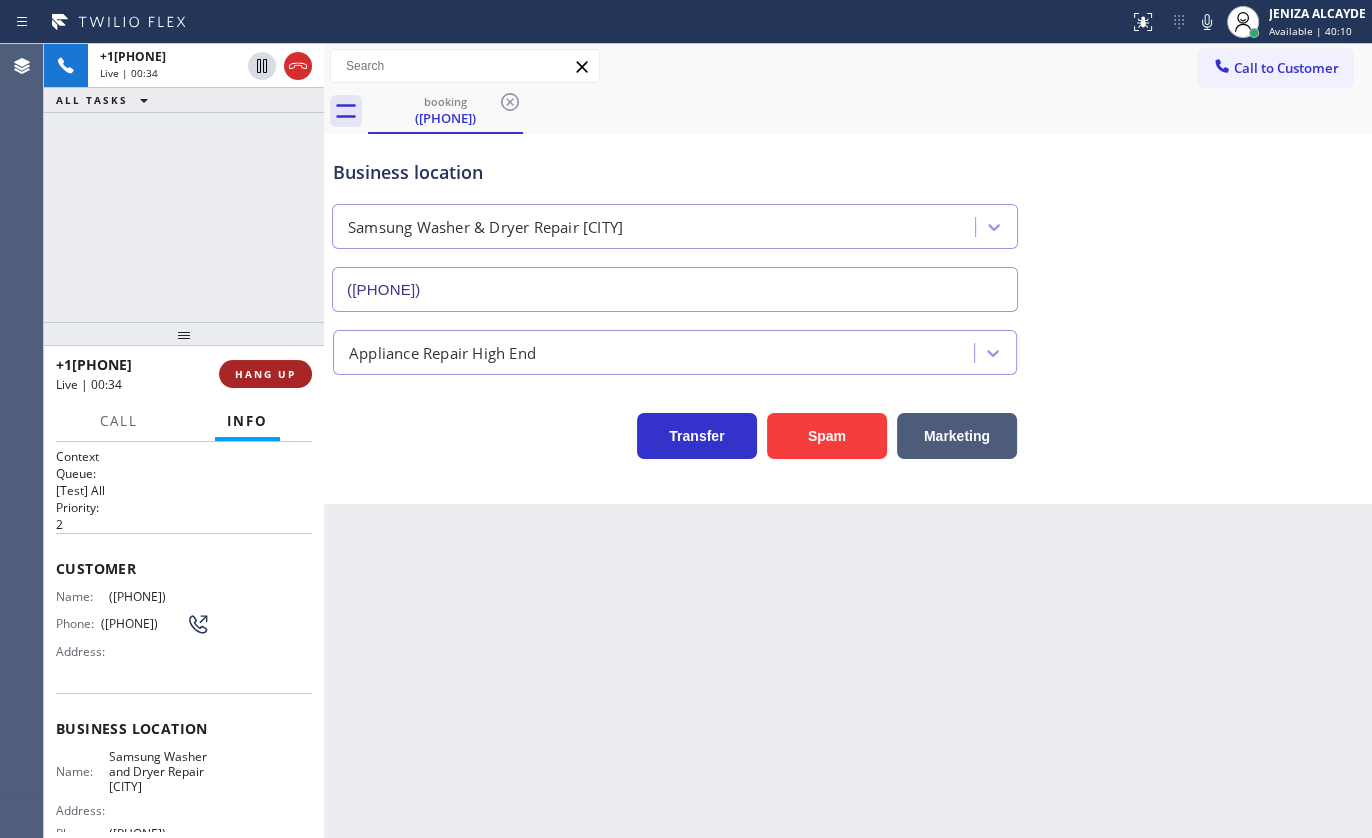 click on "HANG UP" at bounding box center (265, 374) 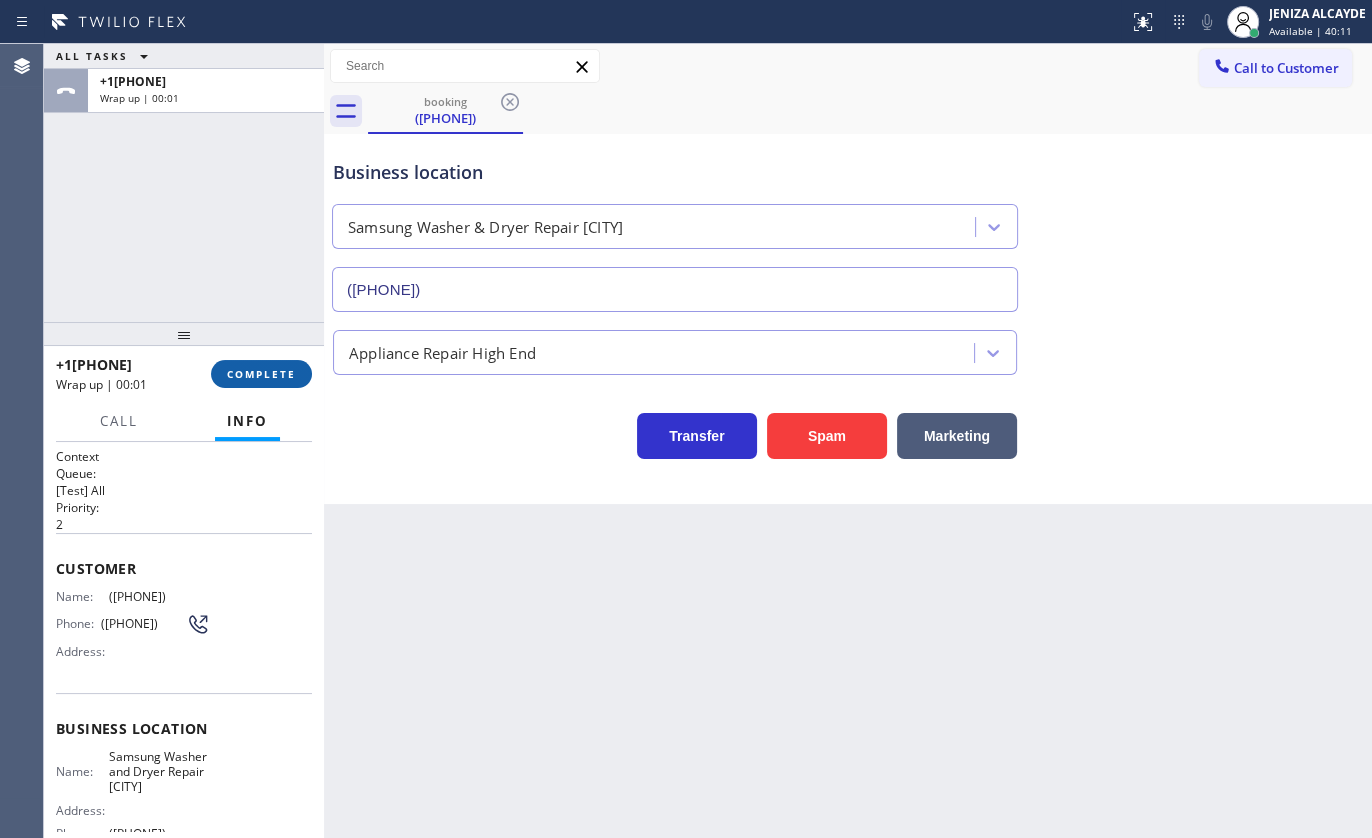 click on "COMPLETE" at bounding box center (261, 374) 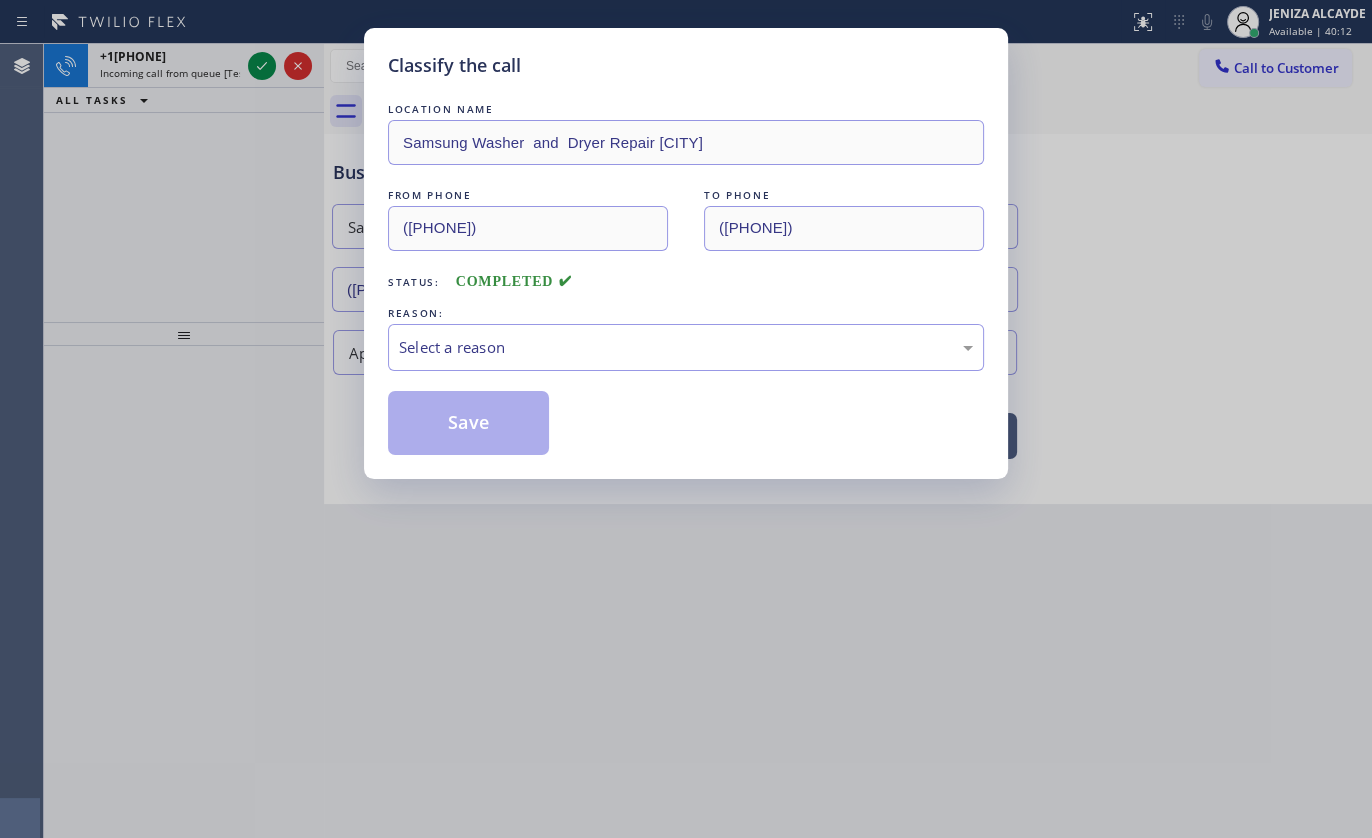 click on "Select a reason" at bounding box center [686, 347] 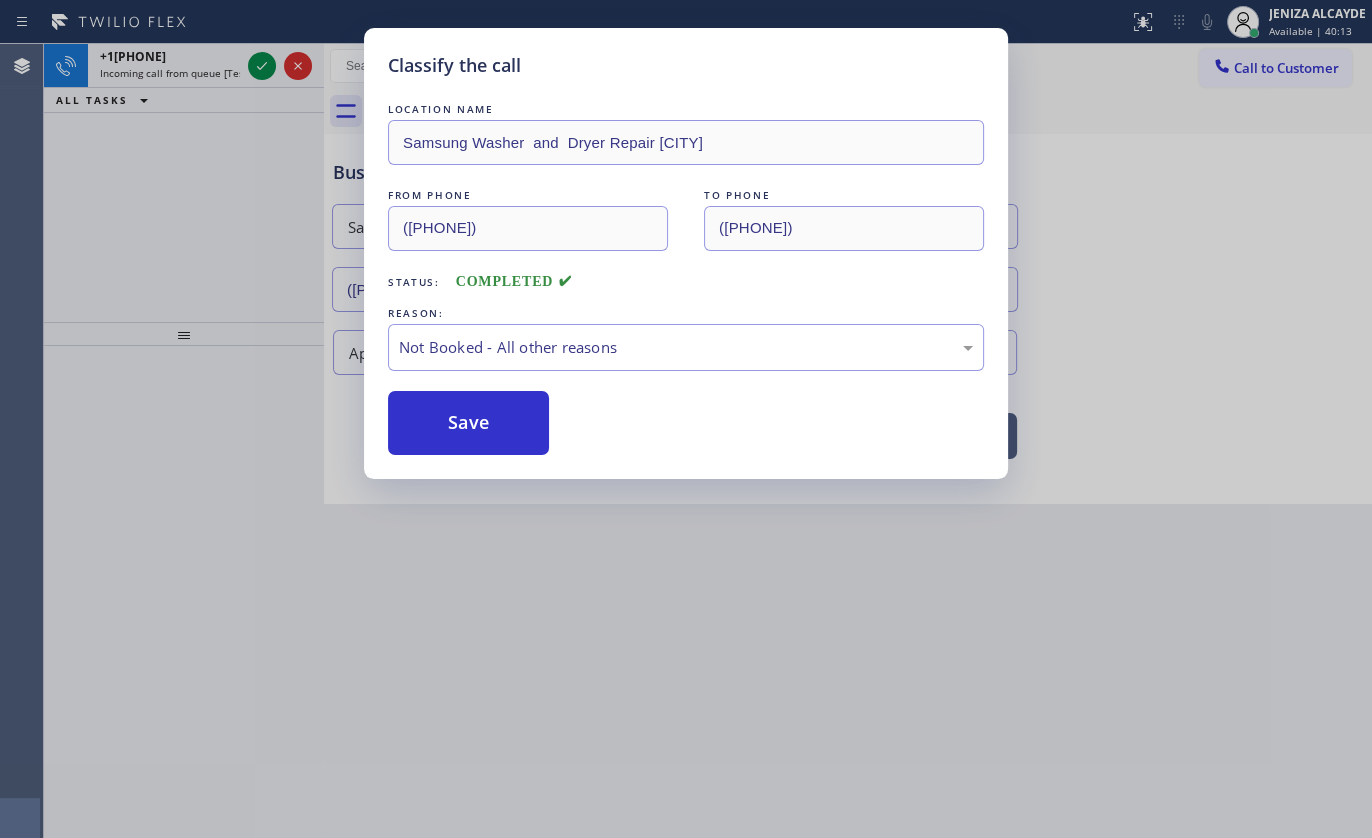 click on "Save" at bounding box center [468, 423] 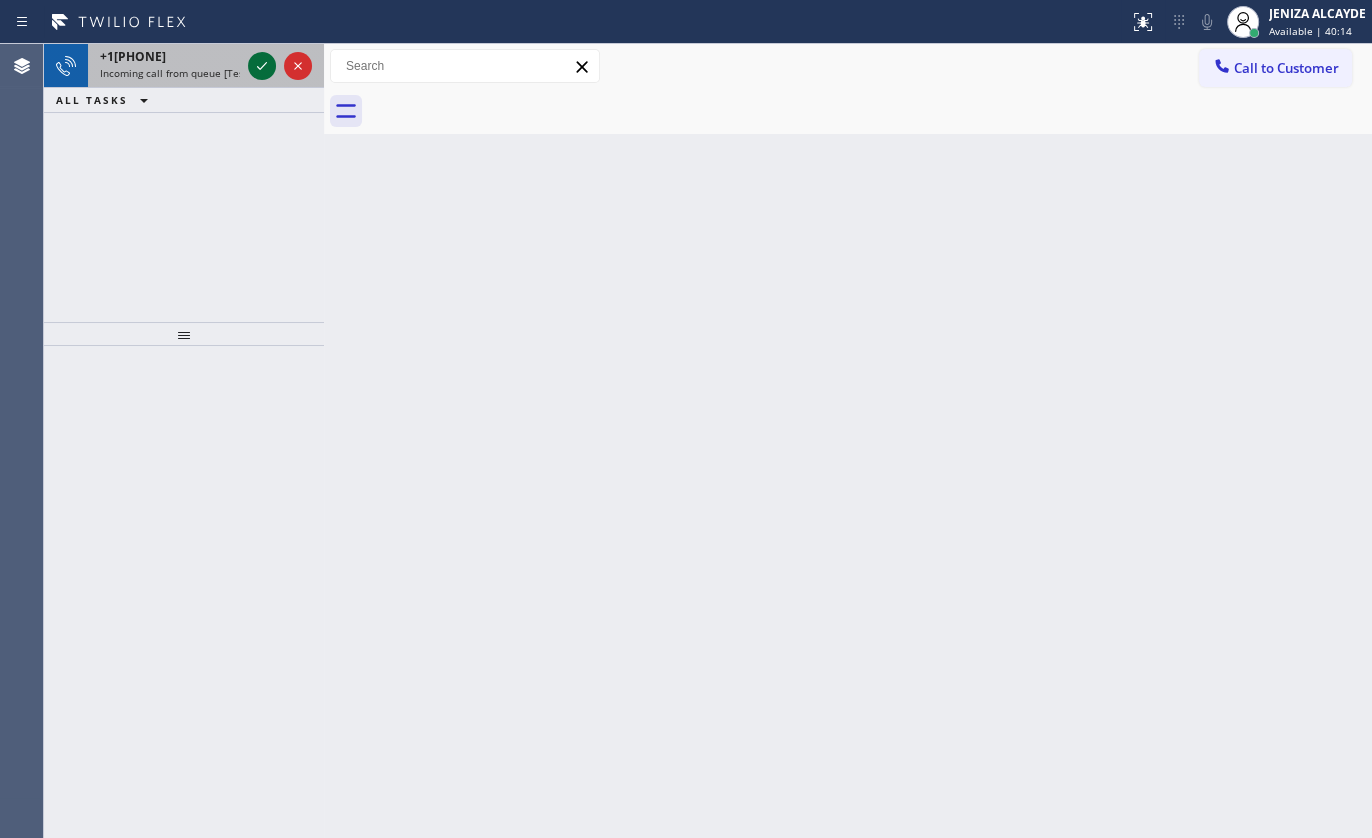 click 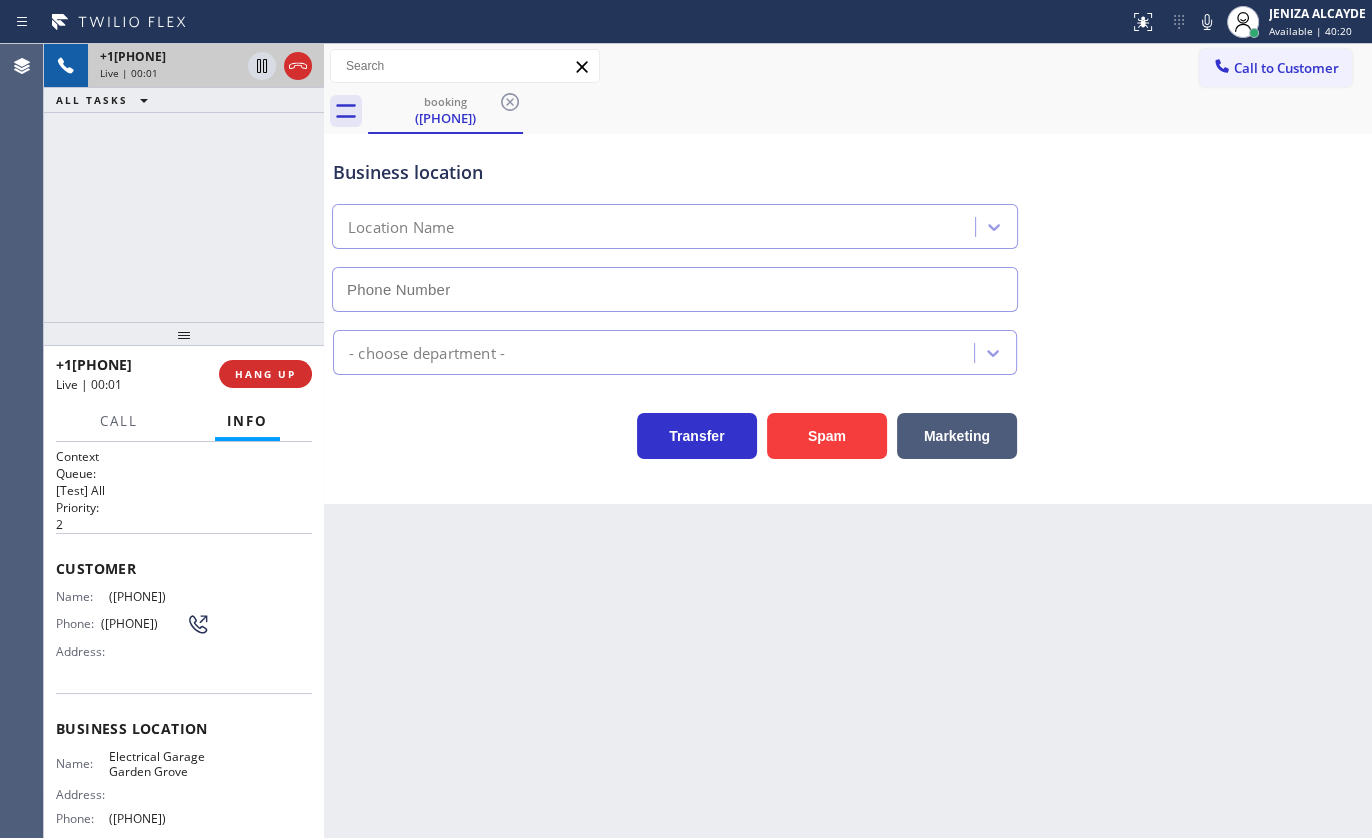 type on "(714) 364-1101" 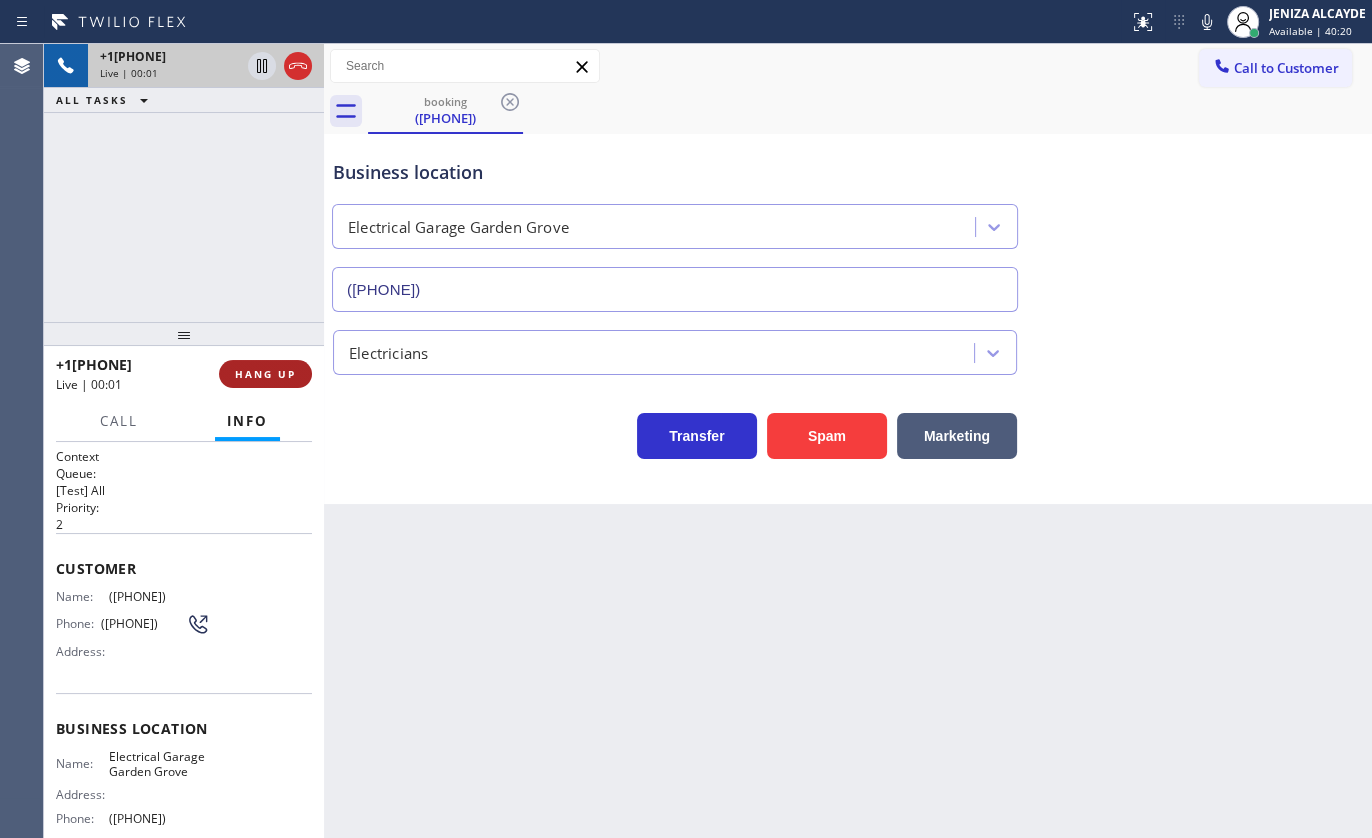 click on "HANG UP" at bounding box center (265, 374) 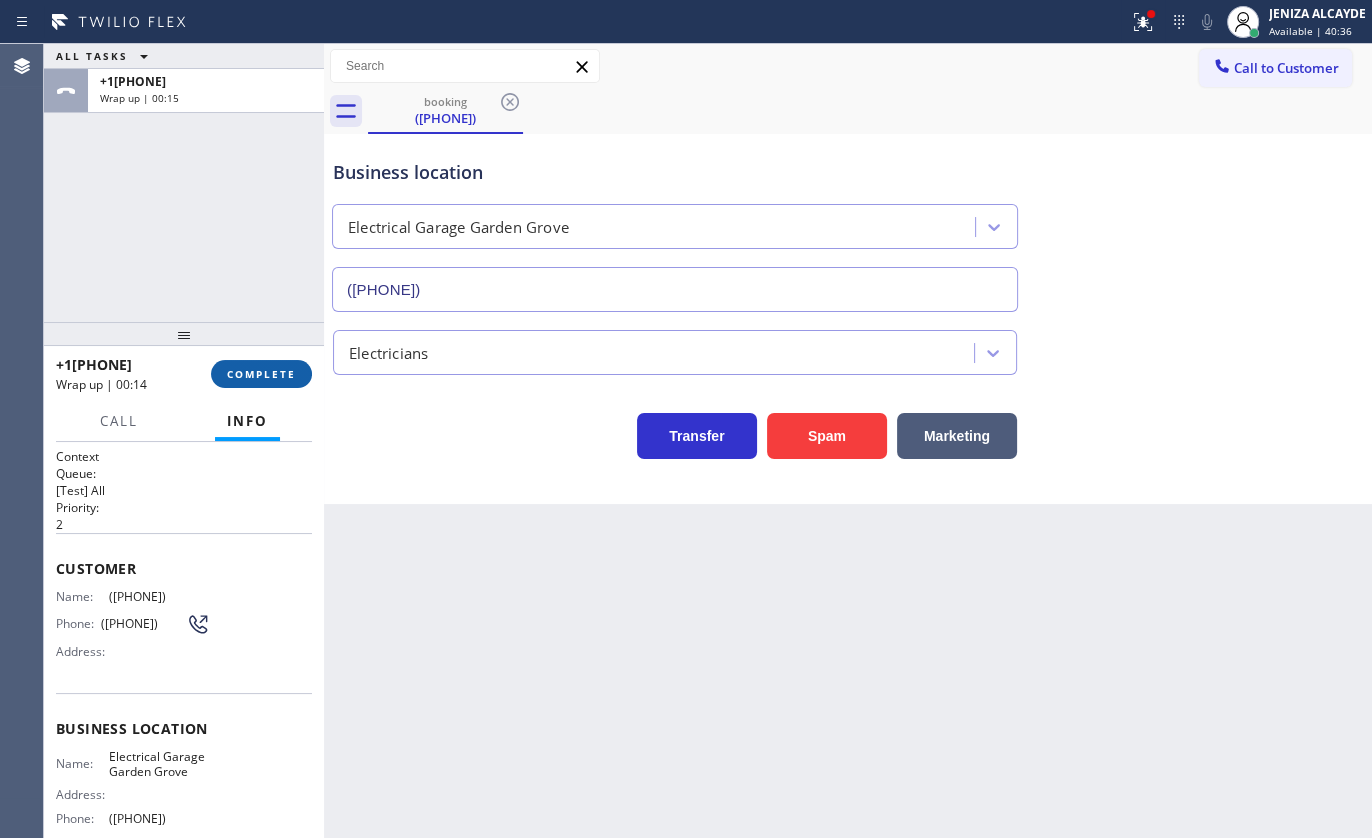 click on "COMPLETE" at bounding box center [261, 374] 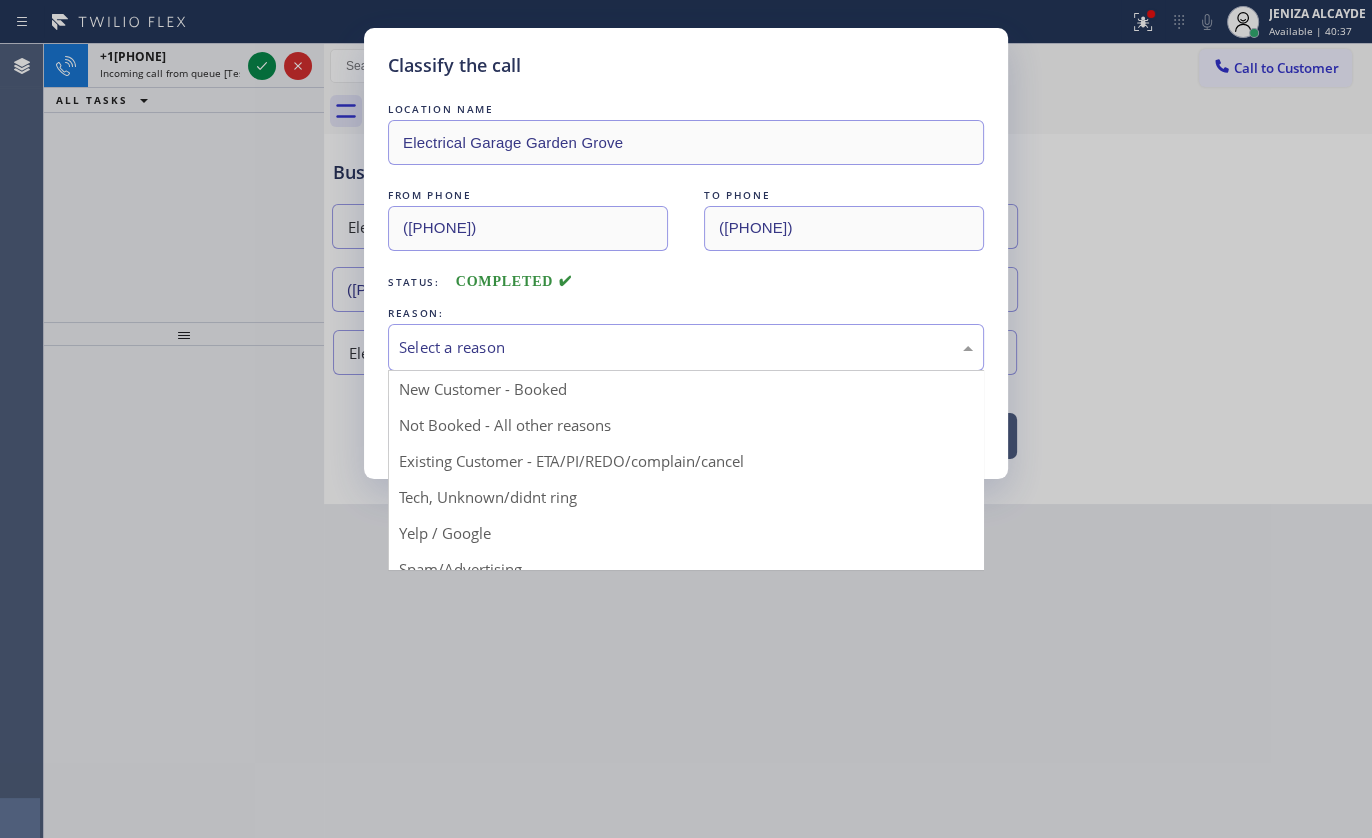 click on "Select a reason" at bounding box center [686, 347] 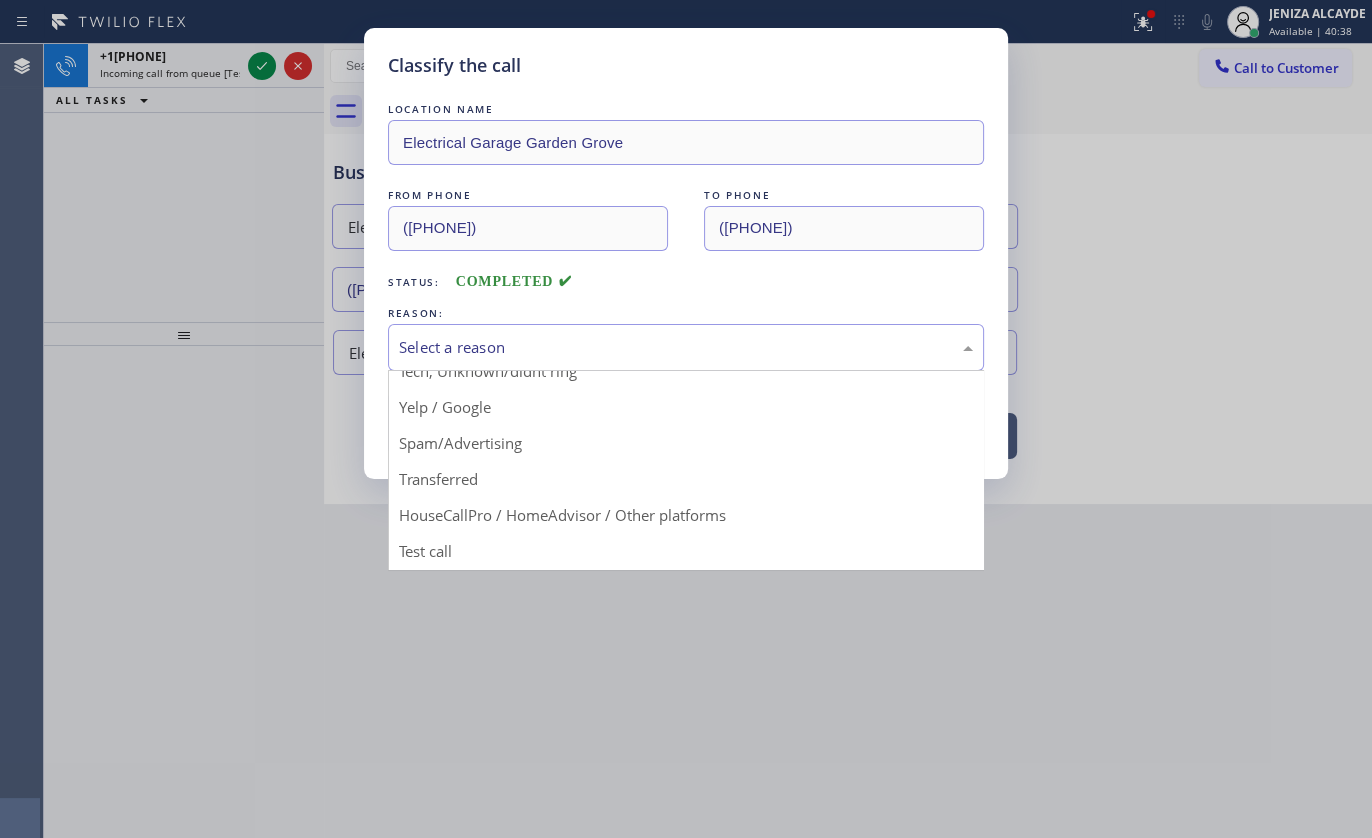 scroll, scrollTop: 133, scrollLeft: 0, axis: vertical 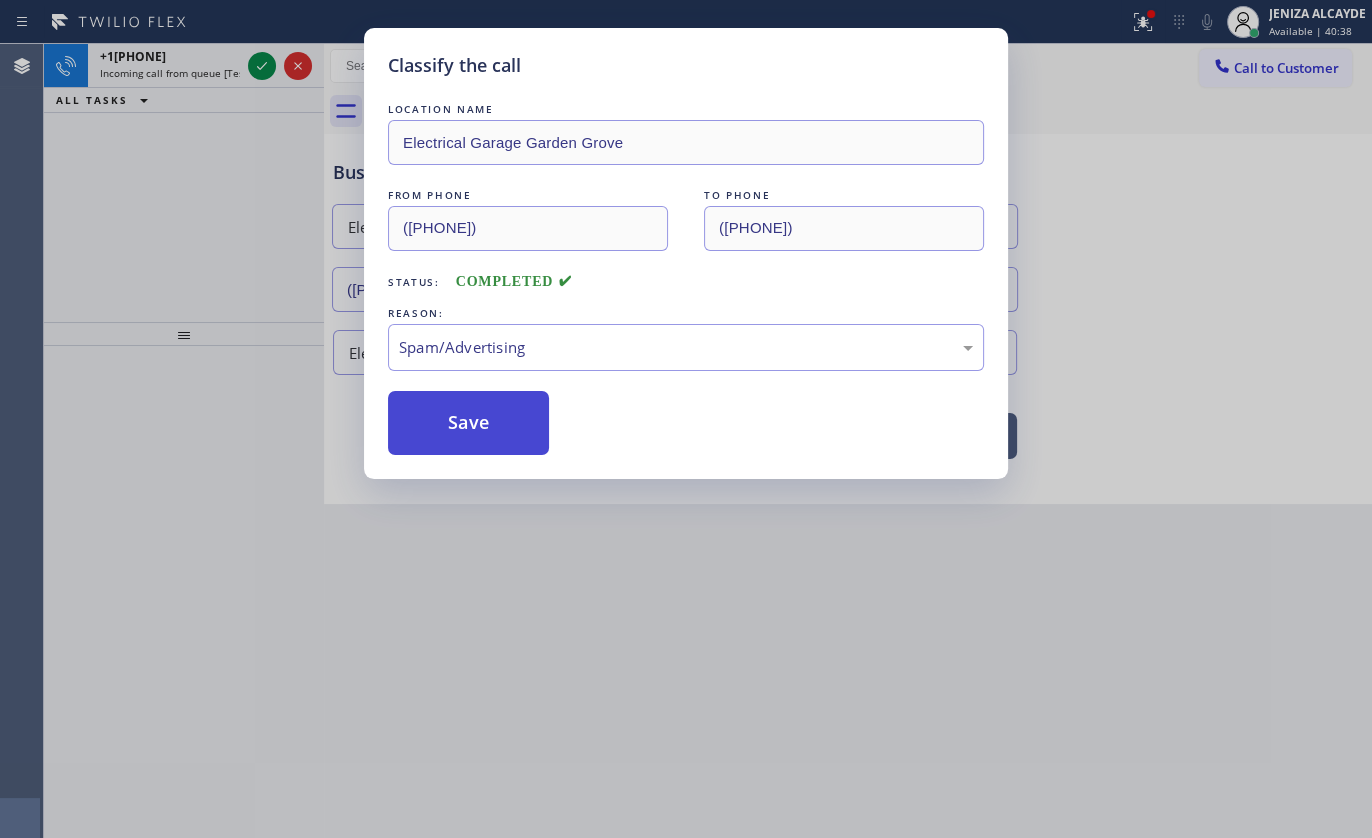 click on "Save" at bounding box center (468, 423) 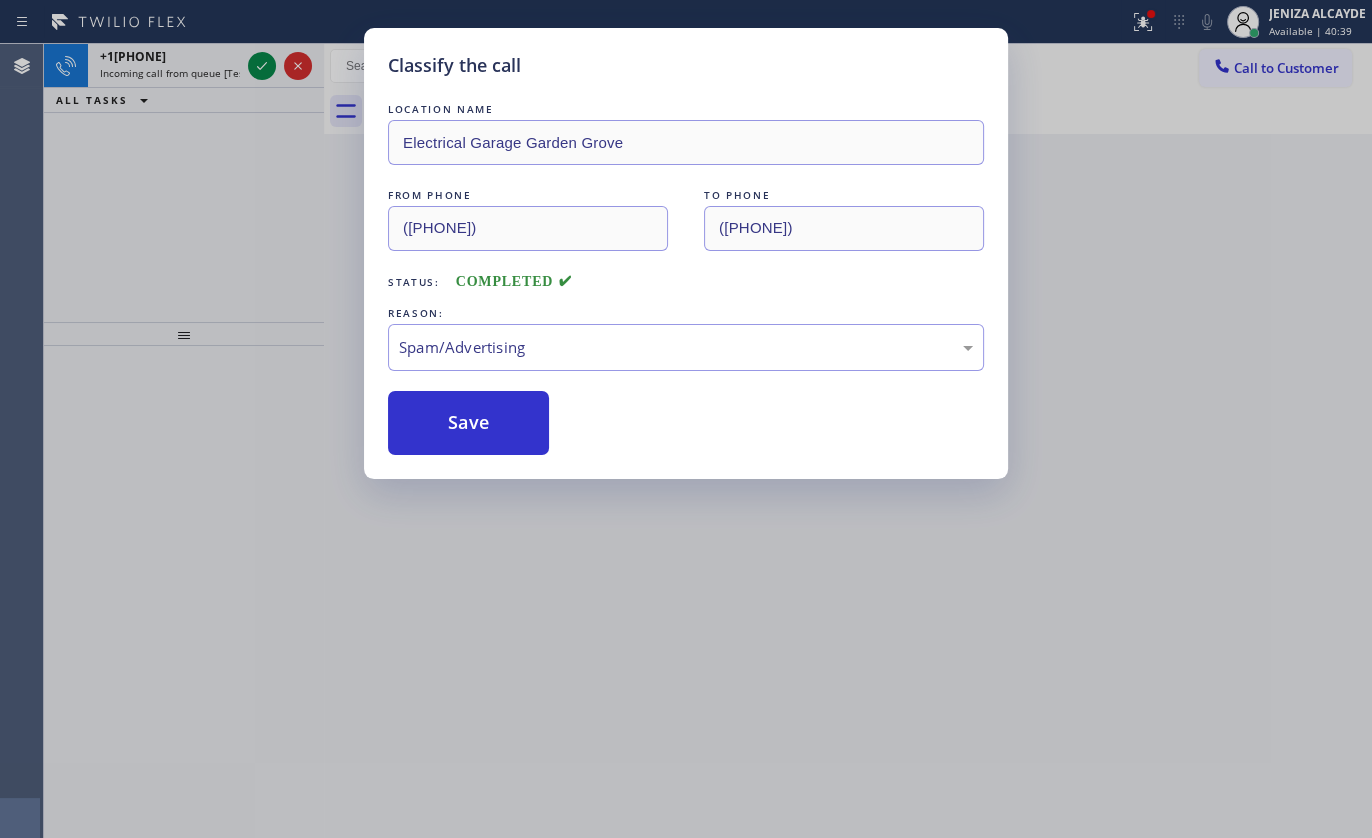 click on "Classify the call LOCATION NAME Same Day Subzero Repair Greater Carrollwood FROM PHONE (727) 629-9802 TO PHONE (727) 758-4096 Status: COMPLETED REASON: Not Booked - All other reasons Save Classify the call LOCATION NAME Griffith Park Plumbing FROM PHONE (213) 471-5286 TO PHONE (213) 397-0176 Status: COMPLETED REASON: Spam/Advertising Save Classify the call LOCATION NAME D7 Solar Installations FROM PHONE (404) 433-4158 TO PHONE (855) 513-3328 Status: COMPLETED REASON: Not Booked - All other reasons Save Classify the call LOCATION NAME Samsung Washer  and  Dryer Repair Lynn FROM PHONE (339) 203-1374 TO PHONE (339) 888-9303 Status: COMPLETED REASON: Not Booked - All other reasons Save Classify the call LOCATION NAME Electrical Garage Garden Grove FROM PHONE (714) 258-2138 TO PHONE (714) 364-1101 Status: COMPLETED REASON: Spam/Advertising Save +18059975132 Incoming call from queue [Test] All ALL TASKS ALL TASKS ACTIVE TASKS TASKS IN WRAP UP Transfer Back to Dashboard Change Sender ID Customers Technicians Call" at bounding box center [708, 441] 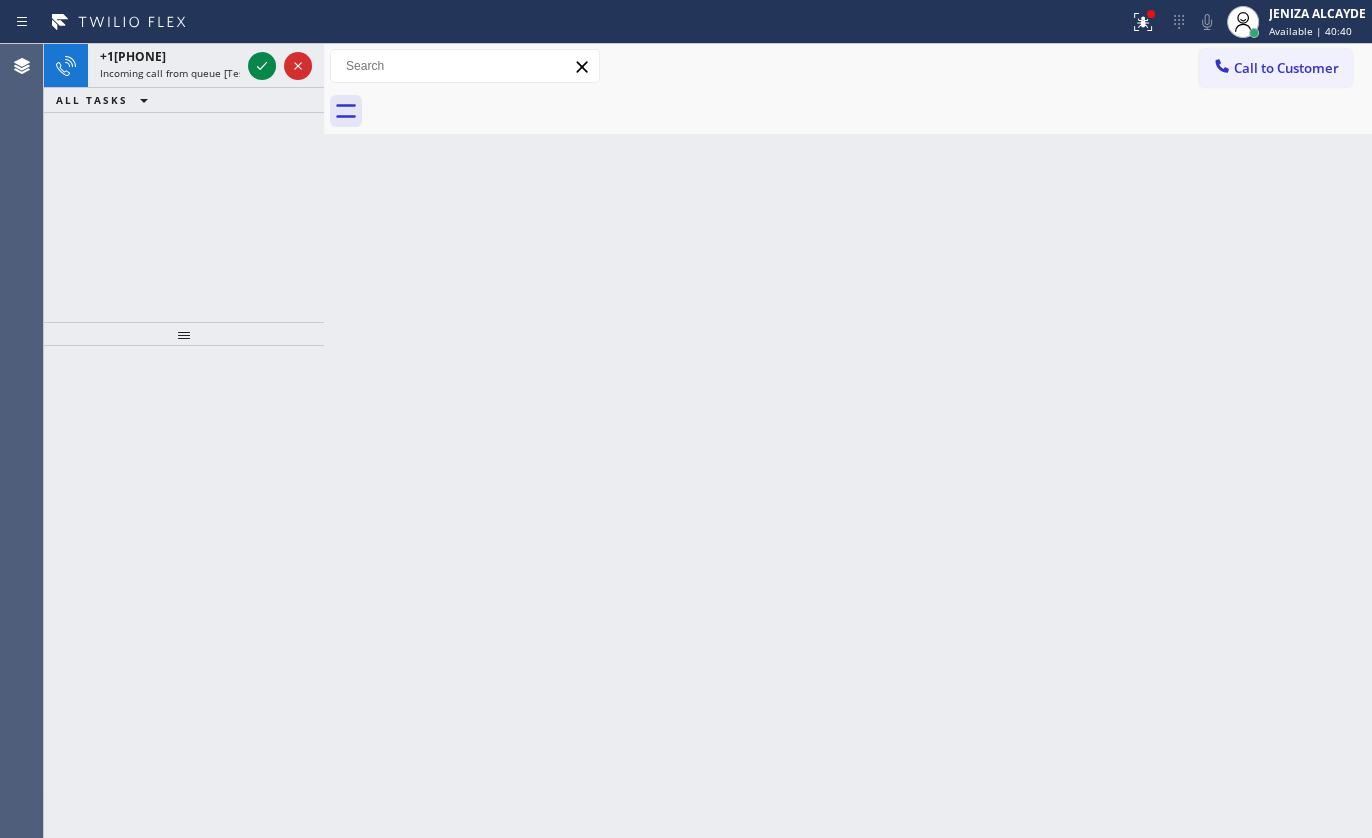 click 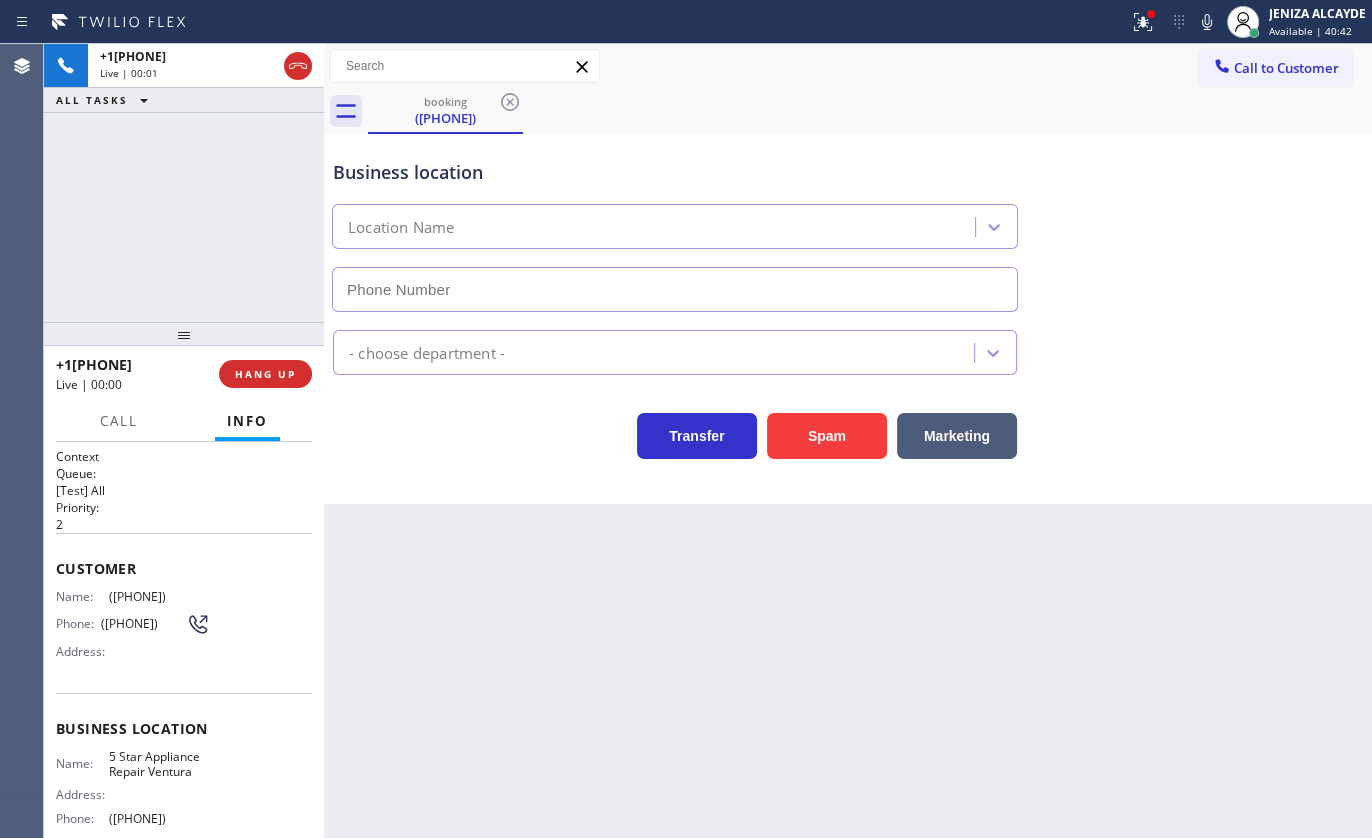 type on "(805) 360-3808" 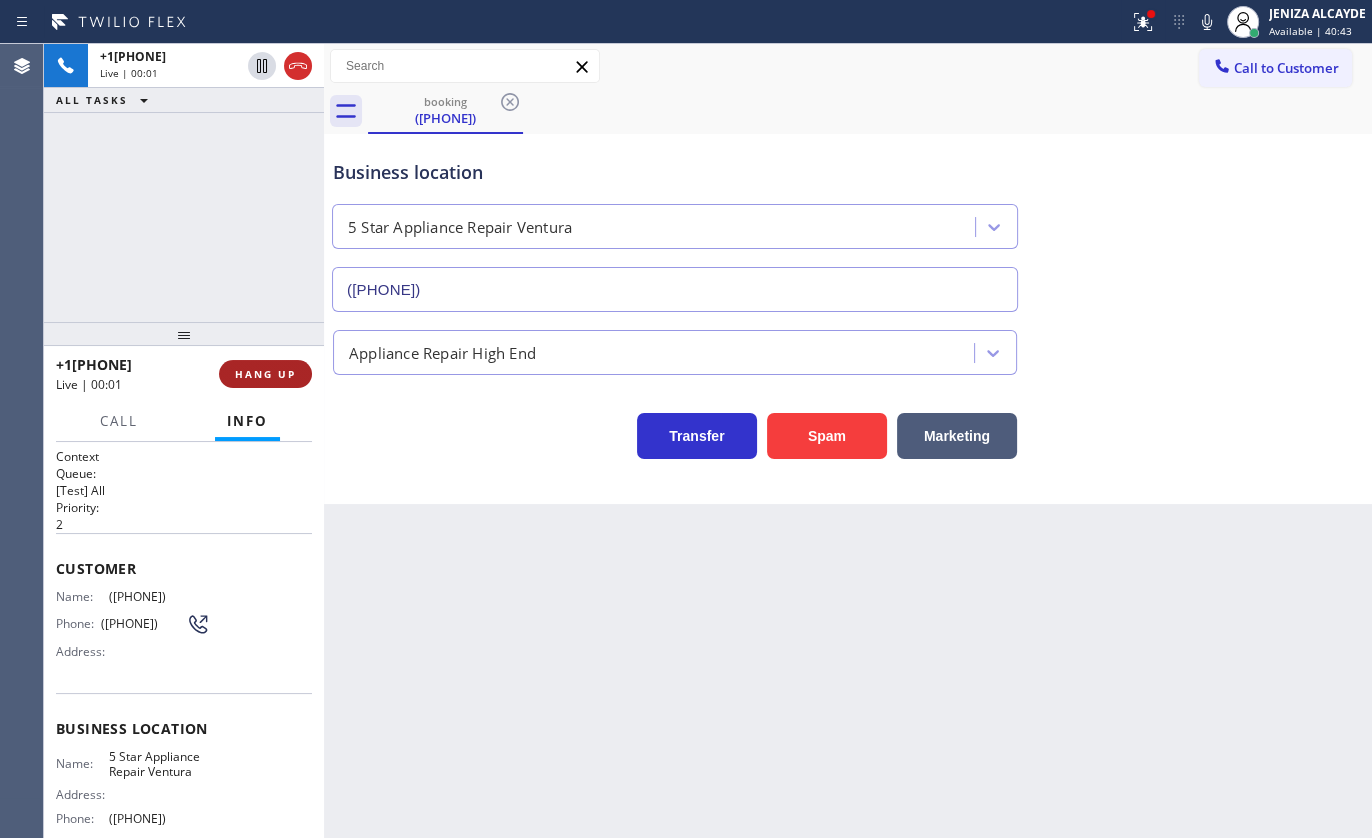 click on "HANG UP" at bounding box center [265, 374] 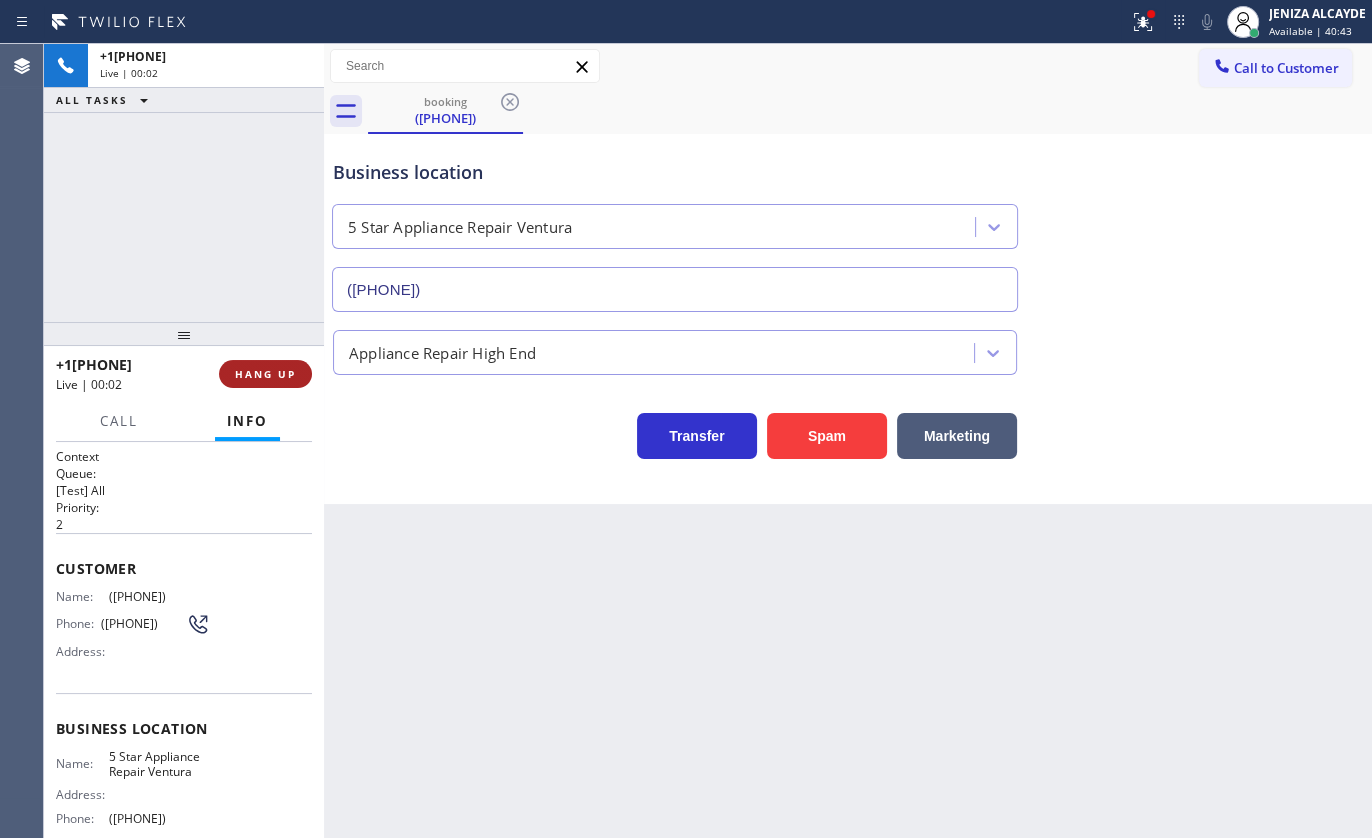 click on "HANG UP" at bounding box center [265, 374] 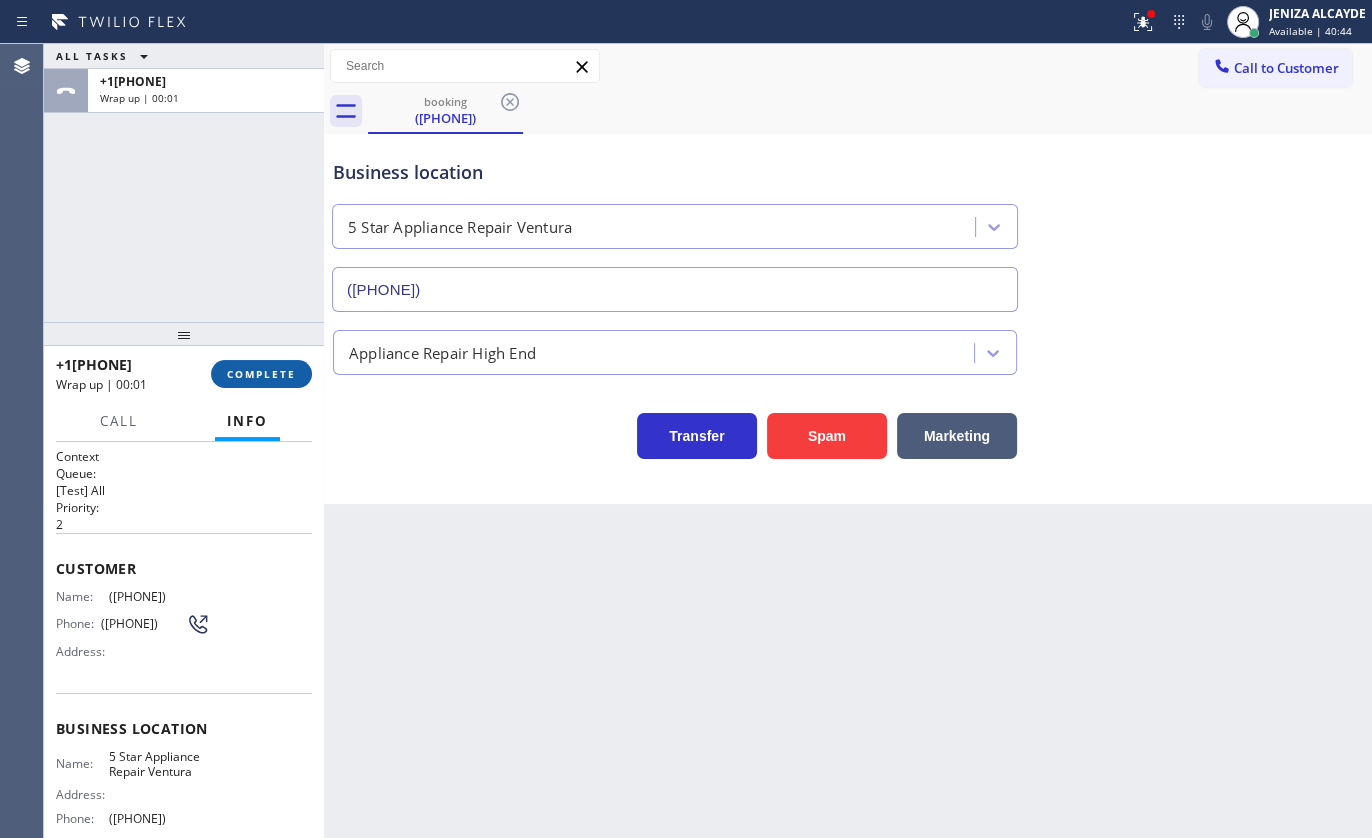click on "COMPLETE" at bounding box center [261, 374] 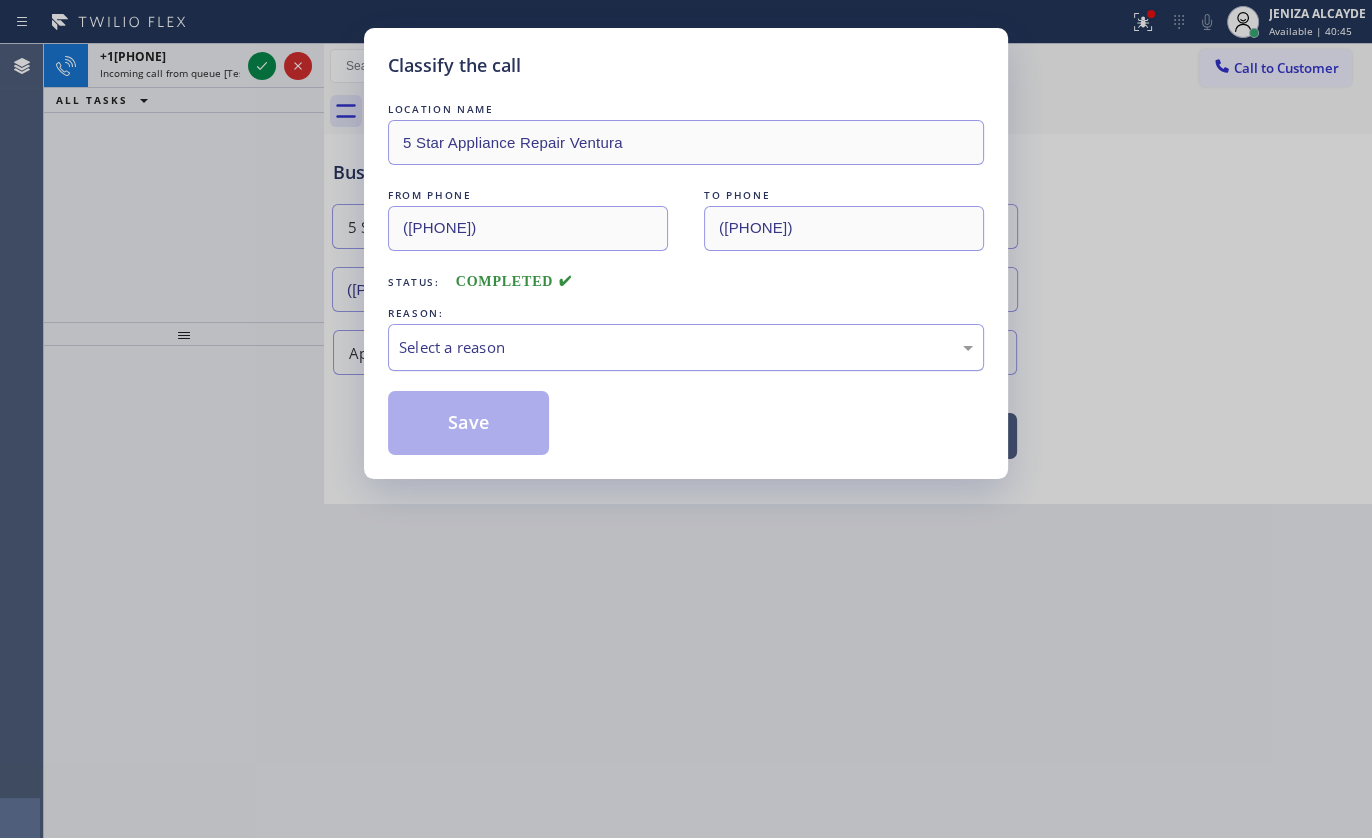 click on "Select a reason" at bounding box center (686, 347) 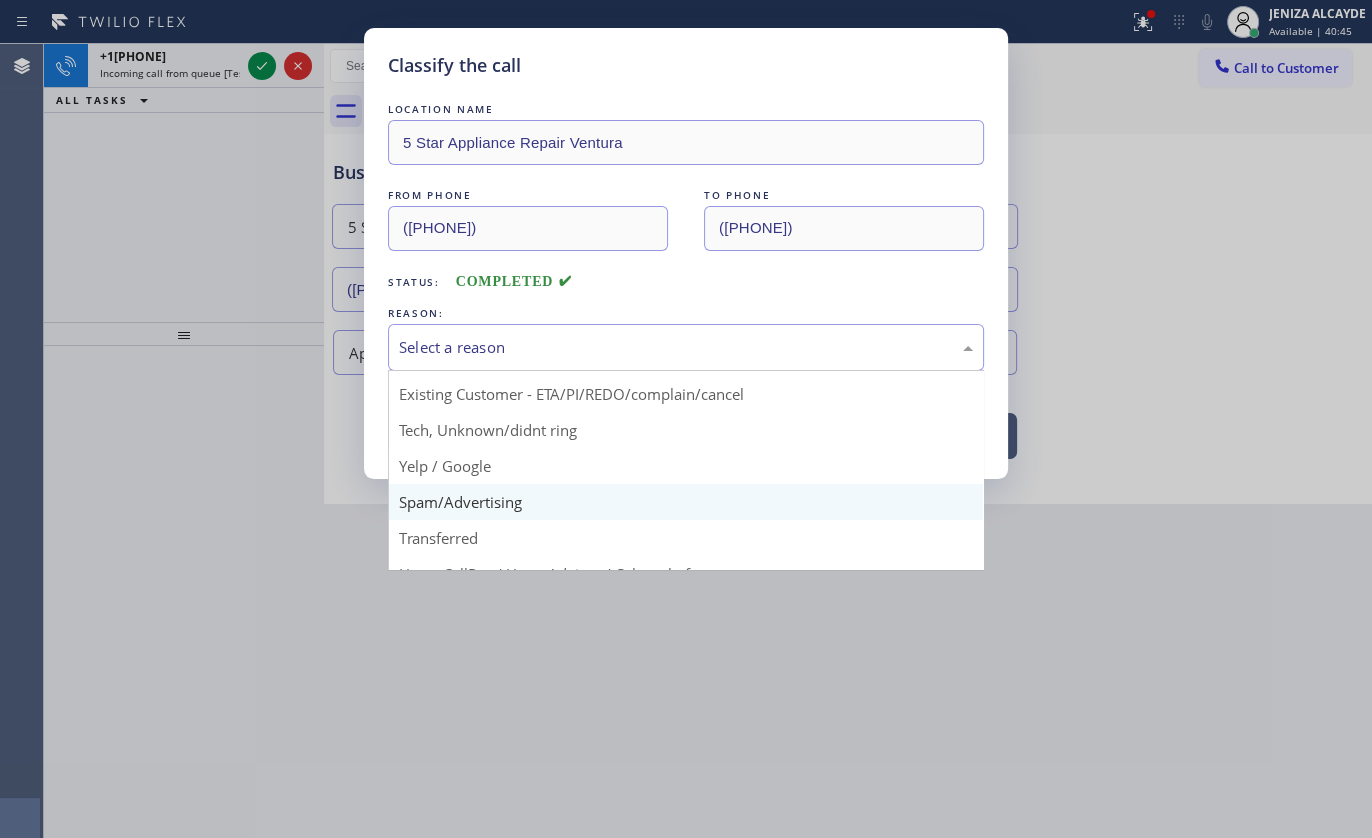 scroll, scrollTop: 133, scrollLeft: 0, axis: vertical 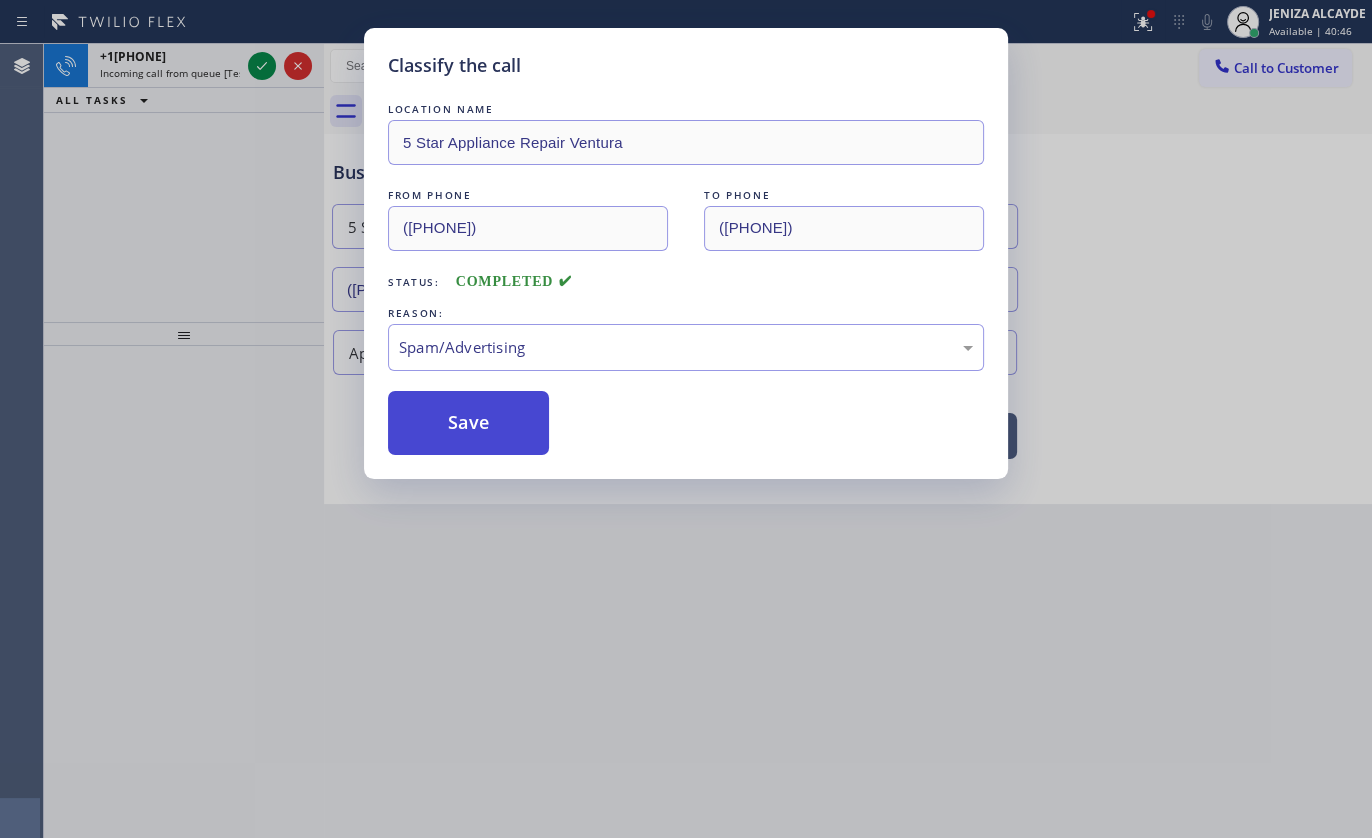 click on "Save" at bounding box center [468, 423] 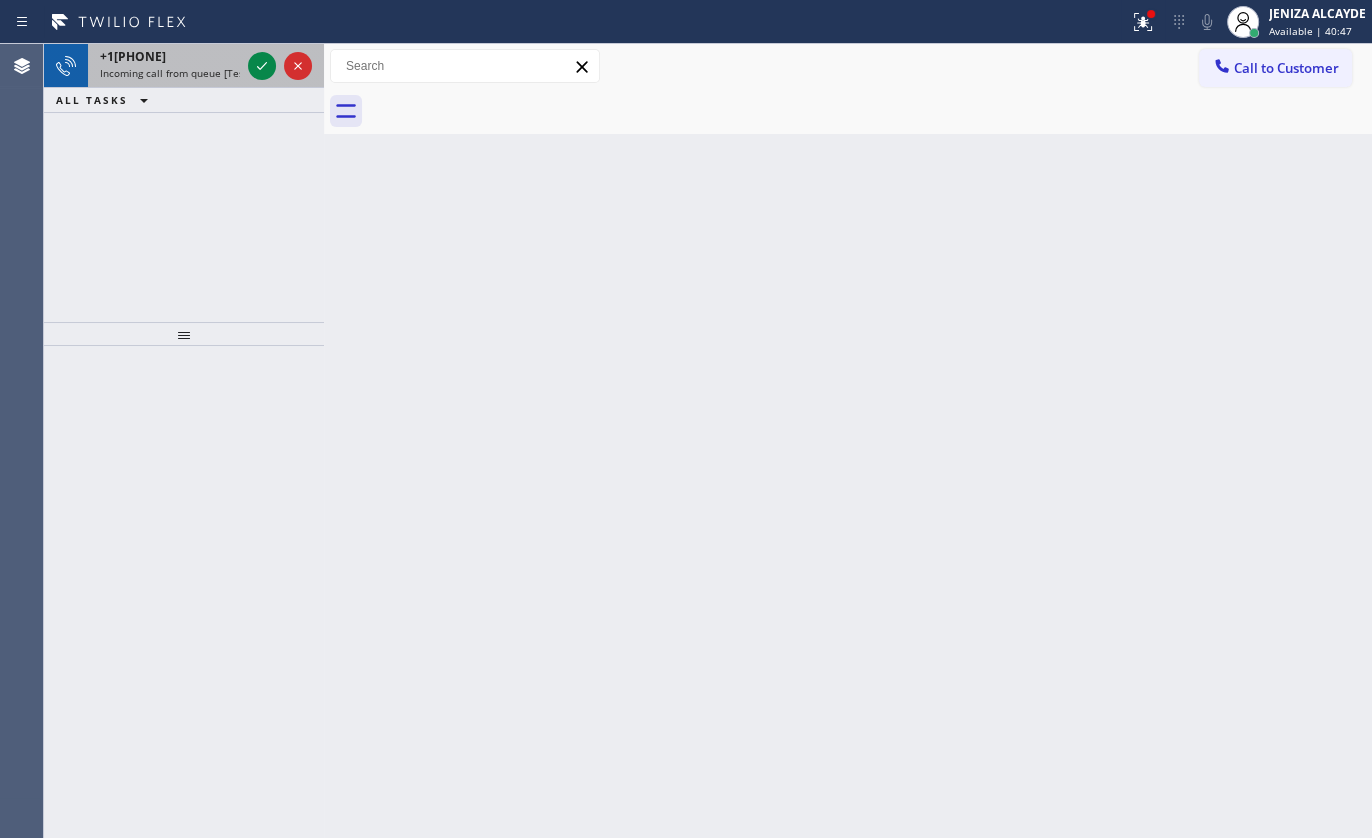 click at bounding box center (280, 66) 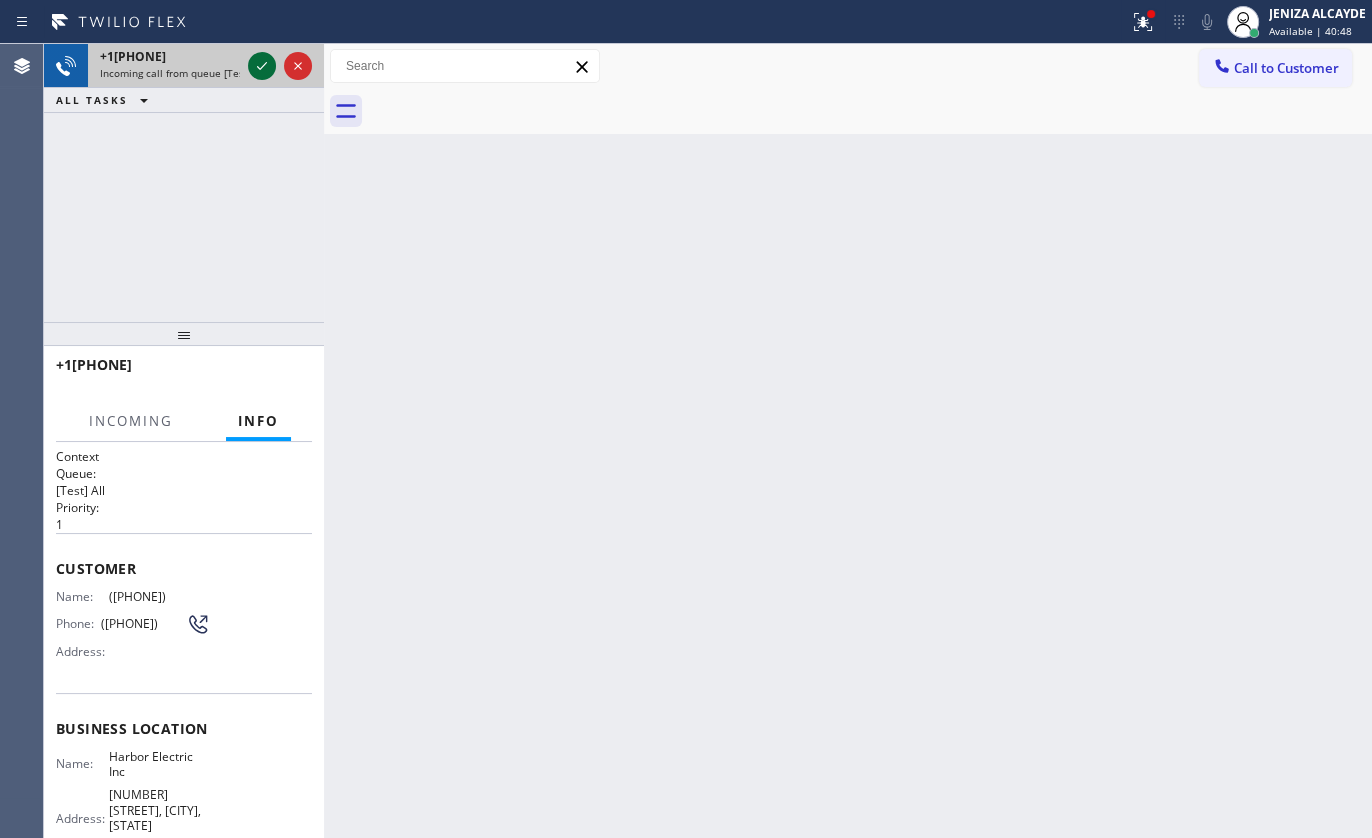 click 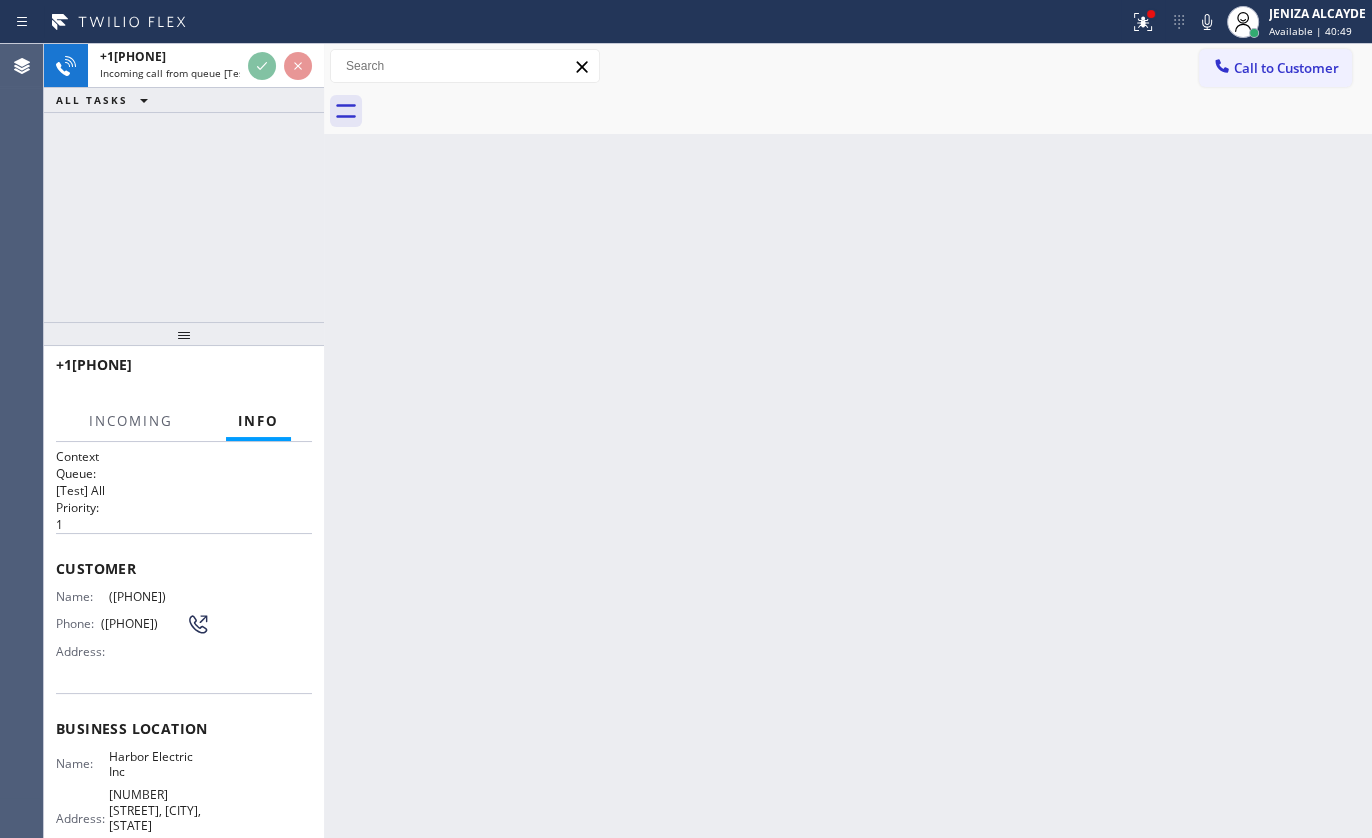 click on "Status report Issues detected These issues could affect your workflow. Please contact your support team. View issues Download report Clear issues JENIZA ALCAYDE Available | 40:49 Set your status Offline Available Unavailable Break Log out" at bounding box center (1246, 22) 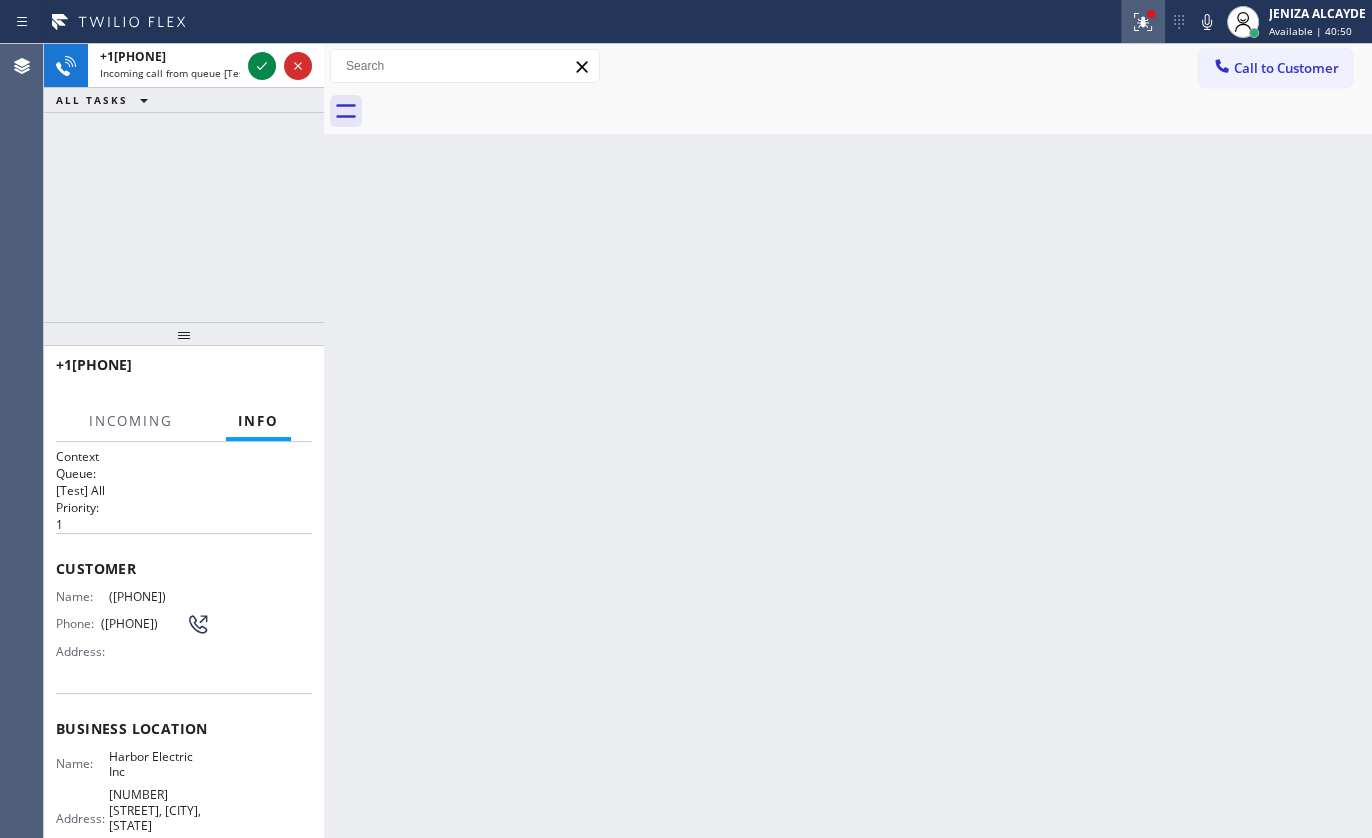click 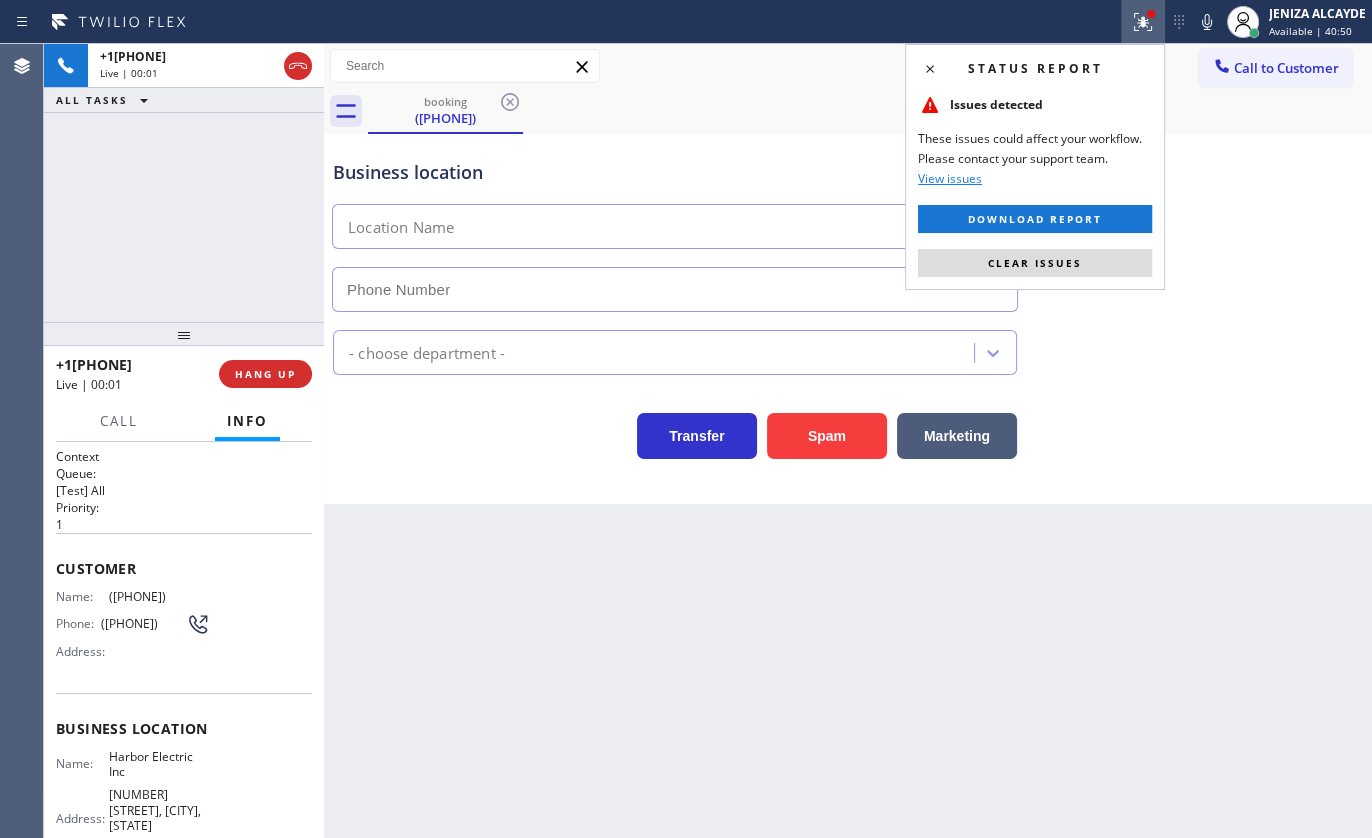 type on "(848) 283-5932" 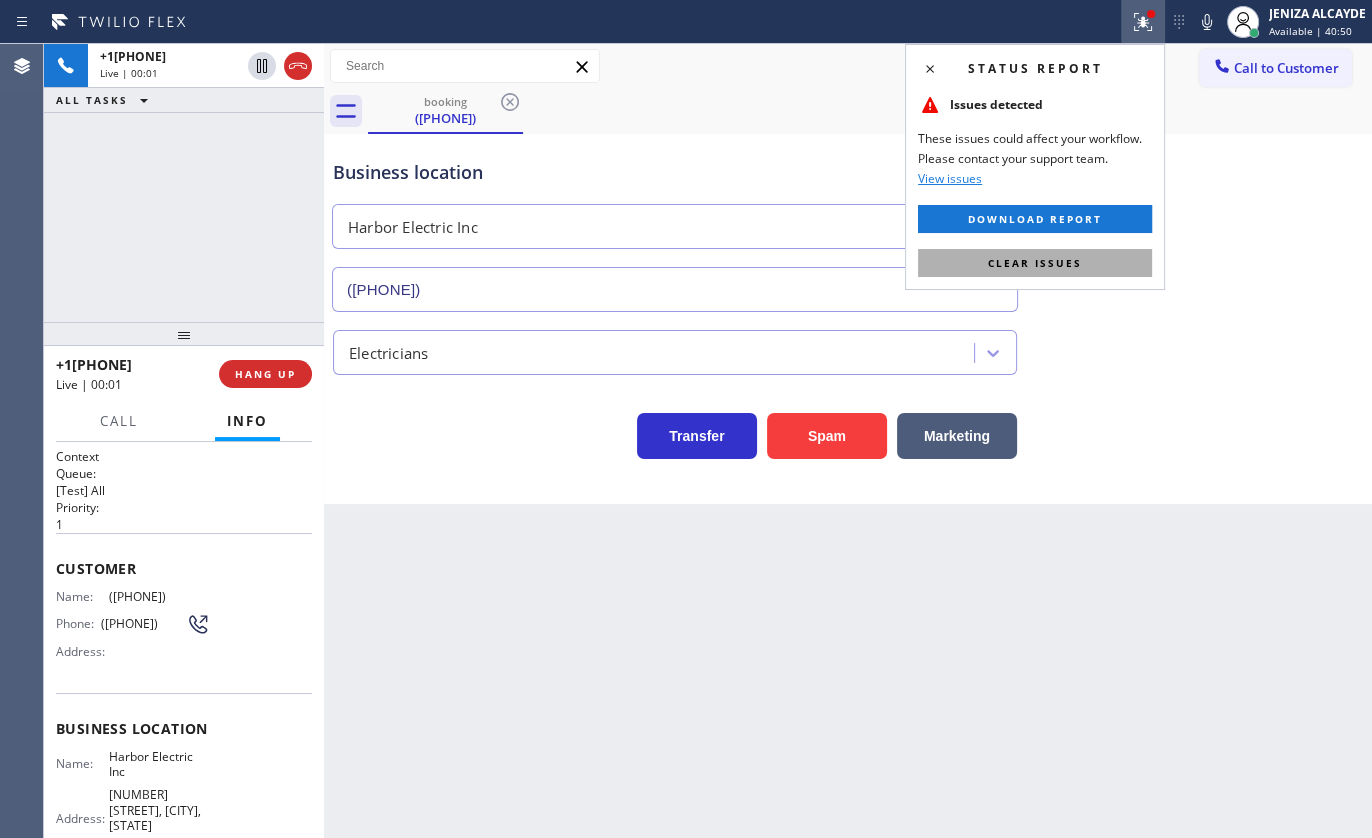 click on "Clear issues" at bounding box center (1035, 263) 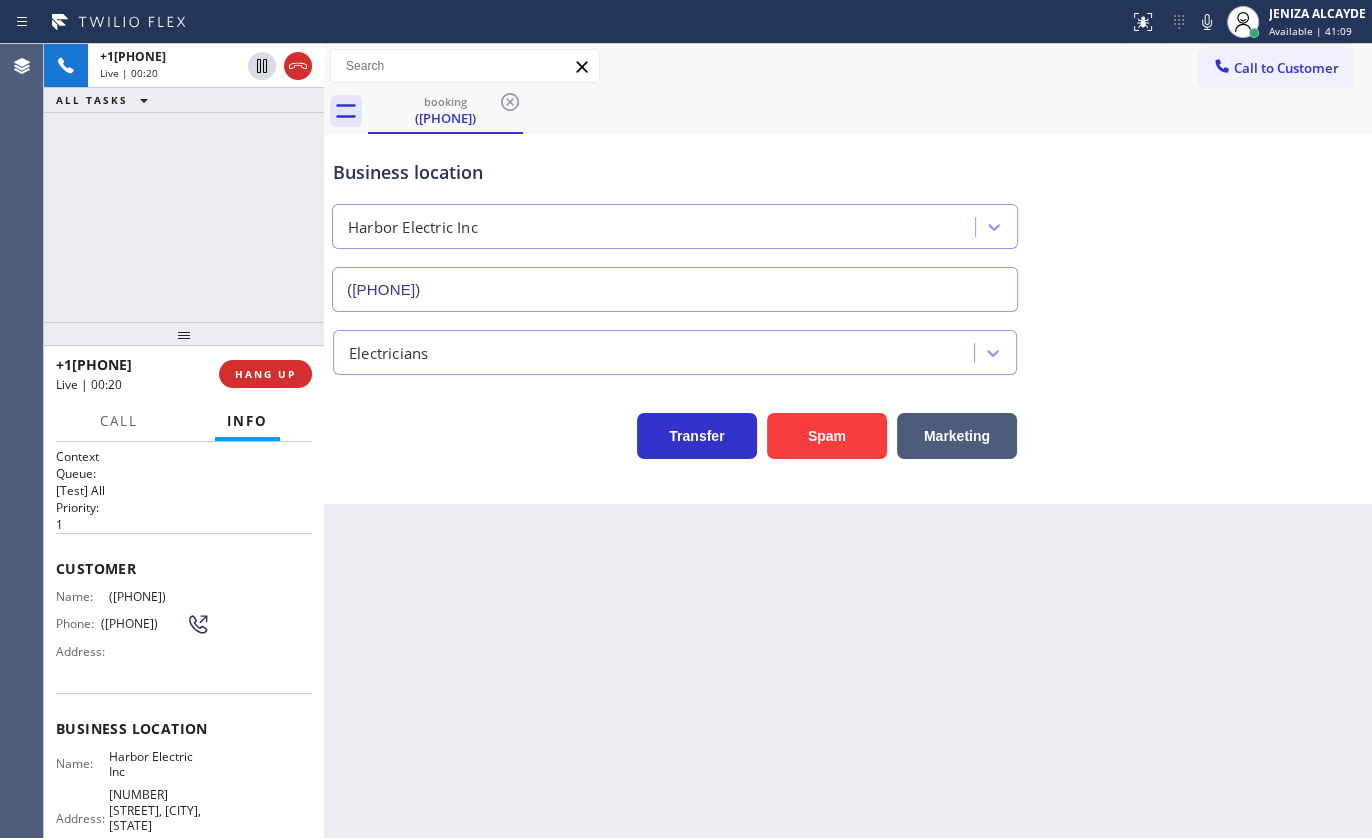 click at bounding box center (564, 22) 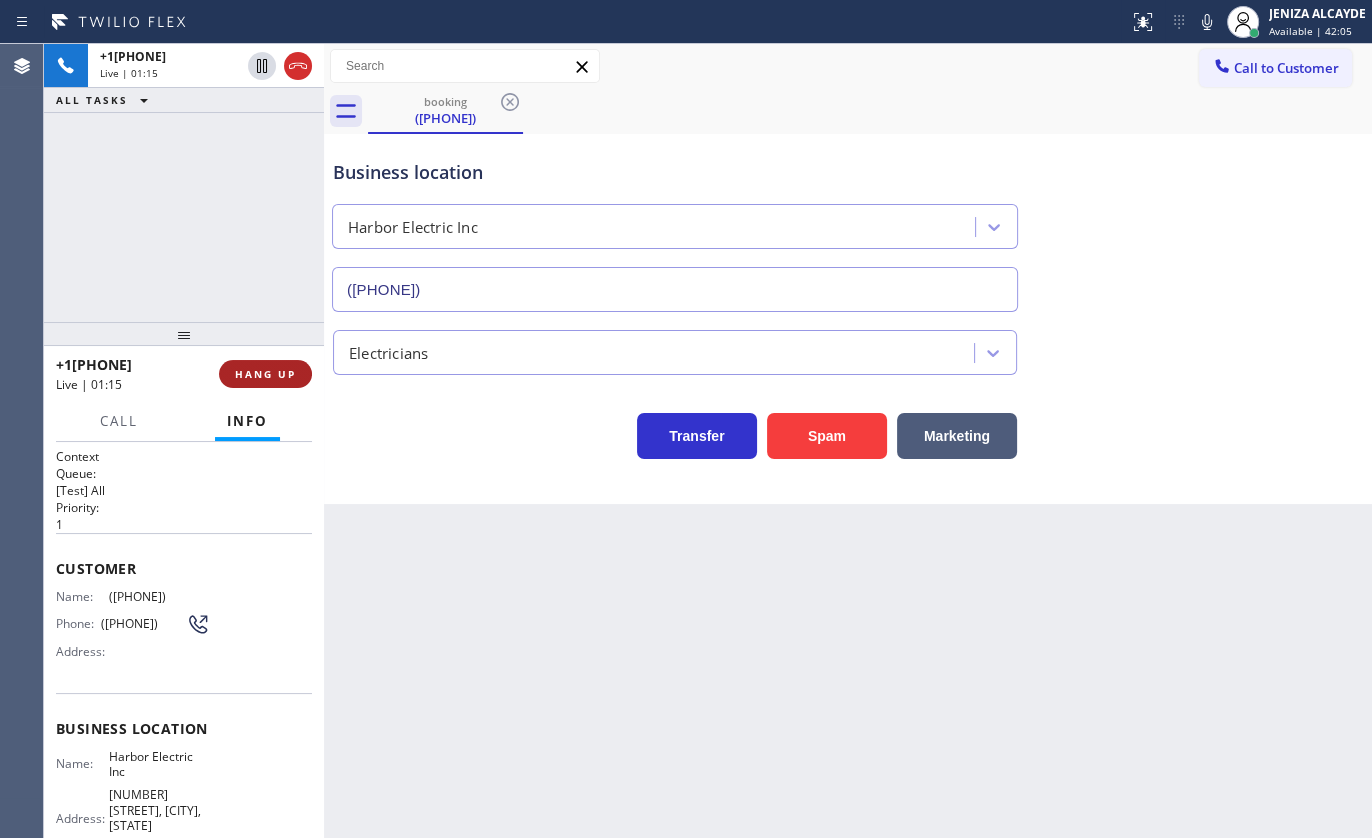 click on "HANG UP" at bounding box center [265, 374] 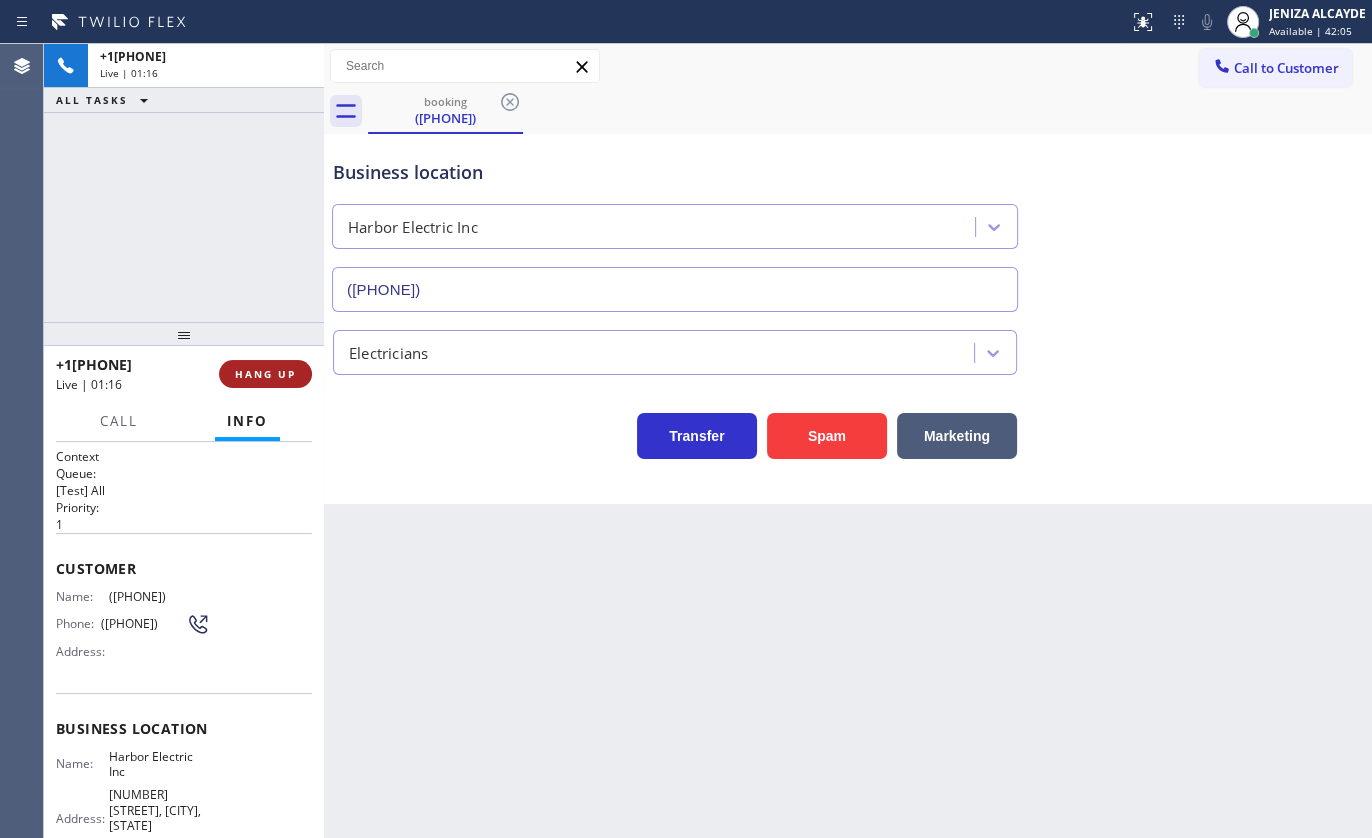 click on "HANG UP" at bounding box center (265, 374) 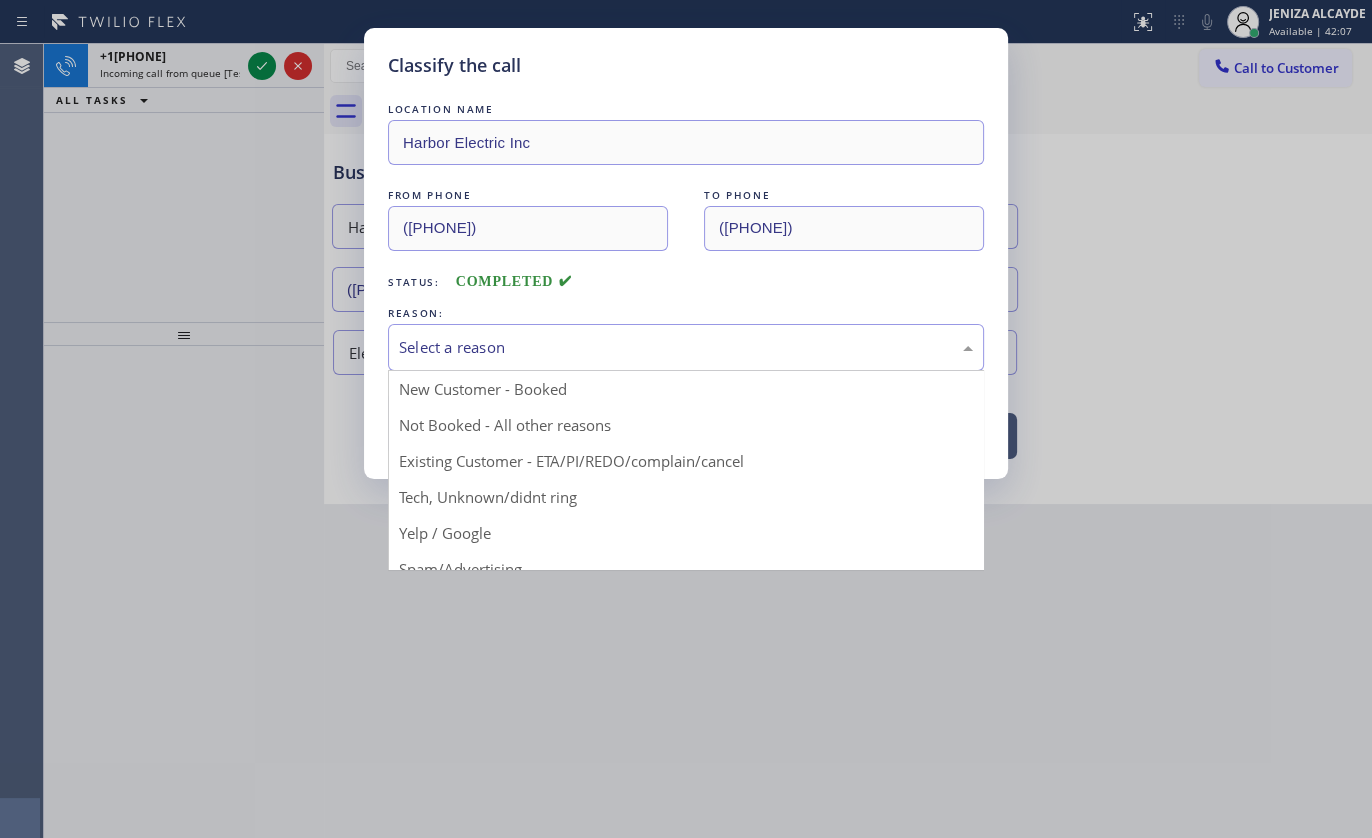 click on "Select a reason" at bounding box center [686, 347] 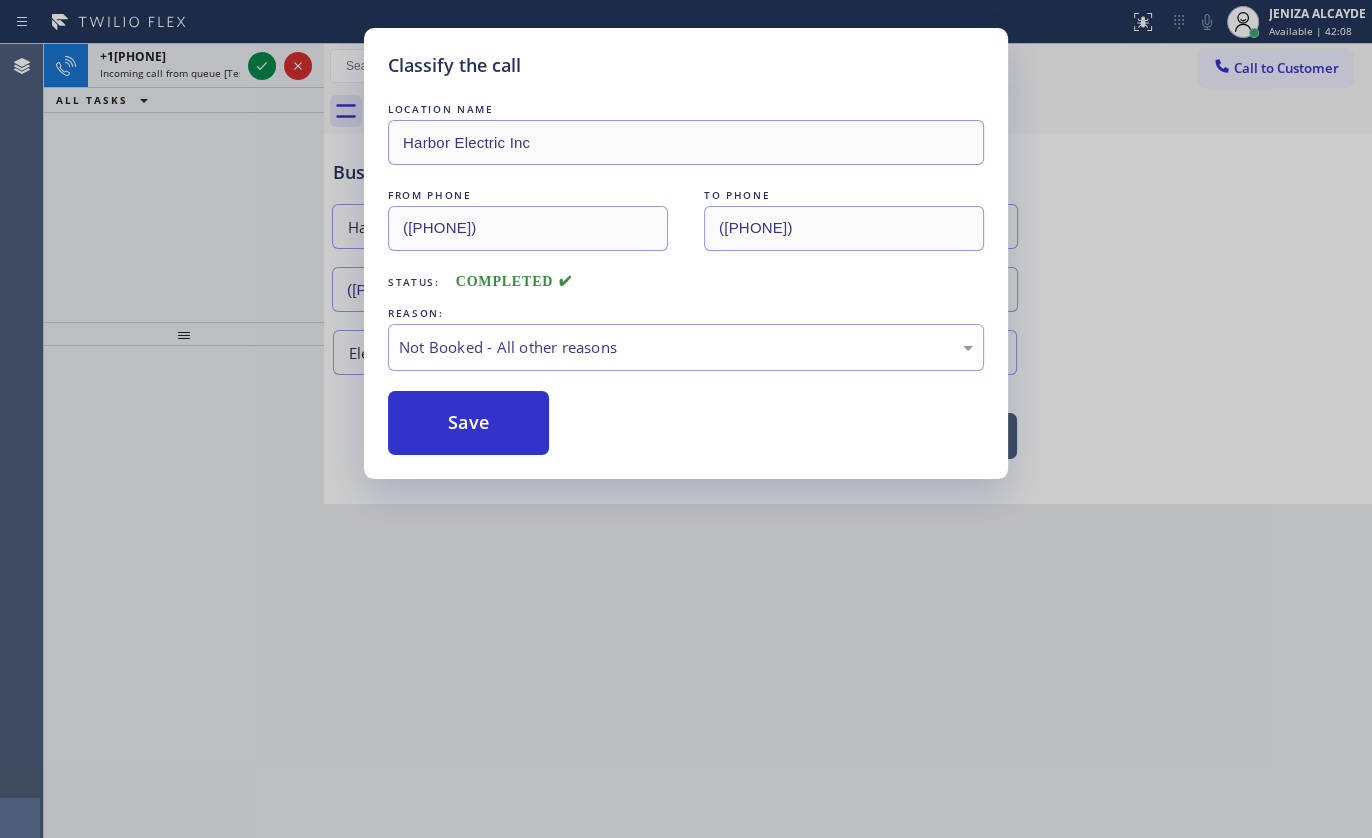 click on "Save" at bounding box center [468, 423] 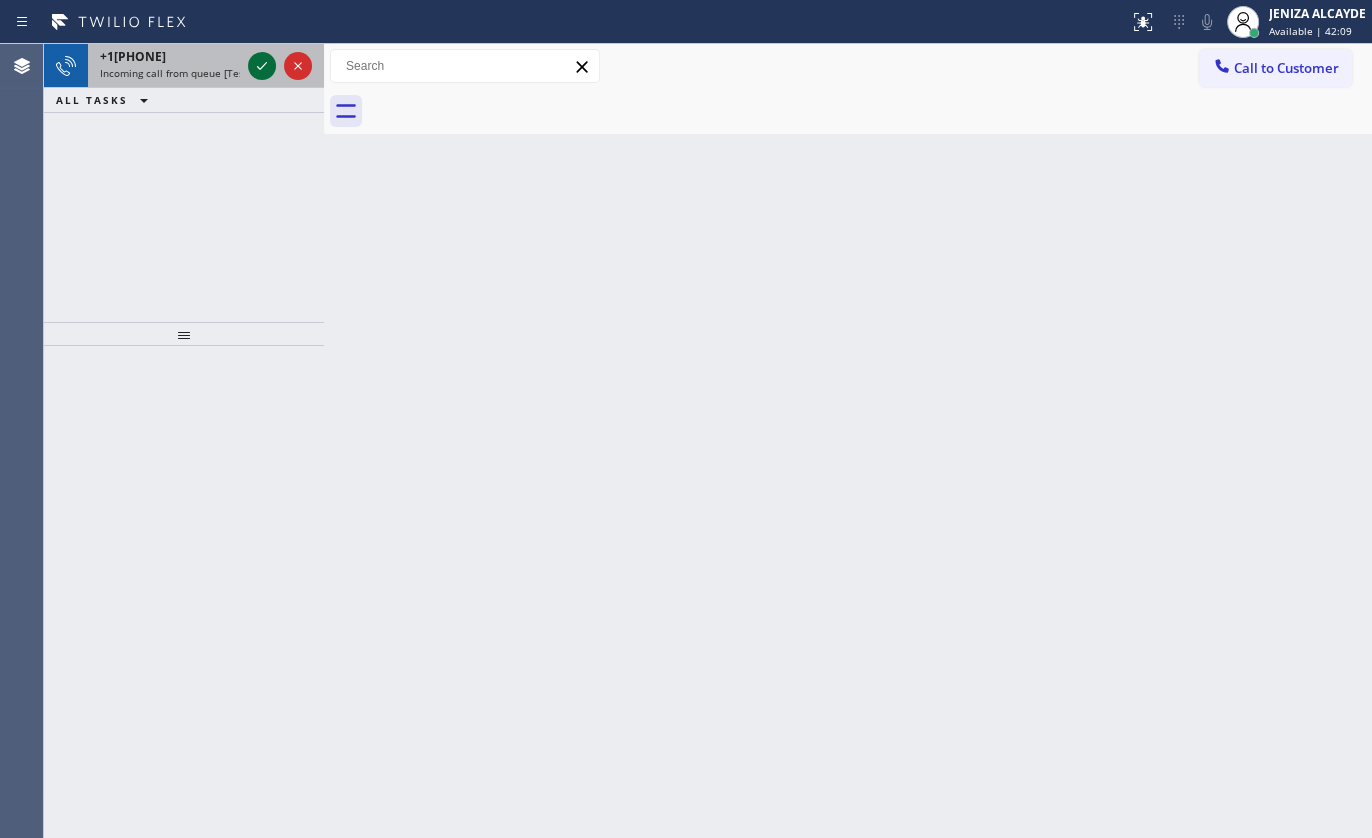 click 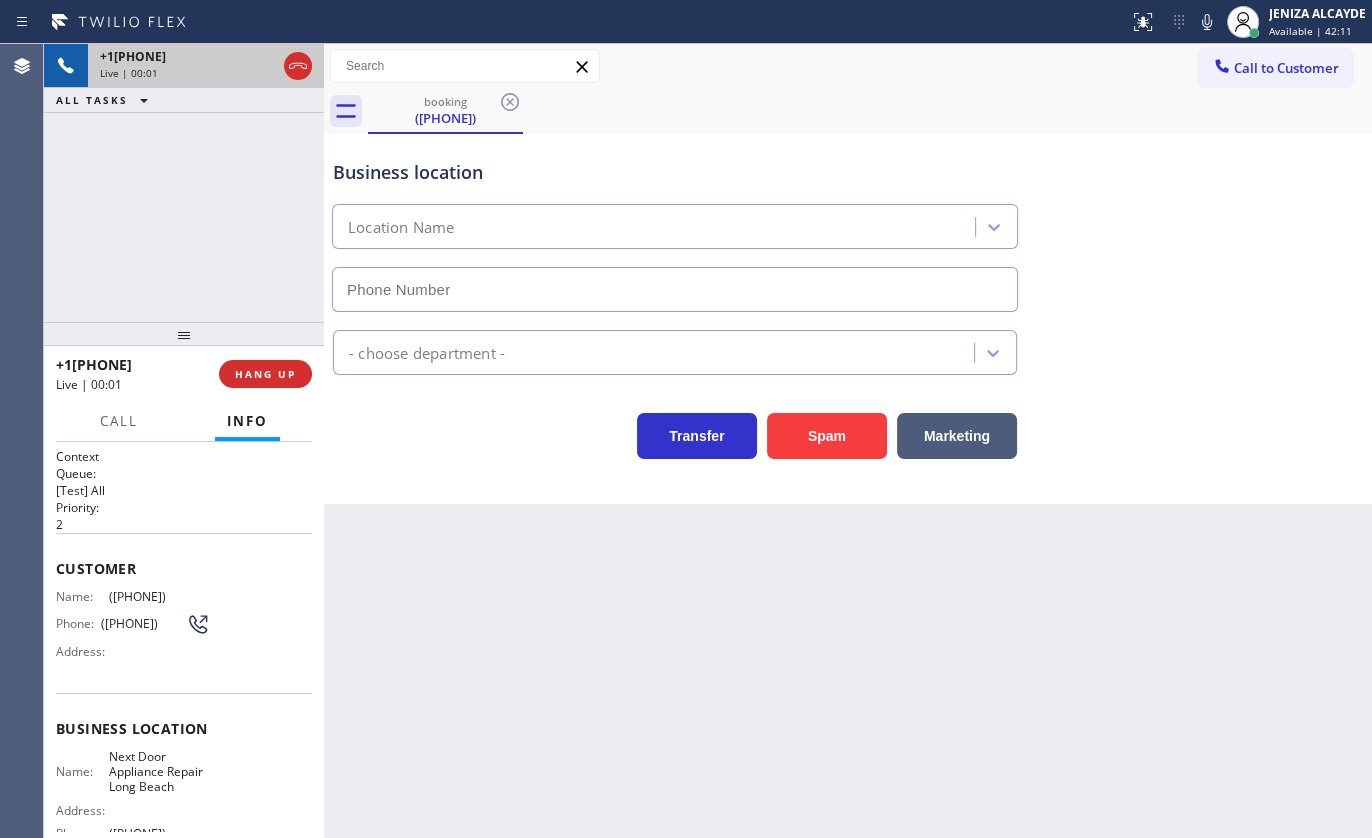 type on "(818) 873-5338" 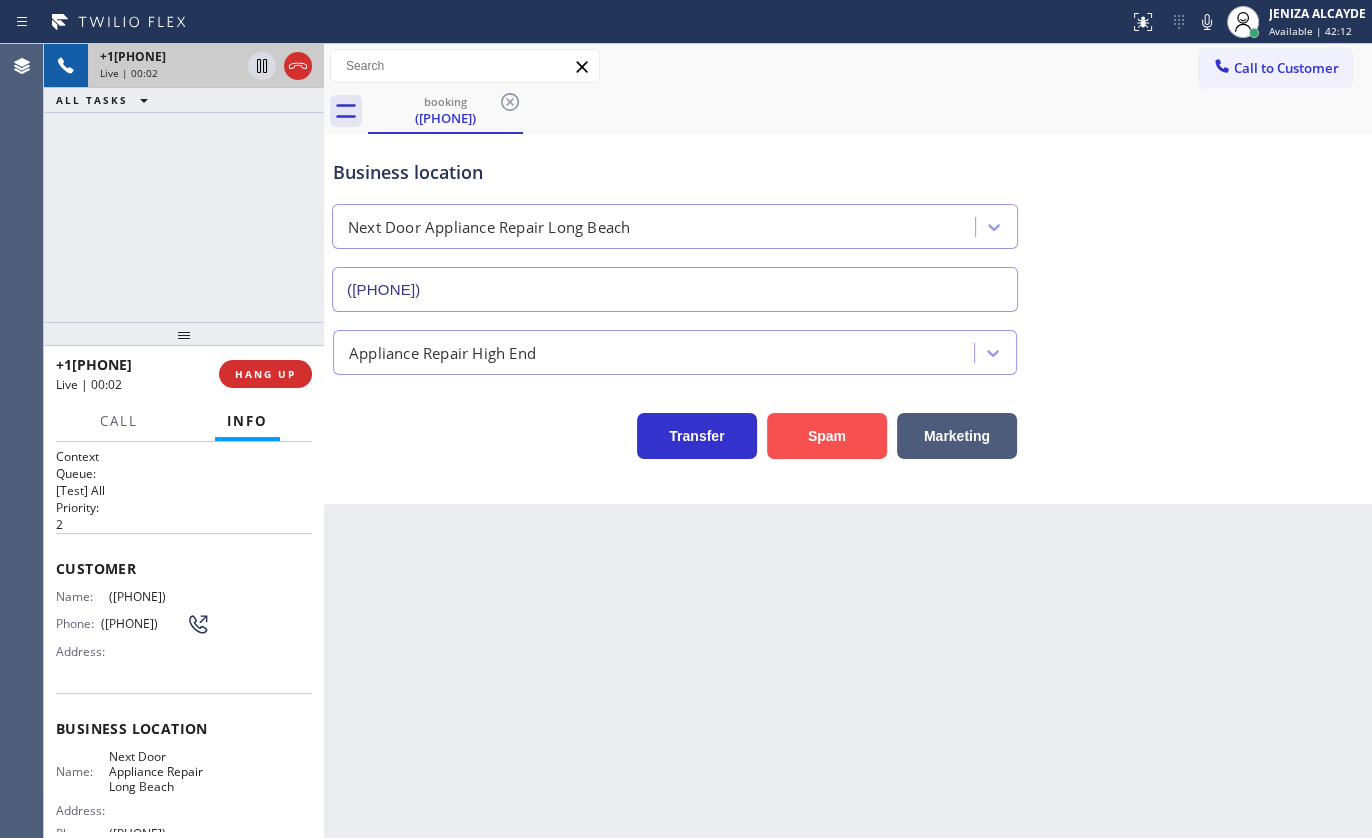 click on "Spam" at bounding box center [827, 436] 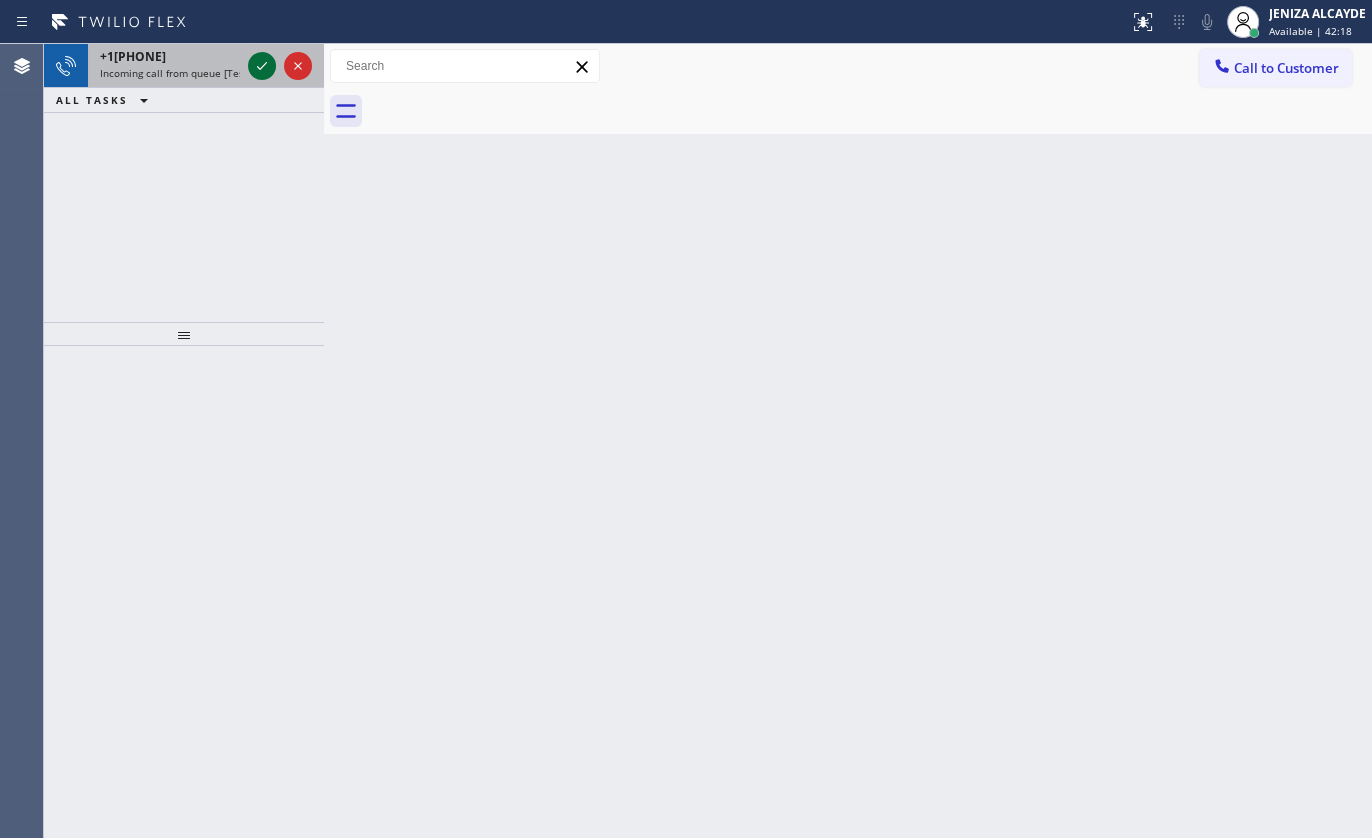 click at bounding box center (262, 66) 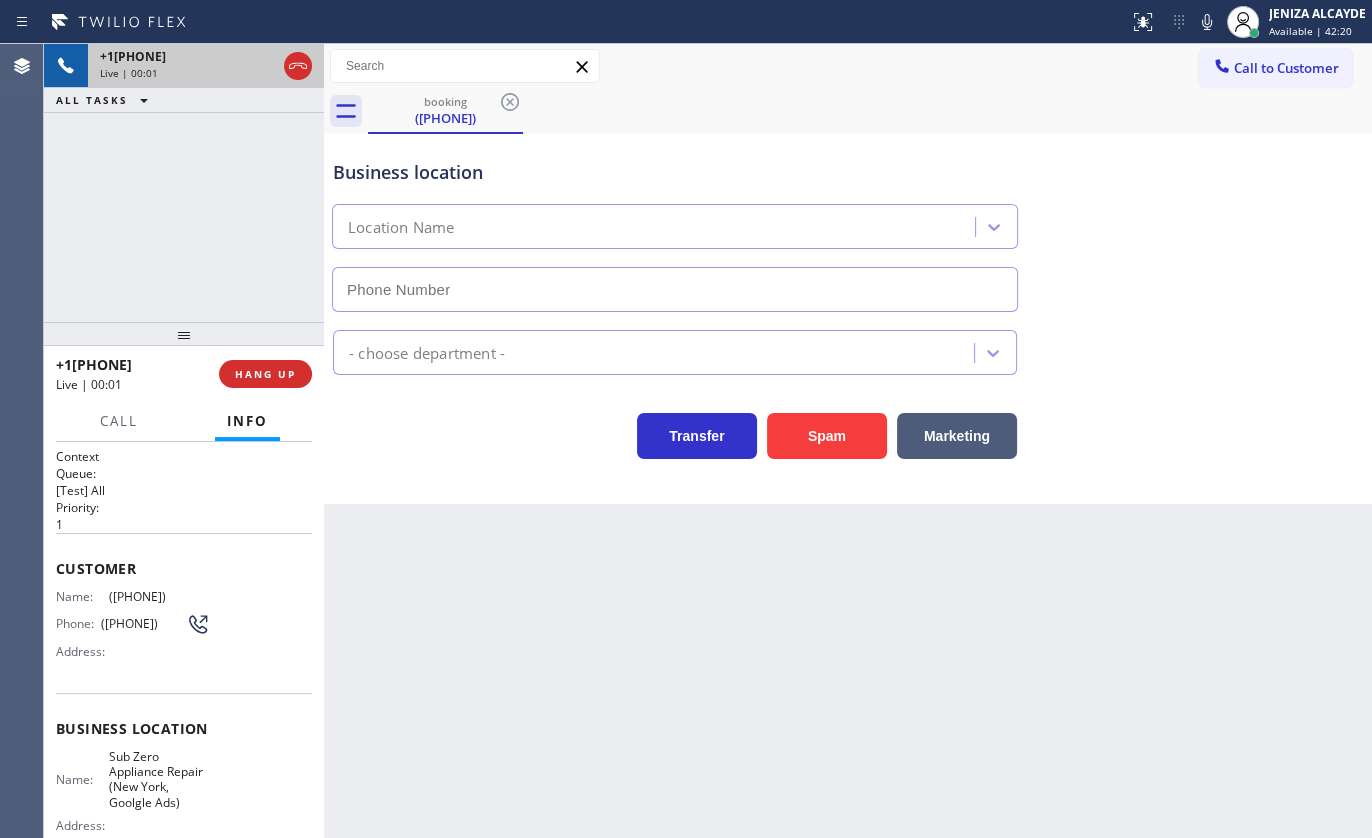 type on "(315) 818-3574" 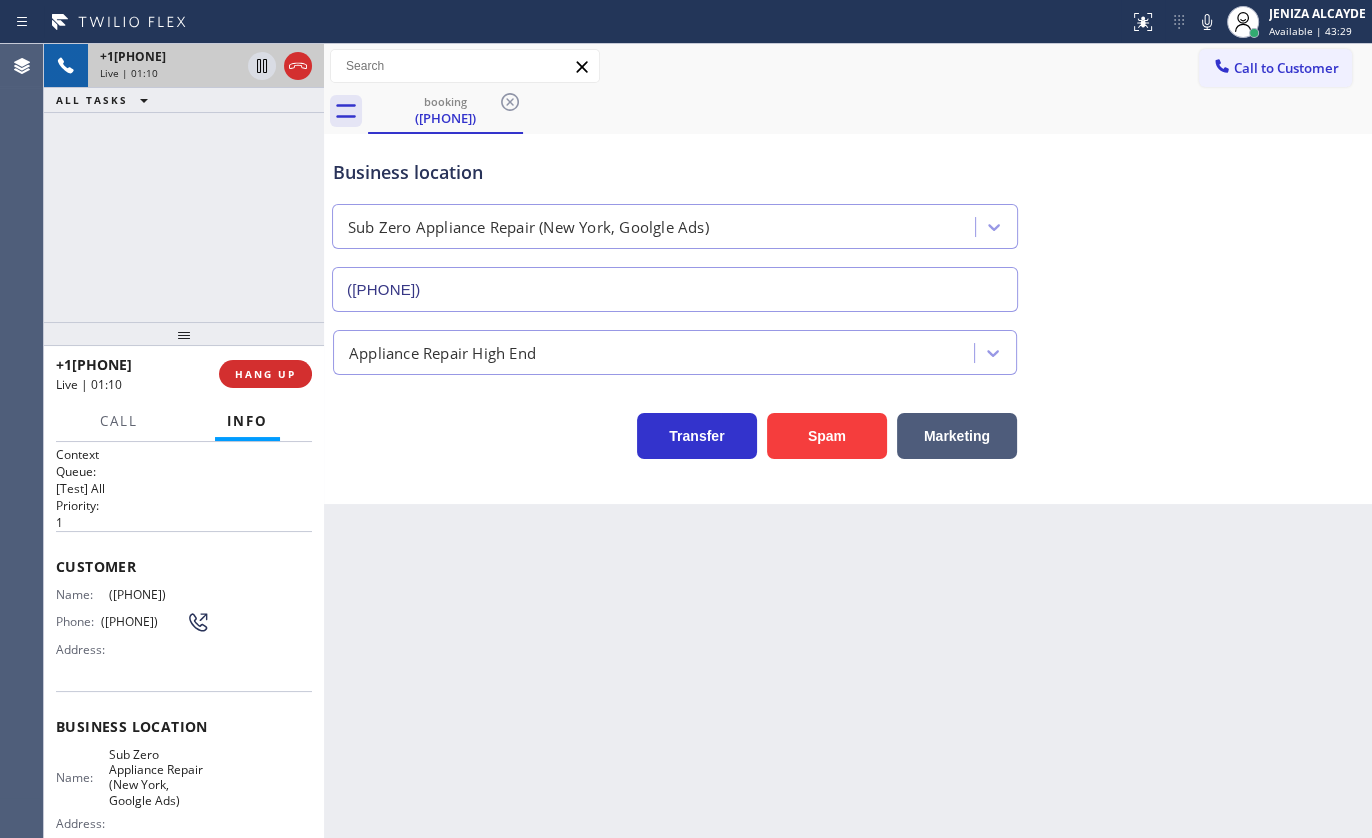 scroll, scrollTop: 0, scrollLeft: 0, axis: both 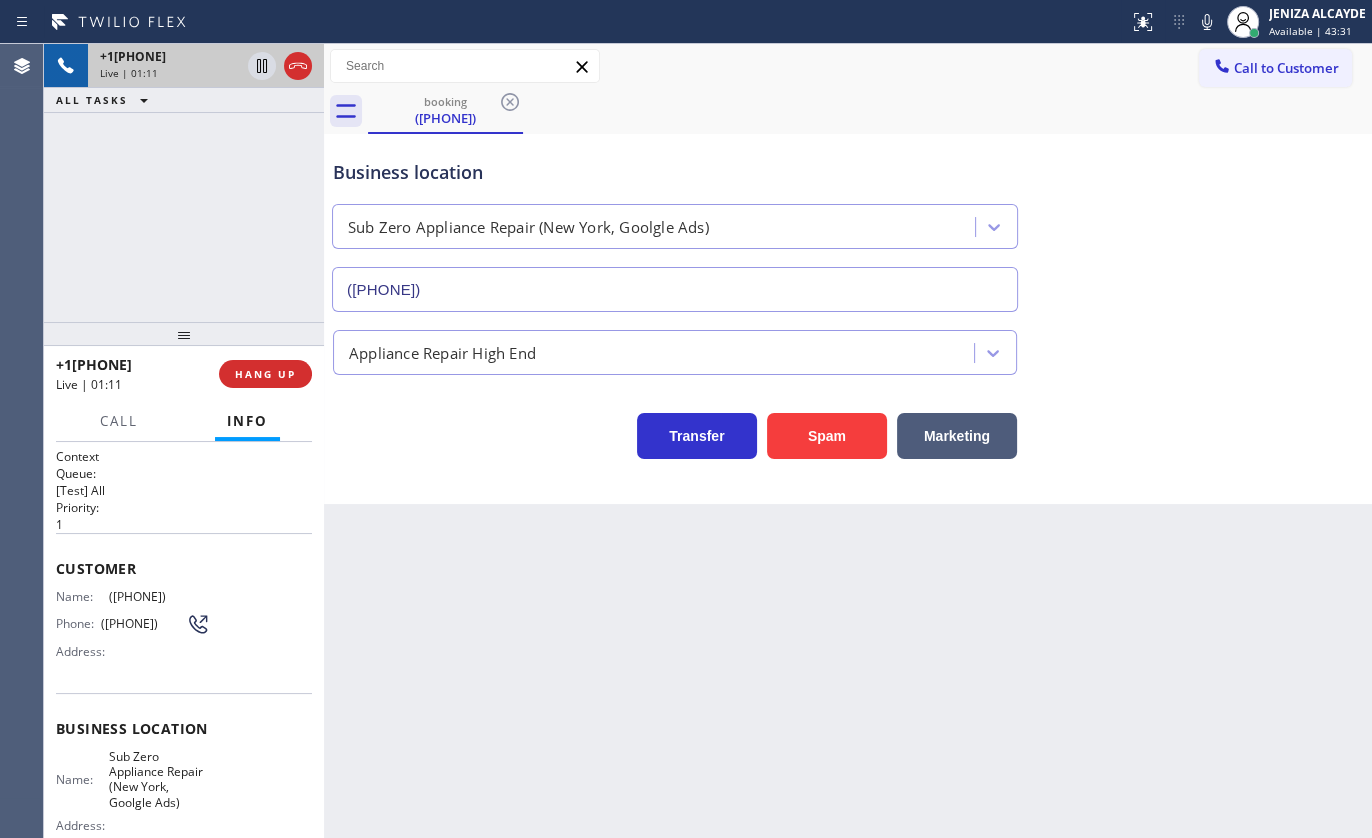drag, startPoint x: 104, startPoint y: 595, endPoint x: 213, endPoint y: 593, distance: 109.01835 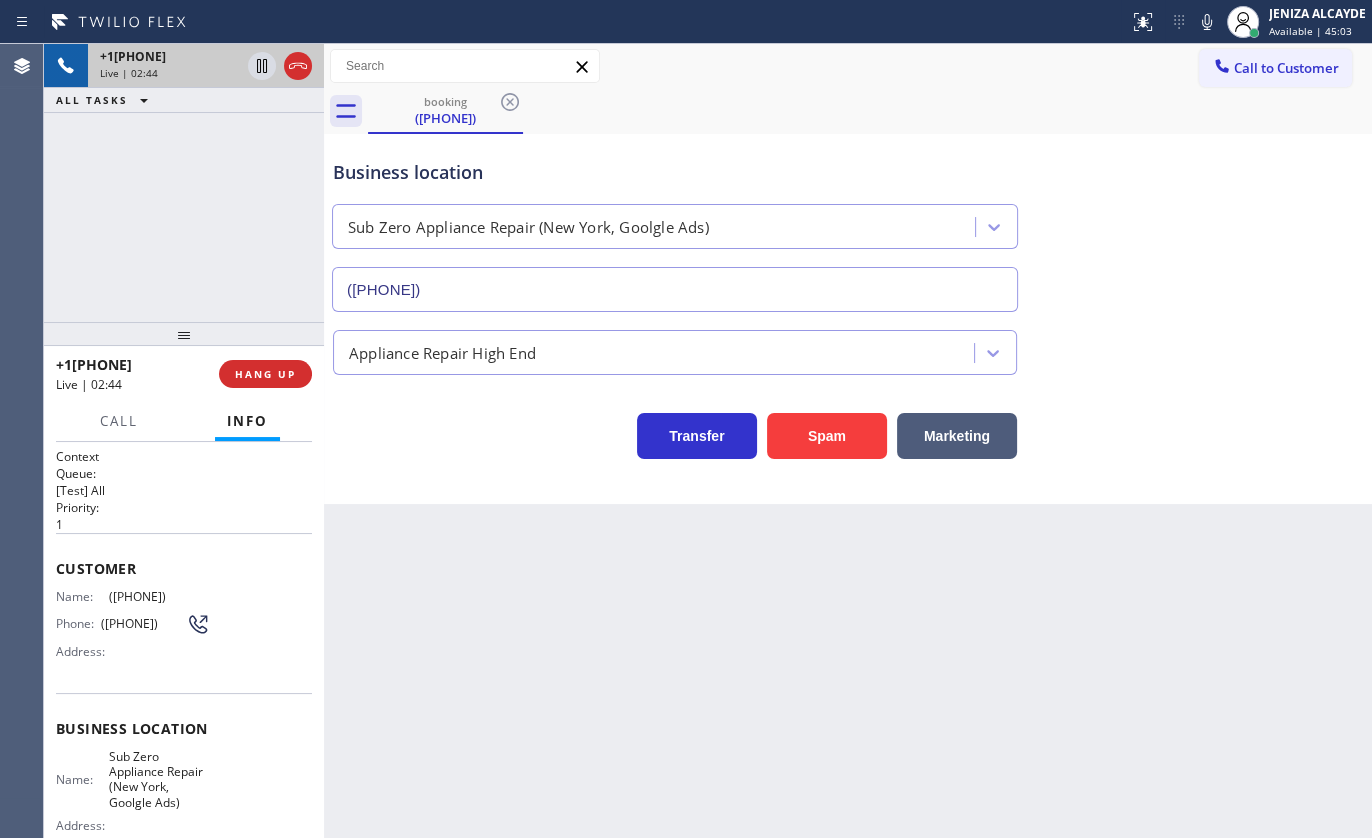 drag, startPoint x: 106, startPoint y: 590, endPoint x: 204, endPoint y: 591, distance: 98.005104 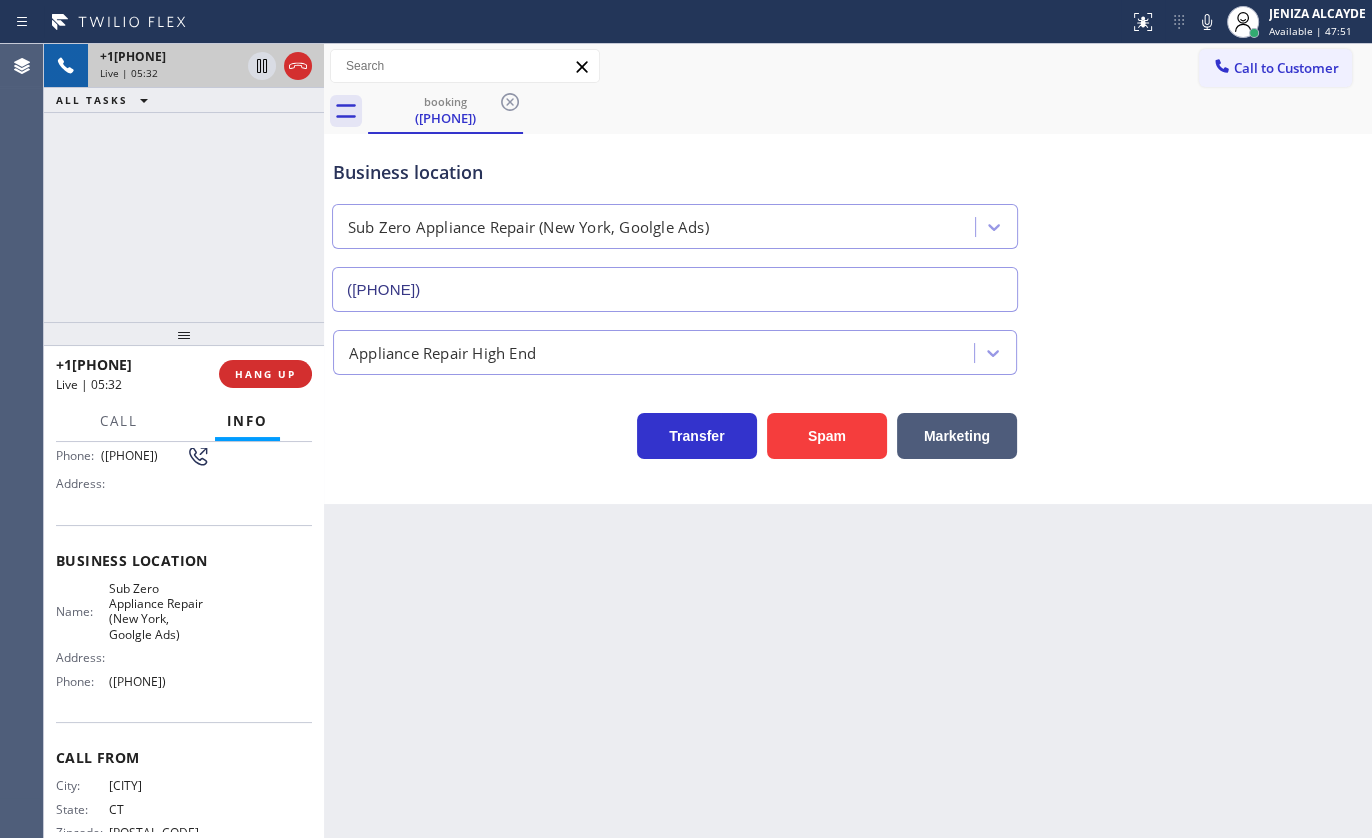 scroll, scrollTop: 181, scrollLeft: 0, axis: vertical 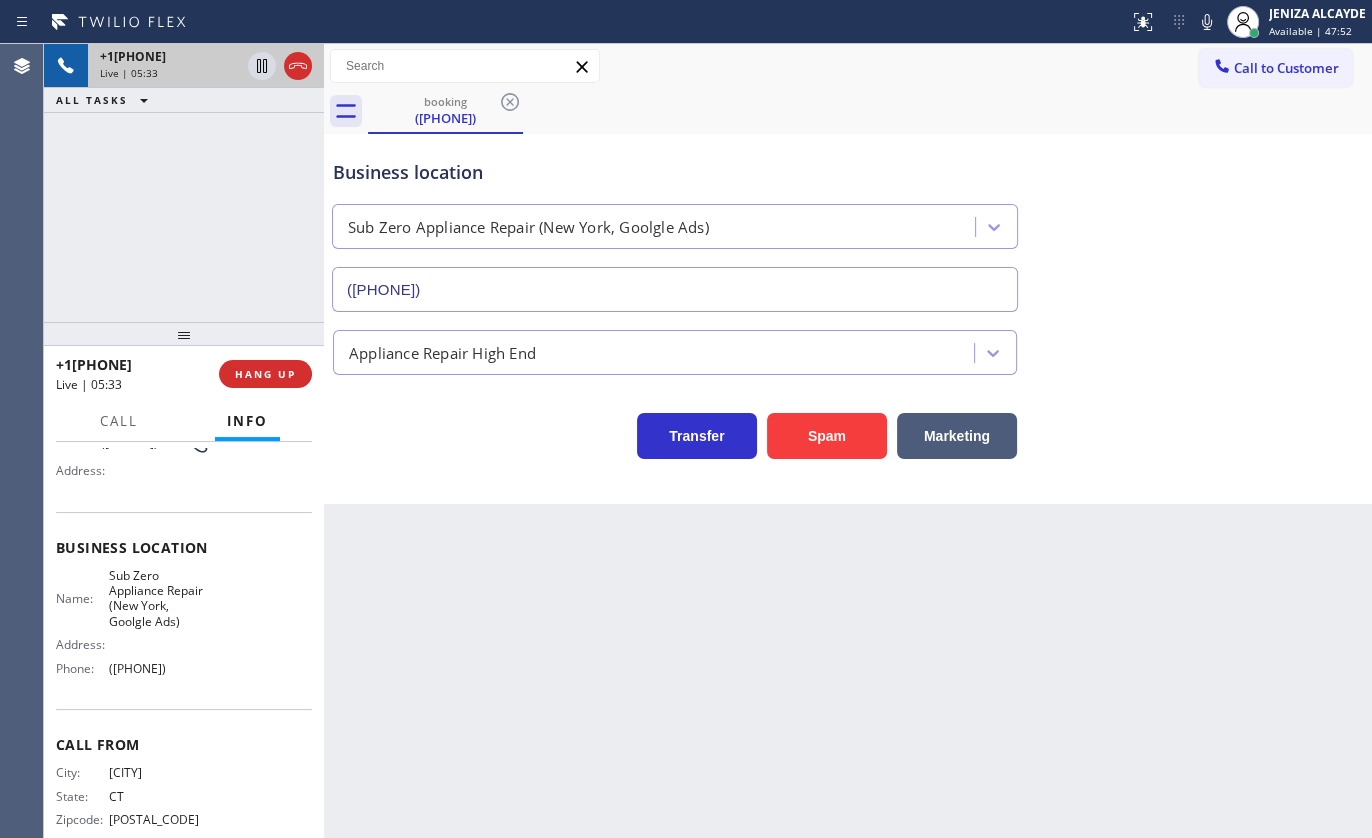 drag, startPoint x: 106, startPoint y: 665, endPoint x: 233, endPoint y: 700, distance: 131.73459 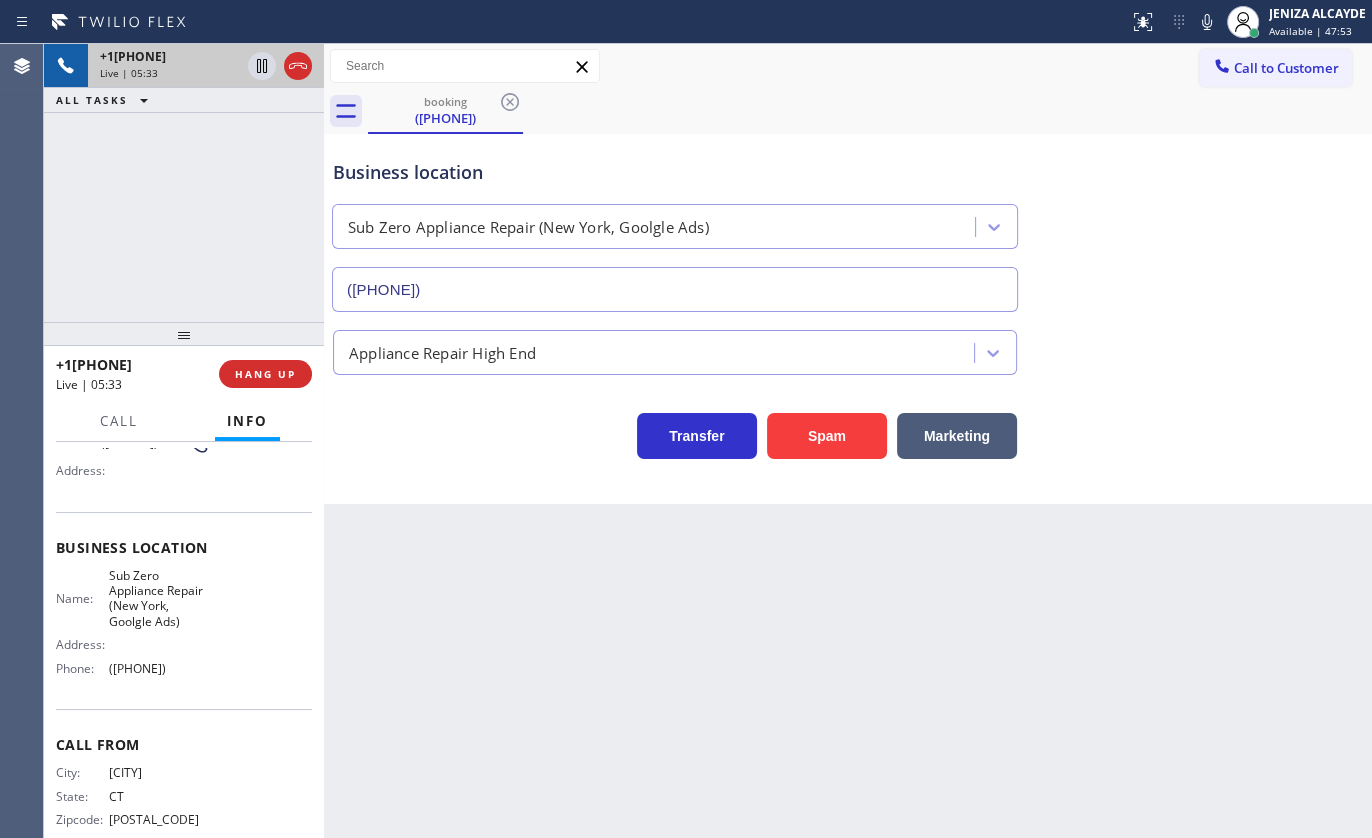 copy on "(315) 818-3574" 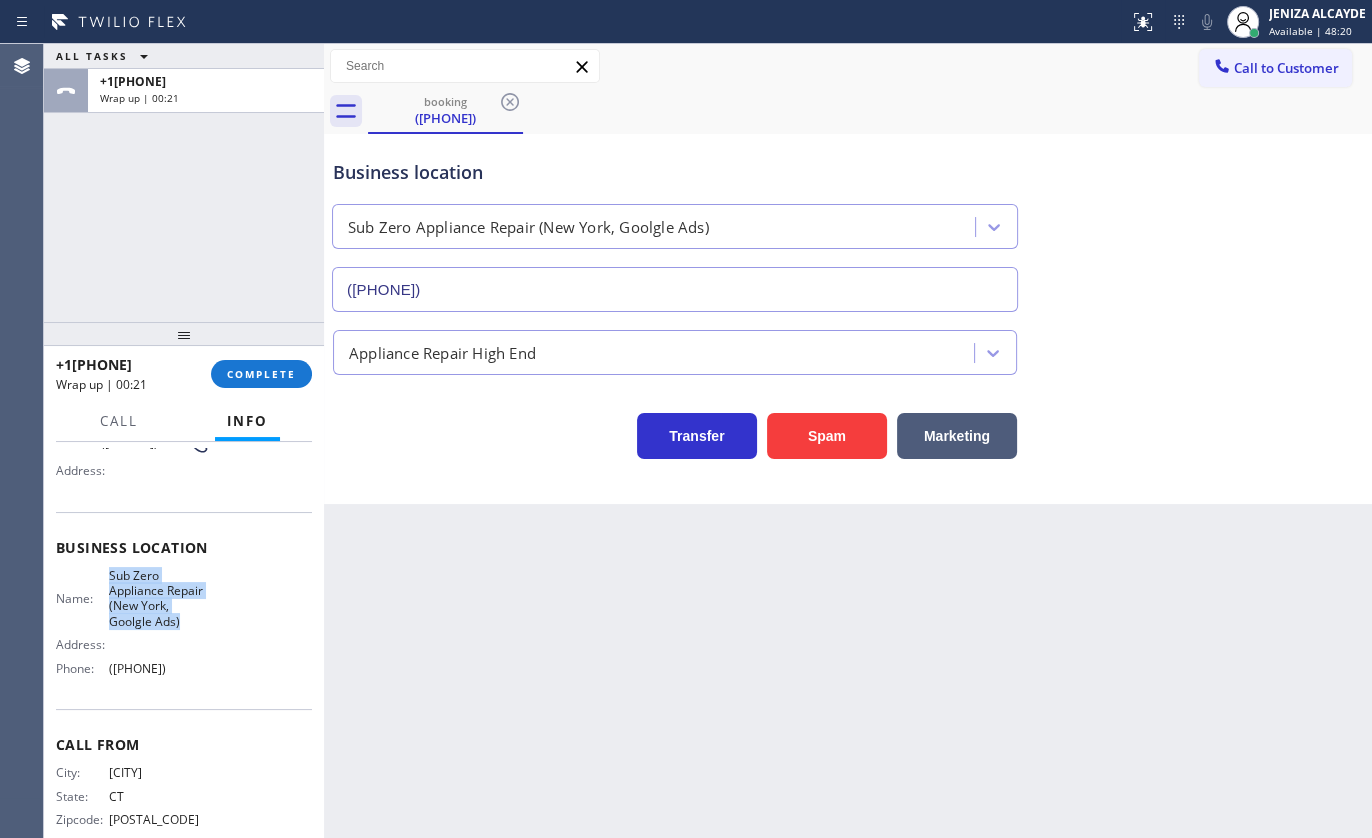 drag, startPoint x: 106, startPoint y: 574, endPoint x: 190, endPoint y: 623, distance: 97.24711 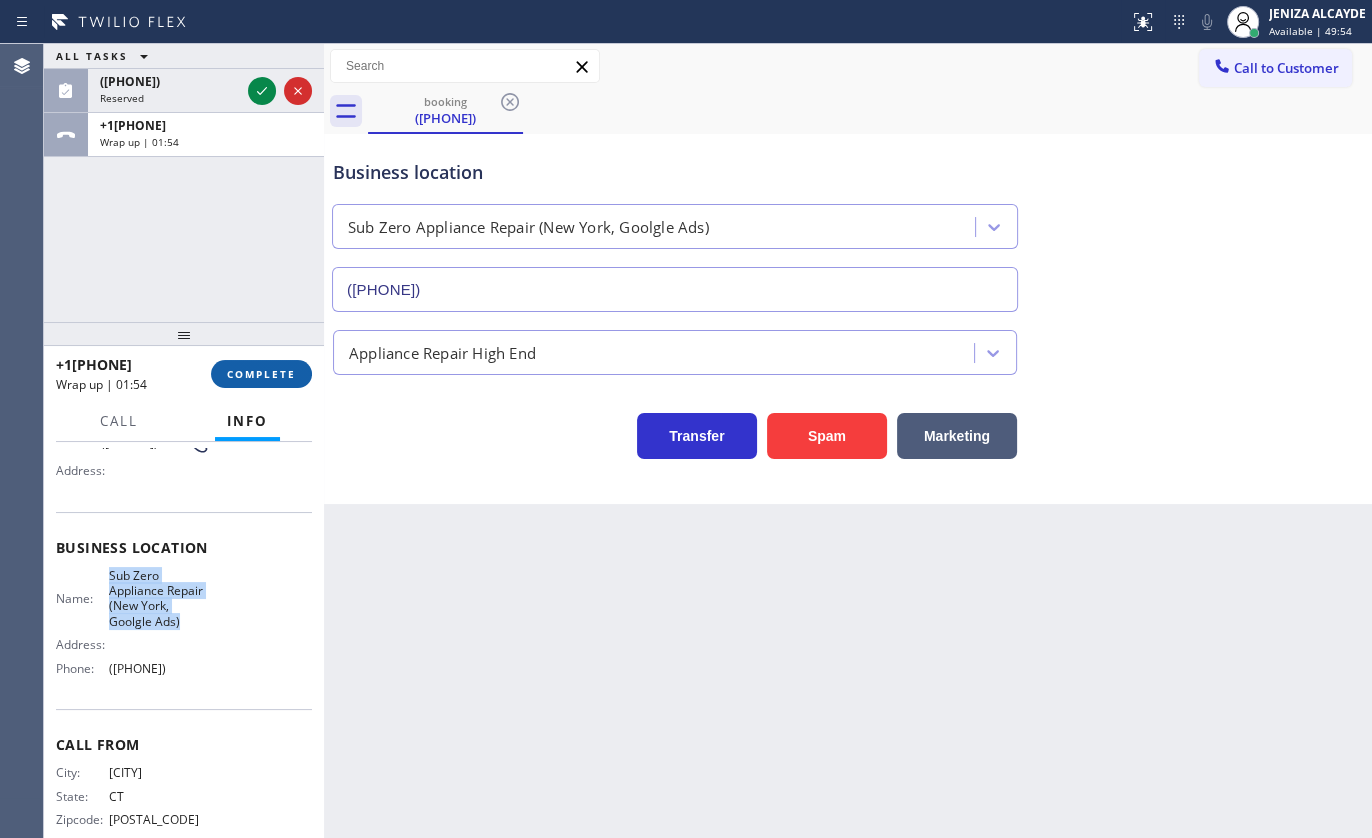 drag, startPoint x: 215, startPoint y: 378, endPoint x: 232, endPoint y: 372, distance: 18.027756 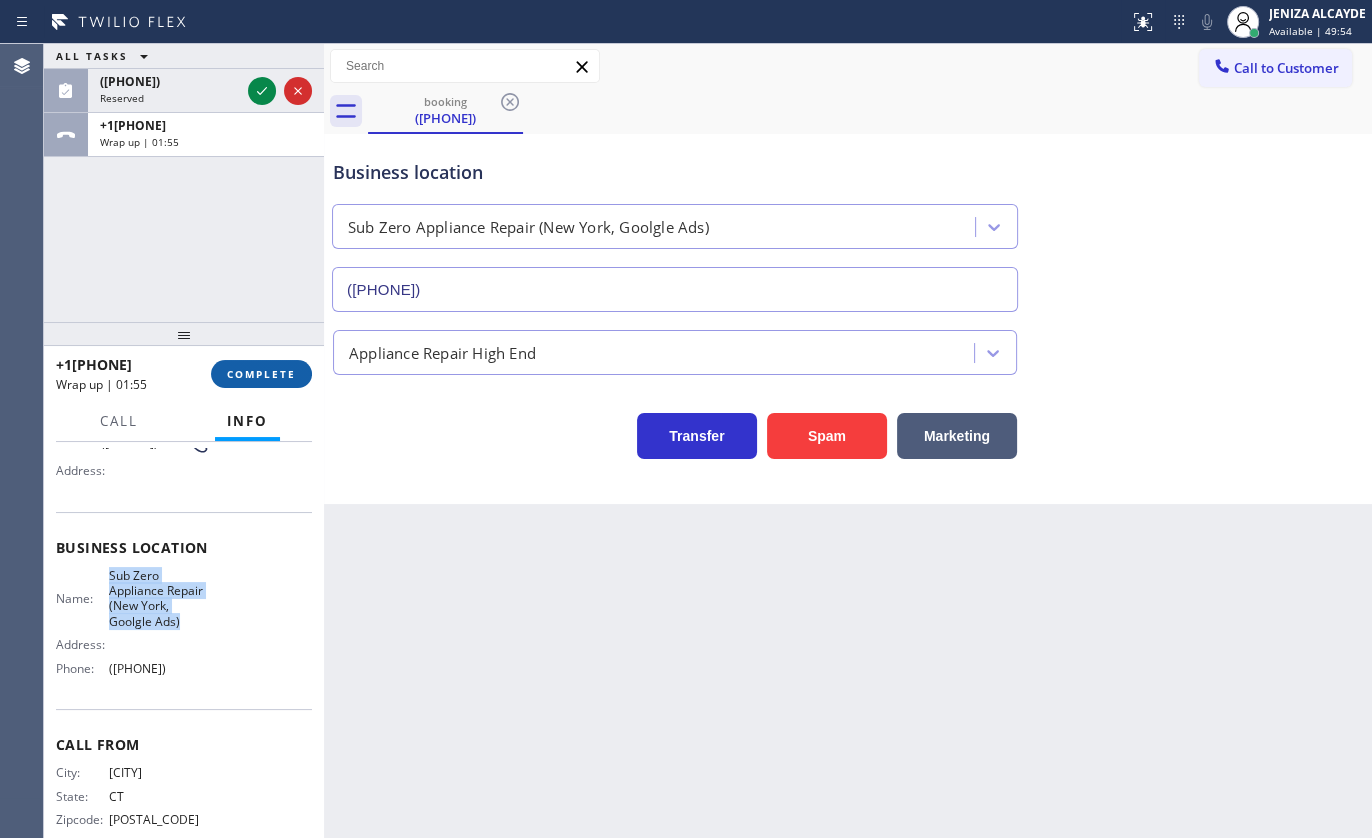 click on "COMPLETE" at bounding box center [261, 374] 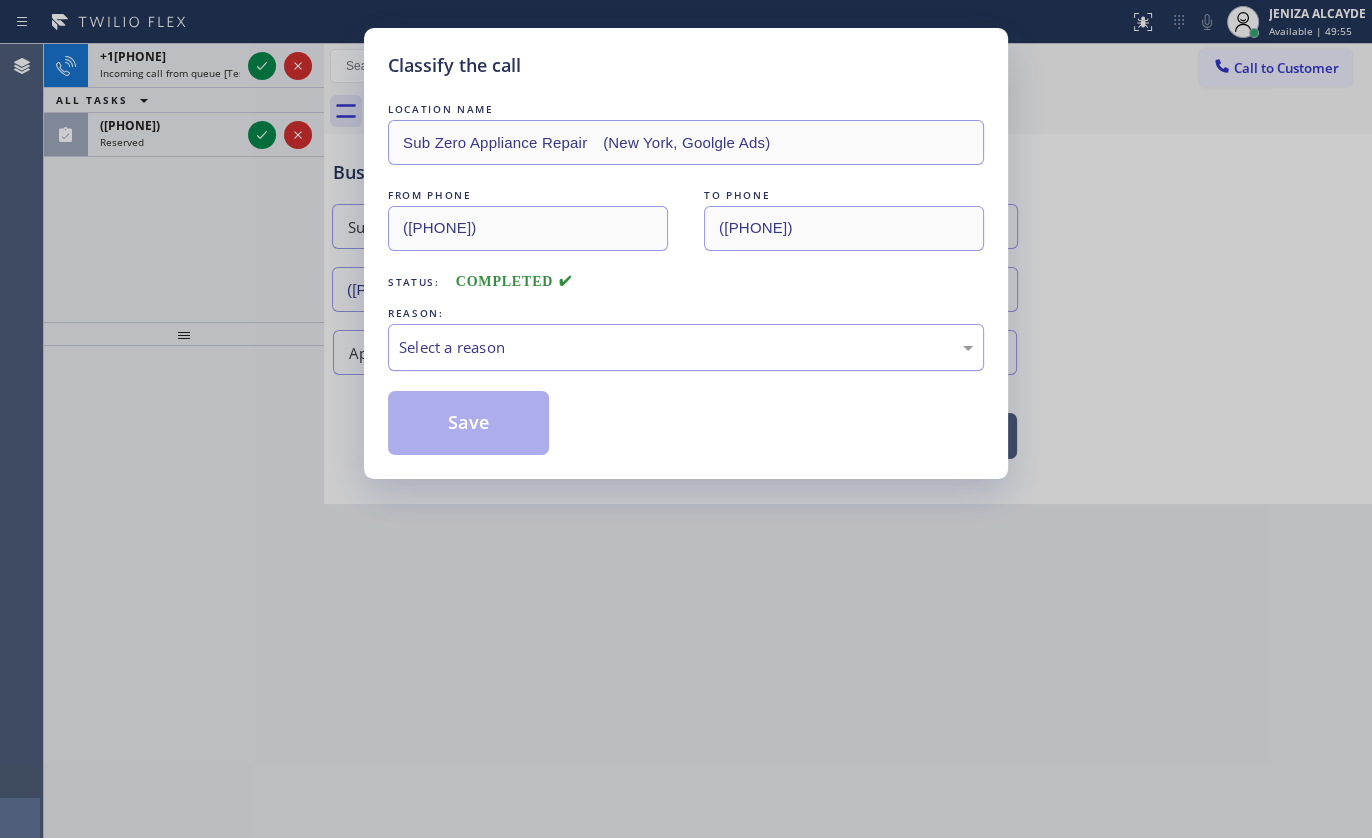click on "Select a reason" at bounding box center (686, 347) 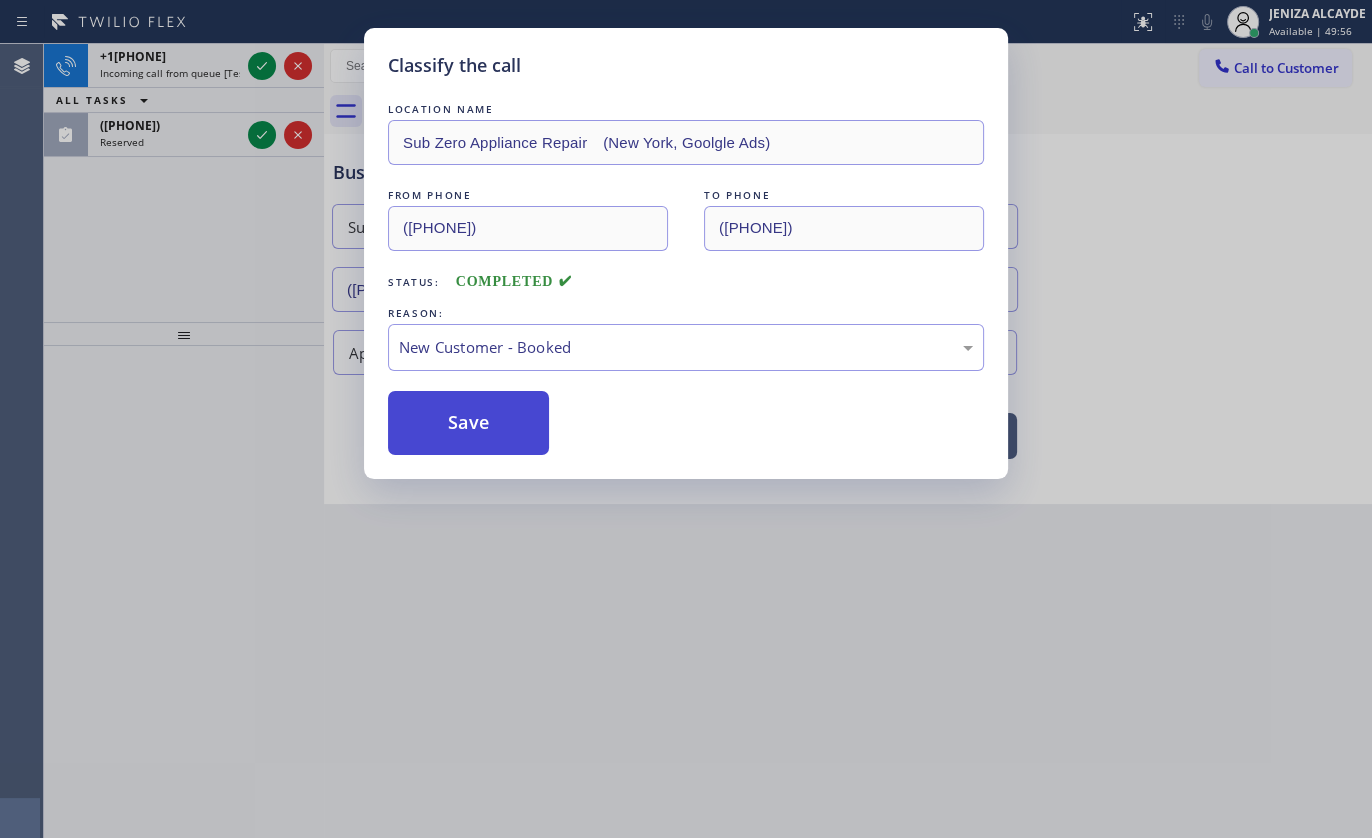 click on "Save" at bounding box center (468, 423) 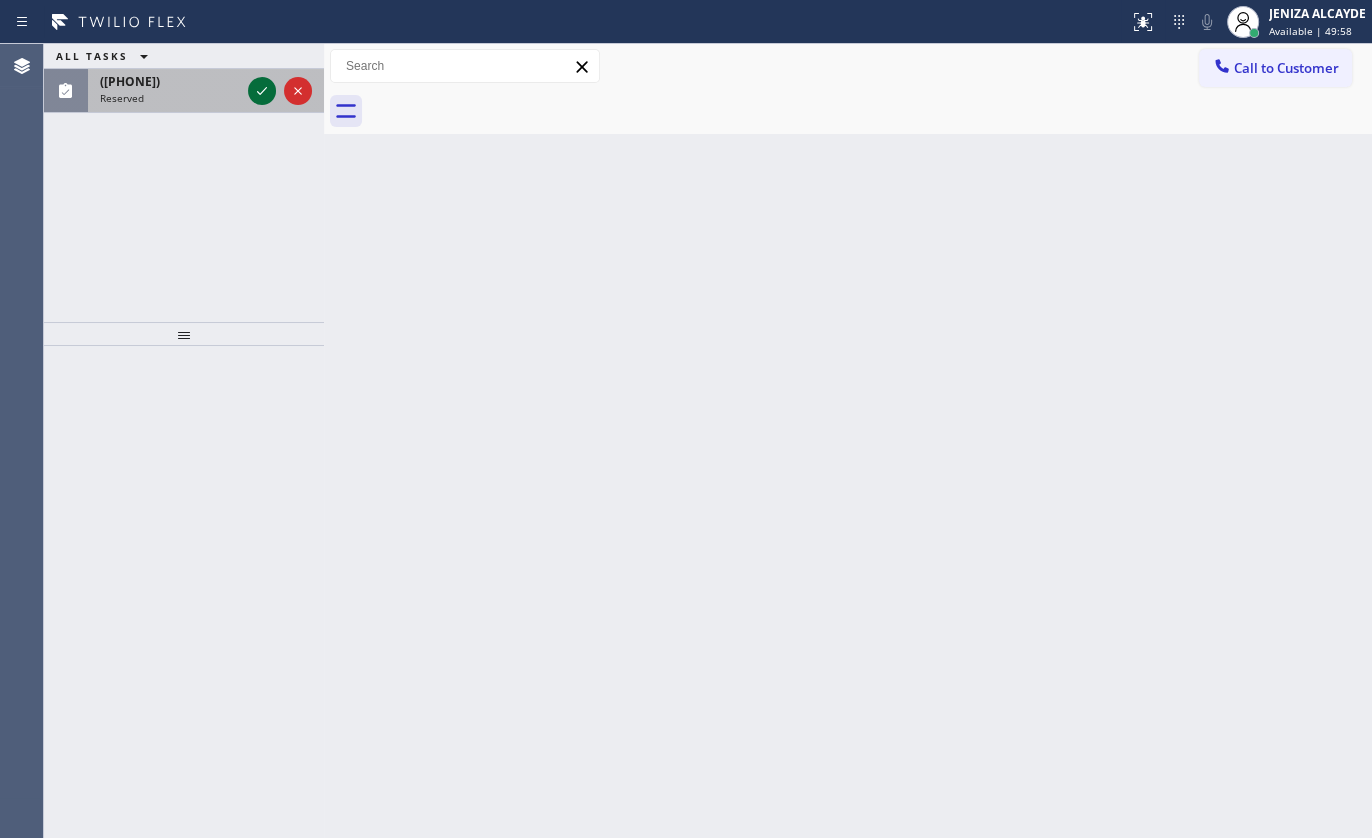 click 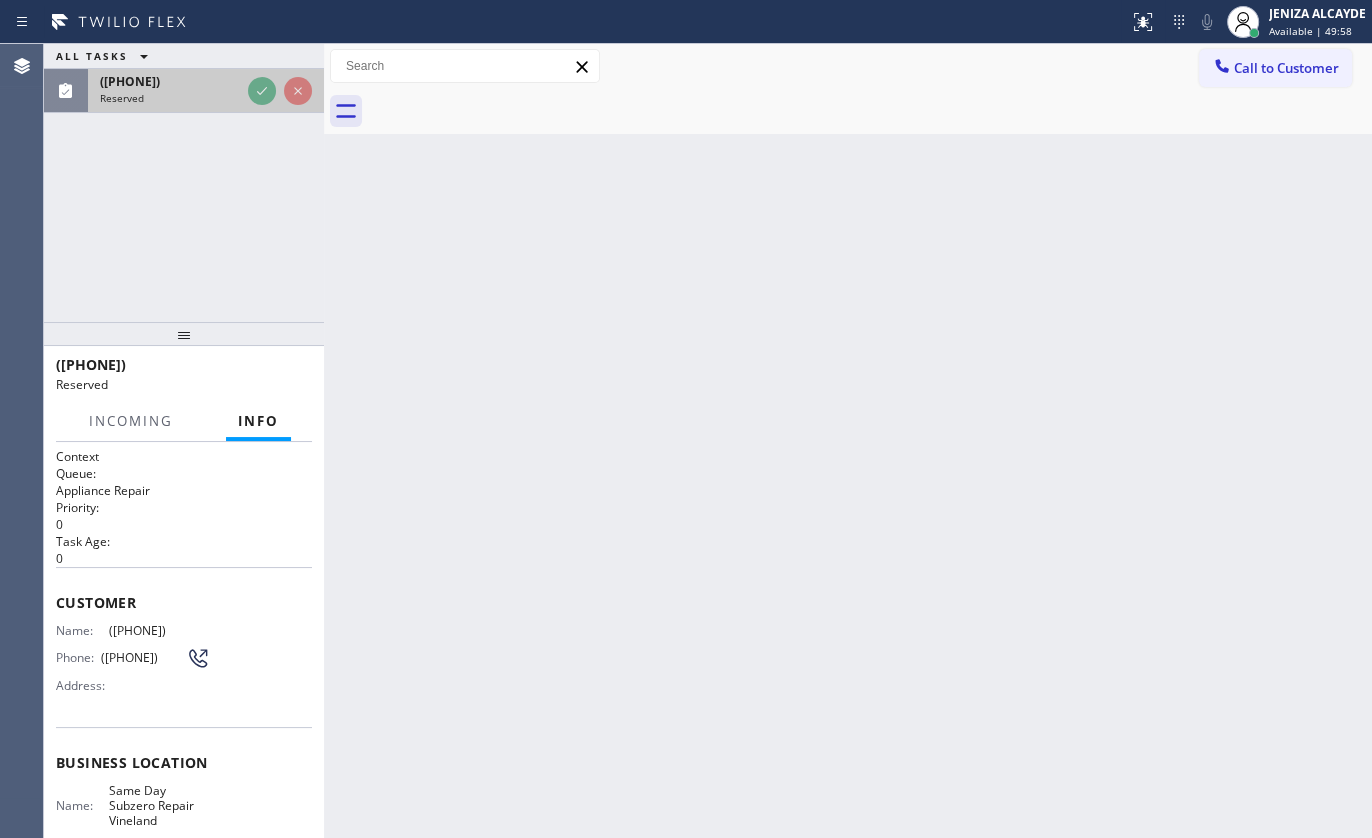 click on "(640) 466-4438 Reserved" at bounding box center [166, 91] 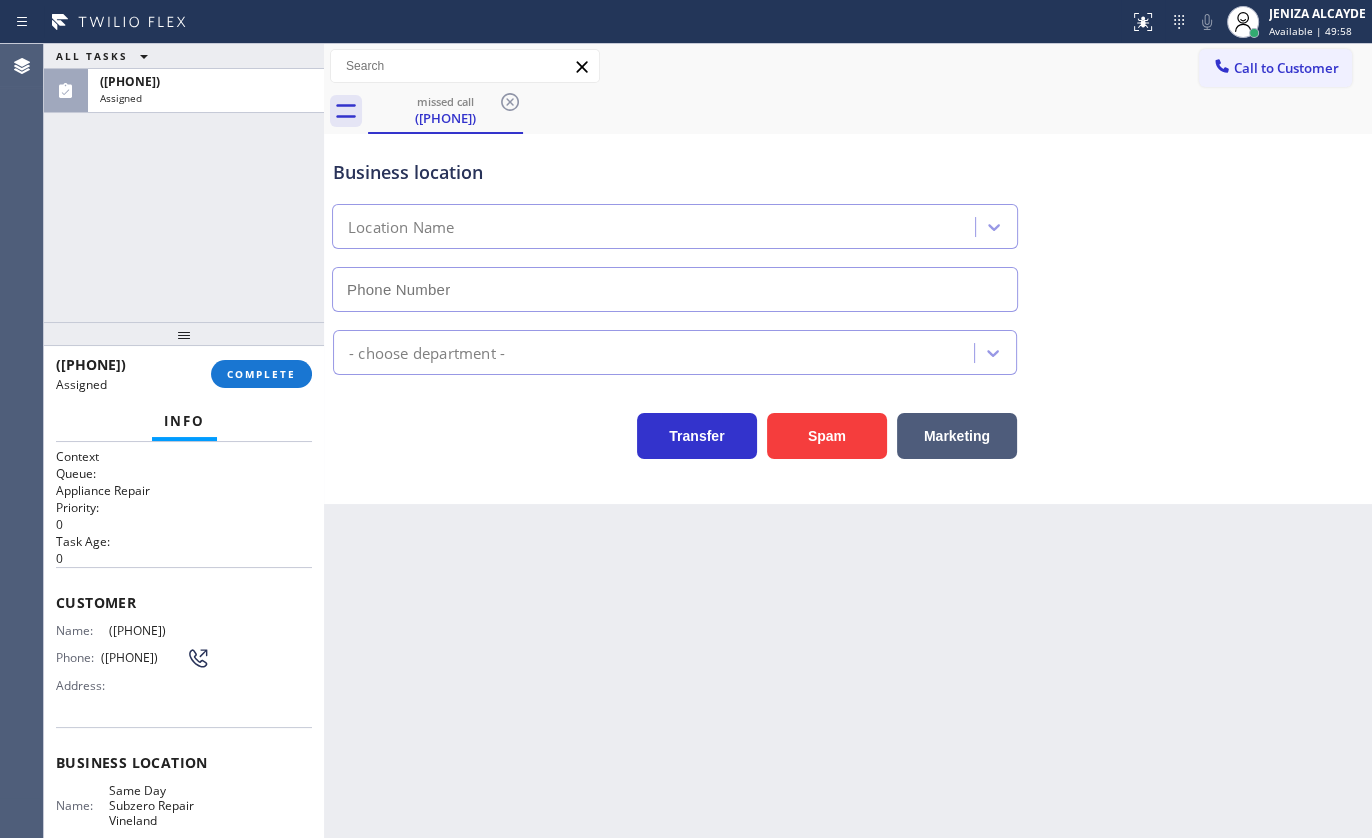 type on "(856) 372-4781" 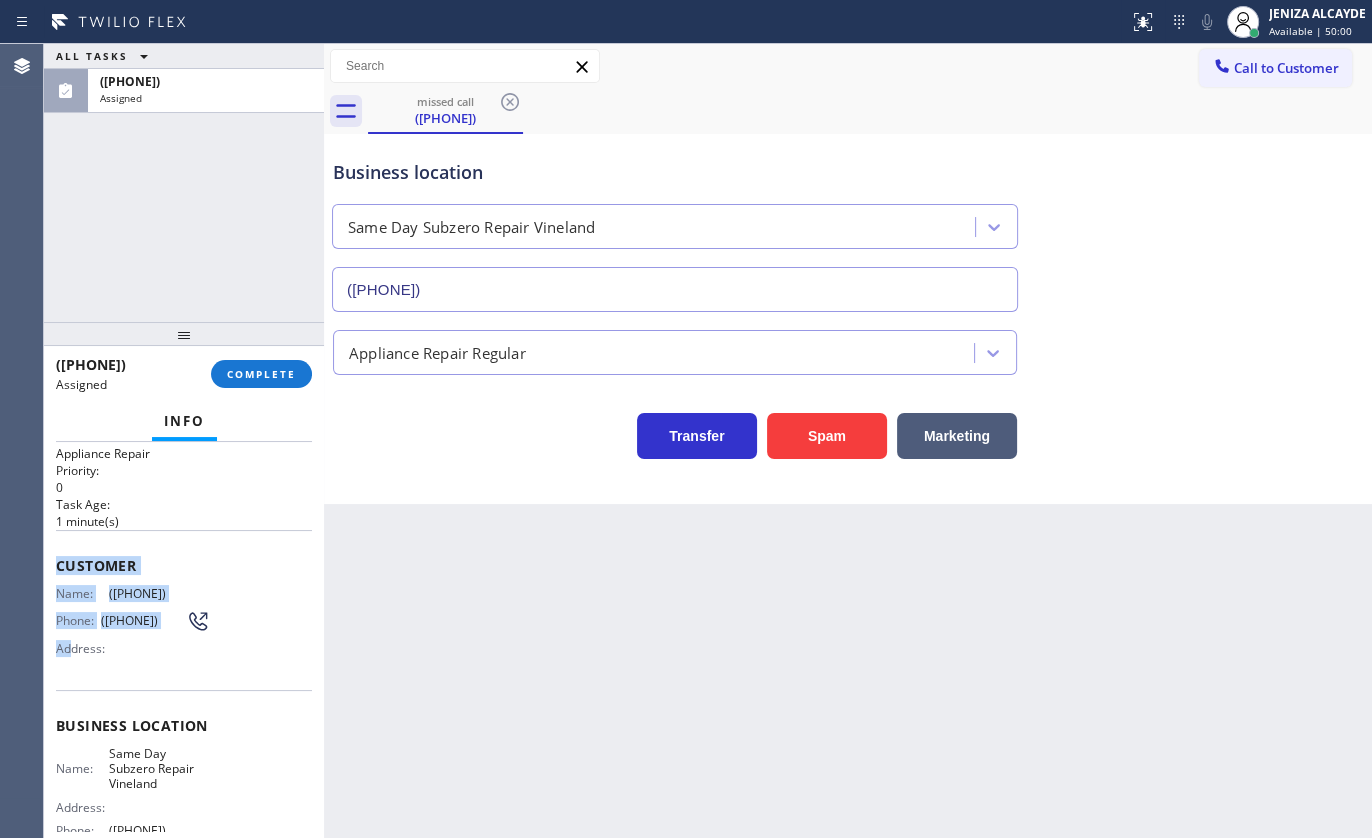 scroll, scrollTop: 230, scrollLeft: 0, axis: vertical 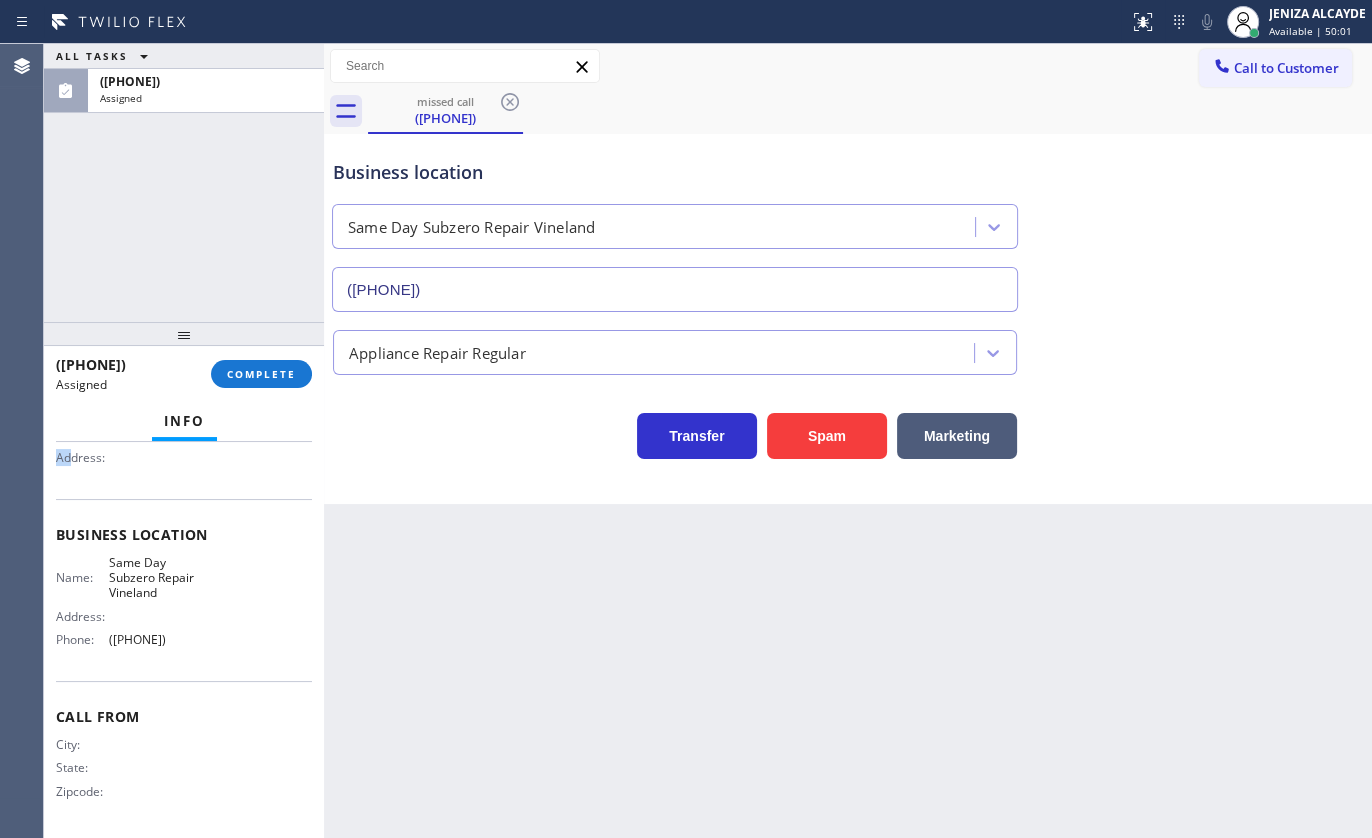 drag, startPoint x: 57, startPoint y: 579, endPoint x: 249, endPoint y: 662, distance: 209.17218 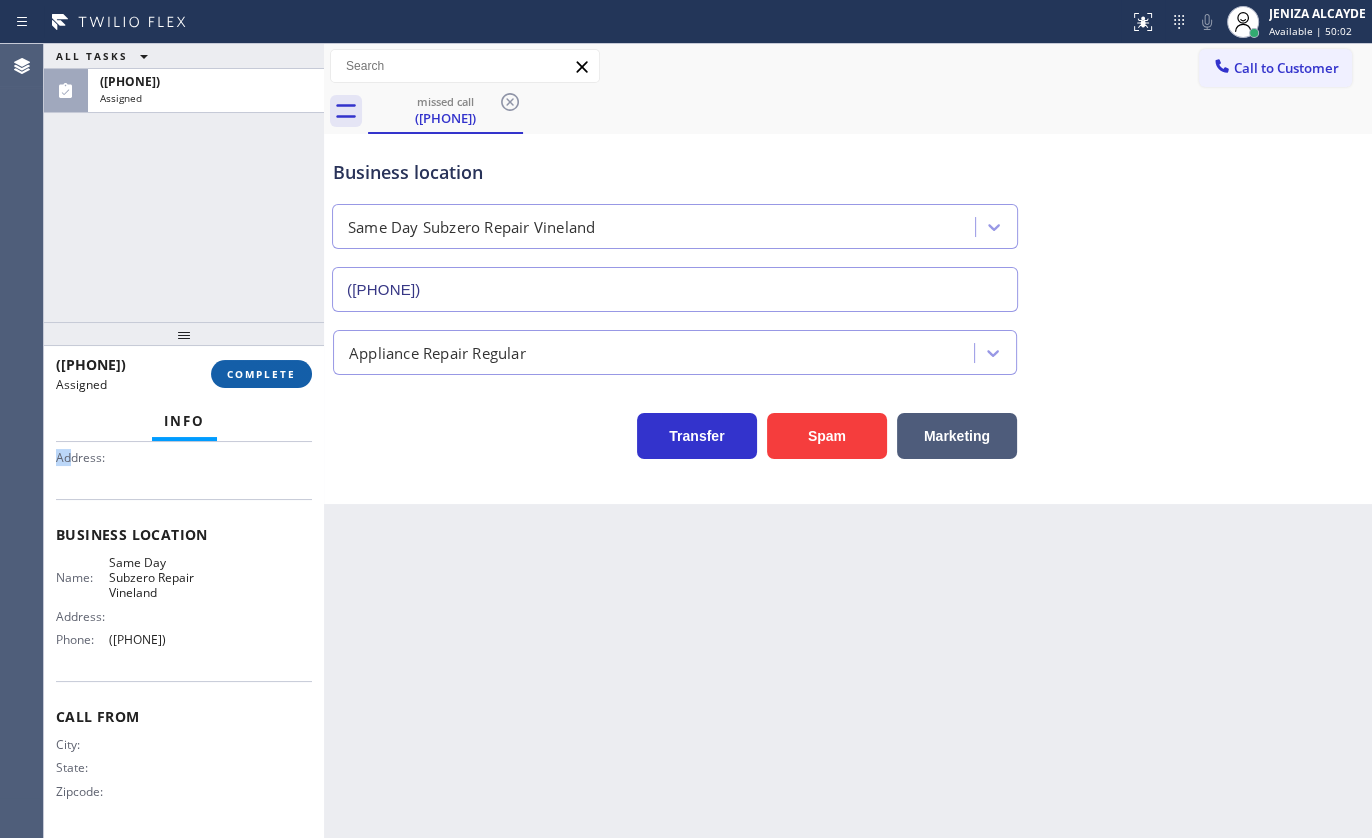 click on "COMPLETE" at bounding box center (261, 374) 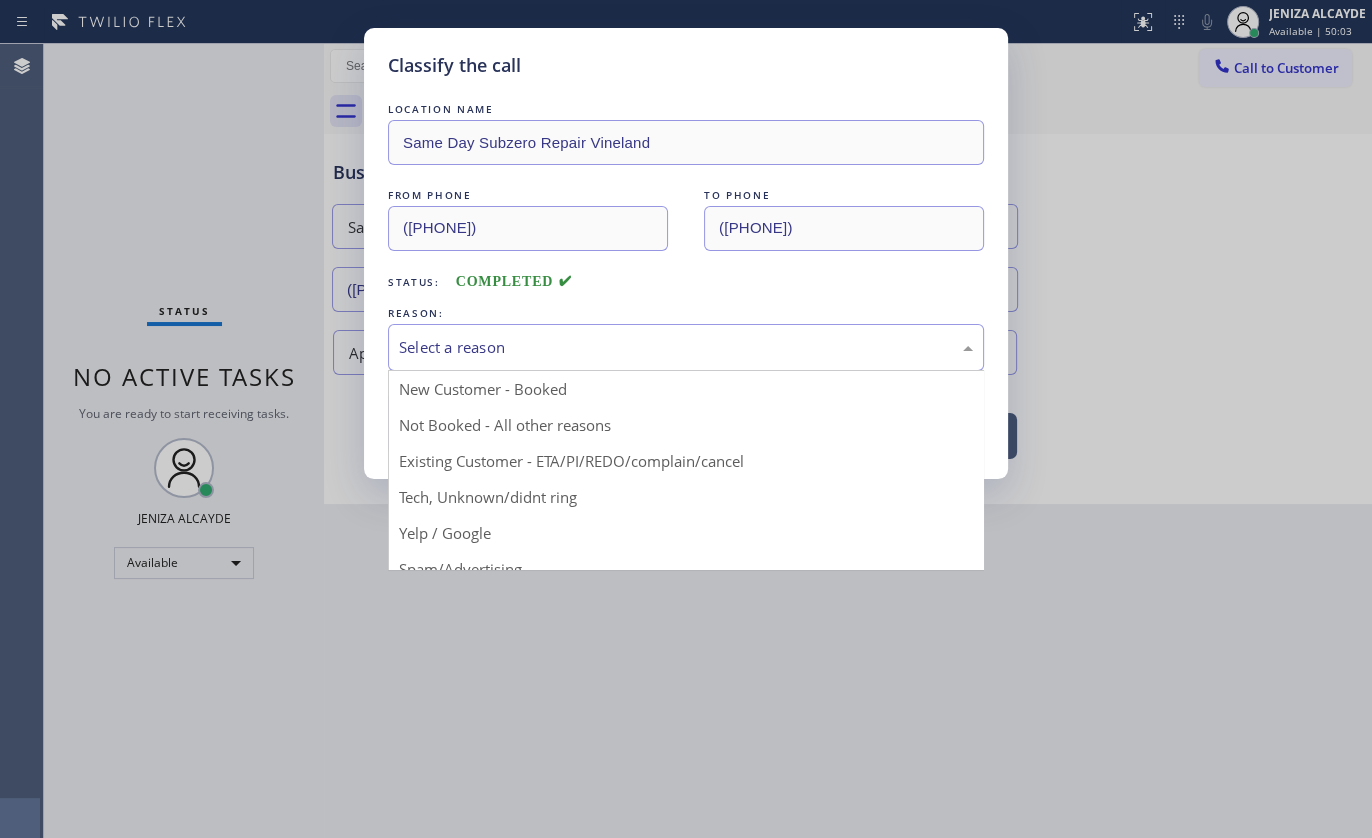 click on "Select a reason" at bounding box center (686, 347) 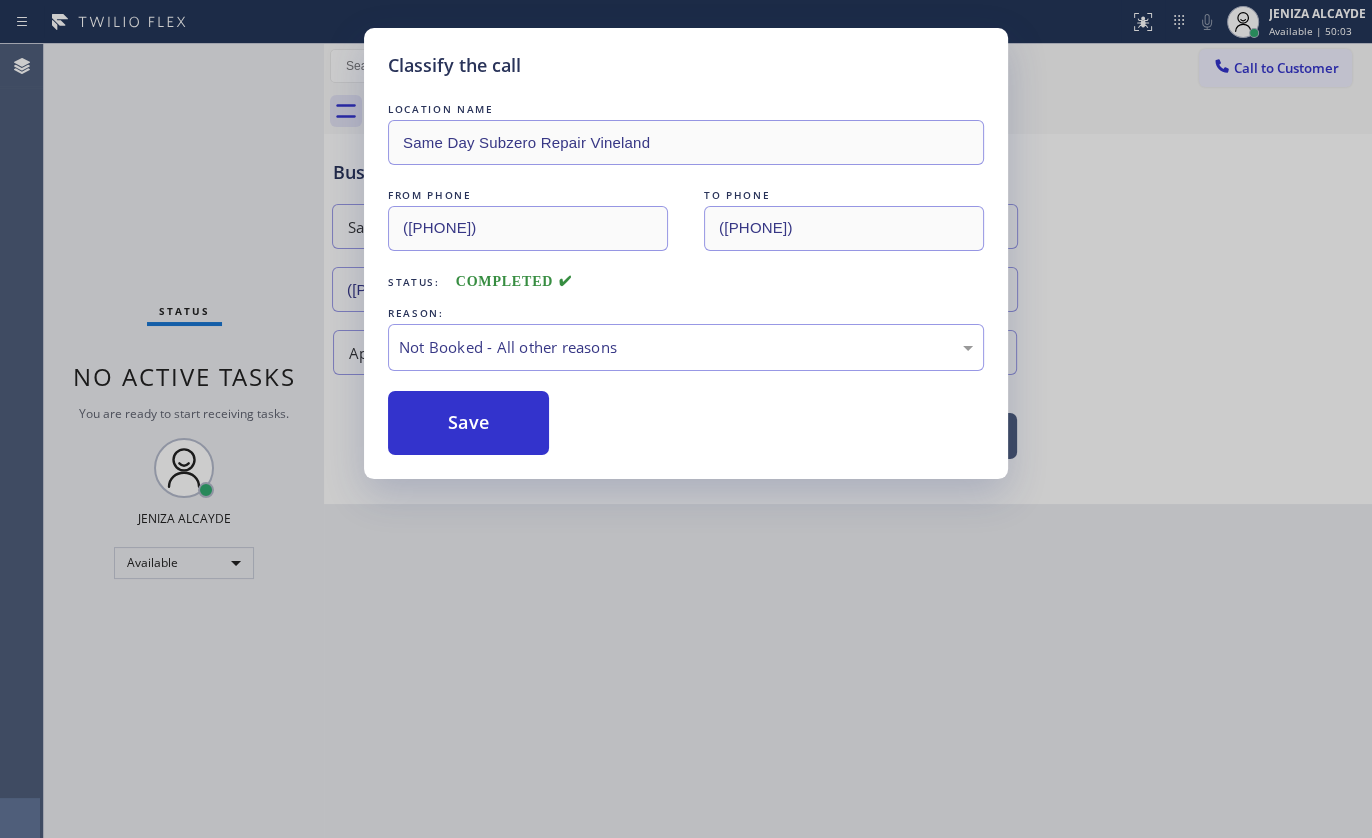 click on "Save" at bounding box center (468, 423) 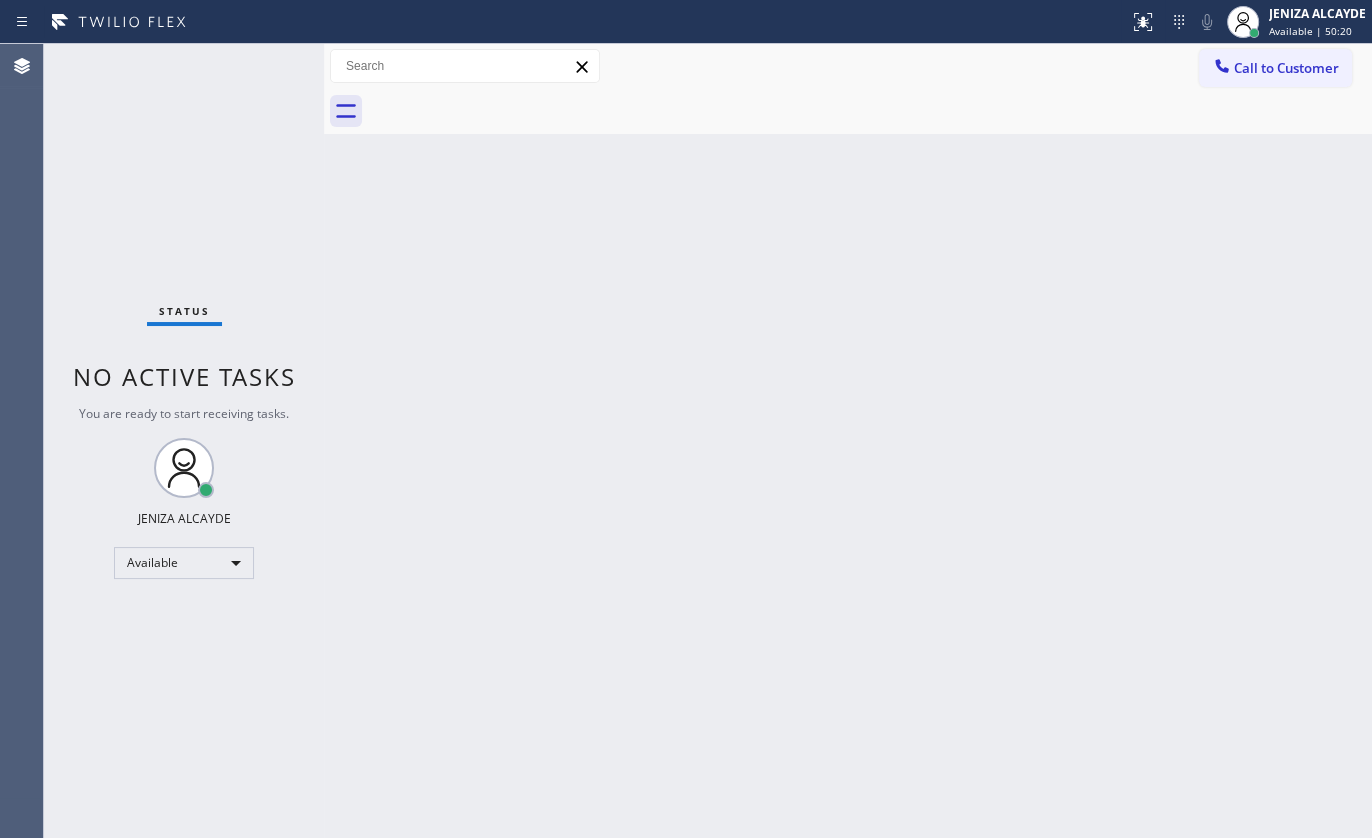 click on "Status   No active tasks     You are ready to start receiving tasks.   JENIZA ALCAYDE Available" at bounding box center (184, 441) 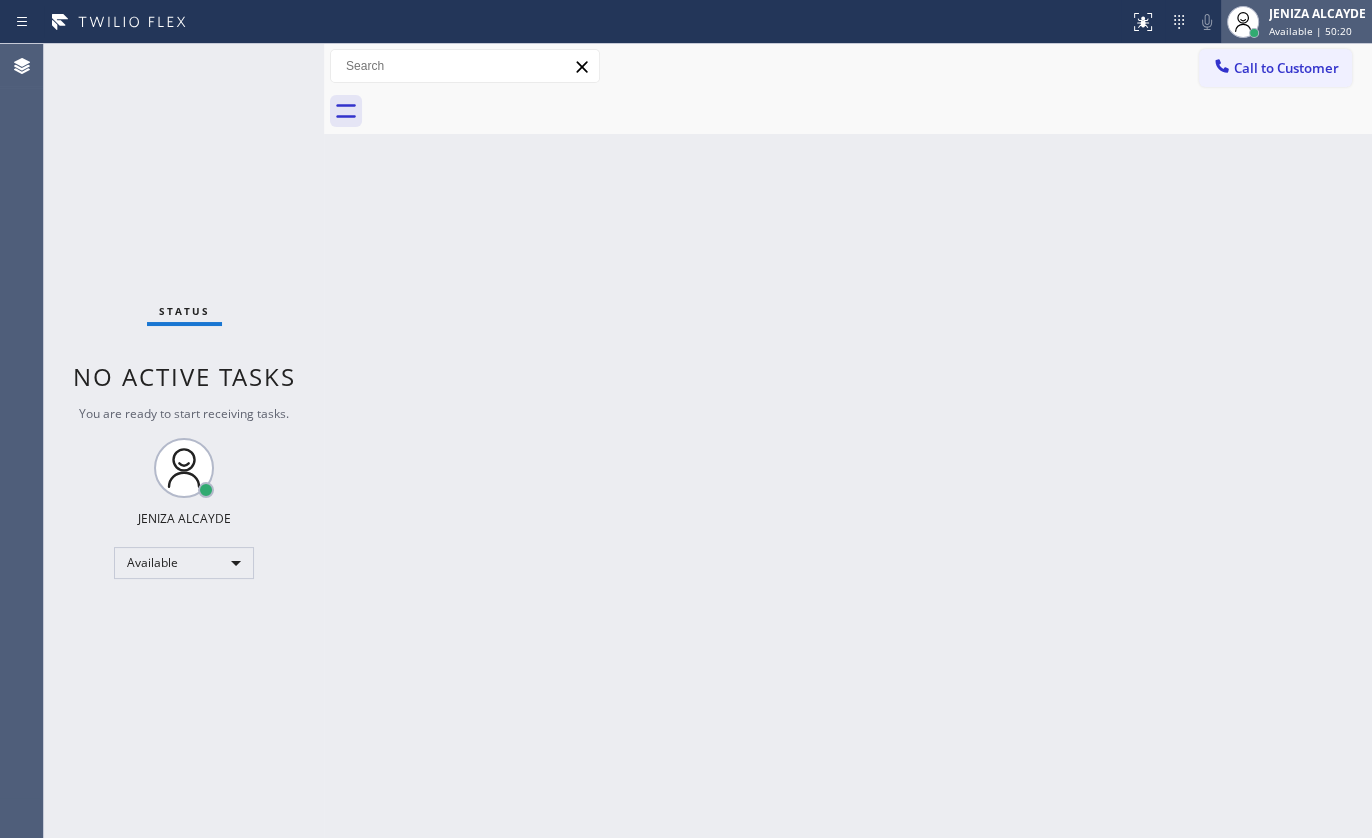 click on "JENIZA ALCAYDE Available | 50:20" at bounding box center [1318, 21] 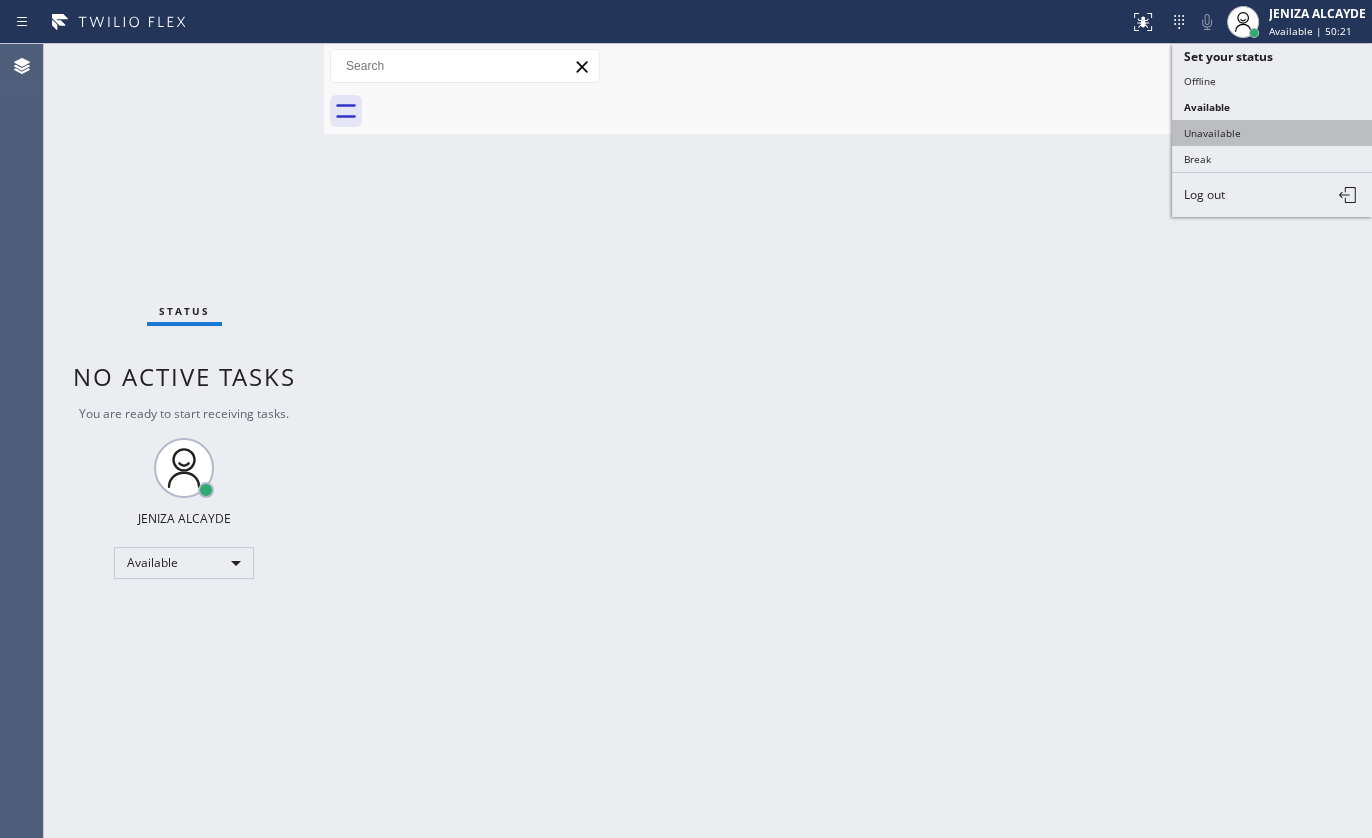 click on "Unavailable" at bounding box center (1272, 133) 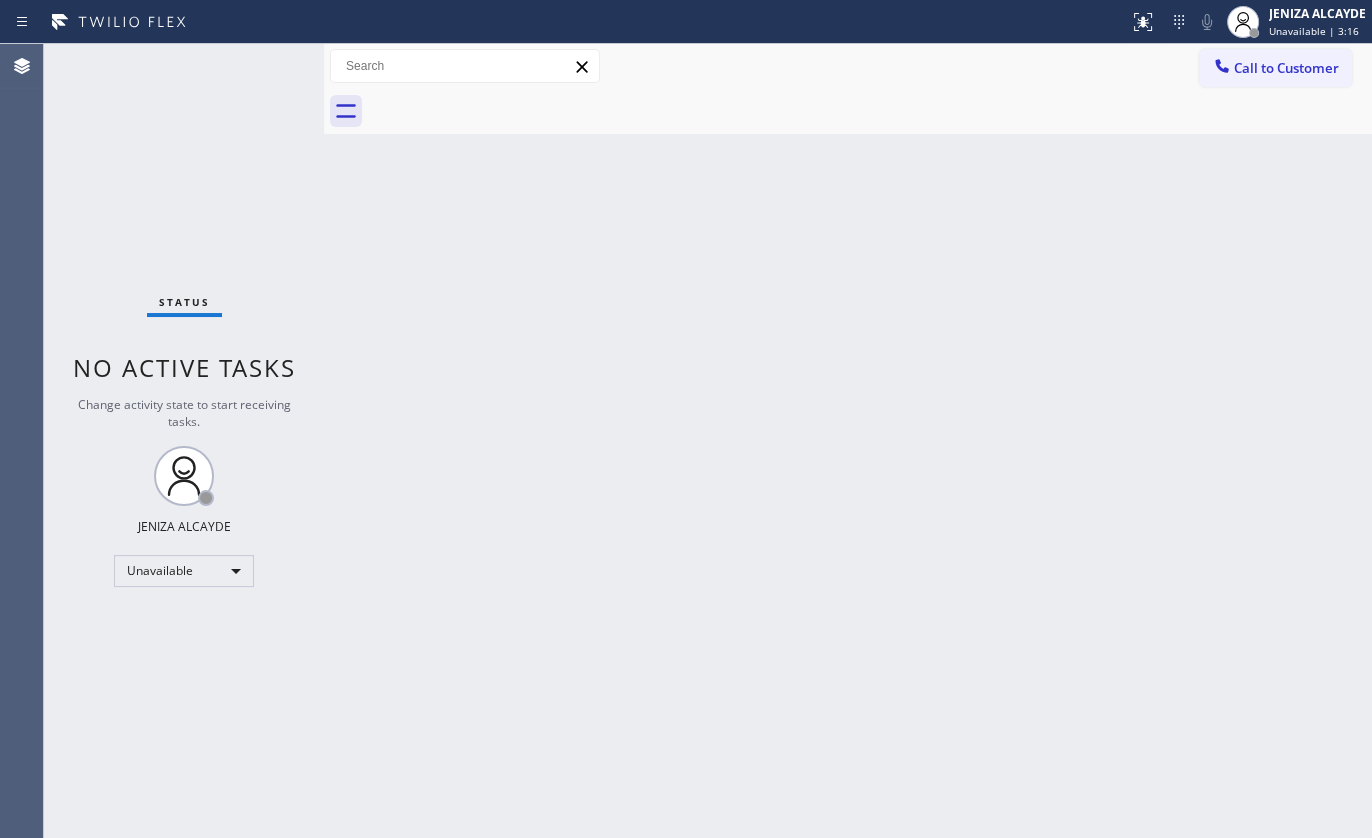 click on "Status   No active tasks     Change activity state to start receiving tasks.   JENIZA ALCAYDE Unavailable" at bounding box center (184, 441) 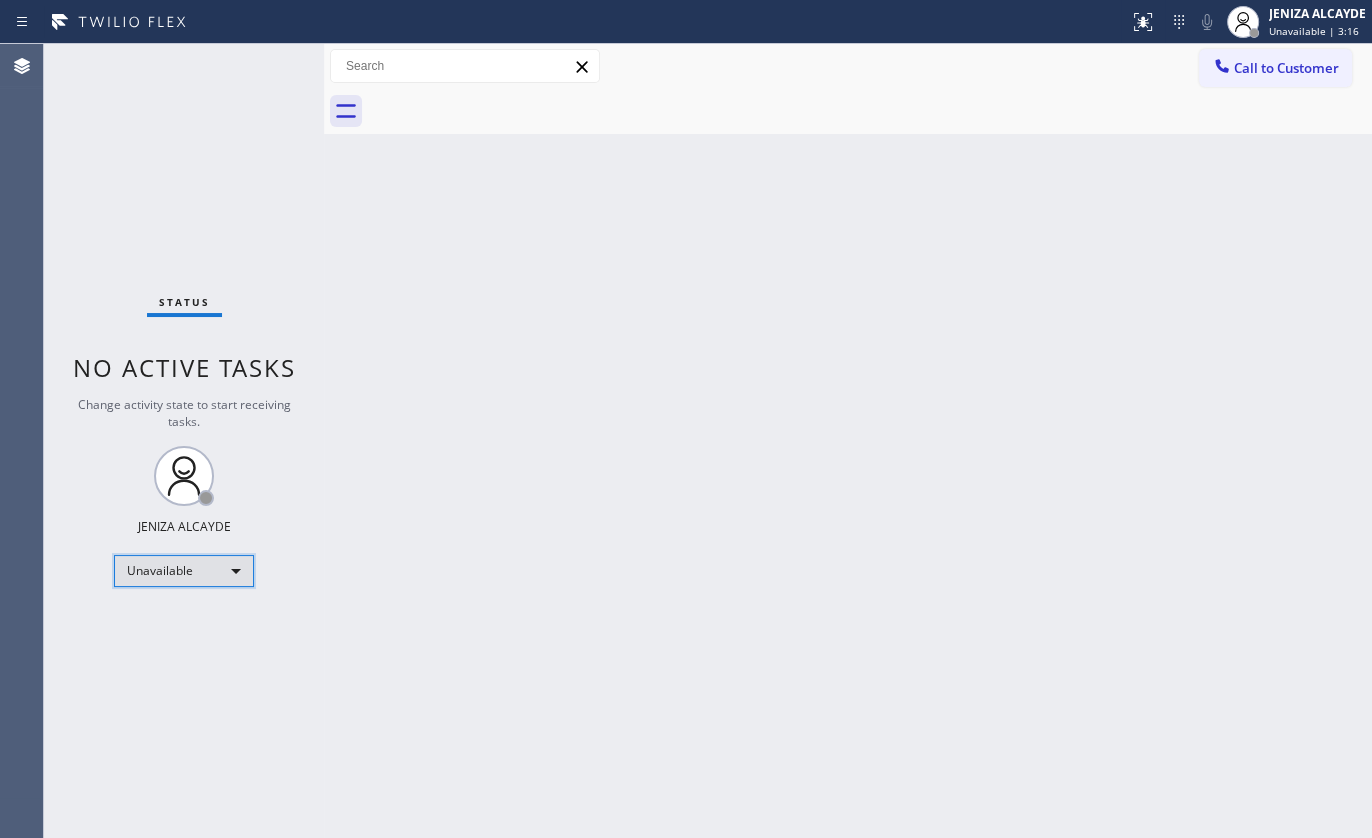 click on "Unavailable" at bounding box center (184, 571) 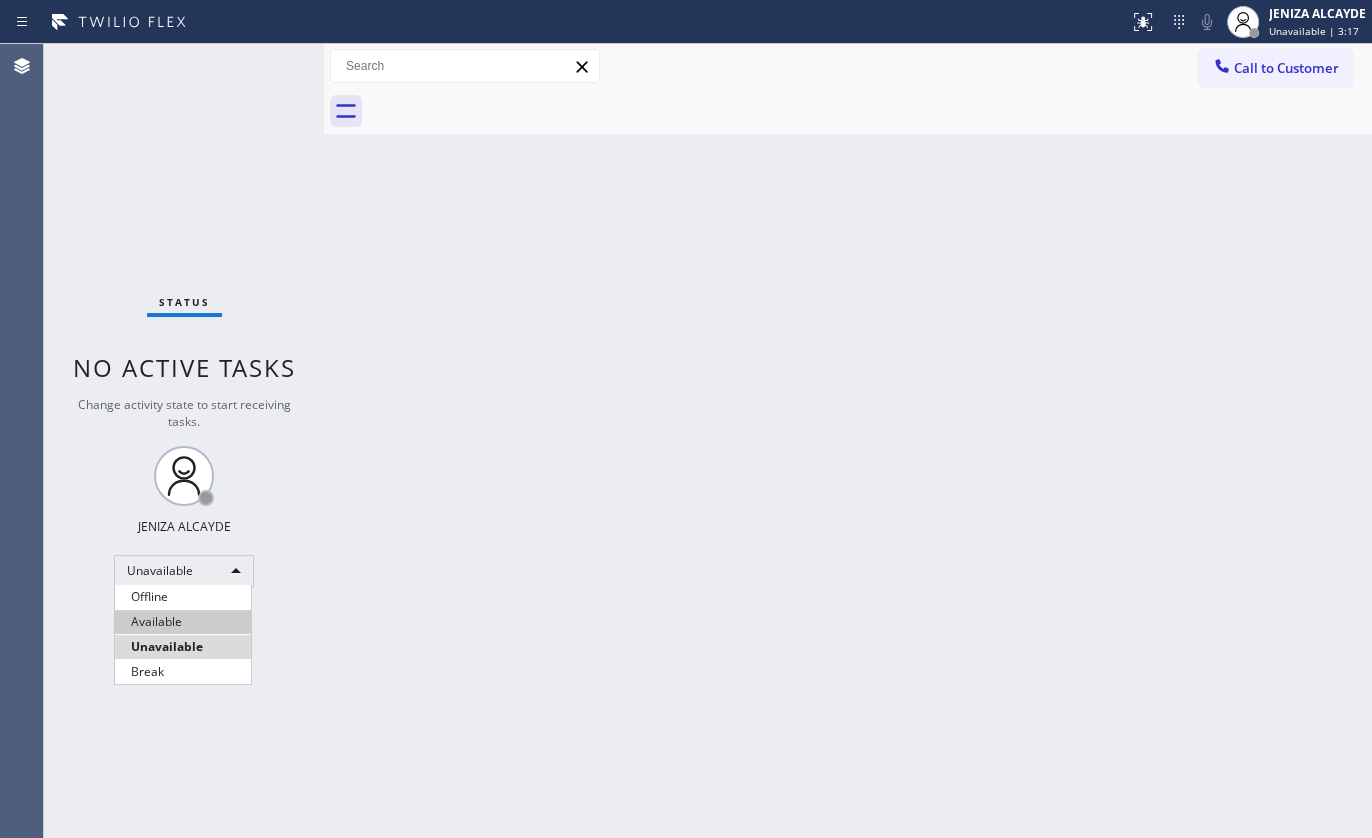 click on "Available" at bounding box center (183, 622) 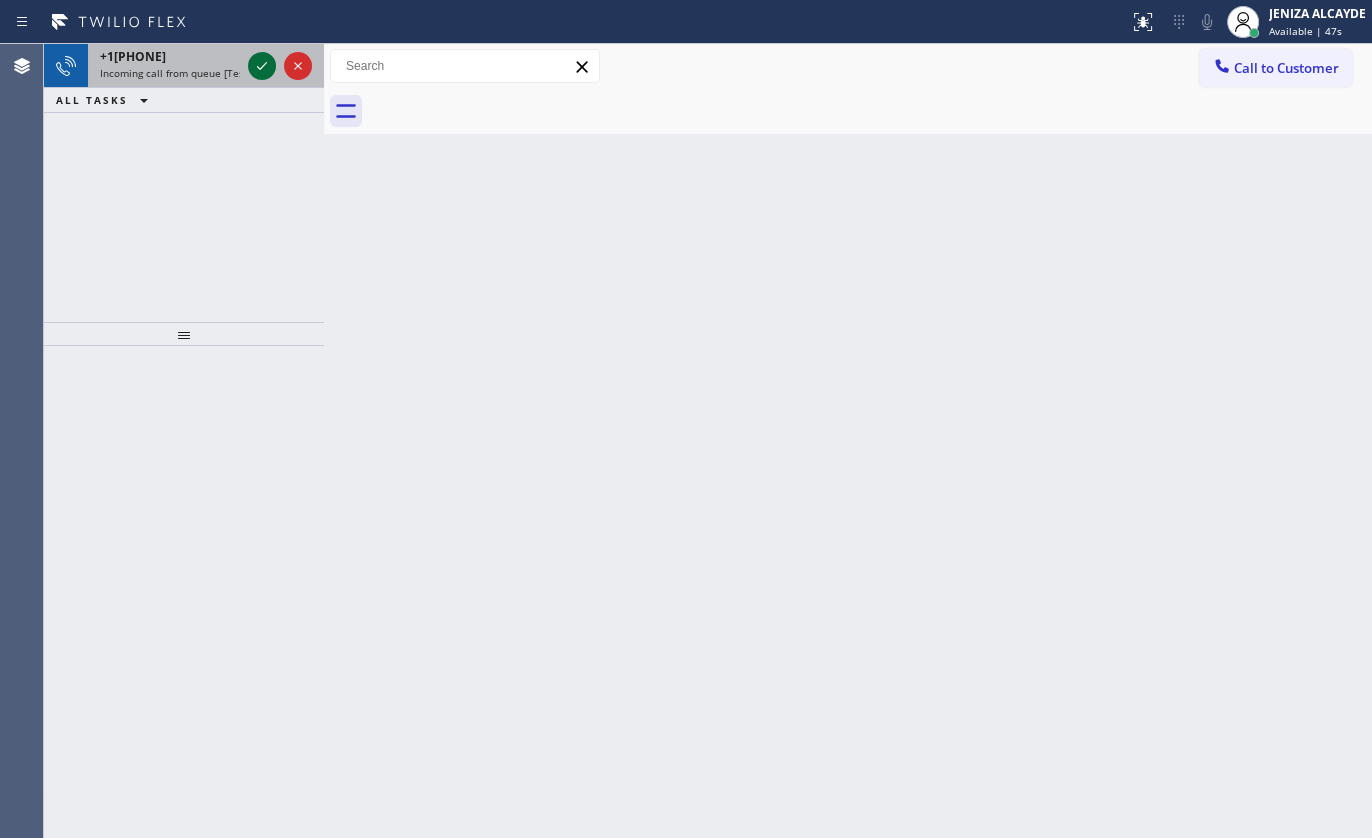 click 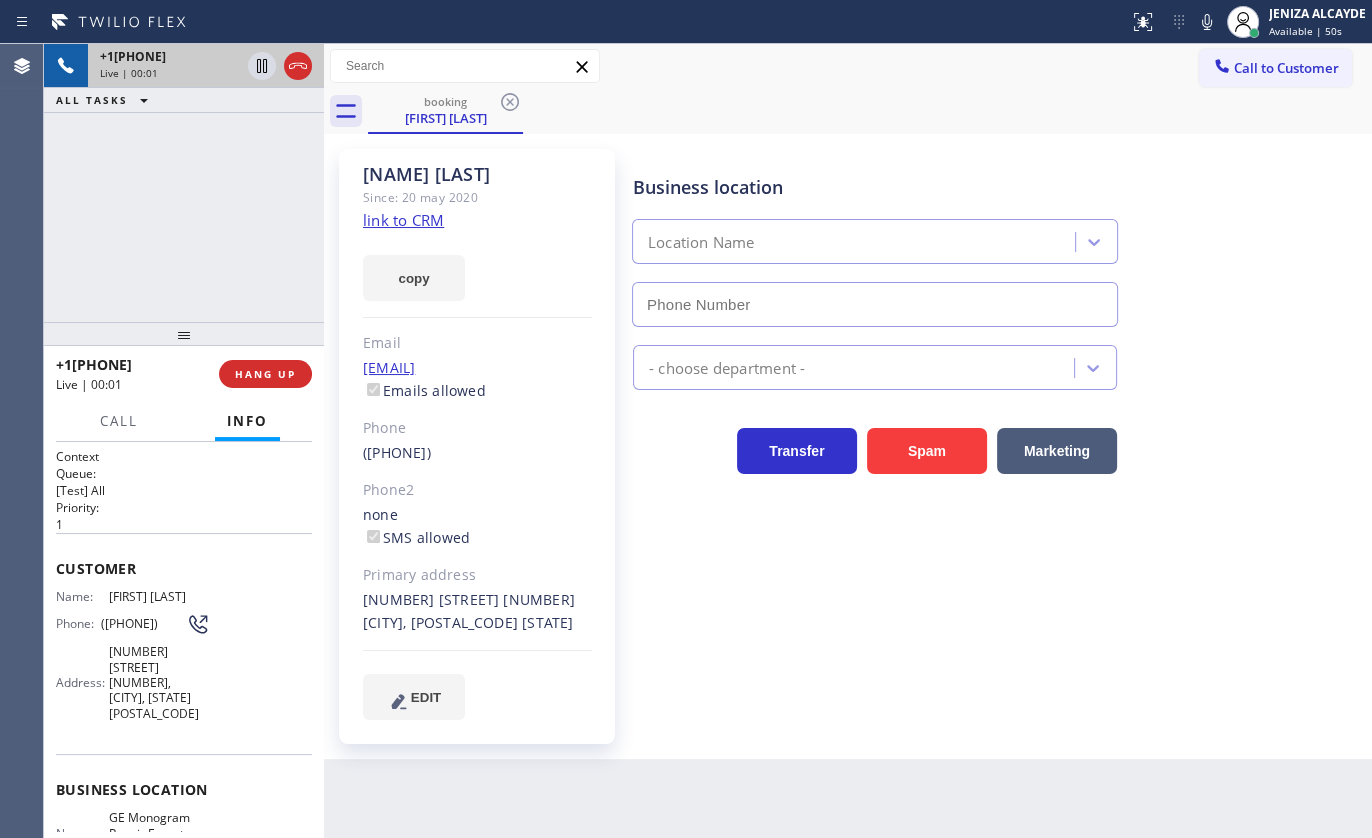 type on "(410) 291-1407" 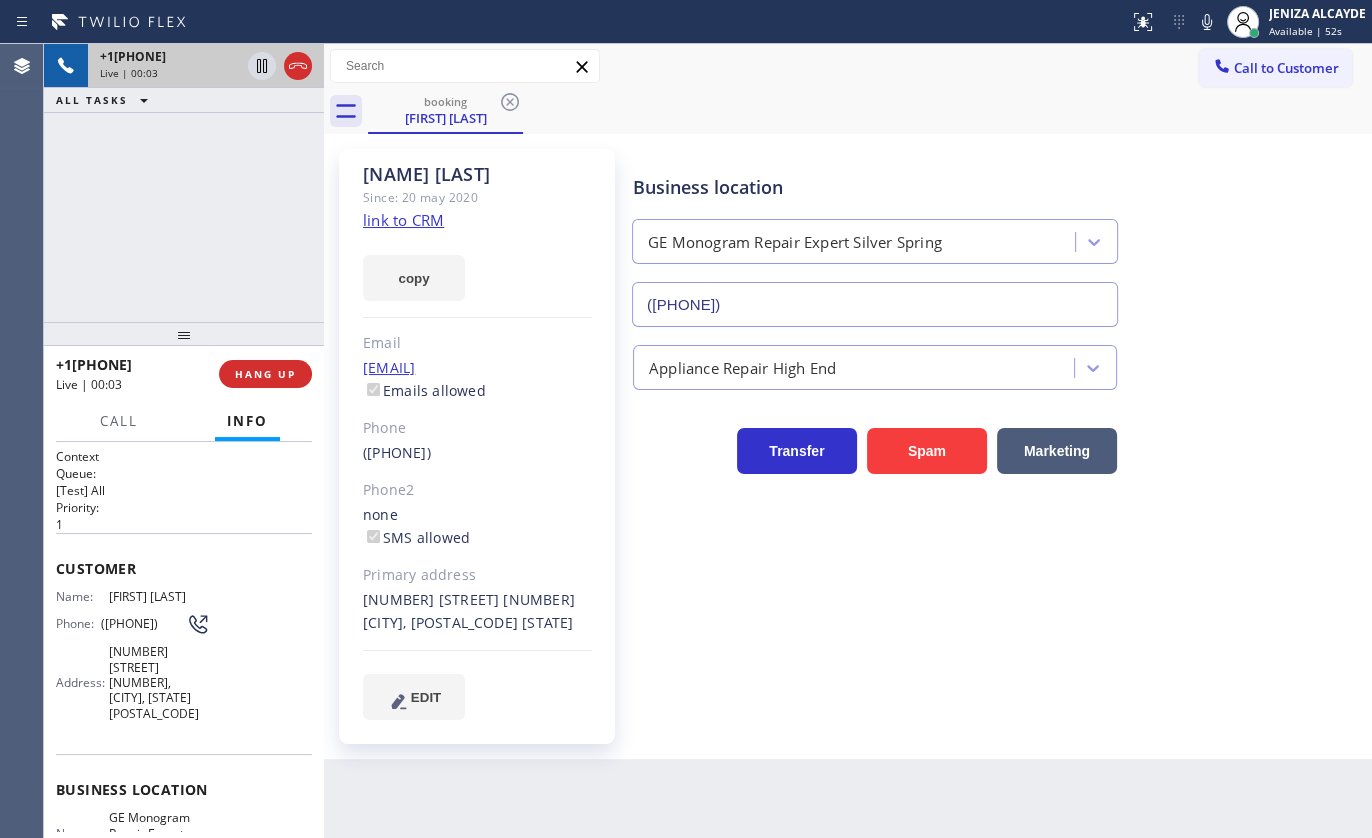 click on "link to CRM" 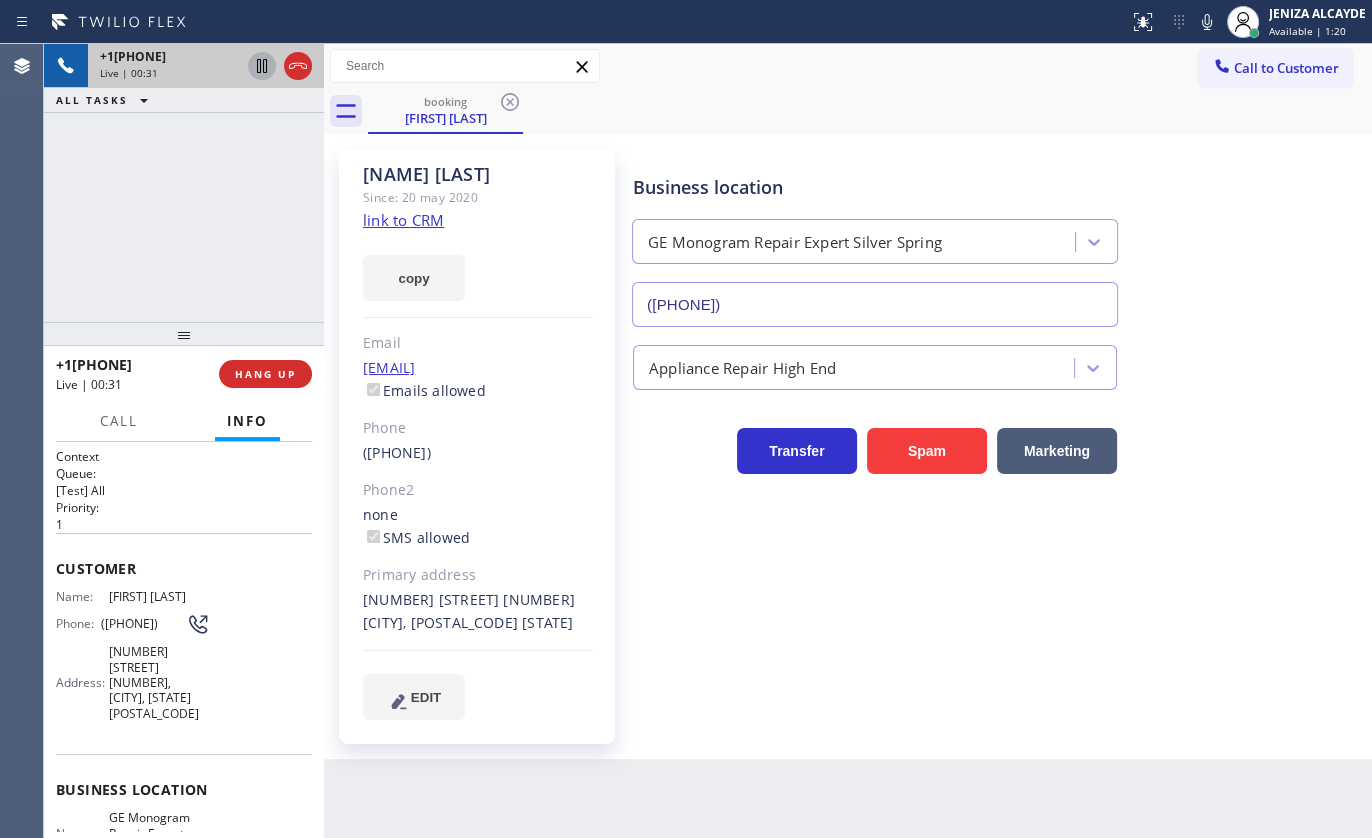 click 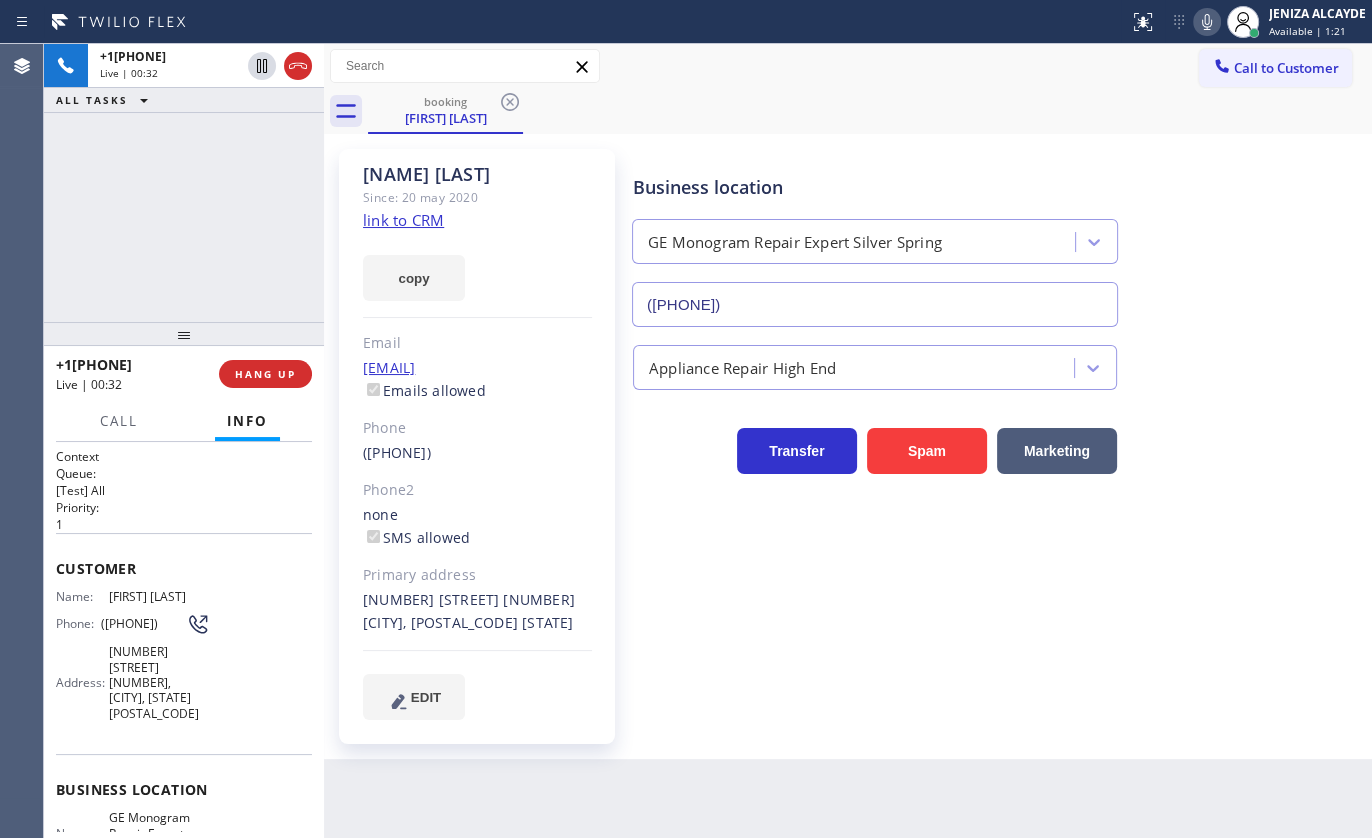 click 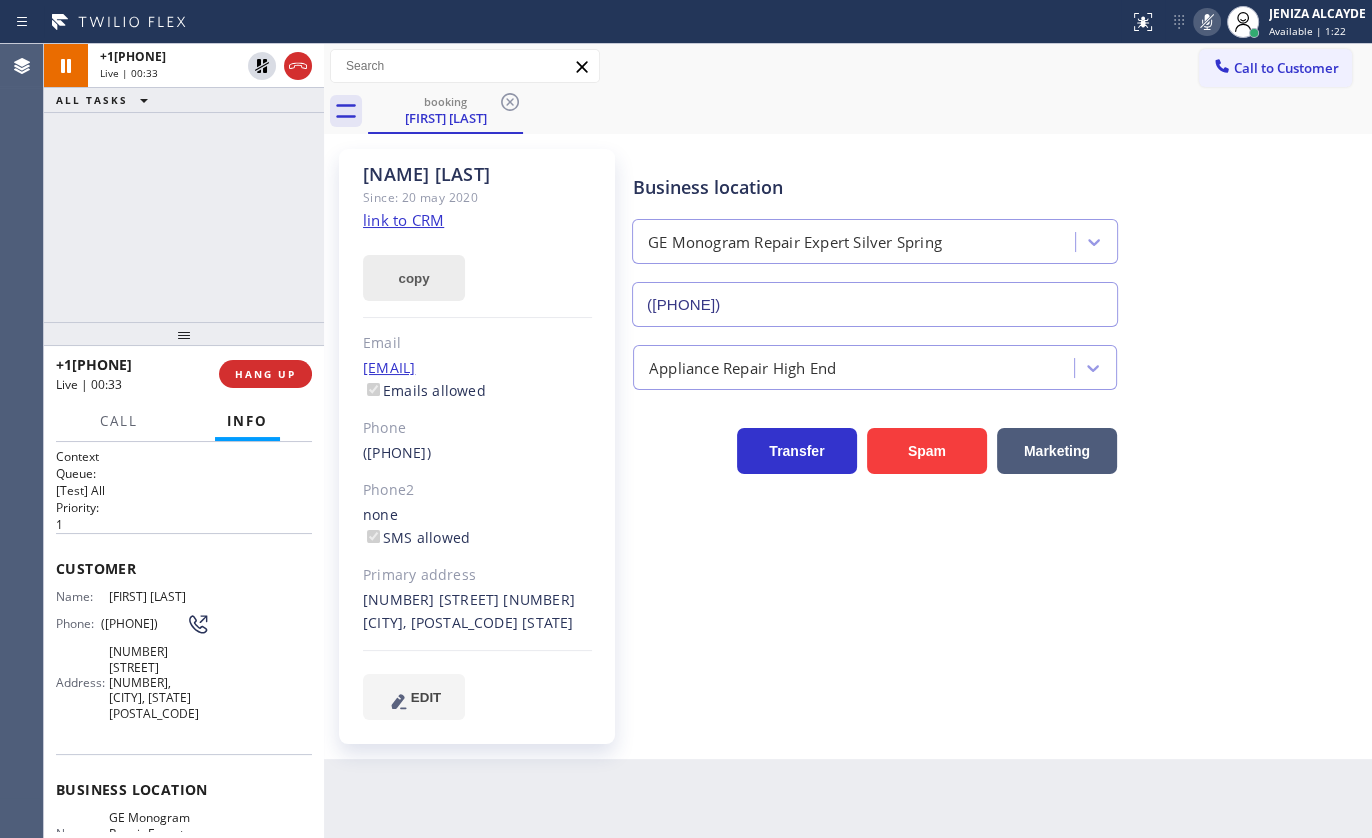 click on "copy" at bounding box center [414, 278] 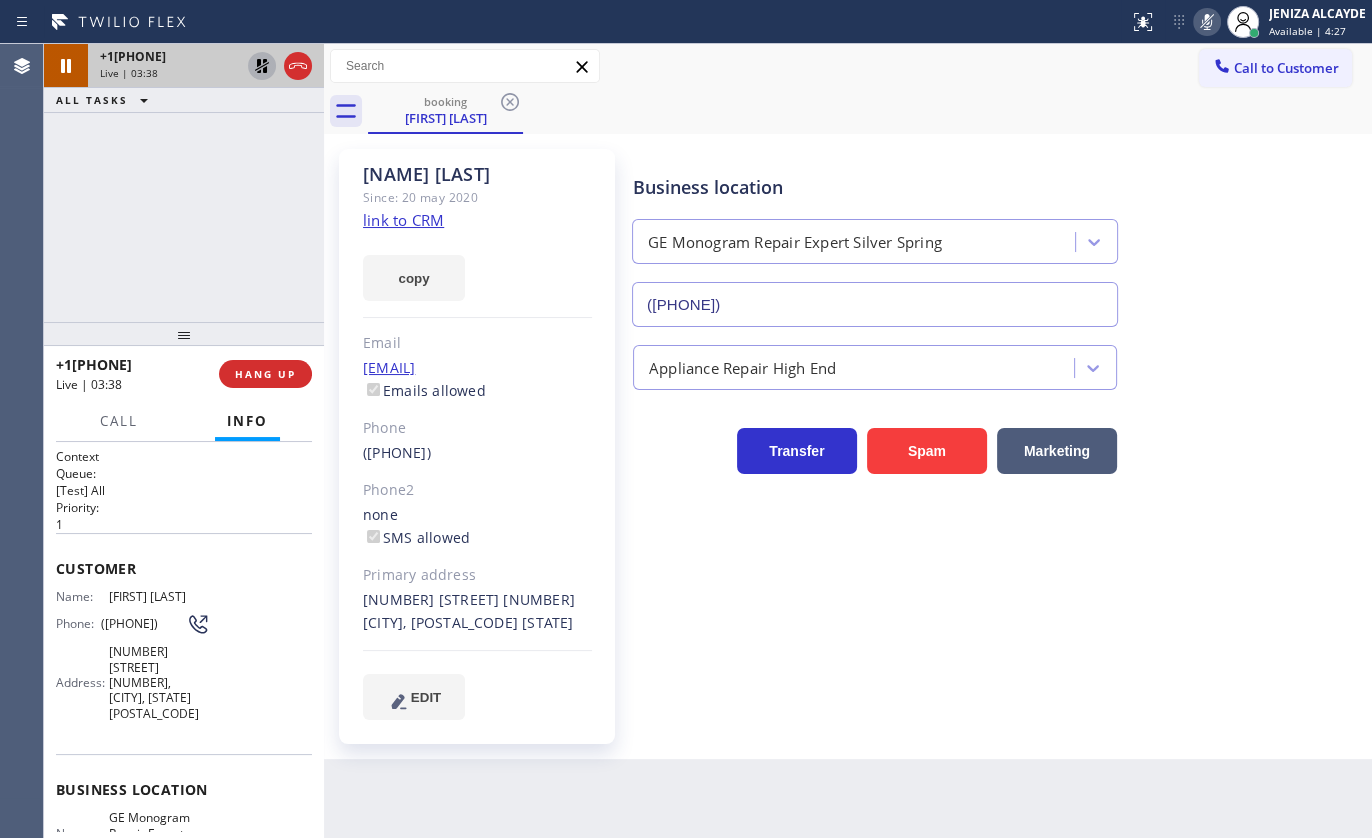 click 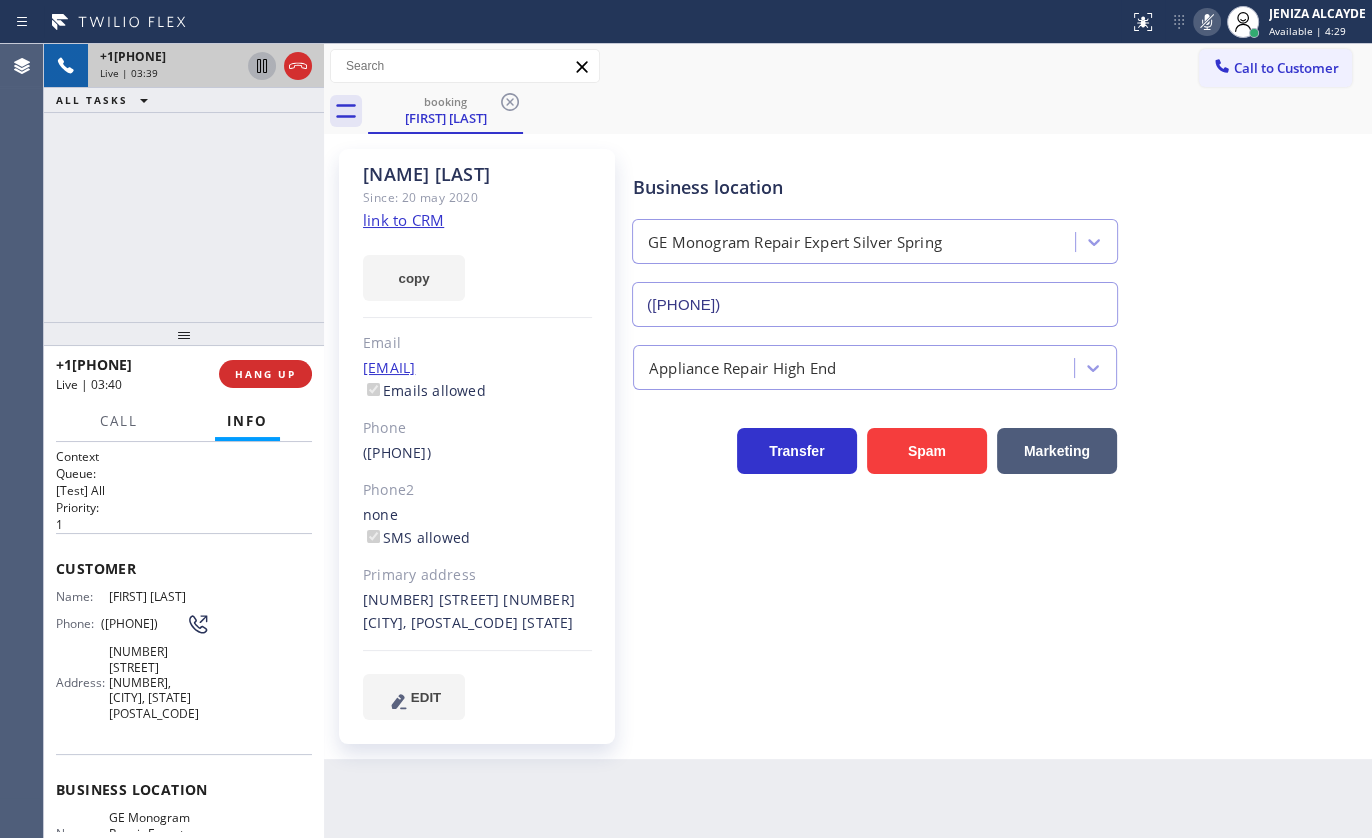 click 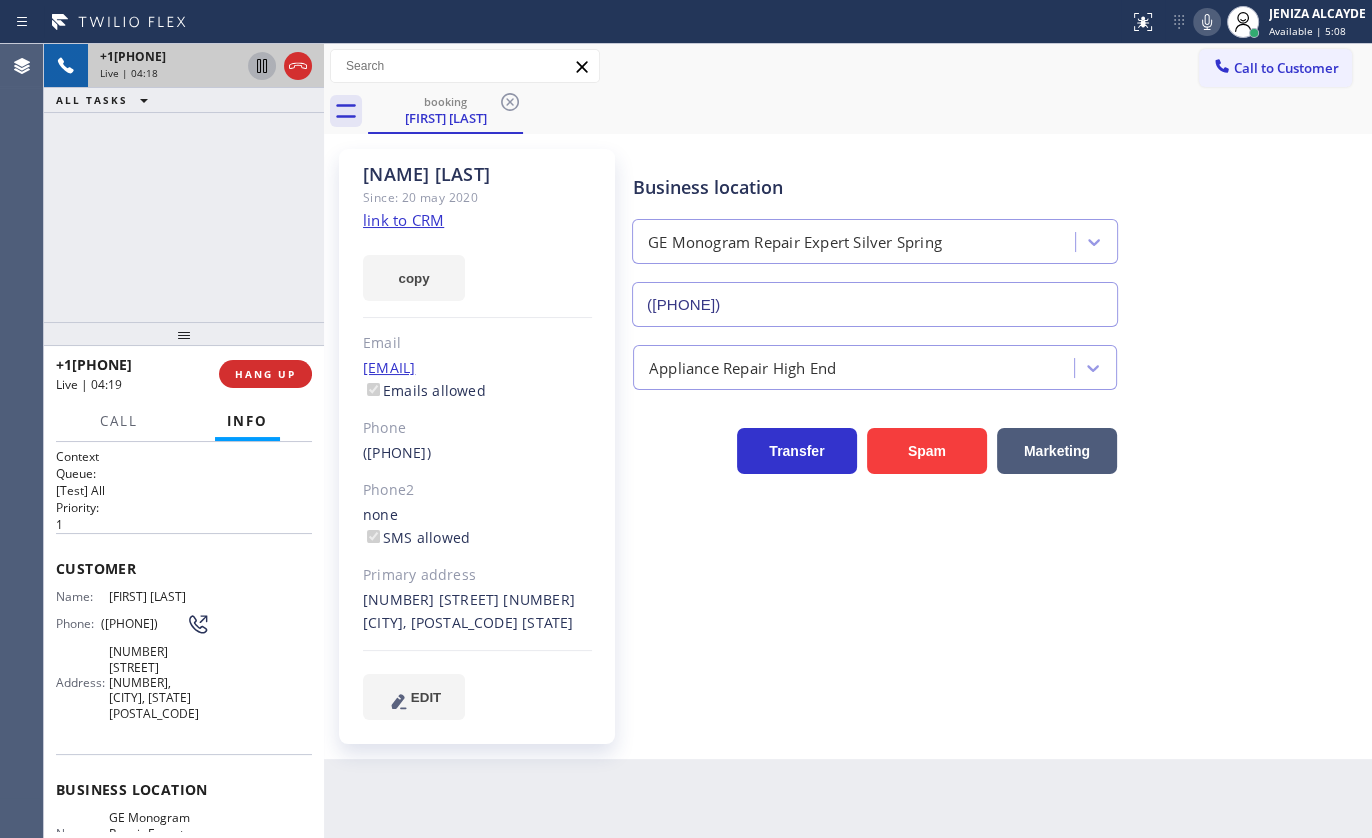 drag, startPoint x: 130, startPoint y: 152, endPoint x: 139, endPoint y: 141, distance: 14.21267 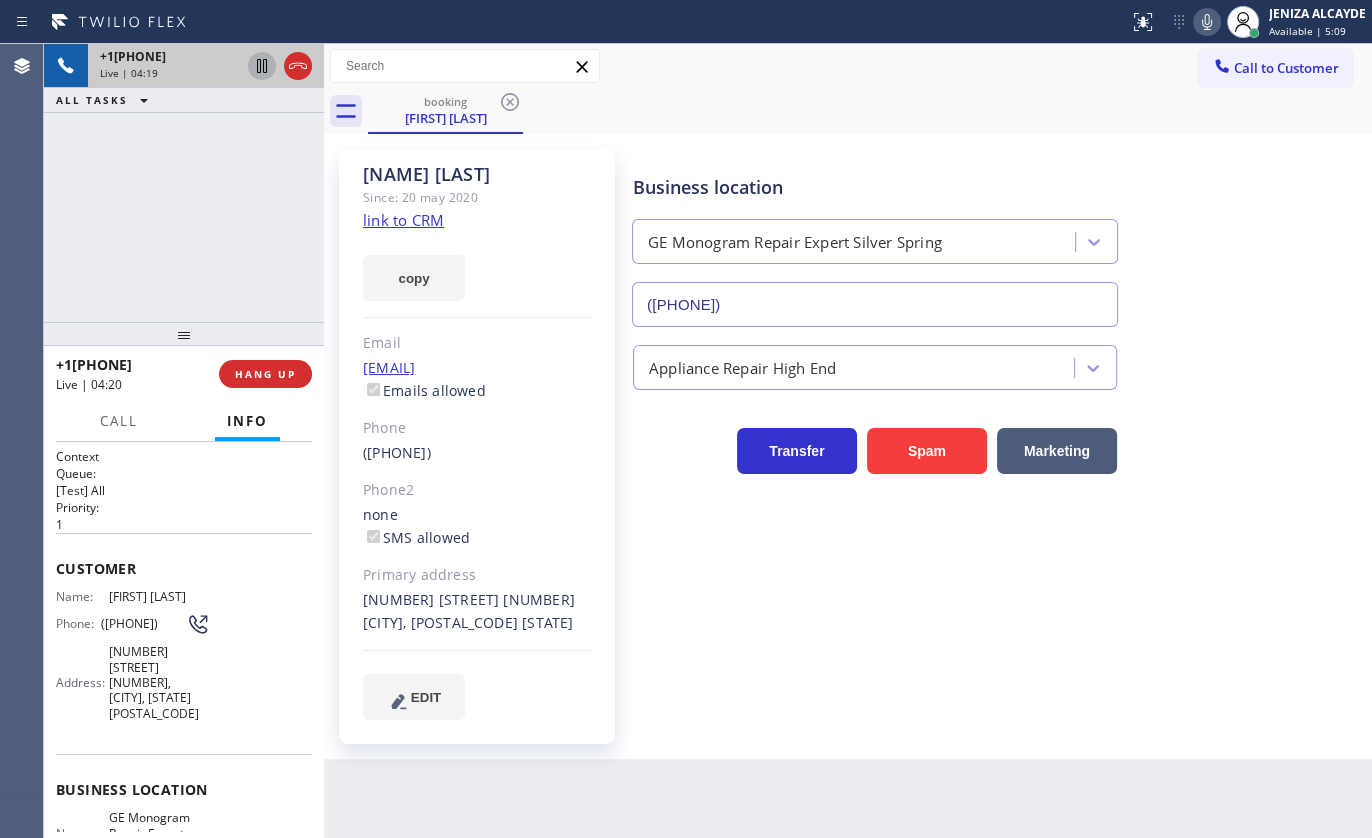 click 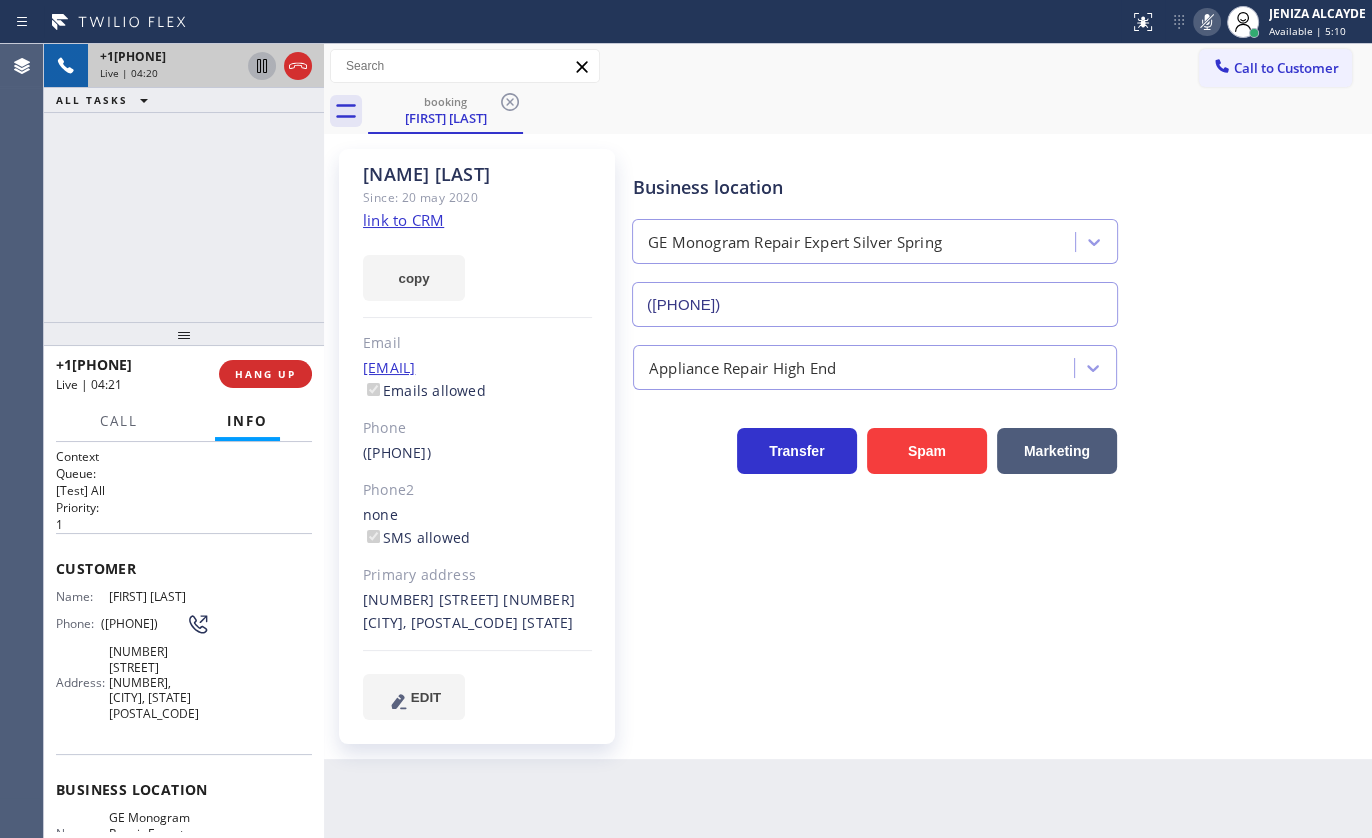 click 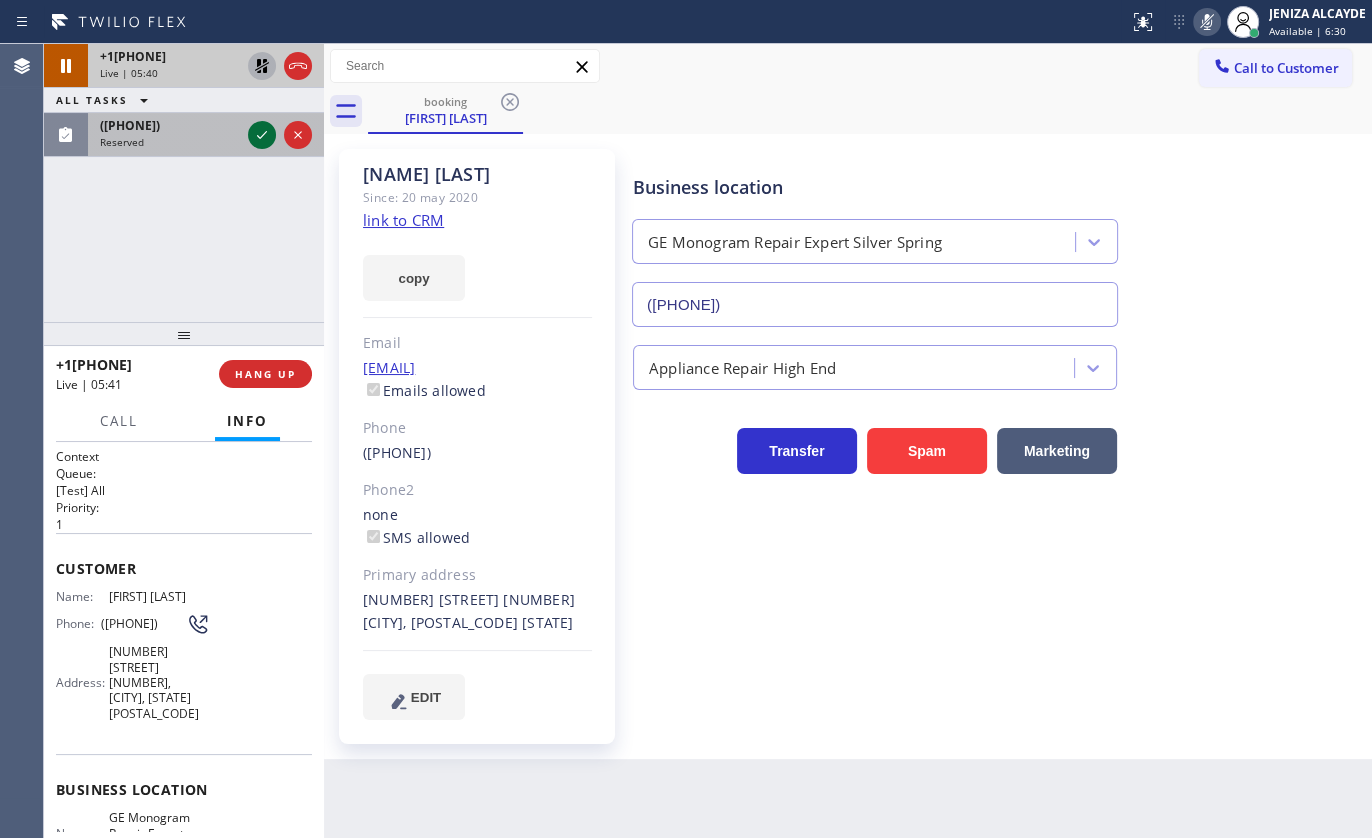 click 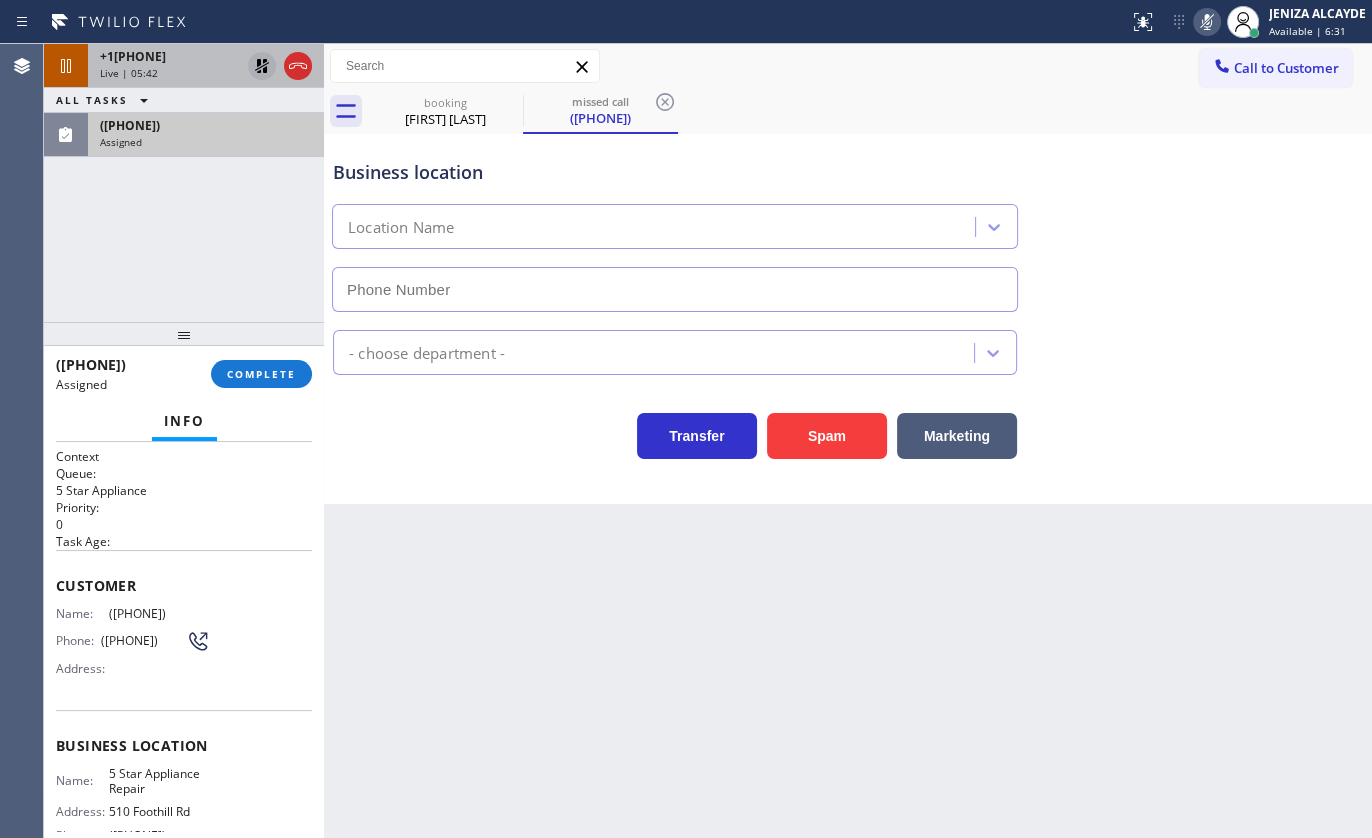 type on "([PHONE])" 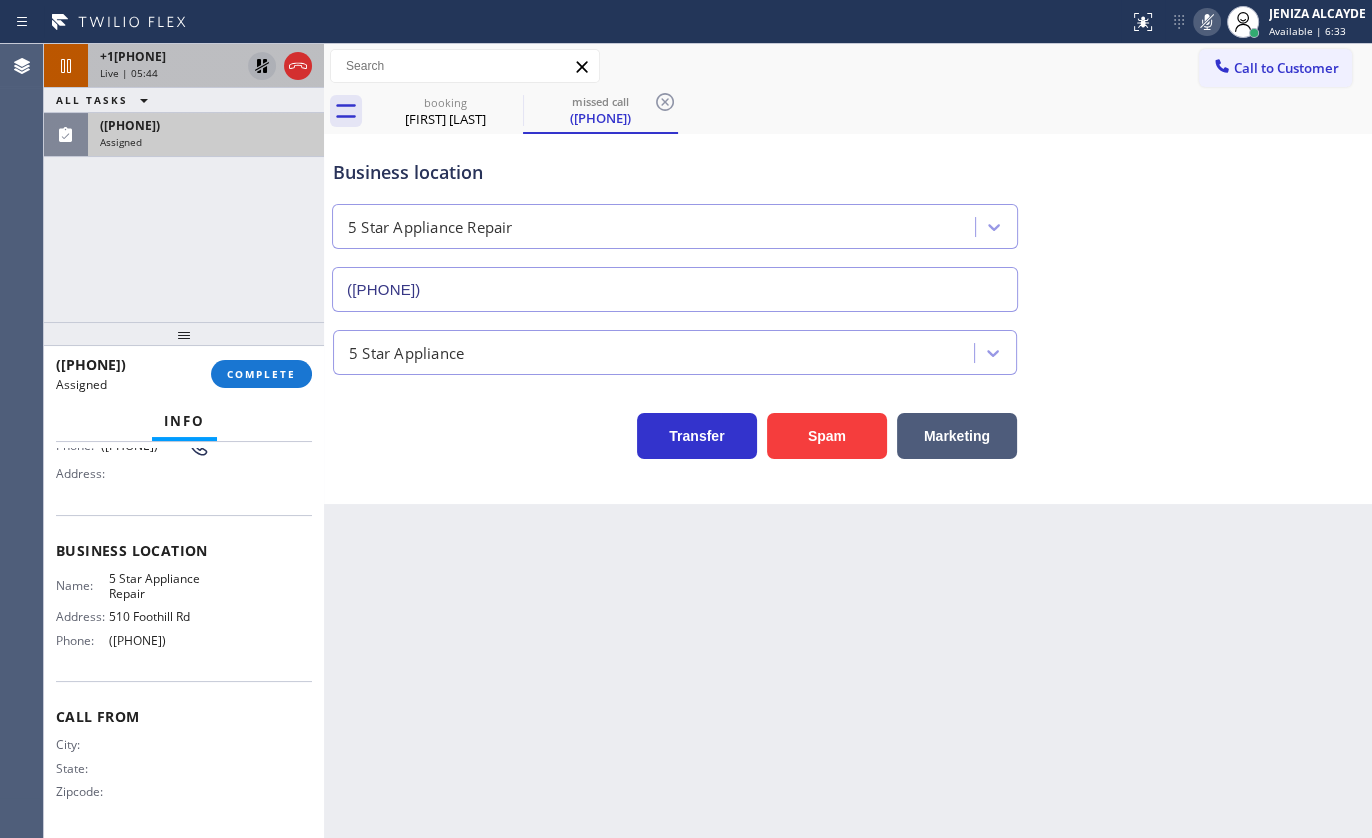 scroll, scrollTop: 199, scrollLeft: 0, axis: vertical 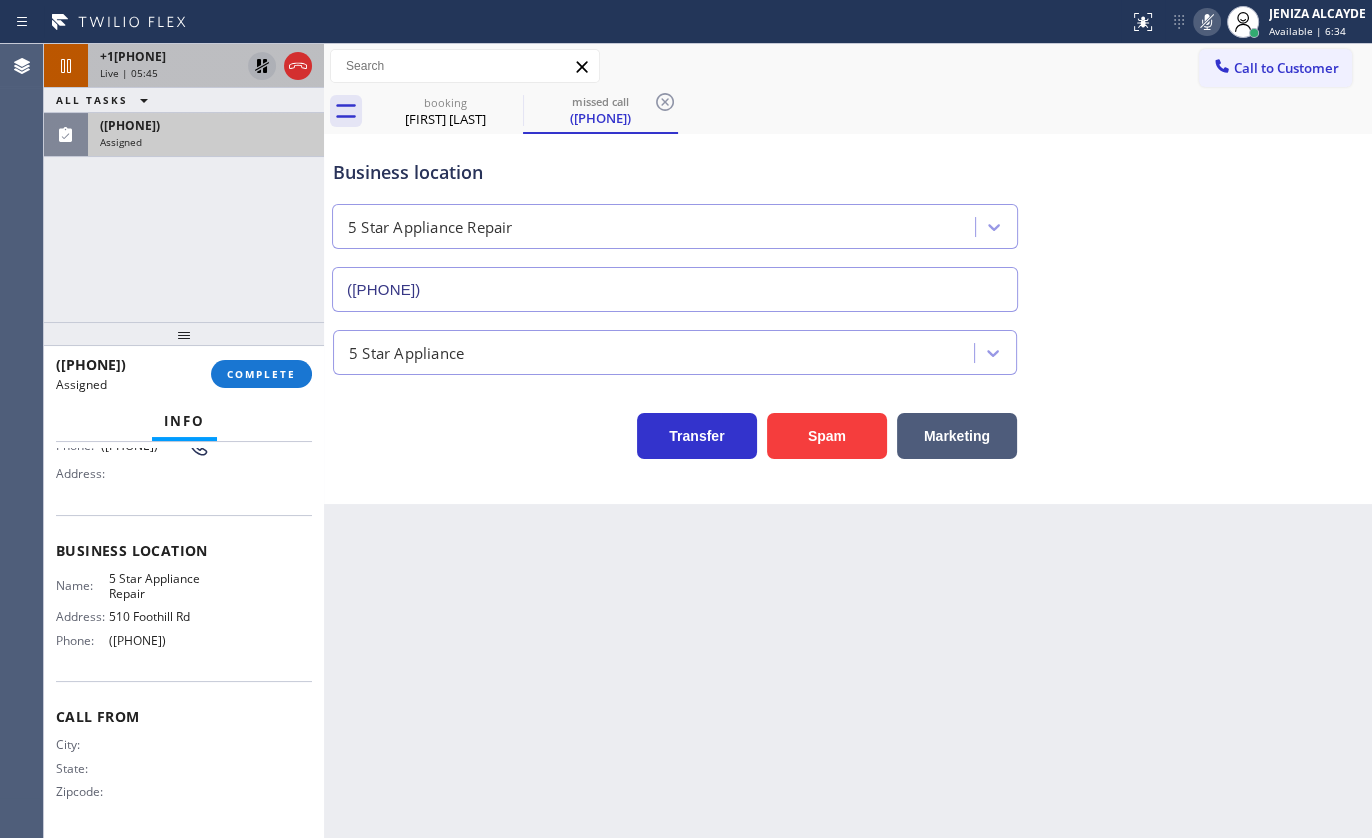 drag, startPoint x: 58, startPoint y: 571, endPoint x: 193, endPoint y: 619, distance: 143.27945 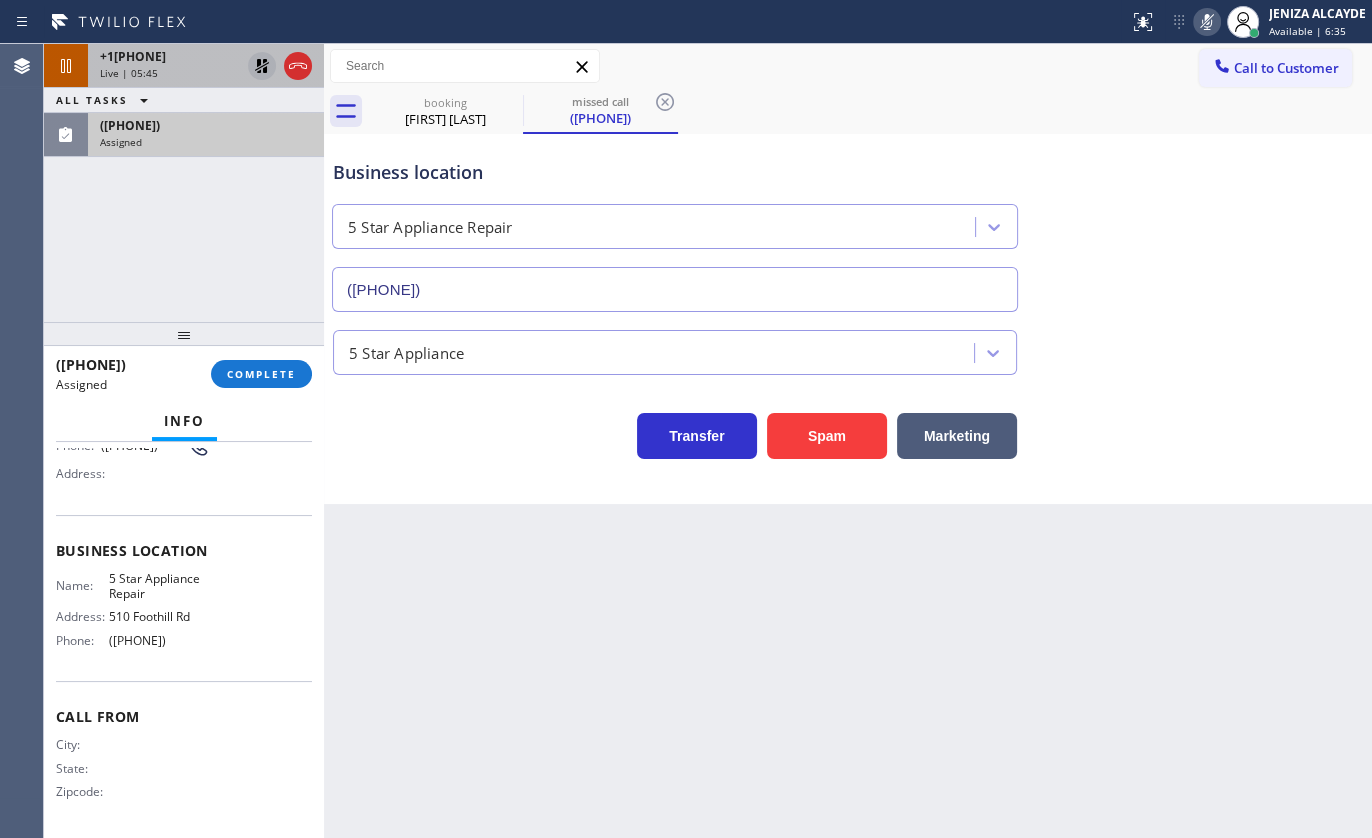 scroll, scrollTop: 17, scrollLeft: 0, axis: vertical 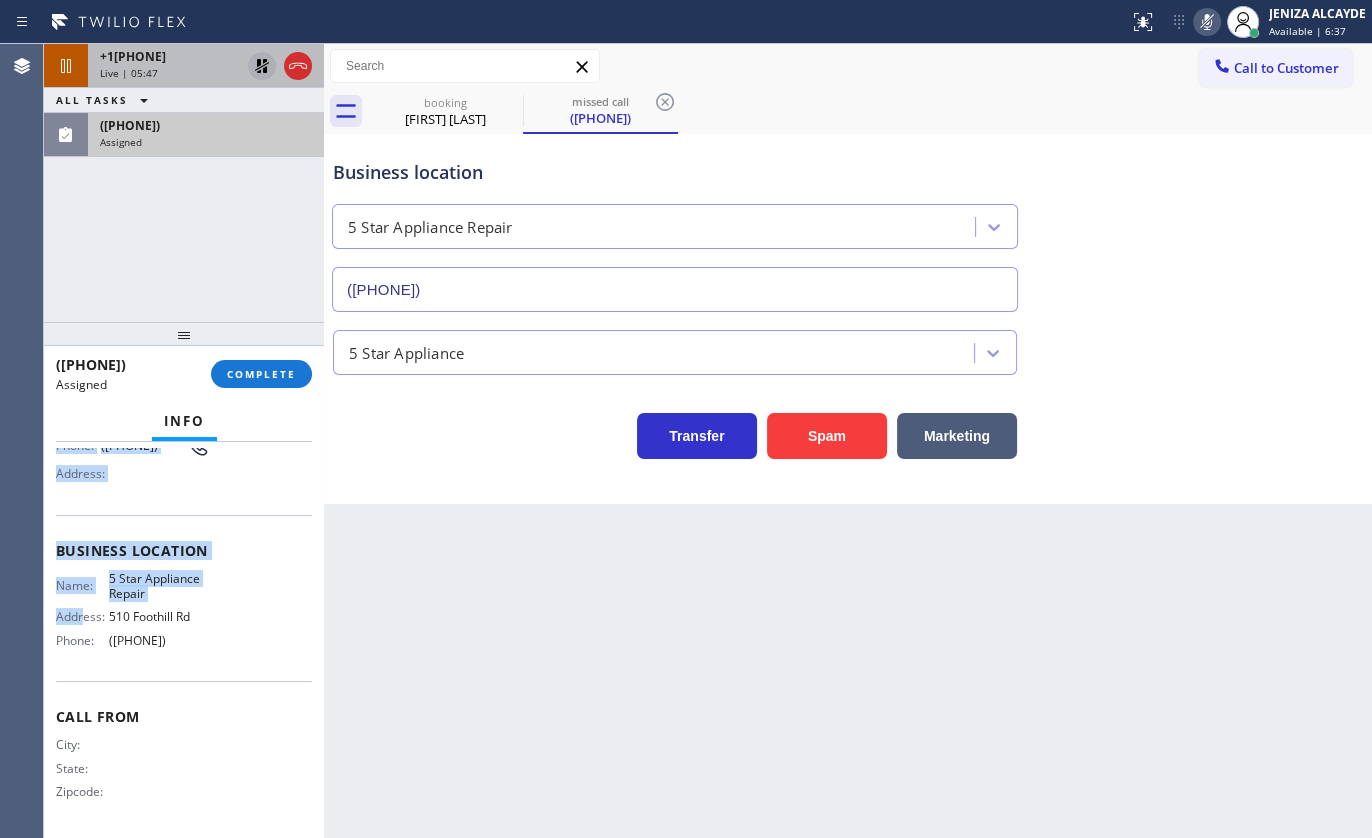 drag, startPoint x: 56, startPoint y: 563, endPoint x: 254, endPoint y: 641, distance: 212.80977 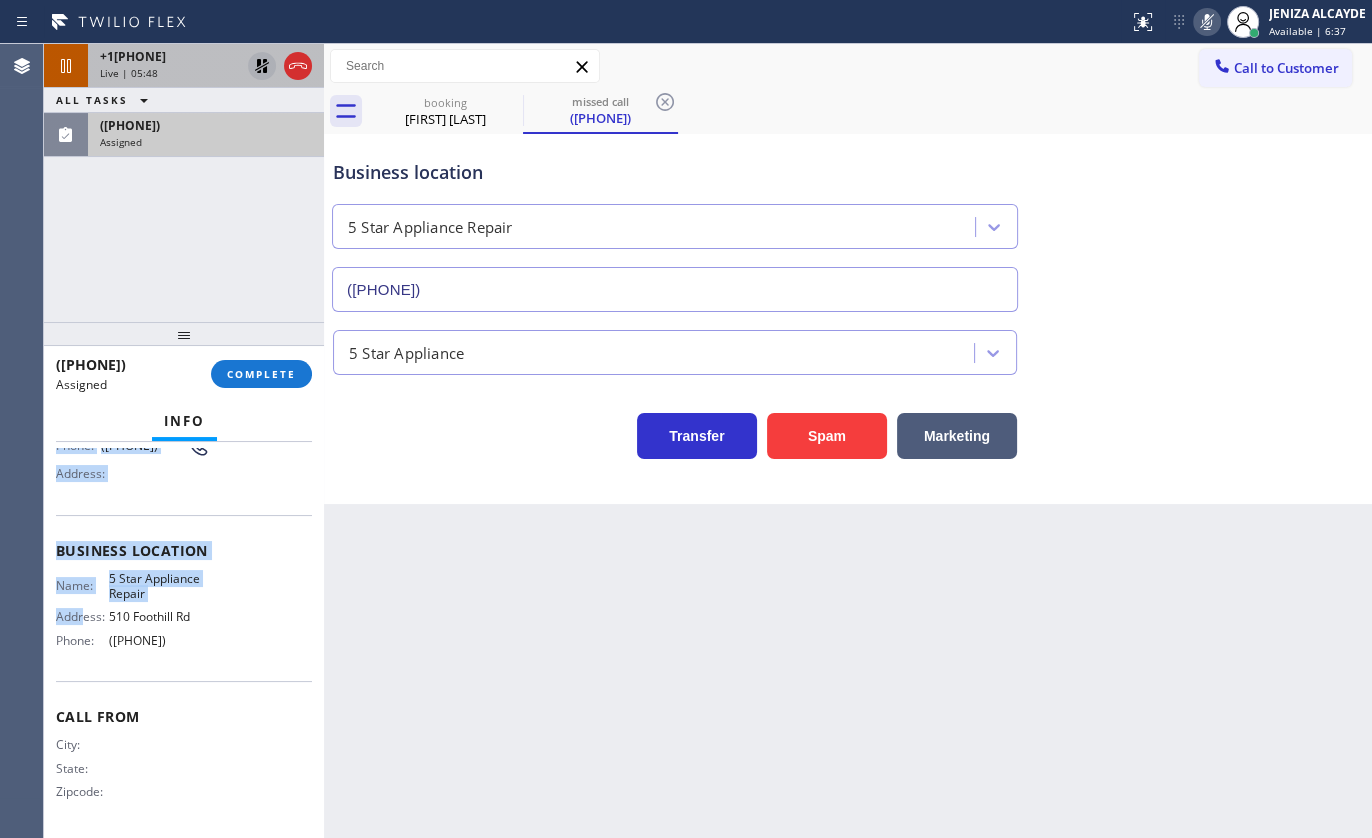 copy on "Customer Name: (786) 205-1150 Phone: (786) 205-1150 Address: Business location Name: 5 Star Appliance Repair Address: 510 Foothill Rd  Phone: (855) 731-4952" 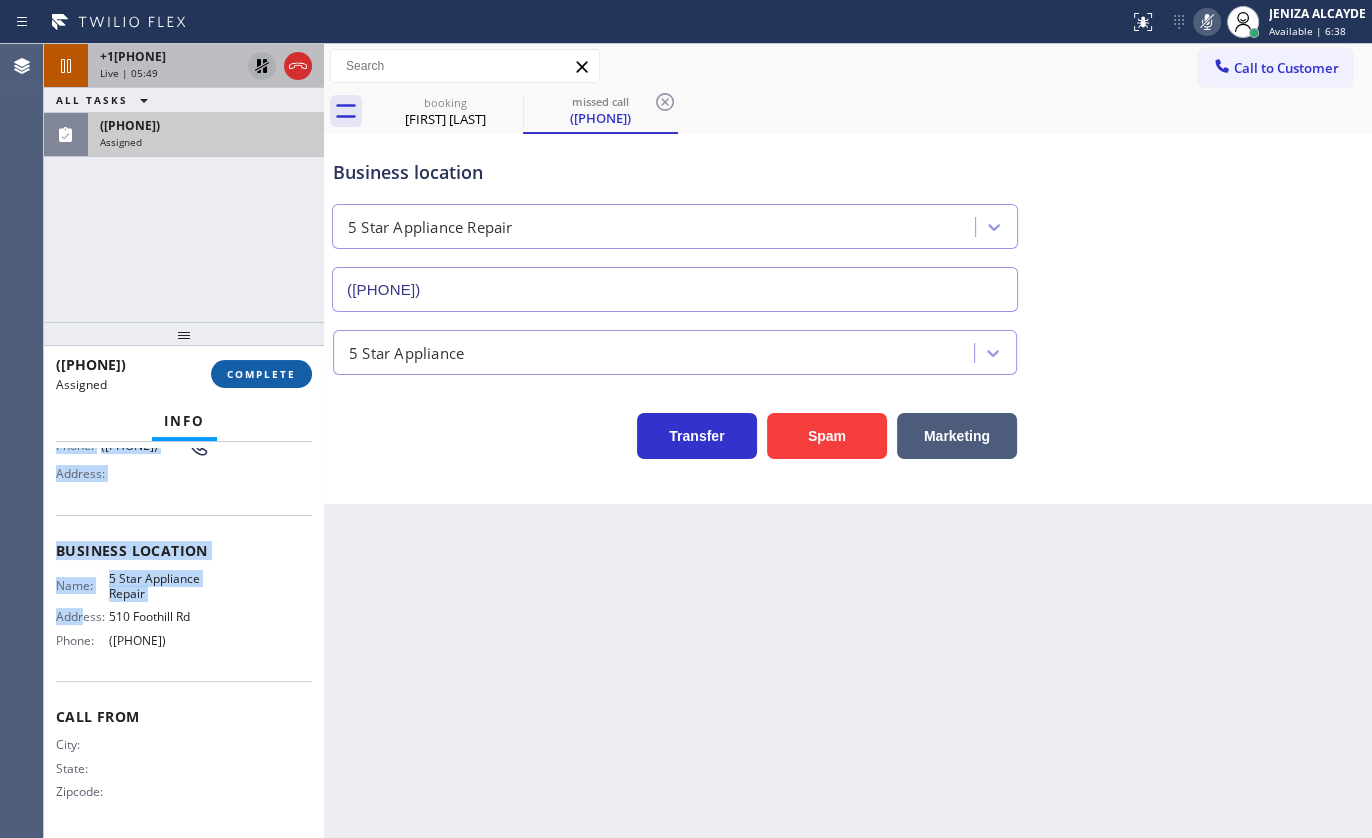 click on "COMPLETE" at bounding box center [261, 374] 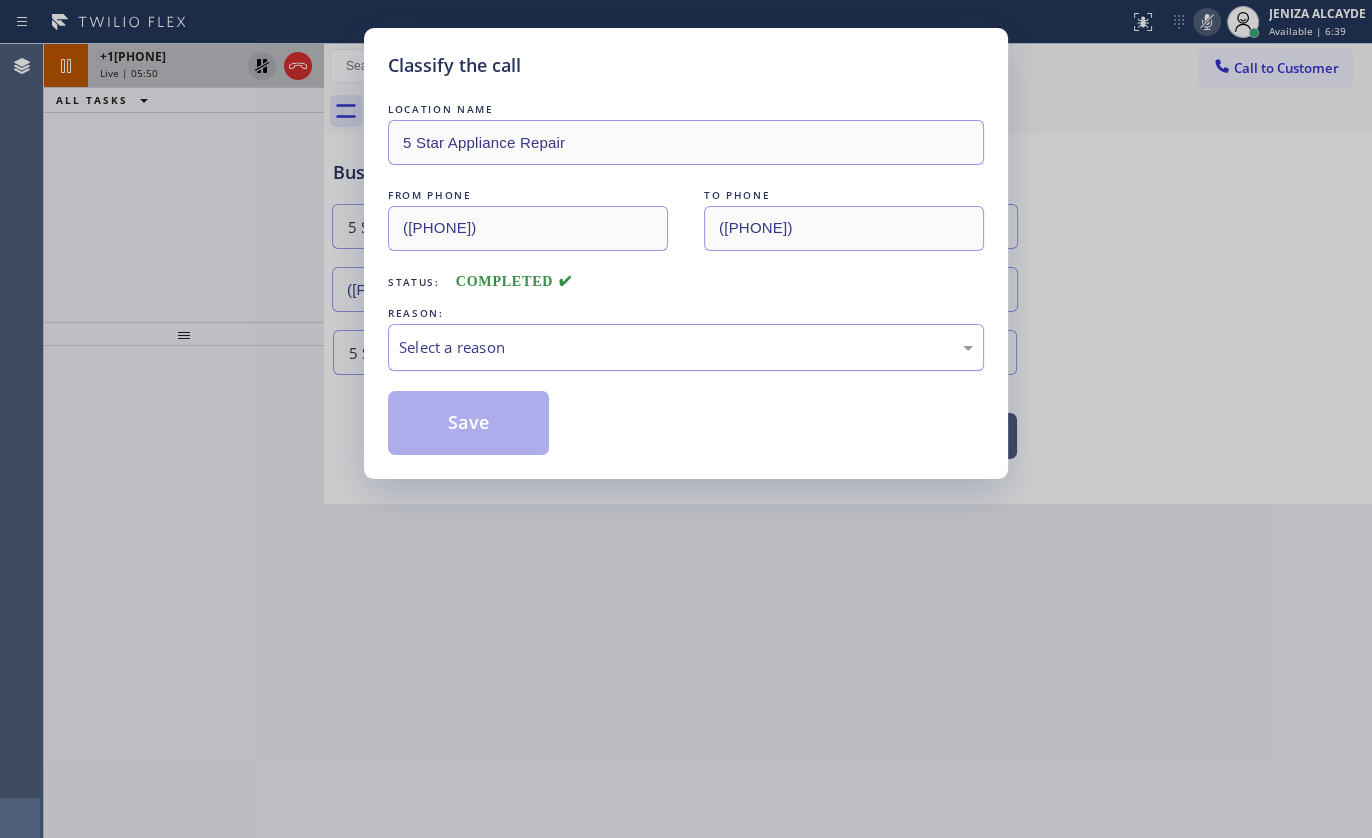 click on "Select a reason" at bounding box center [686, 347] 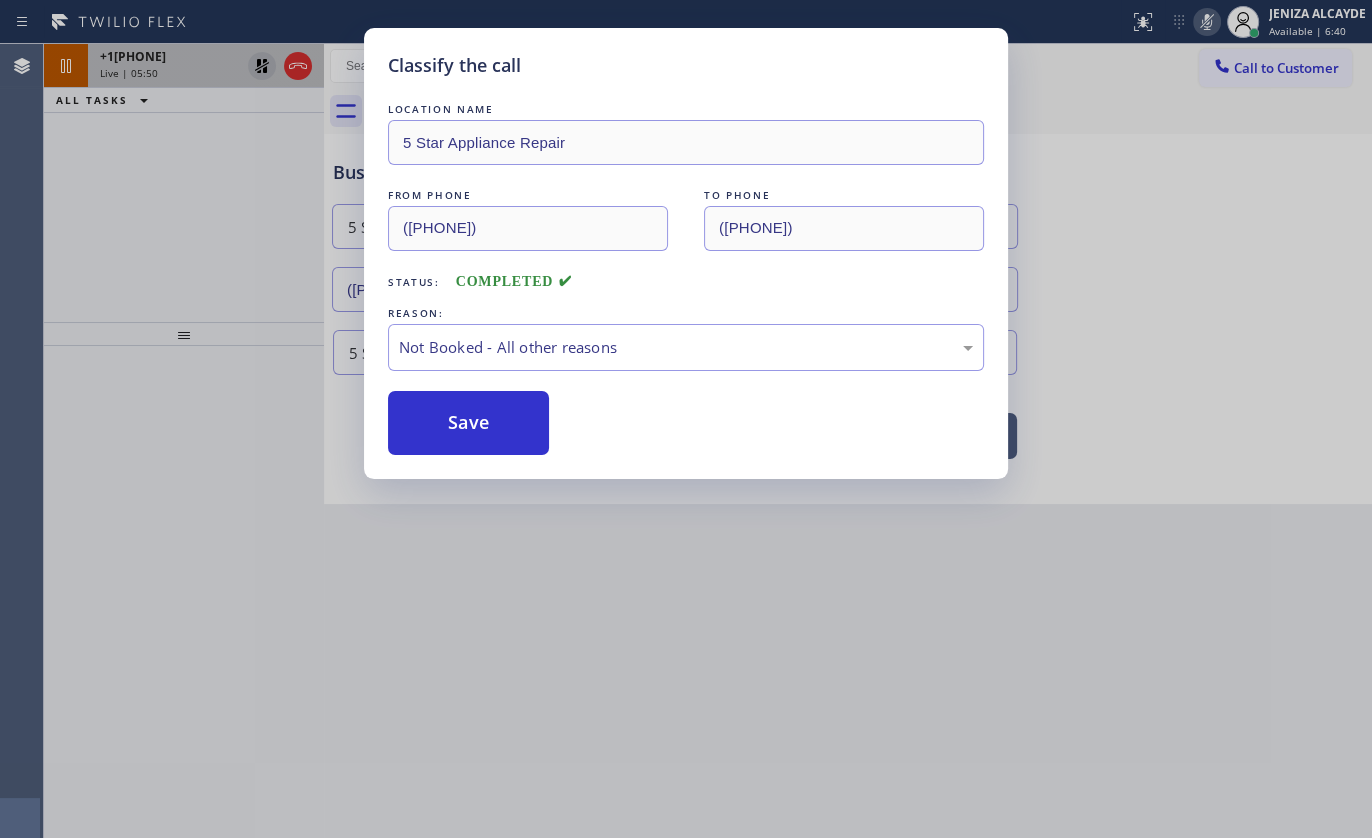 click on "Save" at bounding box center (468, 423) 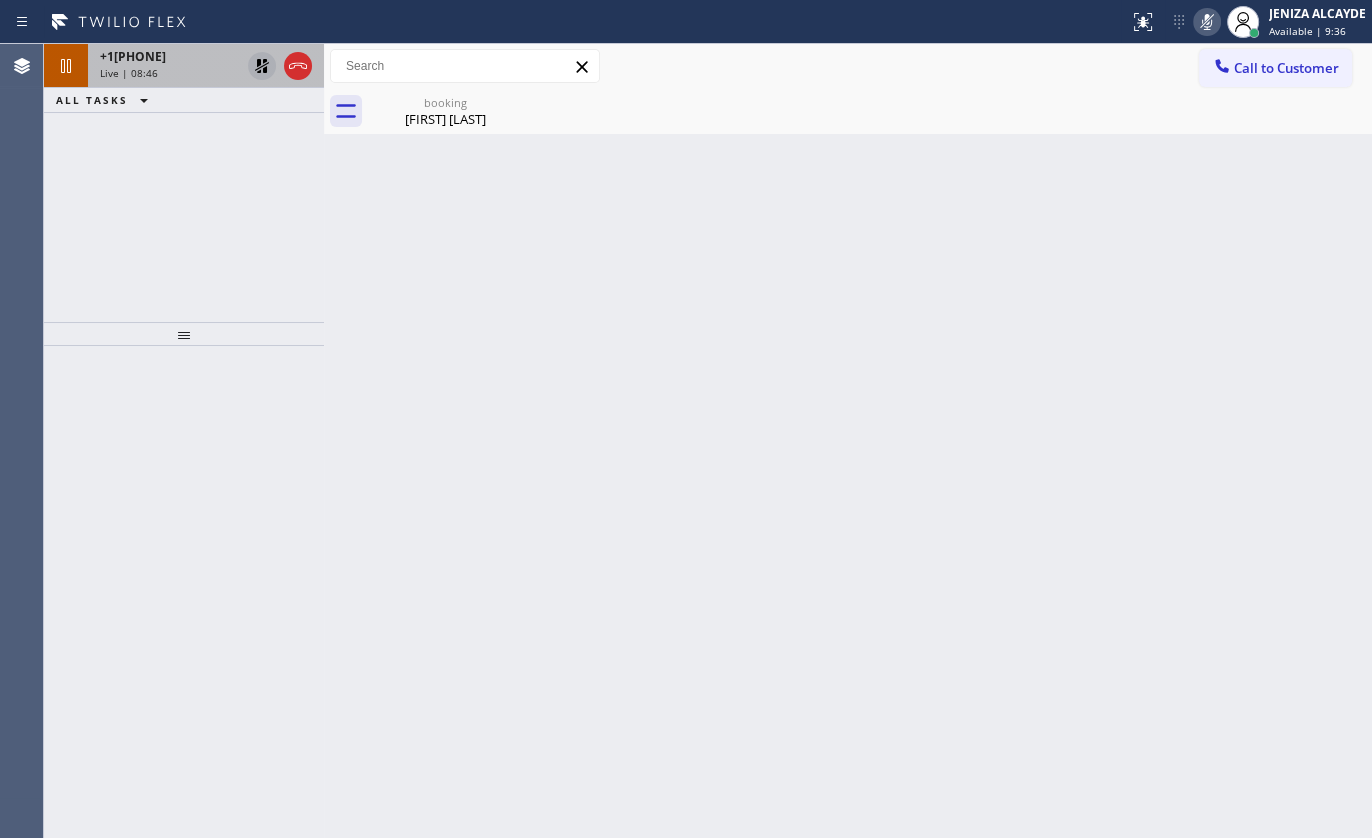 click 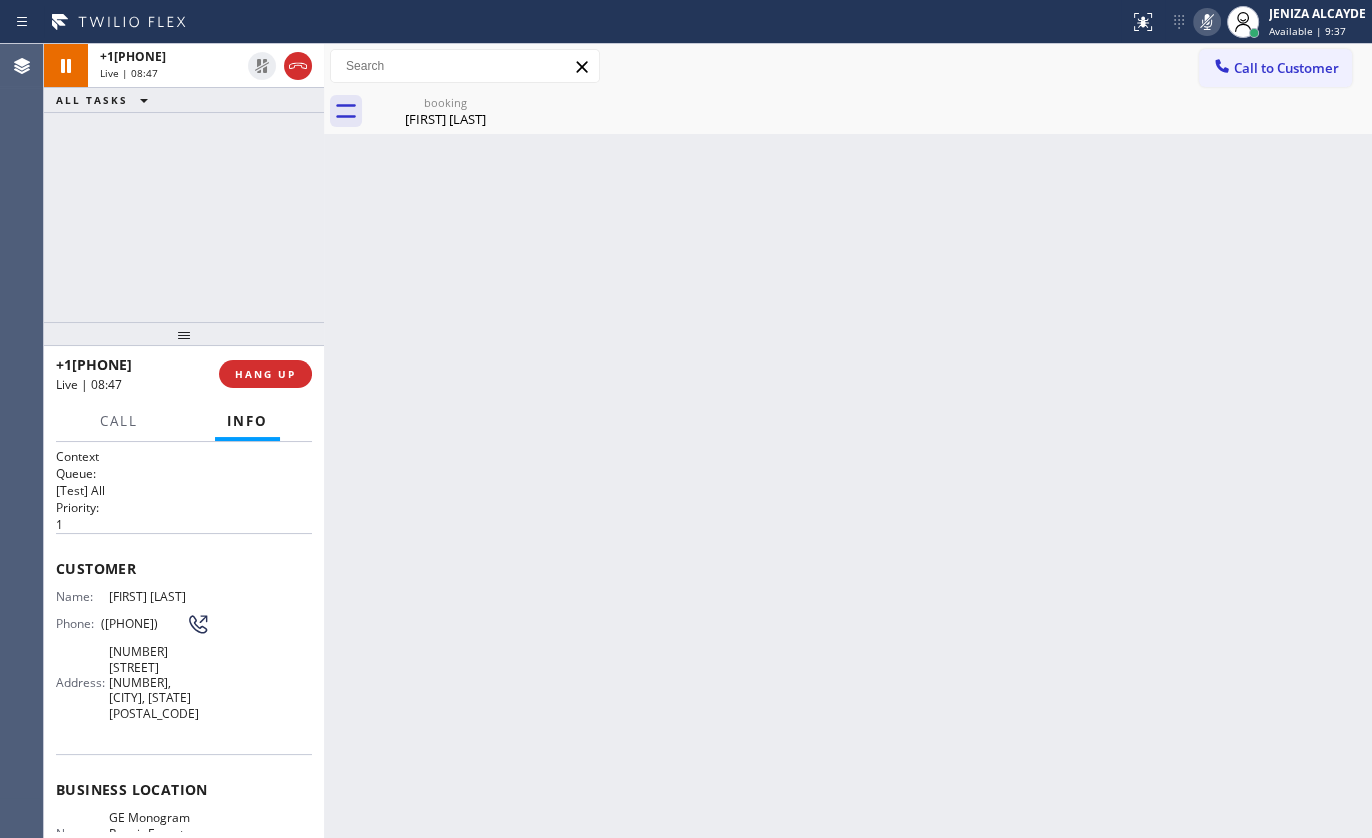 click 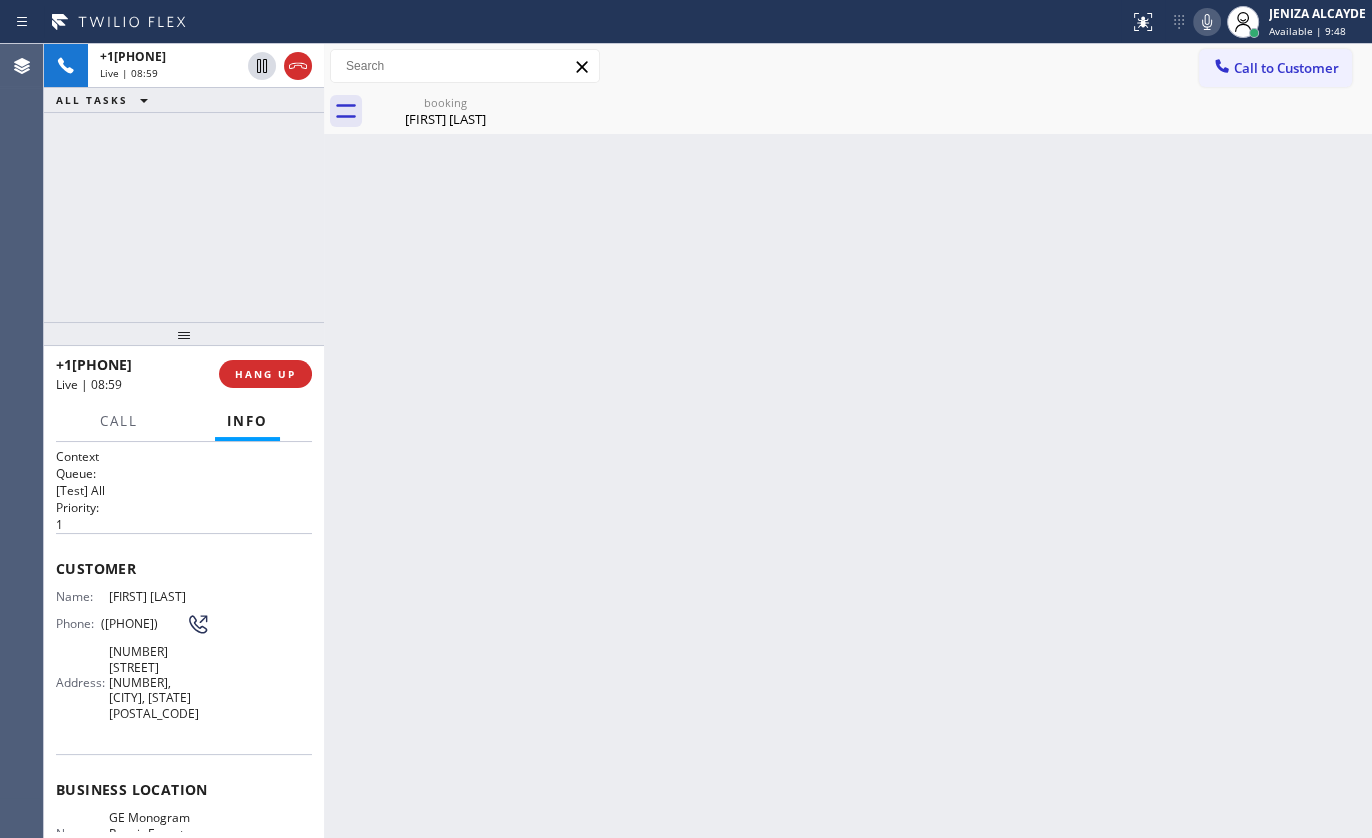 click on "+13012735082 Live | 08:59 ALL TASKS ALL TASKS ACTIVE TASKS TASKS IN WRAP UP" at bounding box center (184, 183) 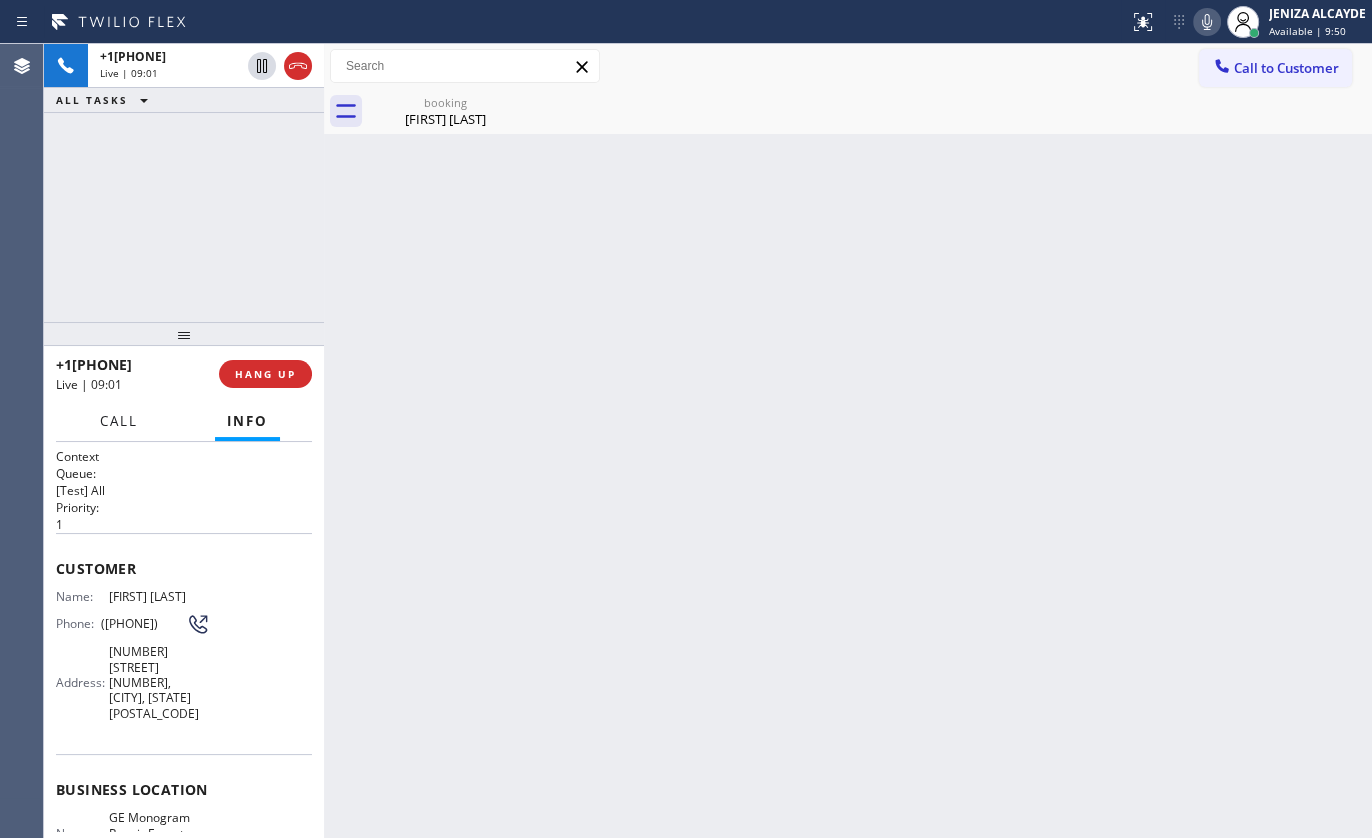 click on "Call" at bounding box center [119, 421] 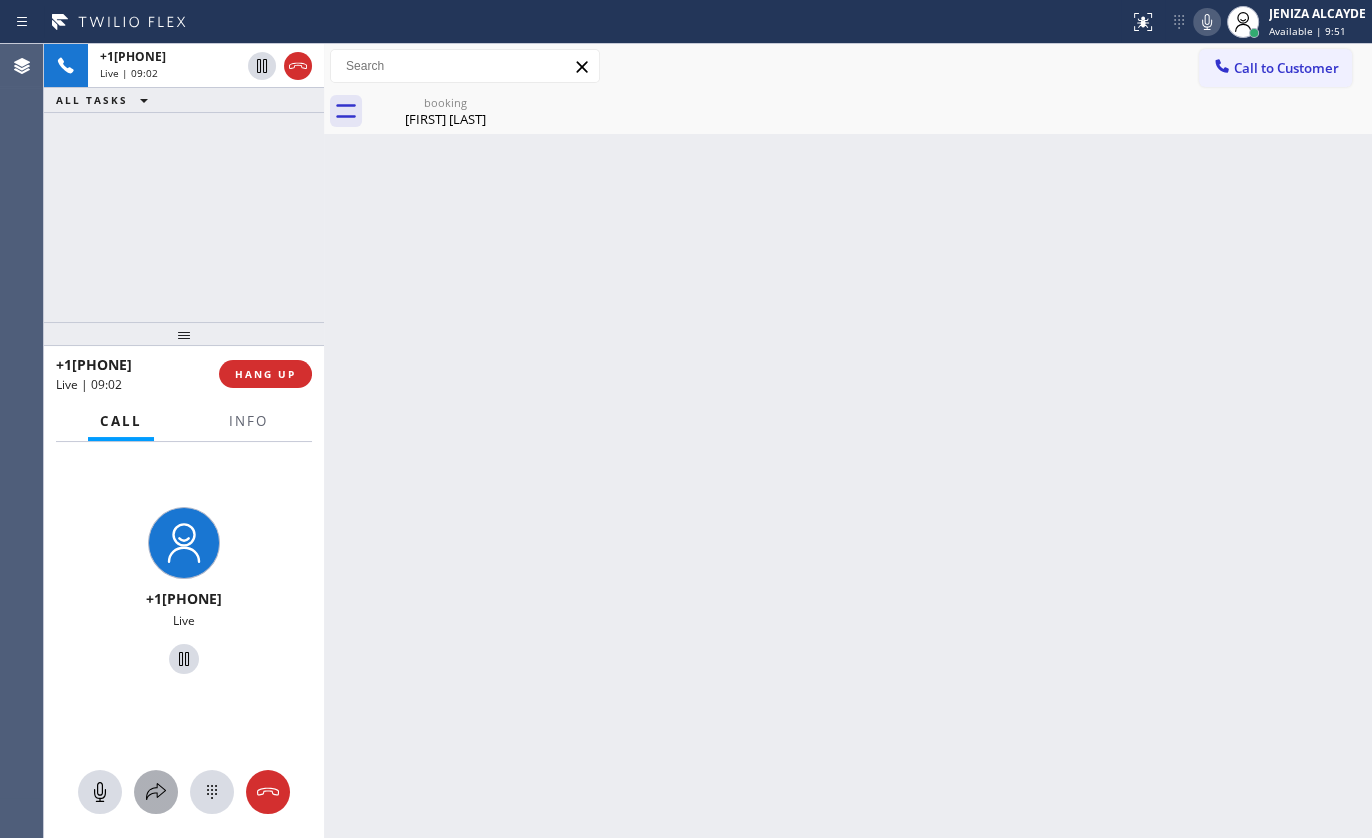 click 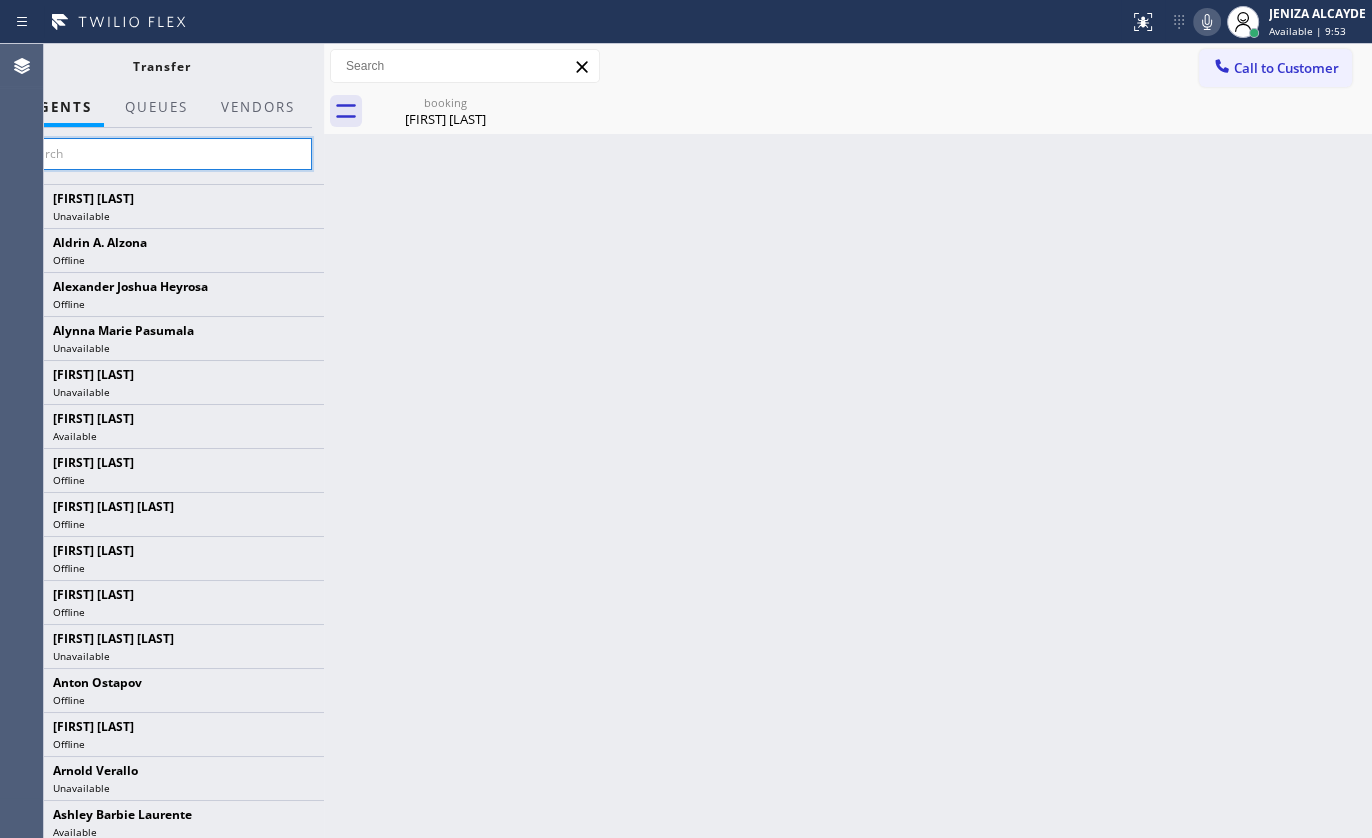 click at bounding box center [161, 154] 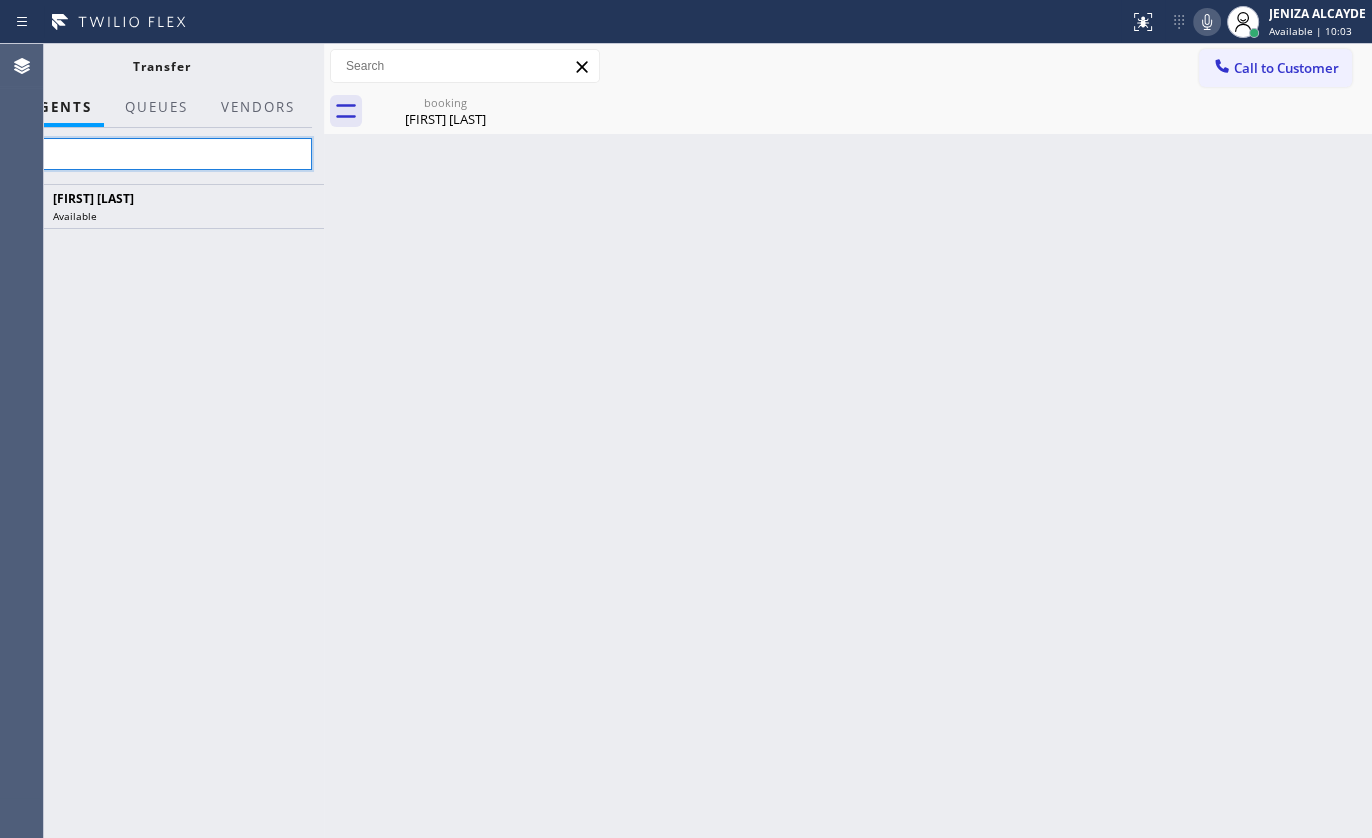 type on "tat" 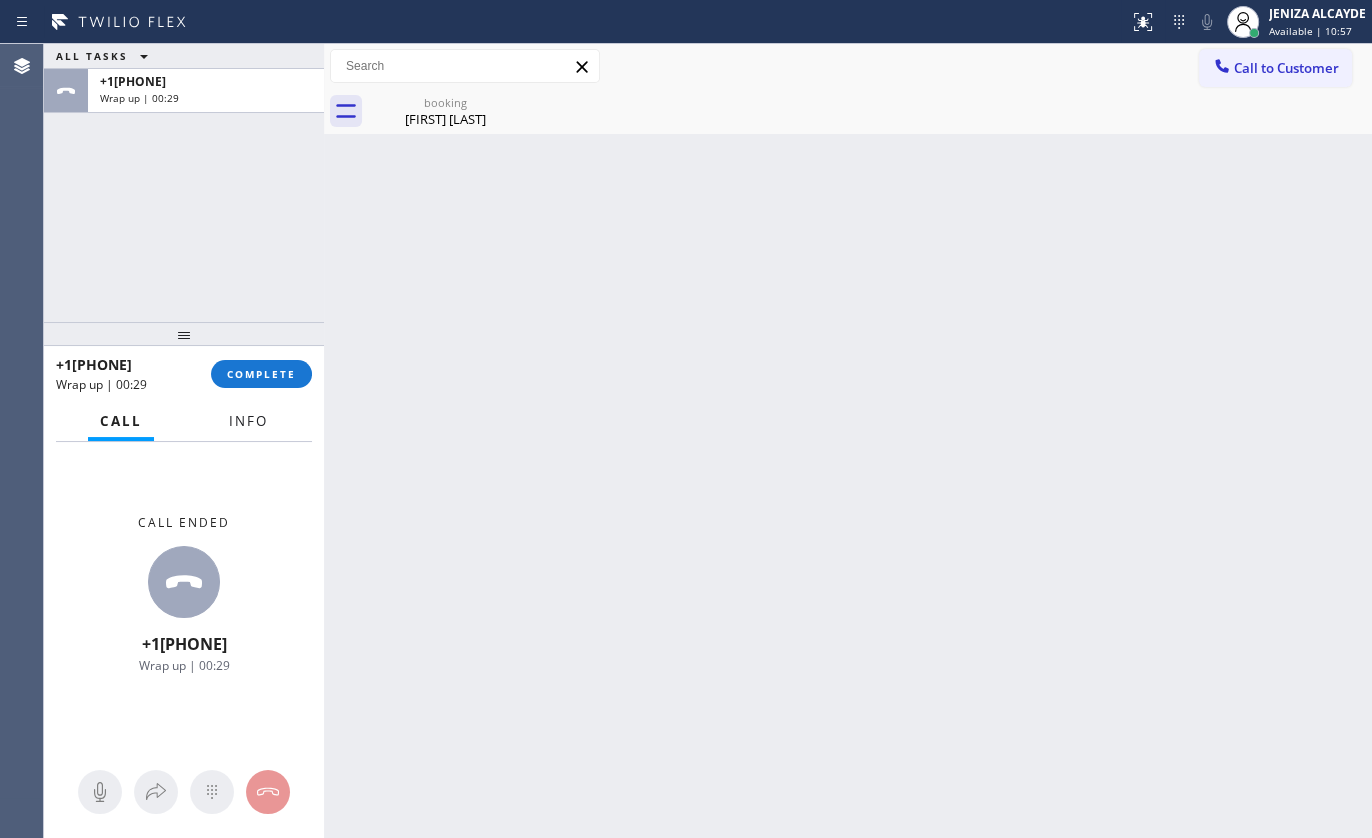 click on "Info" at bounding box center [248, 421] 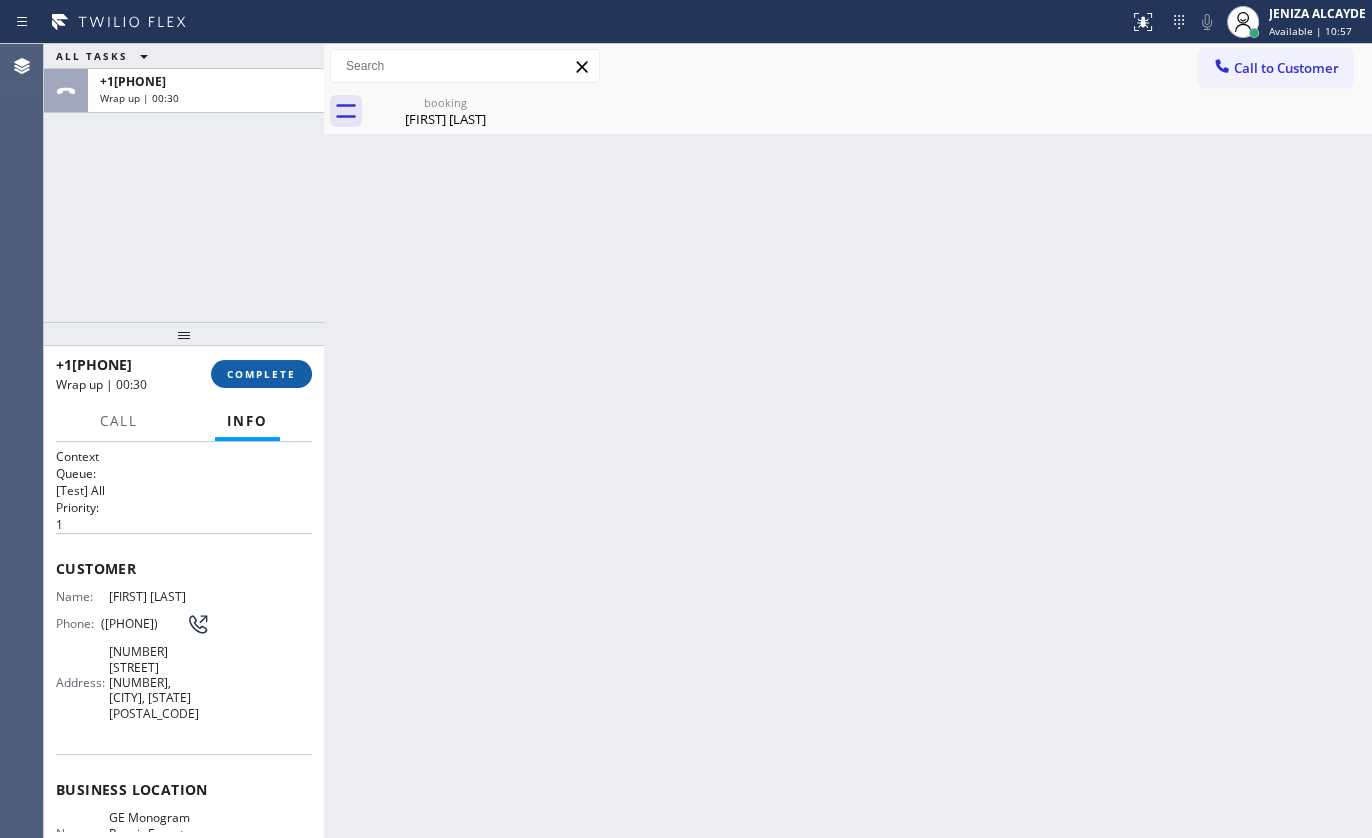 click on "COMPLETE" at bounding box center [261, 374] 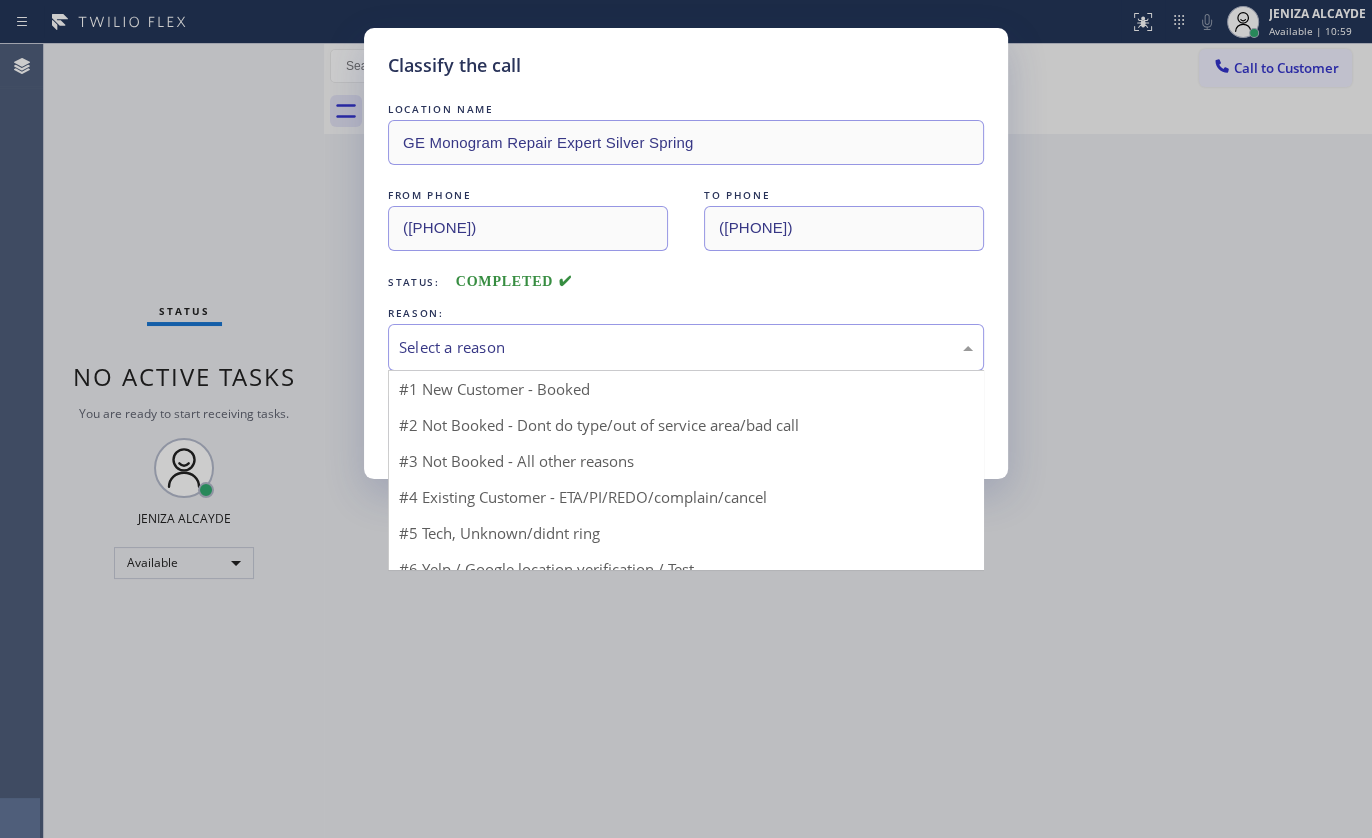 click on "Select a reason" at bounding box center [686, 347] 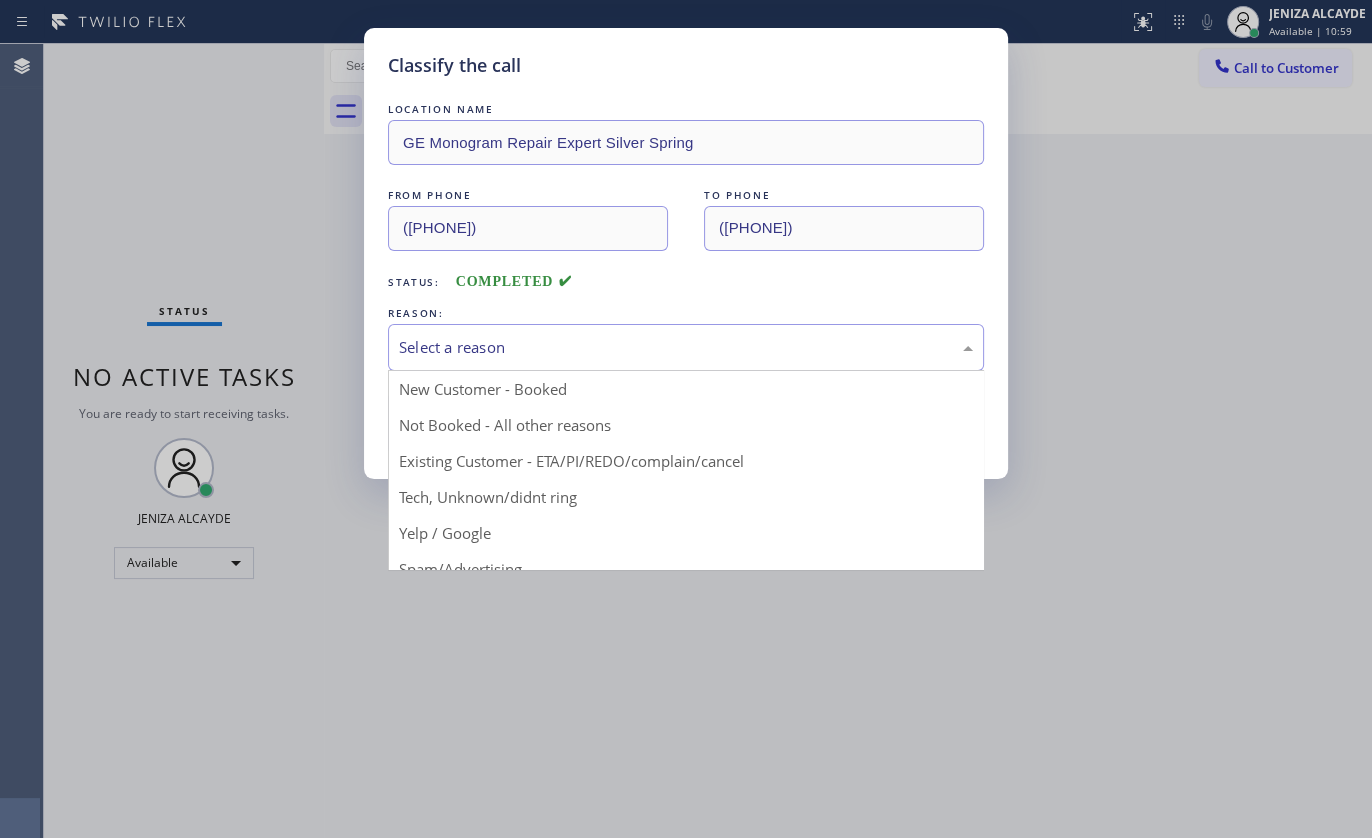 drag, startPoint x: 435, startPoint y: 456, endPoint x: 442, endPoint y: 420, distance: 36.67424 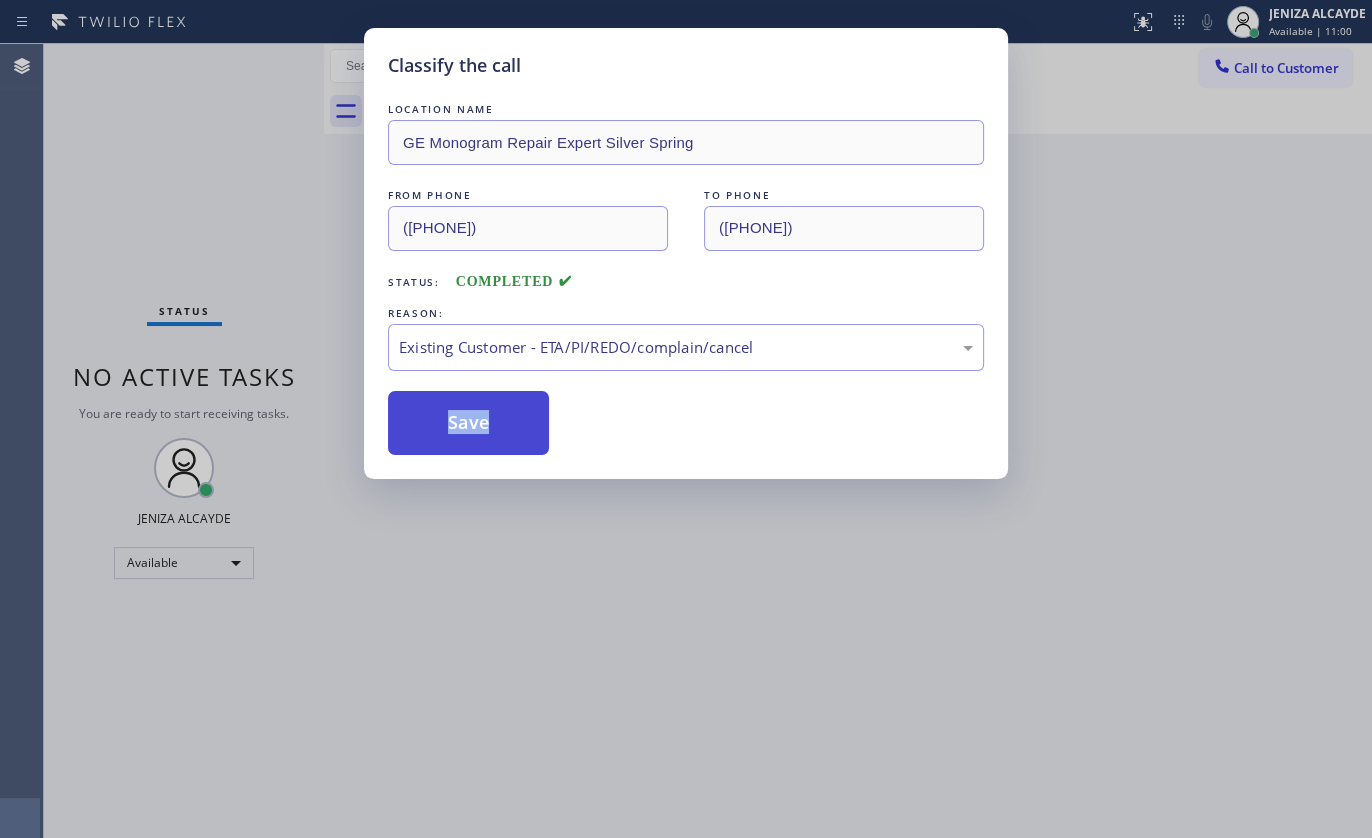 click on "Save" at bounding box center [468, 423] 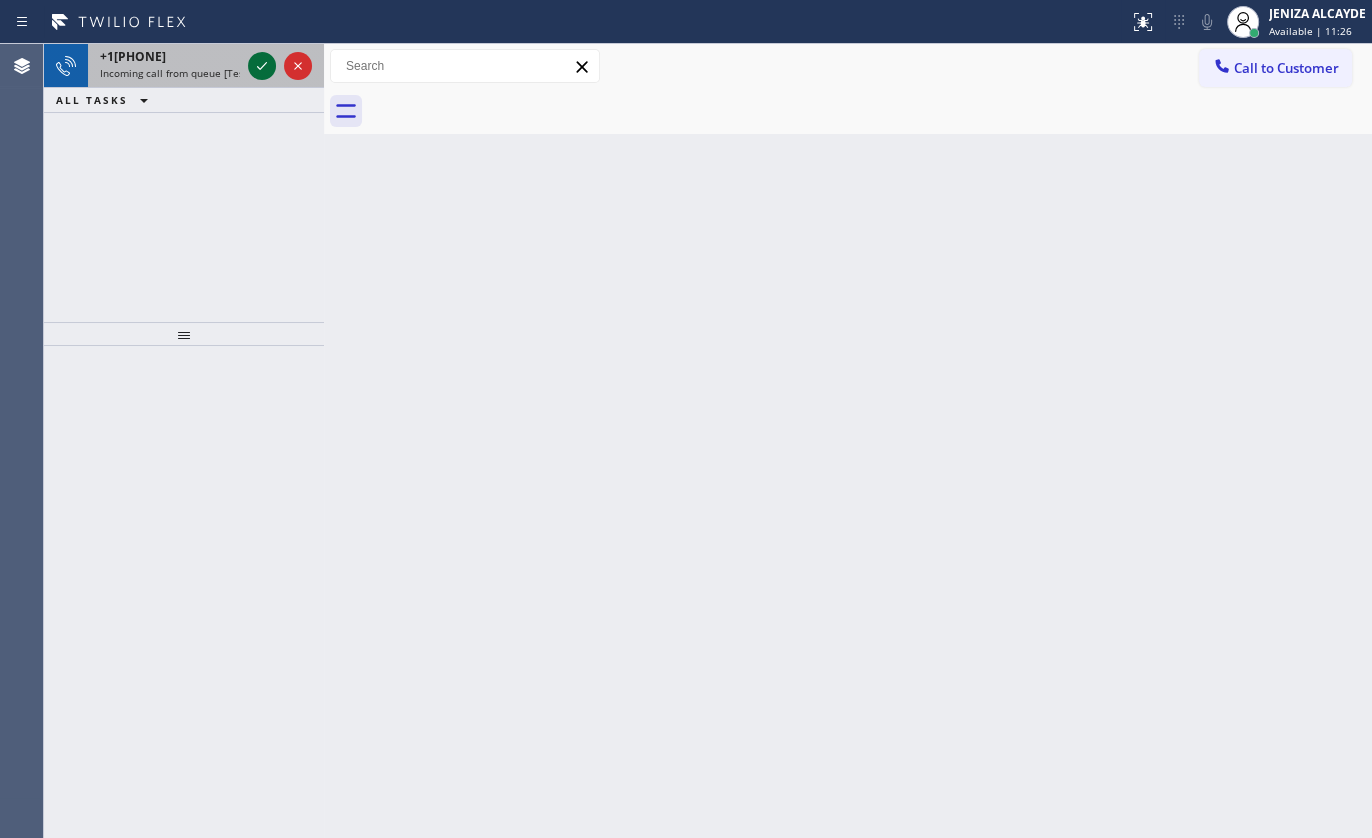click 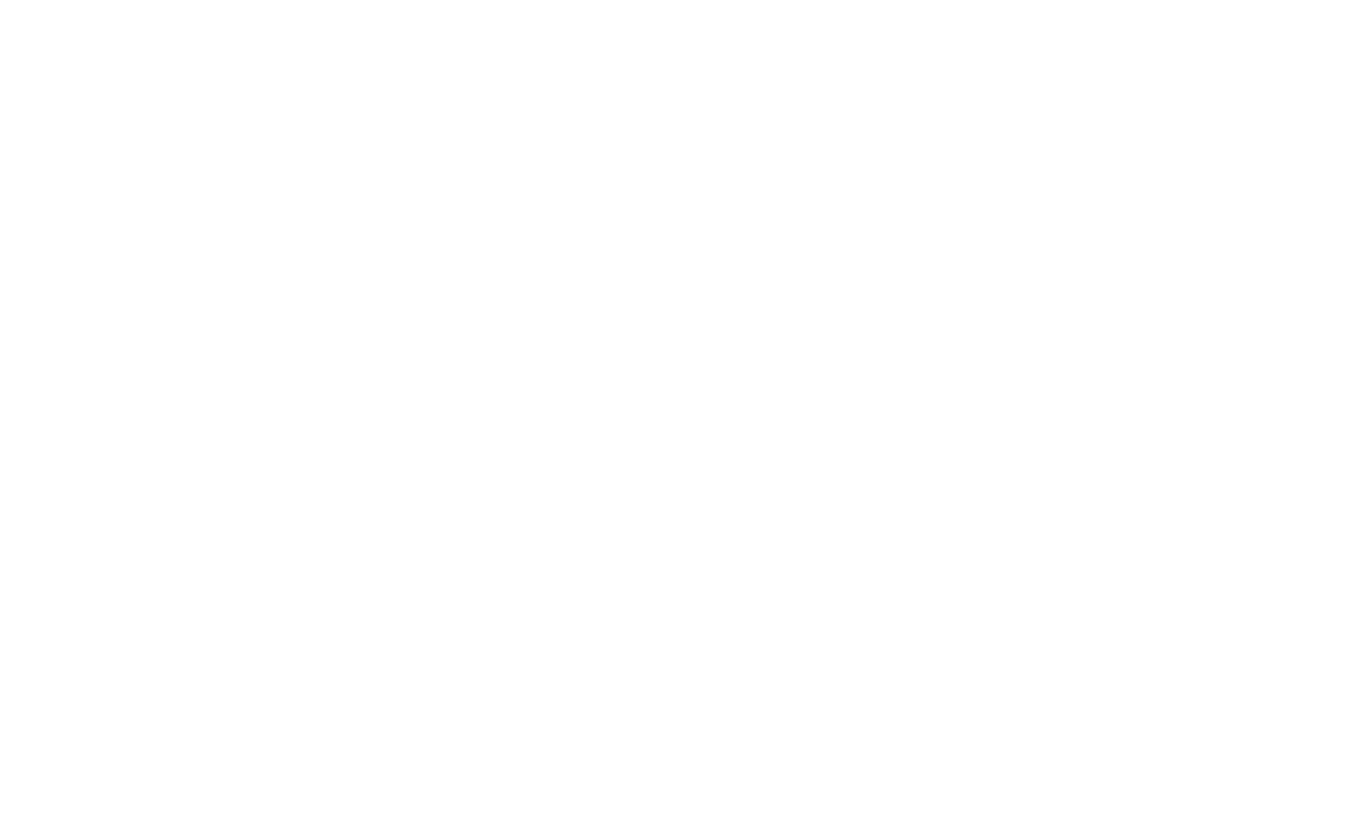 scroll, scrollTop: 0, scrollLeft: 0, axis: both 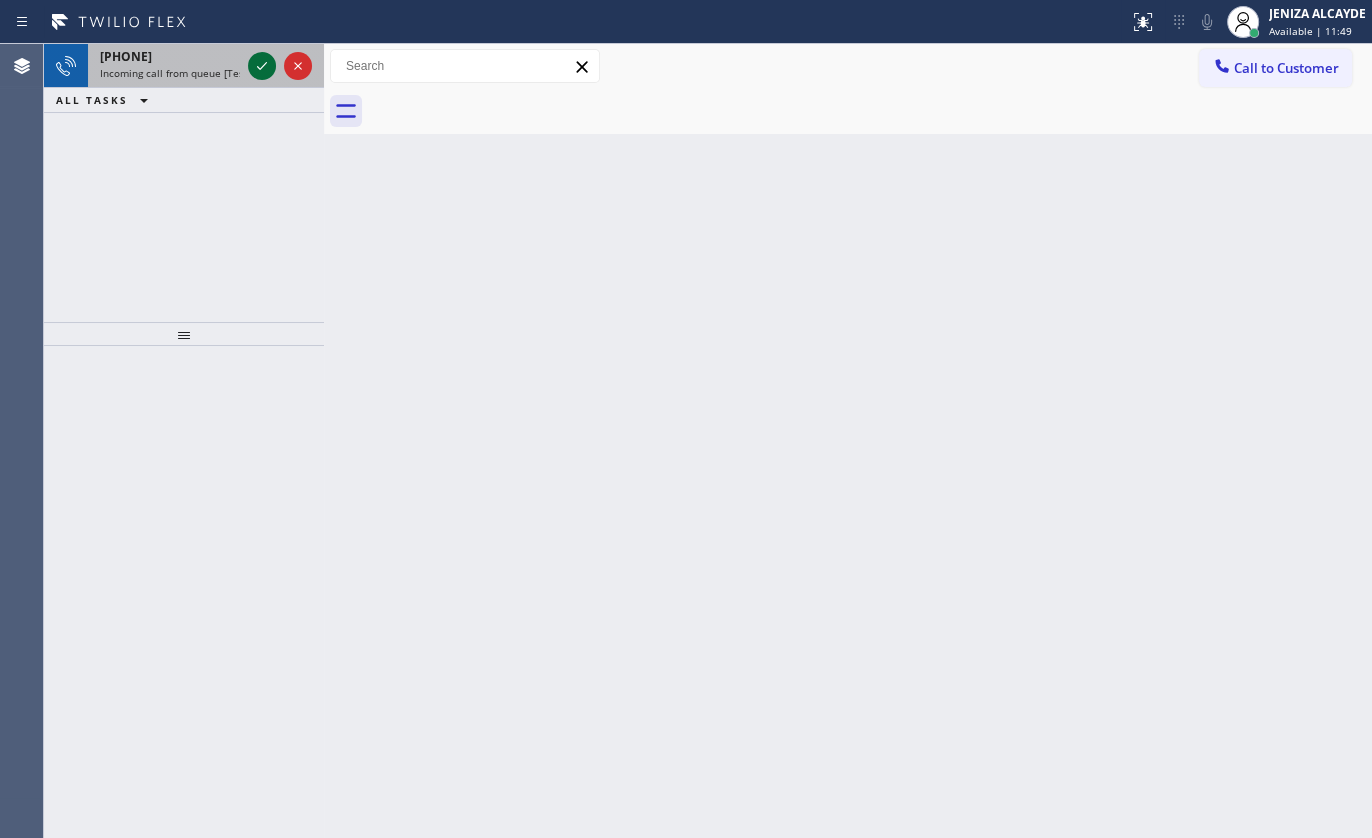 click 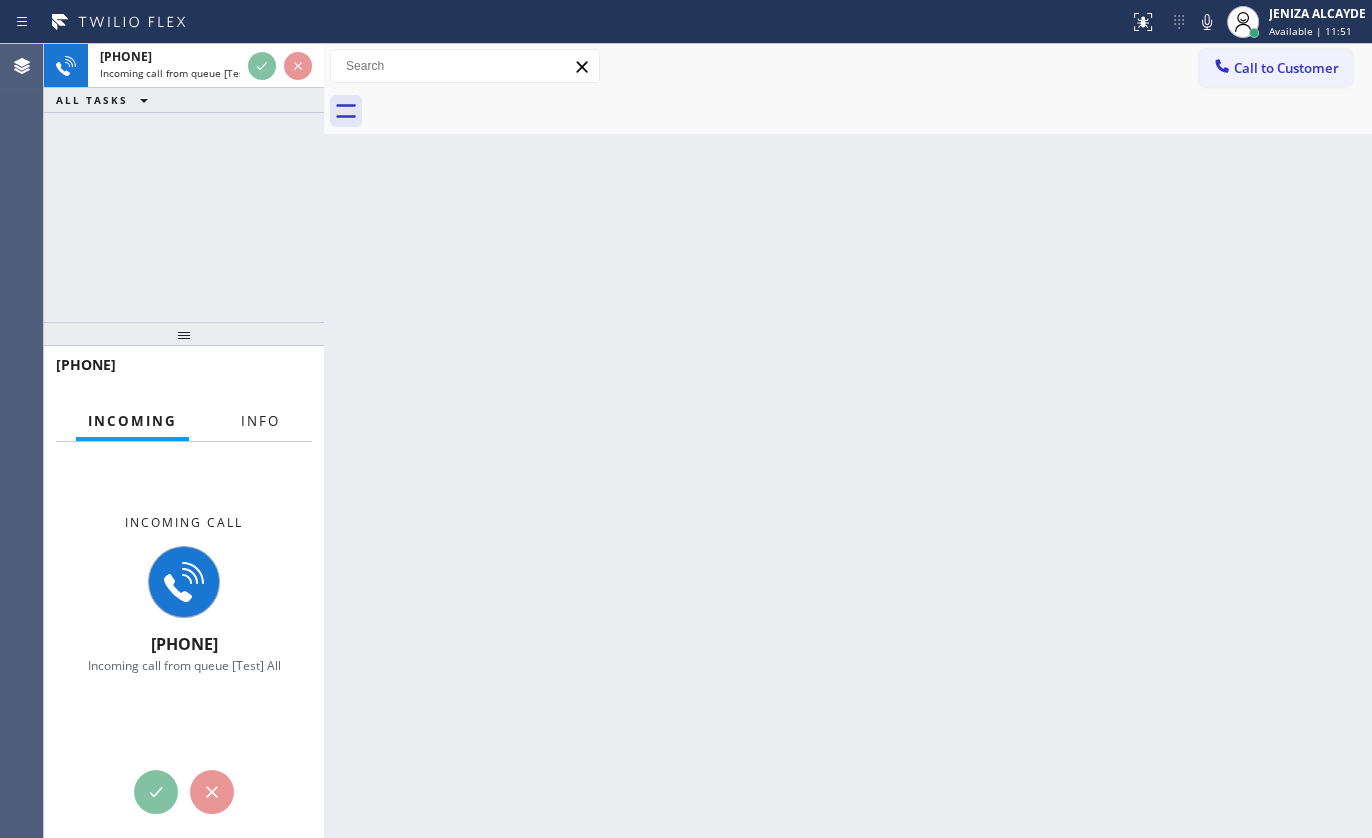 click on "Info" at bounding box center (260, 421) 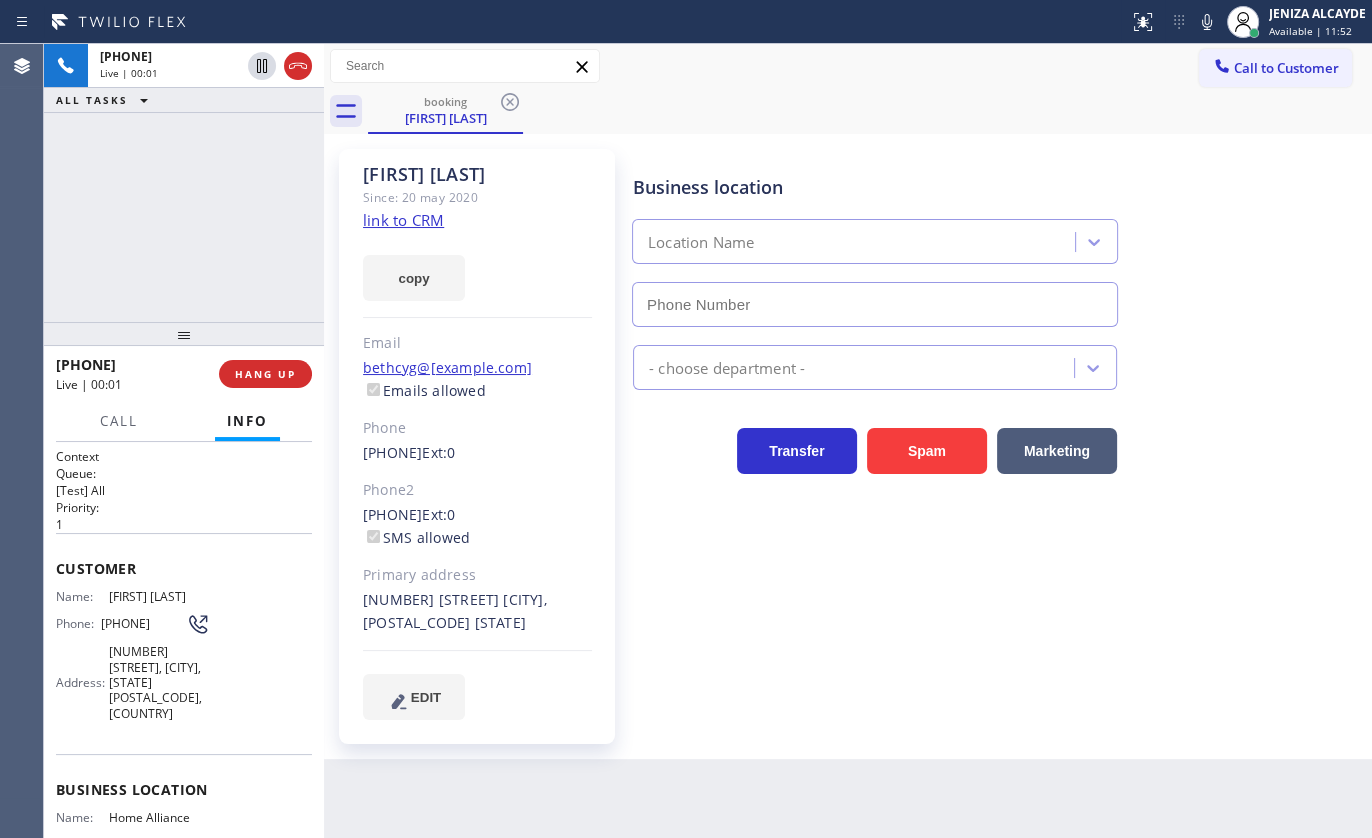 type on "(877) 777-0796" 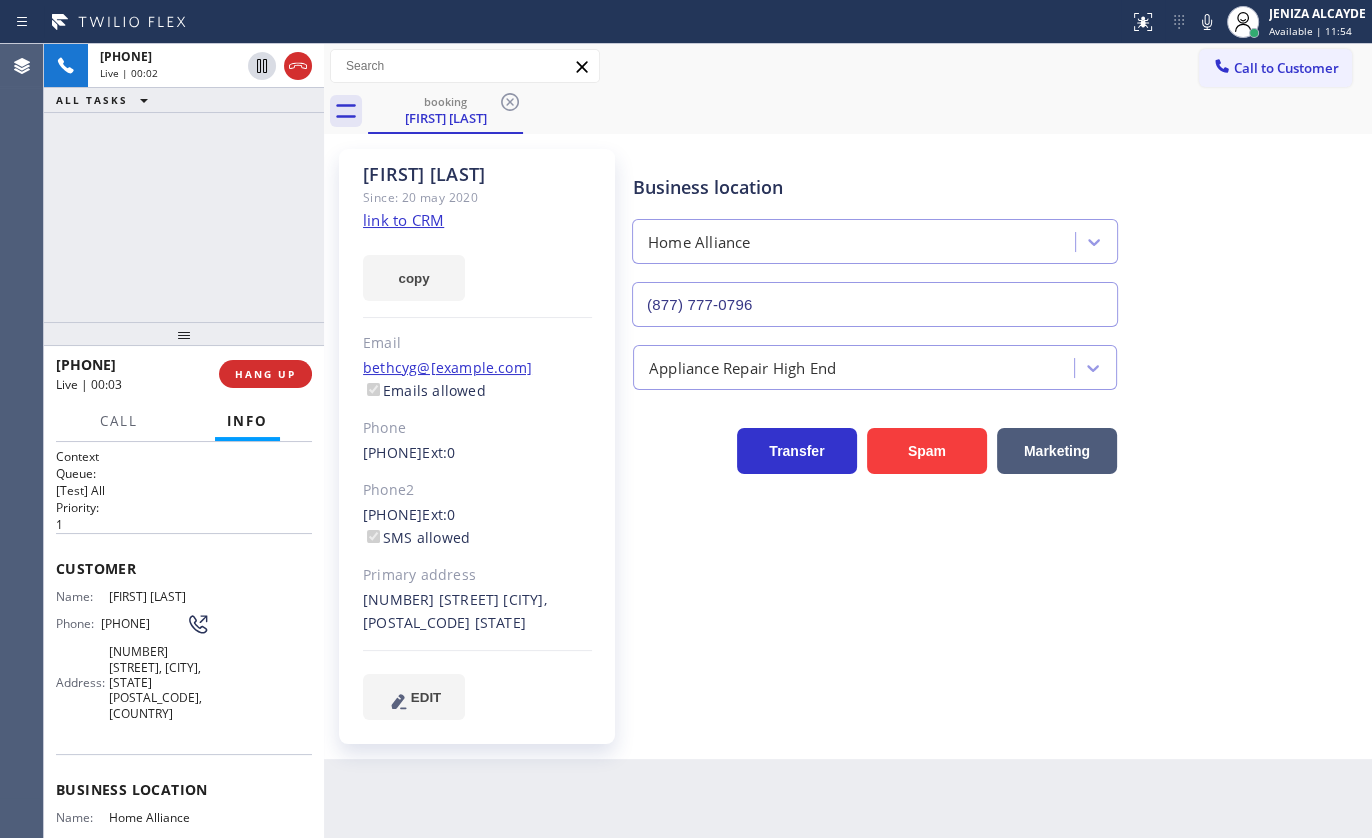 click on "link to CRM" 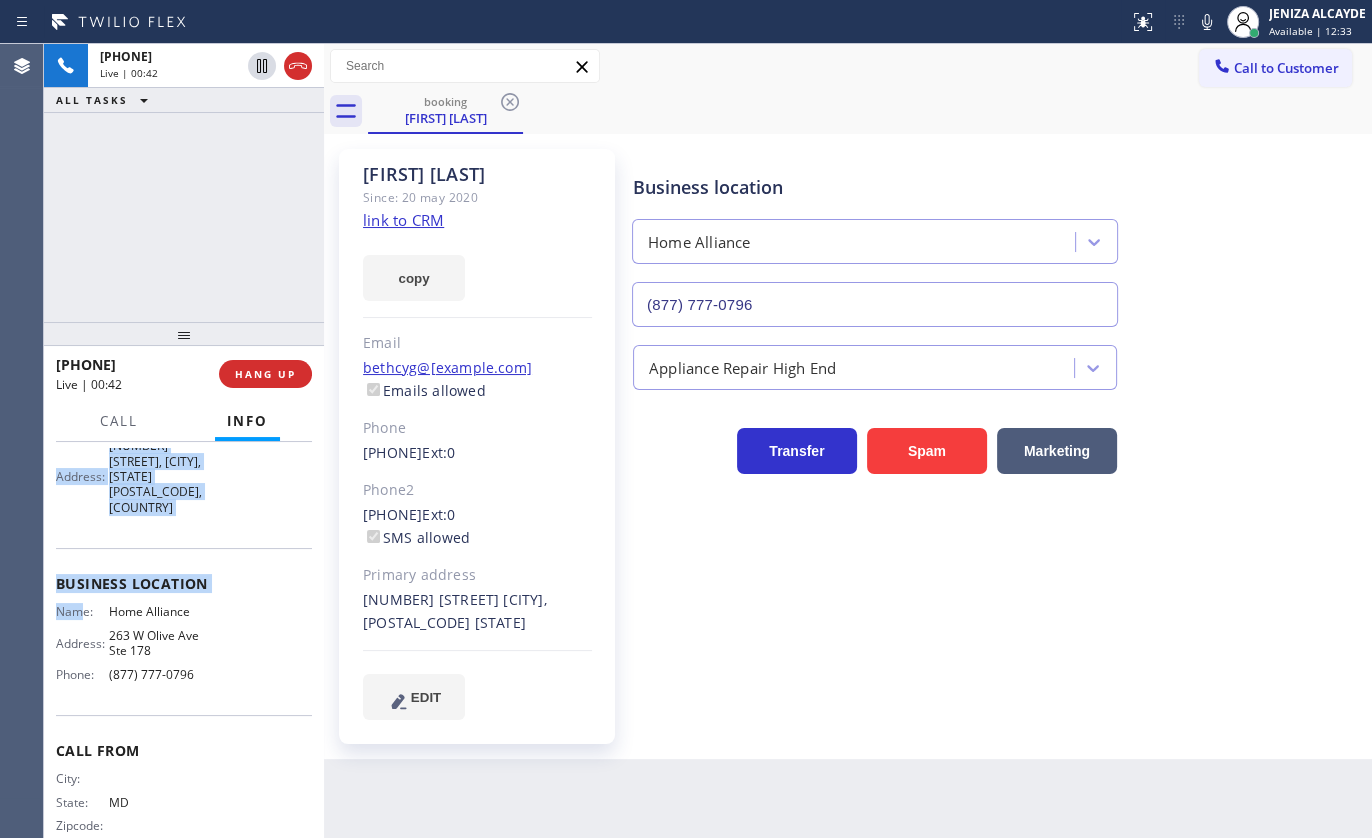 scroll, scrollTop: 244, scrollLeft: 0, axis: vertical 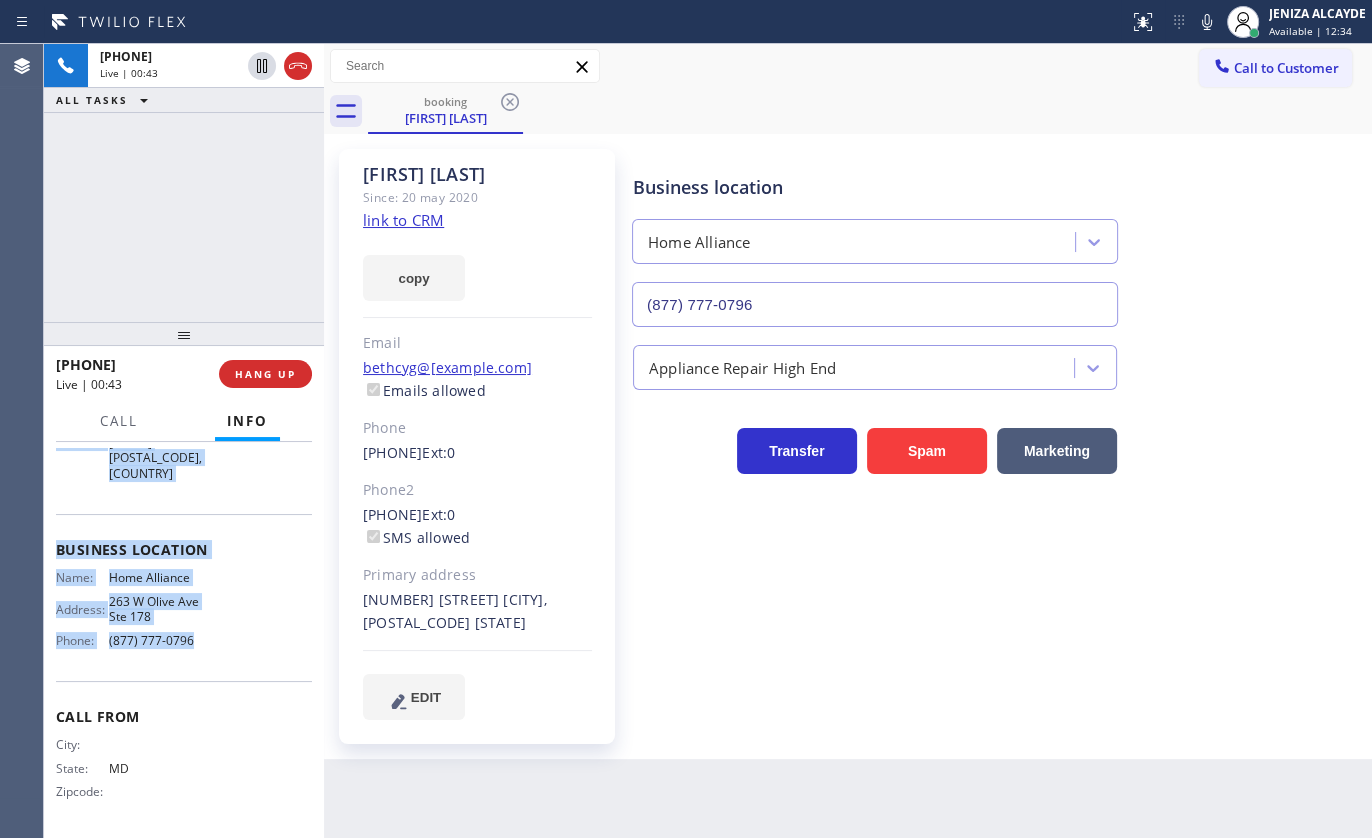 drag, startPoint x: 57, startPoint y: 554, endPoint x: 241, endPoint y: 643, distance: 204.39423 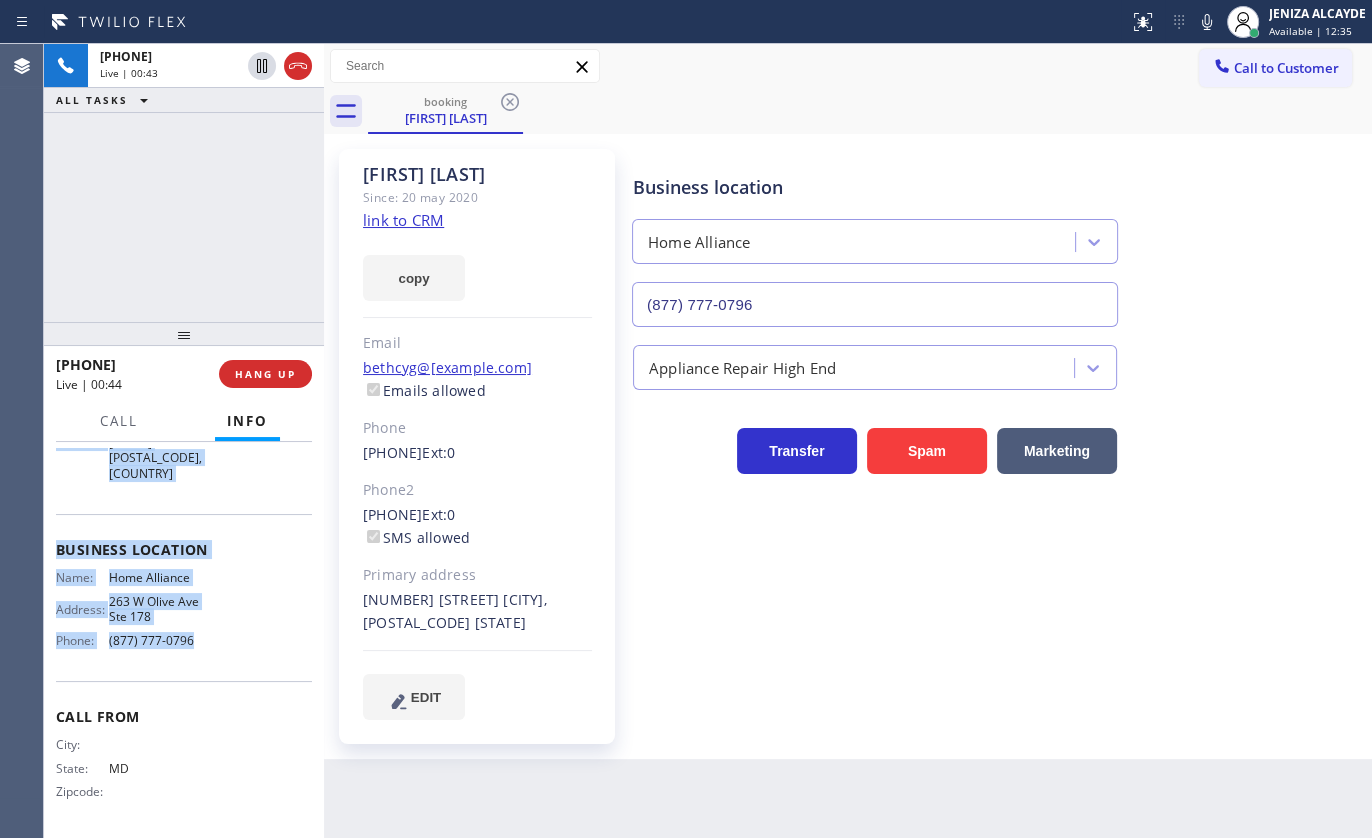 copy on "Customer Name: Beth Cygnarowicz Phone: (240) 810-4112 Address: 14729 Locustwood Ln, Silver Spring, MD 20905, USA Business location Name: Home Alliance Address: 263 W Olive Ave Ste 178  Phone: (877) 777-0796" 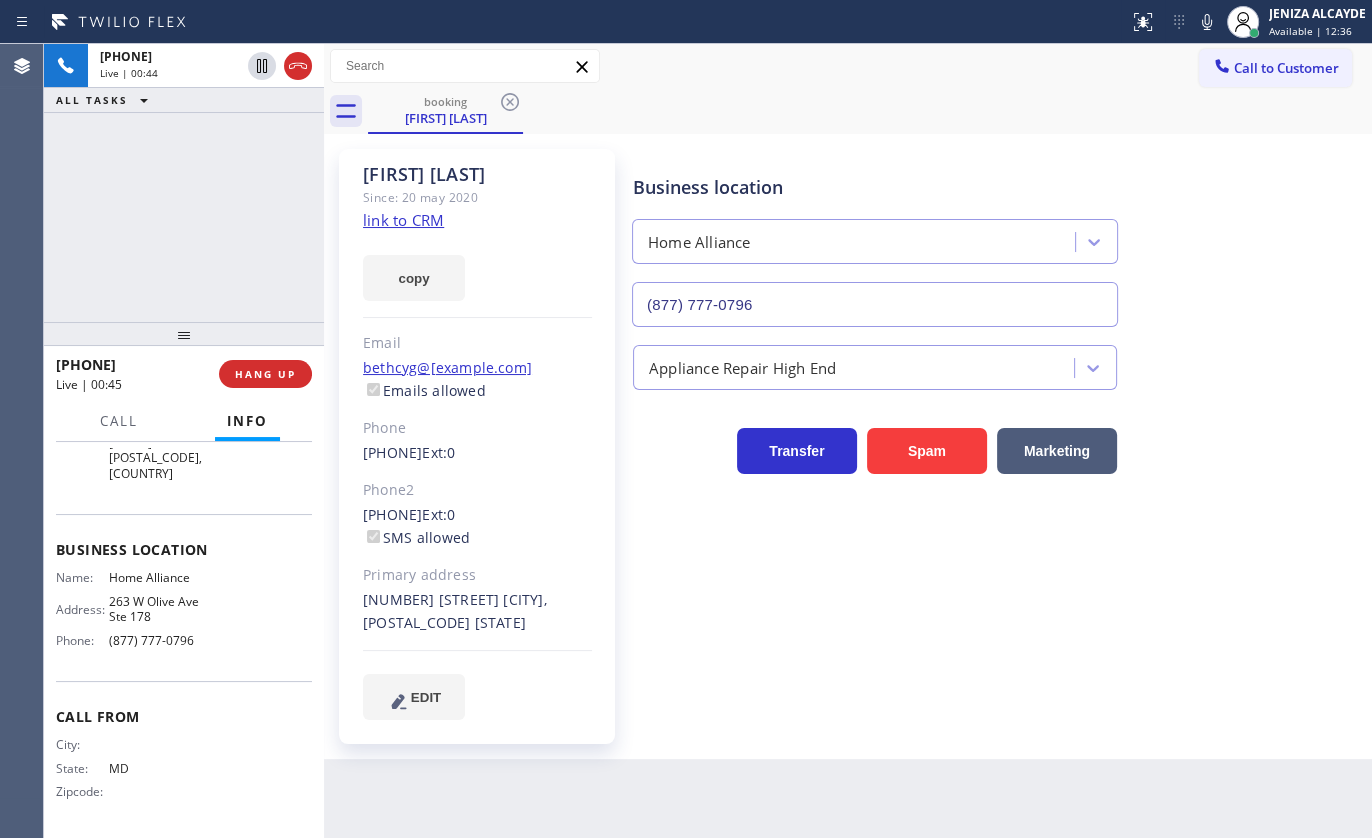 click on "+12408104112 Live | 00:44 ALL TASKS ALL TASKS ACTIVE TASKS TASKS IN WRAP UP" at bounding box center (184, 183) 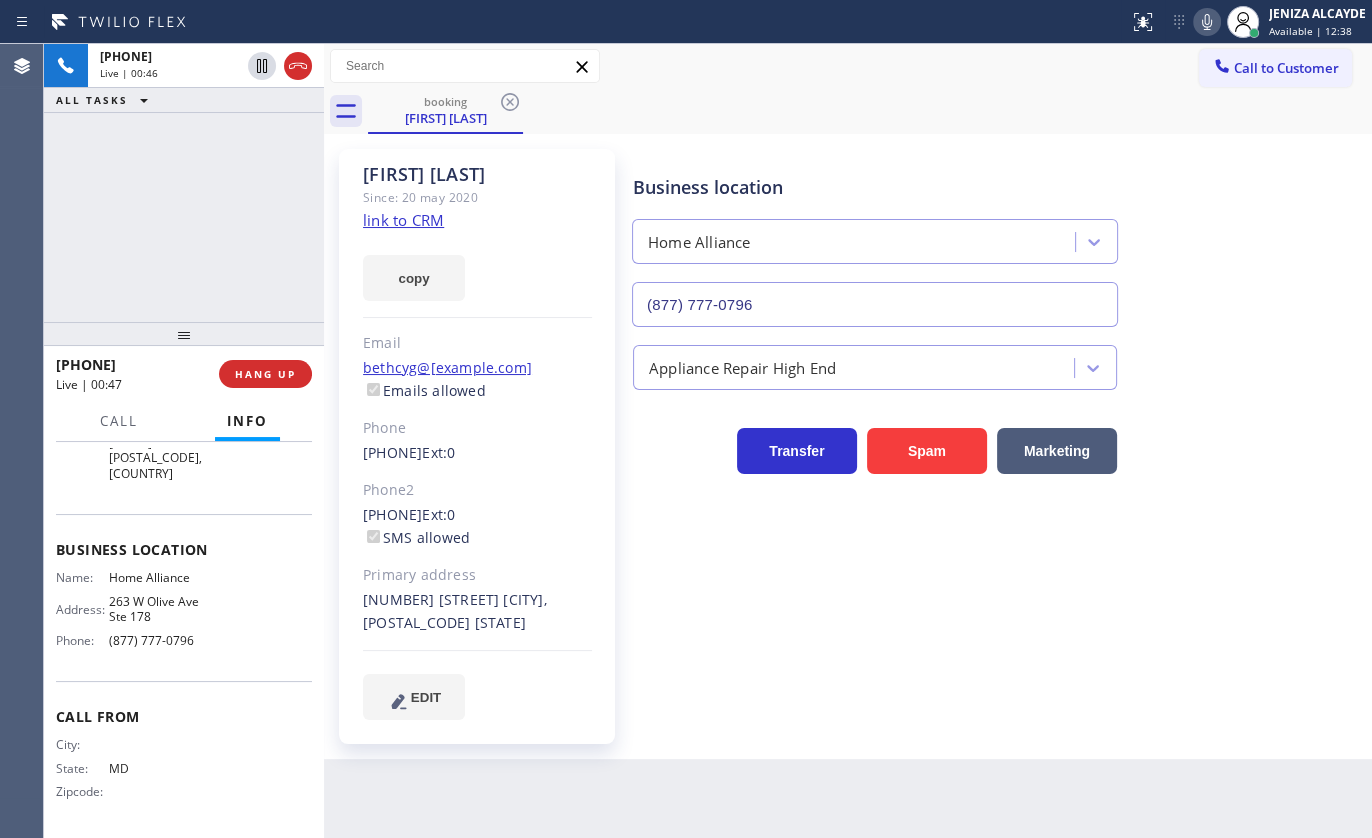 click 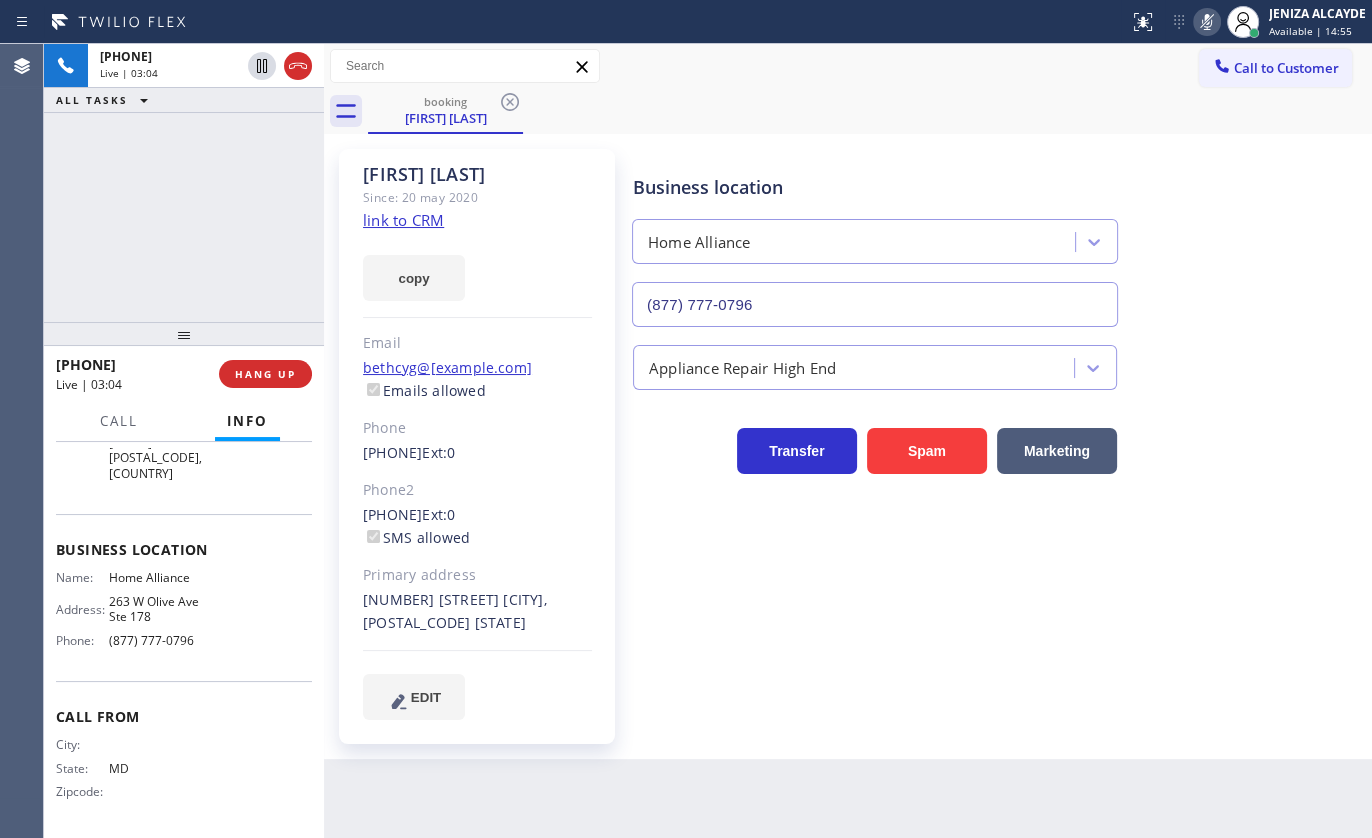 click 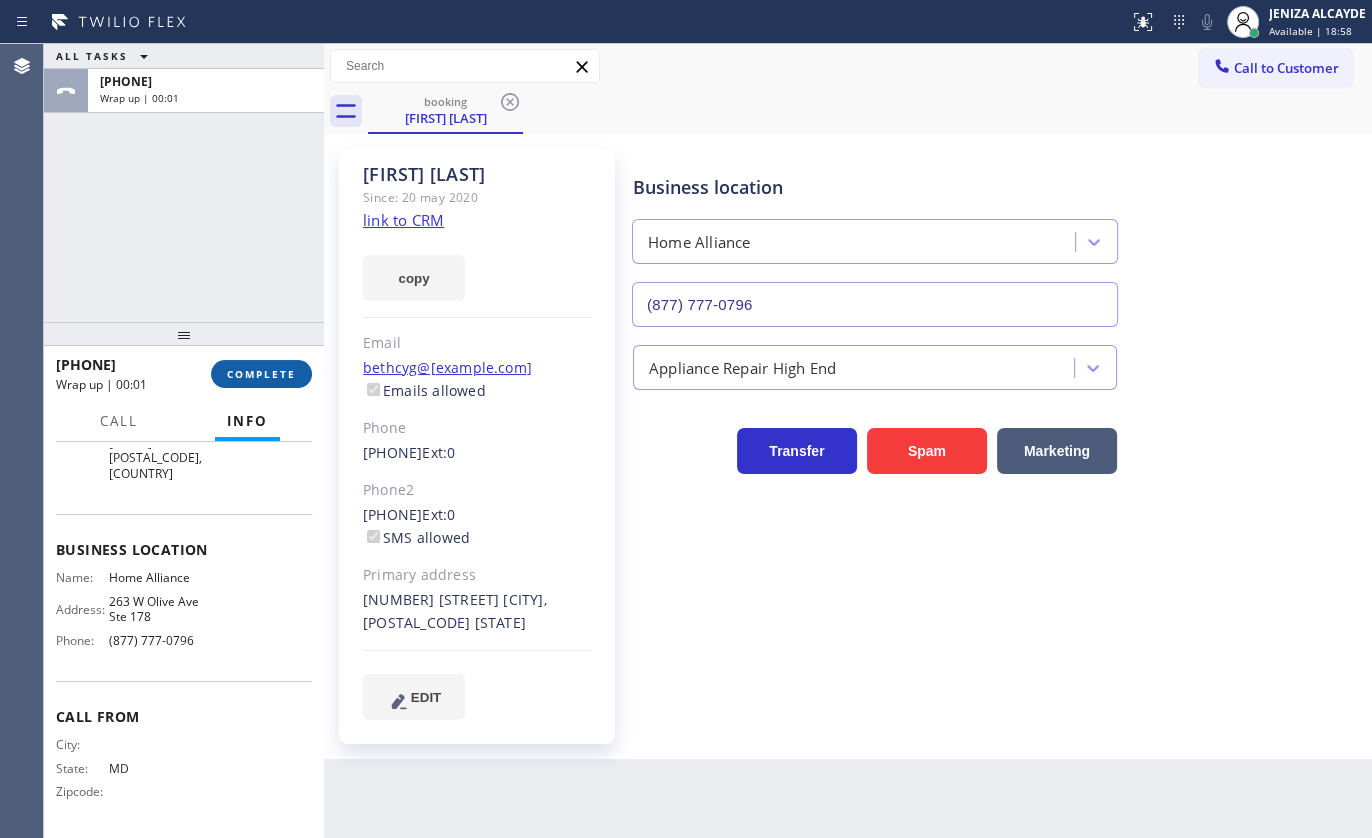click on "COMPLETE" at bounding box center (261, 374) 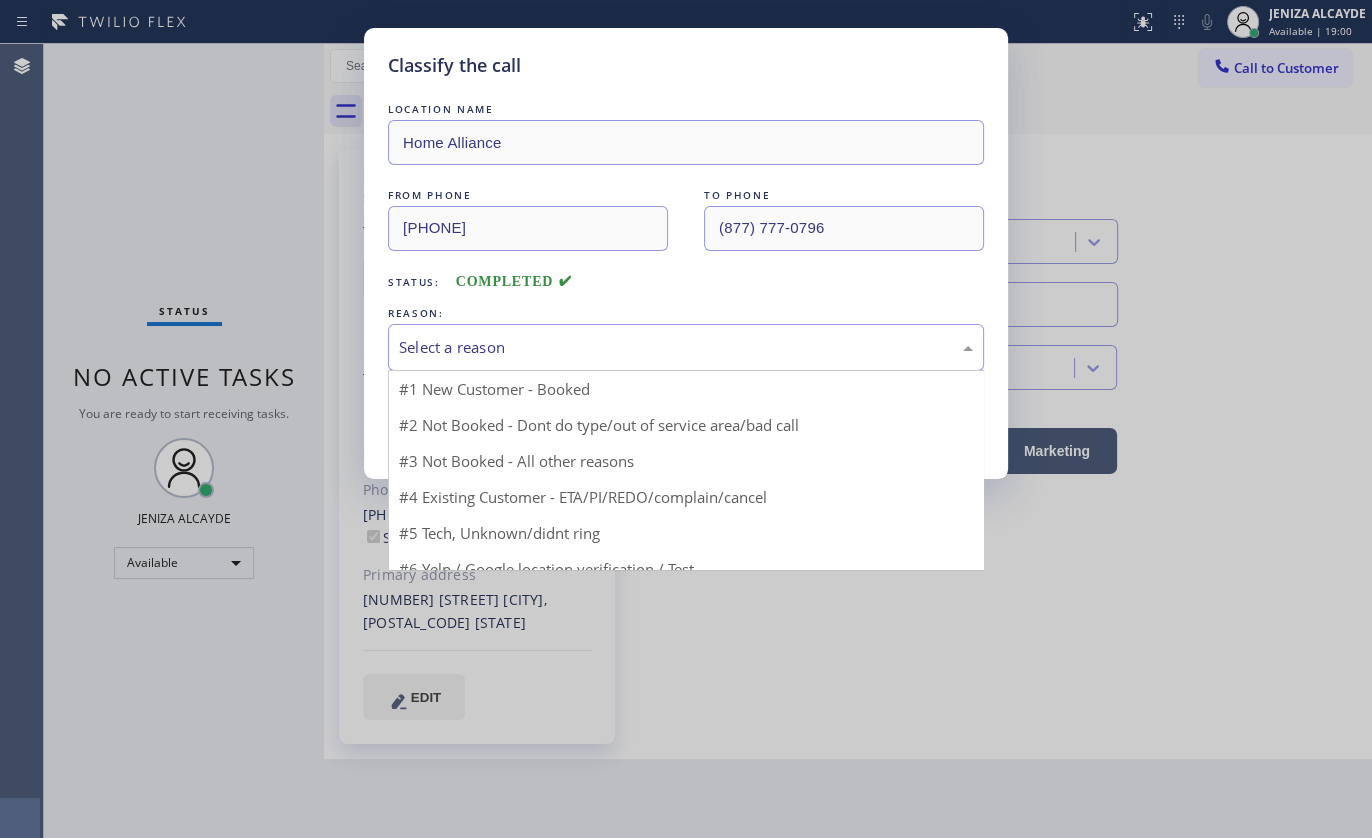 click on "Select a reason" at bounding box center [686, 347] 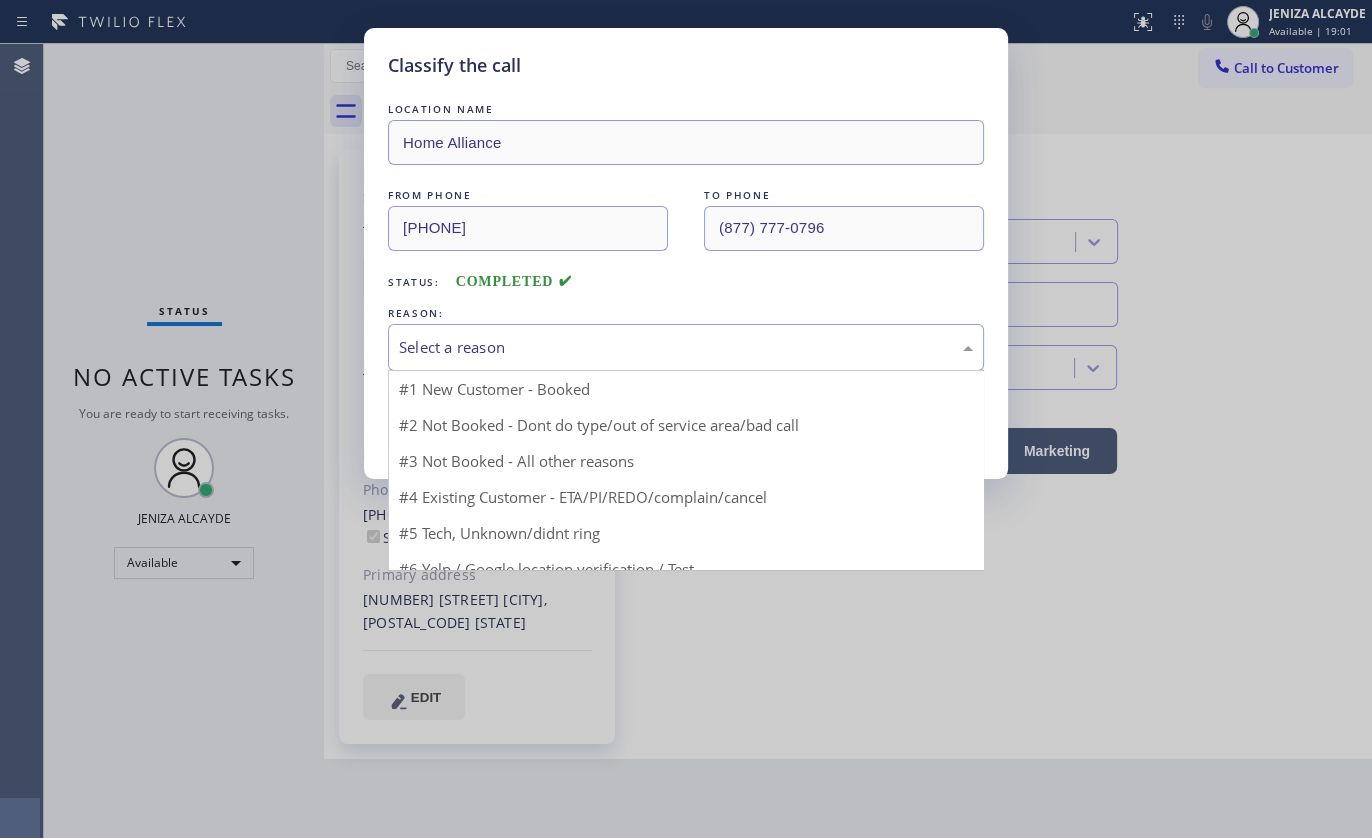 drag, startPoint x: 446, startPoint y: 503, endPoint x: 447, endPoint y: 493, distance: 10.049875 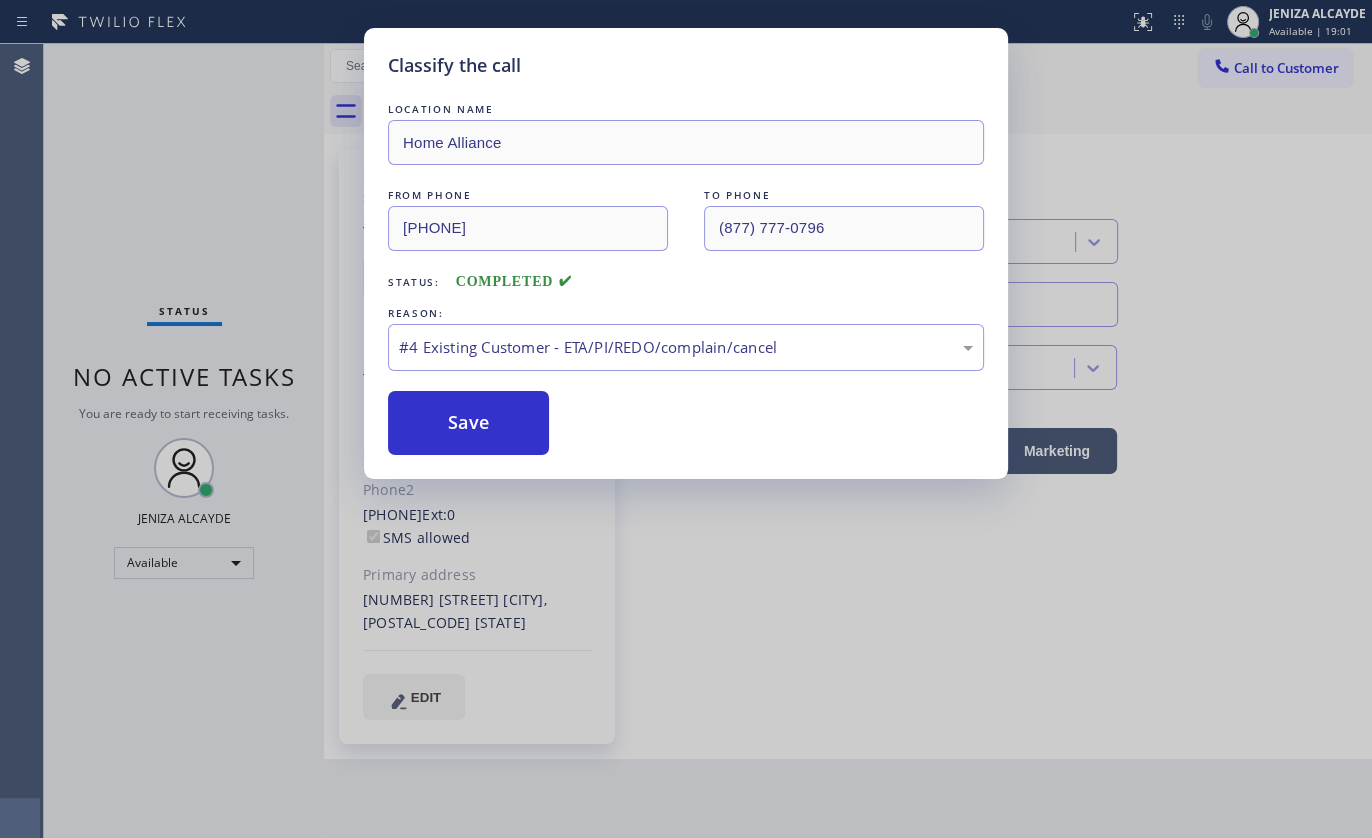 click on "Classify the call LOCATION NAME Home Alliance FROM PHONE (240) 810-4112 TO PHONE (877) 777-0796 Status: COMPLETED REASON: #4 Existing Customer - ETA/PI/REDO/complain/cancel Save" at bounding box center (686, 419) 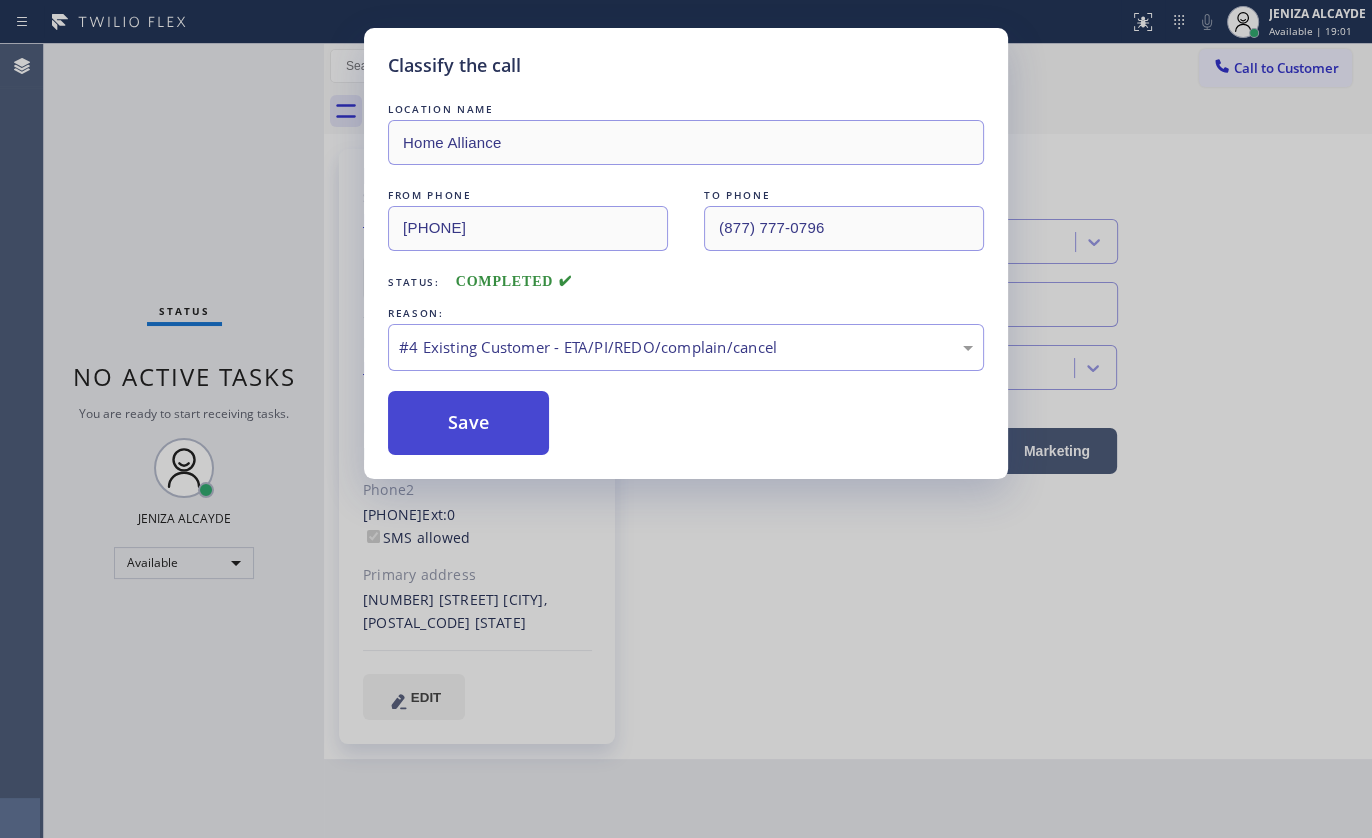click on "Save" at bounding box center [468, 423] 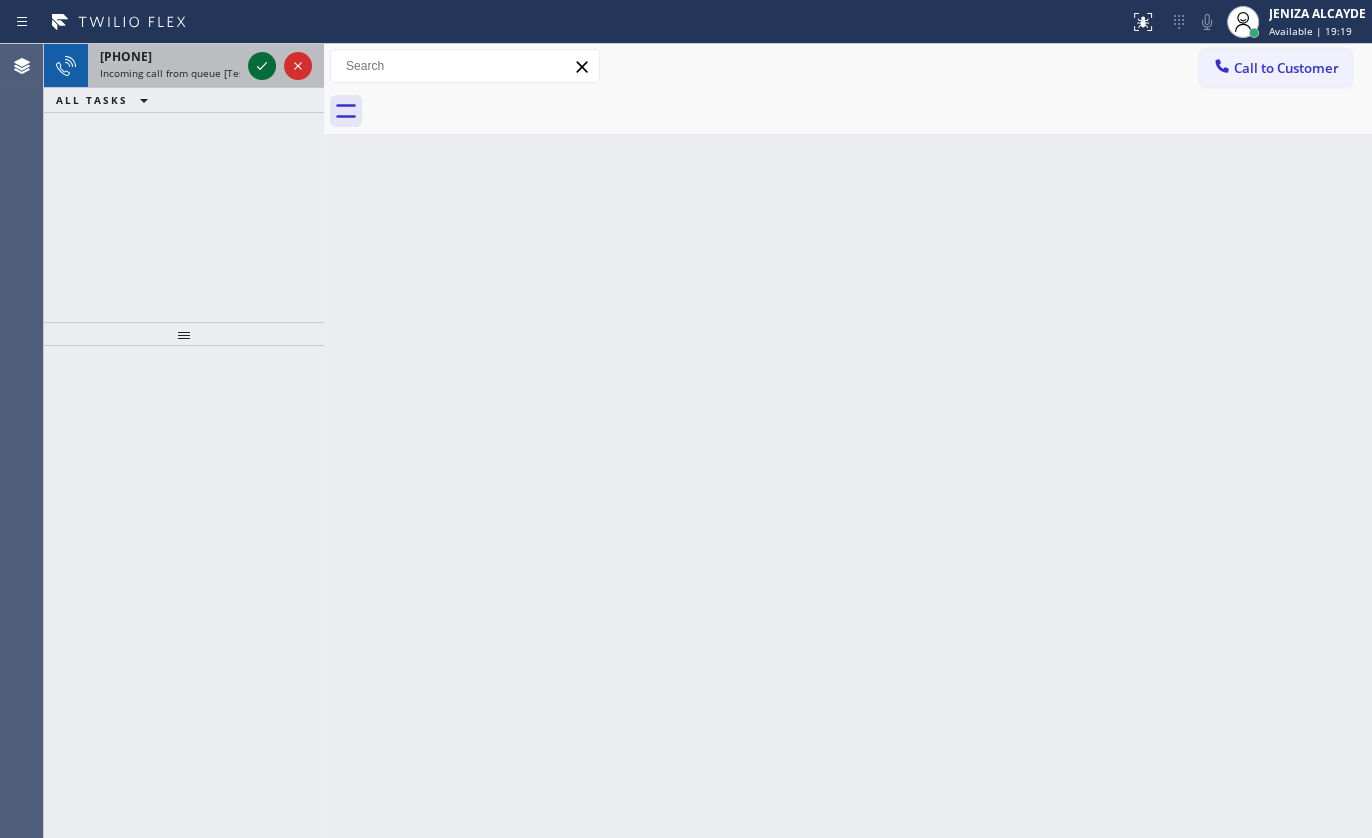click 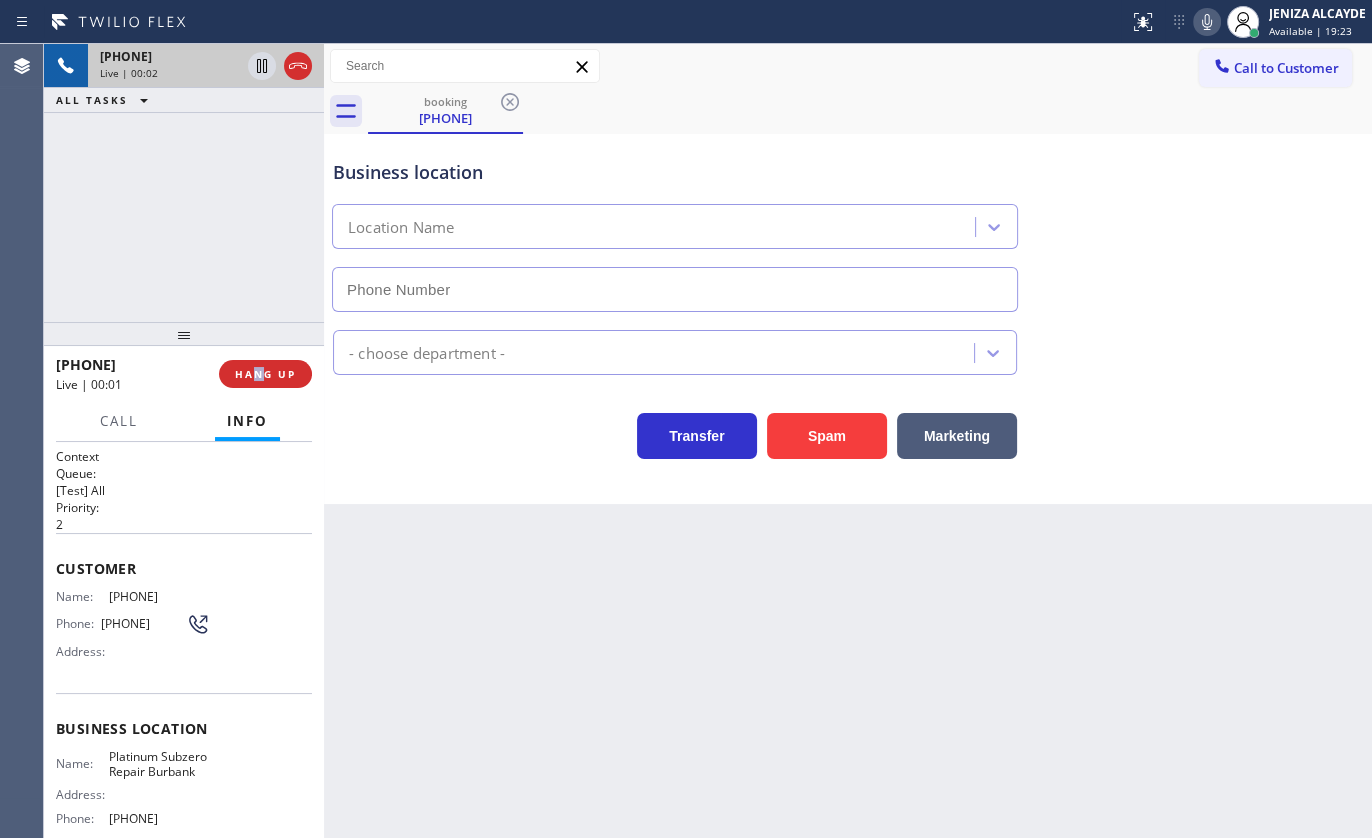 click on "+18183382228 Live | 00:01 HANG UP" at bounding box center (184, 374) 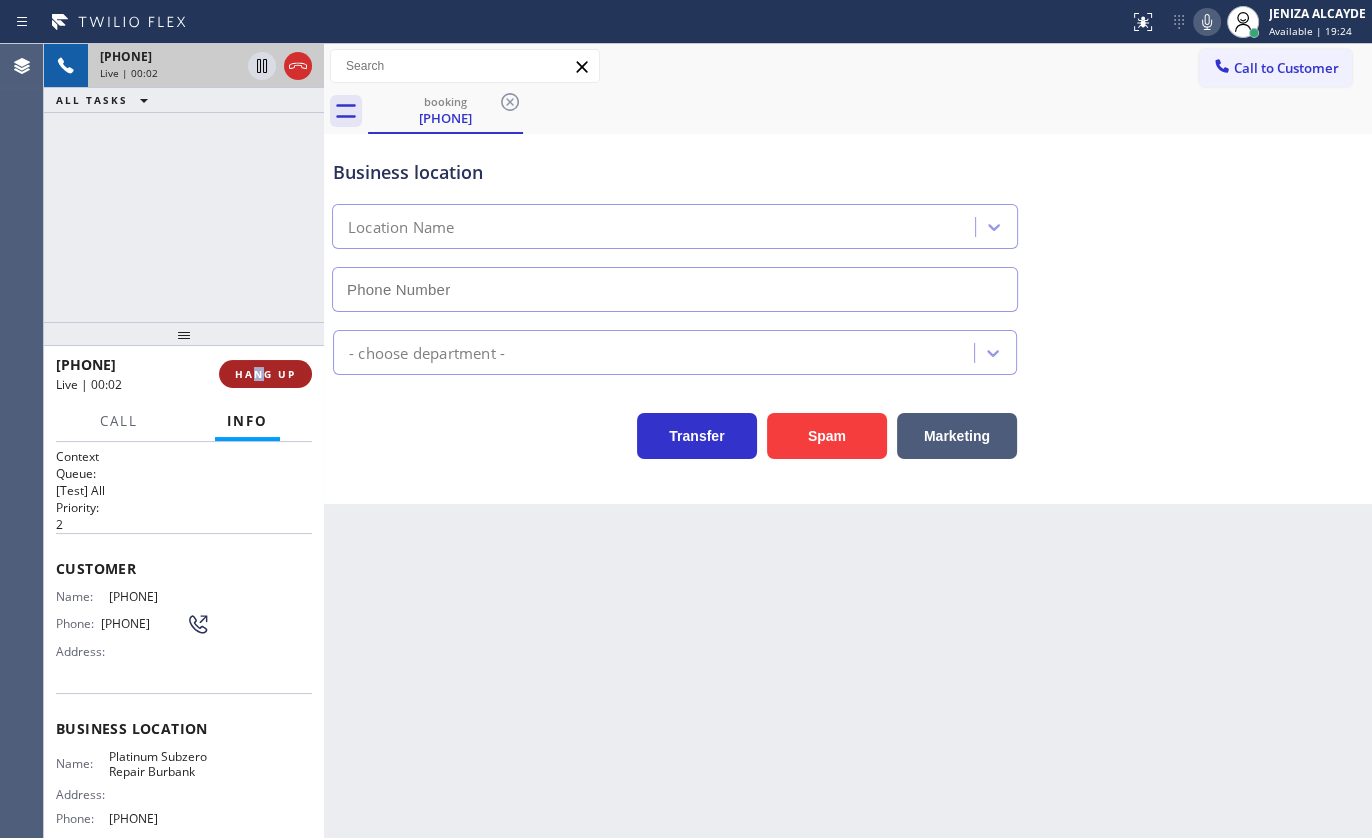 click on "HANG UP" at bounding box center [265, 374] 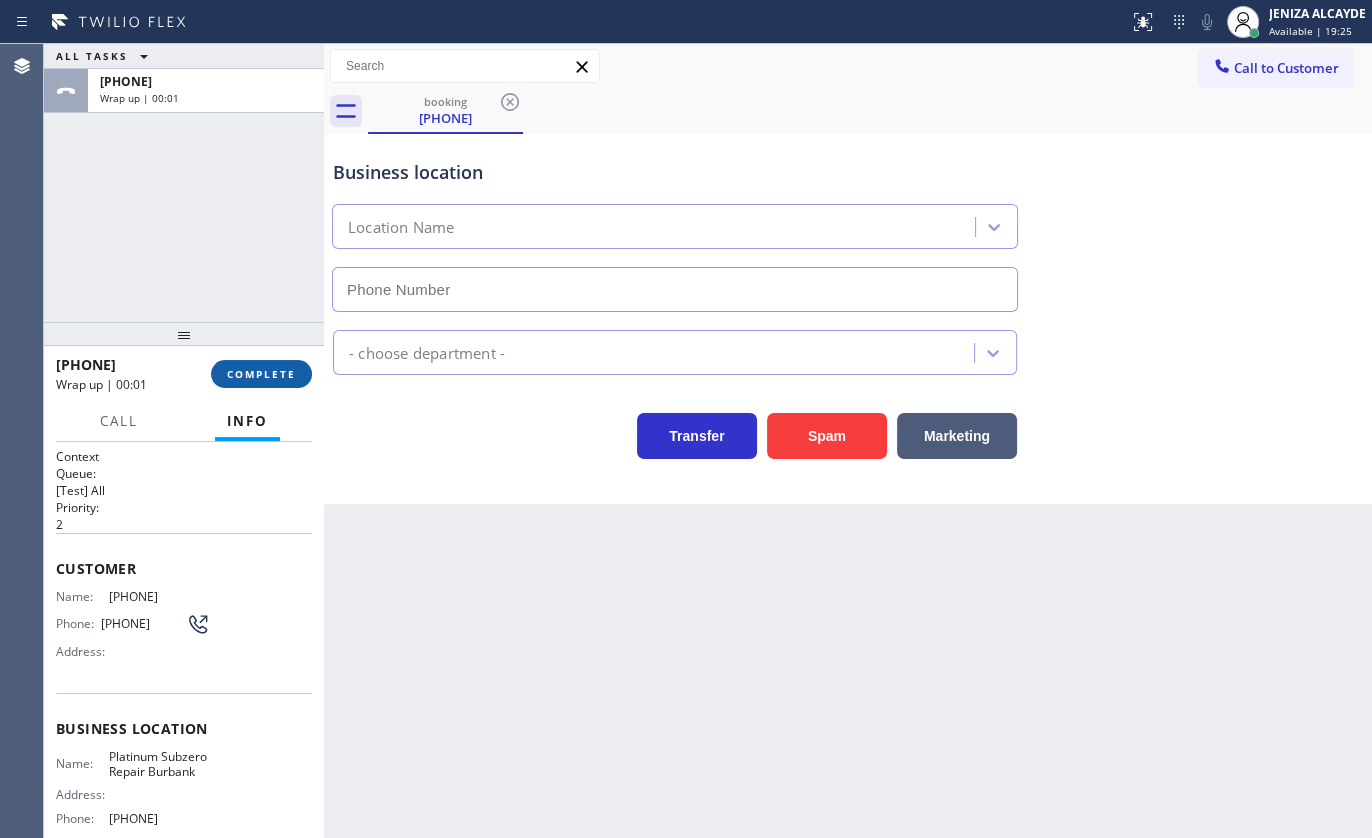 click on "COMPLETE" at bounding box center (261, 374) 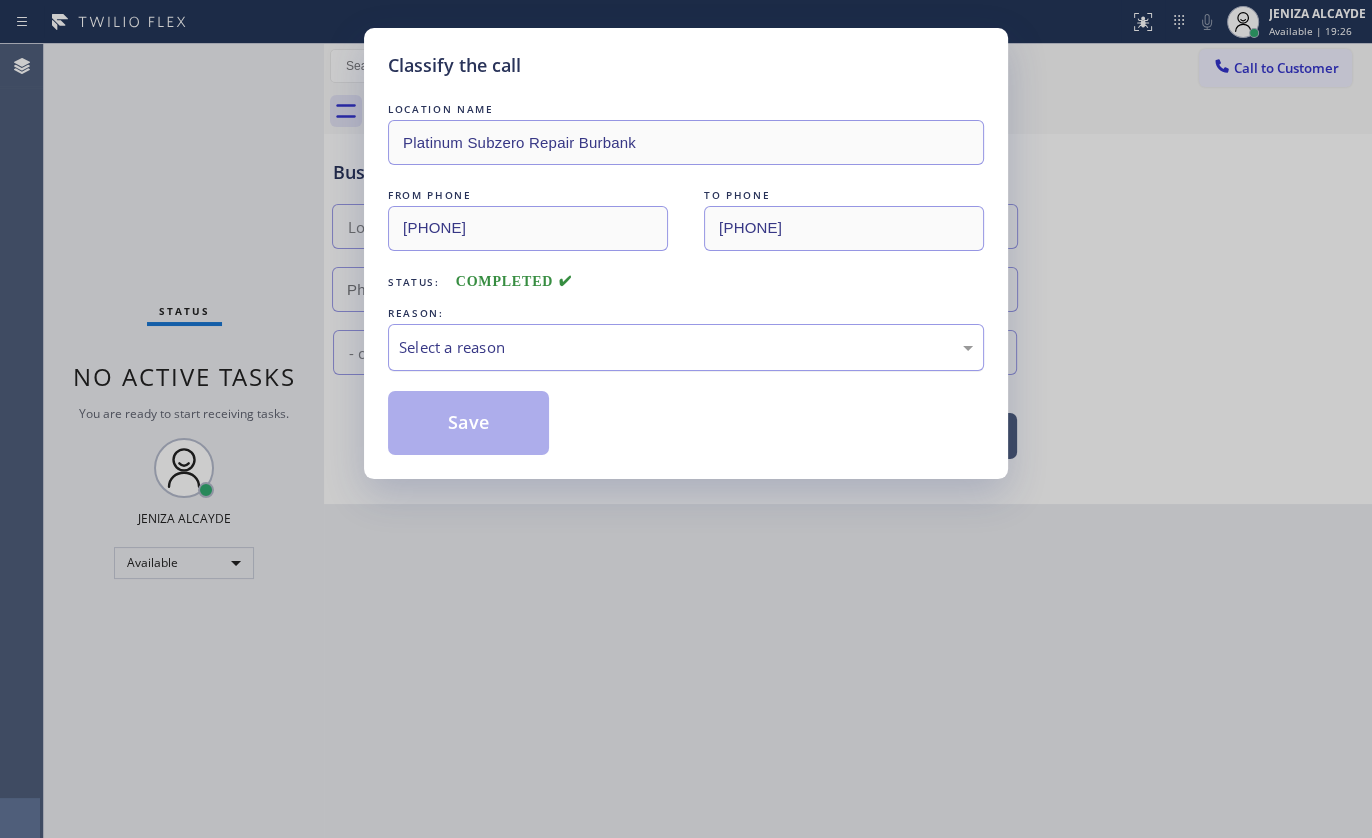click on "Select a reason" at bounding box center (686, 347) 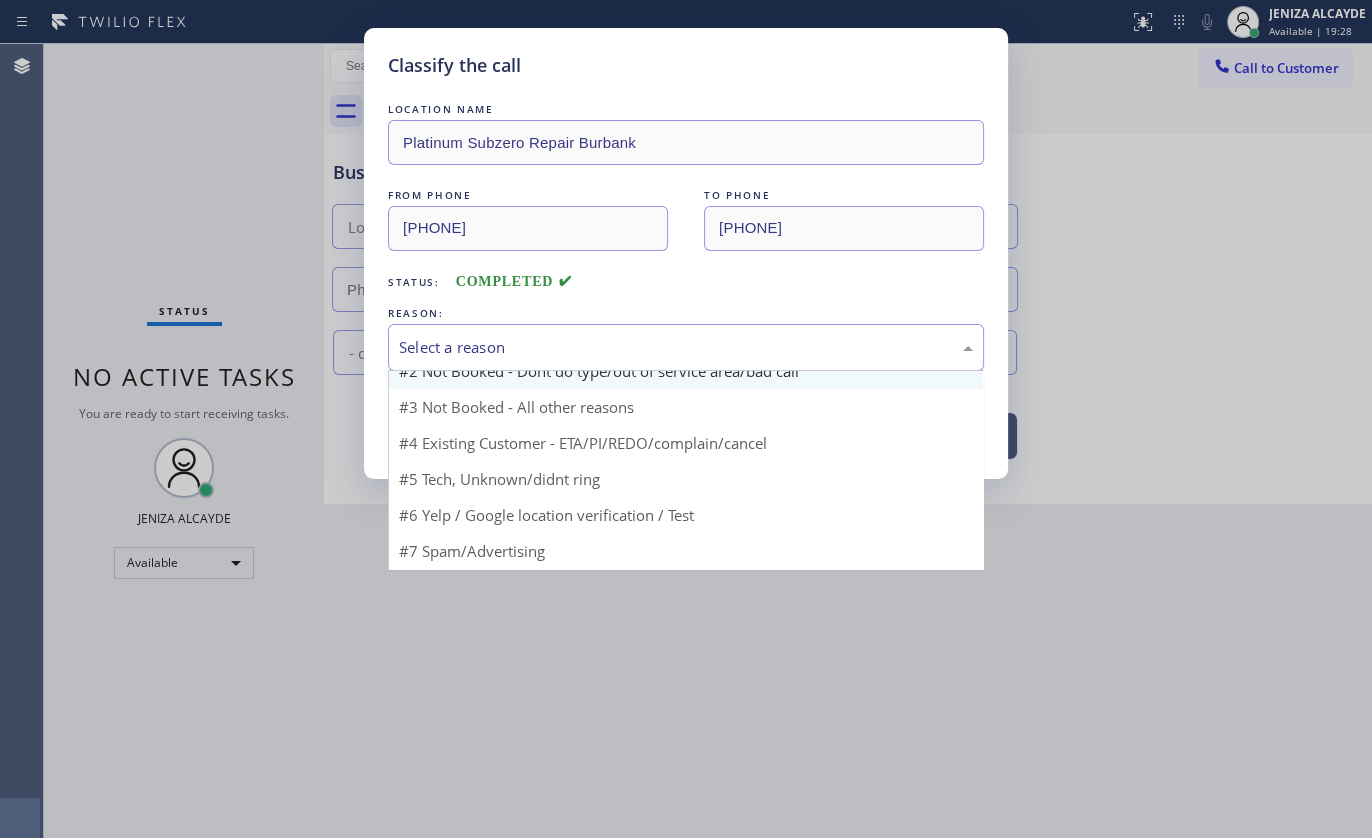 scroll, scrollTop: 23, scrollLeft: 0, axis: vertical 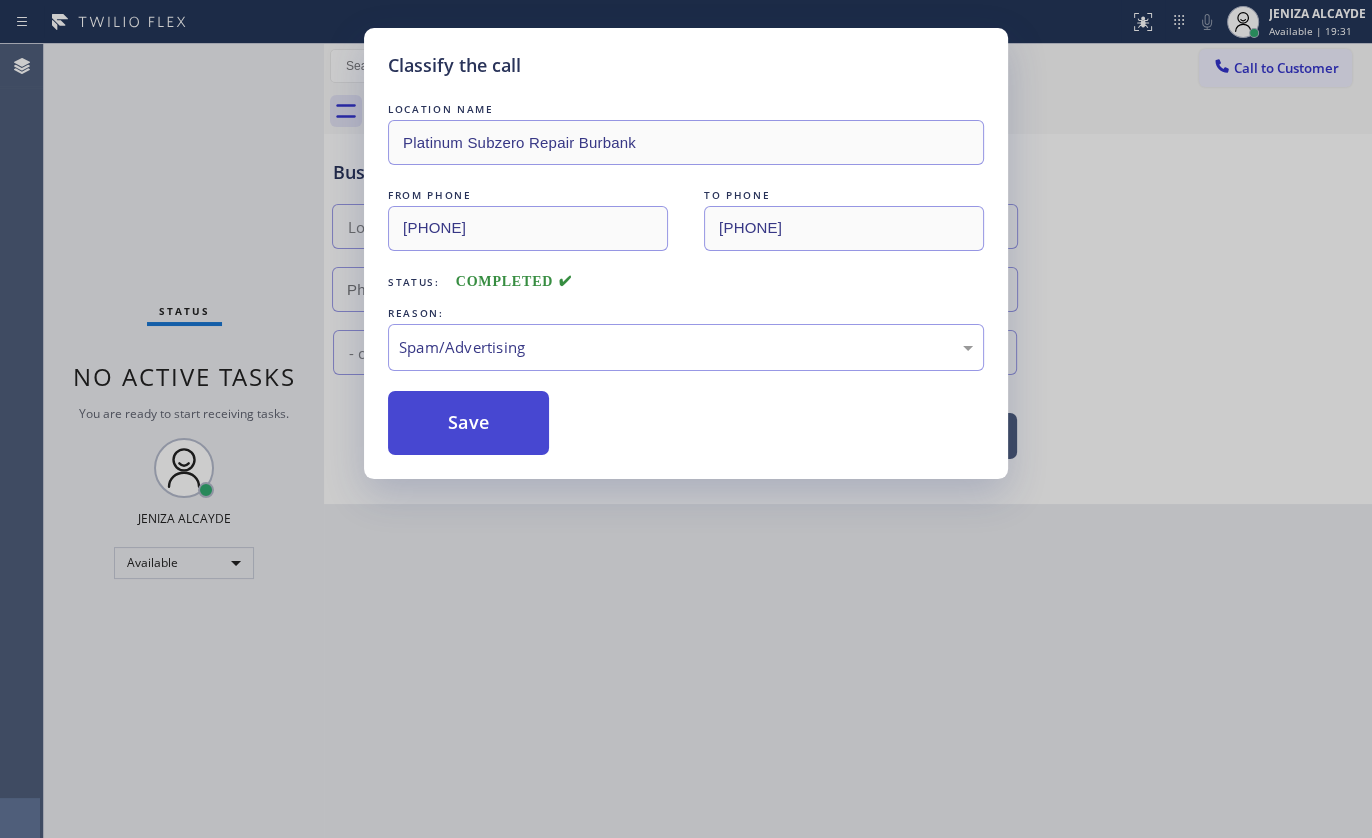 click on "Save" at bounding box center (468, 423) 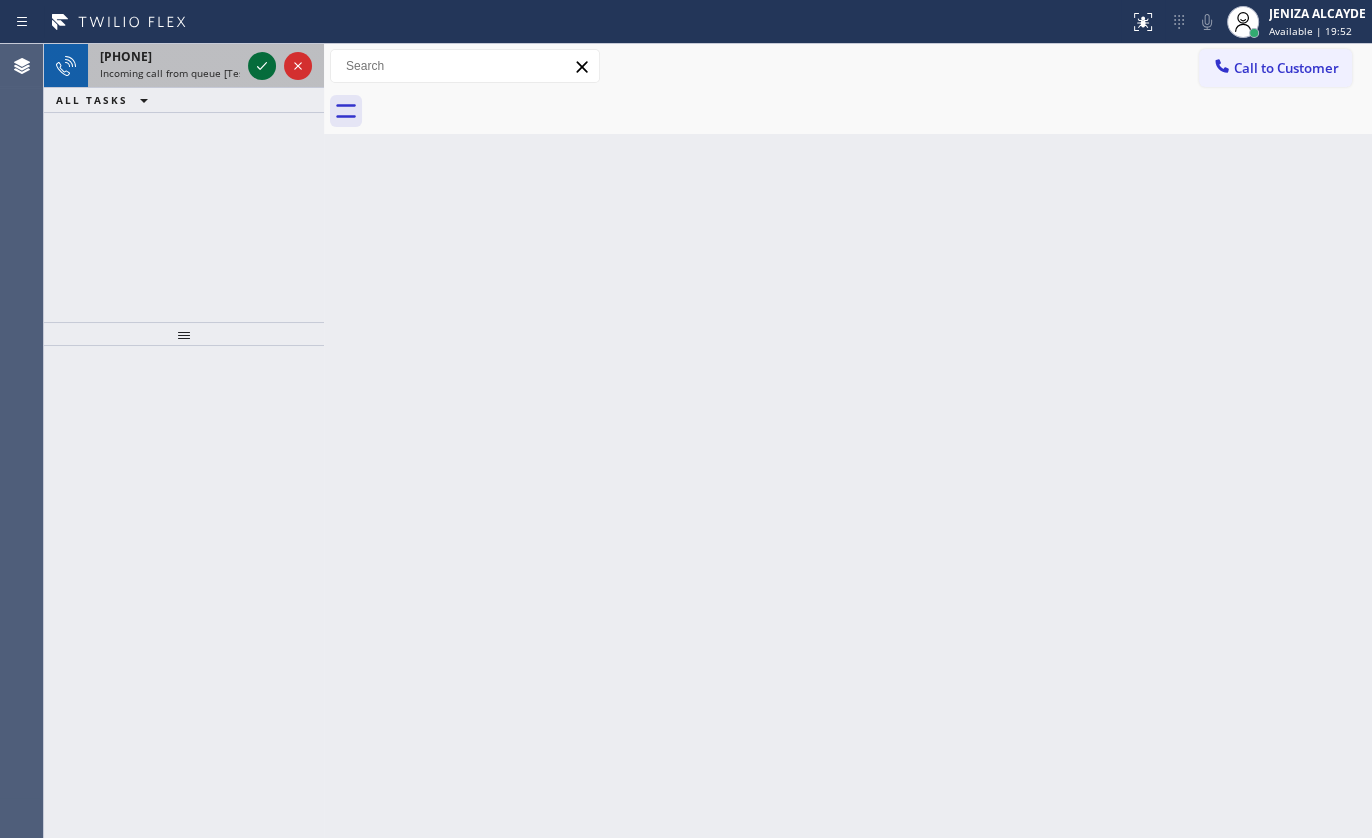click 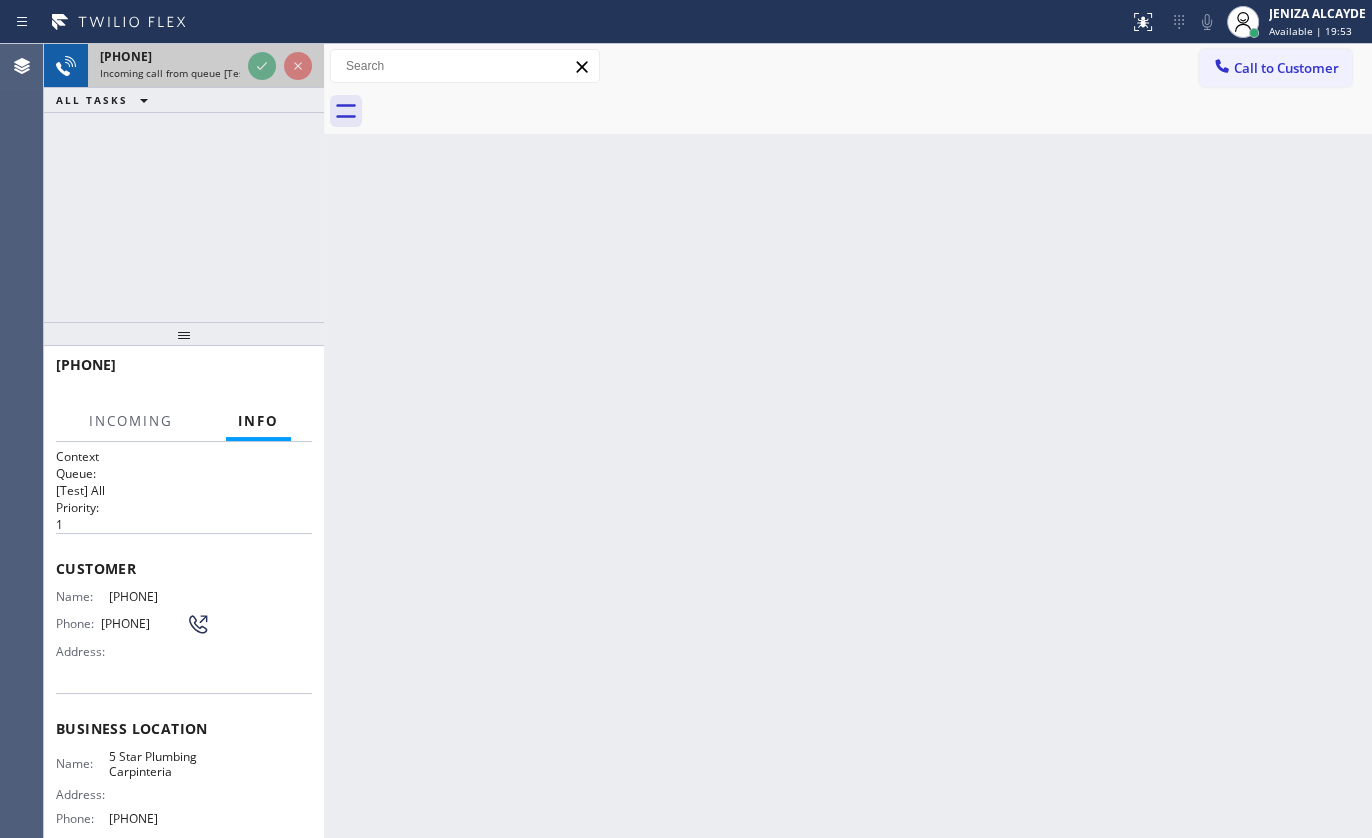 click 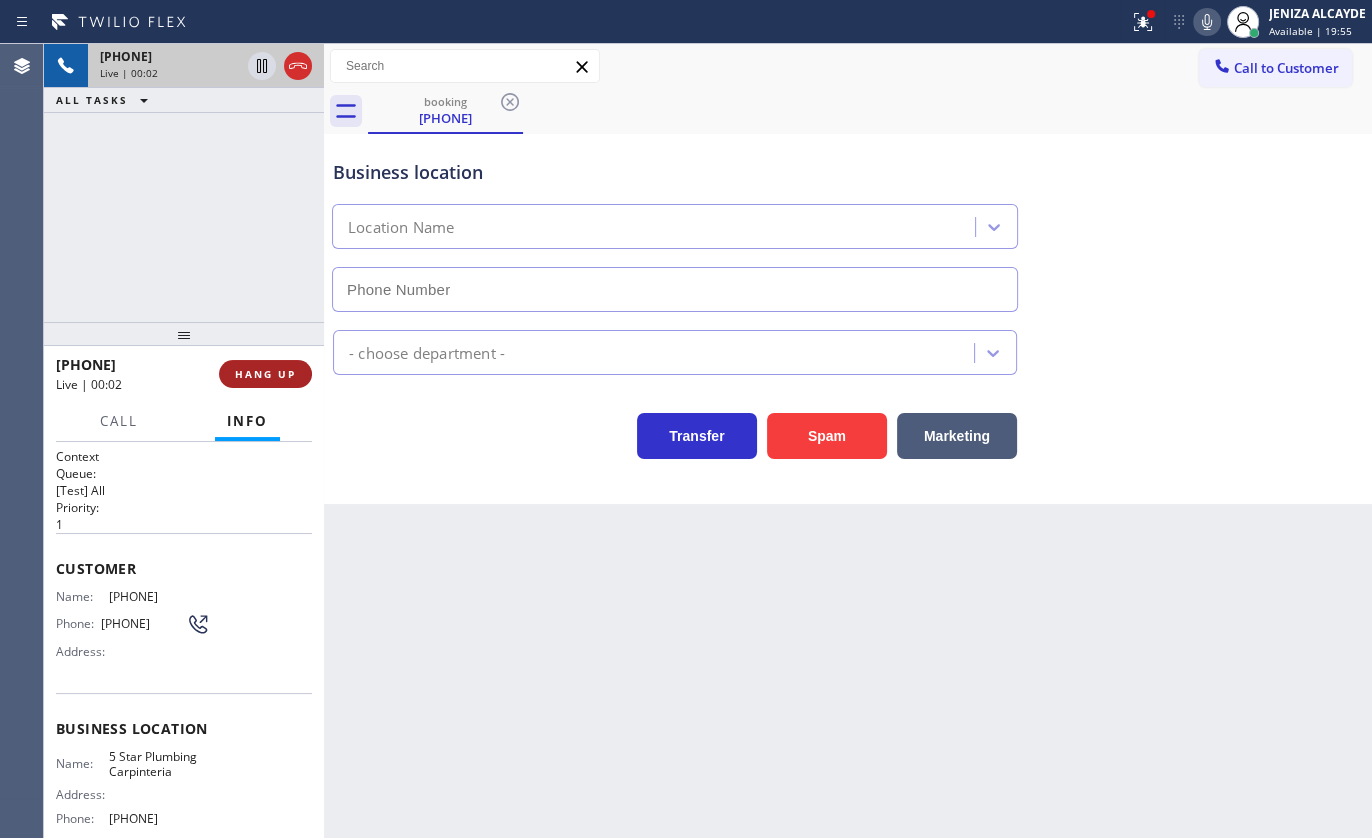 click on "HANG UP" at bounding box center (265, 374) 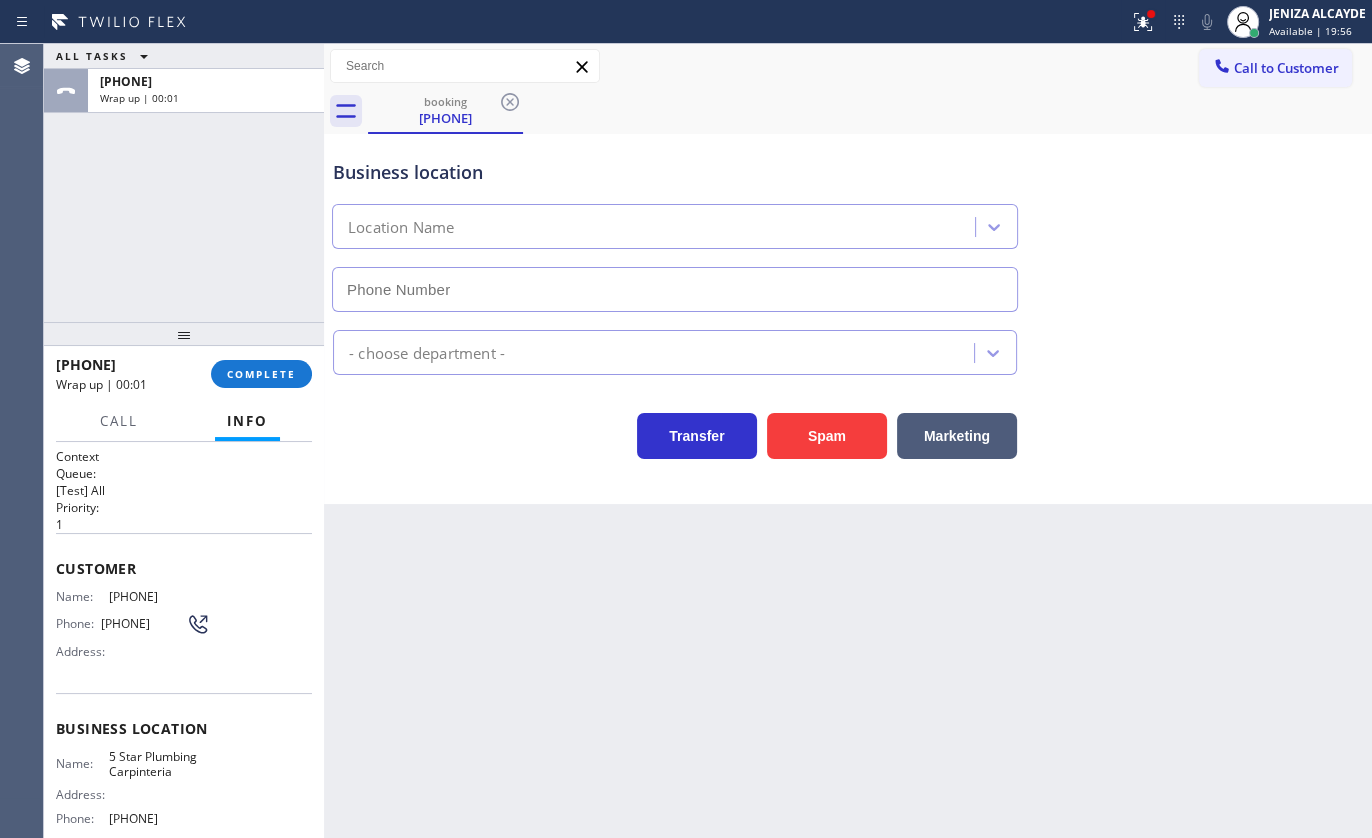 type on "(805) 549-5161" 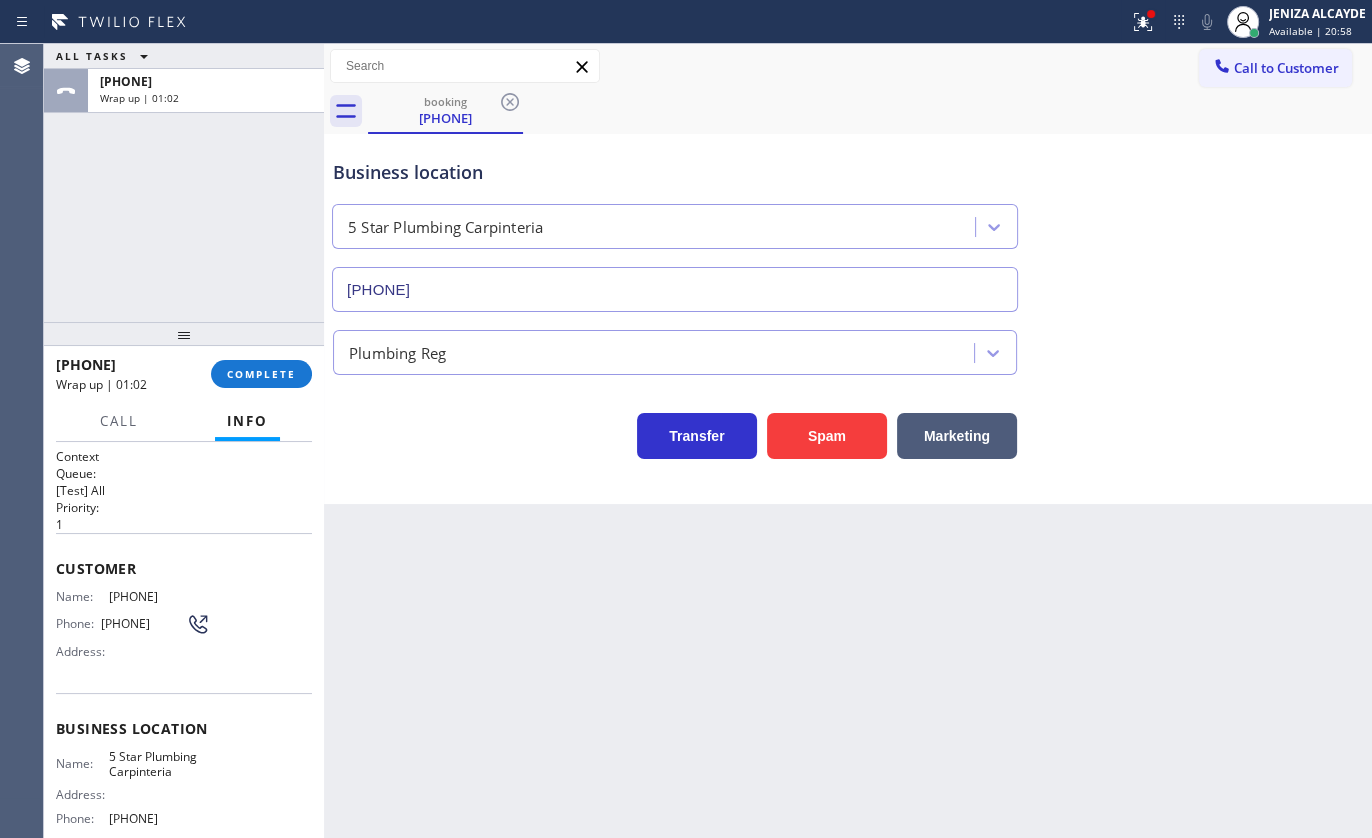click on "ALL TASKS ALL TASKS ACTIVE TASKS TASKS IN WRAP UP +15102592954 Wrap up | 01:02" at bounding box center (184, 183) 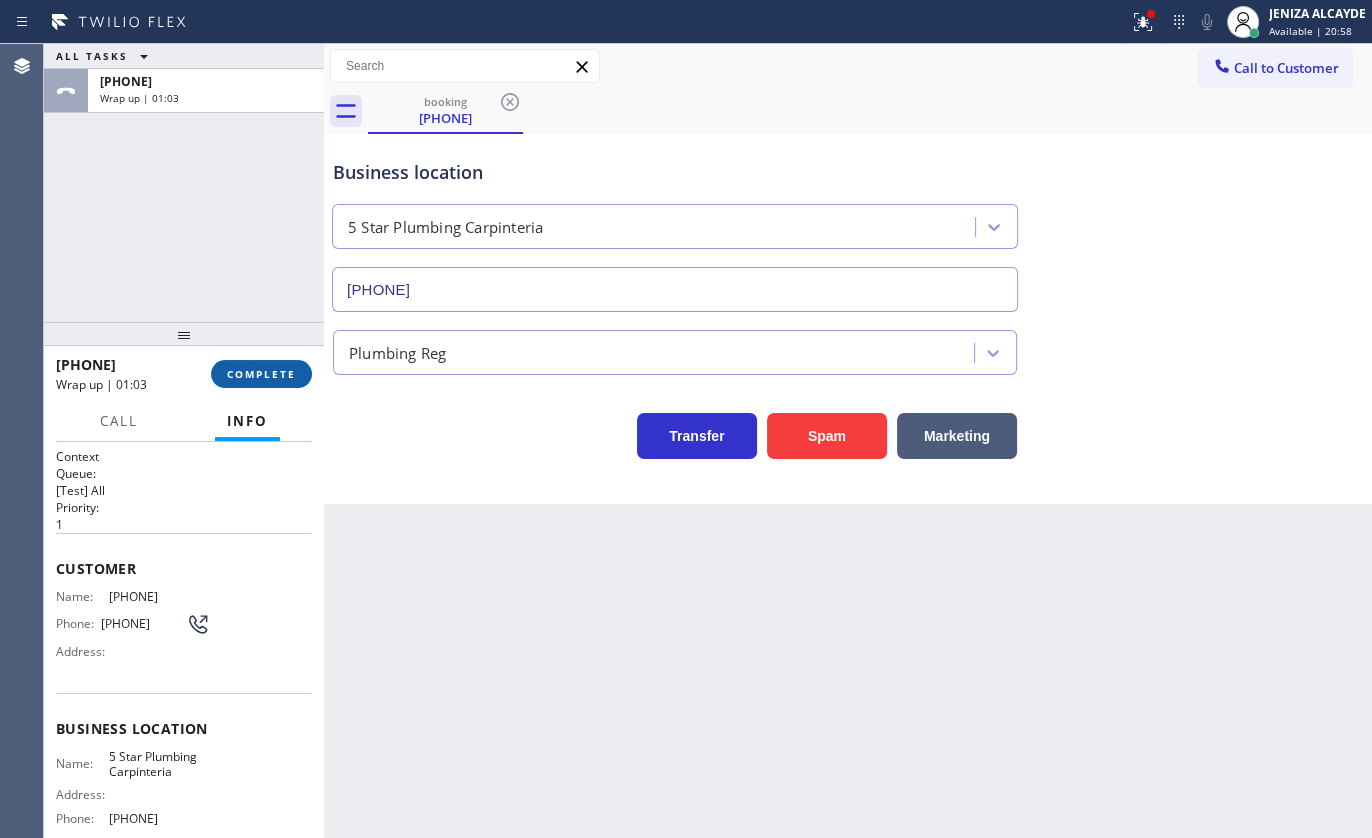 click on "COMPLETE" at bounding box center (261, 374) 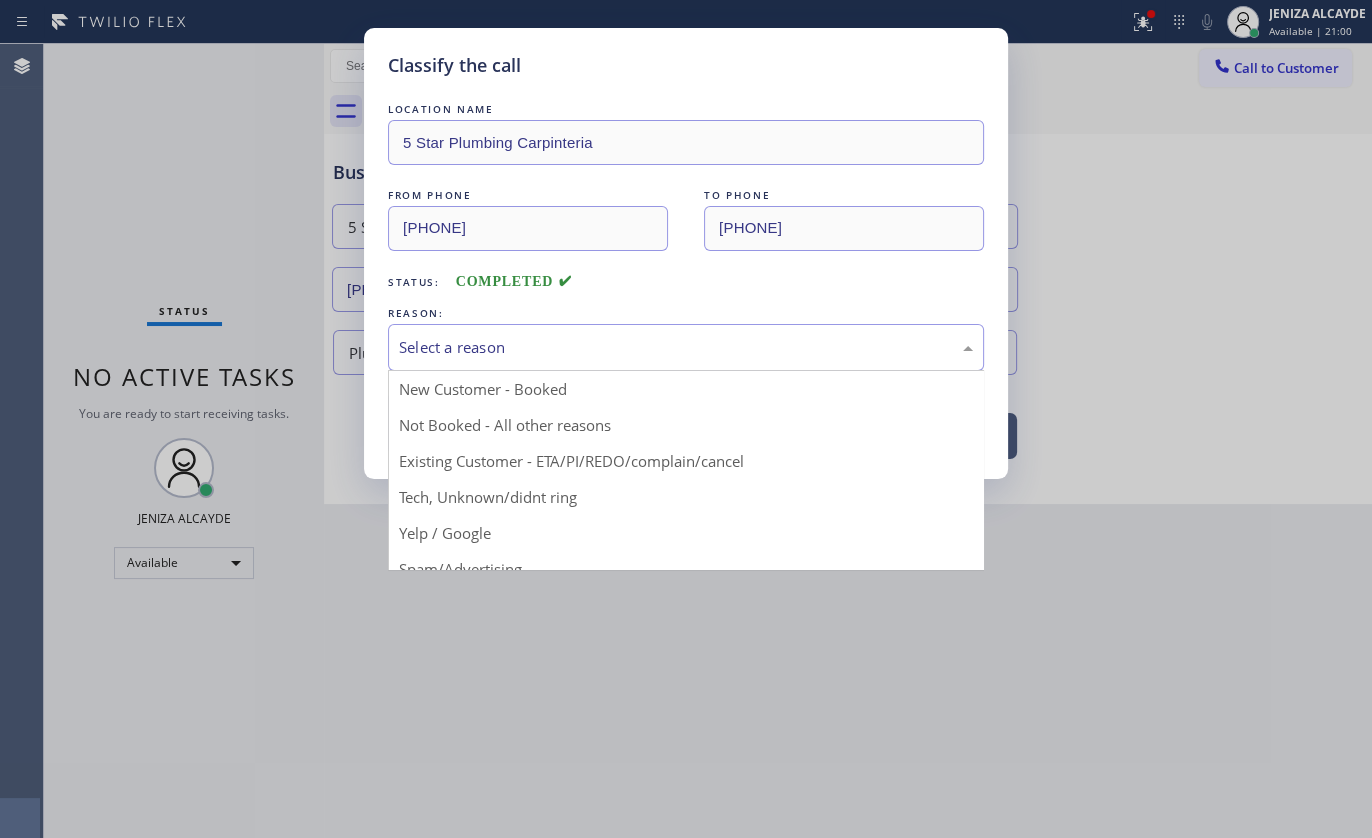 click on "Select a reason" at bounding box center (686, 347) 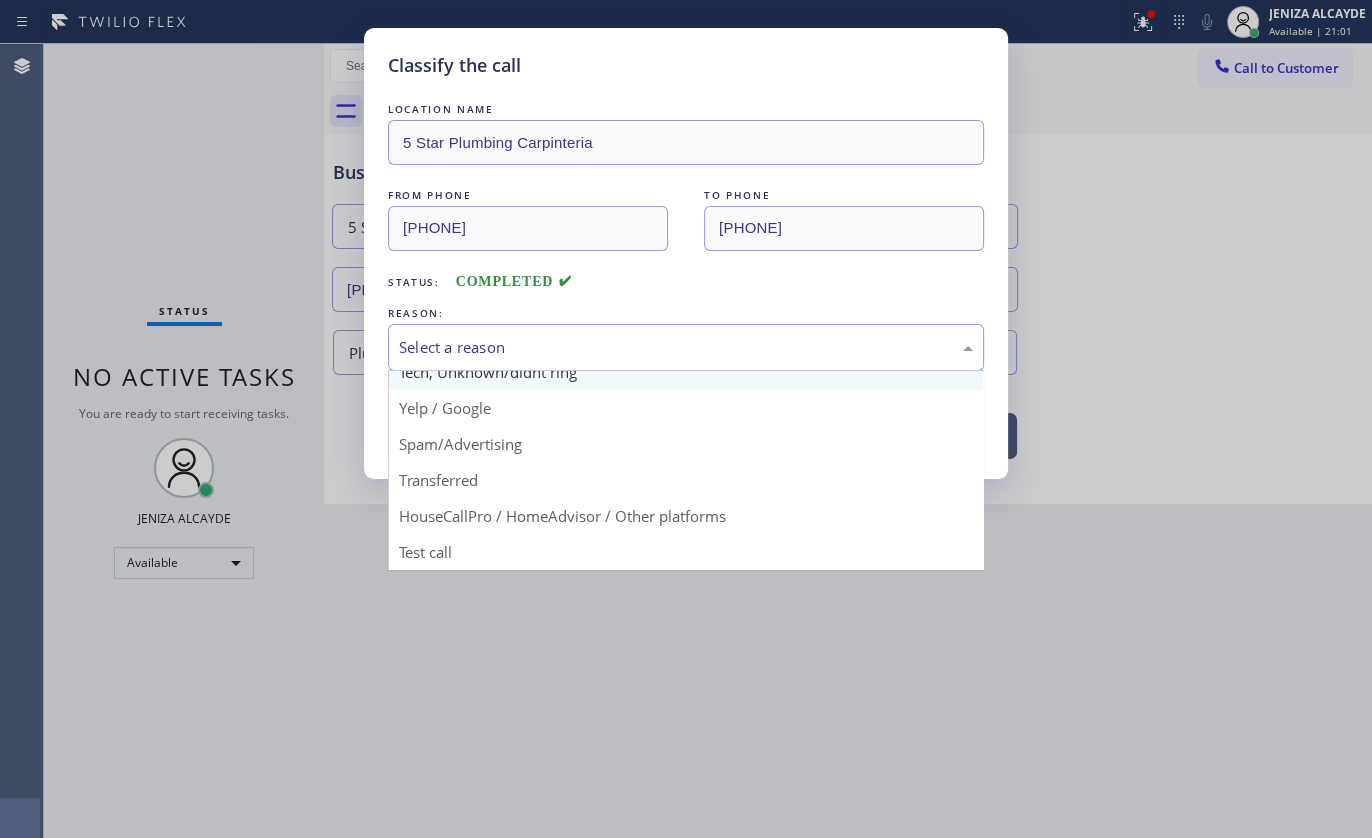 scroll, scrollTop: 133, scrollLeft: 0, axis: vertical 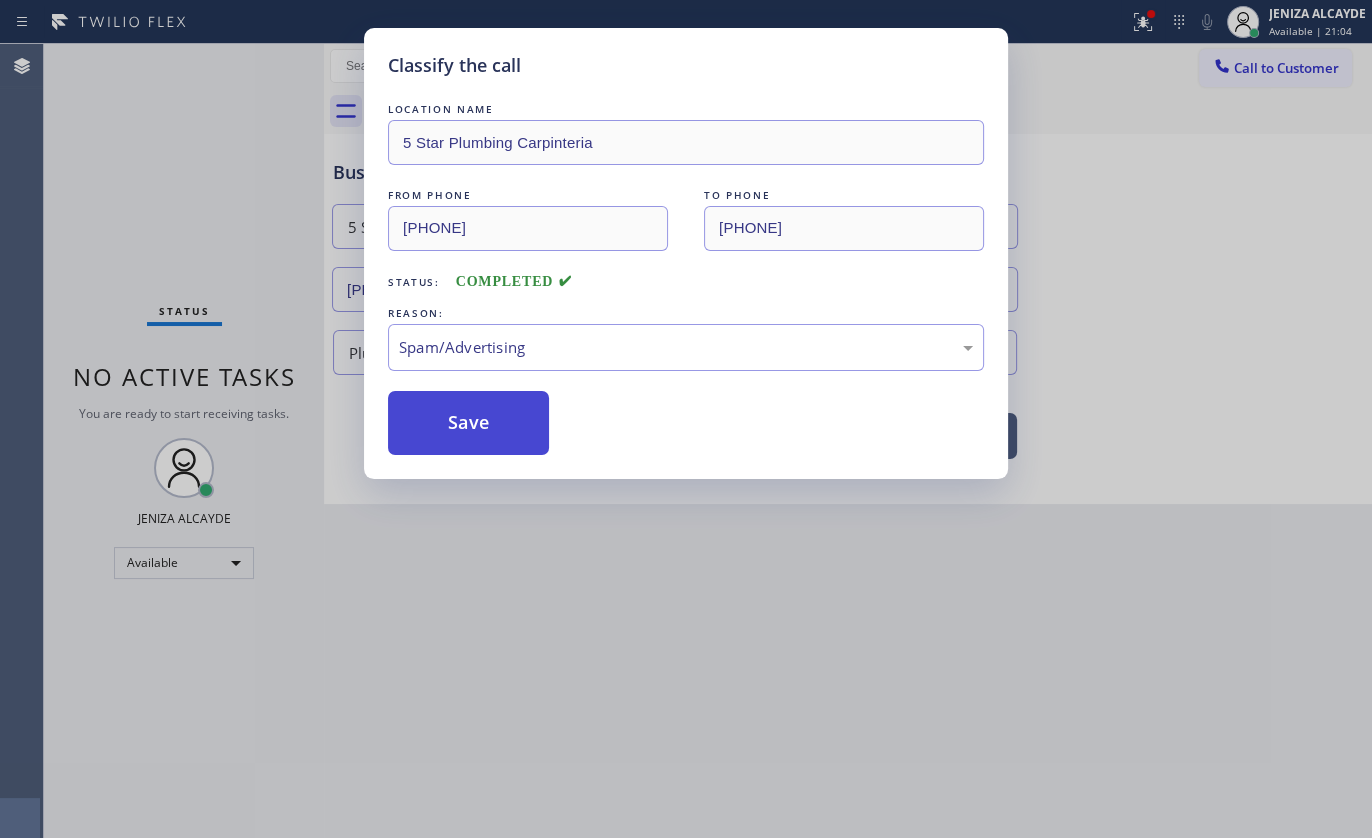 click on "Save" at bounding box center (468, 423) 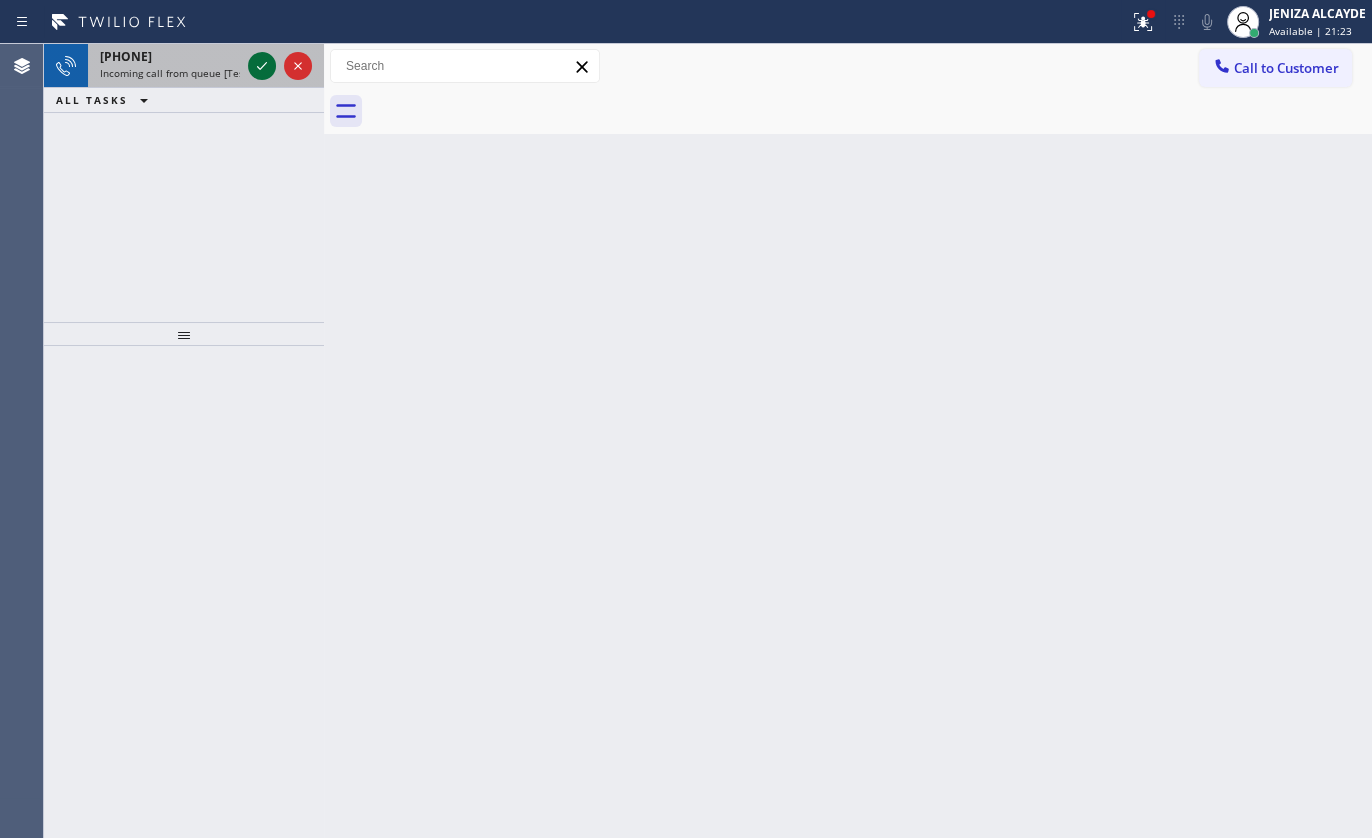 click 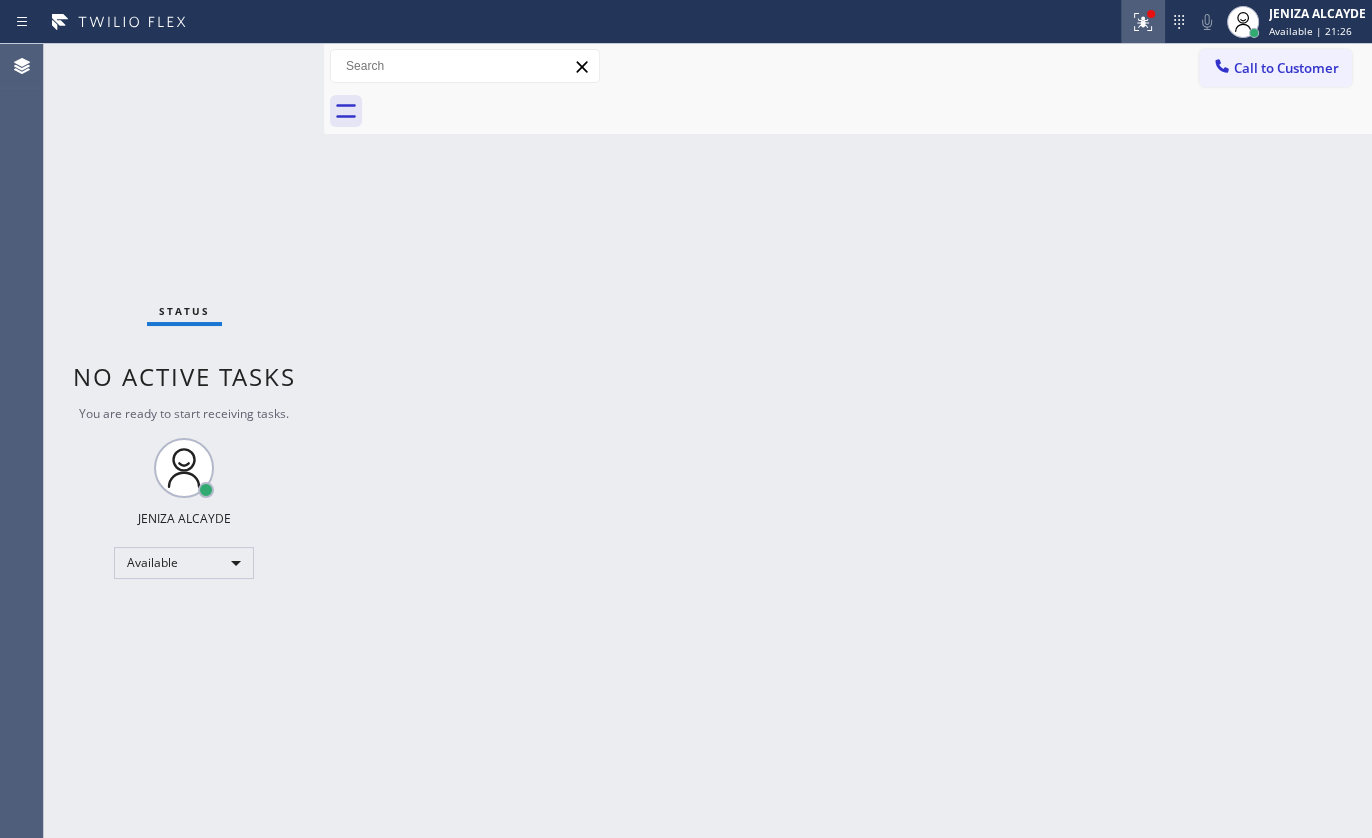 click 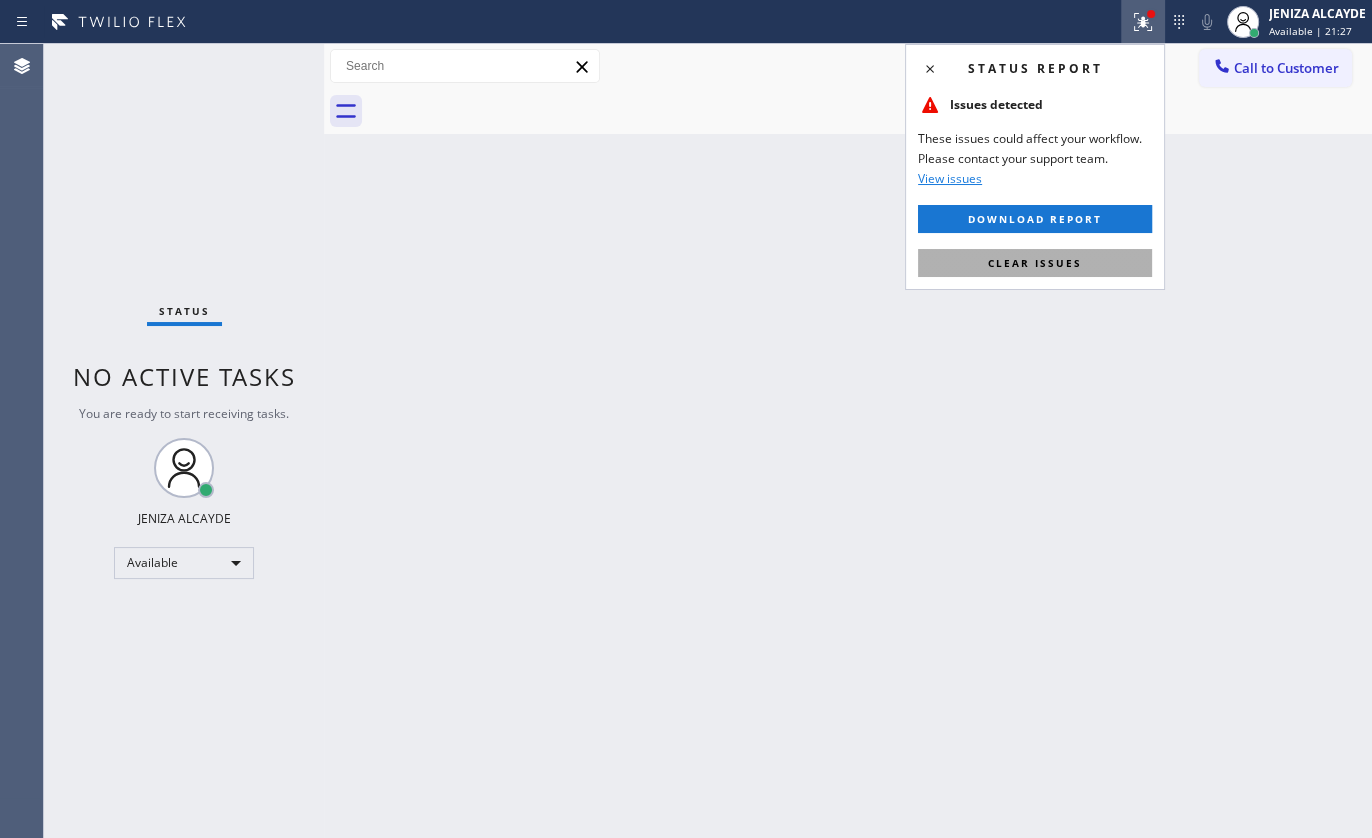 click on "Clear issues" at bounding box center (1035, 263) 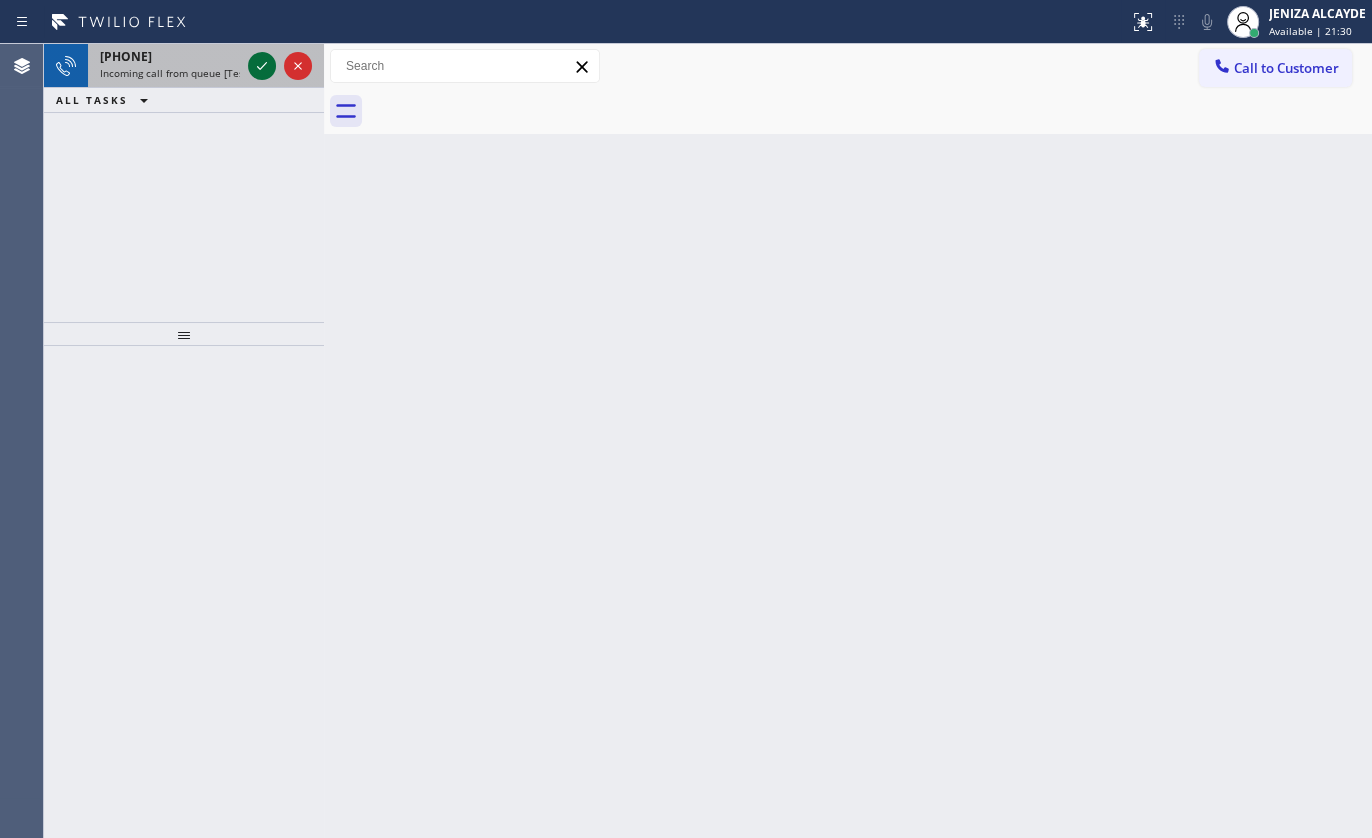 click 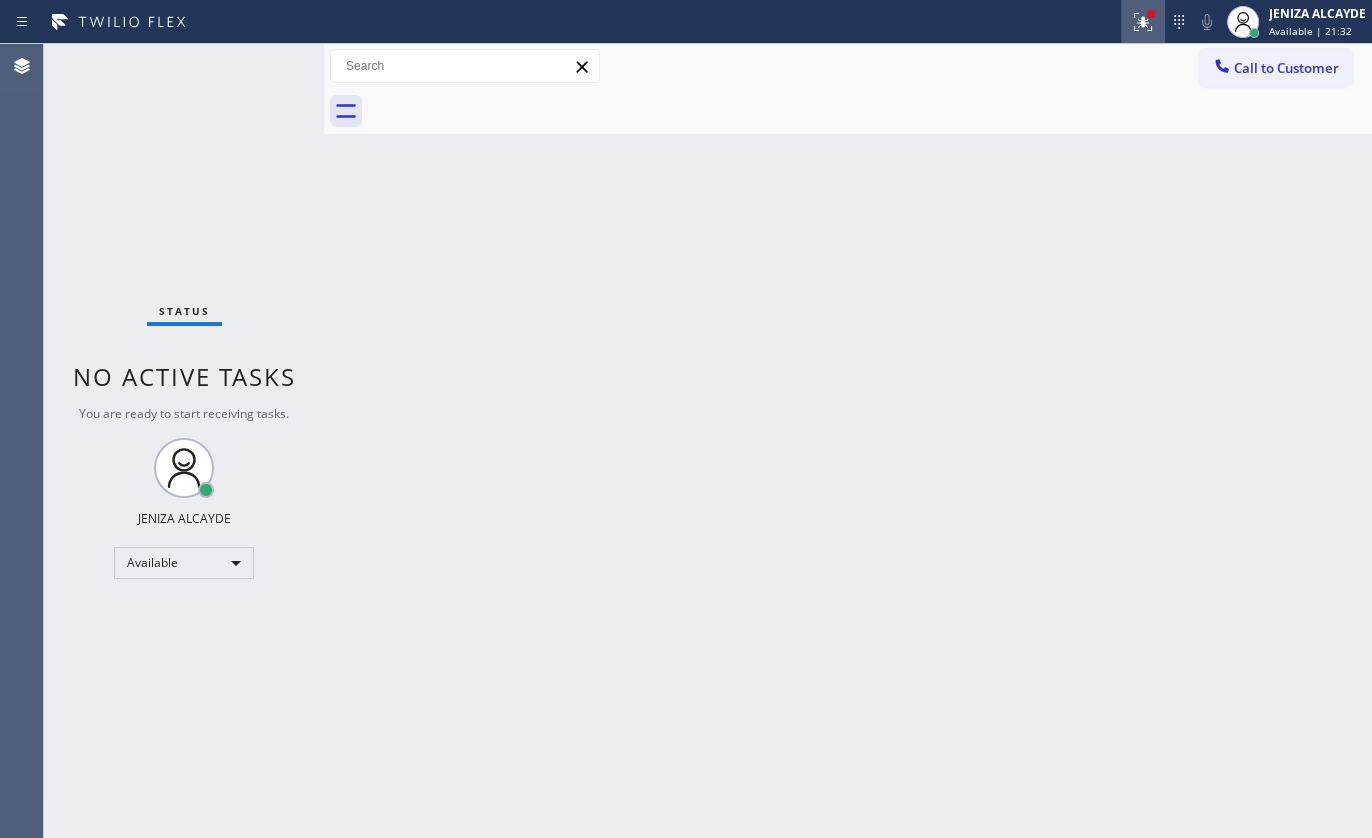click 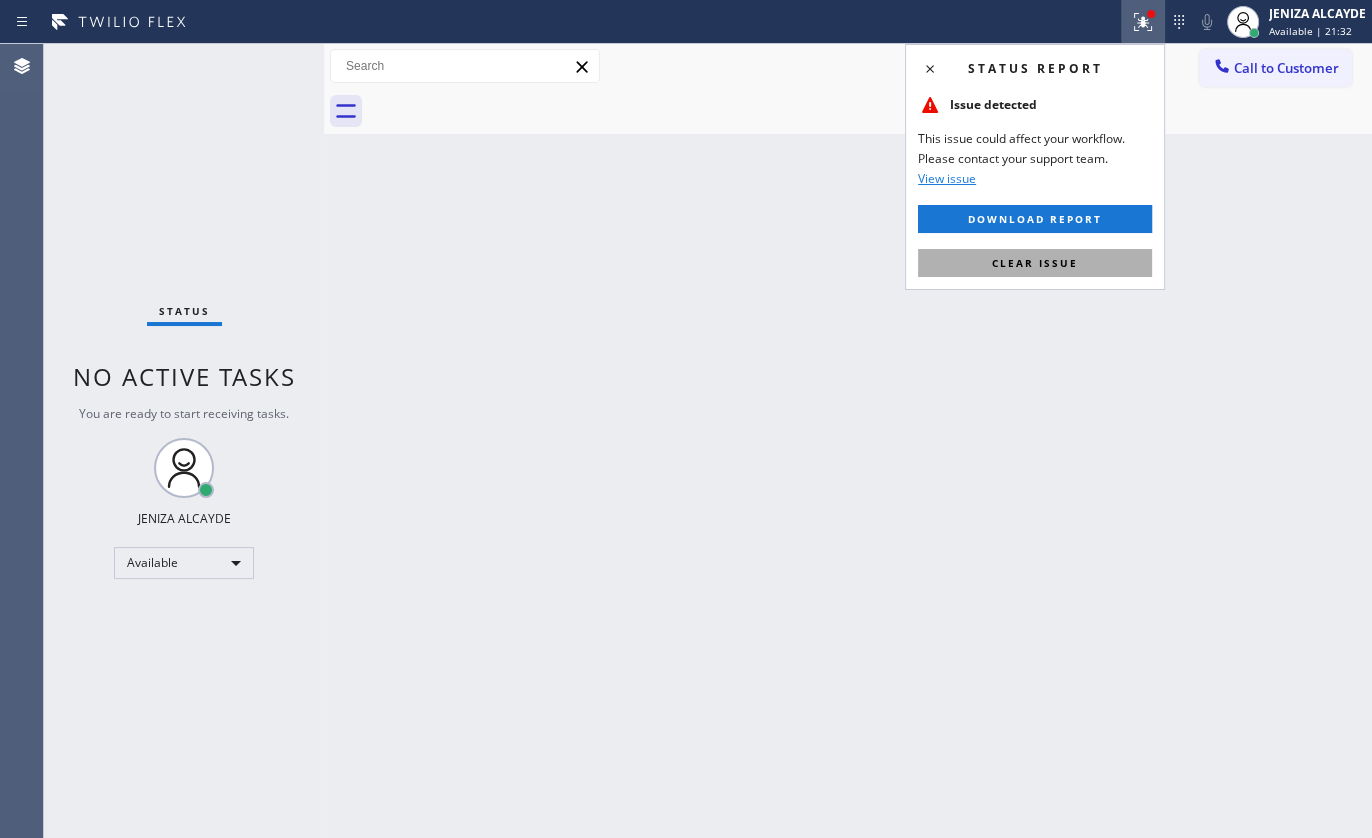 click on "Clear issue" at bounding box center [1035, 263] 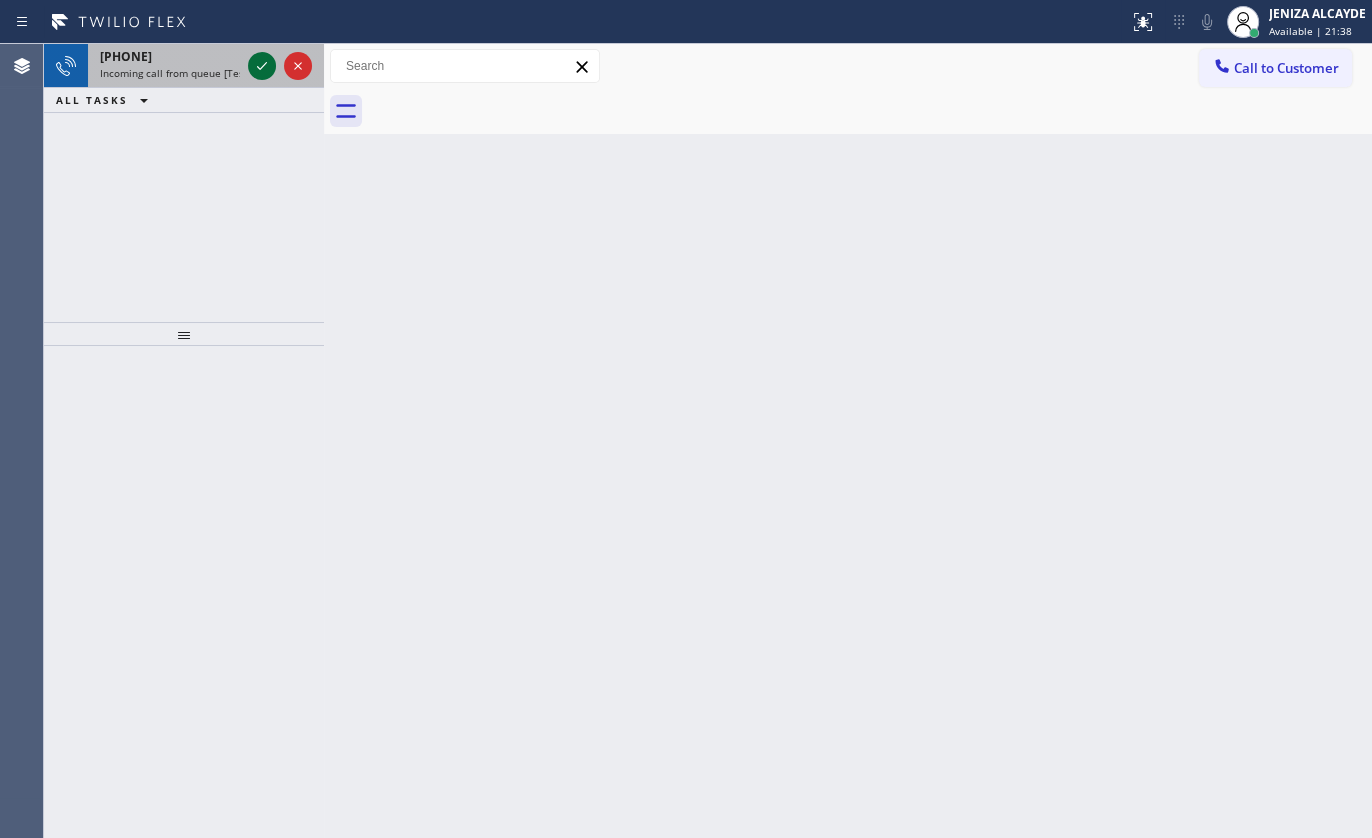 click 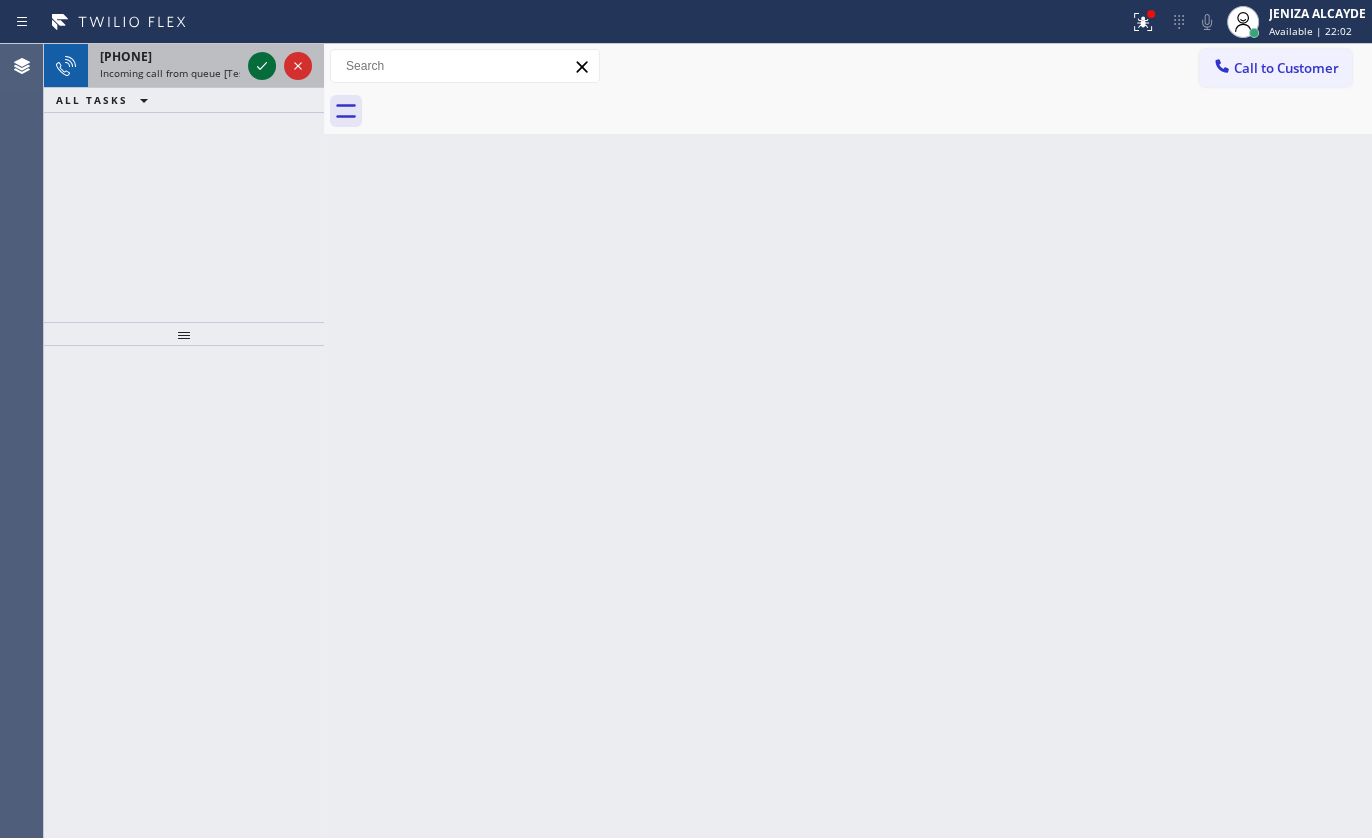 click 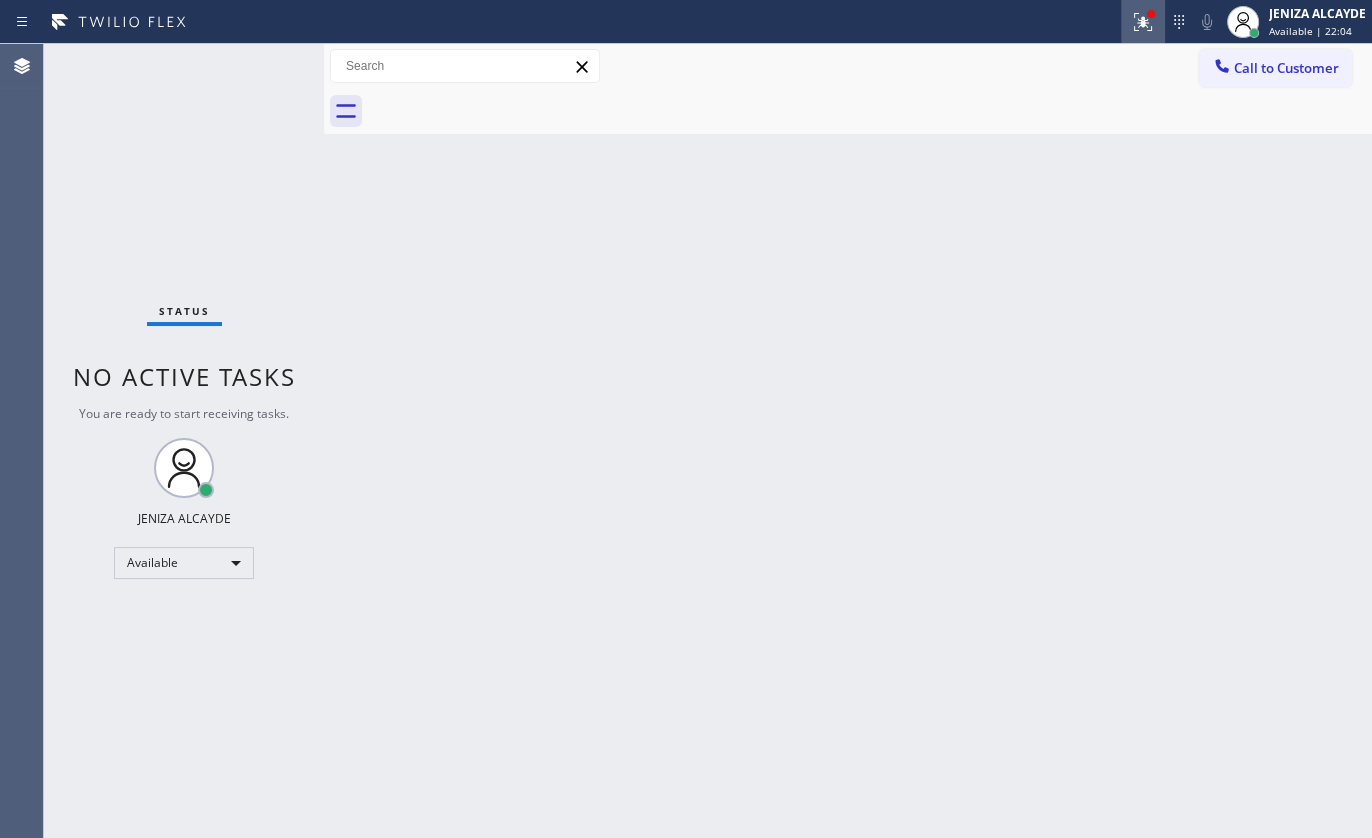 click at bounding box center (1143, 22) 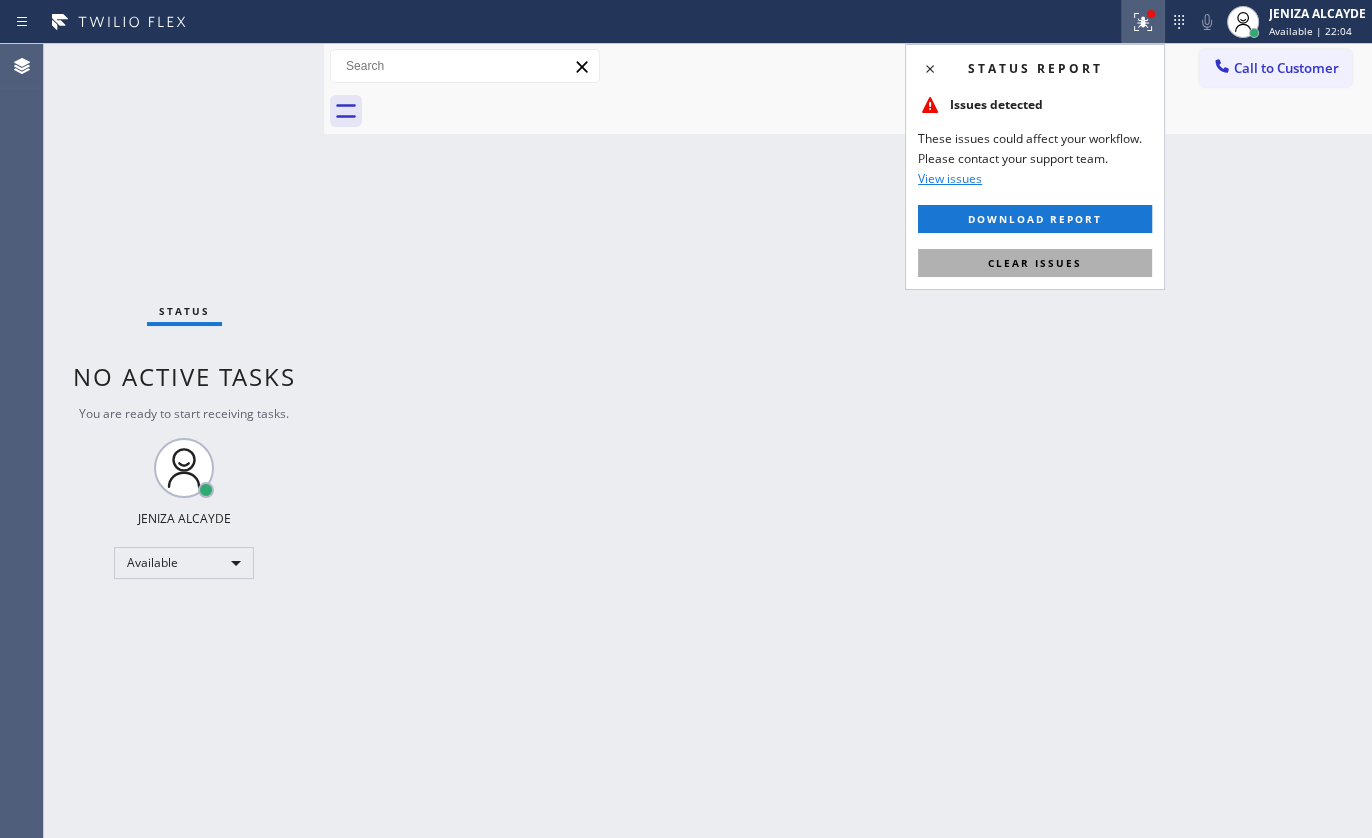 click on "Clear issues" at bounding box center [1035, 263] 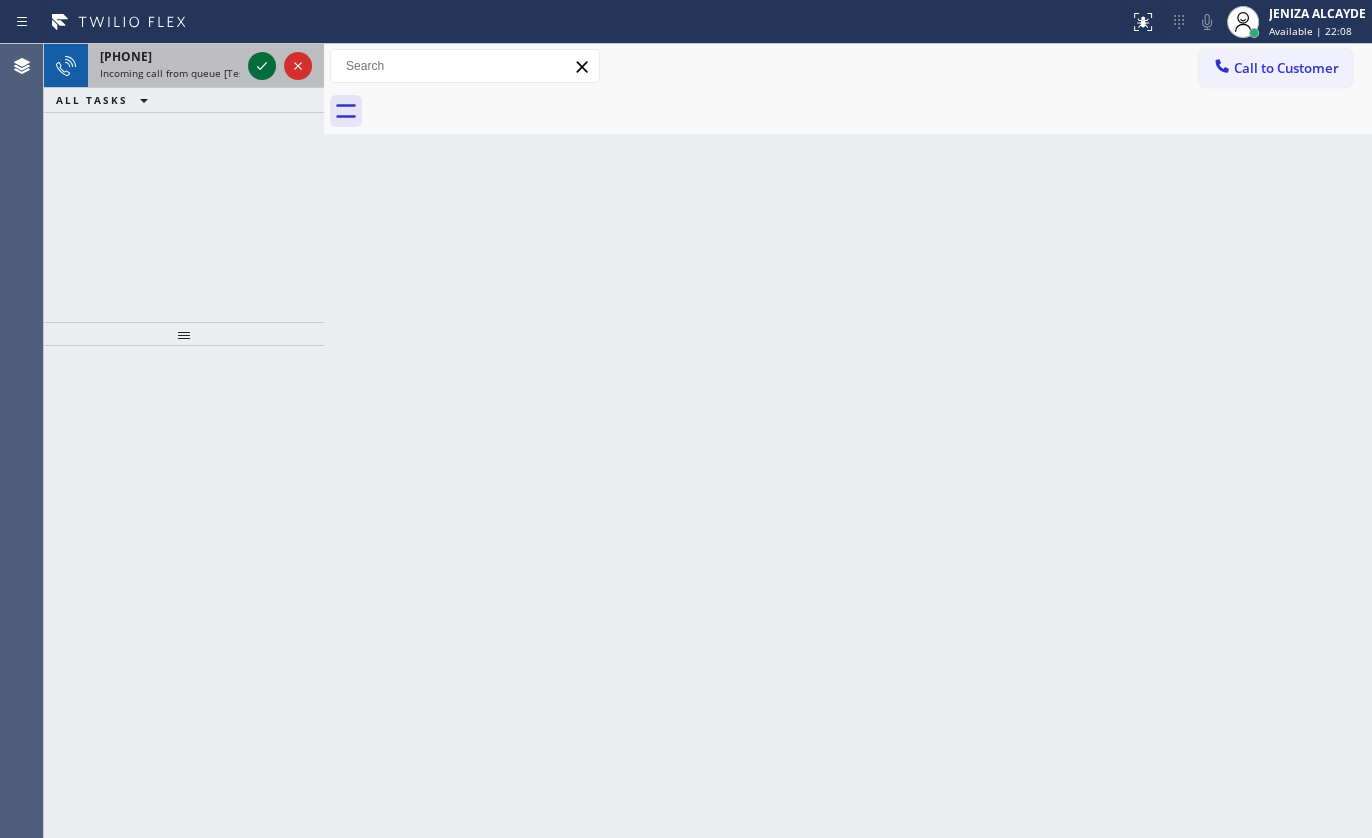 click 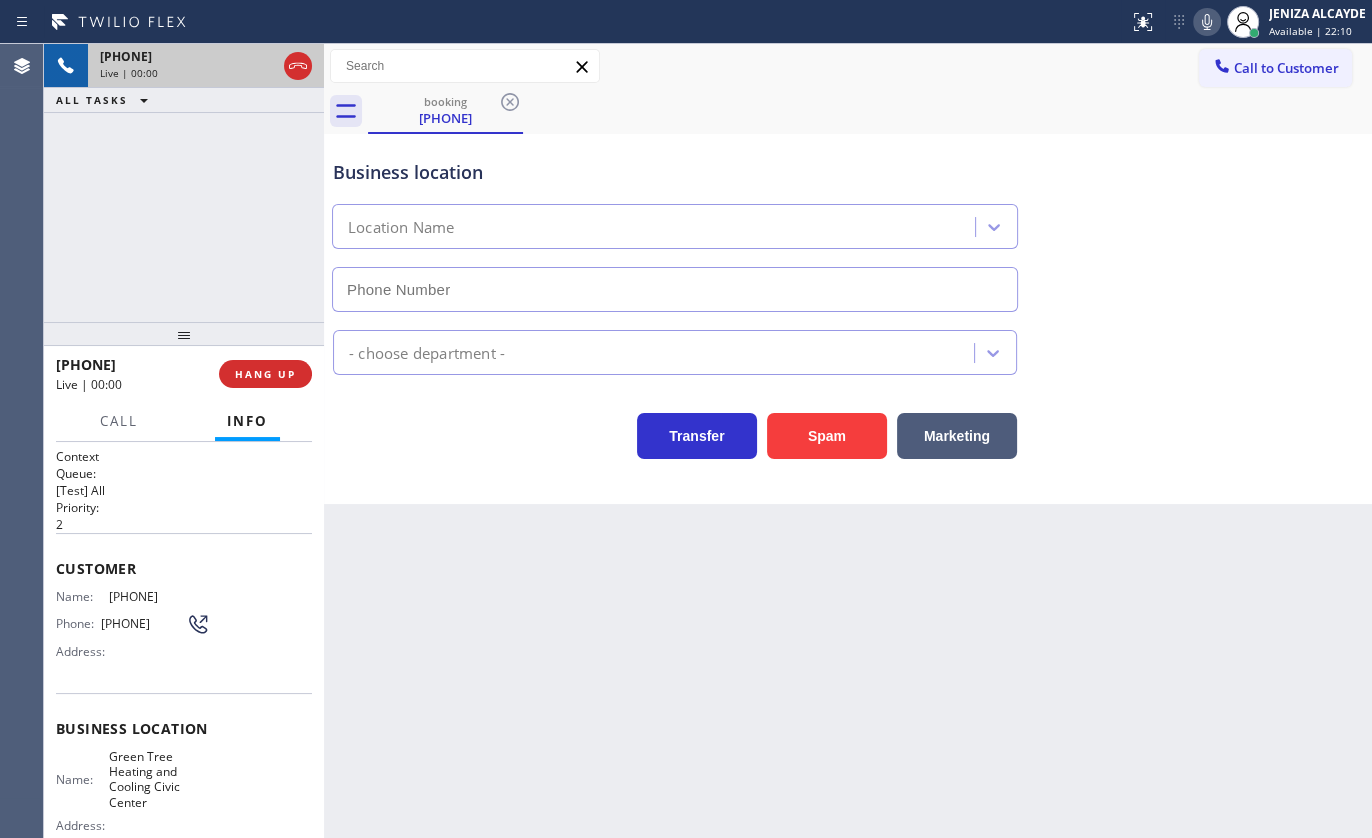 type on "(510) 462-5646" 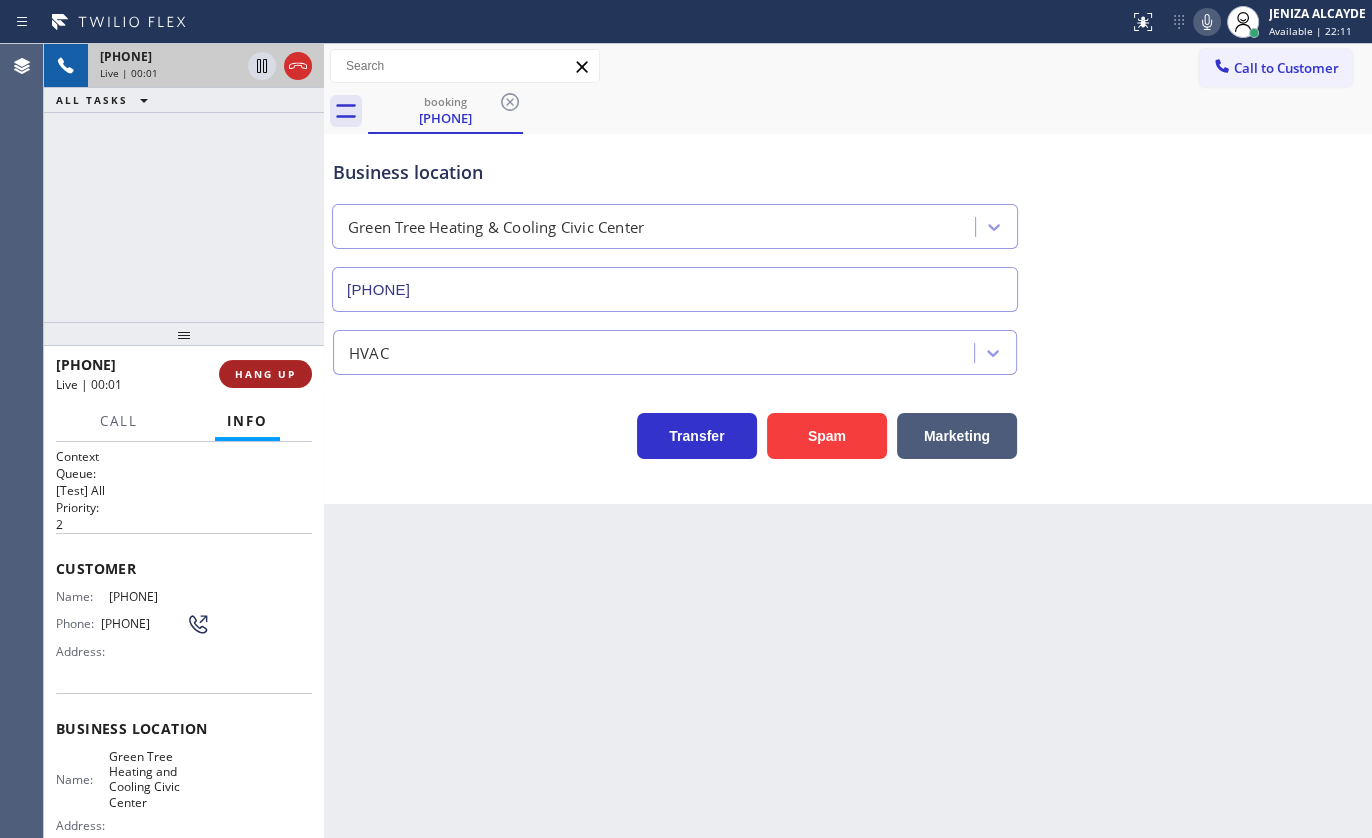 click on "HANG UP" at bounding box center (265, 374) 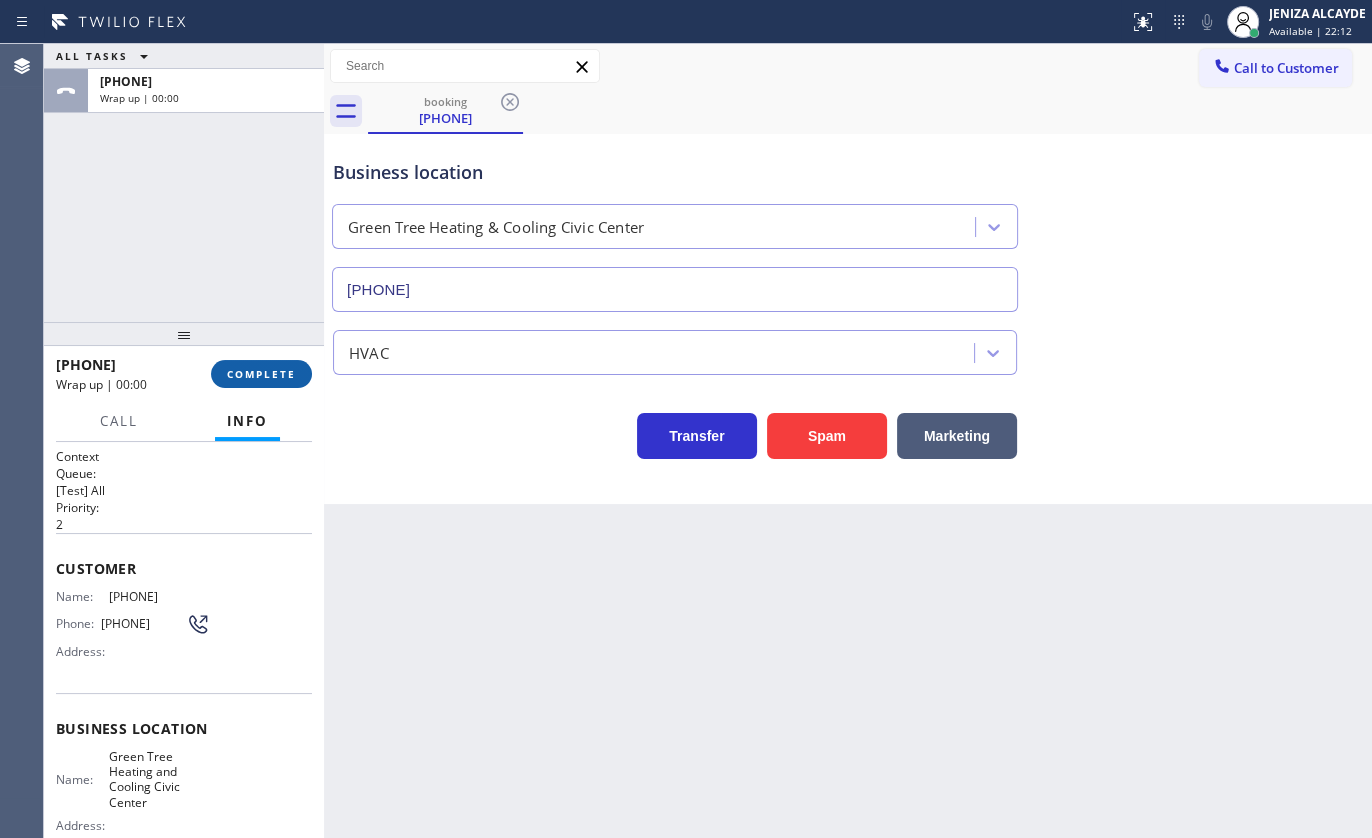 click on "COMPLETE" at bounding box center (261, 374) 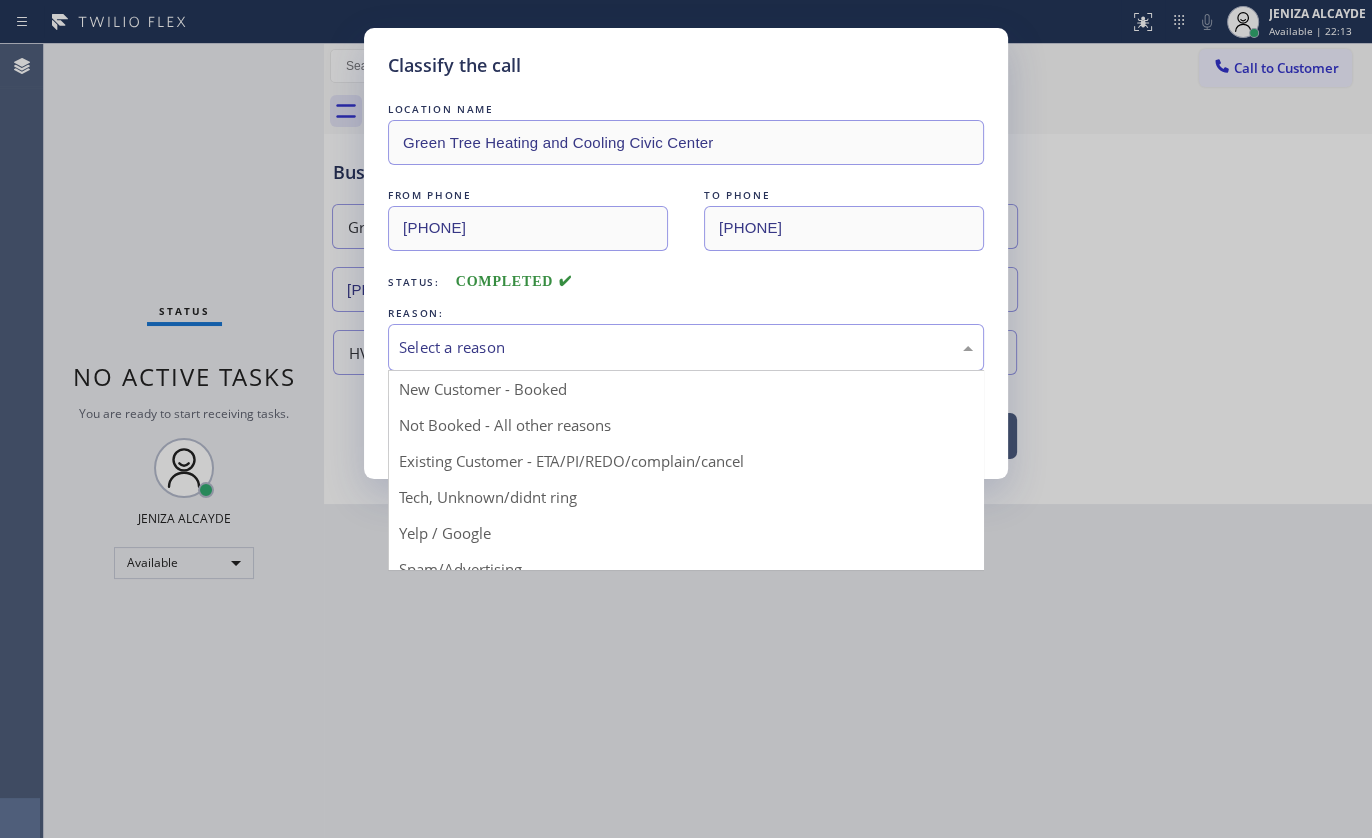 click on "Select a reason" at bounding box center [686, 347] 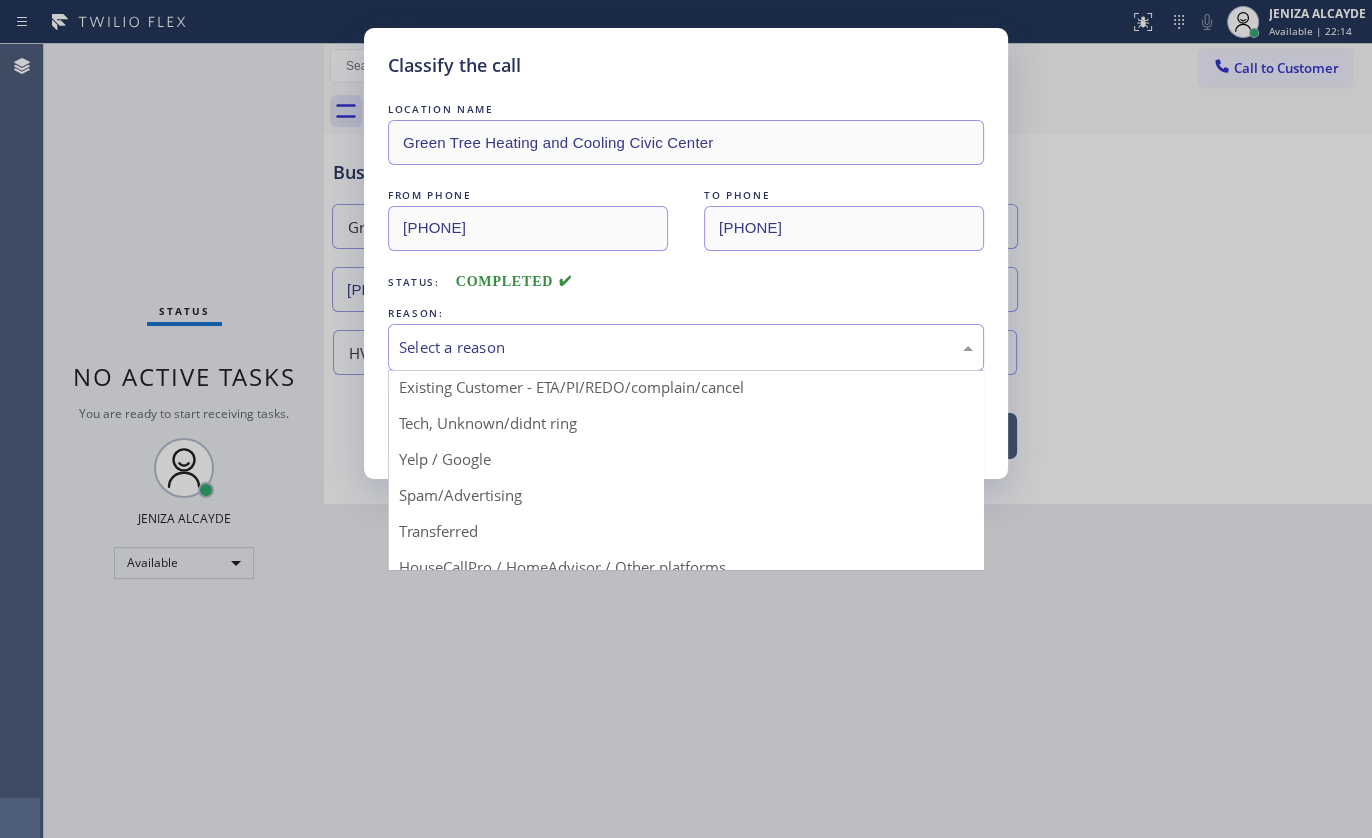 scroll, scrollTop: 133, scrollLeft: 0, axis: vertical 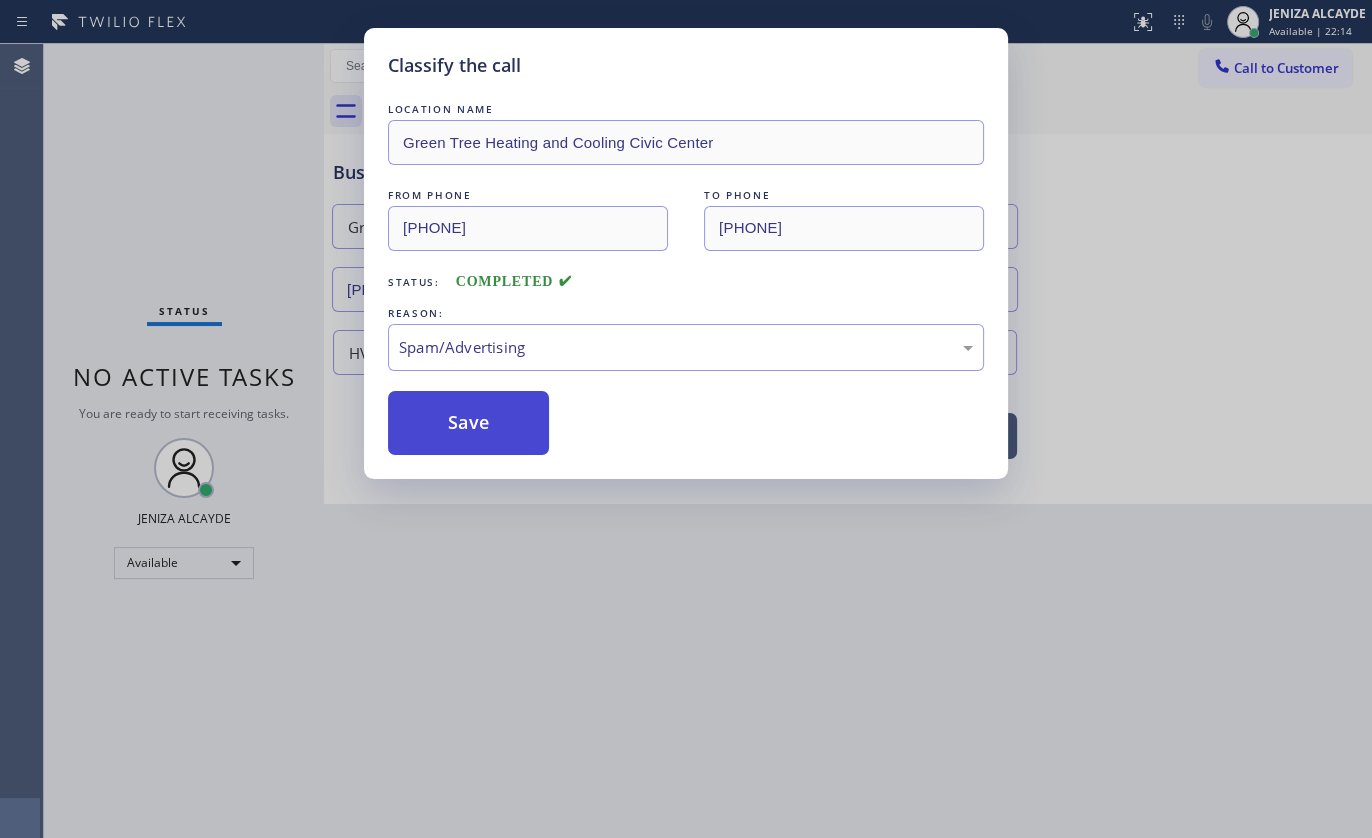 click on "Save" at bounding box center [468, 423] 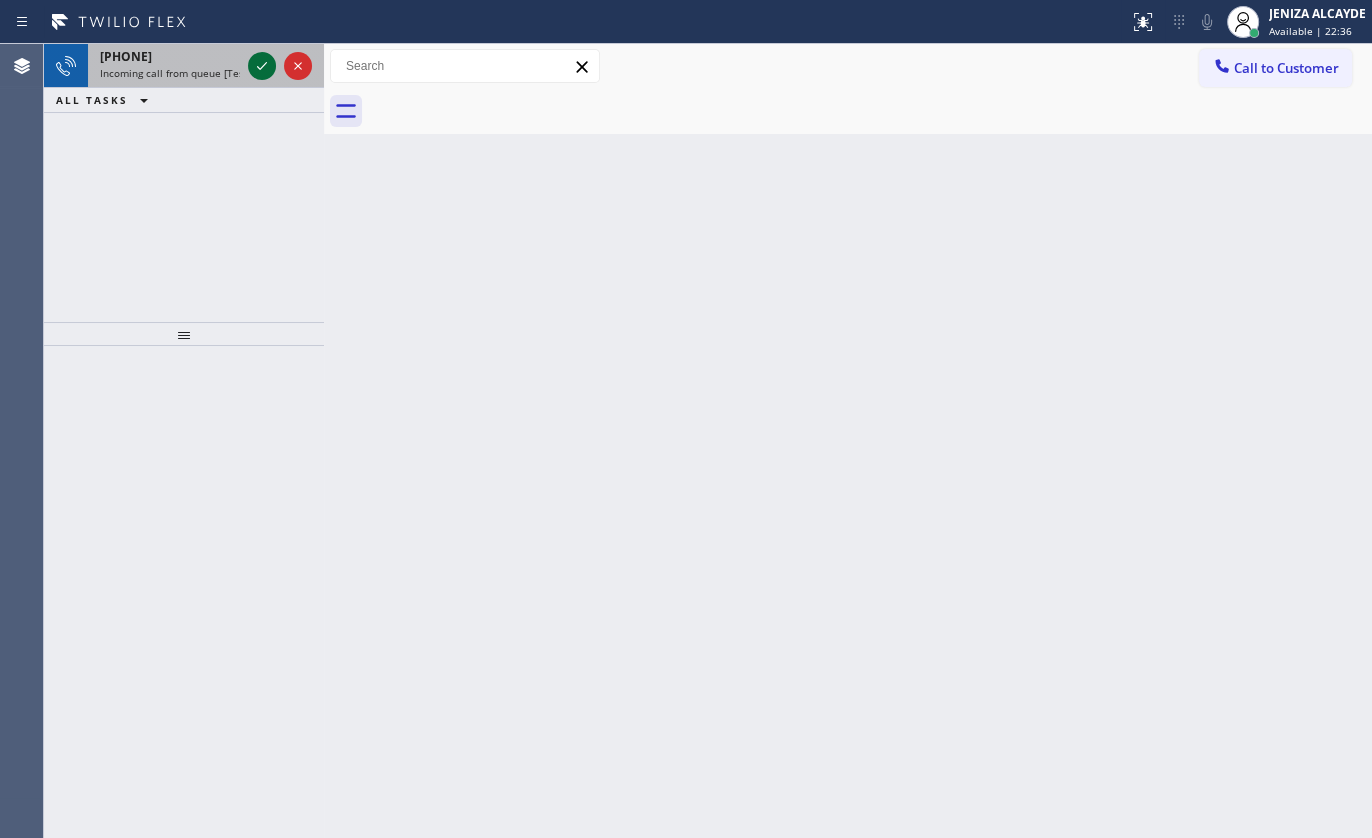 click 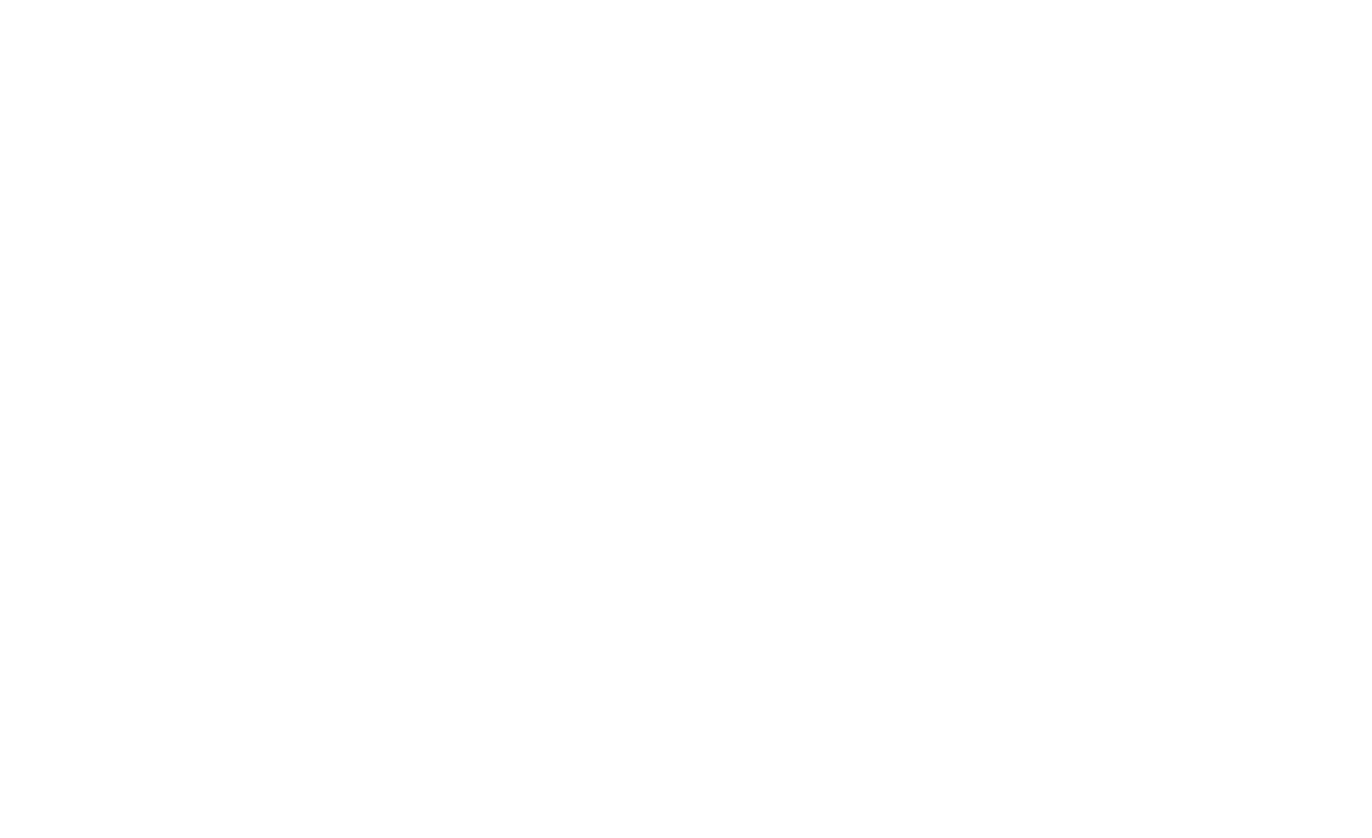 scroll, scrollTop: 0, scrollLeft: 0, axis: both 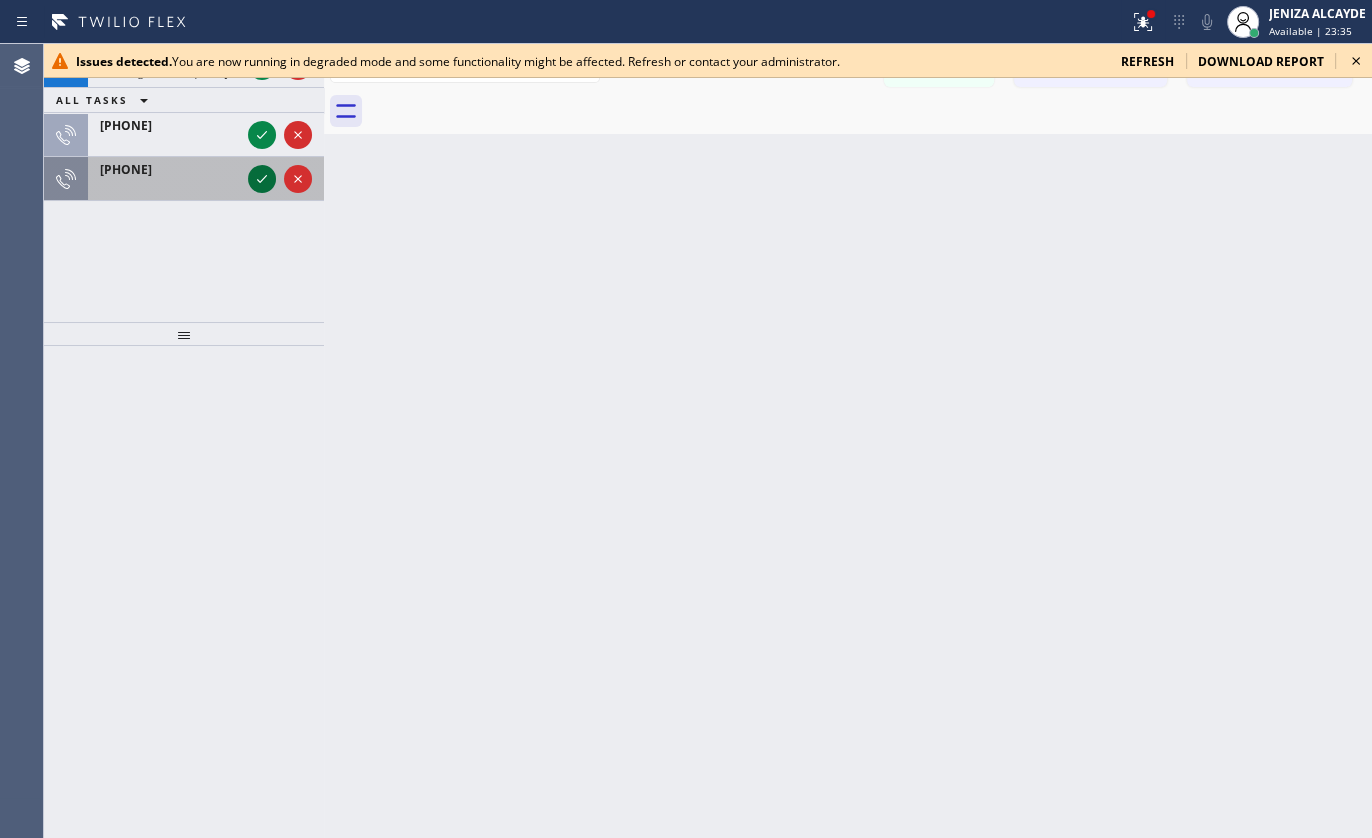 click 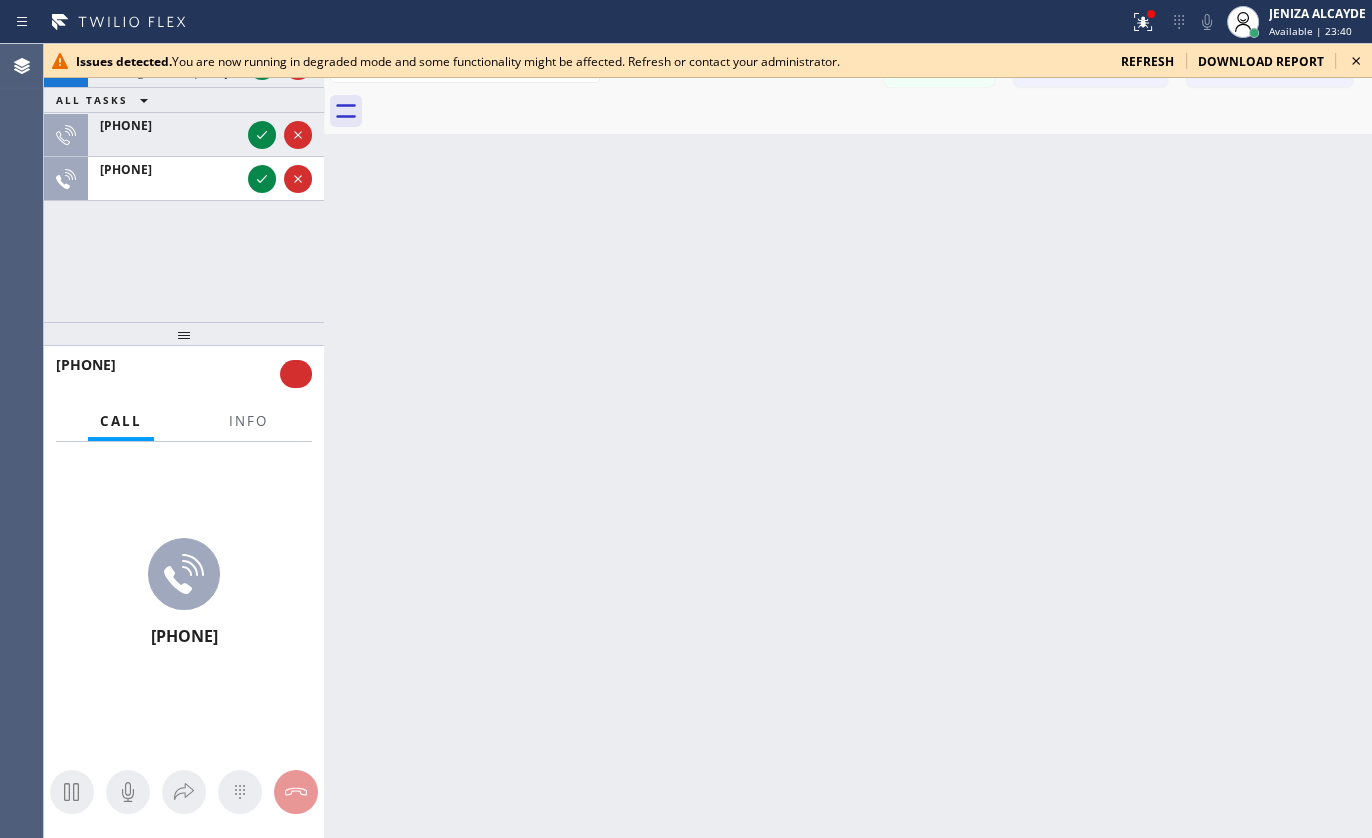 click on "Issues detected.  You are now running in degraded mode and some functionality might be affected. Refresh or contact your administrator. refresh download report" at bounding box center [708, 61] 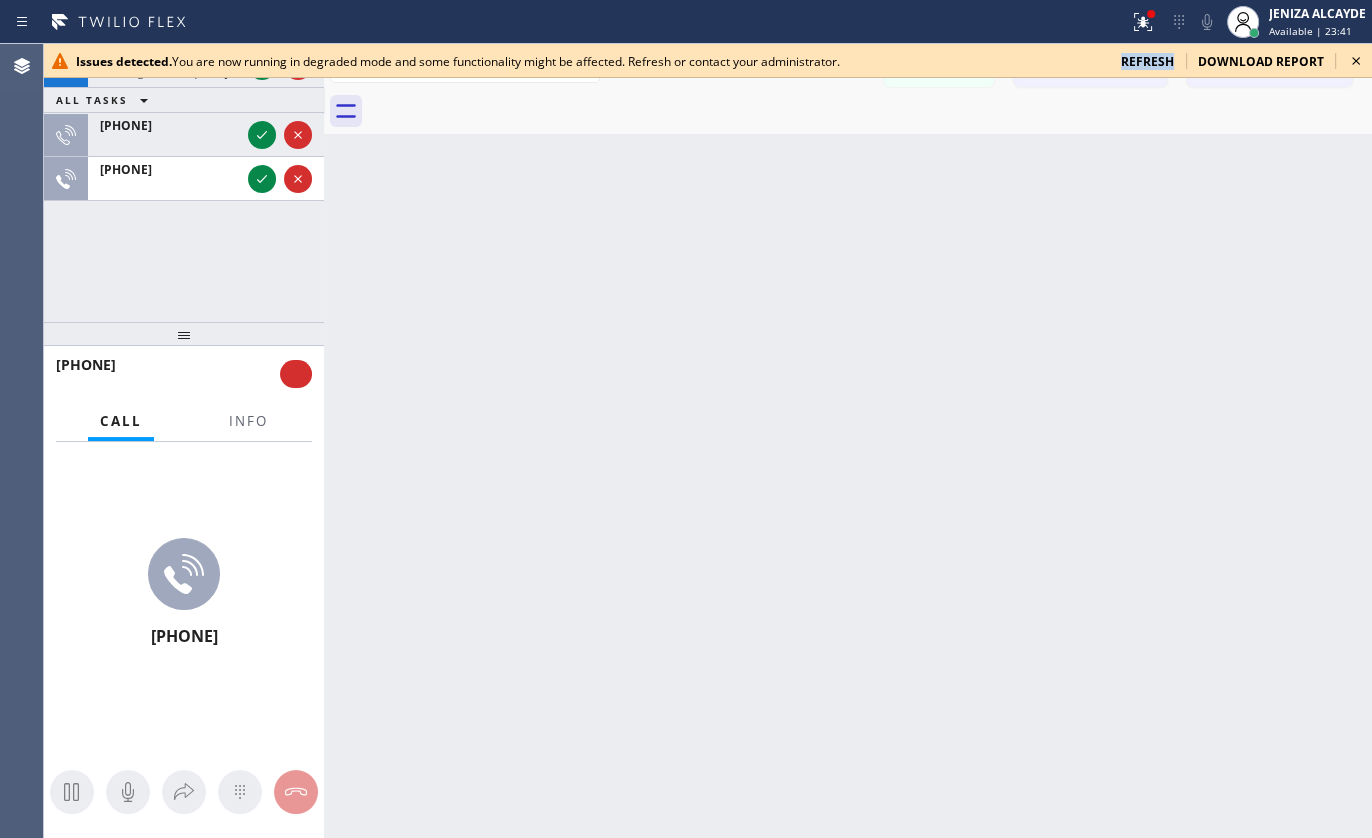 click on "Issues detected.  You are now running in degraded mode and some functionality might be affected. Refresh or contact your administrator. refresh download report" at bounding box center (708, 61) 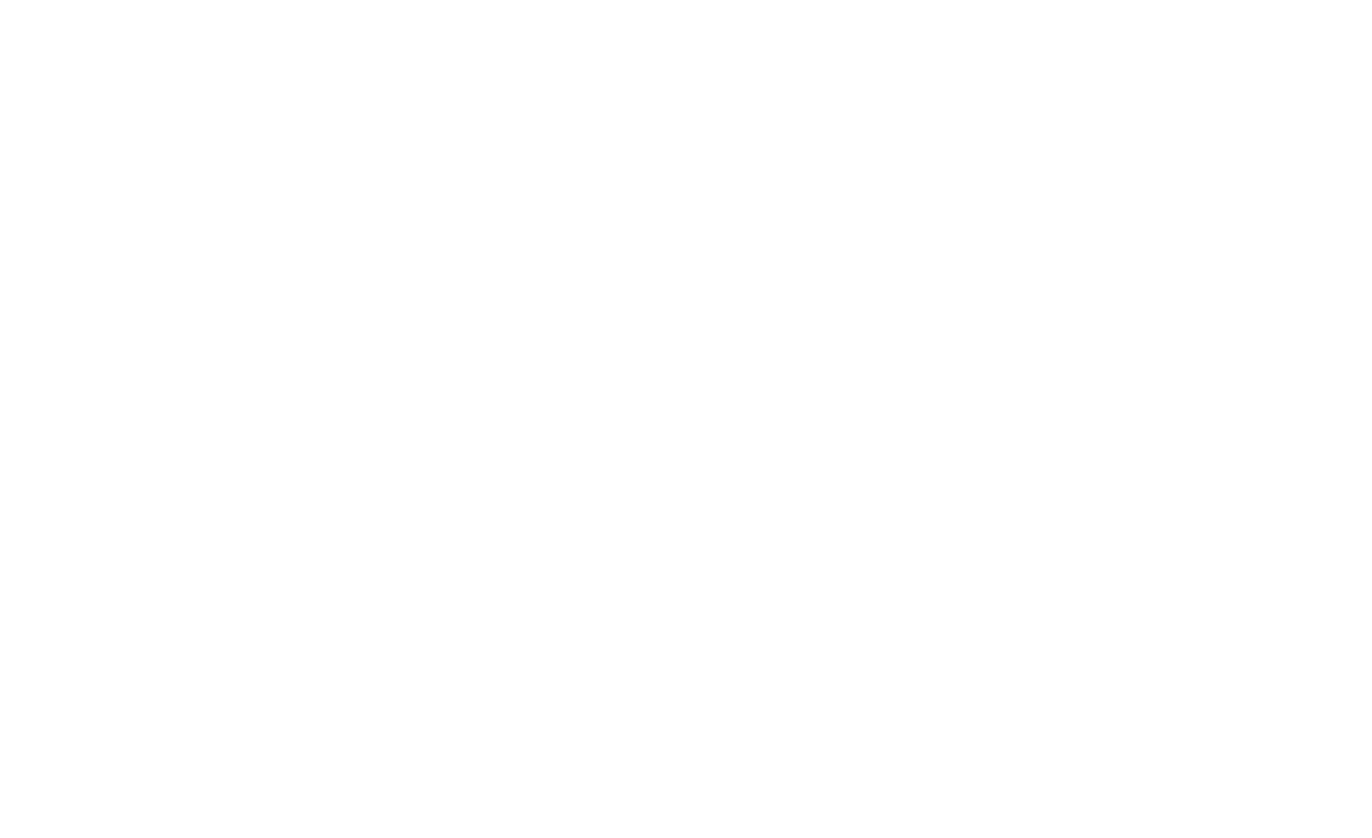 scroll, scrollTop: 0, scrollLeft: 0, axis: both 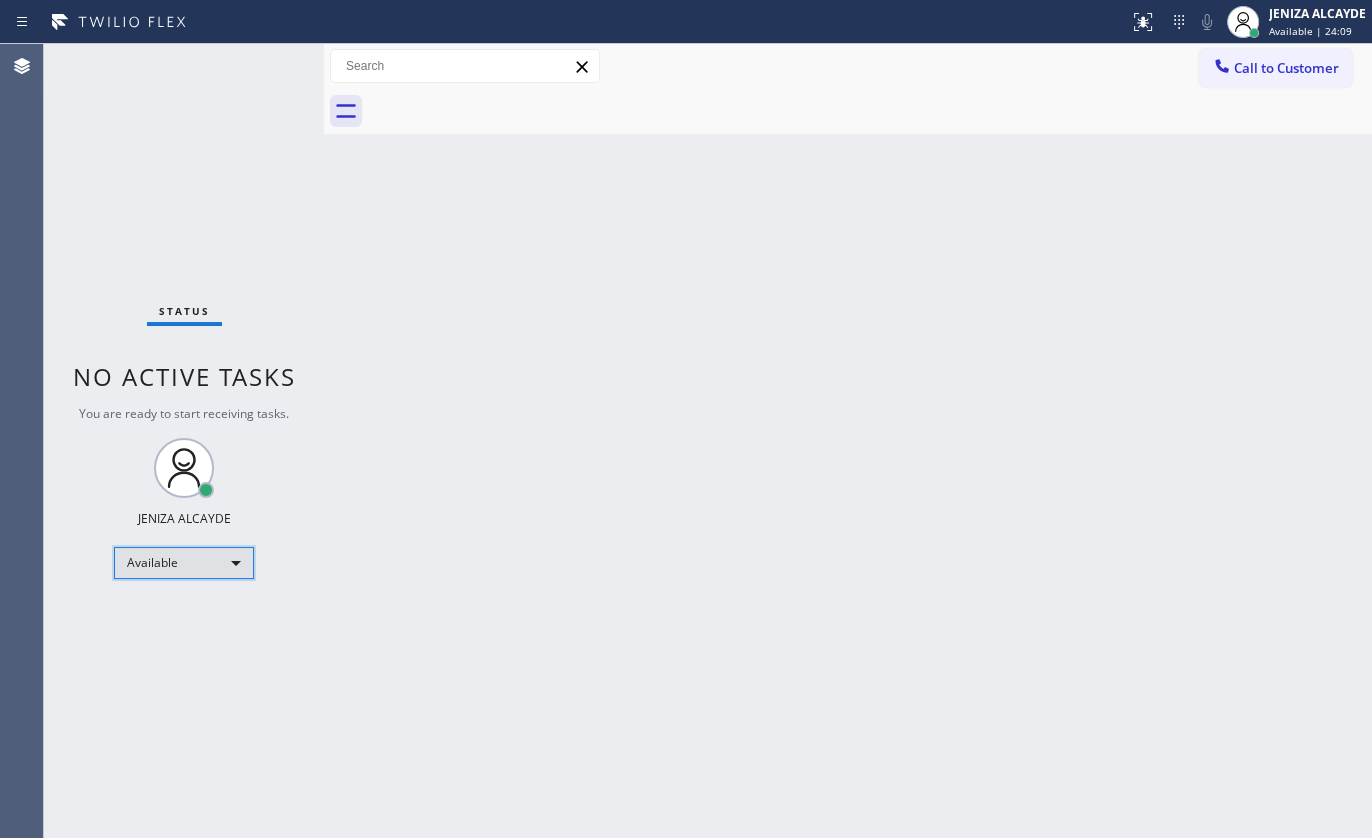 click on "Available" at bounding box center [184, 563] 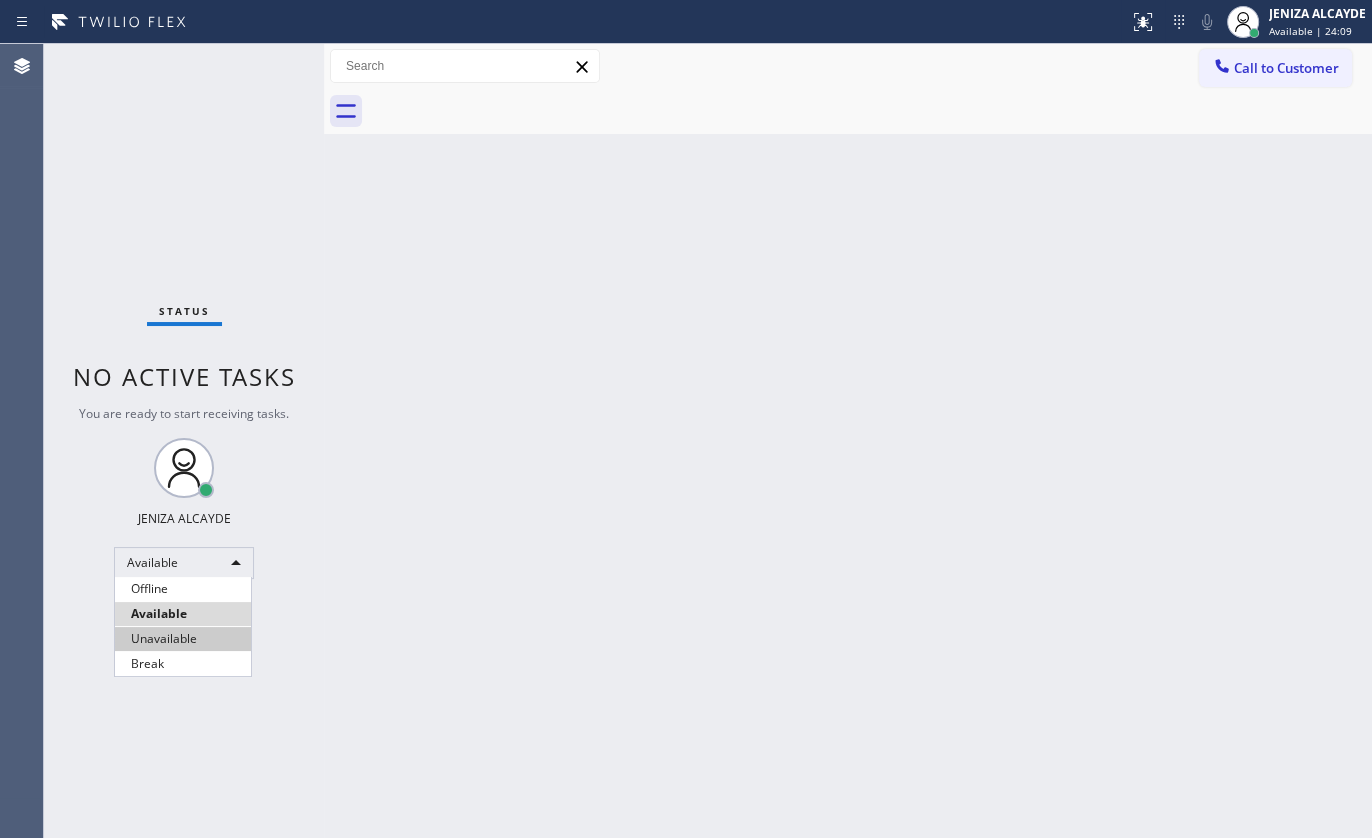 click on "Unavailable" at bounding box center (183, 639) 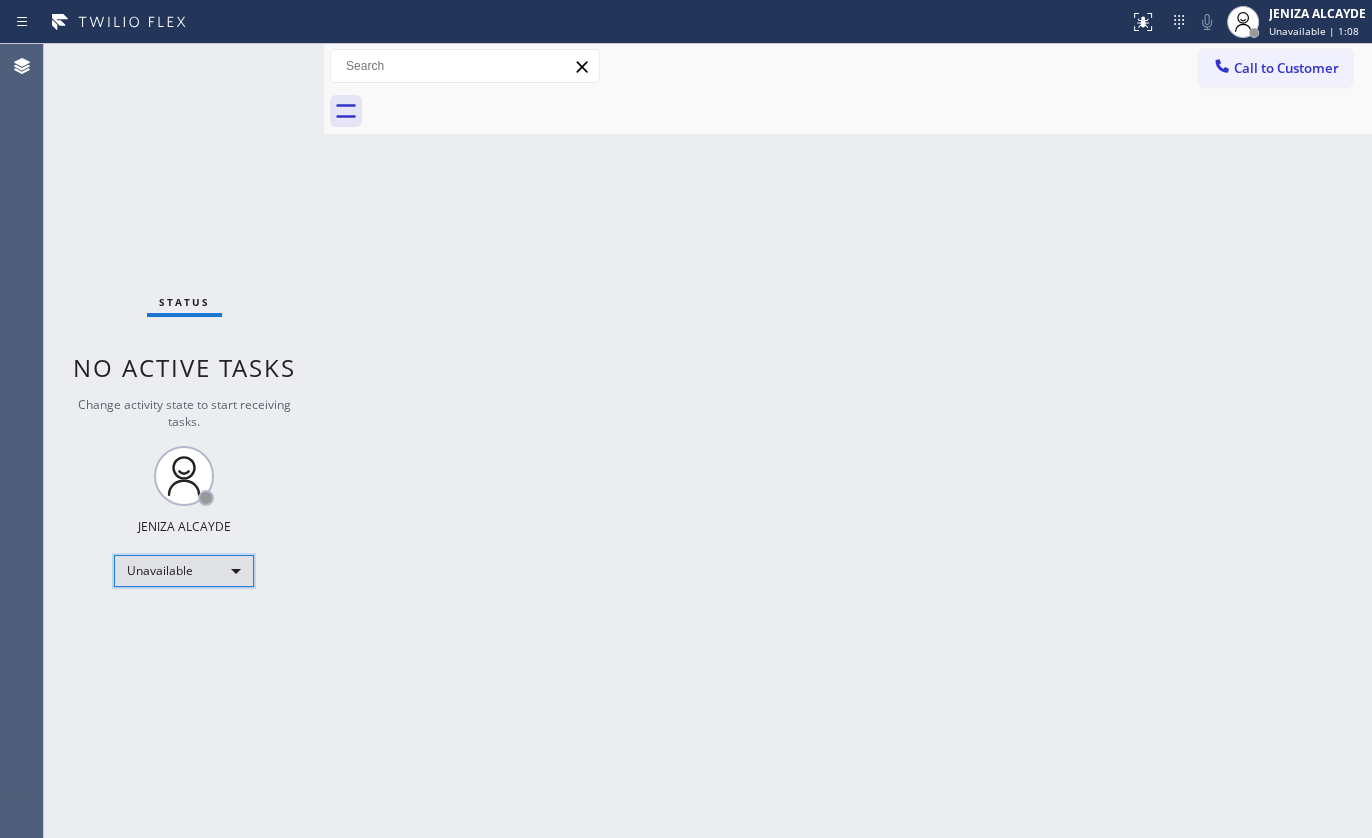 click on "Unavailable" at bounding box center [184, 571] 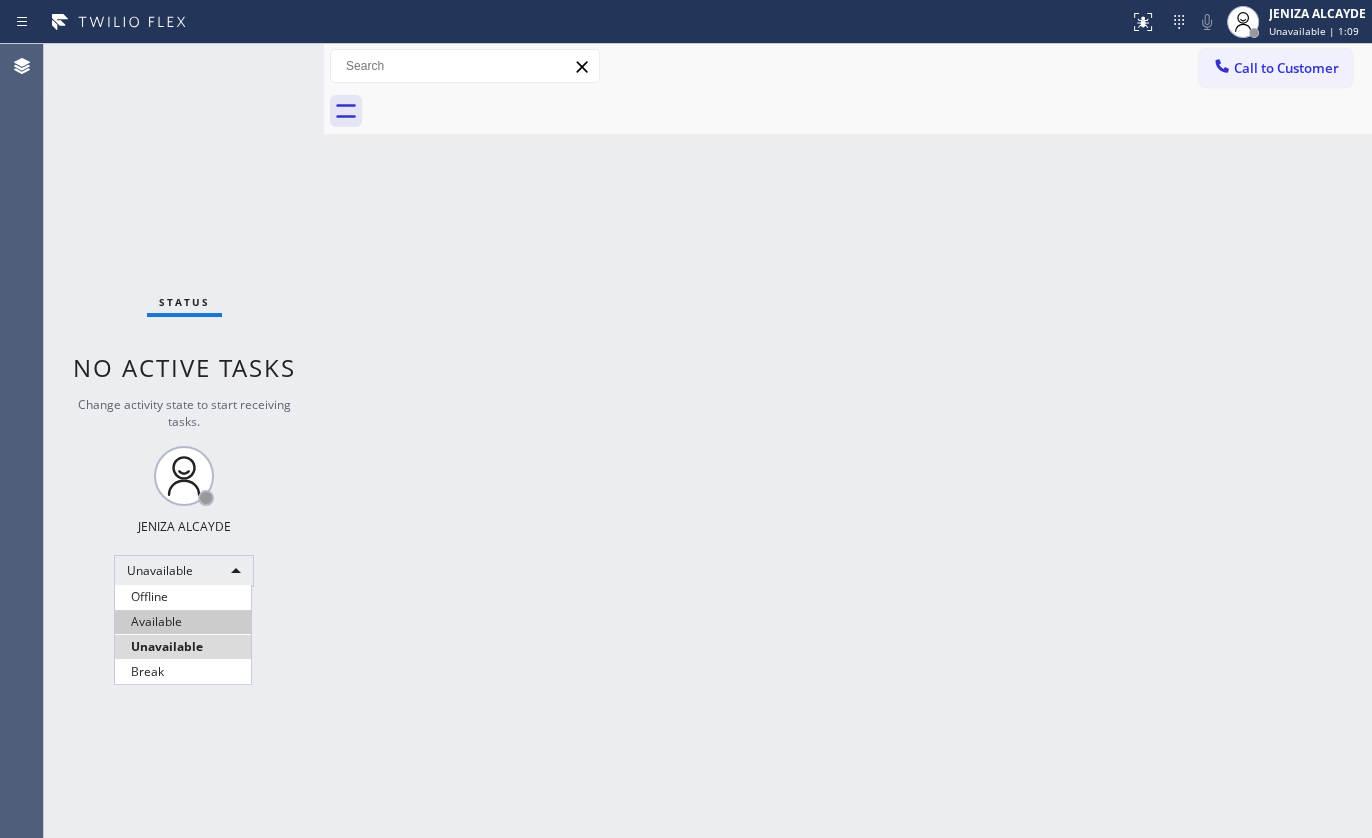 click on "Available" at bounding box center (183, 622) 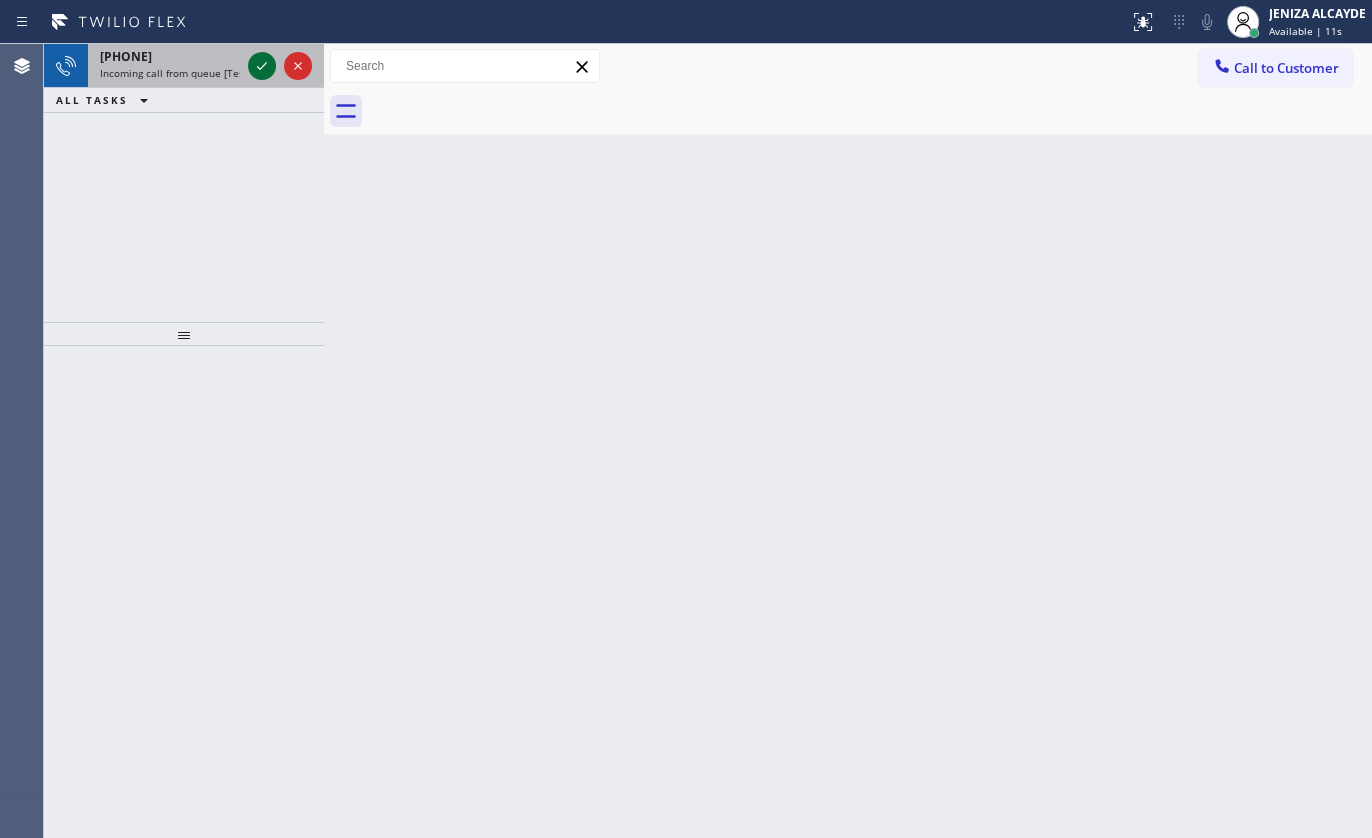 click 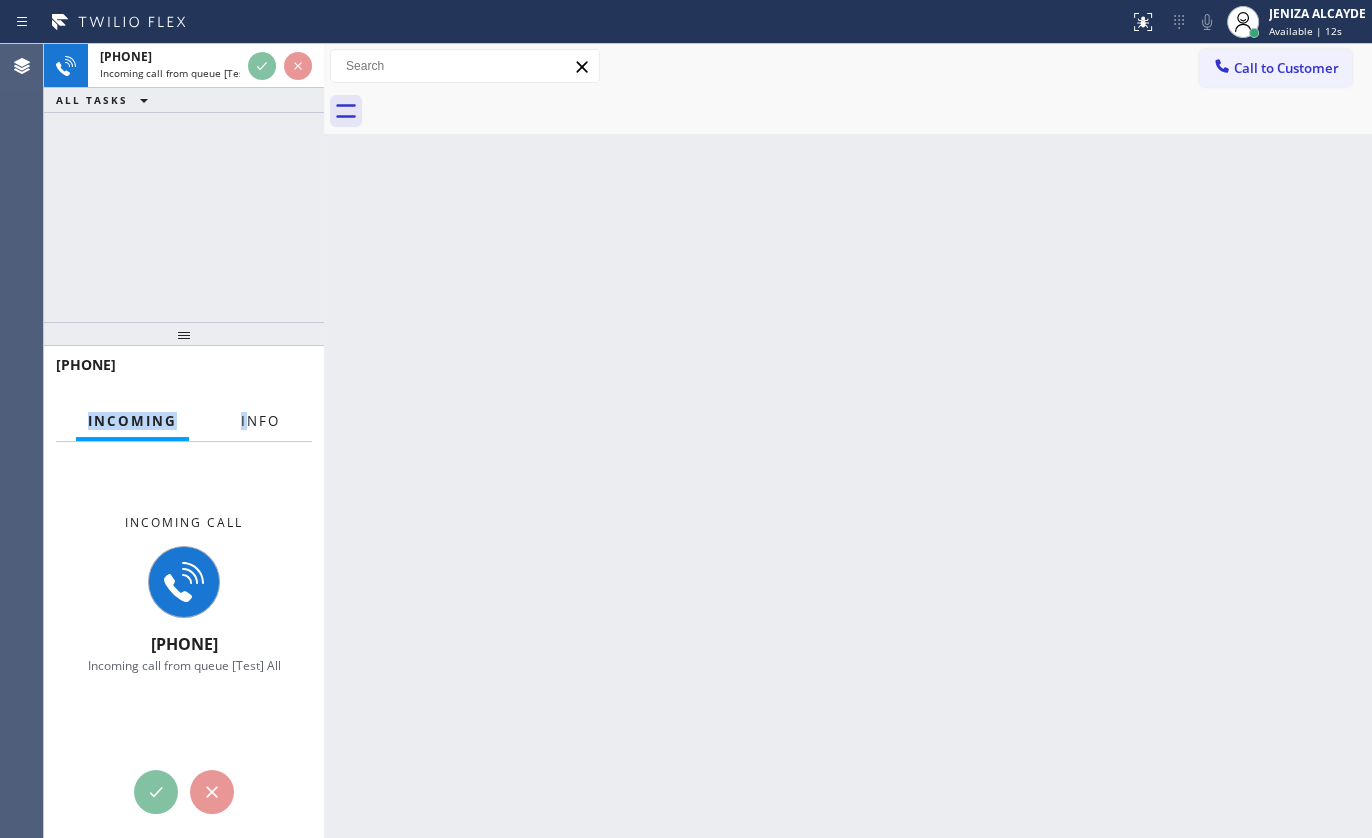 click on "[PHONE] Incoming Info Incoming call [PHONE] Incoming call from queue [Test] All Context Queue: [Test] All Priority: 2 Customer Name: [PHONE] Phone: [PHONE] Address: Business location Name: High Q Appliance Repair Ventura Address:   Phone: [PHONE] Call From City: [CITY] State: [STATE] Zipcode: [ZIP] Outbound call Location High Q Appliance Repair Ventura Your caller id phone number [PHONE] Customer number [PHONE] Call" at bounding box center (184, 592) 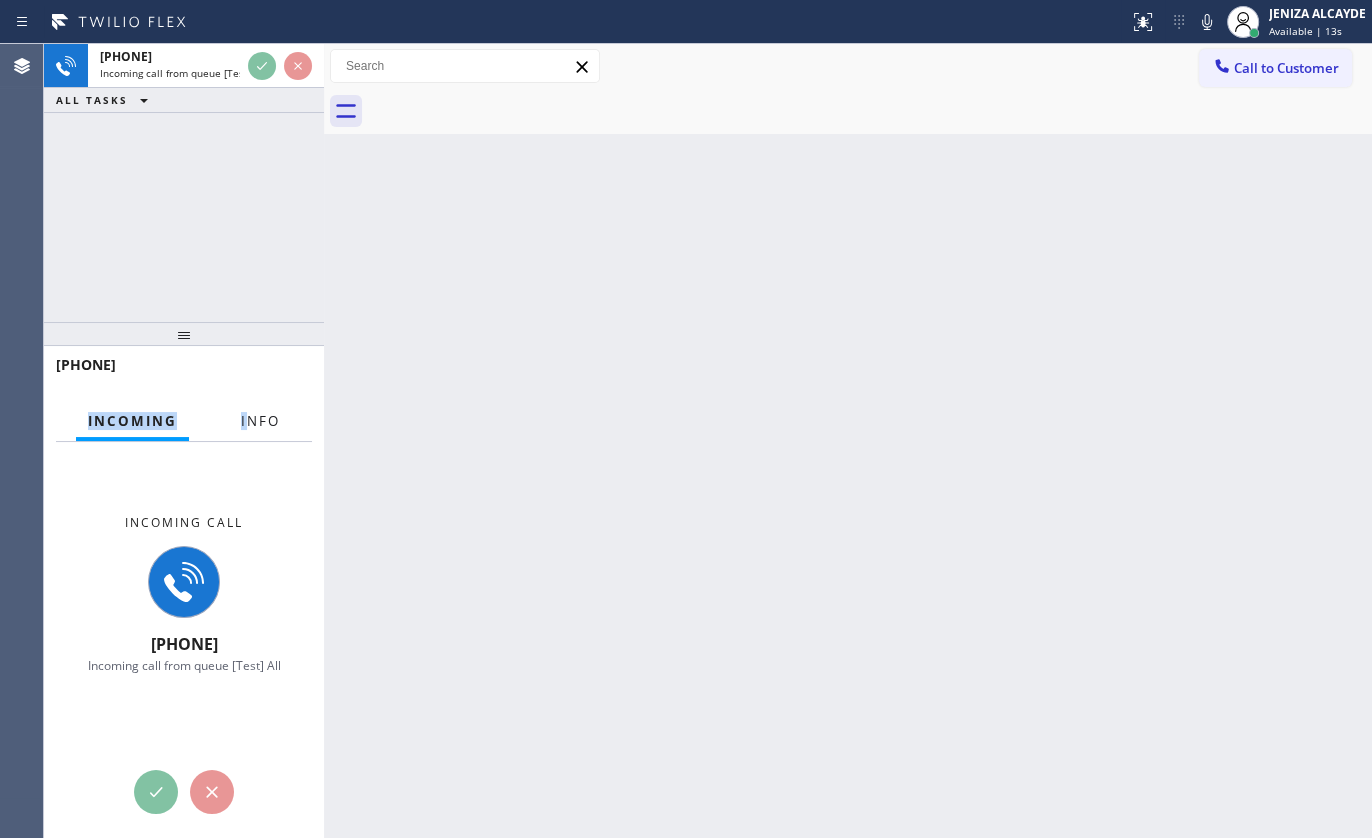 click on "Info" at bounding box center (260, 421) 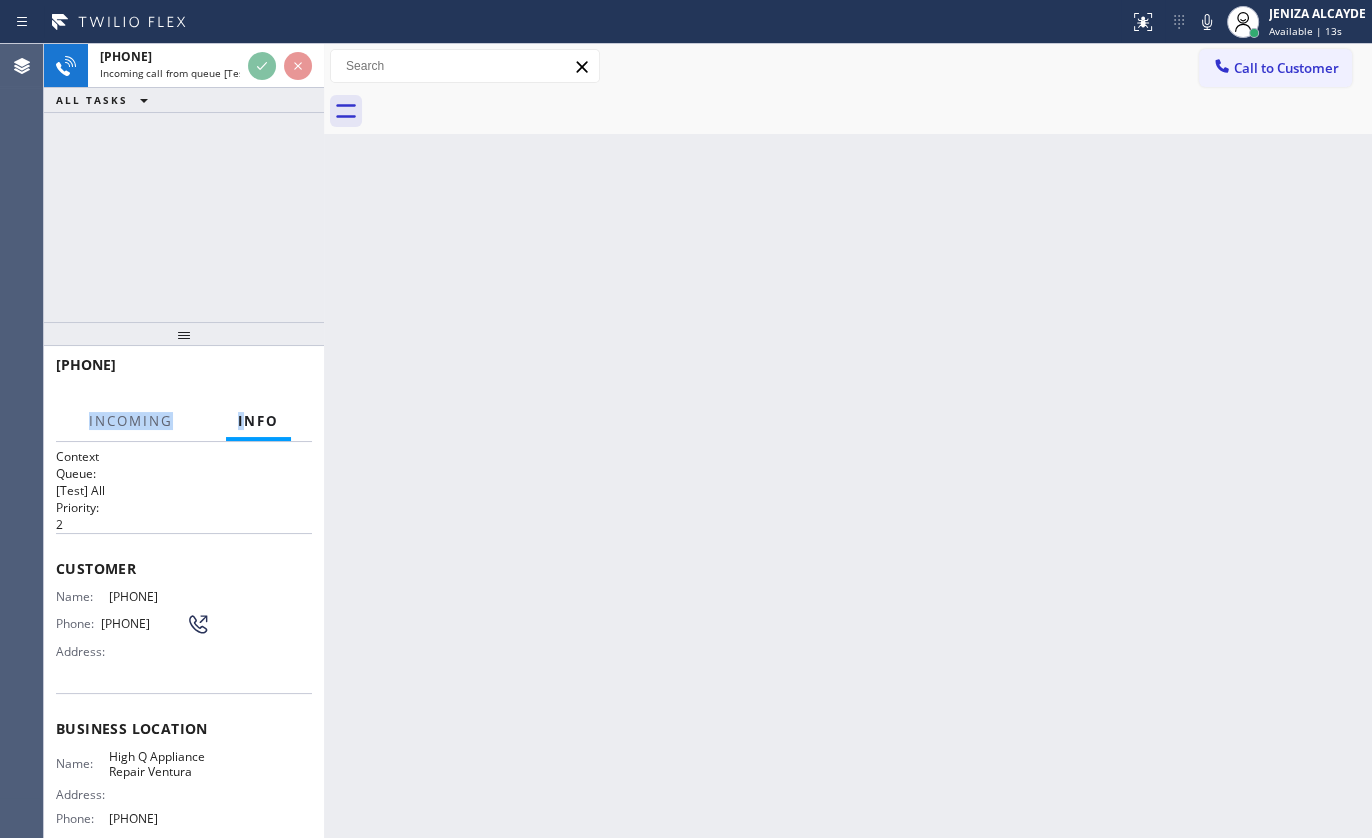click on "Info" at bounding box center (258, 421) 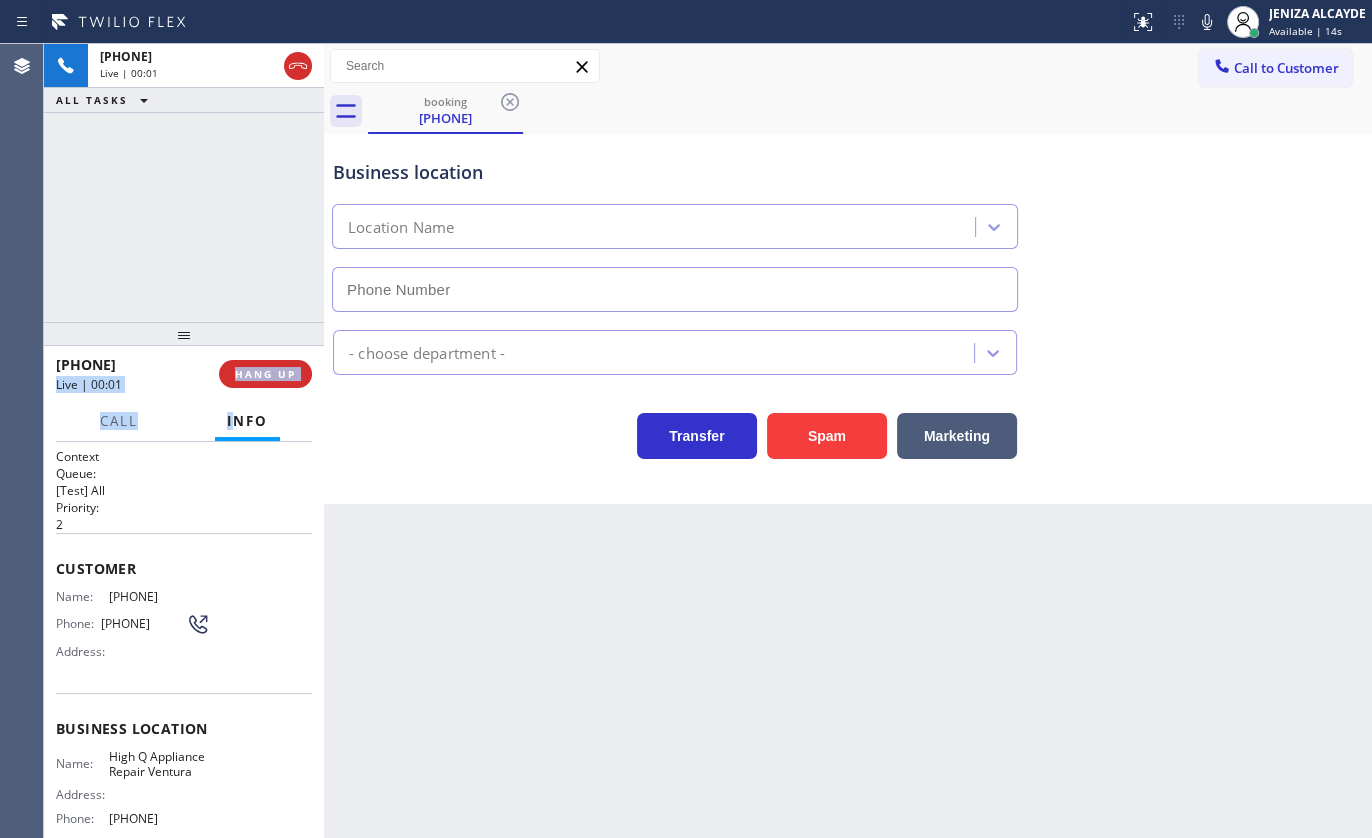 type on "[PHONE]" 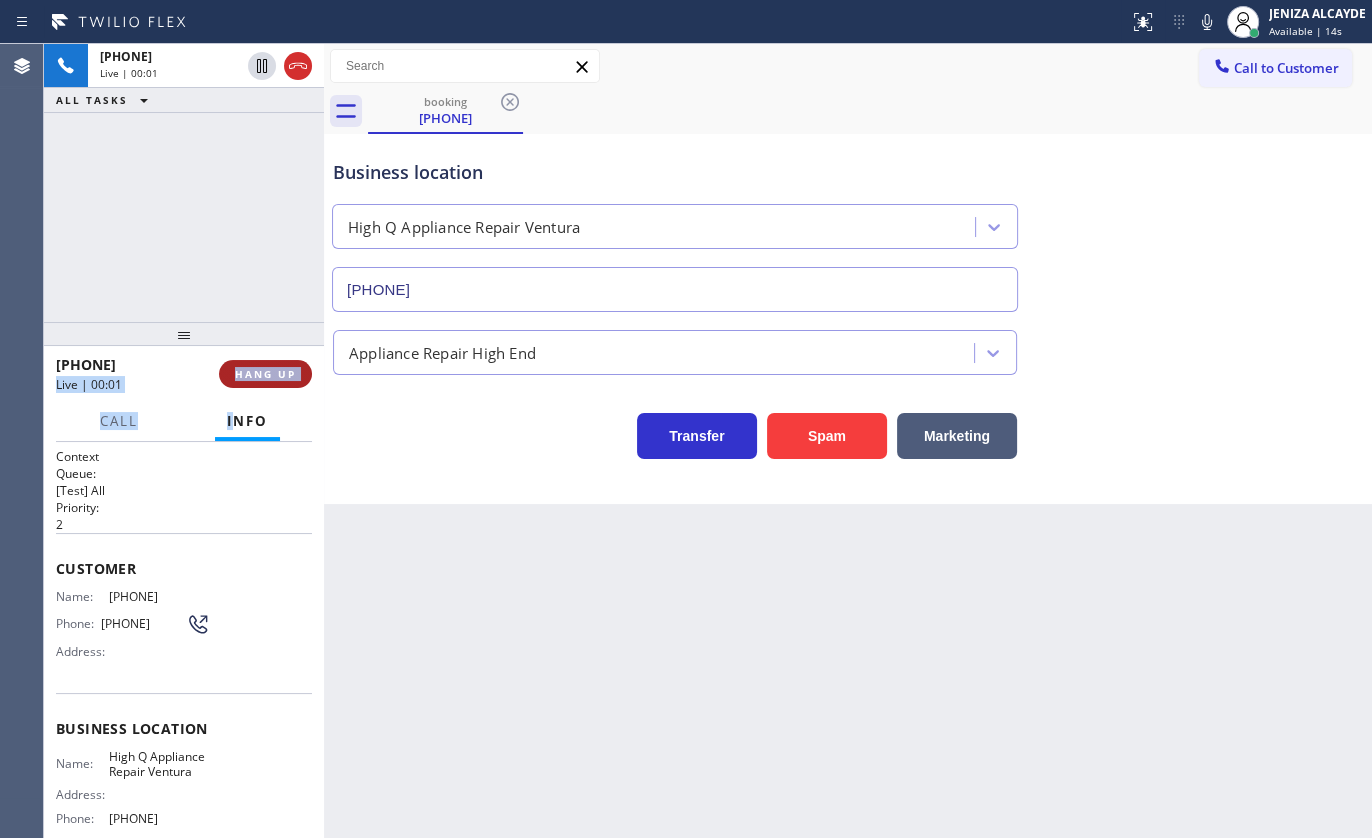 click on "HANG UP" at bounding box center [265, 374] 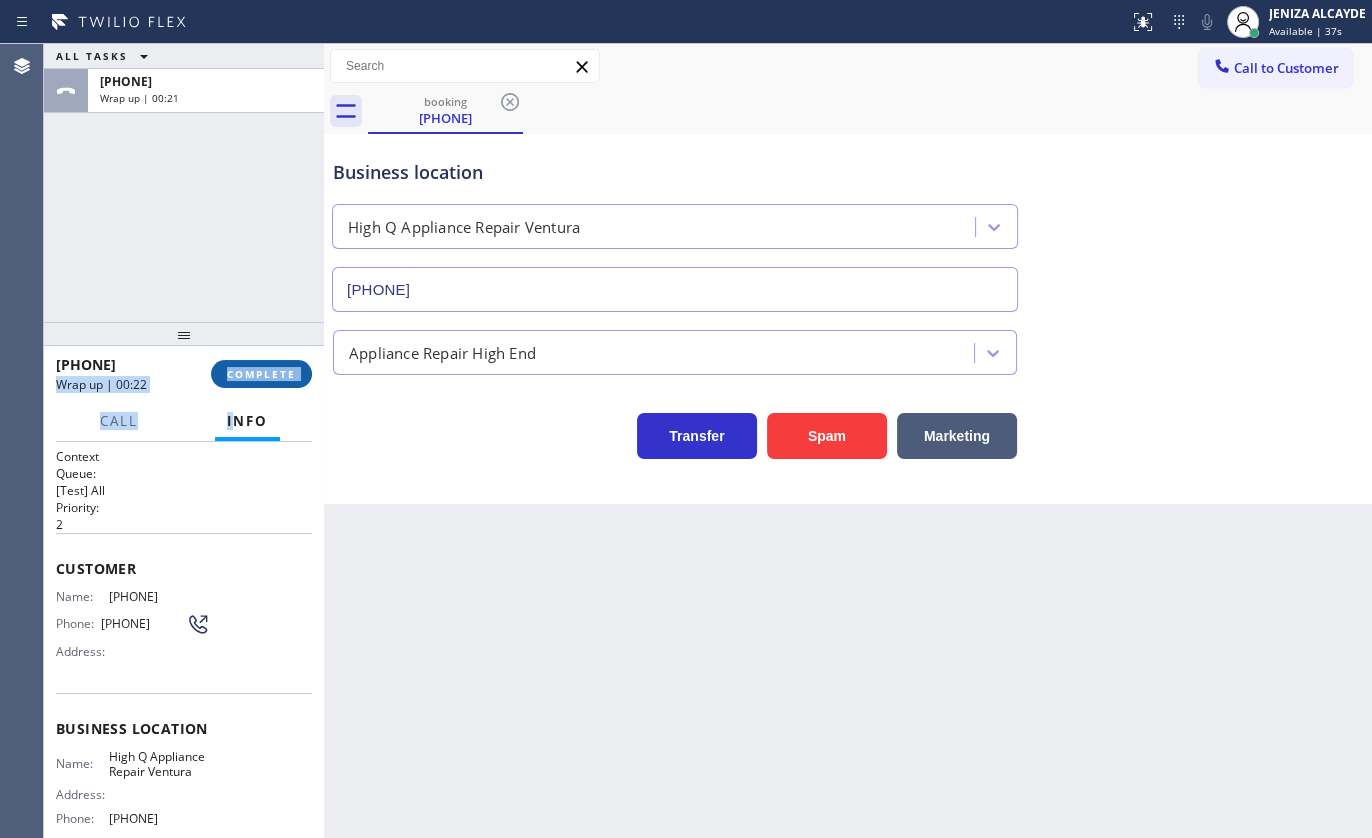 click on "COMPLETE" at bounding box center [261, 374] 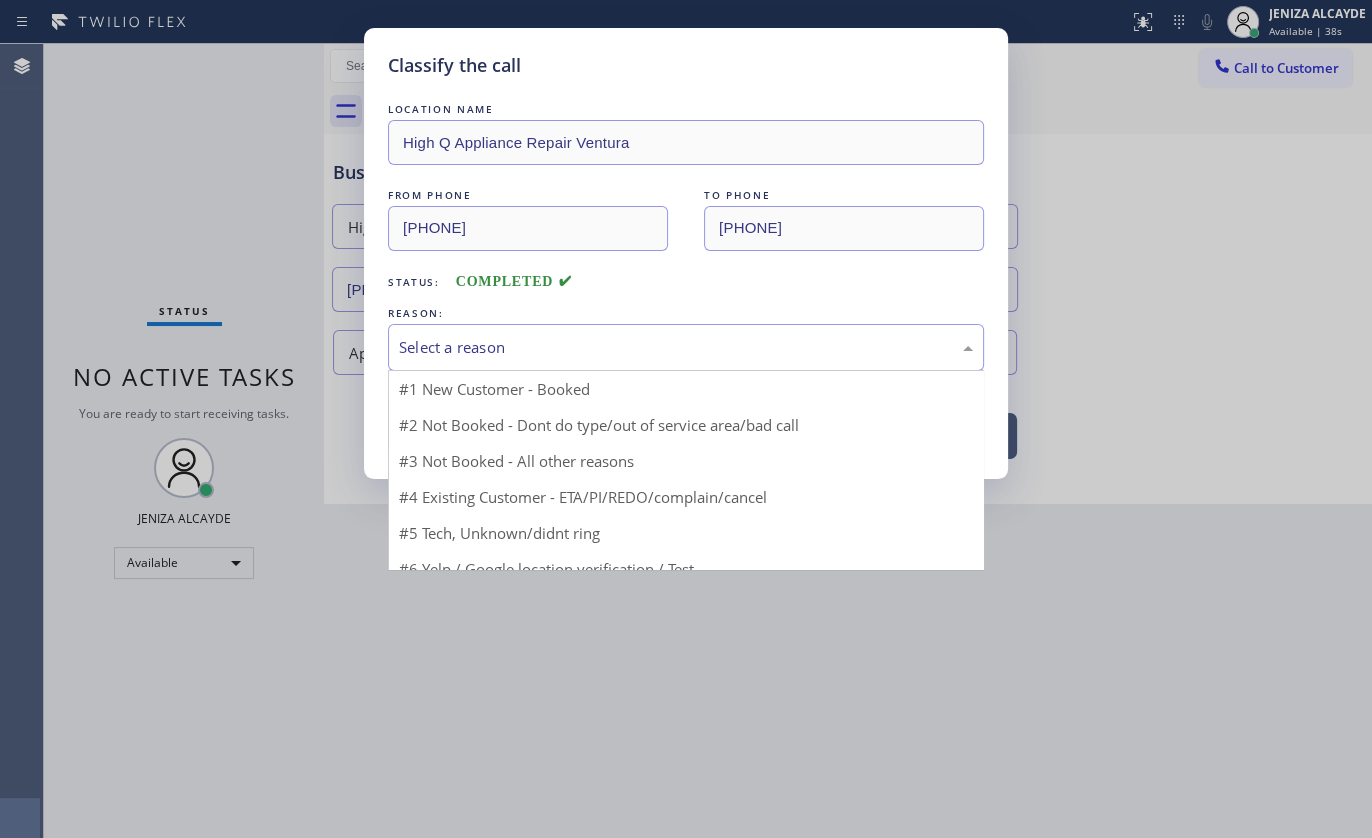 click on "Select a reason" at bounding box center [686, 347] 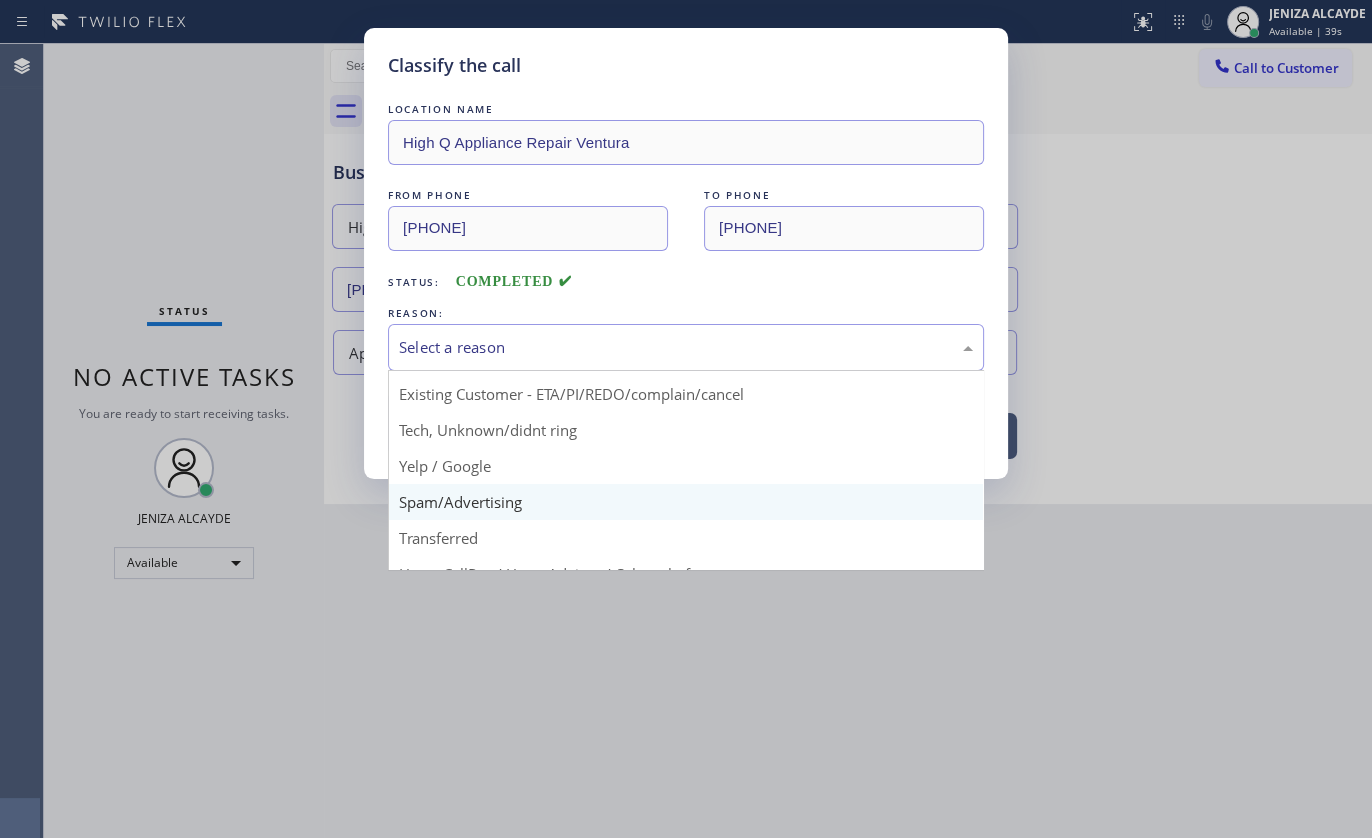 scroll, scrollTop: 133, scrollLeft: 0, axis: vertical 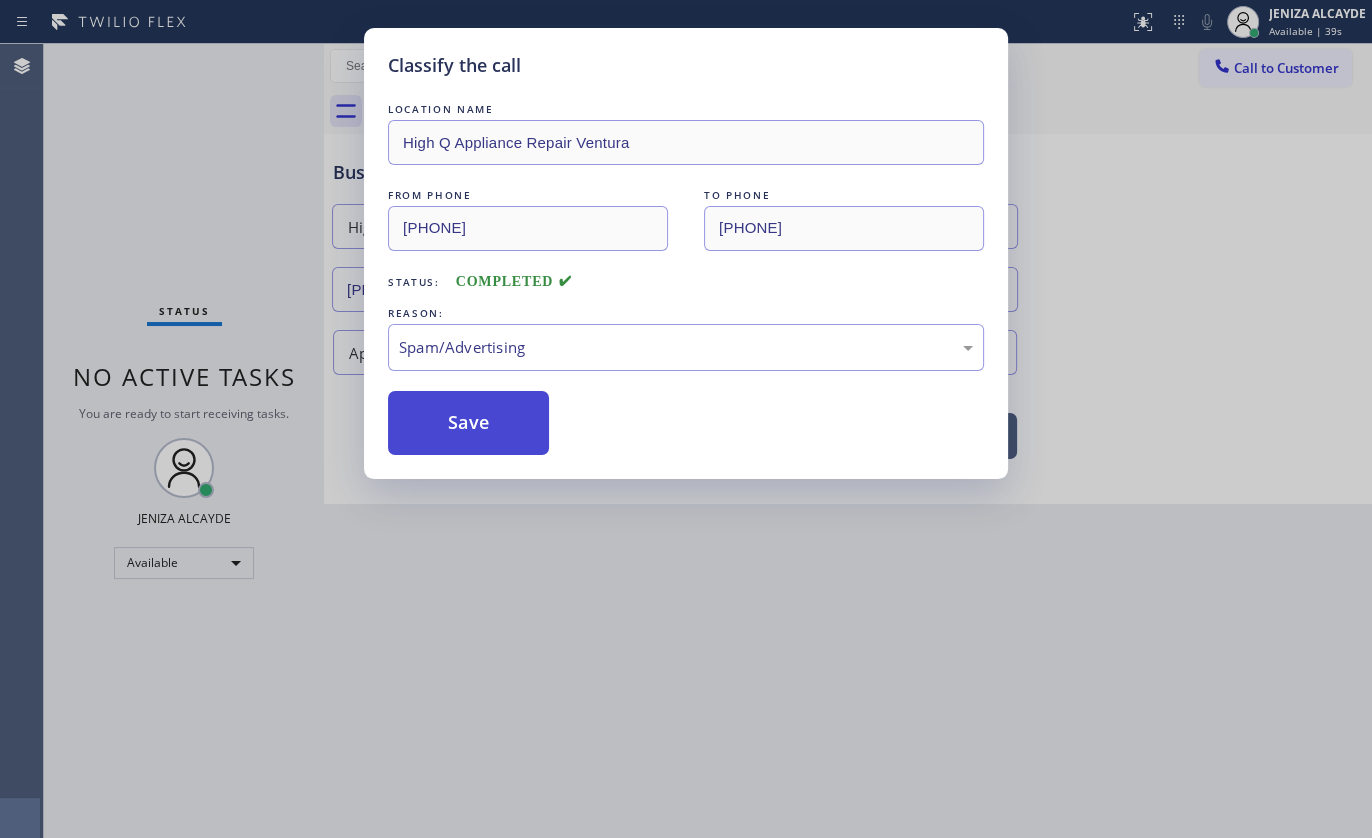 click on "Save" at bounding box center [468, 423] 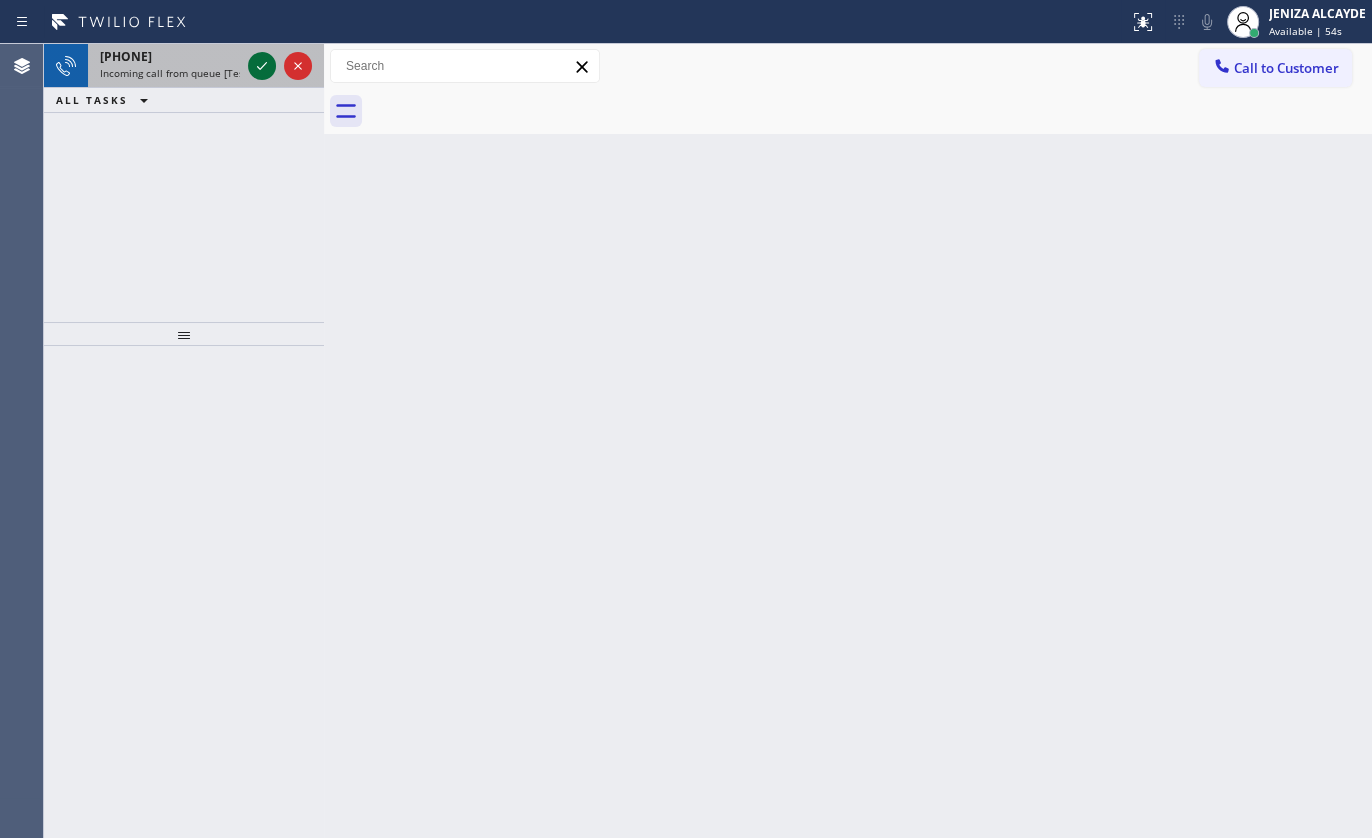 click 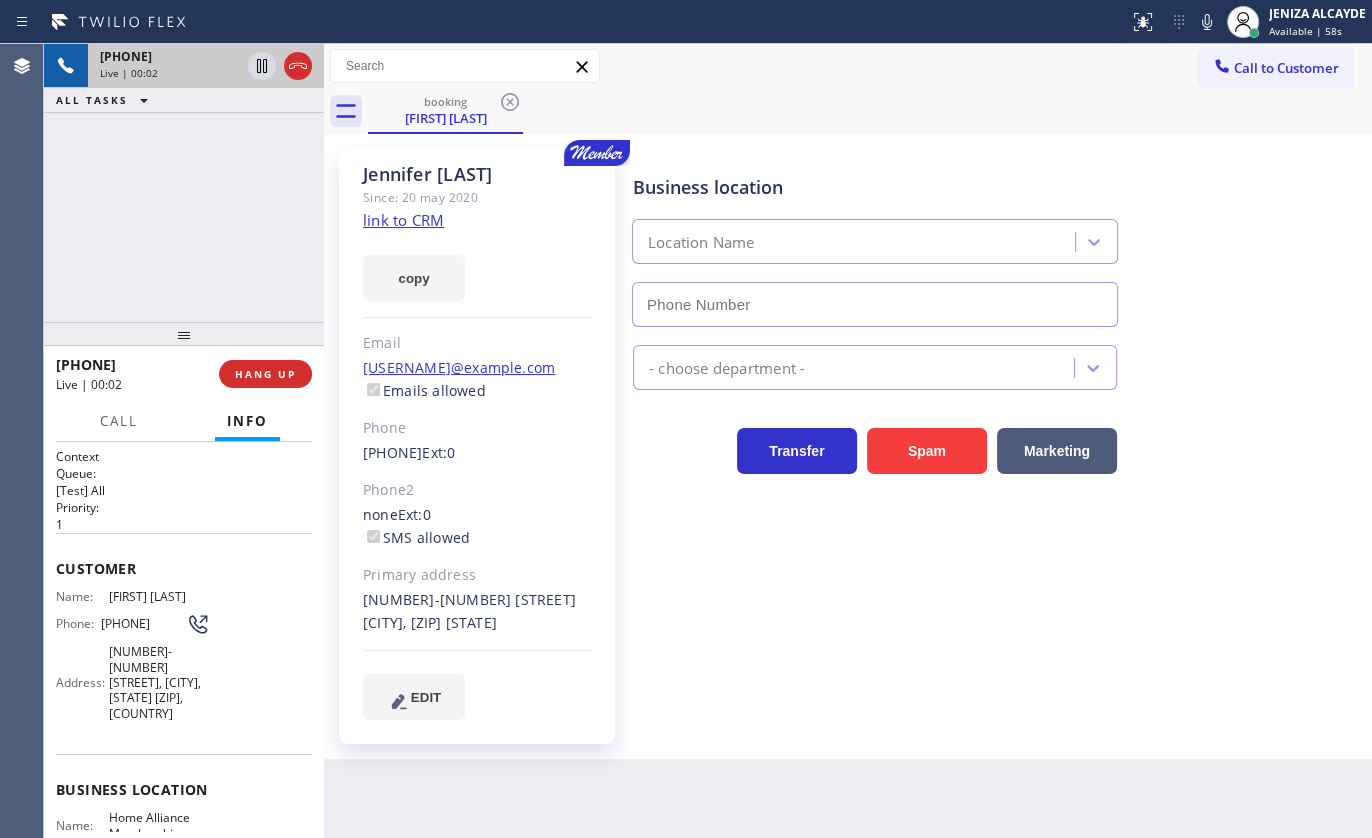 type on "[PHONE]" 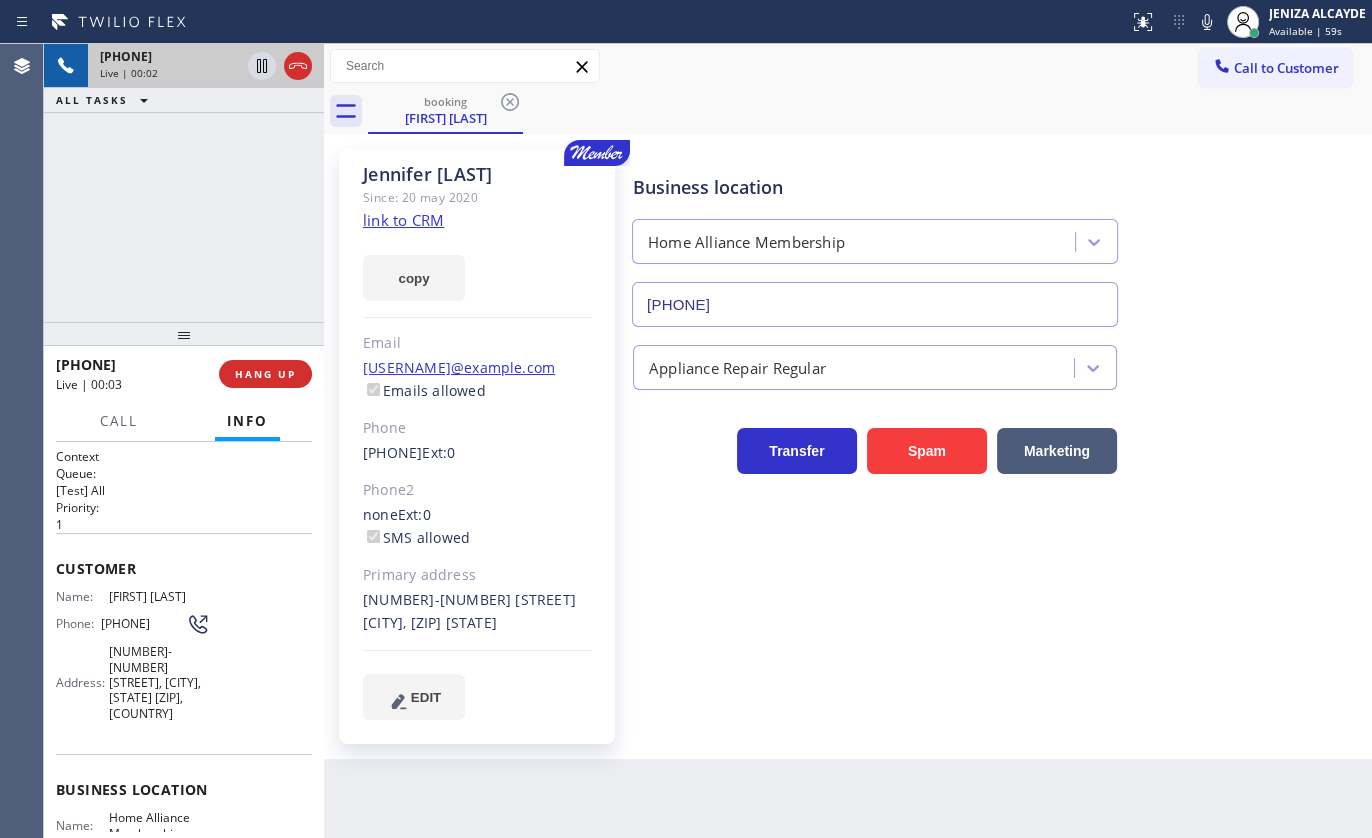 click on "link to CRM" at bounding box center [403, 220] 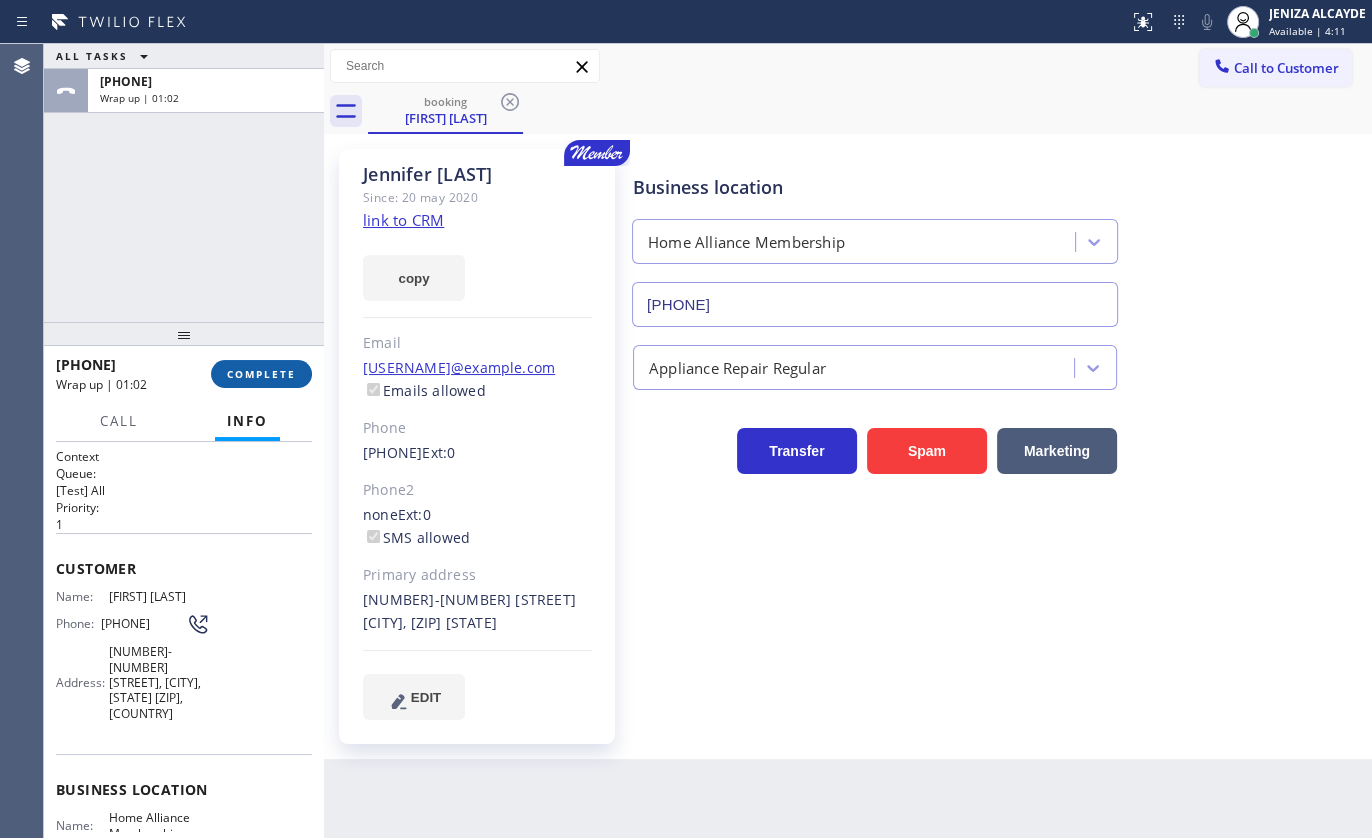 click on "COMPLETE" at bounding box center (261, 374) 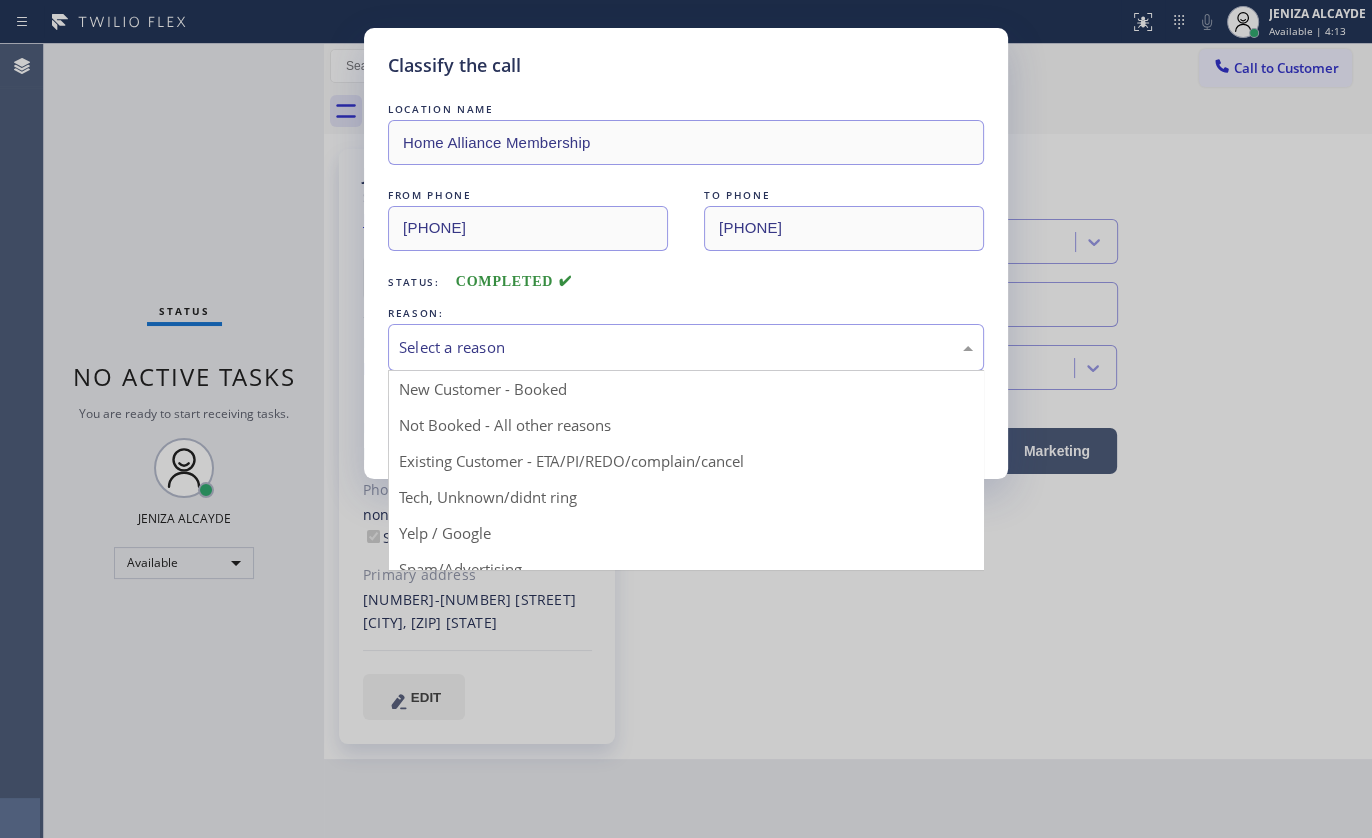 click on "Select a reason" at bounding box center (686, 347) 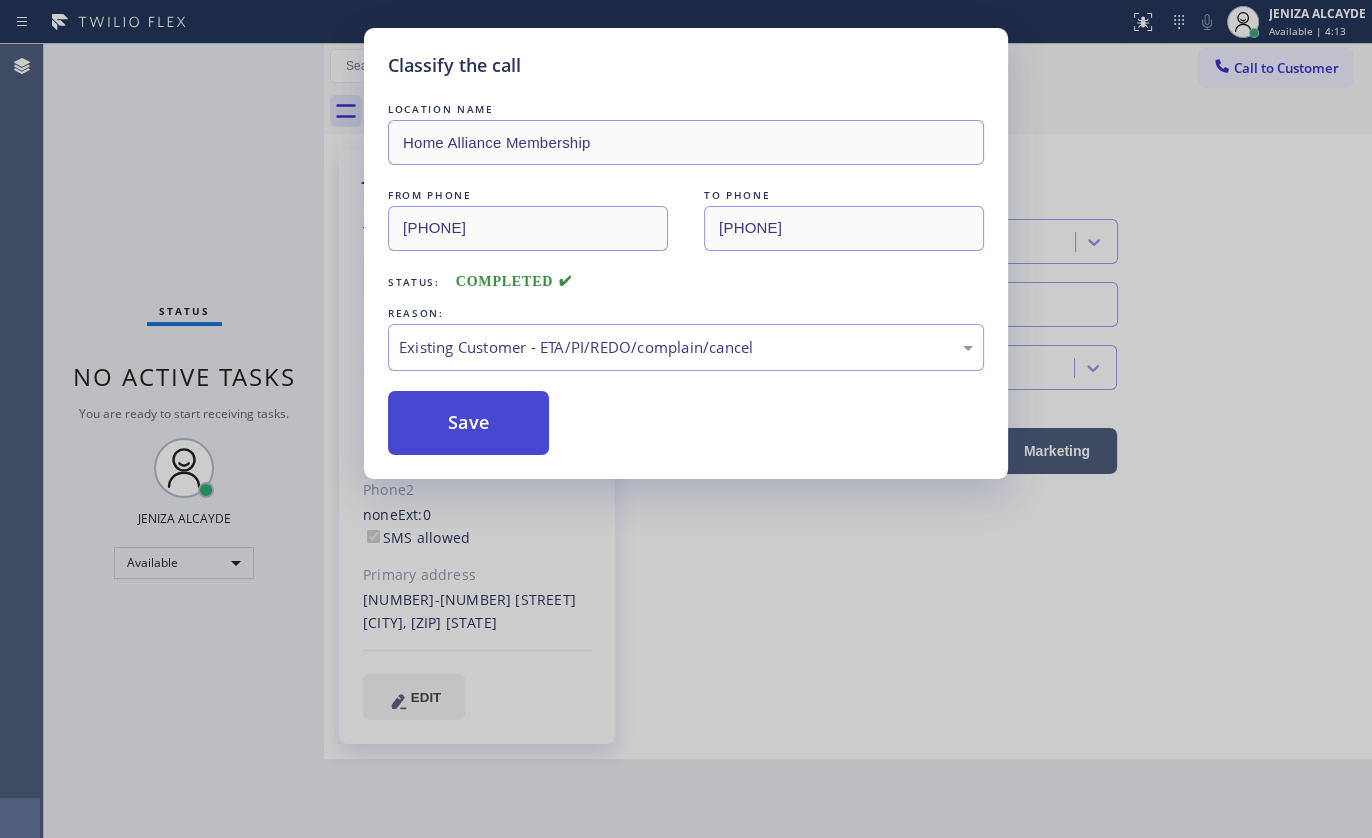 drag, startPoint x: 440, startPoint y: 461, endPoint x: 448, endPoint y: 429, distance: 32.984844 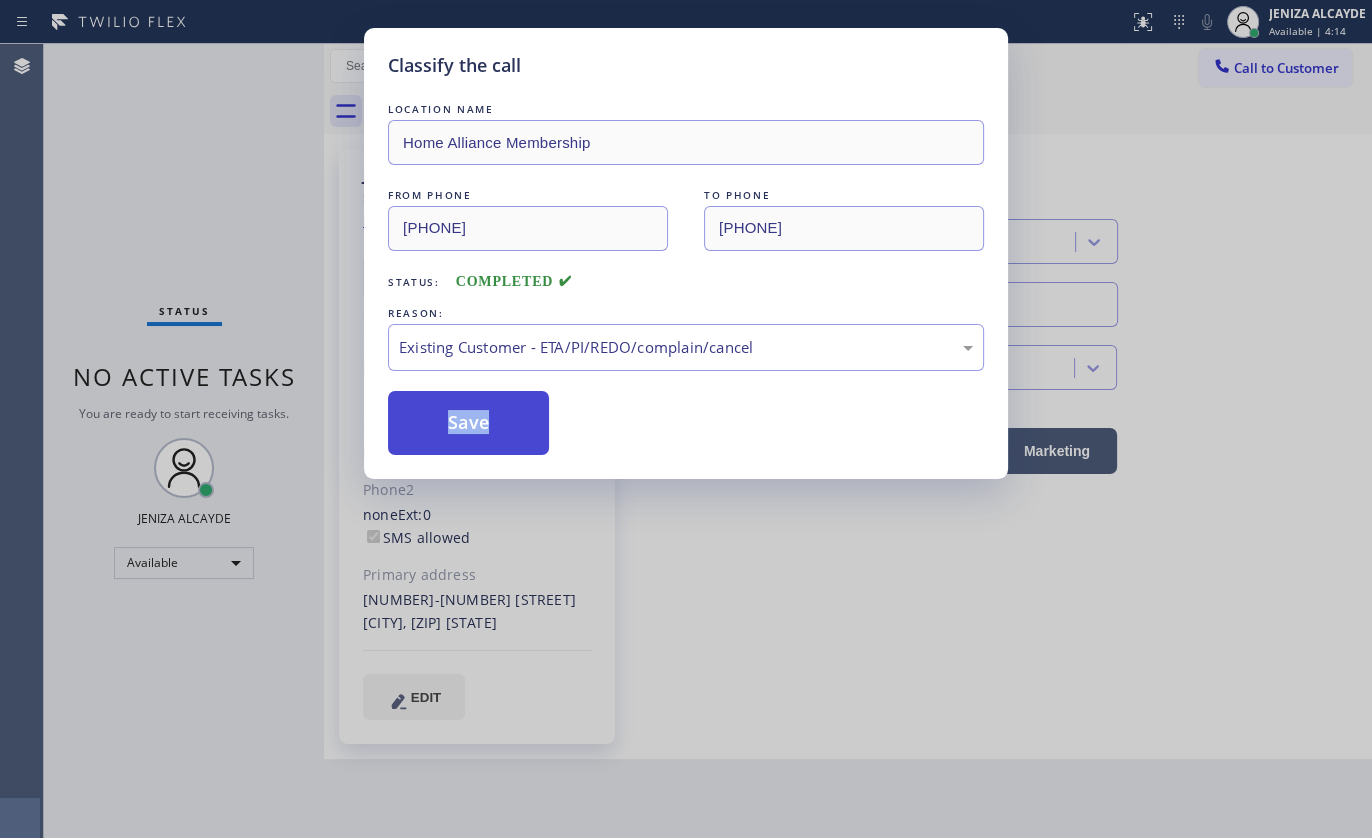 click on "Save" at bounding box center (468, 423) 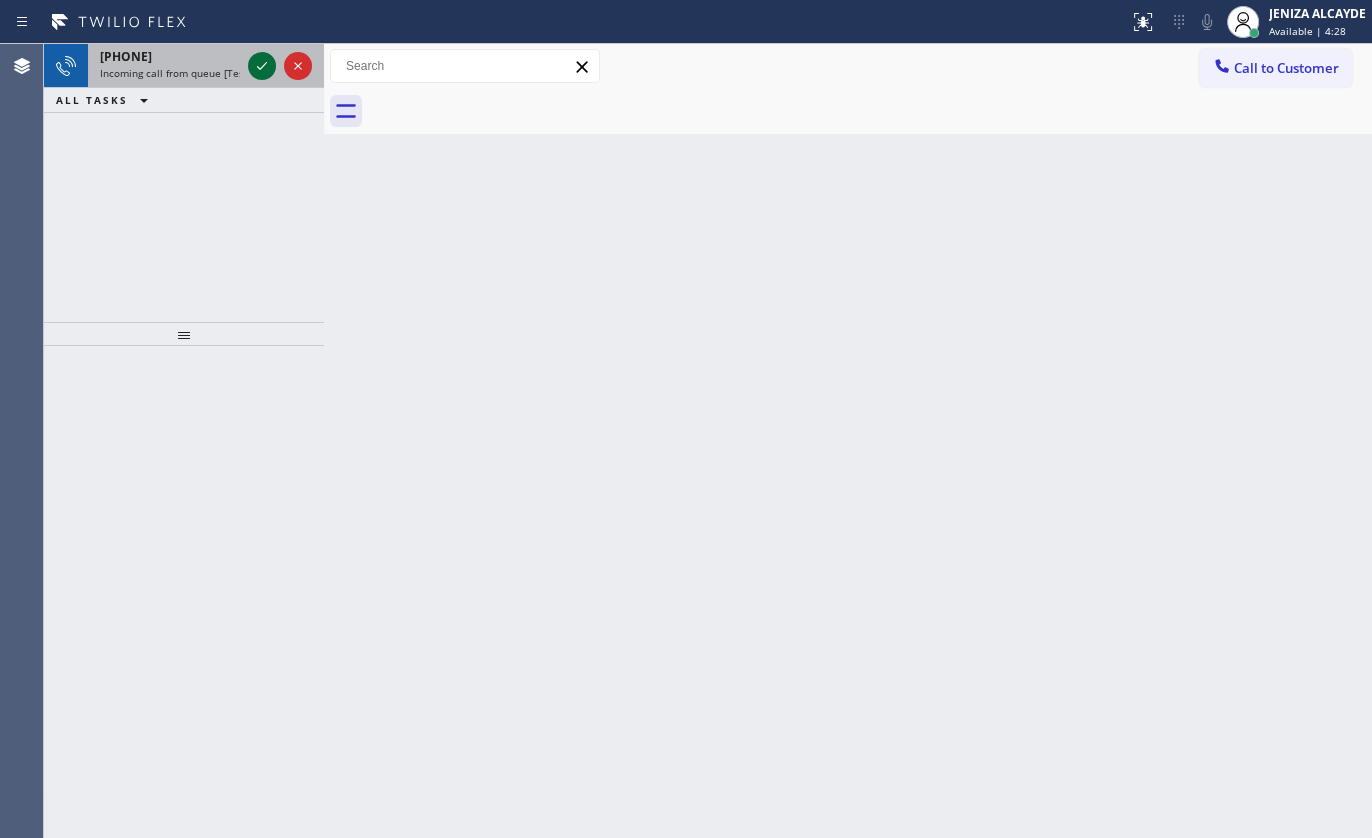 click 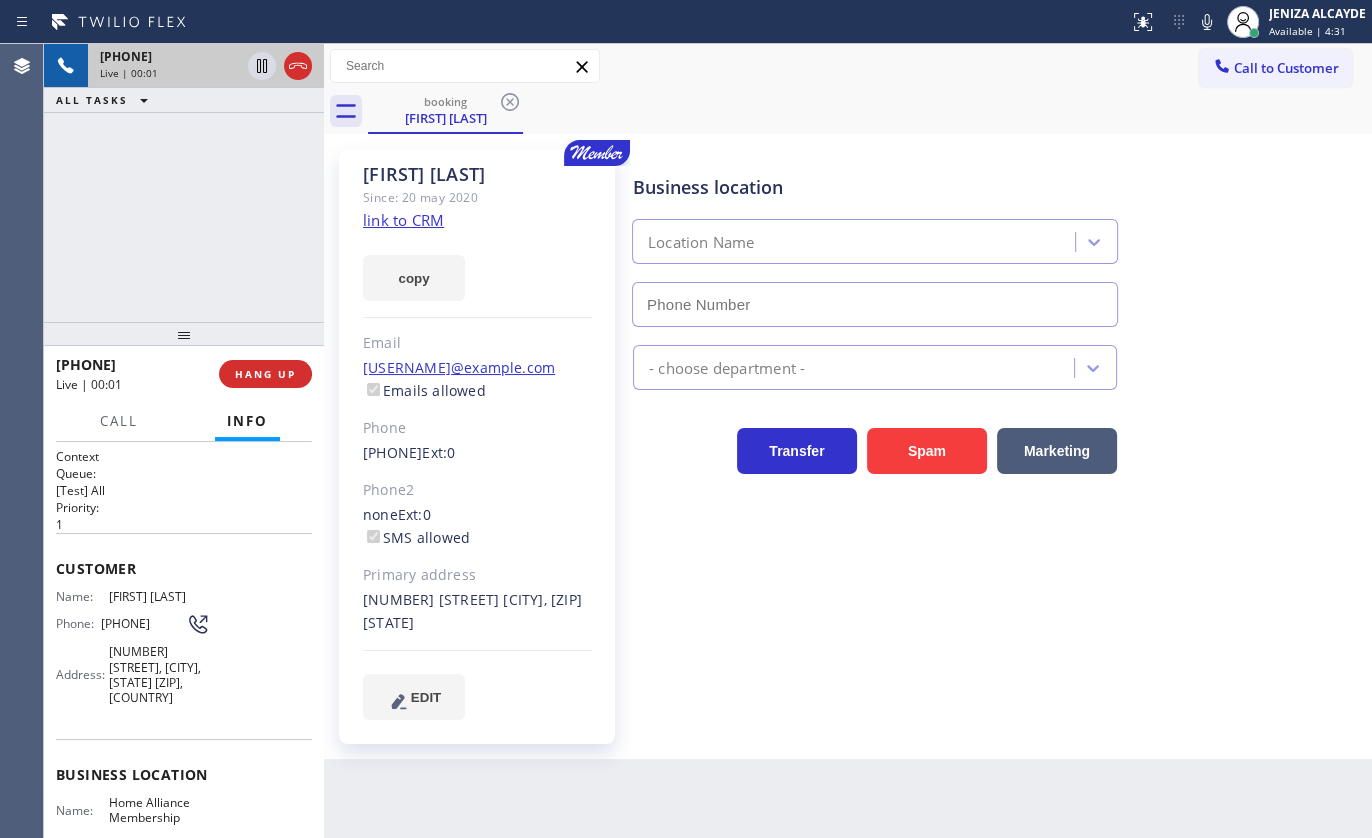 type on "[PHONE]" 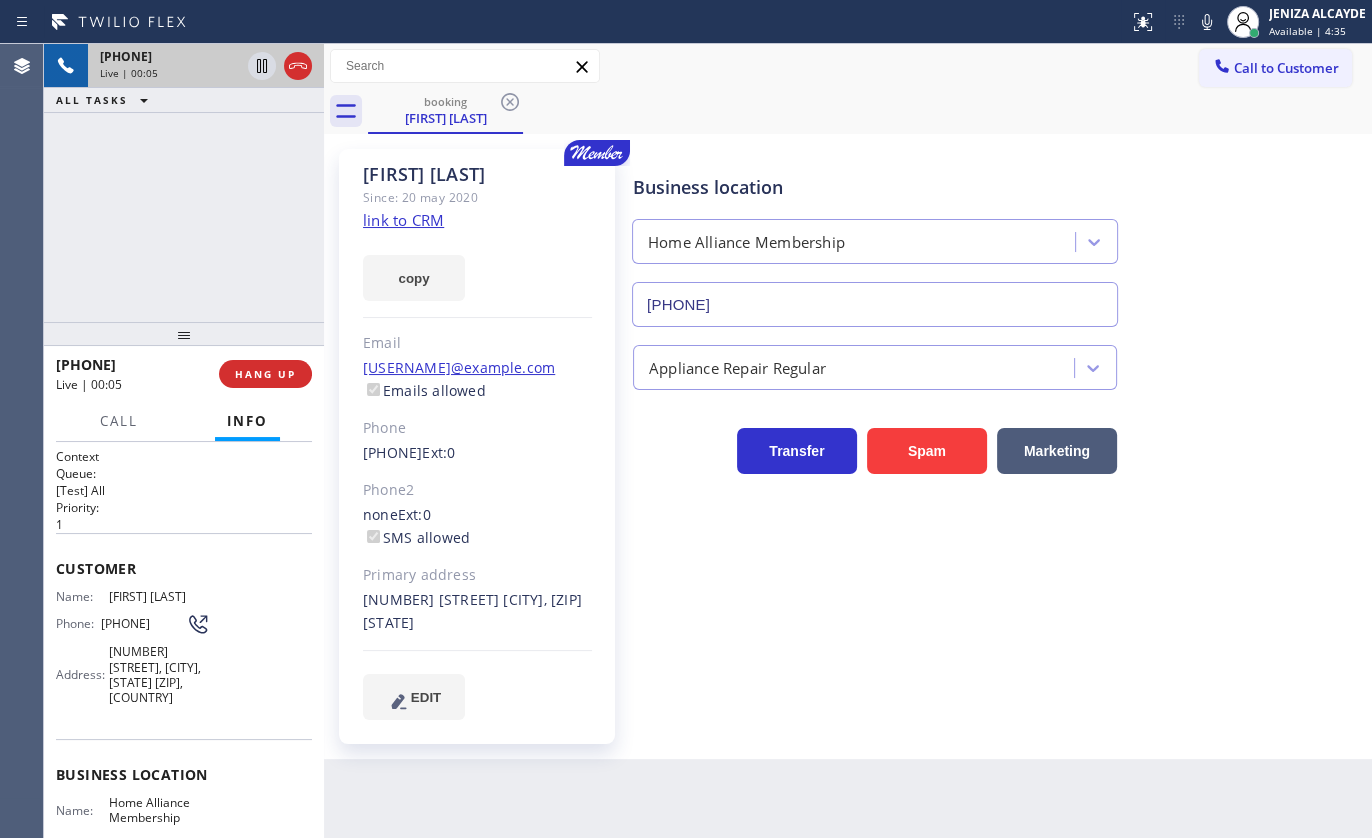 click on "link to CRM" at bounding box center (403, 220) 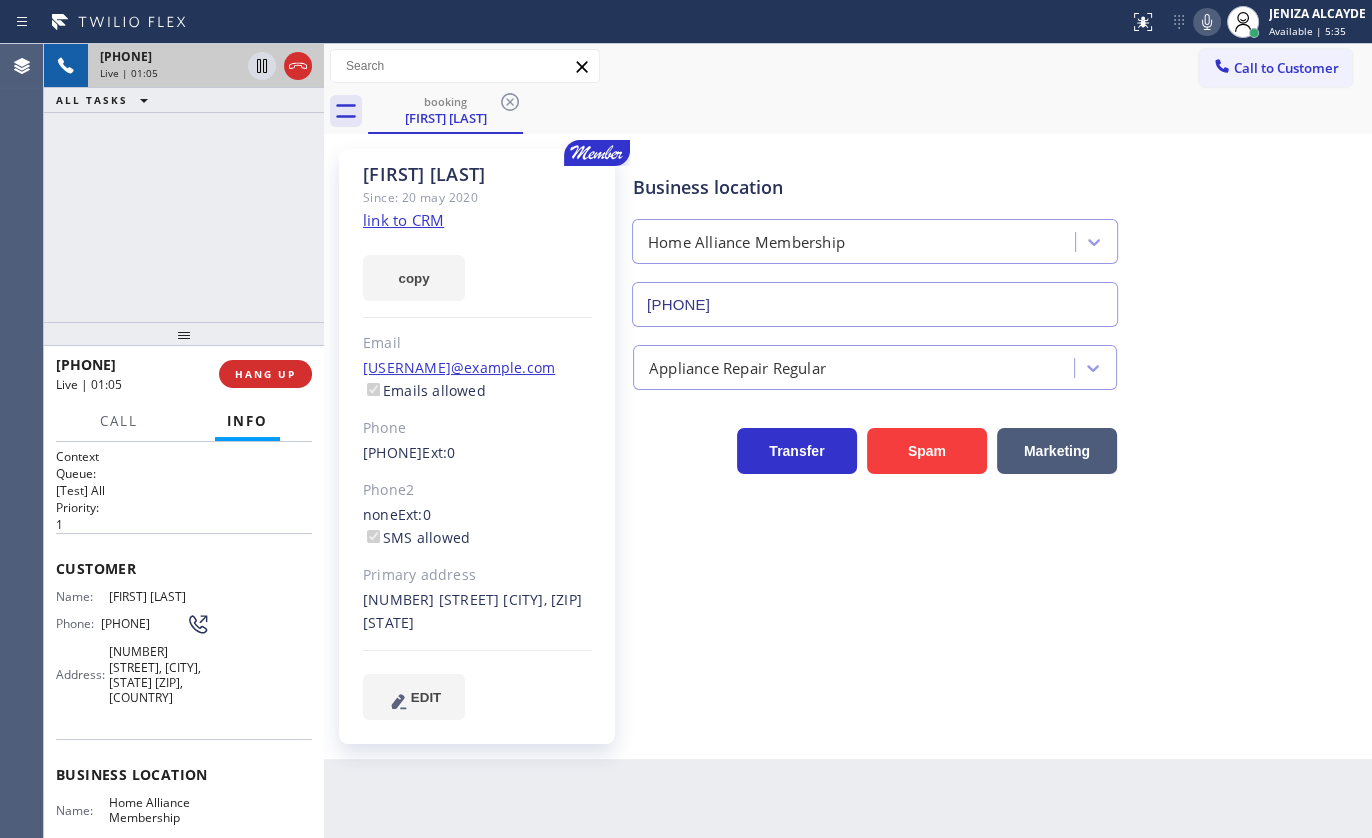 click 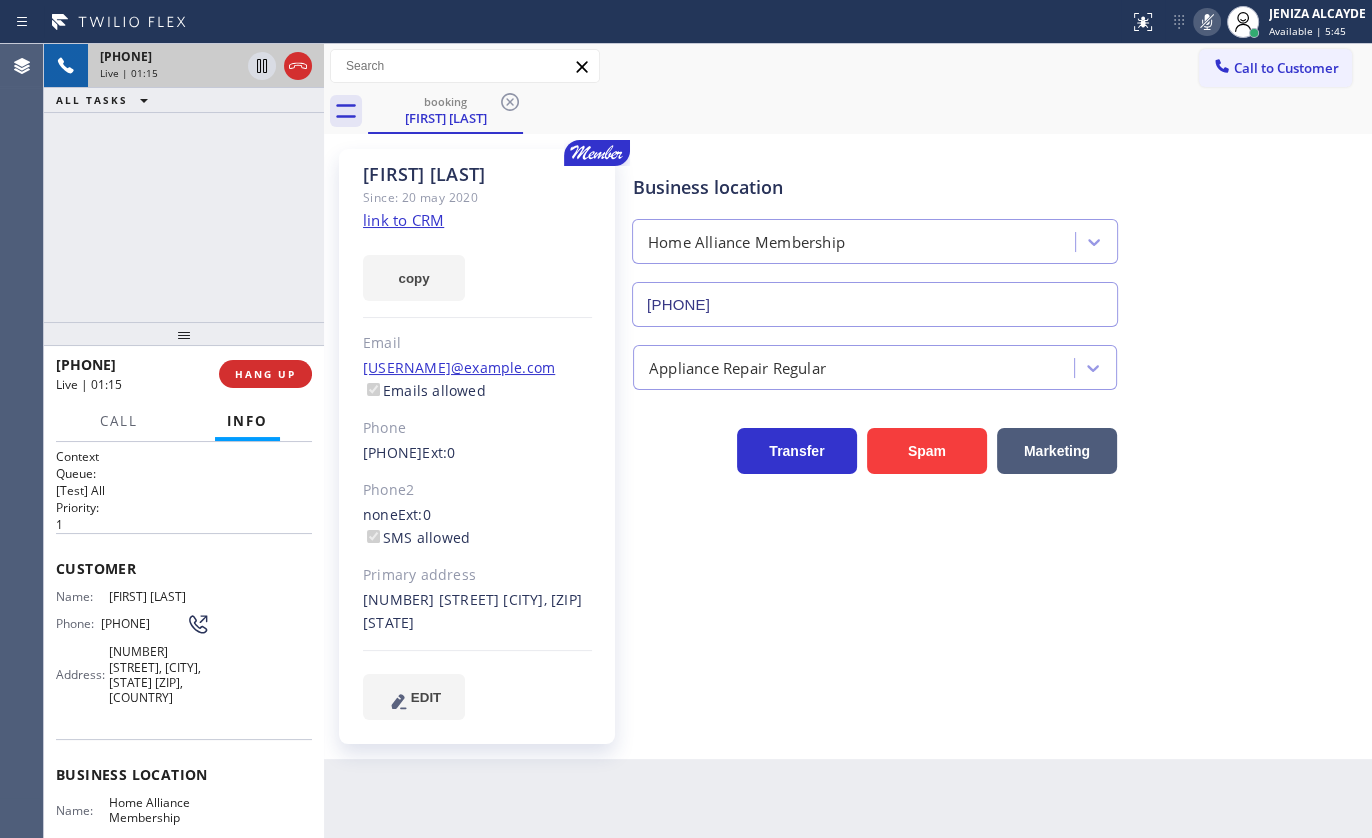 click 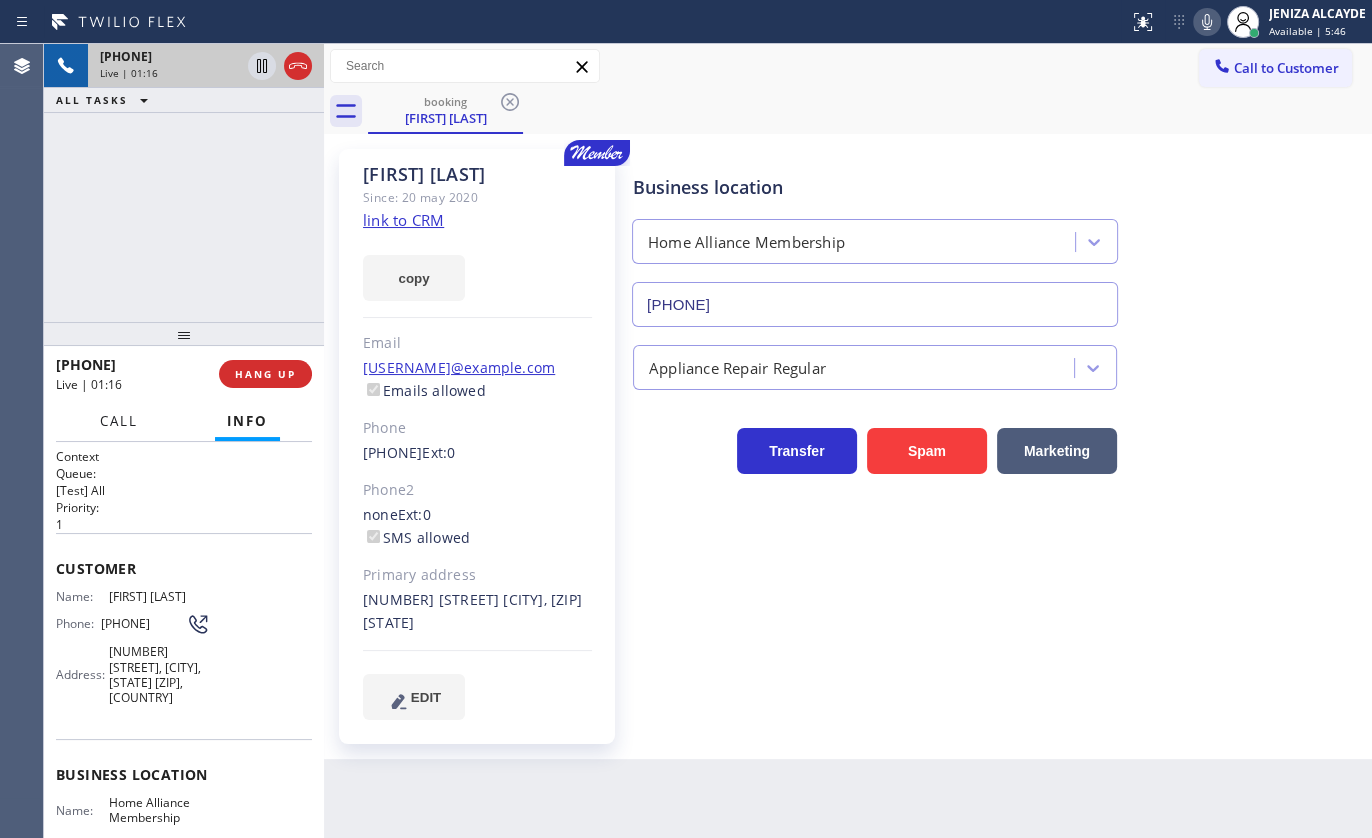 click on "Call" at bounding box center (119, 421) 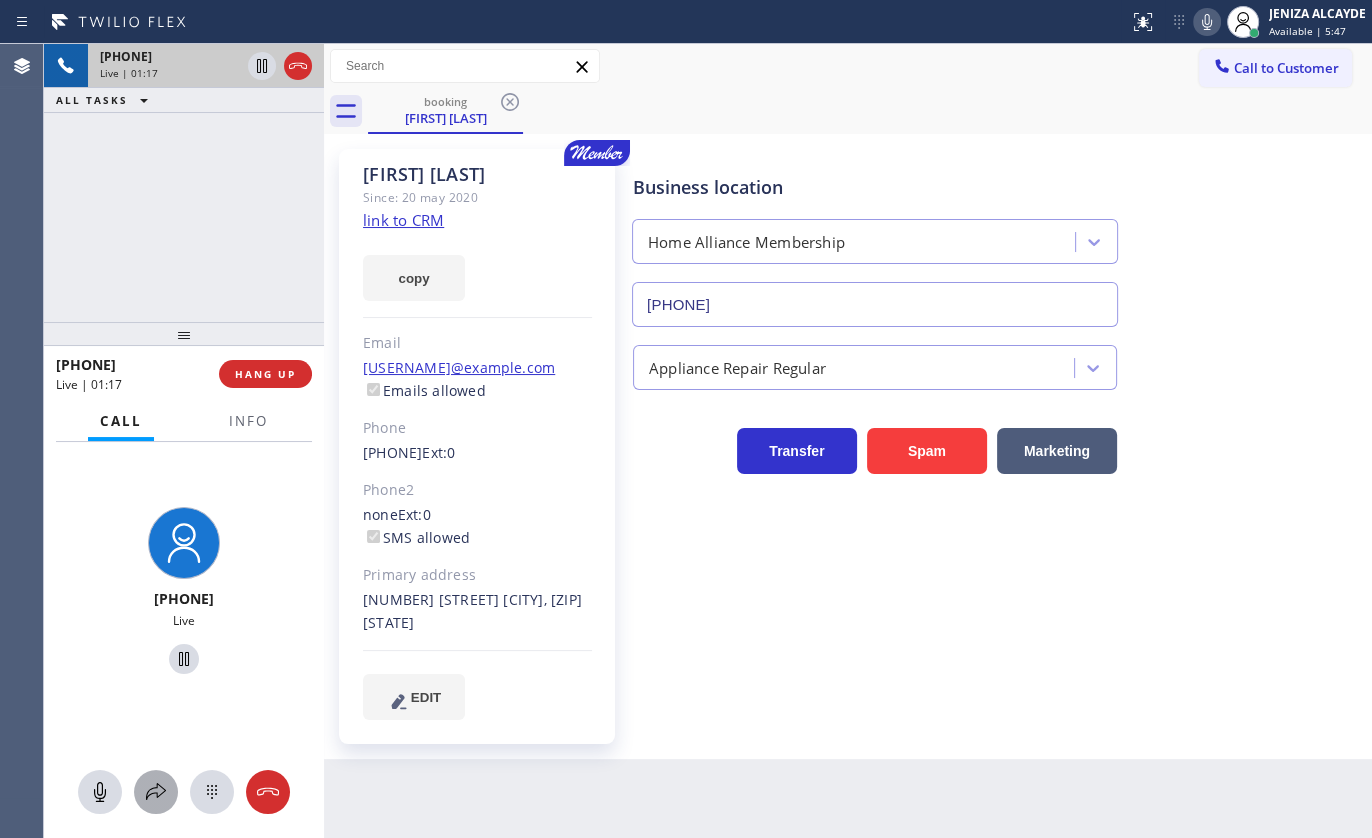 click 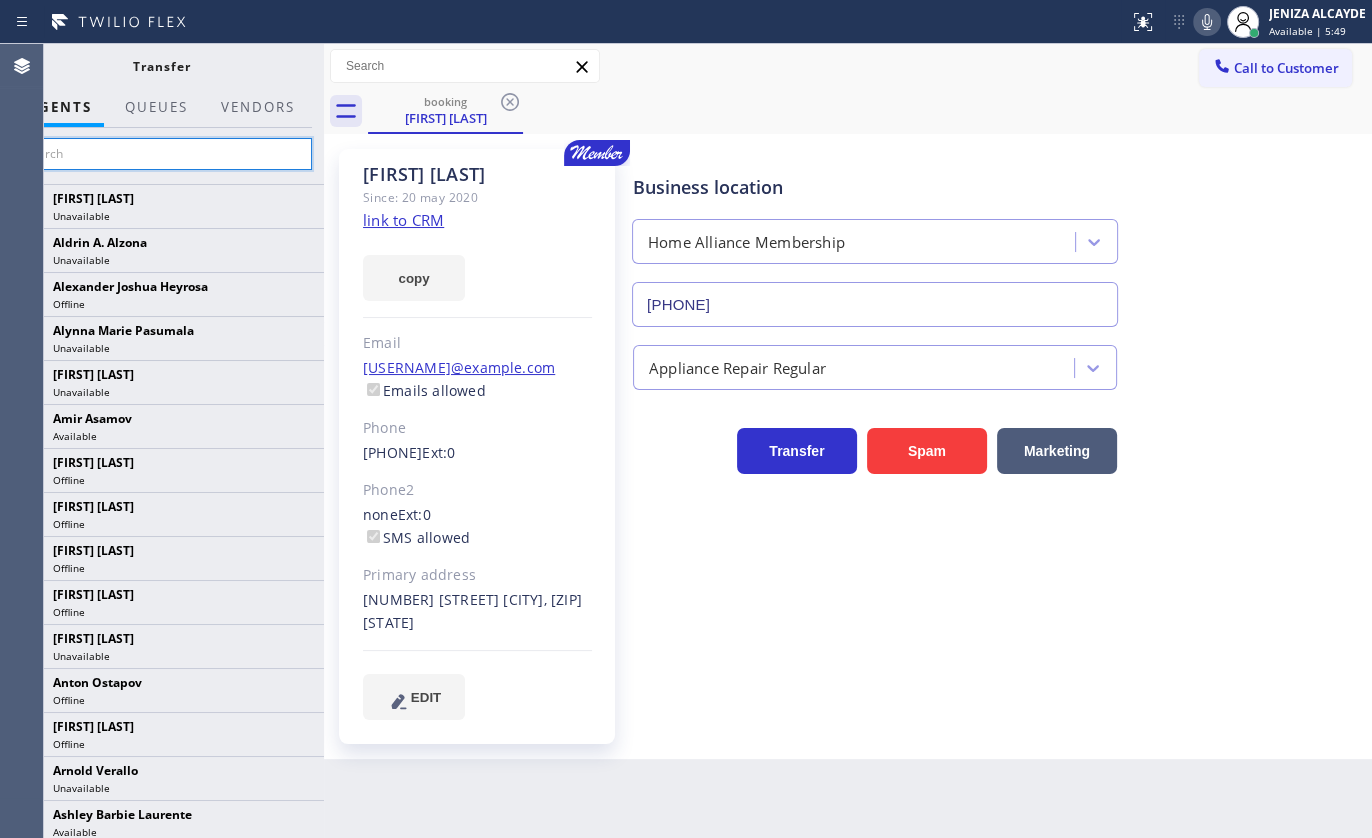 click at bounding box center (161, 154) 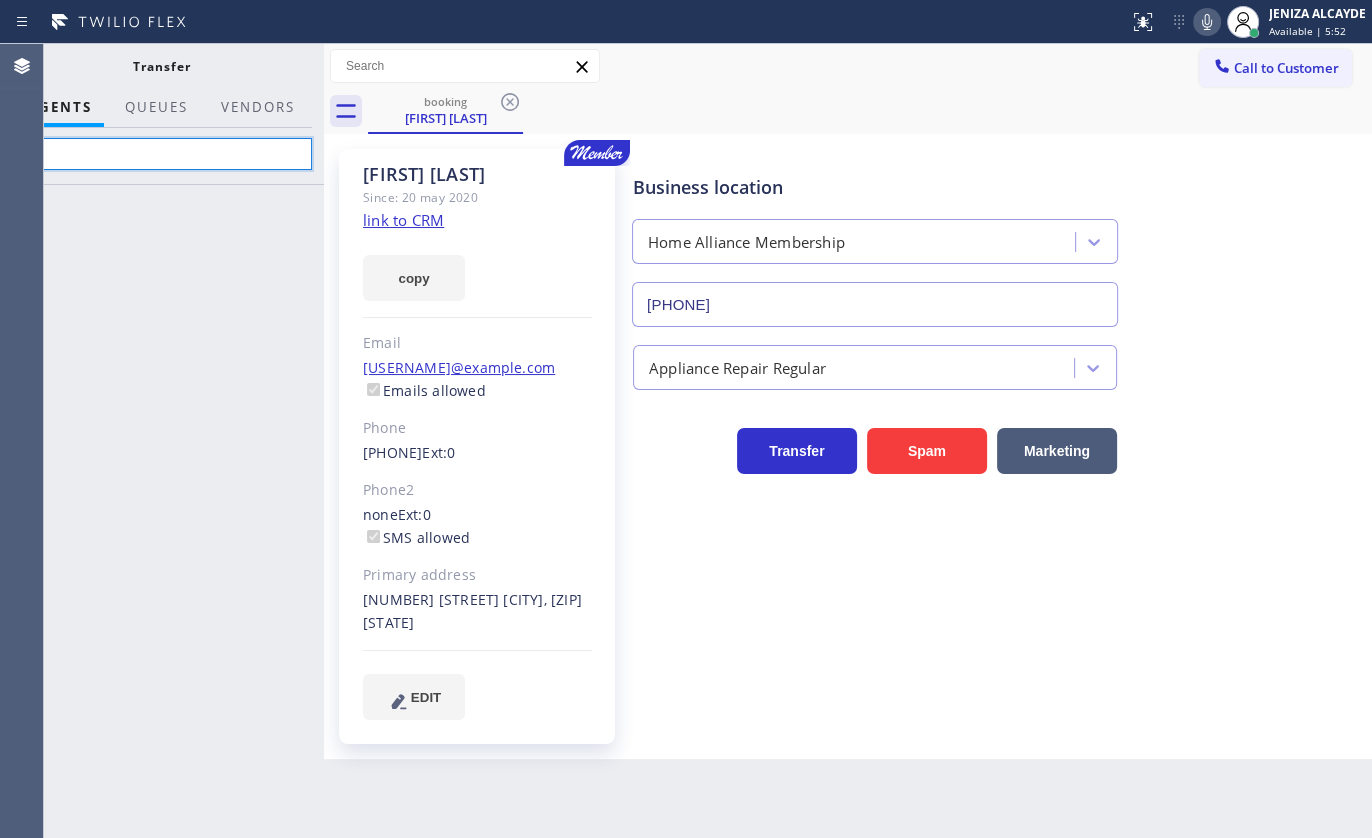 type on "b" 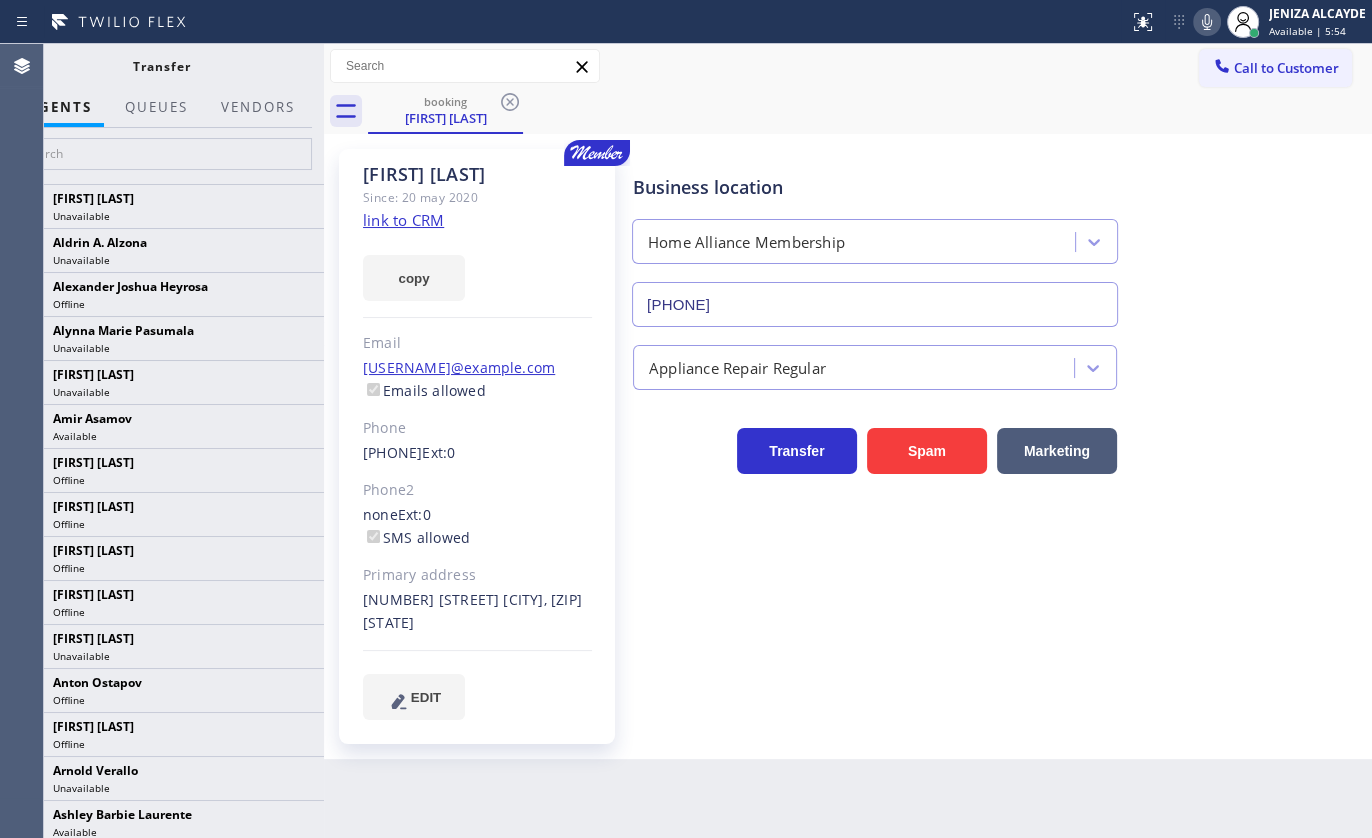 click 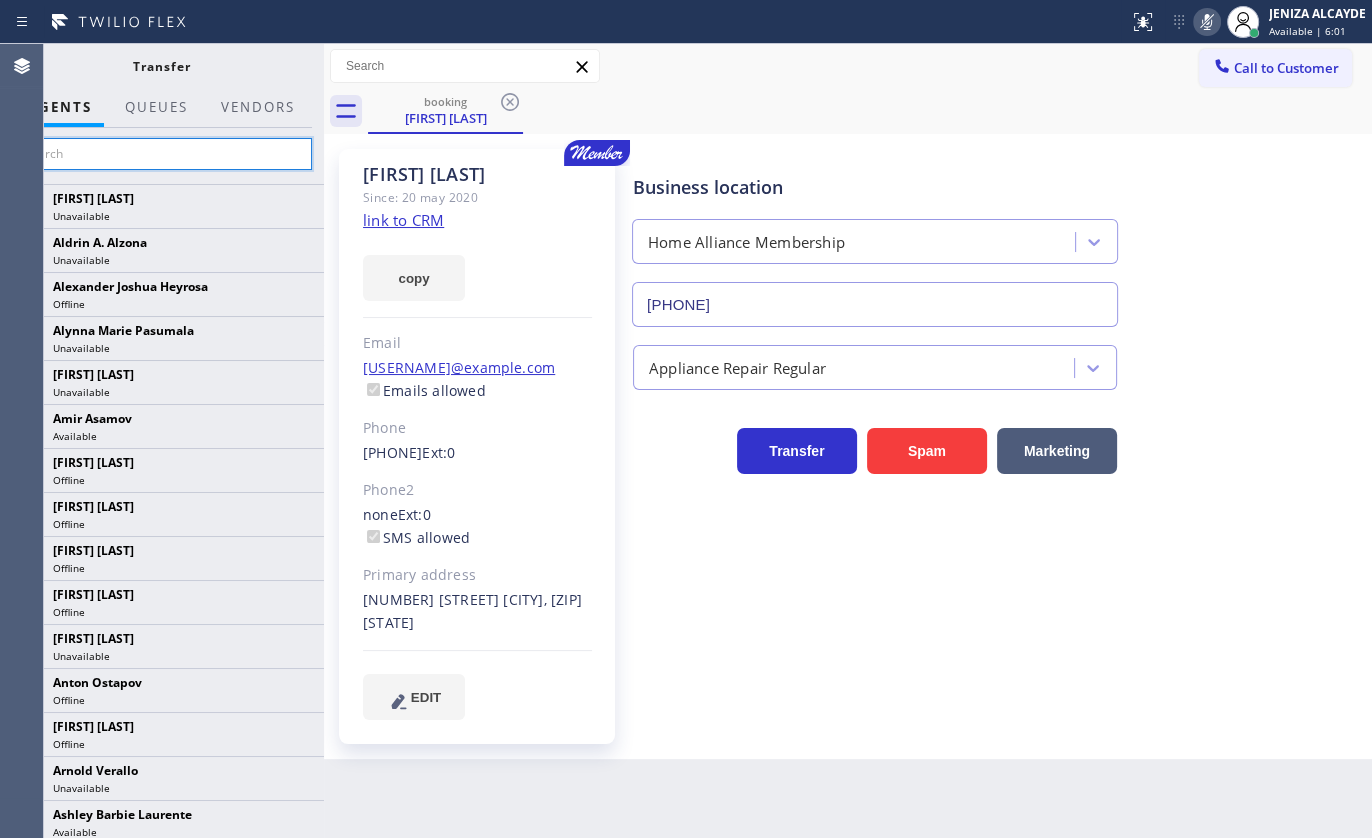 click at bounding box center (161, 154) 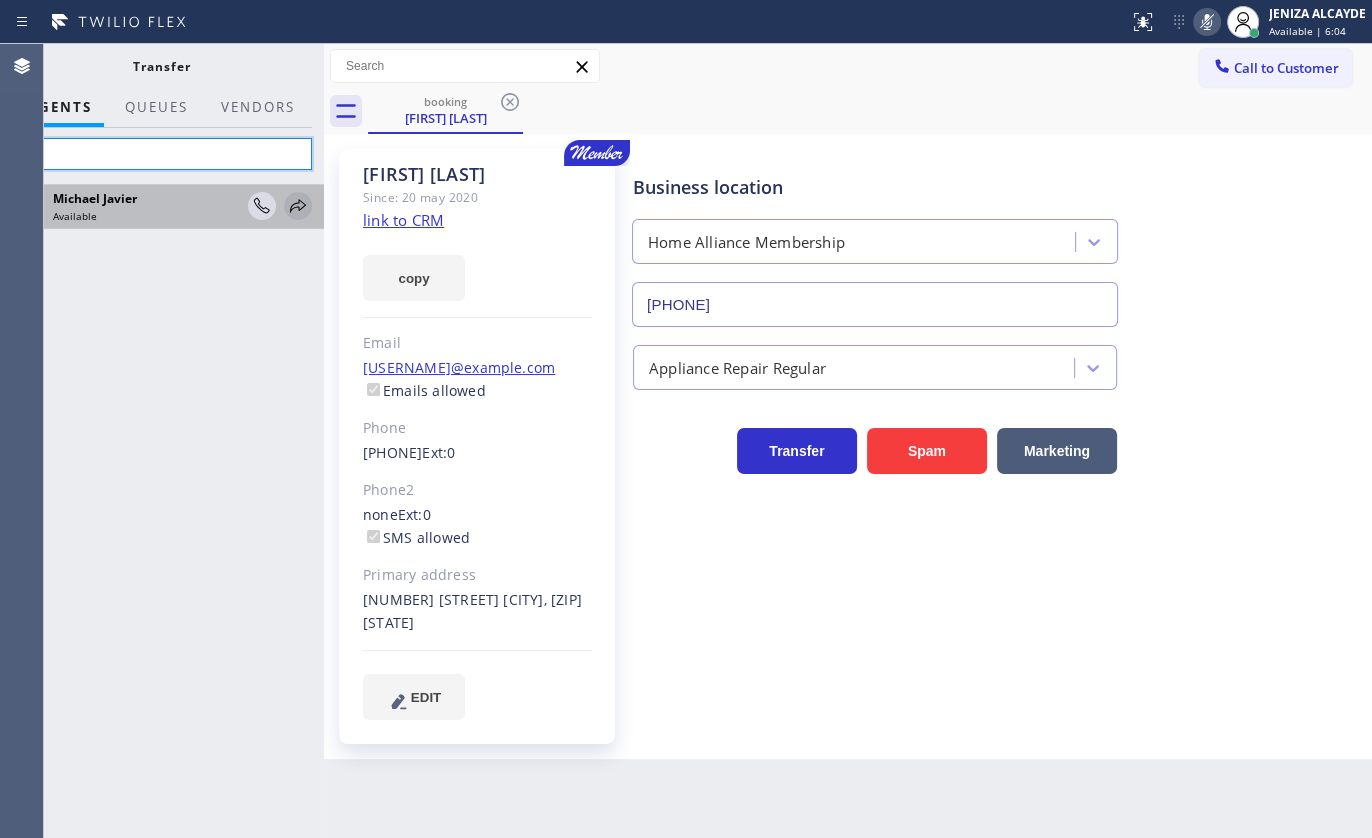 type on "mic" 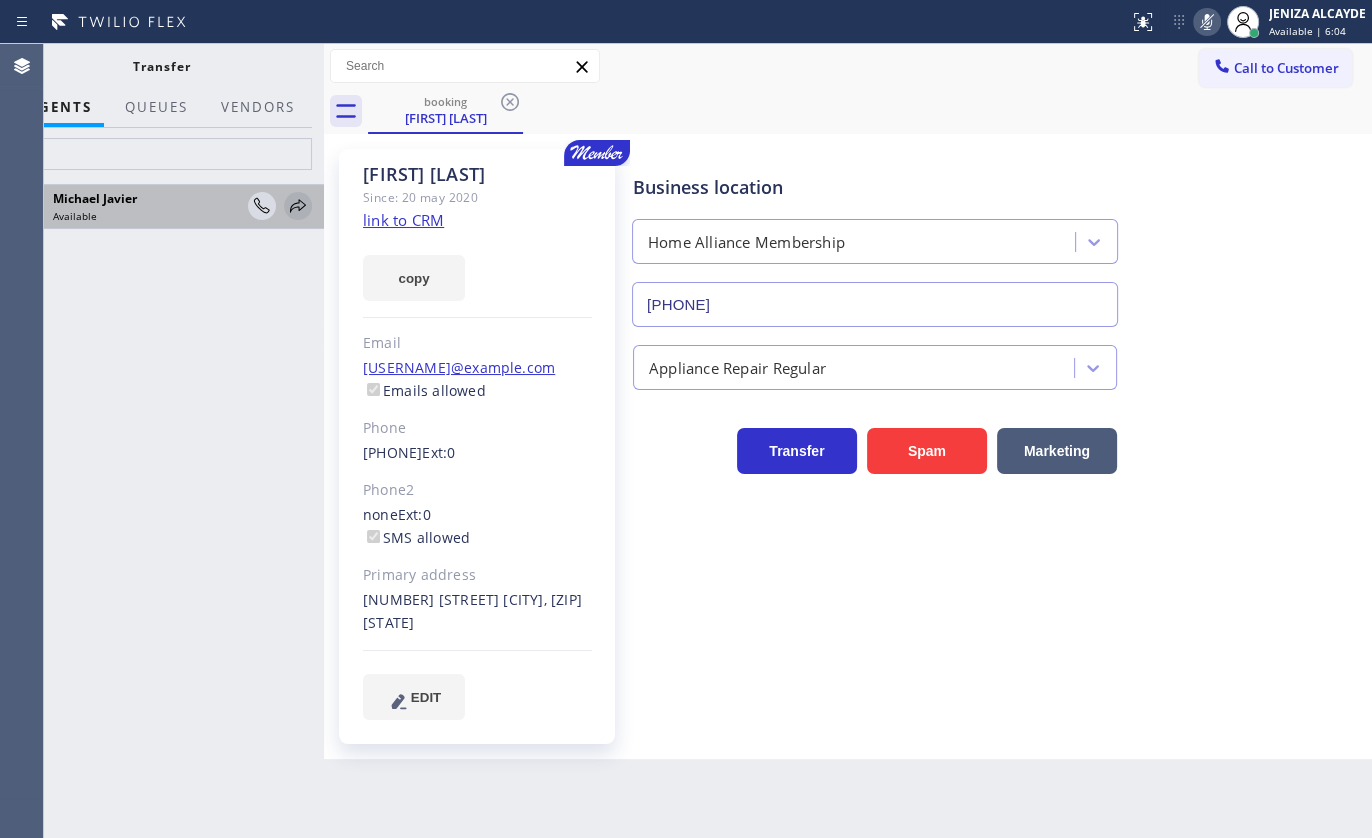 click 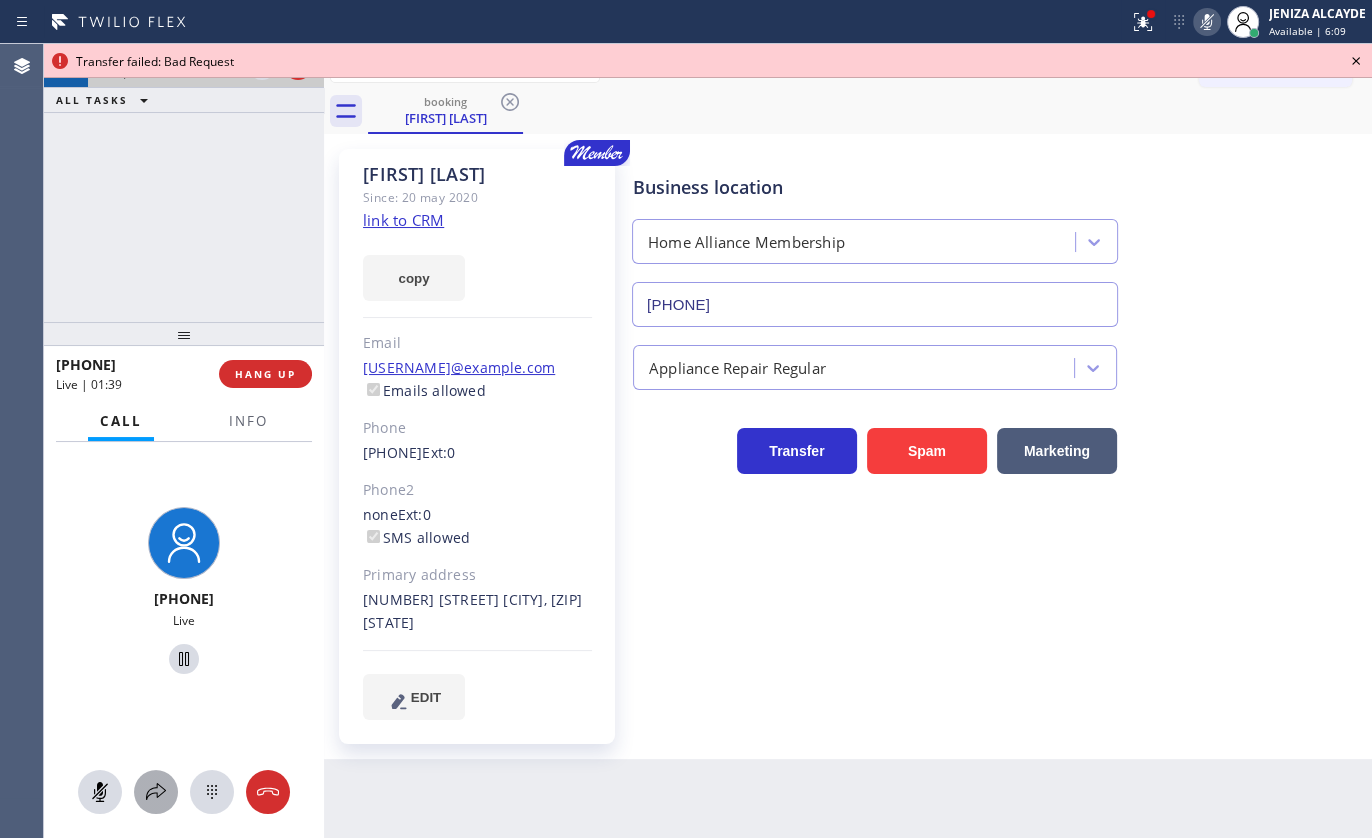 click 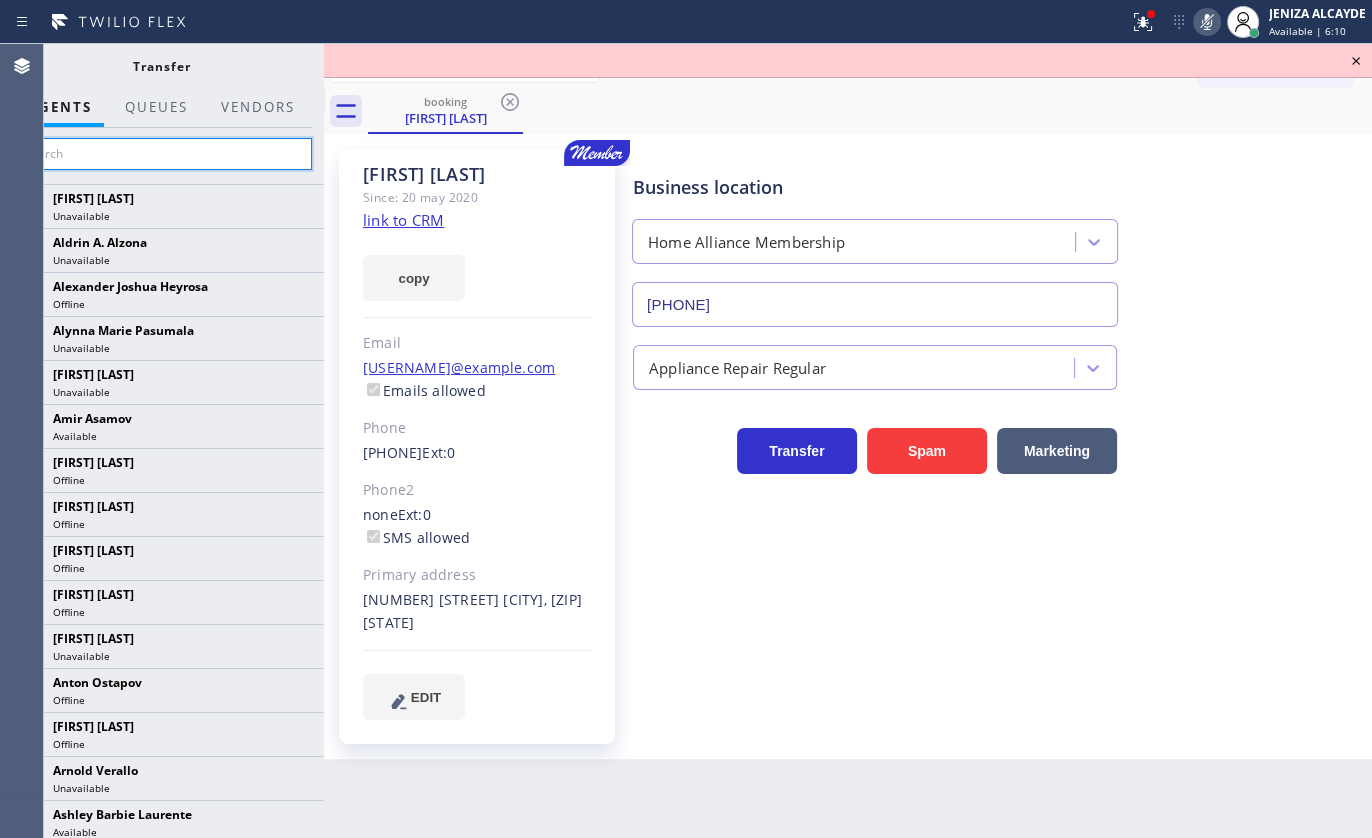 click at bounding box center [161, 154] 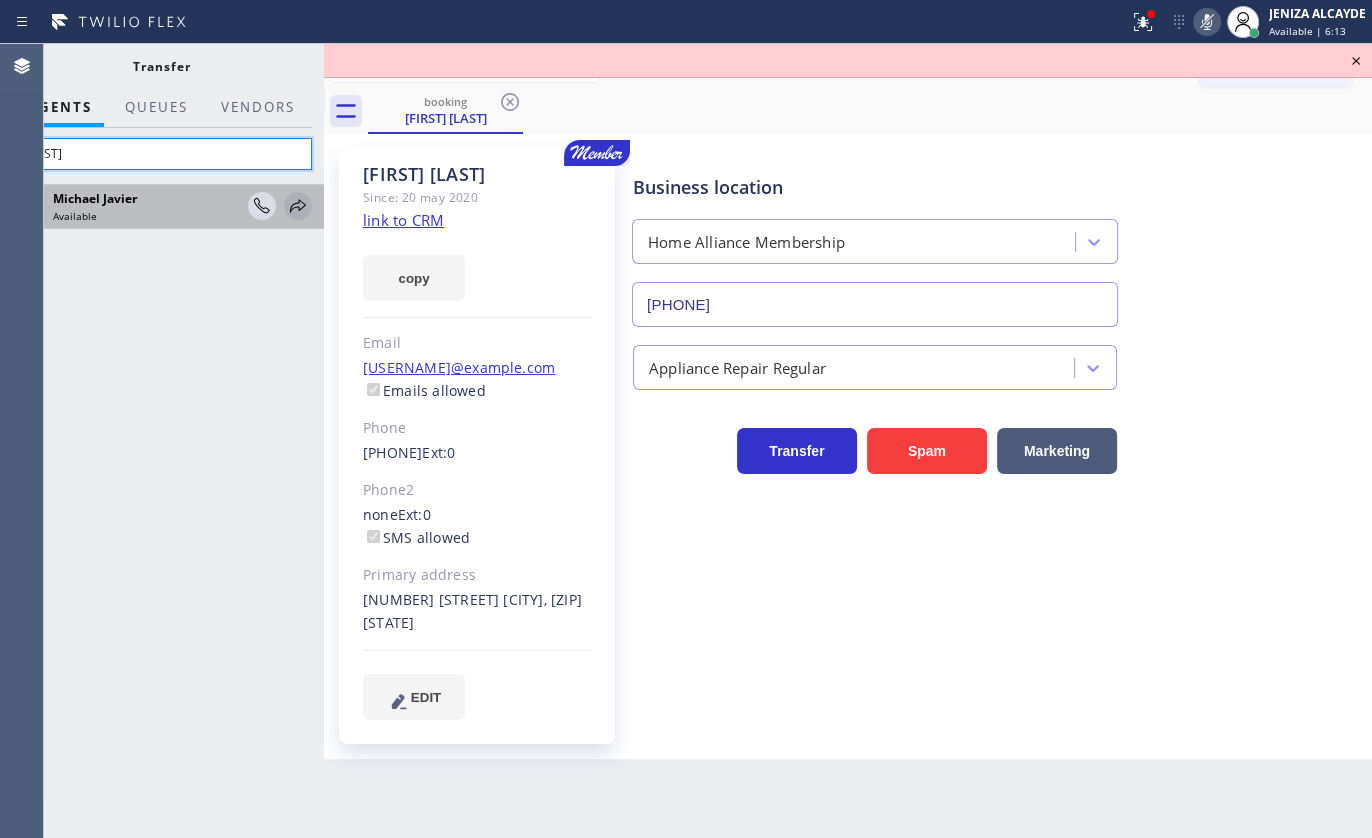 type on "jav" 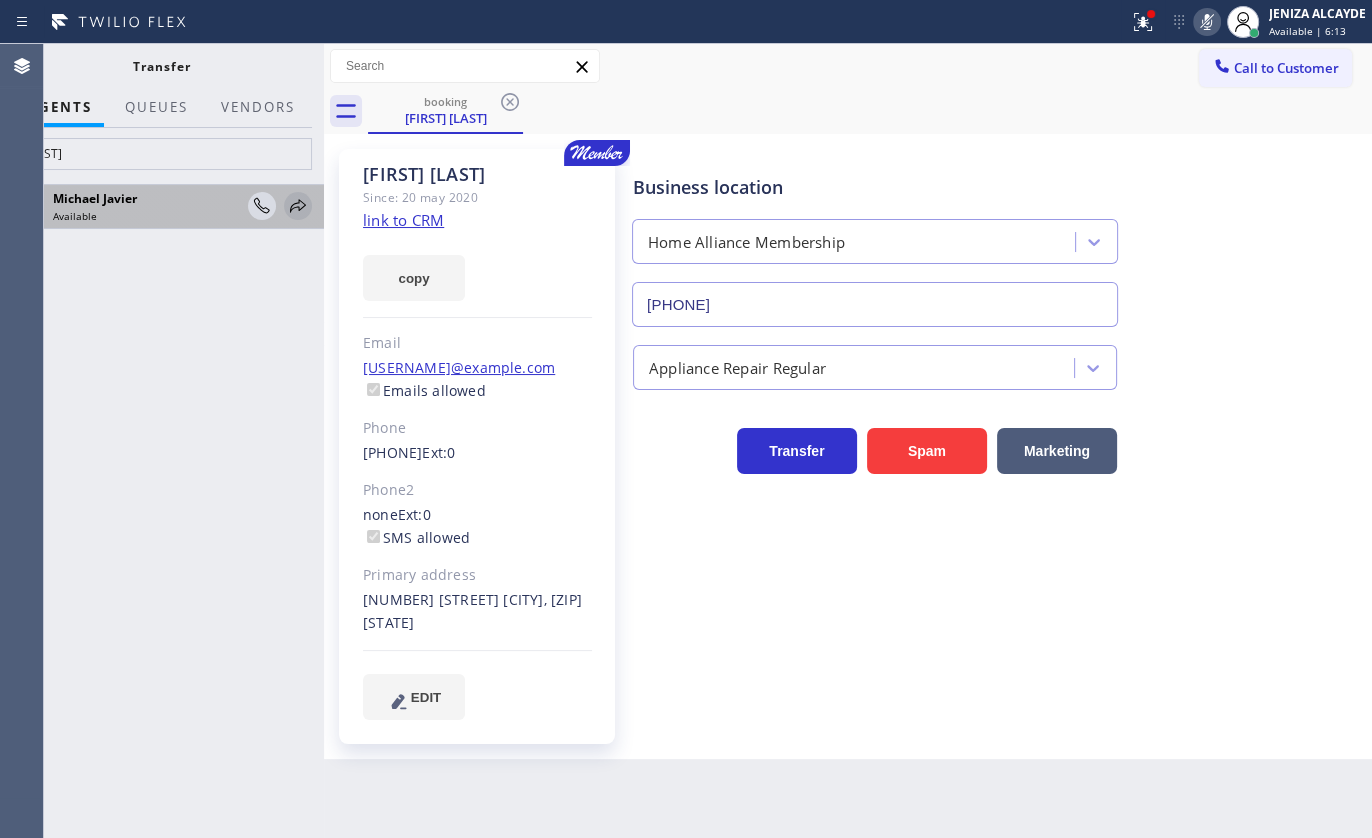 click 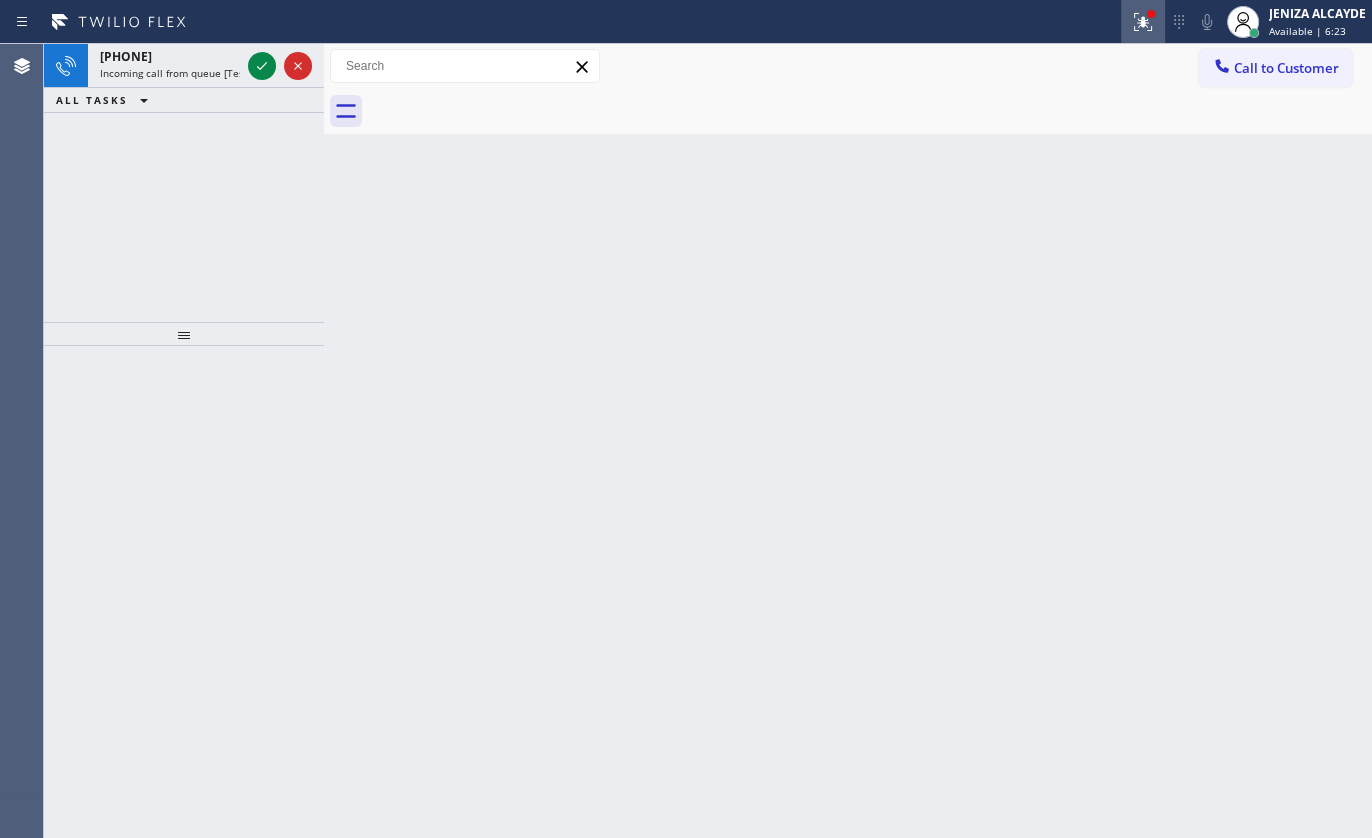 click 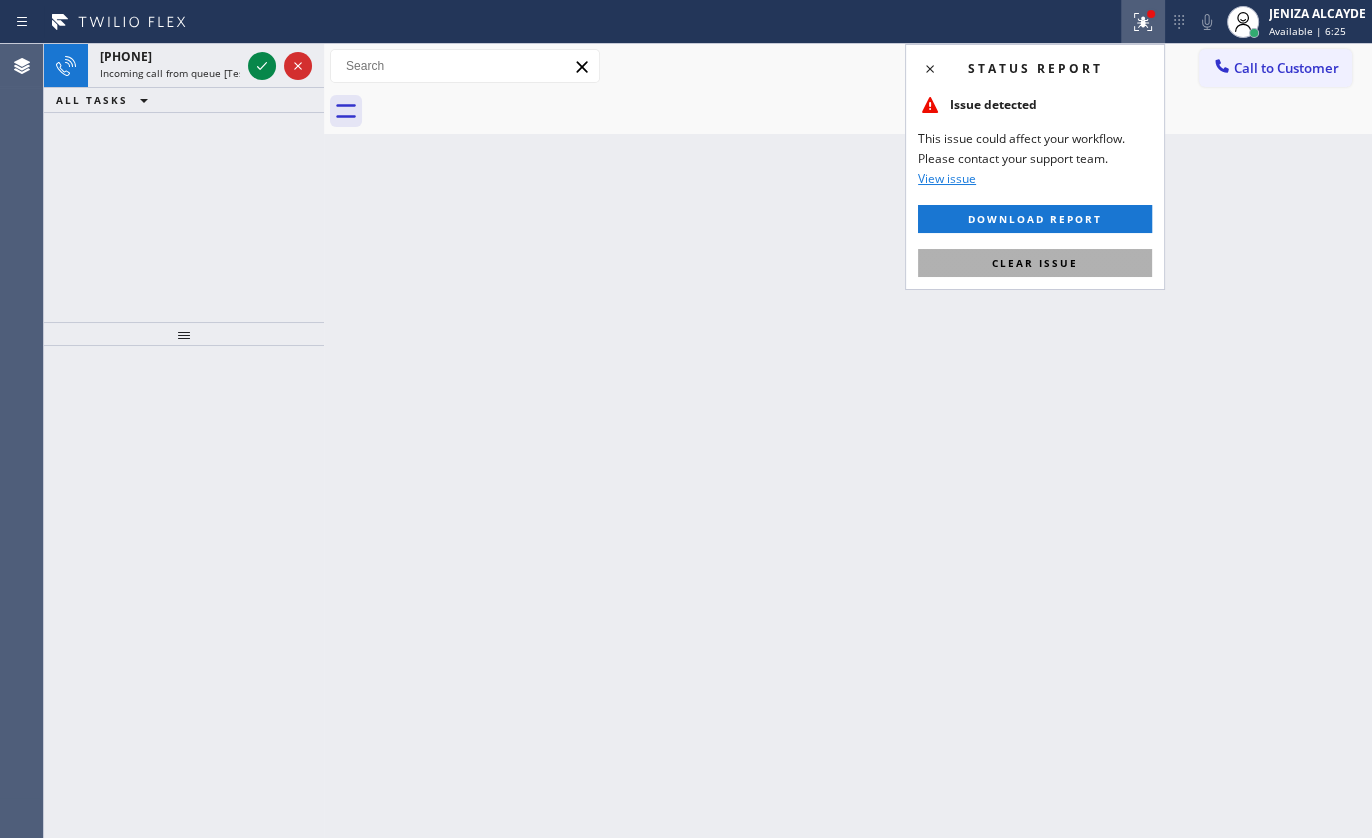 click on "Clear issue" at bounding box center (1035, 263) 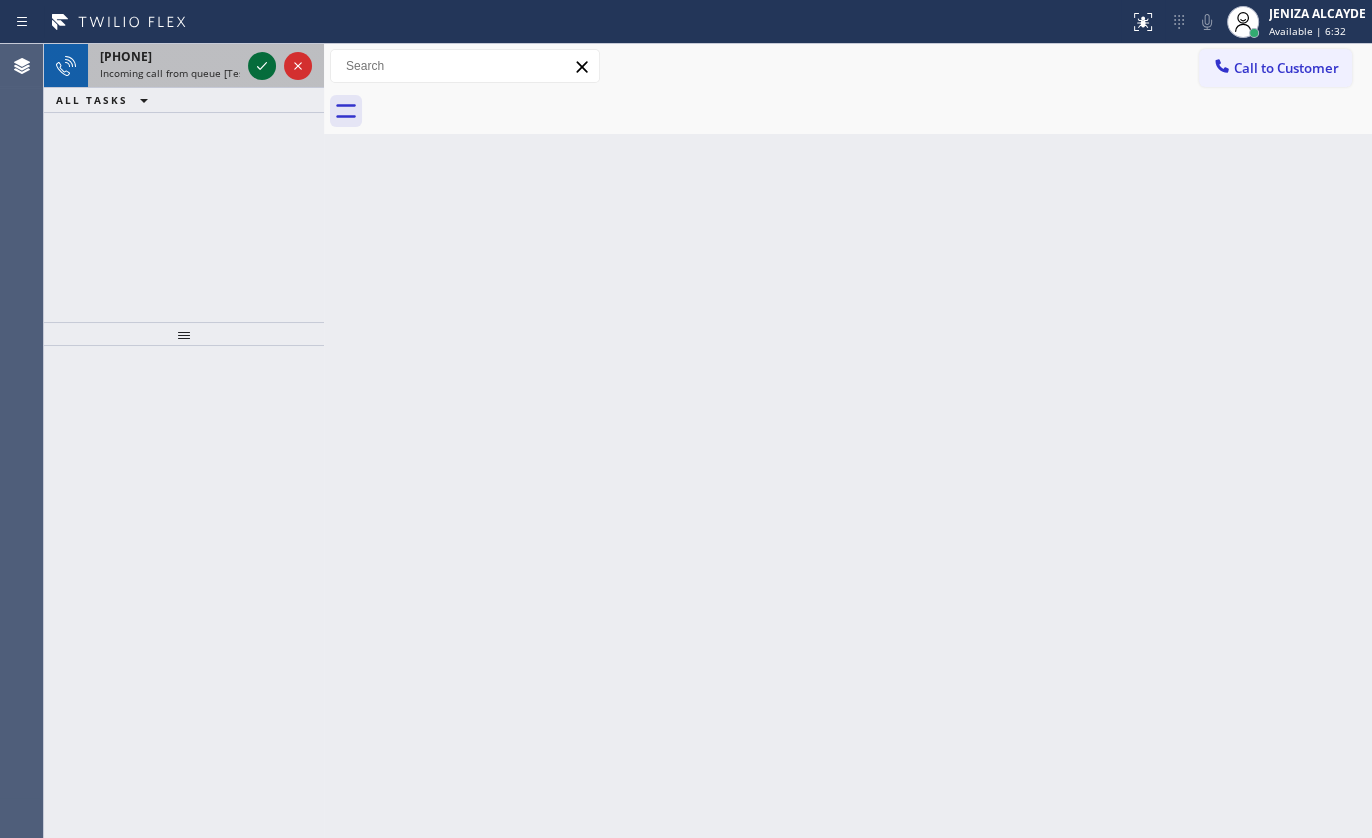 click 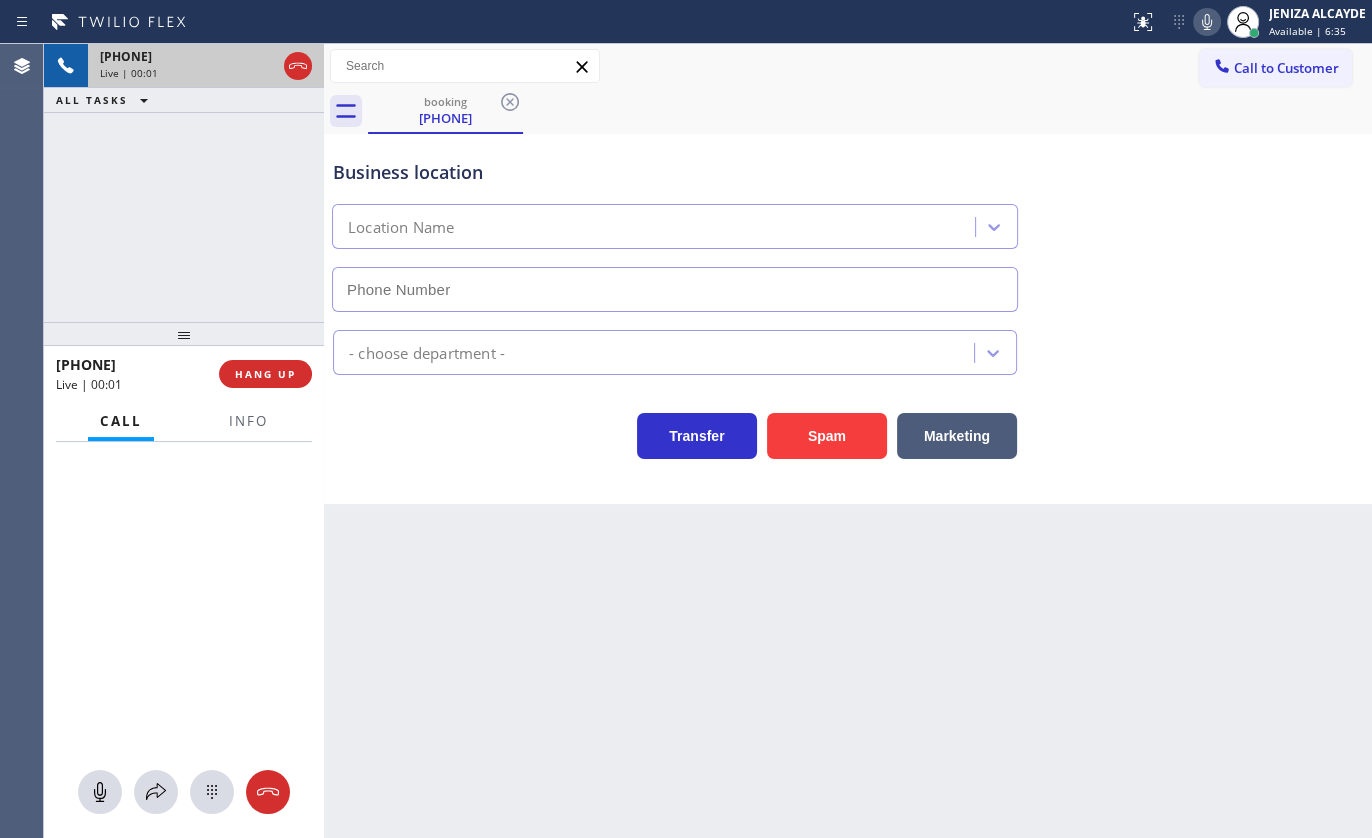 type on "(415) 548-4804" 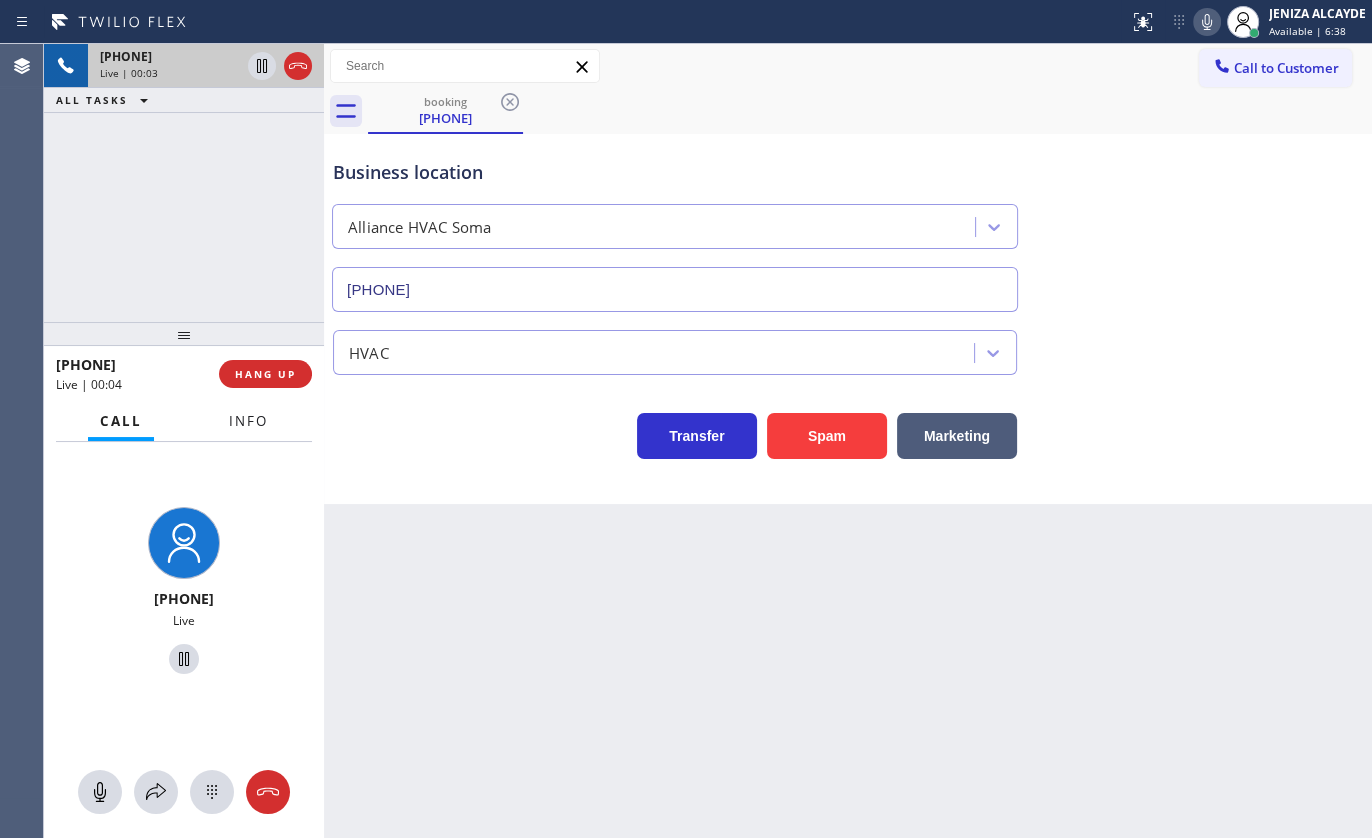click on "Info" at bounding box center (248, 421) 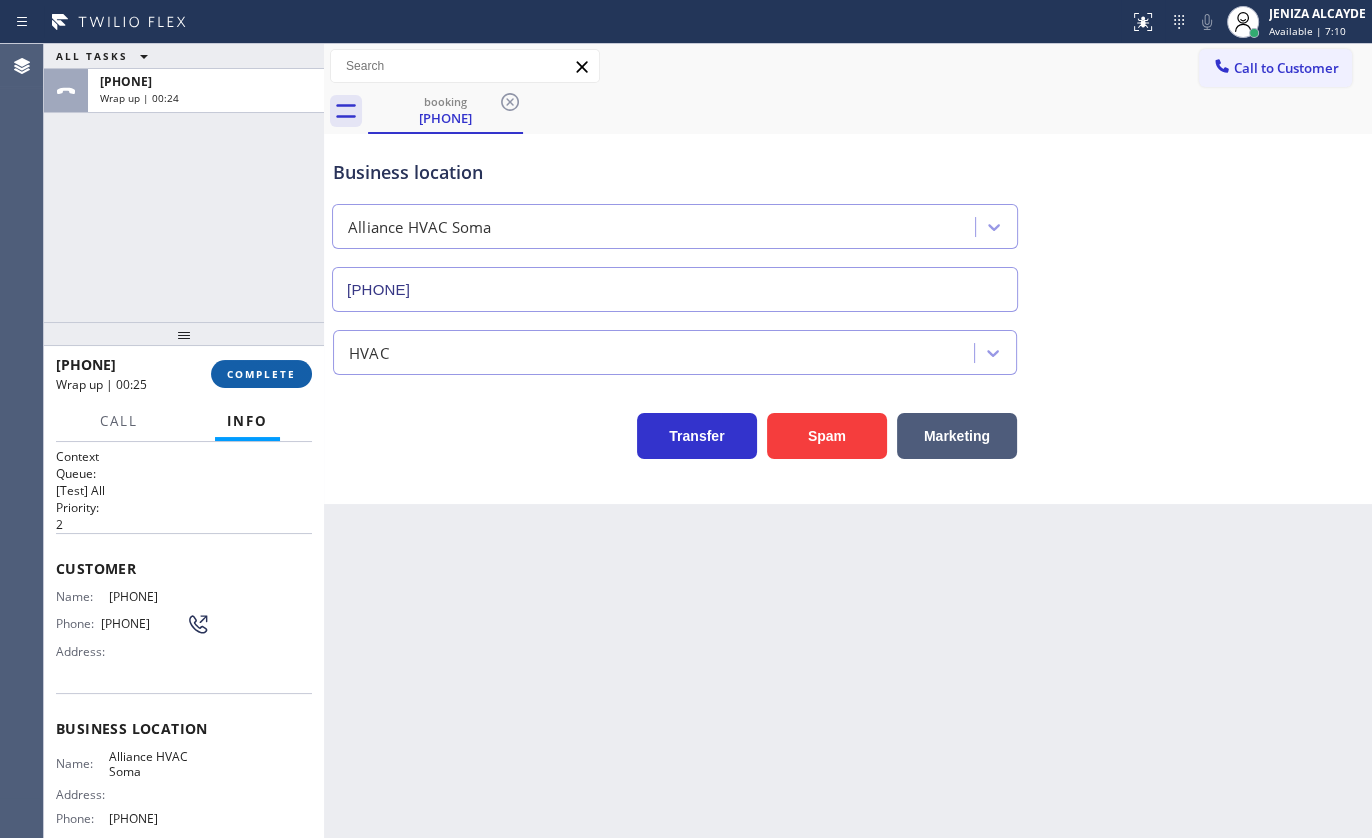 click on "COMPLETE" at bounding box center [261, 374] 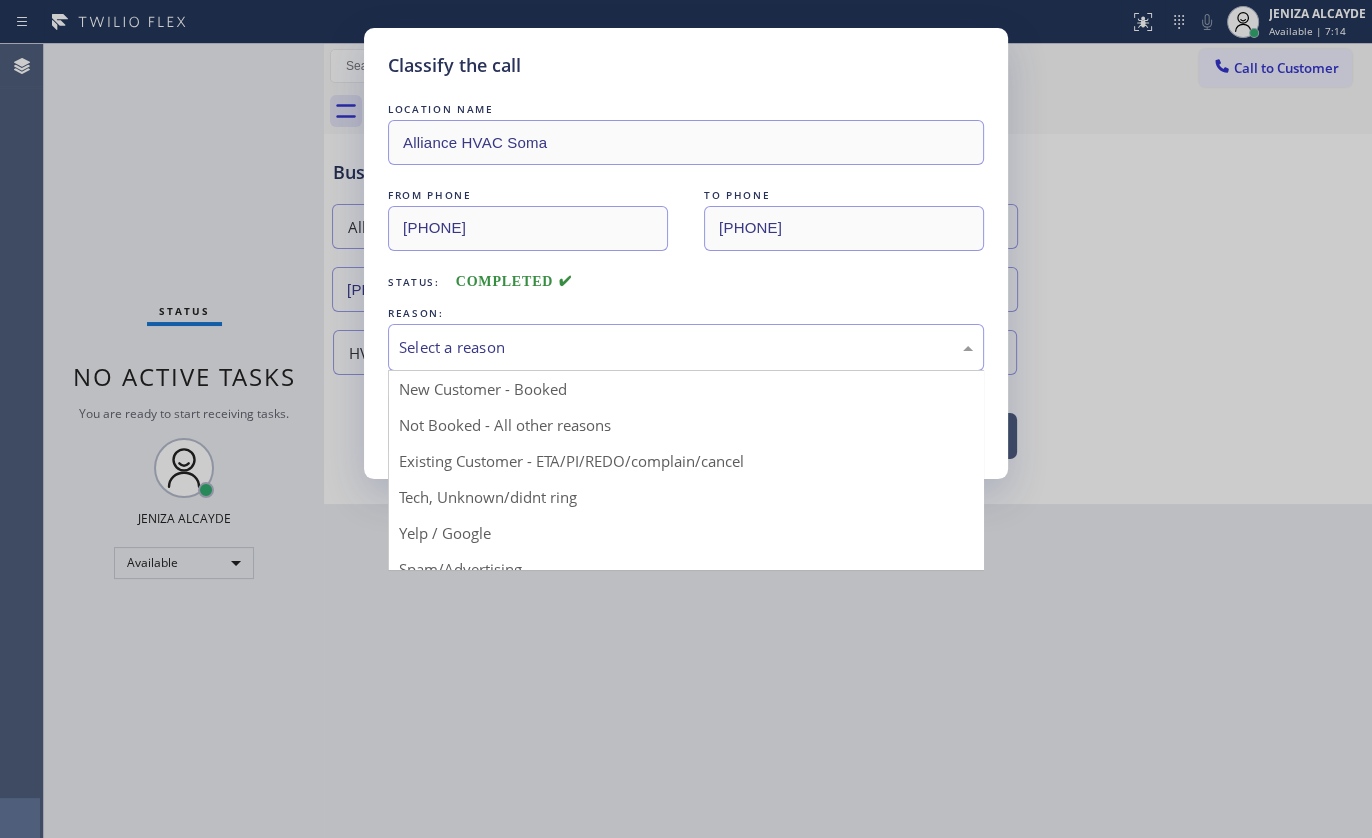 drag, startPoint x: 575, startPoint y: 358, endPoint x: 558, endPoint y: 357, distance: 17.029387 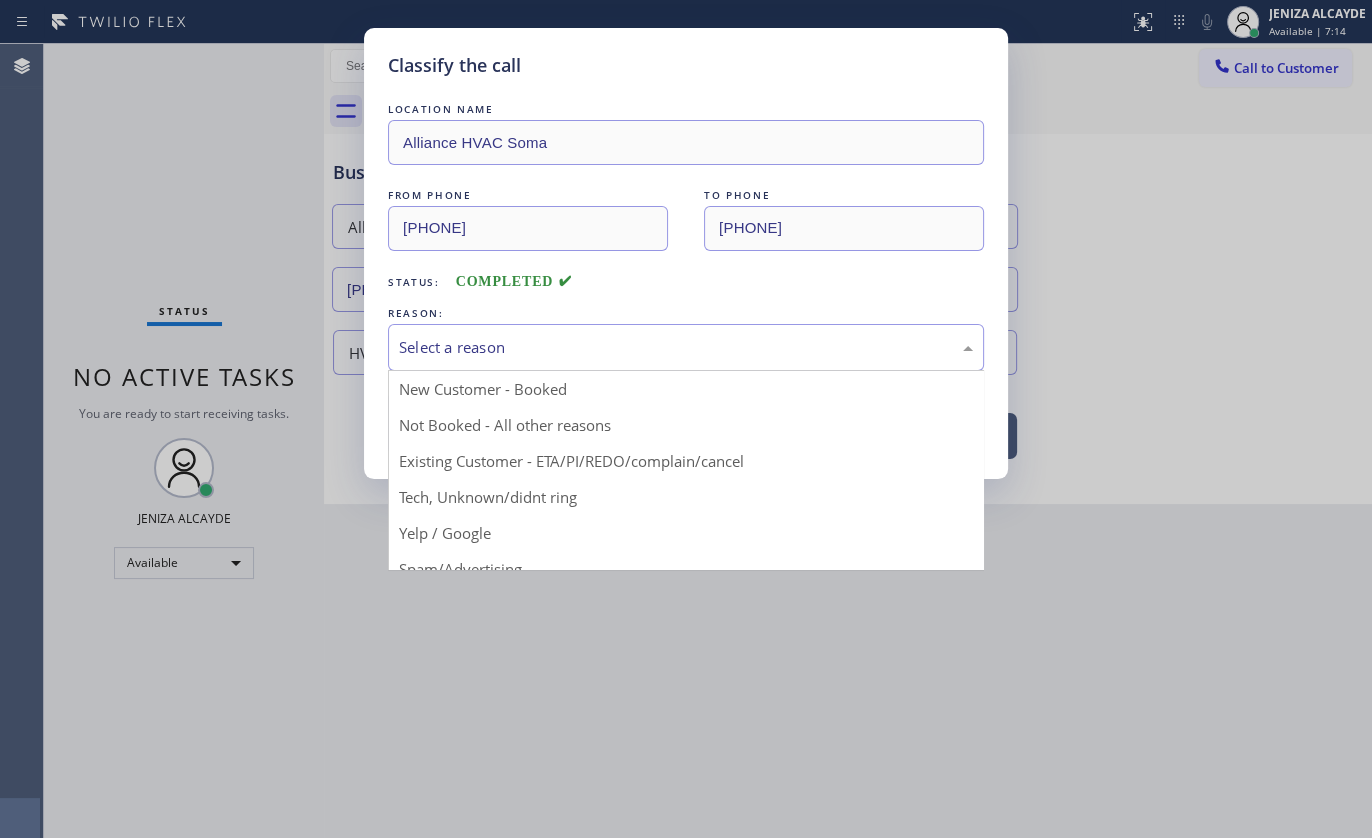 click on "Select a reason" at bounding box center (686, 347) 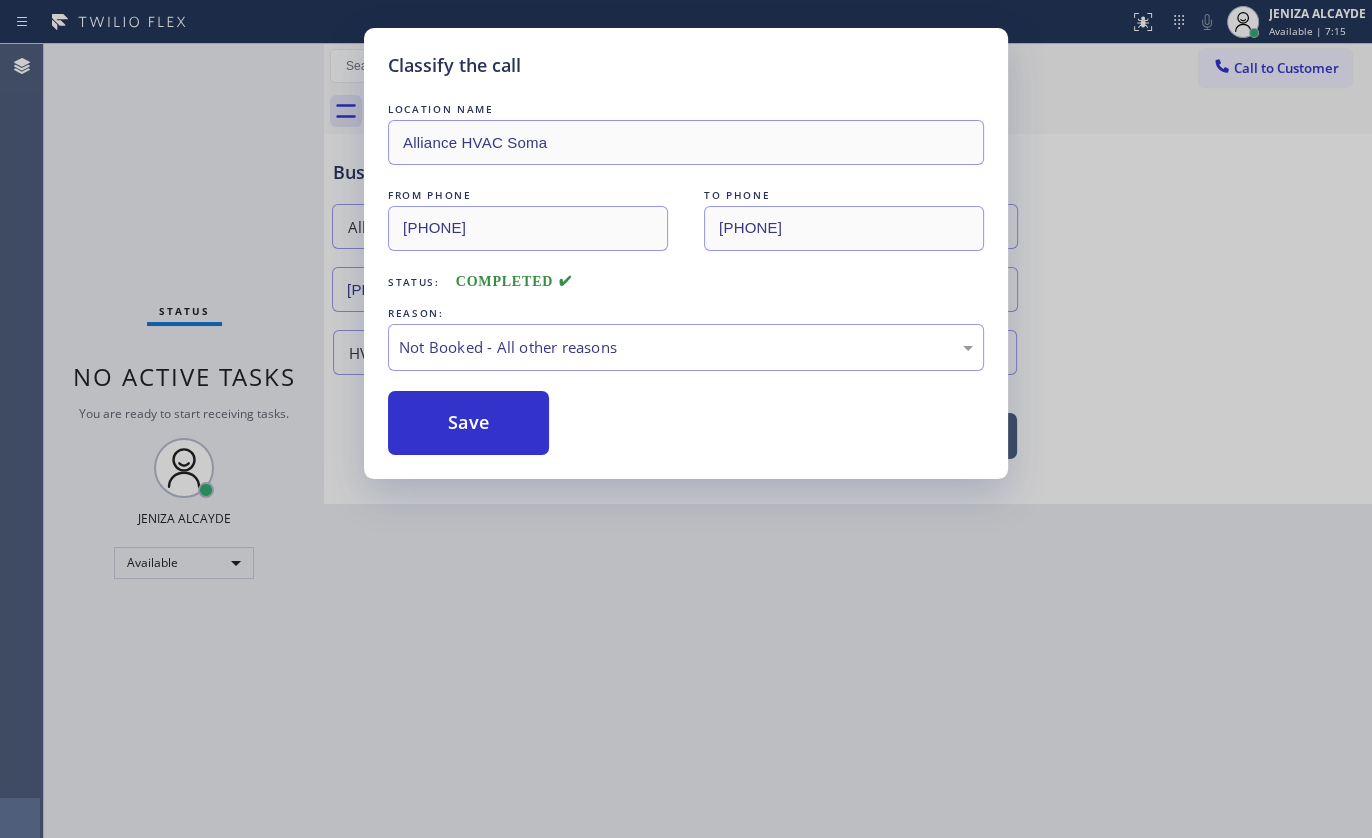 click on "Save" at bounding box center (468, 423) 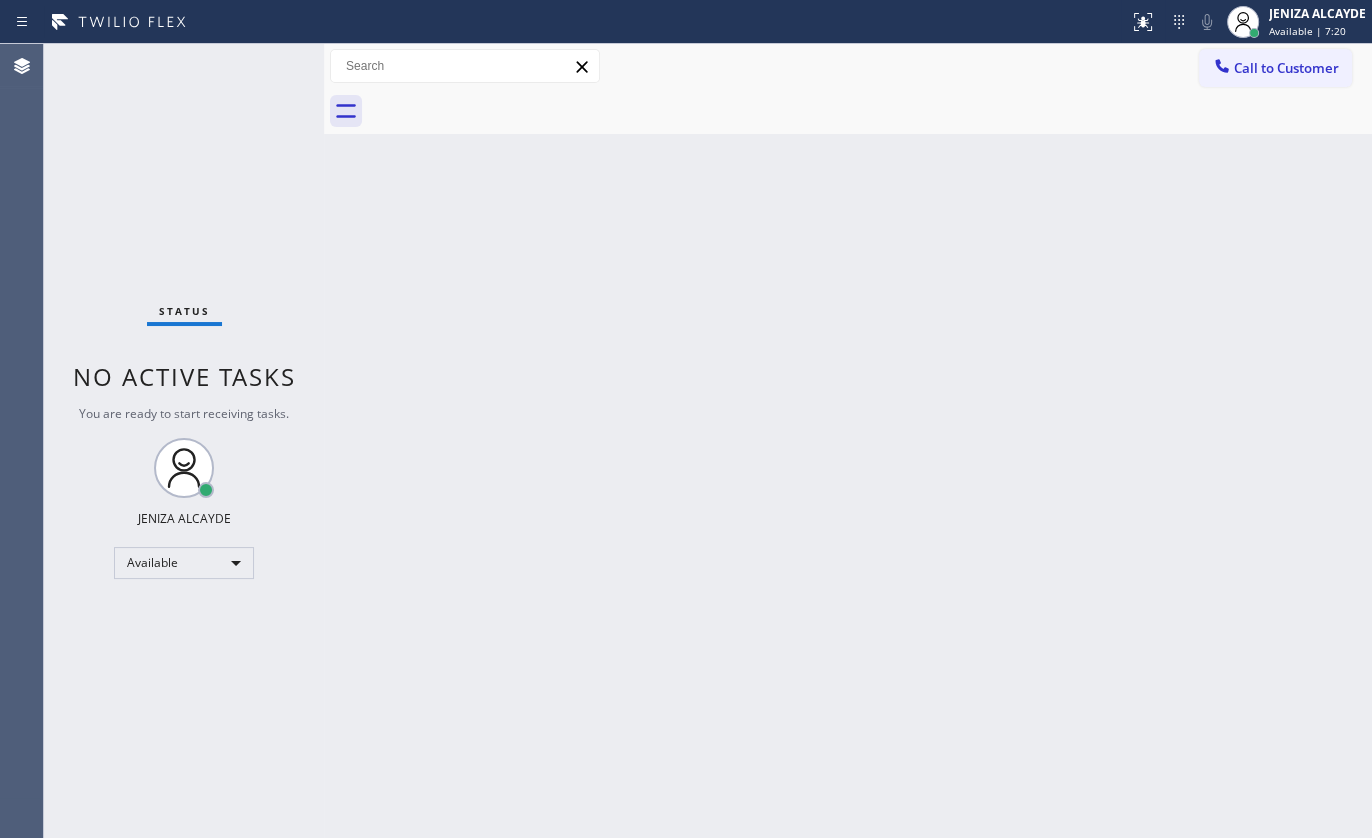 click on "Back to Dashboard Change Sender ID Customers Technicians Select a contact Outbound call Technician Search Technician Your caller id phone number Your caller id phone number Call Technician info Name   Phone none Address none Change Sender ID HVAC +18559994417 5 Star Appliance +18557314952 Appliance Repair +18554611149 Plumbing +18889090120 Air Duct Cleaning +18006865038  Electricians +18005688664 Cancel Change Check personal SMS Reset Change No tabs Call to Customer Outbound call Location Search location Your caller id phone number Customer number Call Outbound call Technician Search Technician Your caller id phone number Your caller id phone number Call" at bounding box center (848, 441) 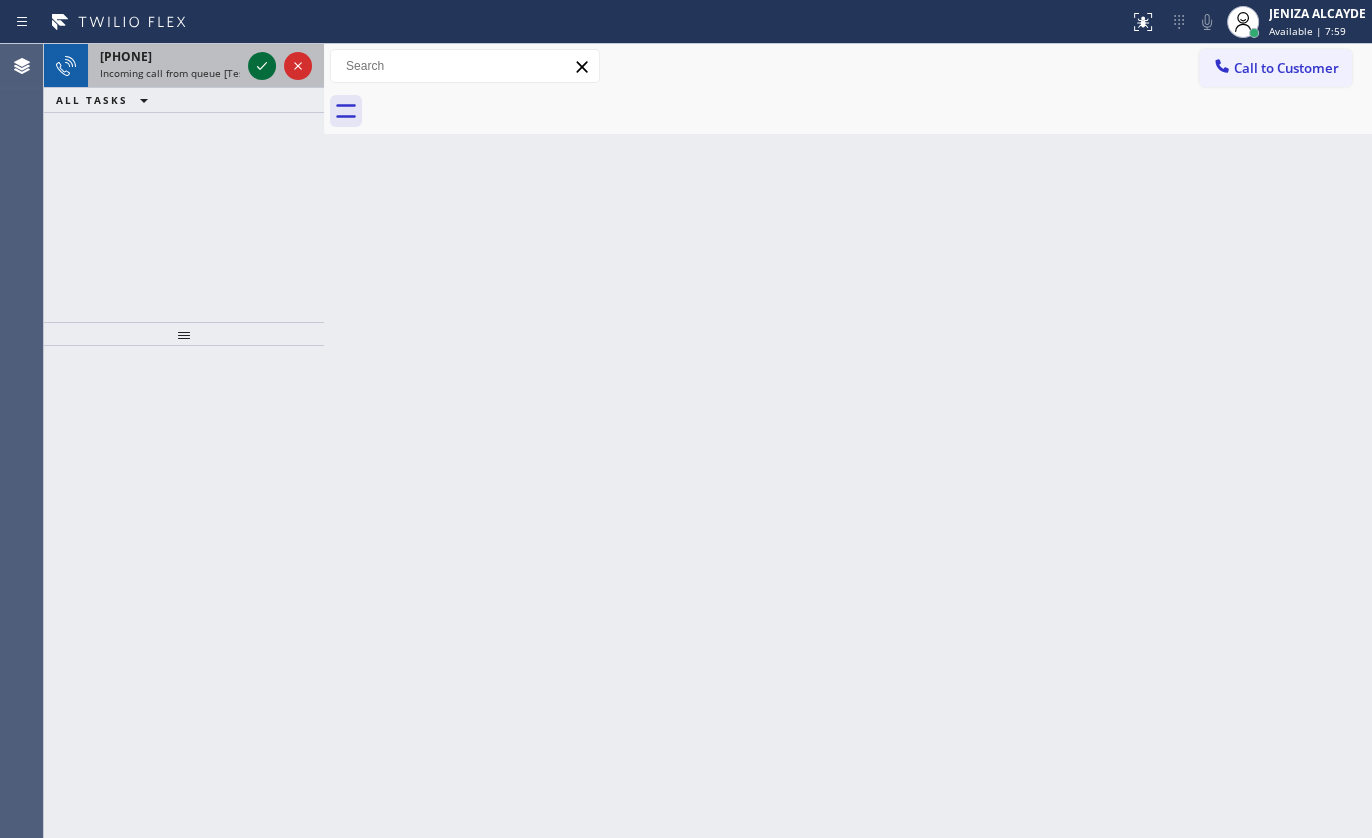click 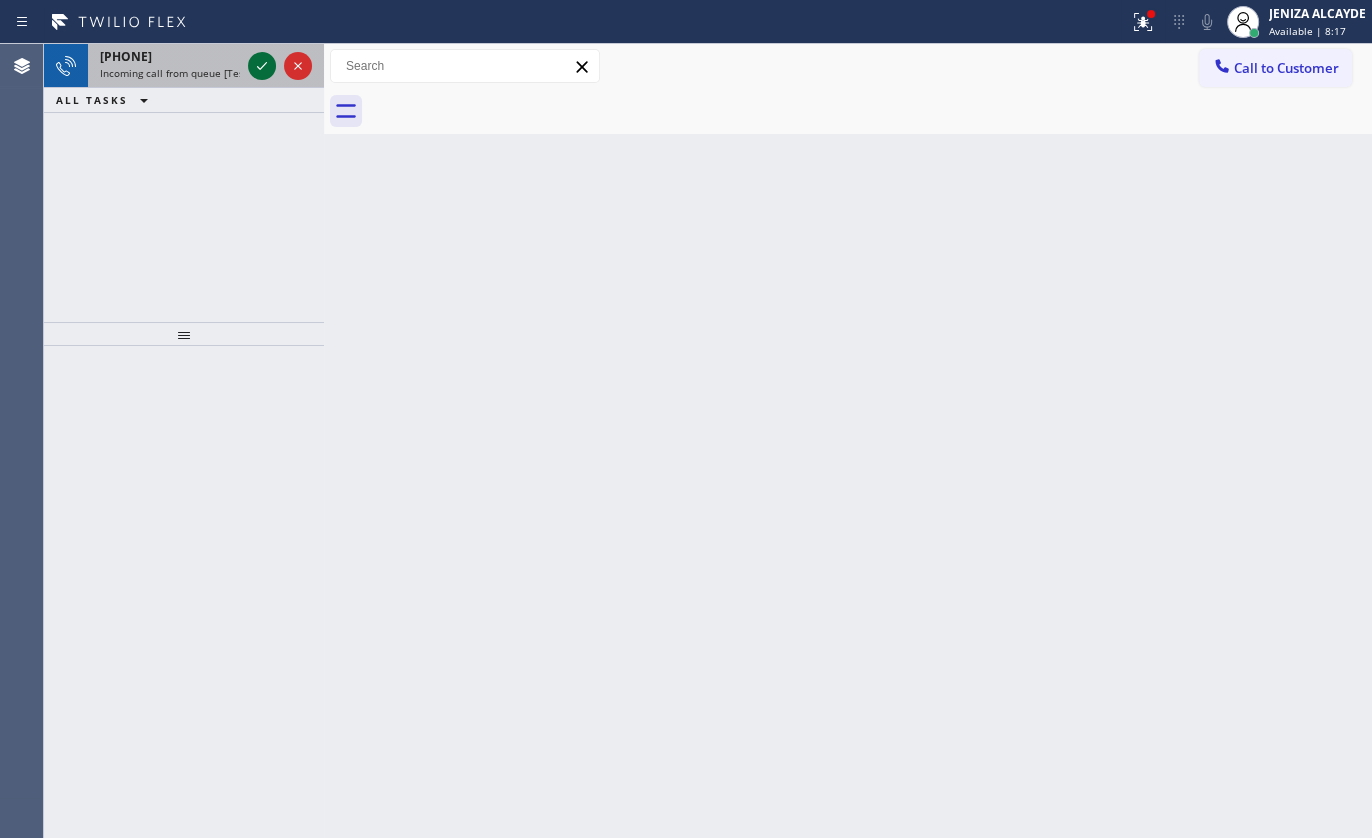 click 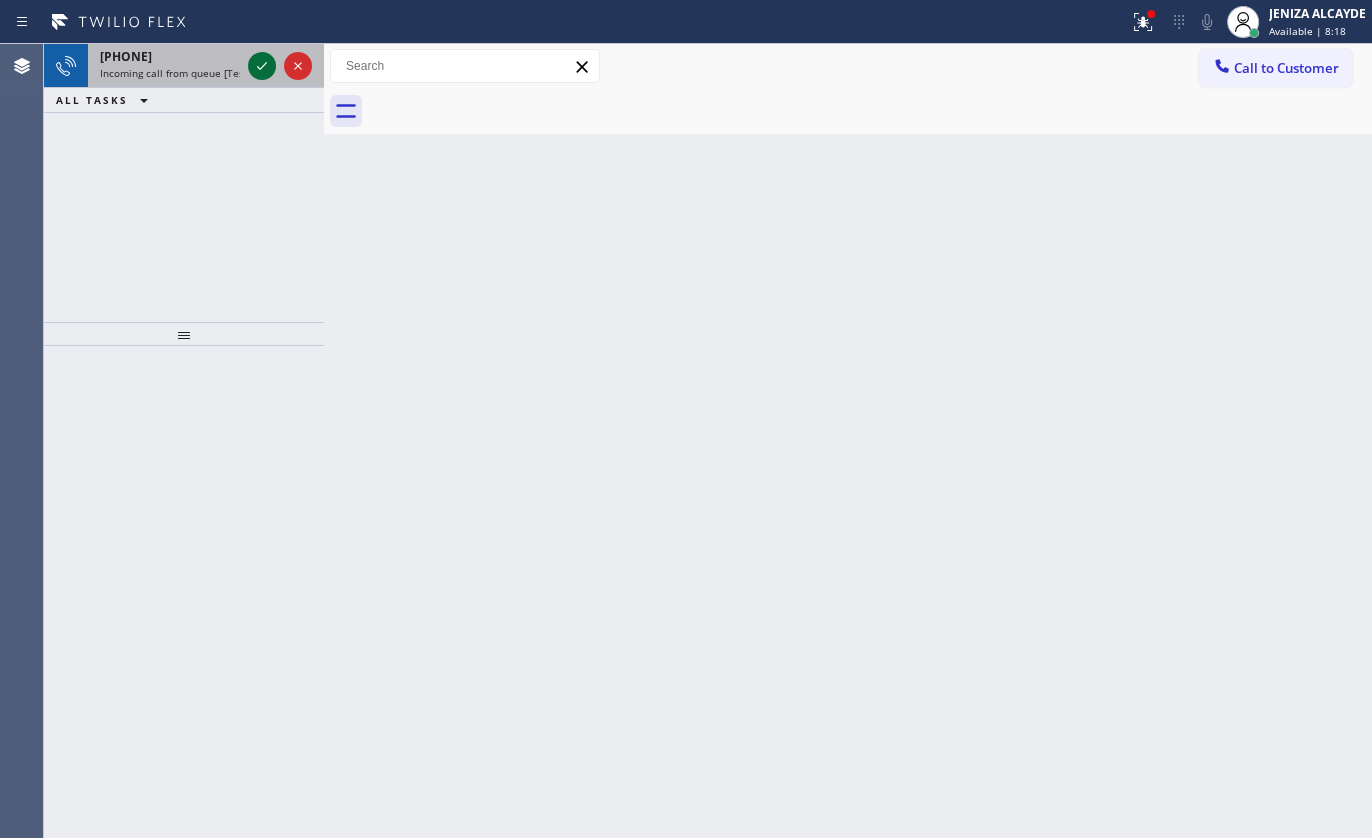click 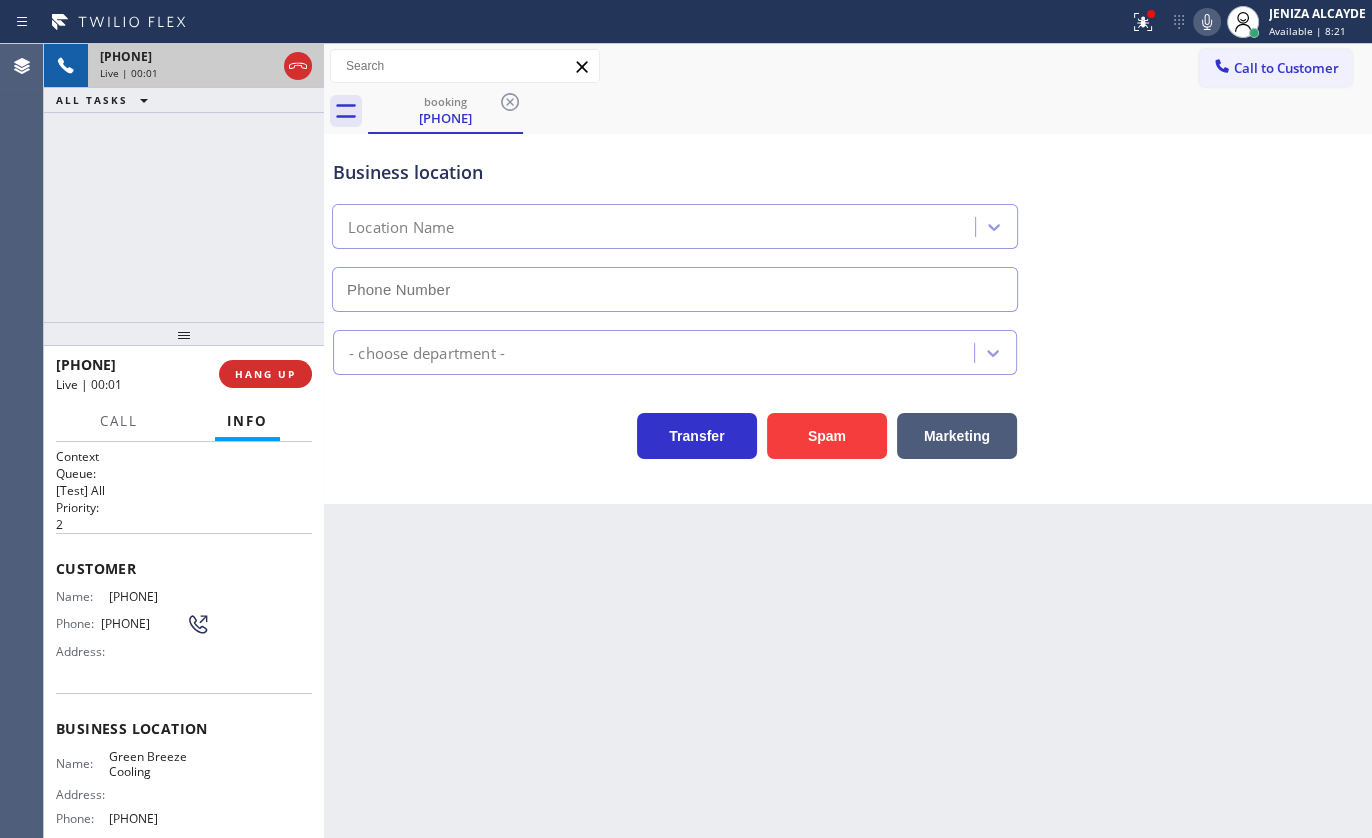 type on "(669) 322-3972" 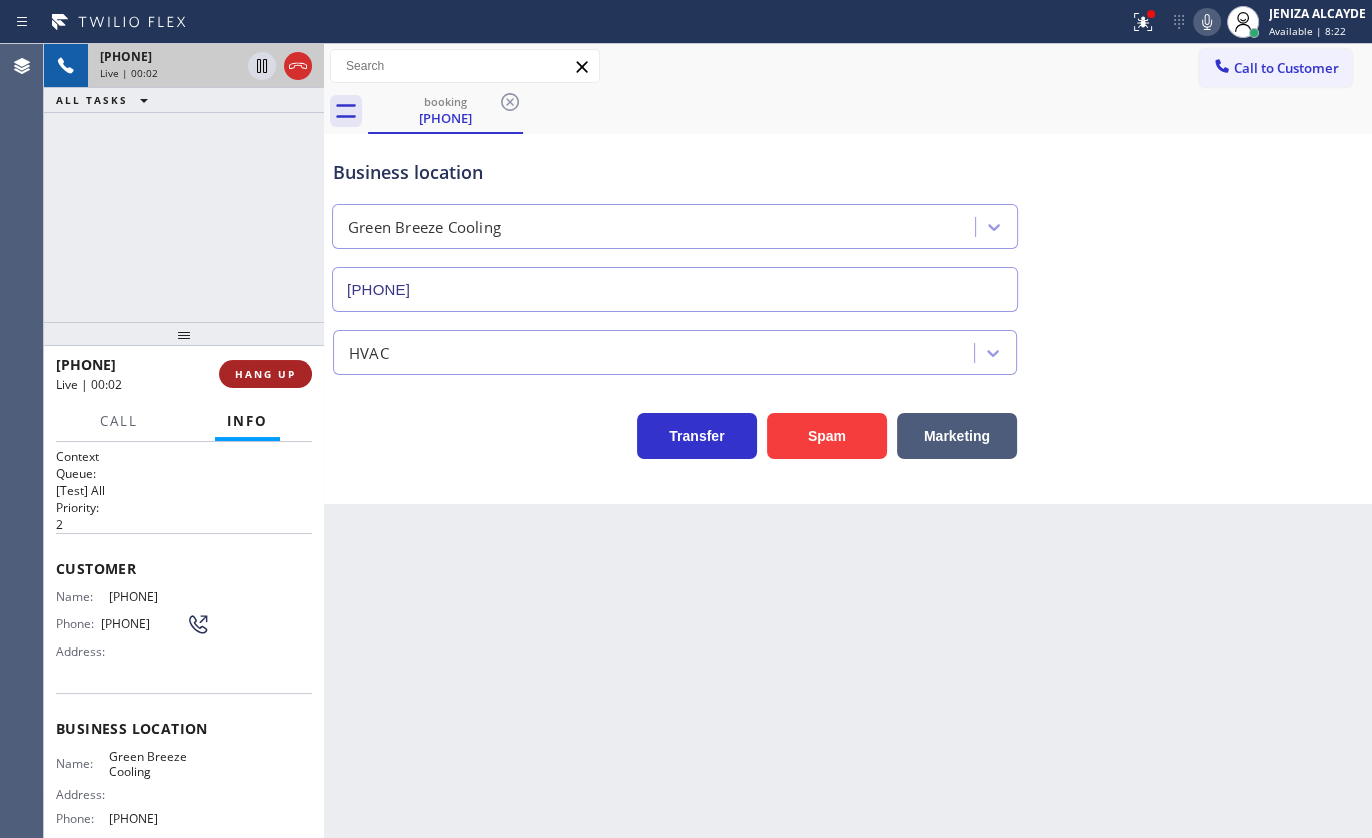 click on "HANG UP" at bounding box center (265, 374) 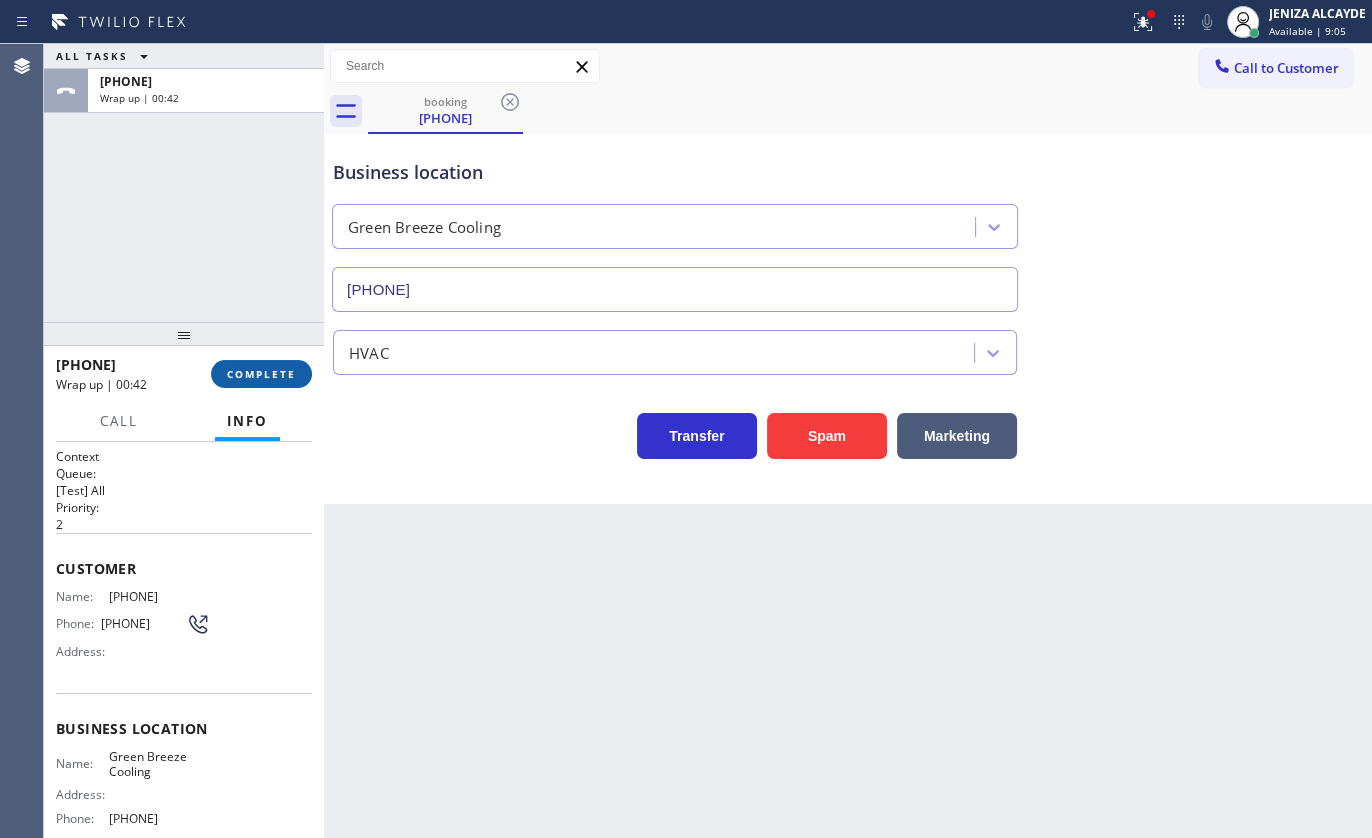 click on "COMPLETE" at bounding box center [261, 374] 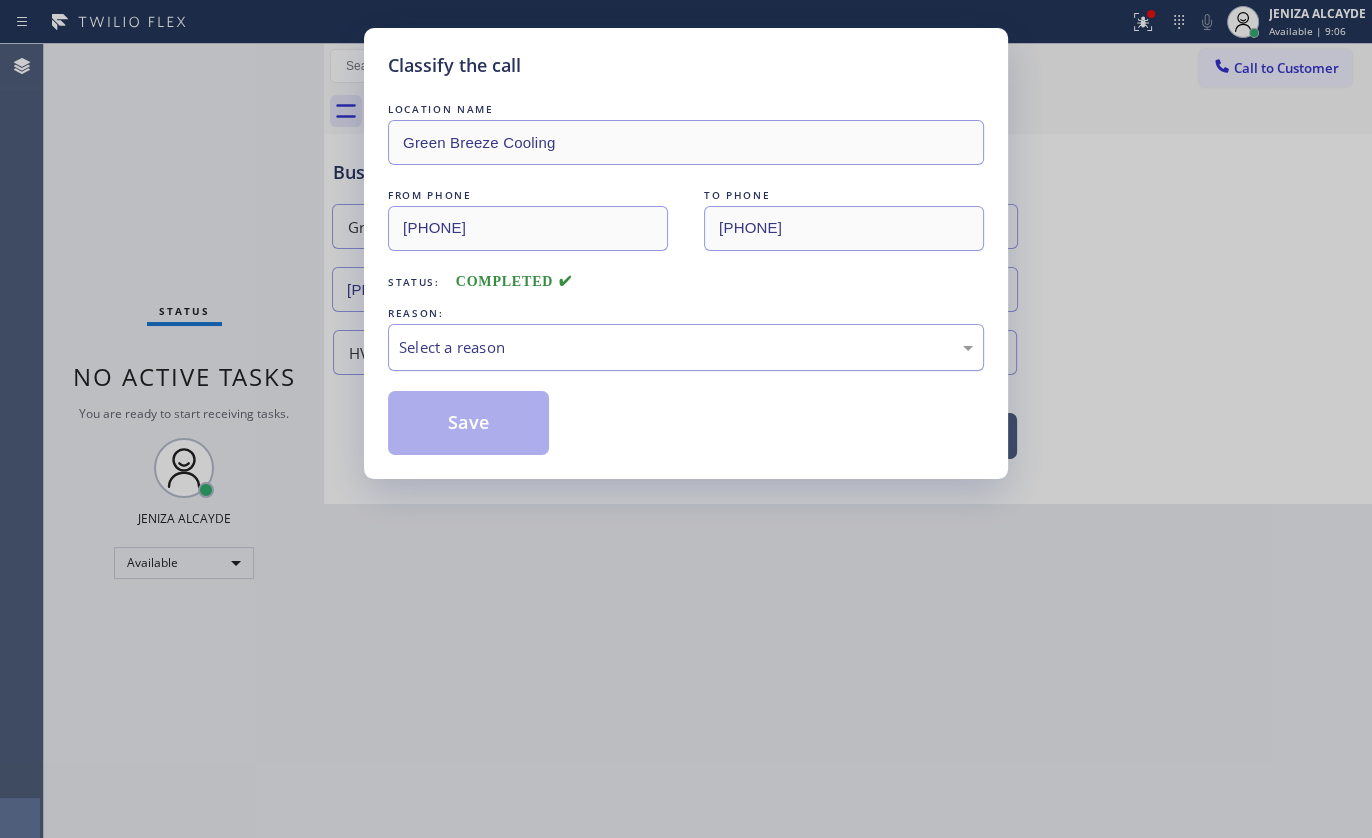 click on "LOCATION NAME Green Breeze Cooling FROM PHONE (669) 342-3529 TO PHONE (669) 322-3972 Status: COMPLETED REASON: Select a reason Save" at bounding box center (686, 277) 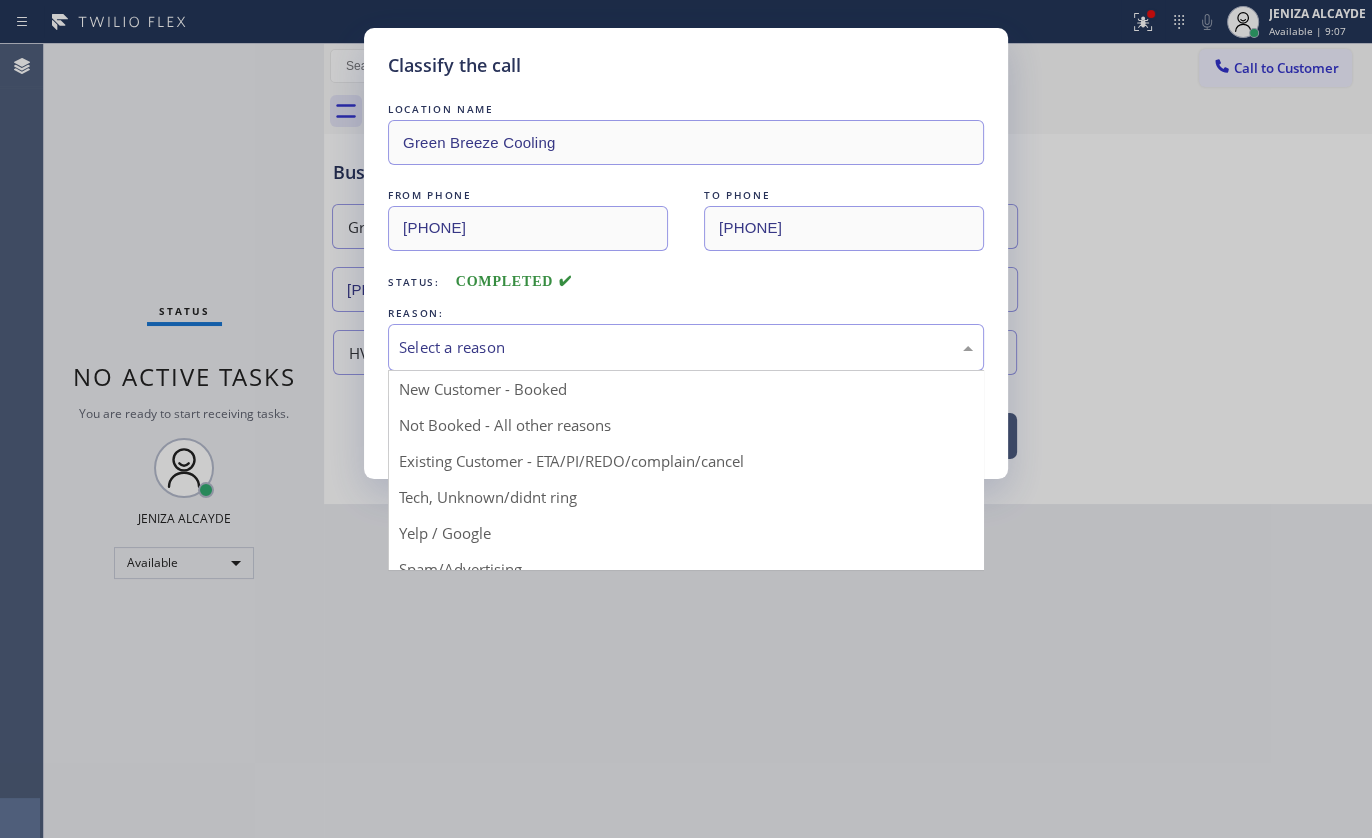 click on "Select a reason" at bounding box center (686, 347) 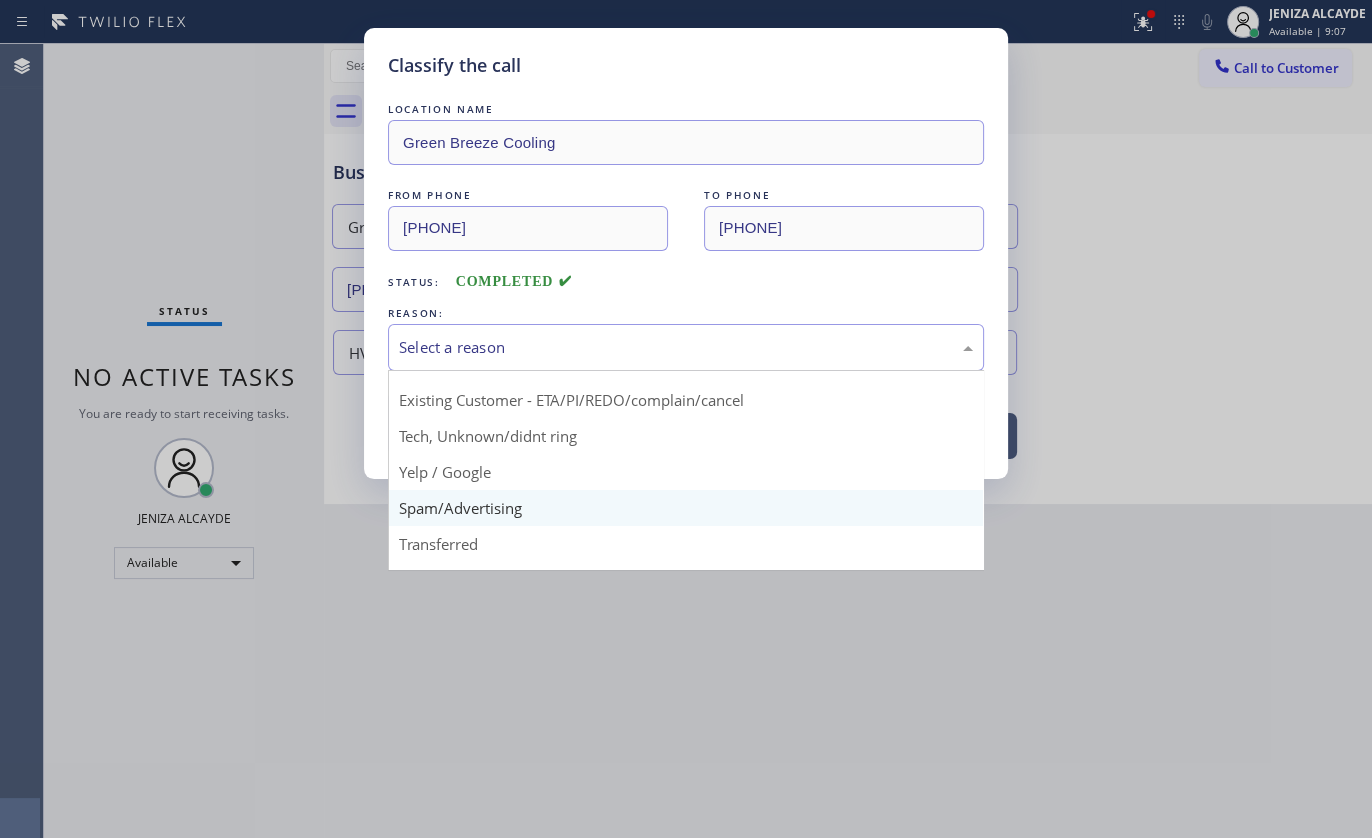 scroll, scrollTop: 133, scrollLeft: 0, axis: vertical 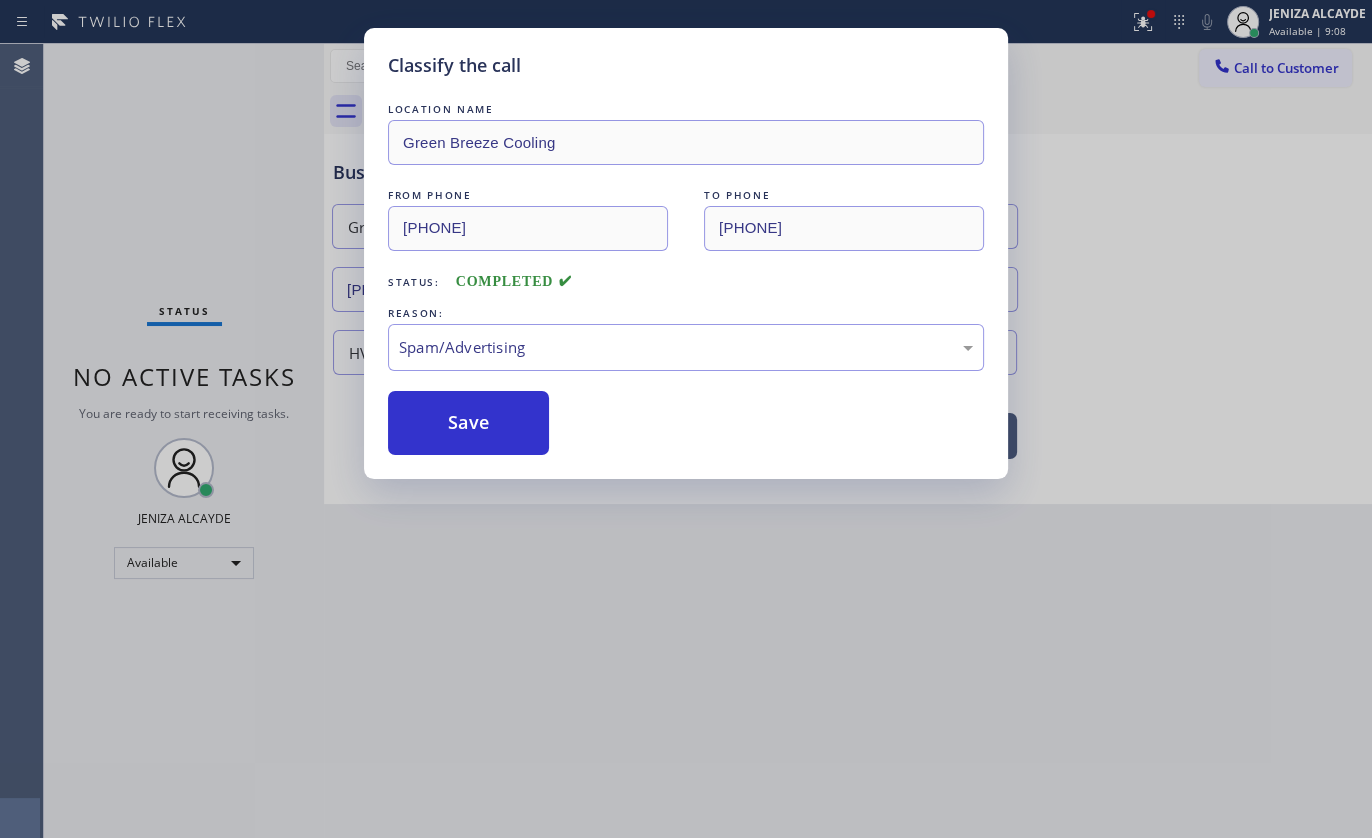click on "LOCATION NAME Green Breeze Cooling FROM PHONE (669) 342-3529 TO PHONE (669) 322-3972 Status: COMPLETED REASON: Spam/Advertising Save" at bounding box center (686, 277) 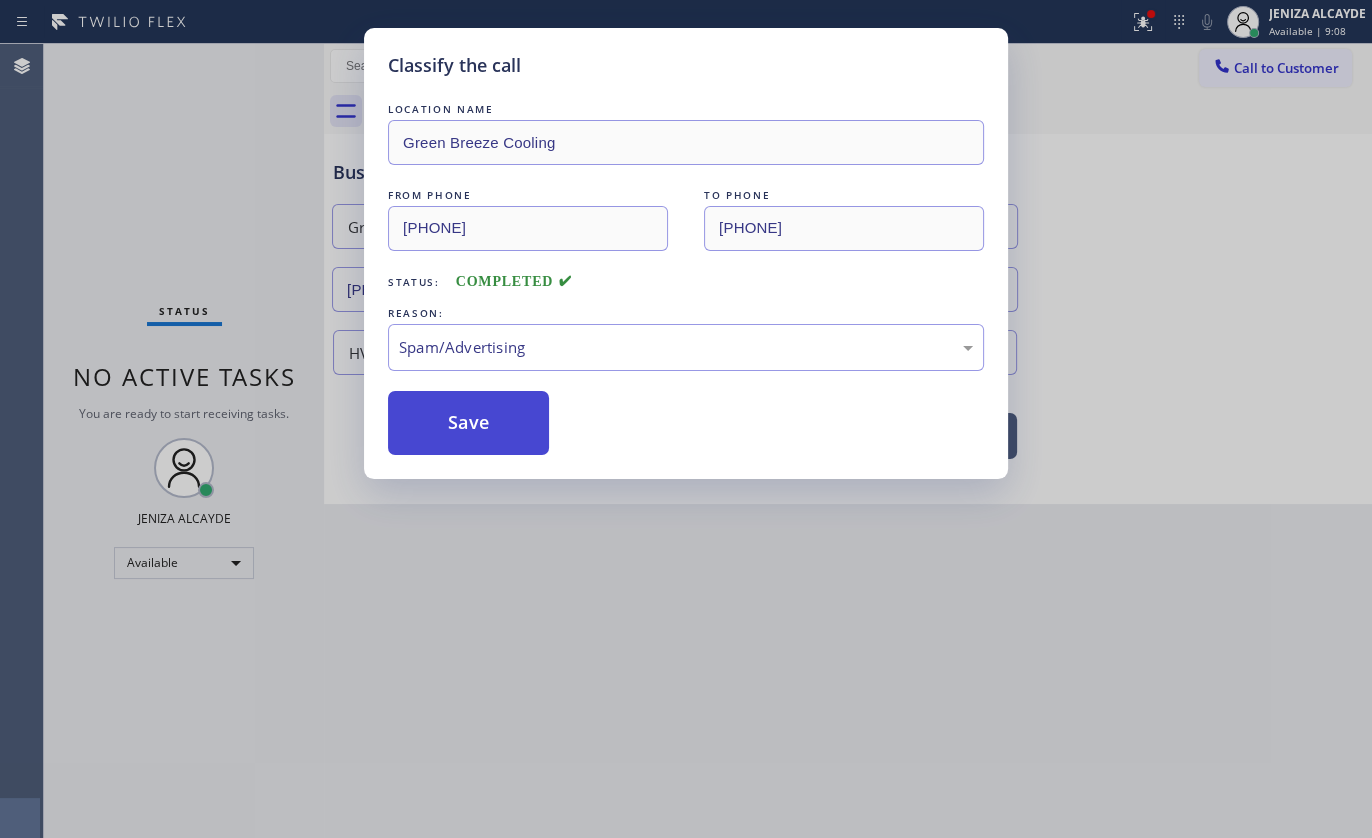 click on "Save" at bounding box center [468, 423] 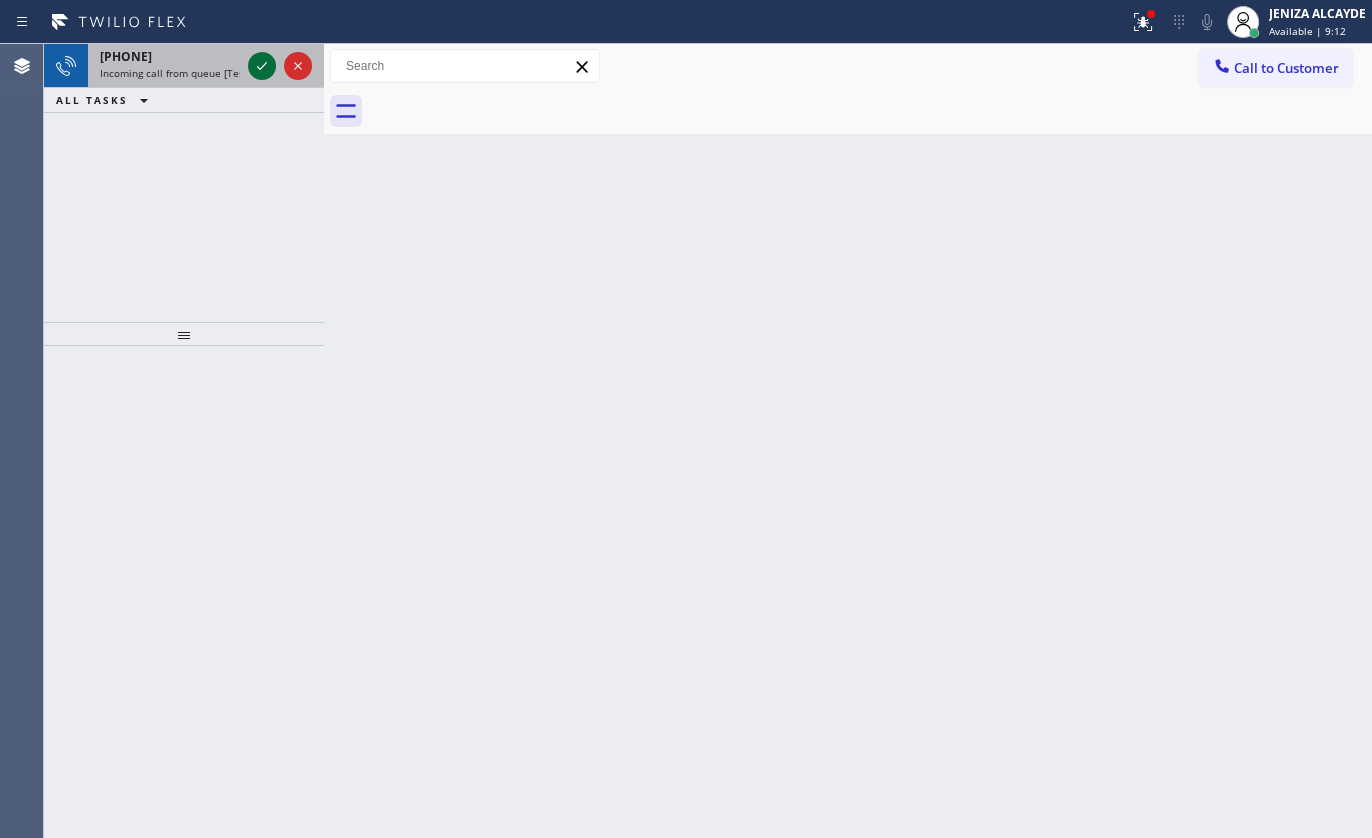 click 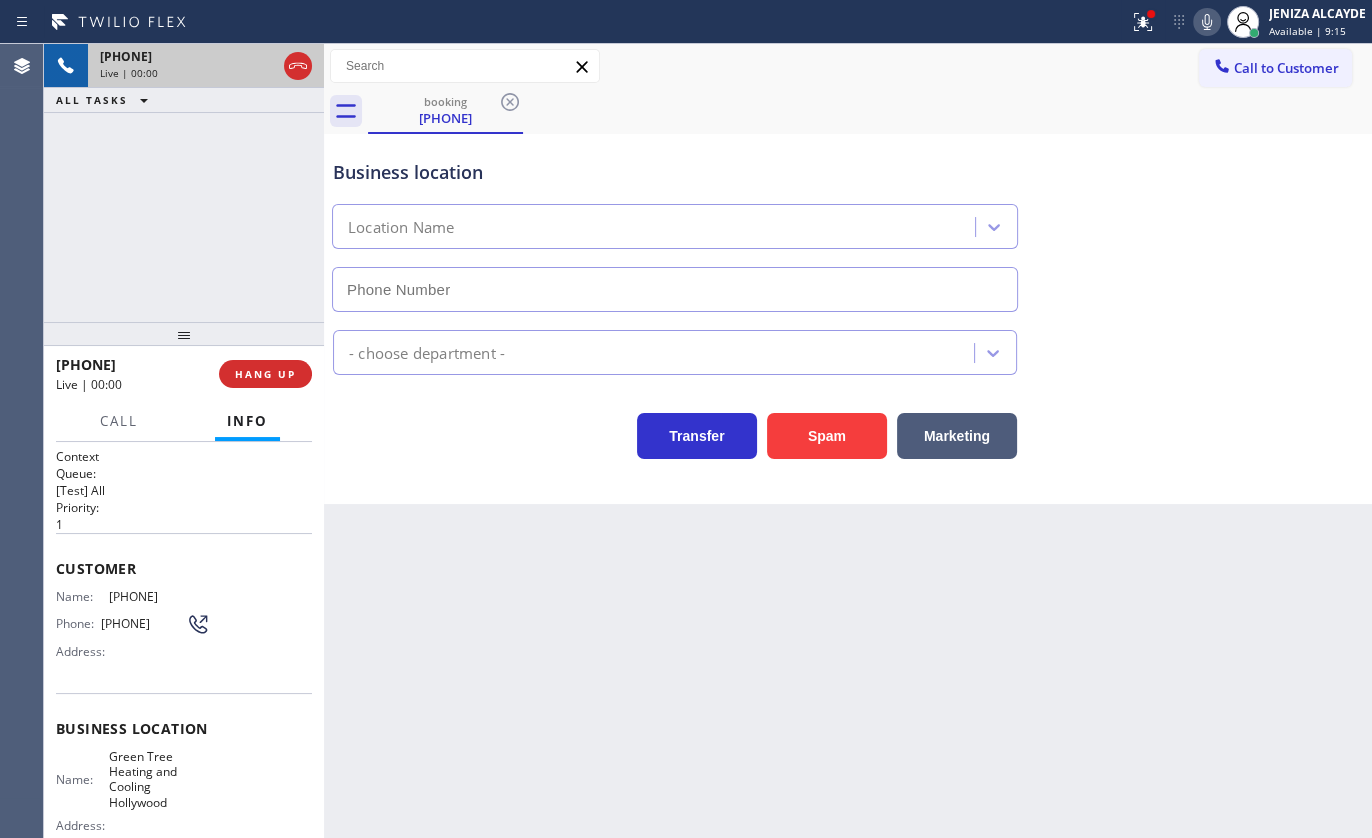 type on "(954) 475-6232" 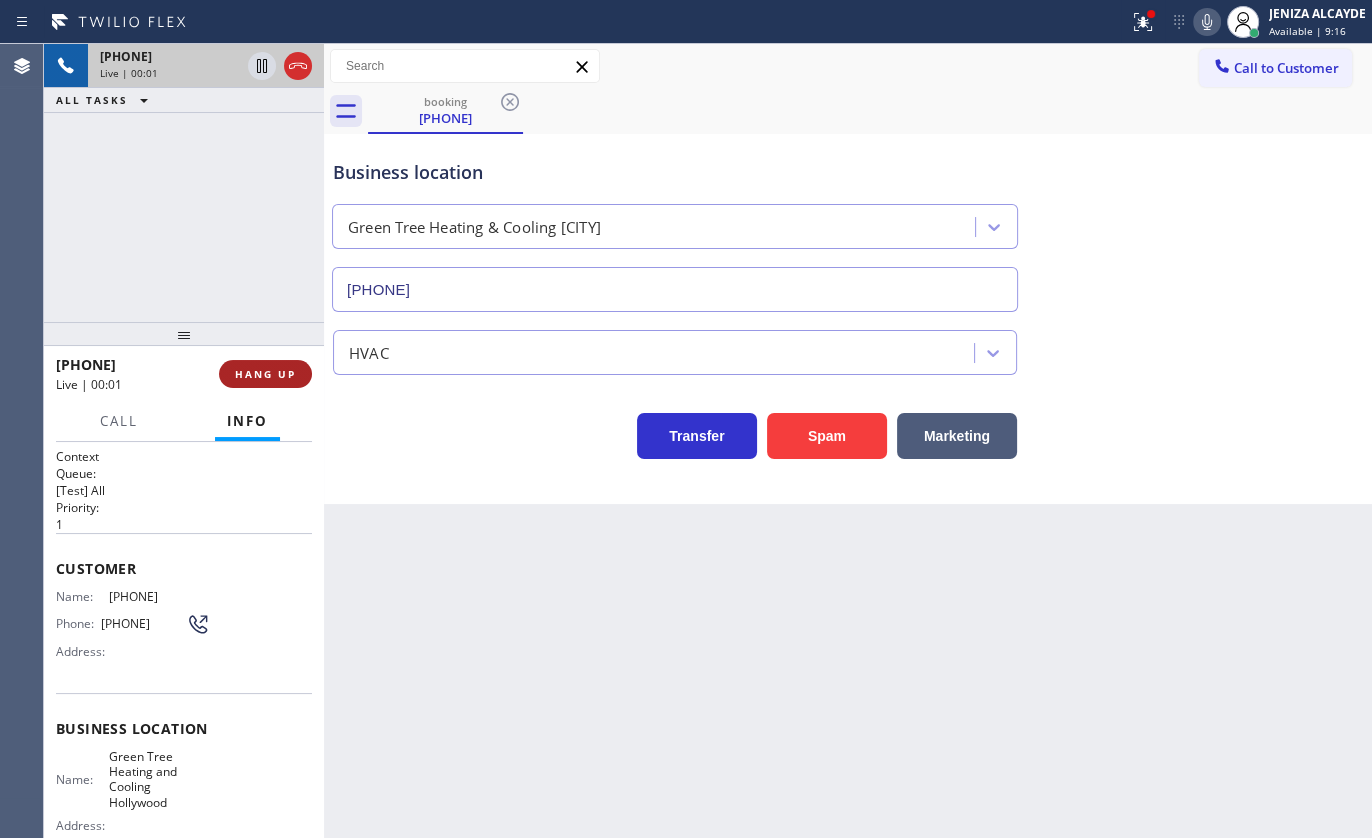 click on "HANG UP" at bounding box center (265, 374) 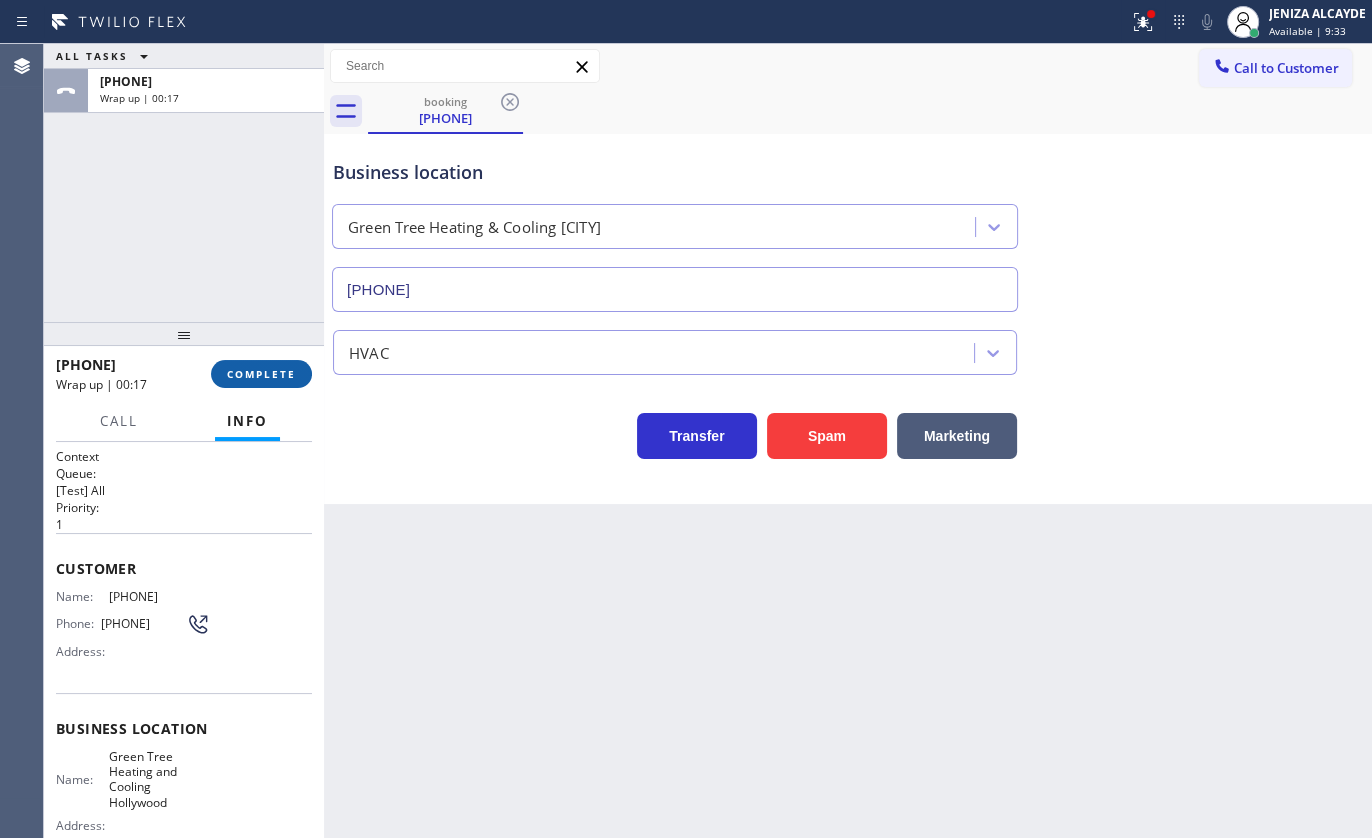 click on "COMPLETE" at bounding box center (261, 374) 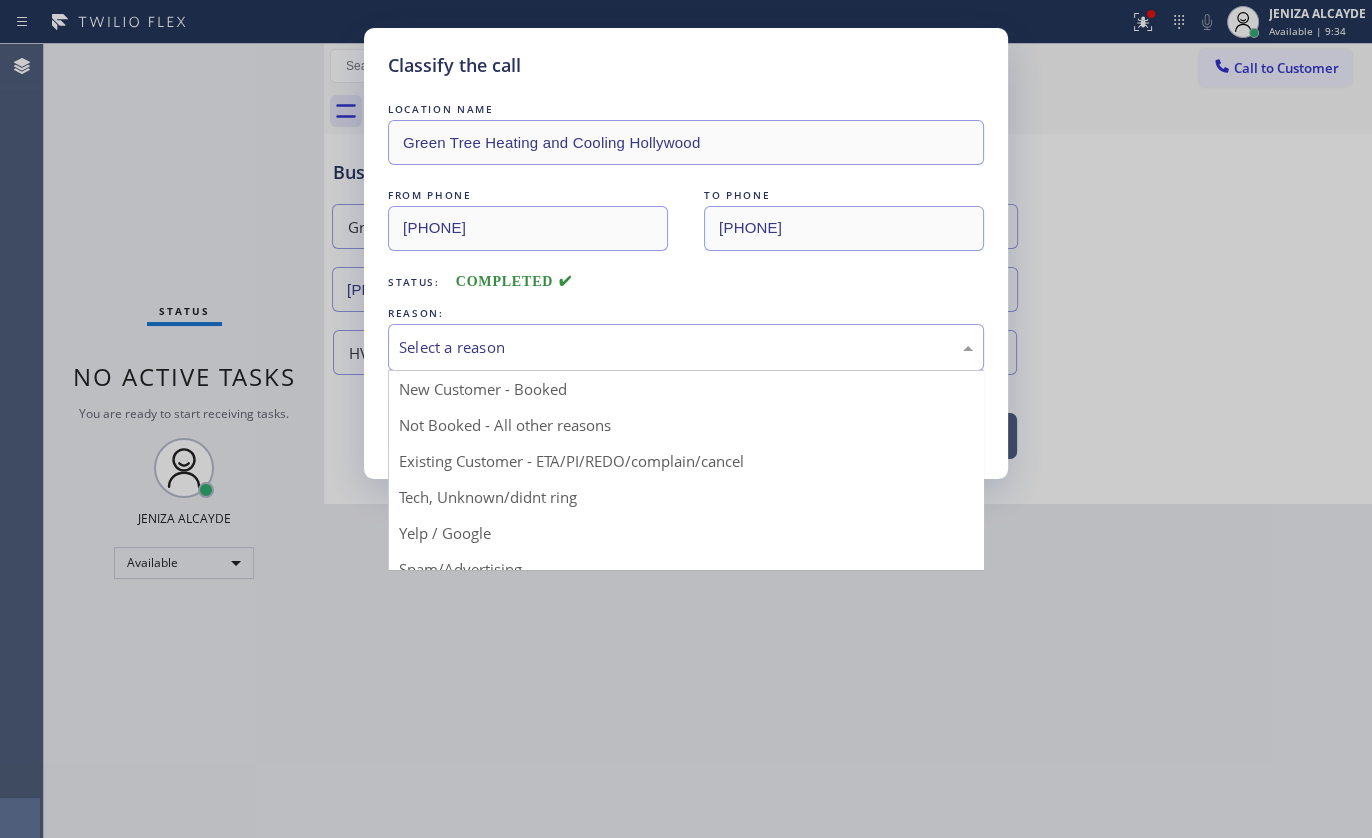 click on "Select a reason" at bounding box center (686, 347) 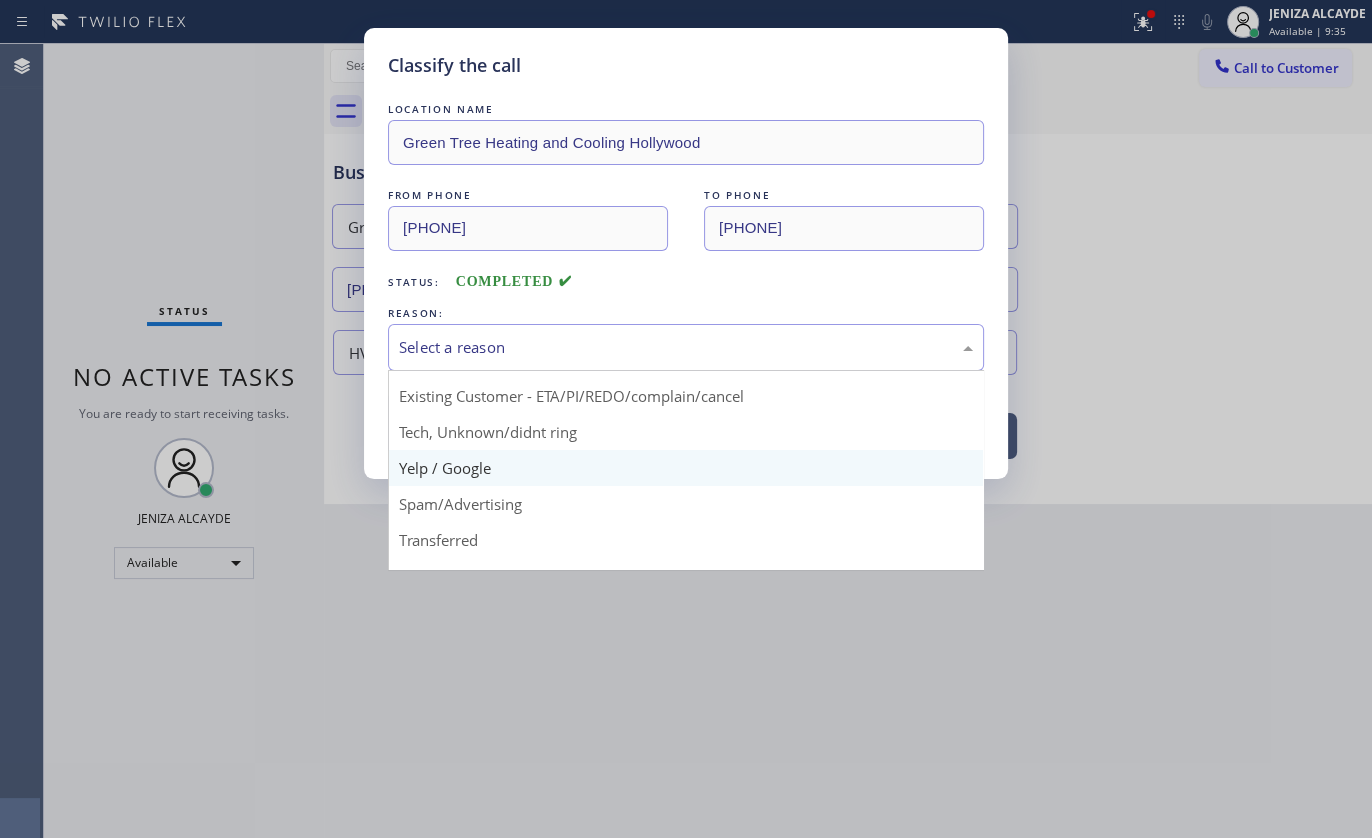 scroll, scrollTop: 133, scrollLeft: 0, axis: vertical 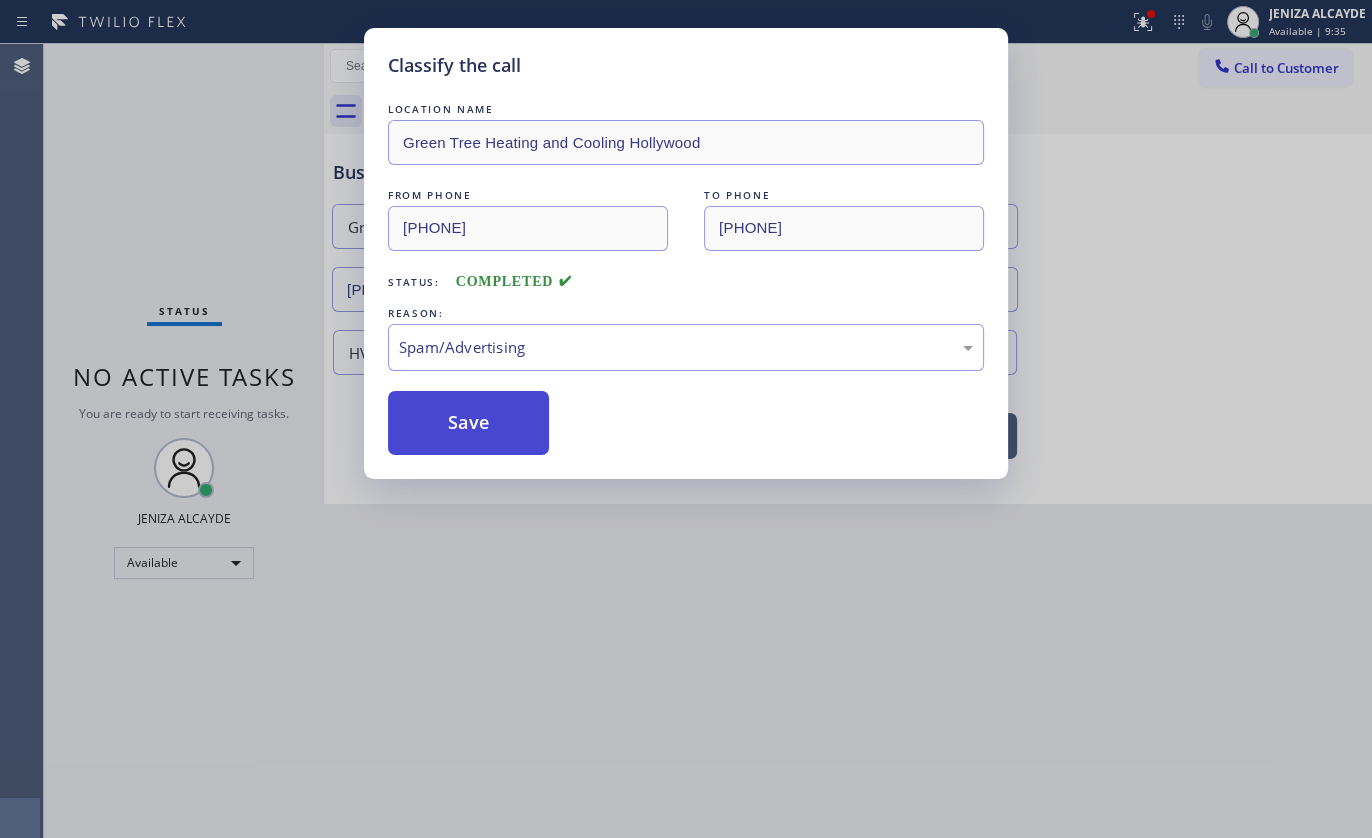 click on "Save" at bounding box center [468, 423] 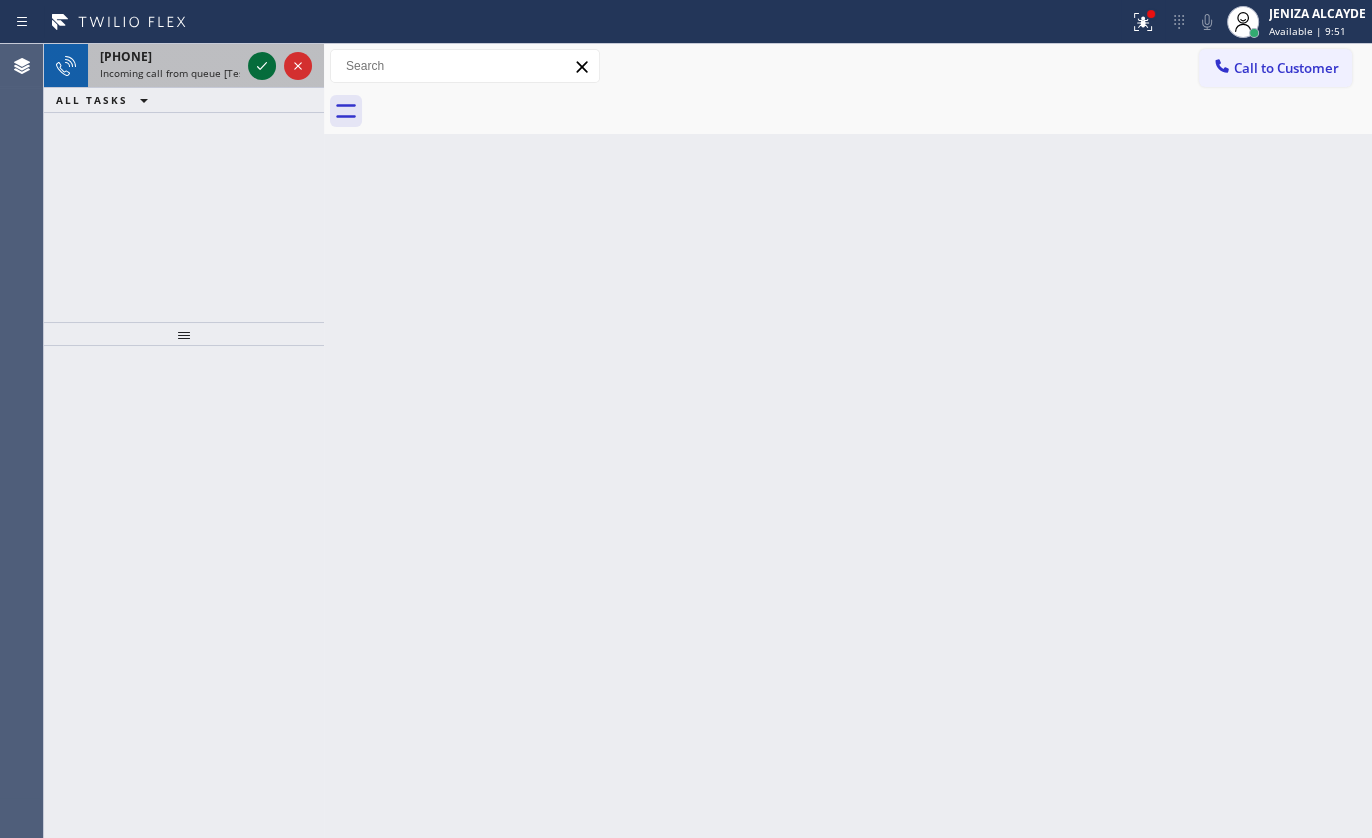 click 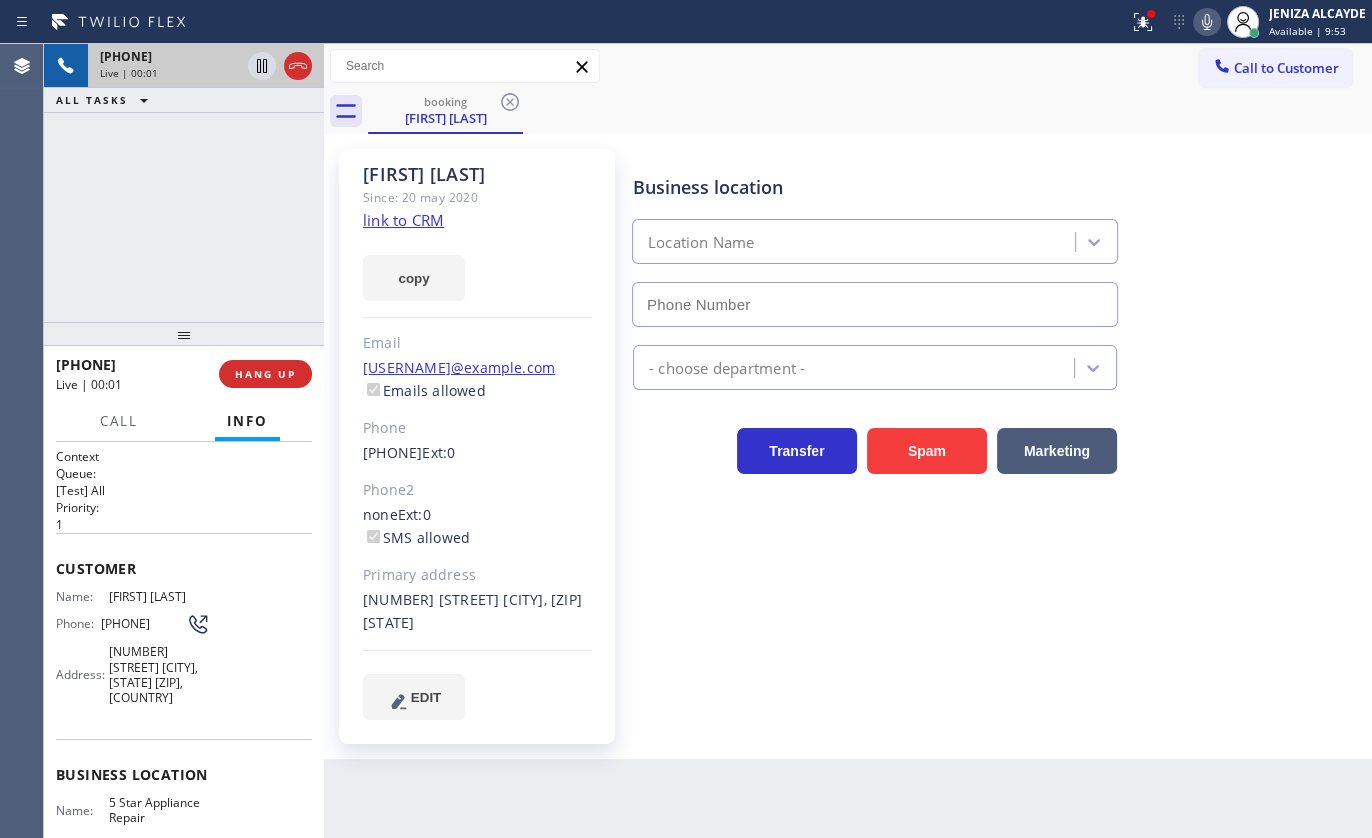 type on "([PHONE])" 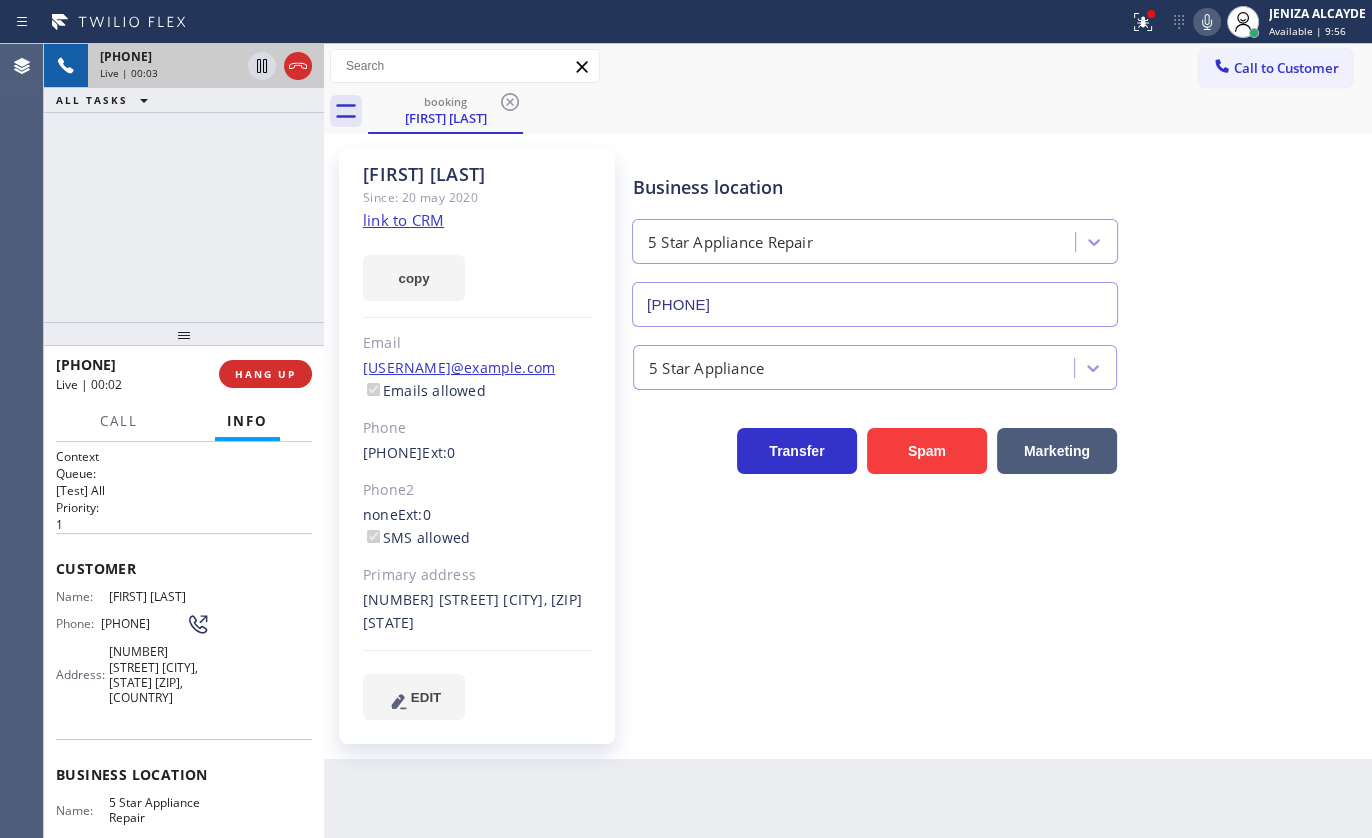 click on "link to CRM" 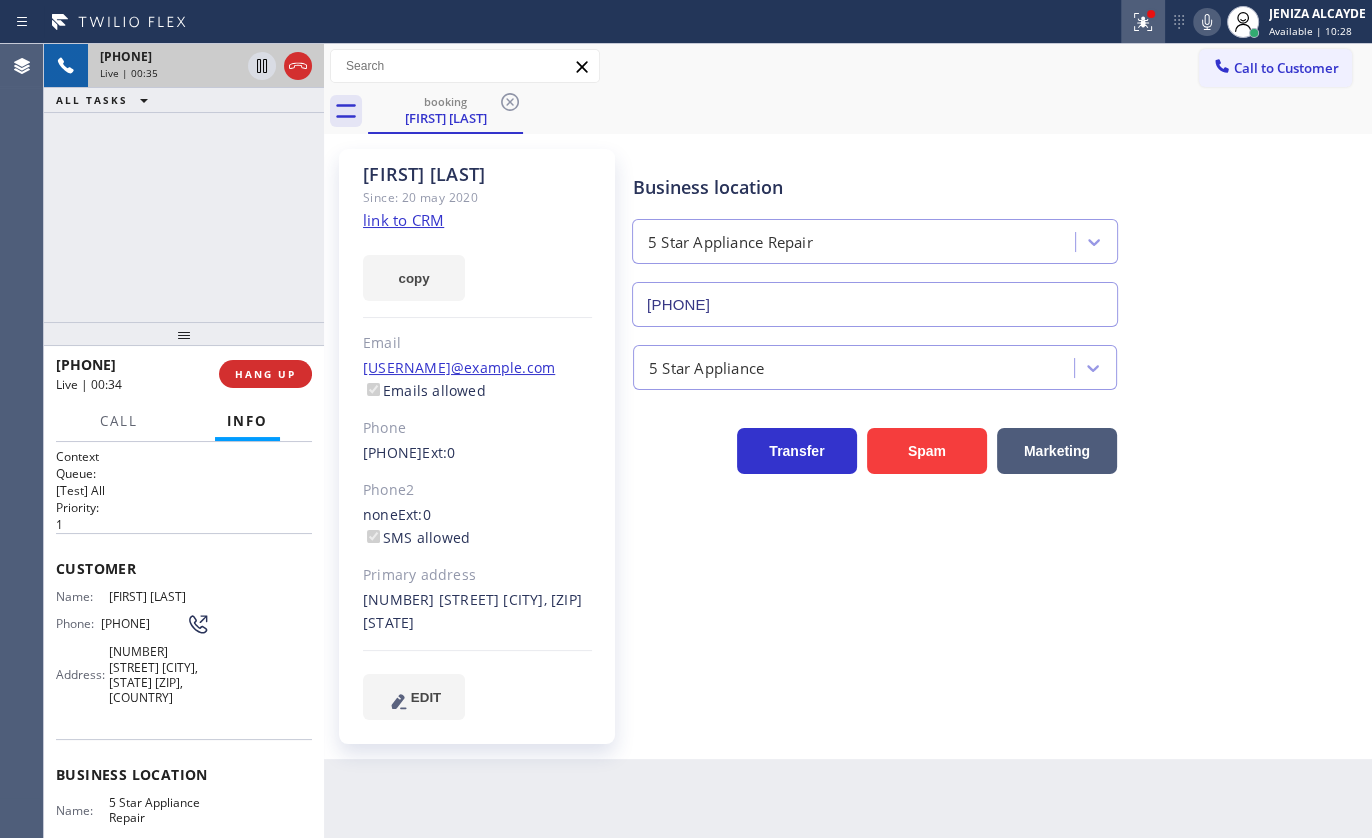 click 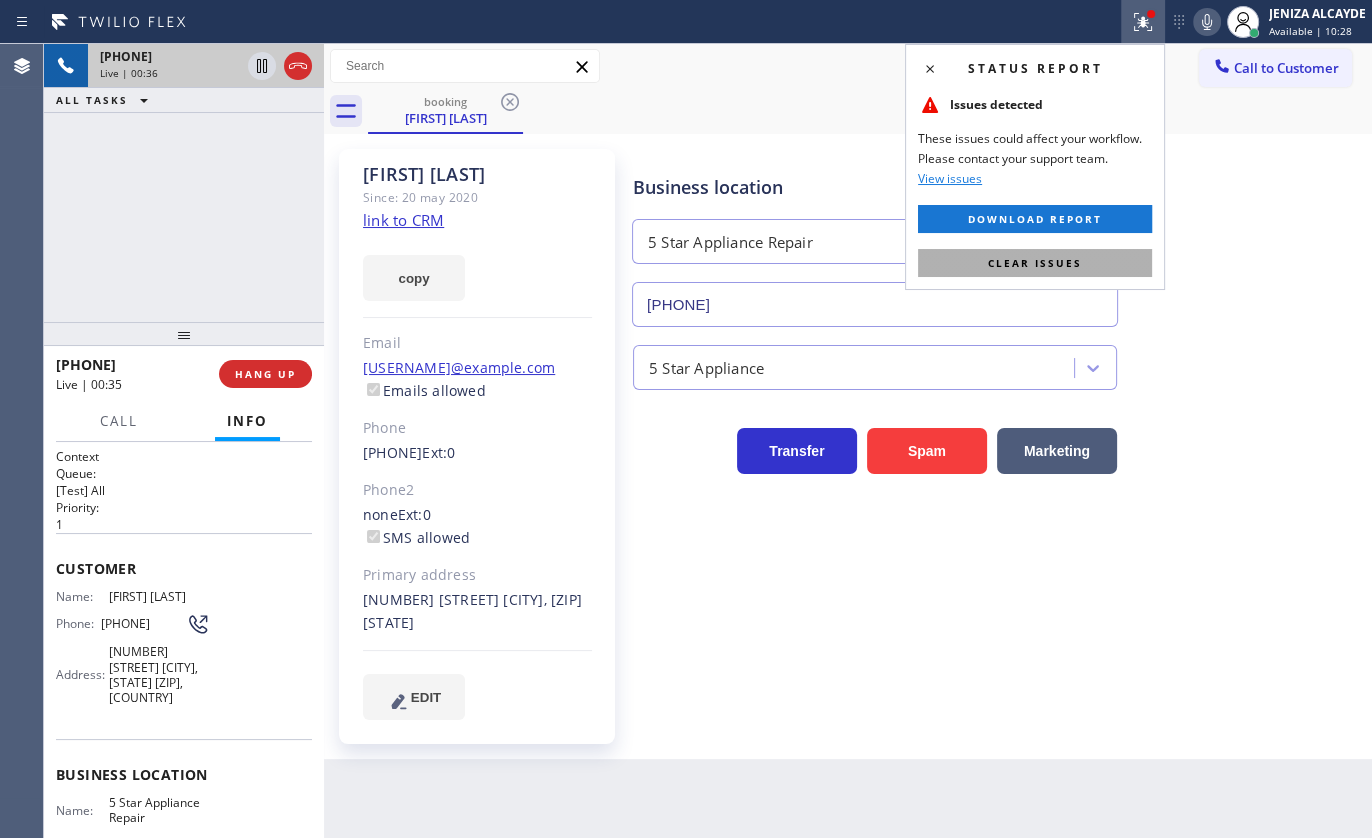 drag, startPoint x: 1103, startPoint y: 267, endPoint x: 1120, endPoint y: 92, distance: 175.82378 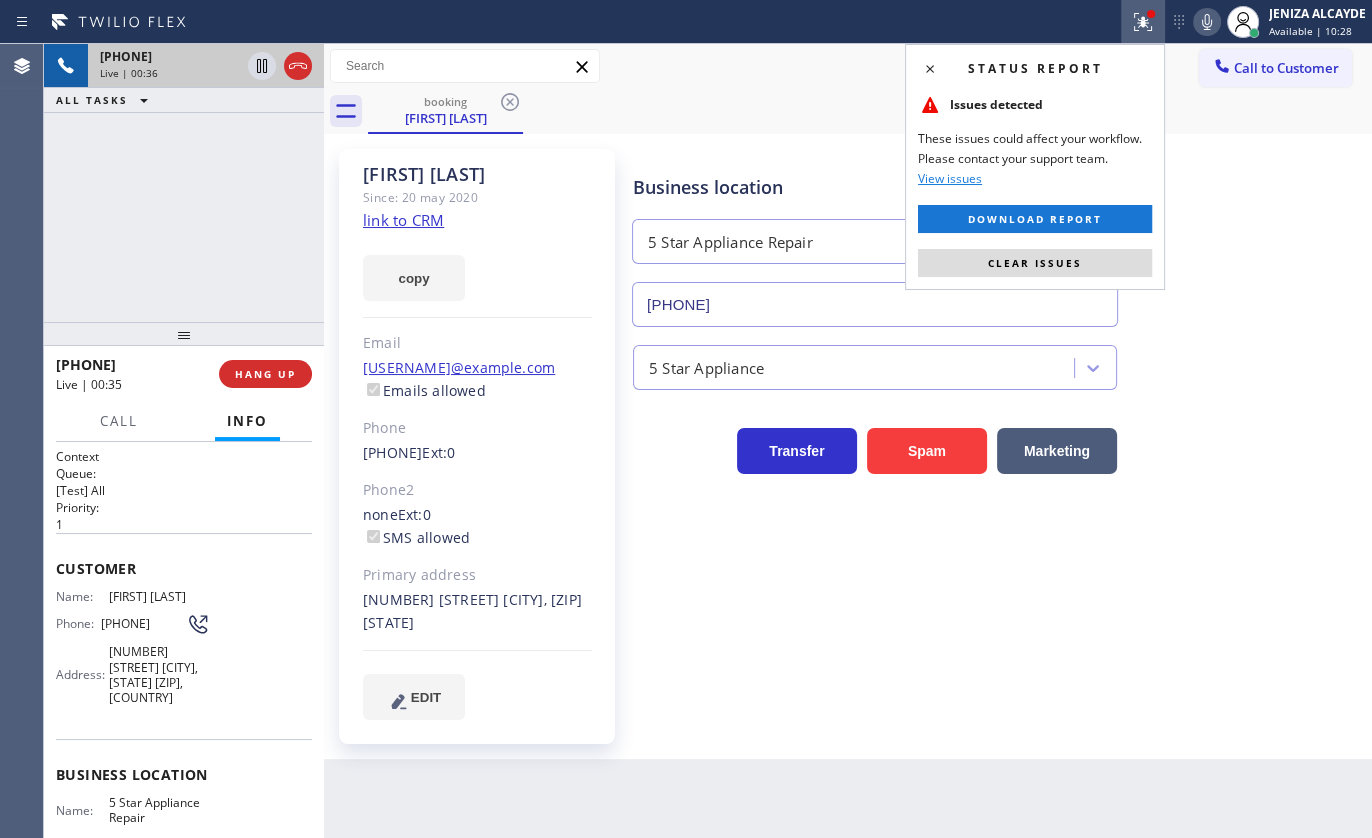 click on "Clear issues" at bounding box center [1035, 263] 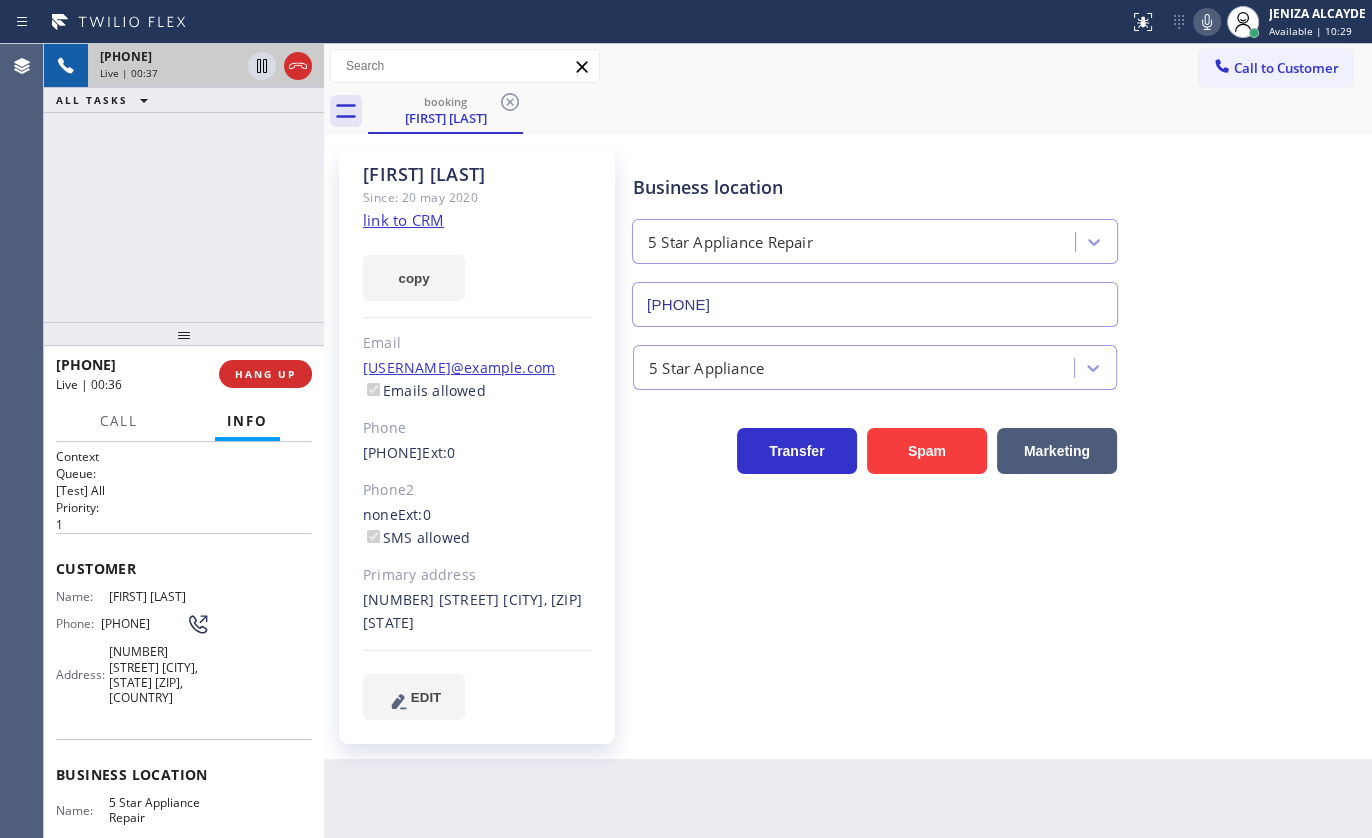click 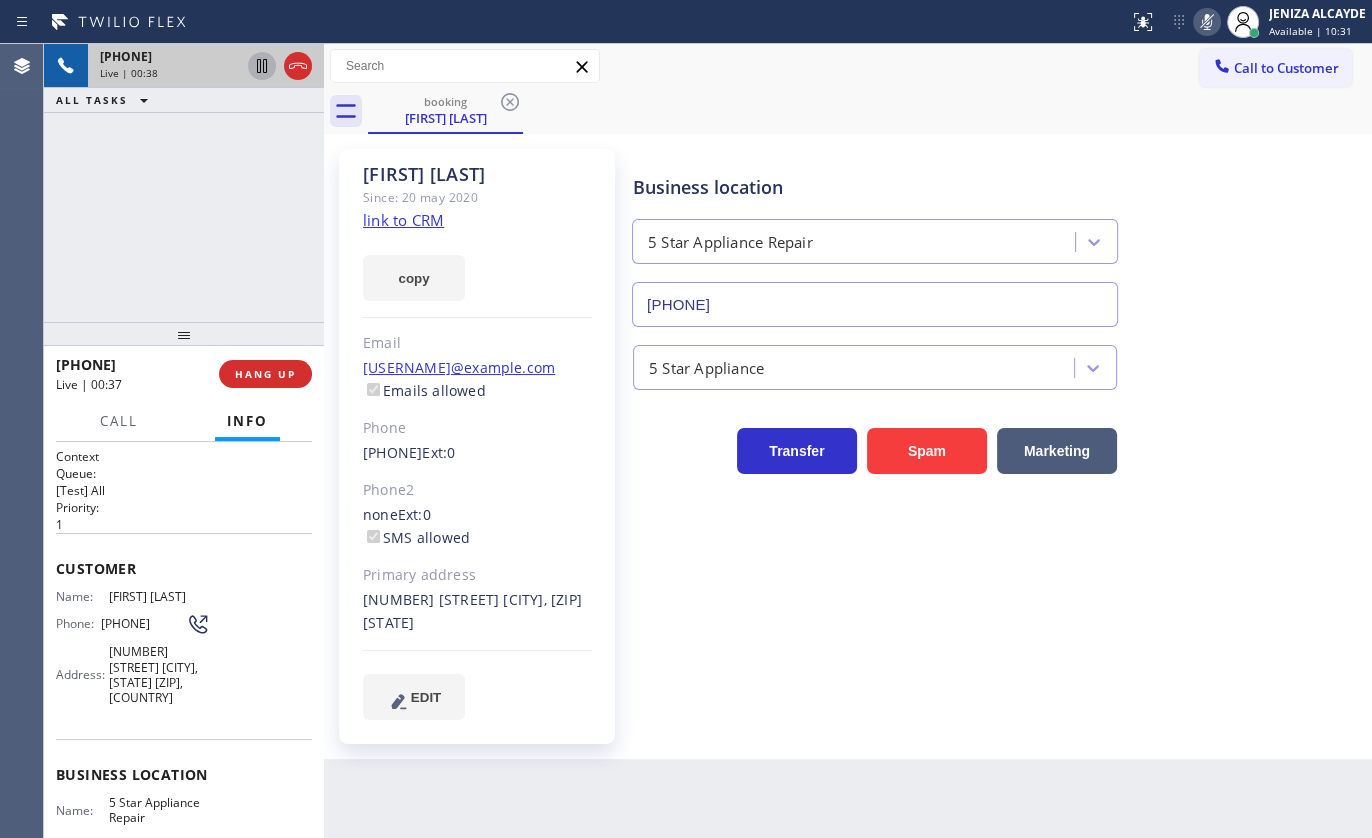 click 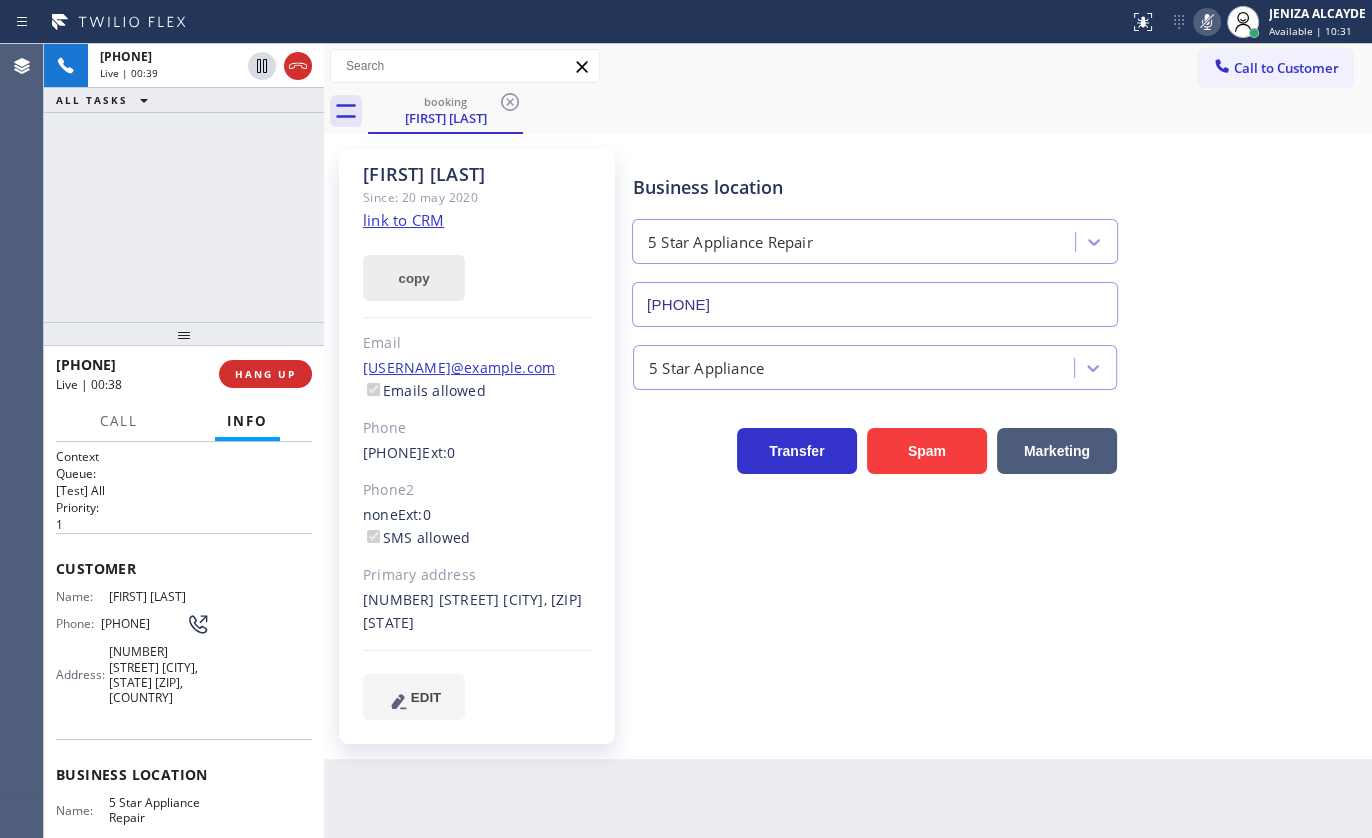 click on "copy" at bounding box center (414, 278) 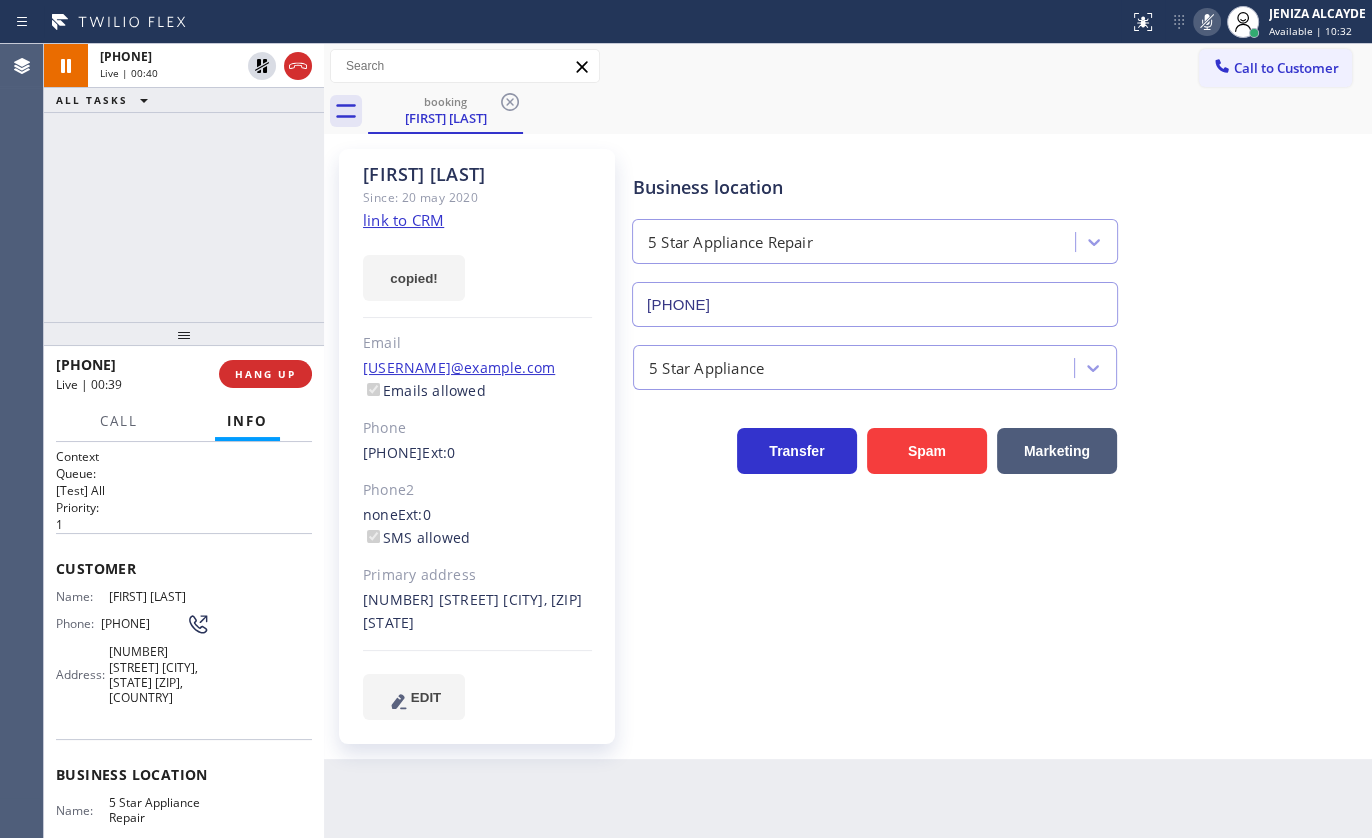click on "Back to Dashboard Change Sender ID Customers Technicians Select a contact Outbound call Technician Search Technician Your caller id phone number Your caller id phone number Call Technician info Name   Phone none Address none Change Sender ID HVAC +18559994417 5 Star Appliance +18557314952 Appliance Repair +18554611149 Plumbing +18889090120 Air Duct Cleaning +18006865038  Electricians +18005688664 Cancel Change Check personal SMS Reset Change booking Claudia Clinkscales Call to Customer Outbound call Location Search location Your caller id phone number Customer number Call Outbound call Technician Search Technician Your caller id phone number Your caller id phone number Call booking Claudia Clinkscales Claudia   Clinkscales Since: 20 may 2020 link to CRM copied! Email clinkscales7935@comcast.net  Emails allowed Phone (303) 961-7173  Ext:  0 Phone2 none  Ext:  0  SMS allowed Primary address  7935 South Eudora Circle Centennial, 80122 CO EDIT Outbound call Location 5 Star Appliance Repair (855) 731-4952 Call" at bounding box center [848, 441] 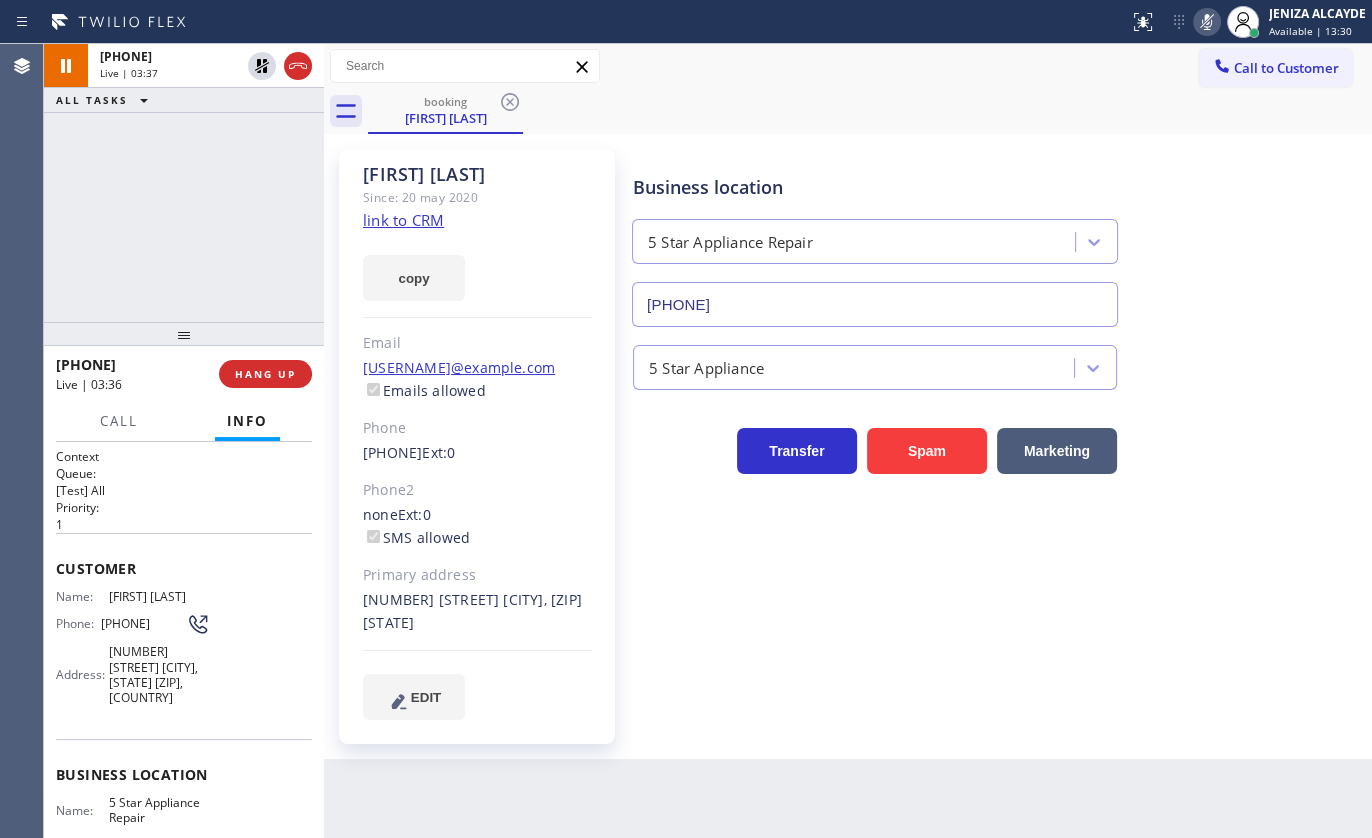 click on "+13039617173 Live | 03:37 ALL TASKS ALL TASKS ACTIVE TASKS TASKS IN WRAP UP" at bounding box center (184, 183) 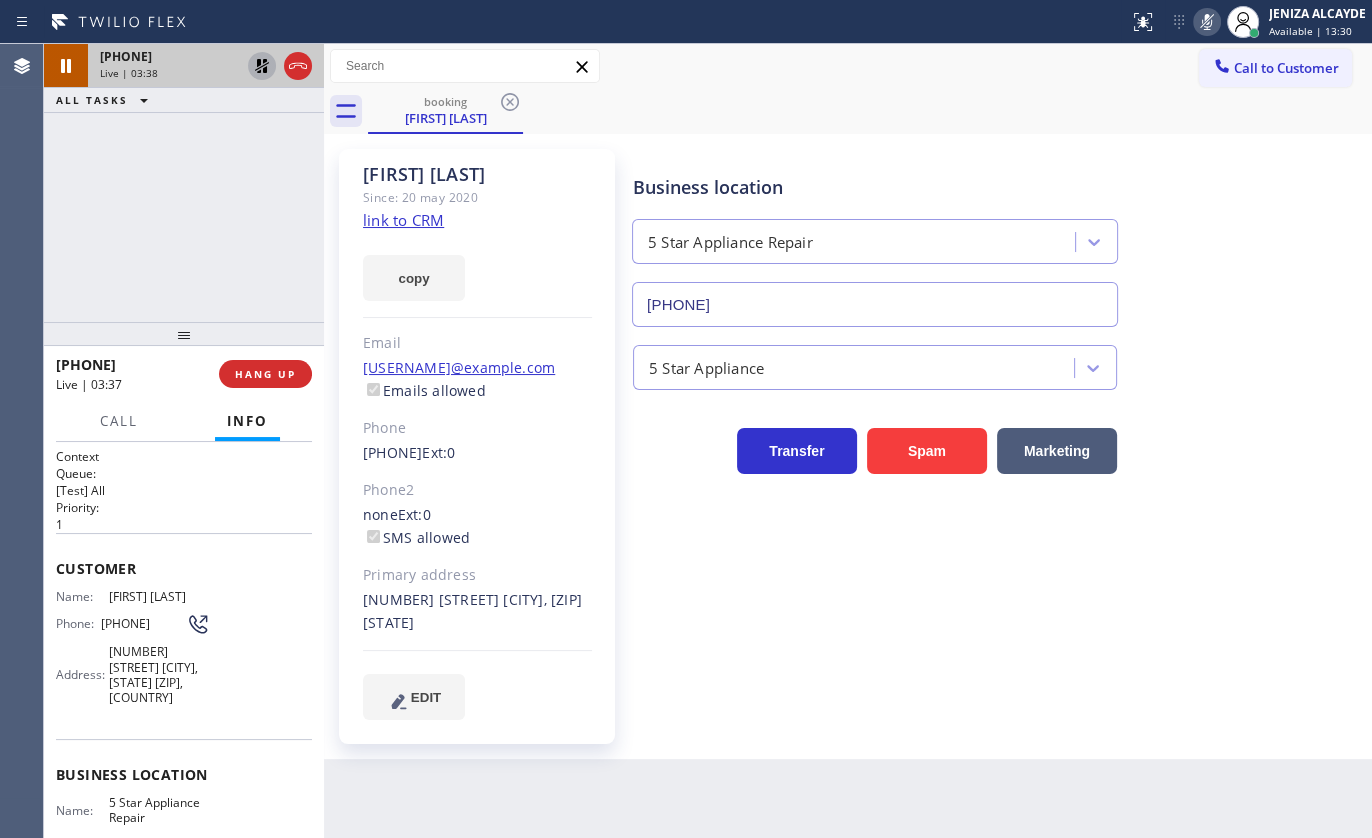 click 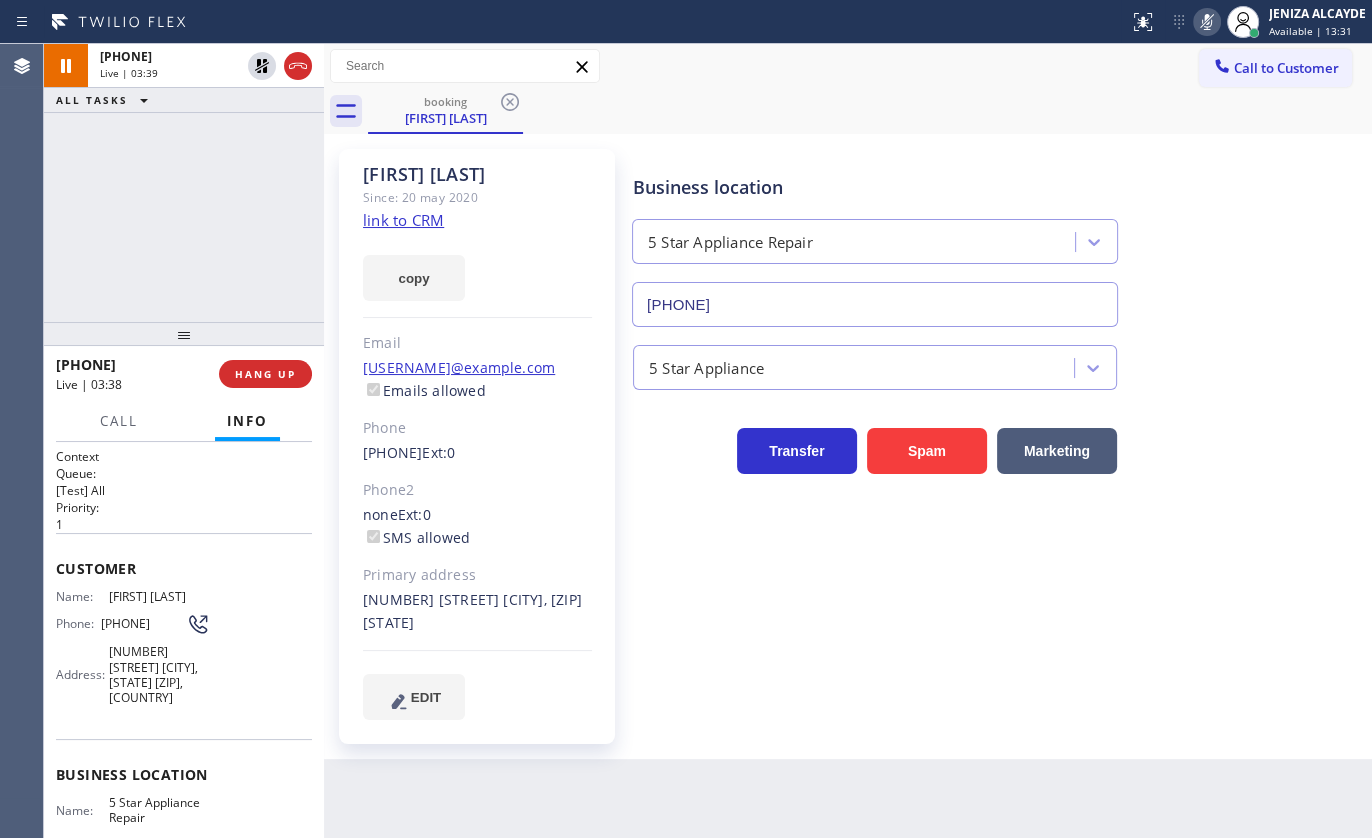 click 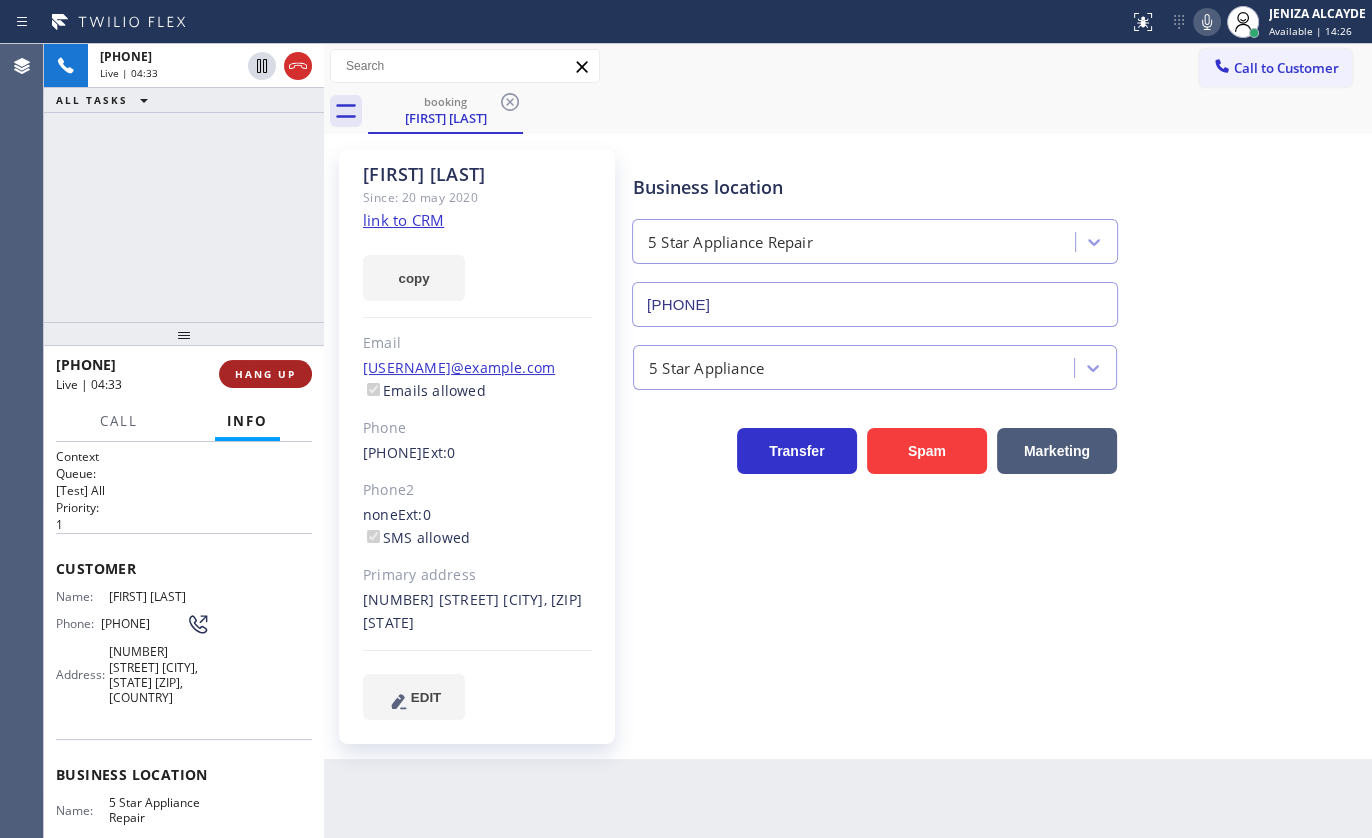 click on "HANG UP" at bounding box center (265, 374) 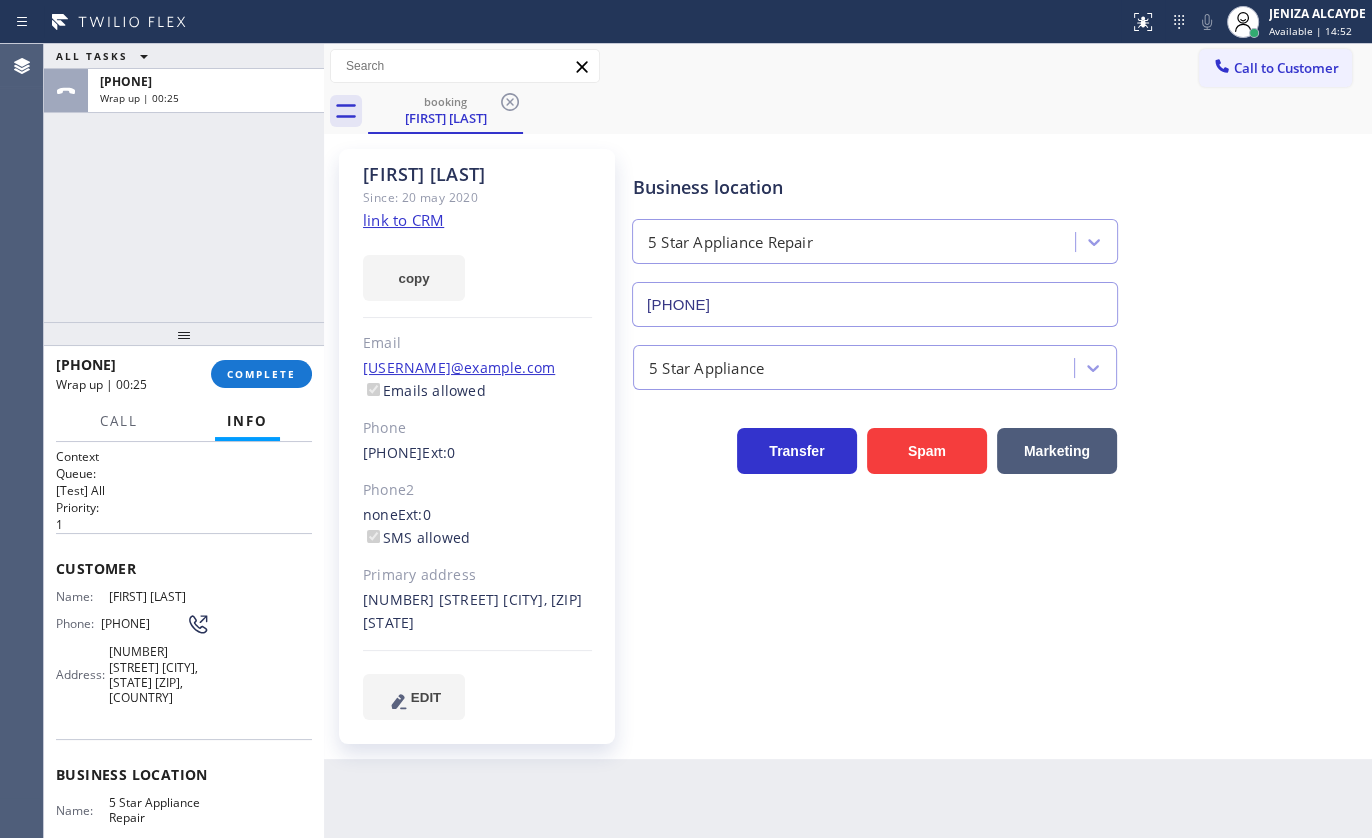 drag, startPoint x: 94, startPoint y: 264, endPoint x: 122, endPoint y: 6, distance: 259.51492 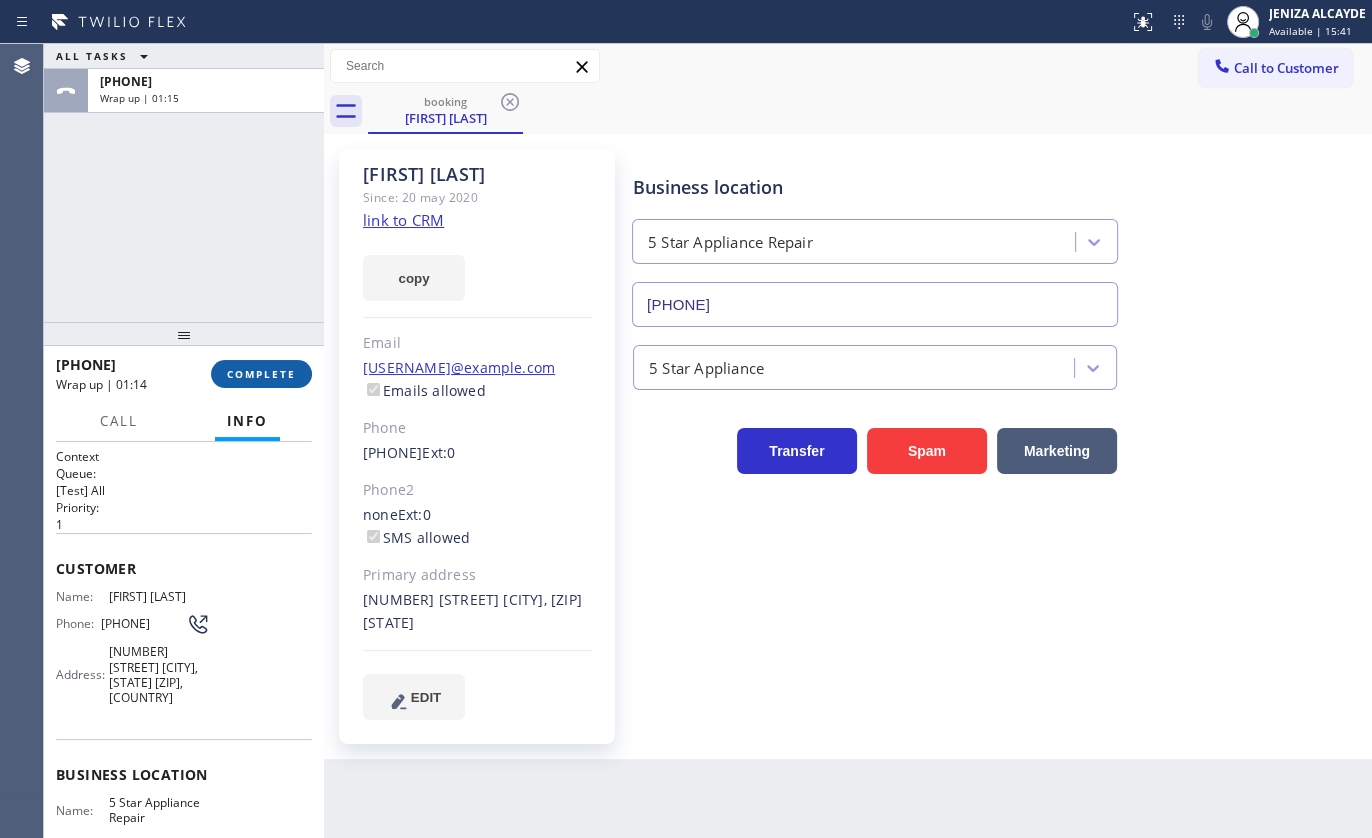 click on "COMPLETE" at bounding box center [261, 374] 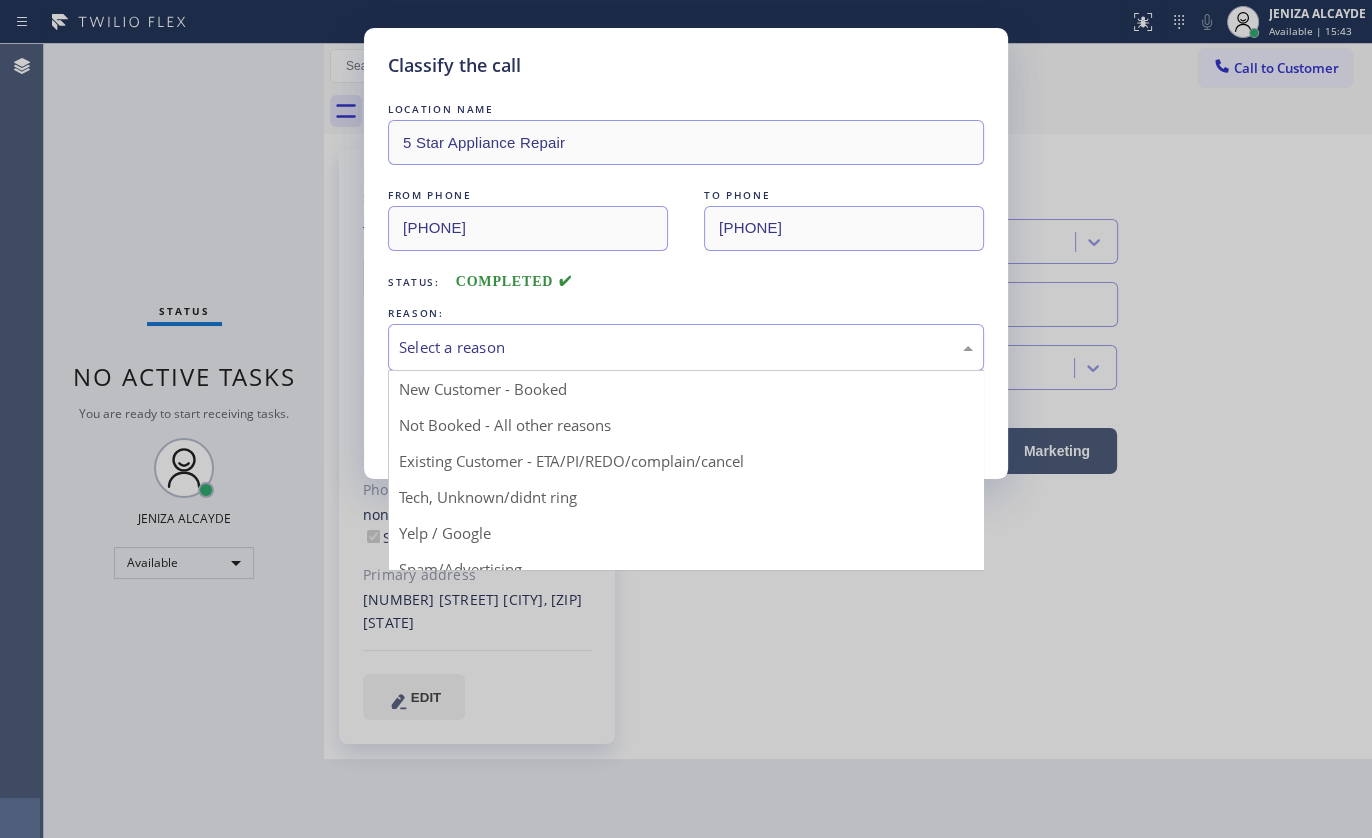 click on "Select a reason" at bounding box center (686, 347) 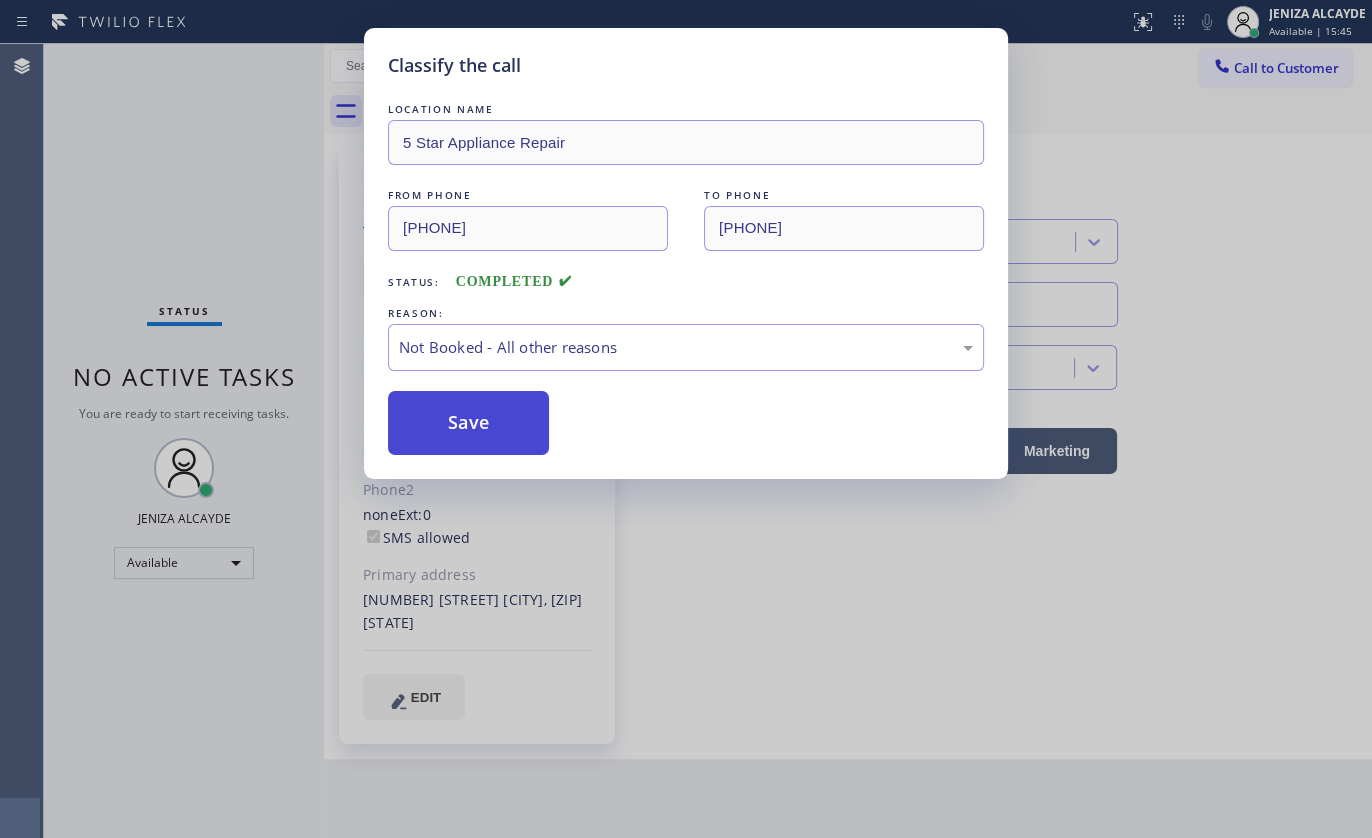 click on "Save" at bounding box center (468, 423) 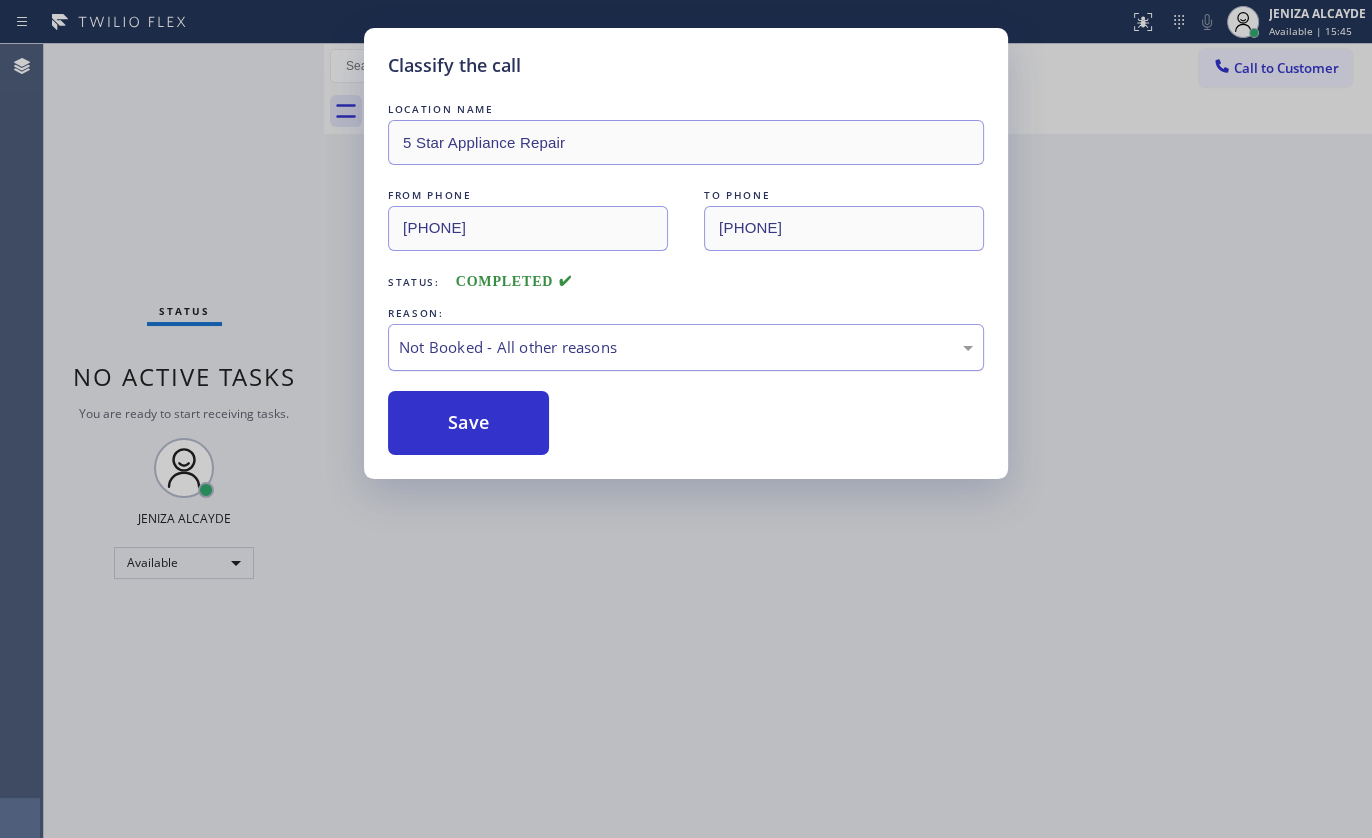 click on "Not Booked - All other reasons" at bounding box center (686, 347) 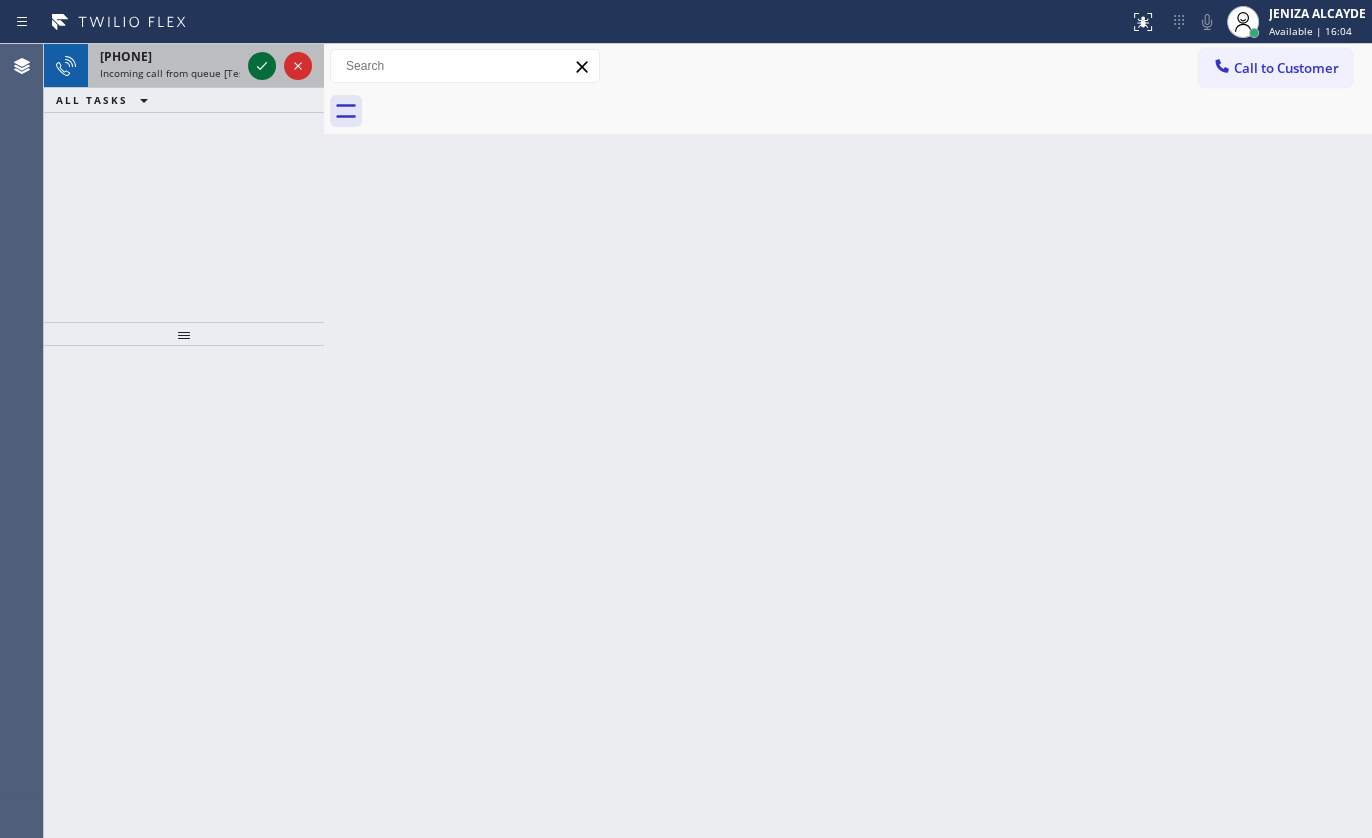 click 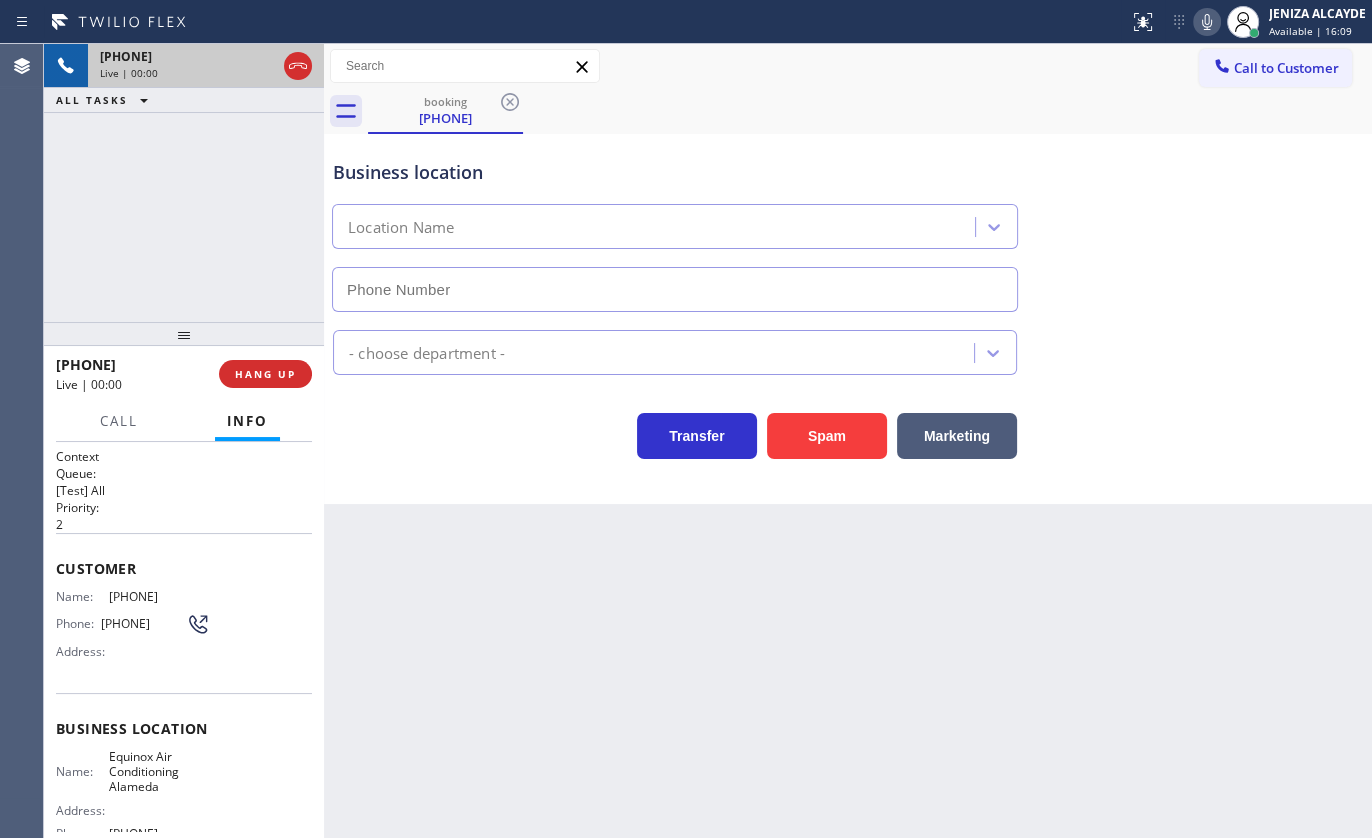 type on "(510) 781-9636" 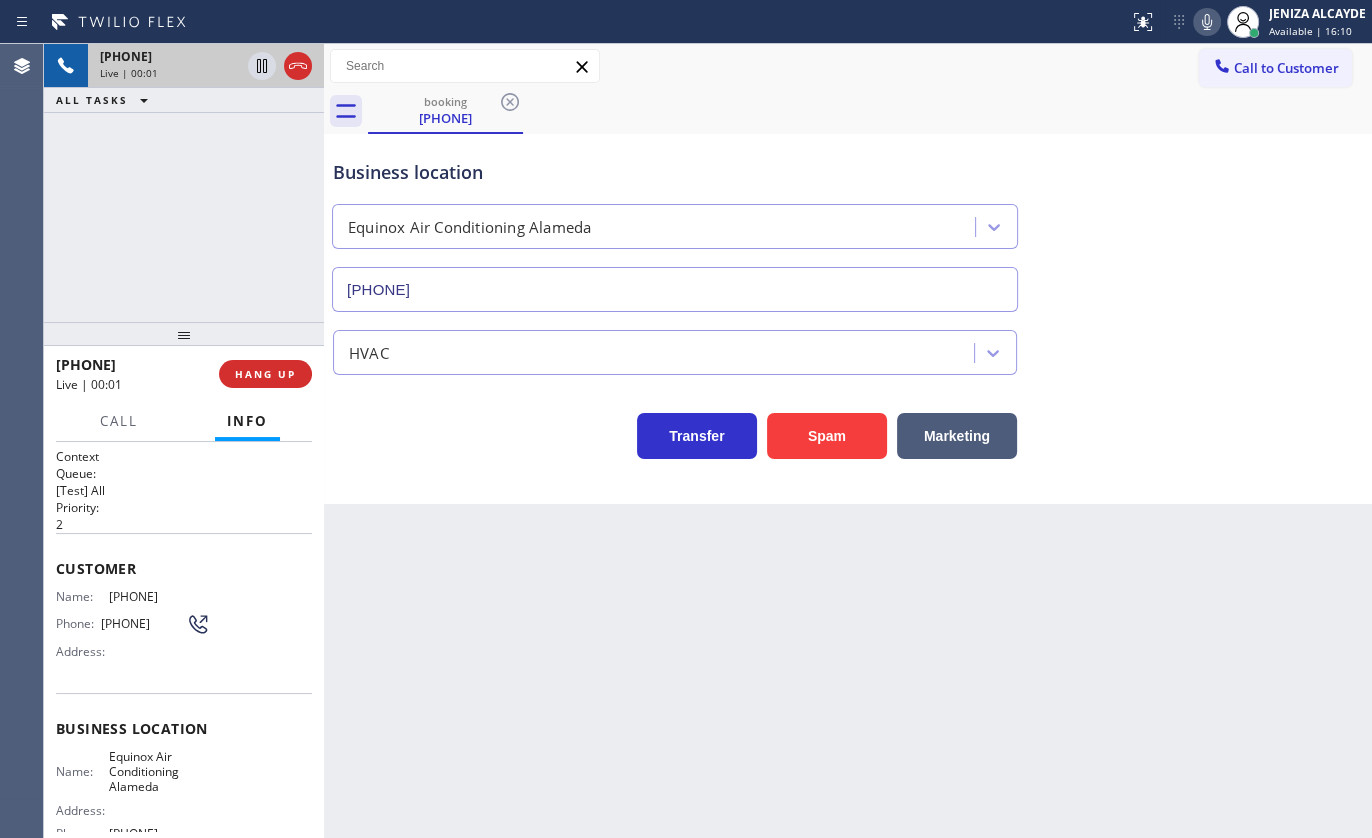 click on "+15108961730 Live | 00:01 HANG UP" at bounding box center (184, 374) 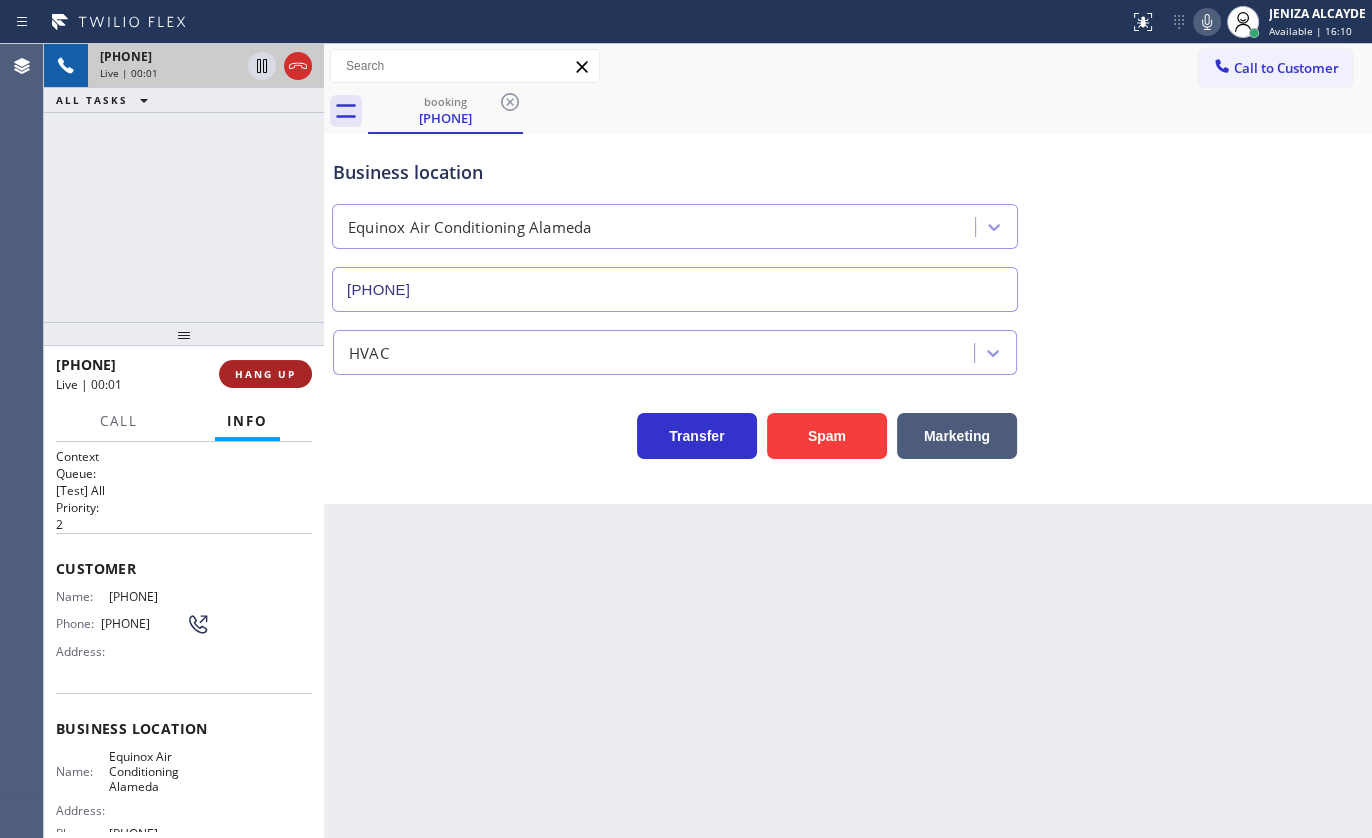 click on "HANG UP" at bounding box center (265, 374) 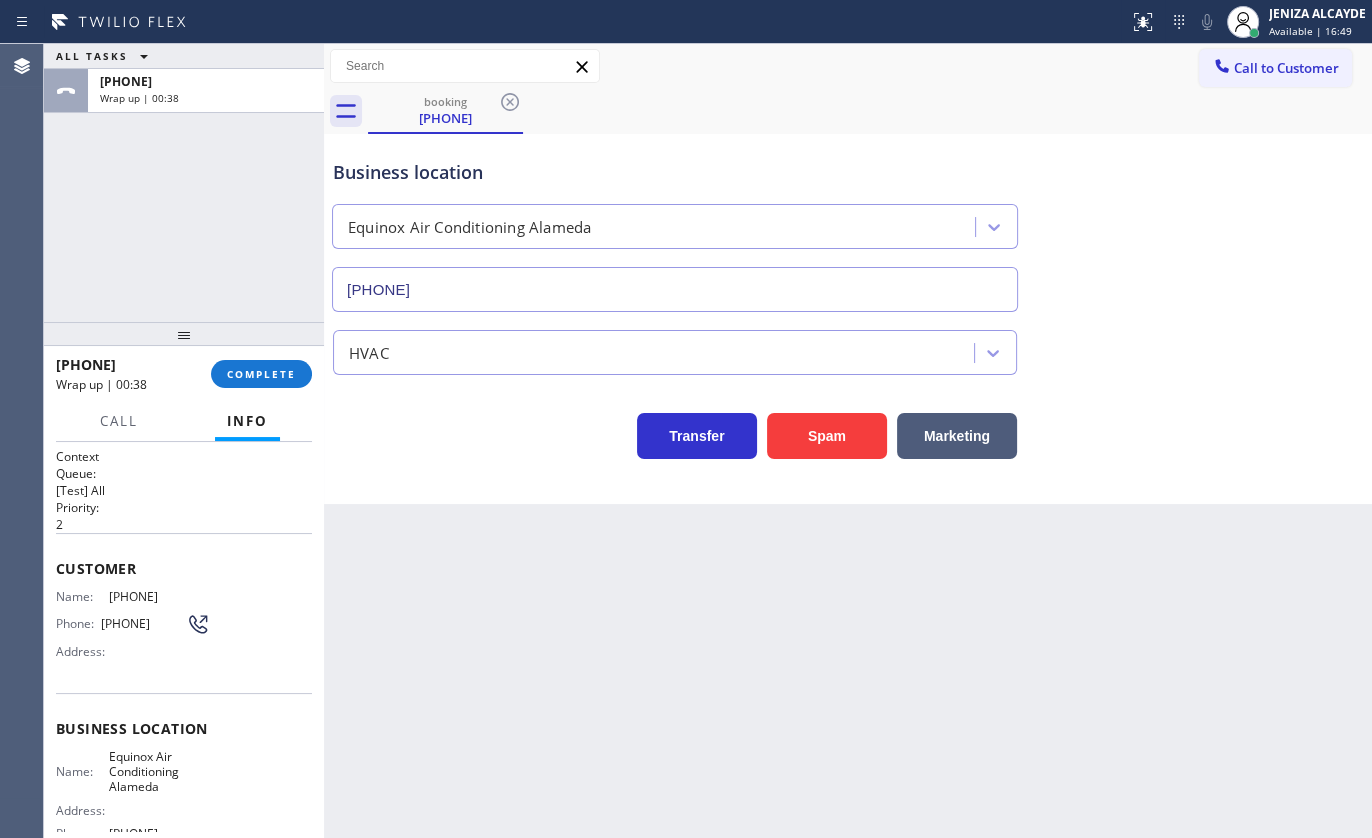 drag, startPoint x: 142, startPoint y: 190, endPoint x: 338, endPoint y: 349, distance: 252.38264 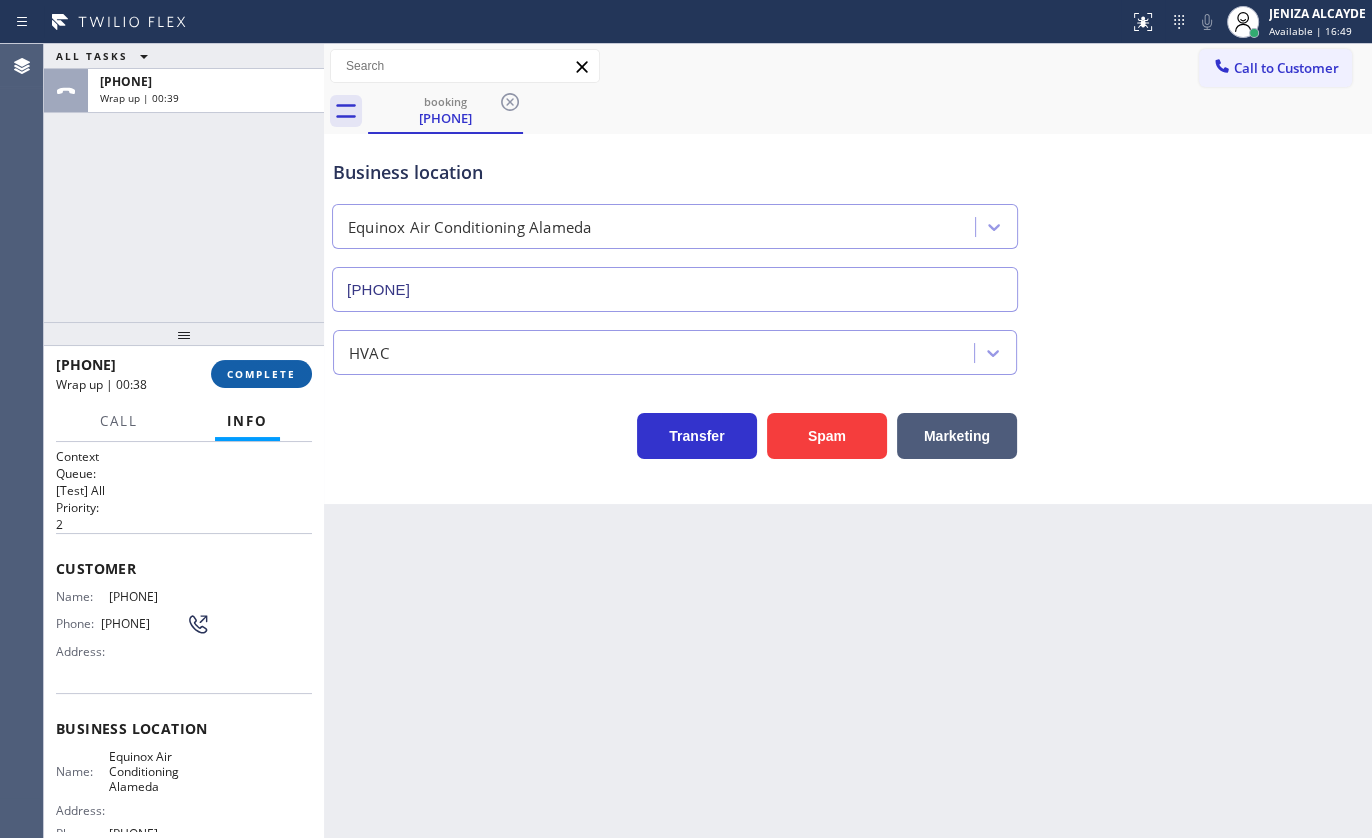 click on "COMPLETE" at bounding box center (261, 374) 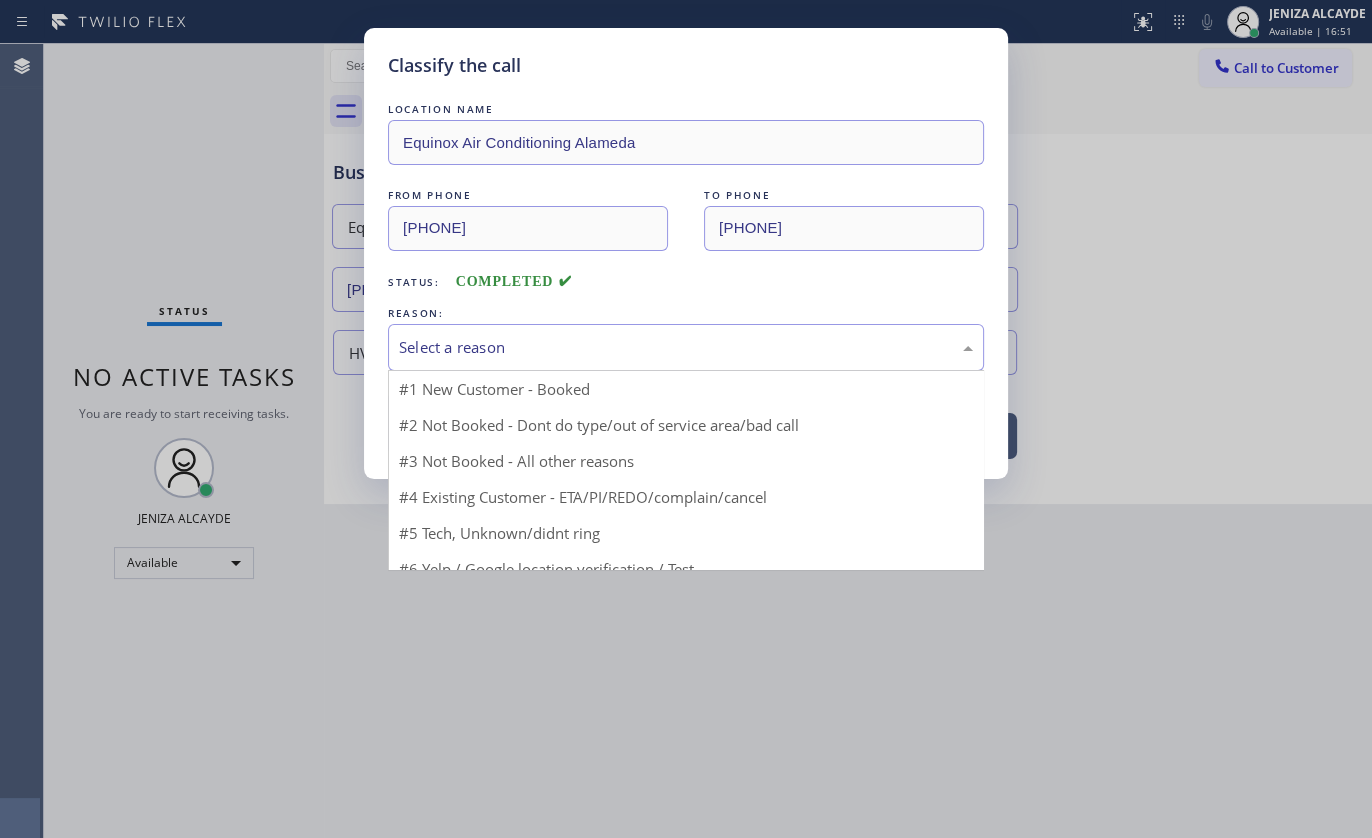 click on "Select a reason" at bounding box center (686, 347) 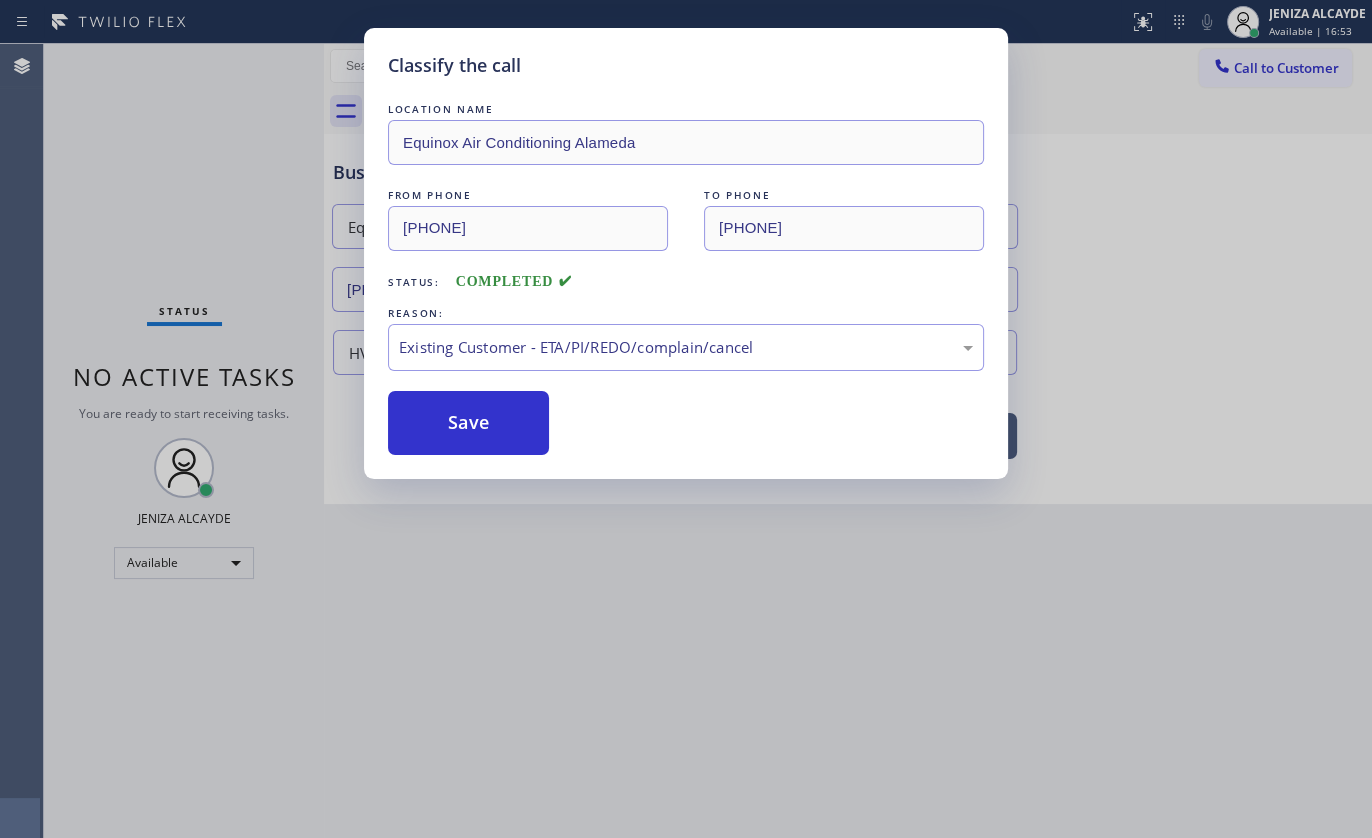 click on "Classify the call LOCATION NAME Equinox Air Conditioning Alameda FROM PHONE (510) 896-1730 TO PHONE (510) 781-9636 Status: COMPLETED REASON: Existing Customer - ETA/PI/REDO/complain/cancel Save" at bounding box center [686, 253] 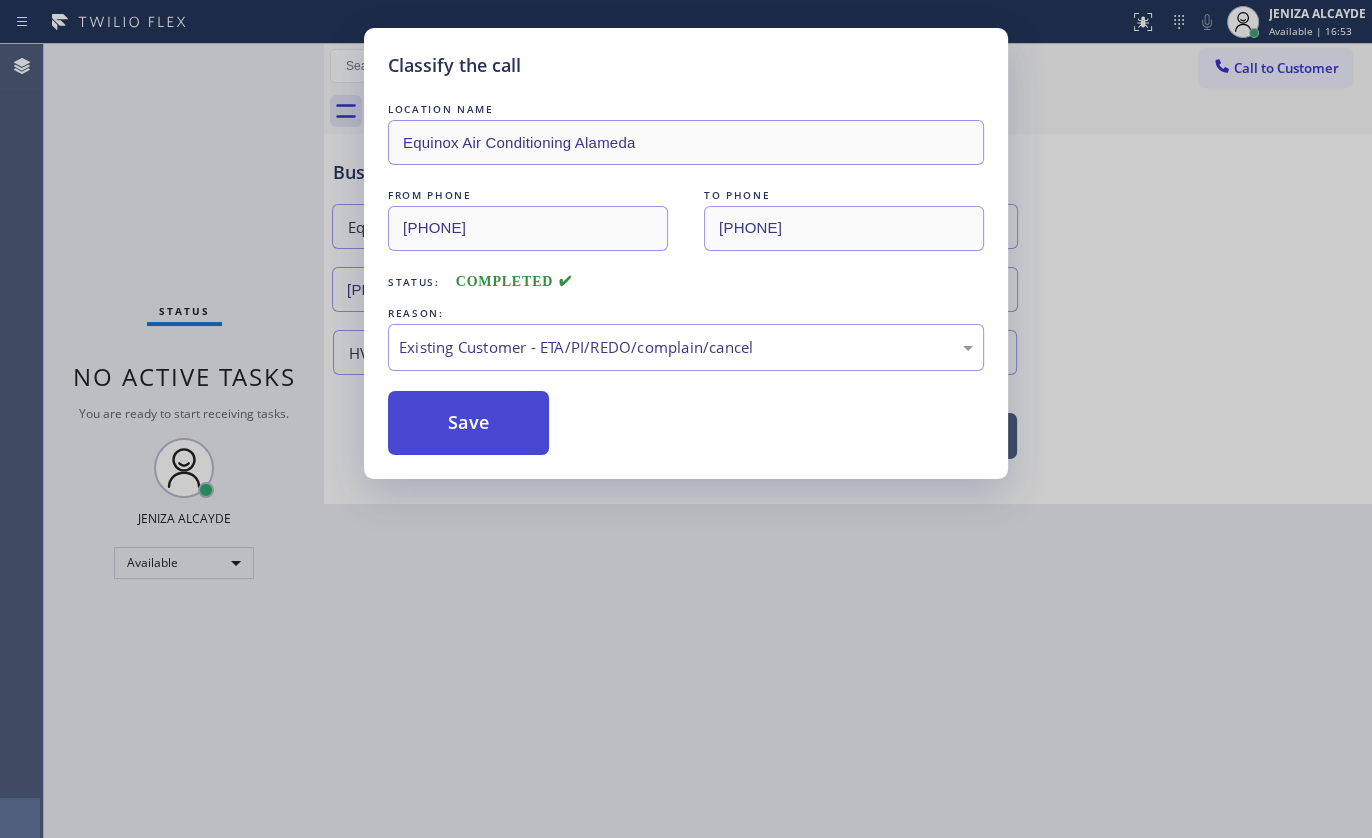 drag, startPoint x: 472, startPoint y: 429, endPoint x: 472, endPoint y: 441, distance: 12 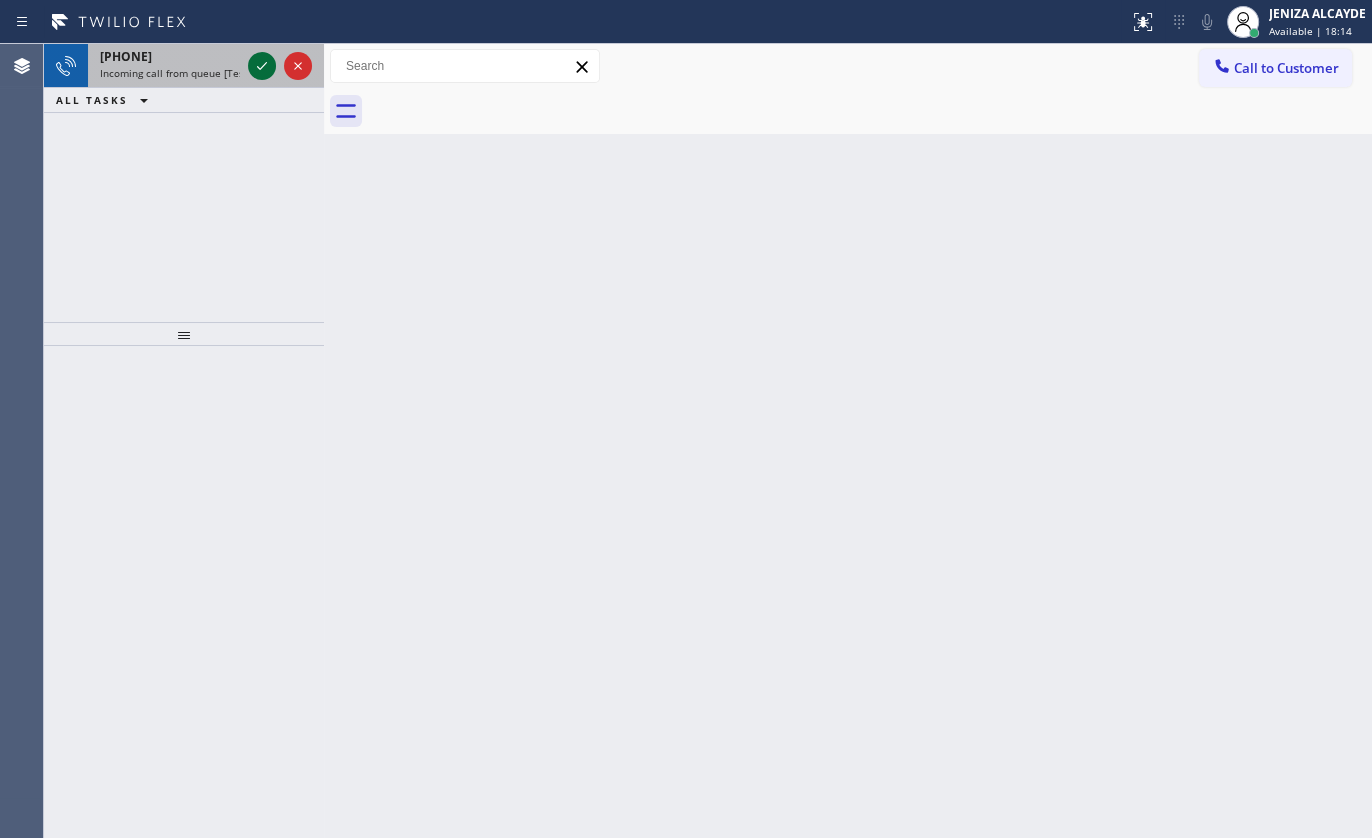 click 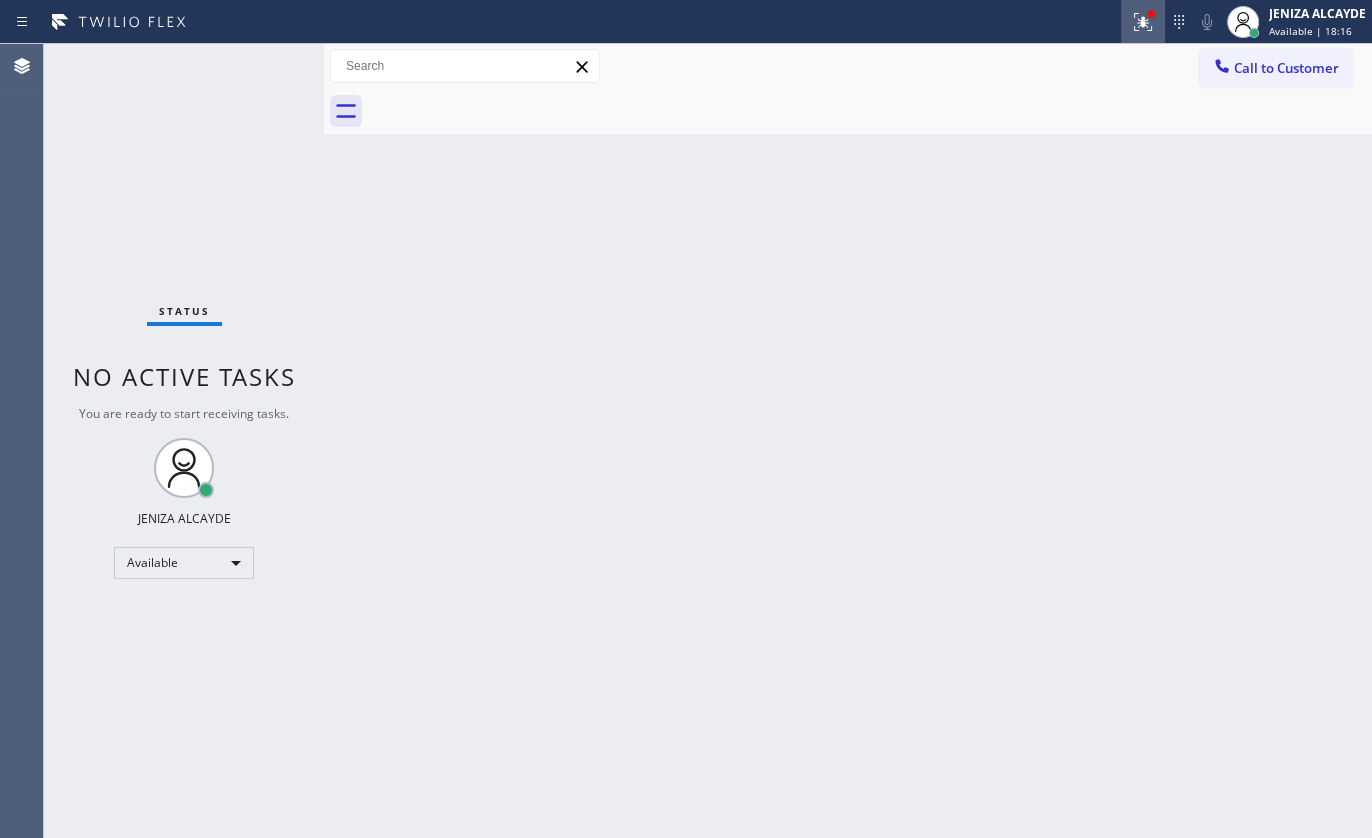 click 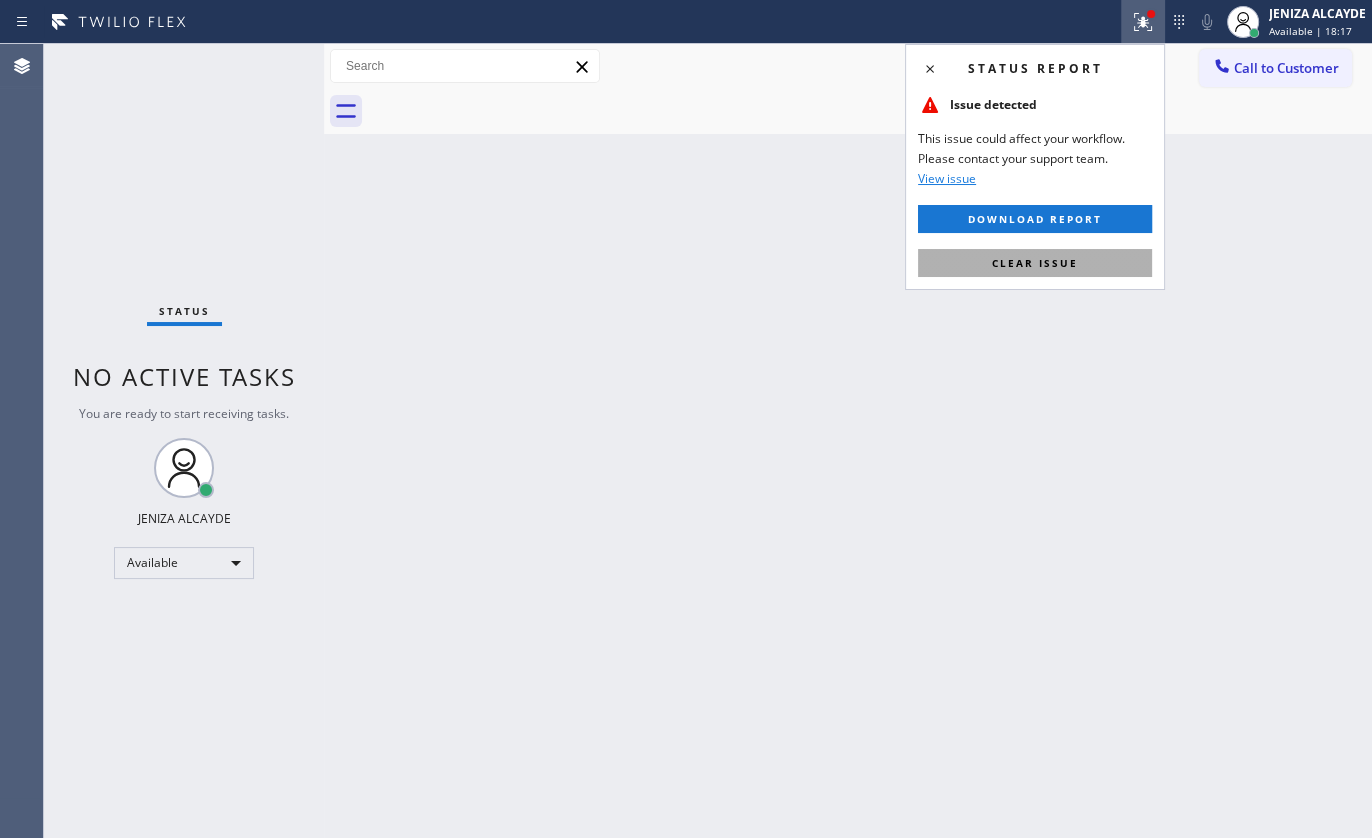 click on "Clear issue" at bounding box center (1035, 263) 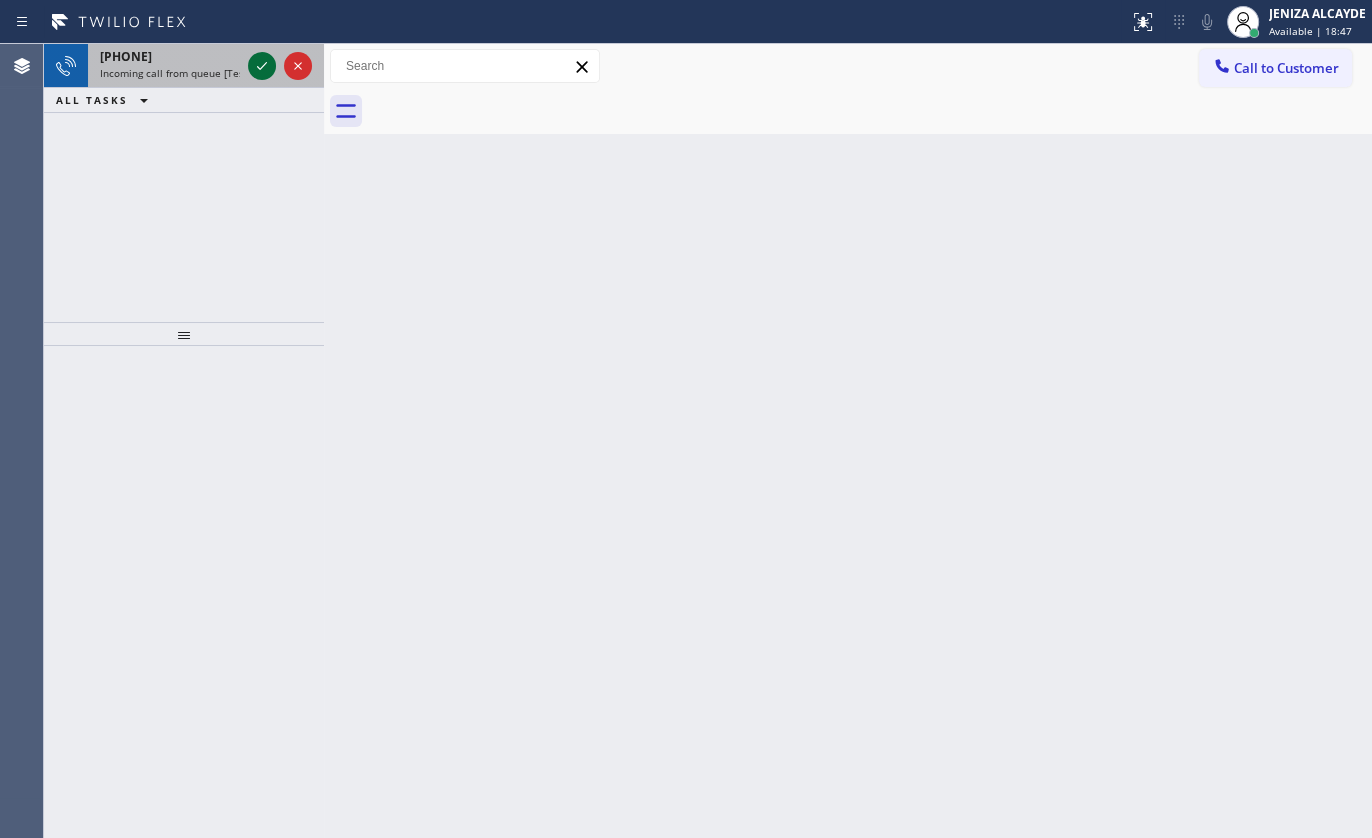 click 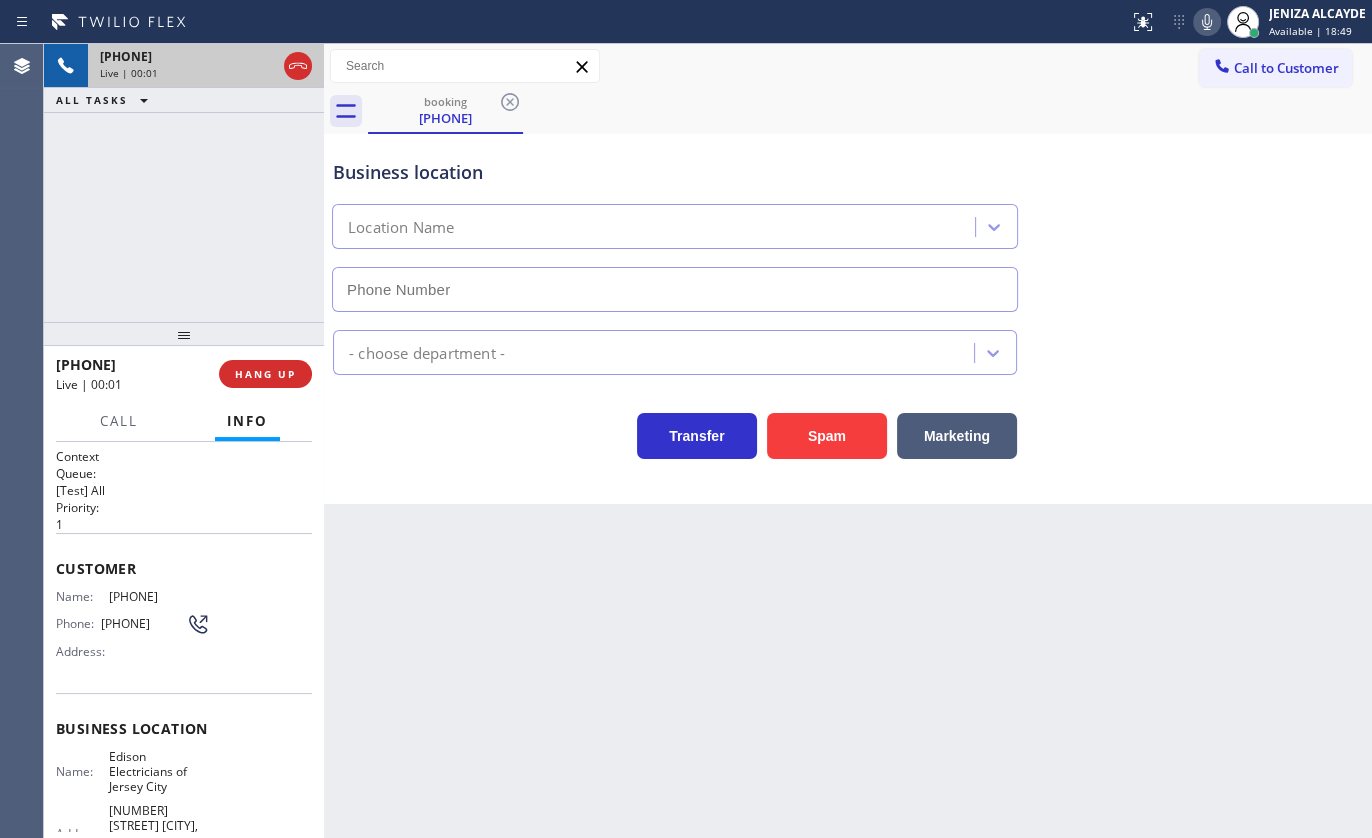 type on "([PHONE])" 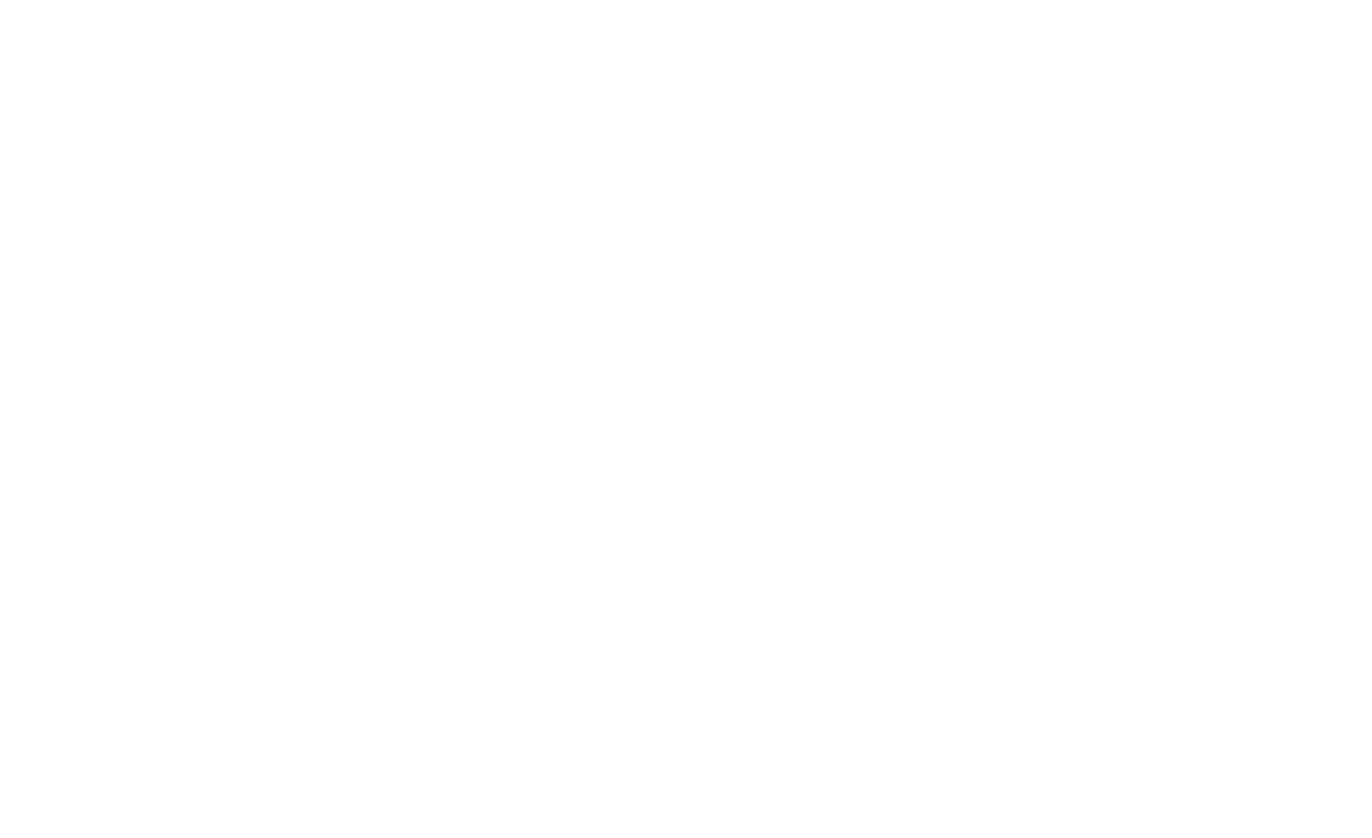 scroll, scrollTop: 0, scrollLeft: 0, axis: both 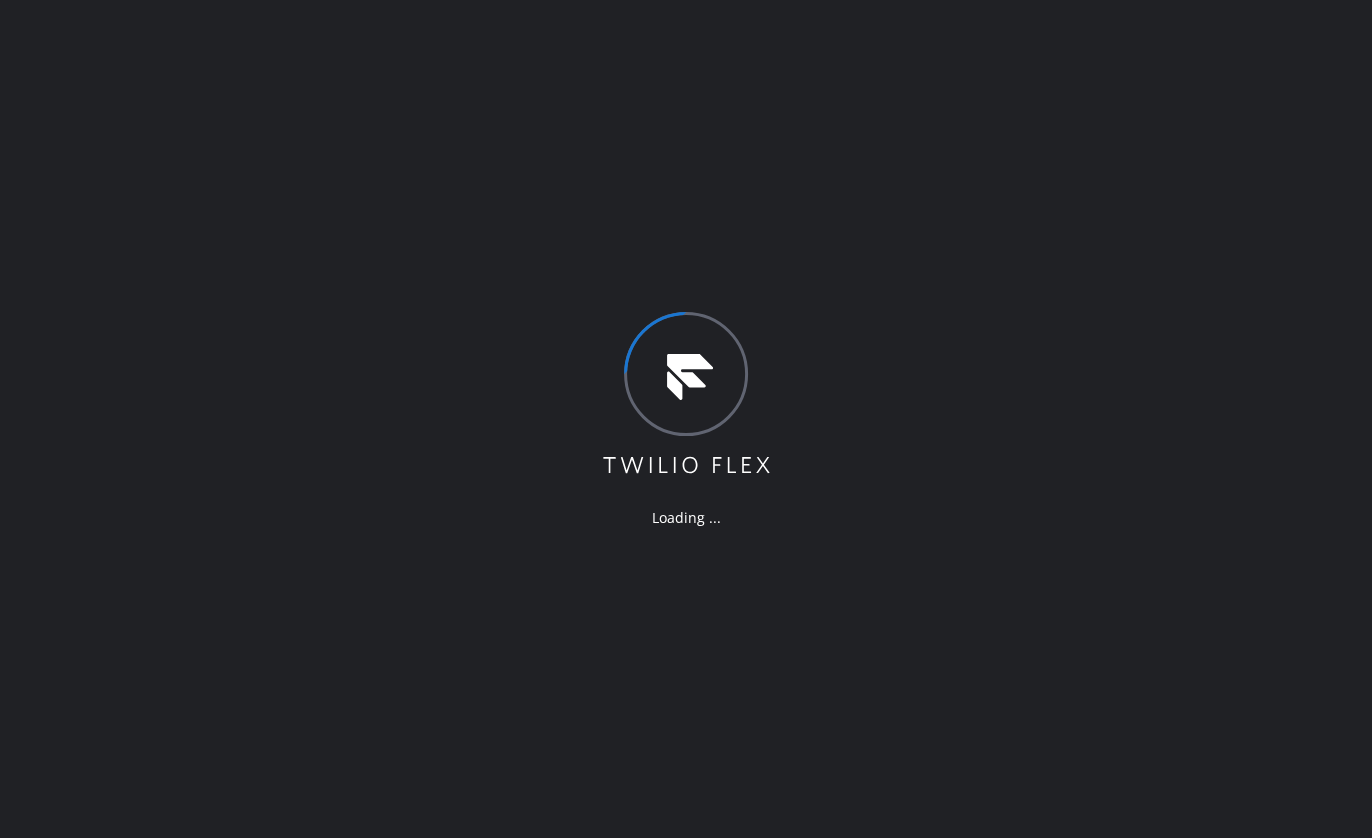 click on "Loading ..." at bounding box center [686, 419] 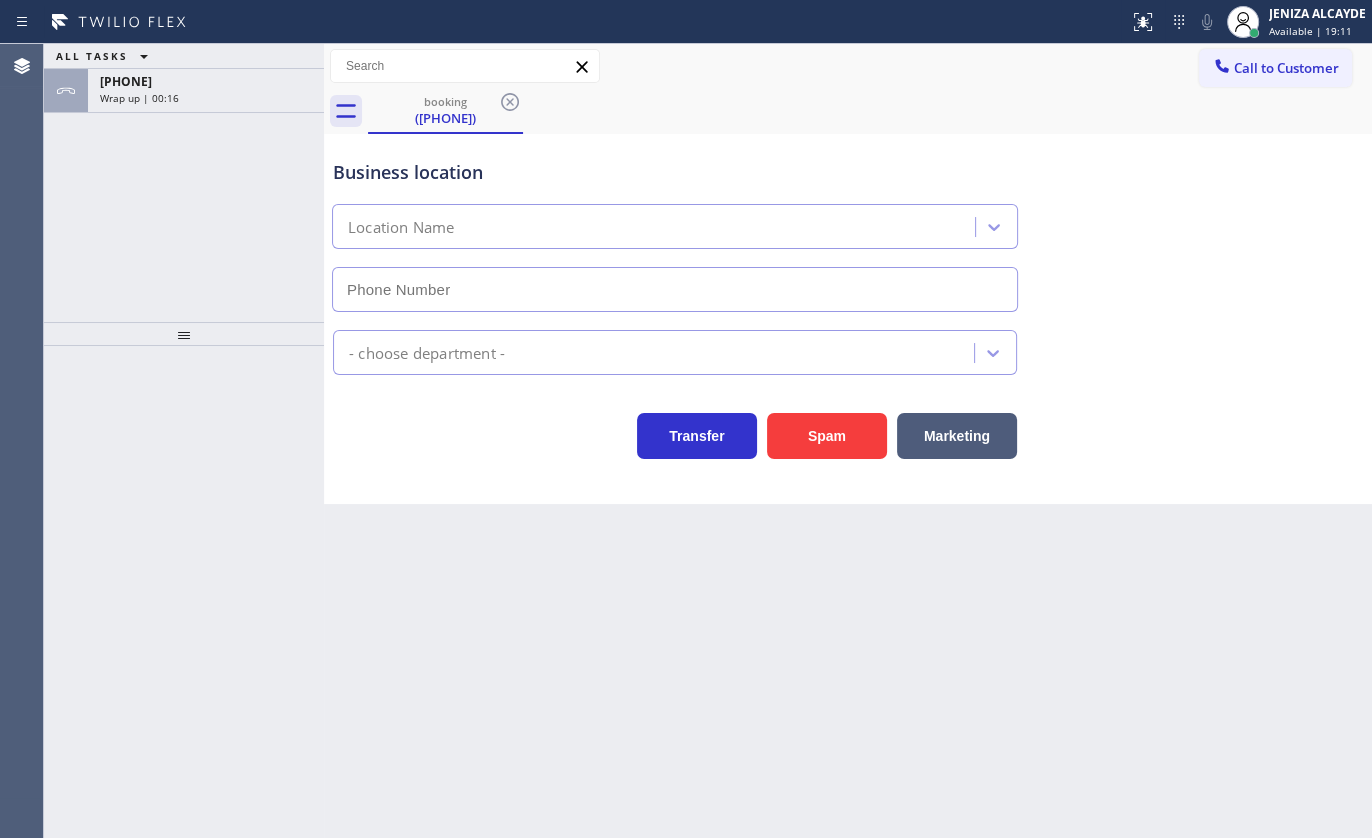 type on "([PHONE])" 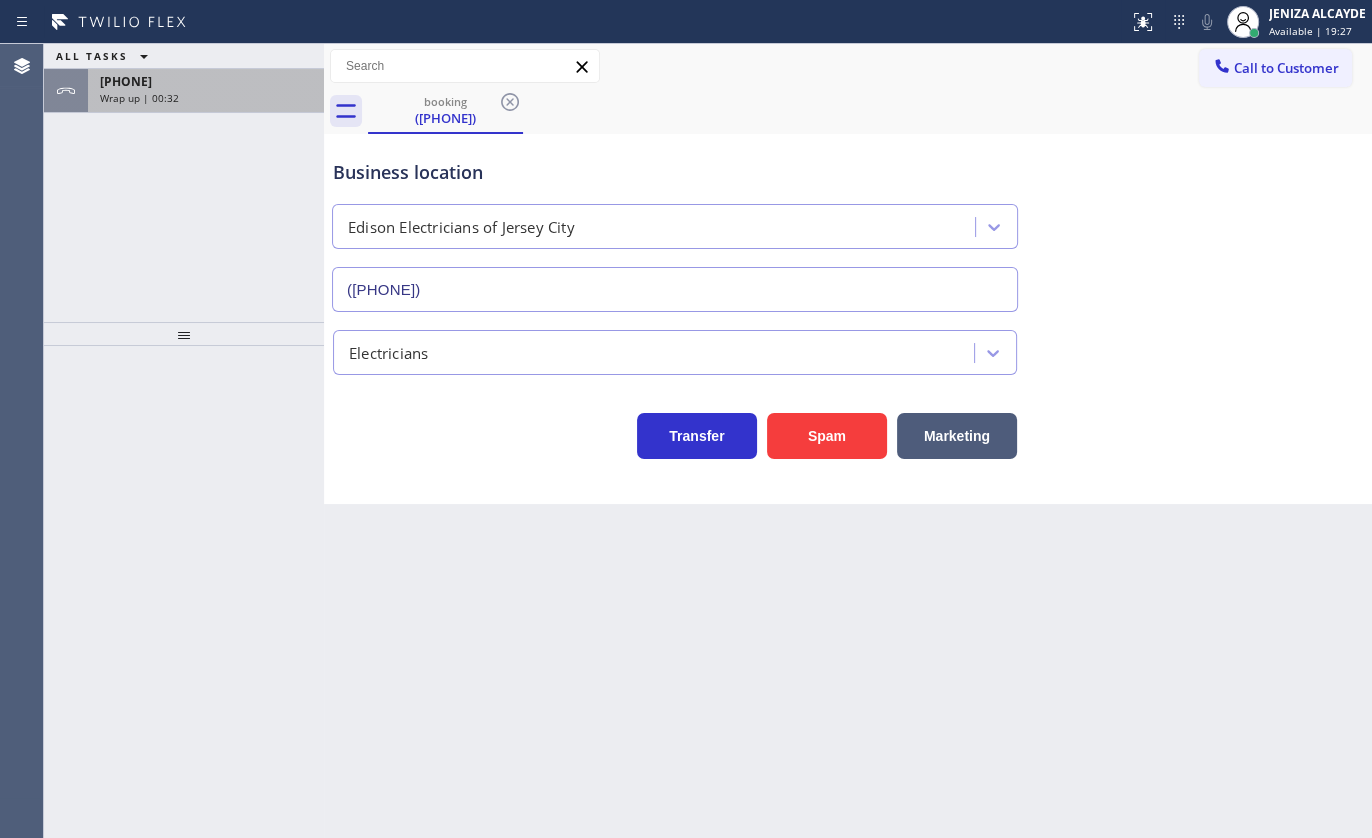click on "[PHONE]" at bounding box center [126, 81] 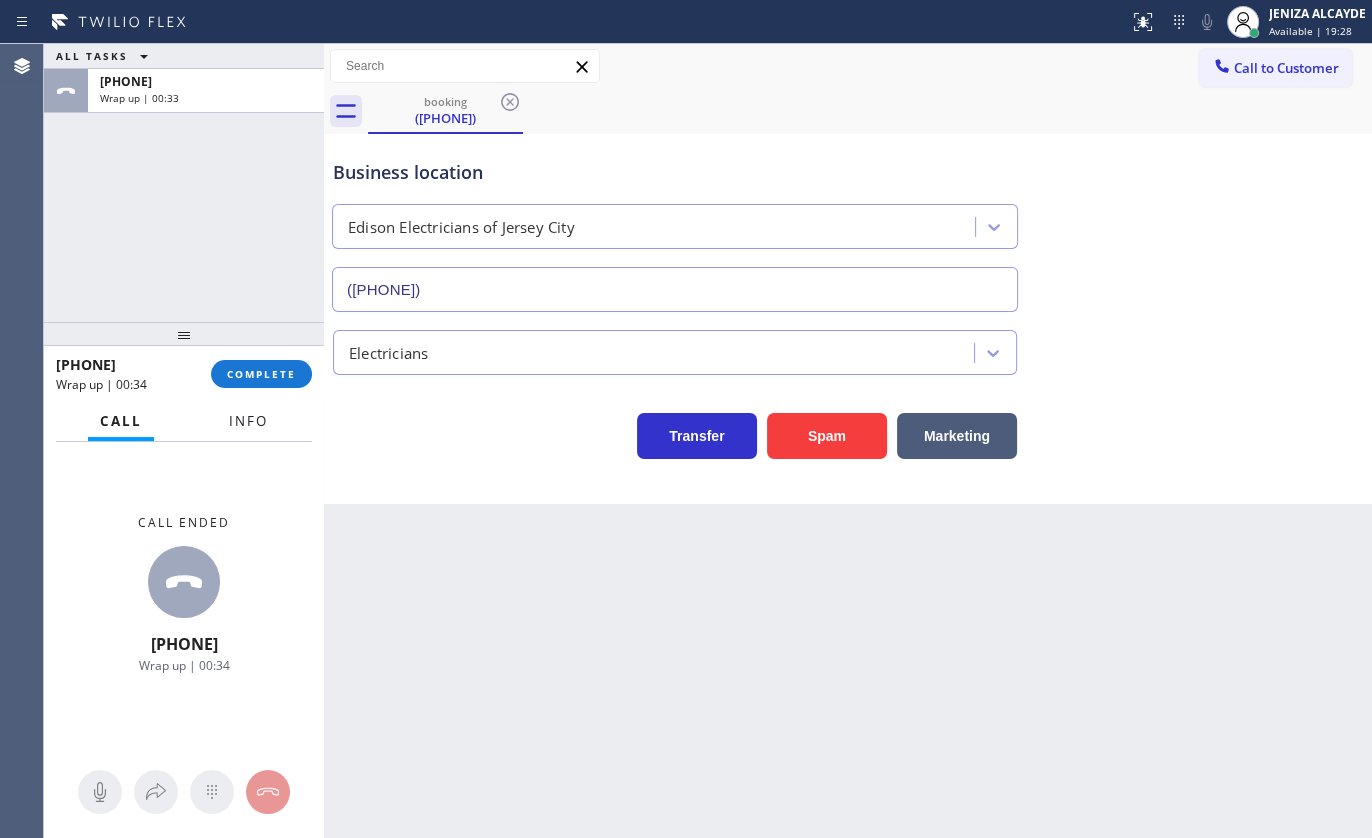 click on "Info" at bounding box center (248, 421) 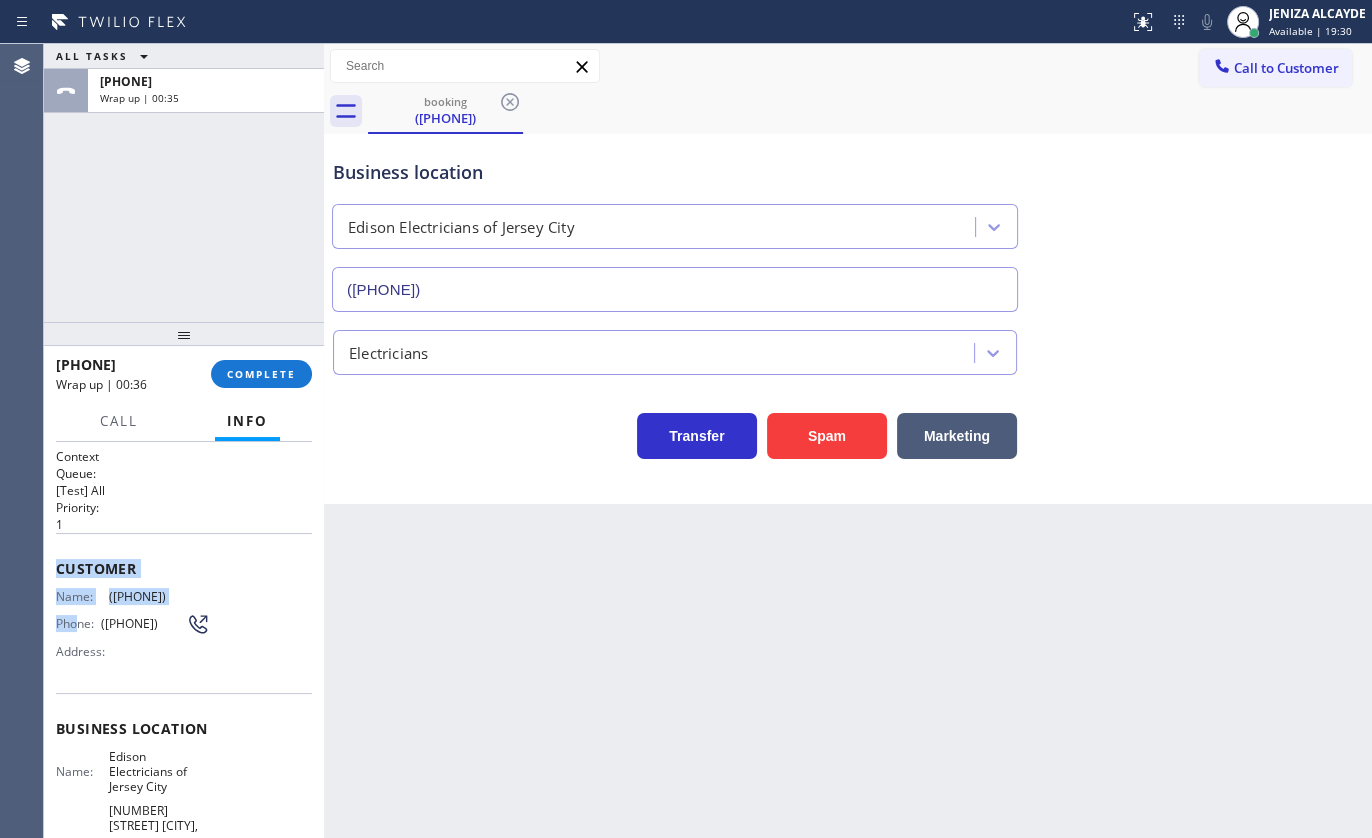 drag, startPoint x: 56, startPoint y: 560, endPoint x: 98, endPoint y: 660, distance: 108.461975 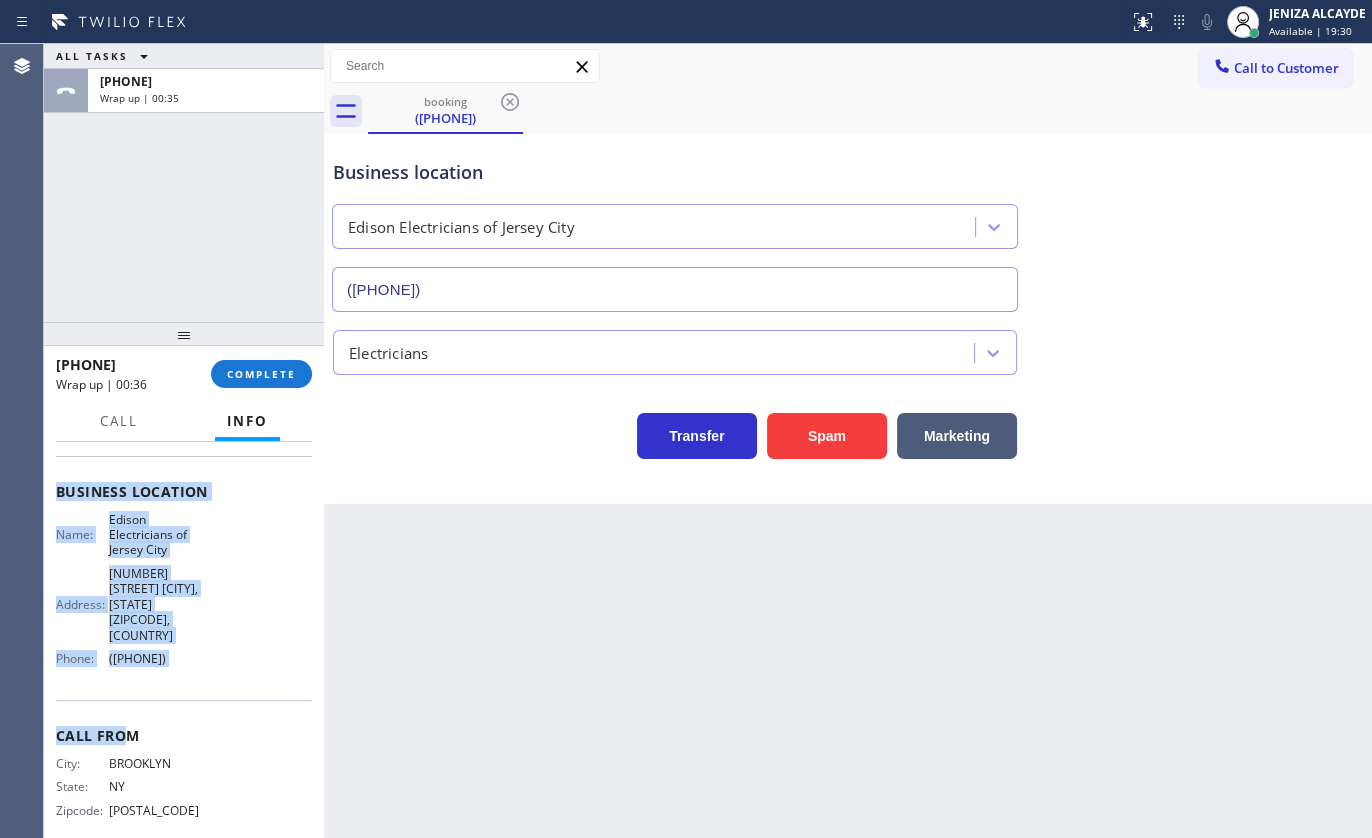 click on "Context Queue: [Test] All Priority: 1 Customer Name: ([PHONE]) Phone: ([PHONE]) Address: Business location Name: Edison Electricians of Jersey City Address: [NUMBER] [STREET] [CITY], [STATE] [ZIPCODE], [COUNTRY]  Phone: ([PHONE]) Call From City: BROOKLYN State: NY Zipcode: [ZIPCODE] Outbound call Location Edison Electricians of Jersey City Your caller id phone number ([PHONE]) Customer number ([PHONE]) Call" at bounding box center (184, 531) 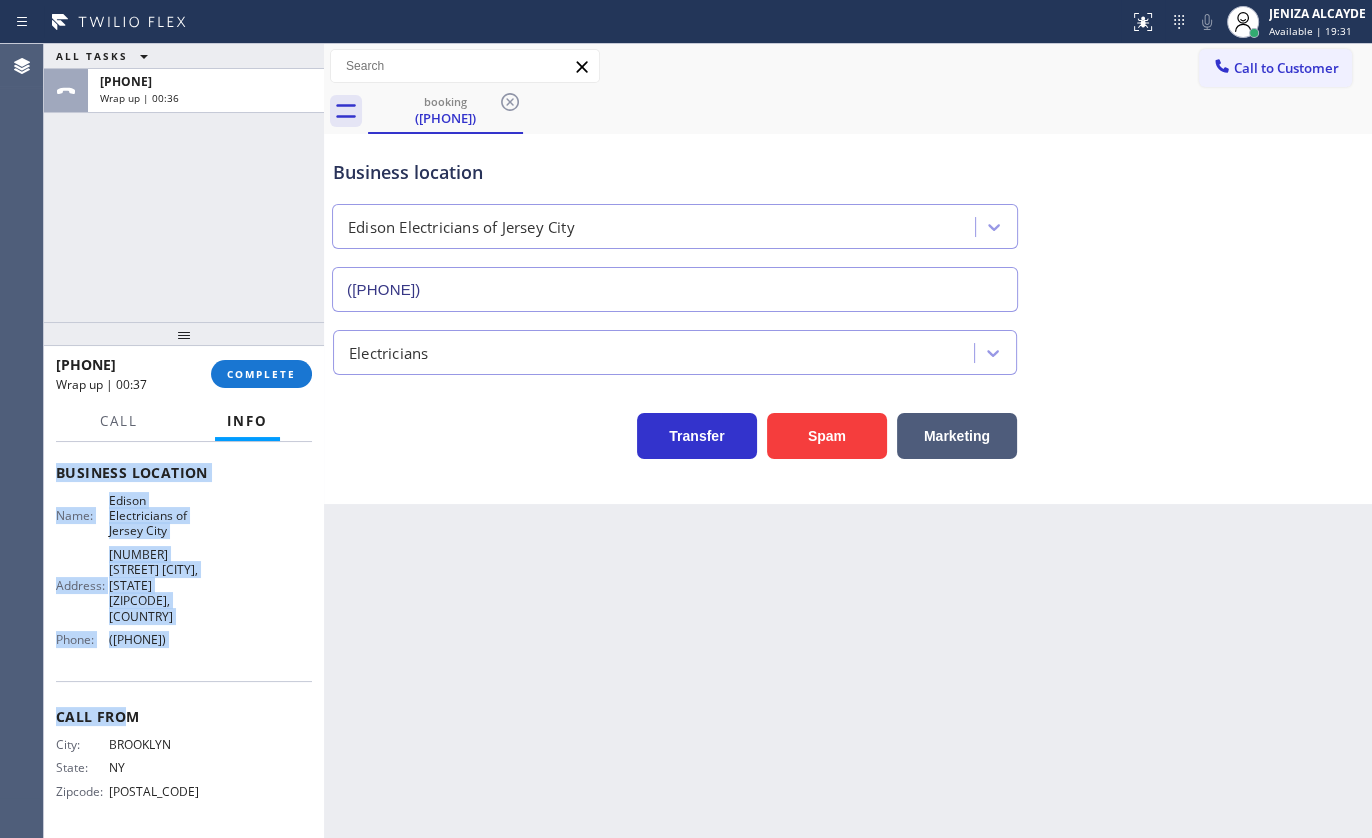 drag, startPoint x: 249, startPoint y: 681, endPoint x: 284, endPoint y: 662, distance: 39.824615 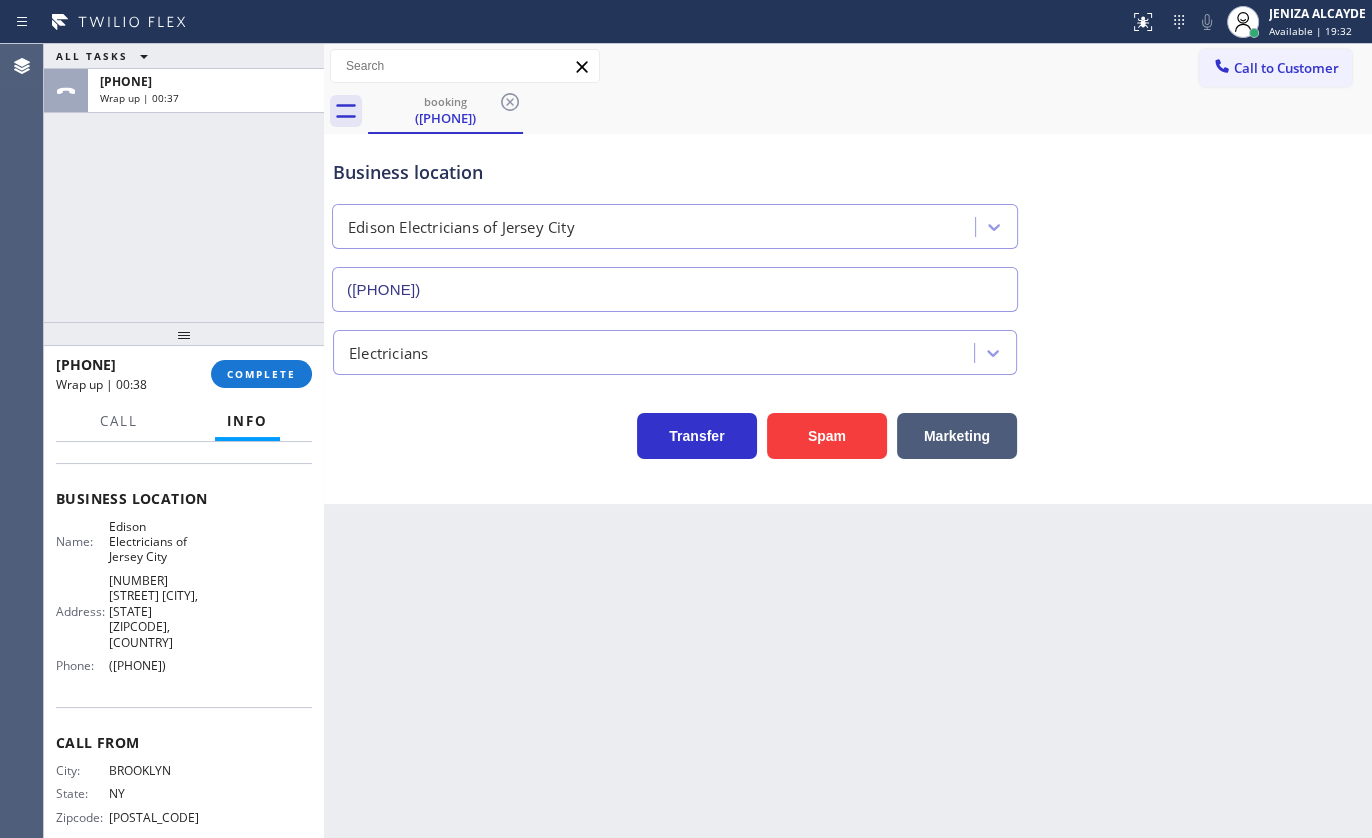 scroll, scrollTop: 78, scrollLeft: 0, axis: vertical 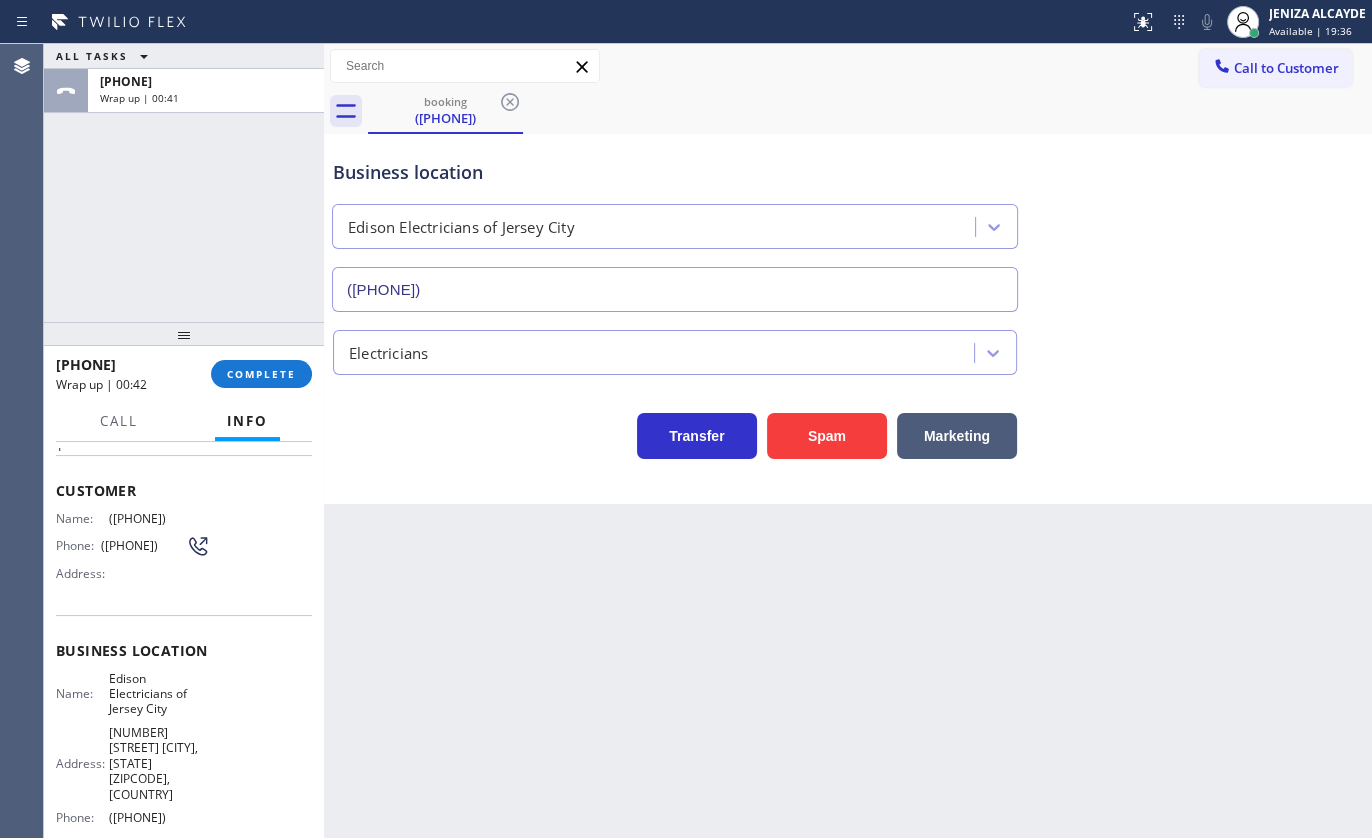 drag, startPoint x: 100, startPoint y: 510, endPoint x: 223, endPoint y: 518, distance: 123.25989 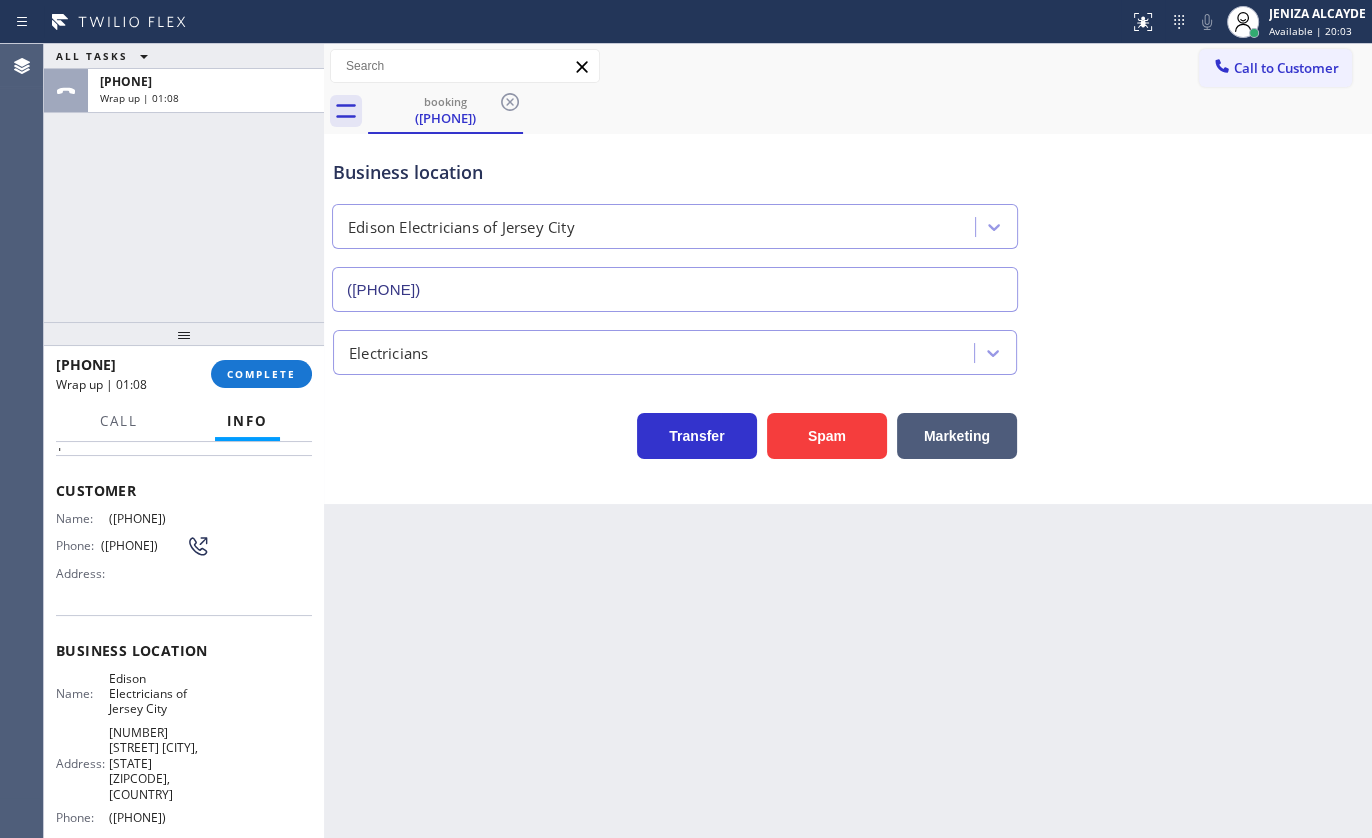 click on "Business location Name: Edison Electricians of Jersey City Address: [NUMBER] [STREET] [CITY], [STATE] [ZIPCODE], [COUNTRY]  Phone: ([PHONE])" at bounding box center [184, 737] 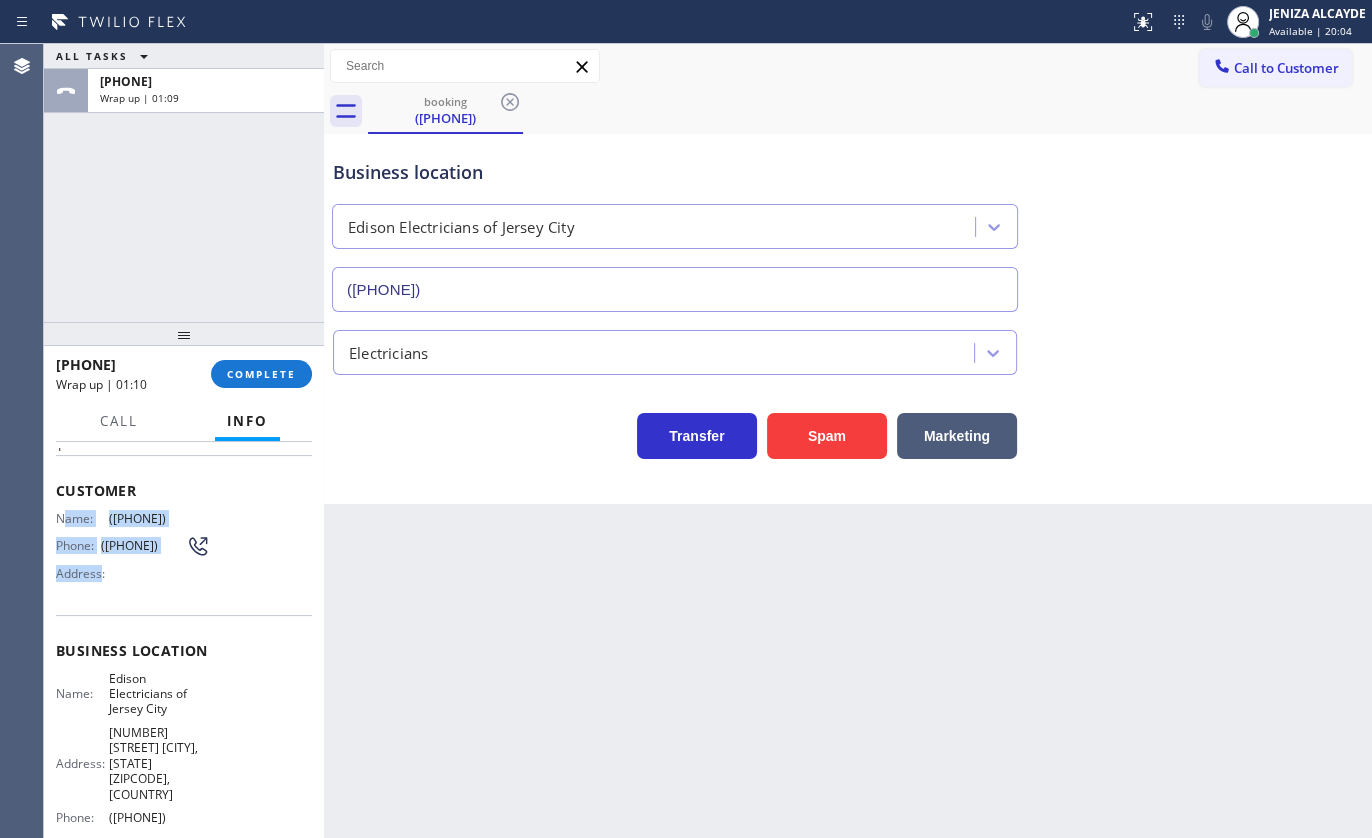 drag, startPoint x: 61, startPoint y: 505, endPoint x: 58, endPoint y: 525, distance: 20.22375 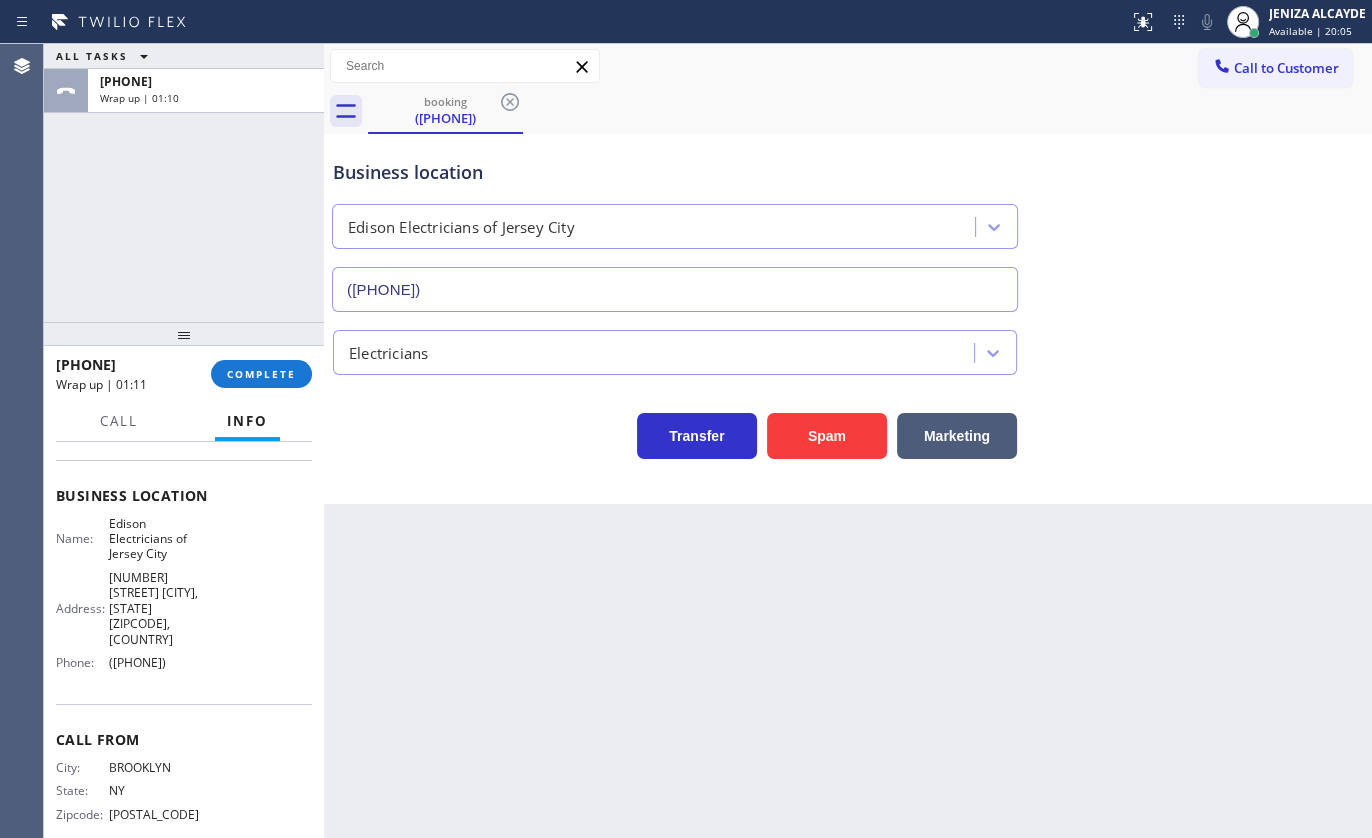 scroll, scrollTop: 260, scrollLeft: 0, axis: vertical 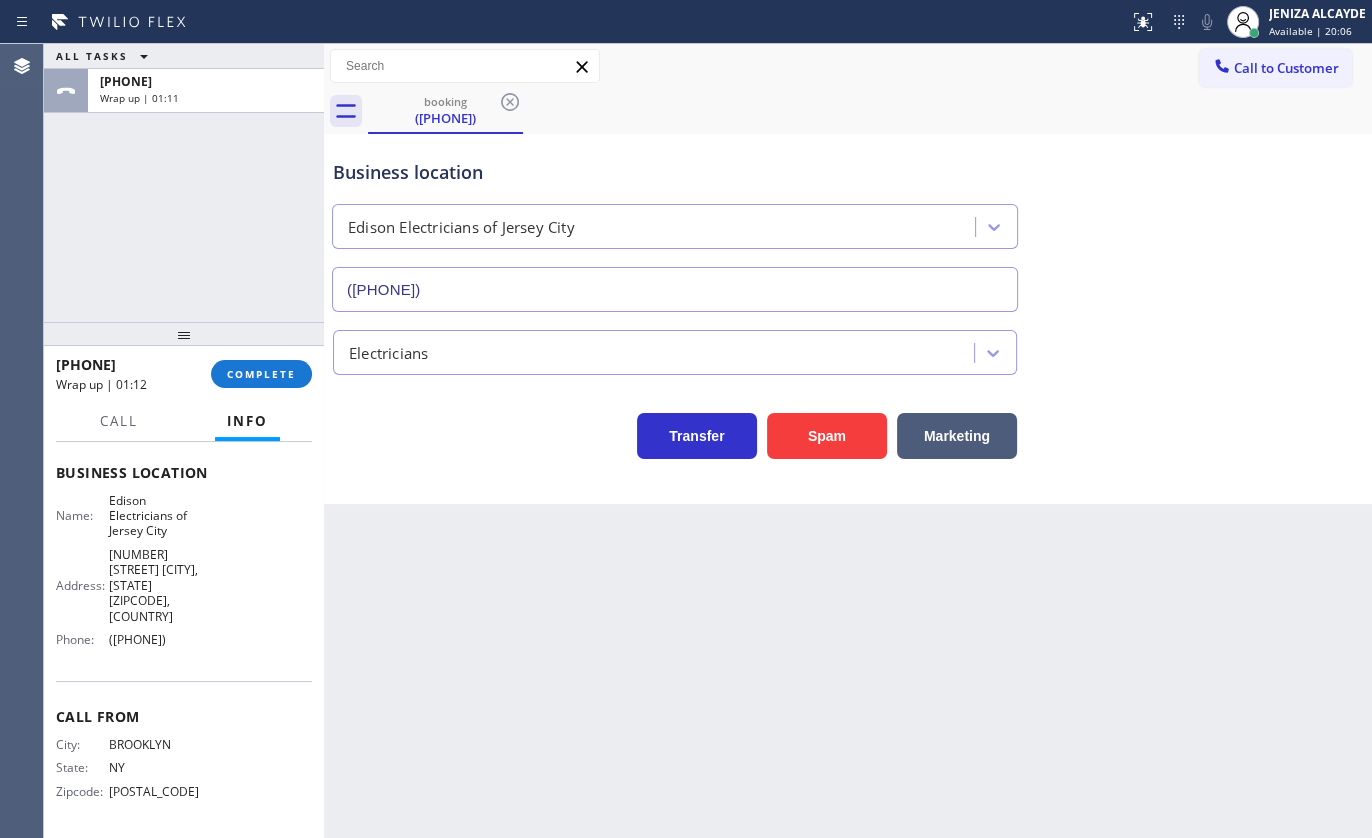 drag, startPoint x: 50, startPoint y: 503, endPoint x: 212, endPoint y: 652, distance: 220.10225 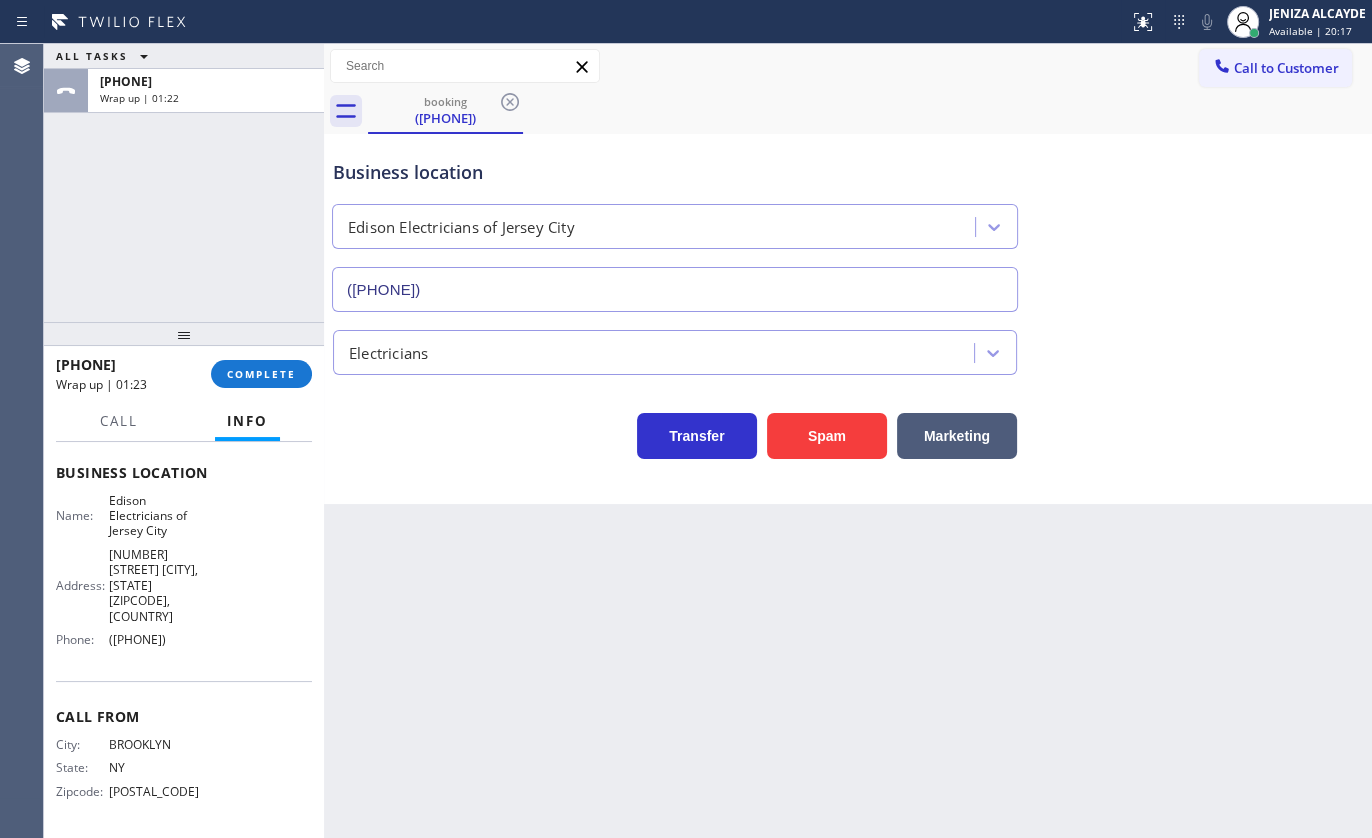 click on "ALL TASKS ALL TASKS ACTIVE TASKS TASKS IN WRAP UP [PHONE] Wrap up | 01:22" at bounding box center [184, 183] 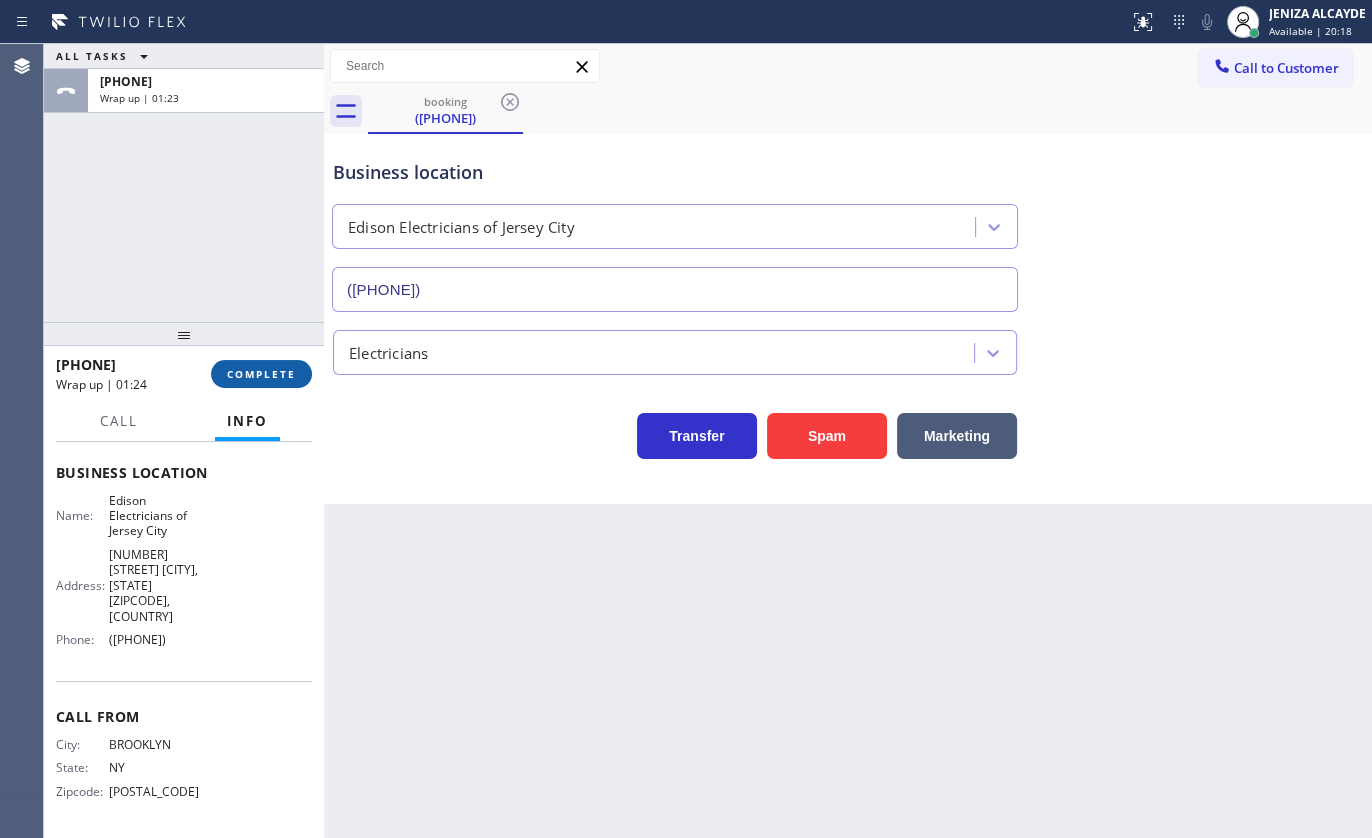 click on "COMPLETE" at bounding box center (261, 374) 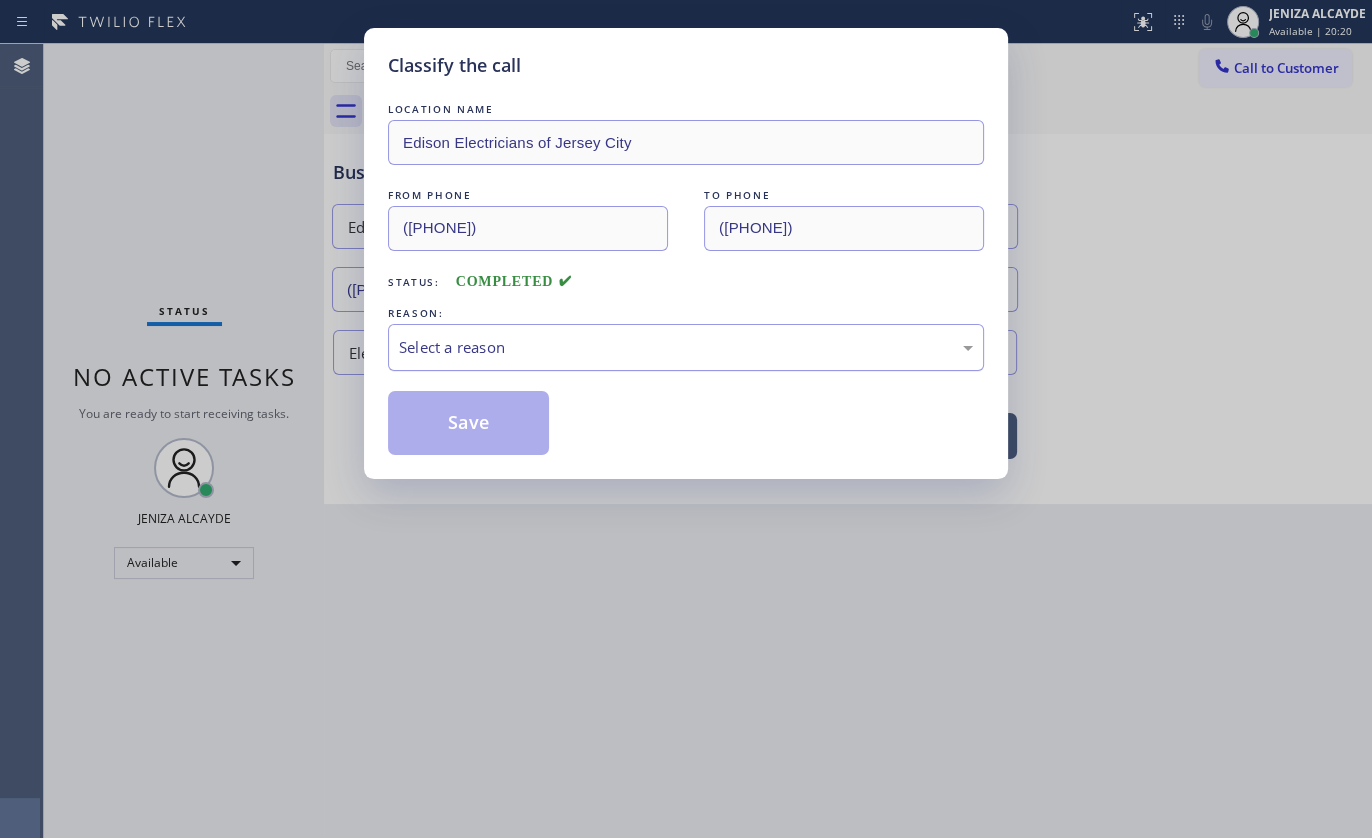 click on "Select a reason" at bounding box center (686, 347) 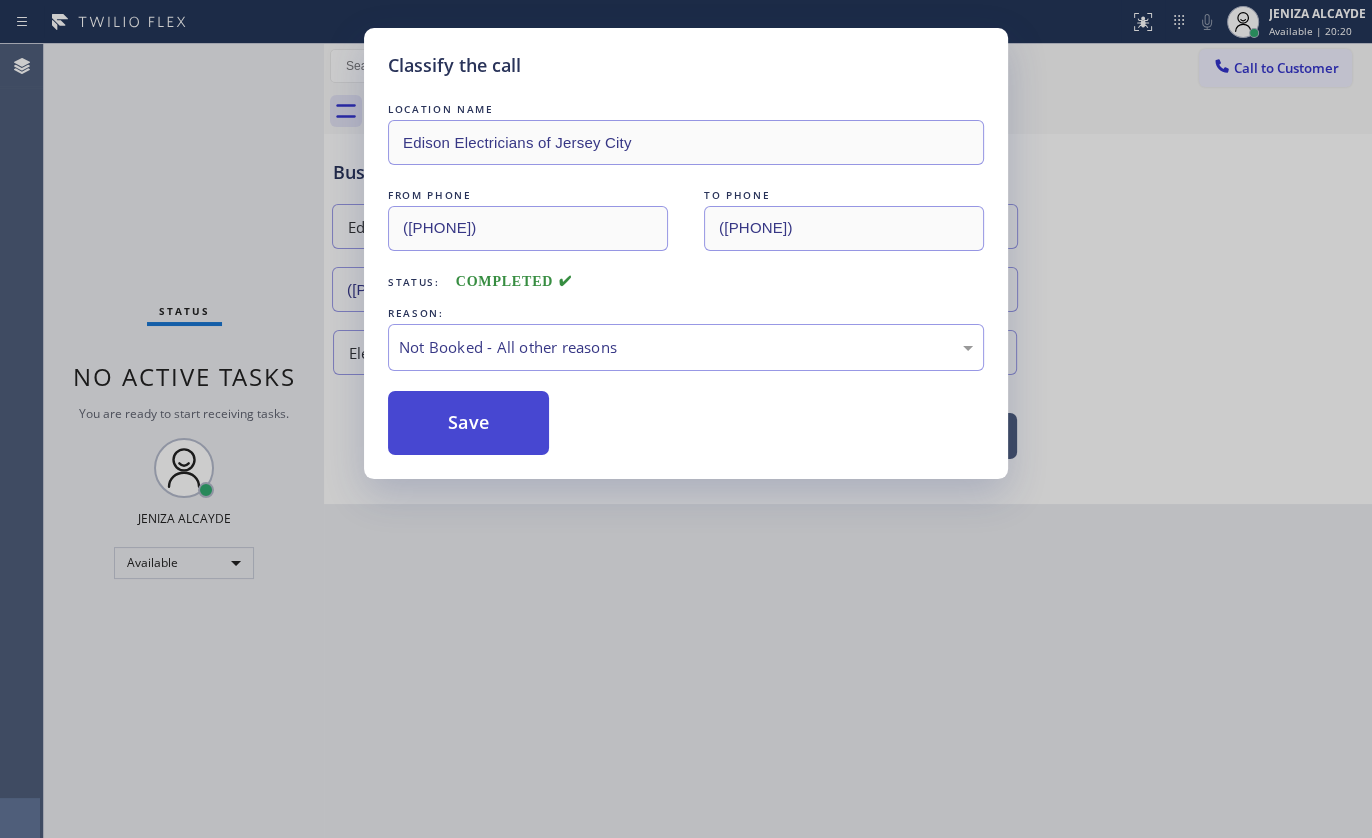 click on "Save" at bounding box center (468, 423) 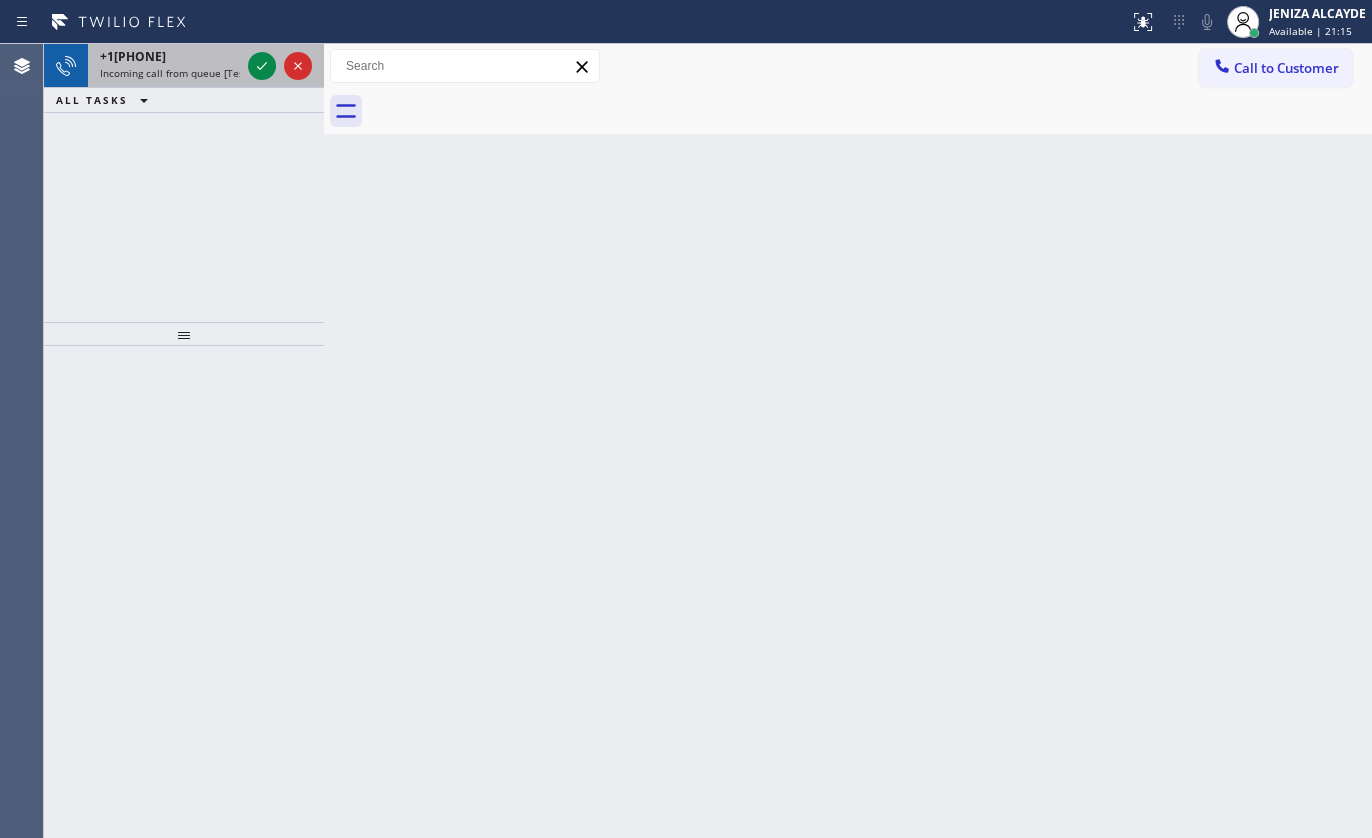 click on "+1[PHONE] Incoming call from queue [Test] All" at bounding box center (166, 66) 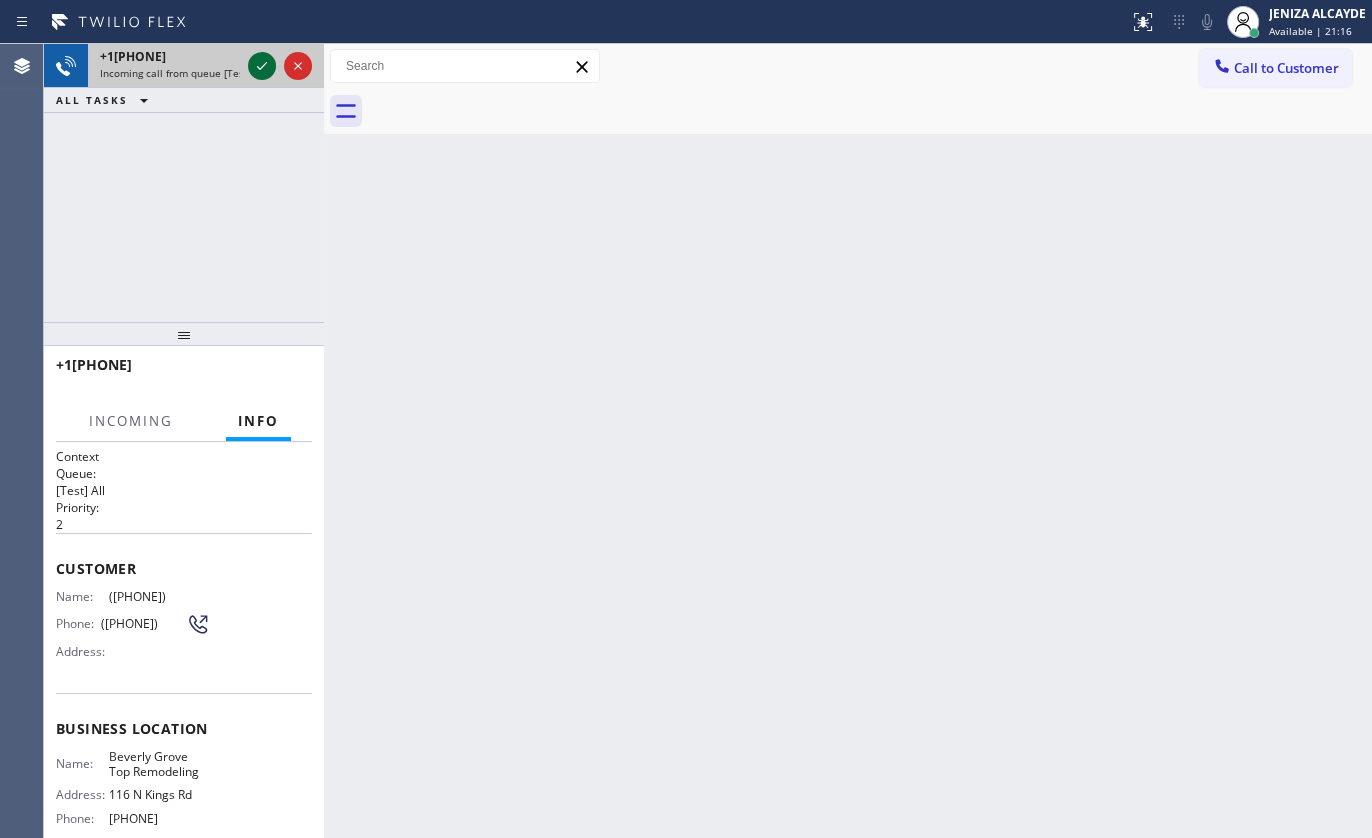 click at bounding box center (262, 66) 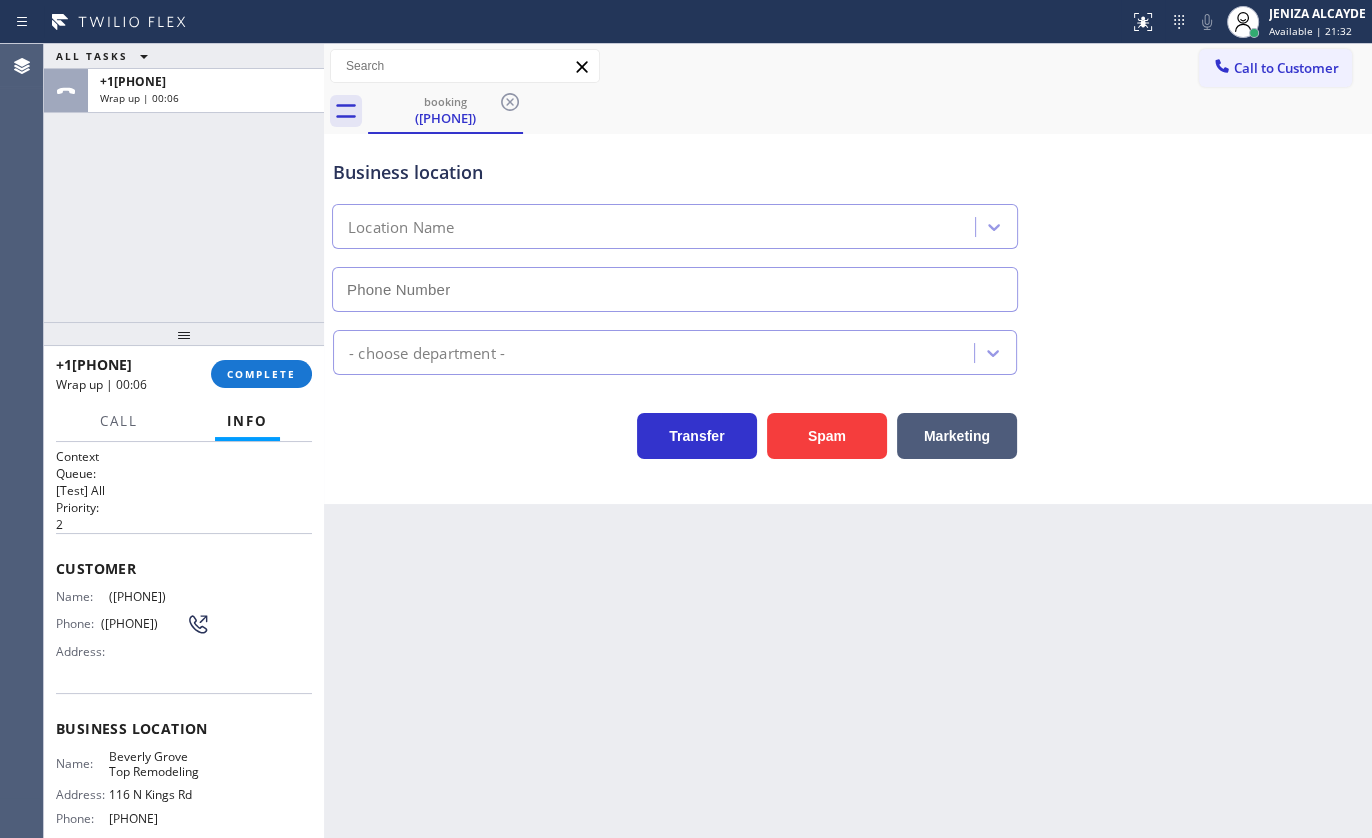 type on "[PHONE]" 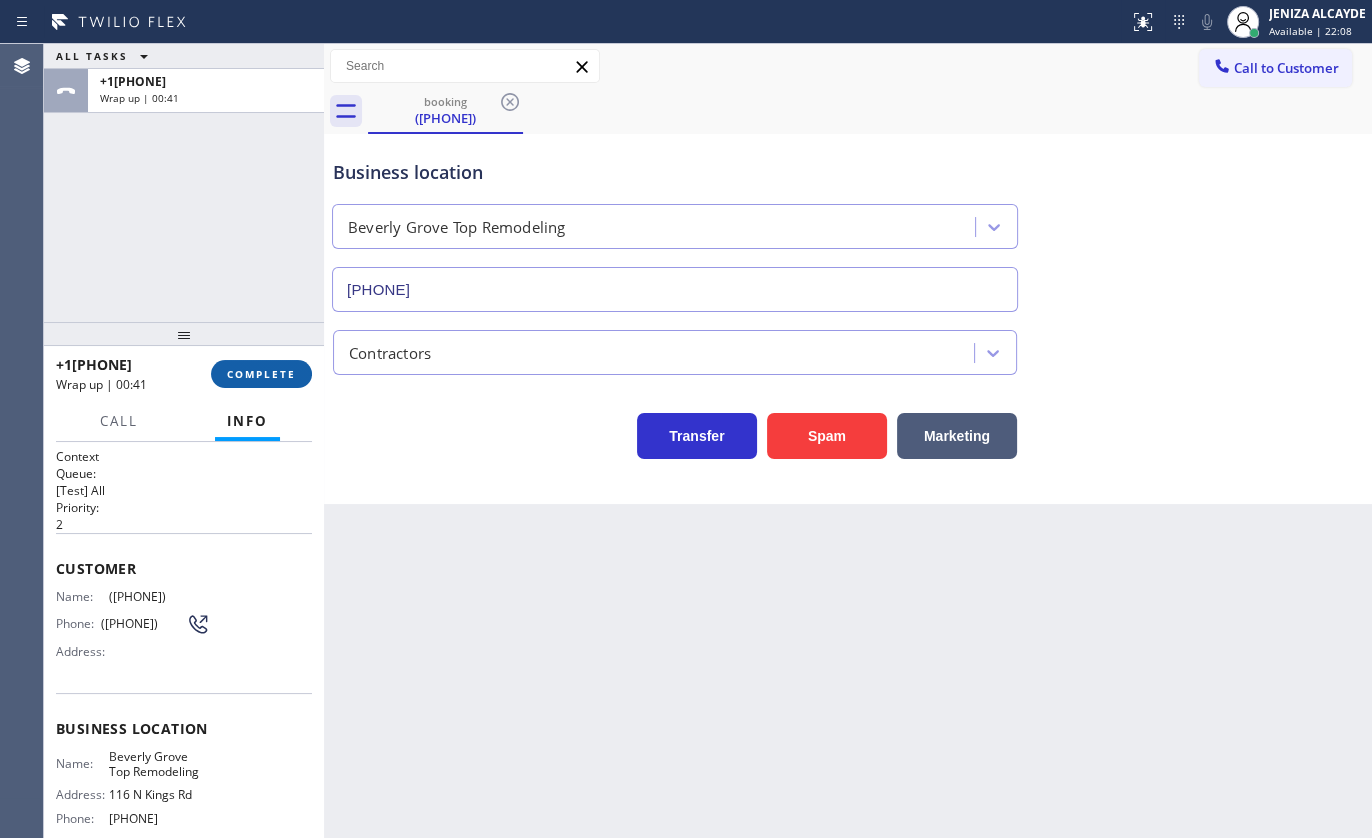 click on "COMPLETE" at bounding box center [261, 374] 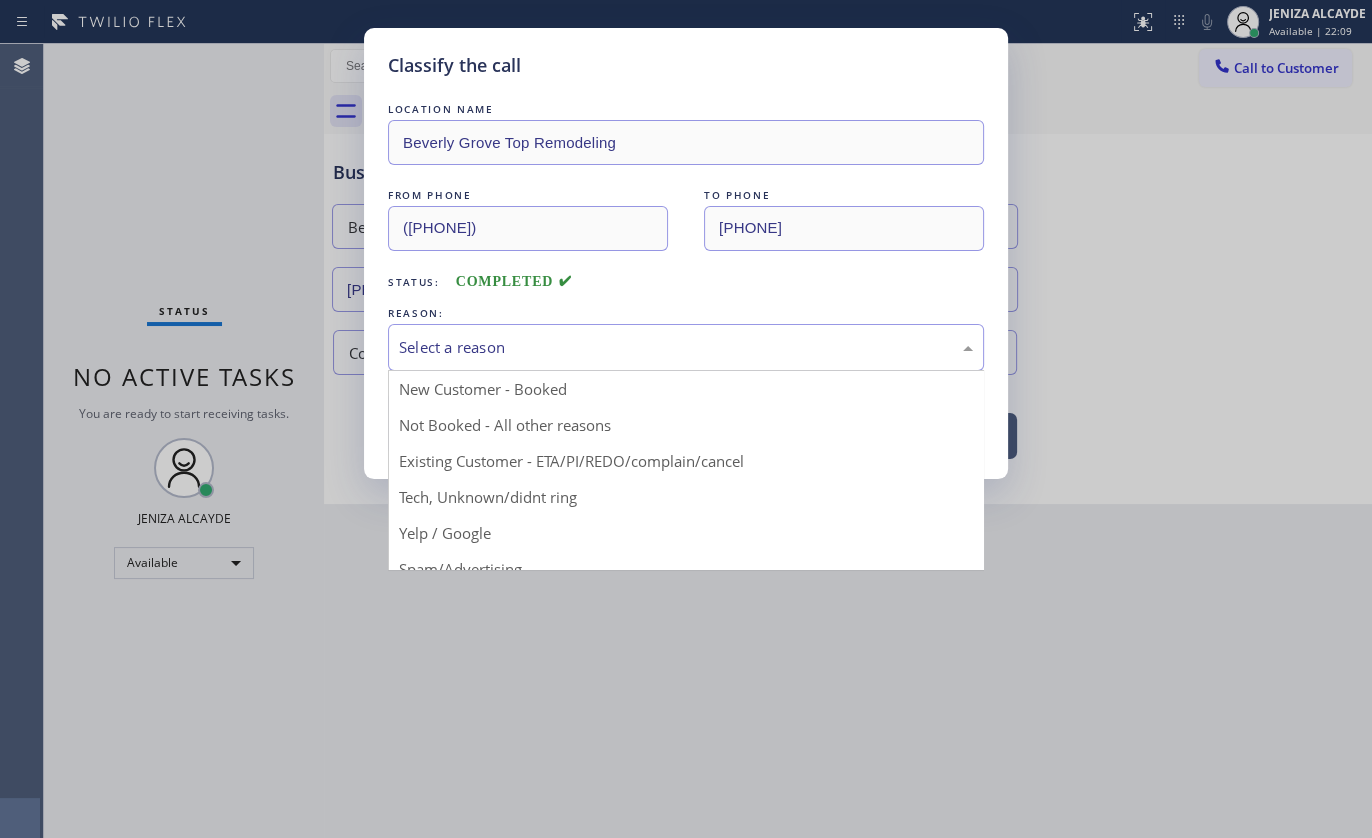 click on "Select a reason" at bounding box center [686, 347] 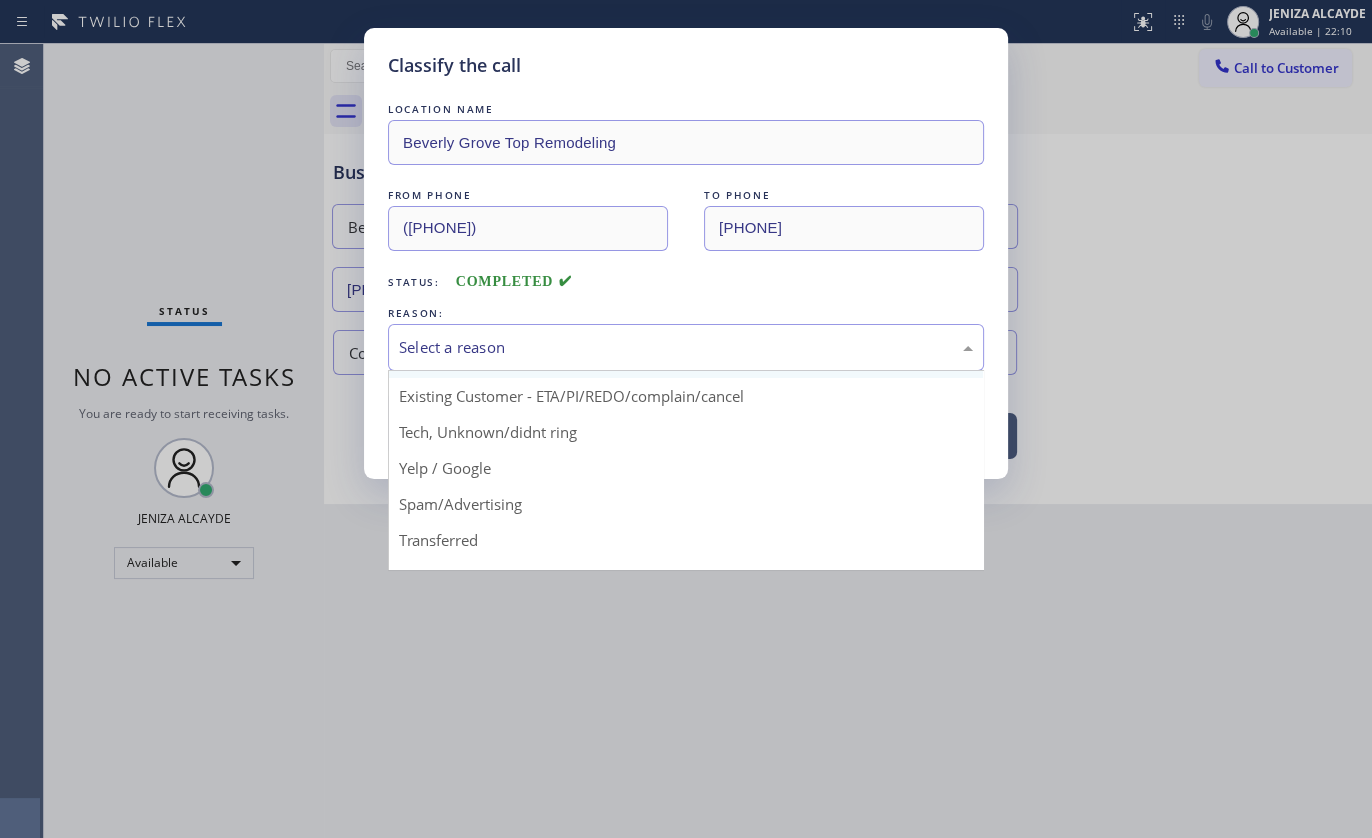 scroll, scrollTop: 133, scrollLeft: 0, axis: vertical 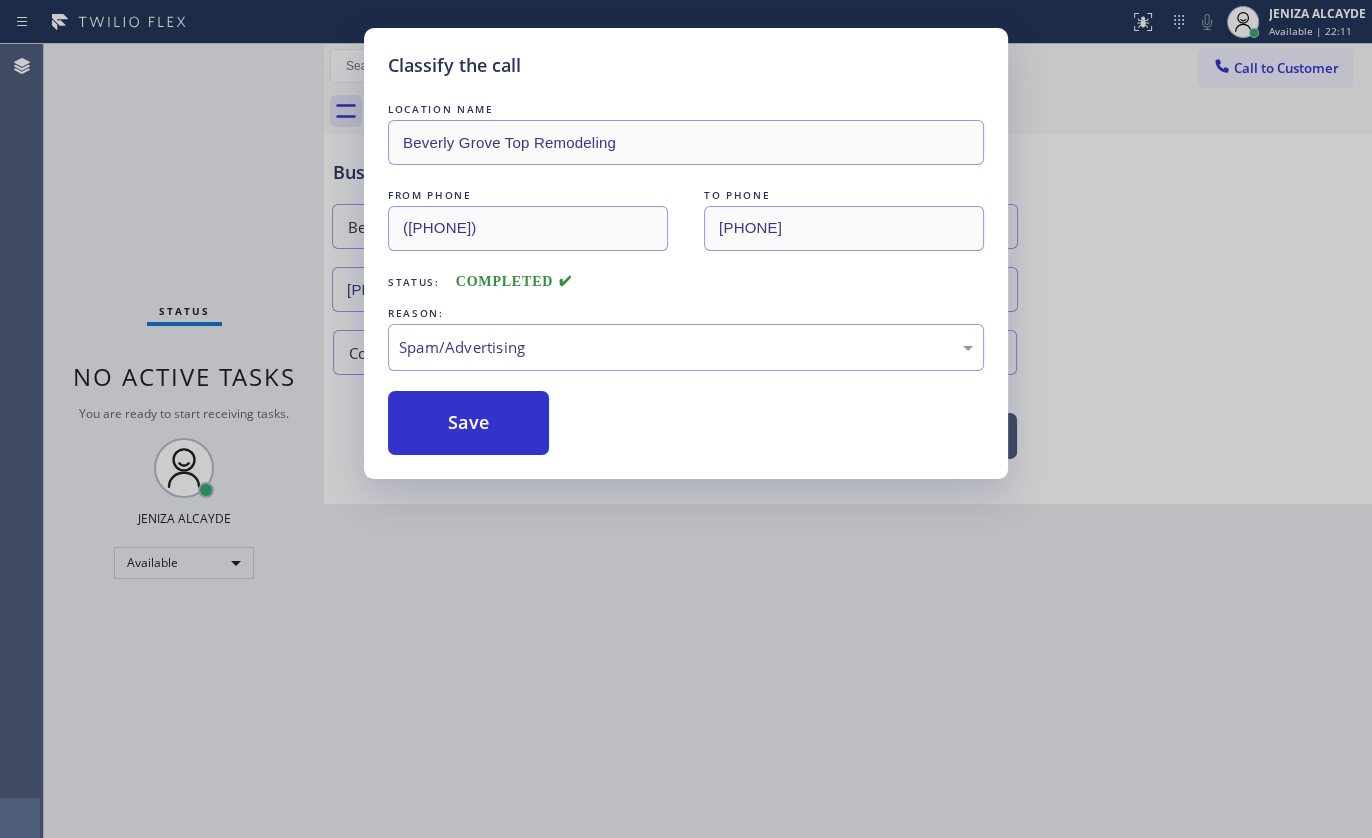 drag, startPoint x: 477, startPoint y: 440, endPoint x: 466, endPoint y: 400, distance: 41.484936 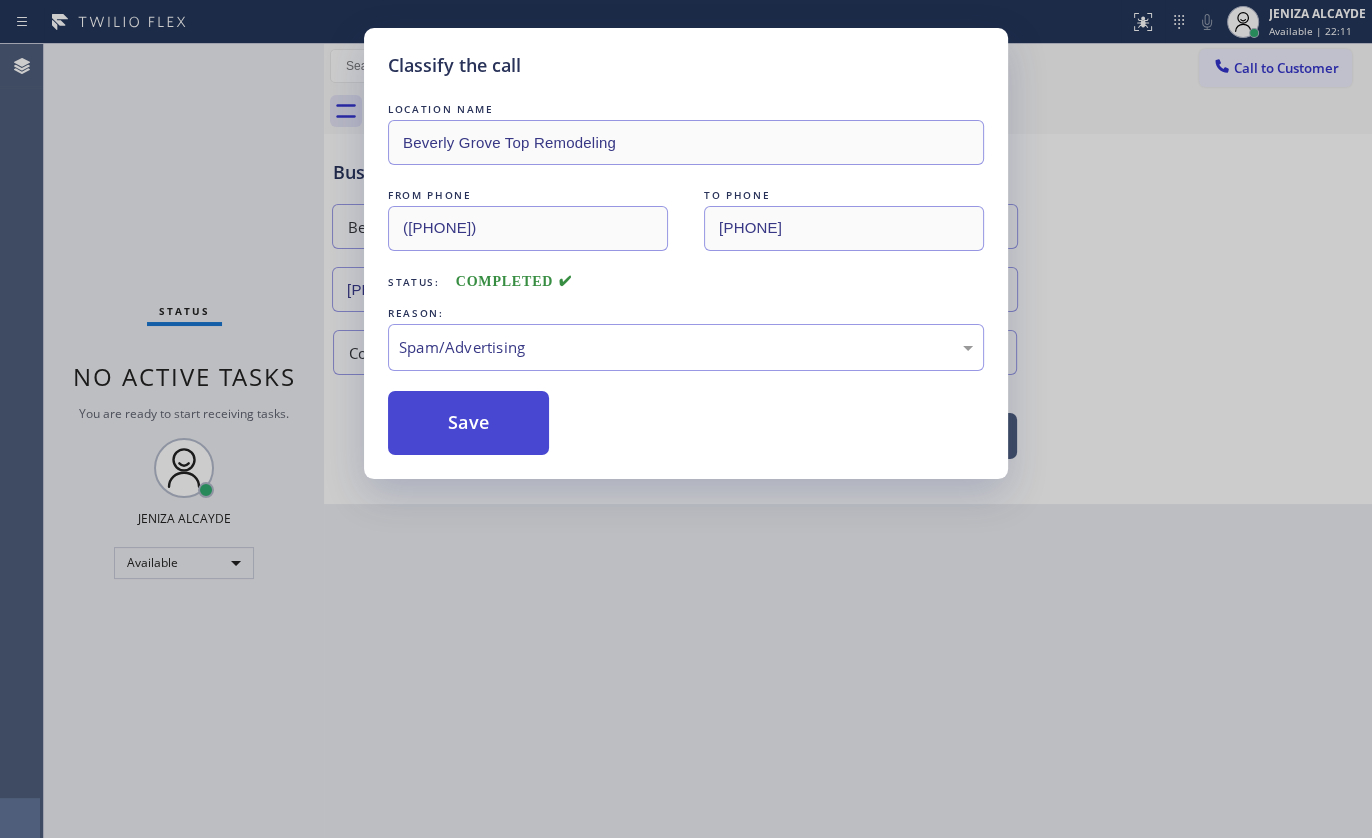 click on "Save" at bounding box center (468, 423) 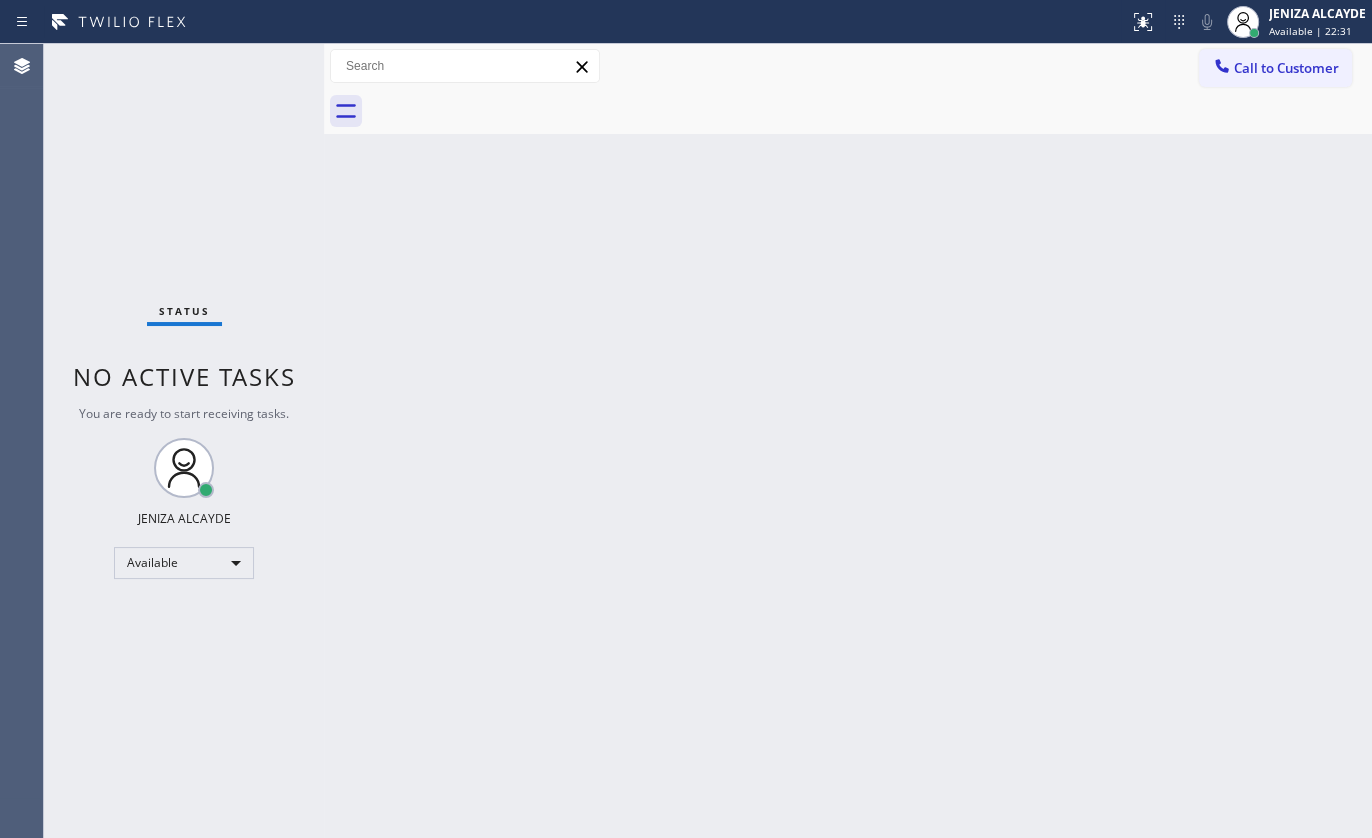 click on "Status   No active tasks     You are ready to start receiving tasks.   JENIZA ALCAYDE Available" at bounding box center [184, 441] 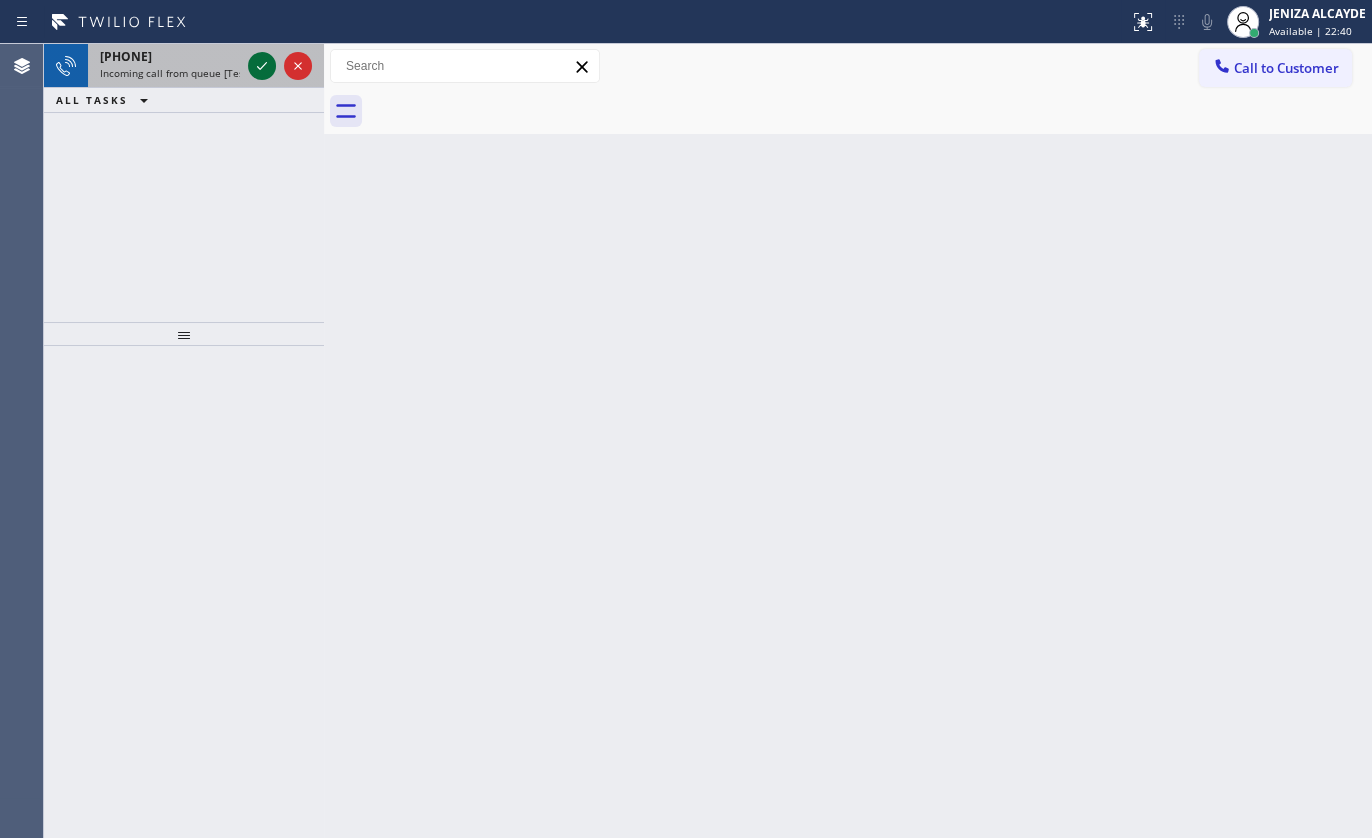 click 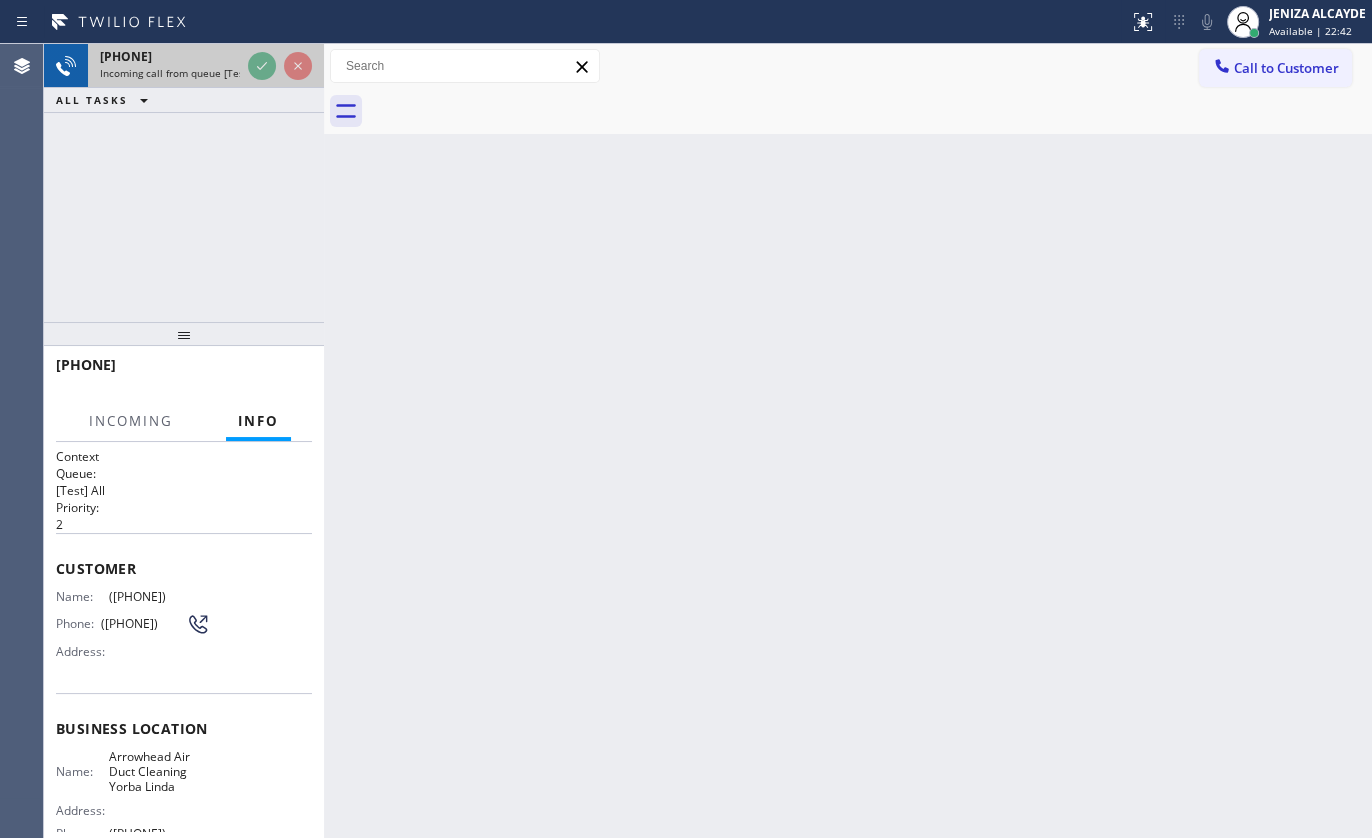click at bounding box center [280, 66] 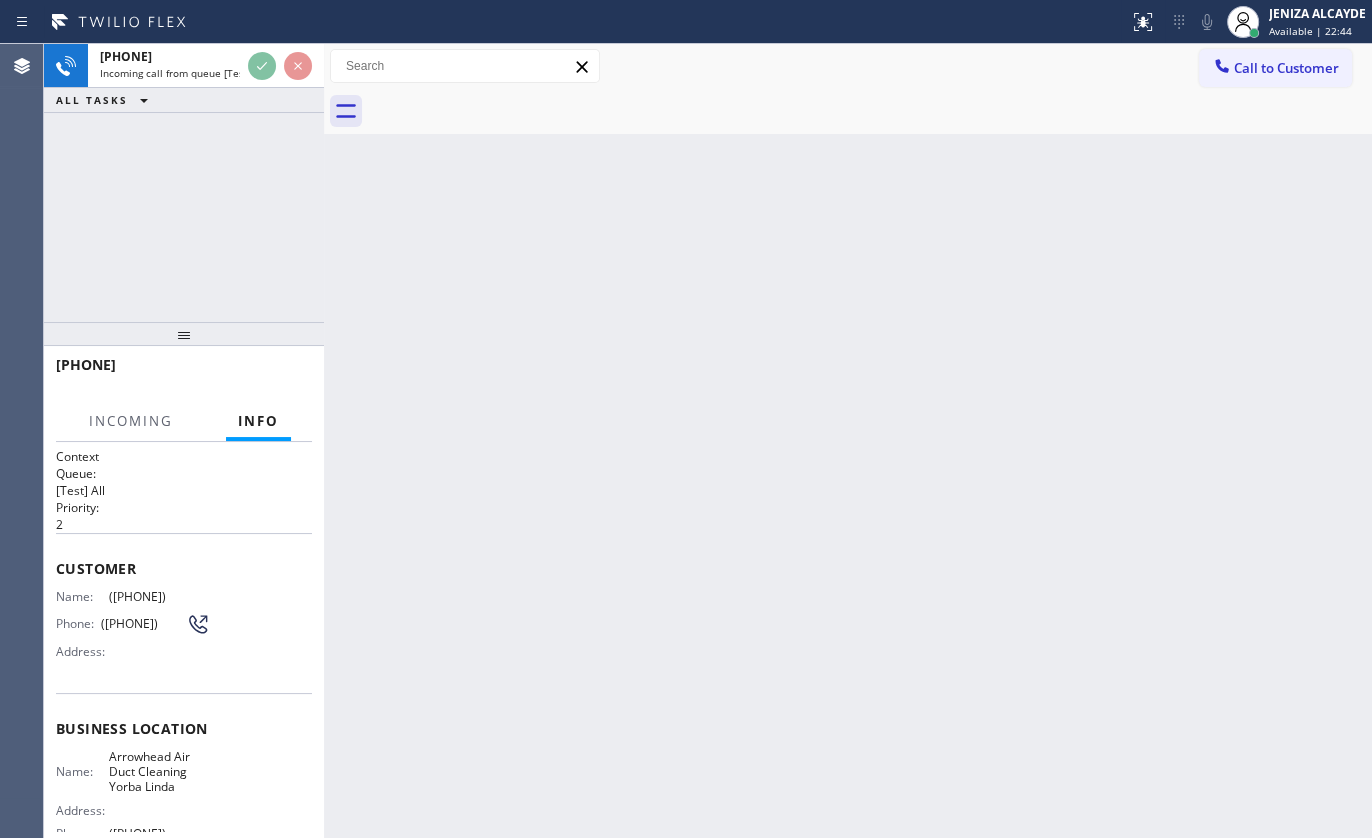 click on "ALL TASKS ALL TASKS ACTIVE TASKS TASKS IN WRAP UP" at bounding box center (184, 100) 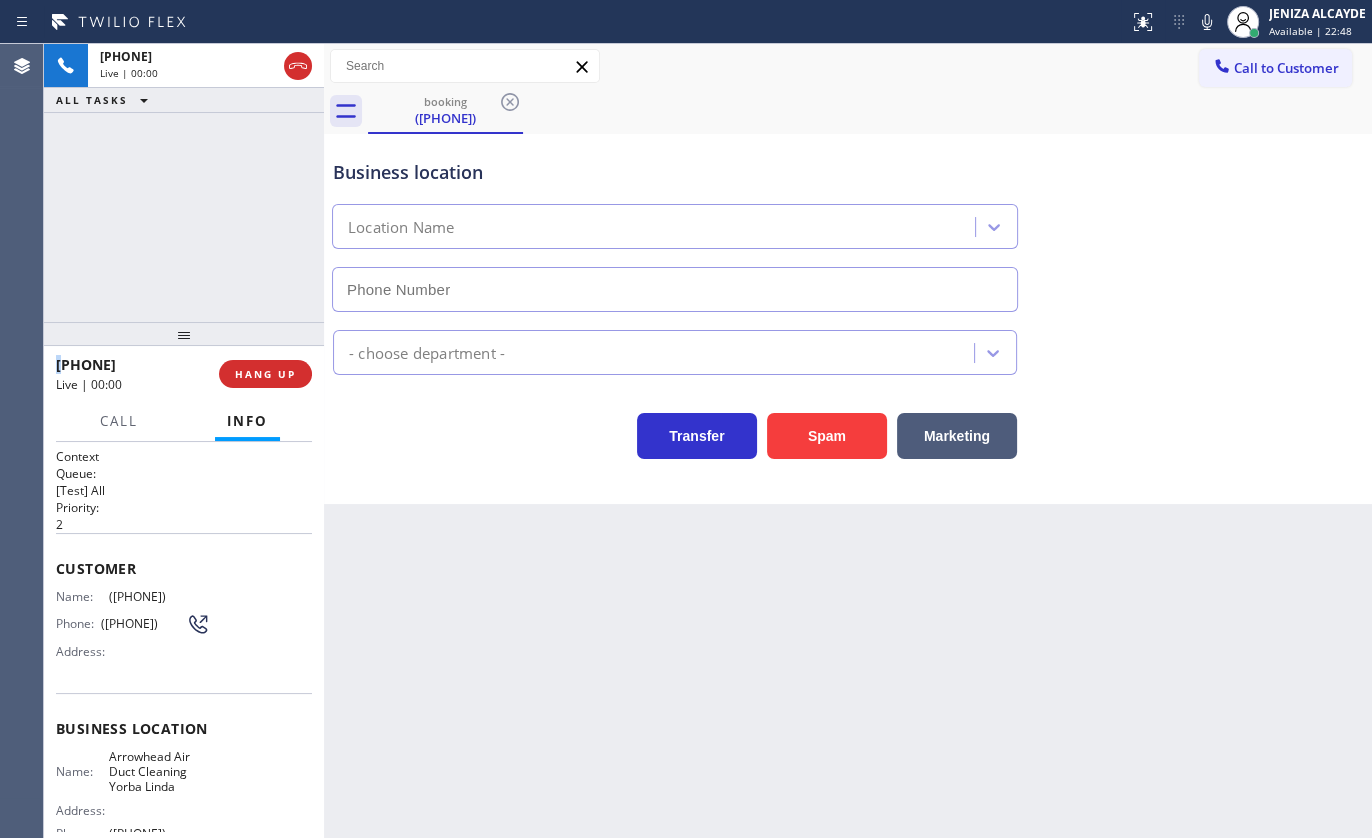 type on "([PHONE])" 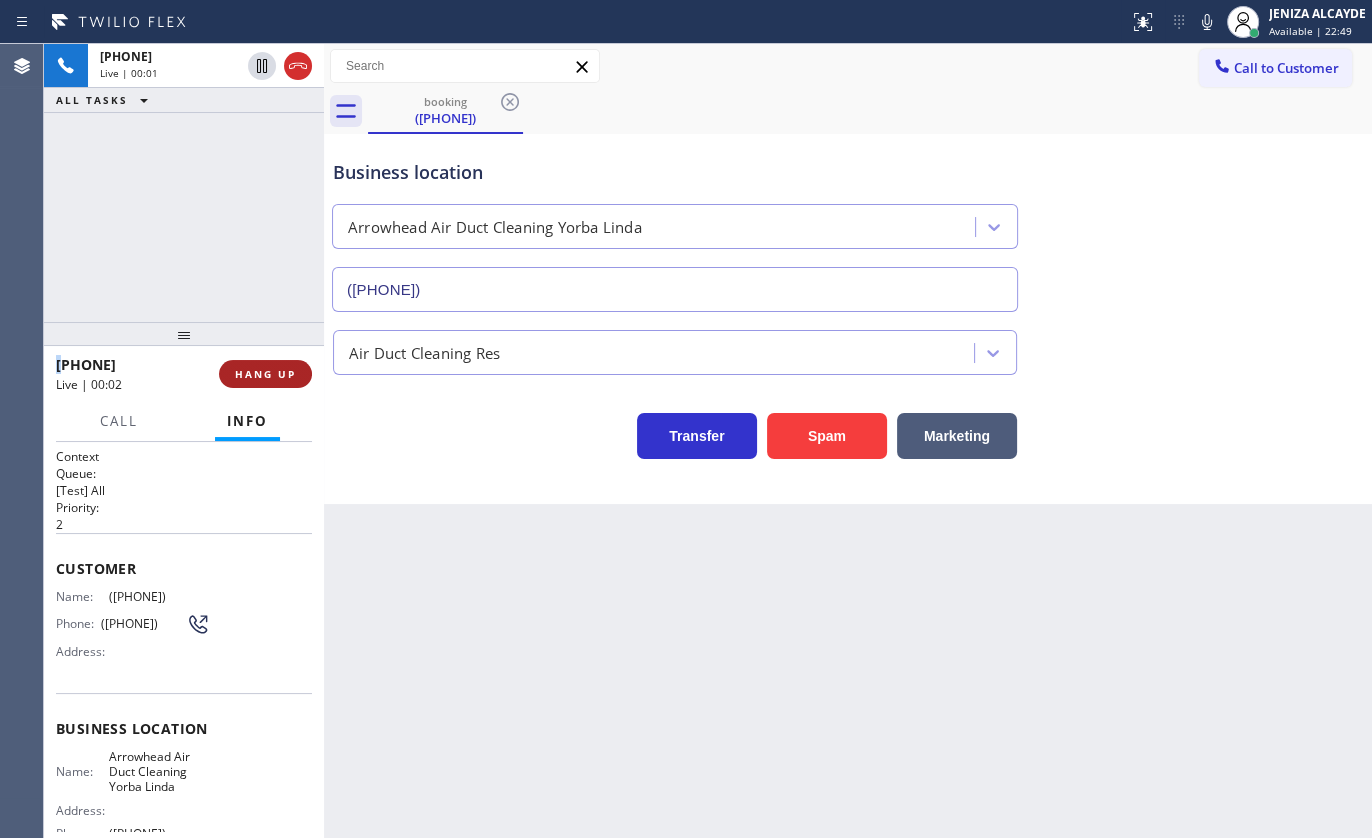 click on "HANG UP" at bounding box center [265, 374] 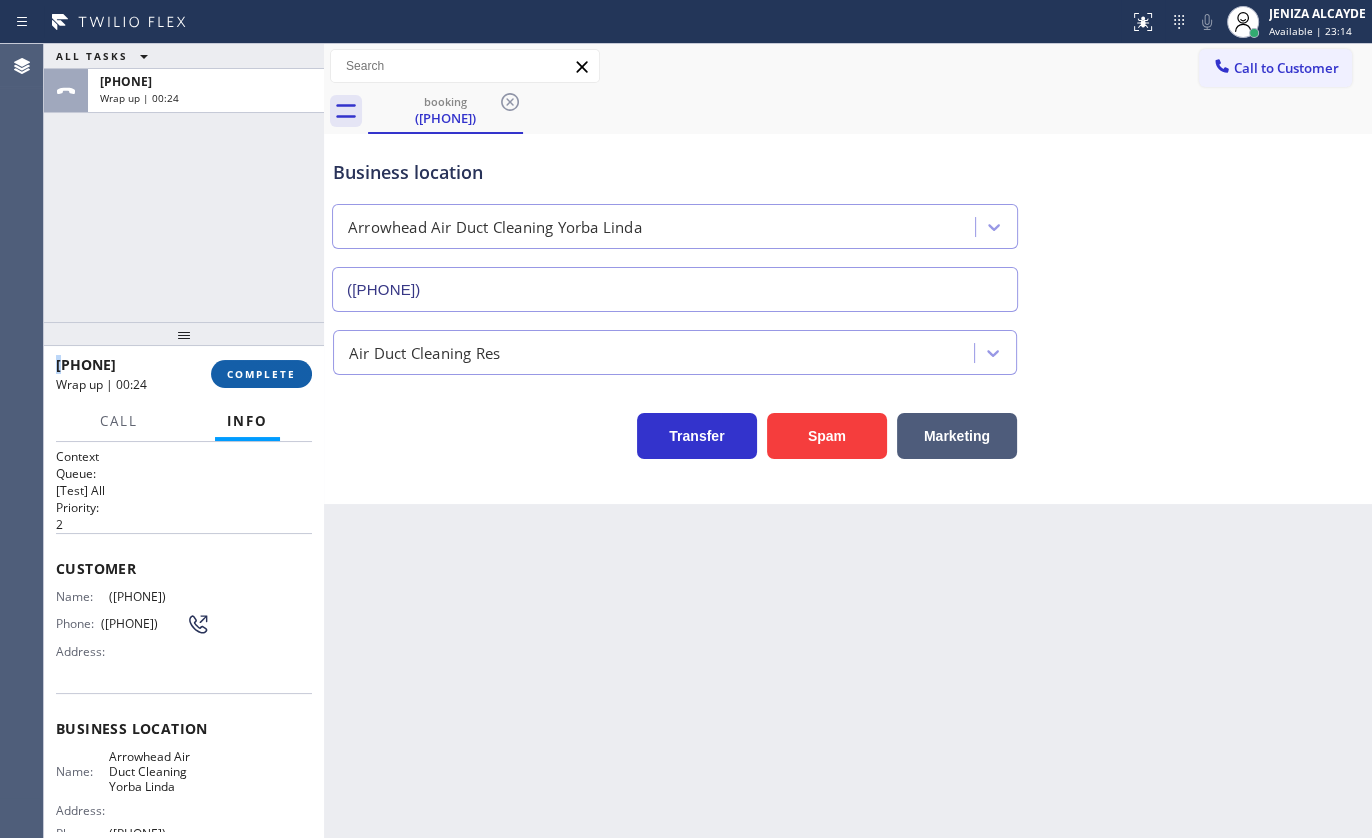 click on "COMPLETE" at bounding box center (261, 374) 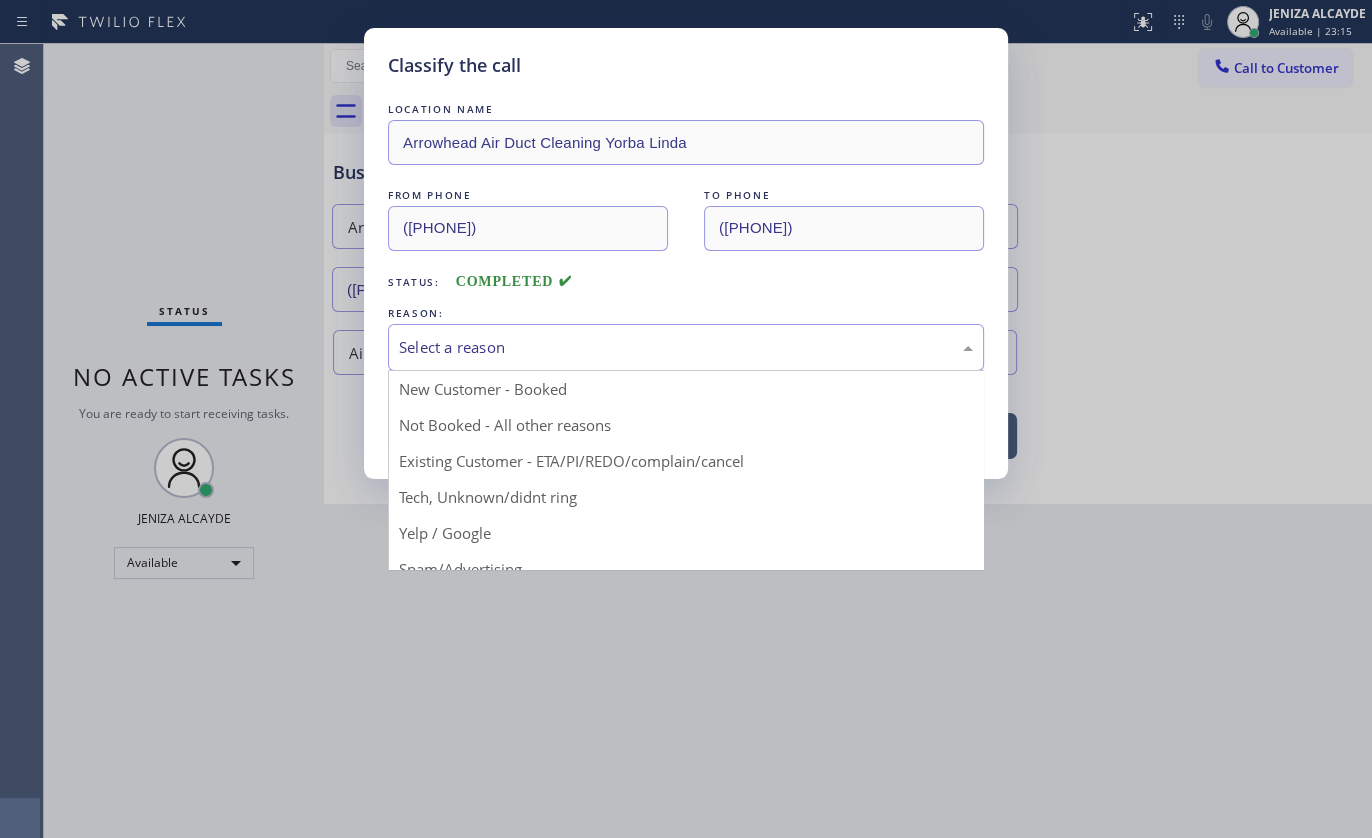 click on "Select a reason" at bounding box center [686, 347] 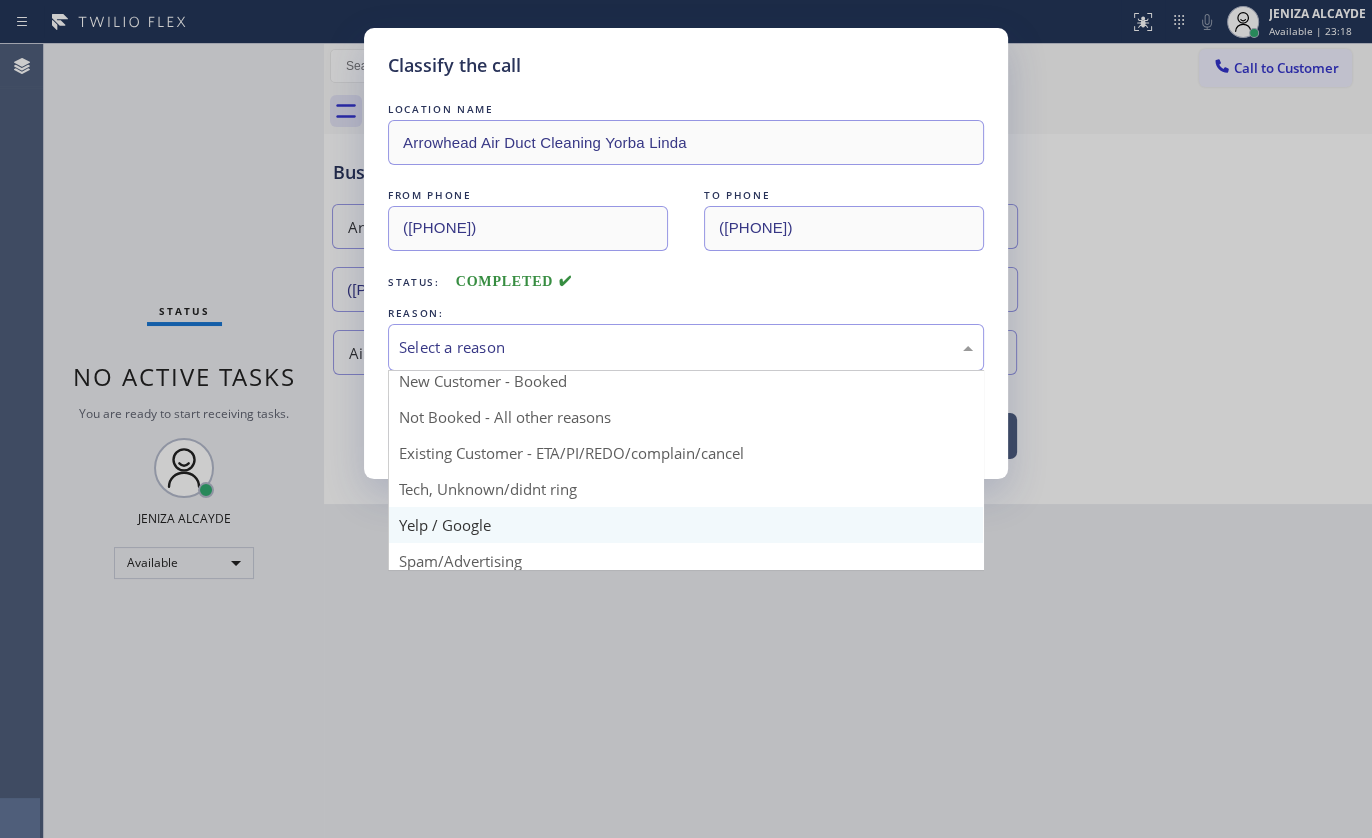 scroll, scrollTop: 0, scrollLeft: 0, axis: both 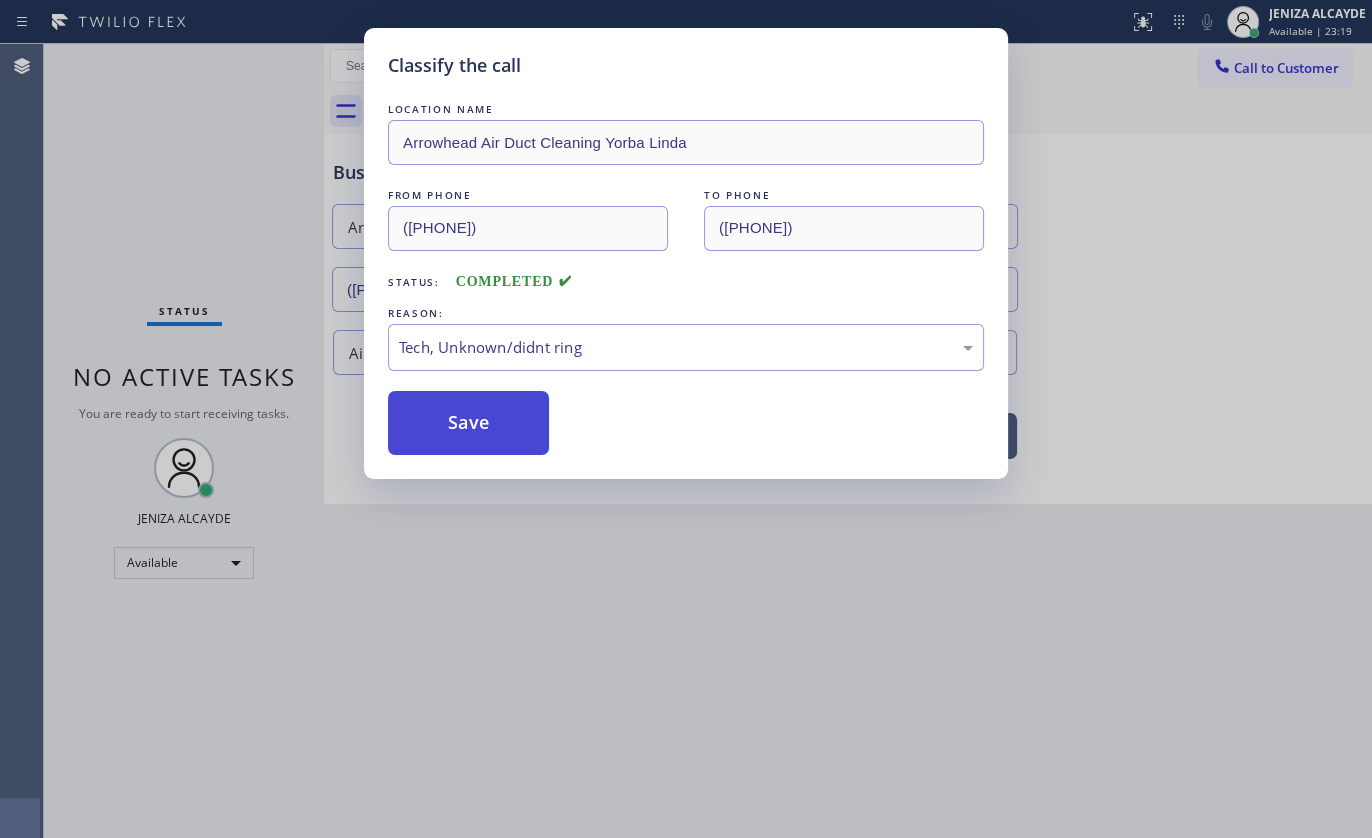click on "Save" at bounding box center [468, 423] 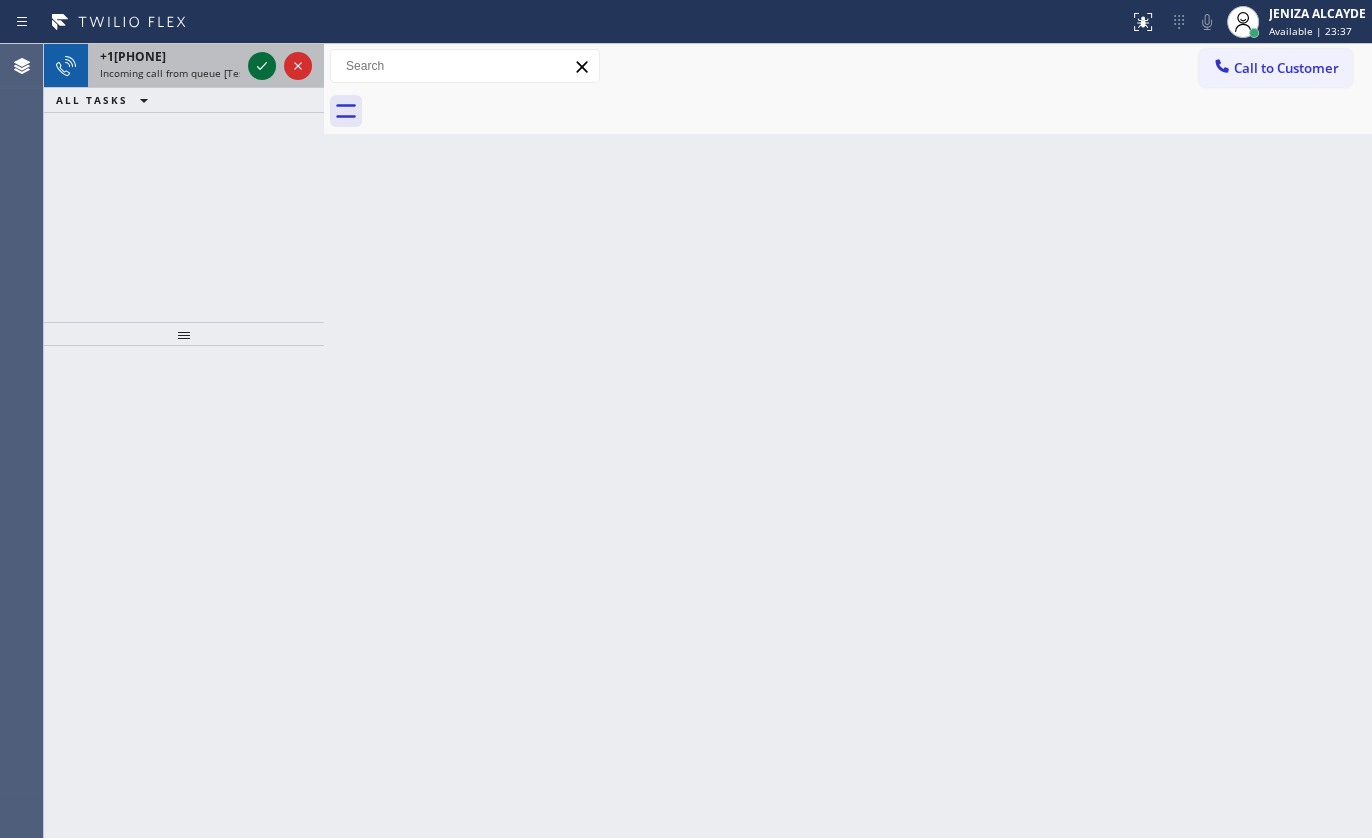 click 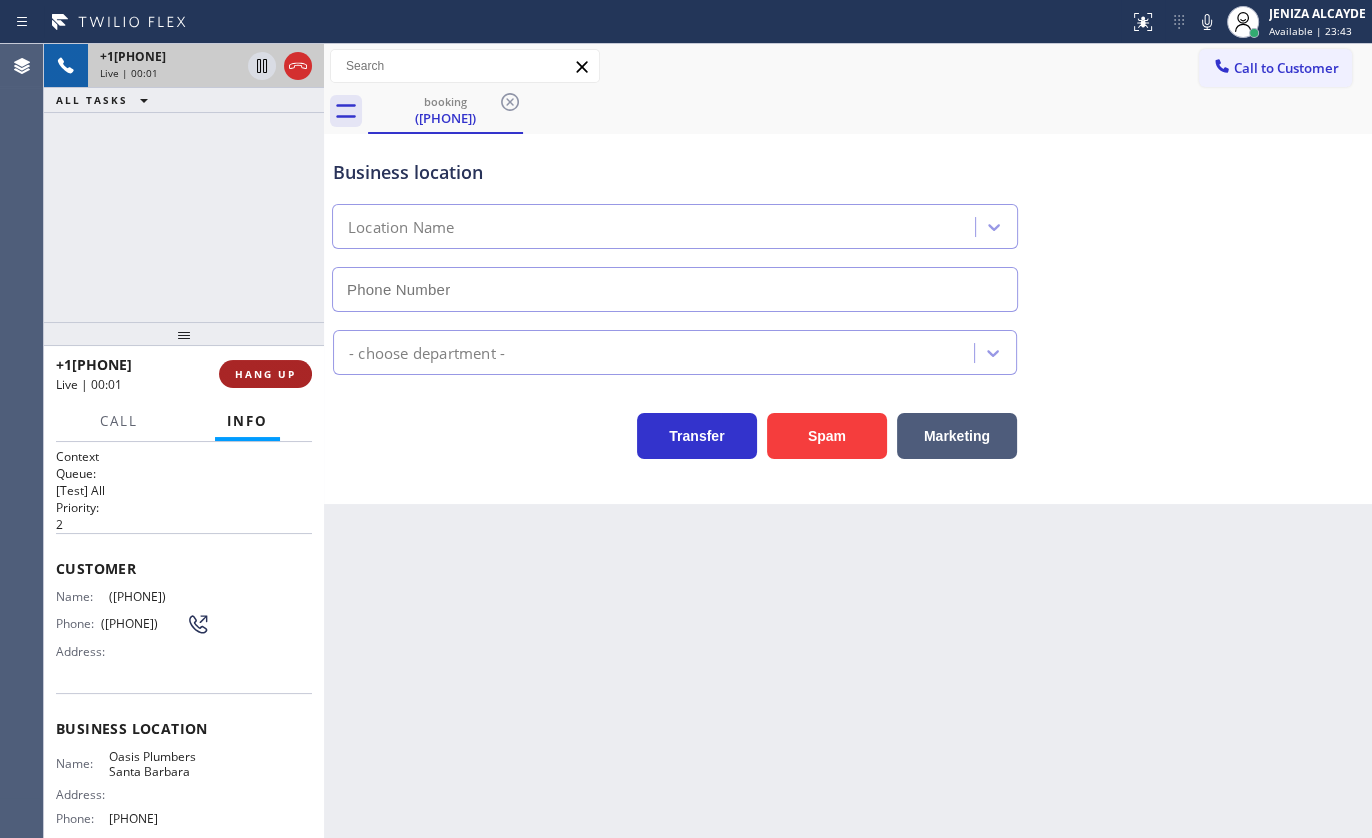 type on "[PHONE]" 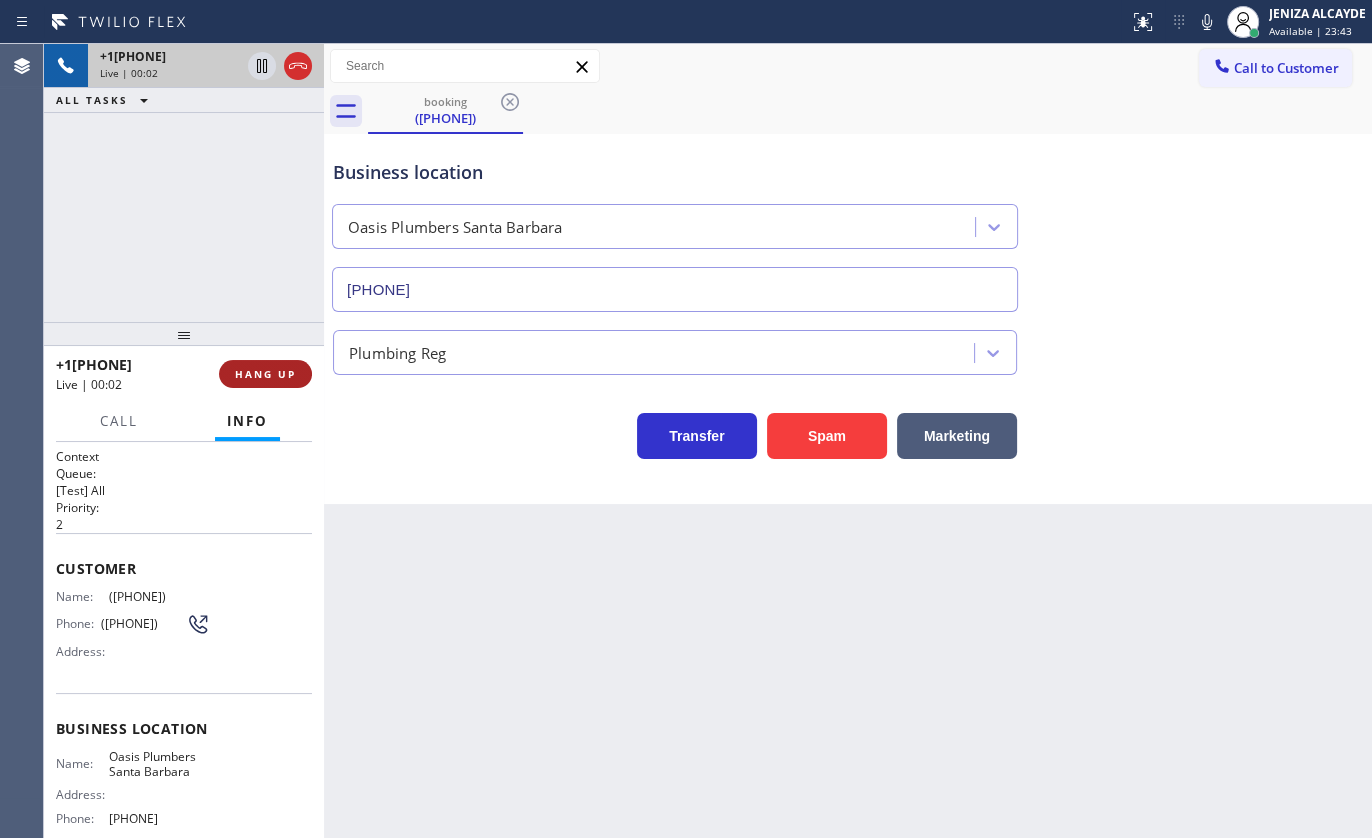 click on "HANG UP" at bounding box center (265, 374) 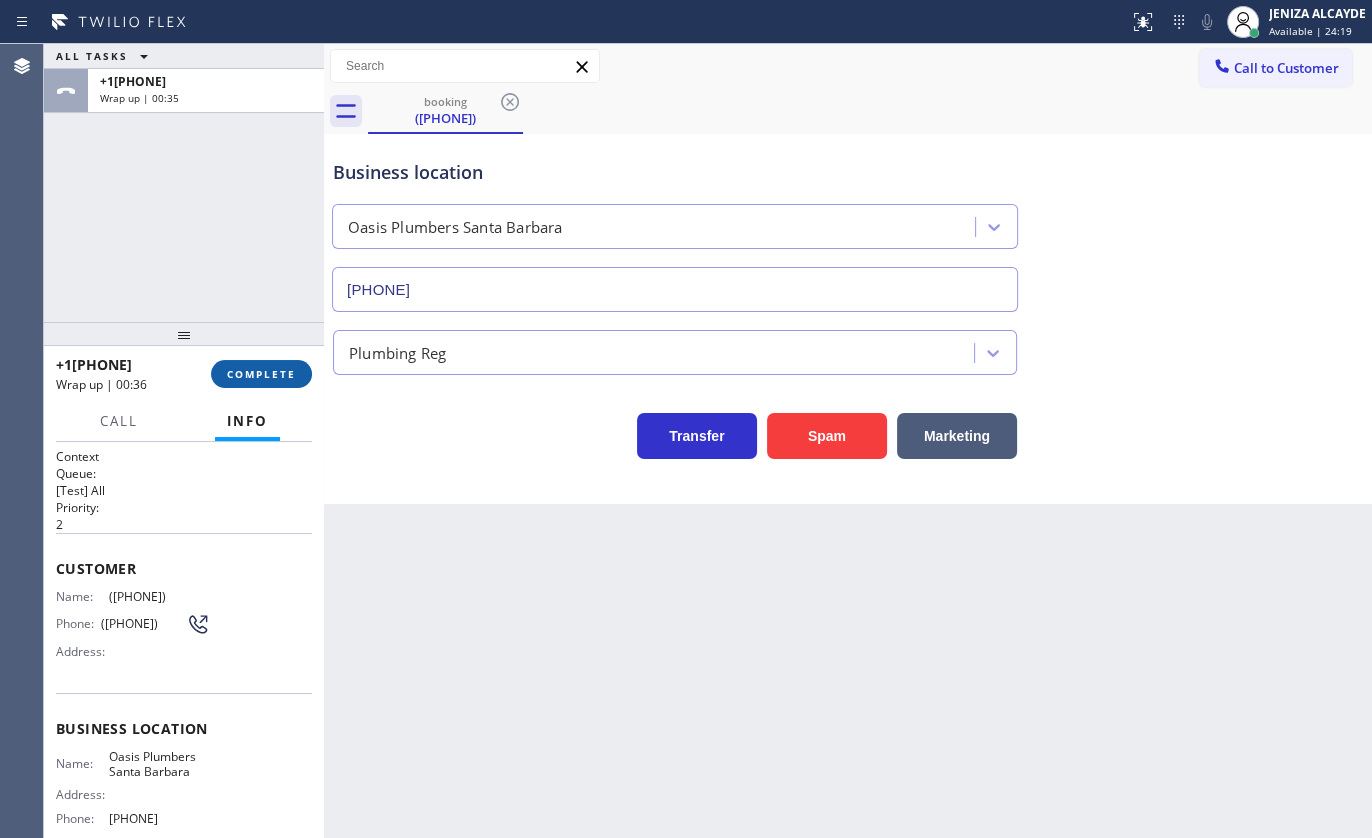 click on "COMPLETE" at bounding box center [261, 374] 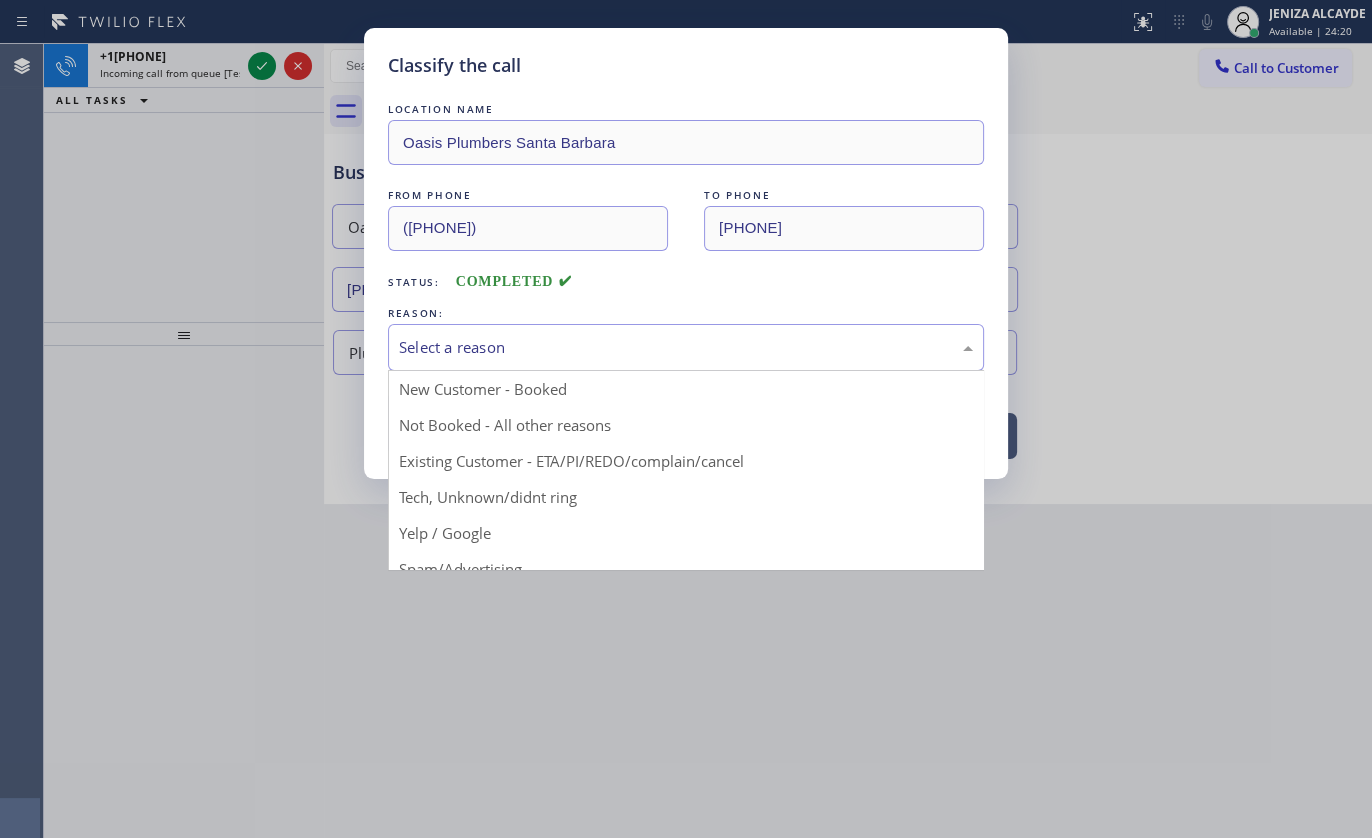 click on "Select a reason" at bounding box center [686, 347] 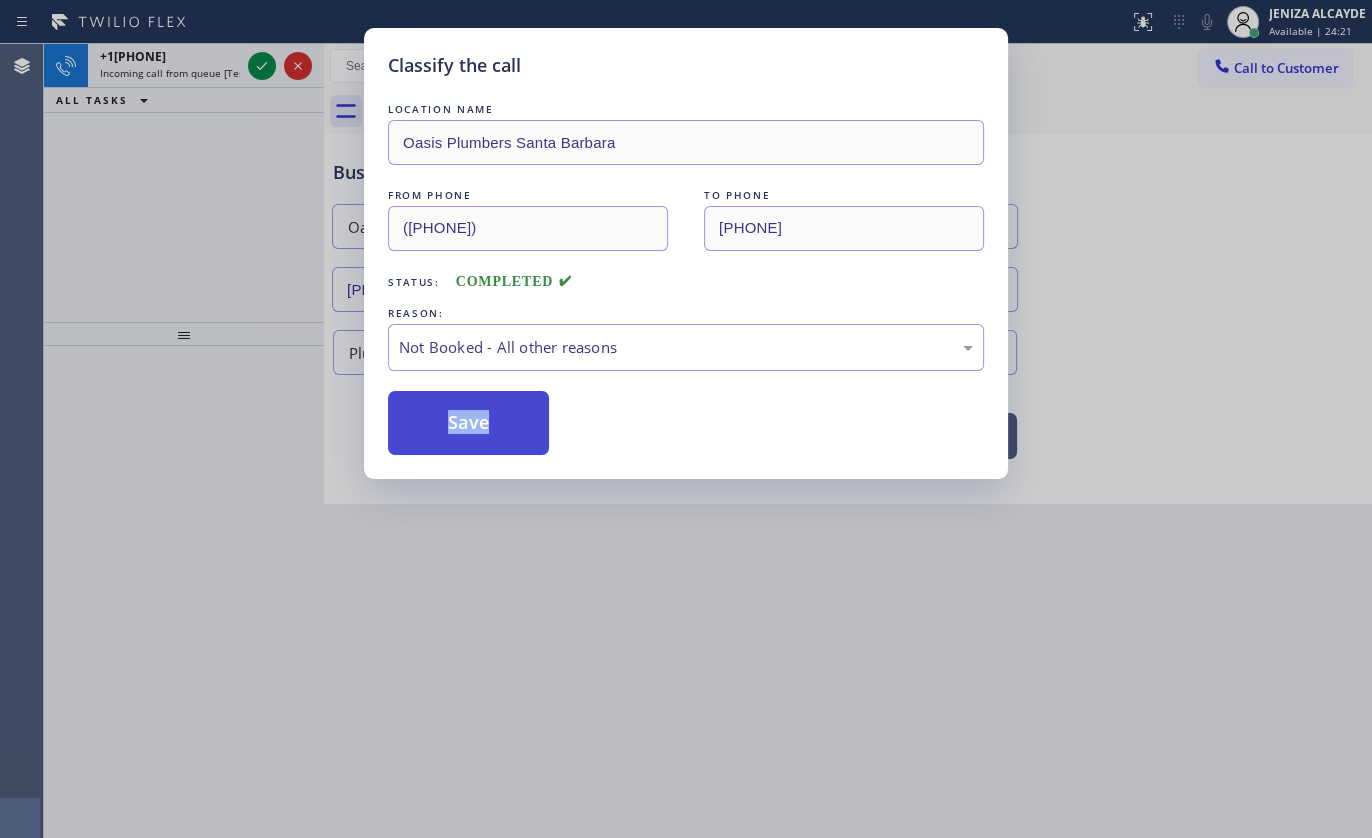 click on "Save" at bounding box center [468, 423] 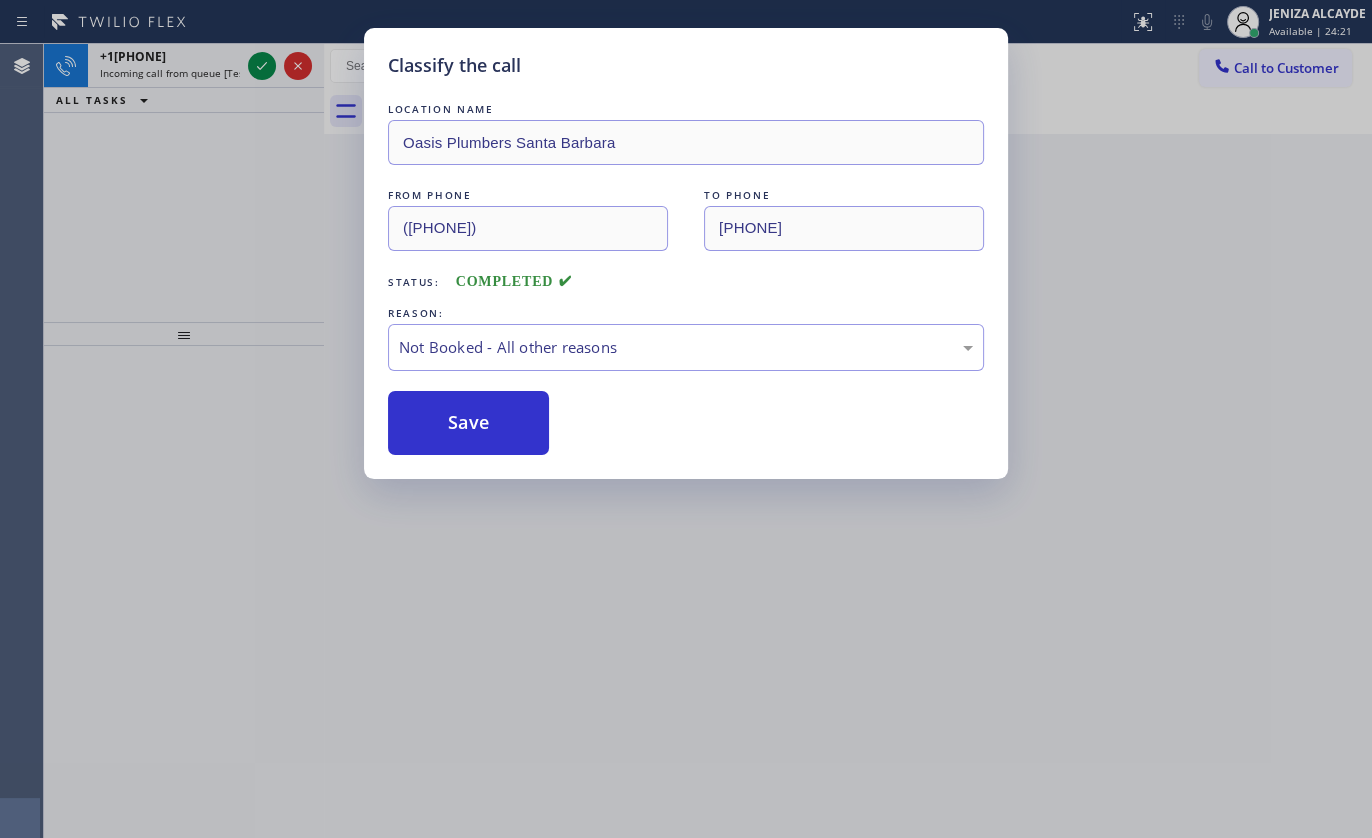 click on "Classify the call LOCATION NAME Edison Electricians of Jersey City FROM PHONE [PHONE] TO PHONE [PHONE] Status: COMPLETED REASON: Not Booked - All other reasons Save Classify the call LOCATION NAME Beverly Grove Top Remodeling FROM PHONE [PHONE] TO PHONE [PHONE] Status: COMPLETED REASON: Spam/Advertising Save Classify the call LOCATION NAME Arrowhead Air Duct Cleaning Yorba Linda FROM PHONE [PHONE] TO PHONE [PHONE] Status: COMPLETED REASON: Tech, Unknown/didnt ring Save Classify the call LOCATION NAME Oasis Plumbers Santa Barbara FROM PHONE [PHONE] TO PHONE [PHONE] Status: COMPLETED REASON: Not Booked - All other reasons Save [PHONE] Incoming call from queue [Test] All All All Active Tasks Tasks In Wrap Up Transfer Back to Dashboard Change Sender ID Customers Technicians Select a contact Outbound call Technician Search Technician Your caller id phone number Your caller id phone number Call Technician info Name Phone none Address none" at bounding box center (708, 441) 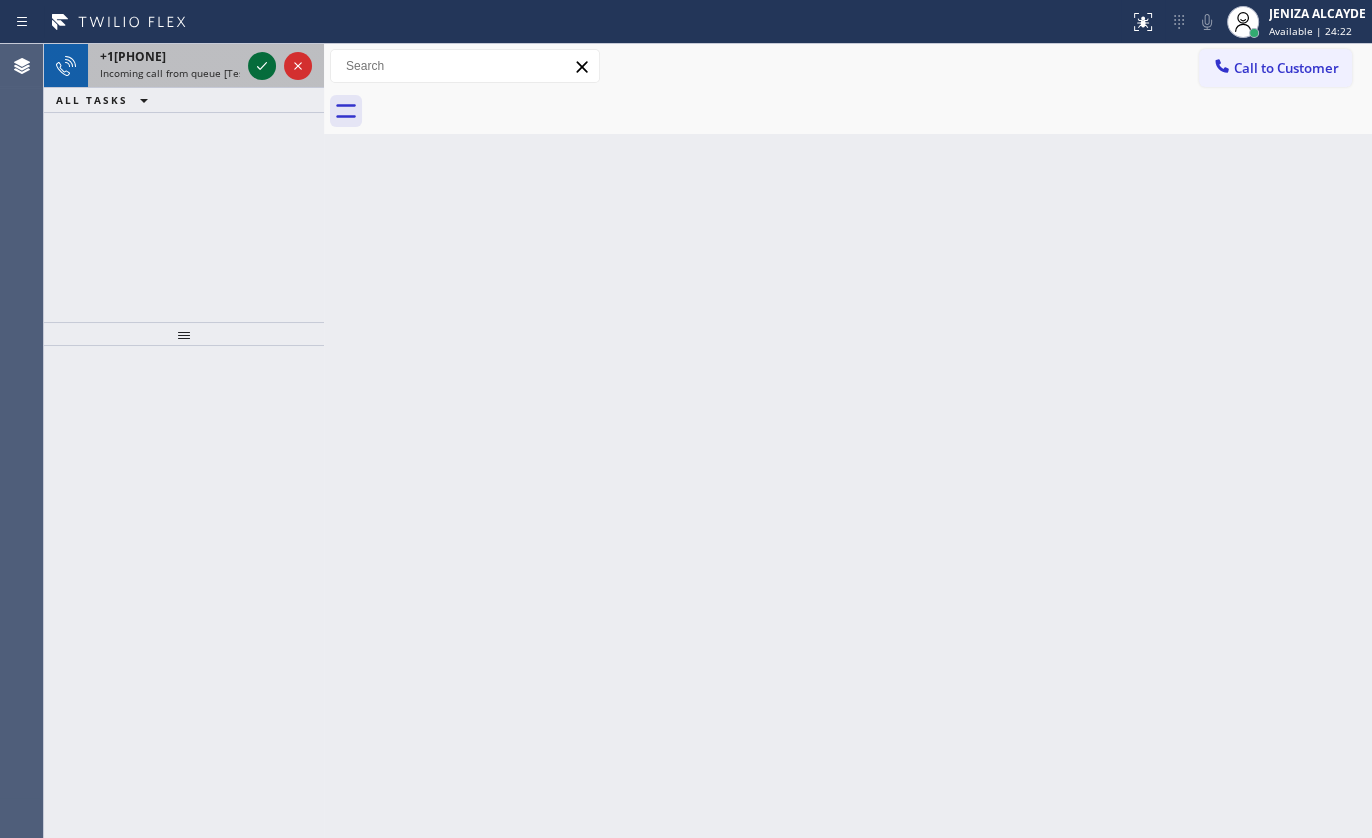click 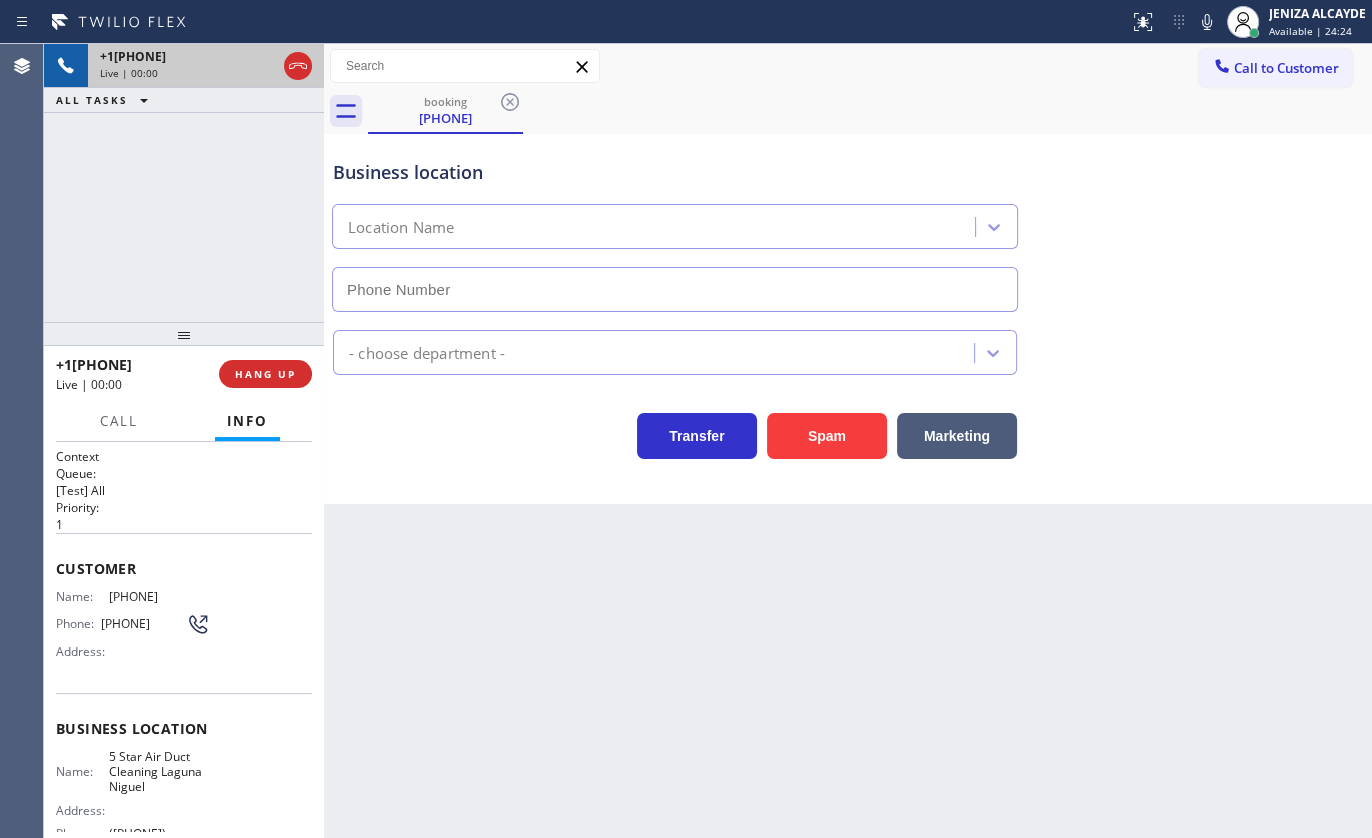 type on "([PHONE])" 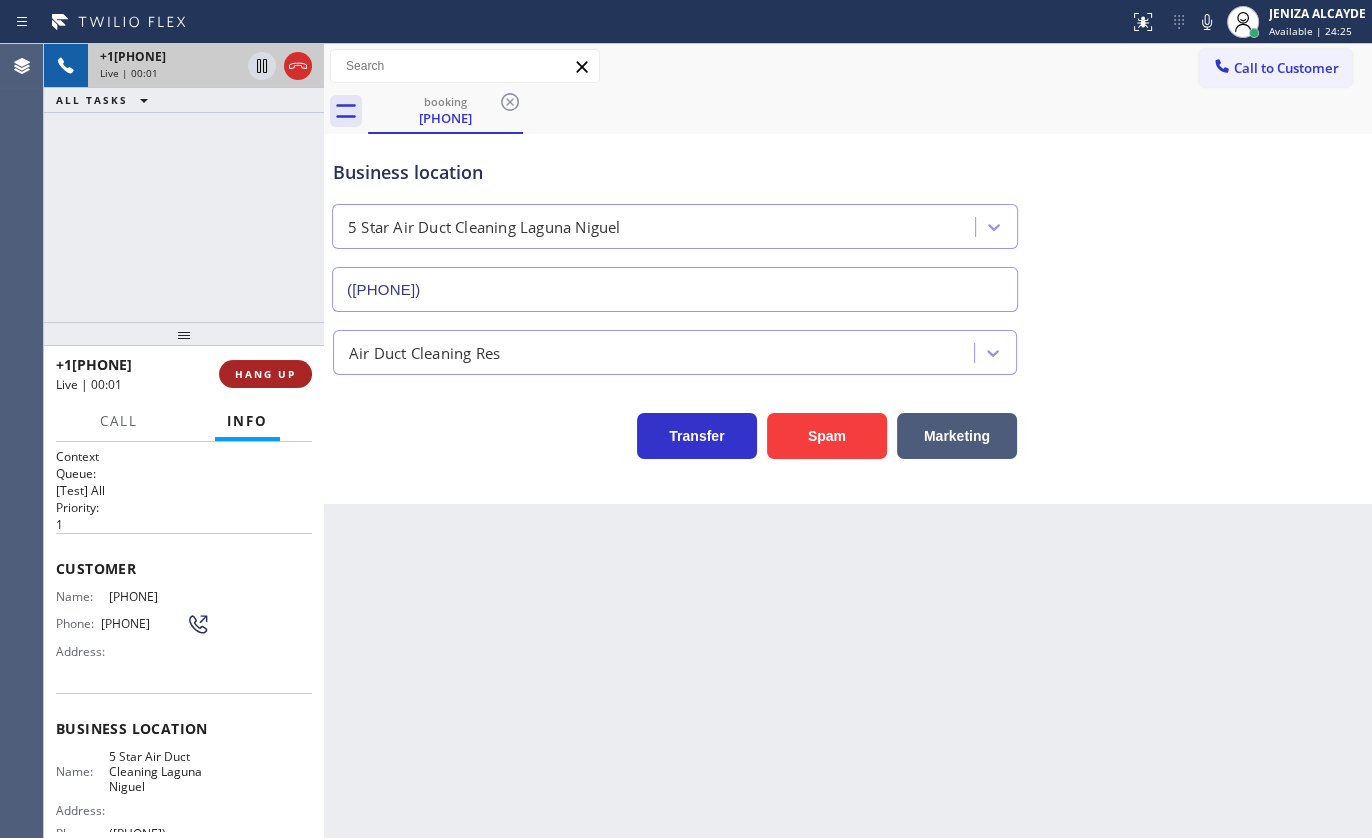 click on "HANG UP" at bounding box center (265, 374) 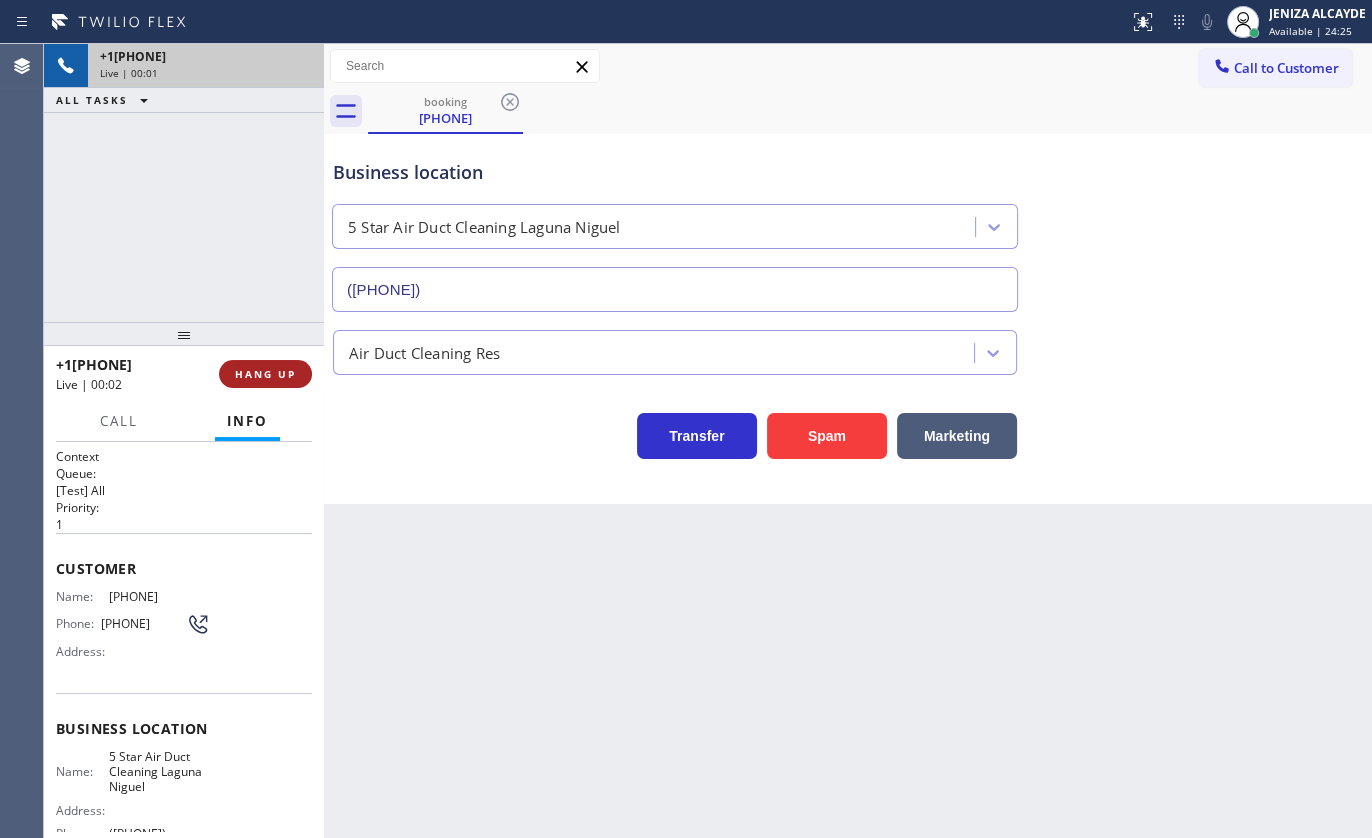 click on "HANG UP" at bounding box center [265, 374] 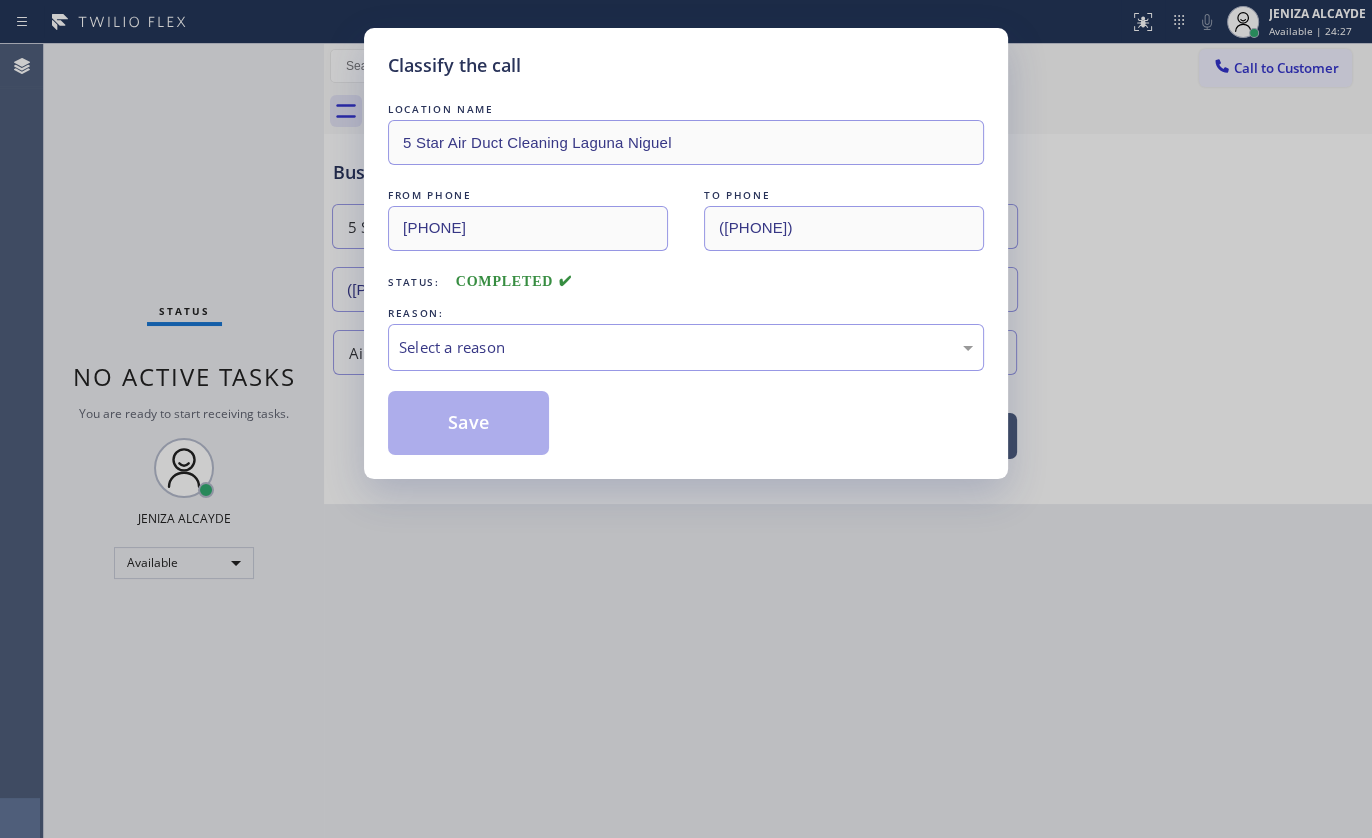 click on "LOCATION NAME 5 Star Air Duct Cleaning Laguna Niguel FROM PHONE (+1[PHONE]) TO PHONE (+1[PHONE]) Status: COMPLETED REASON: Select a reason Save" at bounding box center (686, 277) 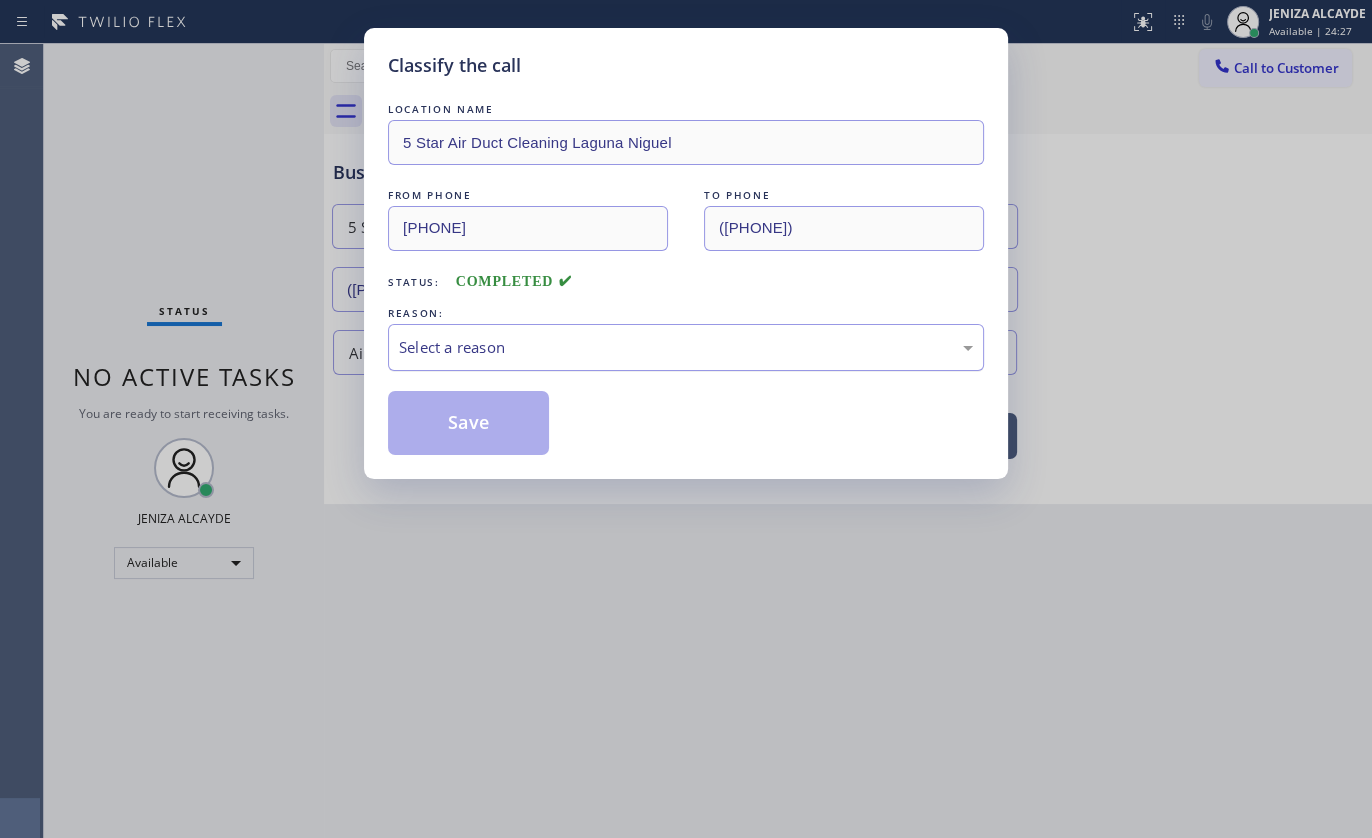 drag, startPoint x: 486, startPoint y: 348, endPoint x: 486, endPoint y: 367, distance: 19 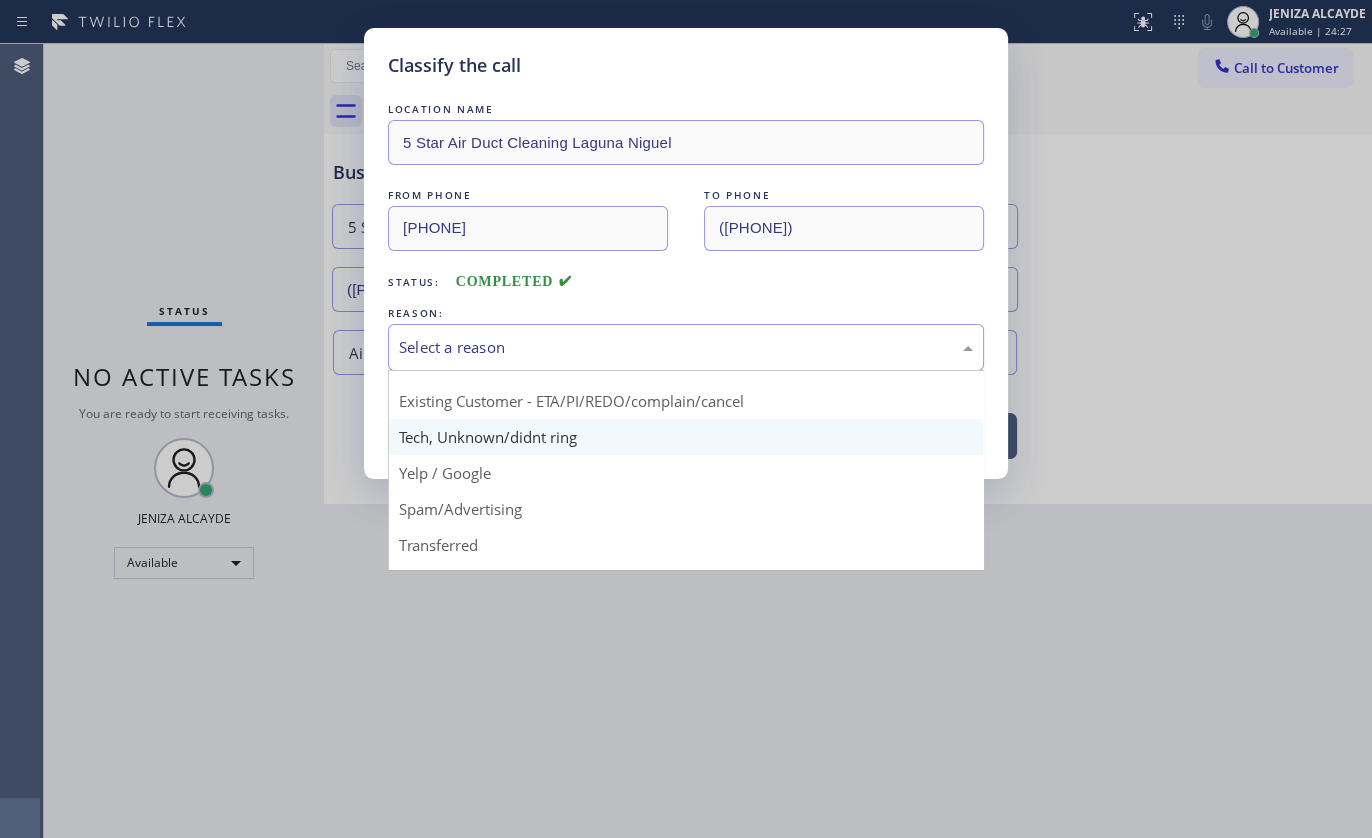 scroll, scrollTop: 133, scrollLeft: 0, axis: vertical 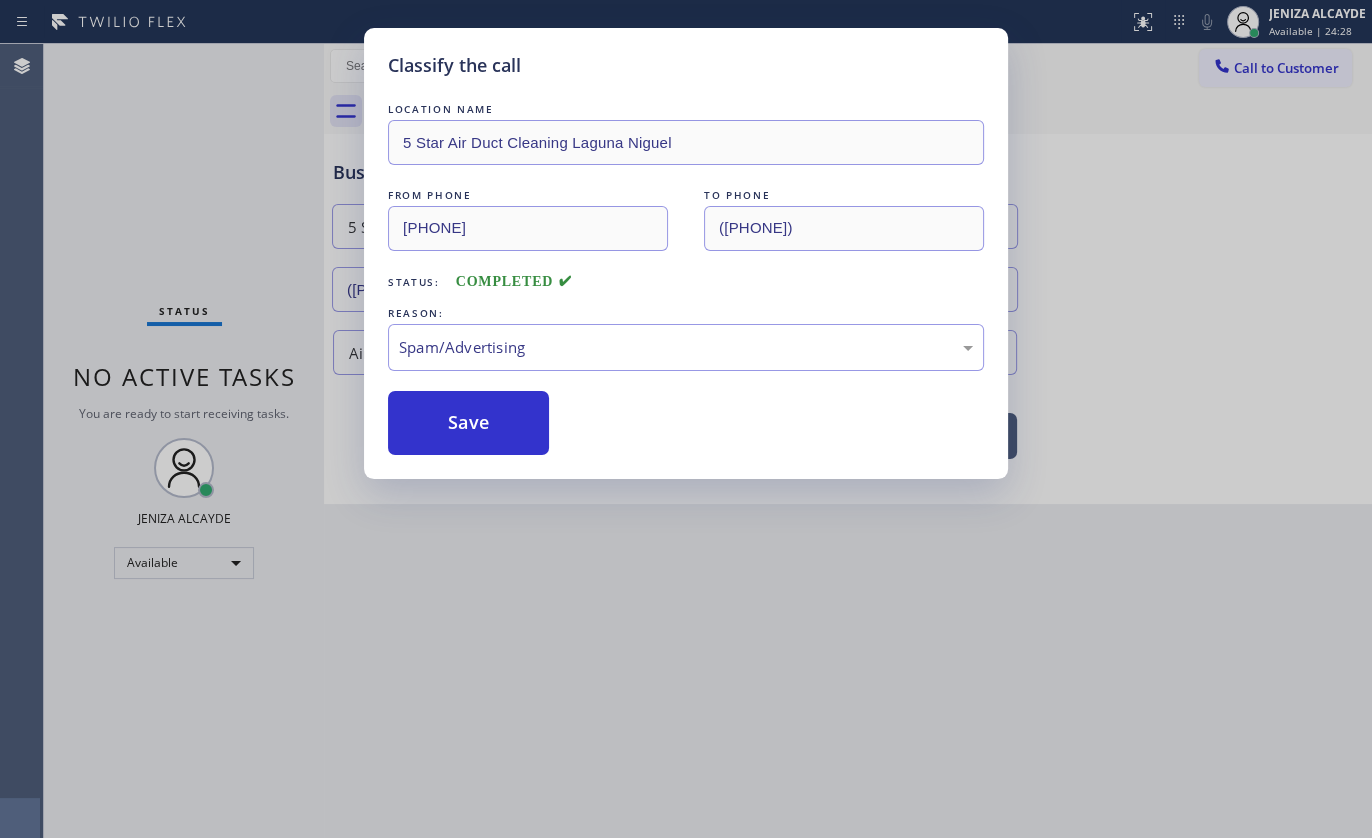 drag, startPoint x: 480, startPoint y: 449, endPoint x: 477, endPoint y: 419, distance: 30.149628 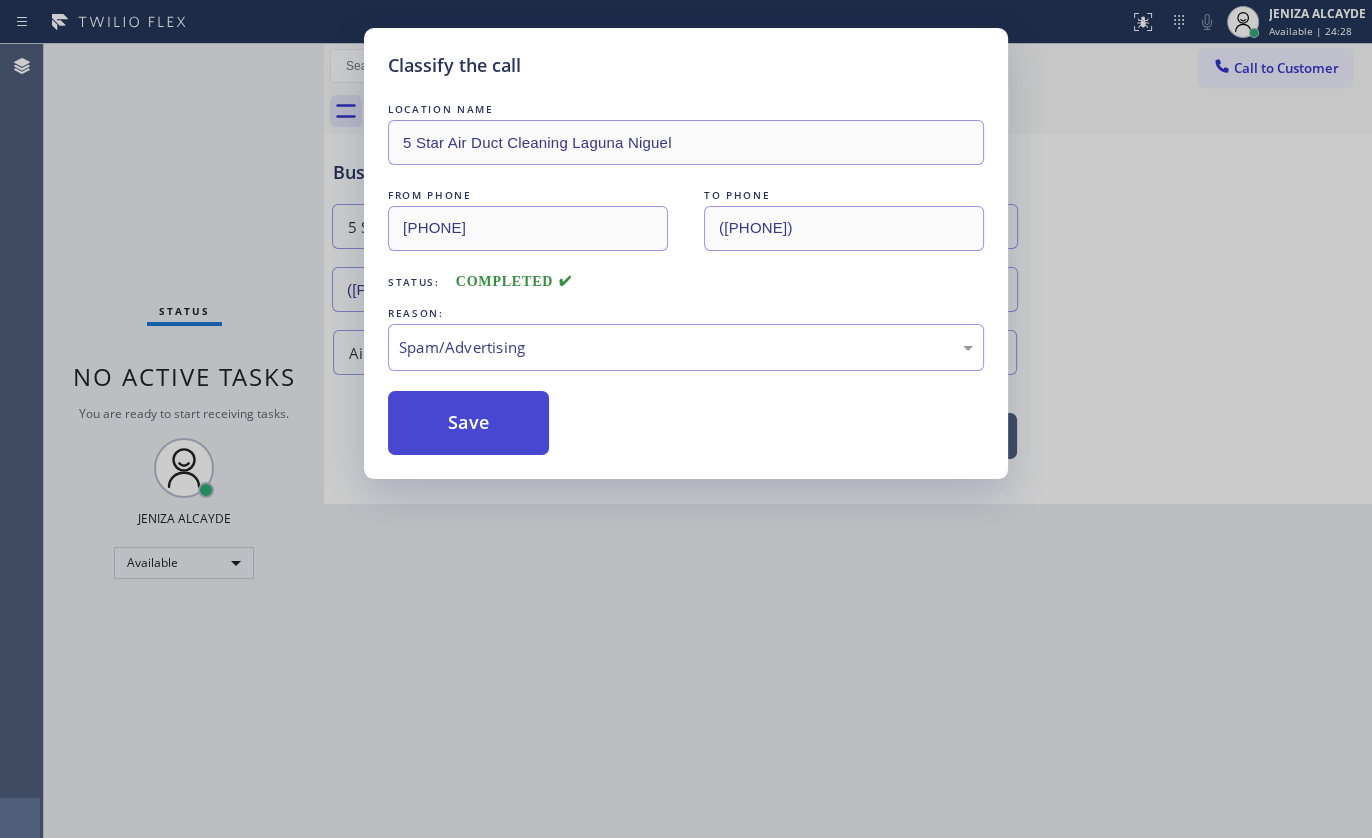 click on "Save" at bounding box center (468, 423) 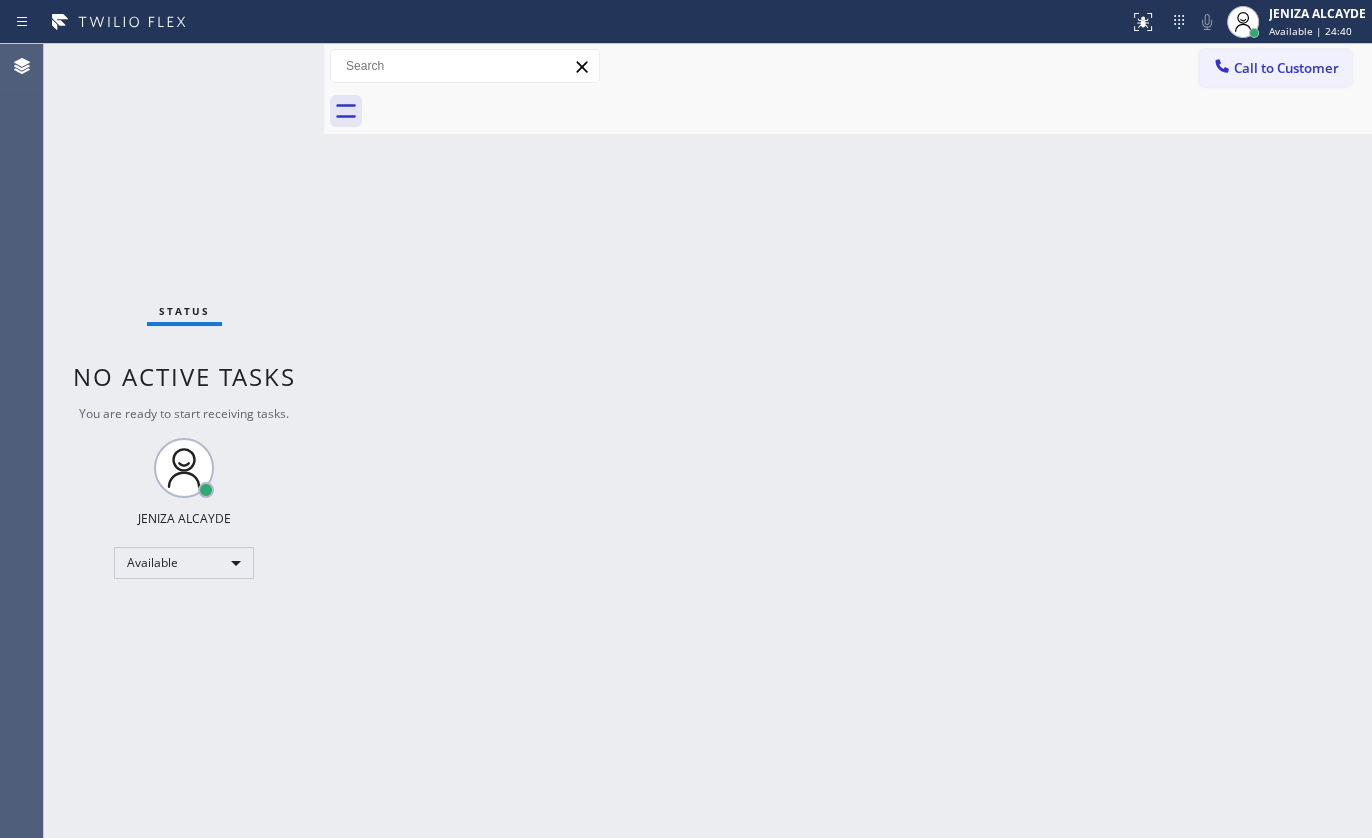 click on "Back to Dashboard Change Sender ID Customers Technicians Select a contact Outbound call Technician Search Technician Your caller id phone number Your caller id phone number Call Technician info Name   Phone none Address none Change Sender ID HVAC +18559994417 5 Star Appliance +18557314952 Appliance Repair +18554611149 Plumbing +18889090120 Air Duct Cleaning +18006865038  Electricians +18005688664 Cancel Change Check personal SMS Reset Change No tabs Call to Customer Outbound call Location Search location Your caller id phone number Customer number Call Outbound call Technician Search Technician Your caller id phone number Your caller id phone number Call" at bounding box center (848, 441) 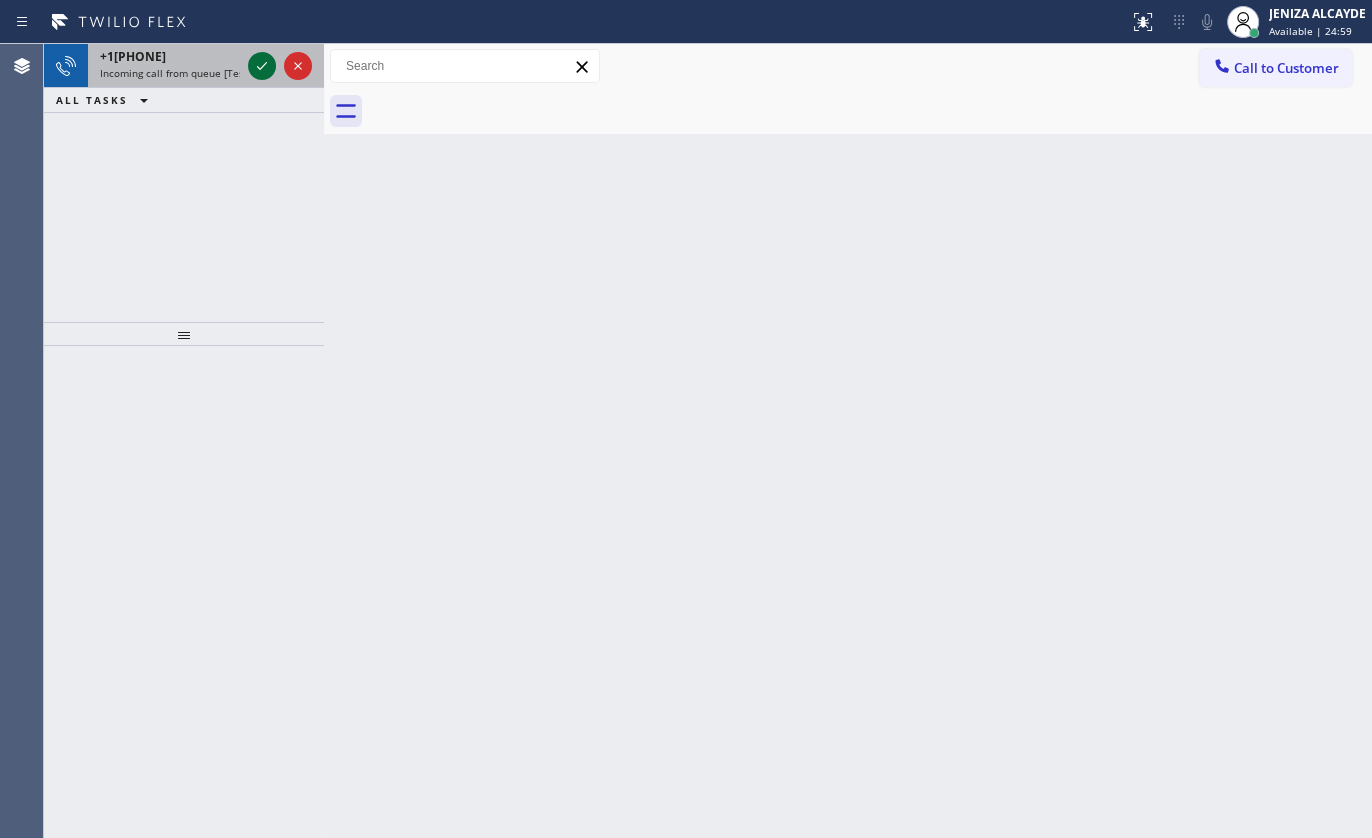 click 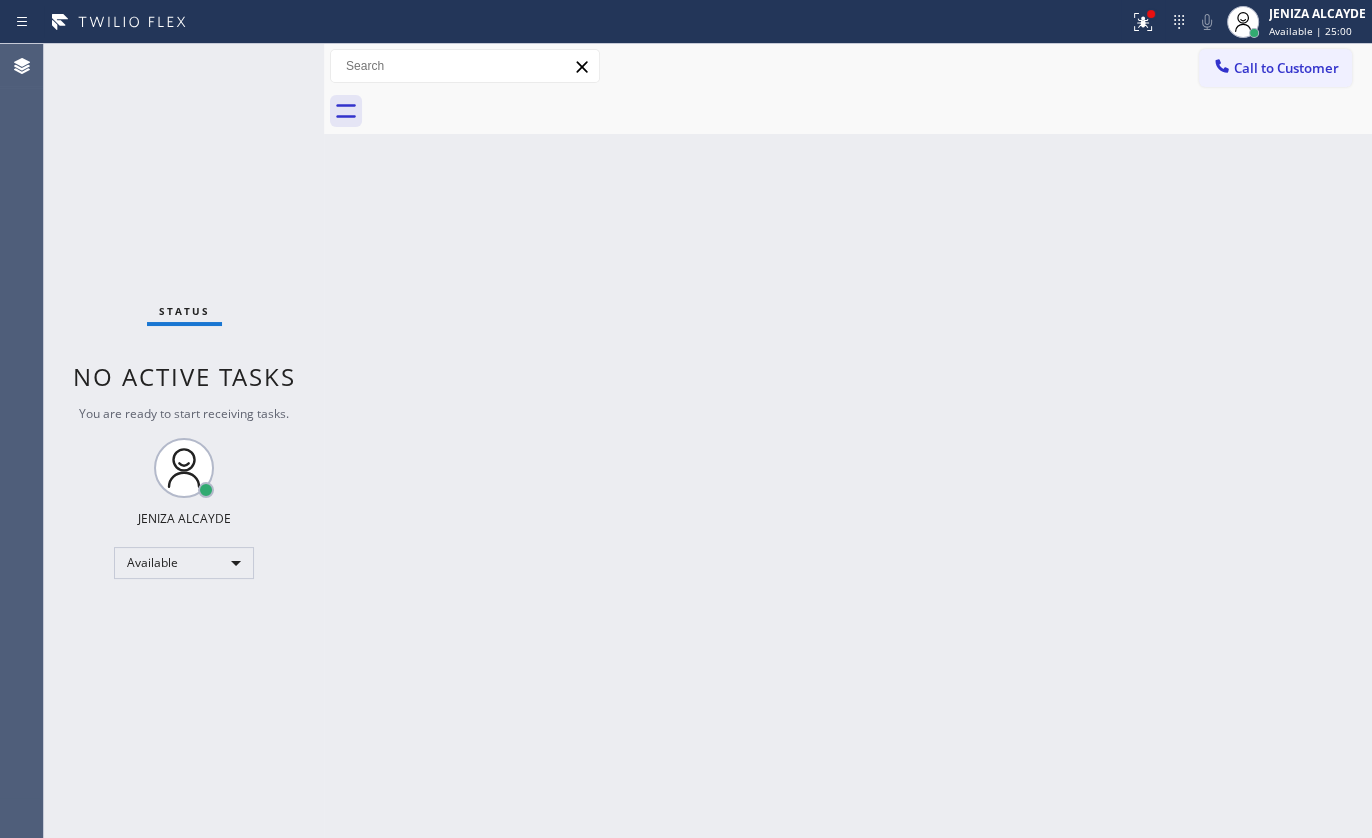 click on "Status   No active tasks     You are ready to start receiving tasks.   JENIZA ALCAYDE Available" at bounding box center (184, 441) 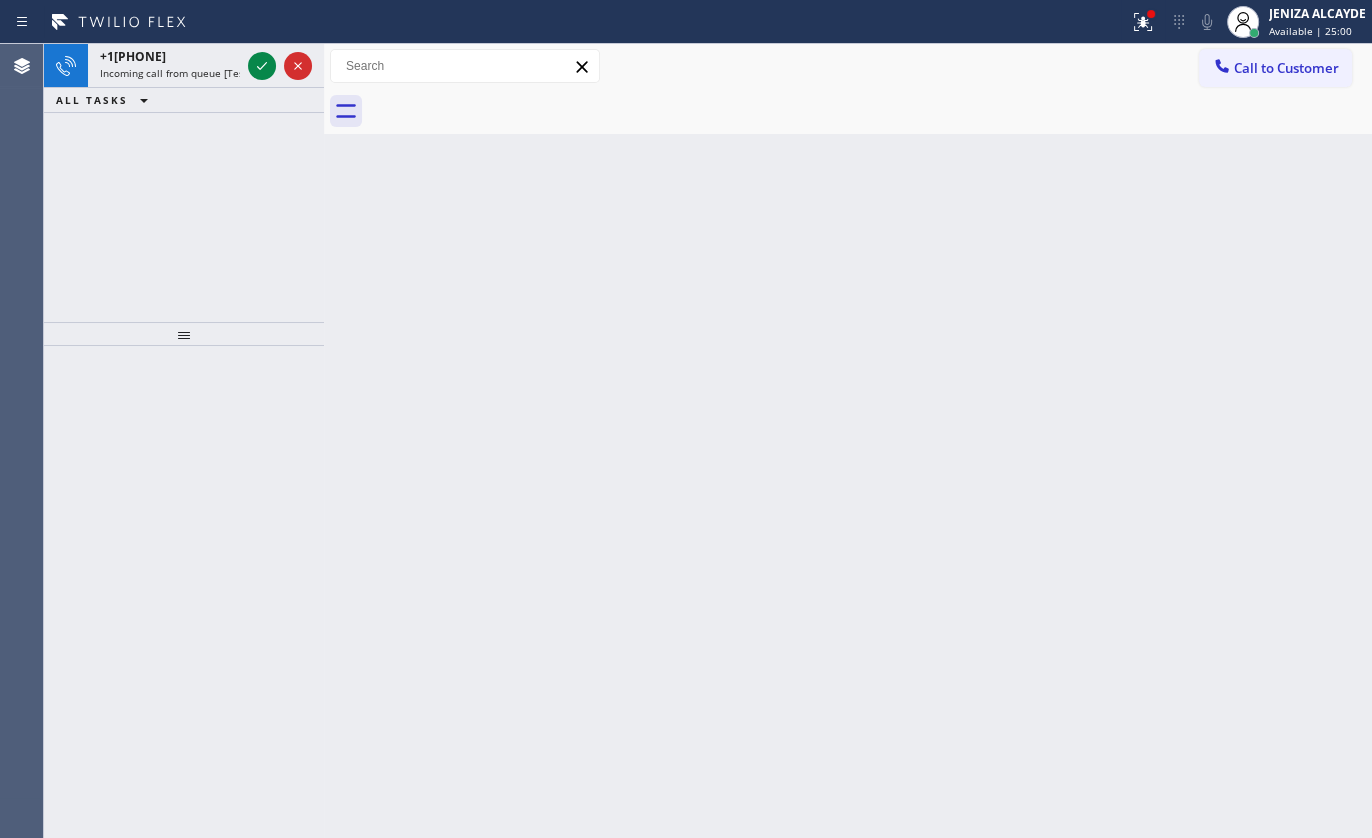 click 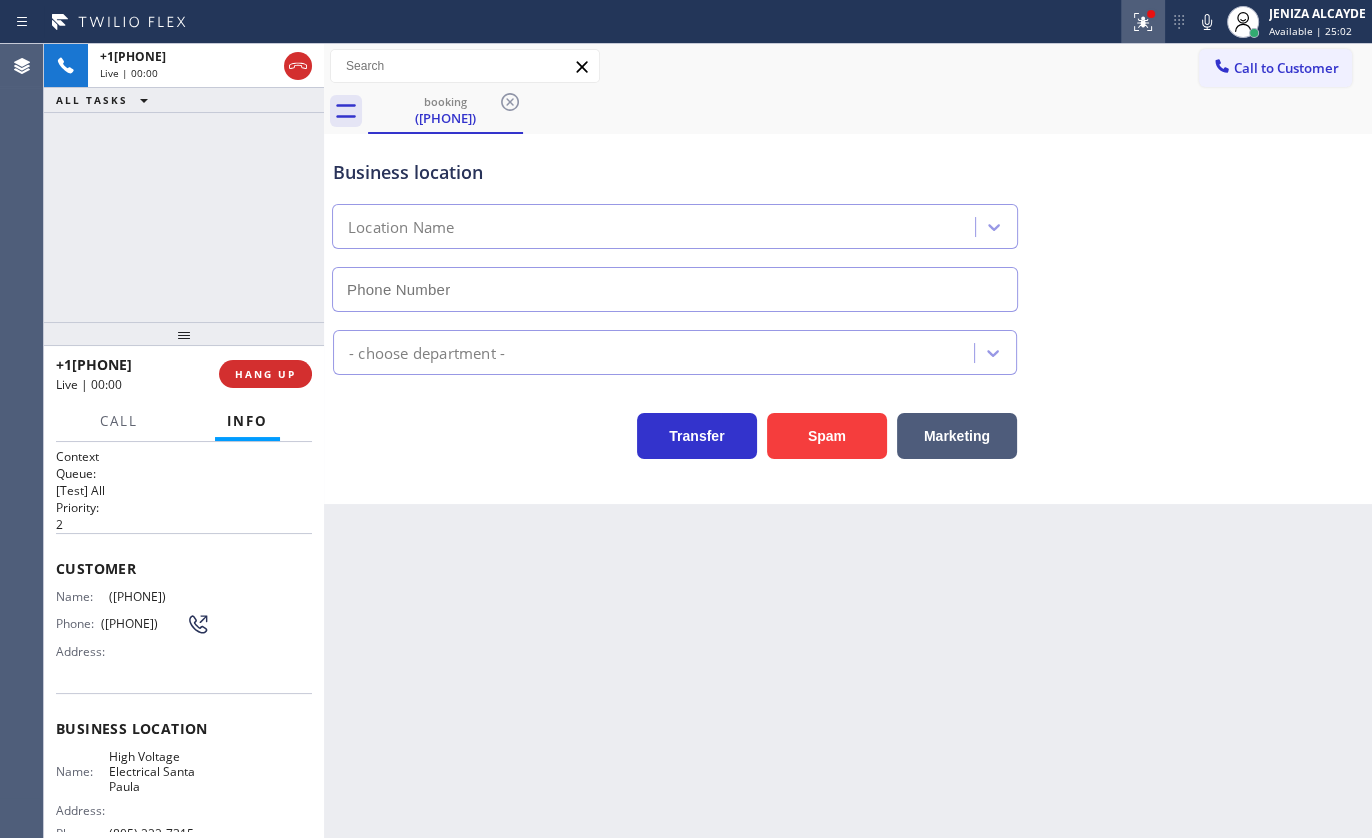 click 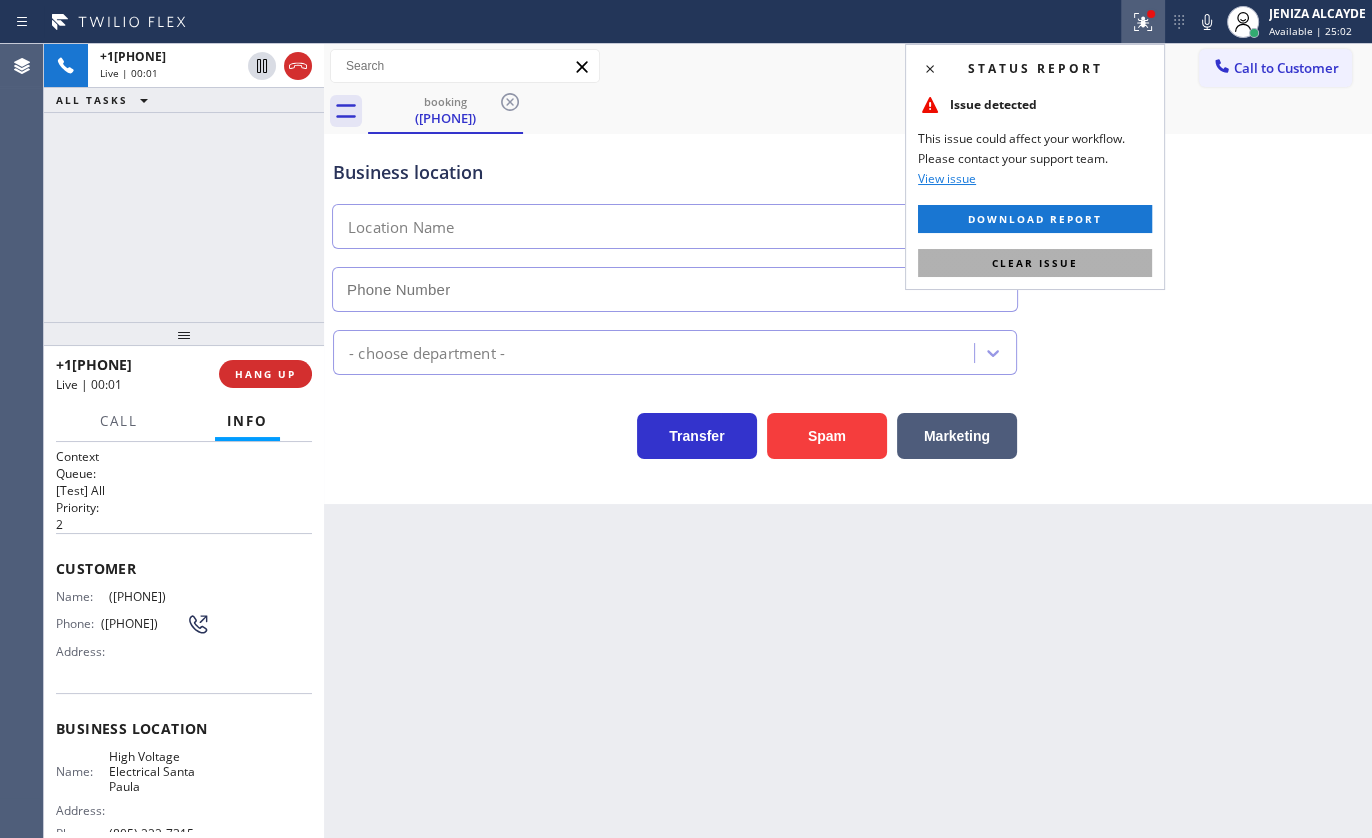 click on "Clear issue" at bounding box center [1035, 263] 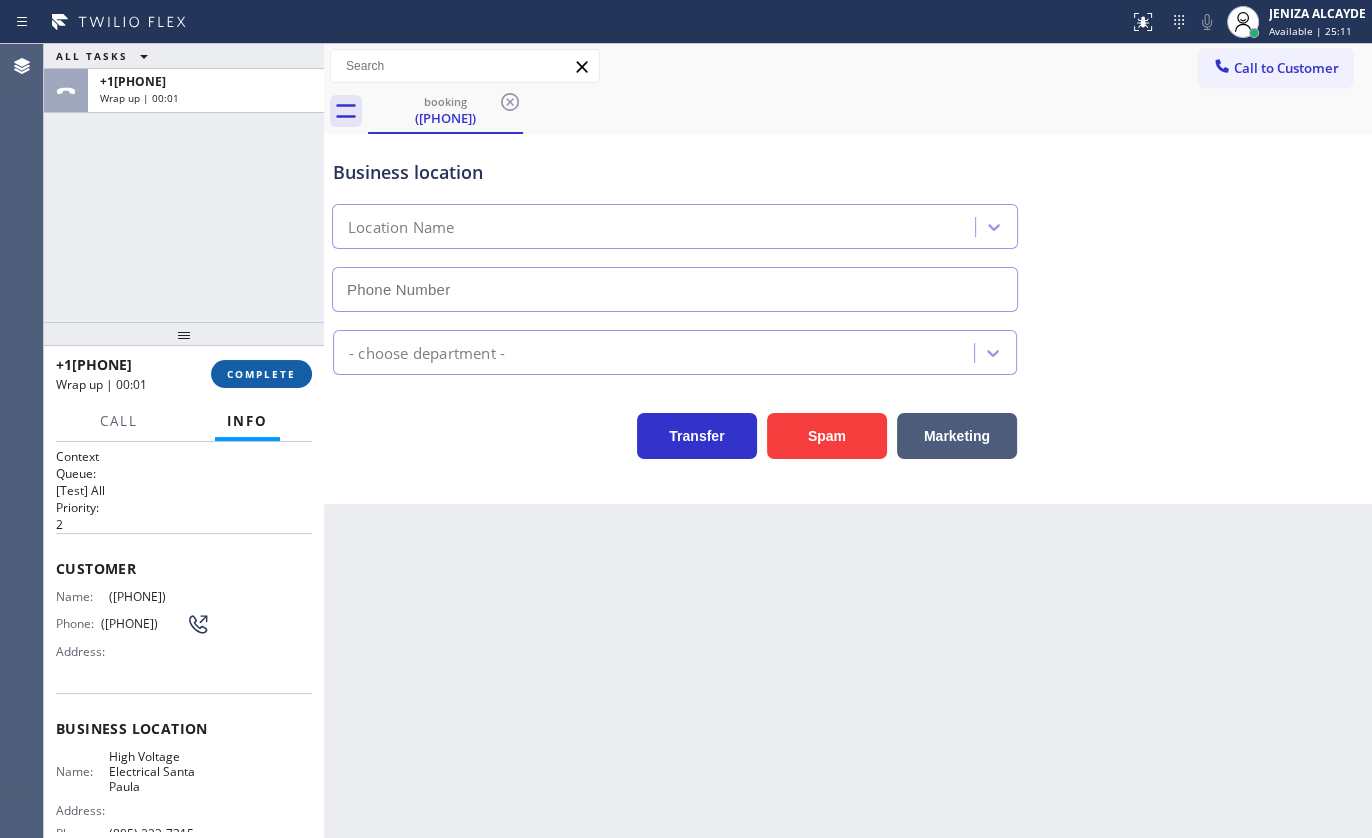 click on "COMPLETE" at bounding box center [261, 374] 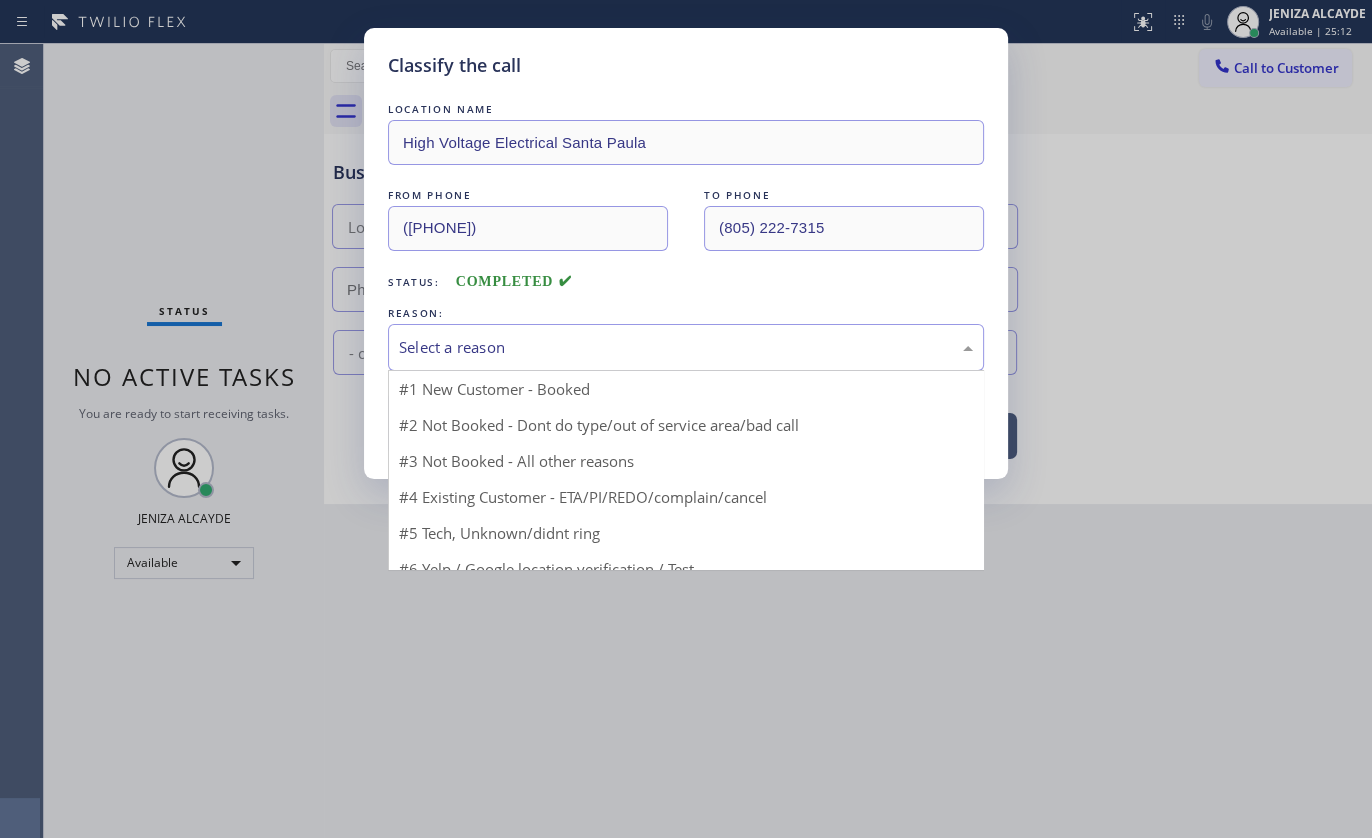 click on "Select a reason" at bounding box center [686, 347] 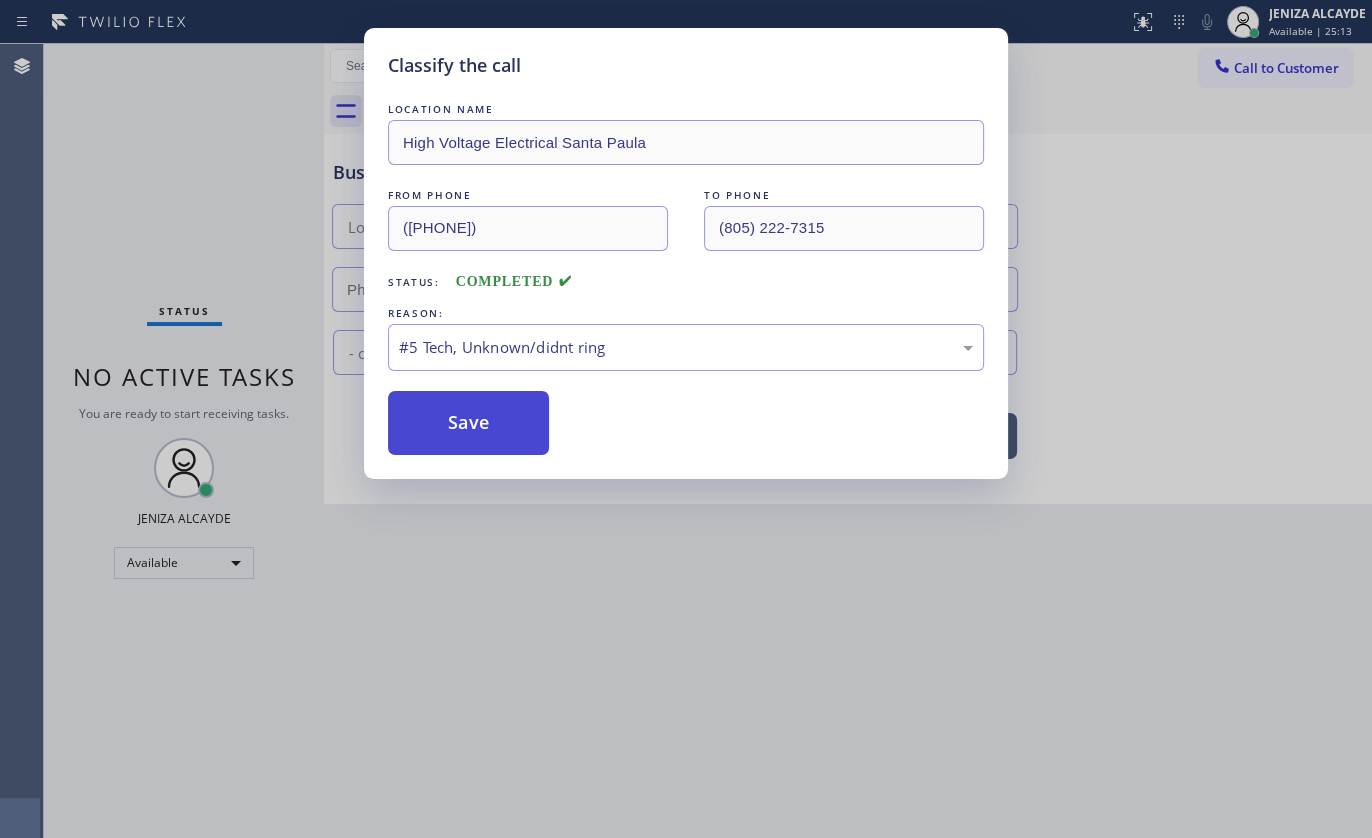 click on "Save" at bounding box center (468, 423) 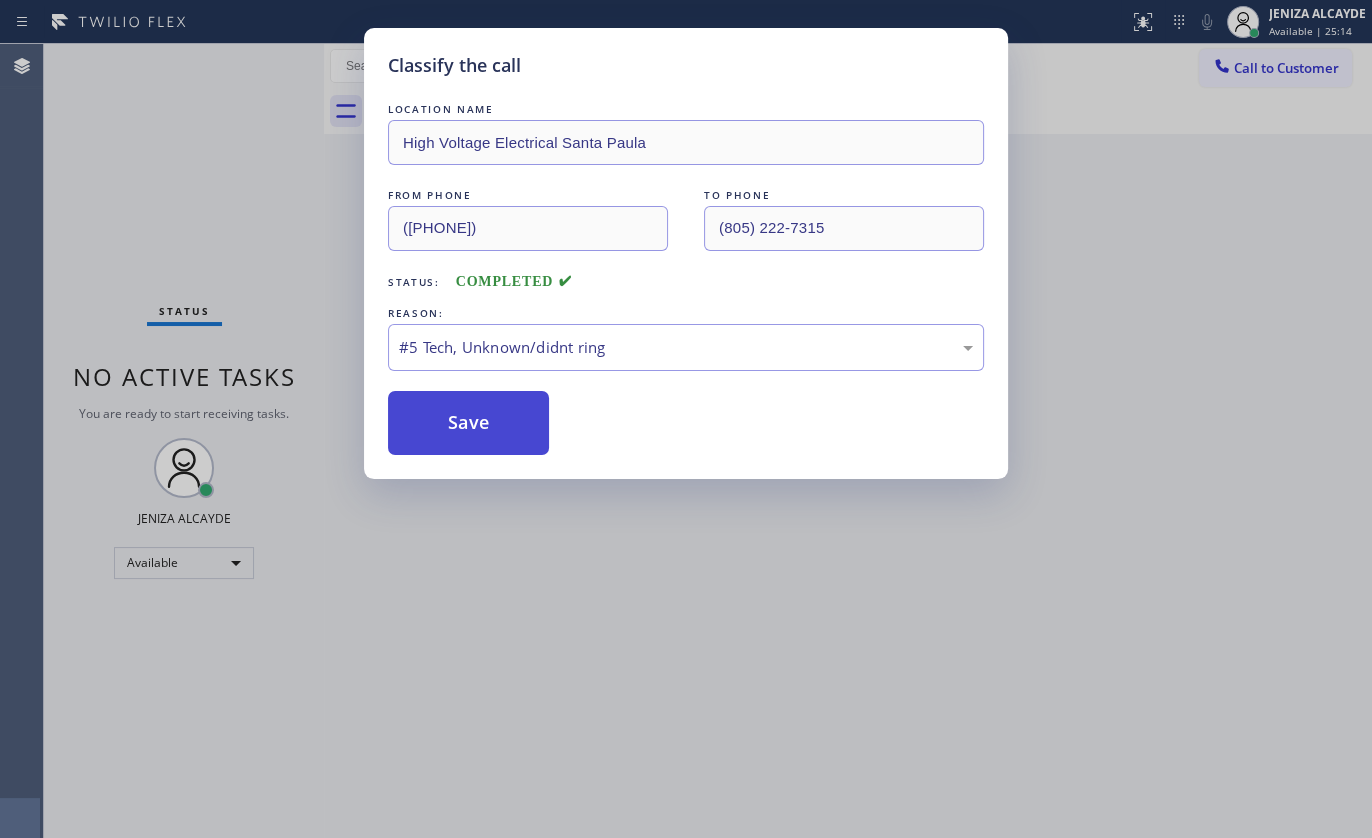 click on "Save" at bounding box center [468, 423] 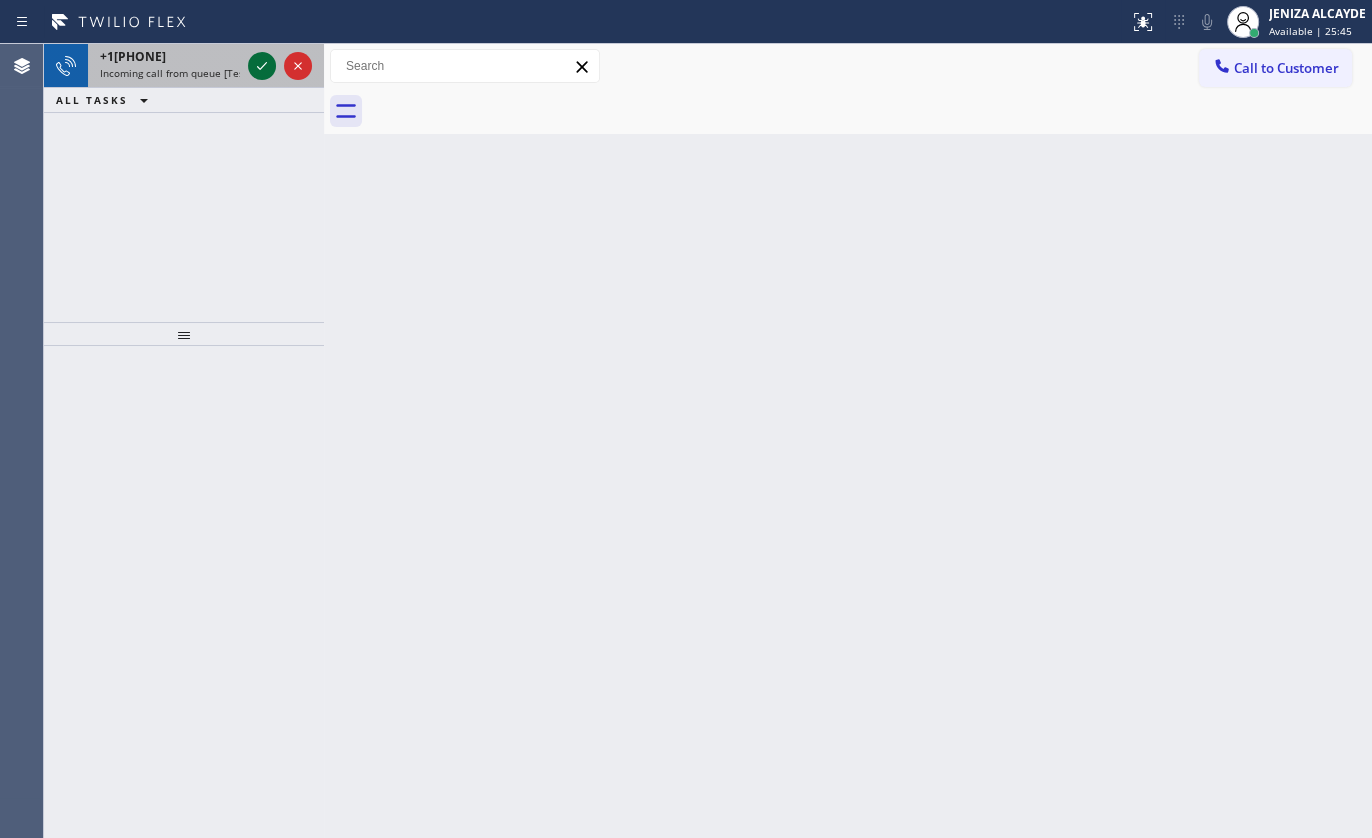 click 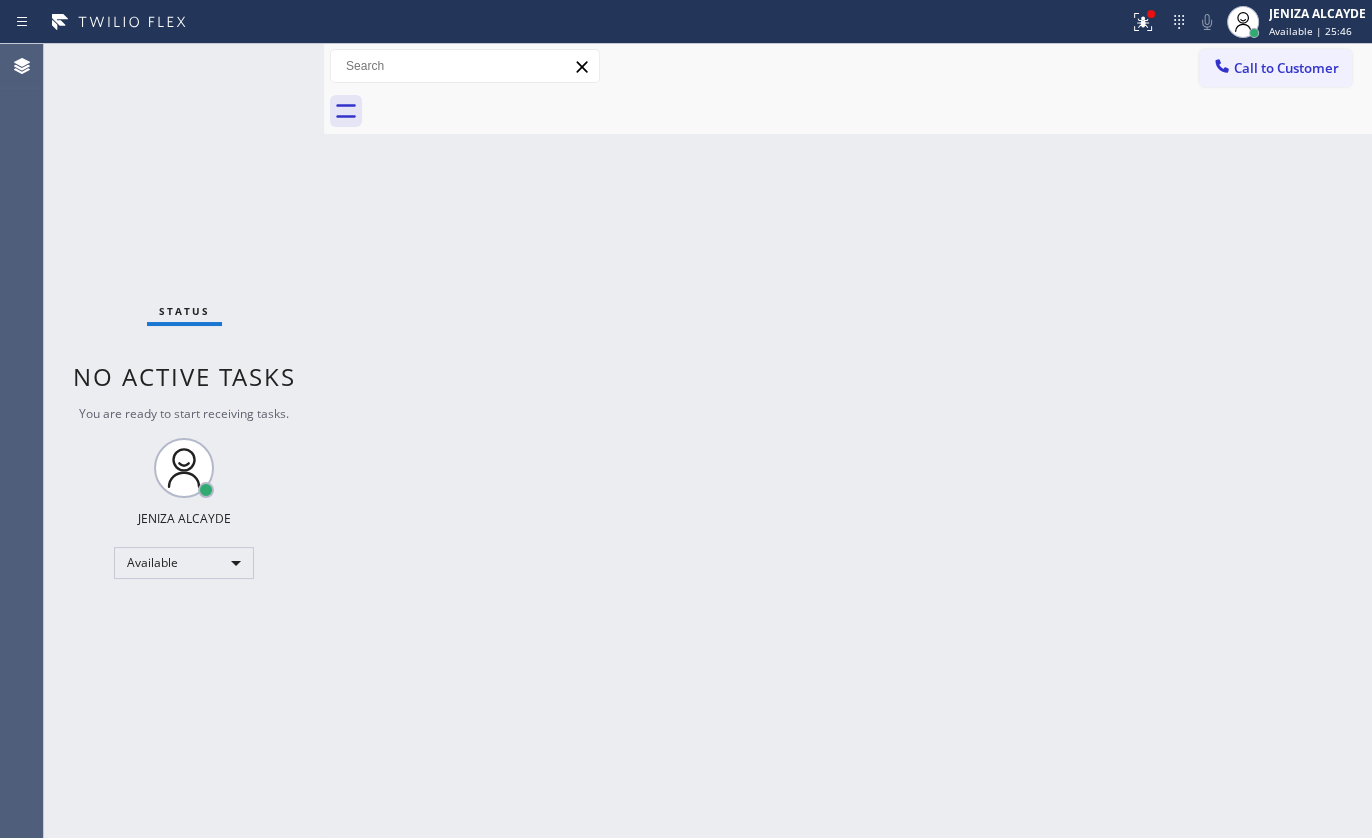 click on "Status   No active tasks     You are ready to start receiving tasks.   JENIZA ALCAYDE Available" at bounding box center (184, 441) 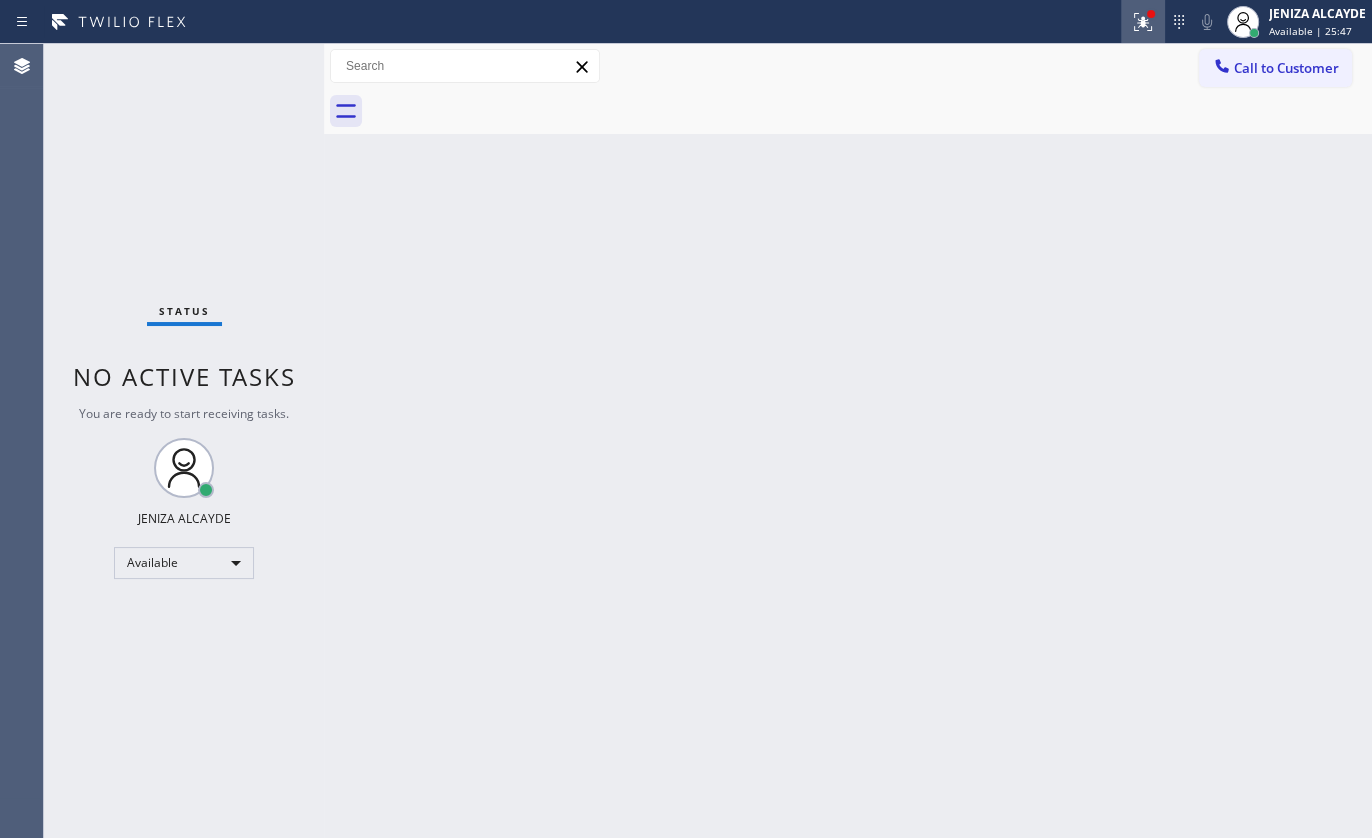 click at bounding box center [1143, 22] 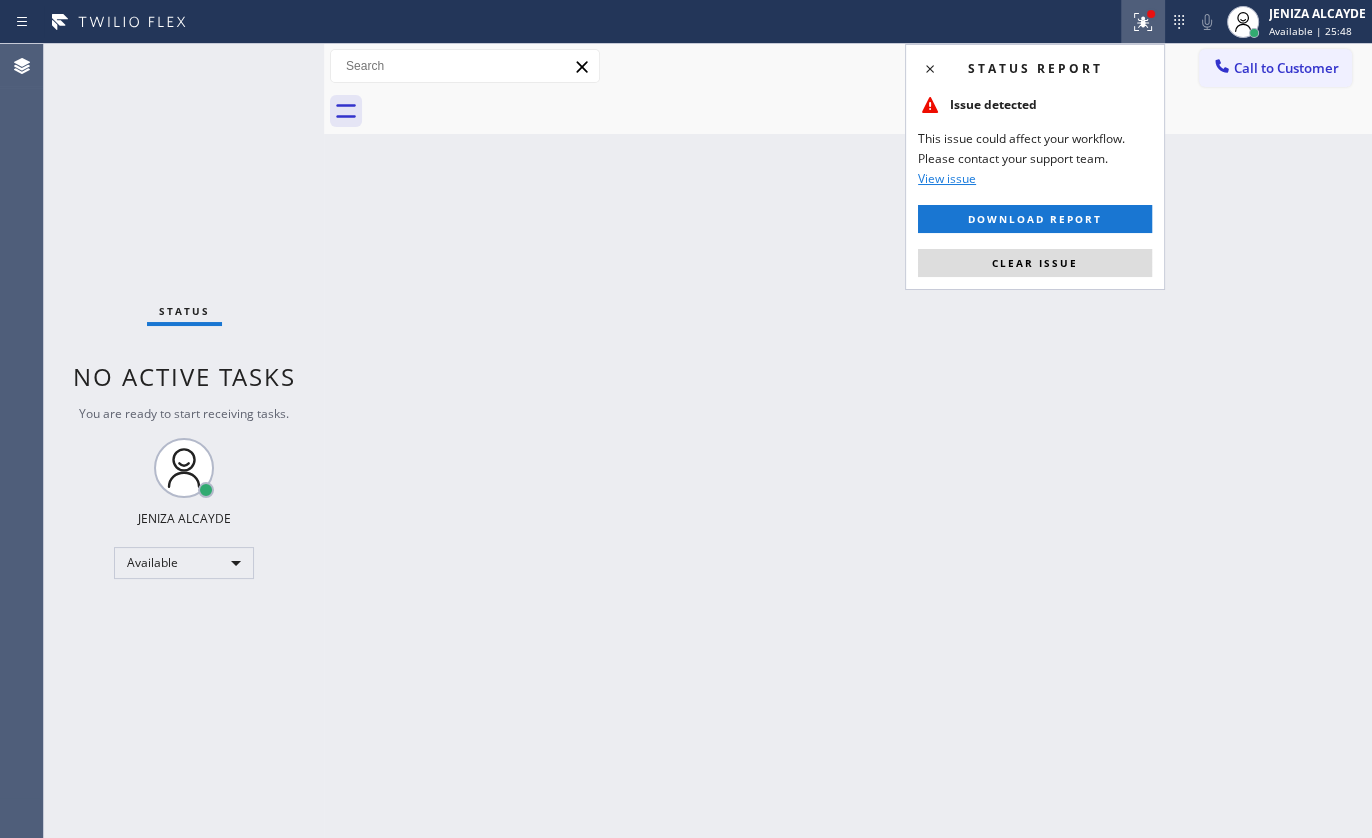 drag, startPoint x: 1090, startPoint y: 267, endPoint x: 1039, endPoint y: 279, distance: 52.392746 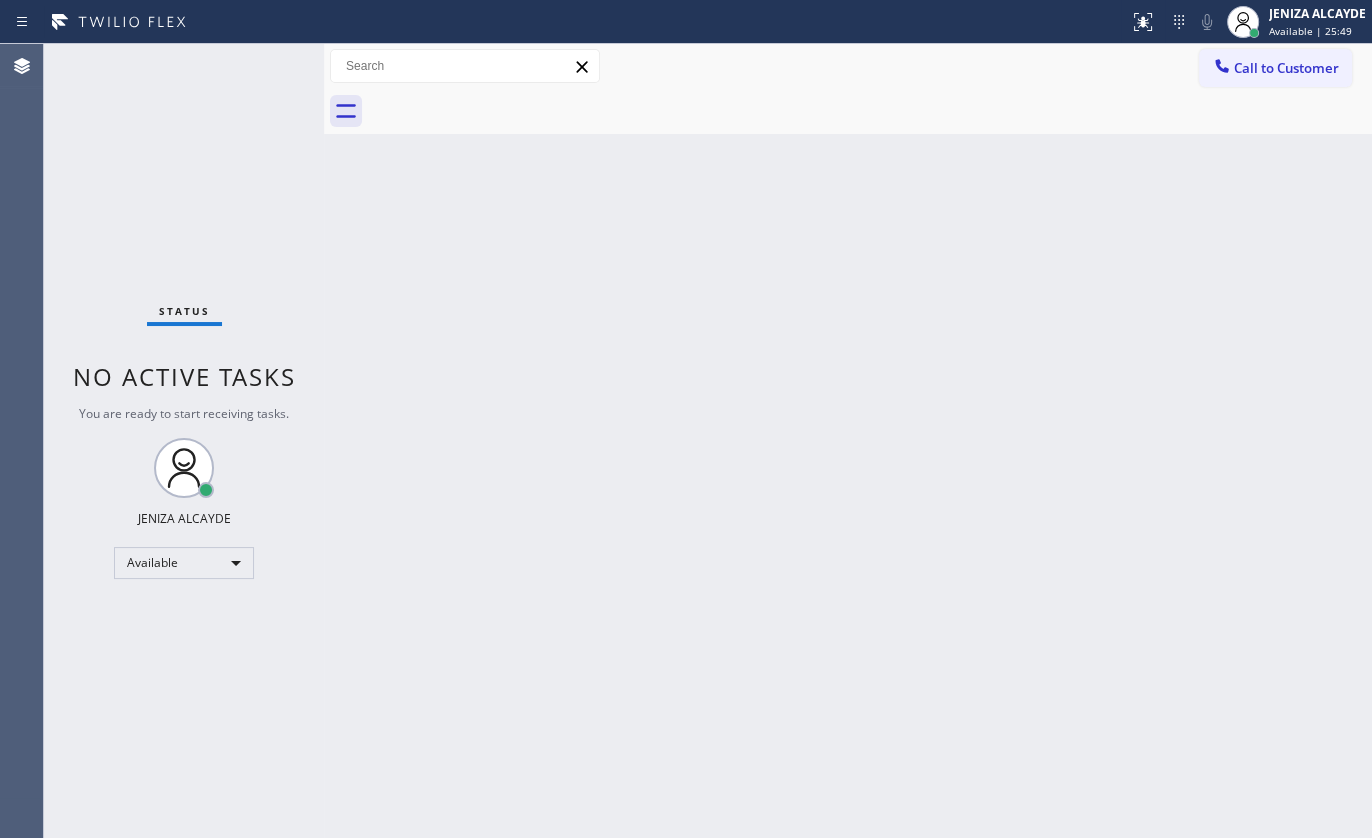 click on "Back to Dashboard Change Sender ID Customers Technicians Select a contact Outbound call Technician Search Technician Your caller id phone number Your caller id phone number Call Technician info Name   Phone none Address none Change Sender ID HVAC +18559994417 5 Star Appliance +18557314952 Appliance Repair +18554611149 Plumbing +18889090120 Air Duct Cleaning +18006865038  Electricians +18005688664 Cancel Change Check personal SMS Reset Change No tabs Call to Customer Outbound call Location Search location Your caller id phone number Customer number Call Outbound call Technician Search Technician Your caller id phone number Your caller id phone number Call" at bounding box center [848, 441] 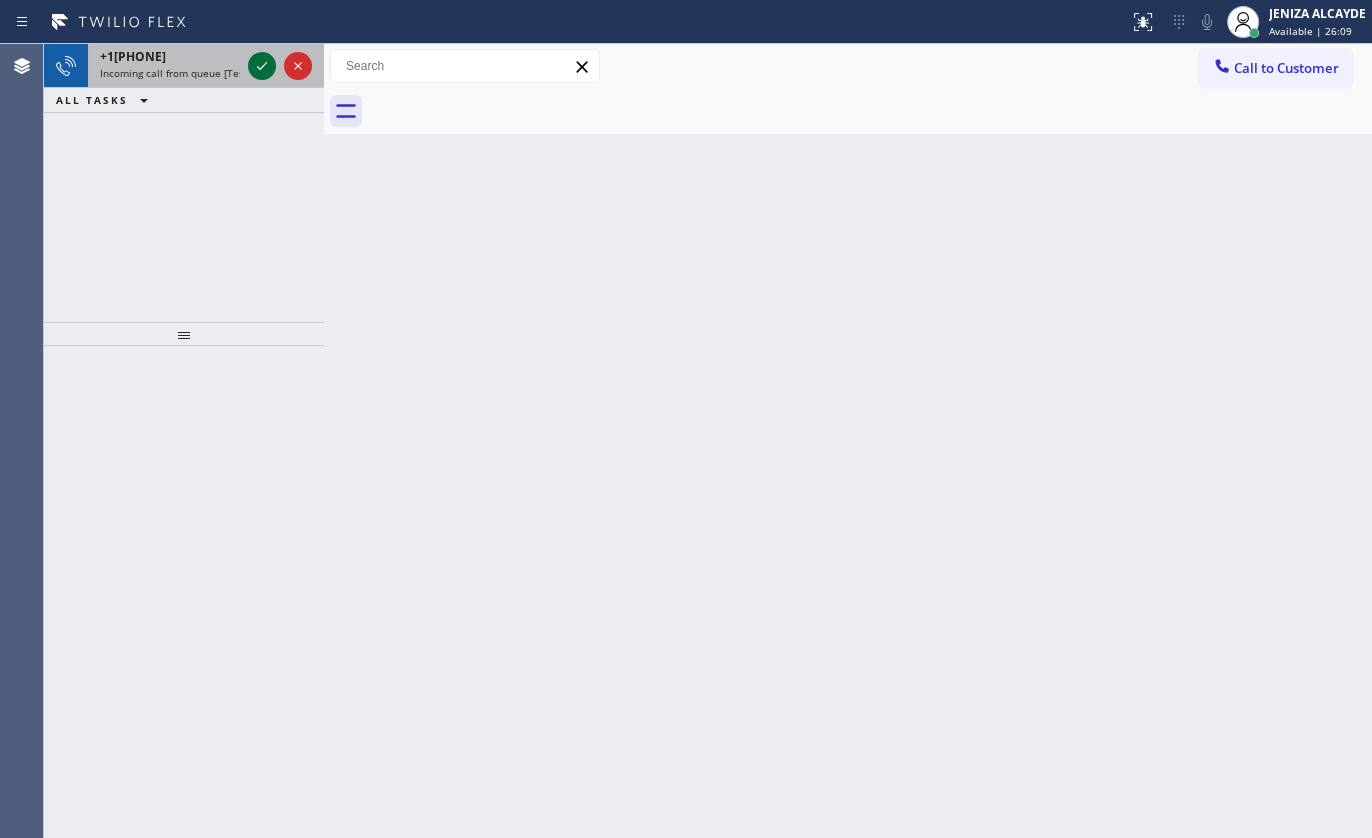 click 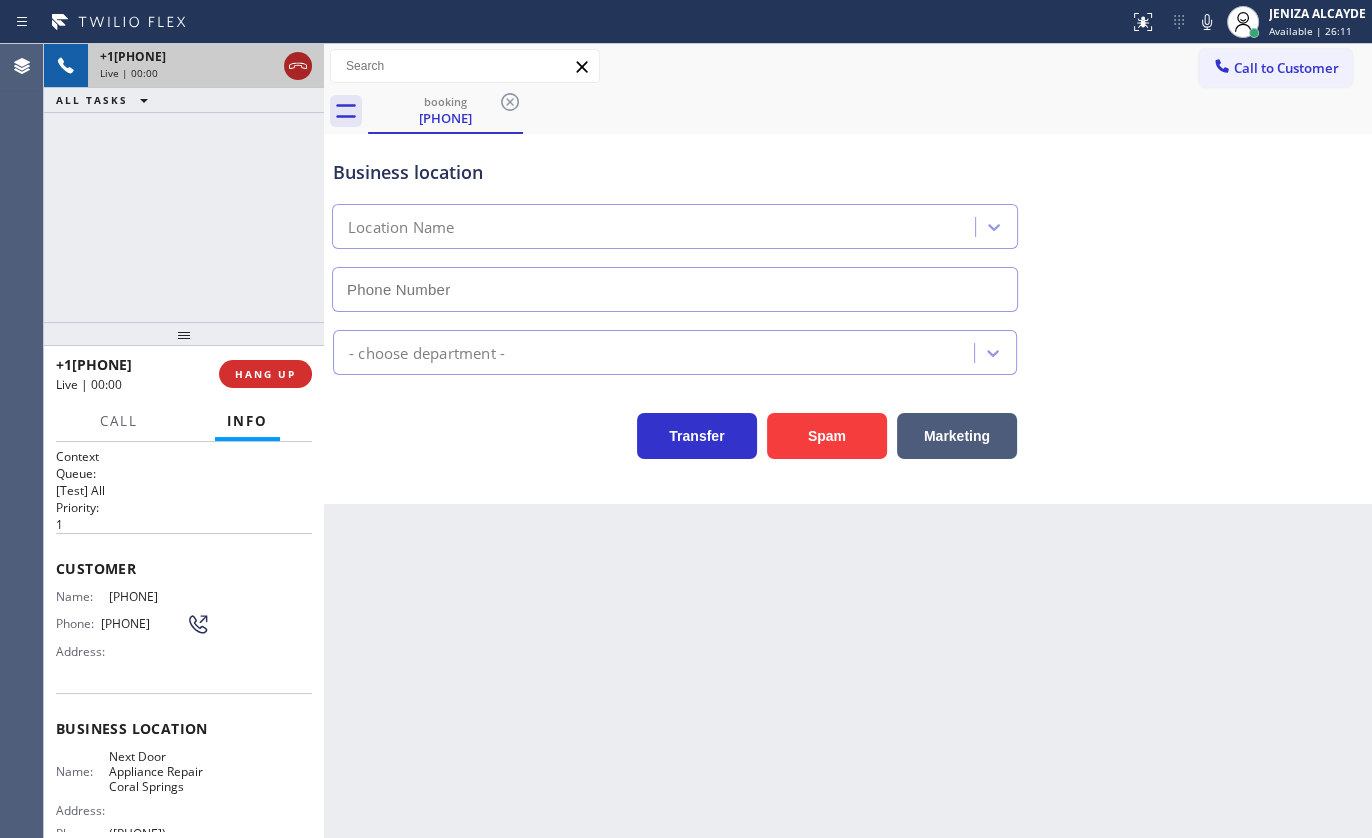 type on "([PHONE])" 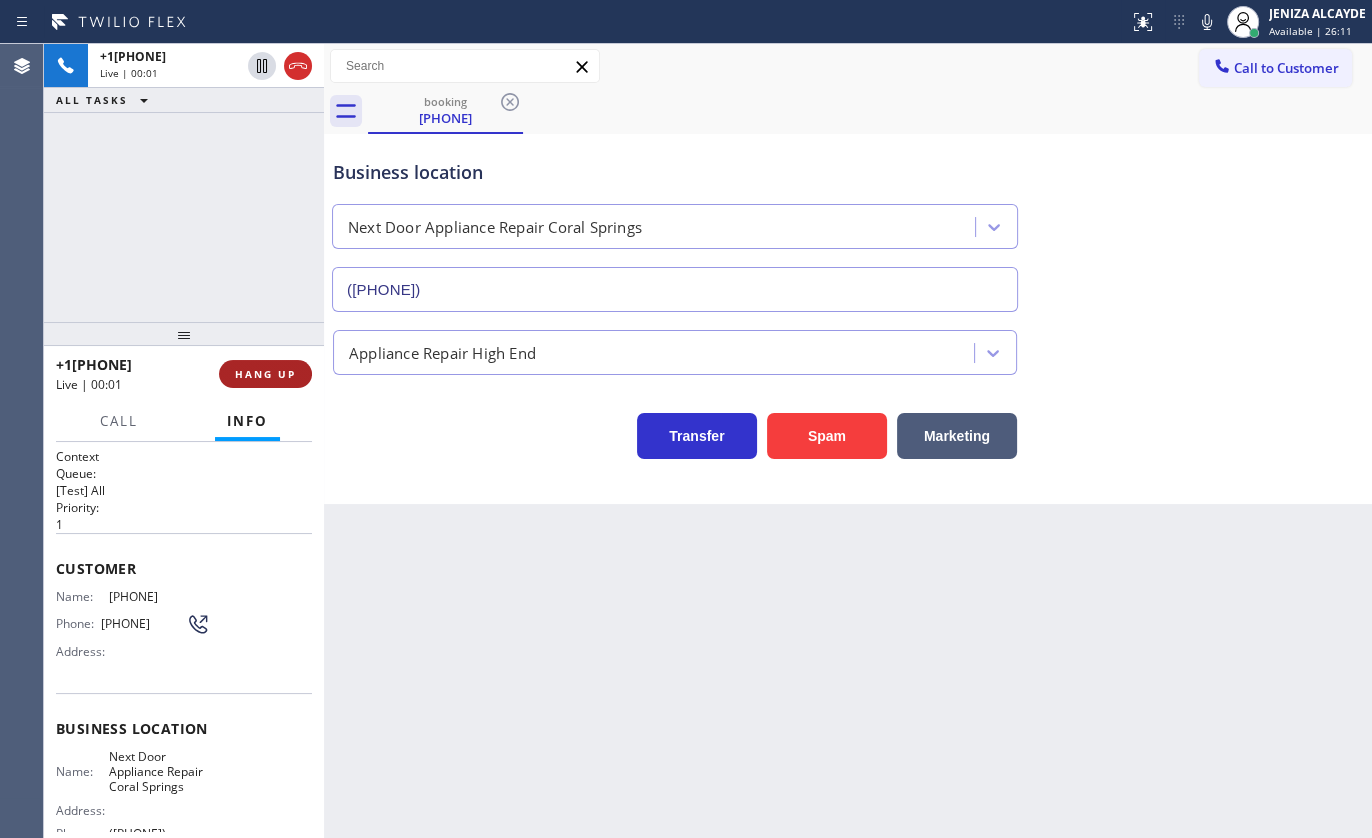 click on "HANG UP" at bounding box center (265, 374) 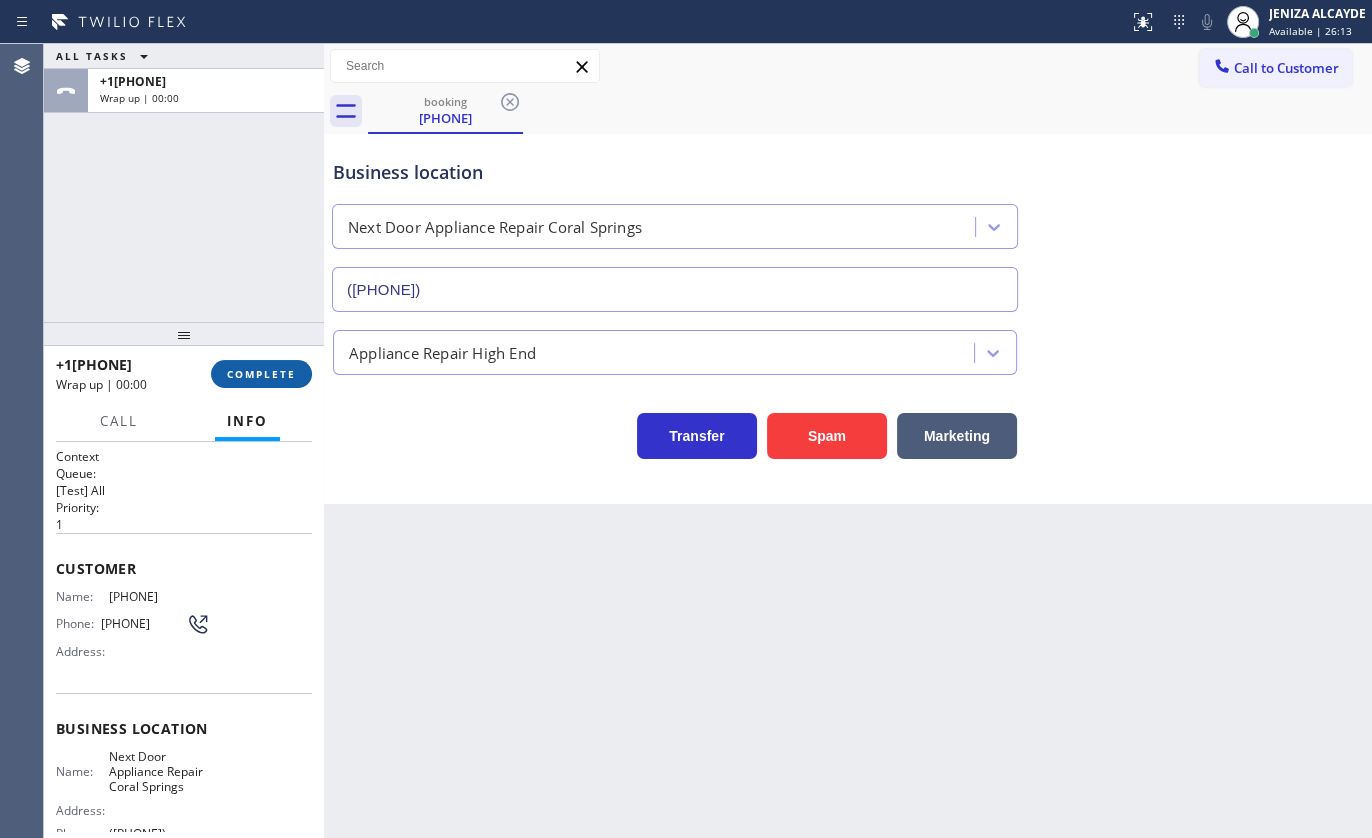 click on "COMPLETE" at bounding box center (261, 374) 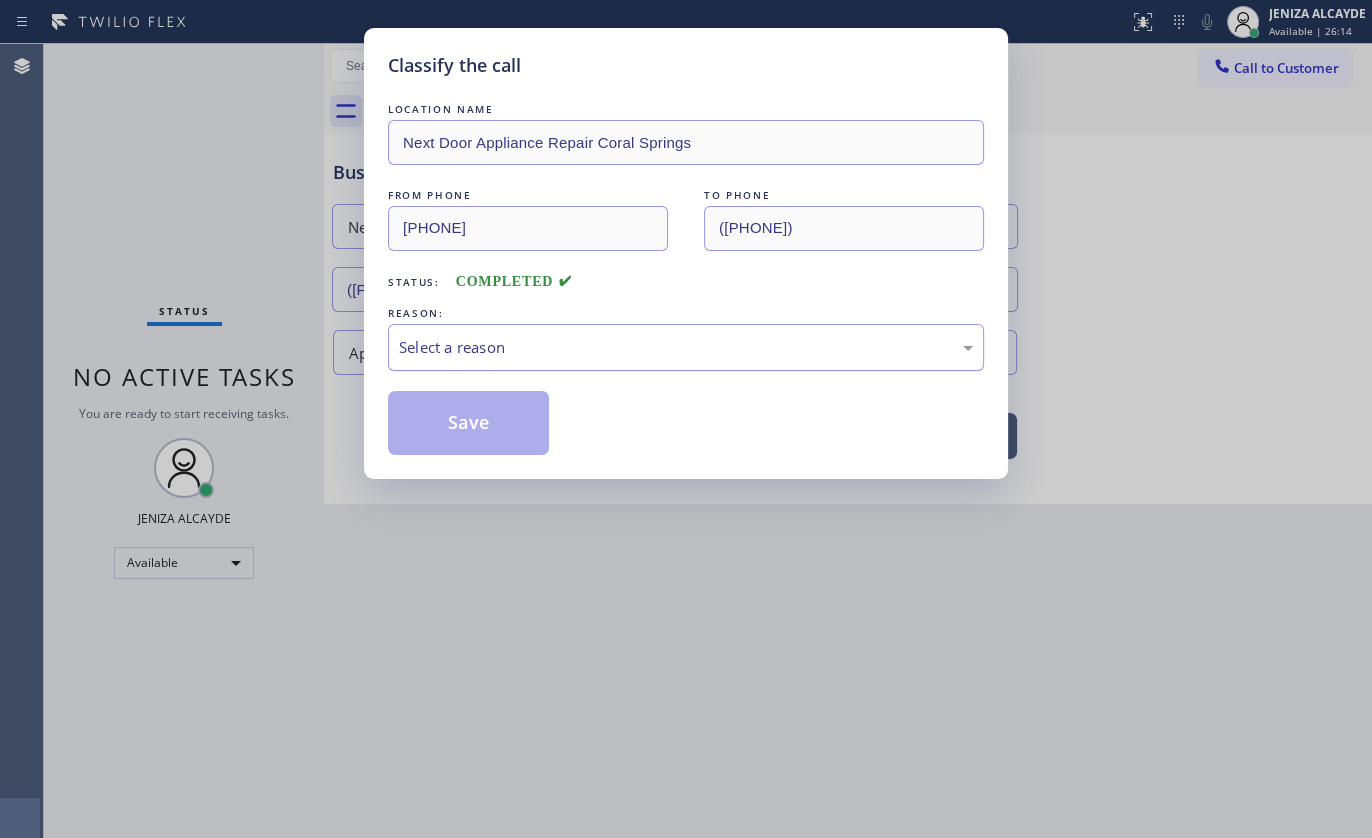 click on "Select a reason" at bounding box center (686, 347) 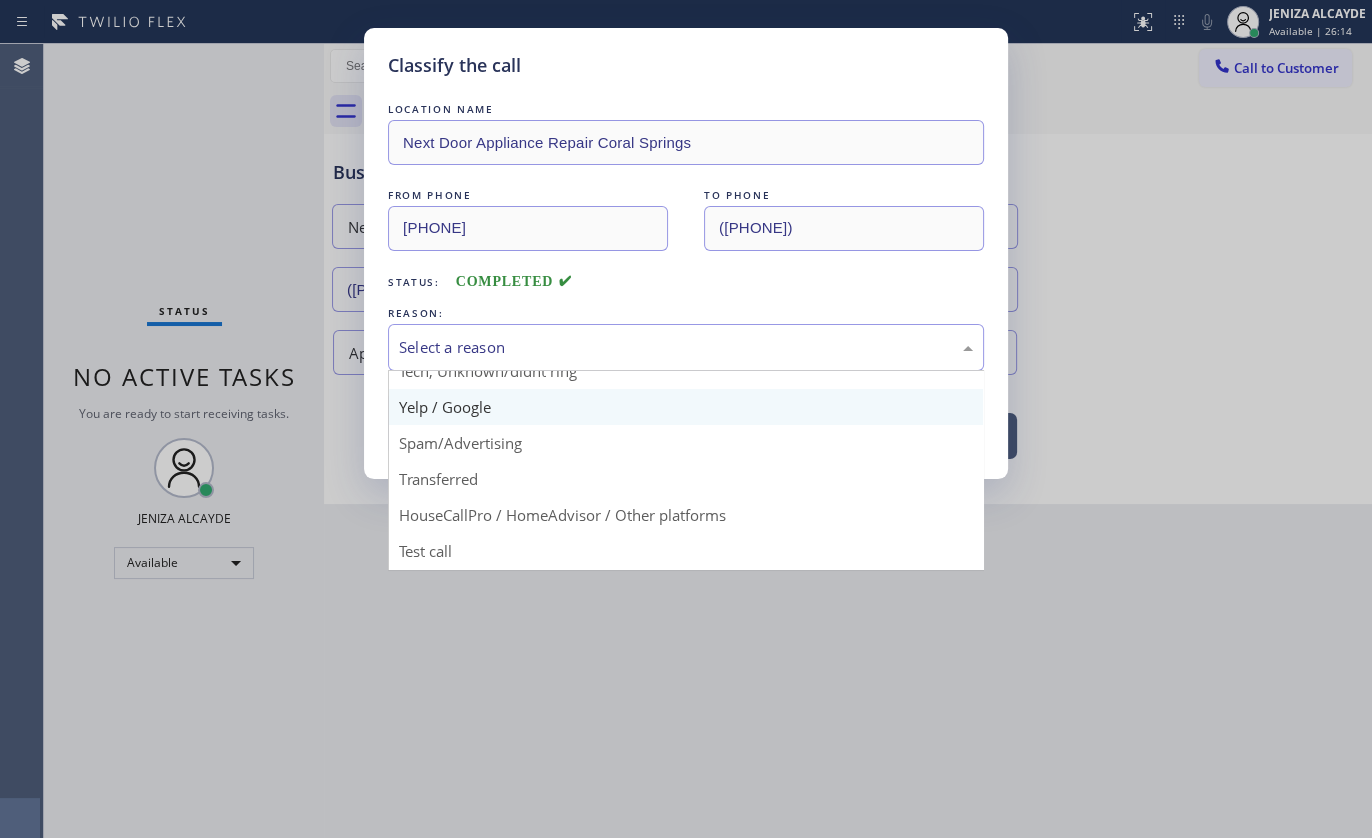 scroll, scrollTop: 133, scrollLeft: 0, axis: vertical 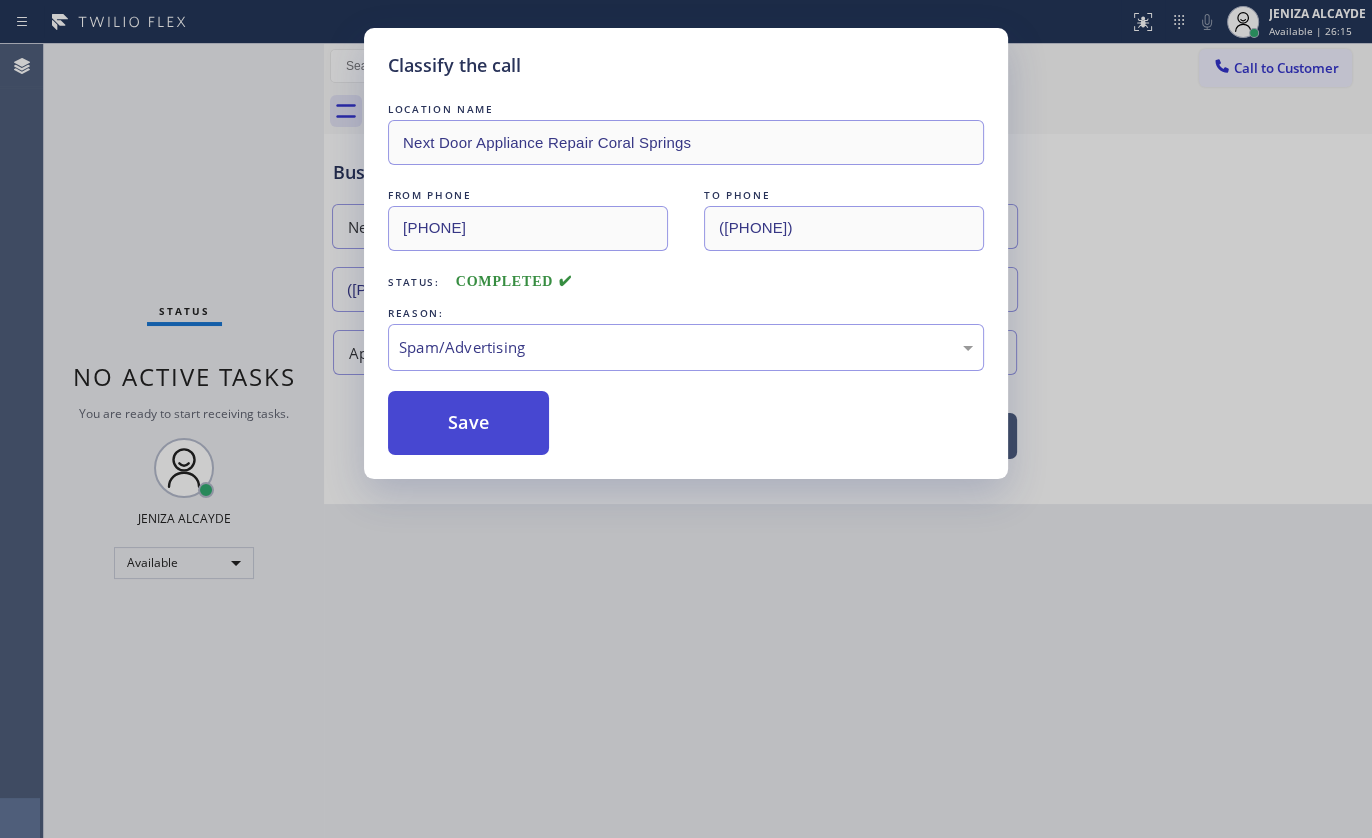 click on "Save" at bounding box center (468, 423) 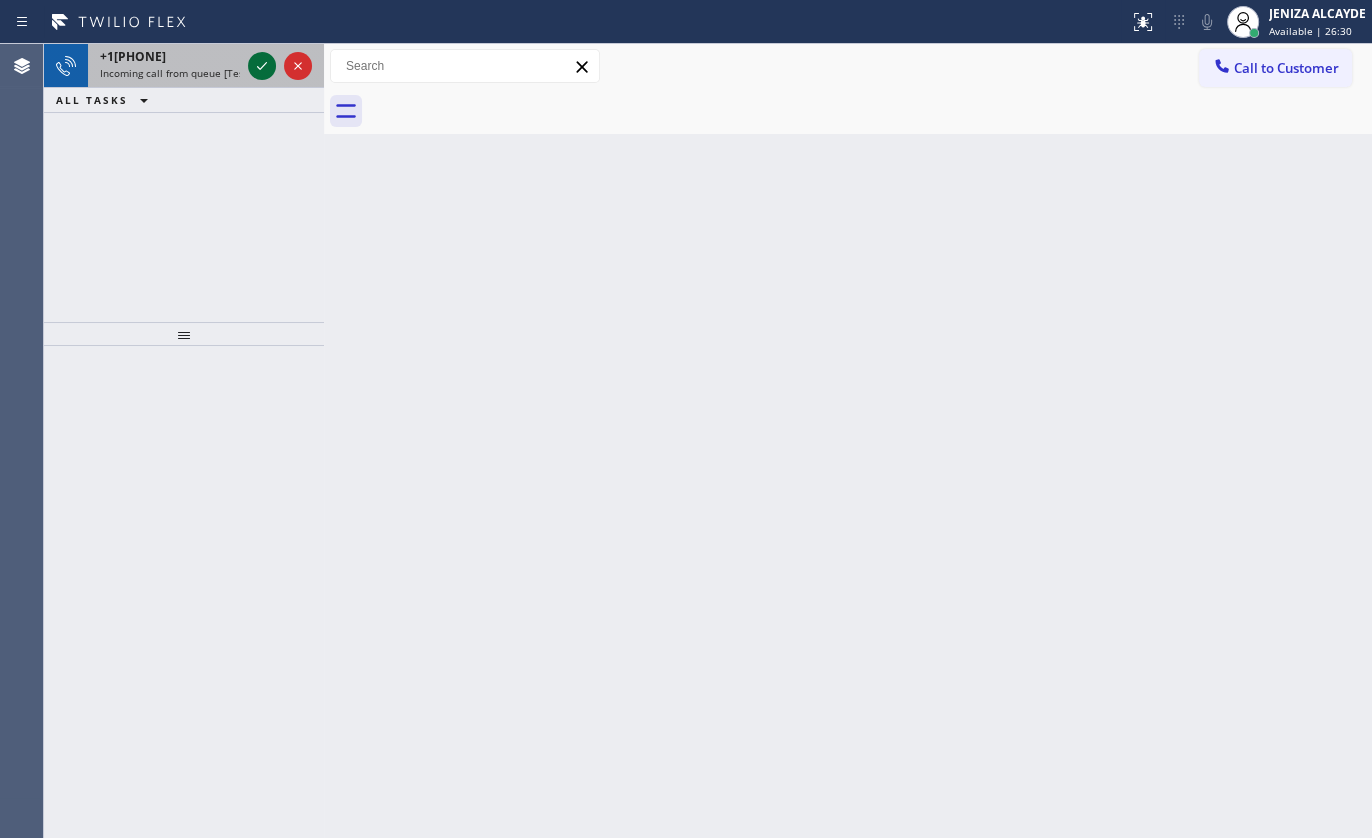click 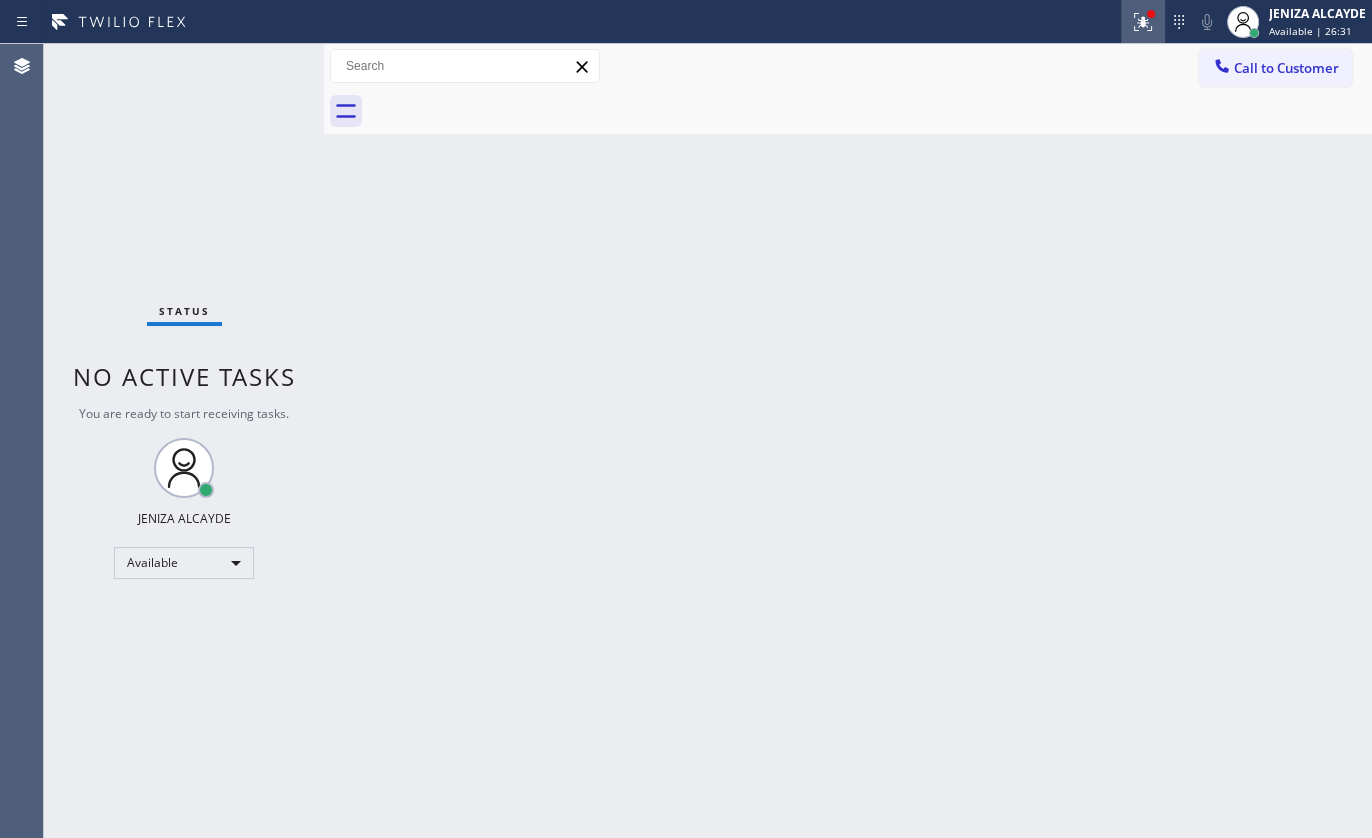 click at bounding box center (1143, 22) 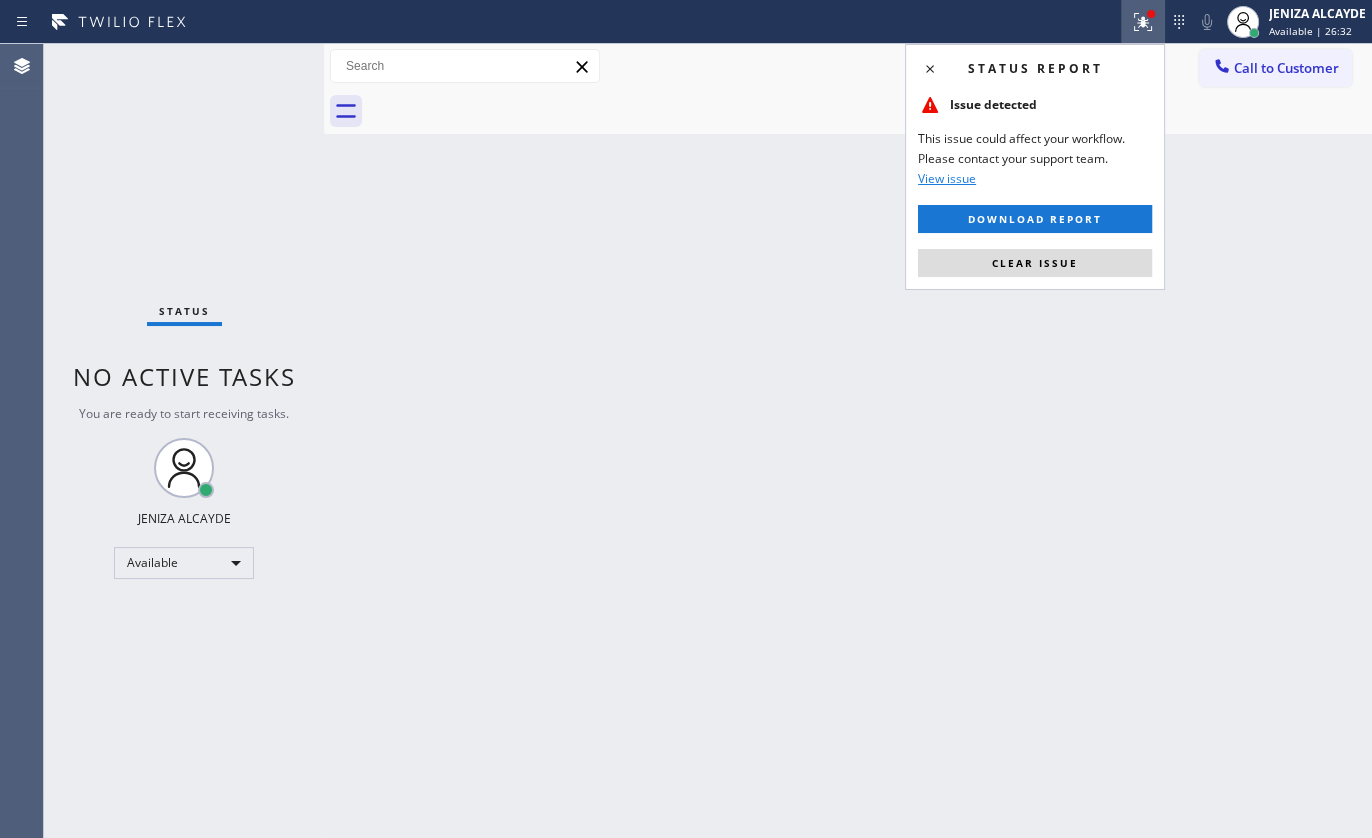 drag, startPoint x: 1070, startPoint y: 262, endPoint x: 1079, endPoint y: 250, distance: 15 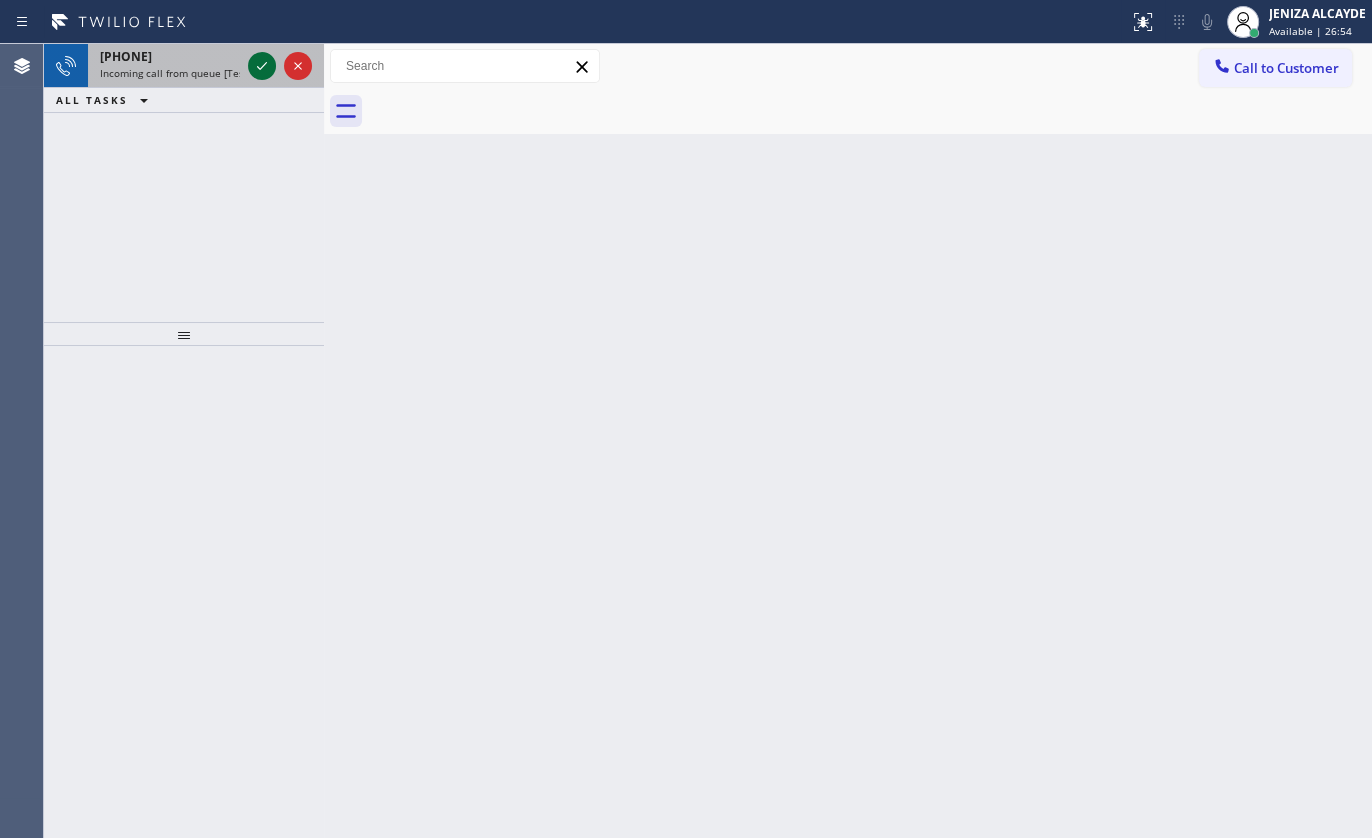 click 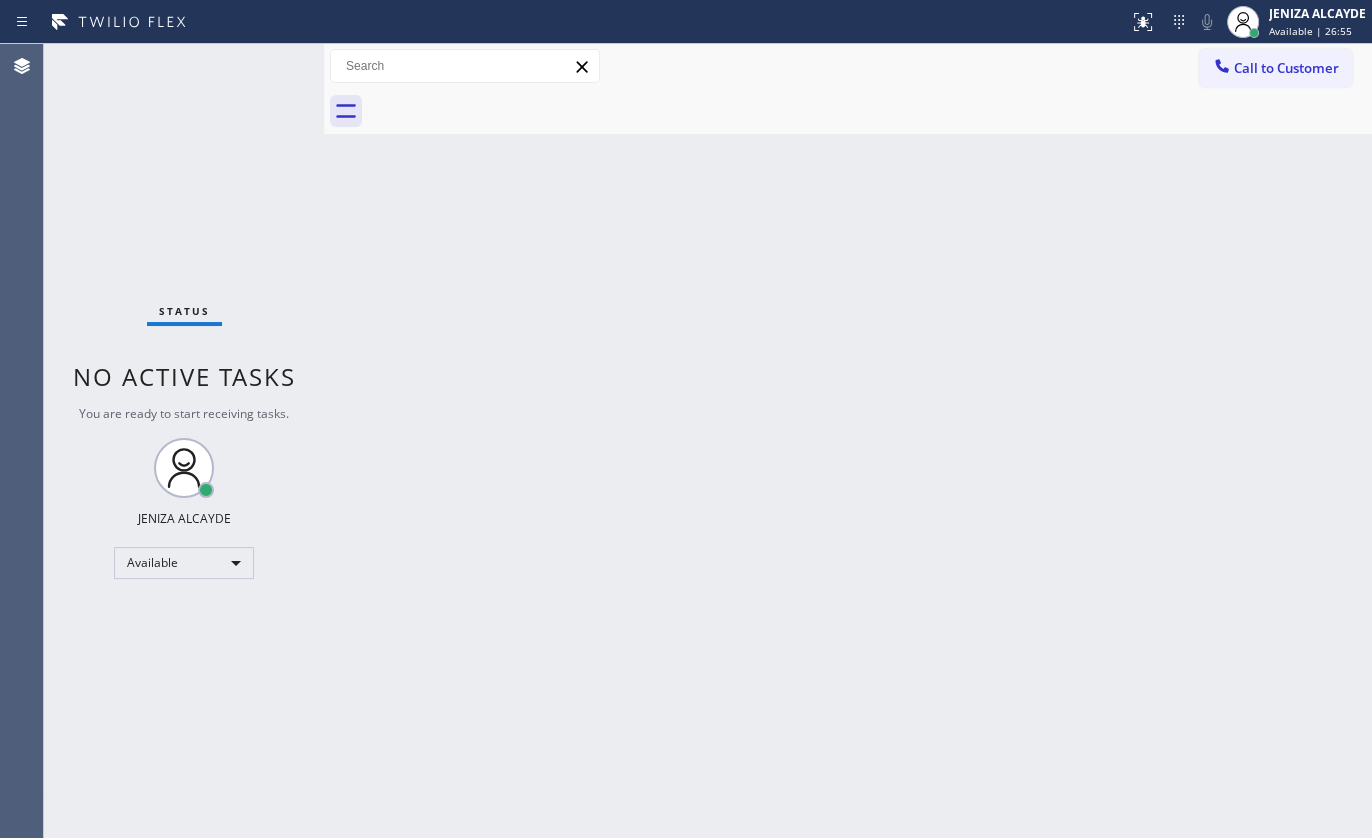 click on "Status   No active tasks     You are ready to start receiving tasks.   JENIZA ALCAYDE Available" at bounding box center (184, 441) 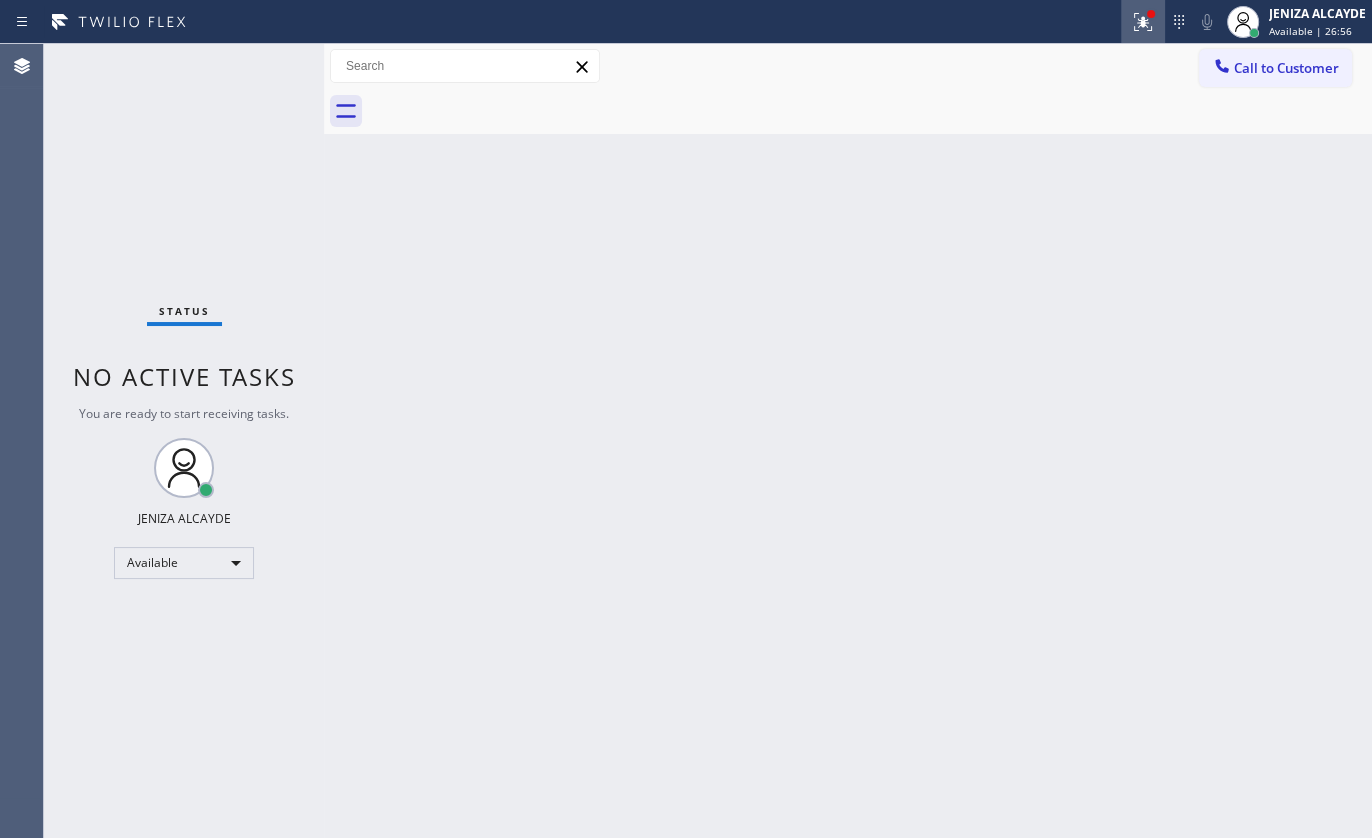 click 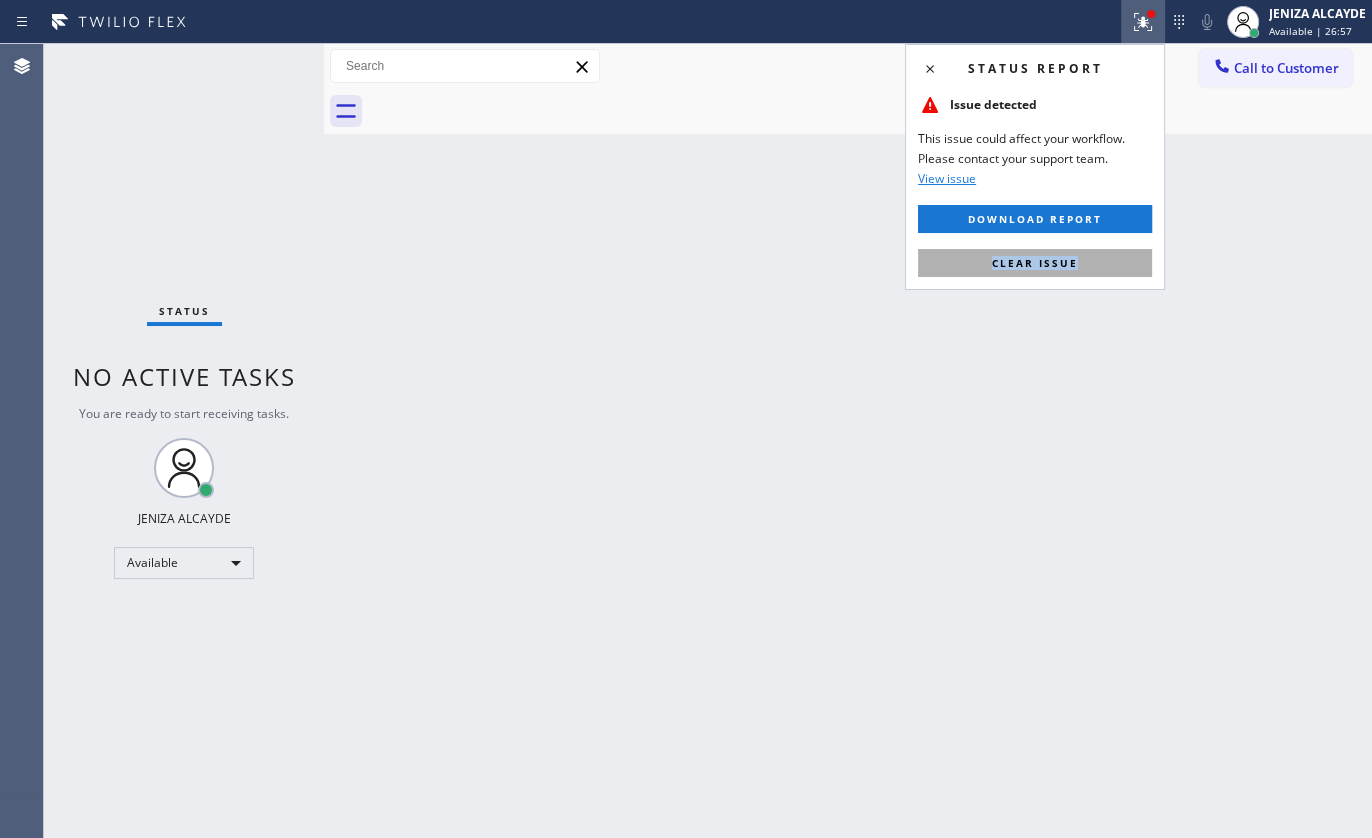 drag, startPoint x: 1075, startPoint y: 243, endPoint x: 1075, endPoint y: 259, distance: 16 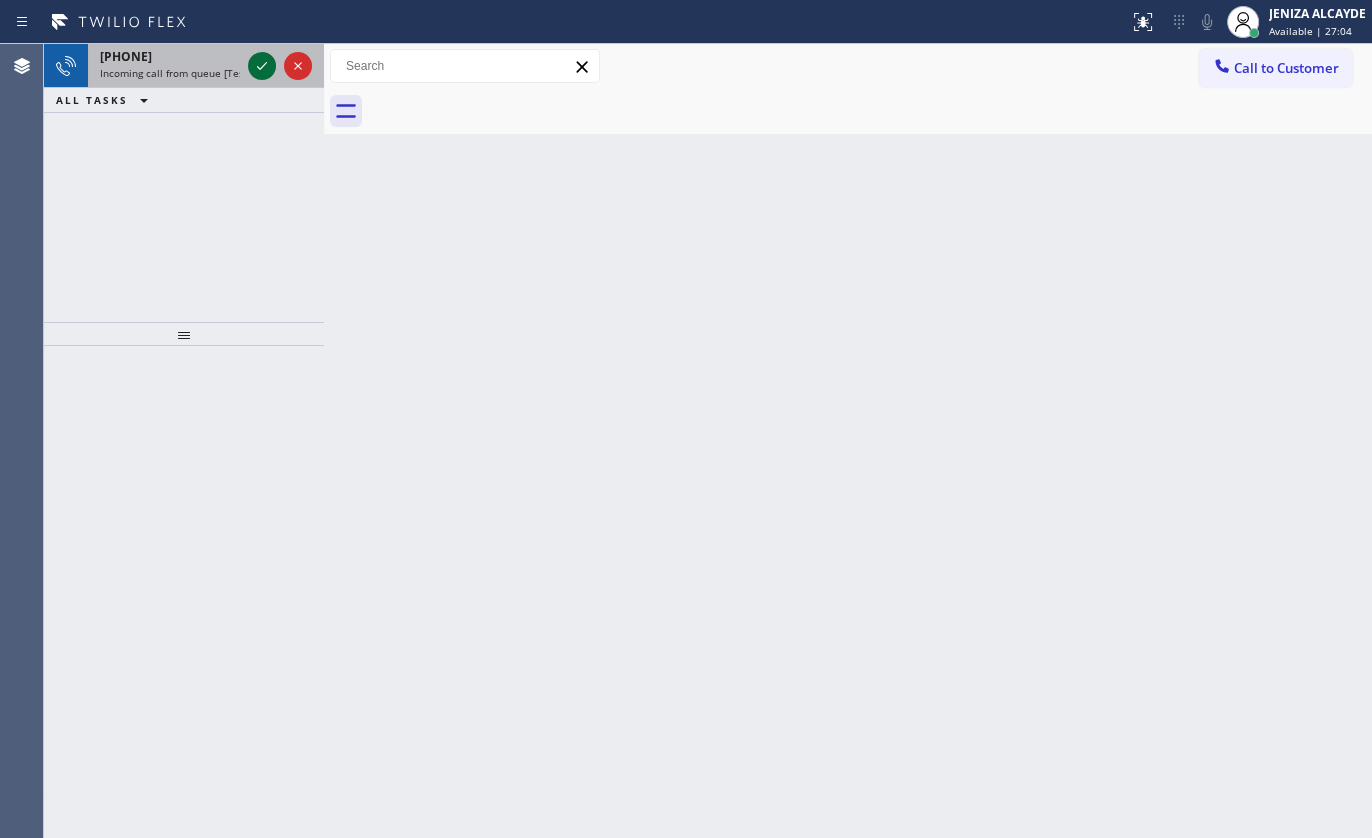 click 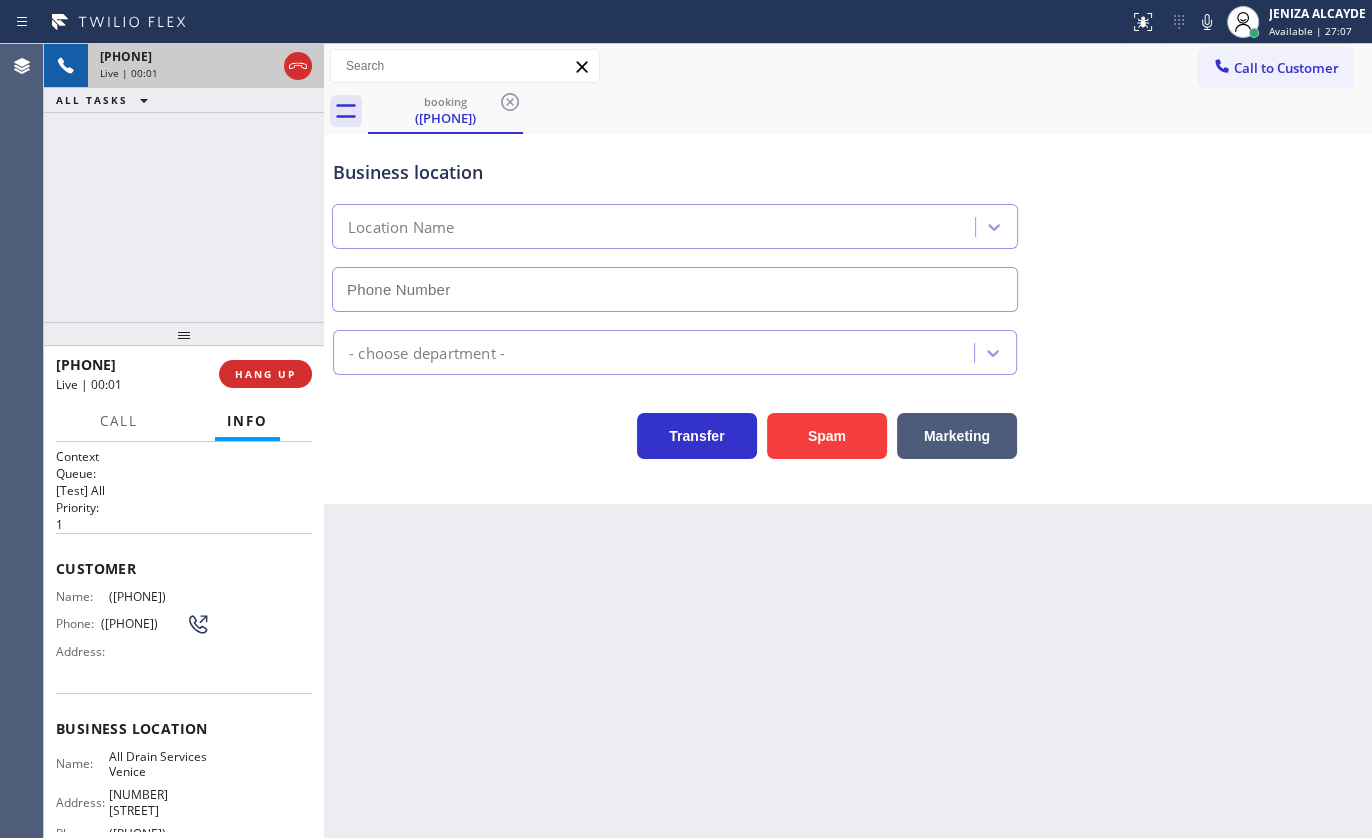 type on "([PHONE])" 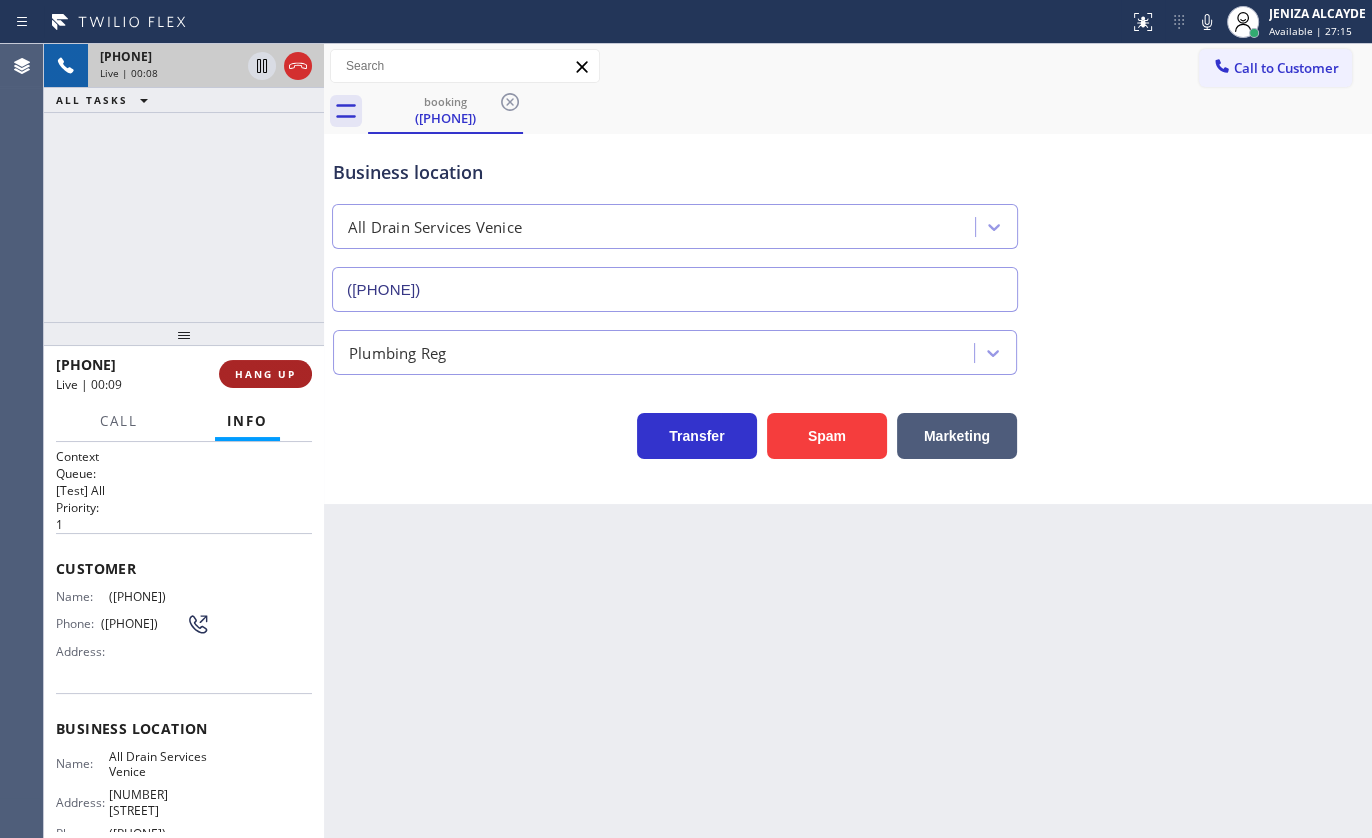 click on "HANG UP" at bounding box center (265, 374) 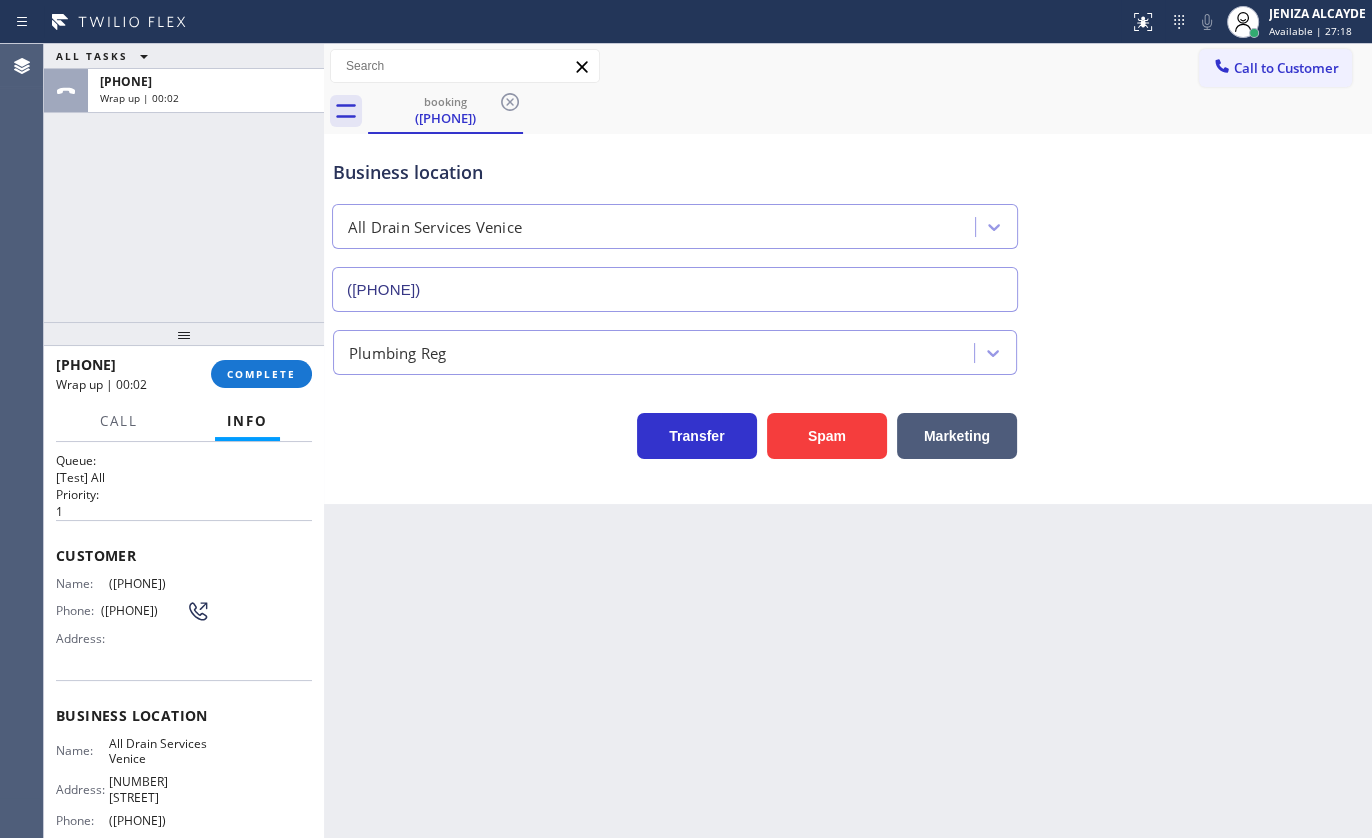 scroll, scrollTop: 0, scrollLeft: 0, axis: both 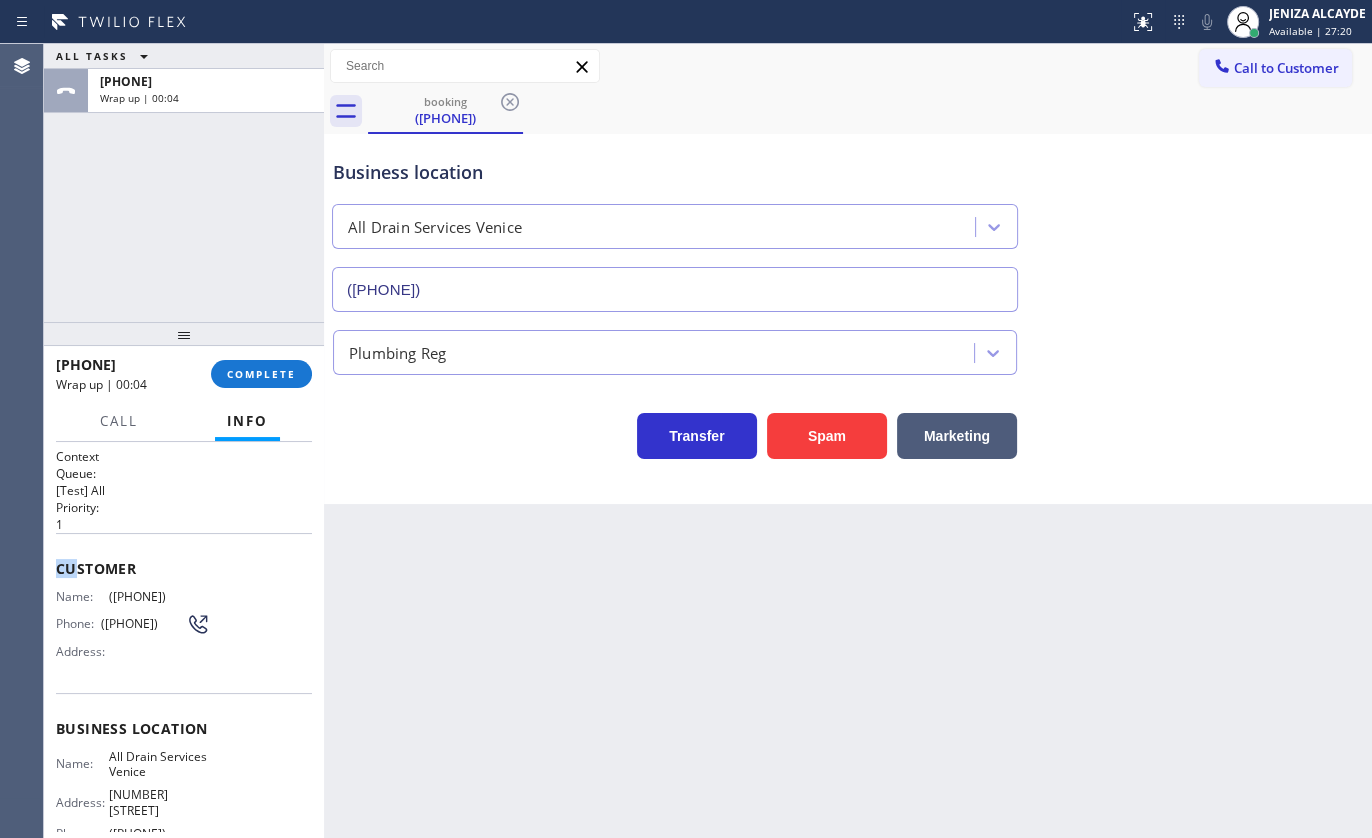 drag, startPoint x: 54, startPoint y: 549, endPoint x: 76, endPoint y: 575, distance: 34.058773 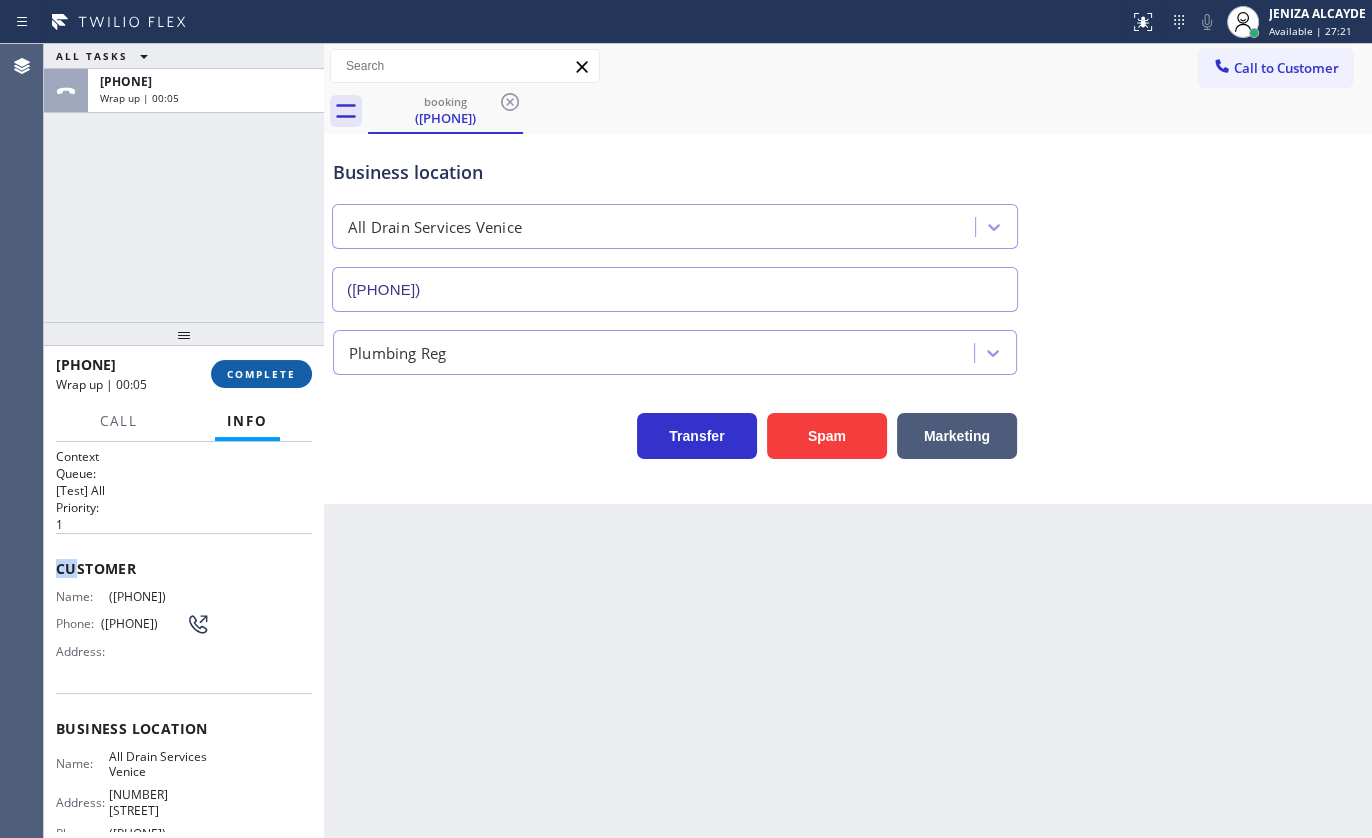 click on "COMPLETE" at bounding box center (261, 374) 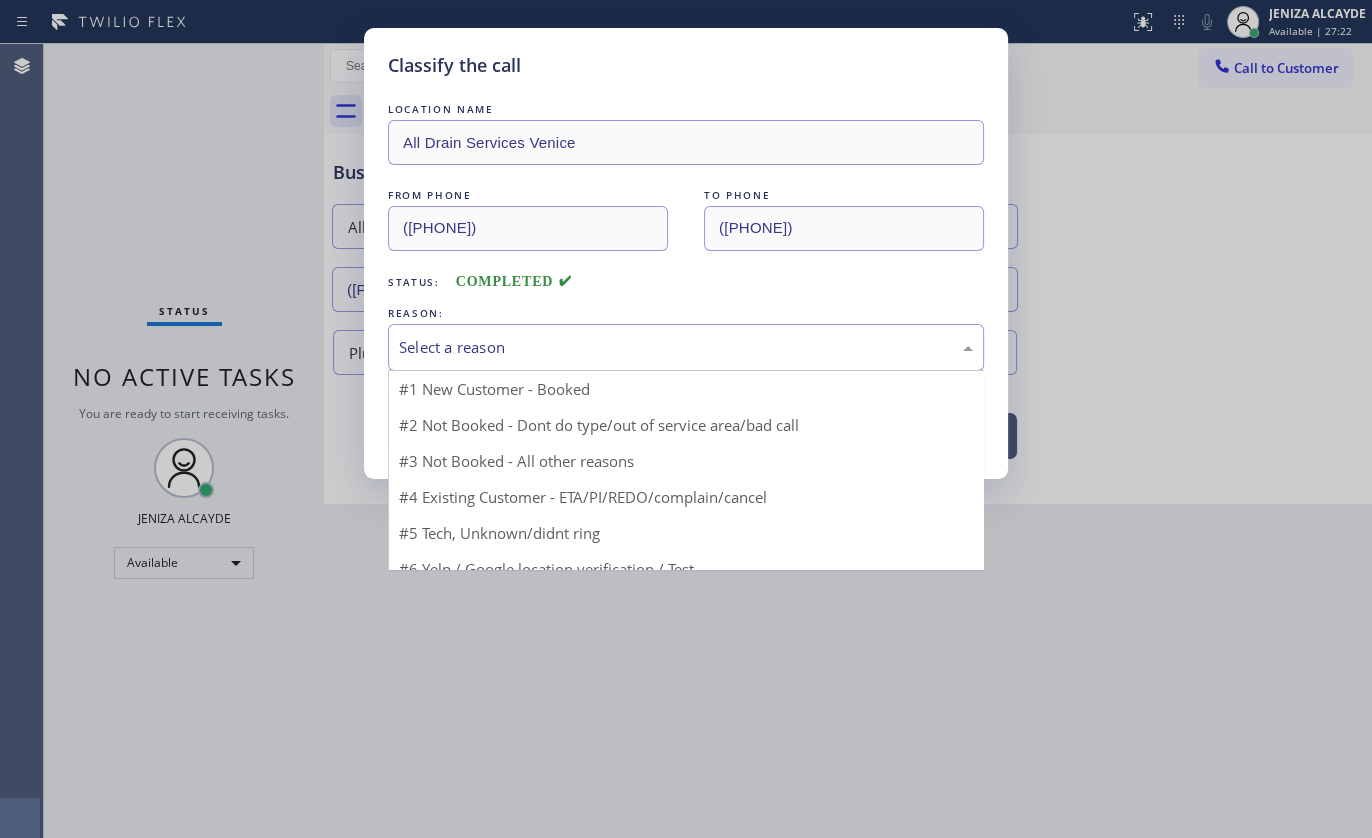 click on "Select a reason" at bounding box center (686, 347) 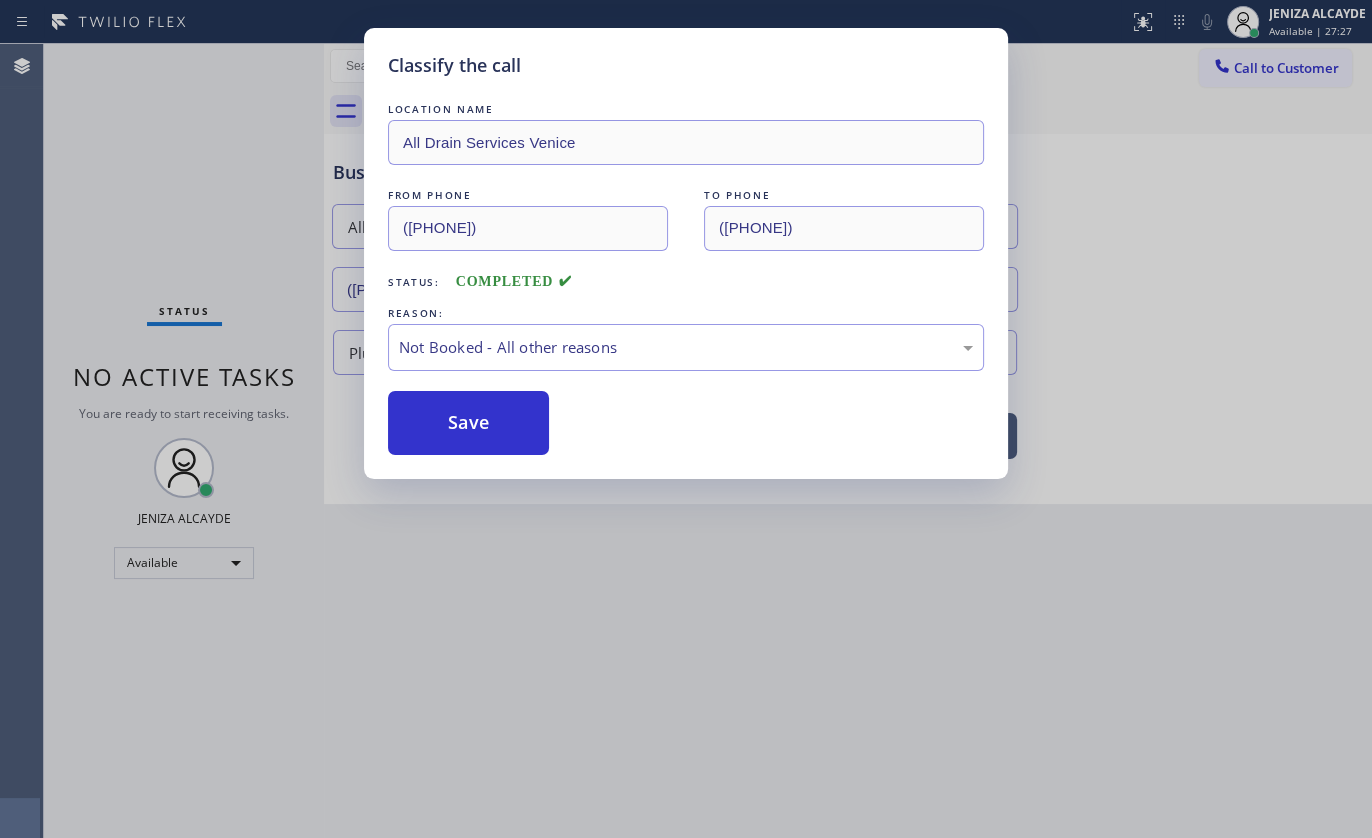click on "Save" at bounding box center [468, 423] 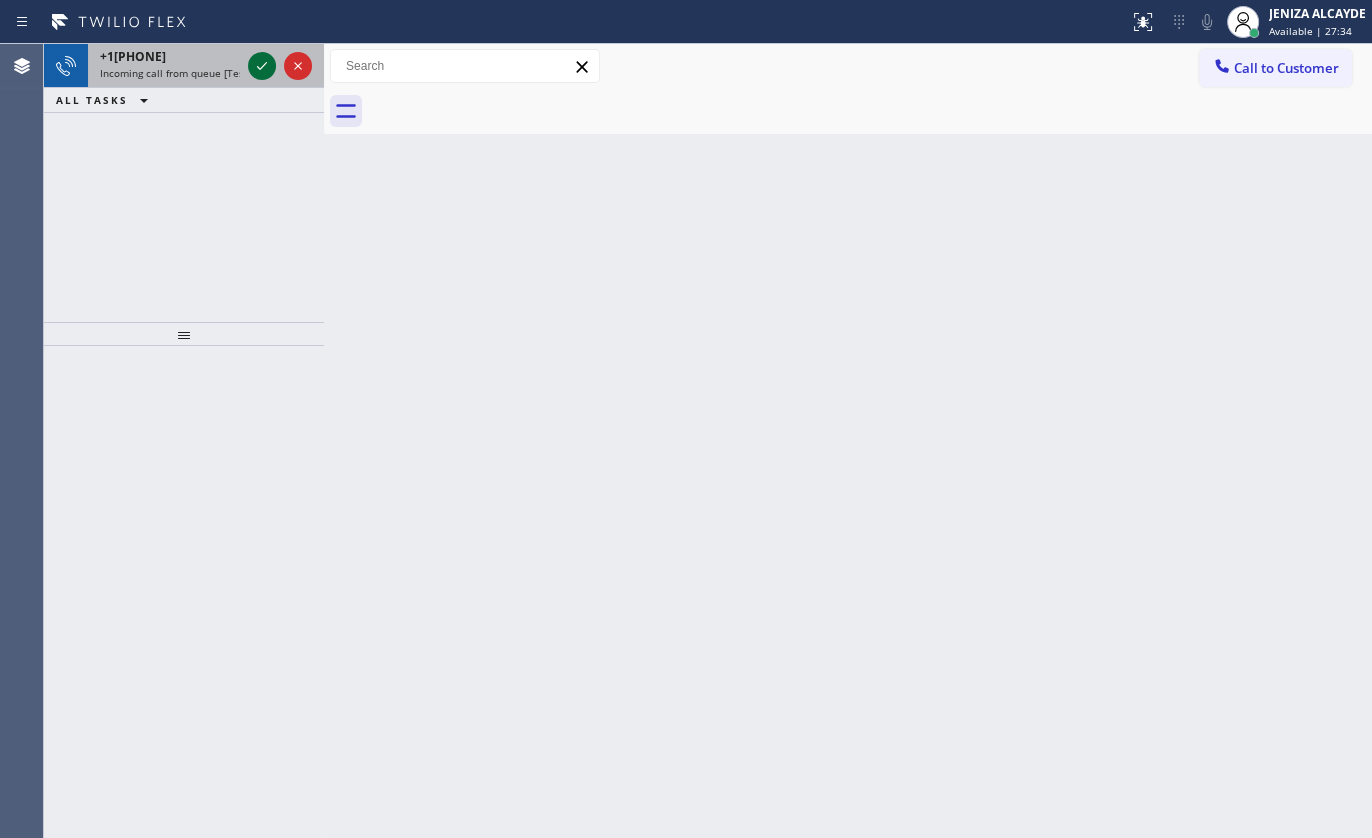 click 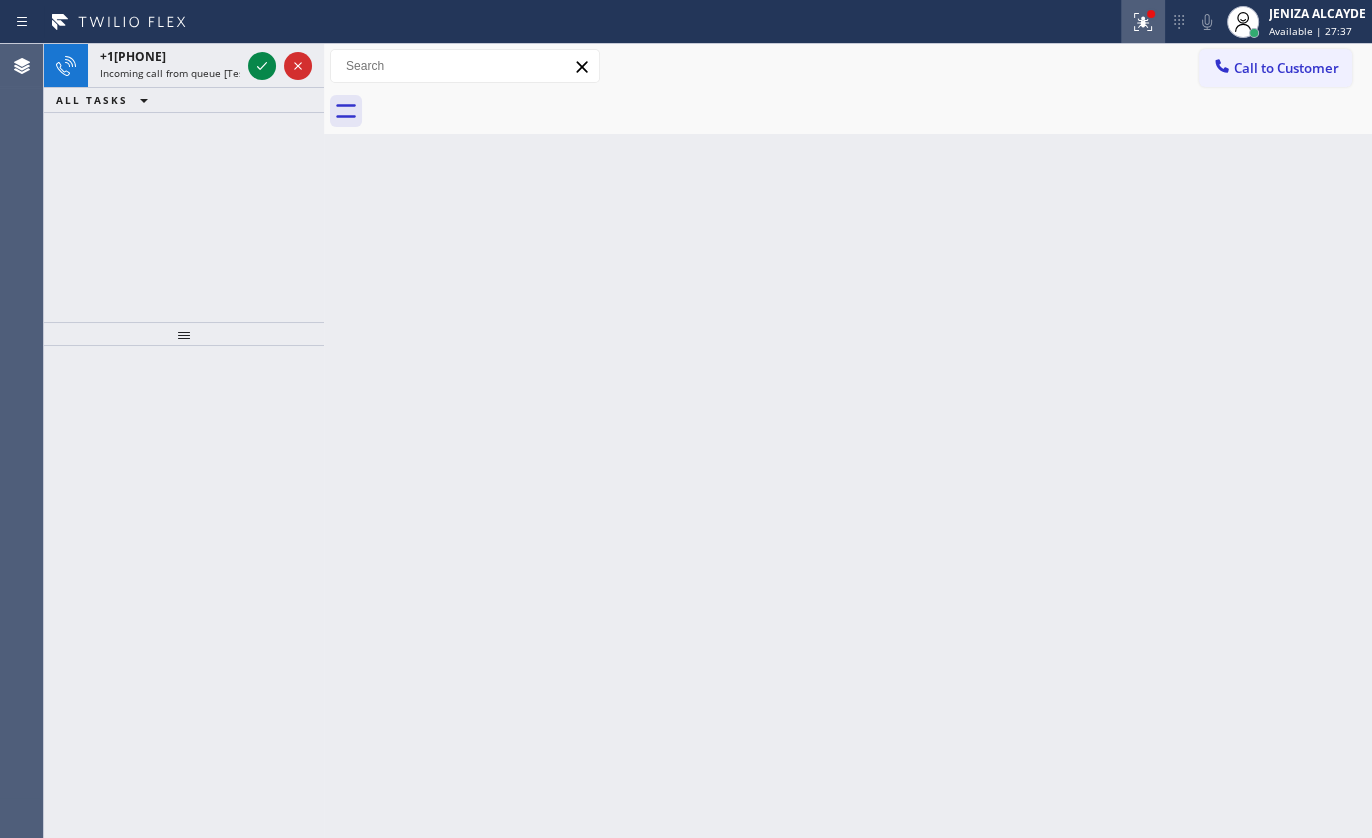 click 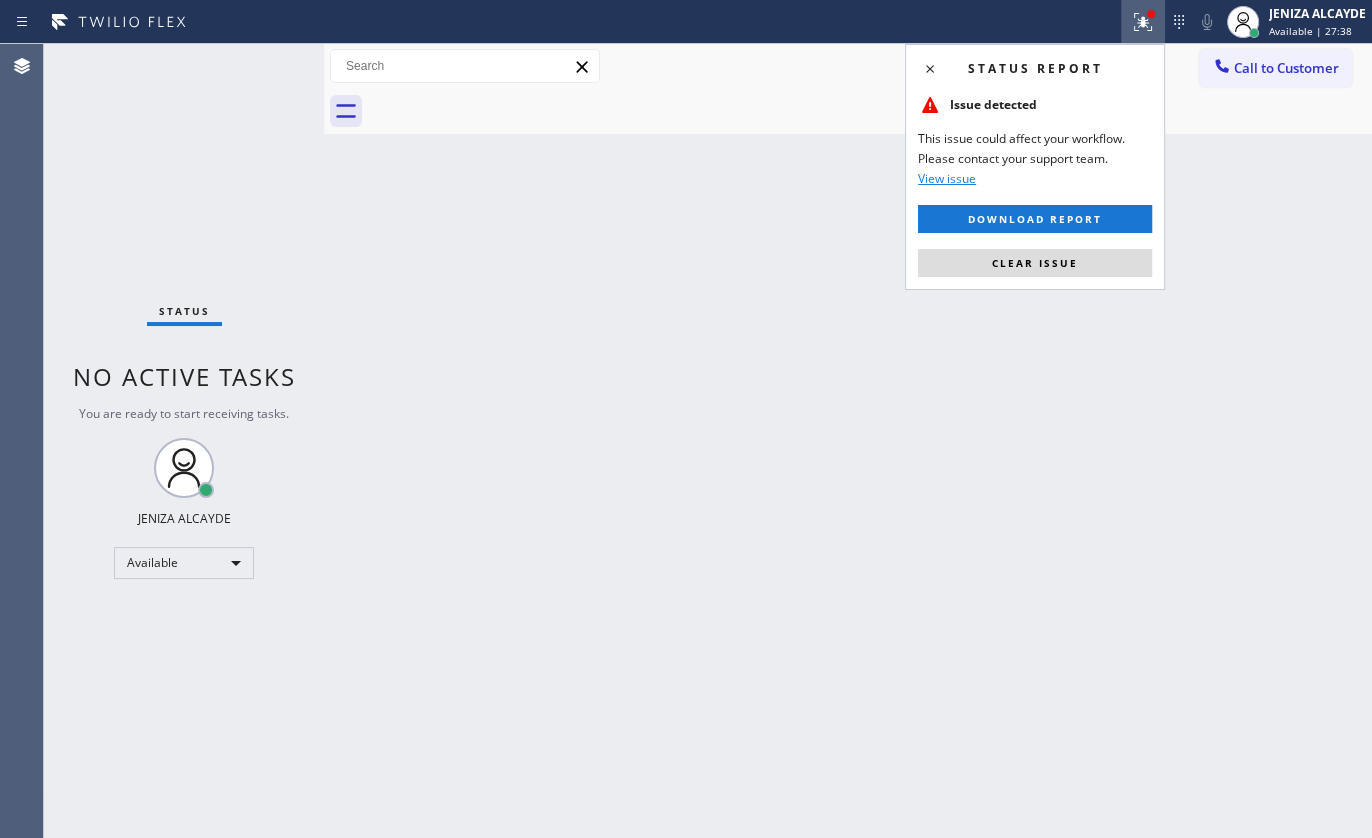 drag, startPoint x: 1026, startPoint y: 260, endPoint x: 996, endPoint y: 242, distance: 34.98571 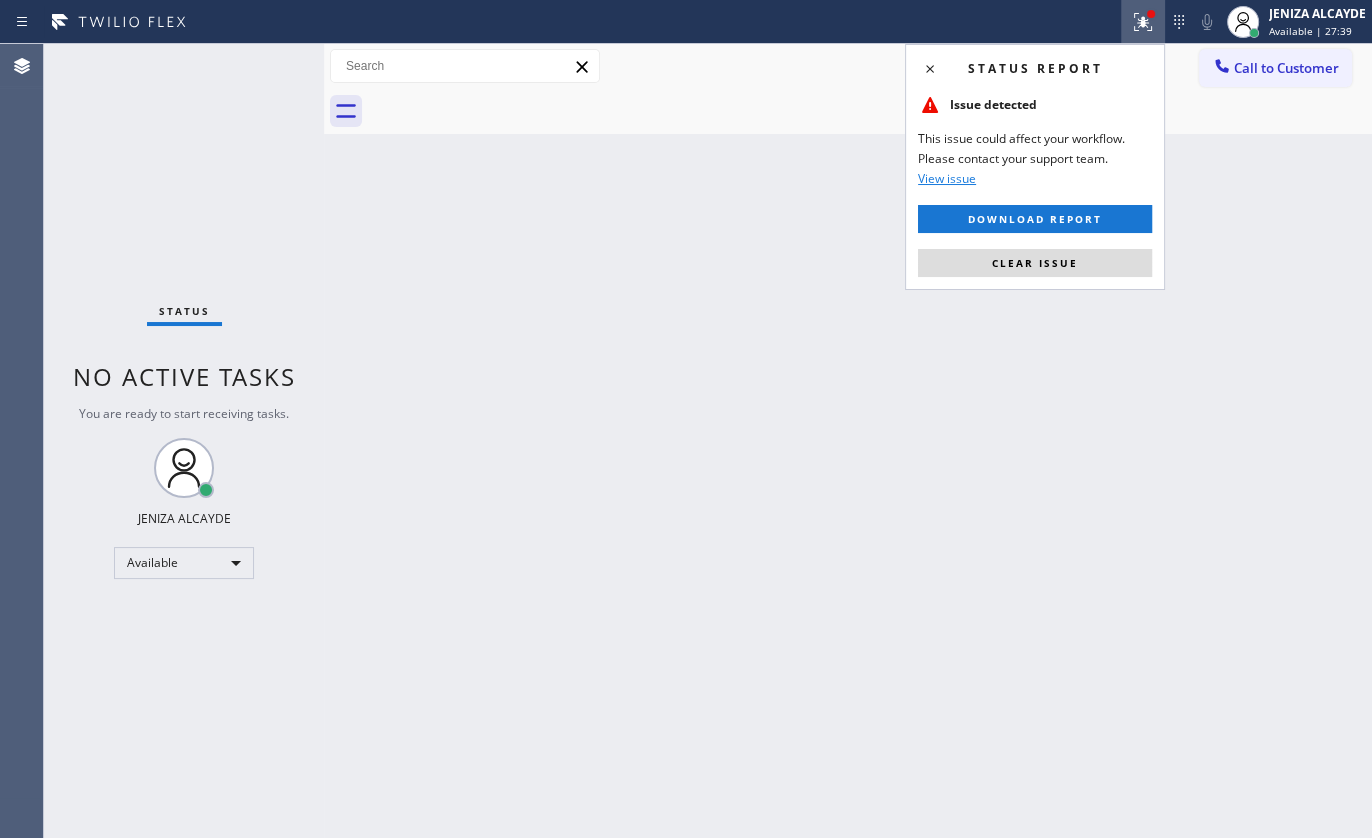 drag, startPoint x: 750, startPoint y: 336, endPoint x: 779, endPoint y: 329, distance: 29.832869 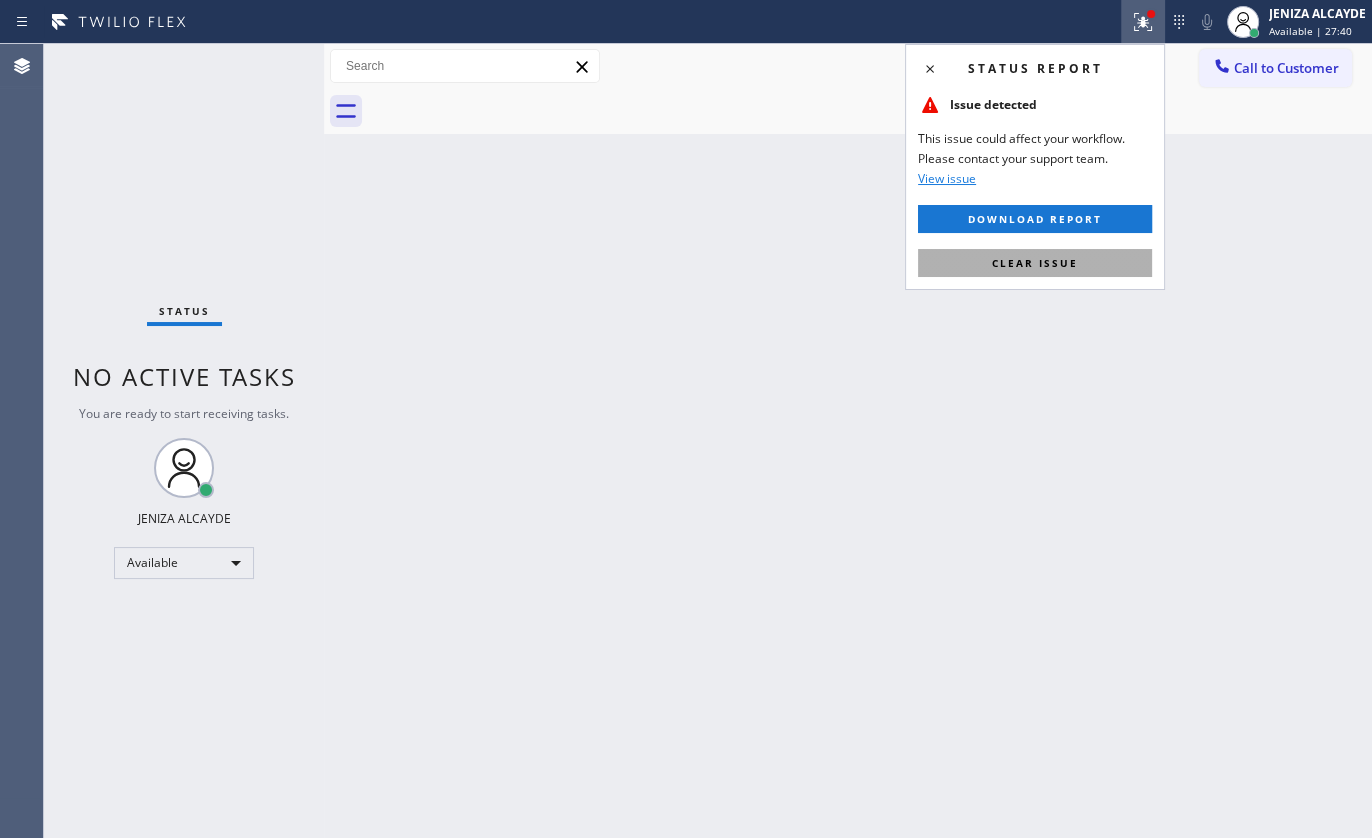 click on "Clear issue" at bounding box center [1035, 263] 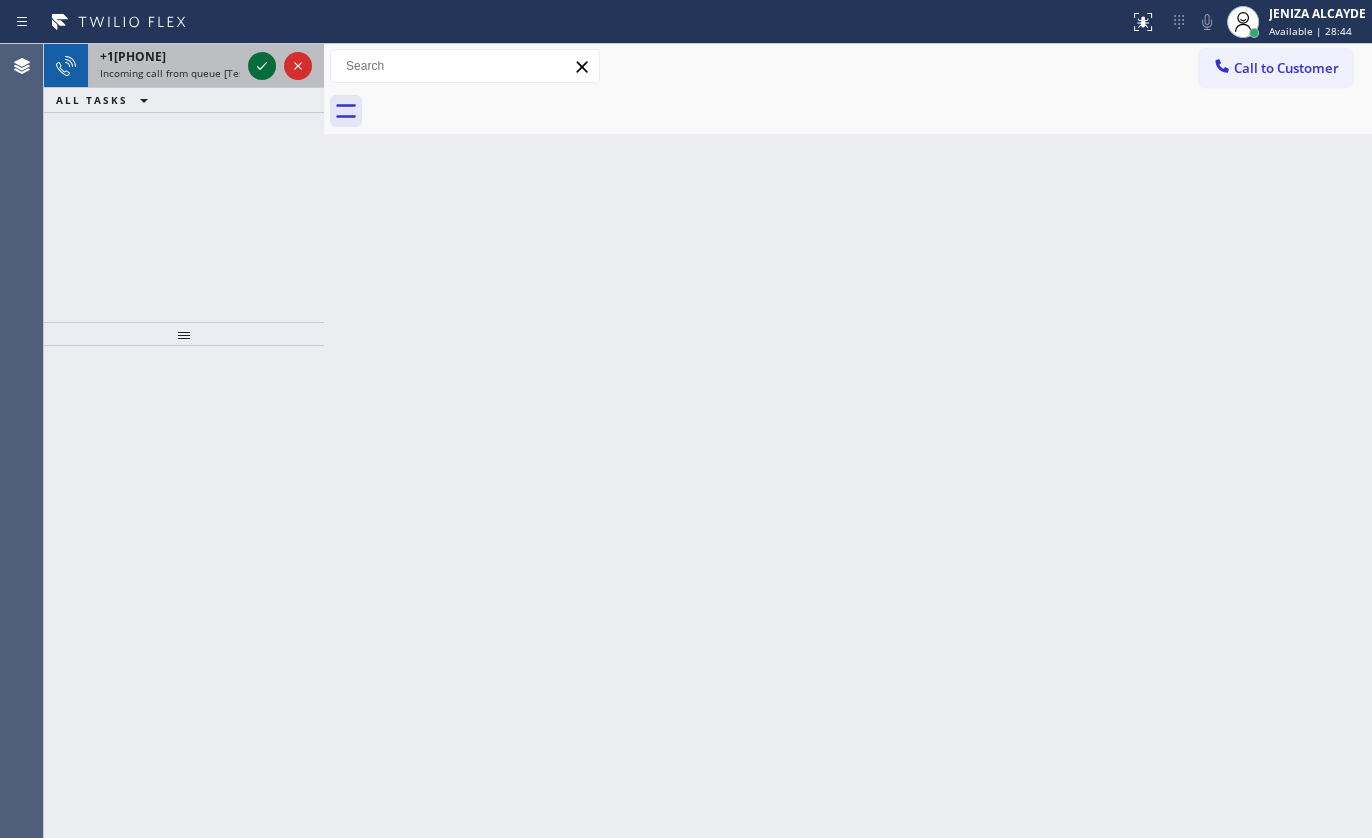 click 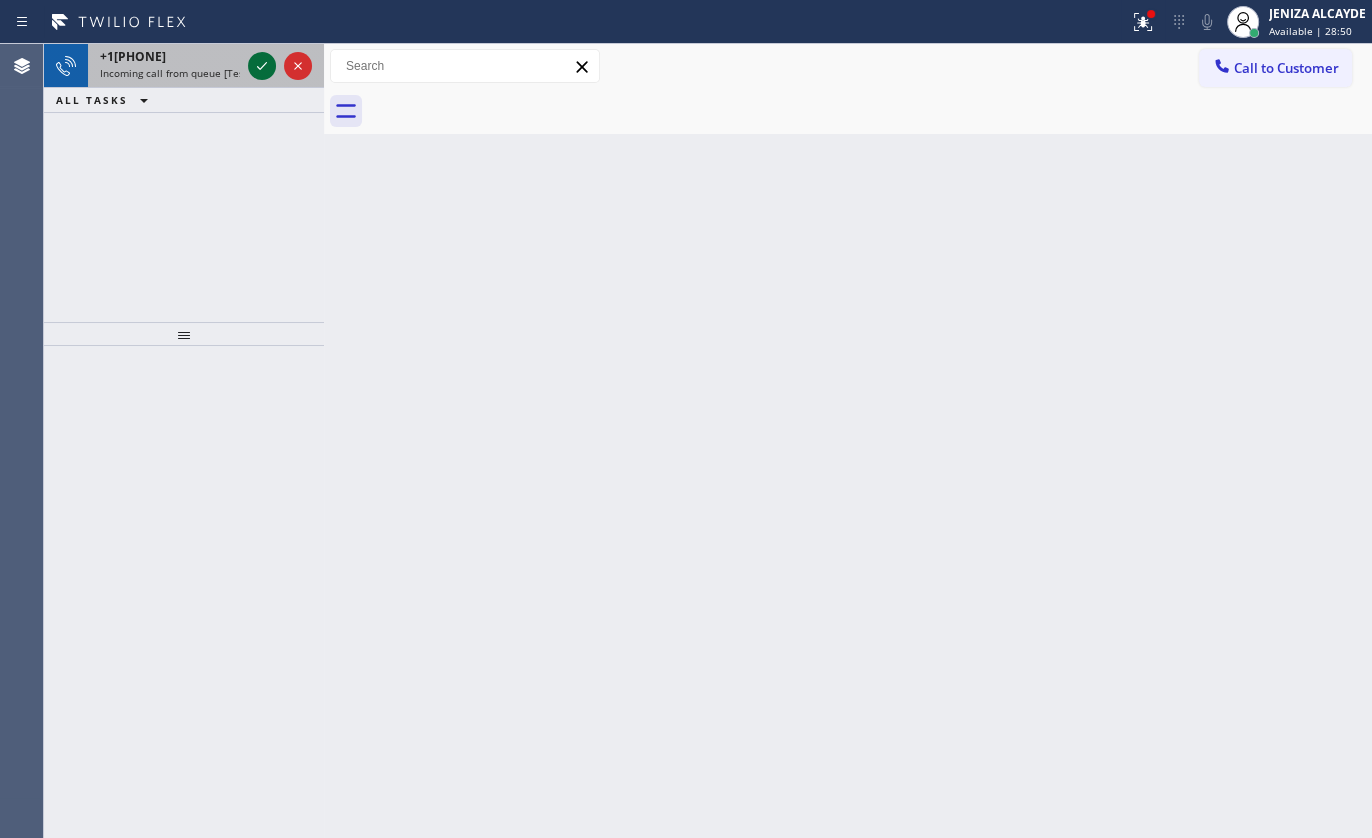 click 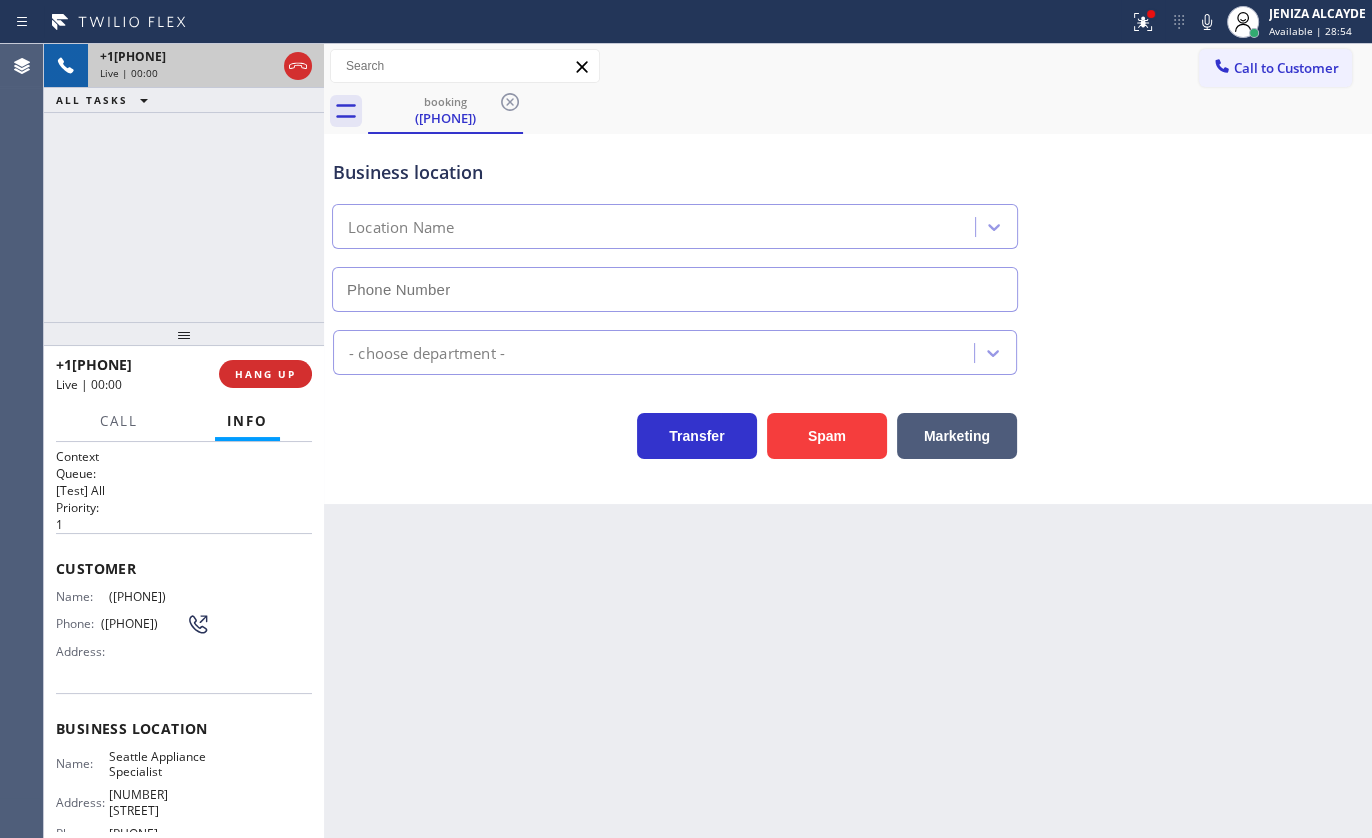 type on "[PHONE]" 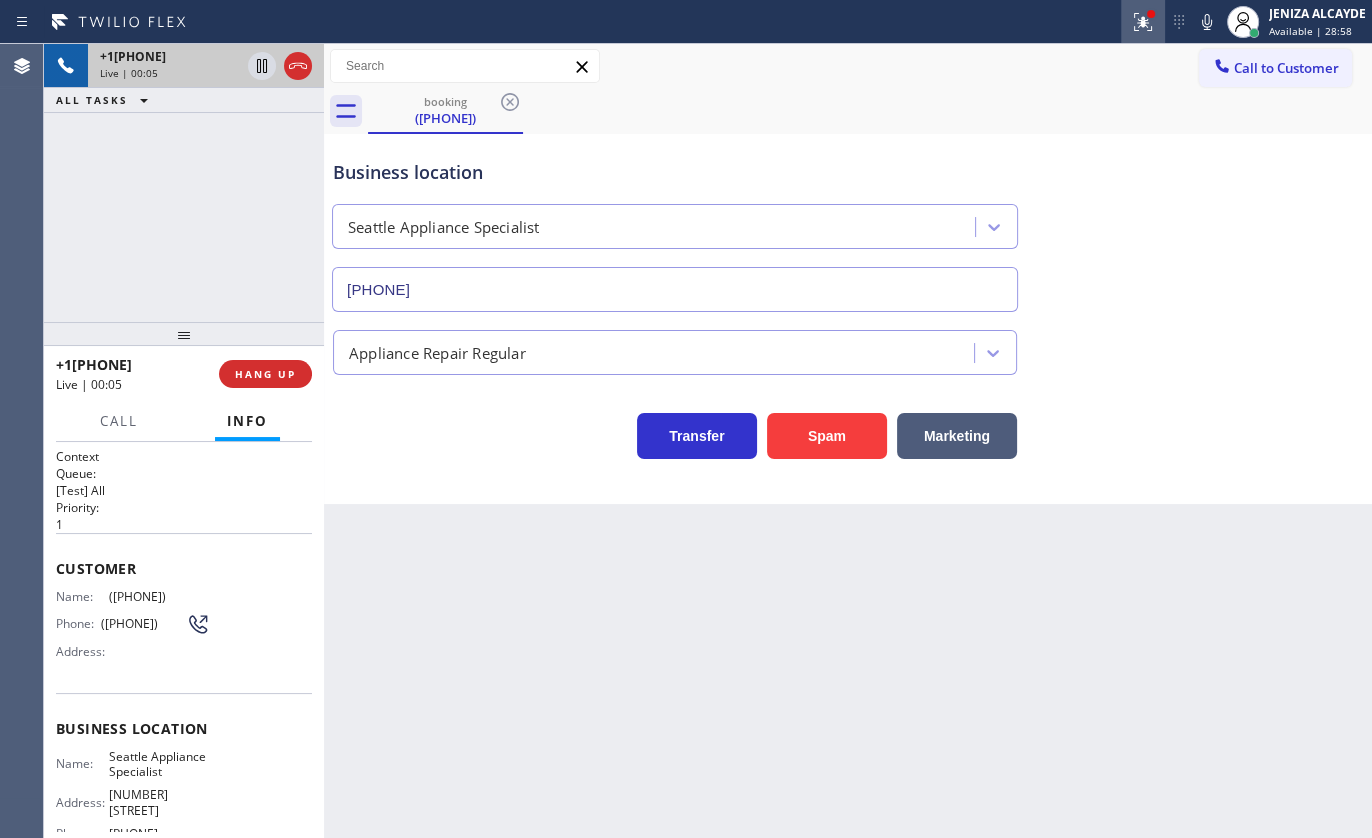 click 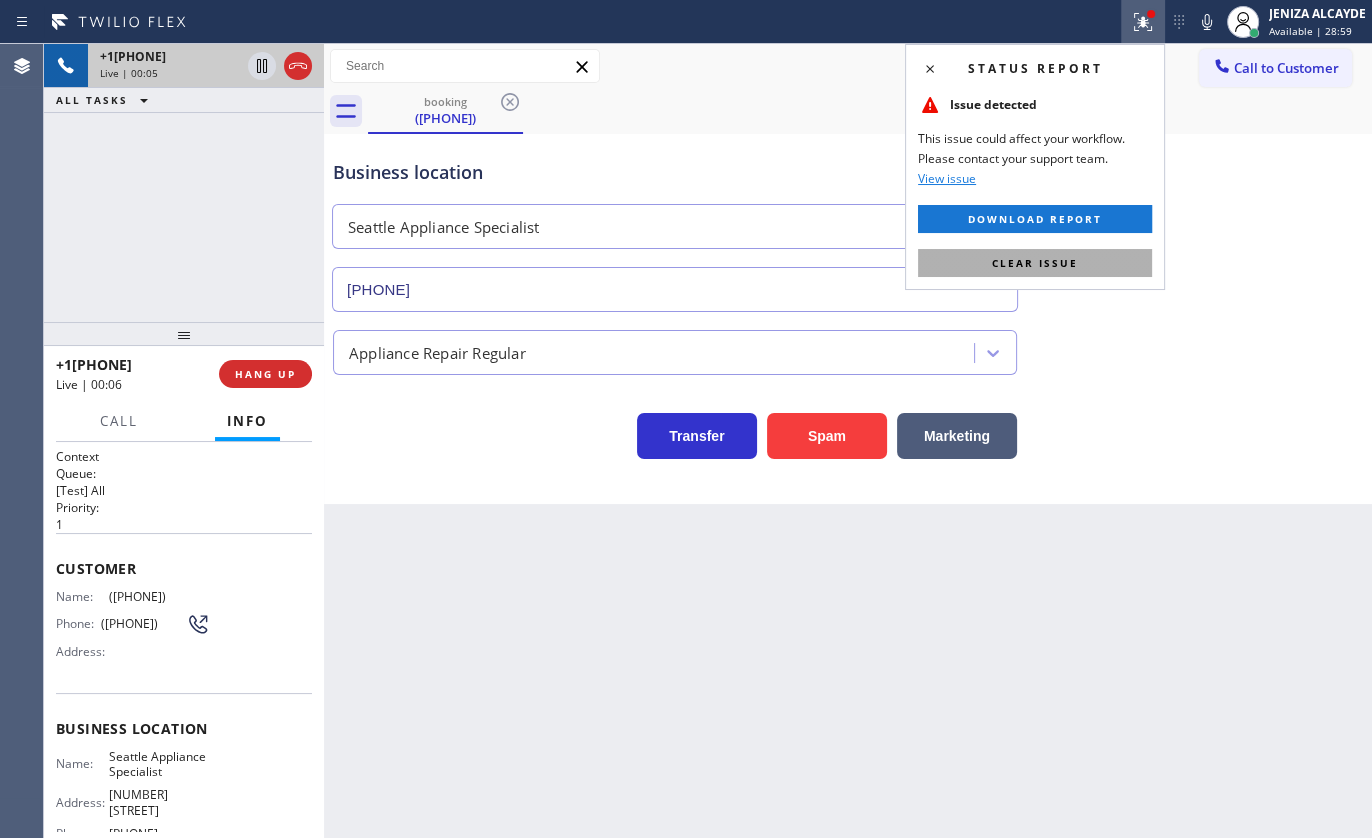 click on "Clear issue" at bounding box center [1035, 263] 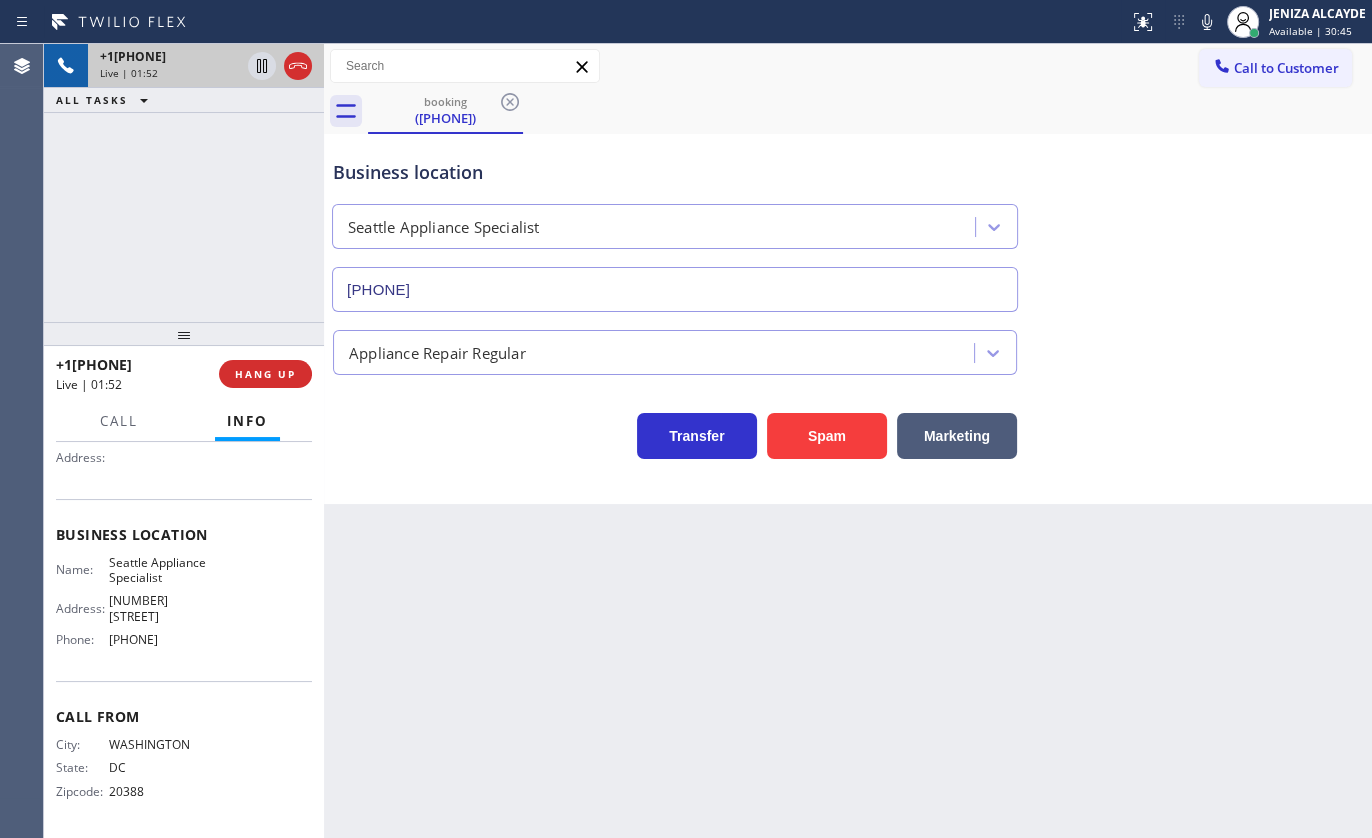scroll, scrollTop: 0, scrollLeft: 0, axis: both 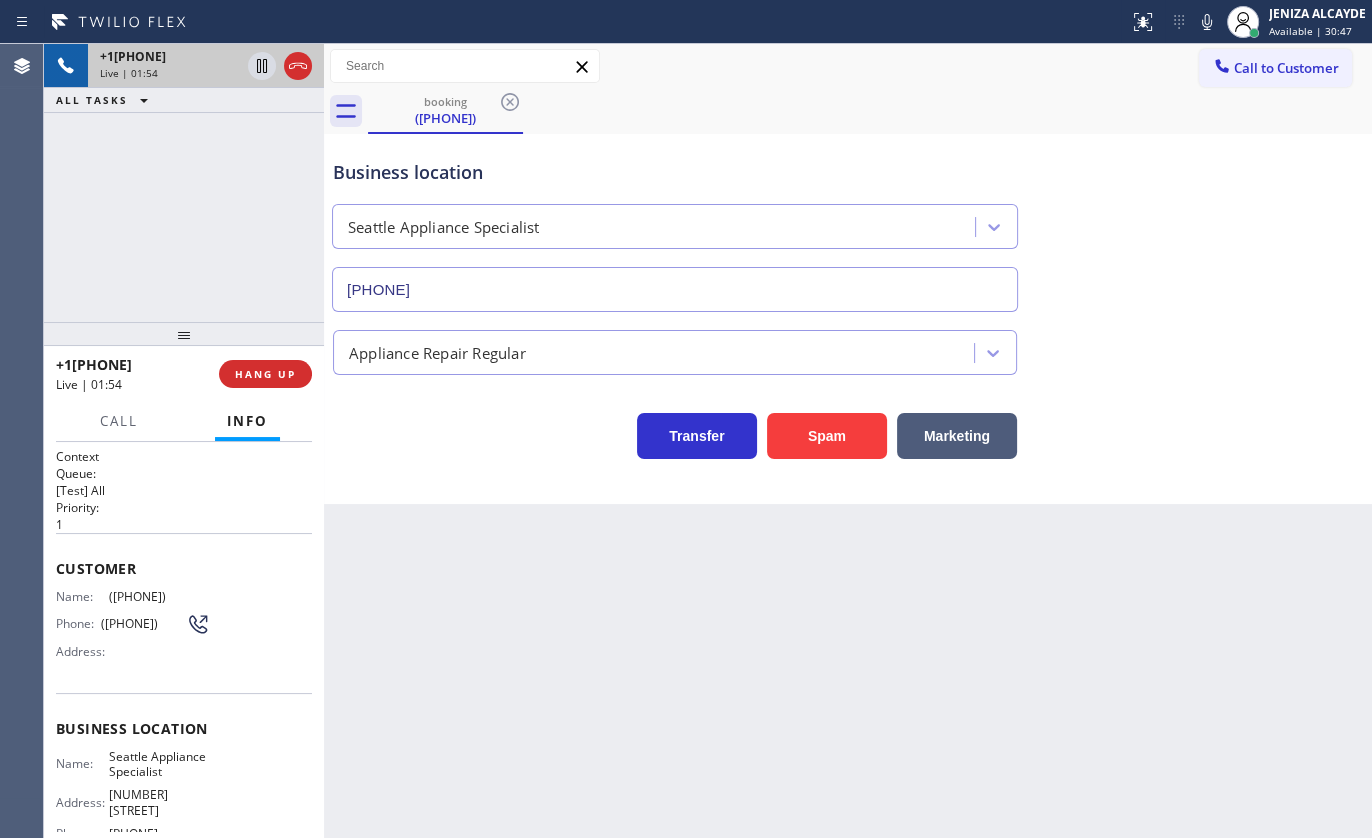 drag, startPoint x: 102, startPoint y: 586, endPoint x: 203, endPoint y: 580, distance: 101.17806 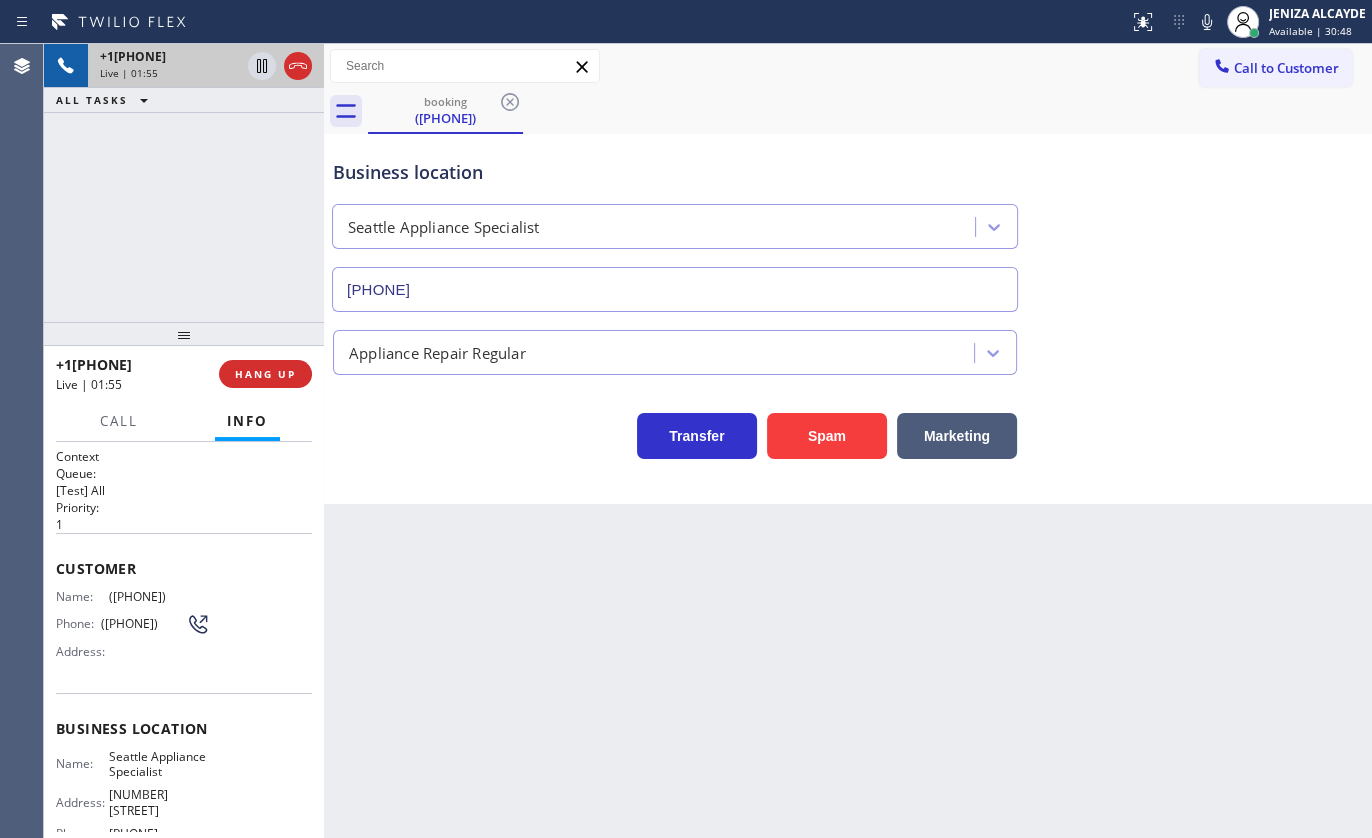 copy on "([PHONE])" 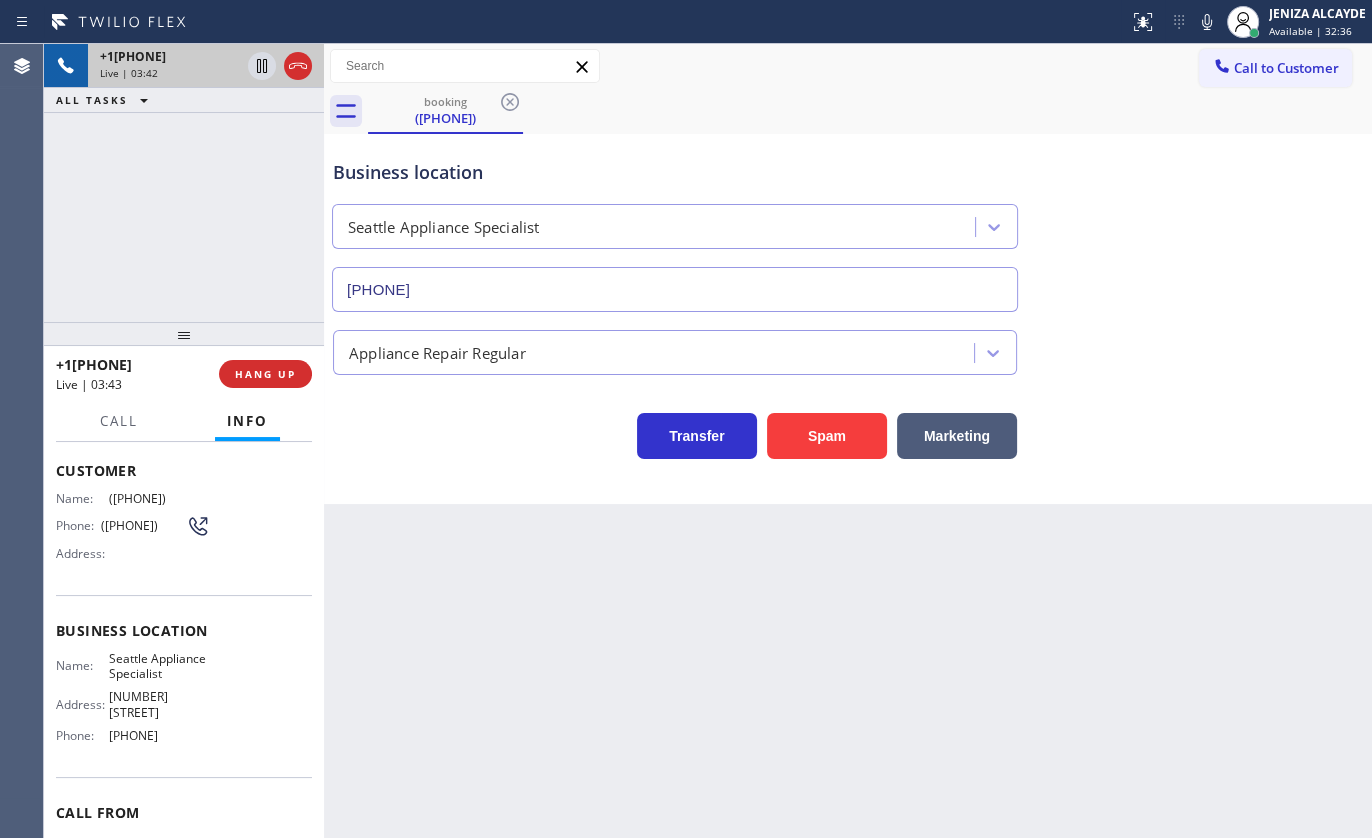 scroll, scrollTop: 198, scrollLeft: 0, axis: vertical 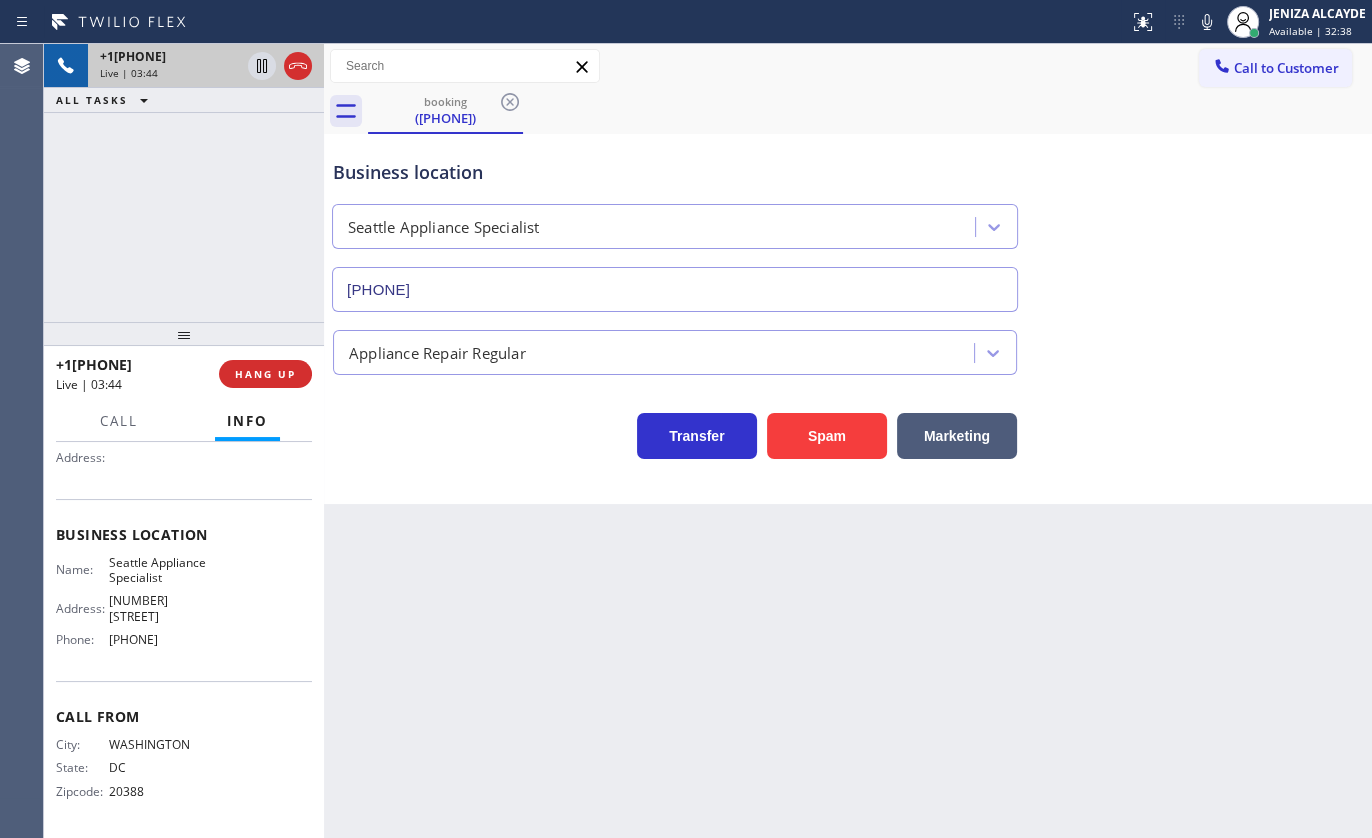 drag, startPoint x: 108, startPoint y: 644, endPoint x: 270, endPoint y: 660, distance: 162.78821 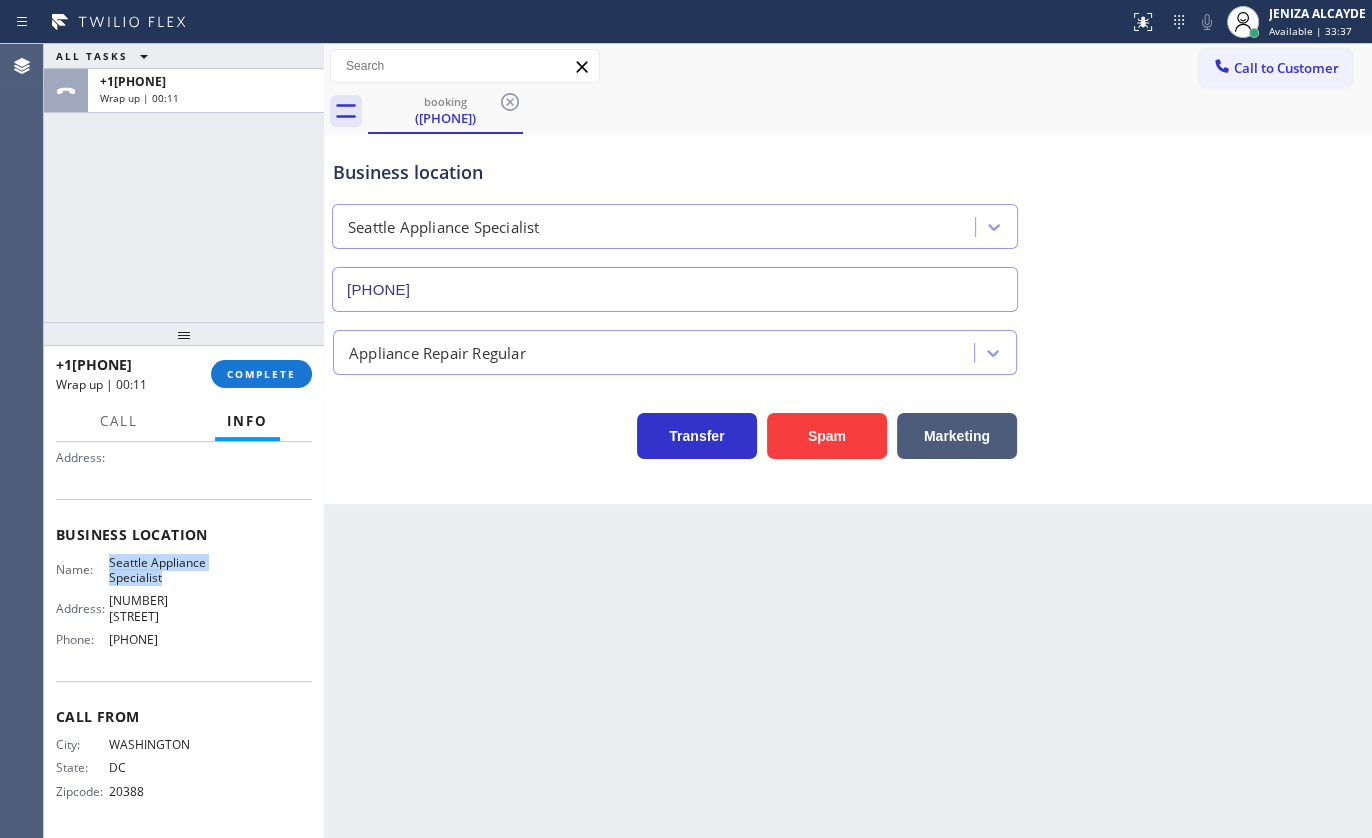 drag, startPoint x: 106, startPoint y: 557, endPoint x: 194, endPoint y: 594, distance: 95.462036 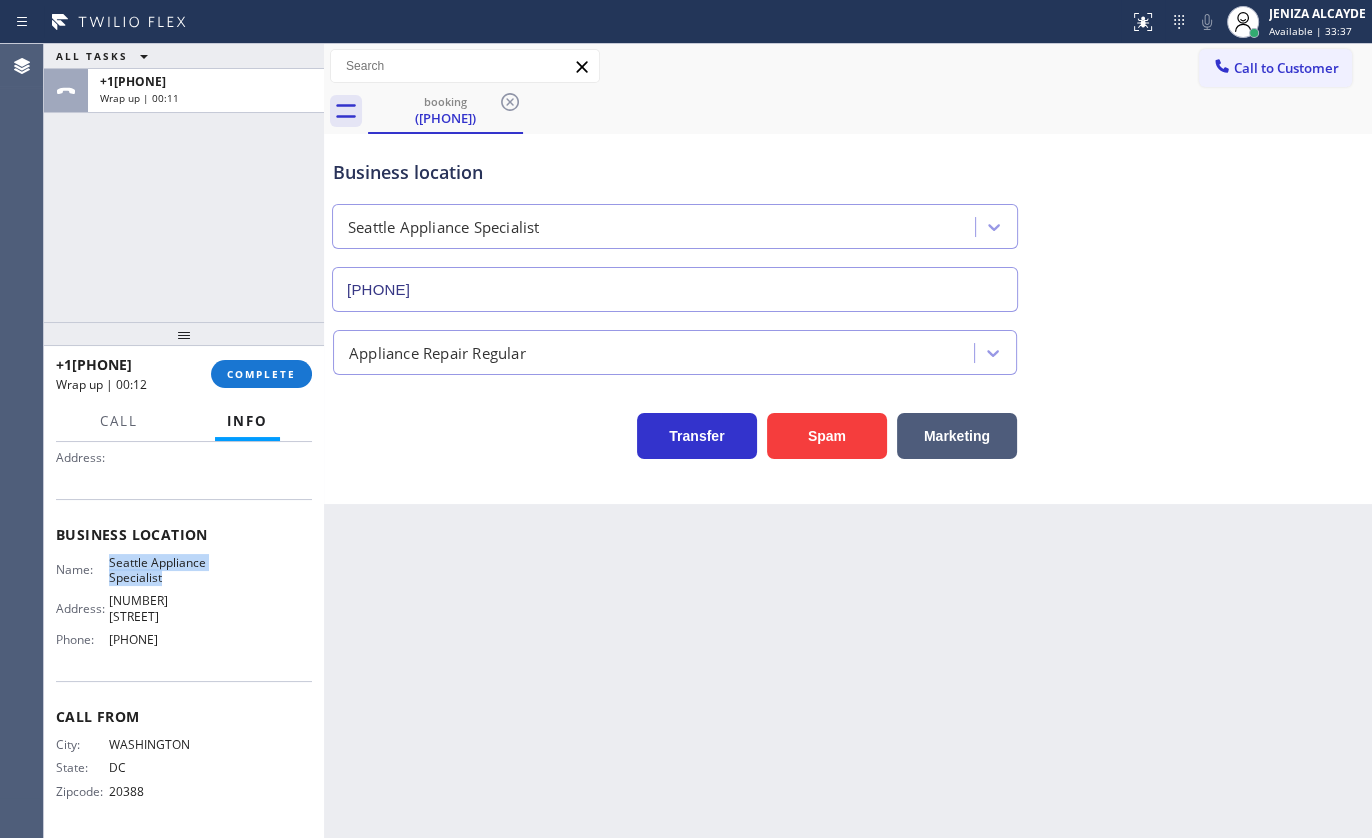 copy on "Seattle Appliance Specialist" 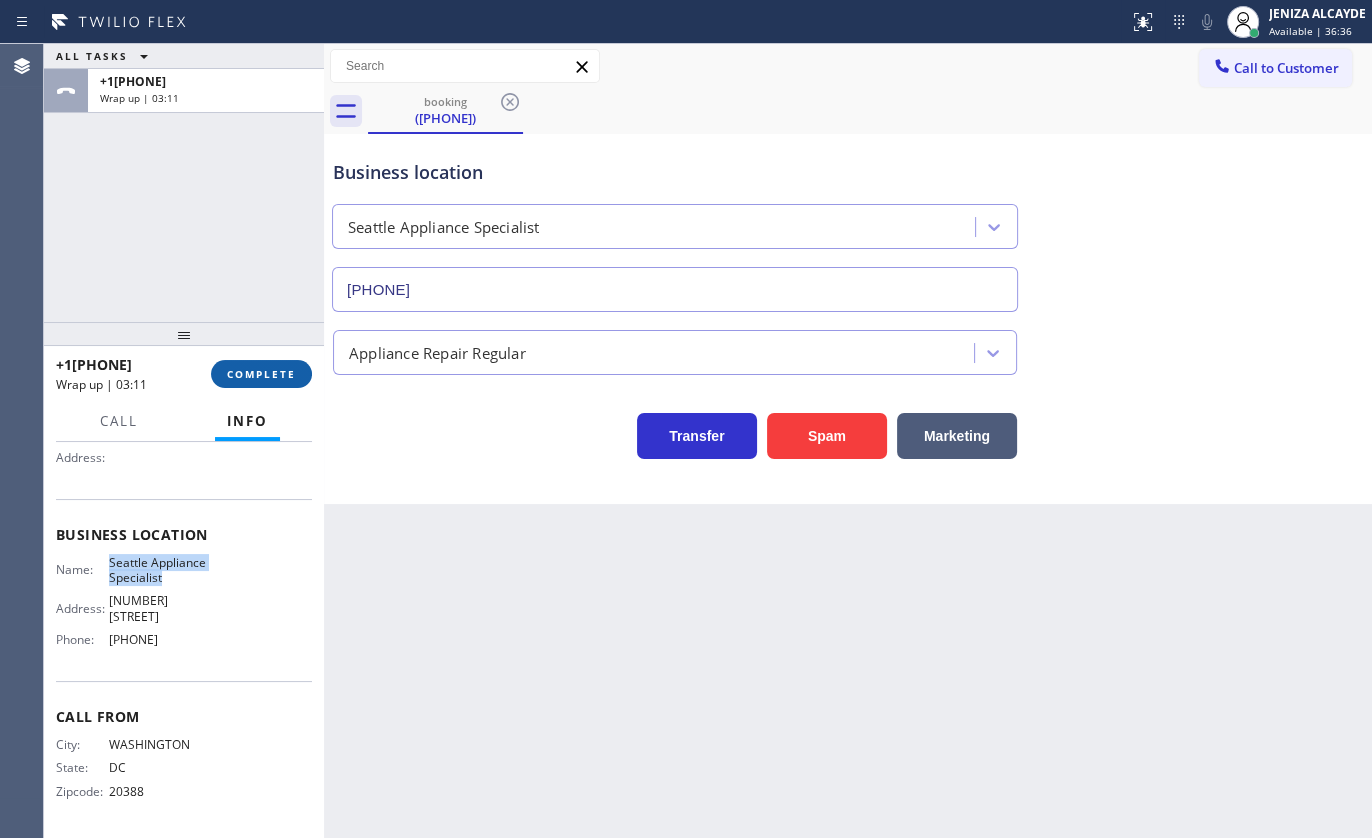 drag, startPoint x: 299, startPoint y: 360, endPoint x: 290, endPoint y: 375, distance: 17.492855 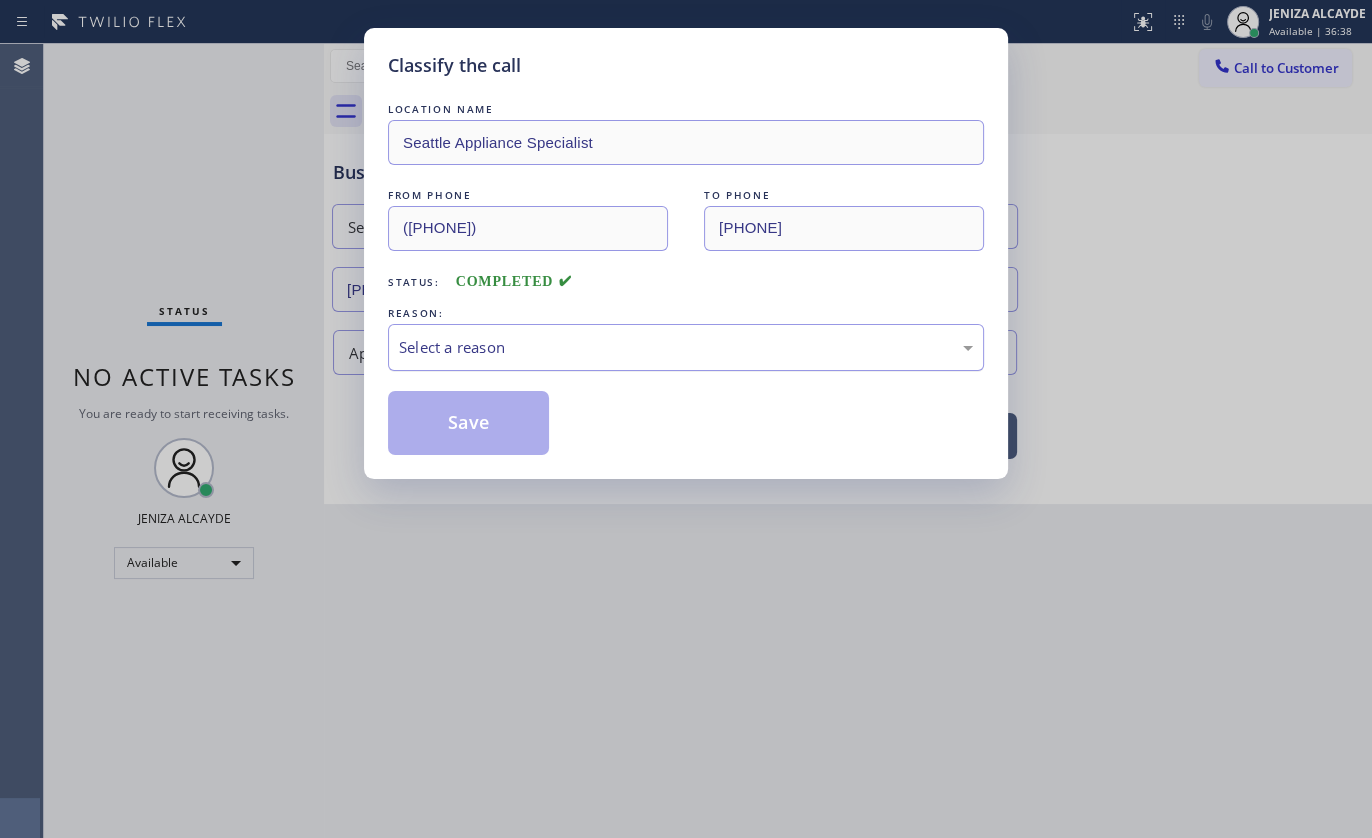 click on "Select a reason" at bounding box center (686, 347) 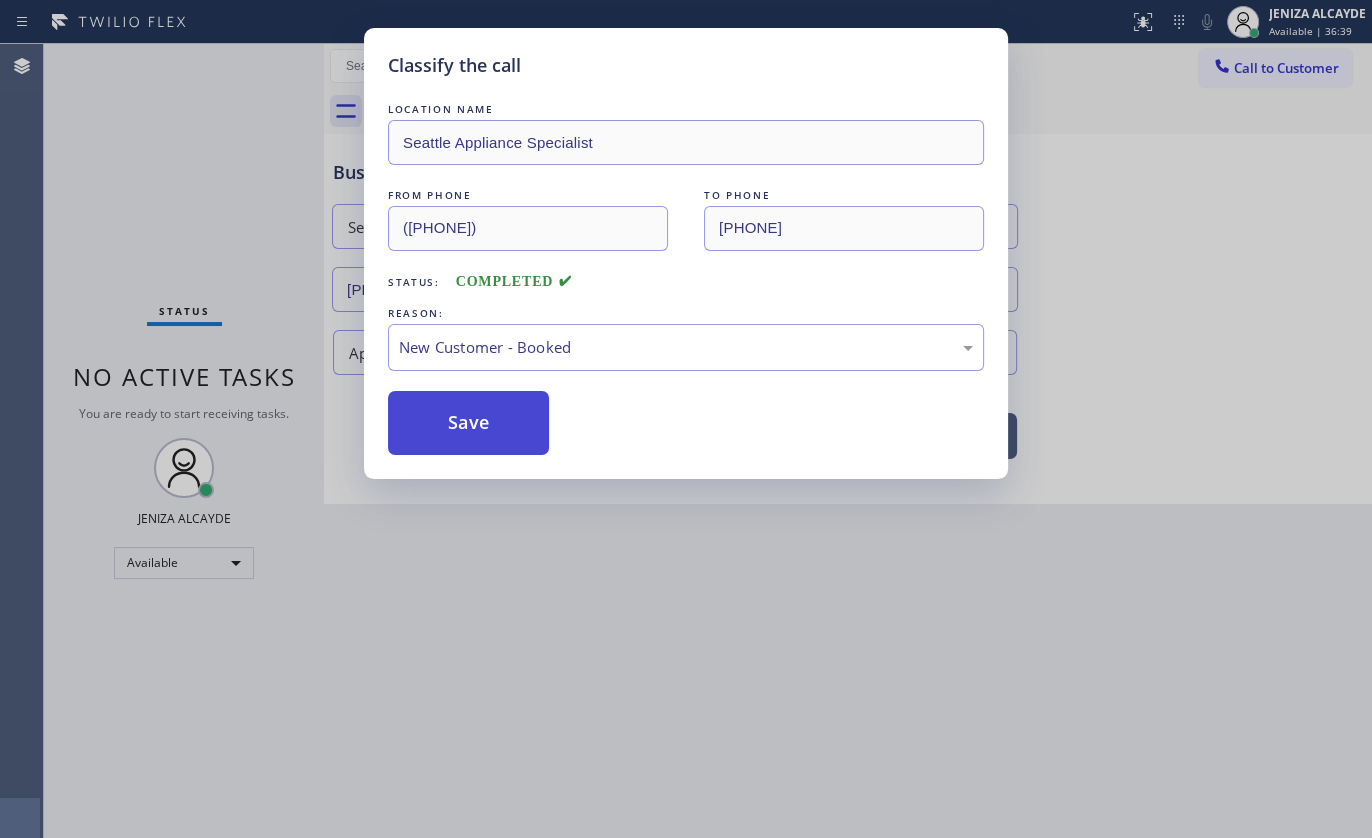 click on "Save" at bounding box center [468, 423] 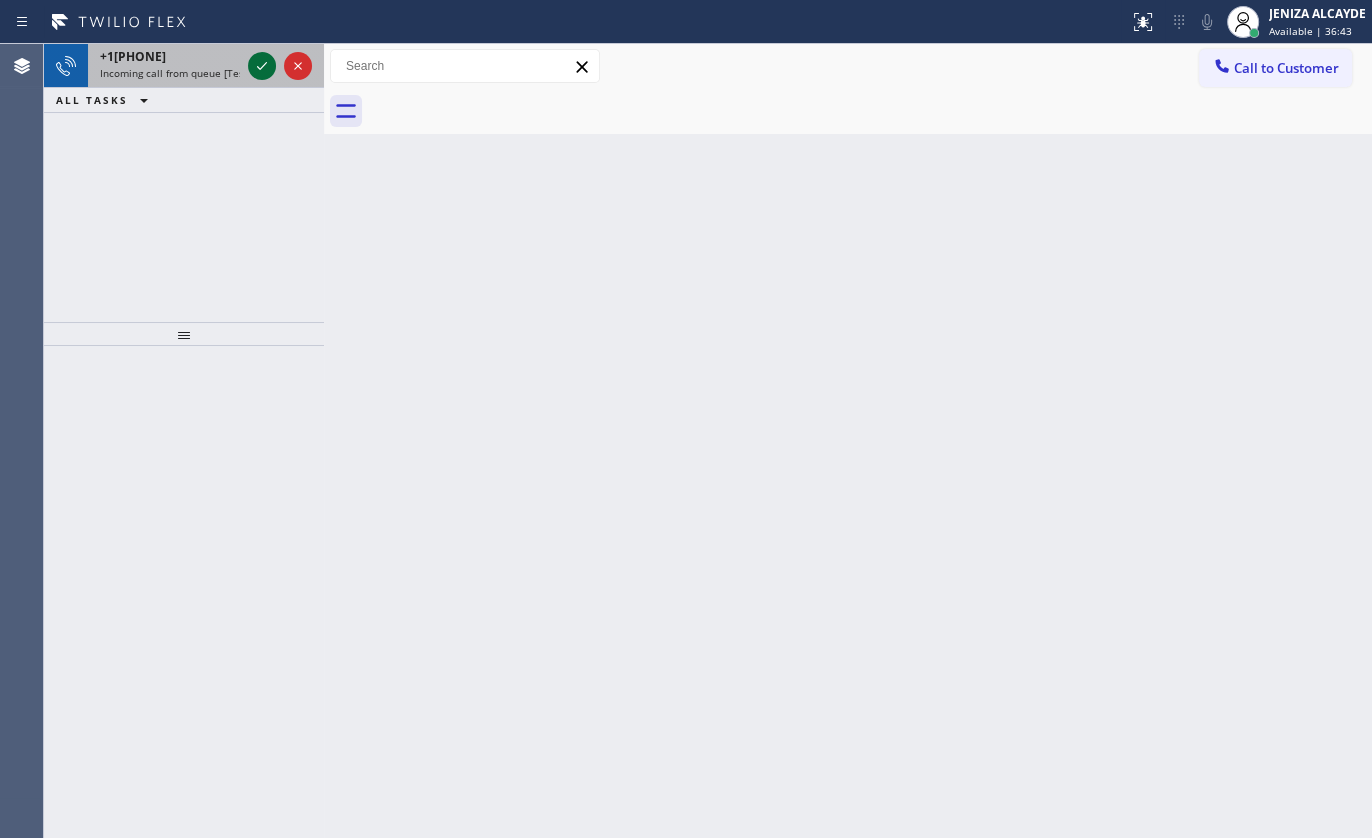 click 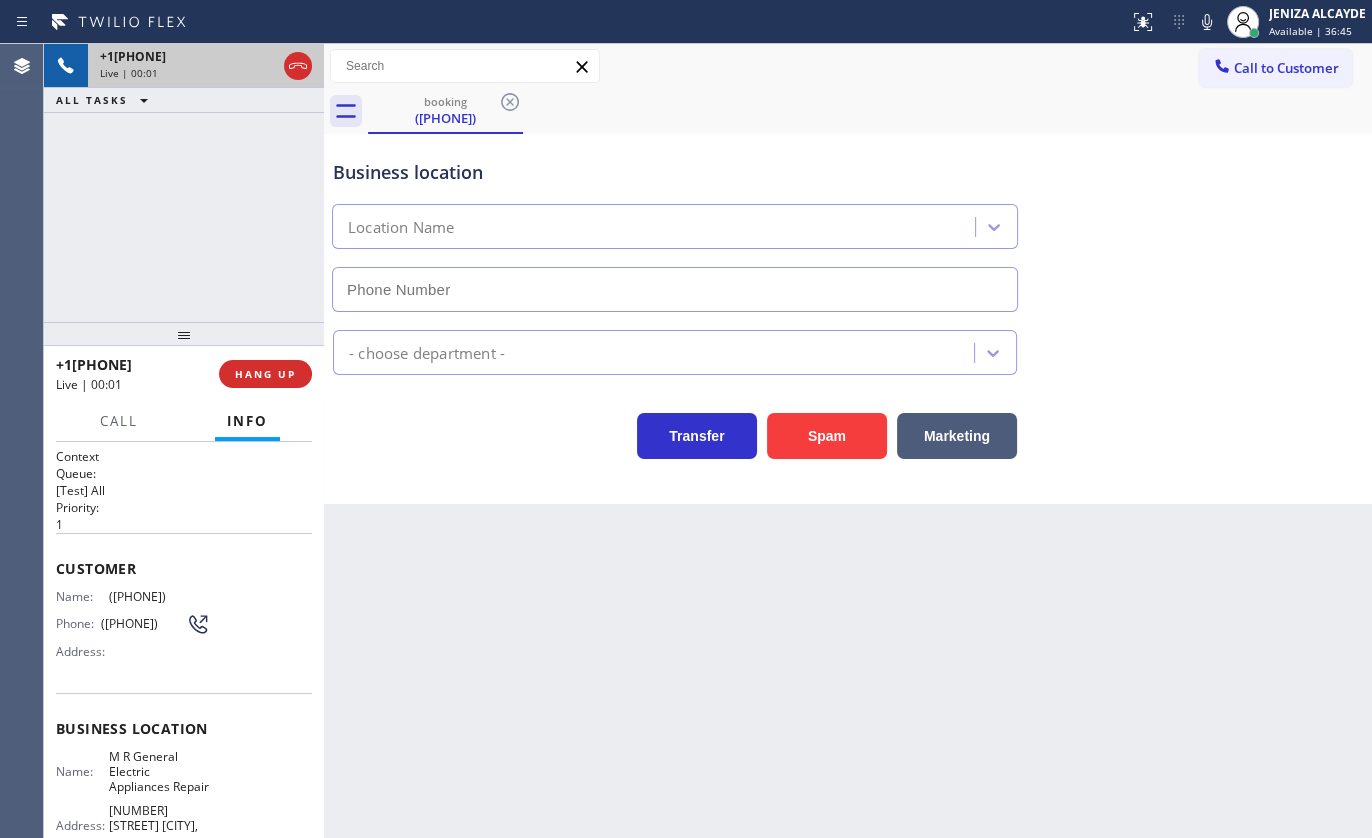 type on "([PHONE])" 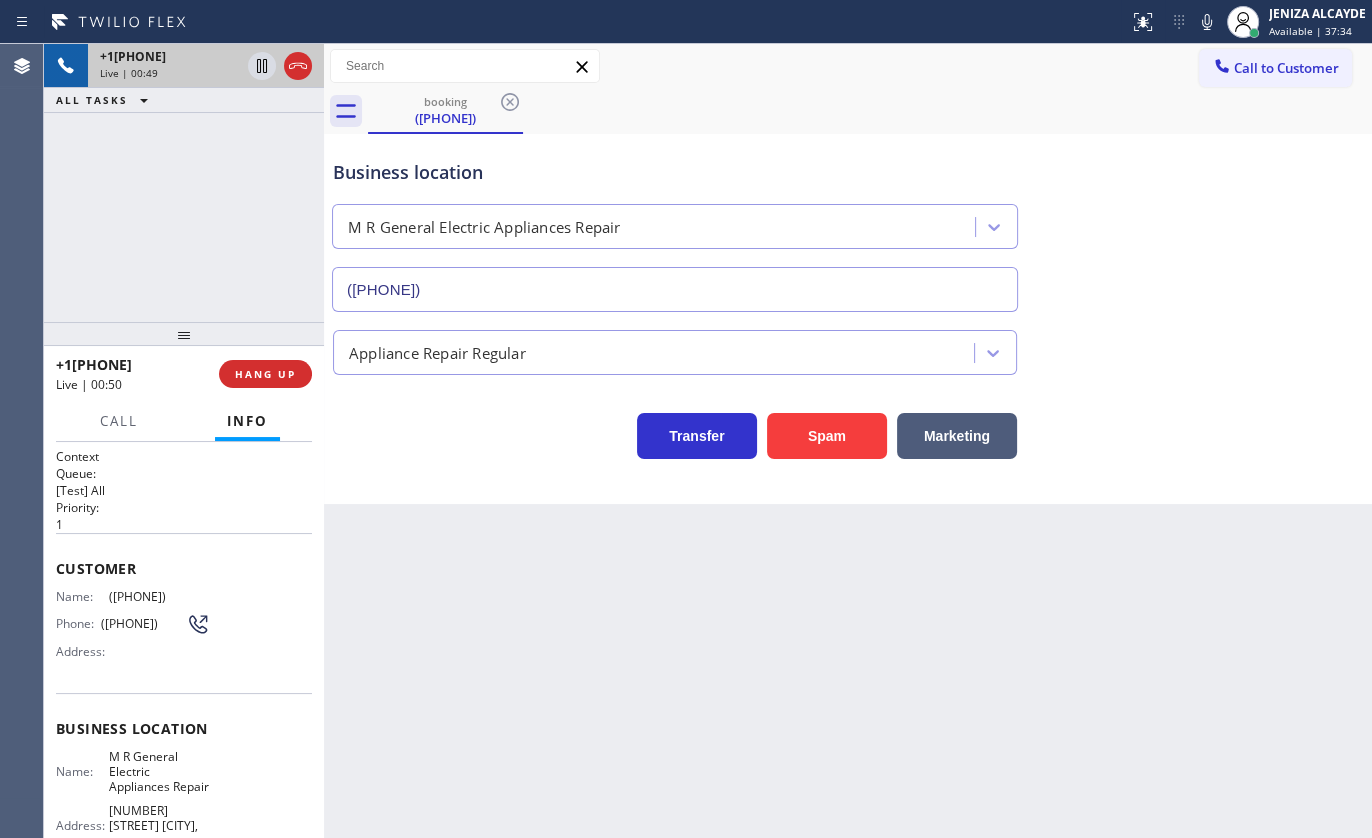 drag, startPoint x: 100, startPoint y: 593, endPoint x: 192, endPoint y: 591, distance: 92.021736 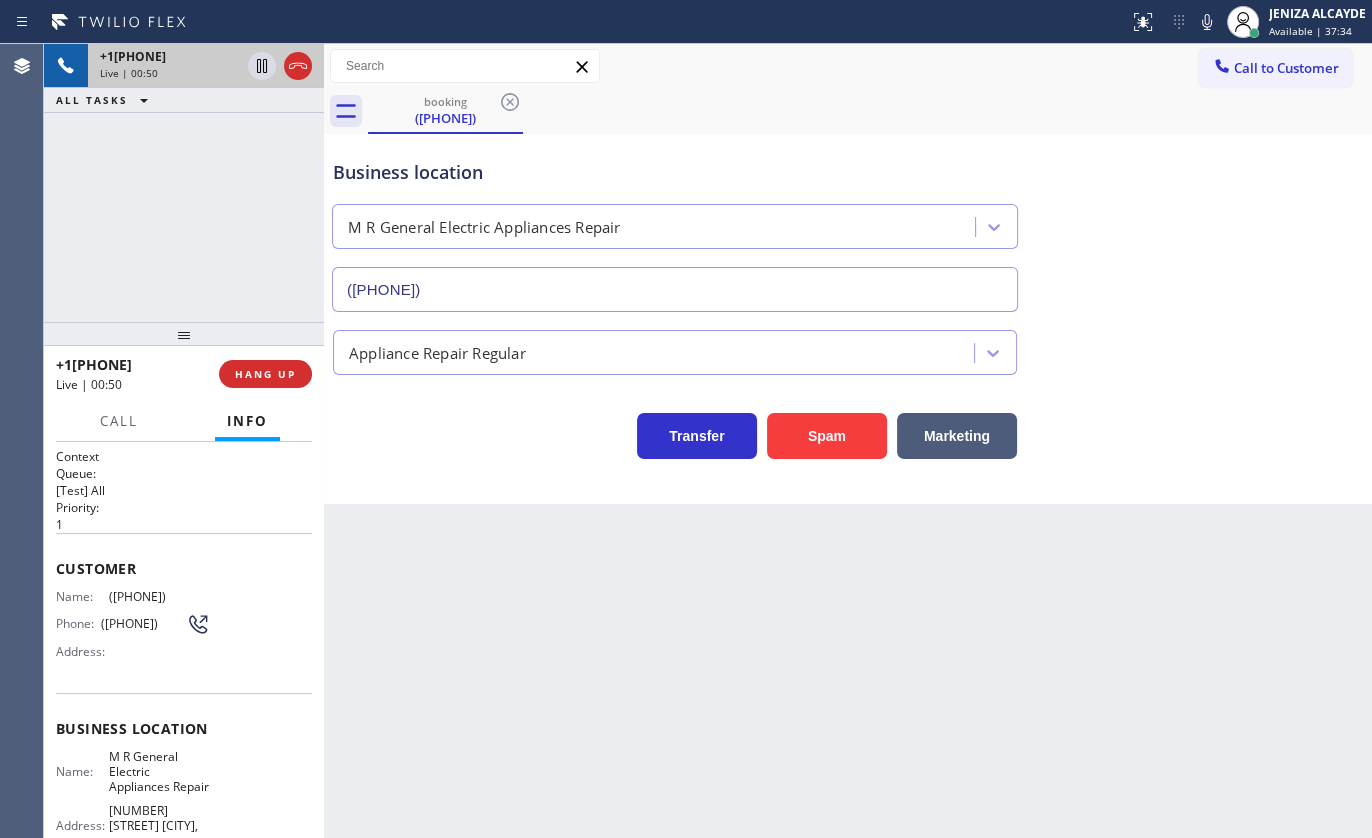 copy on "([PHONE])" 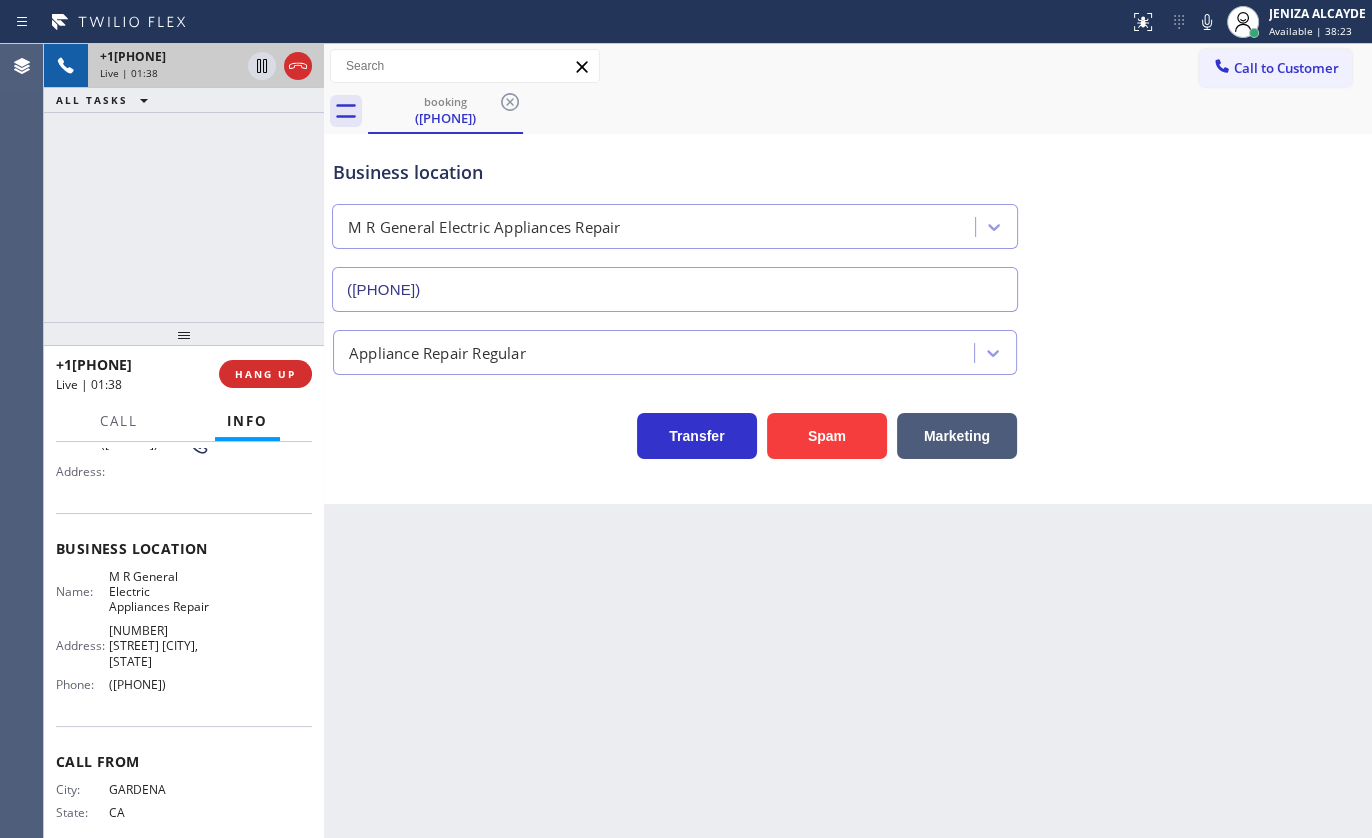 scroll, scrollTop: 181, scrollLeft: 0, axis: vertical 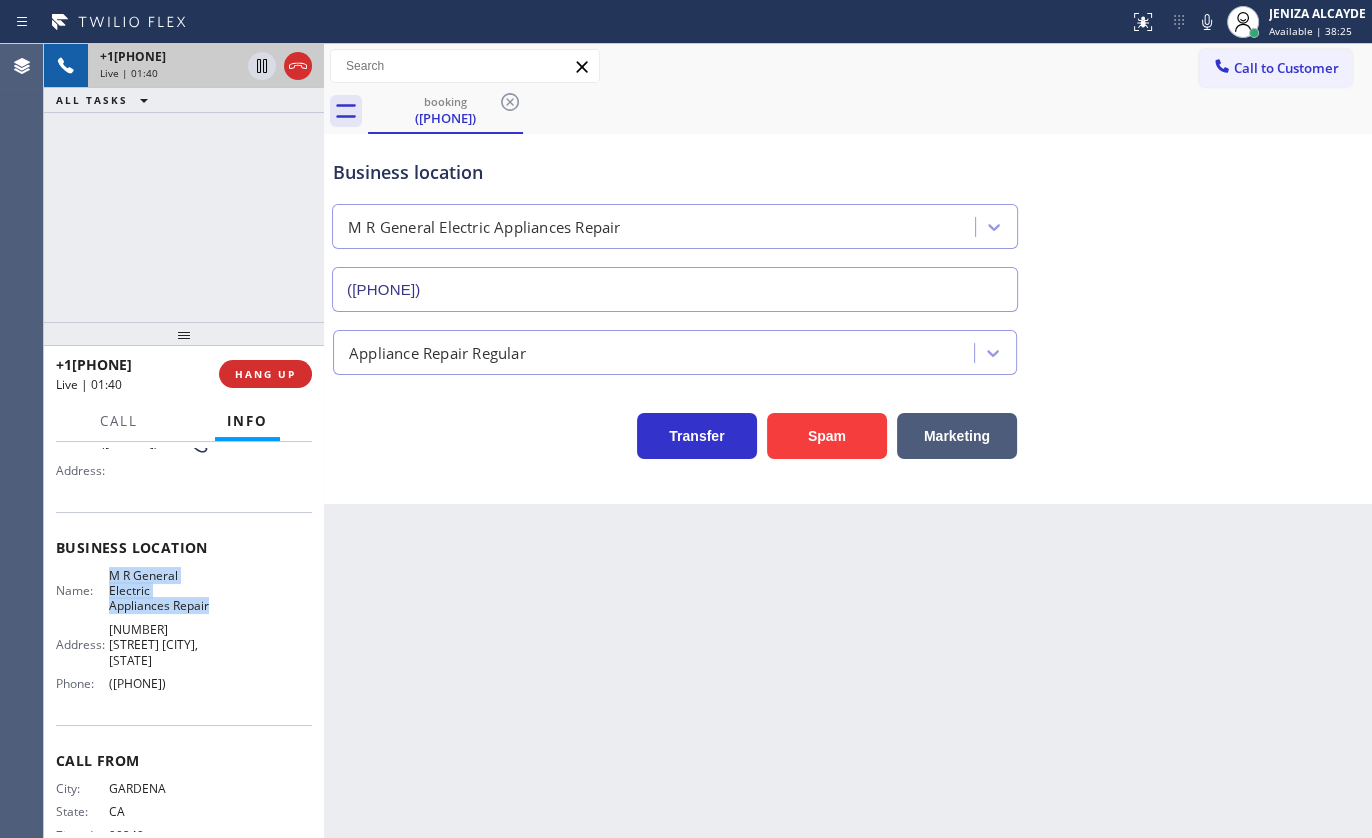 drag, startPoint x: 103, startPoint y: 578, endPoint x: 181, endPoint y: 631, distance: 94.302704 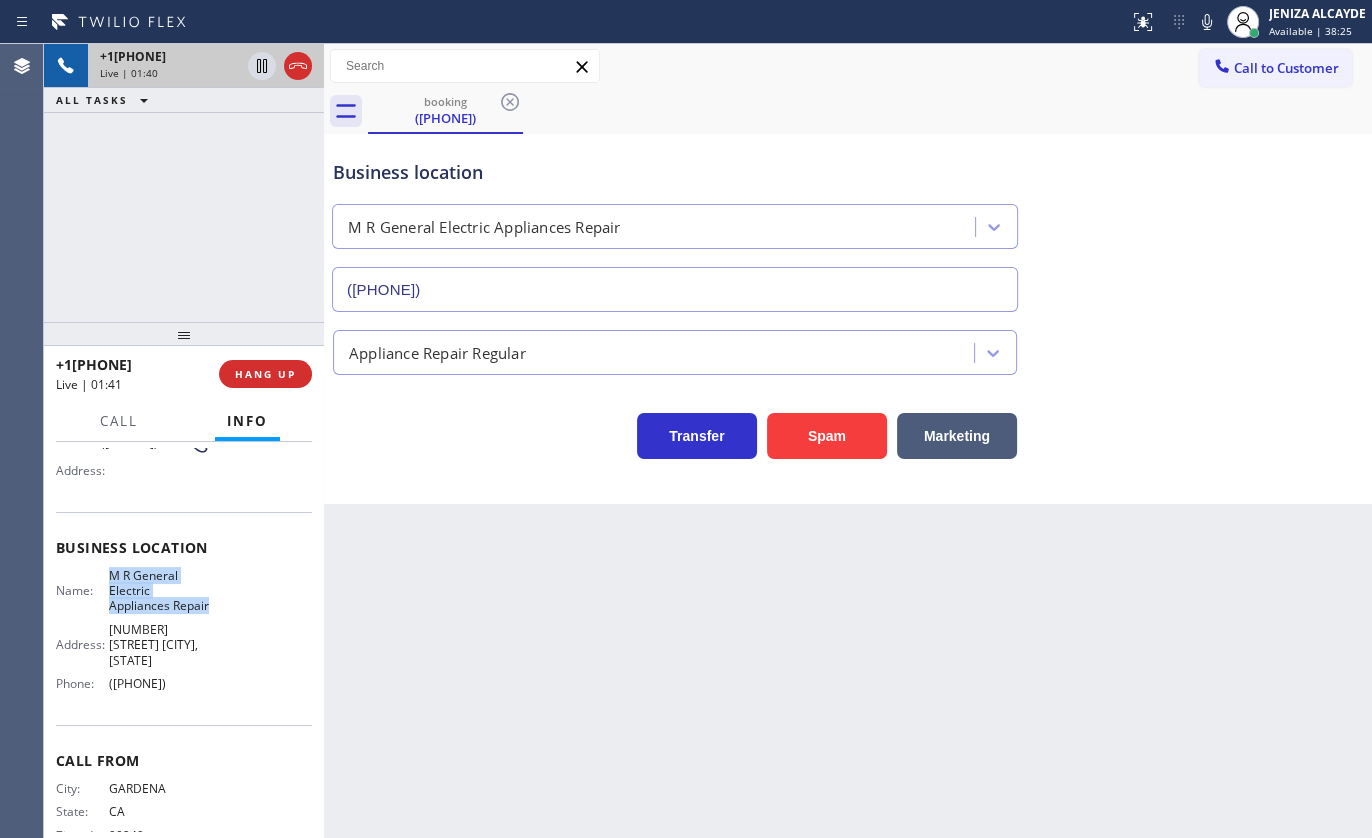 copy on "M R General Electric Appliances Repair" 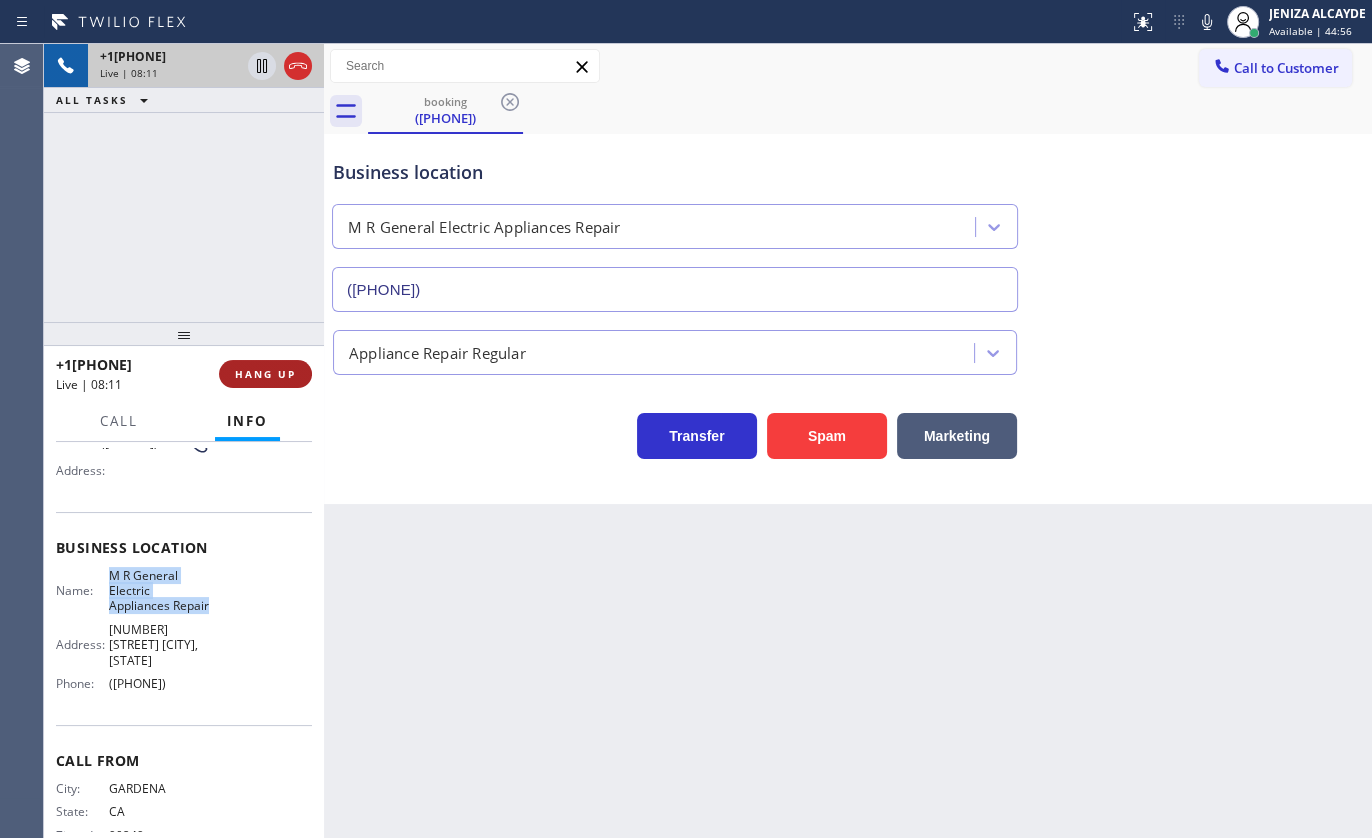 click on "HANG UP" at bounding box center (265, 374) 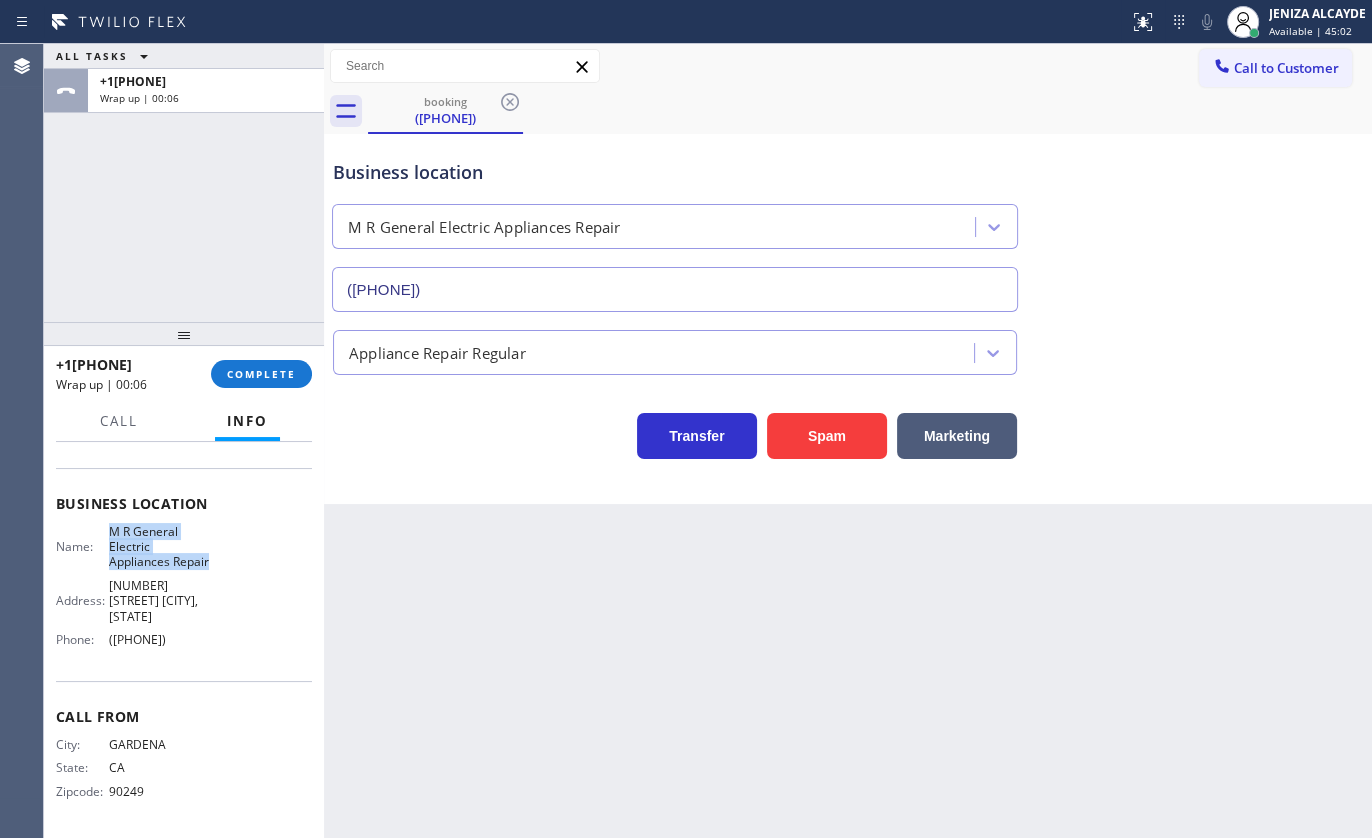 scroll, scrollTop: 244, scrollLeft: 0, axis: vertical 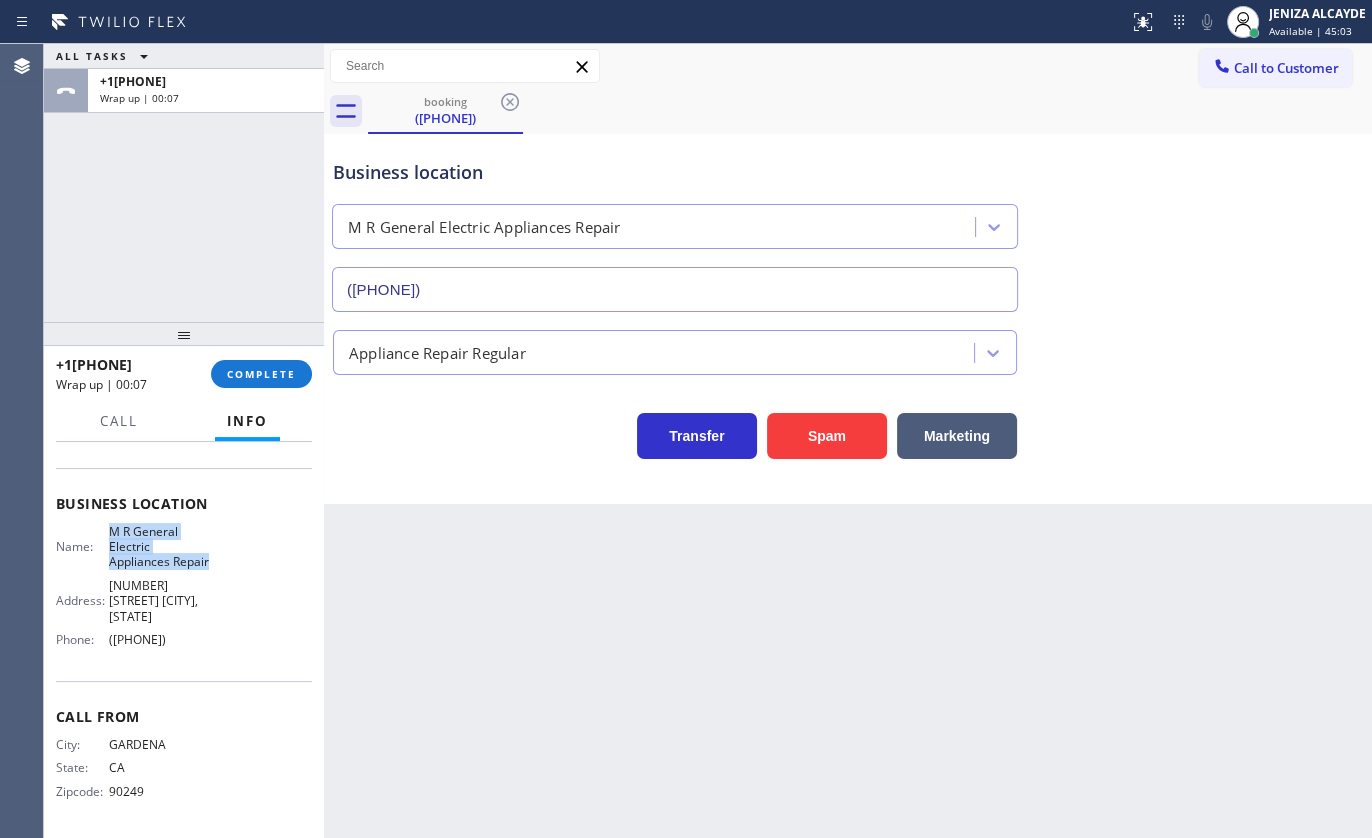 drag, startPoint x: 100, startPoint y: 639, endPoint x: 233, endPoint y: 647, distance: 133.24039 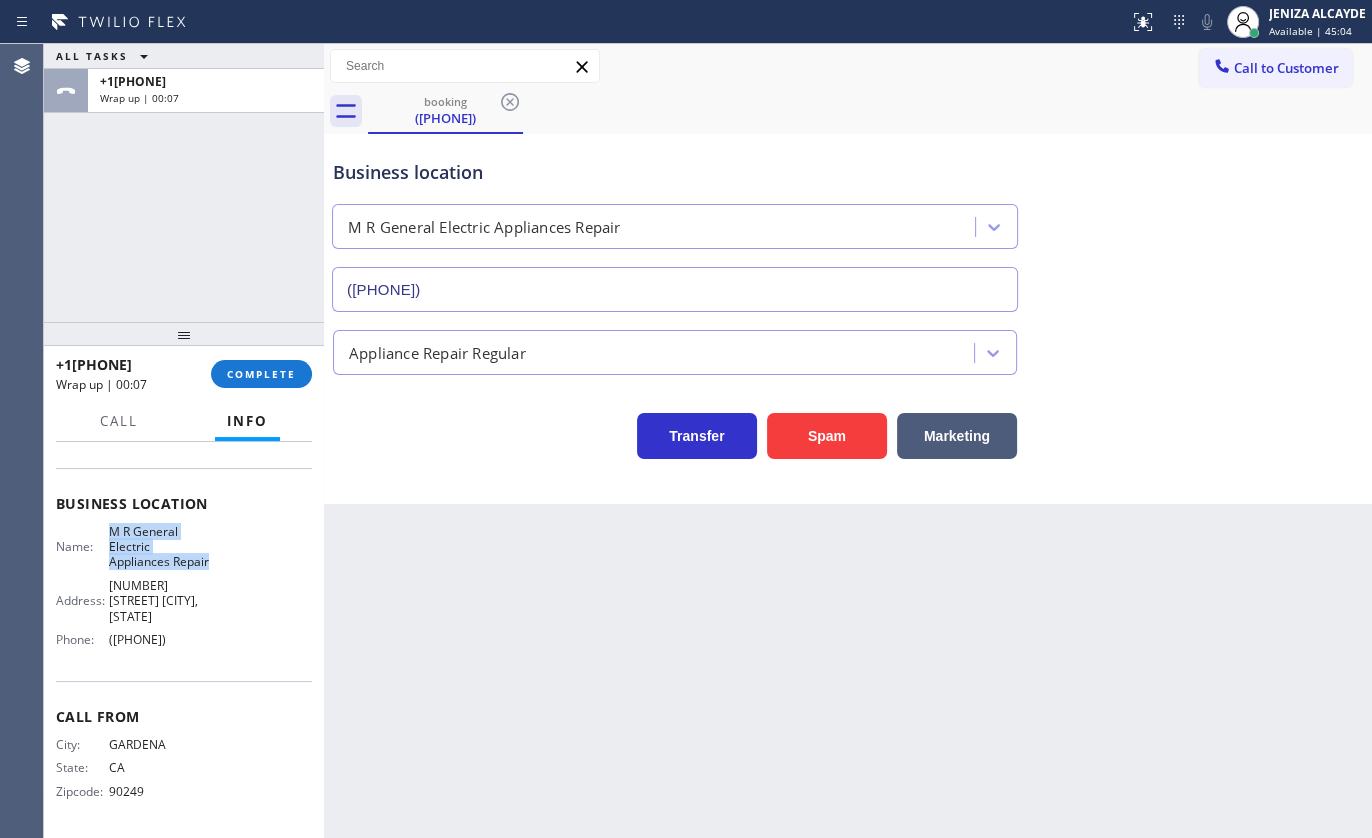 copy on "([PHONE])" 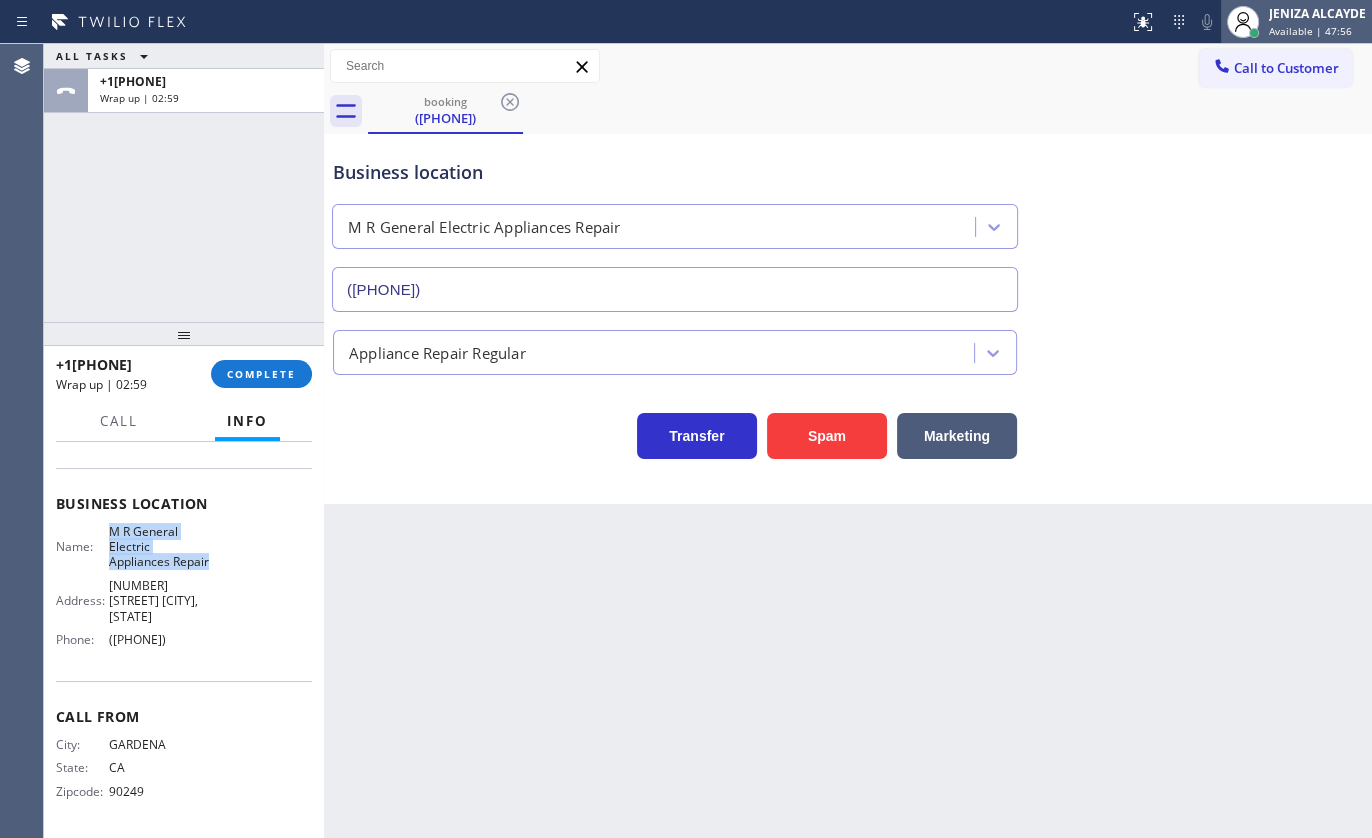 click on "Available | 47:56" at bounding box center [1310, 31] 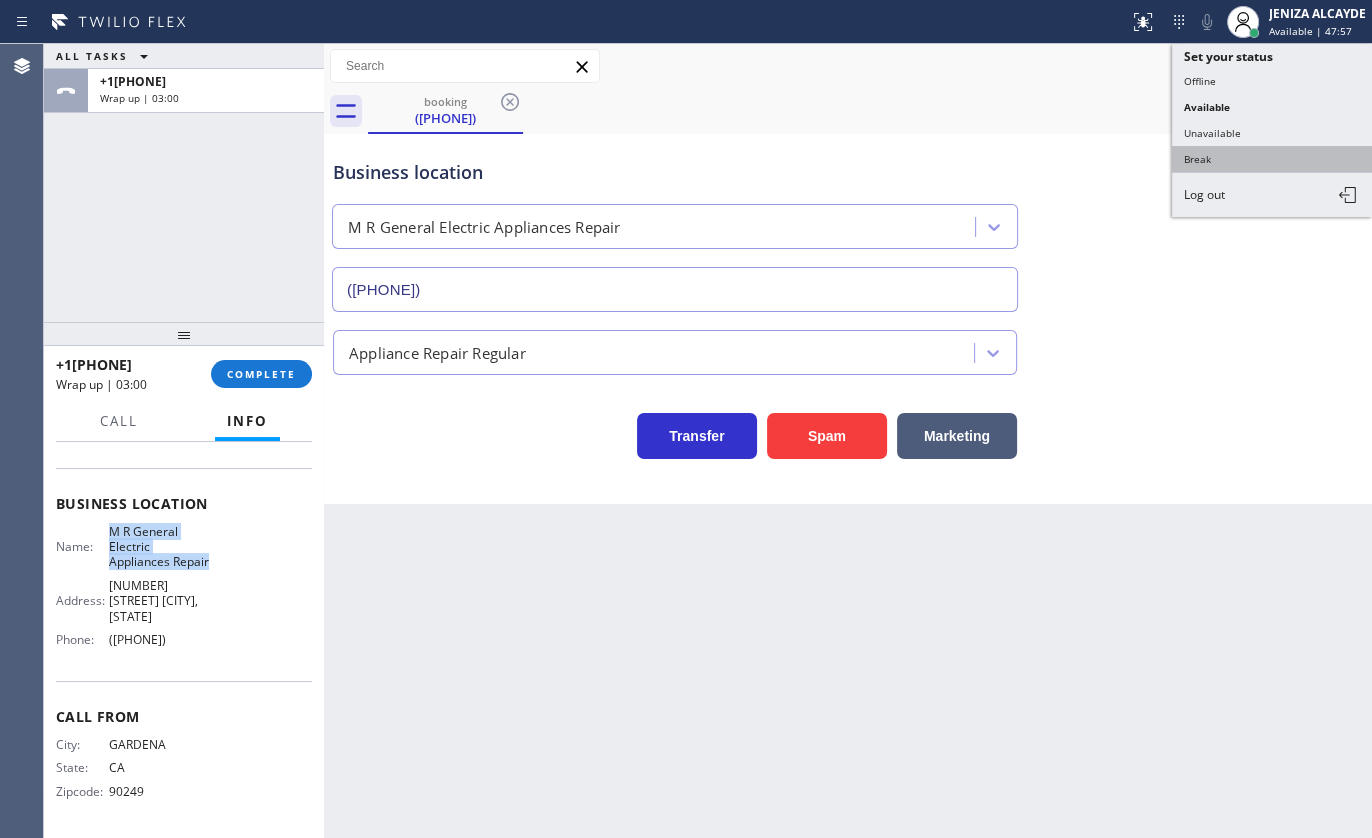 click on "Break" at bounding box center [1272, 159] 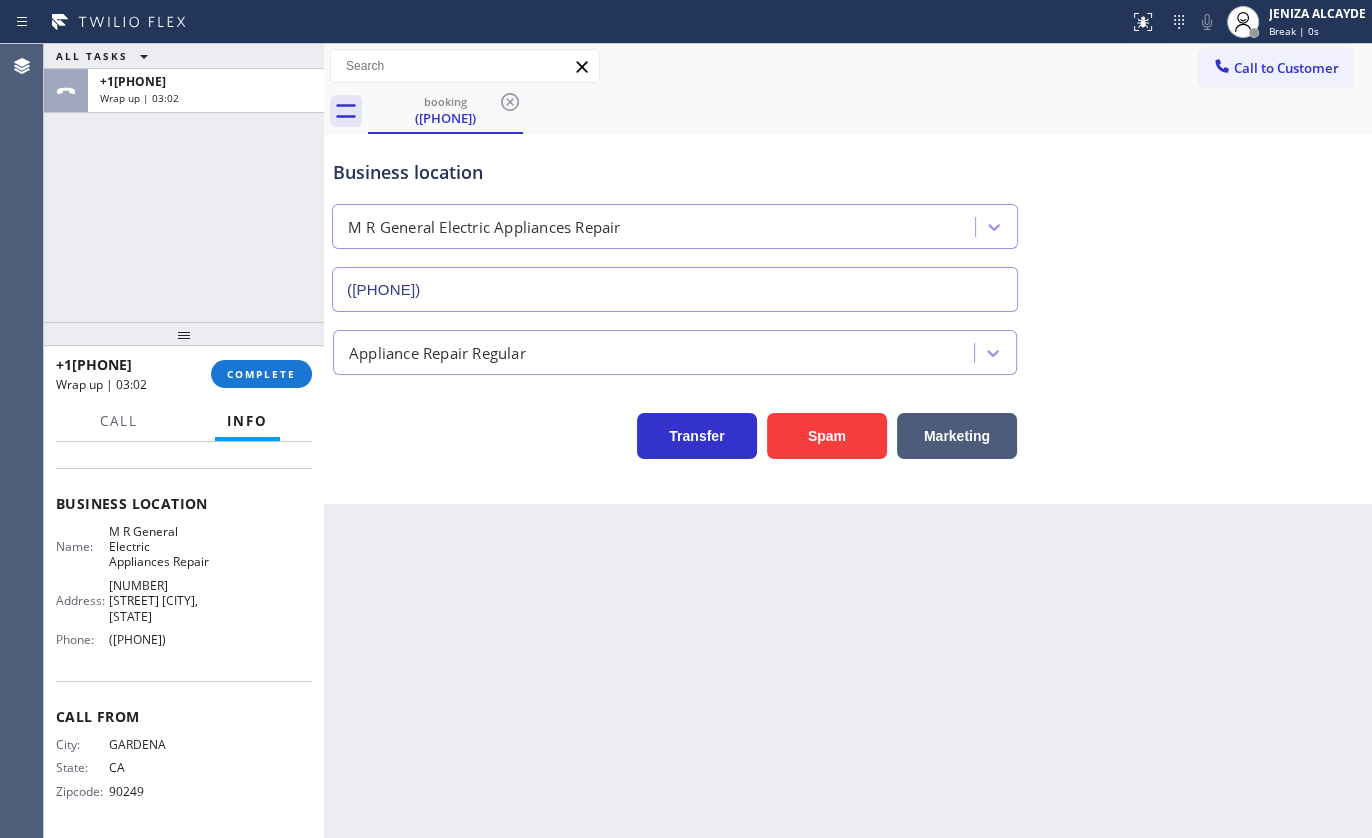 click on "+1[PHONE] Wrap up | 03:02 COMPLETE" at bounding box center (184, 374) 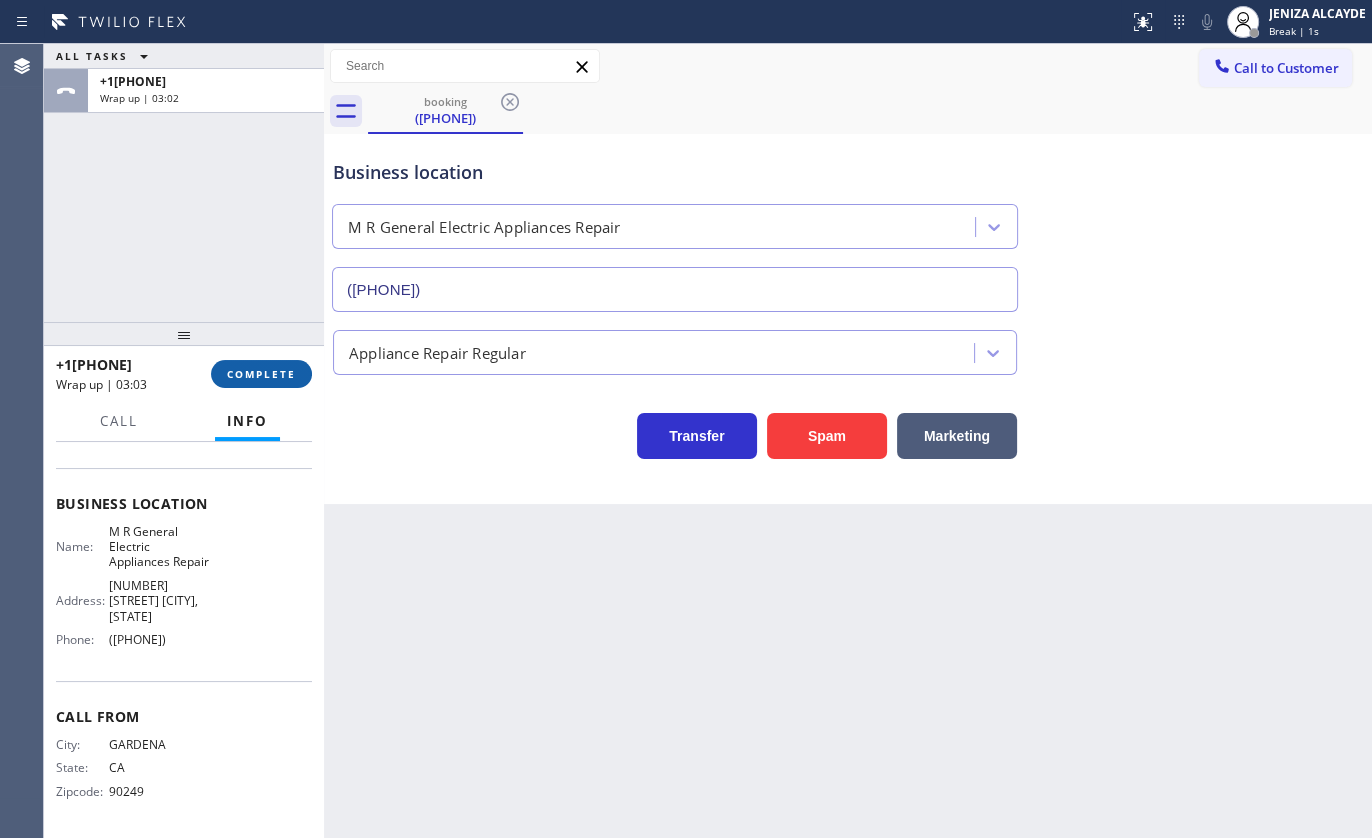 click on "COMPLETE" at bounding box center [261, 374] 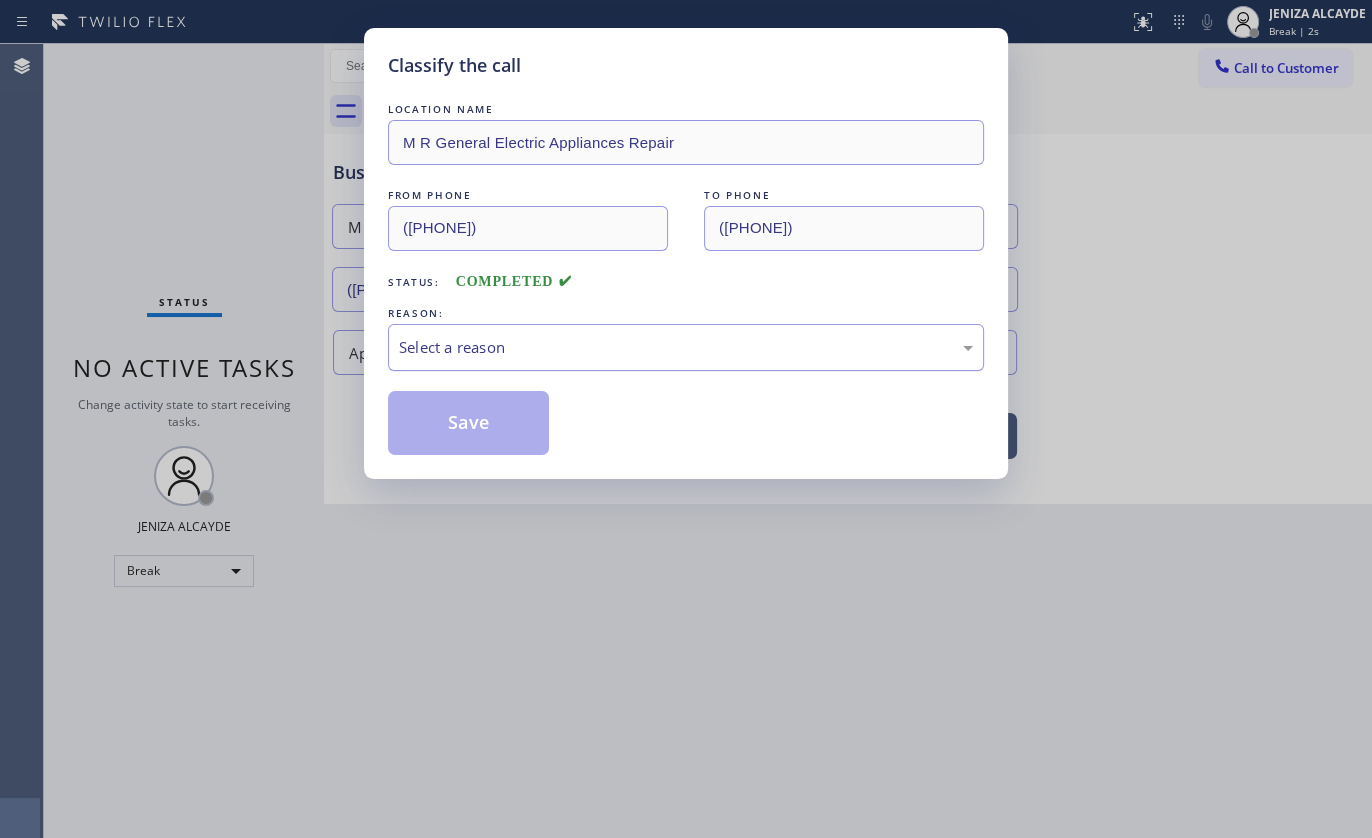click on "Select a reason" at bounding box center [686, 347] 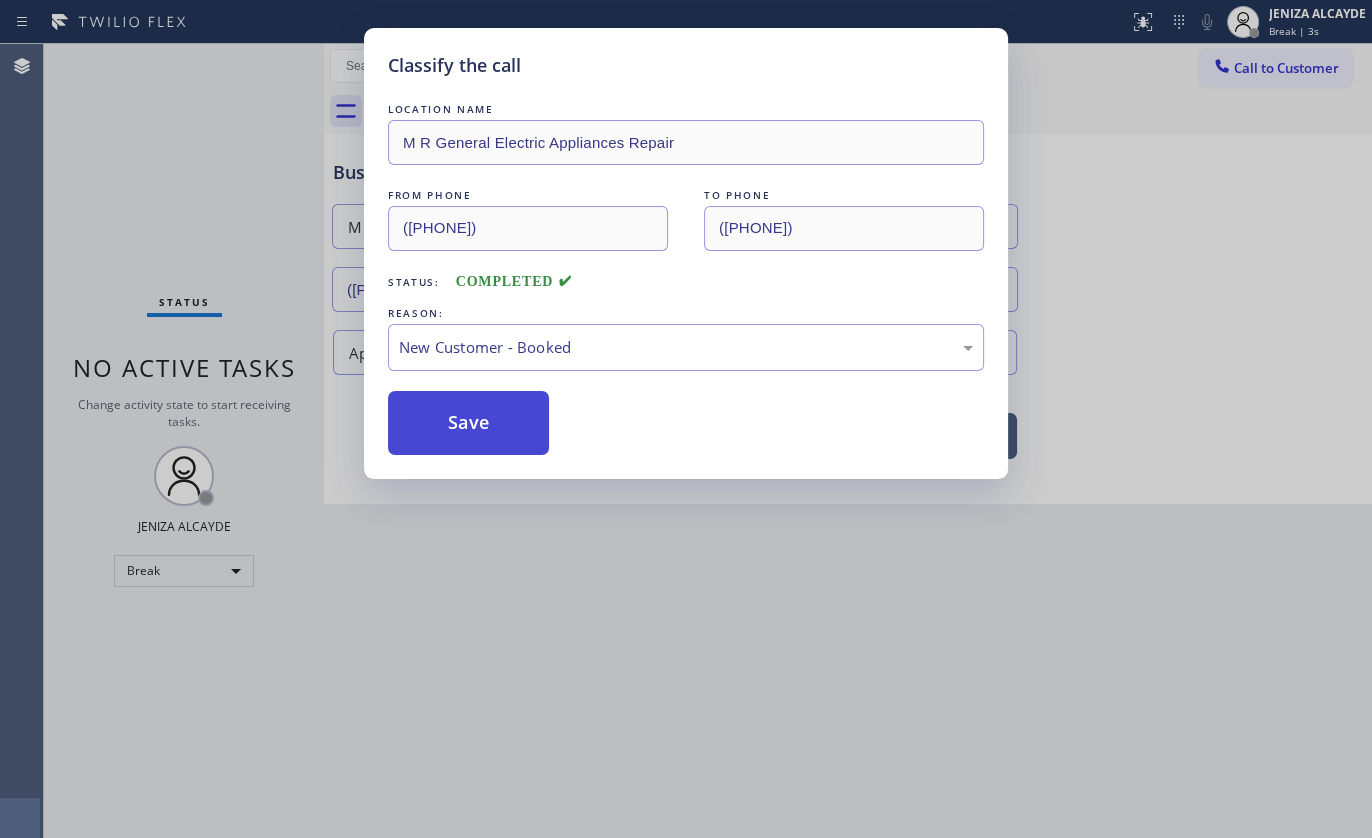 click on "Save" at bounding box center [468, 423] 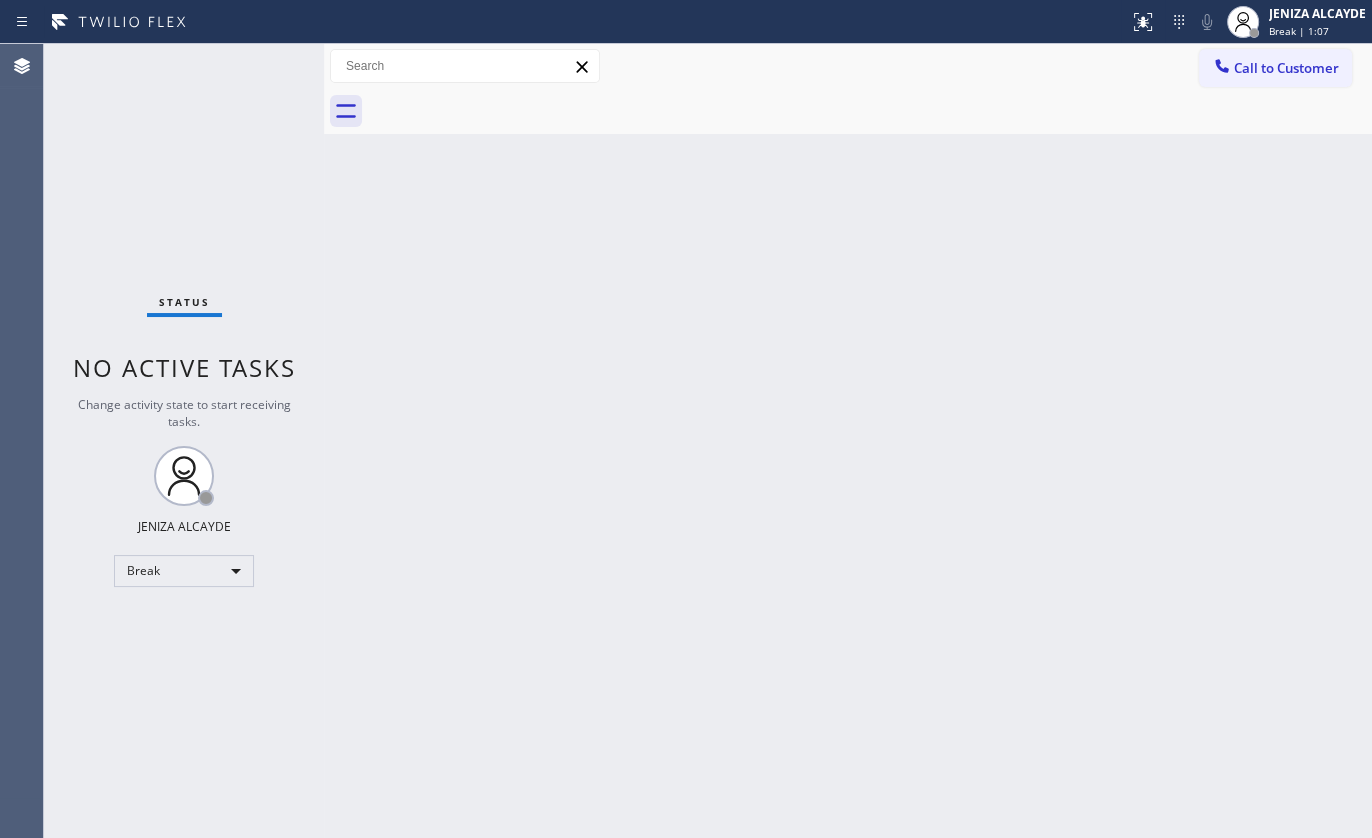 click on "Status   No active tasks     Change activity state to start receiving tasks.   JENIZA ALCAYDE Break" at bounding box center [184, 441] 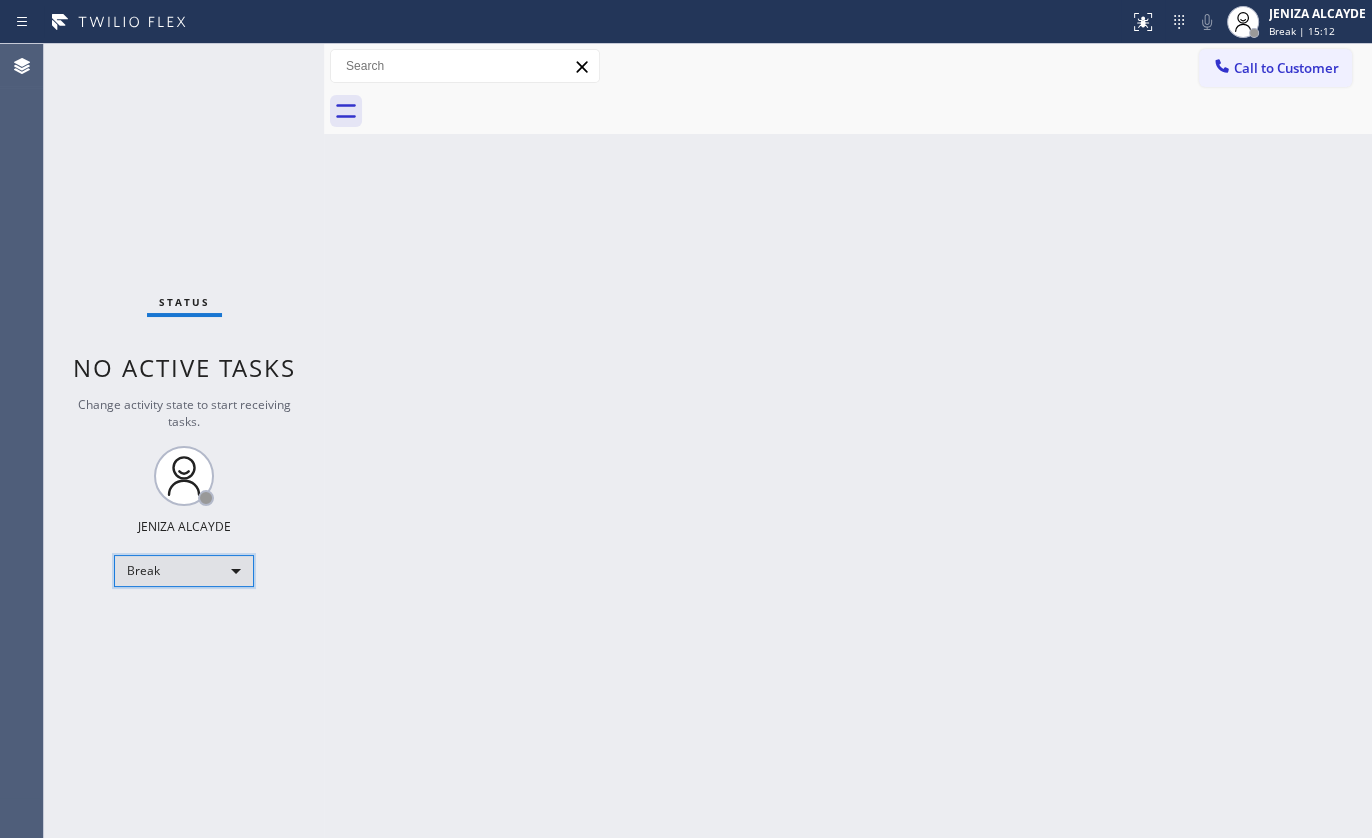 click on "Break" at bounding box center (184, 571) 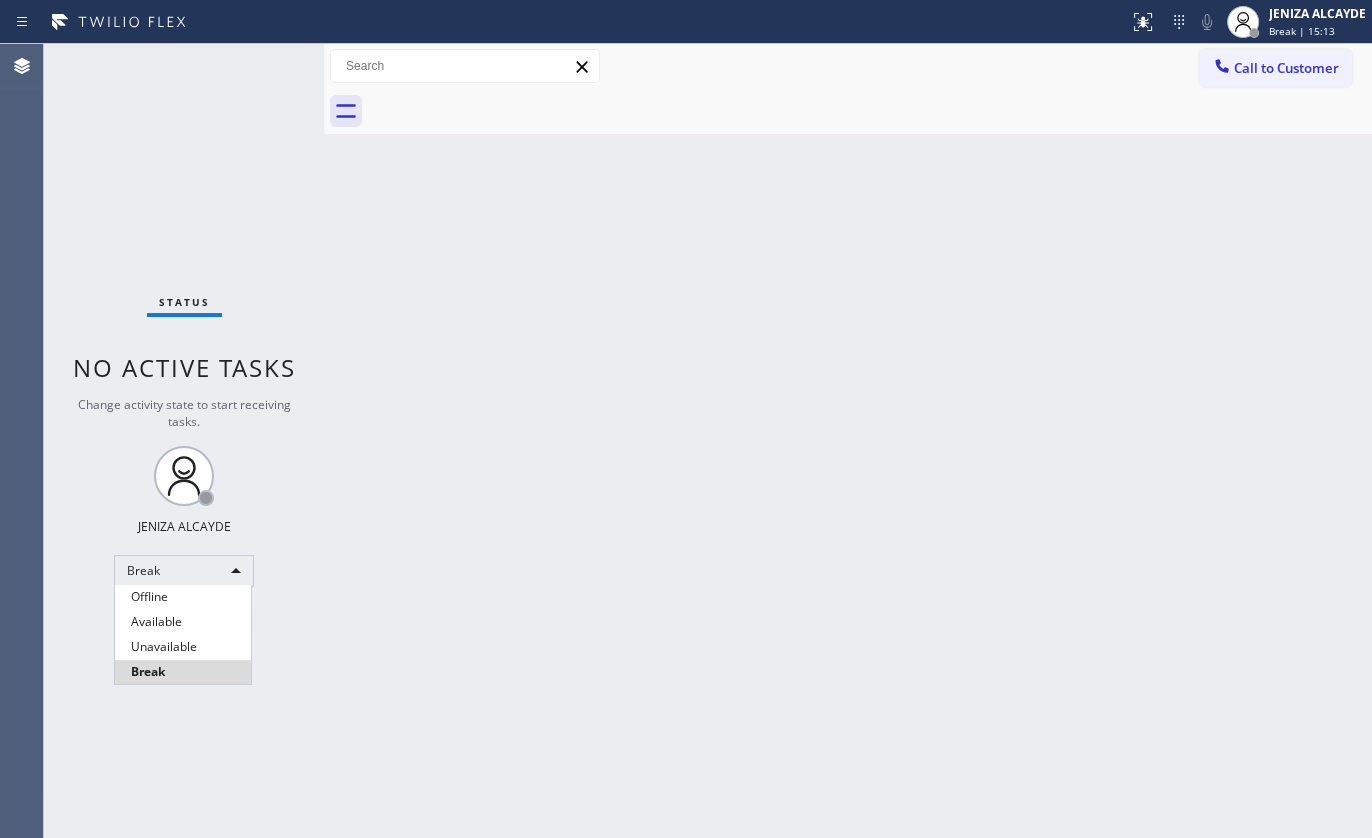 click on "Available" at bounding box center [183, 622] 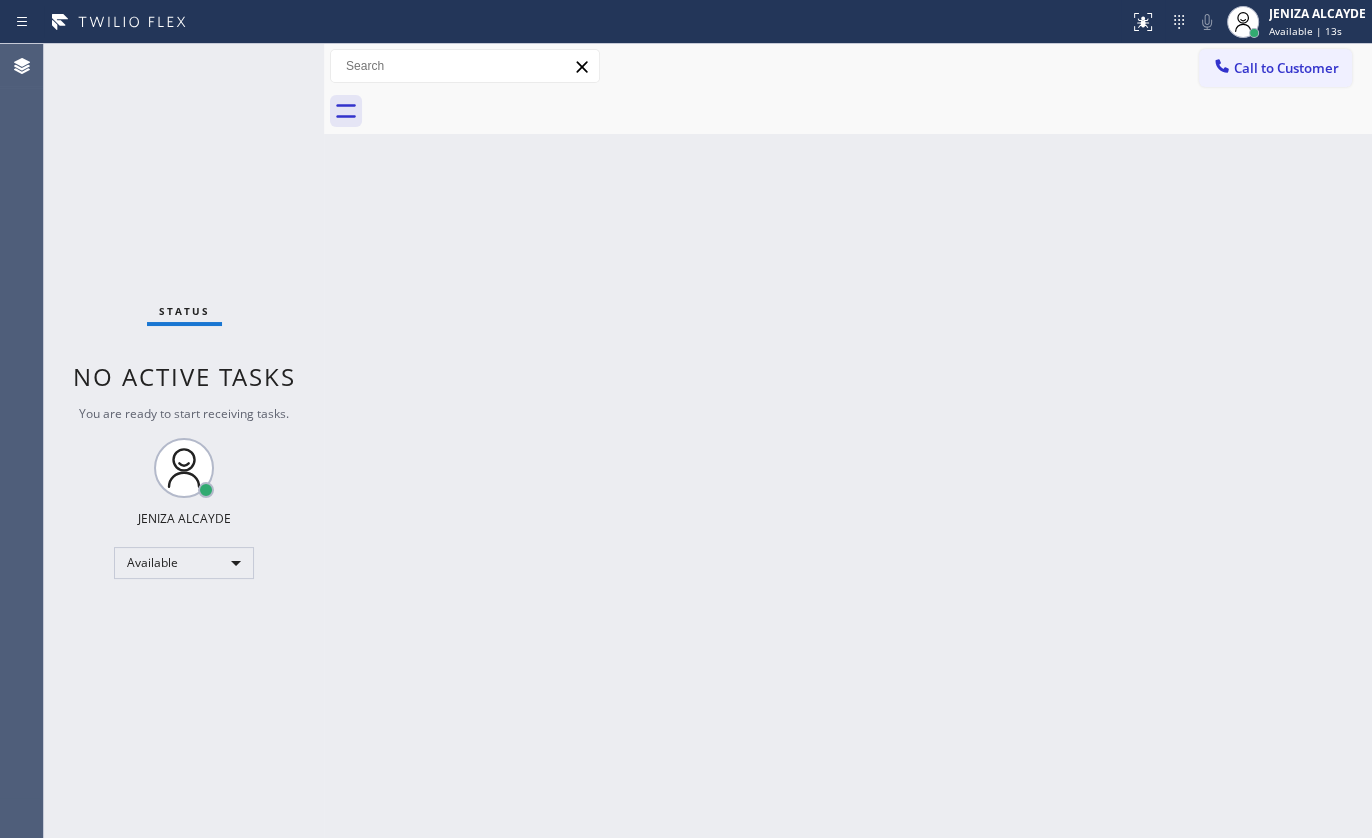 click on "Status   No active tasks     You are ready to start receiving tasks.   JENIZA ALCAYDE Available" at bounding box center [184, 441] 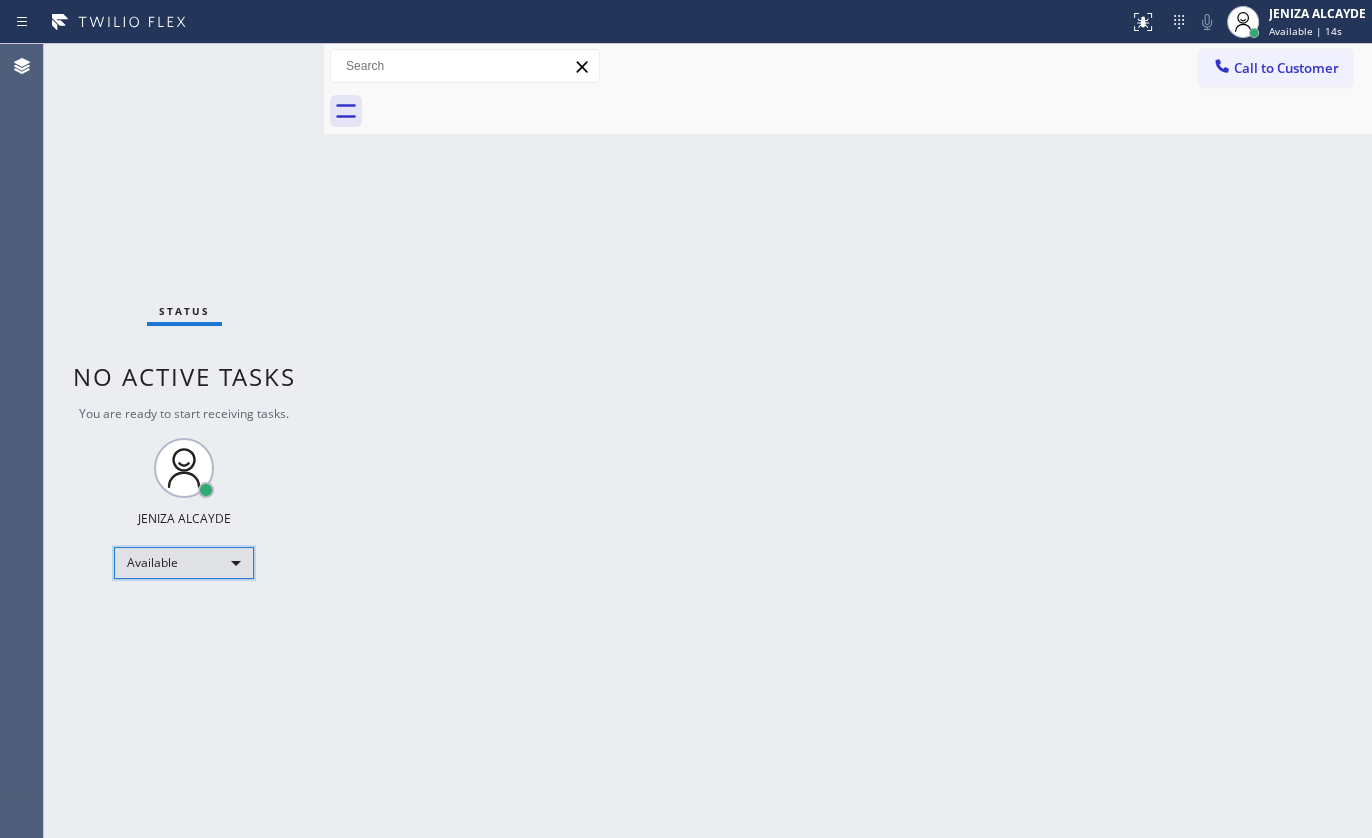 click on "Available" at bounding box center (184, 563) 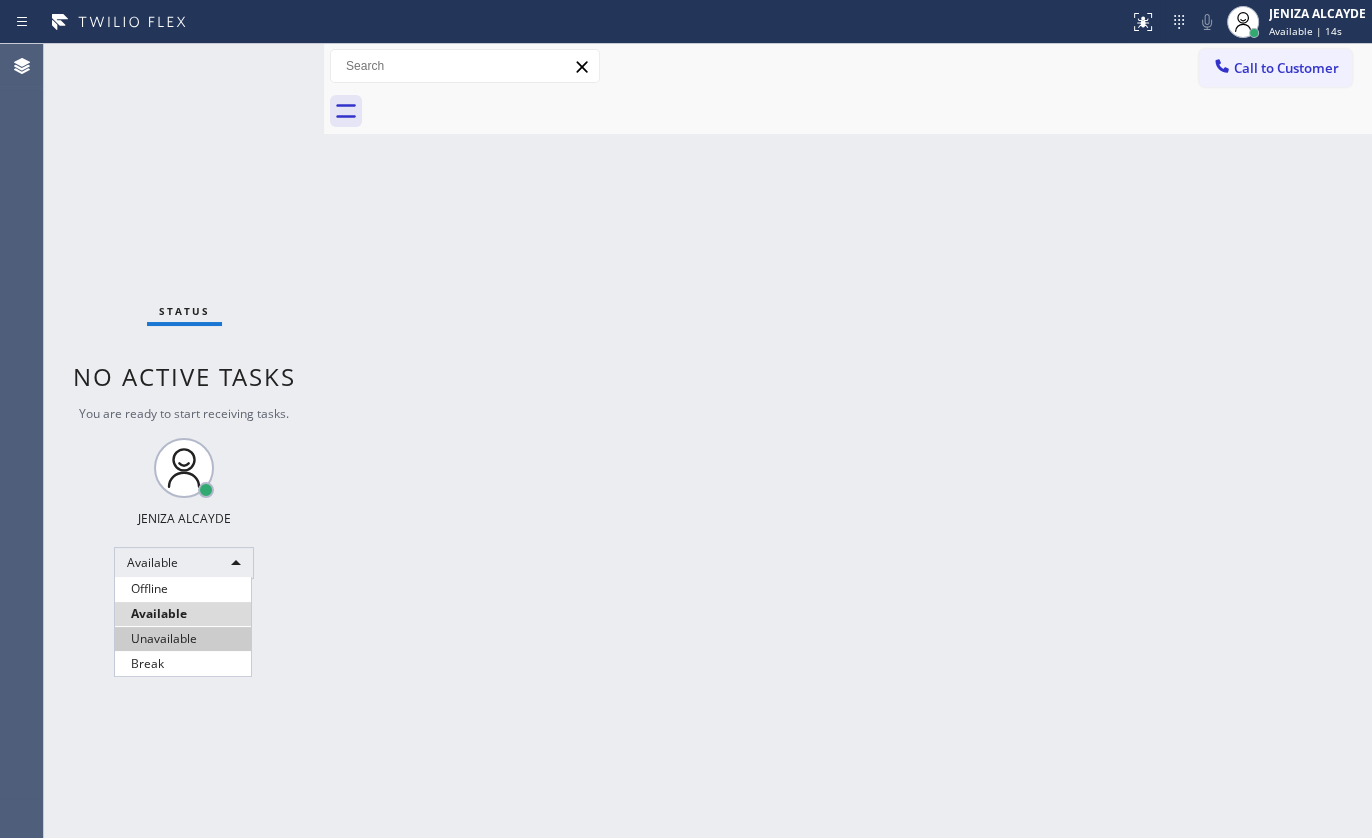 click on "Unavailable" at bounding box center [183, 639] 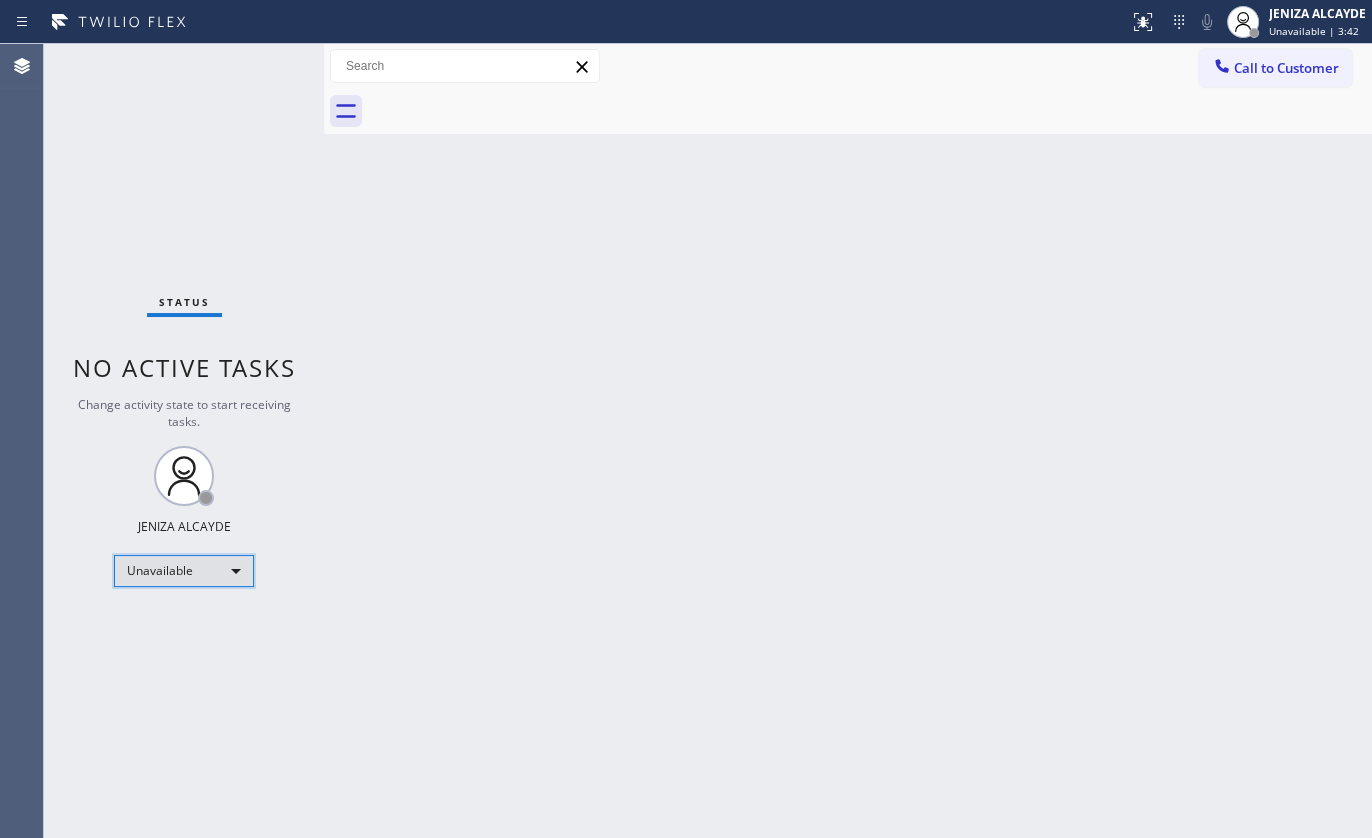 click on "Unavailable" at bounding box center (184, 571) 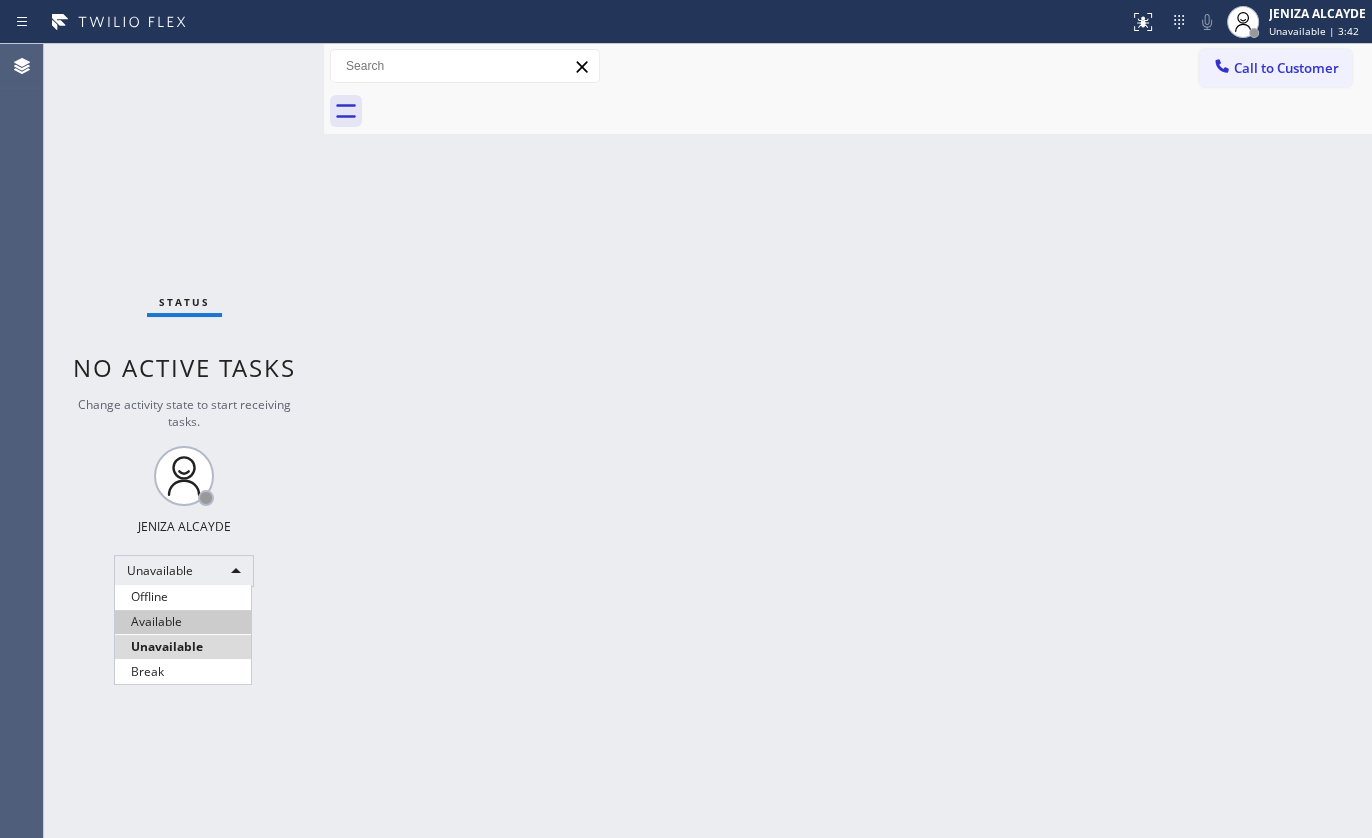 click on "Available" at bounding box center [183, 622] 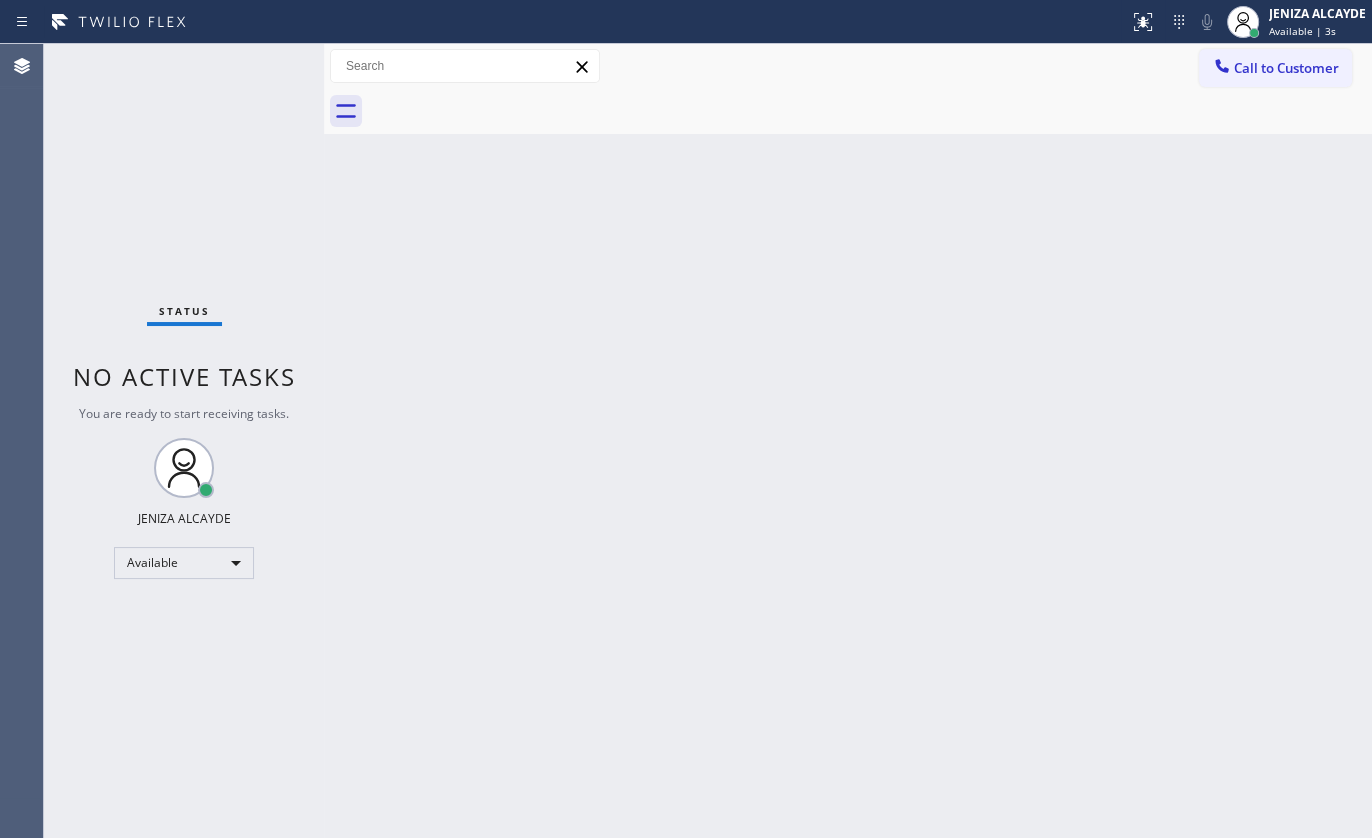 drag, startPoint x: 241, startPoint y: 66, endPoint x: 261, endPoint y: 59, distance: 21.189621 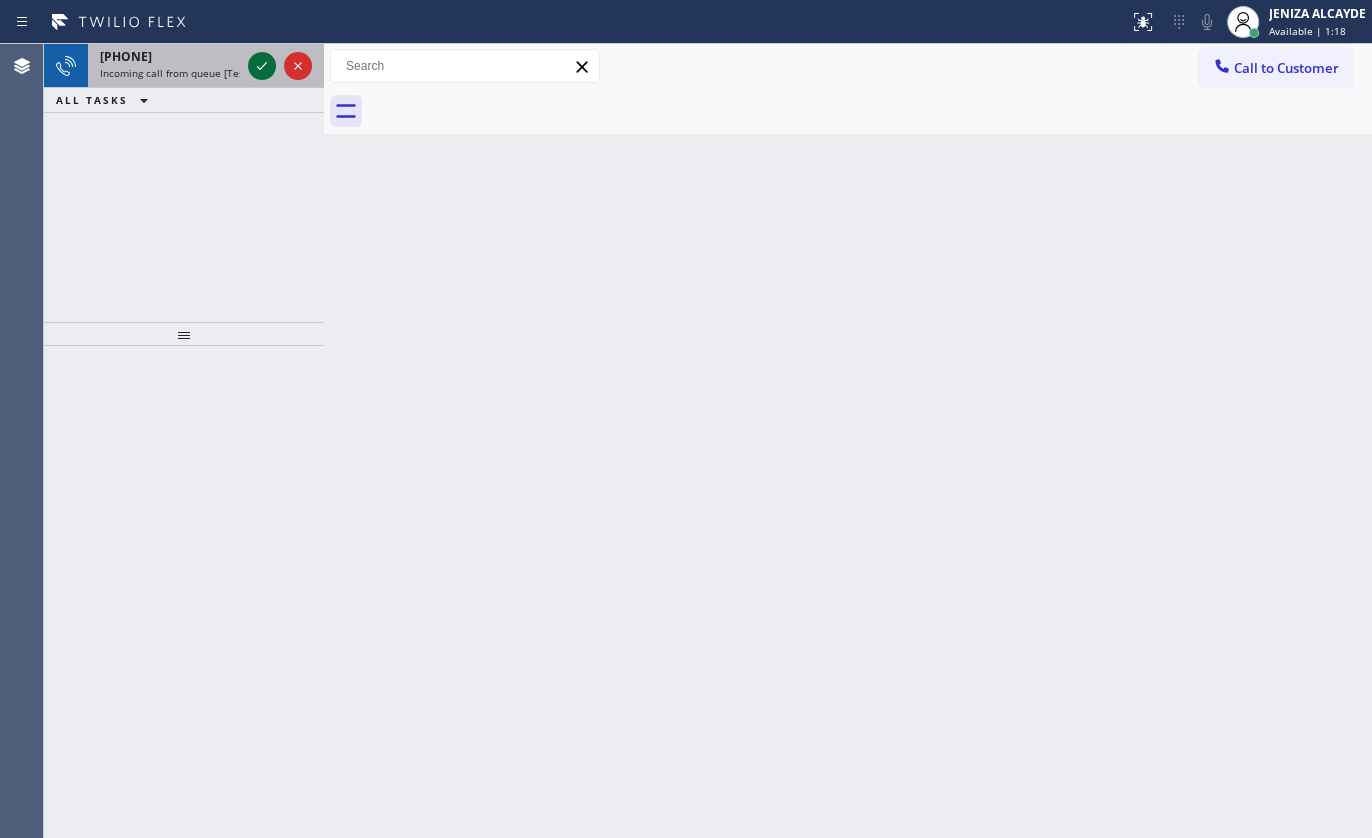 click 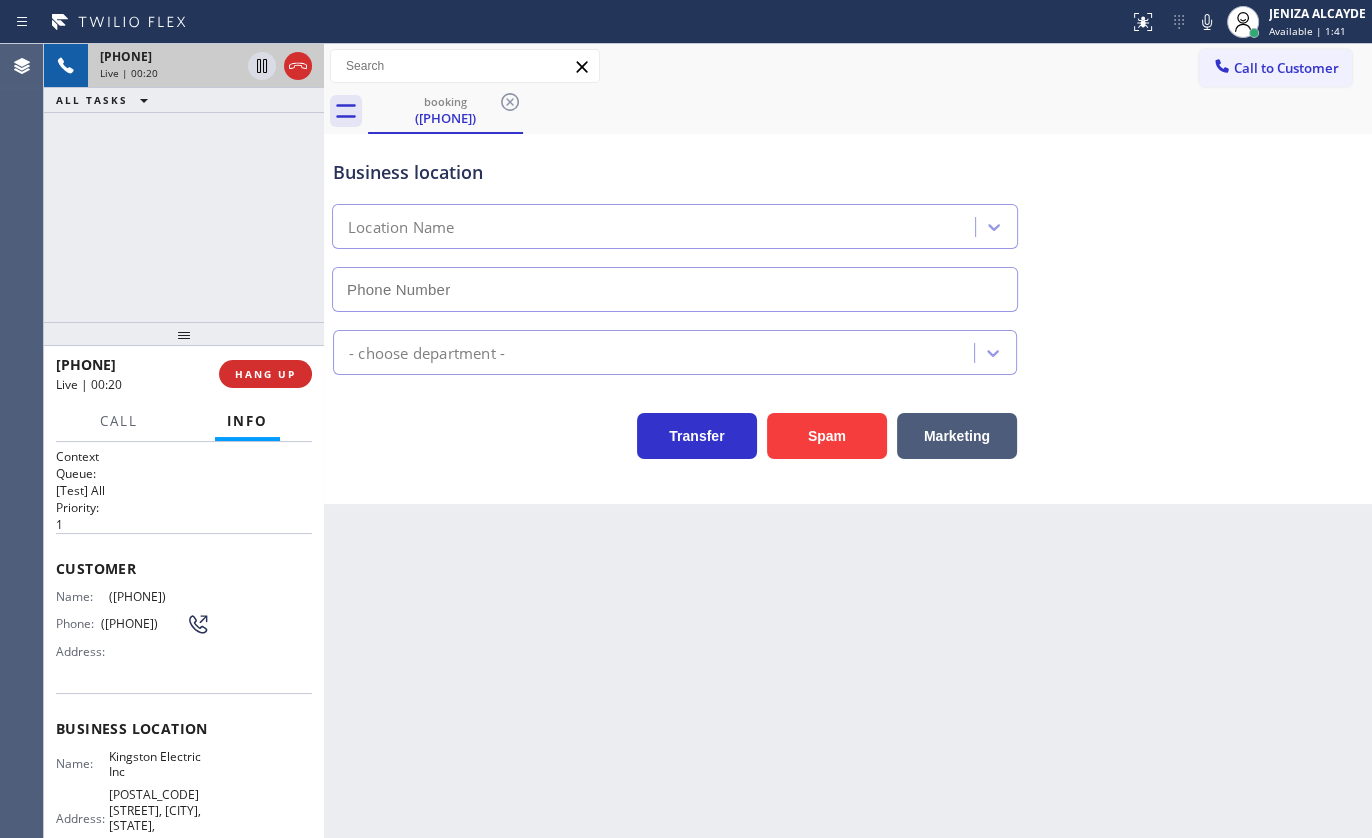type on "([PHONE])" 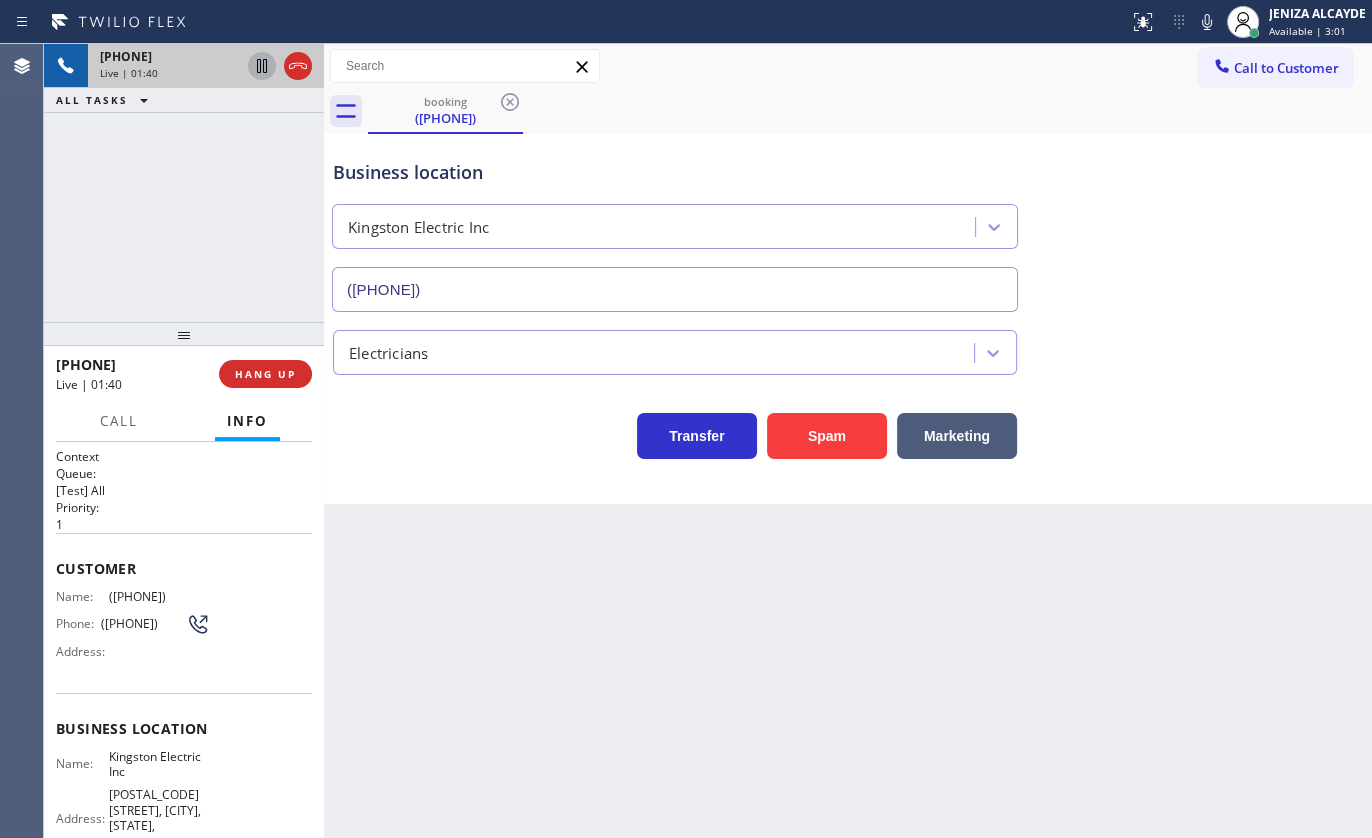 click 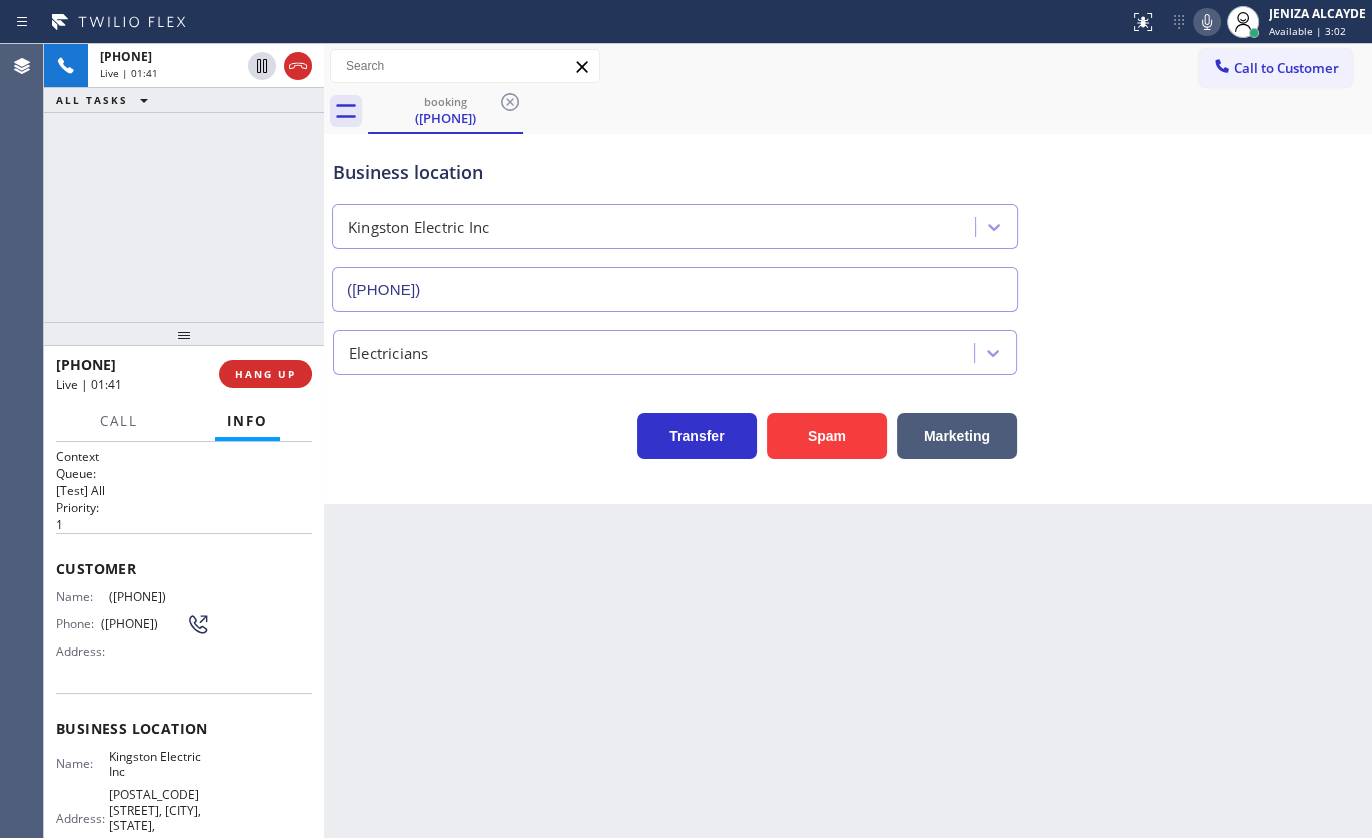 click 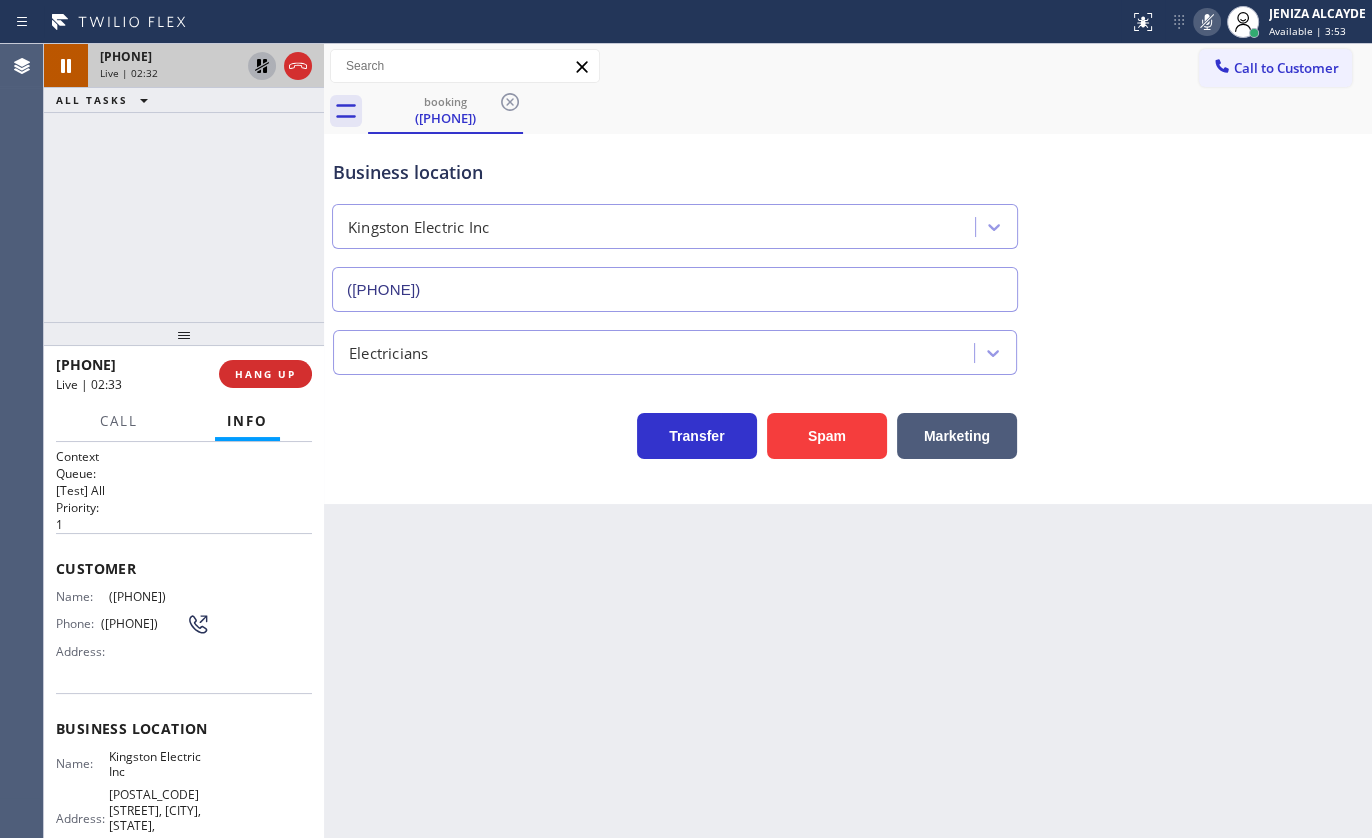 click 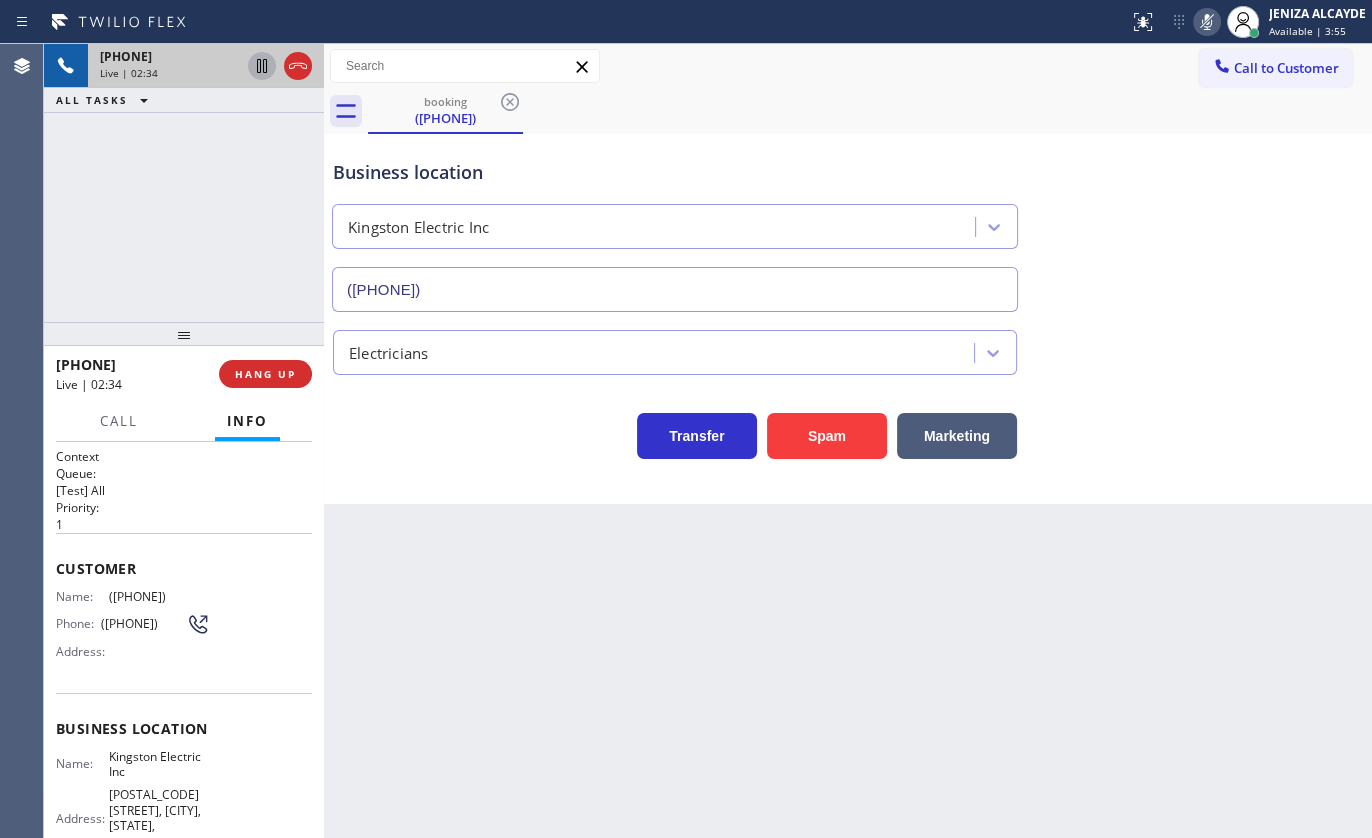 click 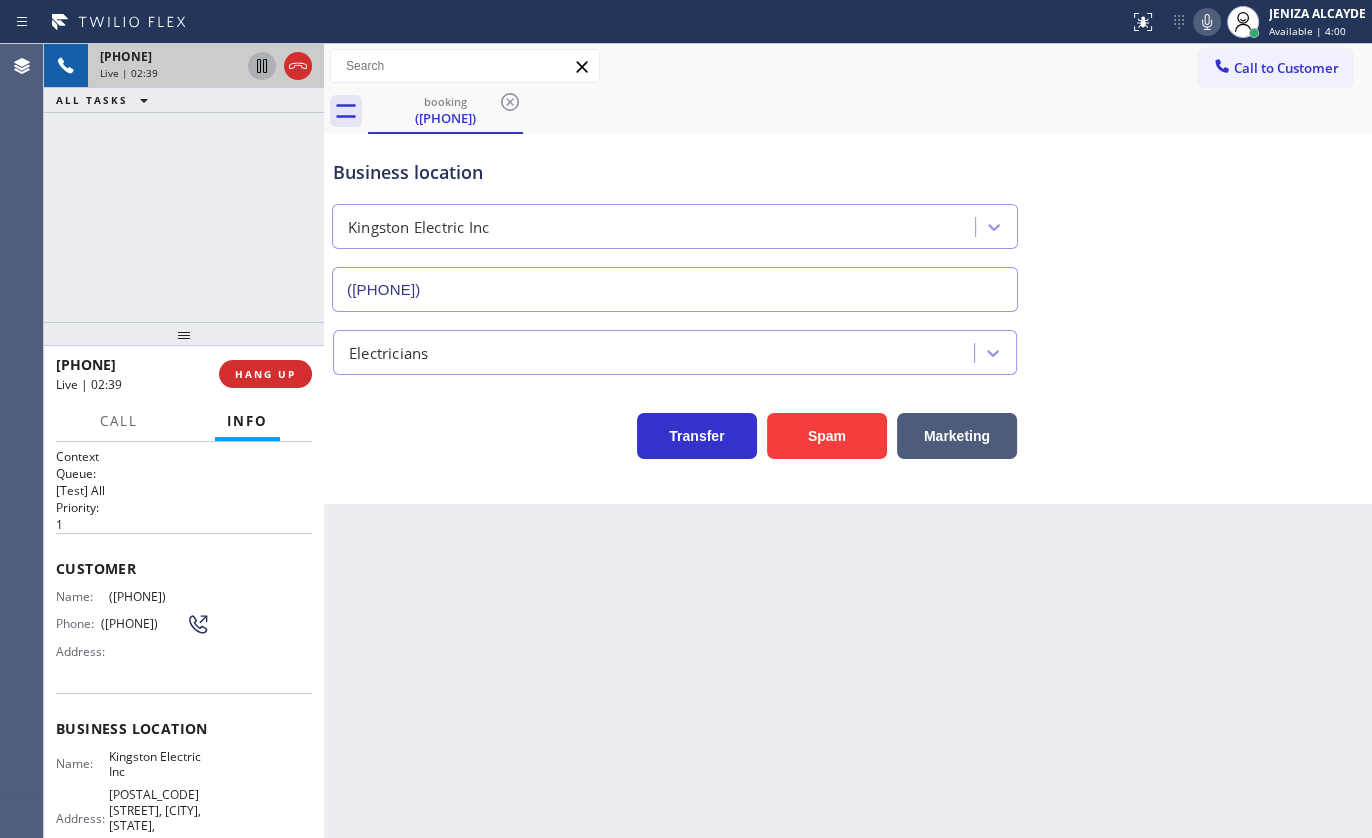drag, startPoint x: 102, startPoint y: 586, endPoint x: 209, endPoint y: 603, distance: 108.34205 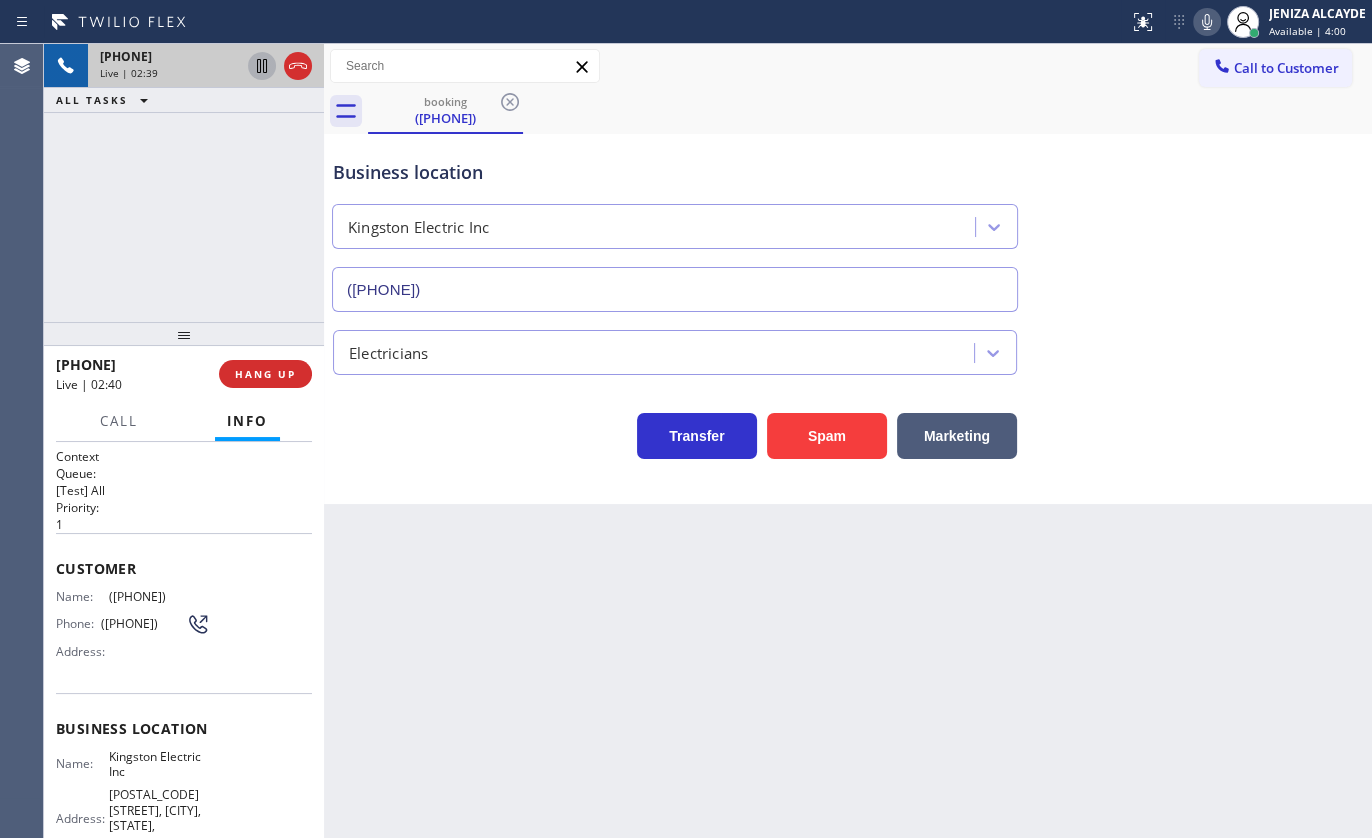 copy on "([PHONE])" 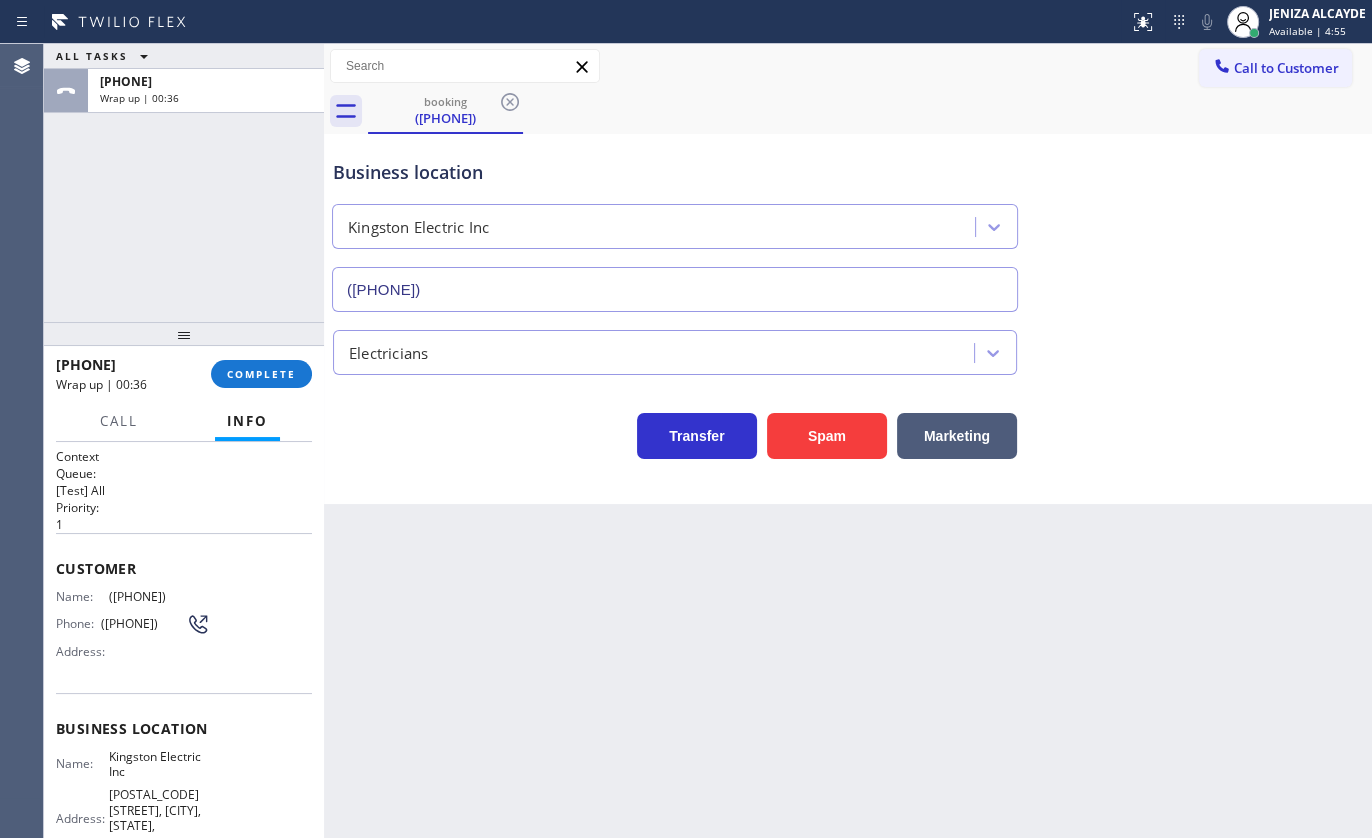 scroll, scrollTop: 229, scrollLeft: 0, axis: vertical 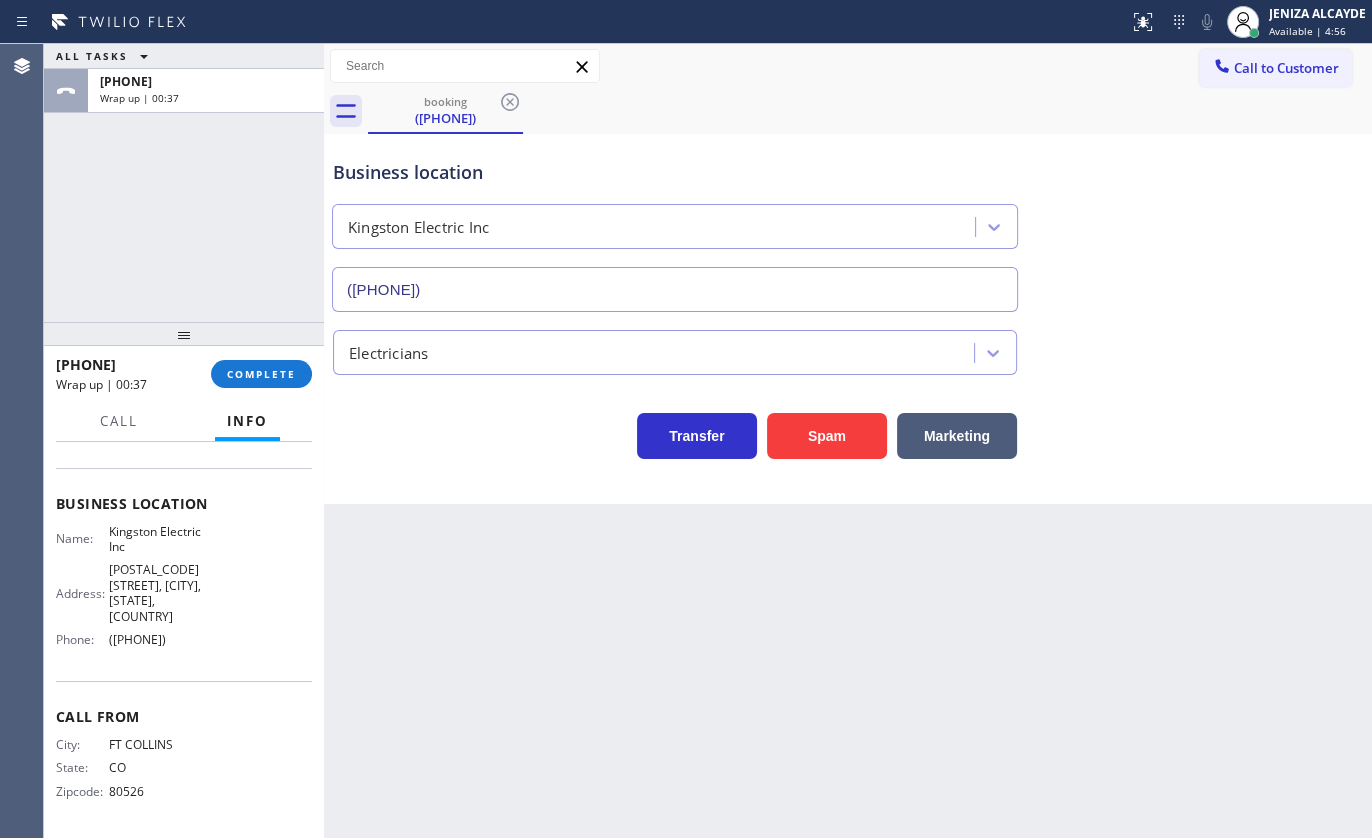 drag, startPoint x: 106, startPoint y: 642, endPoint x: 188, endPoint y: 645, distance: 82.05486 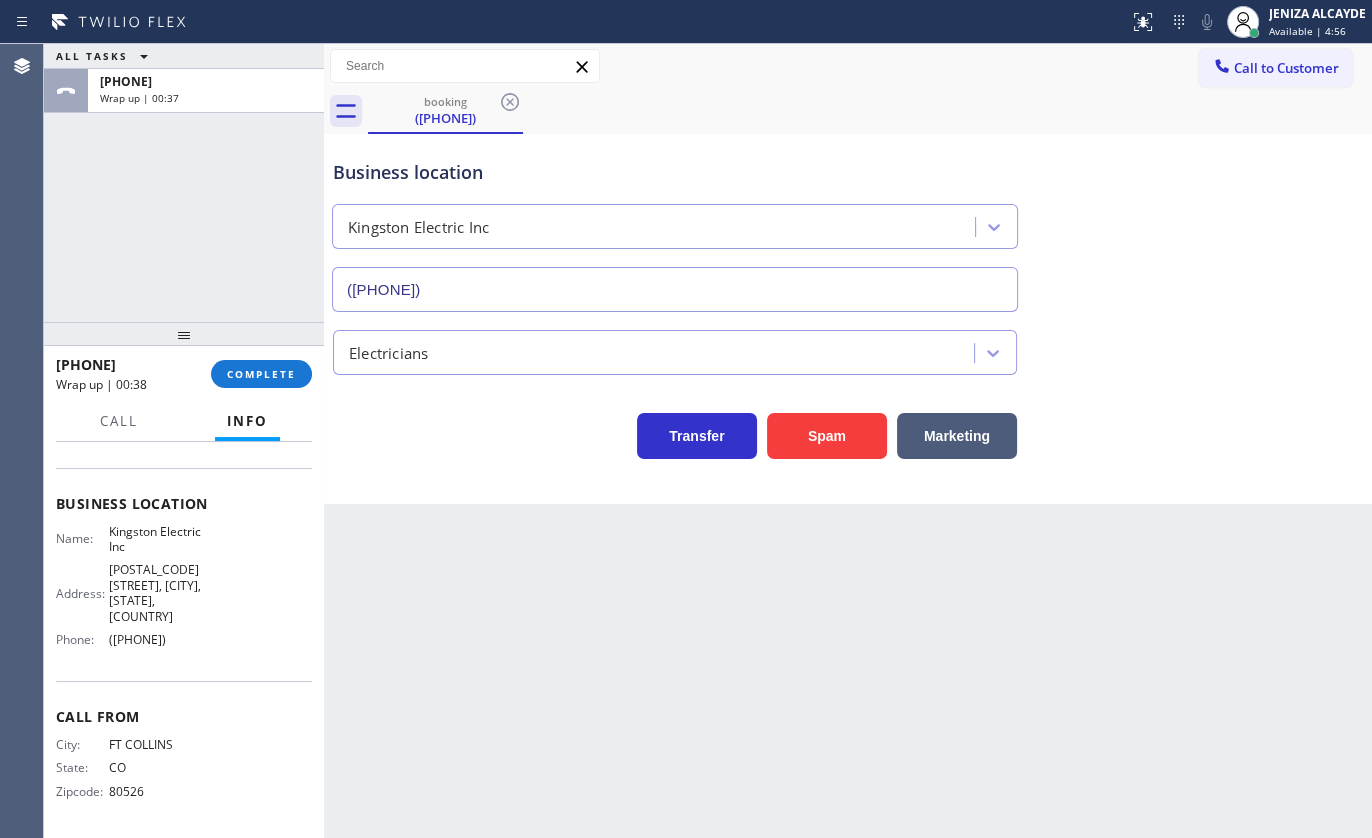 copy on "([PHONE])" 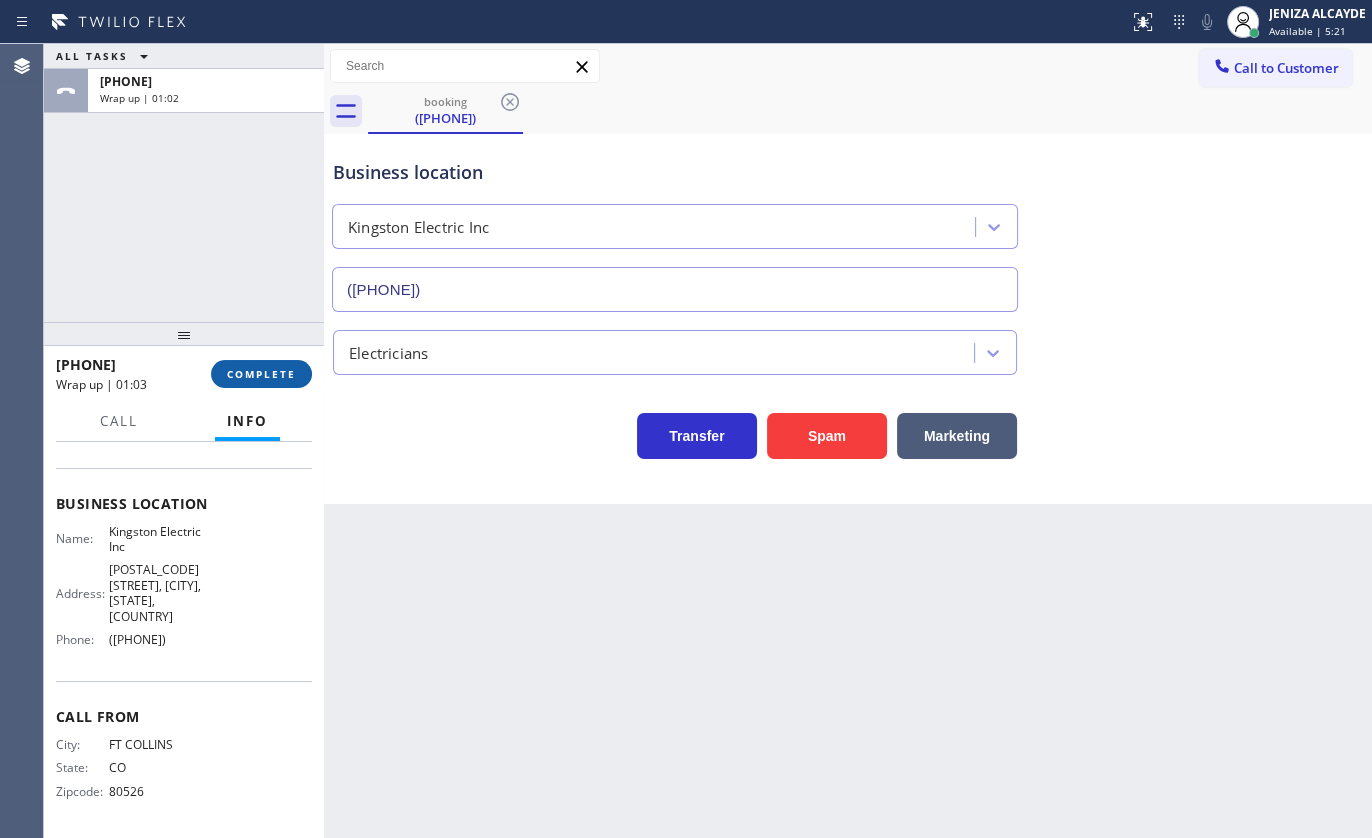 click on "COMPLETE" at bounding box center (261, 374) 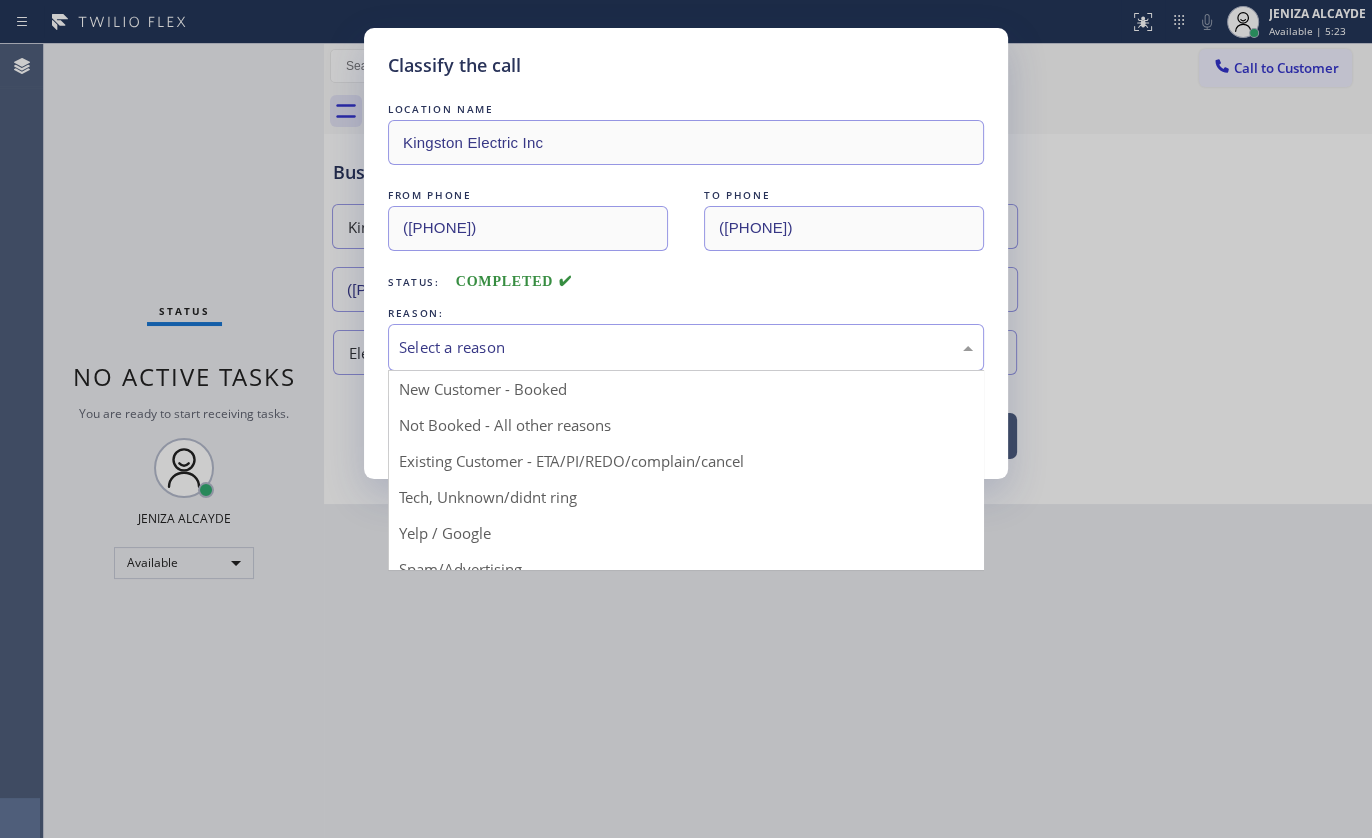 click on "Select a reason" at bounding box center [686, 347] 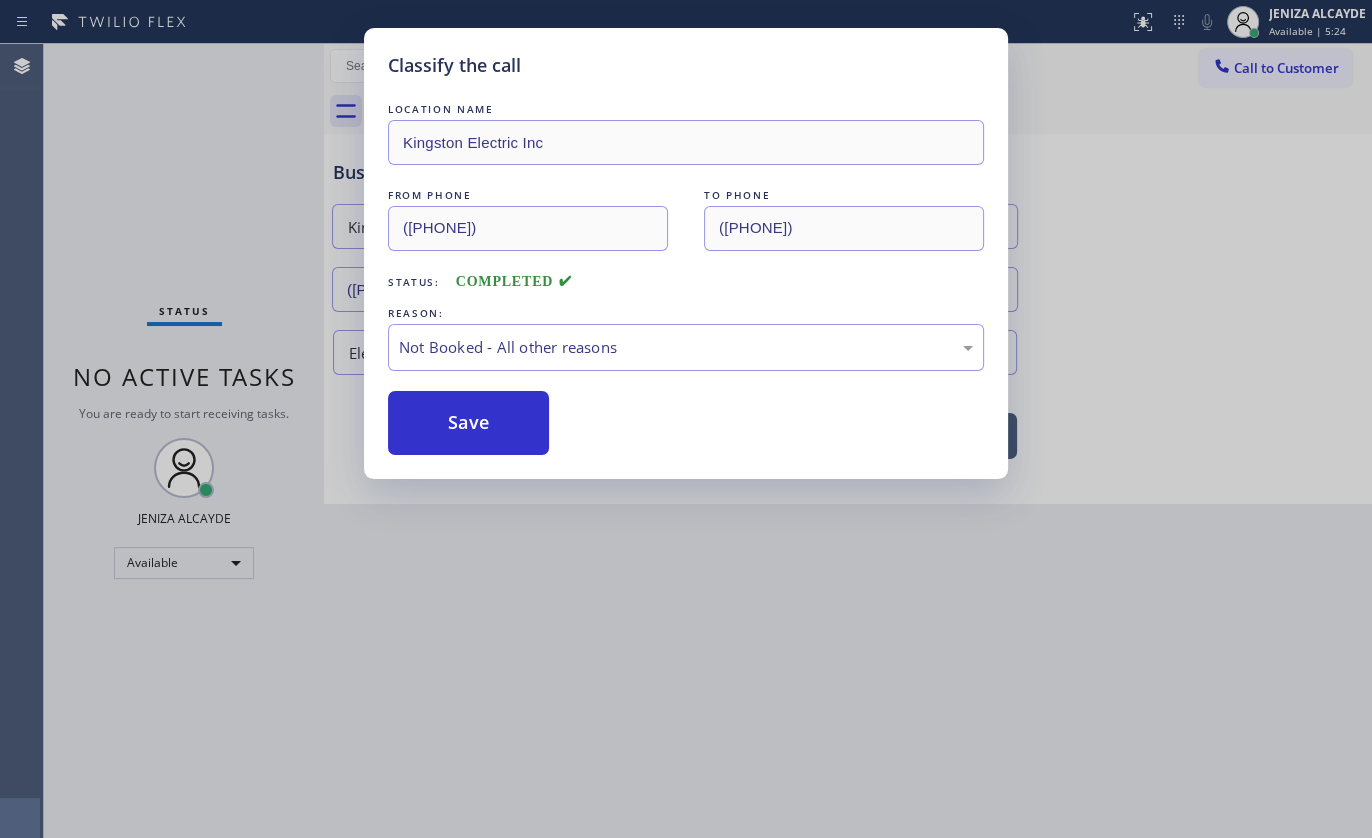 click on "Save" at bounding box center [468, 423] 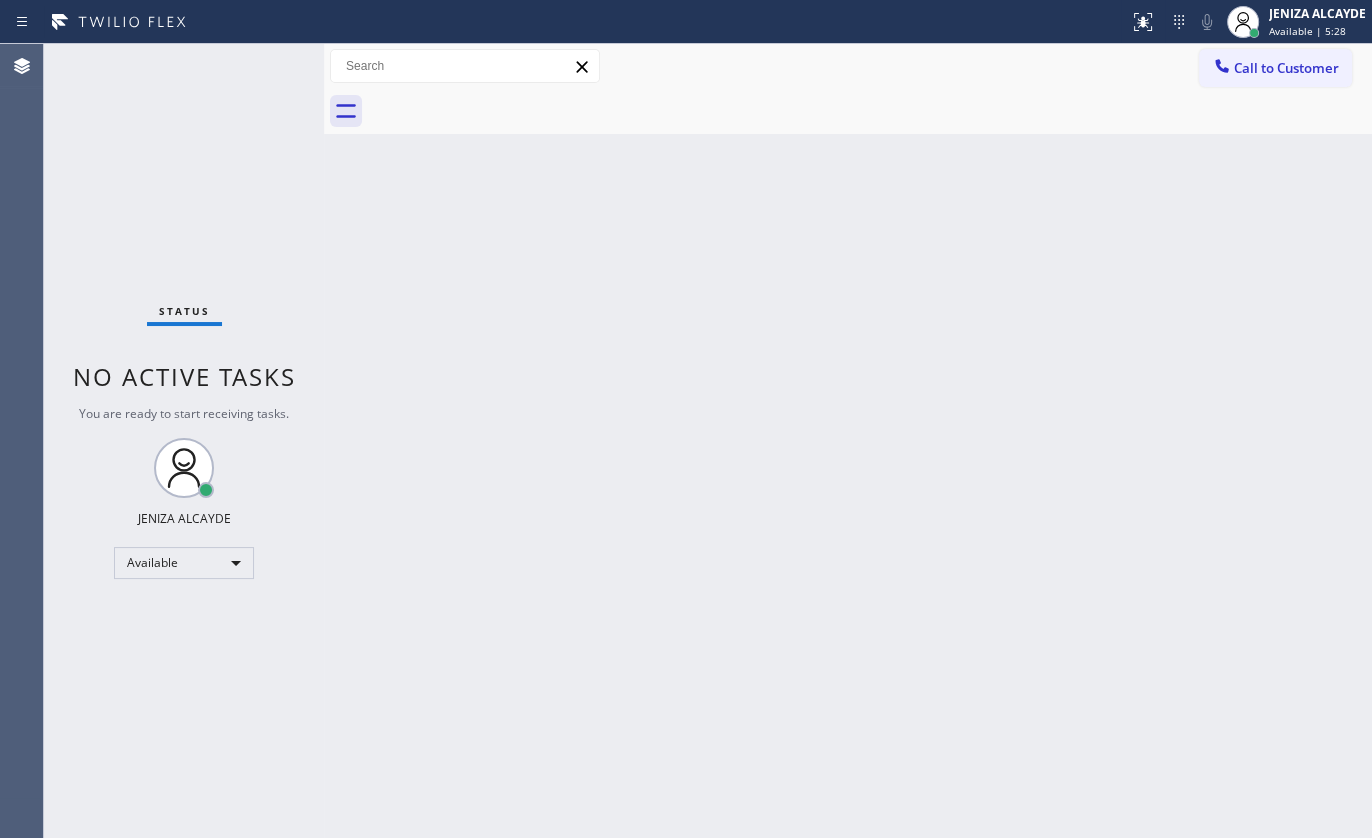 click on "Status   No active tasks     You are ready to start receiving tasks.   JENIZA ALCAYDE Available" at bounding box center (184, 441) 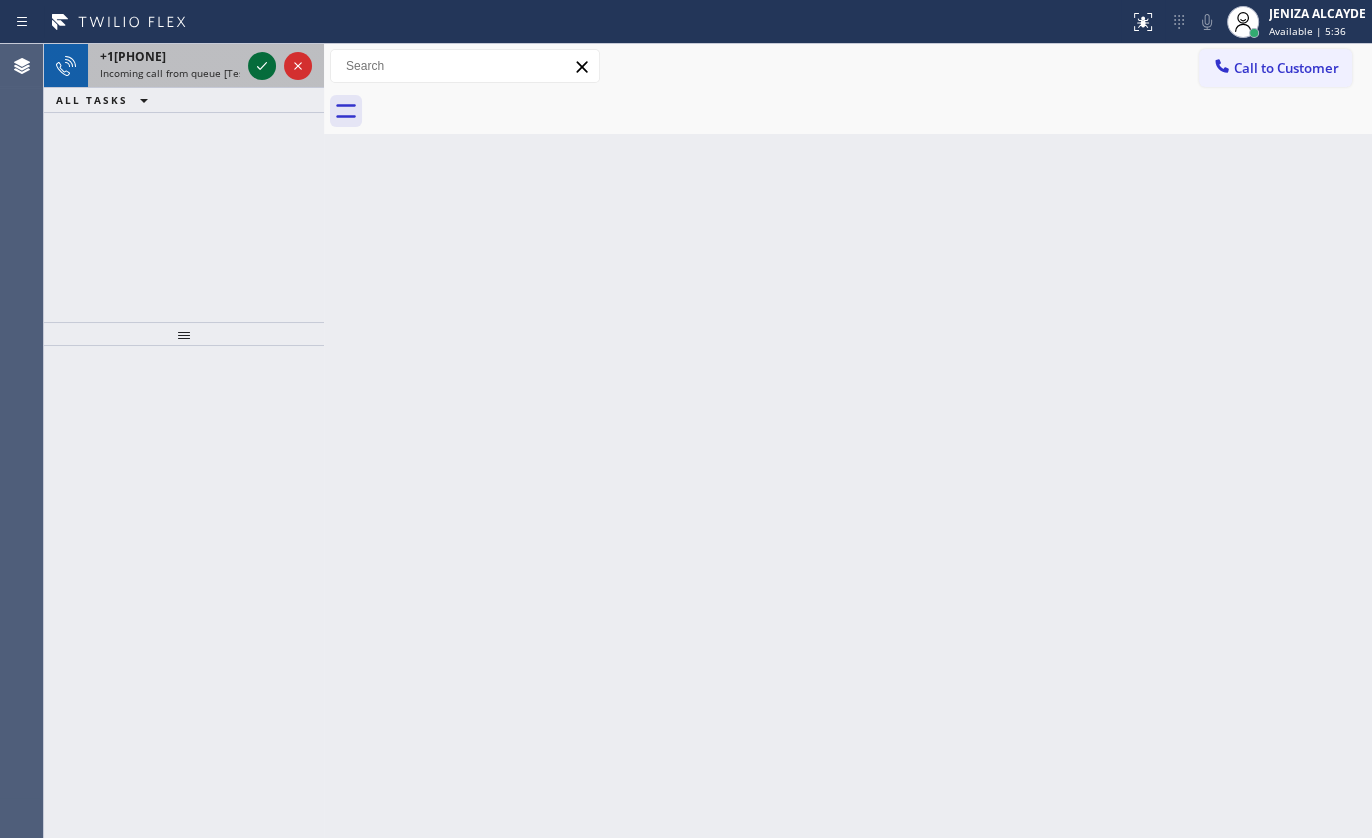 click 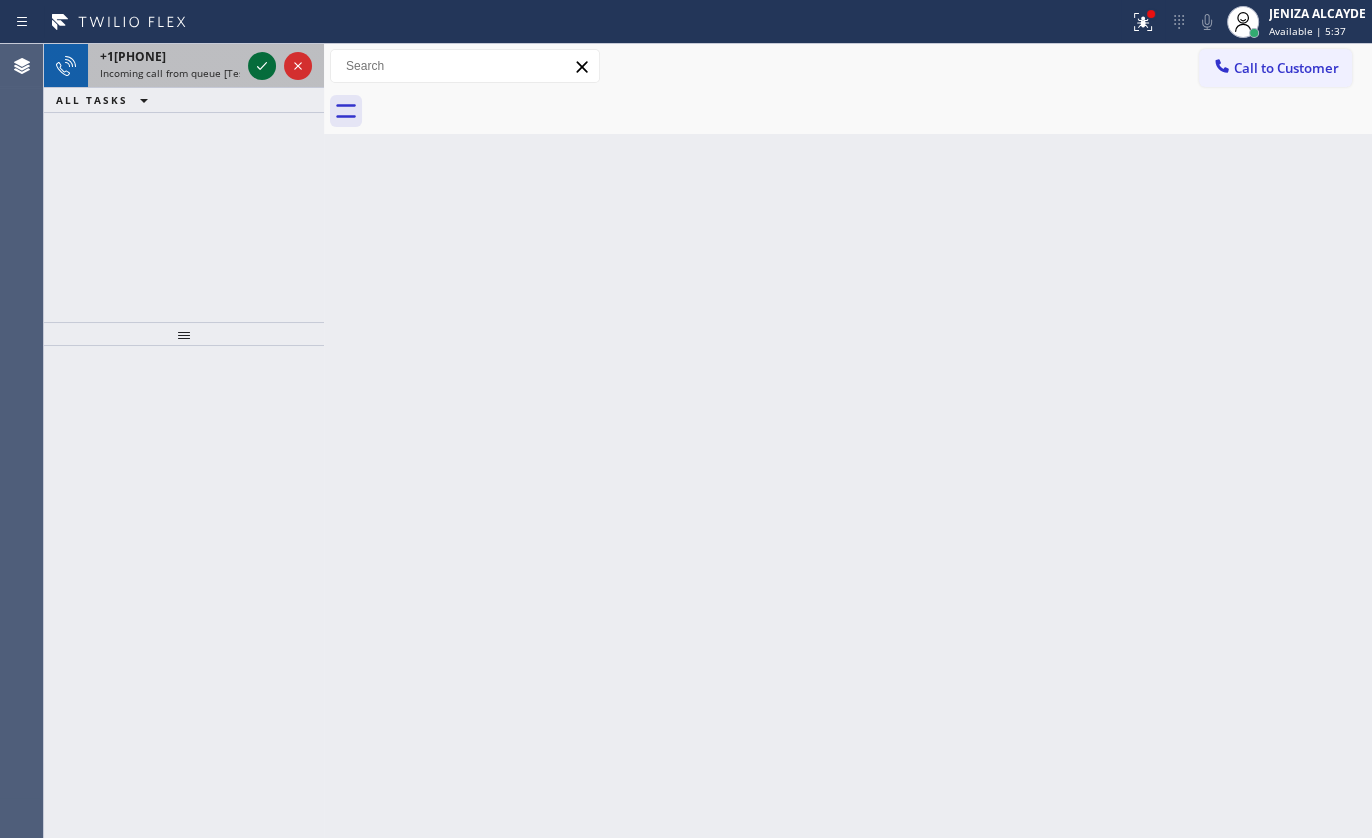 click 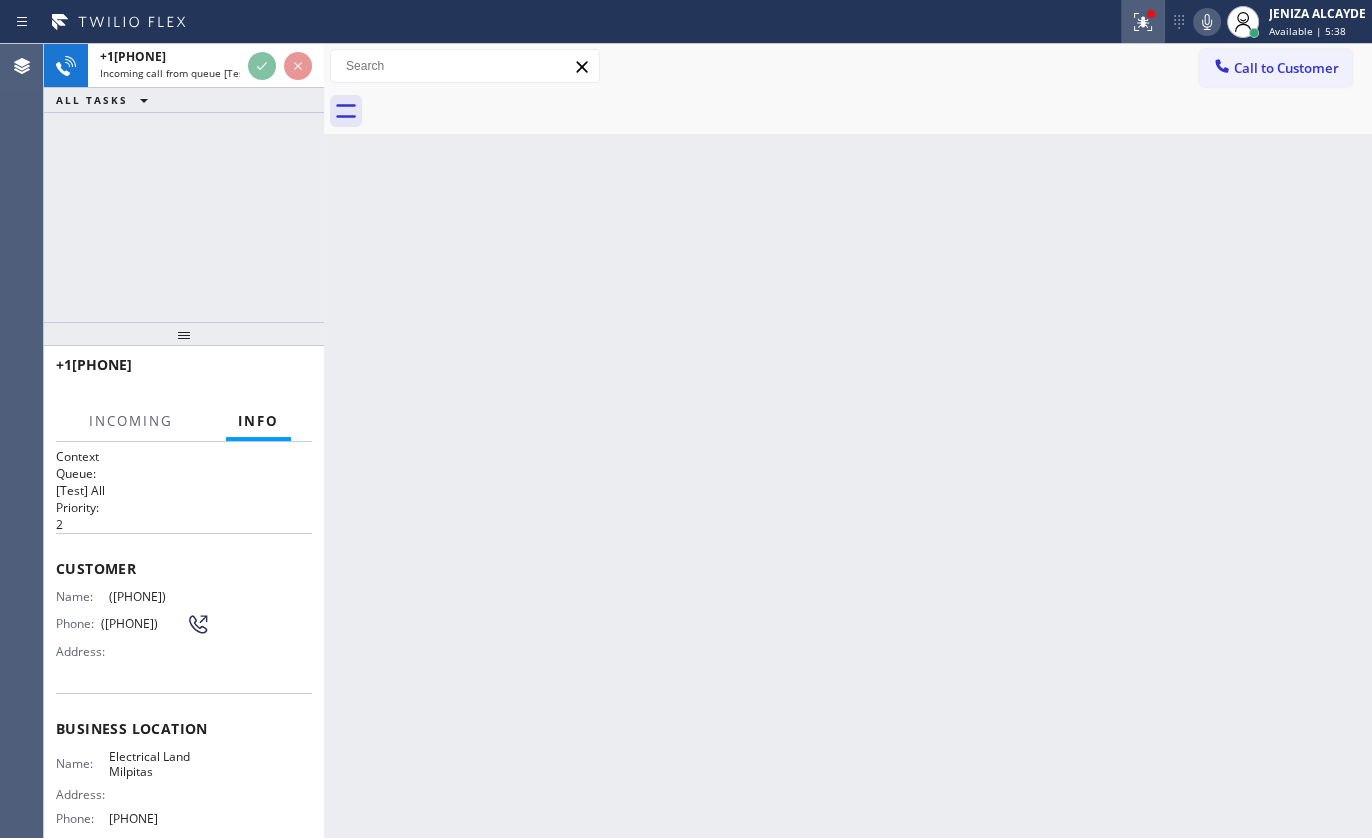 click 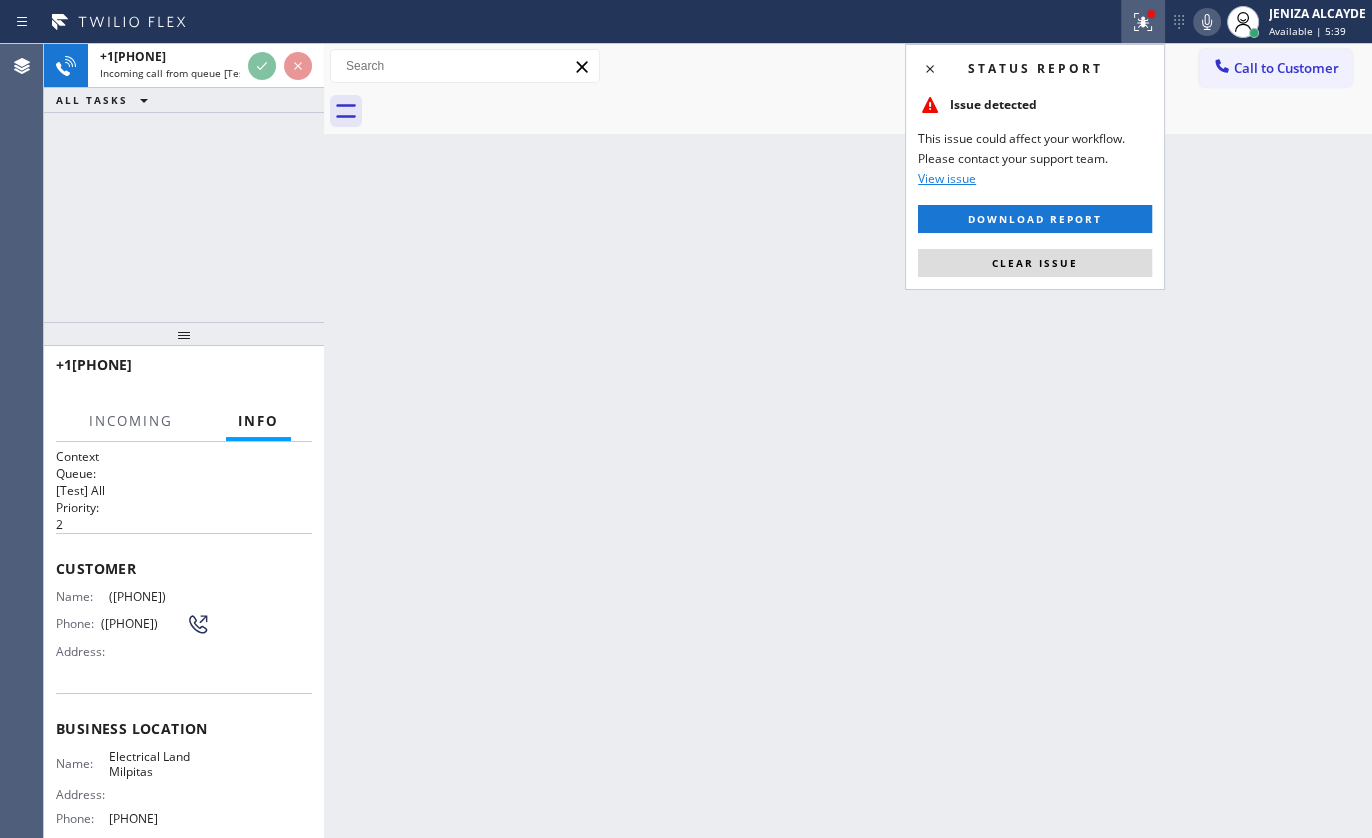 click on "Status report Issue detected This issue could affect your workflow. Please contact your support team. View issue Download report Clear issue" at bounding box center [1035, 167] 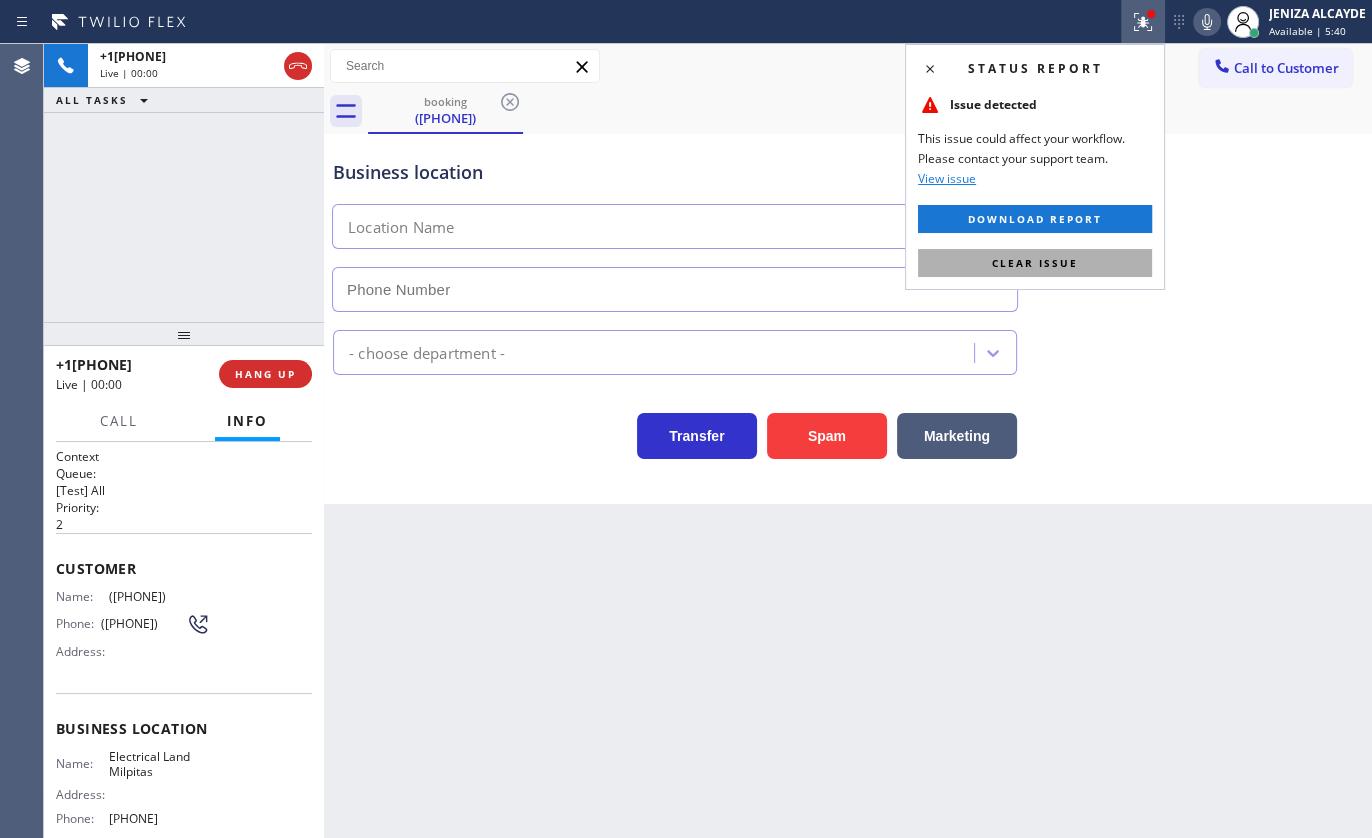 type on "[PHONE]" 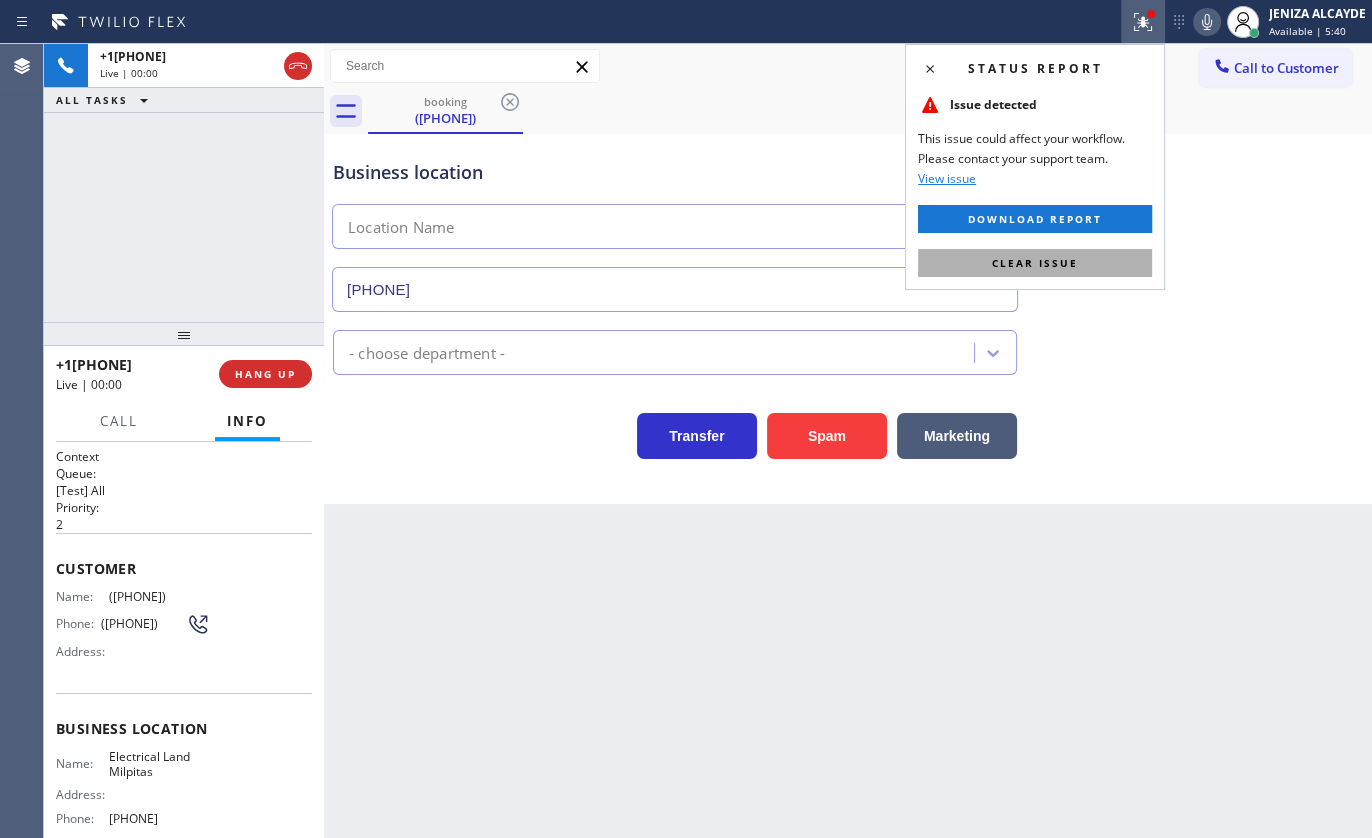 click on "Clear issue" at bounding box center [1035, 263] 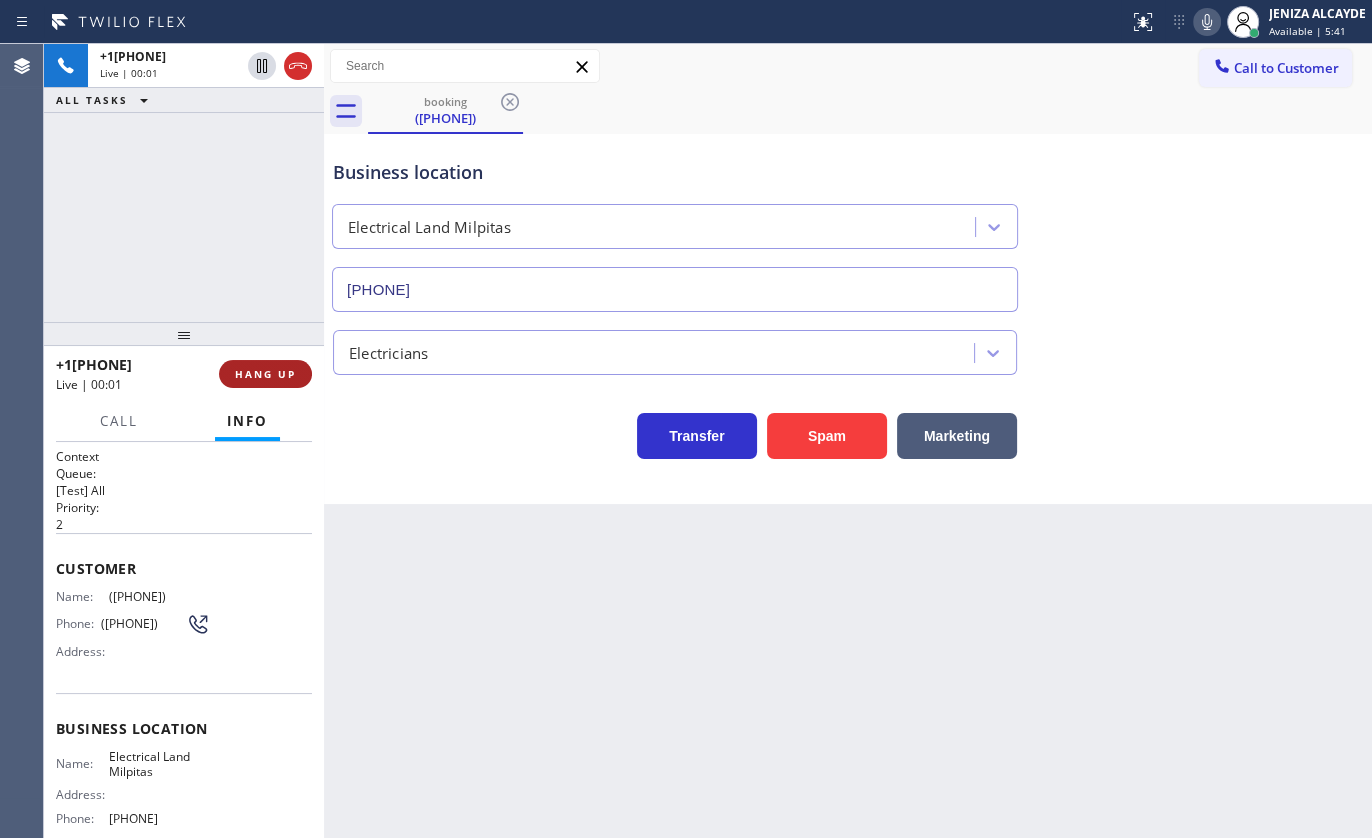 click on "HANG UP" at bounding box center (265, 374) 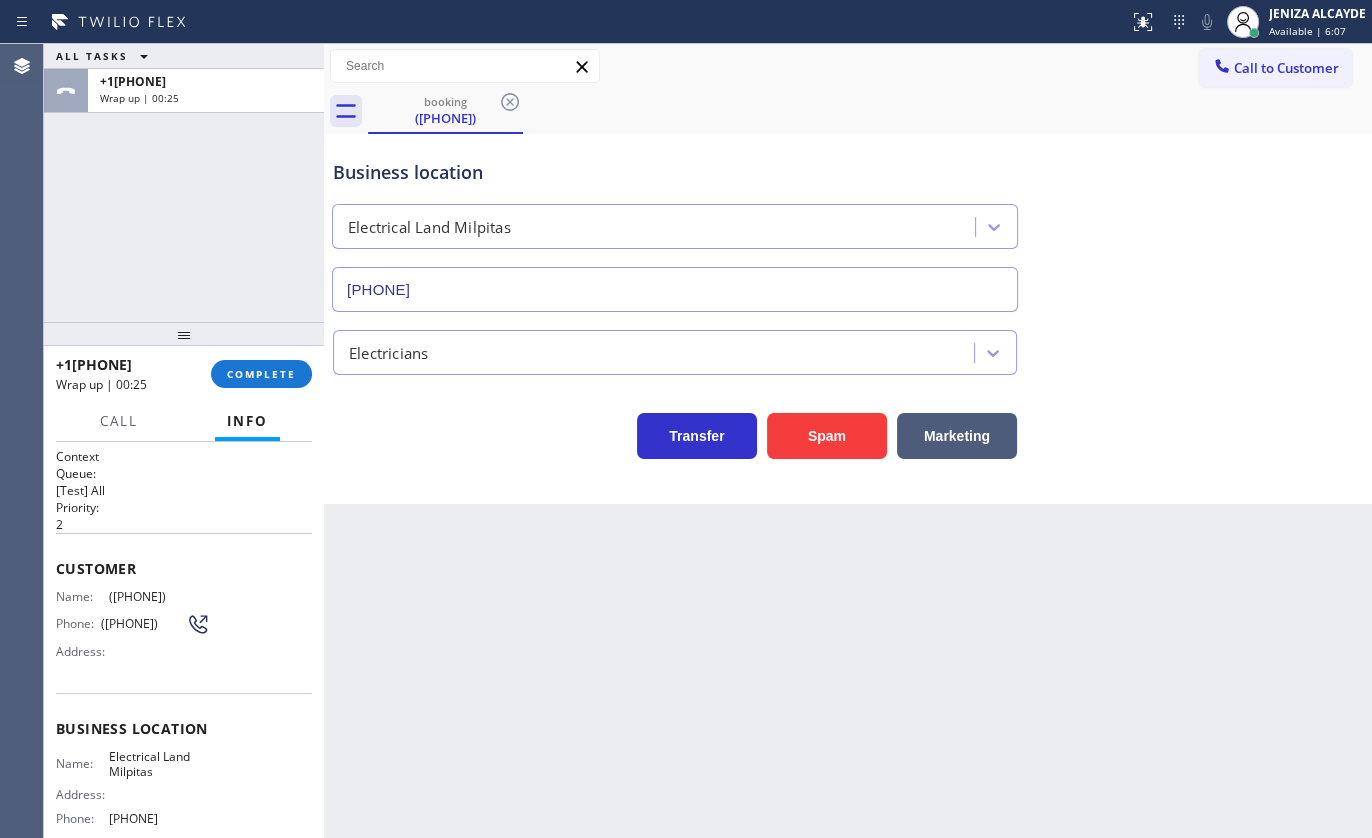 click on "ALL TASKS ALL TASKS ACTIVE TASKS TASKS IN WRAP UP +1[PHONE] Wrap up | 00:25" at bounding box center [184, 183] 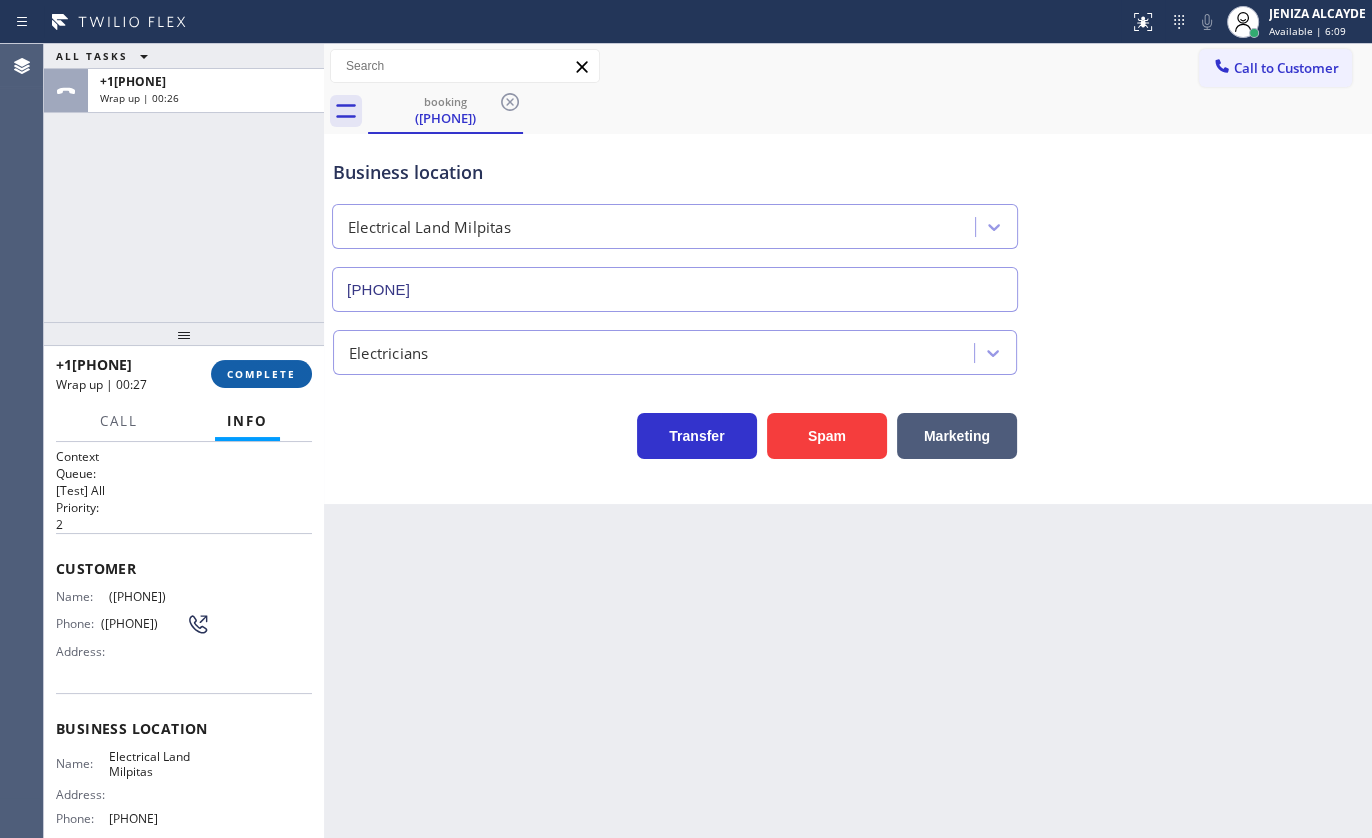 click on "+1[PHONE] Wrap up | 00:27 COMPLETE" at bounding box center [184, 374] 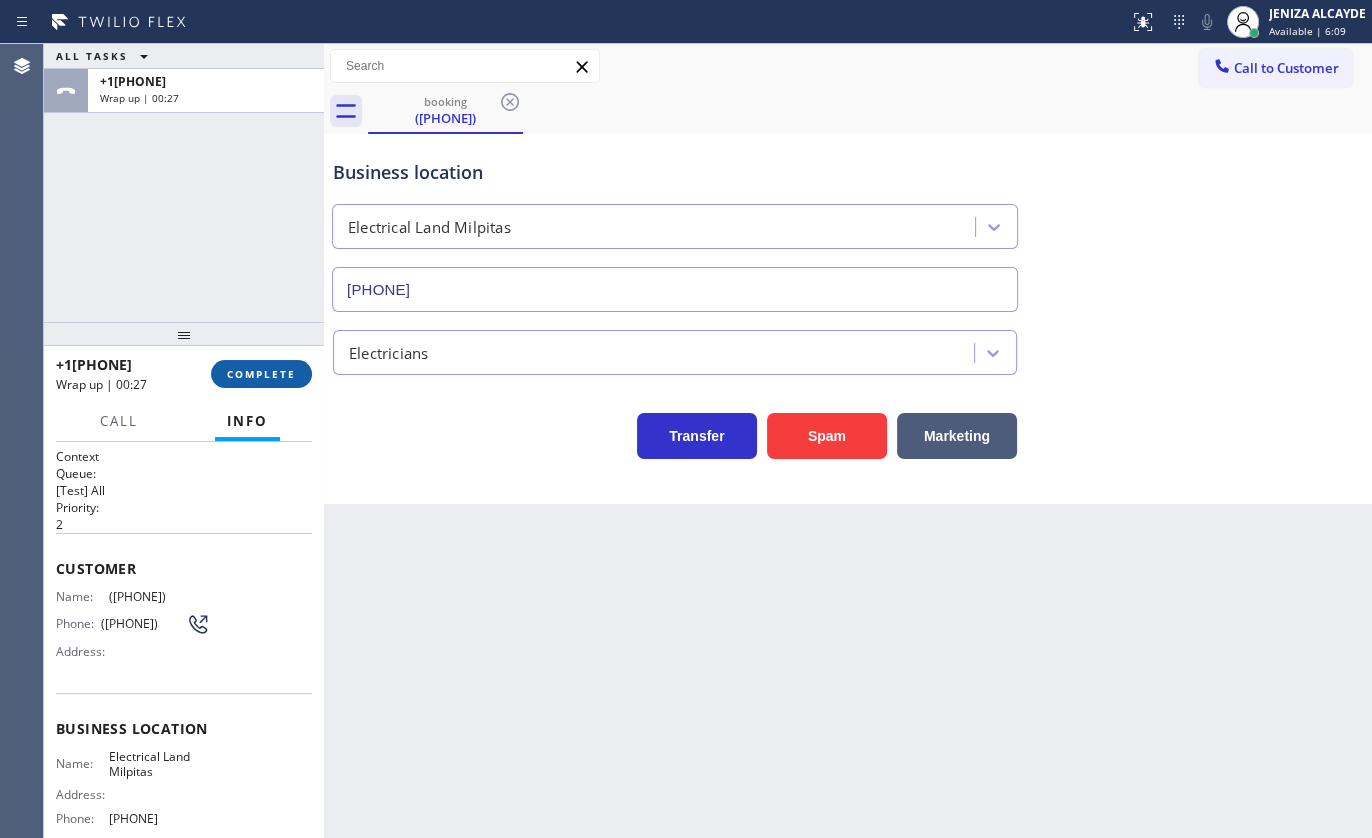 click on "COMPLETE" at bounding box center (261, 374) 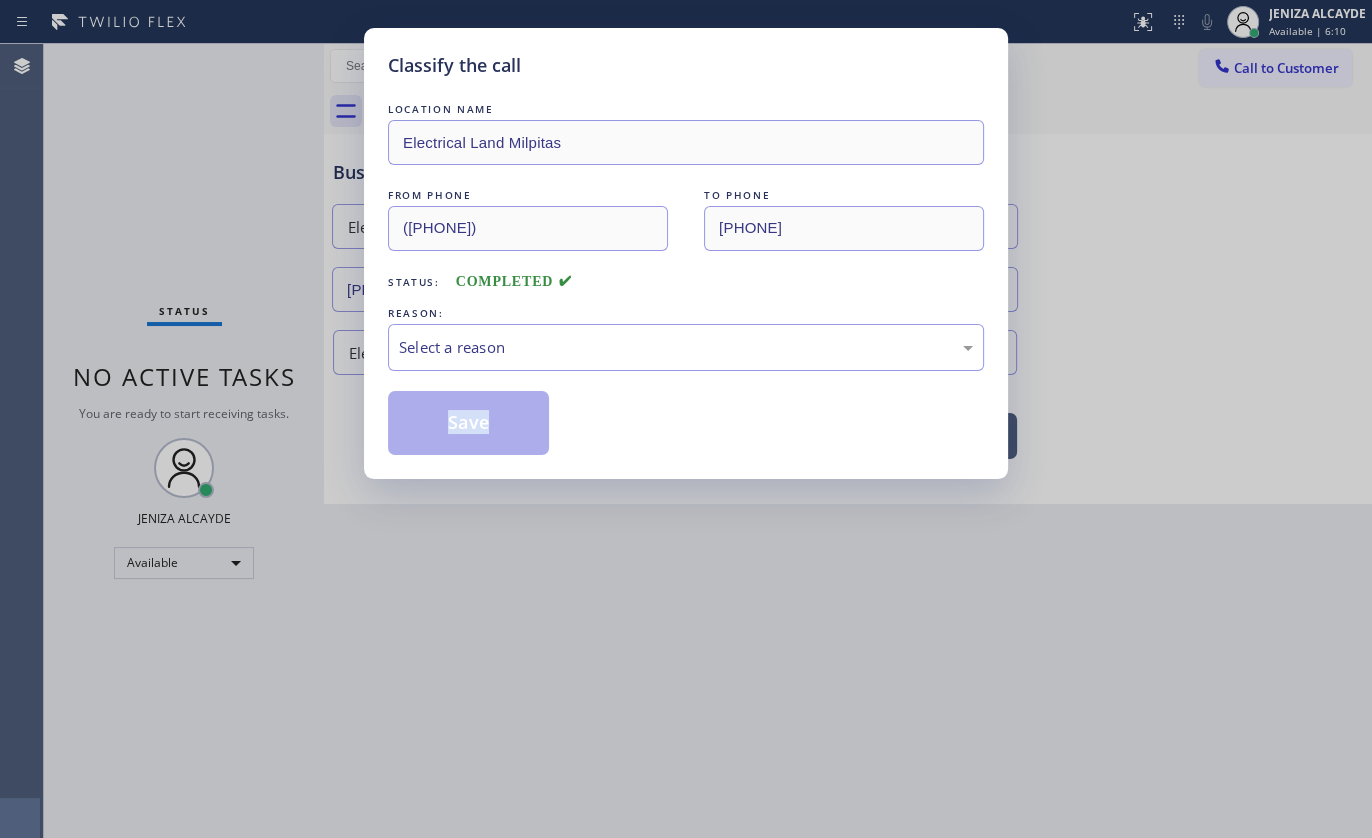 click on "Classify the call LOCATION NAME Electrical Land Milpitas FROM PHONE (+1[PHONE]) TO PHONE (+1[PHONE]) Status: COMPLETED REASON: Select a reason Save" at bounding box center (686, 419) 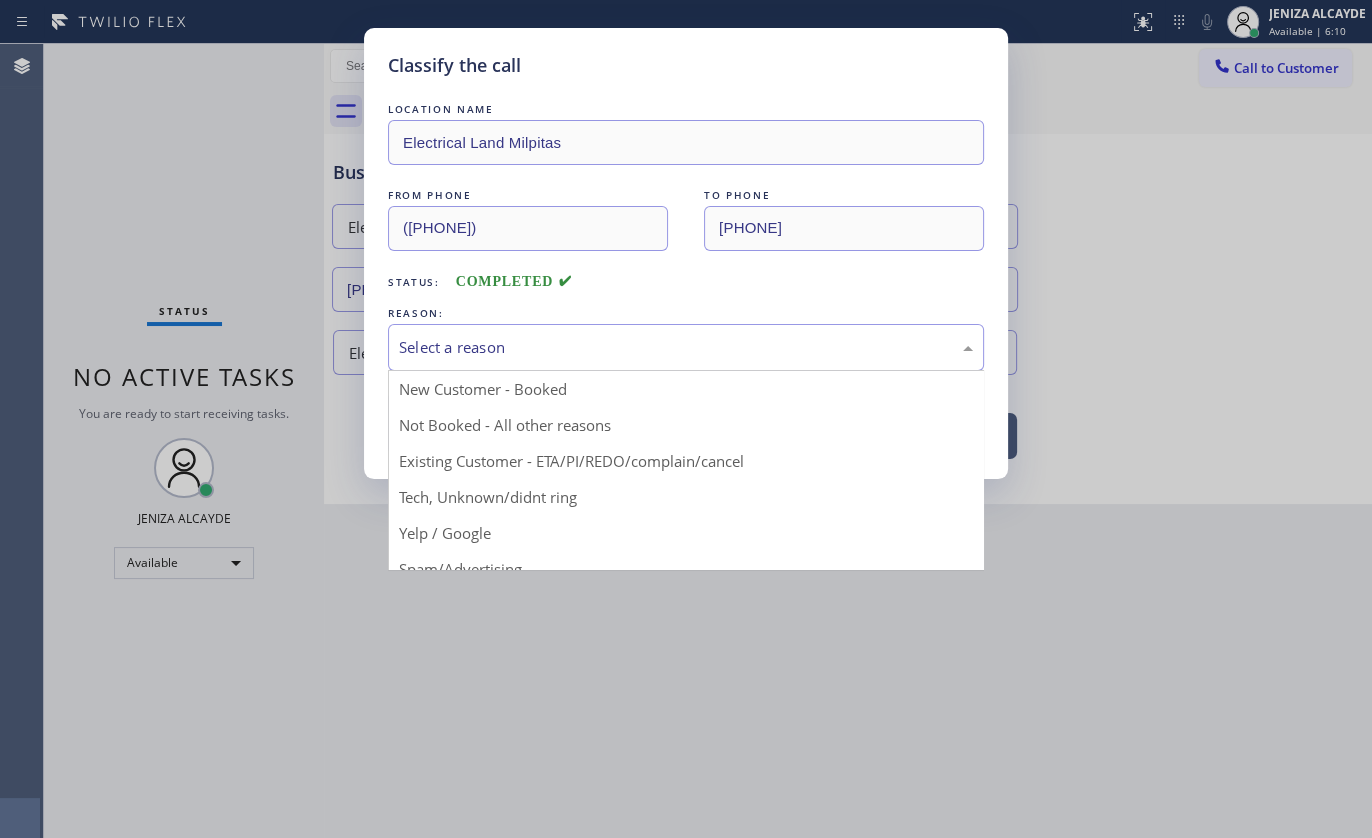 click on "Select a reason" at bounding box center (686, 347) 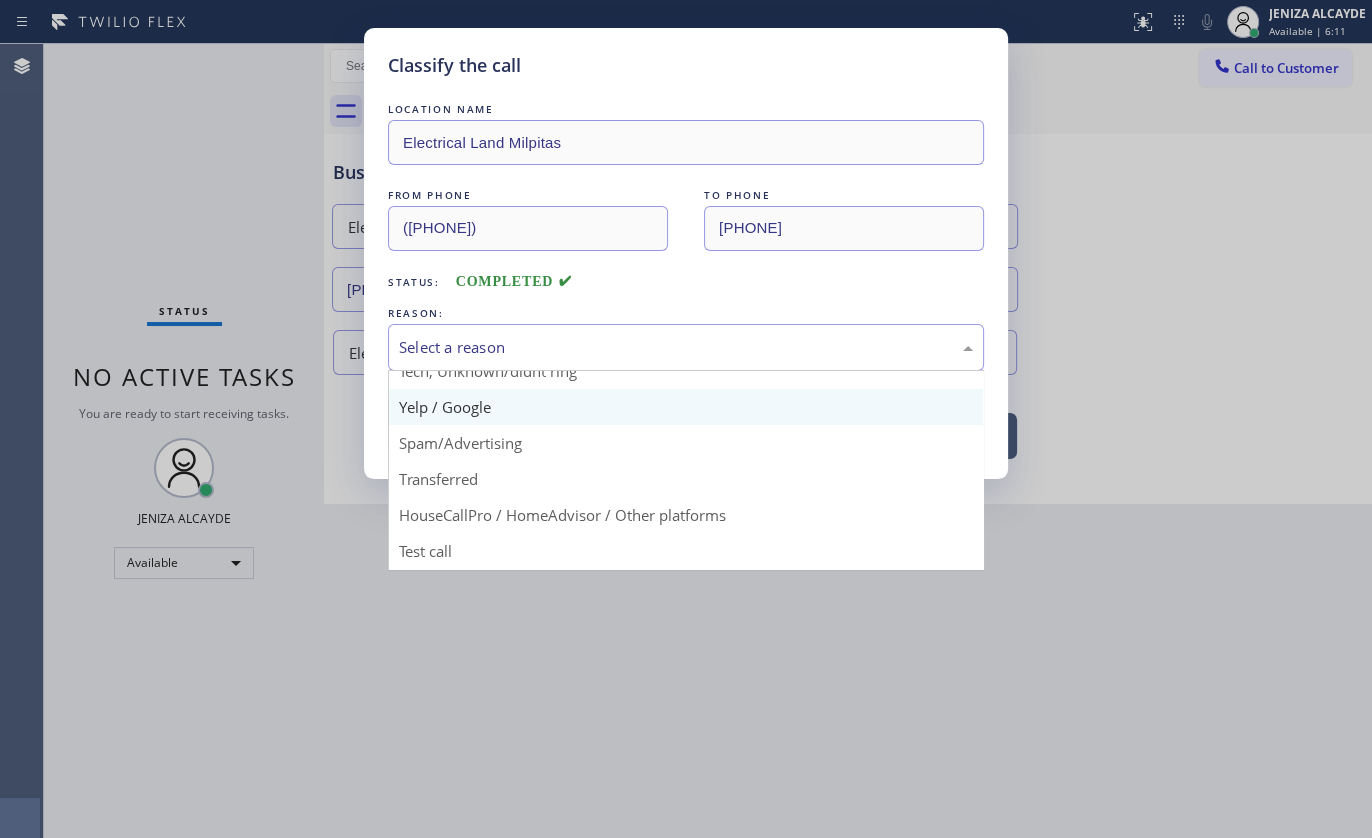 scroll, scrollTop: 133, scrollLeft: 0, axis: vertical 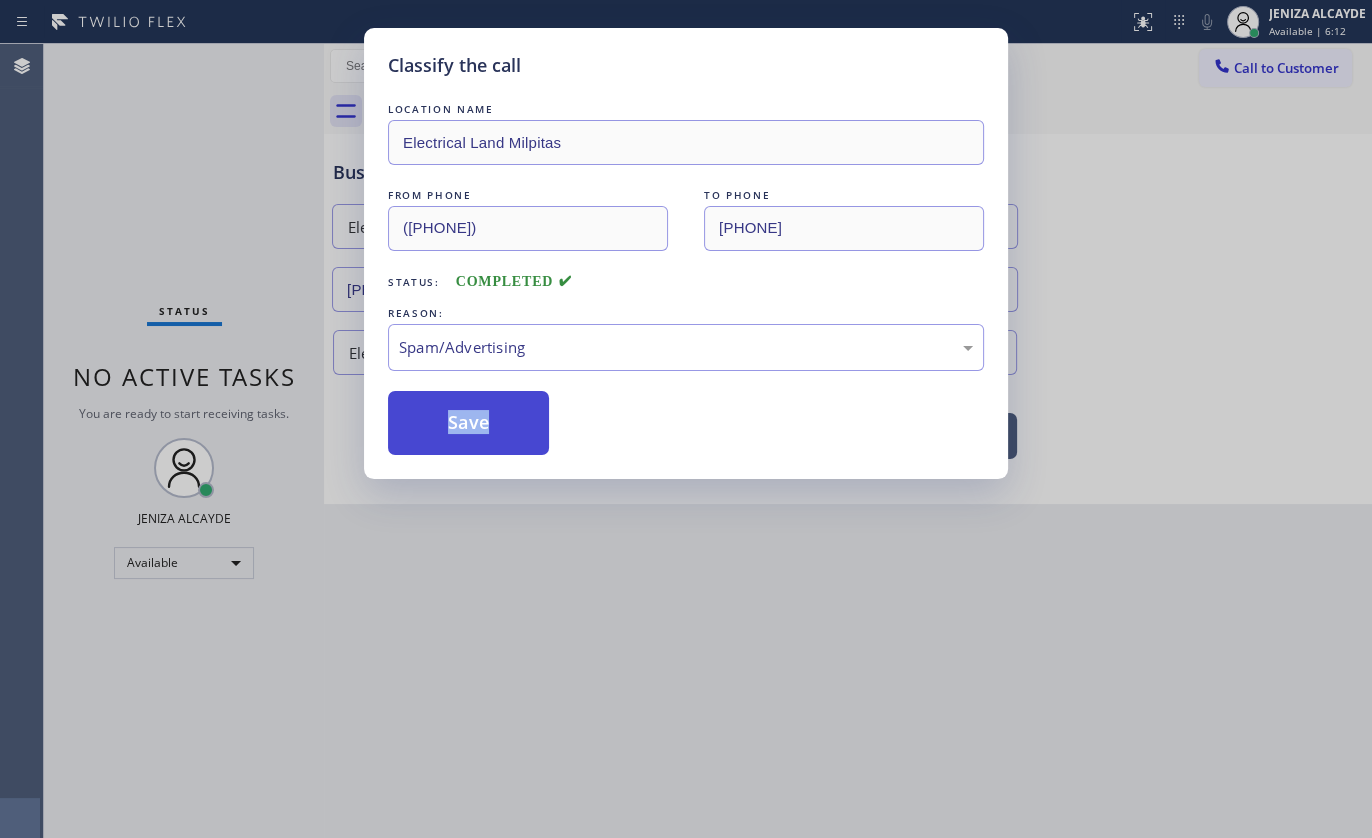 click on "Save" at bounding box center [468, 423] 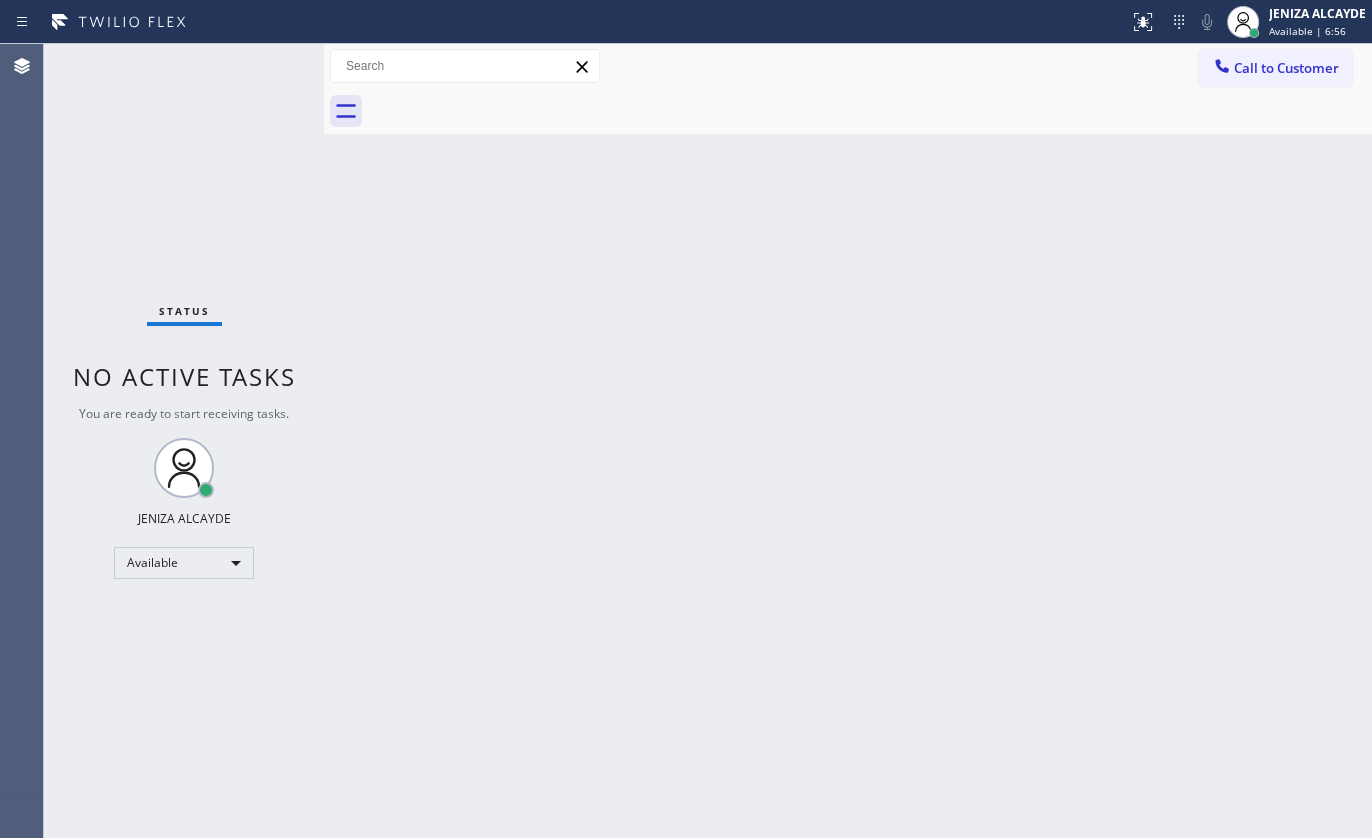 click on "Back to Dashboard Change Sender ID Customers Technicians Select a contact Outbound call Technician Search Technician Your caller id phone number Your caller id phone number Call Technician info Name   Phone none Address none Change Sender ID HVAC +18559994417 5 Star Appliance +18557314952 Appliance Repair +18554611149 Plumbing +18889090120 Air Duct Cleaning +18006865038  Electricians +18005688664 Cancel Change Check personal SMS Reset Change No tabs Call to Customer Outbound call Location Search location Your caller id phone number Customer number Call Outbound call Technician Search Technician Your caller id phone number Your caller id phone number Call" at bounding box center (848, 441) 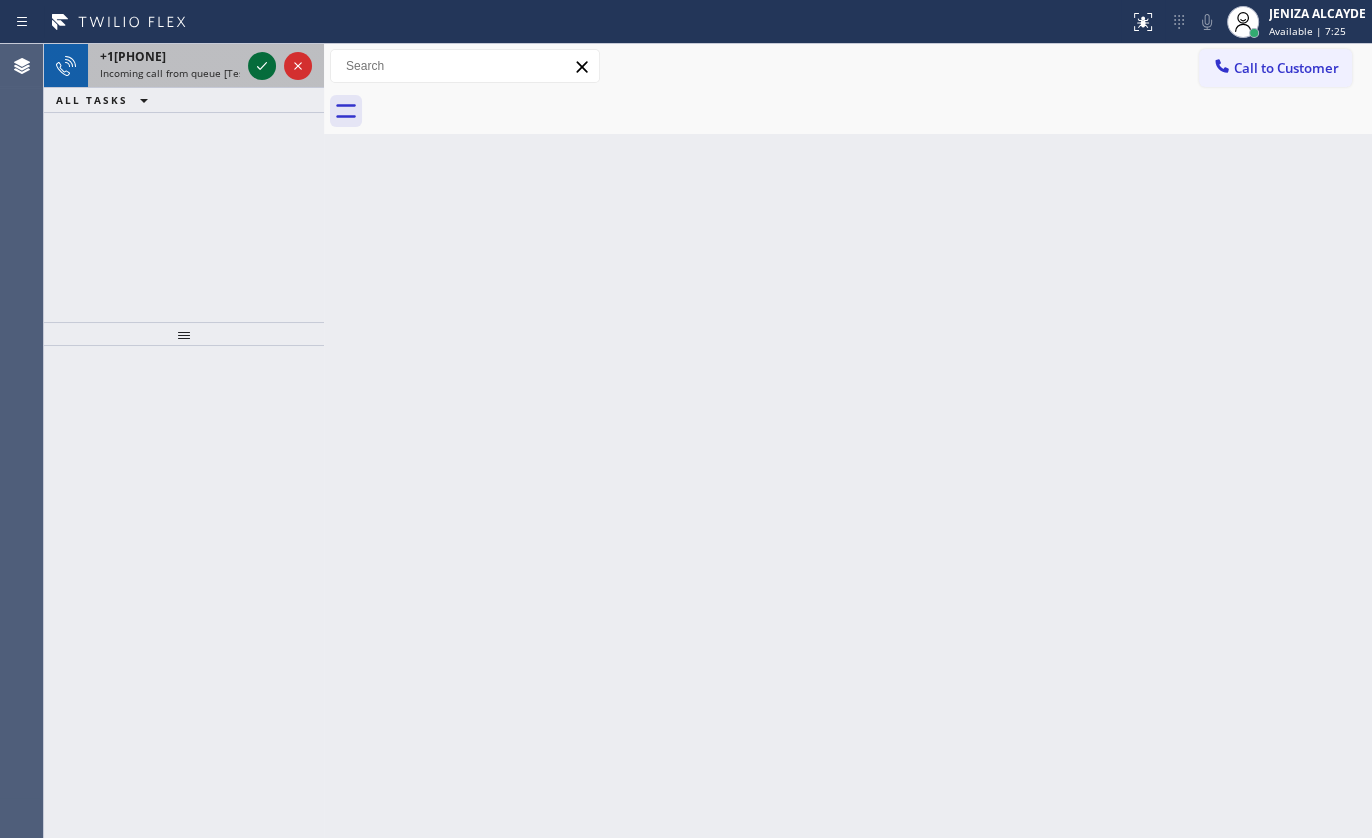click 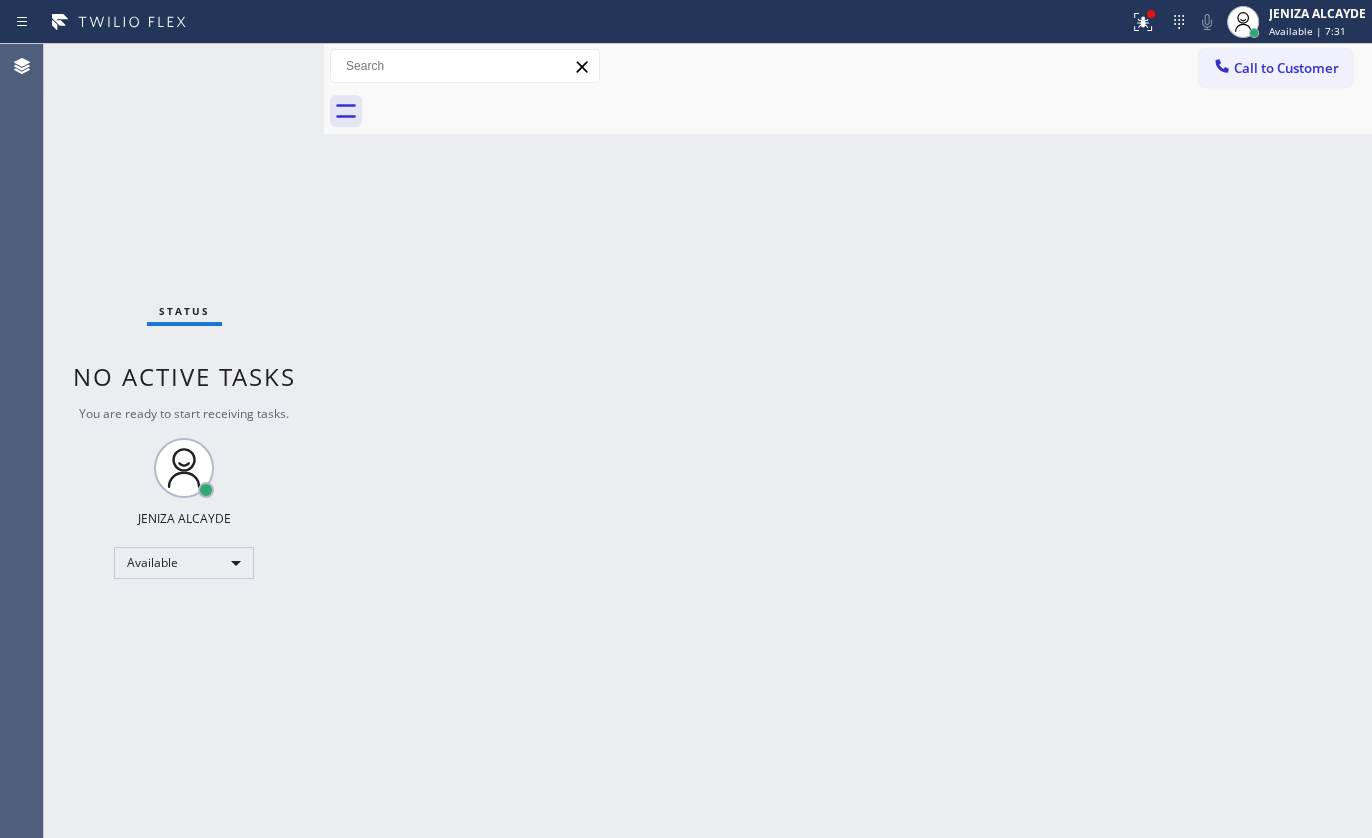 click on "Back to Dashboard Change Sender ID Customers Technicians Select a contact Outbound call Technician Search Technician Your caller id phone number Your caller id phone number Call Technician info Name   Phone none Address none Change Sender ID HVAC +18559994417 5 Star Appliance +18557314952 Appliance Repair +18554611149 Plumbing +18889090120 Air Duct Cleaning +18006865038  Electricians +18005688664 Cancel Change Check personal SMS Reset Change No tabs Call to Customer Outbound call Location Search location Your caller id phone number Customer number Call Outbound call Technician Search Technician Your caller id phone number Your caller id phone number Call" at bounding box center (848, 441) 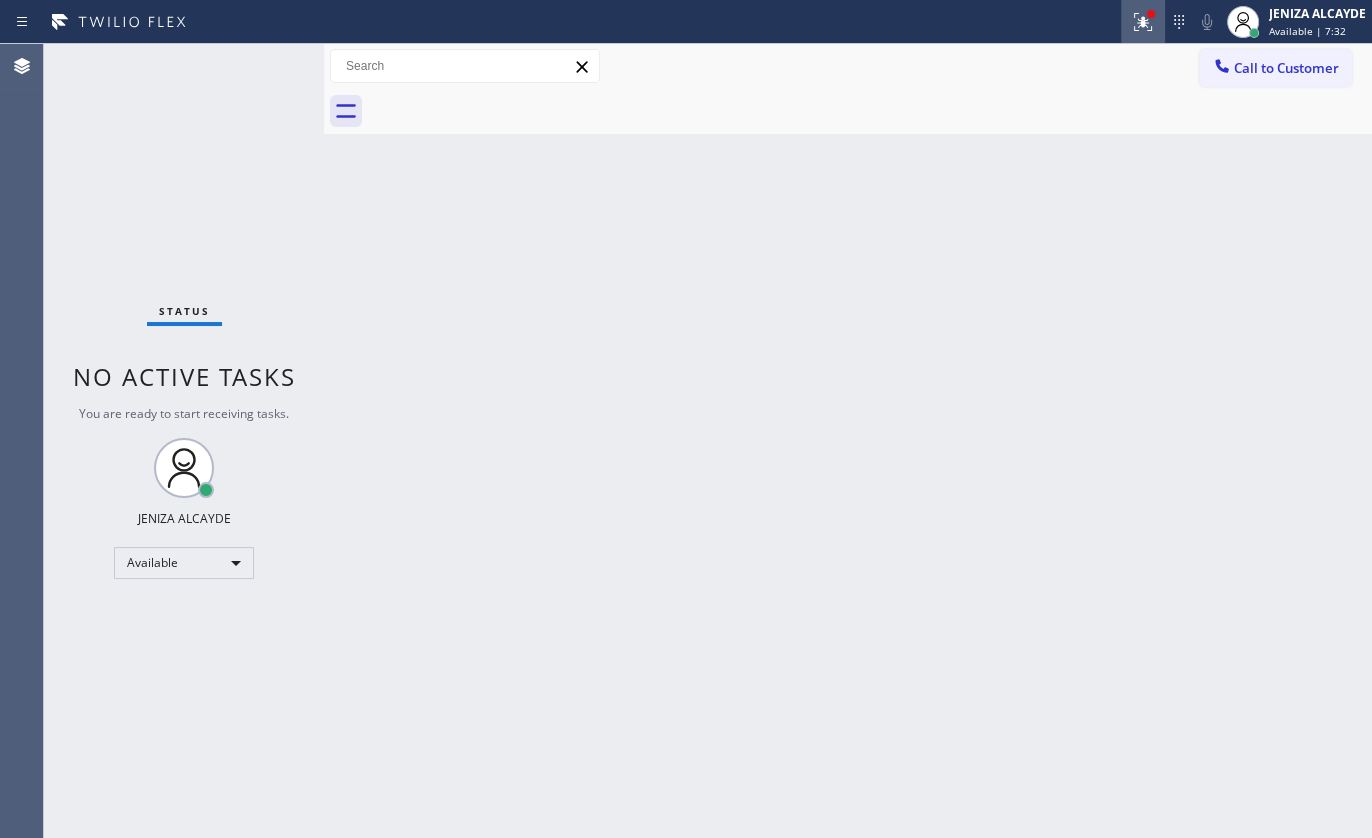 click 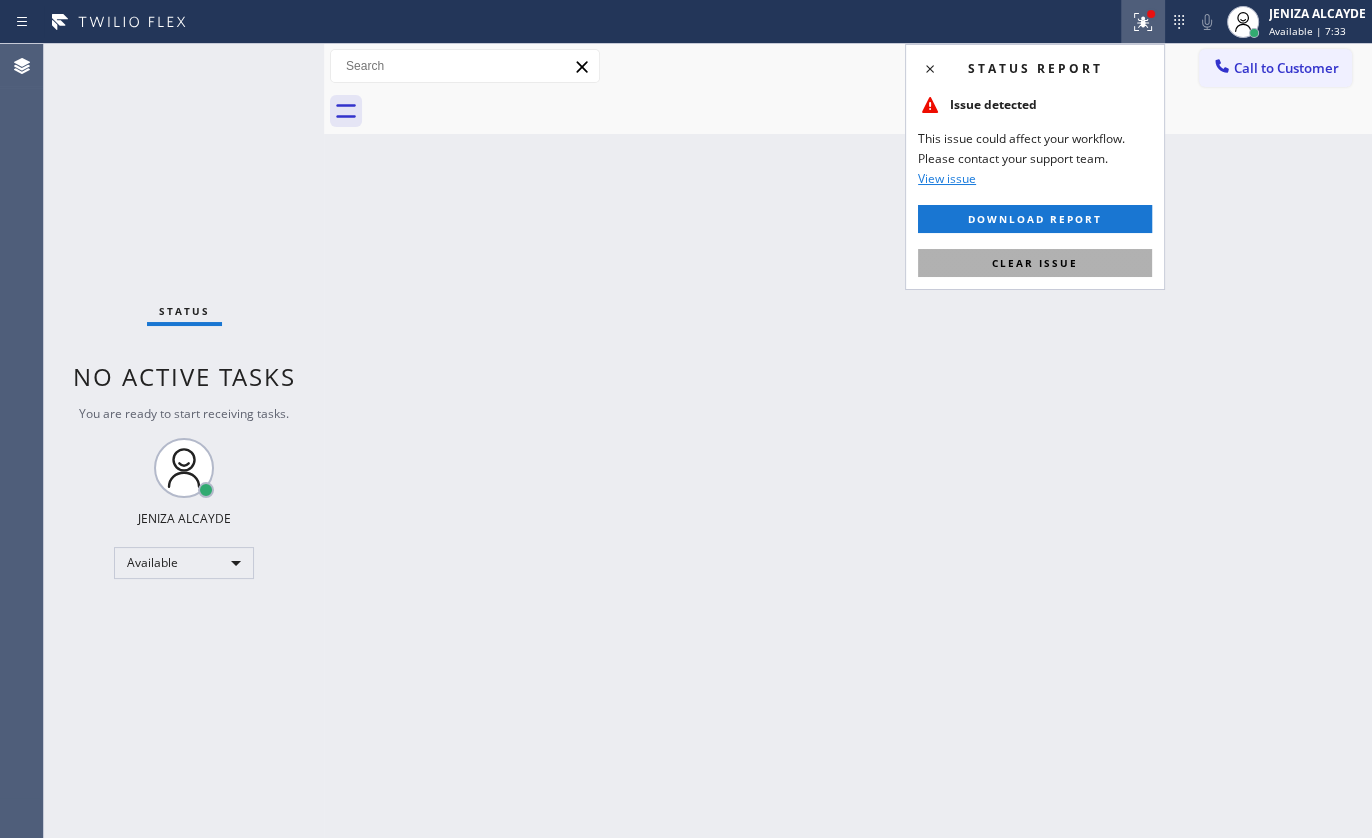 click on "Clear issue" at bounding box center (1035, 263) 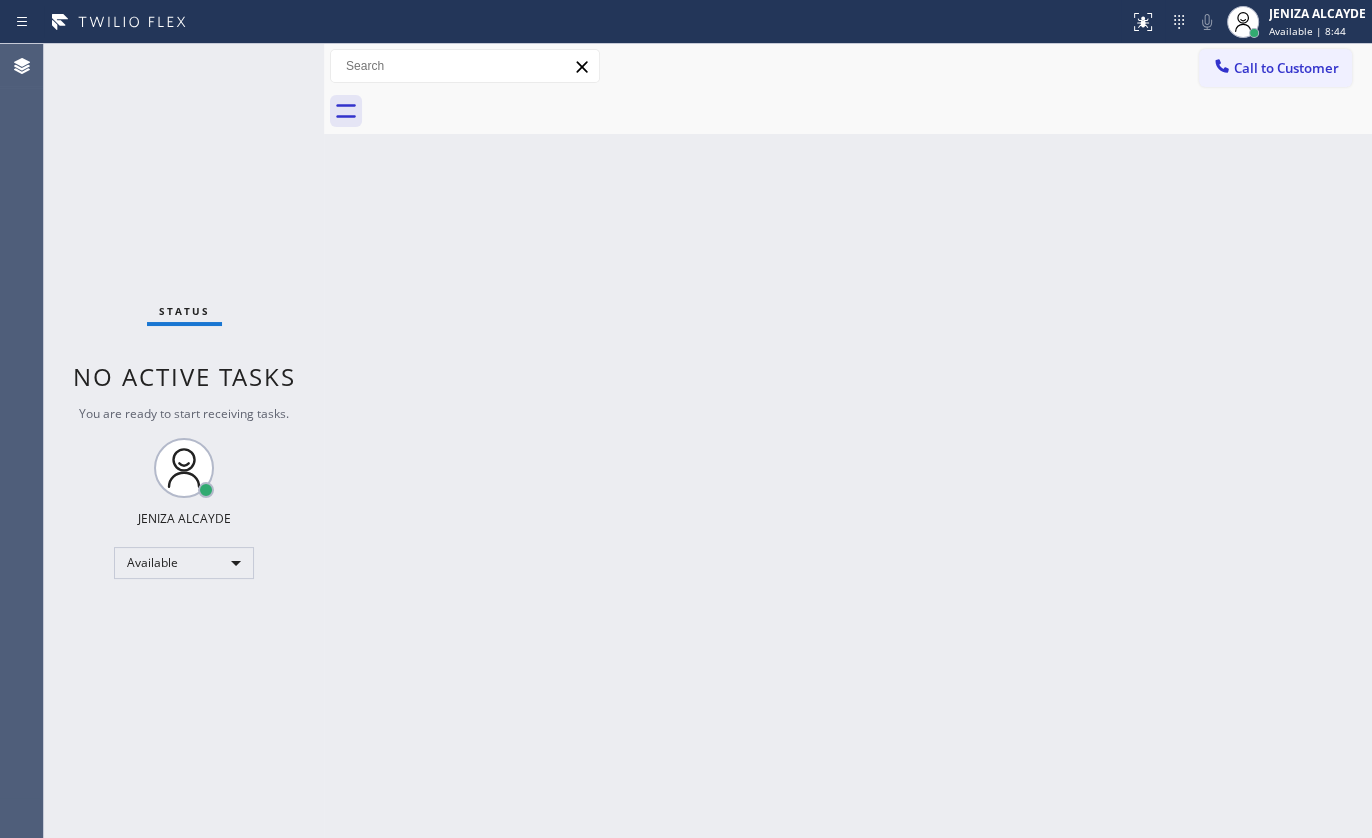 drag, startPoint x: 264, startPoint y: 101, endPoint x: 260, endPoint y: 72, distance: 29.274563 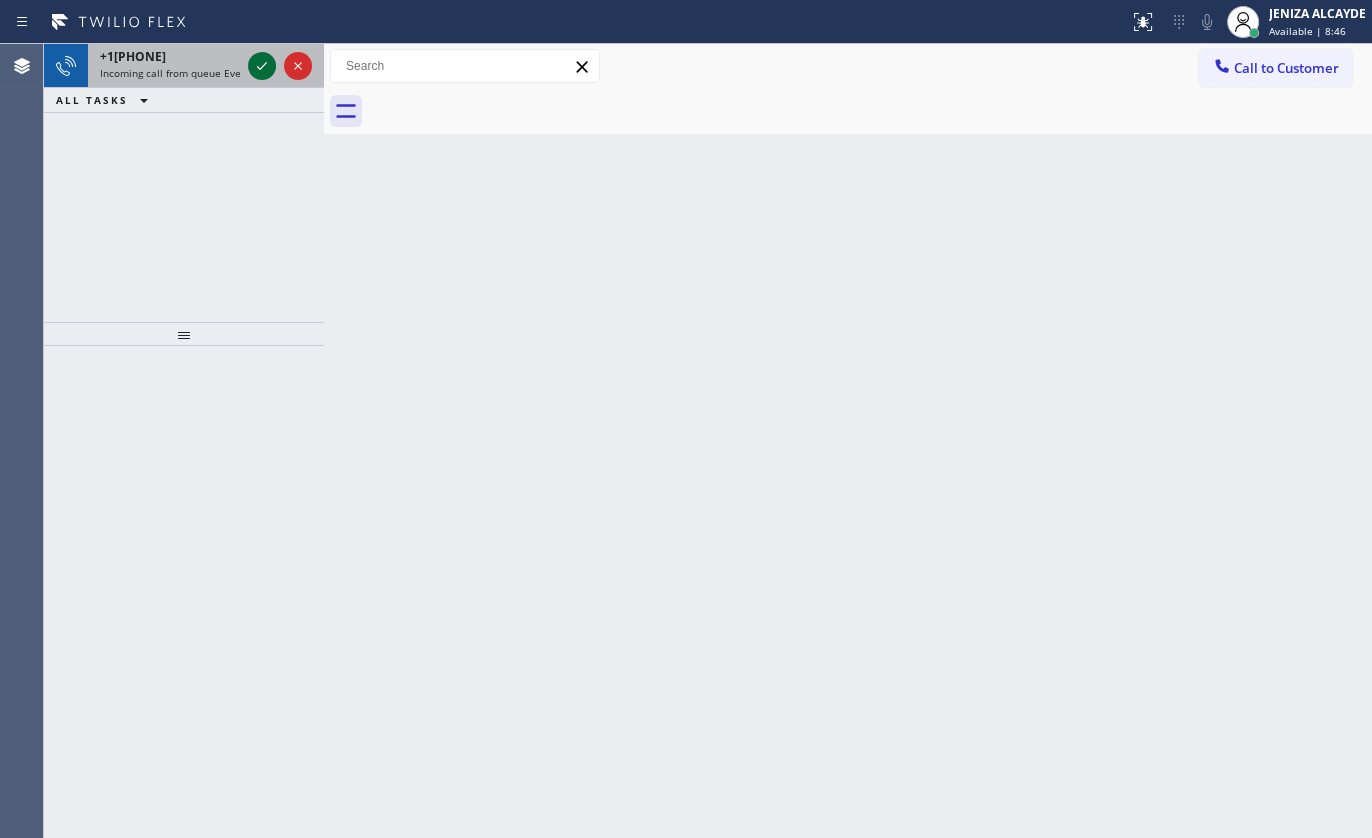 click 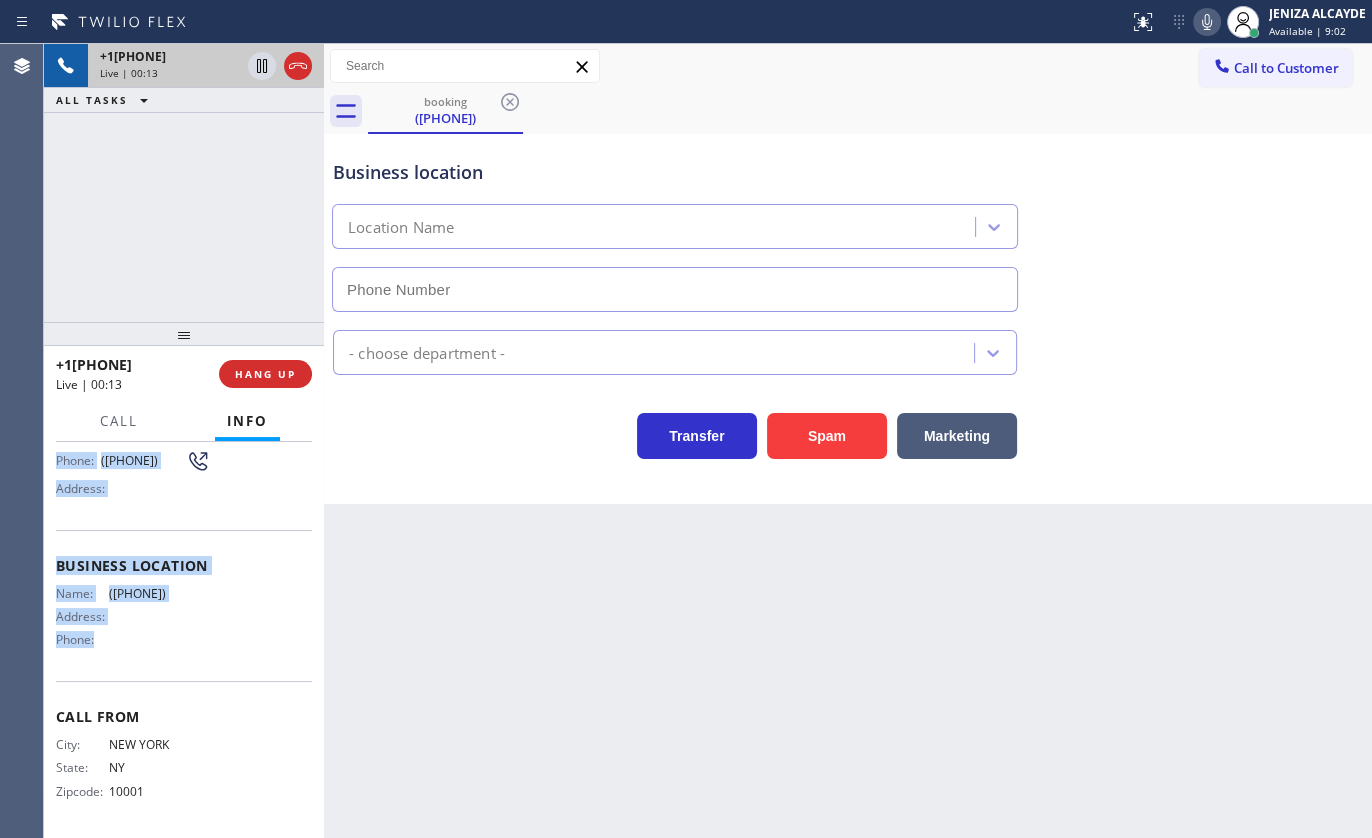 drag, startPoint x: 51, startPoint y: 557, endPoint x: 244, endPoint y: 656, distance: 216.91013 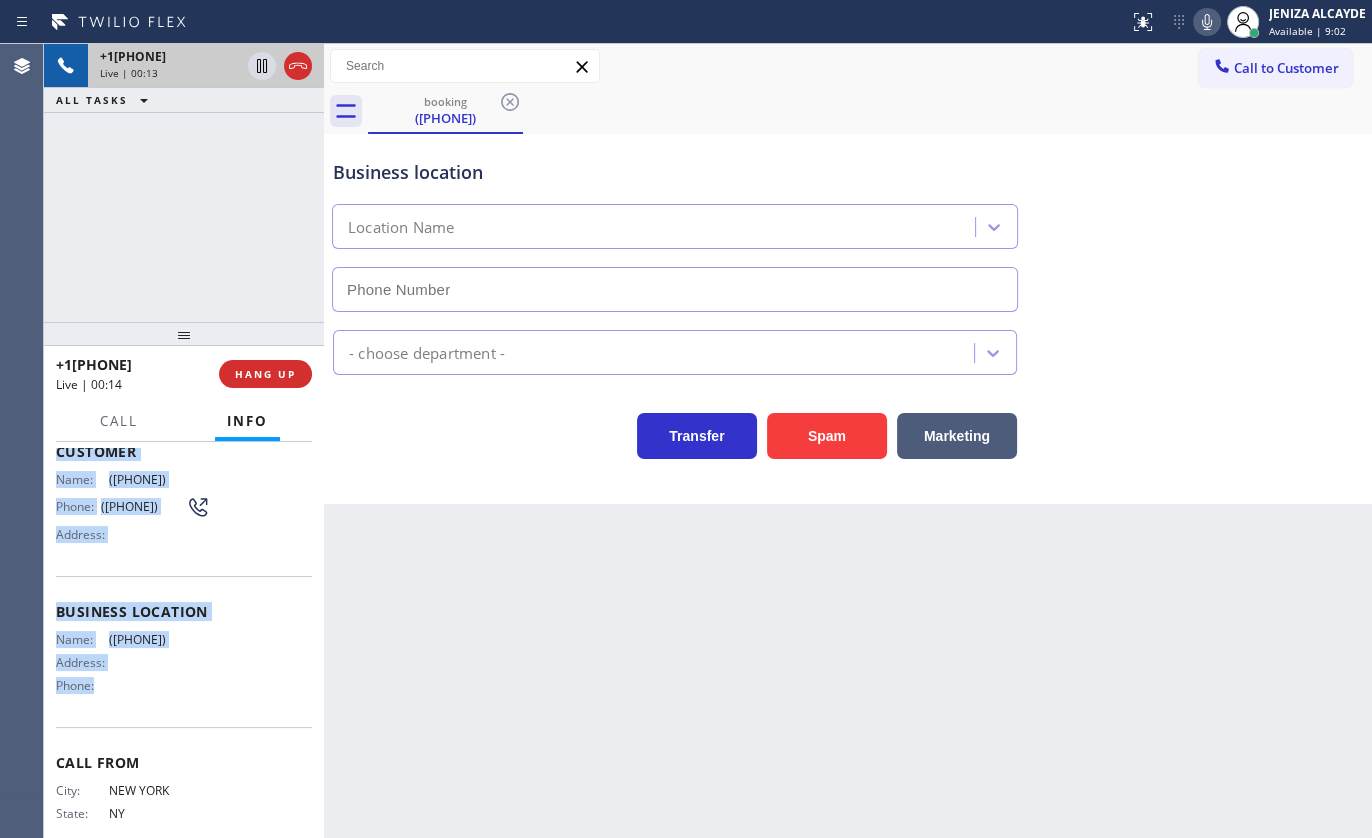 scroll, scrollTop: 76, scrollLeft: 0, axis: vertical 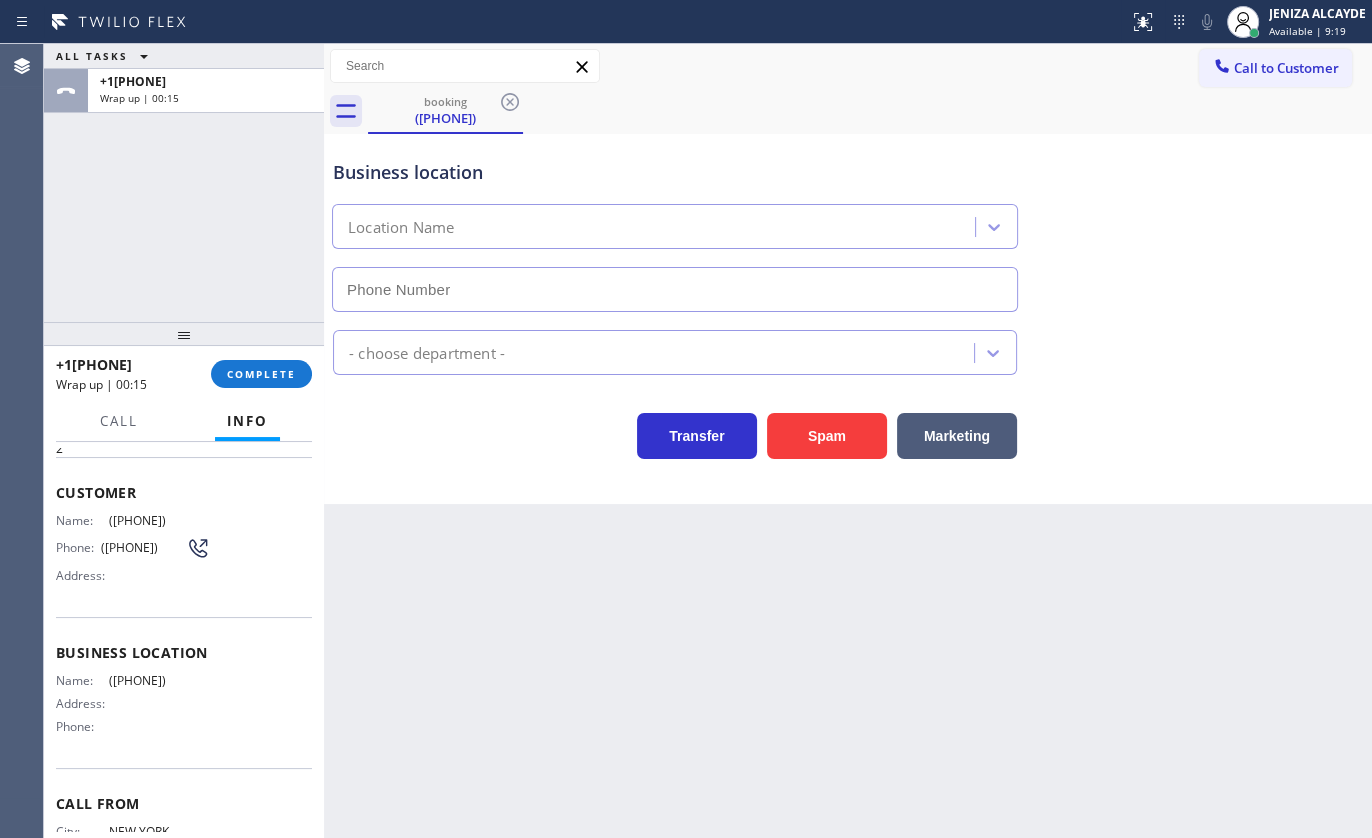 click on "ALL TASKS ALL TASKS ACTIVE TASKS TASKS IN WRAP UP +1[PHONE] Wrap up | 00:15" at bounding box center [184, 183] 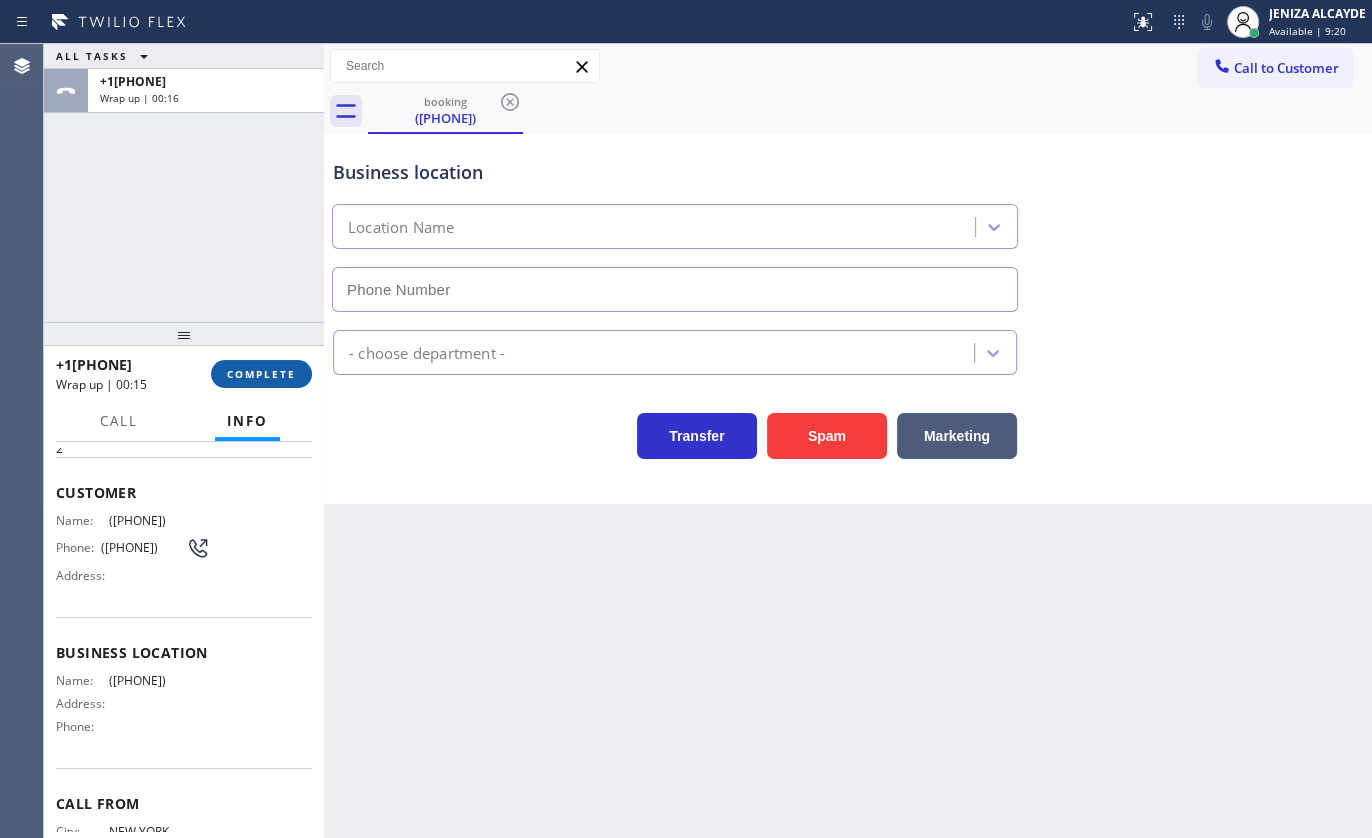 click on "COMPLETE" at bounding box center [261, 374] 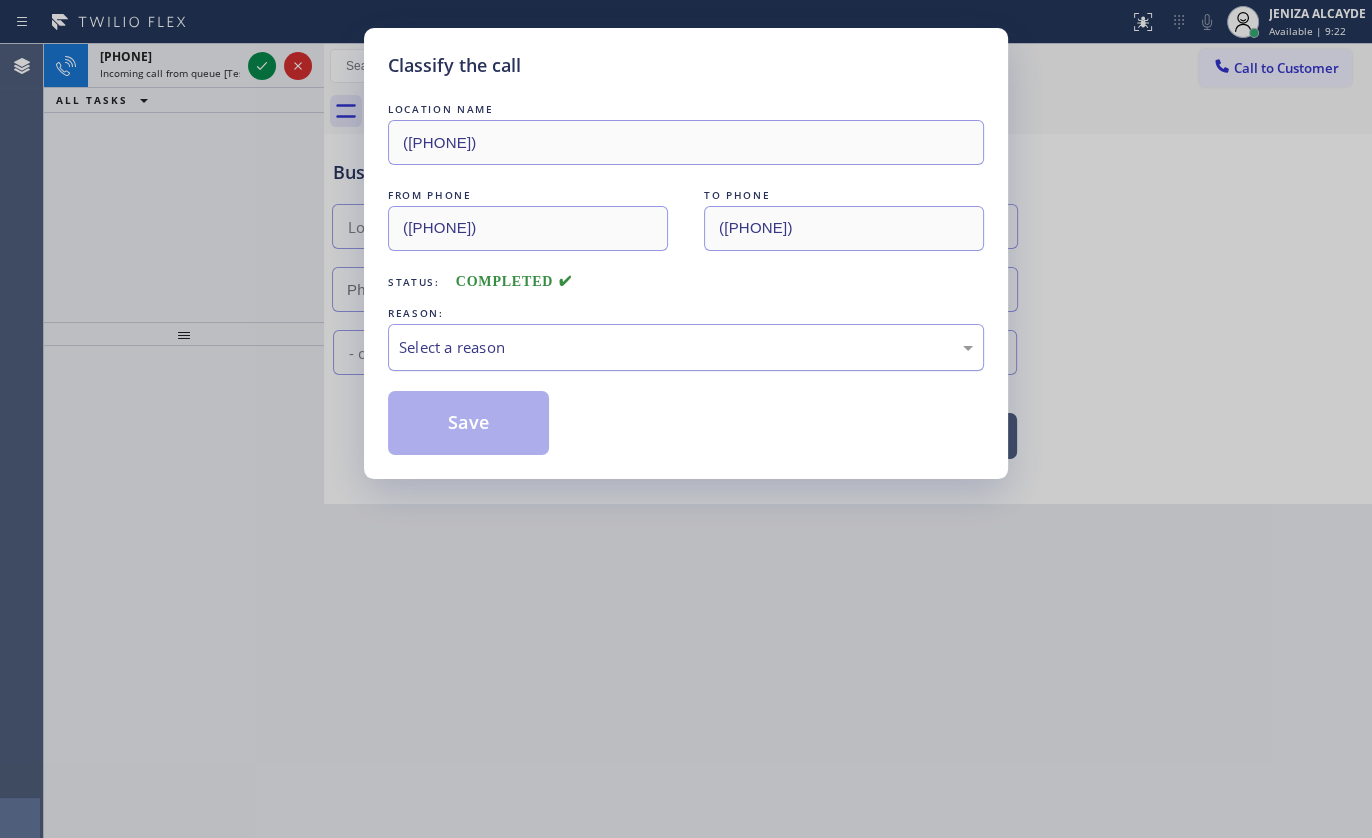 click on "Select a reason" at bounding box center [686, 347] 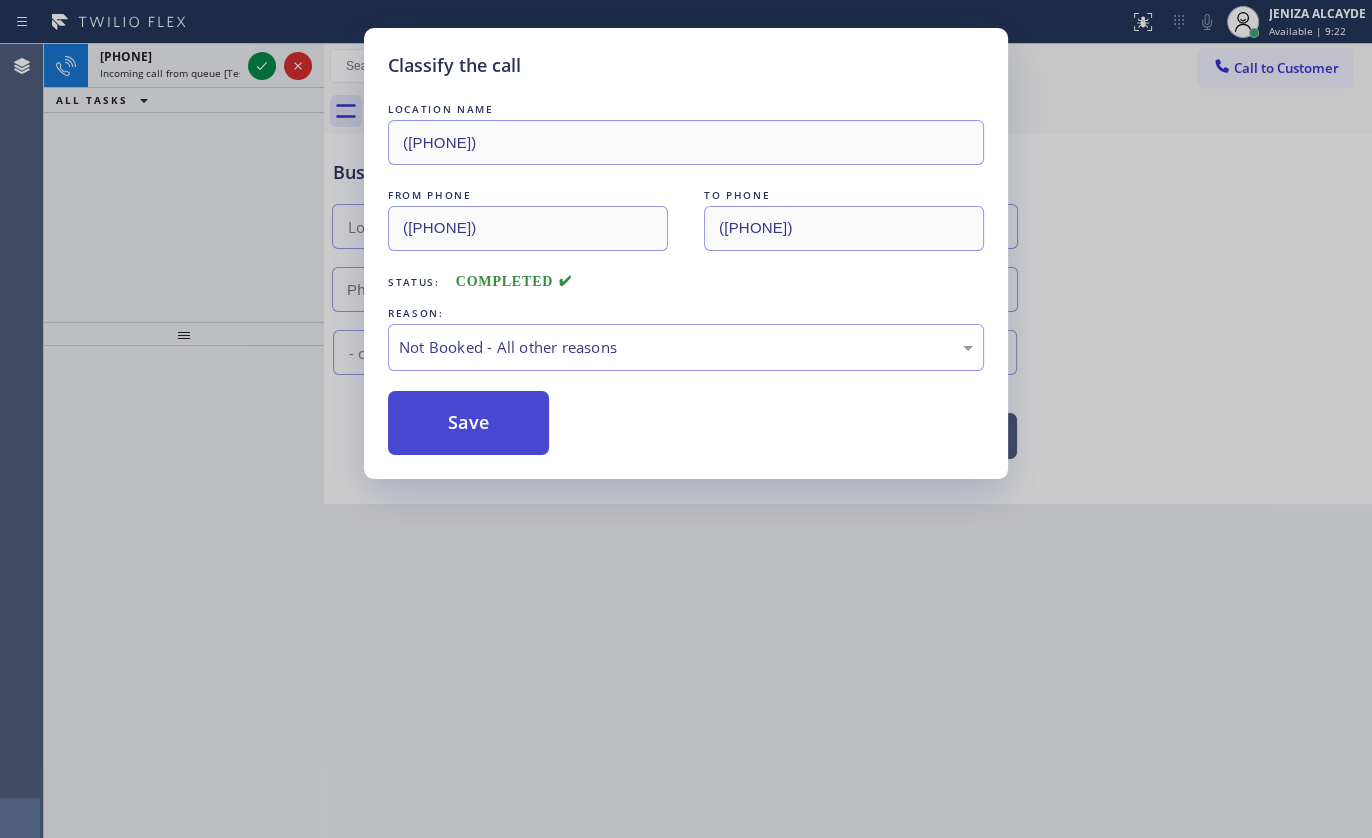click on "Save" at bounding box center [468, 423] 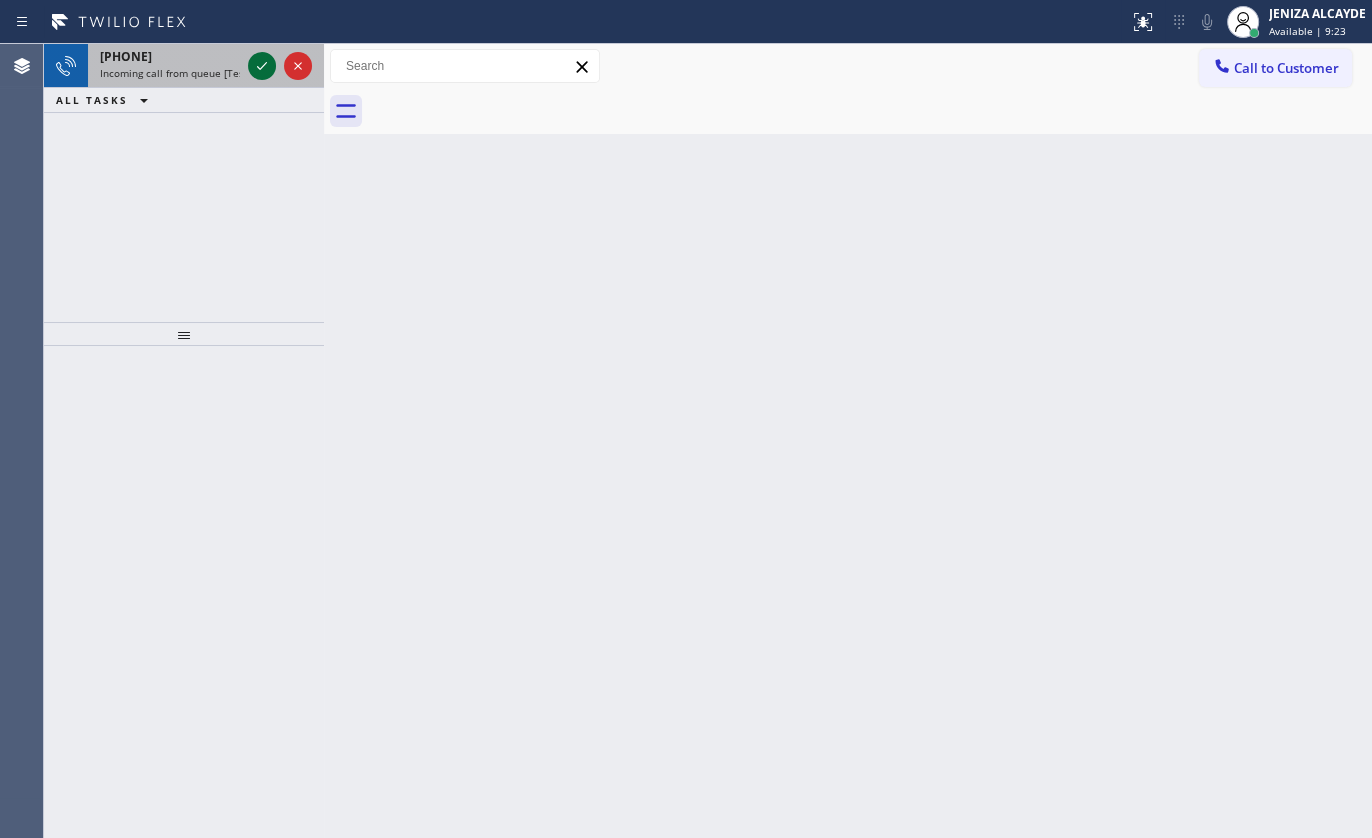 click 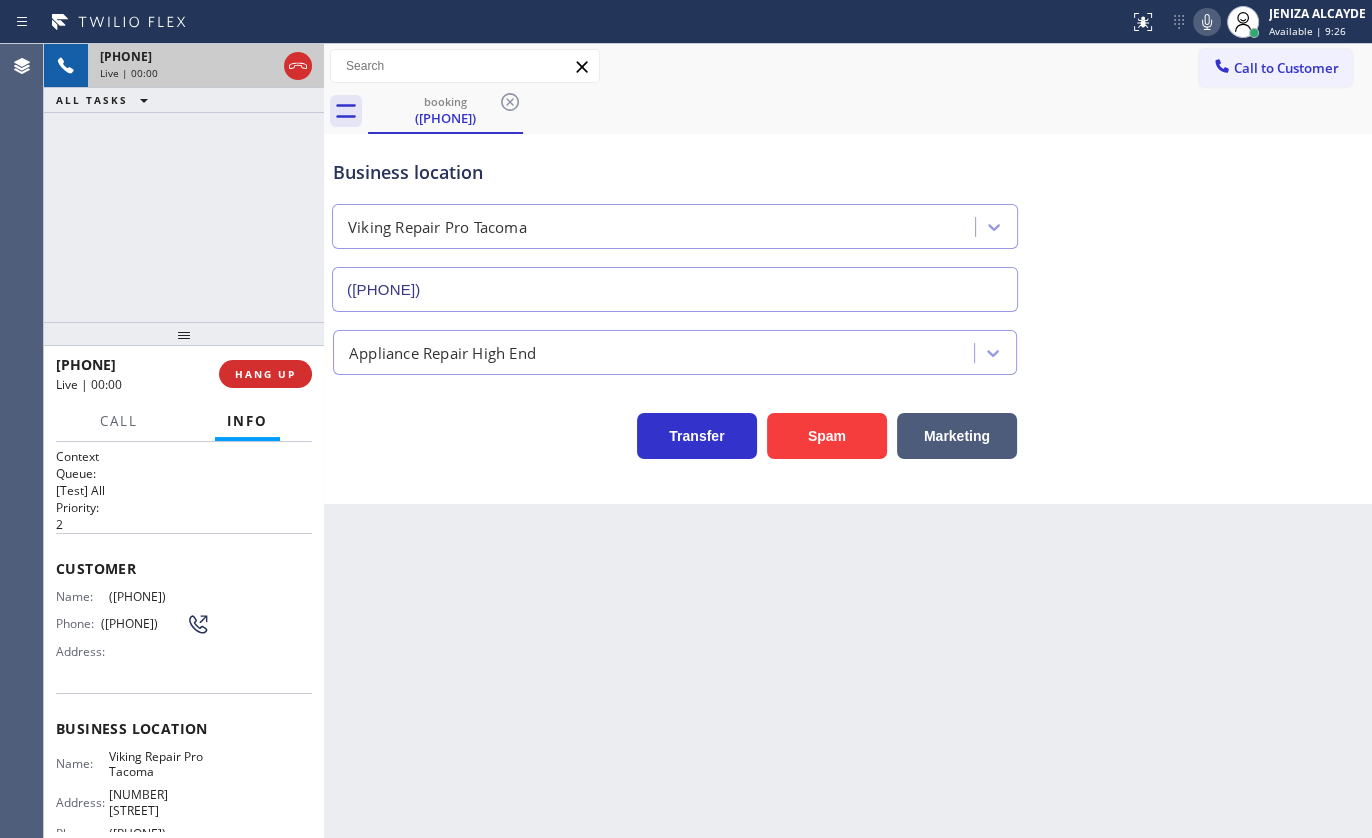 type on "([PHONE])" 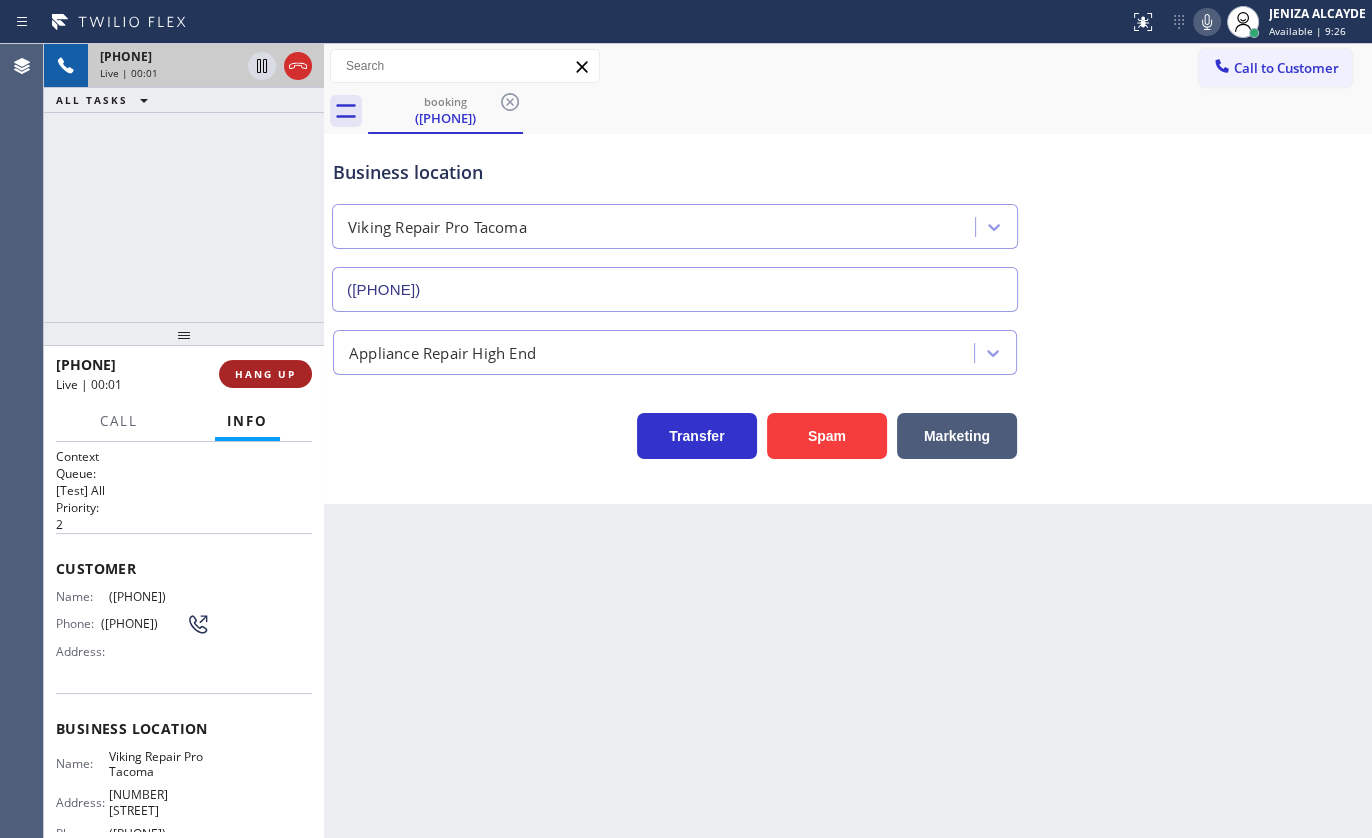 click on "HANG UP" at bounding box center [265, 374] 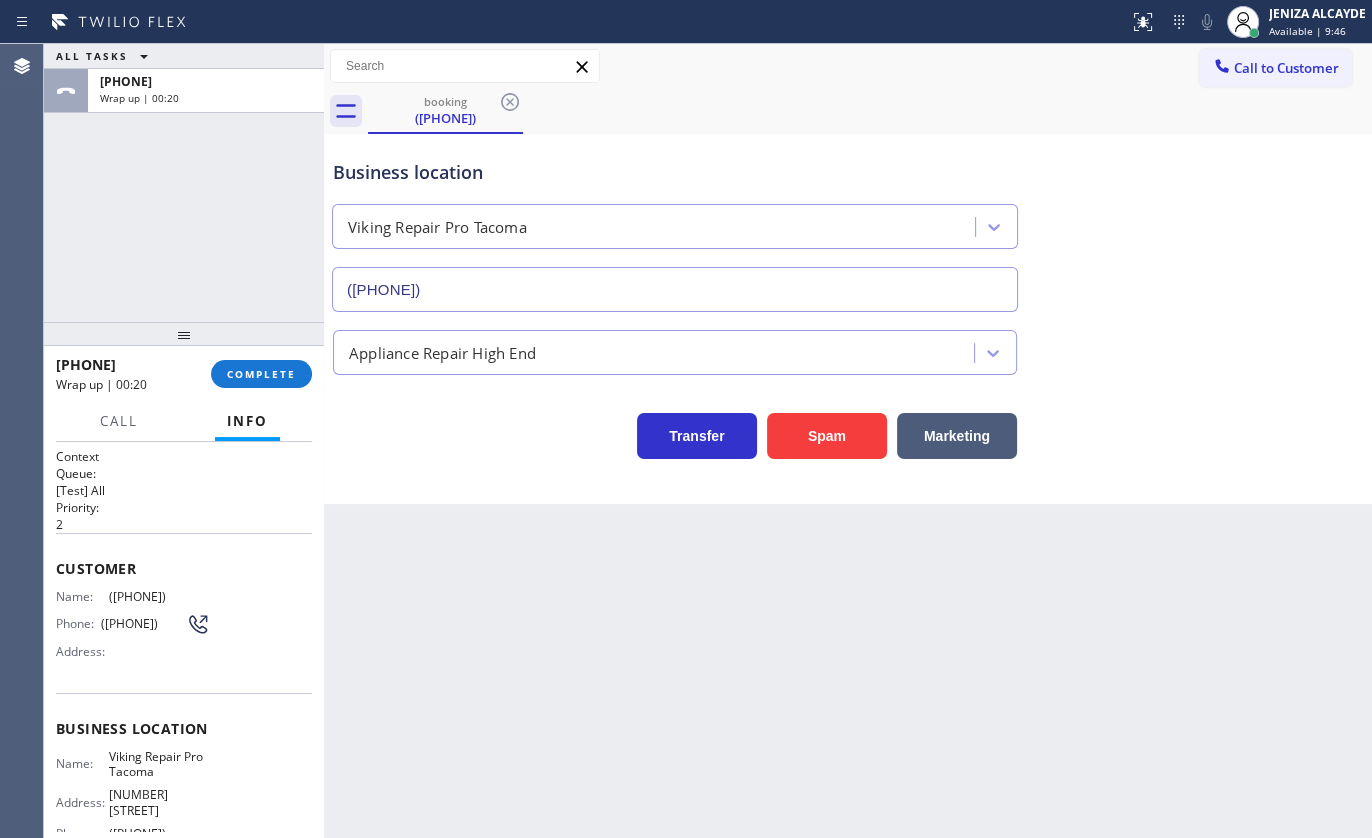 click on "ALL TASKS ALL TASKS ACTIVE TASKS TASKS IN WRAP UP +1[PHONE] Wrap up | 00:20" at bounding box center (184, 183) 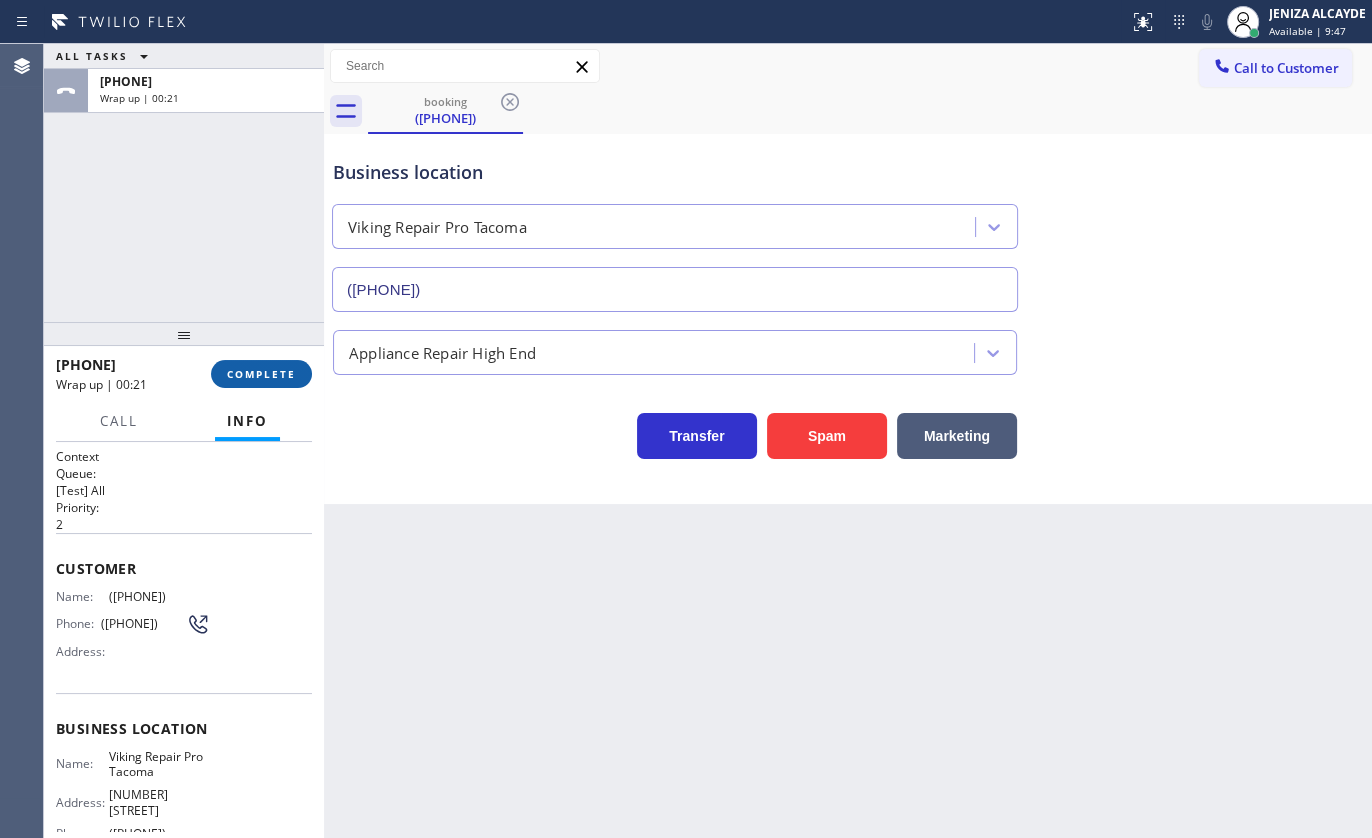 click on "COMPLETE" at bounding box center [261, 374] 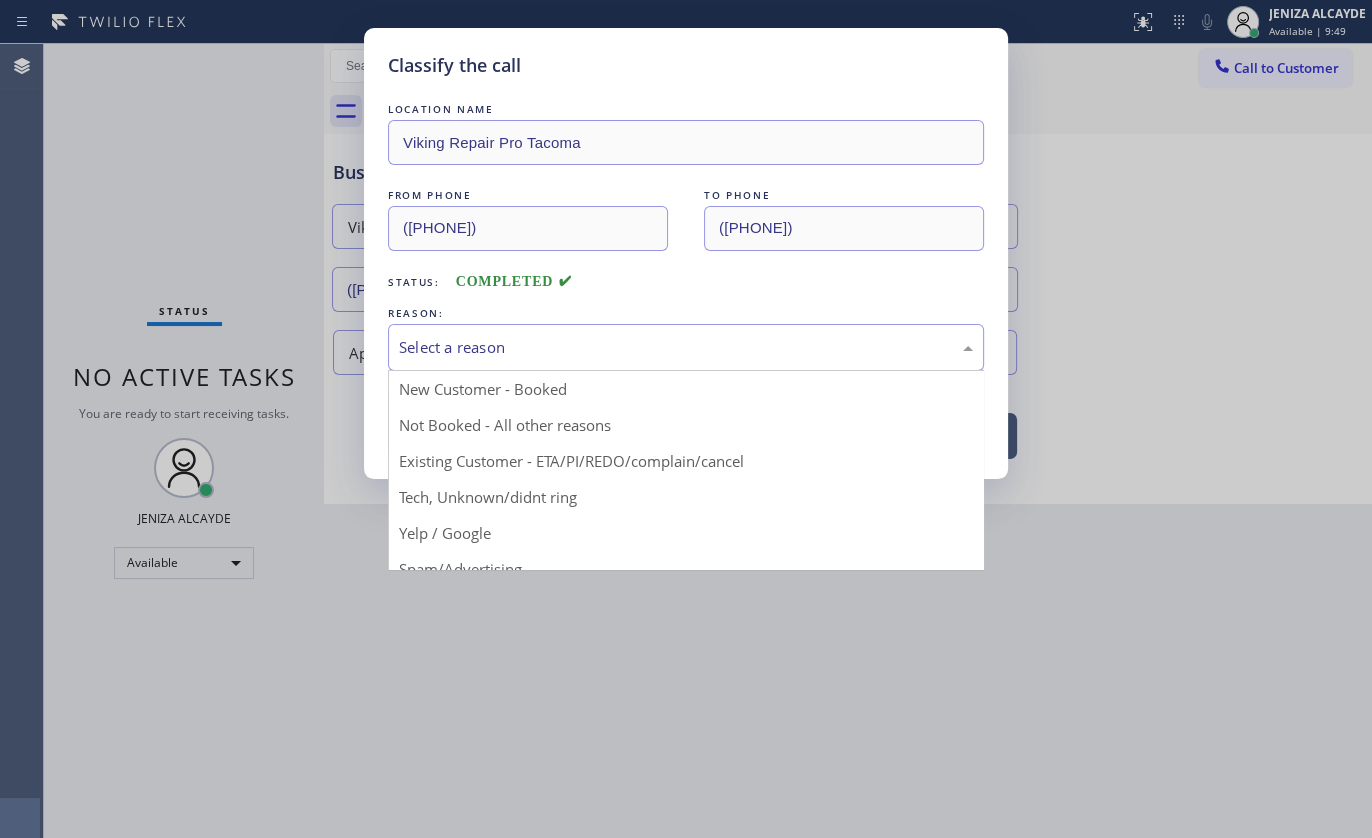 click on "Select a reason" at bounding box center [686, 347] 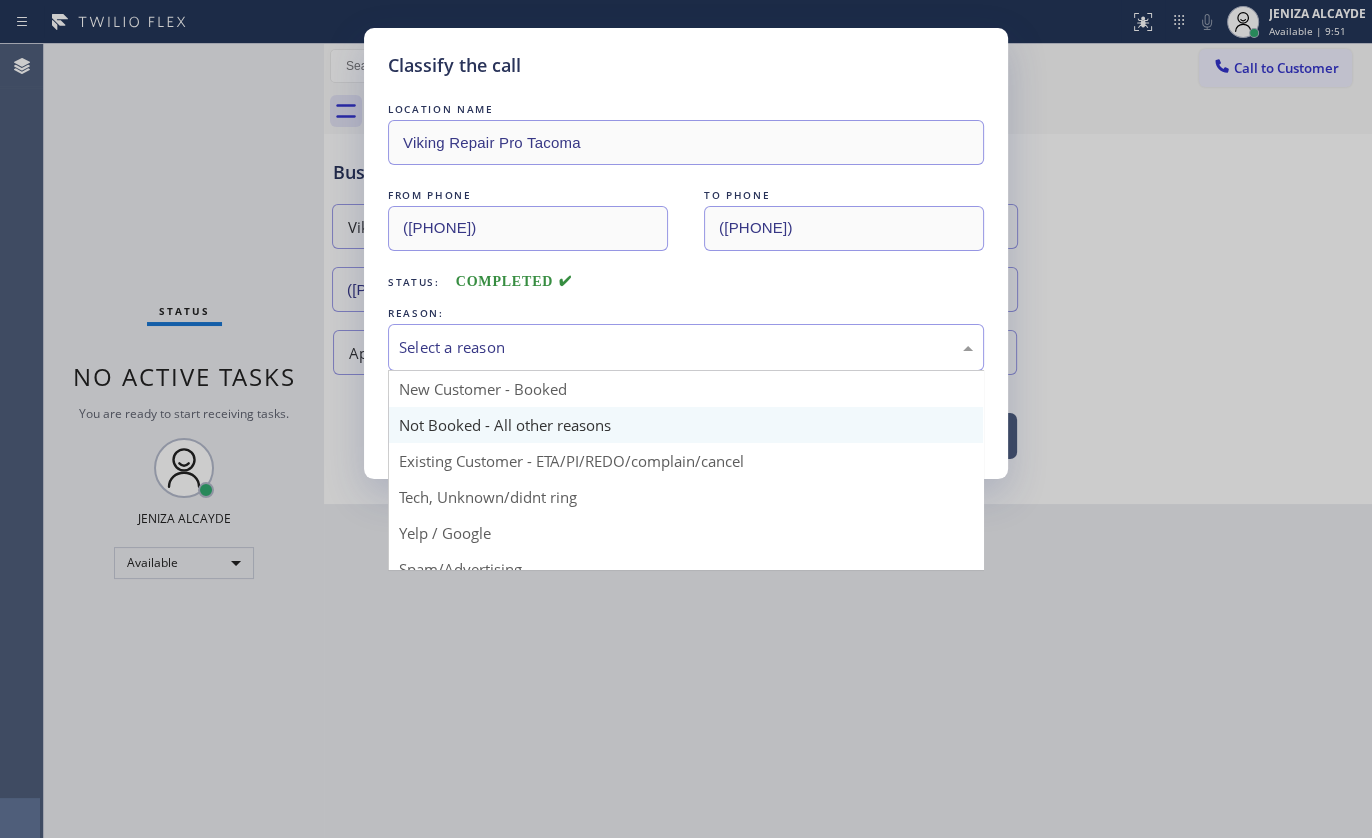 scroll, scrollTop: 90, scrollLeft: 0, axis: vertical 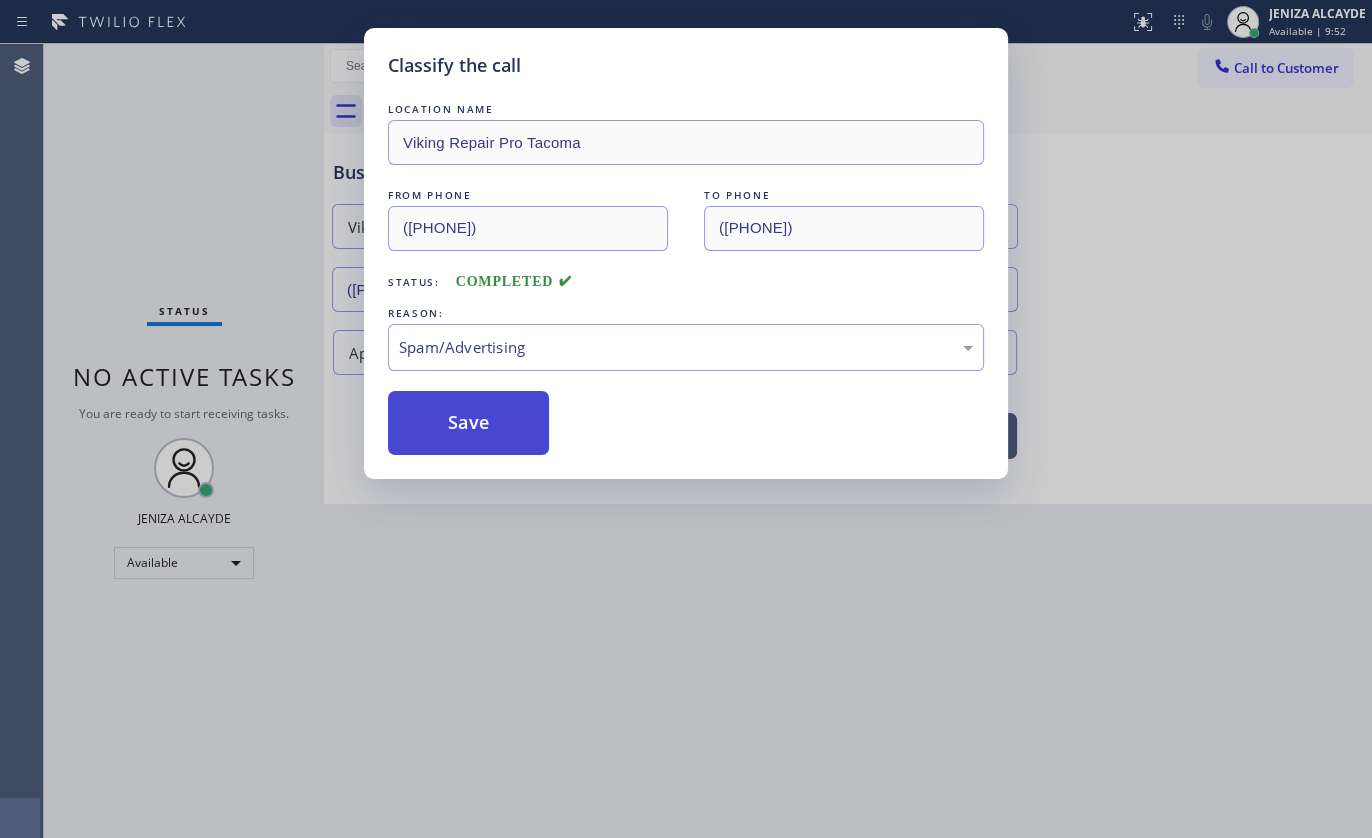click on "Save" at bounding box center (468, 423) 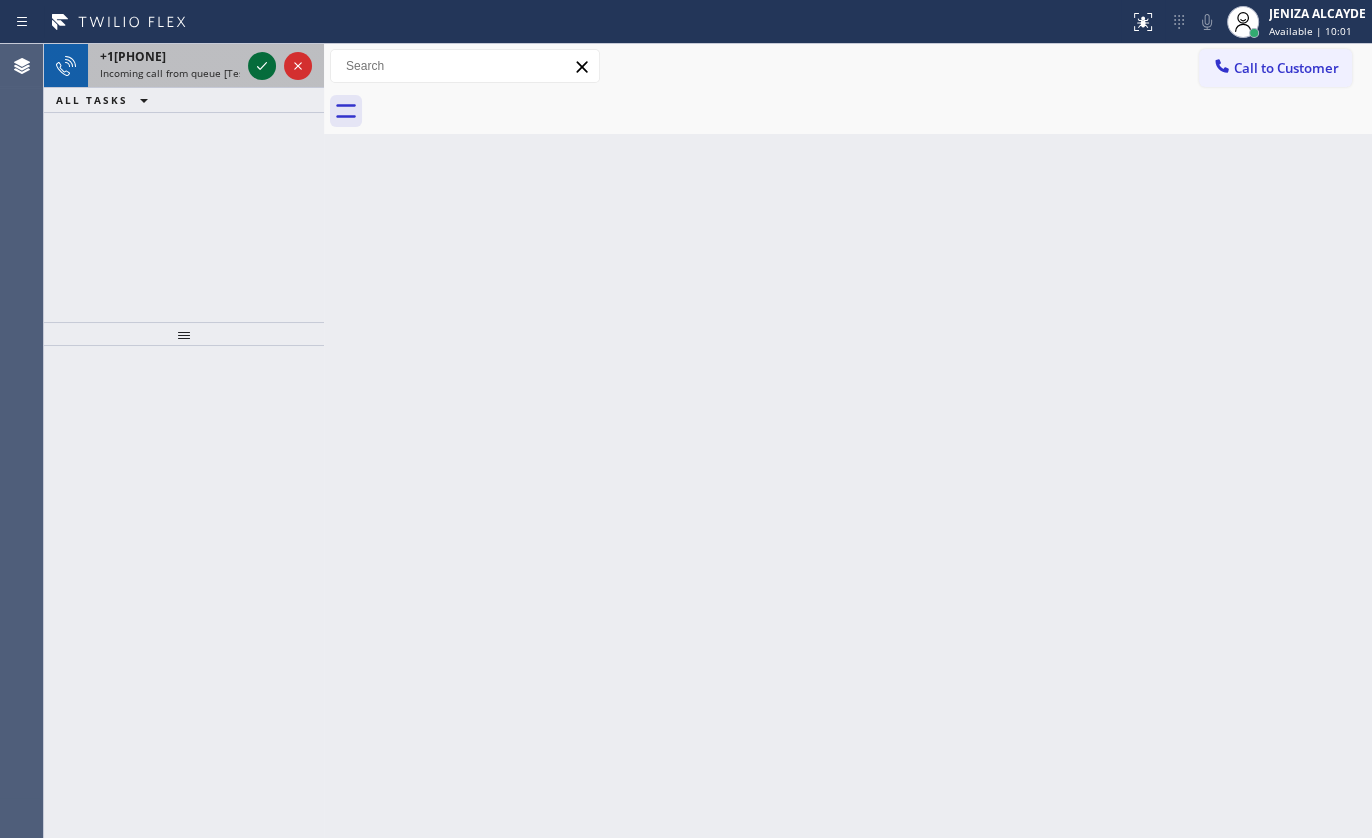 click 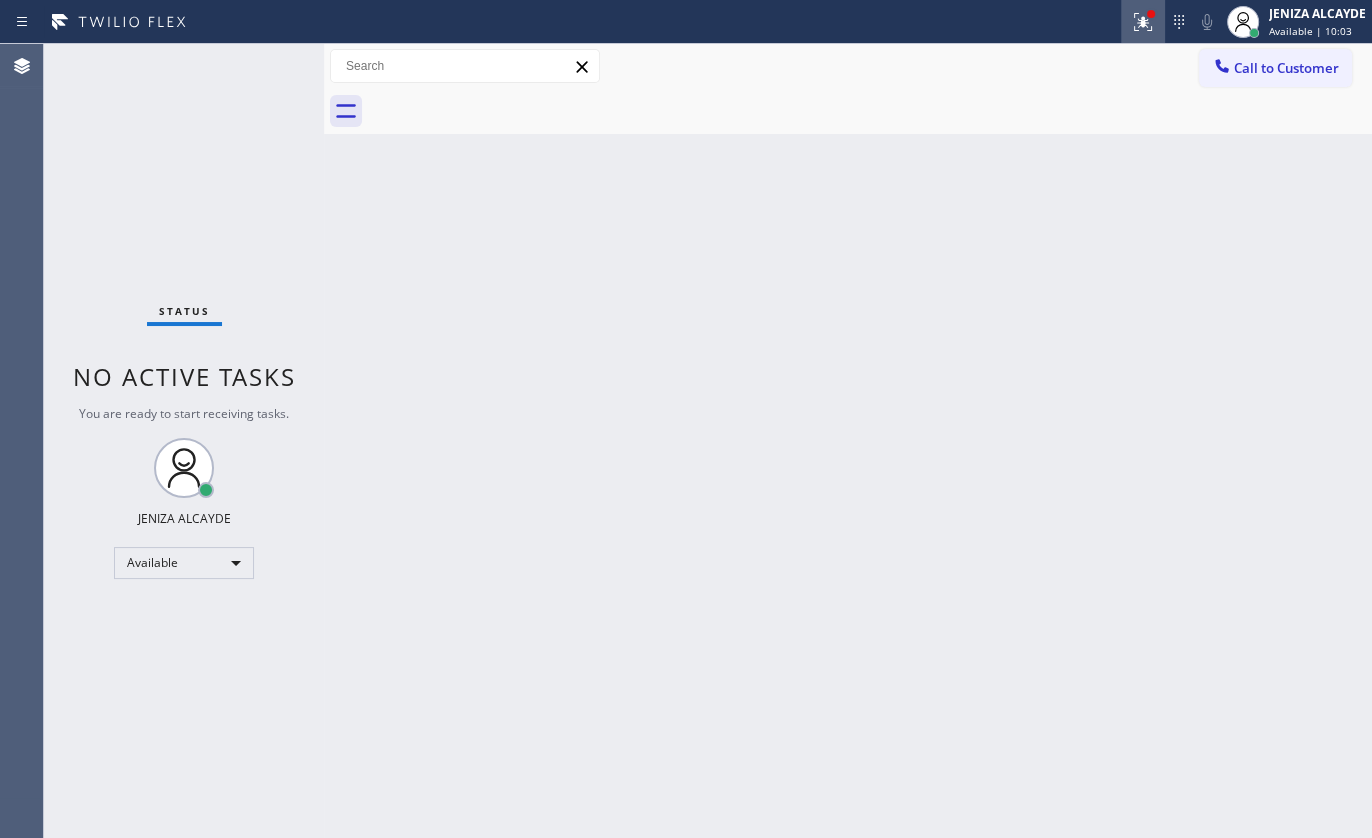 click 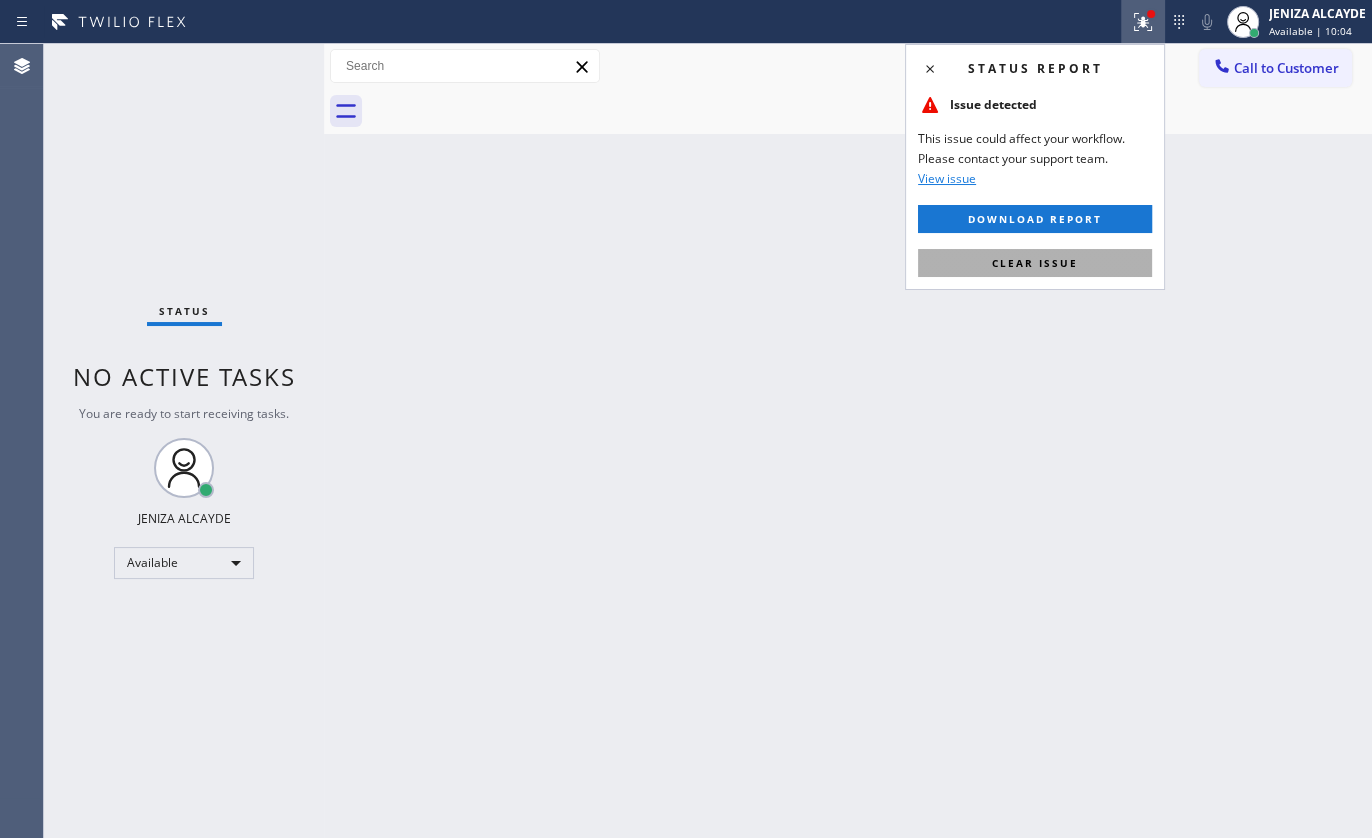 click on "Clear issue" at bounding box center [1035, 263] 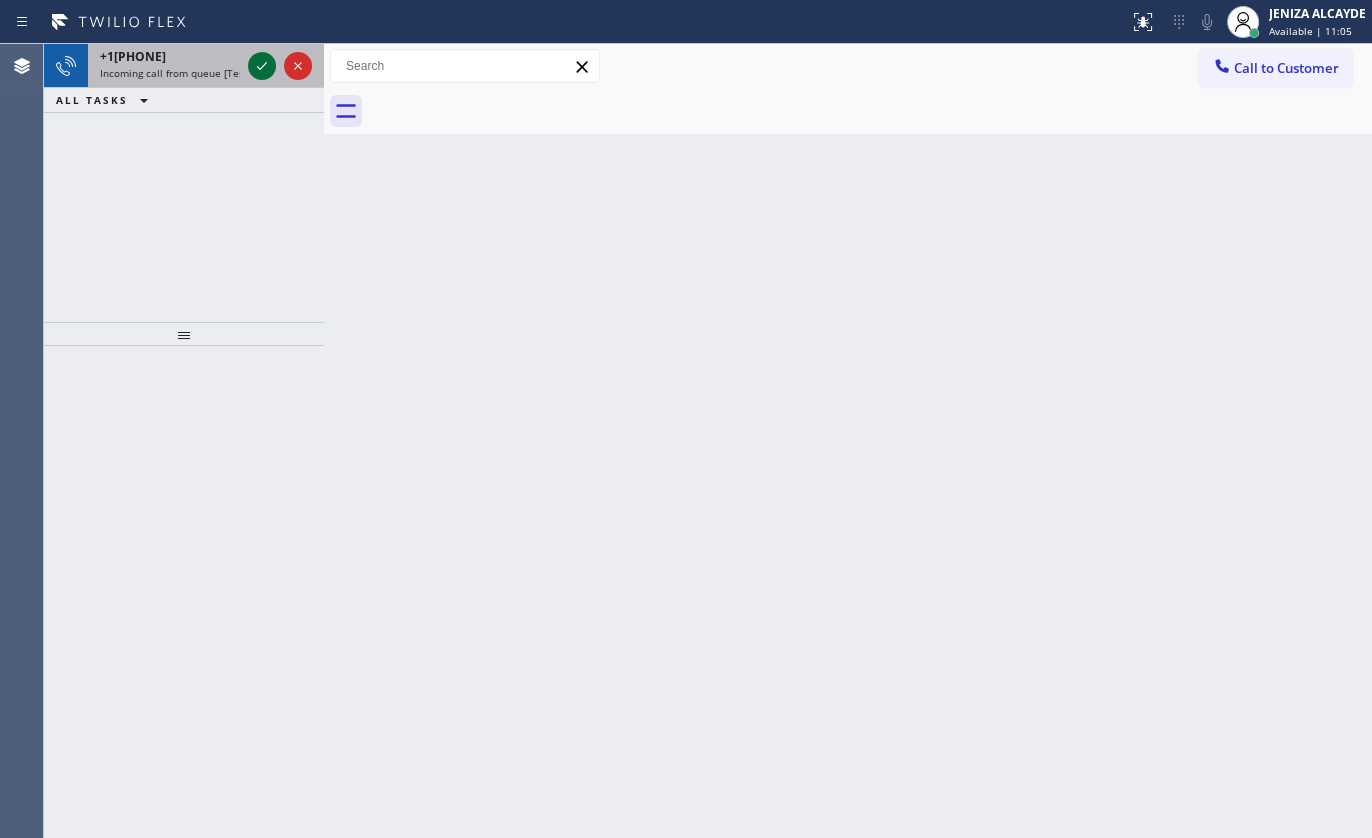 click 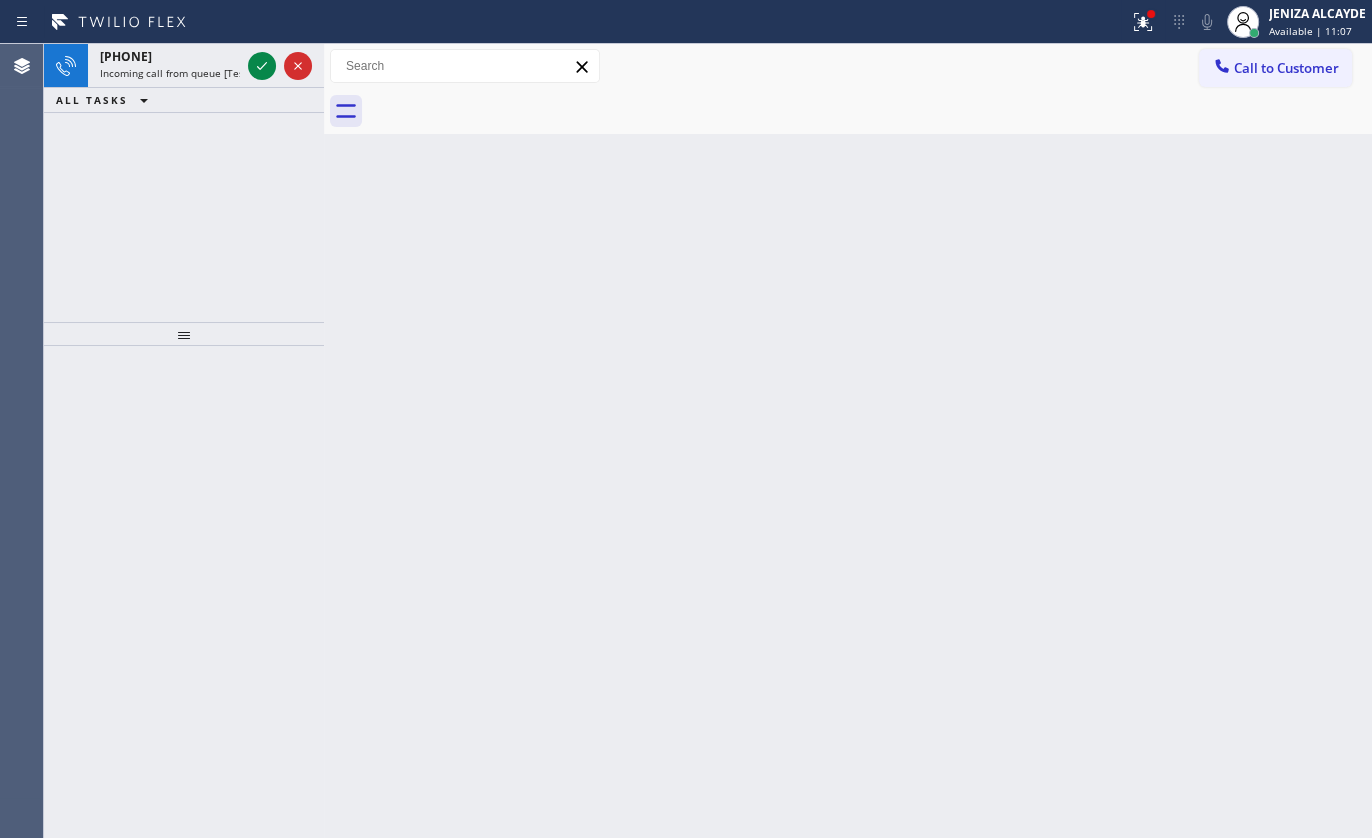 click 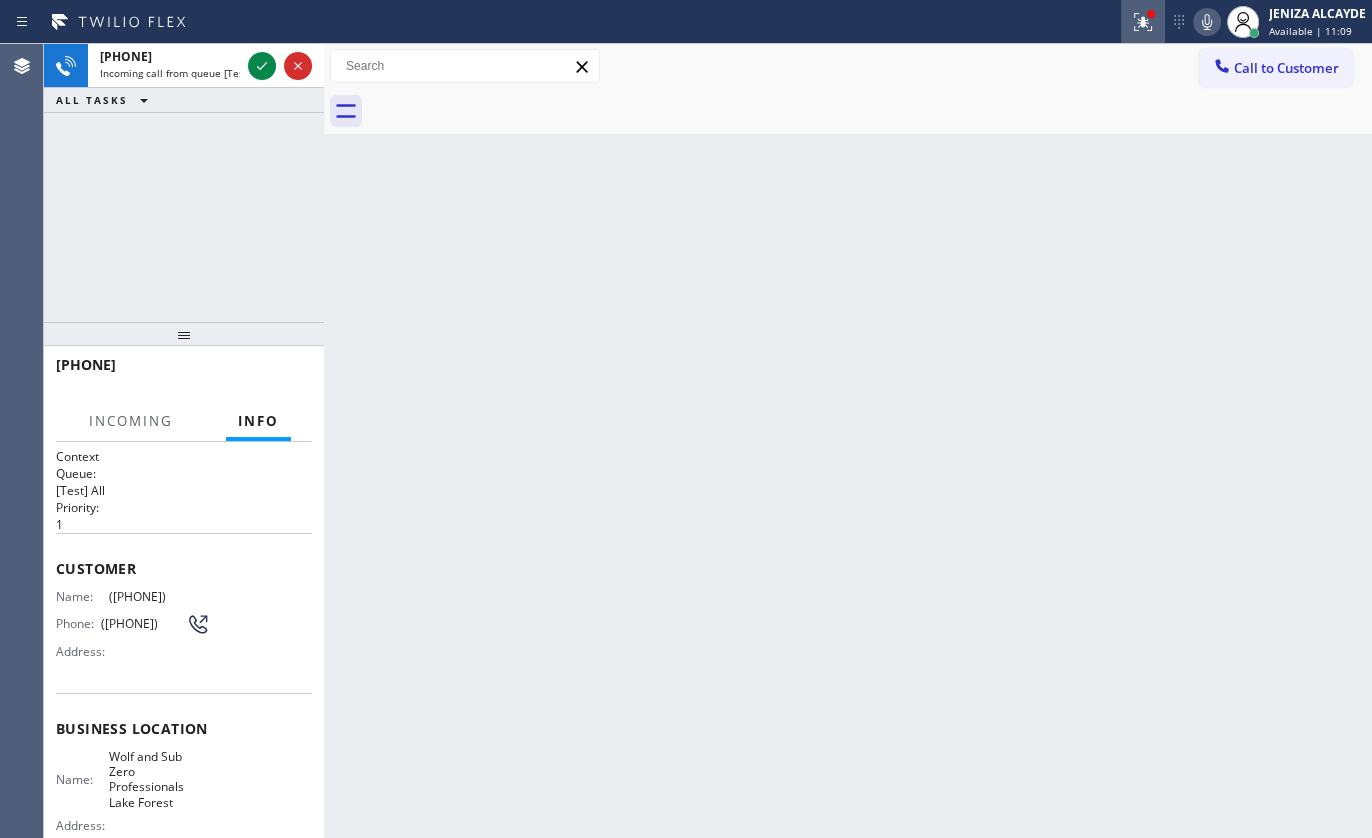 click 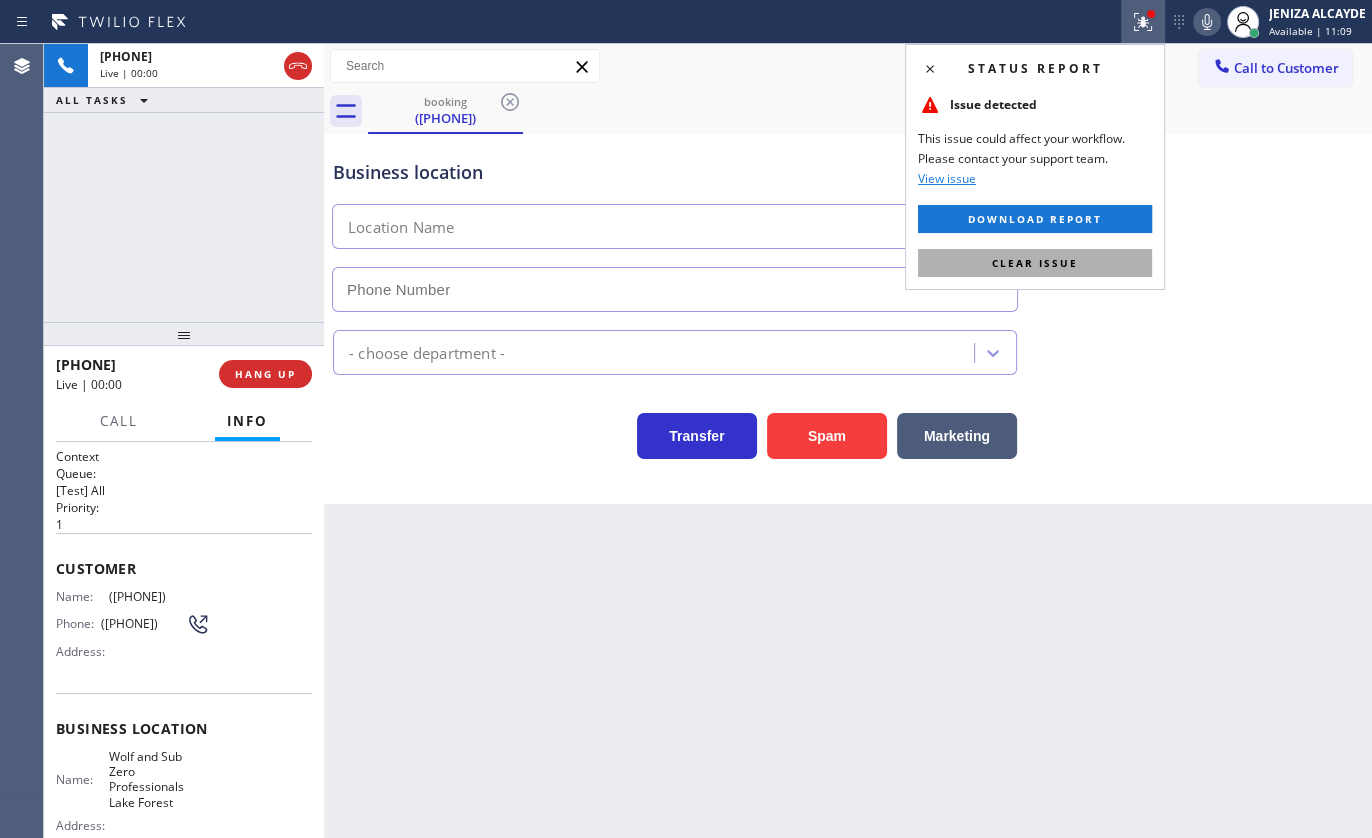 type on "([PHONE])" 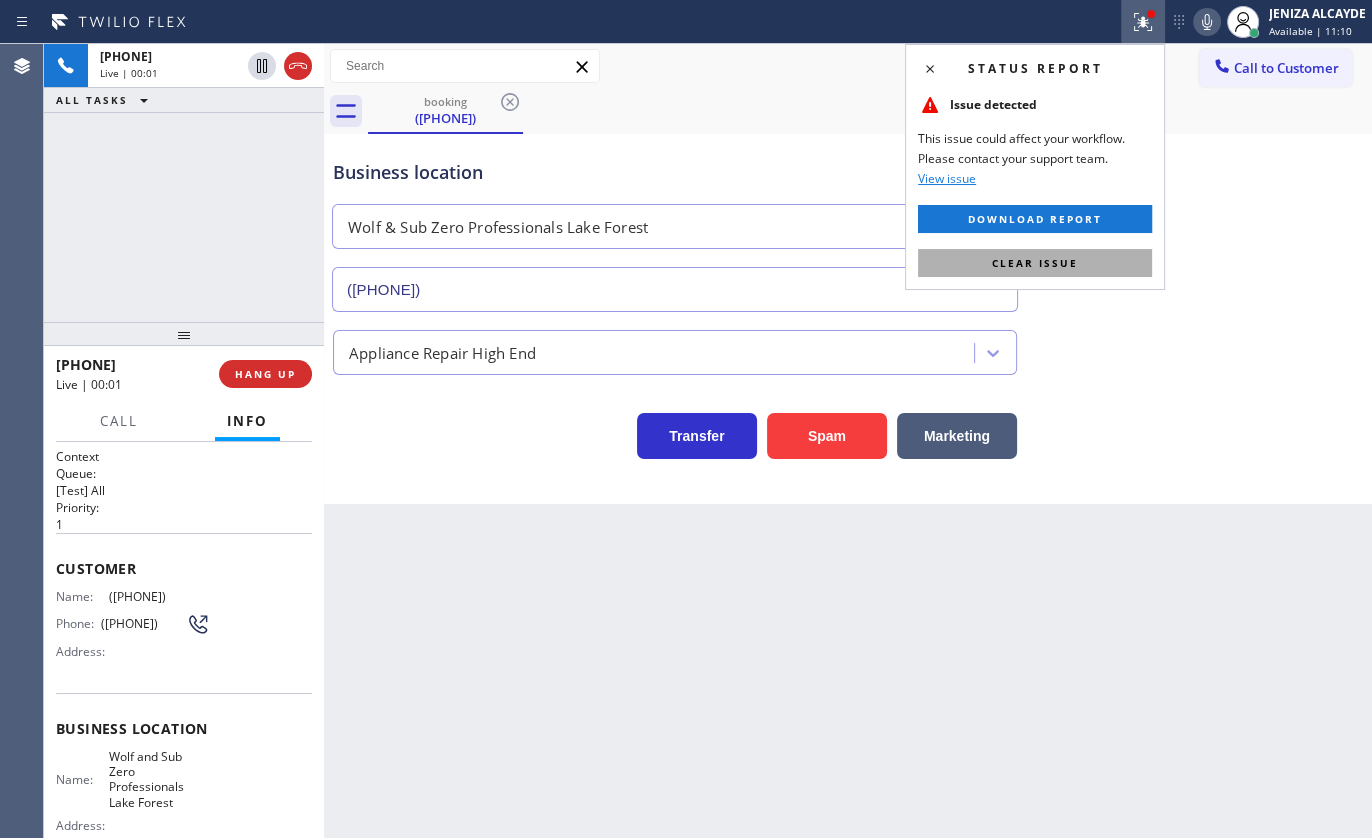 click on "Clear issue" at bounding box center (1035, 263) 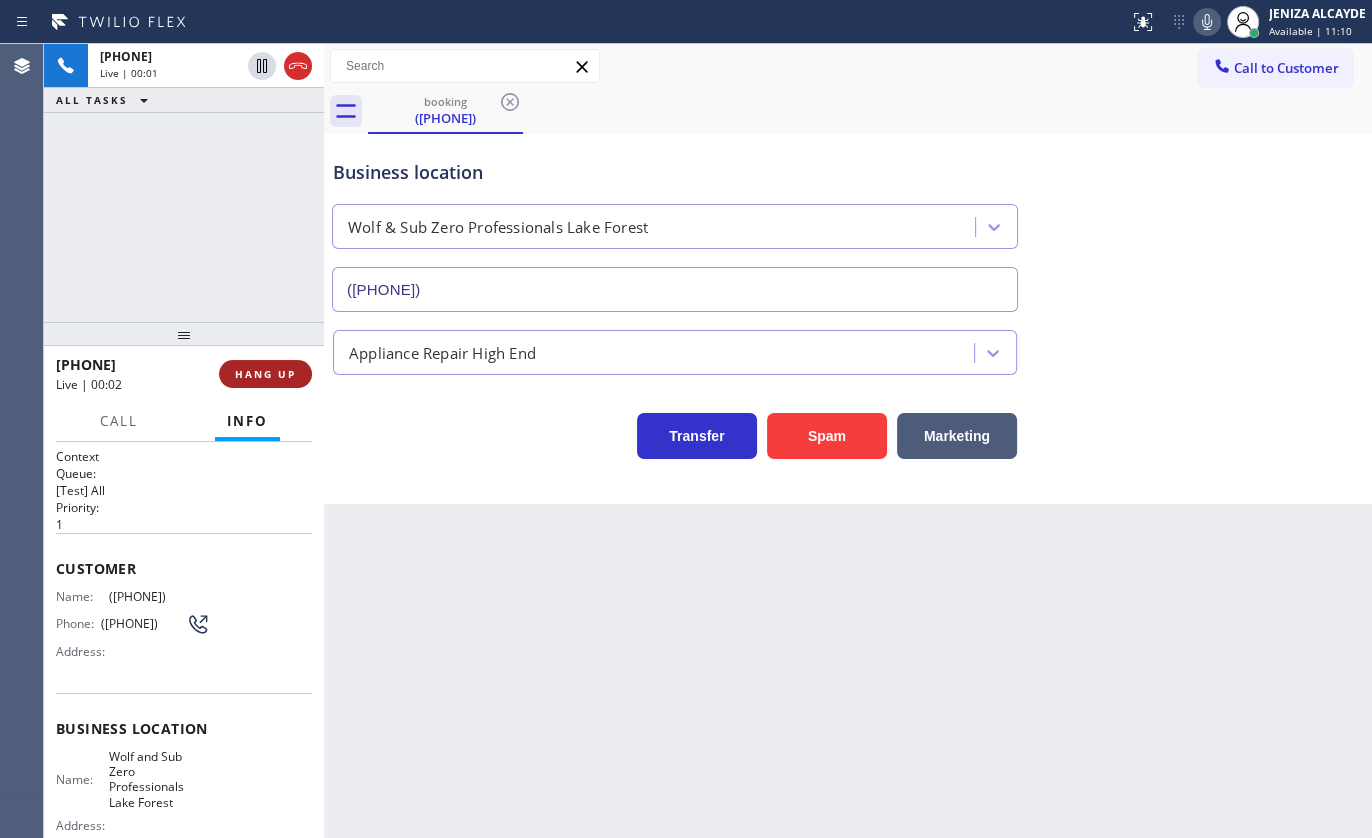 click on "HANG UP" at bounding box center [265, 374] 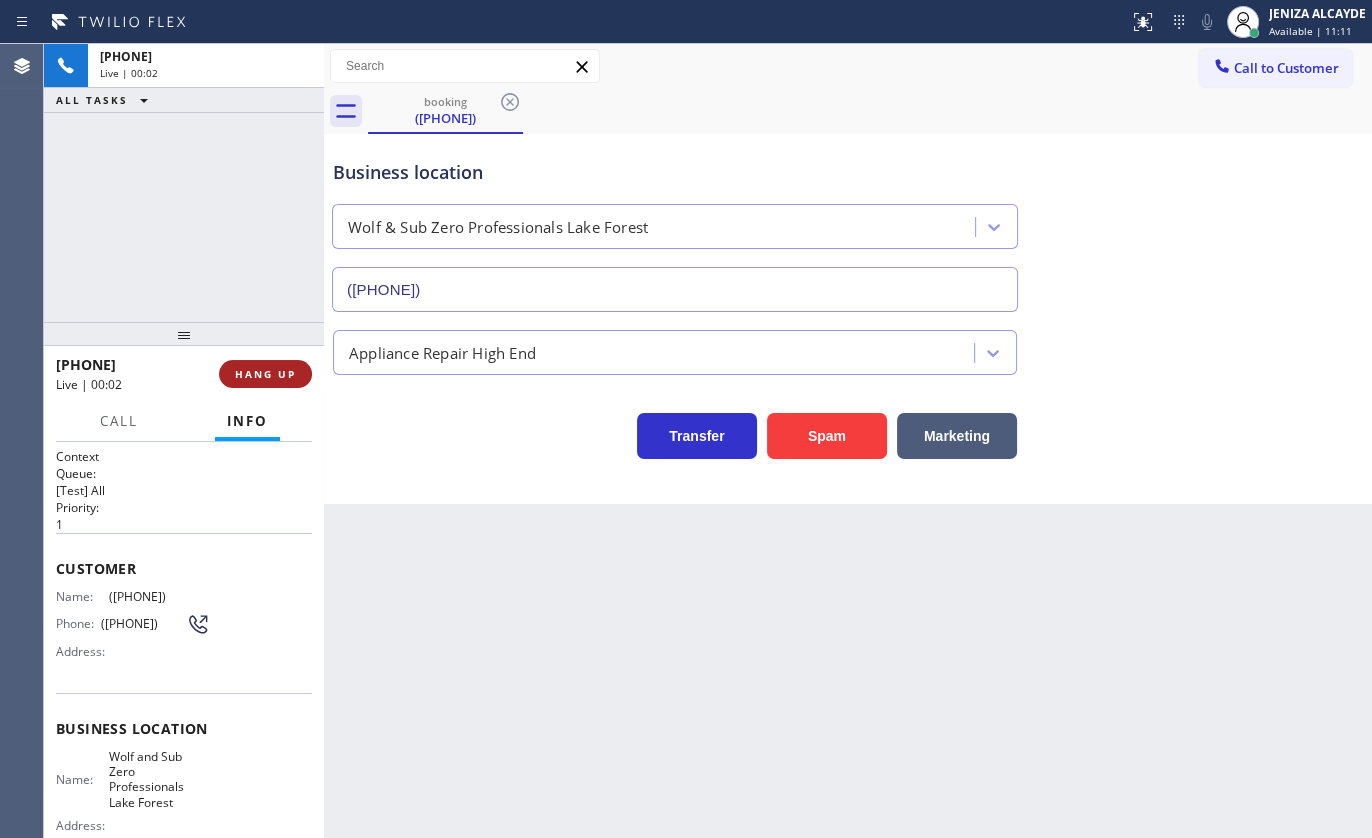 click on "HANG UP" at bounding box center (265, 374) 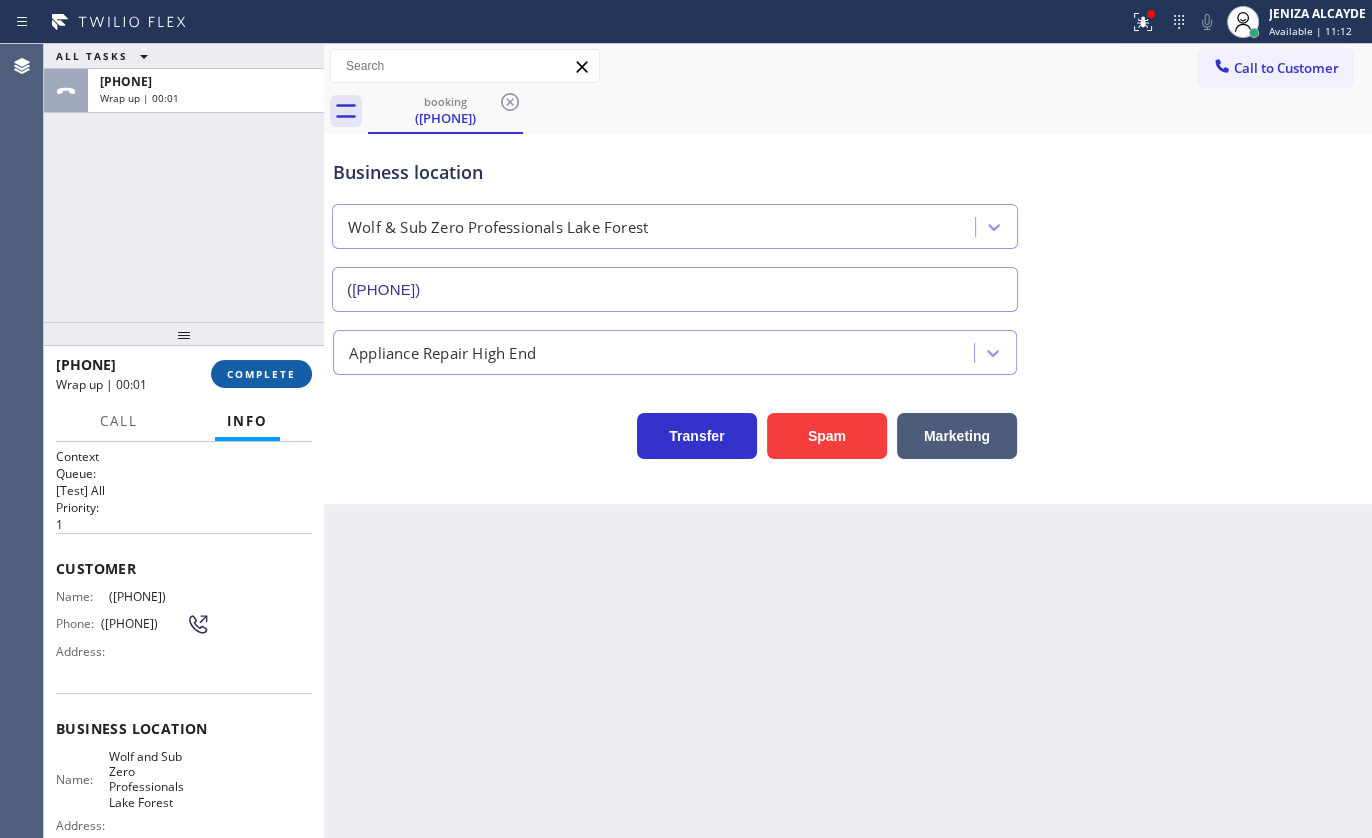 click on "COMPLETE" at bounding box center (261, 374) 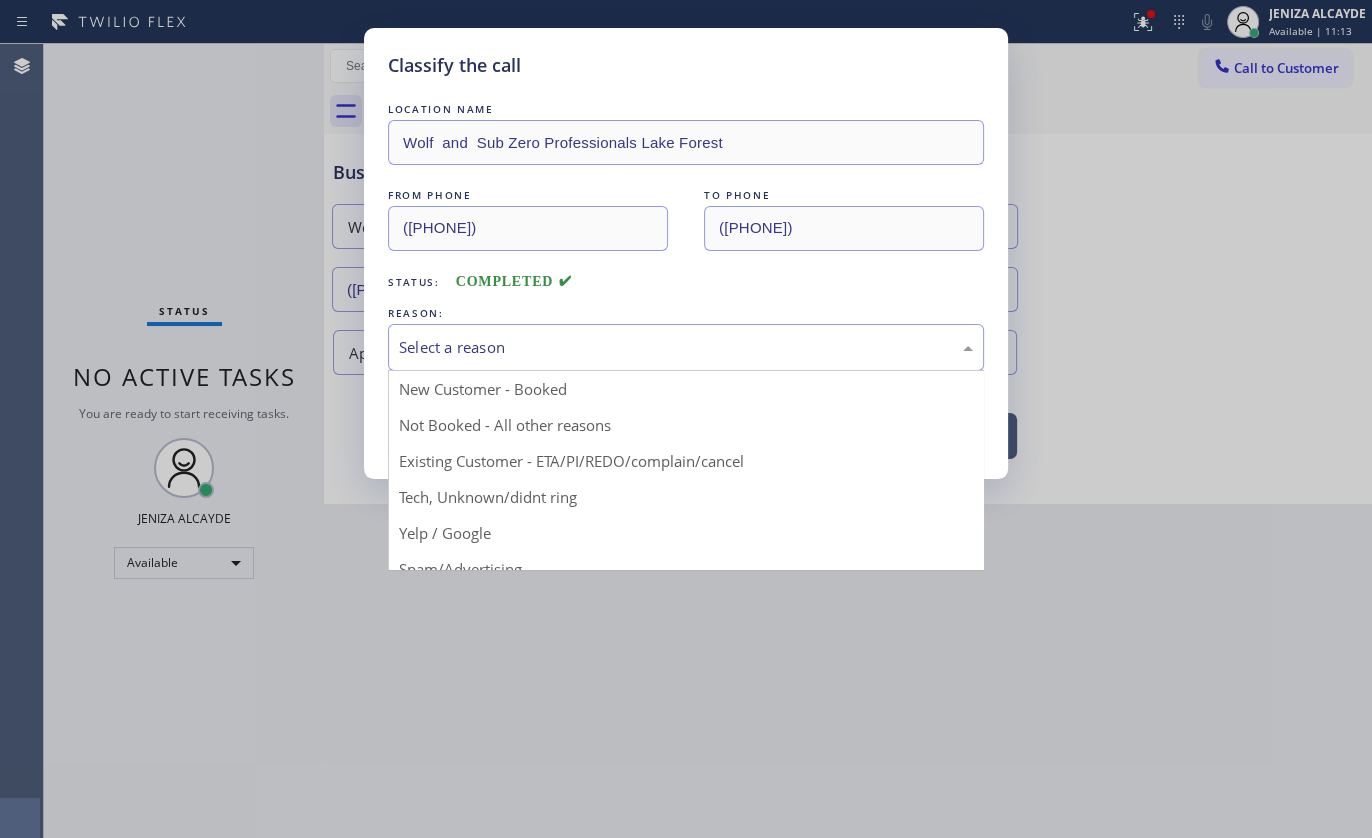 click on "Select a reason" at bounding box center (686, 347) 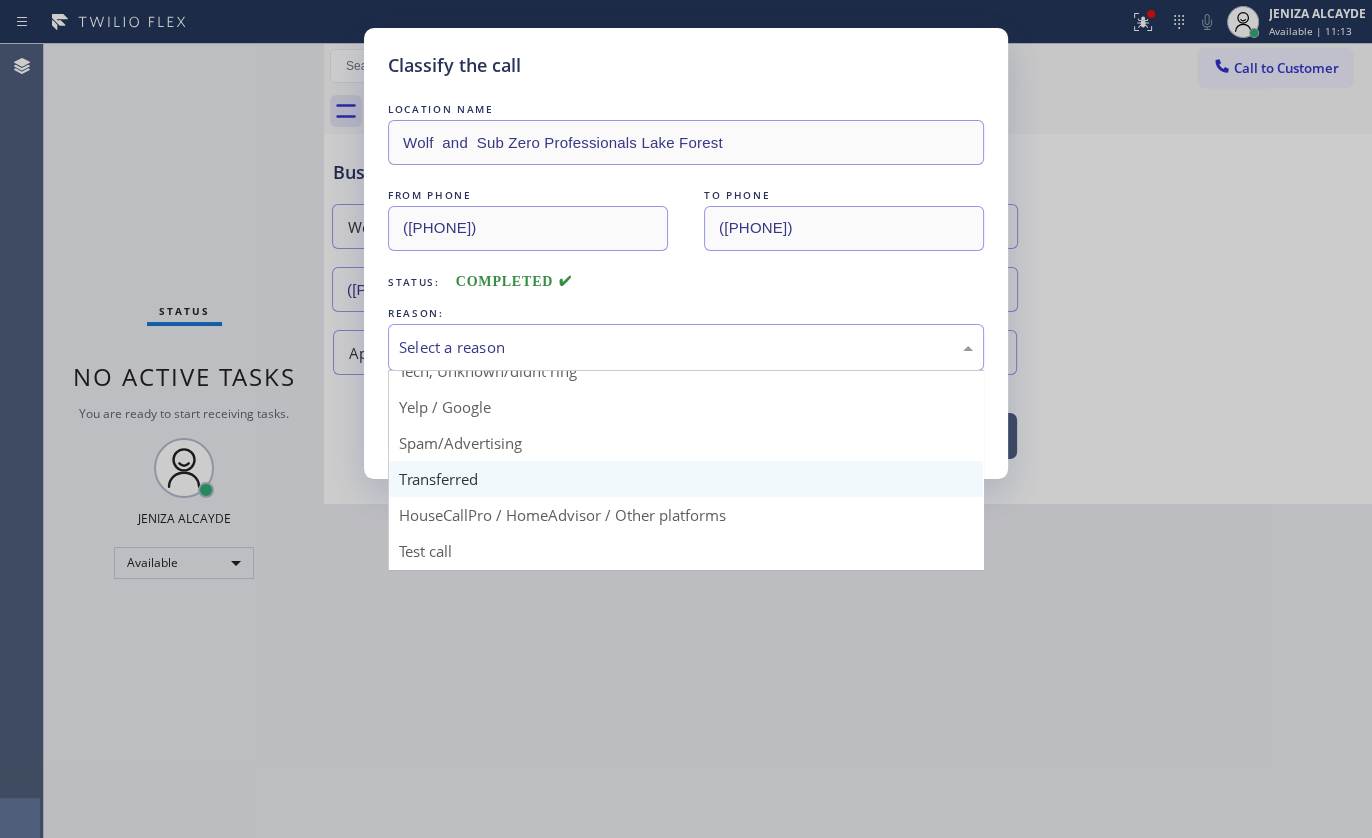 scroll, scrollTop: 133, scrollLeft: 0, axis: vertical 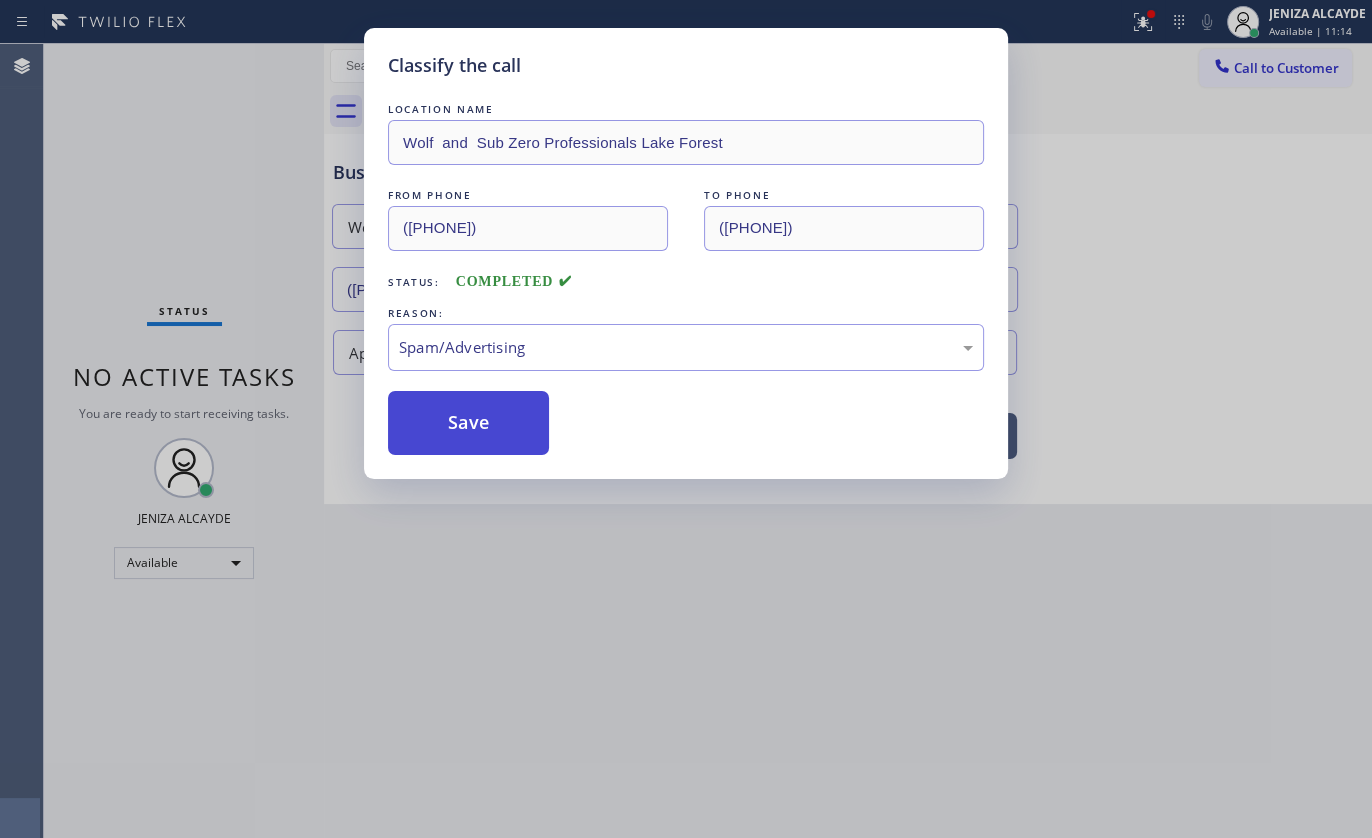 click on "Save" at bounding box center (468, 423) 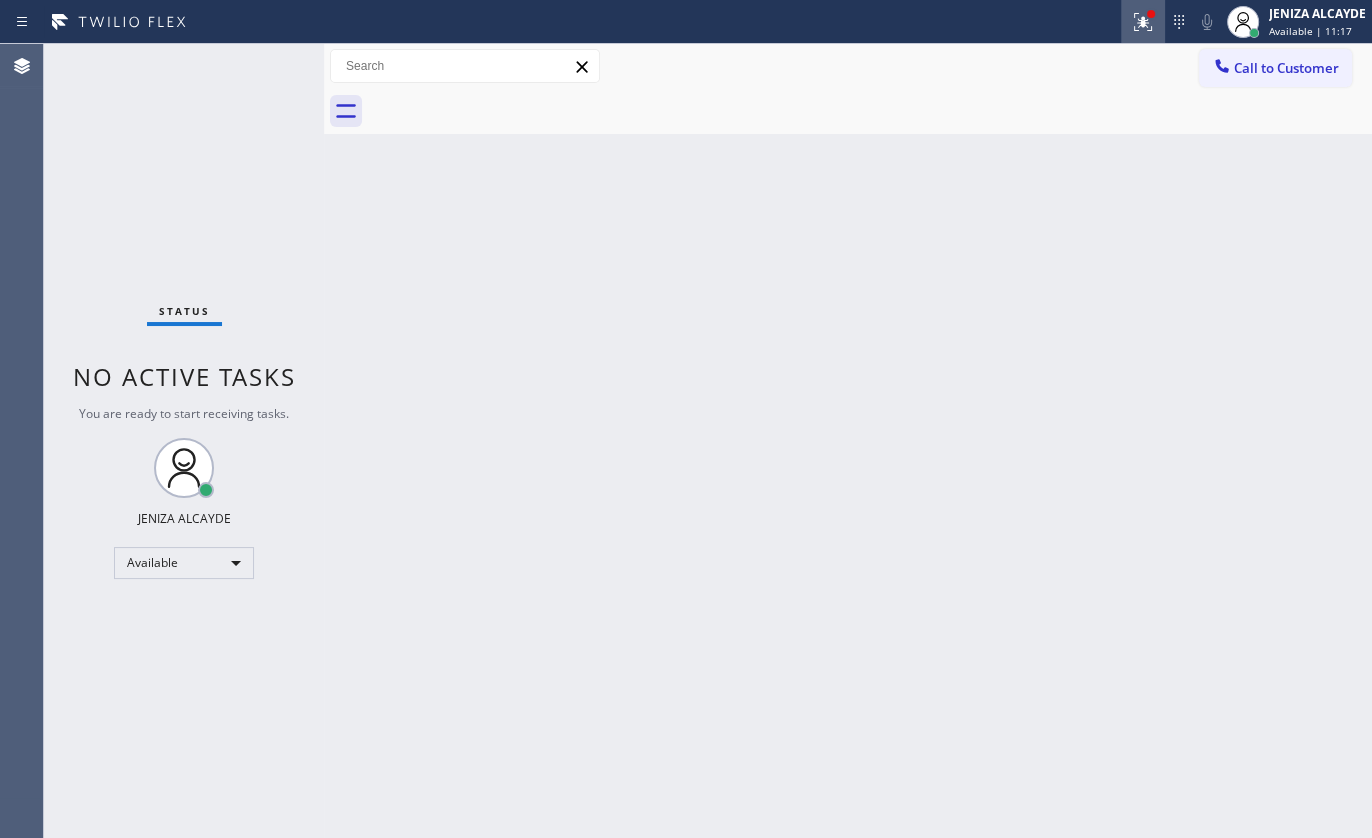 click 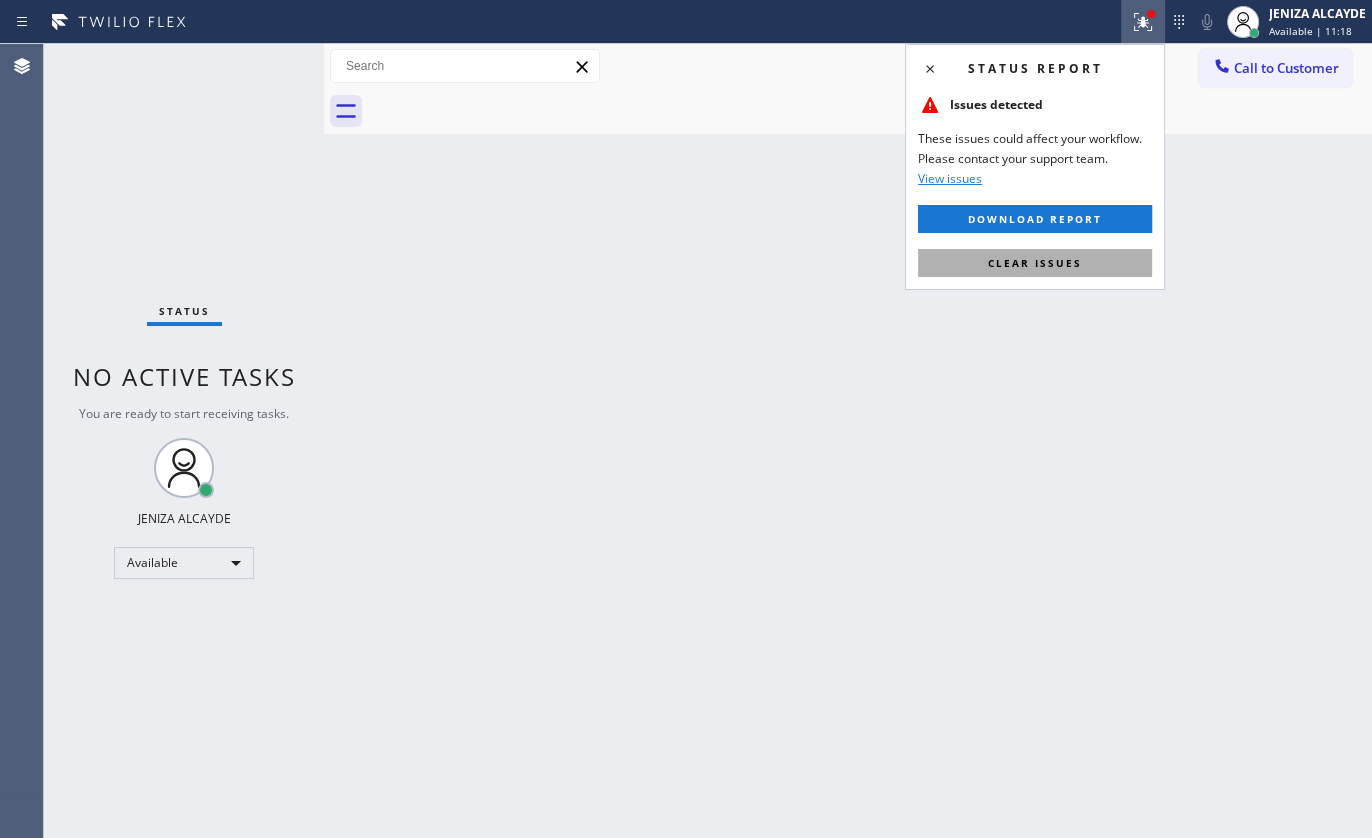 click on "Clear issues" at bounding box center (1035, 263) 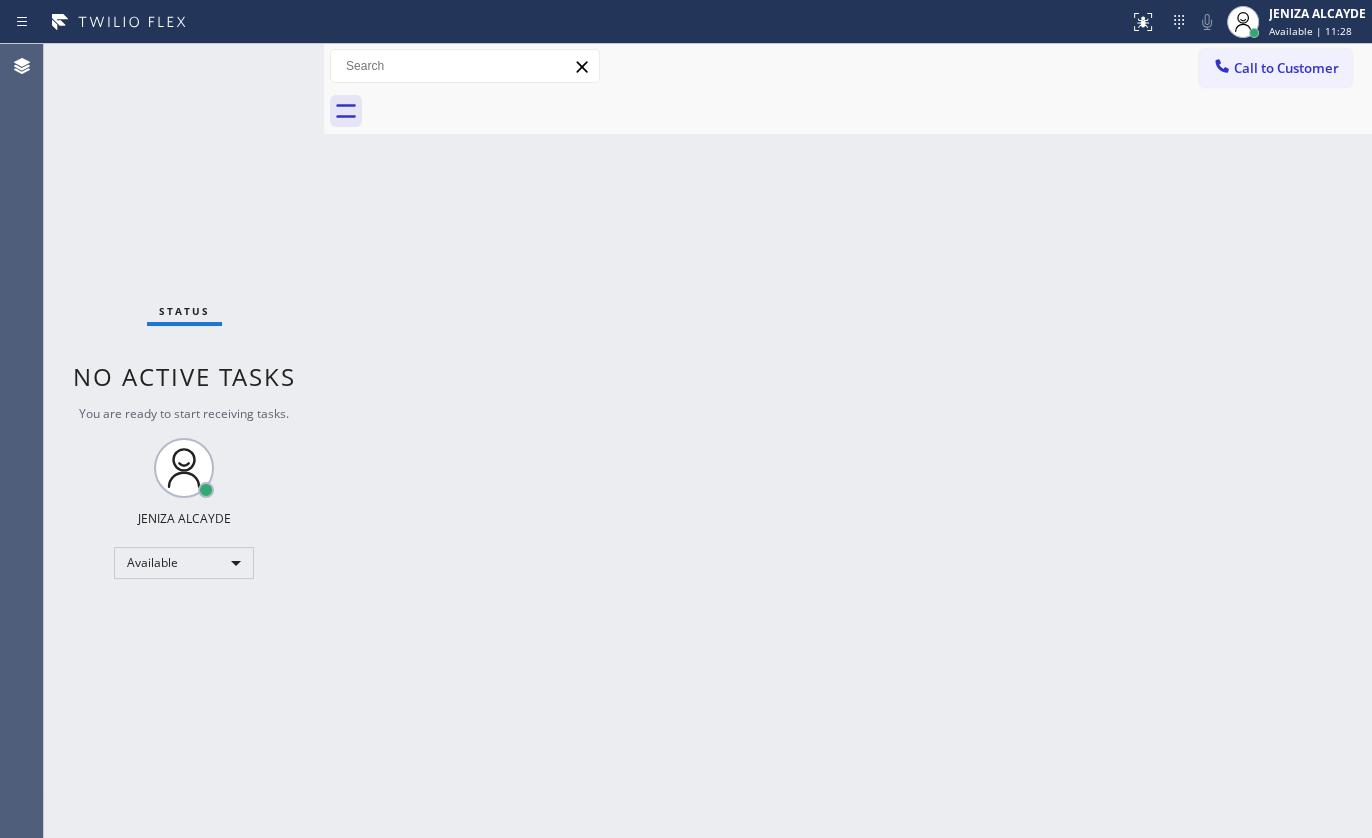 click on "Status   No active tasks     You are ready to start receiving tasks.   JENIZA ALCAYDE Available" at bounding box center [184, 441] 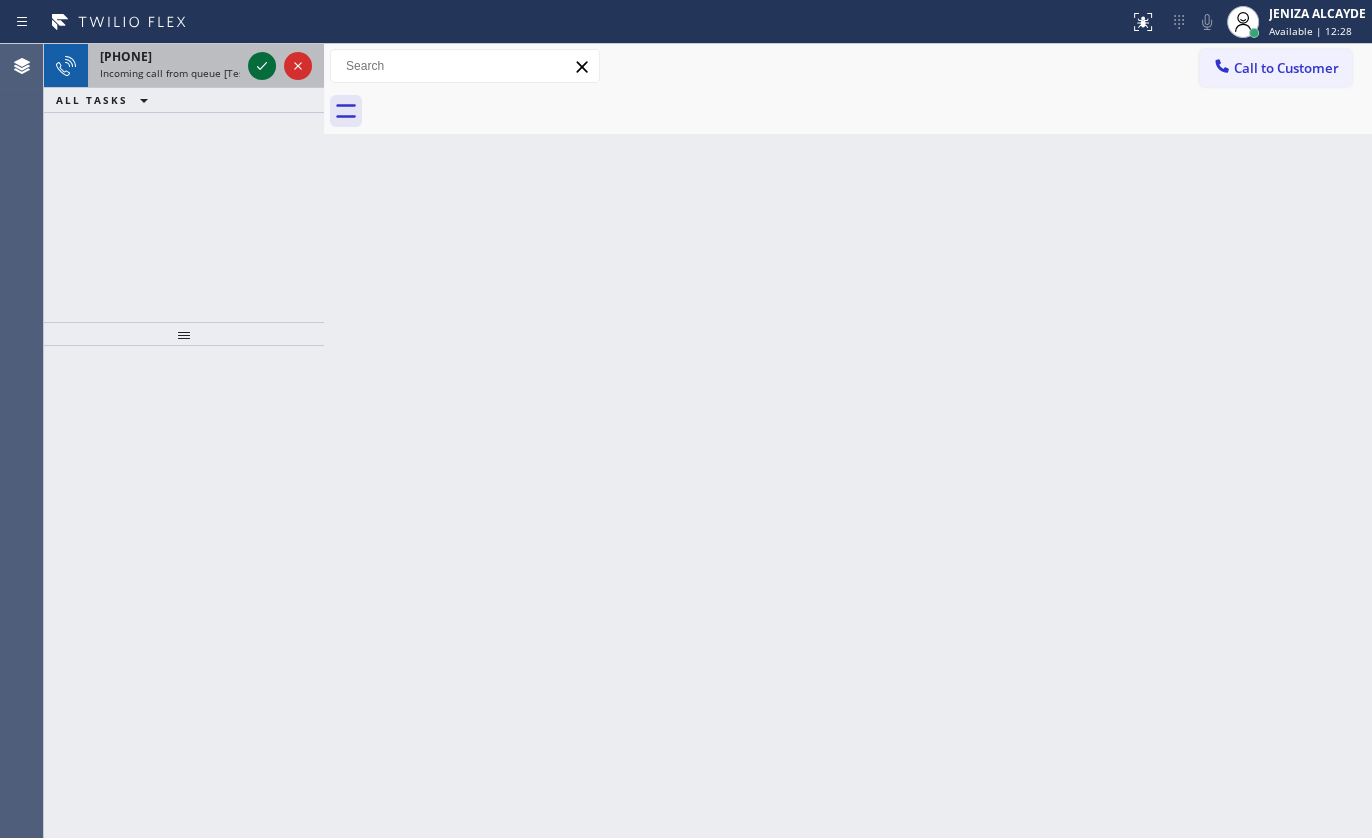 click 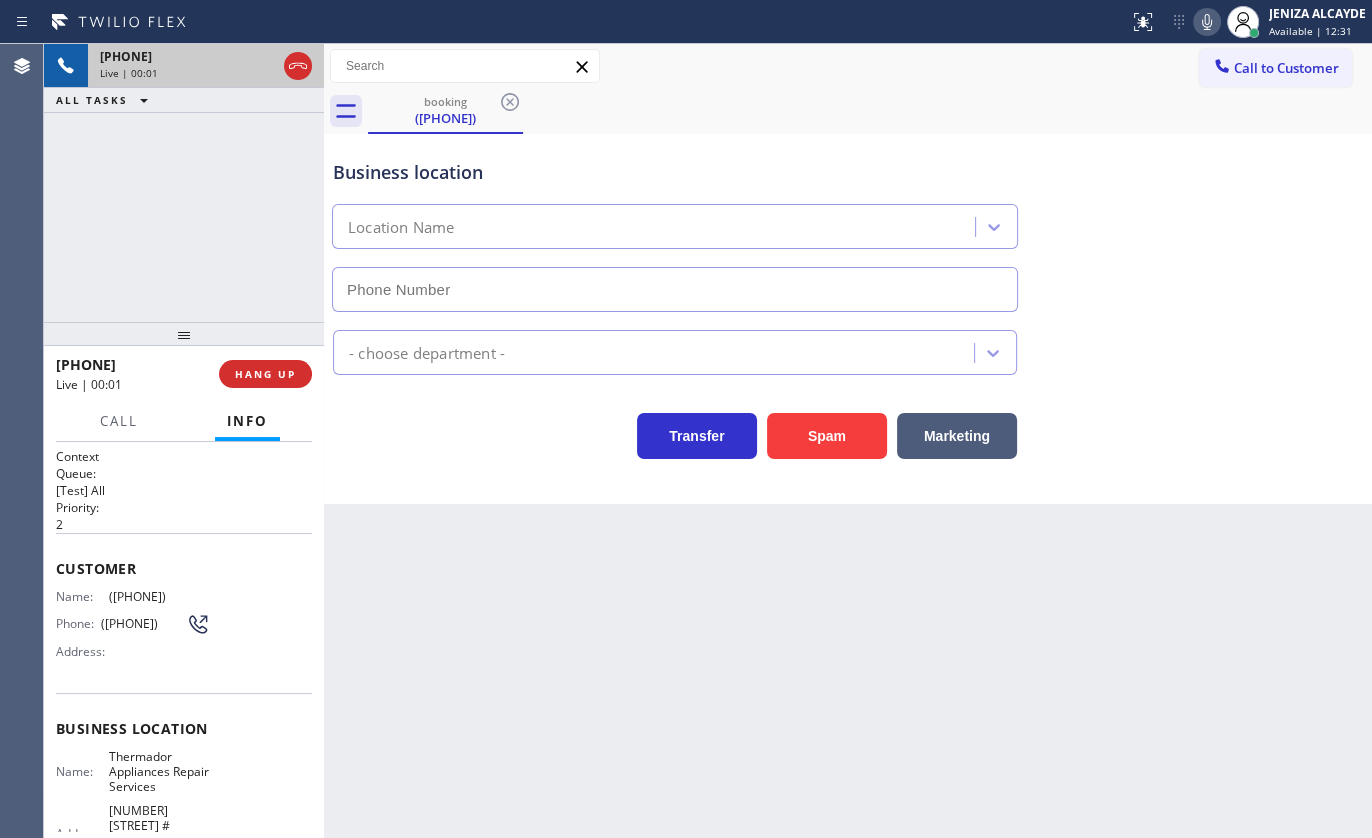 type on "([PHONE])" 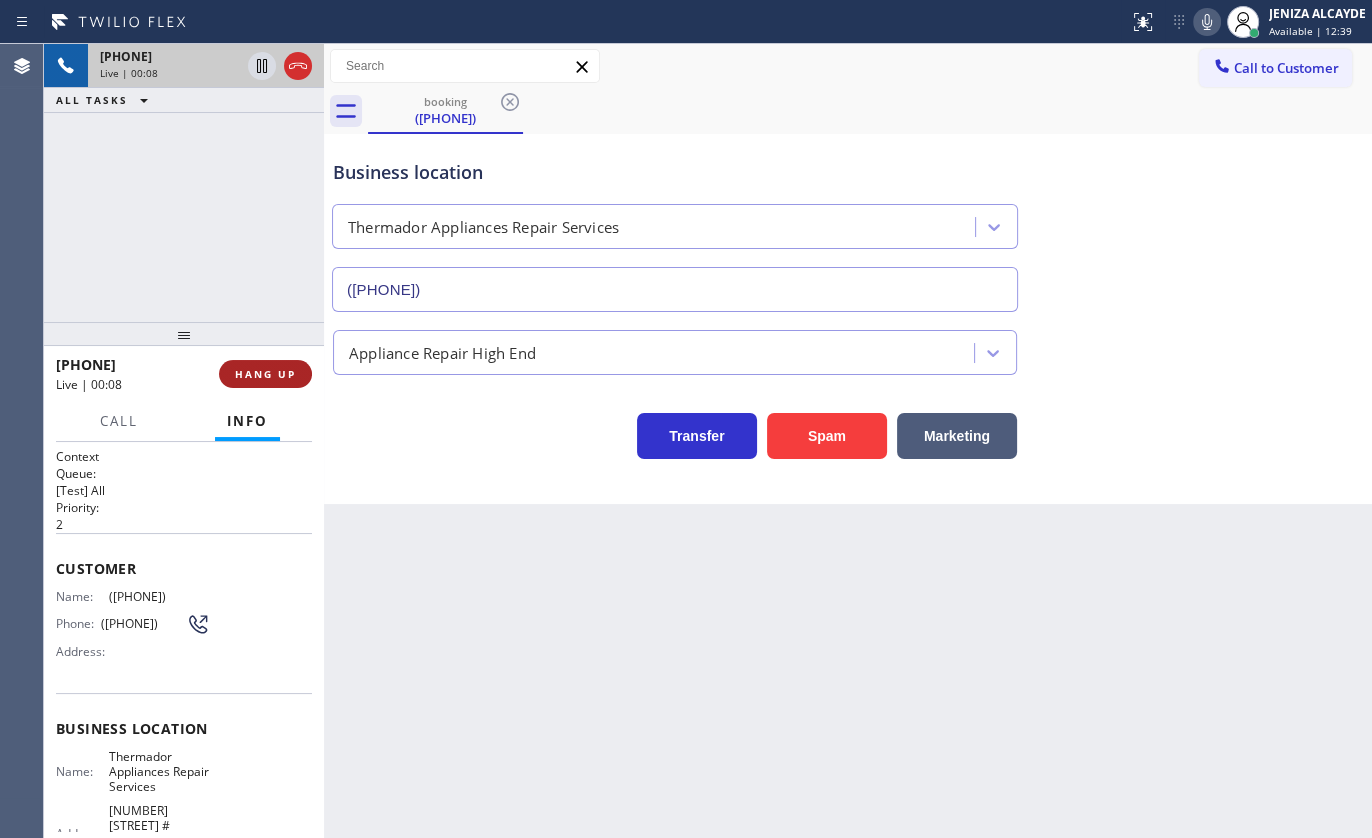 click on "HANG UP" at bounding box center (265, 374) 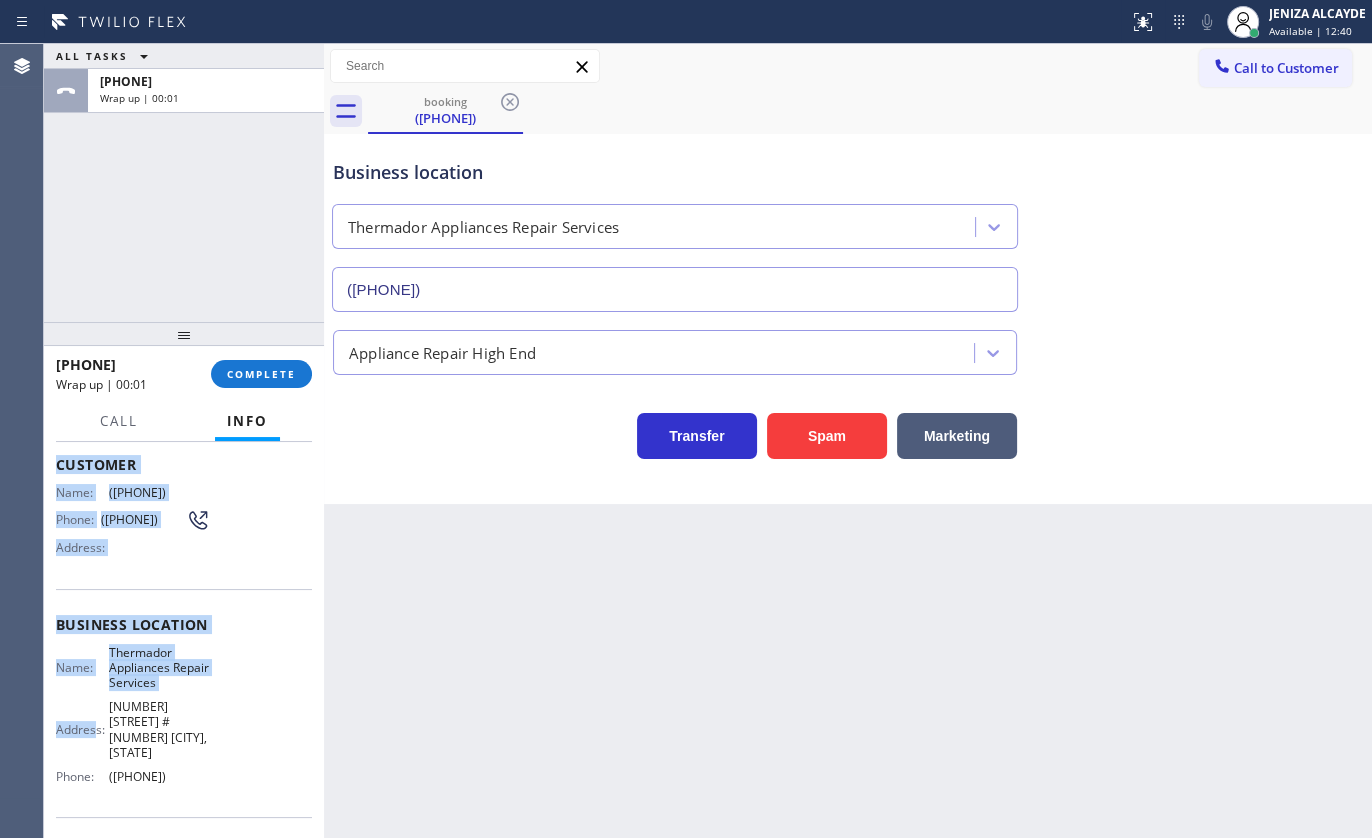 scroll, scrollTop: 229, scrollLeft: 0, axis: vertical 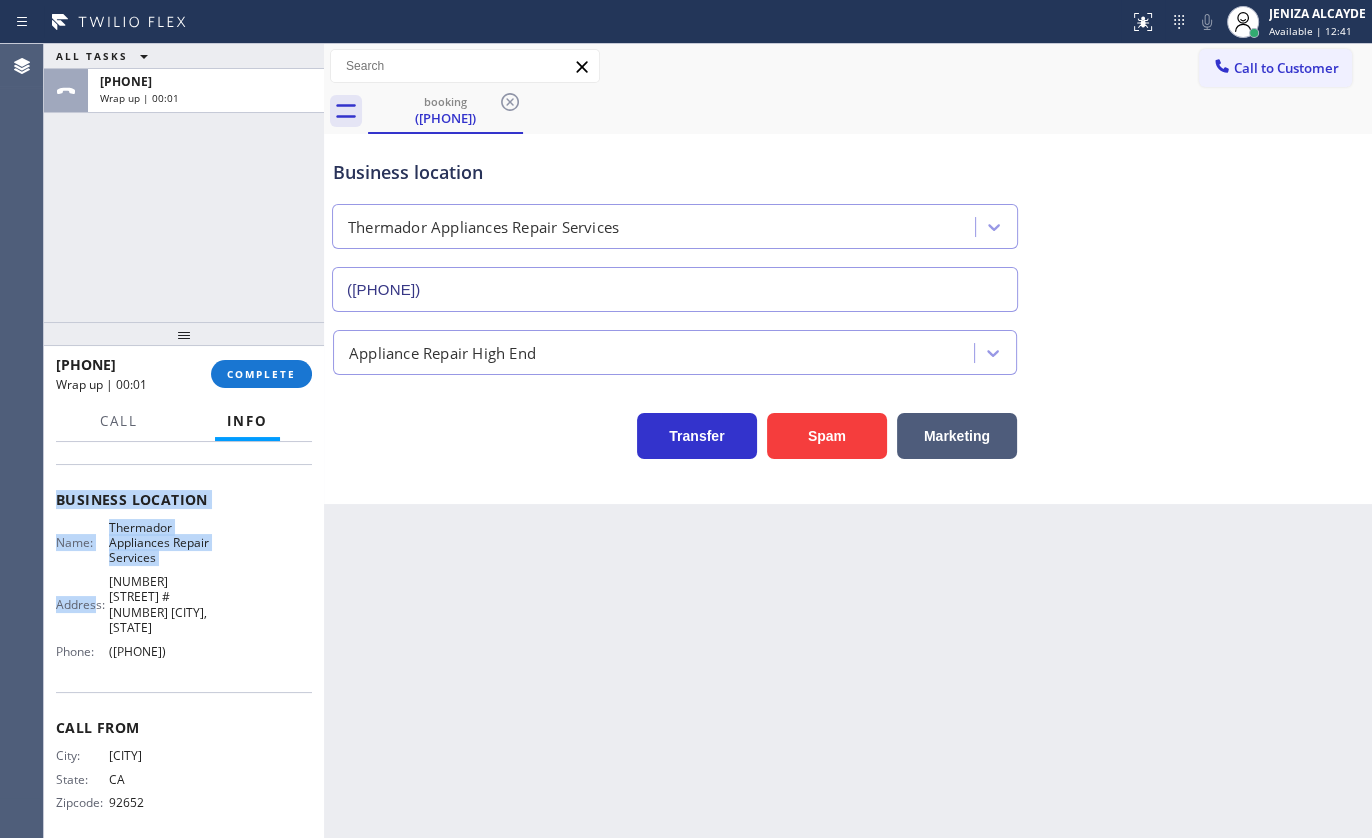 drag, startPoint x: 59, startPoint y: 561, endPoint x: 219, endPoint y: 669, distance: 193.03885 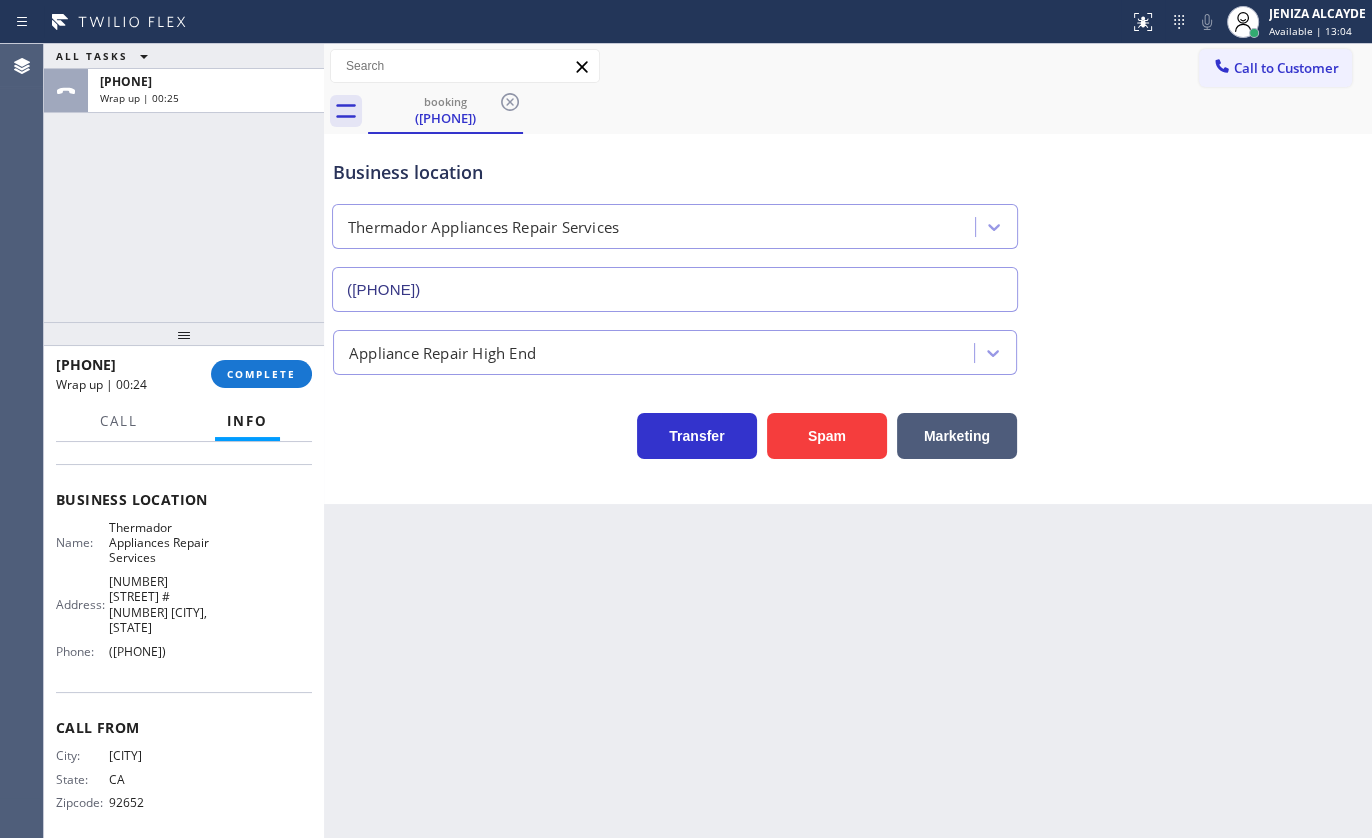 click on "+1[PHONE] Wrap up | 00:24 COMPLETE" at bounding box center (184, 374) 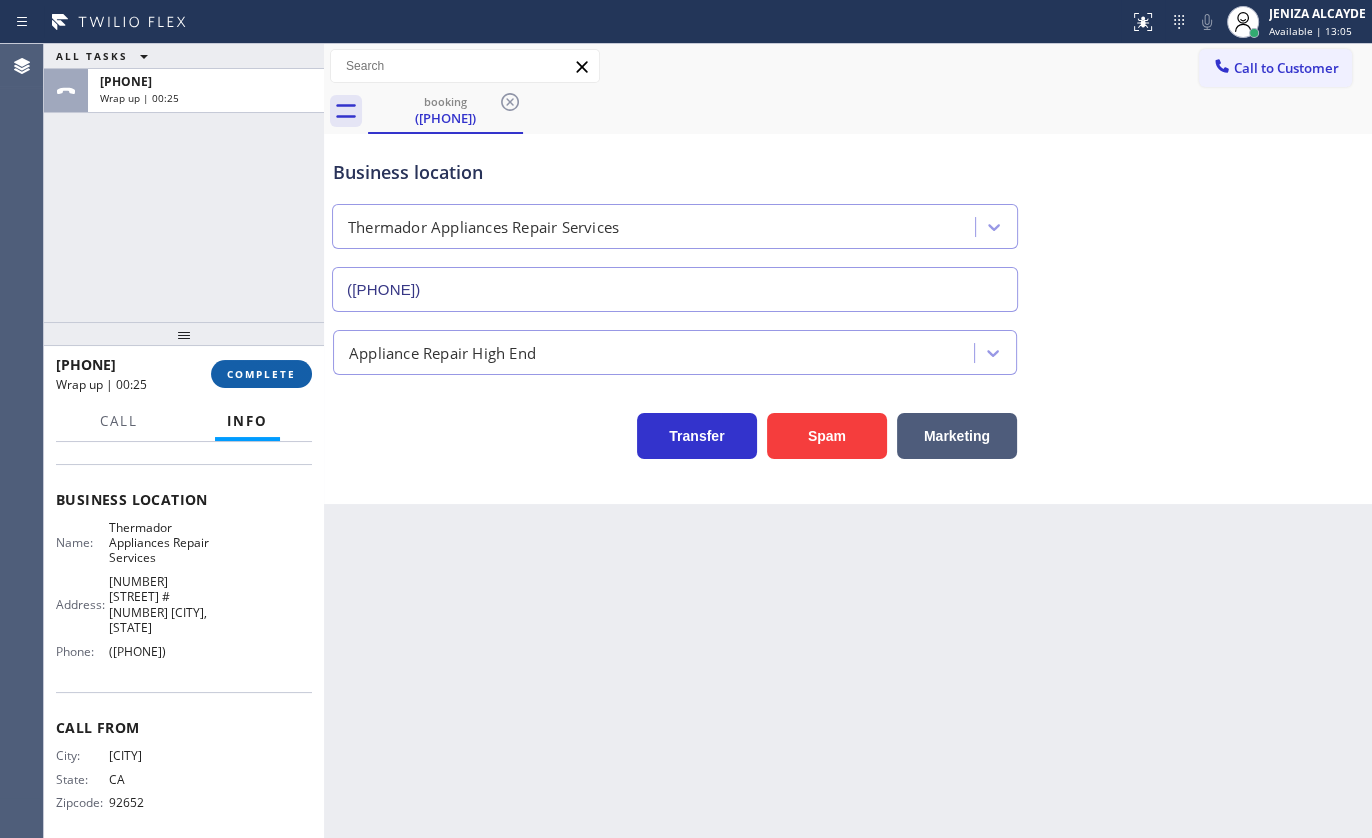 click on "COMPLETE" at bounding box center (261, 374) 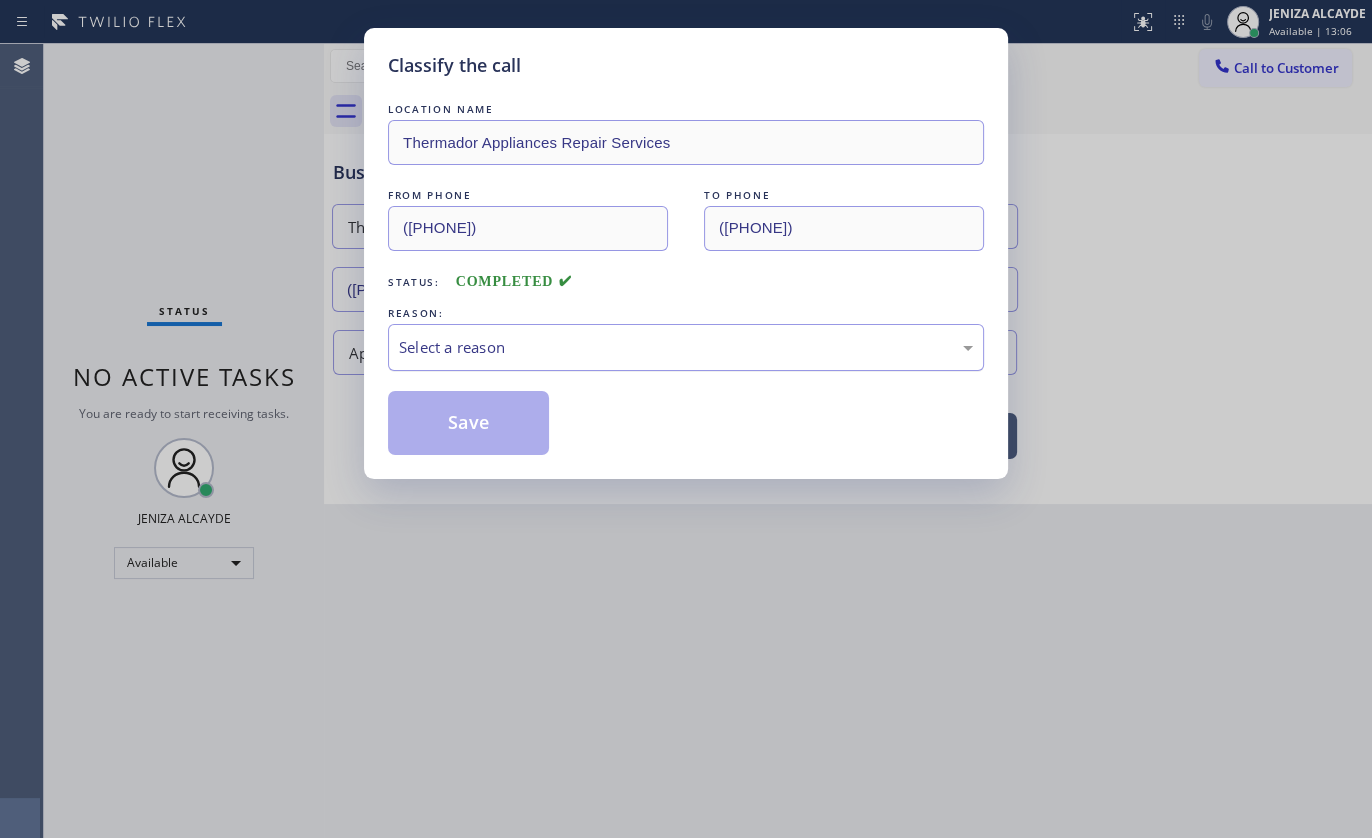 click on "Select a reason" at bounding box center [686, 347] 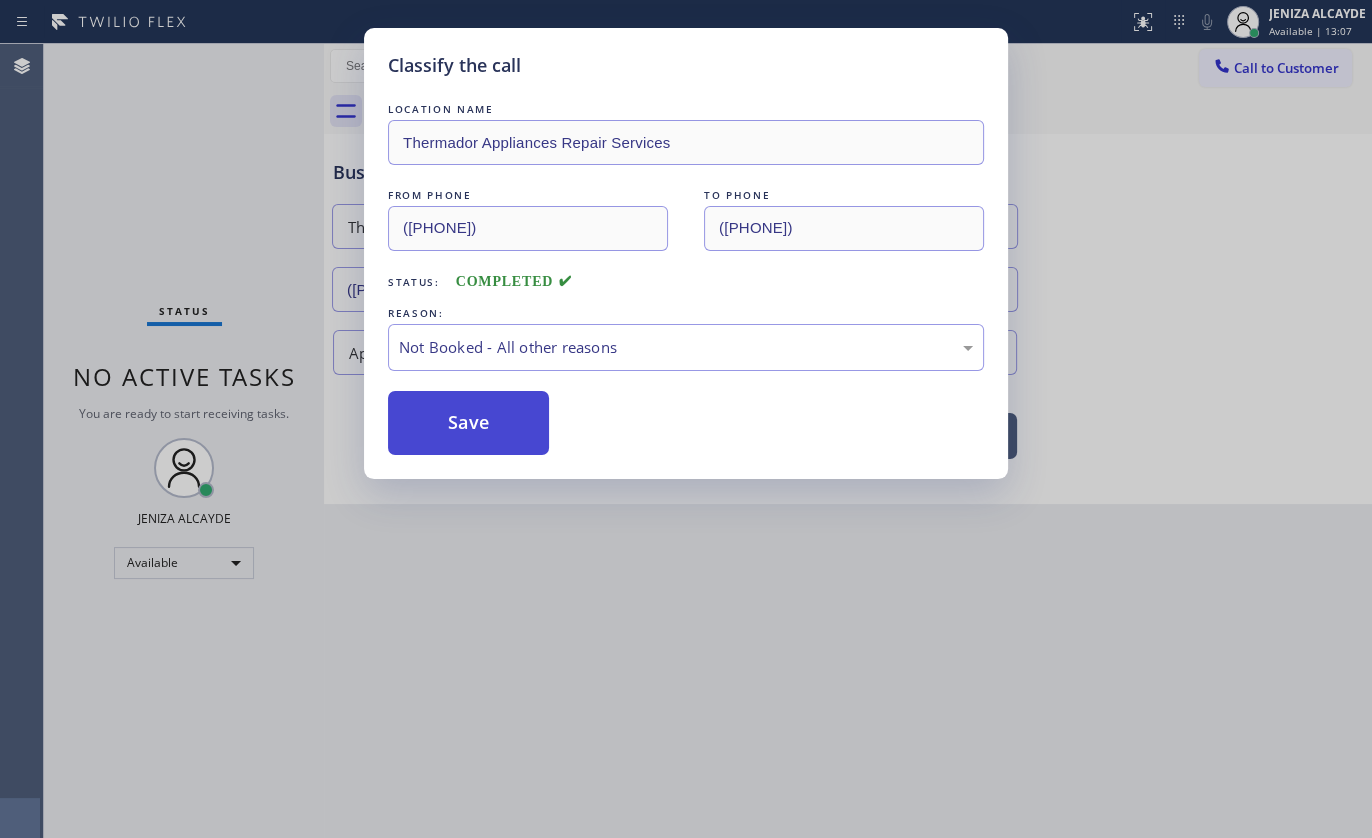 click on "Save" at bounding box center (468, 423) 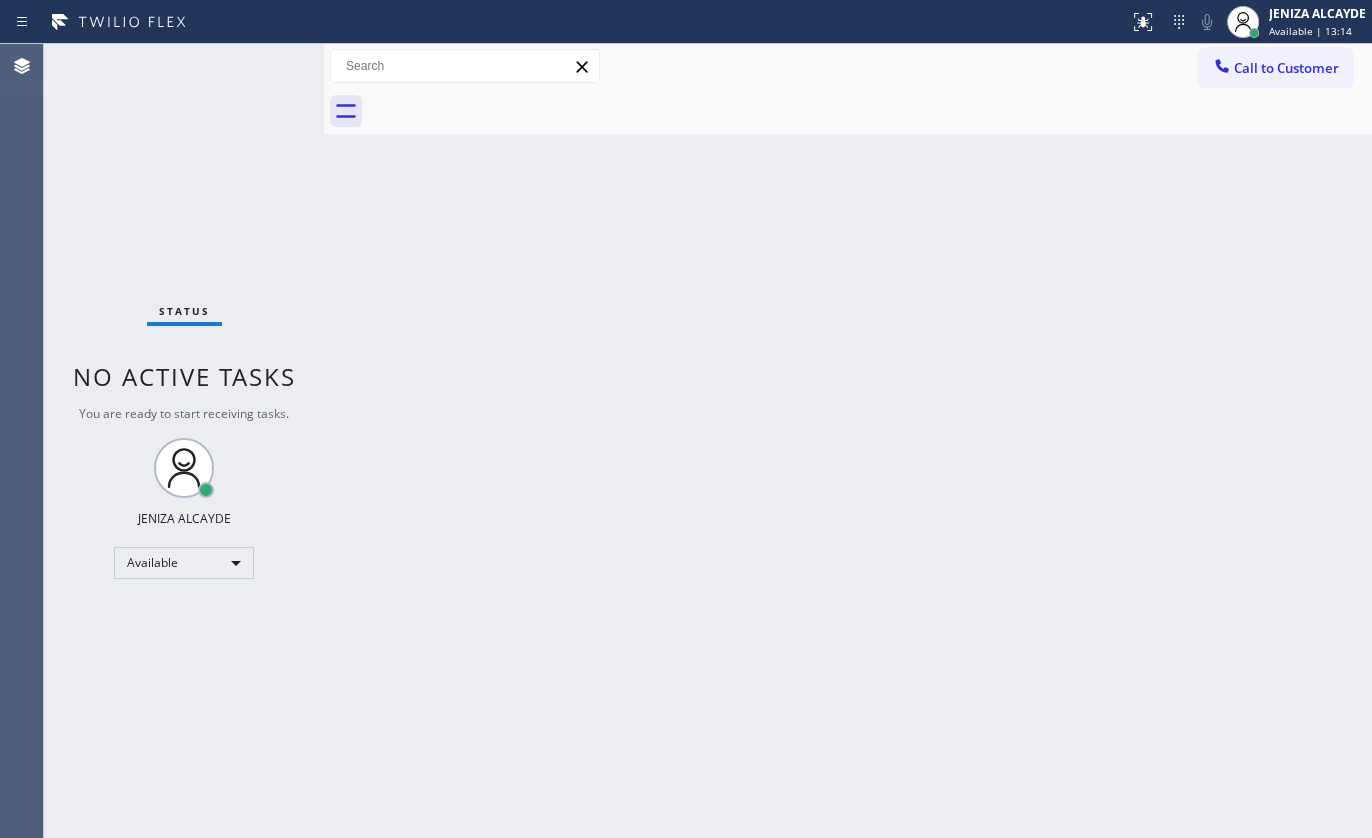 click on "Back to Dashboard Change Sender ID Customers Technicians Select a contact Outbound call Technician Search Technician Your caller id phone number Your caller id phone number Call Technician info Name   Phone none Address none Change Sender ID HVAC +1[PHONE] 5 Star Appliance +1[PHONE] Appliance Repair +1[PHONE] Plumbing +1[PHONE] Air Duct Cleaning +1[PHONE]  Electricians +1[PHONE] Cancel Change Check personal SMS Reset Change No tabs Call to Customer Outbound call Location Search location Your caller id phone number ([PHONE]) Customer number Call Outbound call Technician Search Technician Your caller id phone number Your caller id phone number Call" at bounding box center [848, 441] 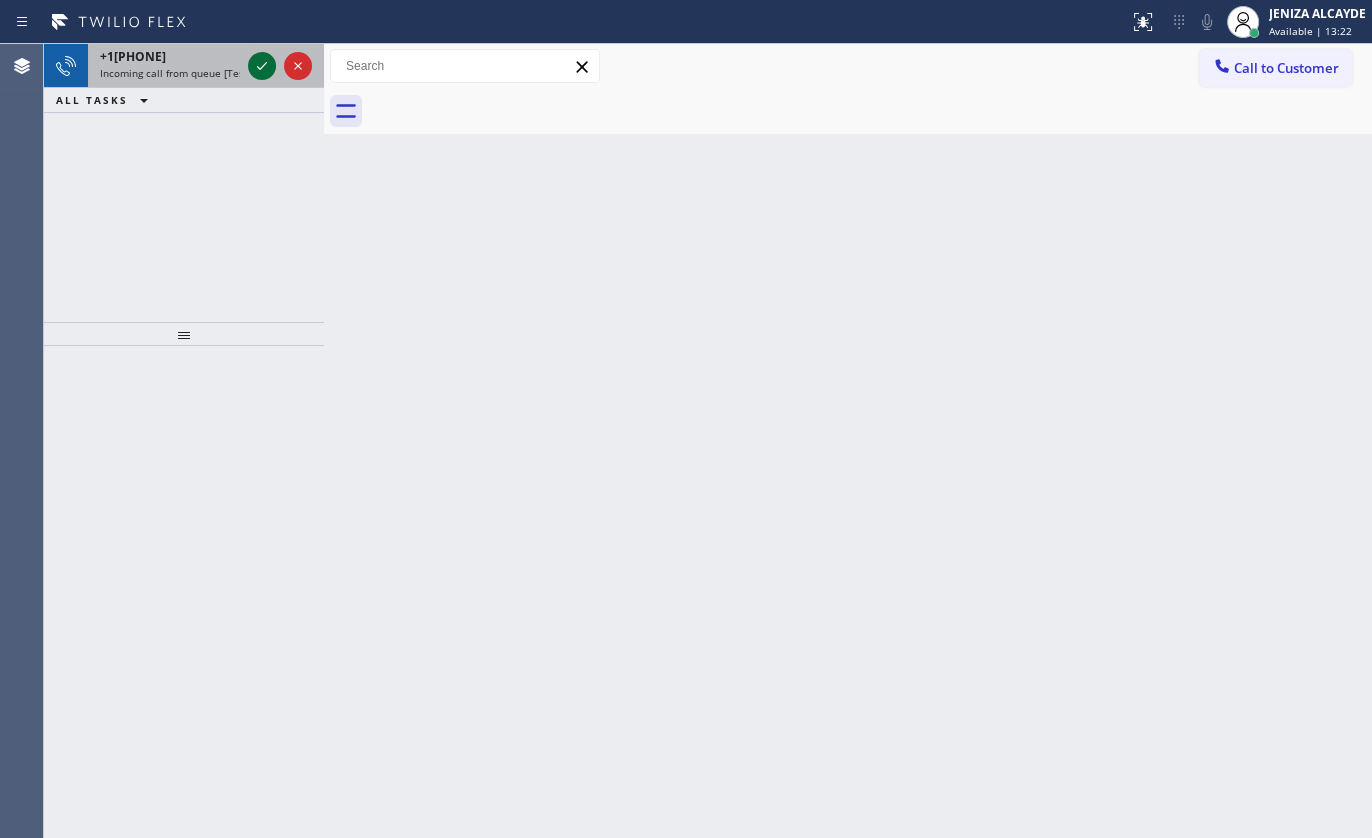 click 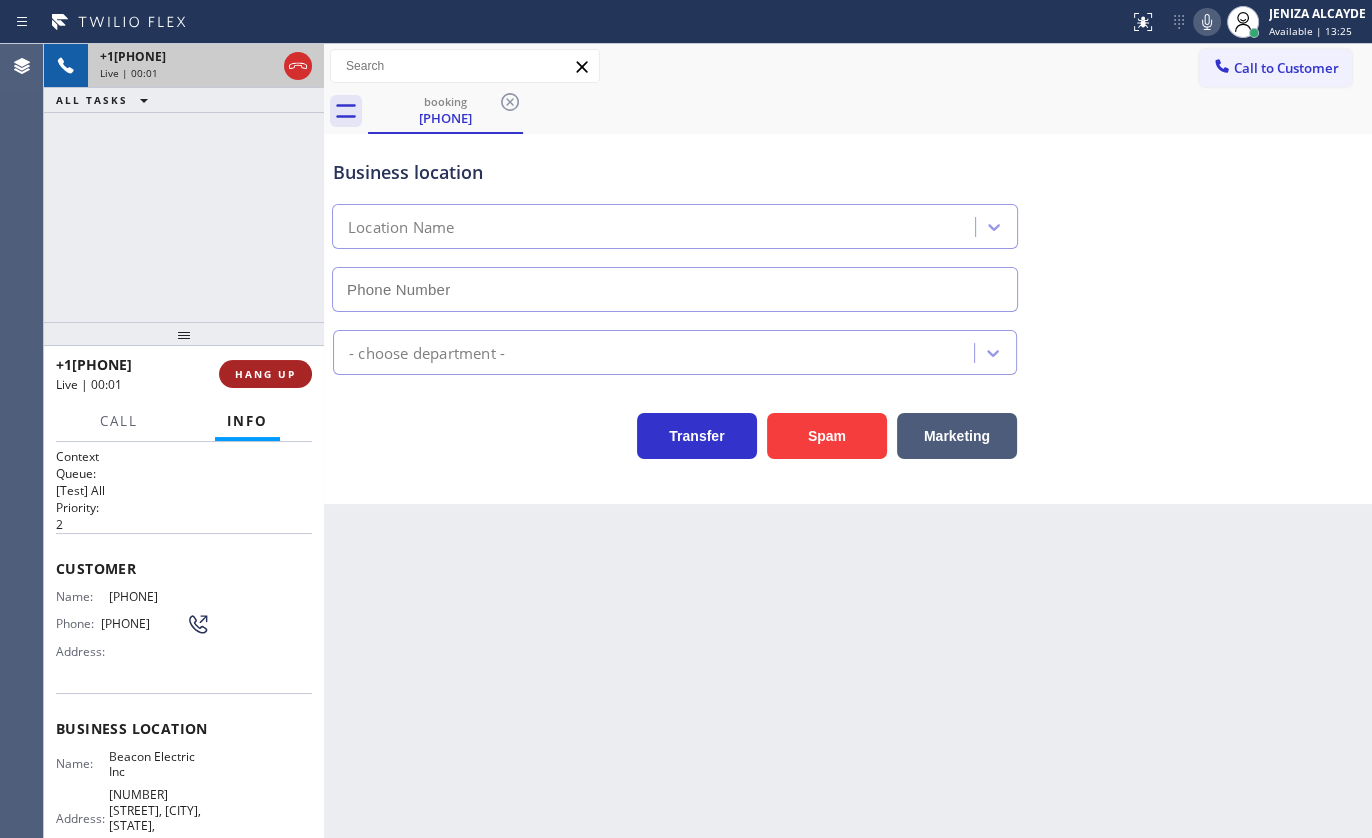 type on "([PHONE])" 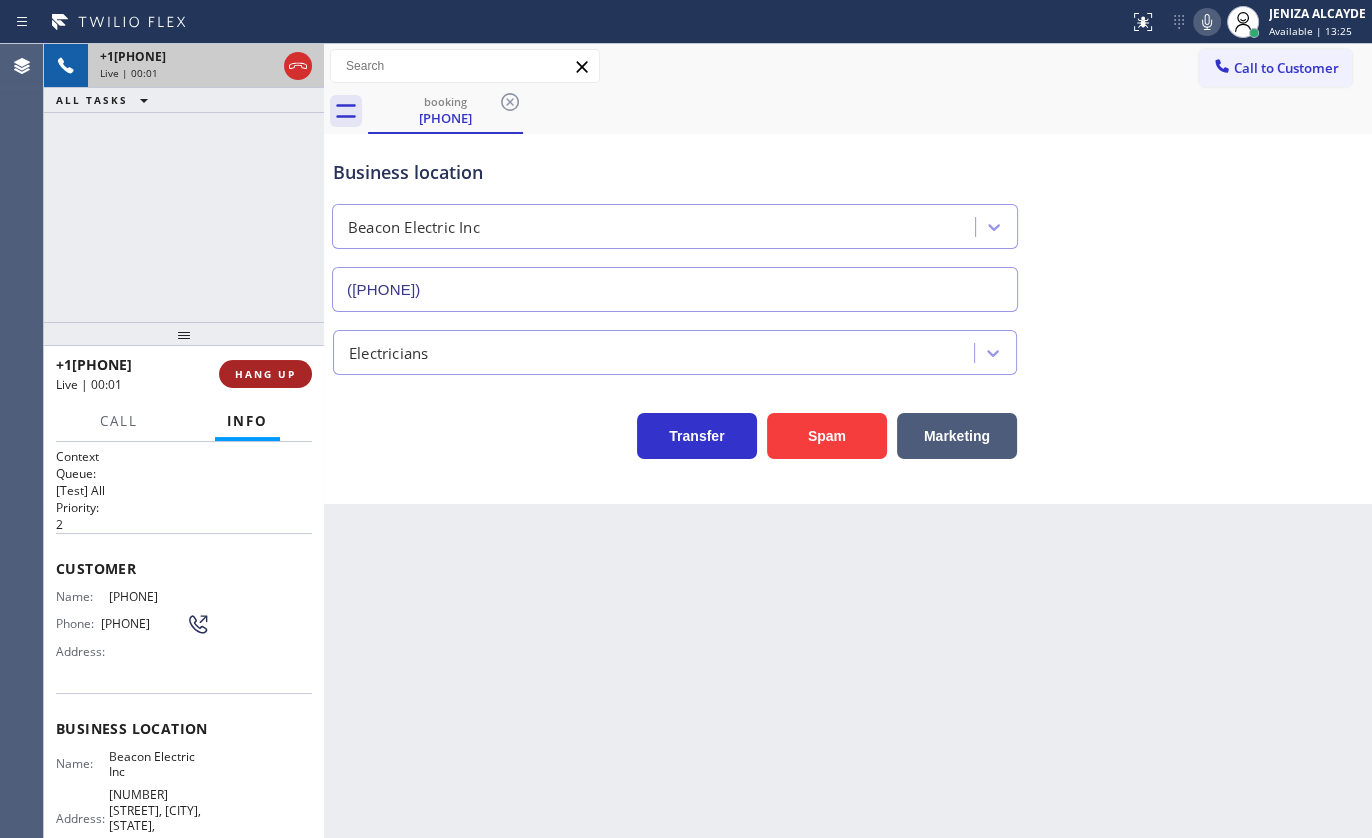 drag, startPoint x: 240, startPoint y: 389, endPoint x: 241, endPoint y: 379, distance: 10.049875 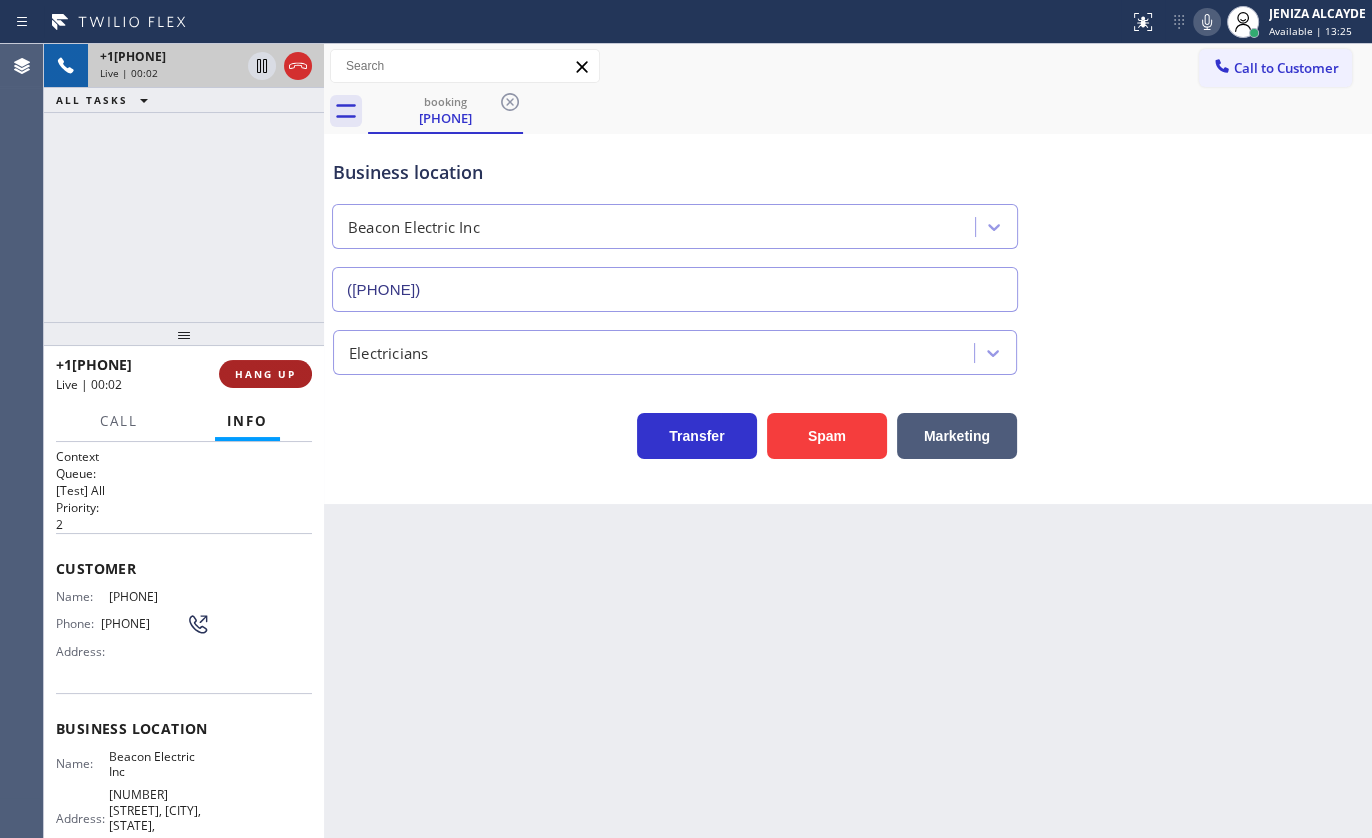 click on "HANG UP" at bounding box center (265, 374) 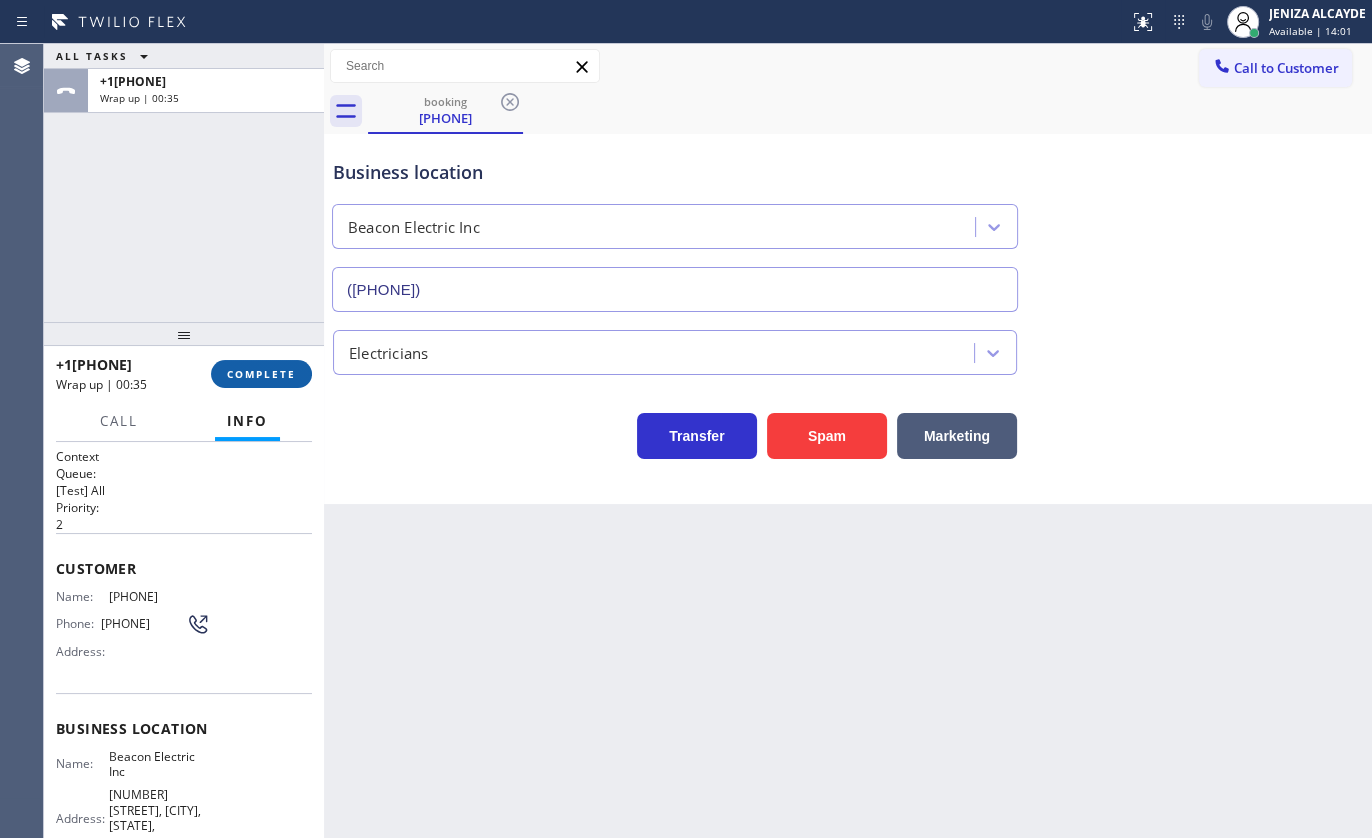click on "COMPLETE" at bounding box center [261, 374] 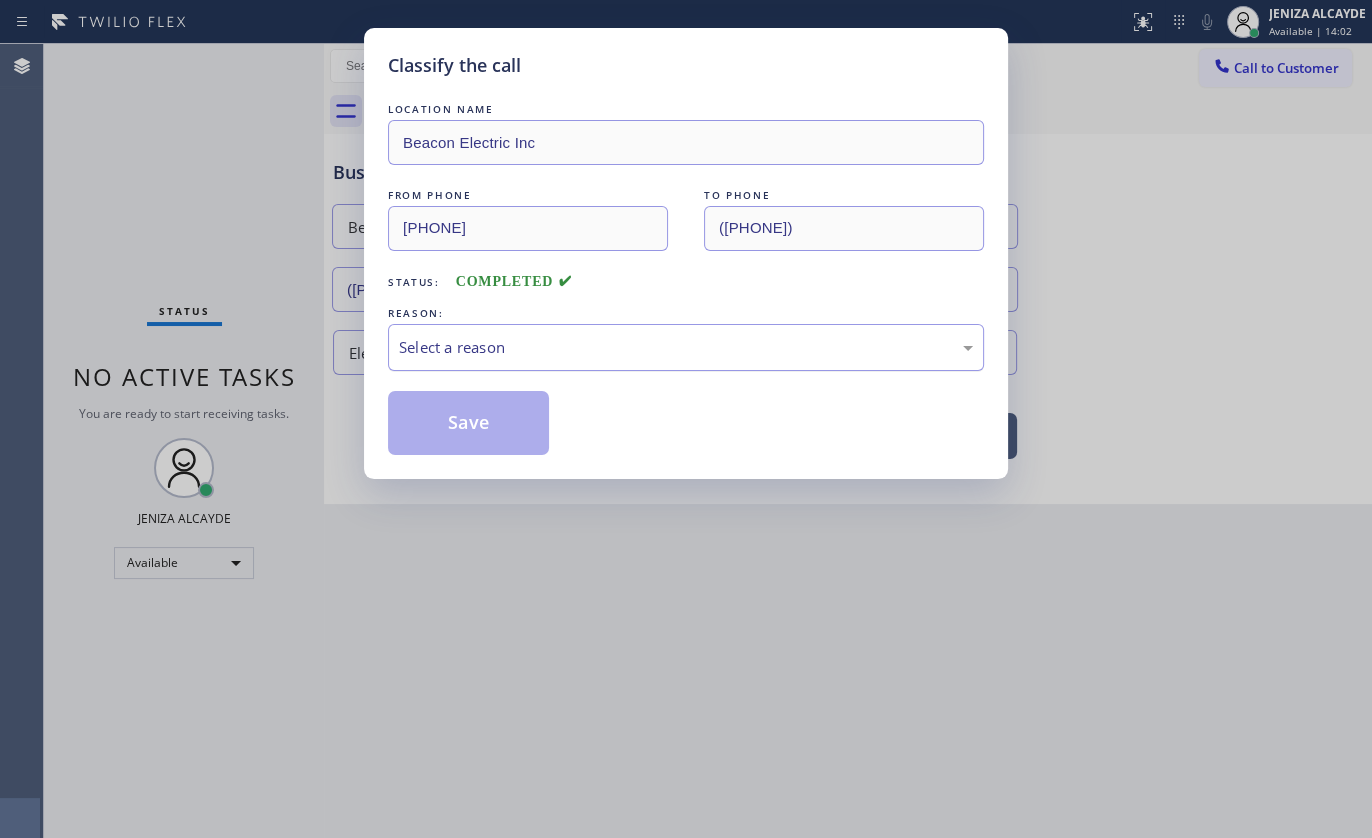 click on "Select a reason" at bounding box center (686, 347) 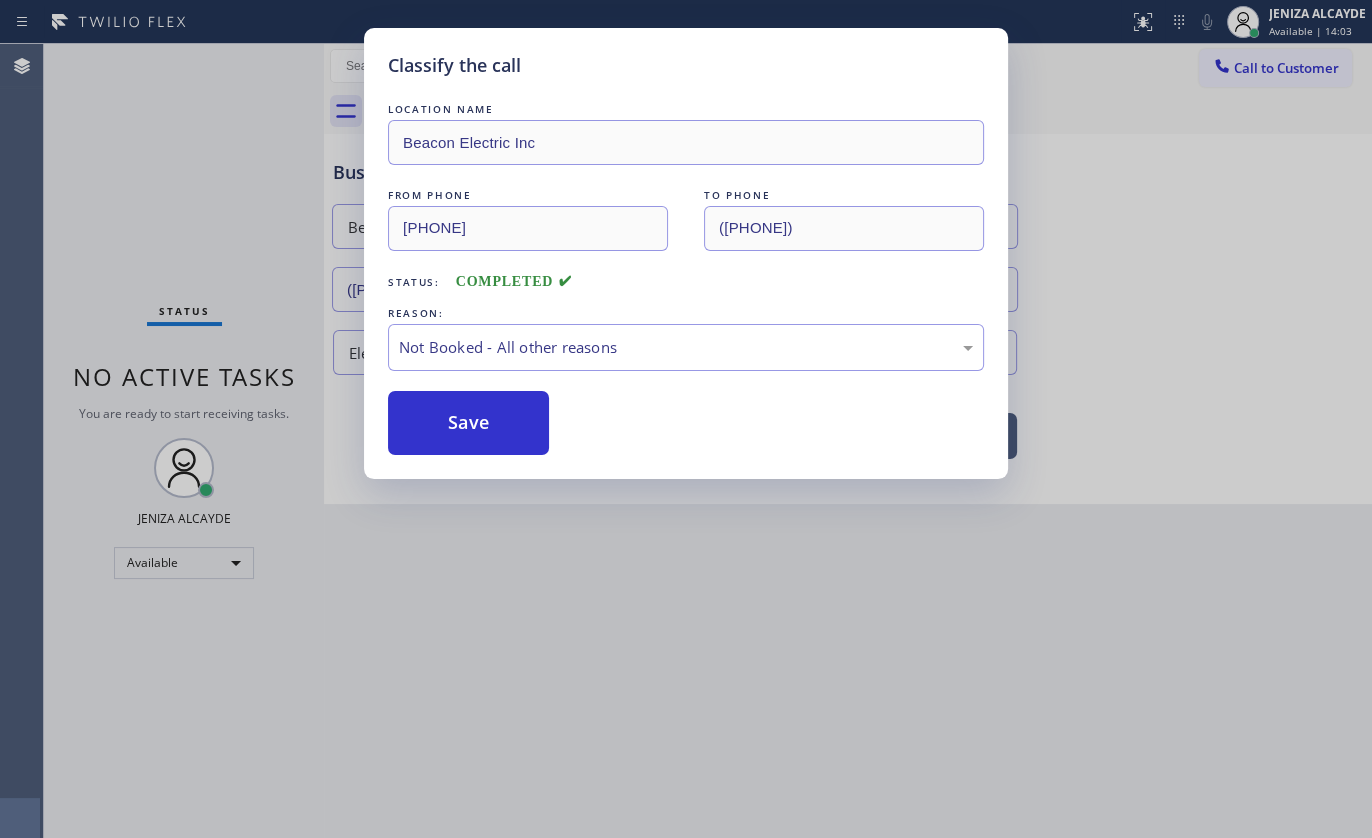 click on "Save" at bounding box center (468, 423) 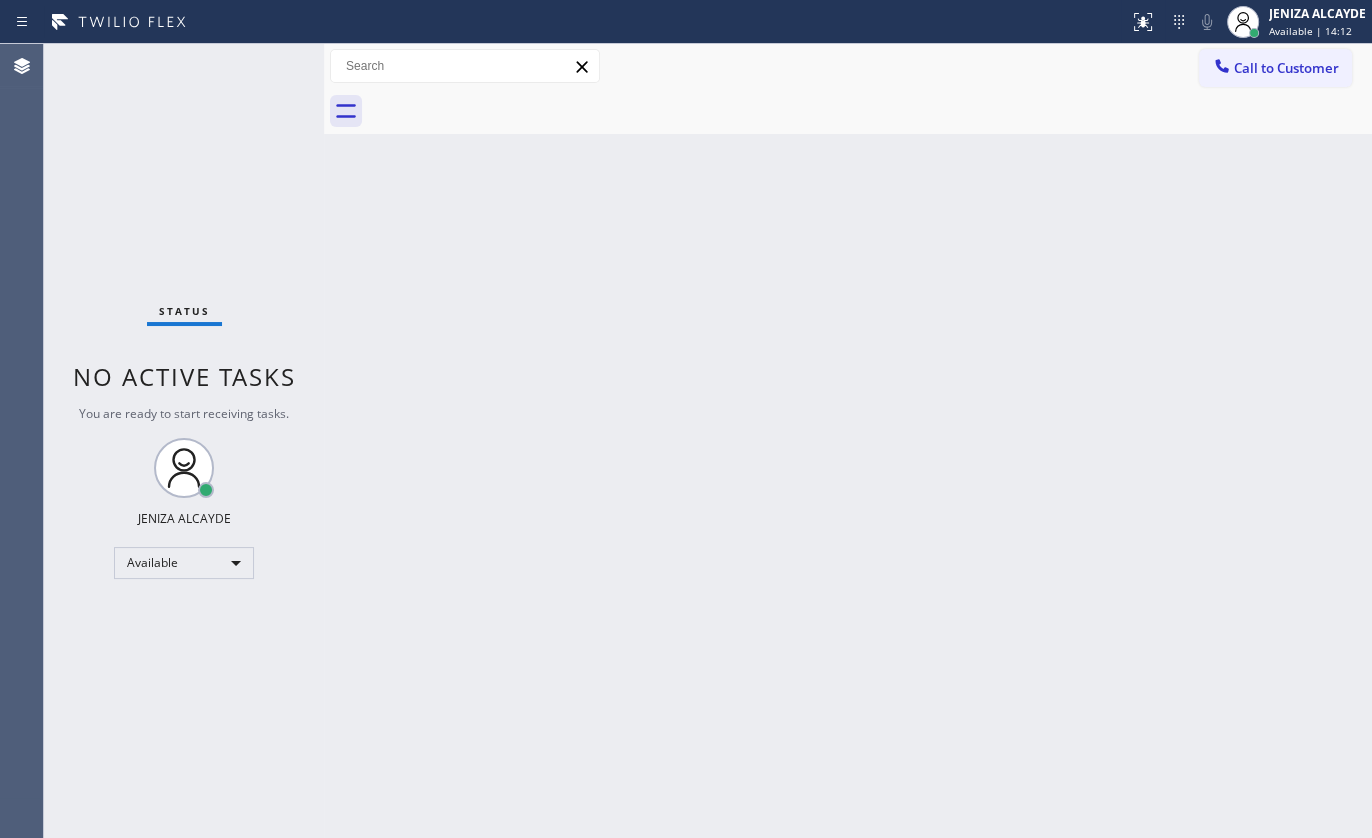 click on "Status   No active tasks     You are ready to start receiving tasks.   JENIZA ALCAYDE Available" at bounding box center (184, 441) 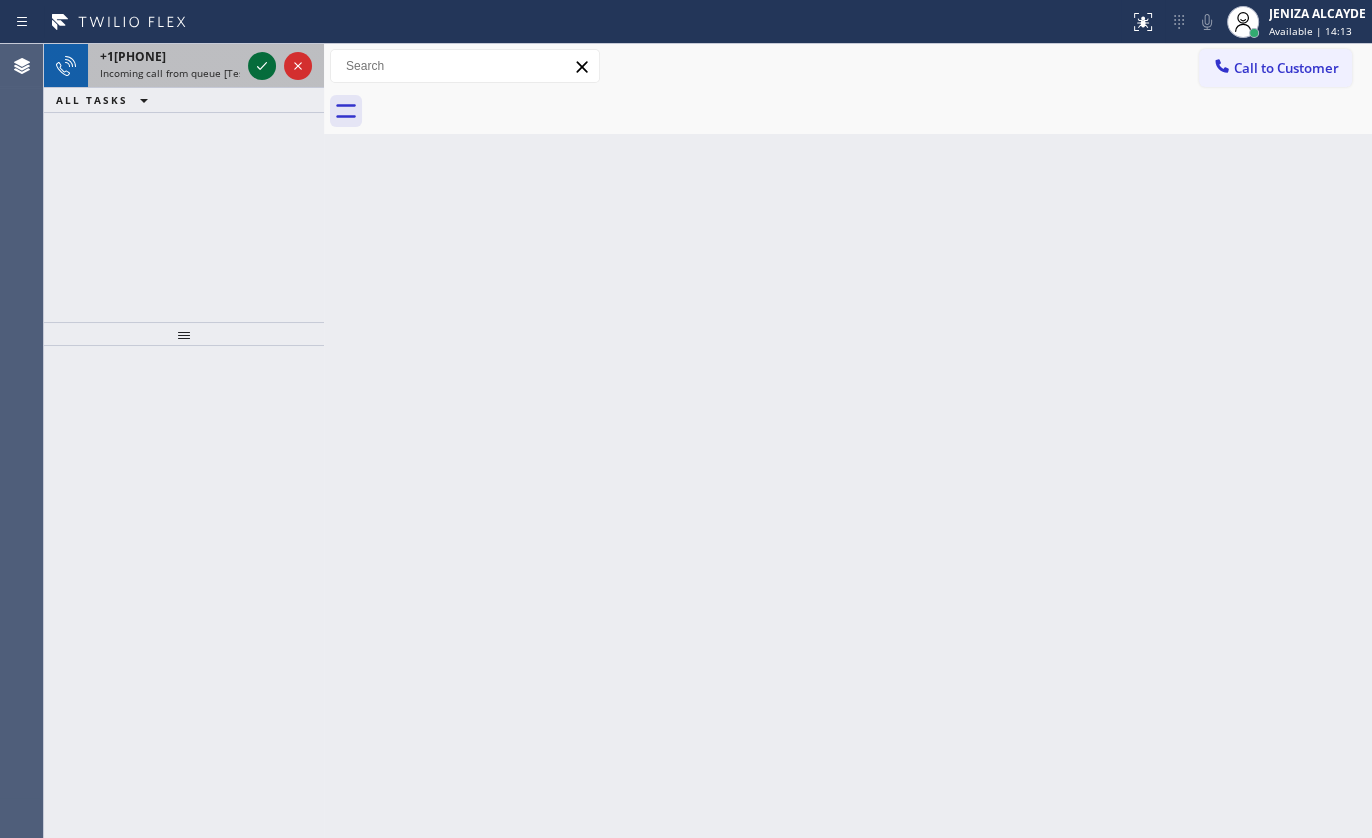 click 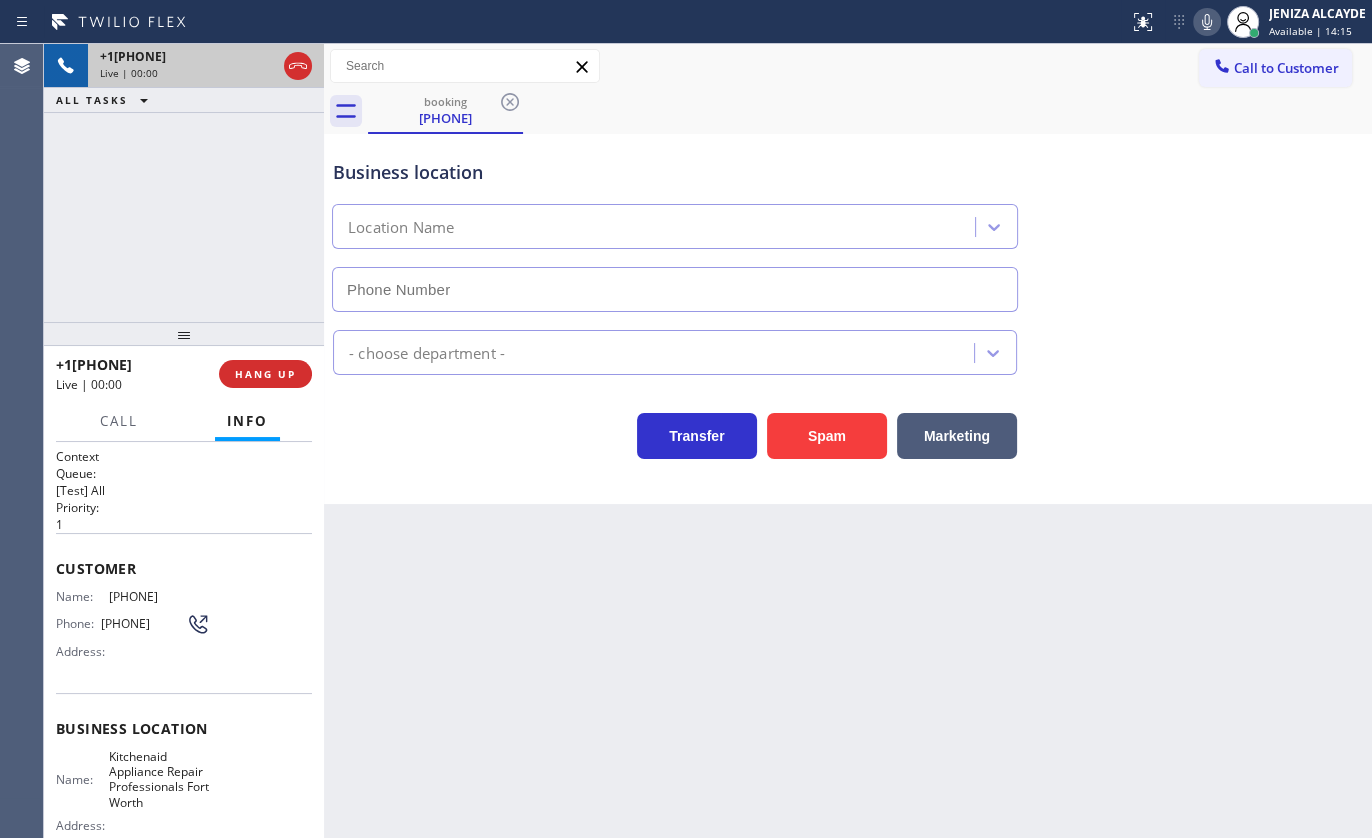 type on "([PHONE])" 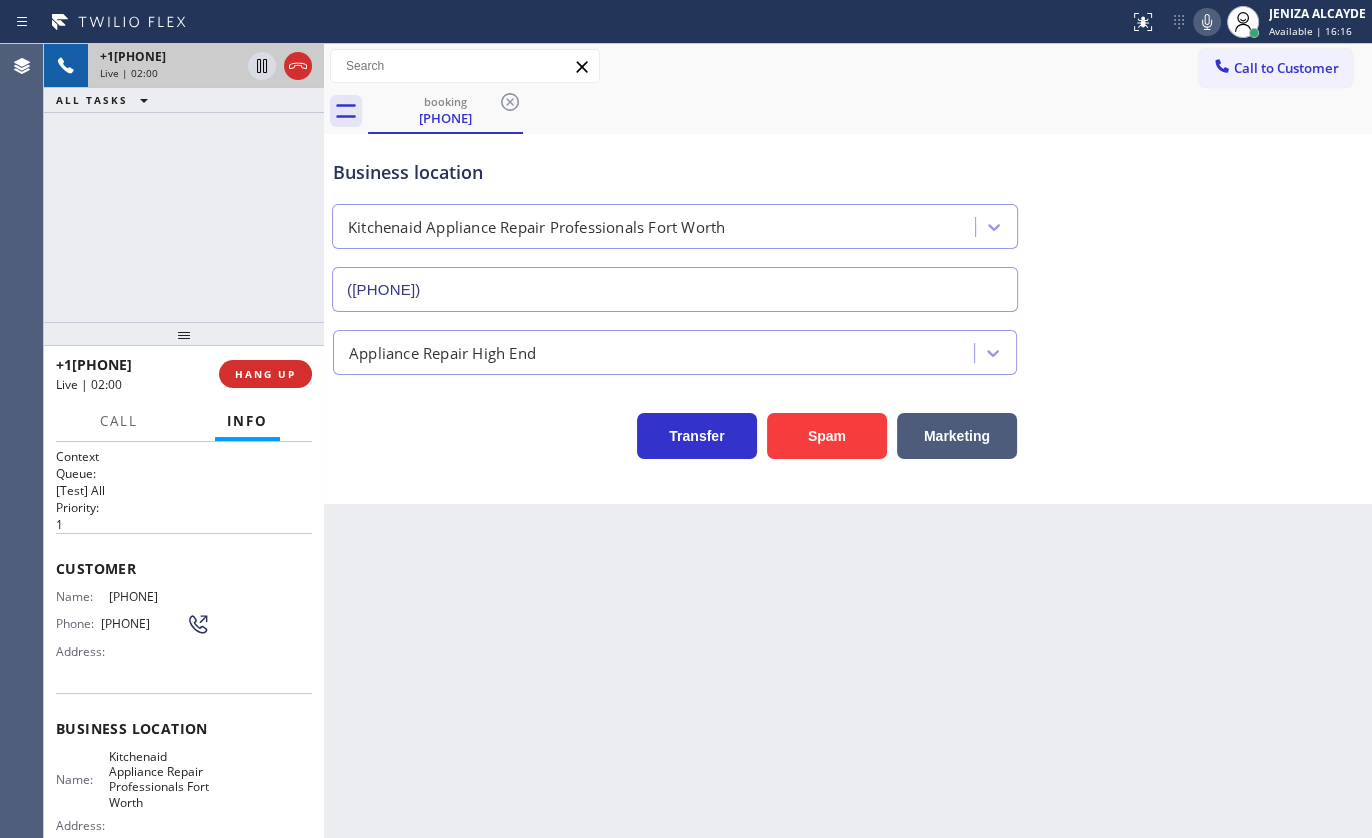 drag, startPoint x: 104, startPoint y: 589, endPoint x: 220, endPoint y: 594, distance: 116.10771 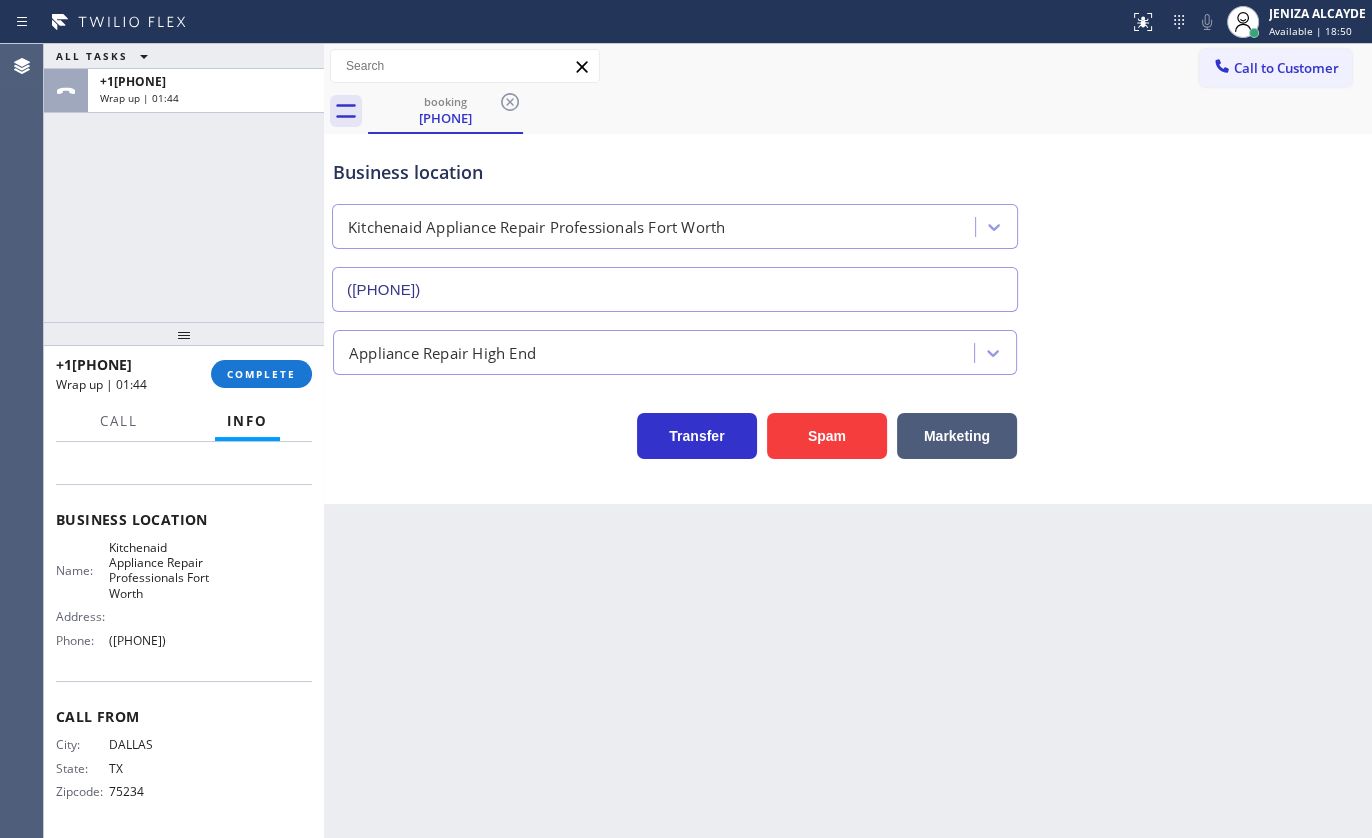 scroll, scrollTop: 213, scrollLeft: 0, axis: vertical 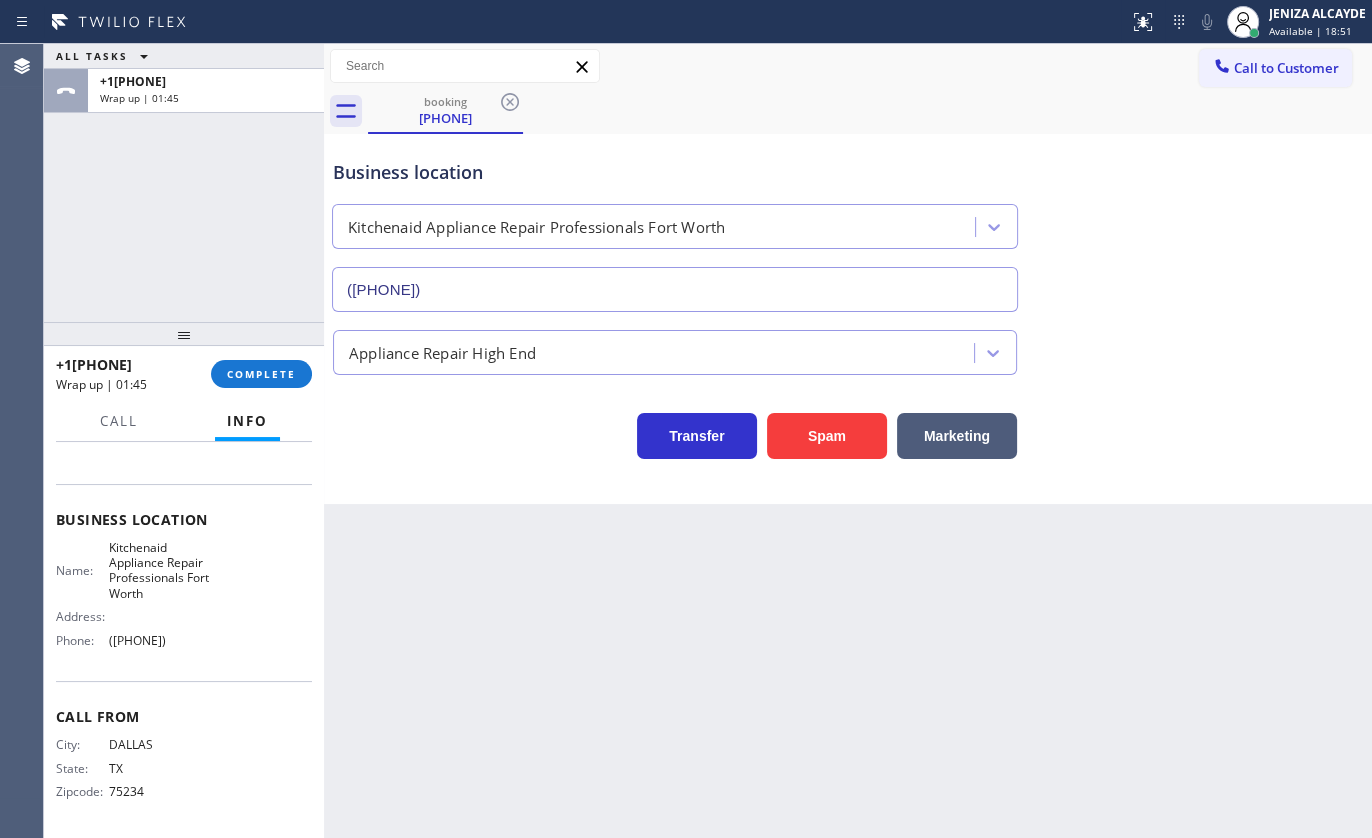 drag, startPoint x: 110, startPoint y: 639, endPoint x: 211, endPoint y: 659, distance: 102.96116 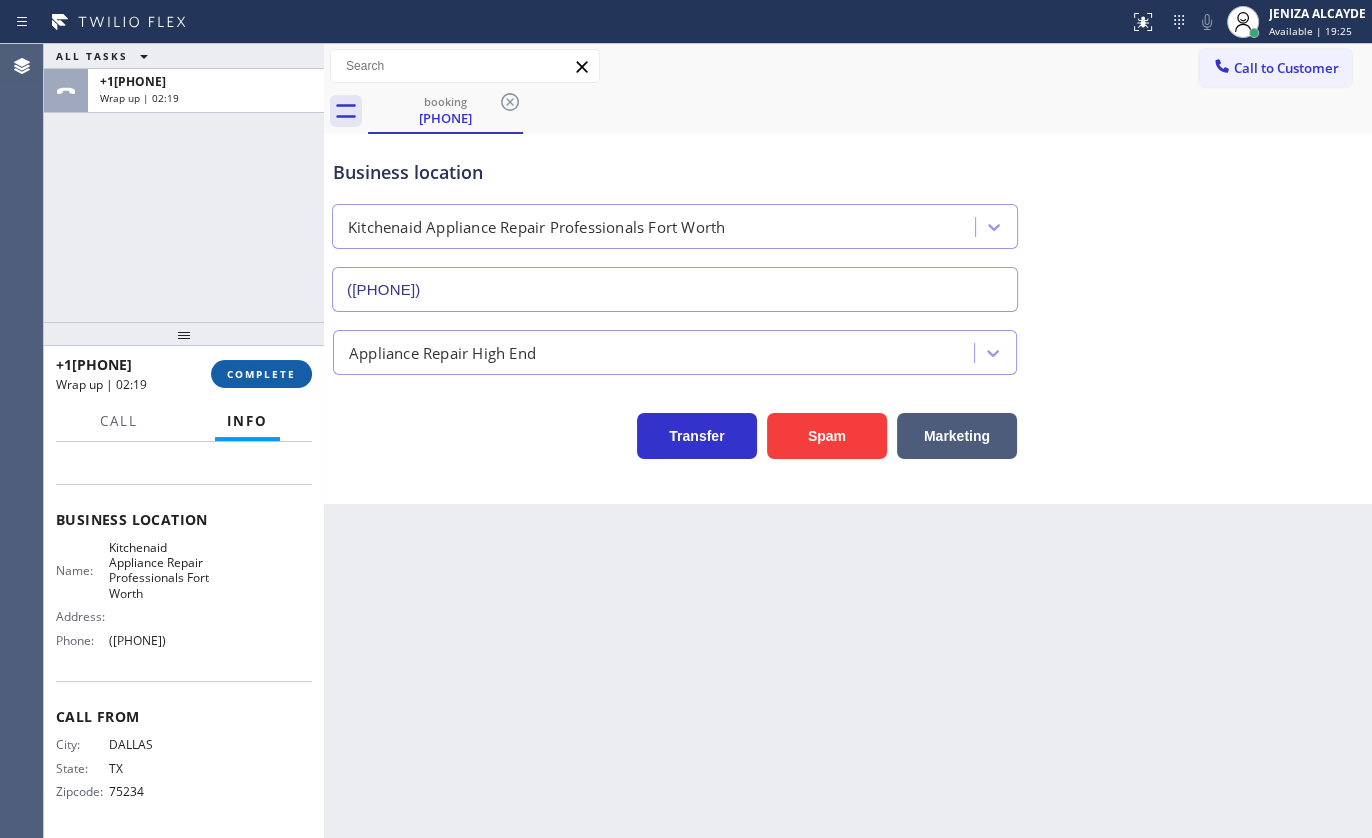 click on "COMPLETE" at bounding box center (261, 374) 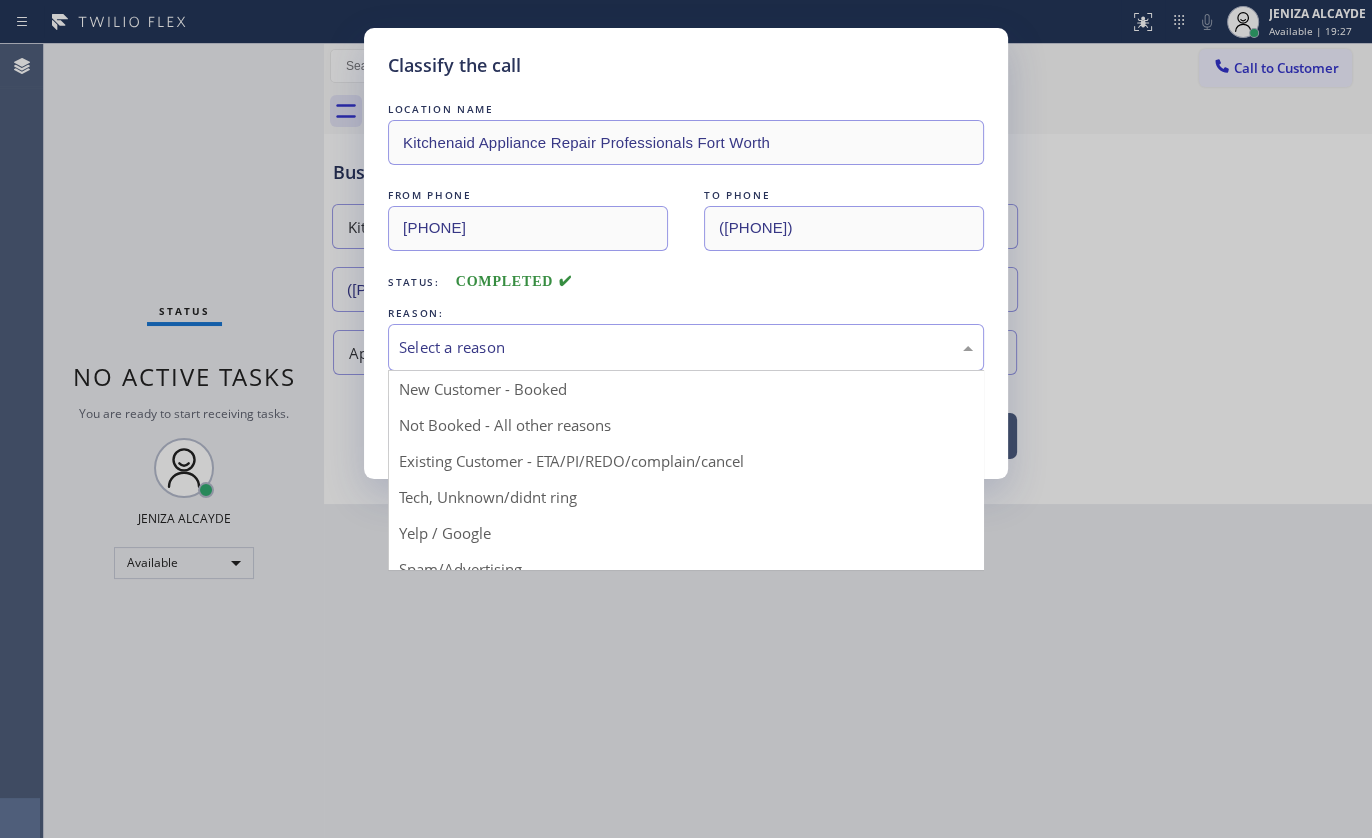click on "Select a reason" at bounding box center (686, 347) 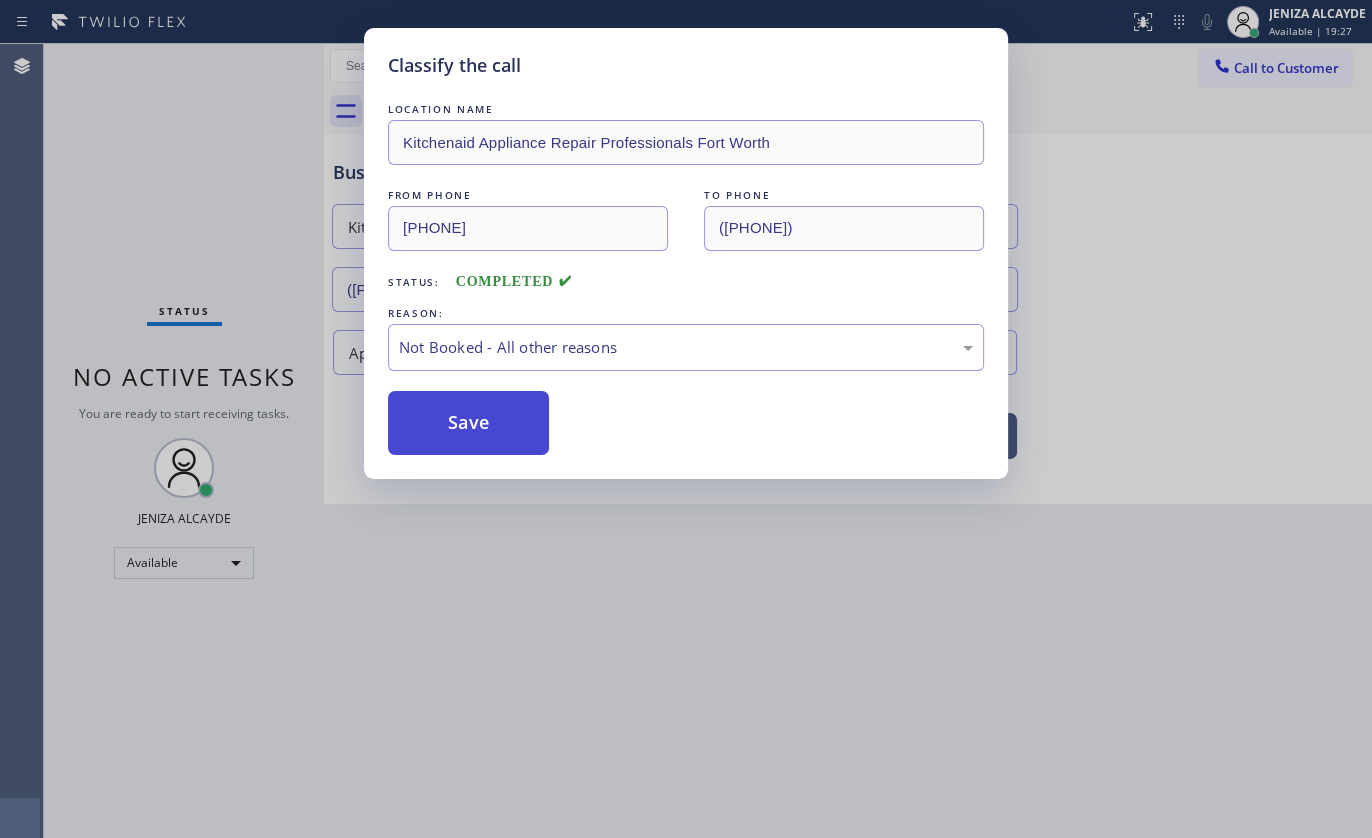 click on "Save" at bounding box center [468, 423] 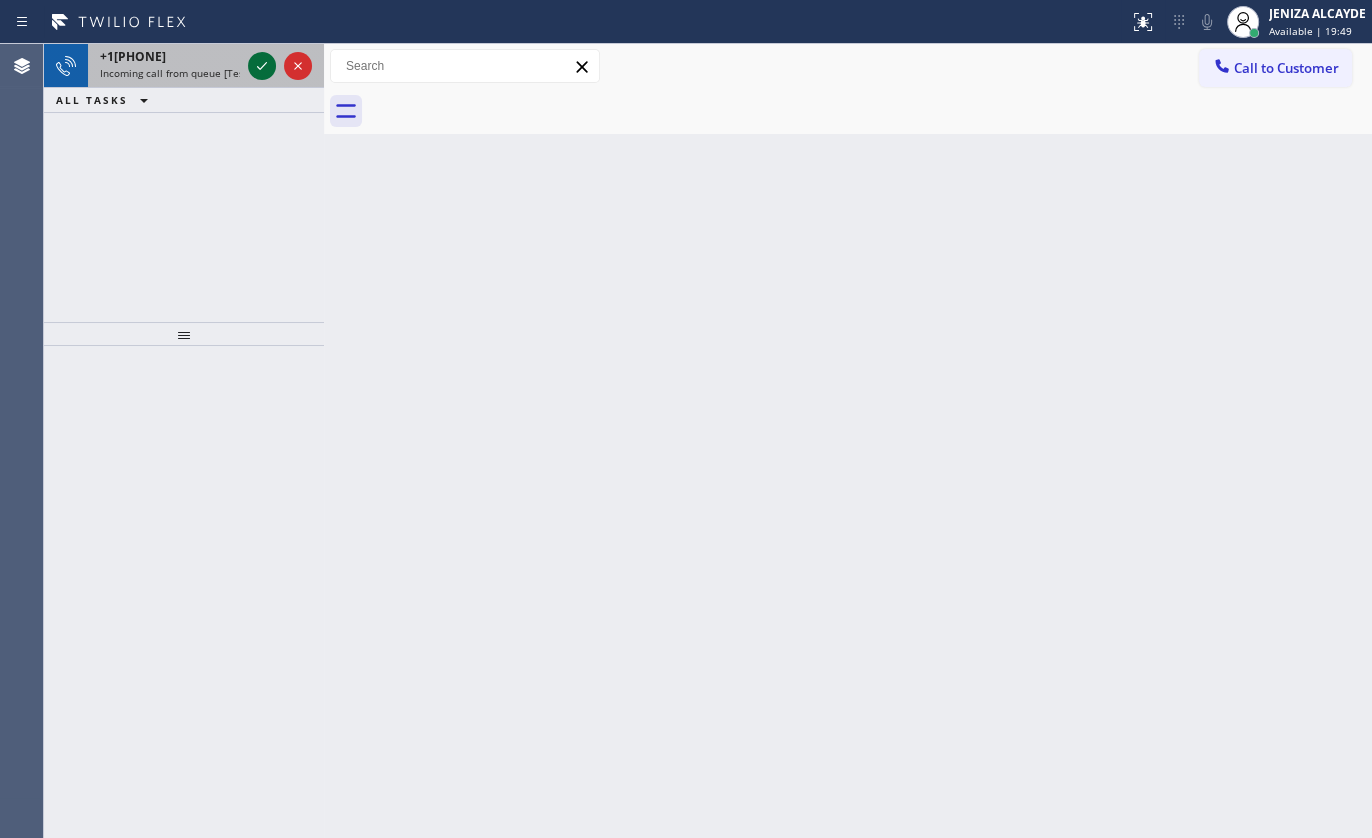 click 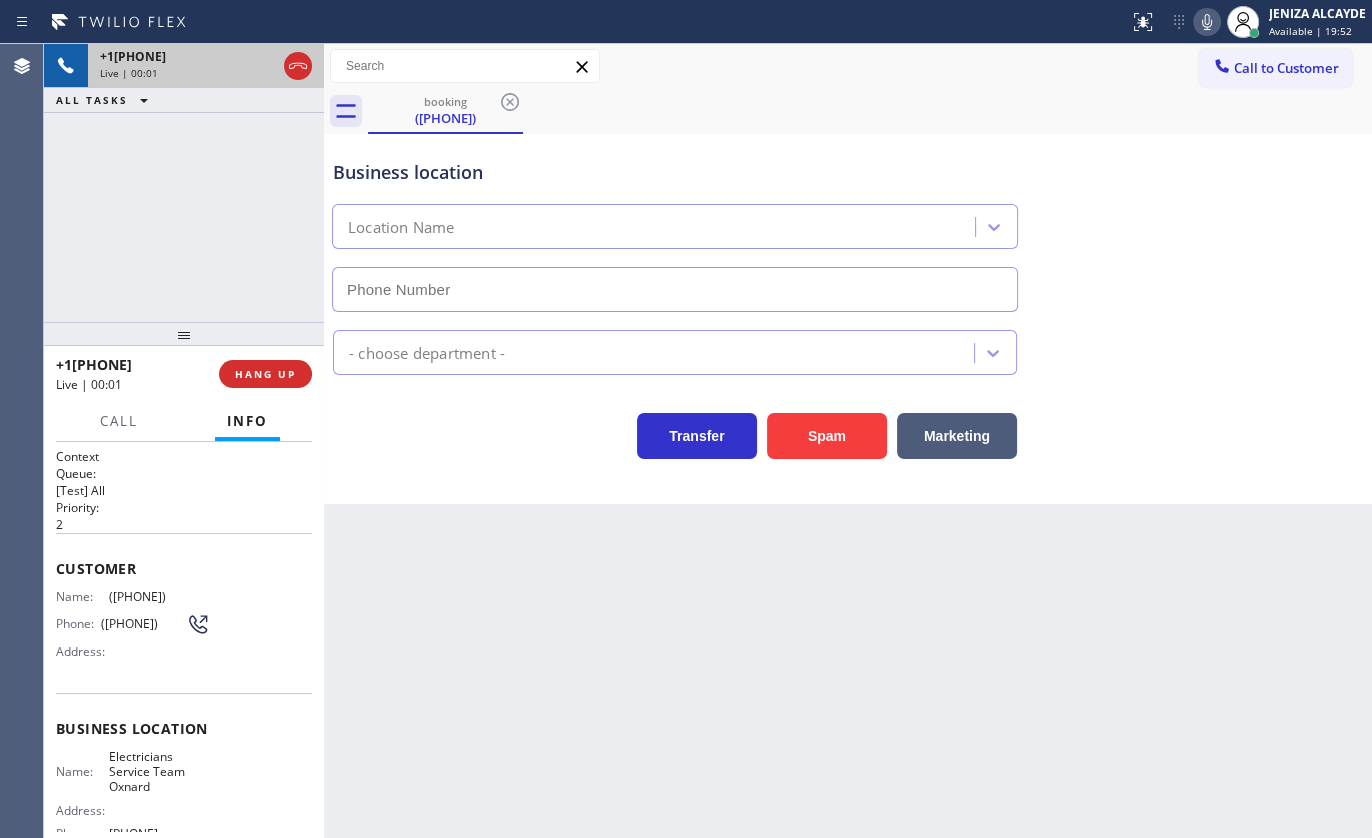 type on "[PHONE]" 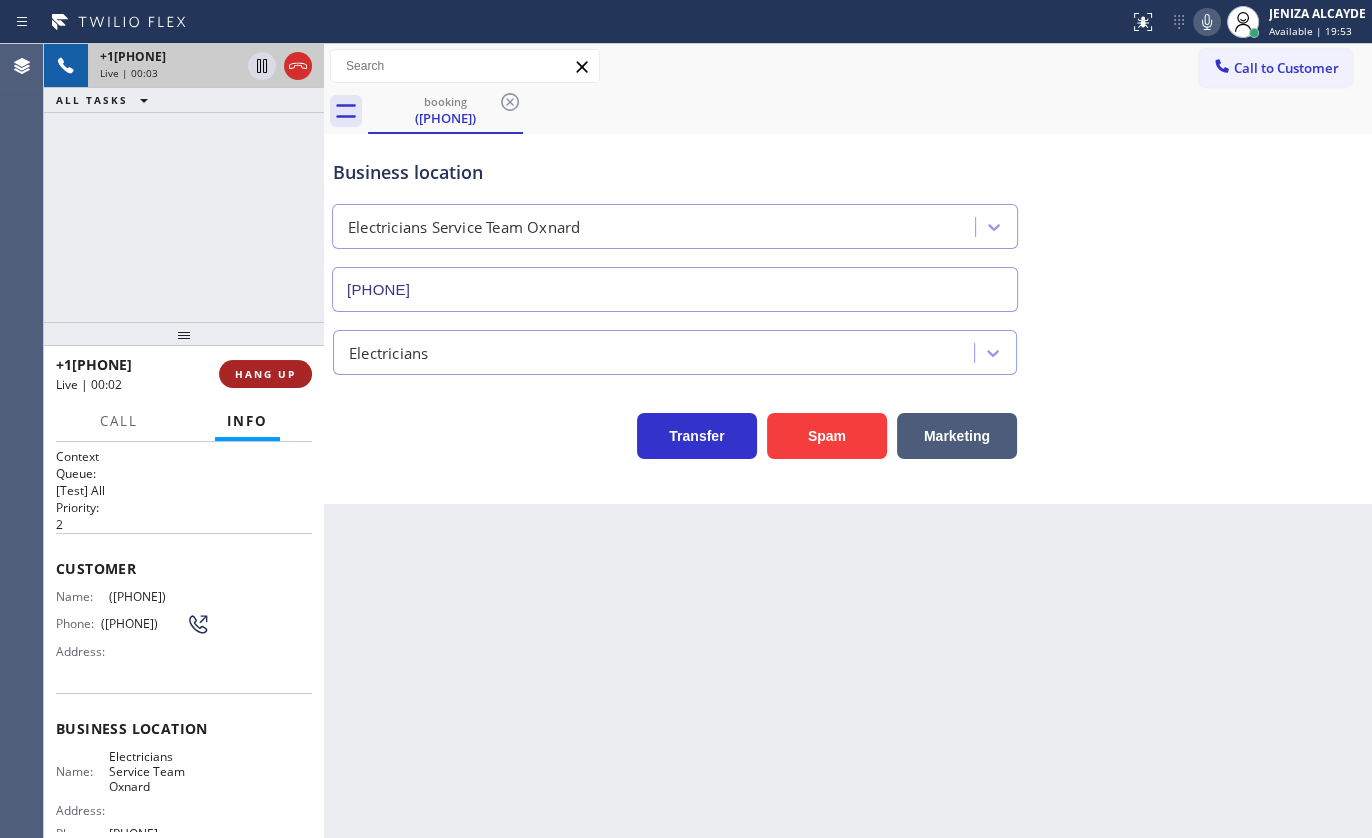 click on "HANG UP" at bounding box center [265, 374] 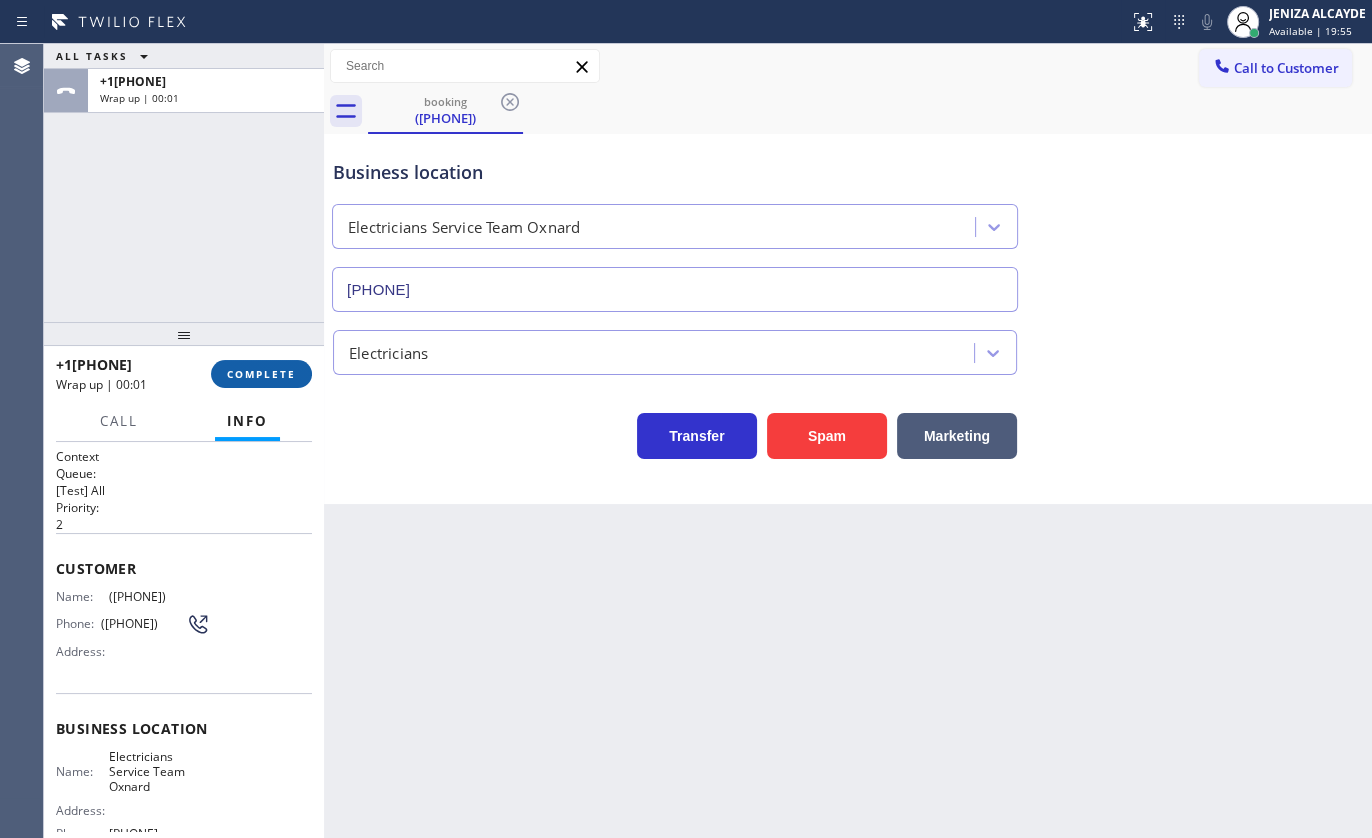 click on "COMPLETE" at bounding box center [261, 374] 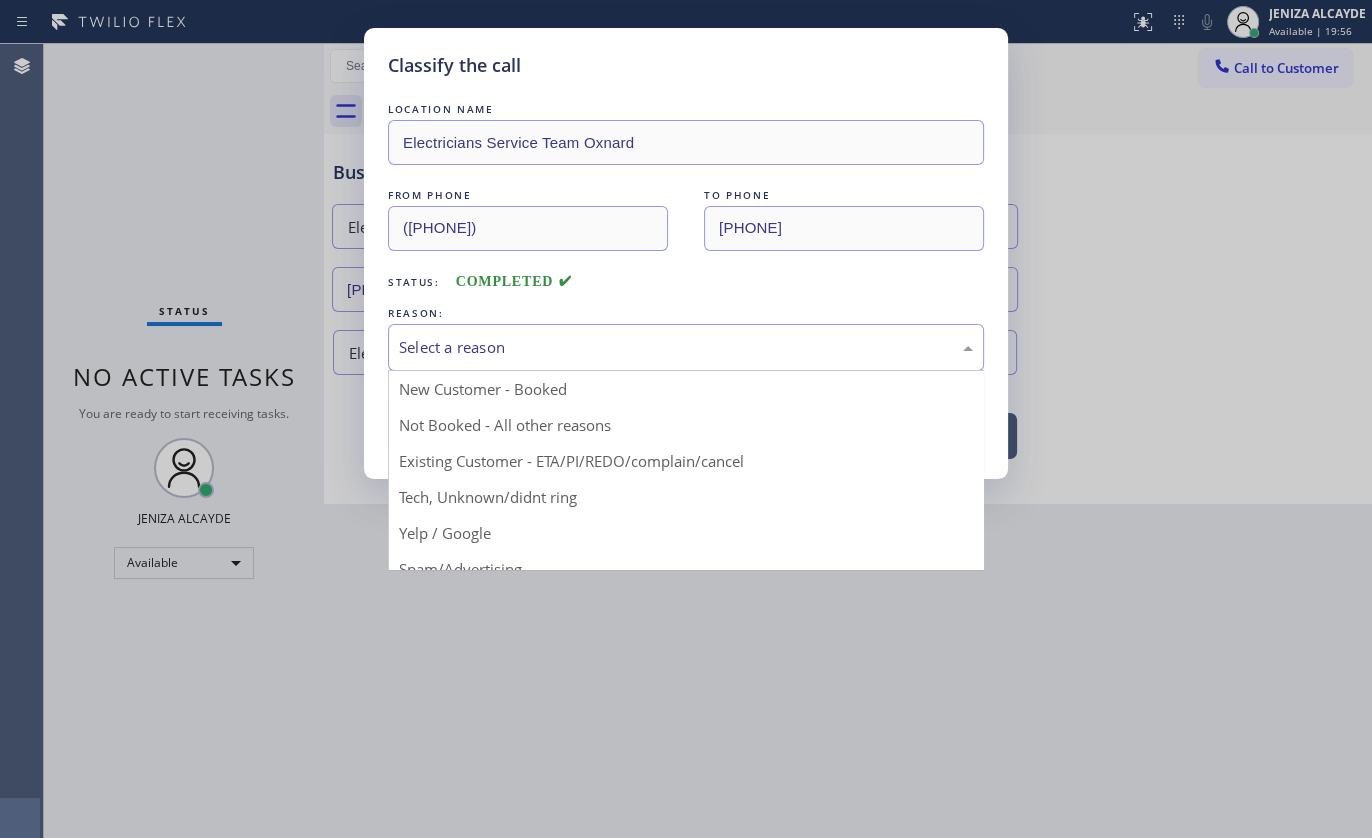 click on "Select a reason" at bounding box center [686, 347] 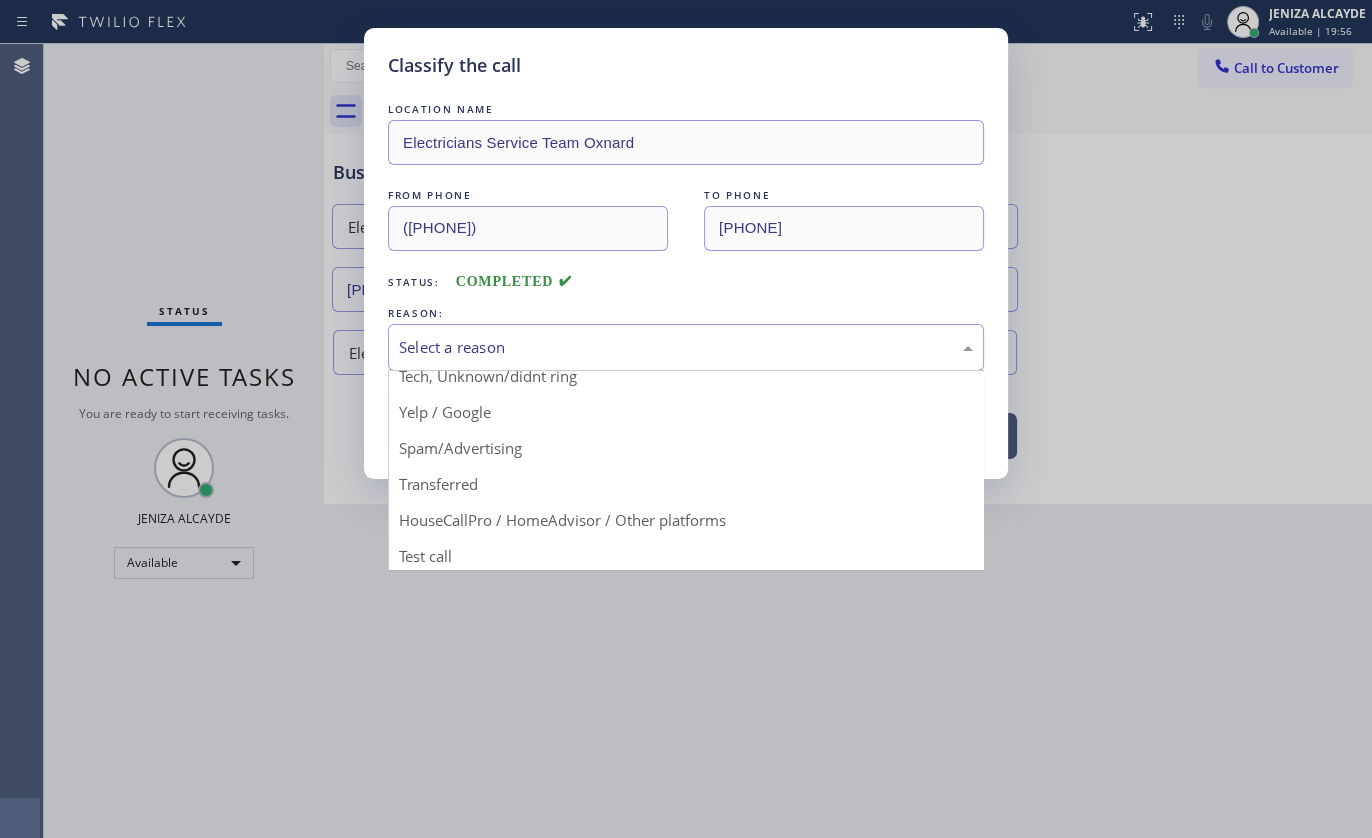 scroll, scrollTop: 133, scrollLeft: 0, axis: vertical 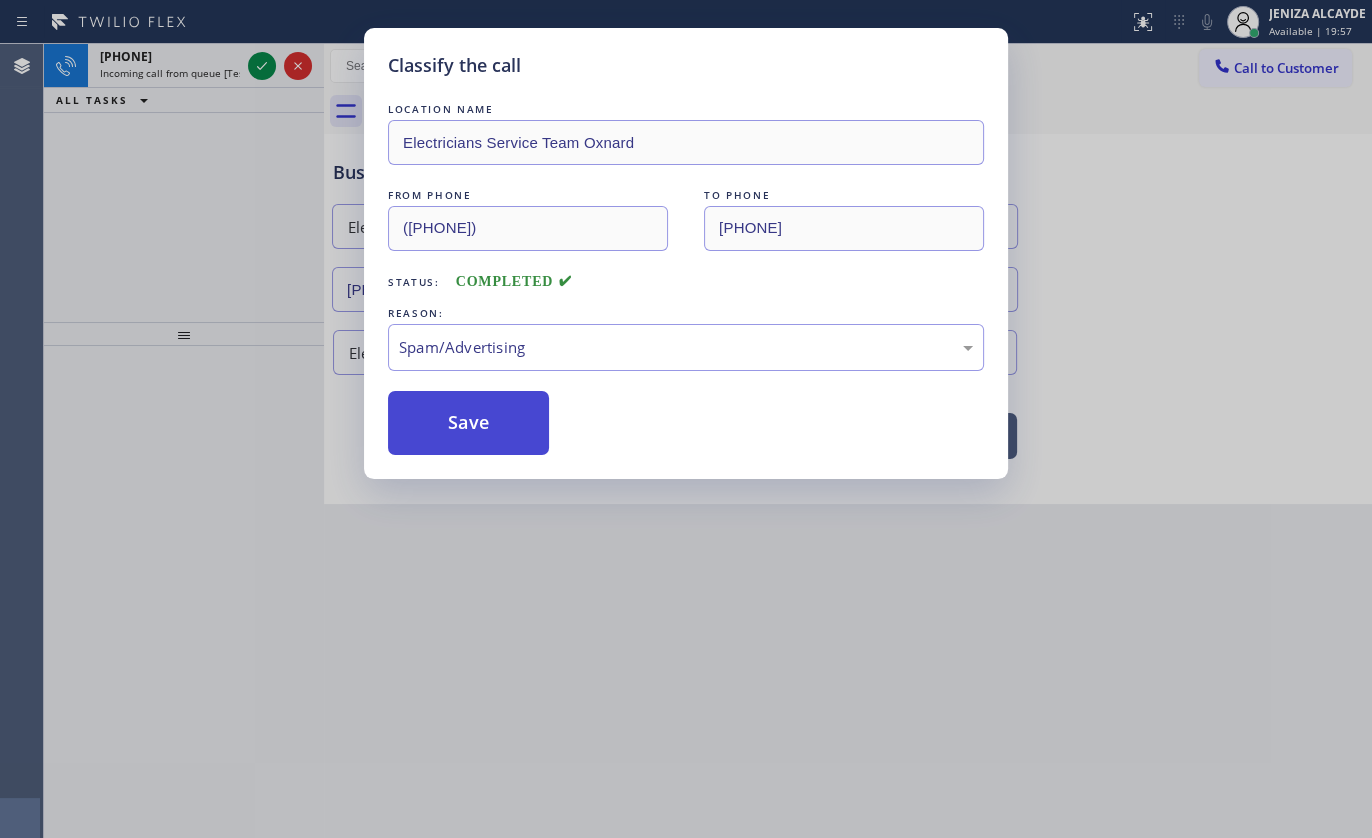 click on "Save" at bounding box center (468, 423) 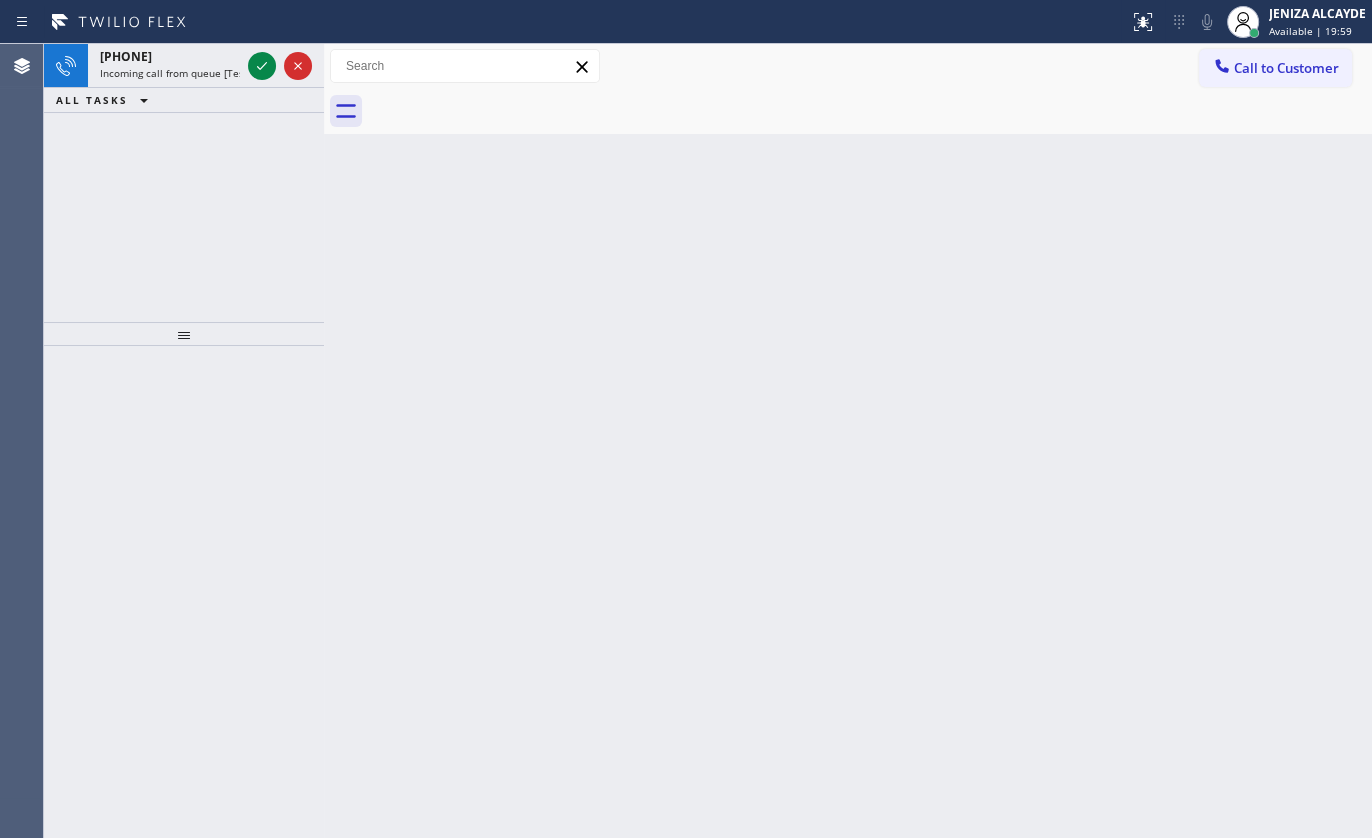 click 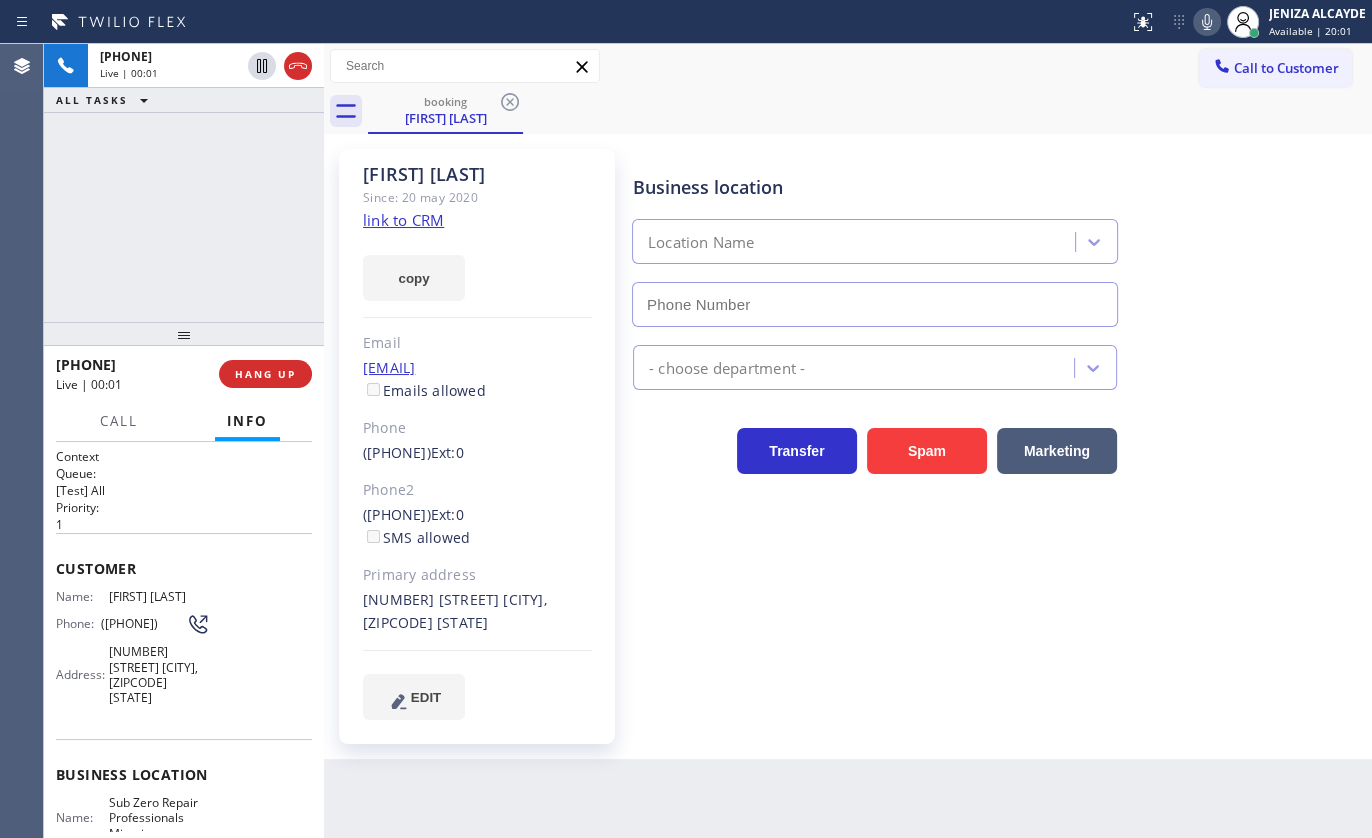 type on "[PHONE]" 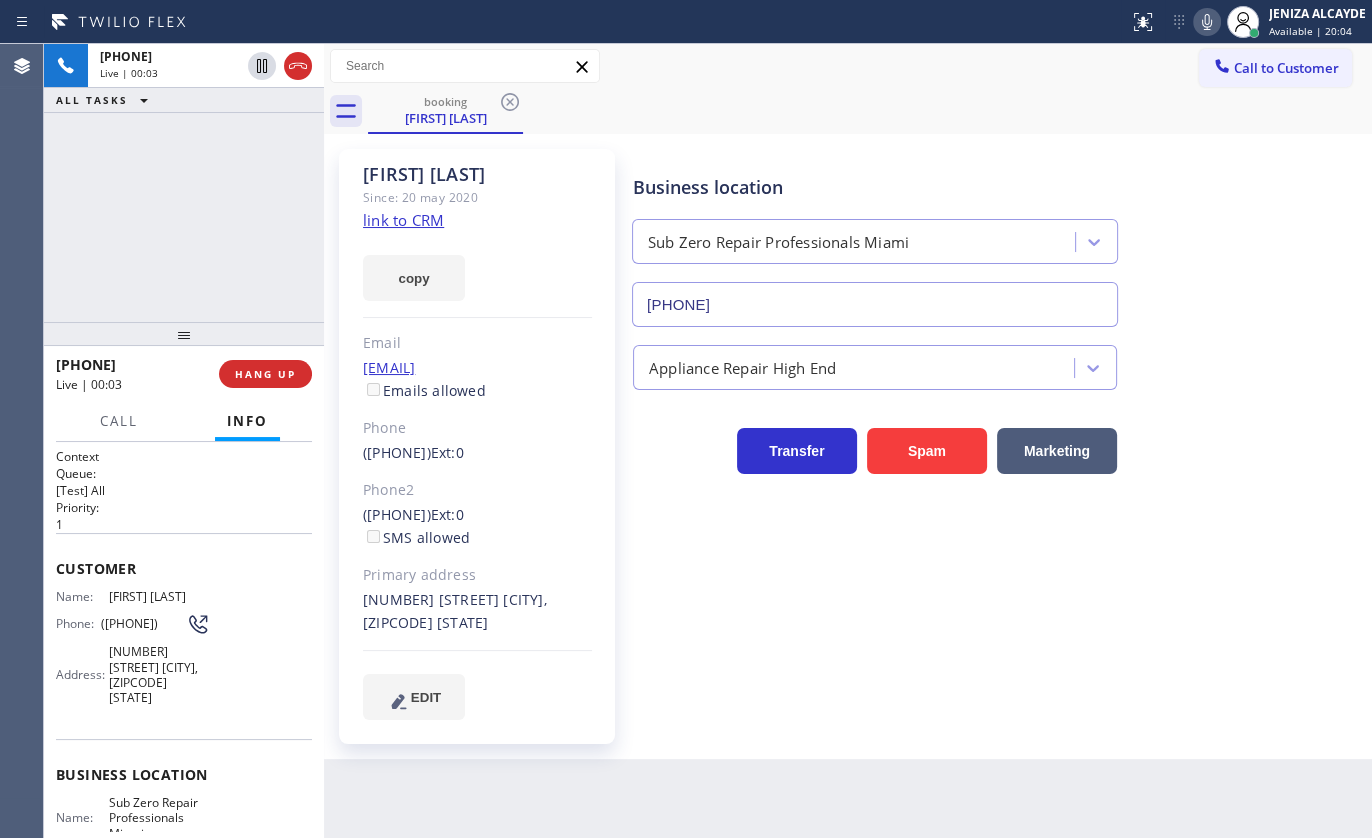 click on "link to CRM" 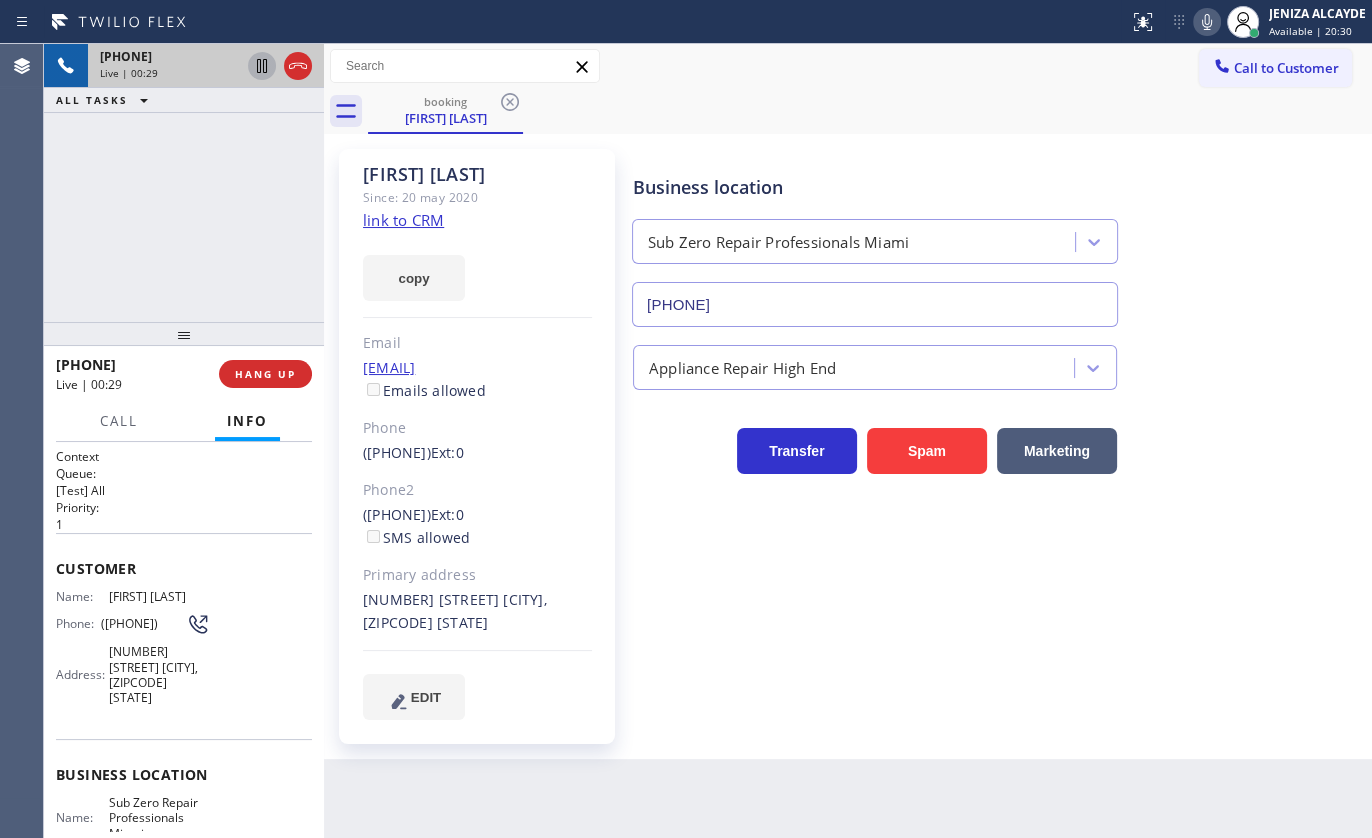 click 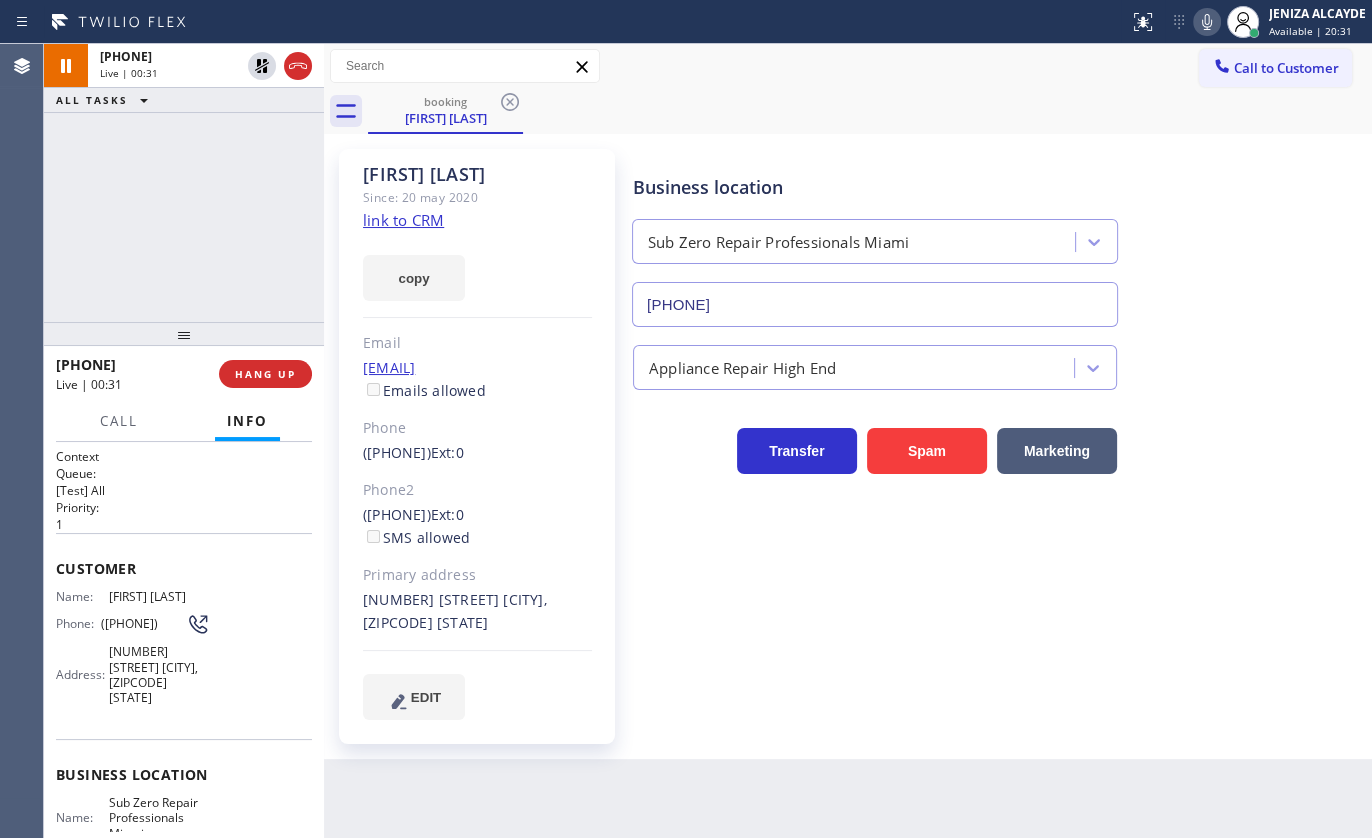 click 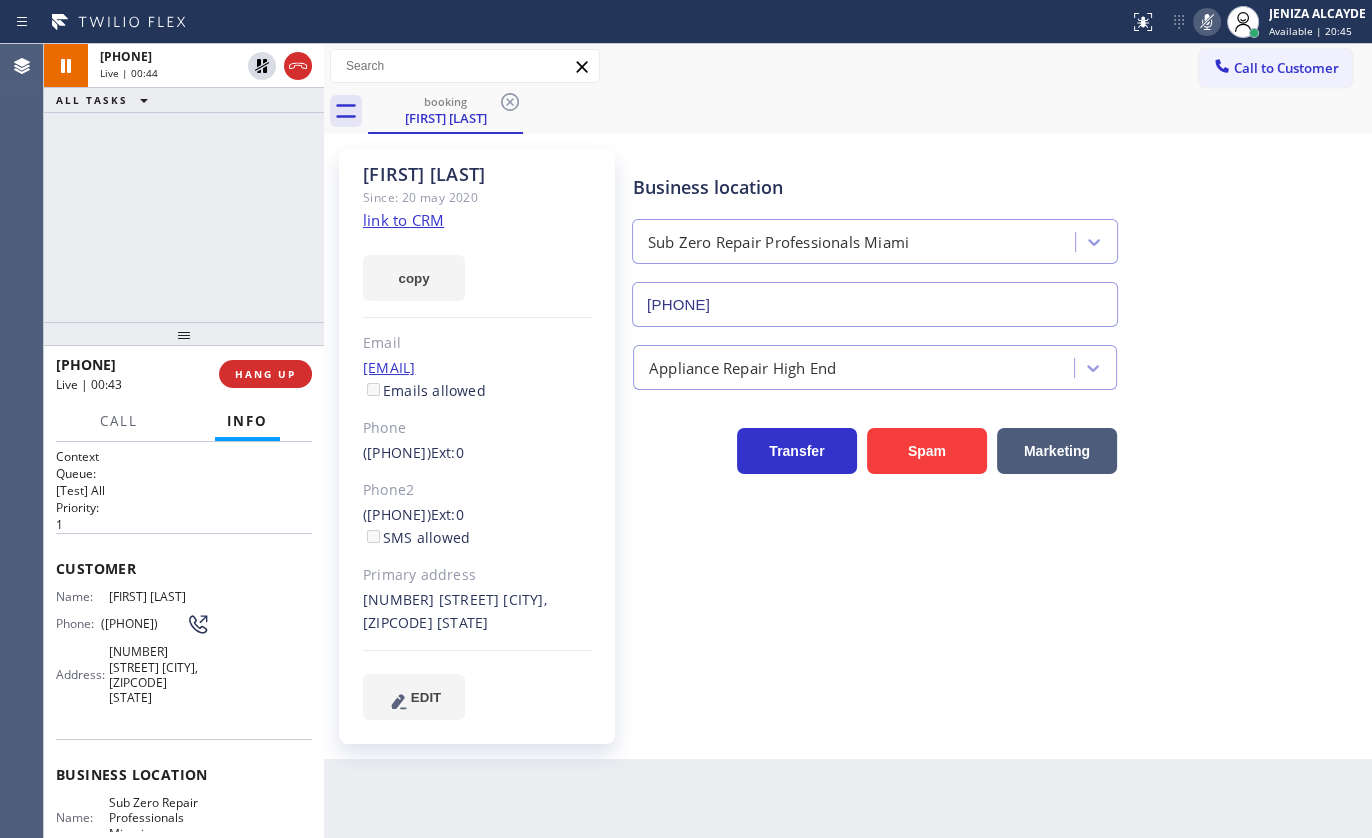 click on "+1[PHONE] Live | 00:44 ALL TASKS ALL TASKS ACTIVE TASKS TASKS IN WRAP UP" at bounding box center [184, 183] 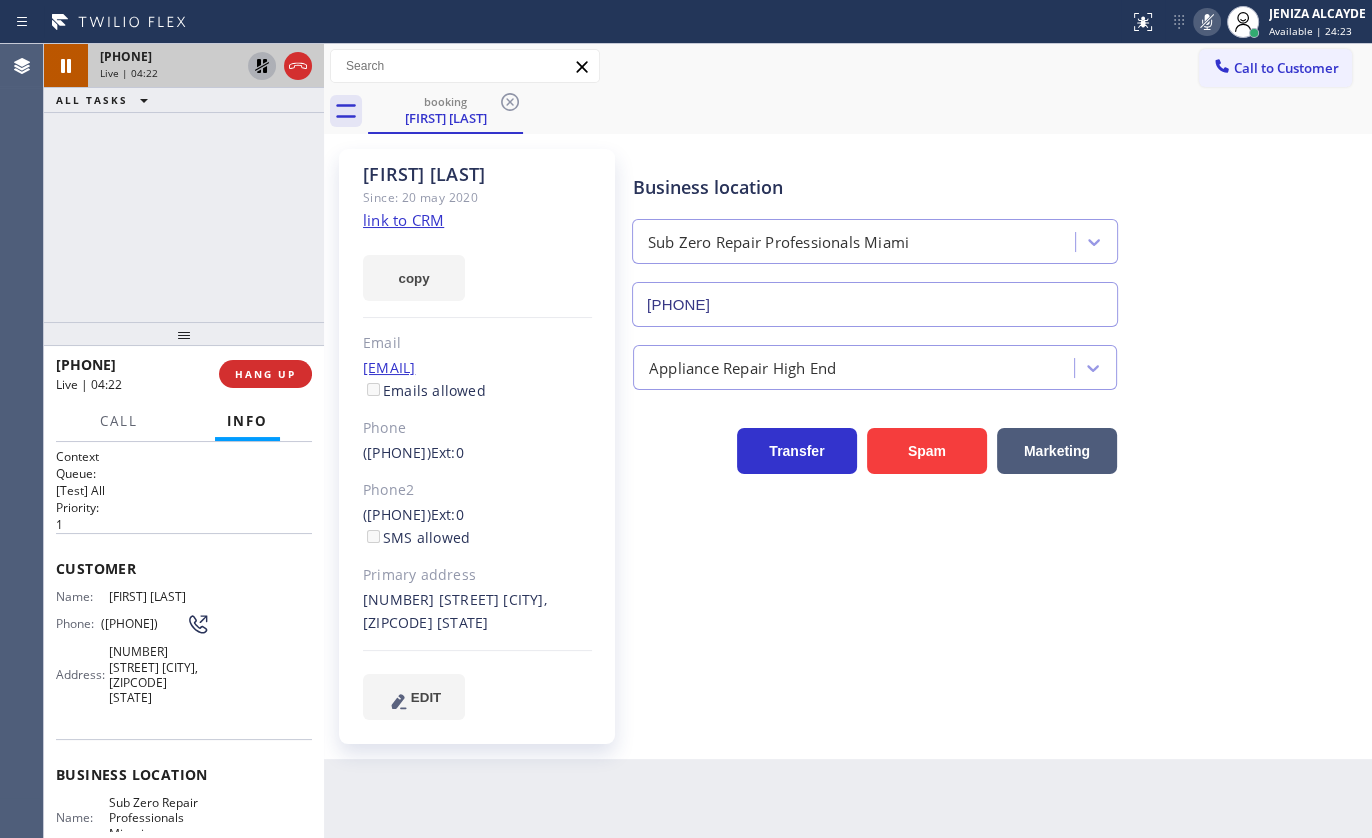 click 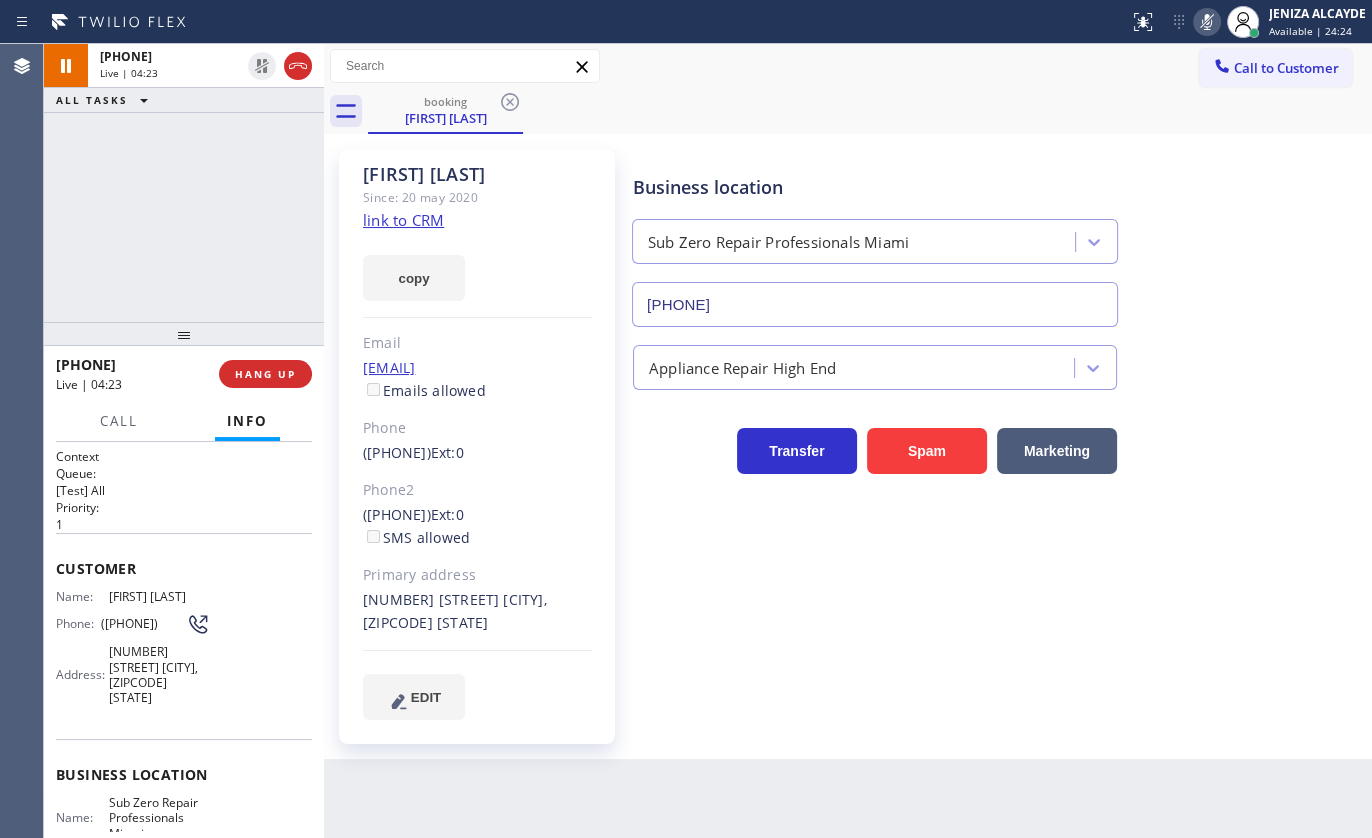 click 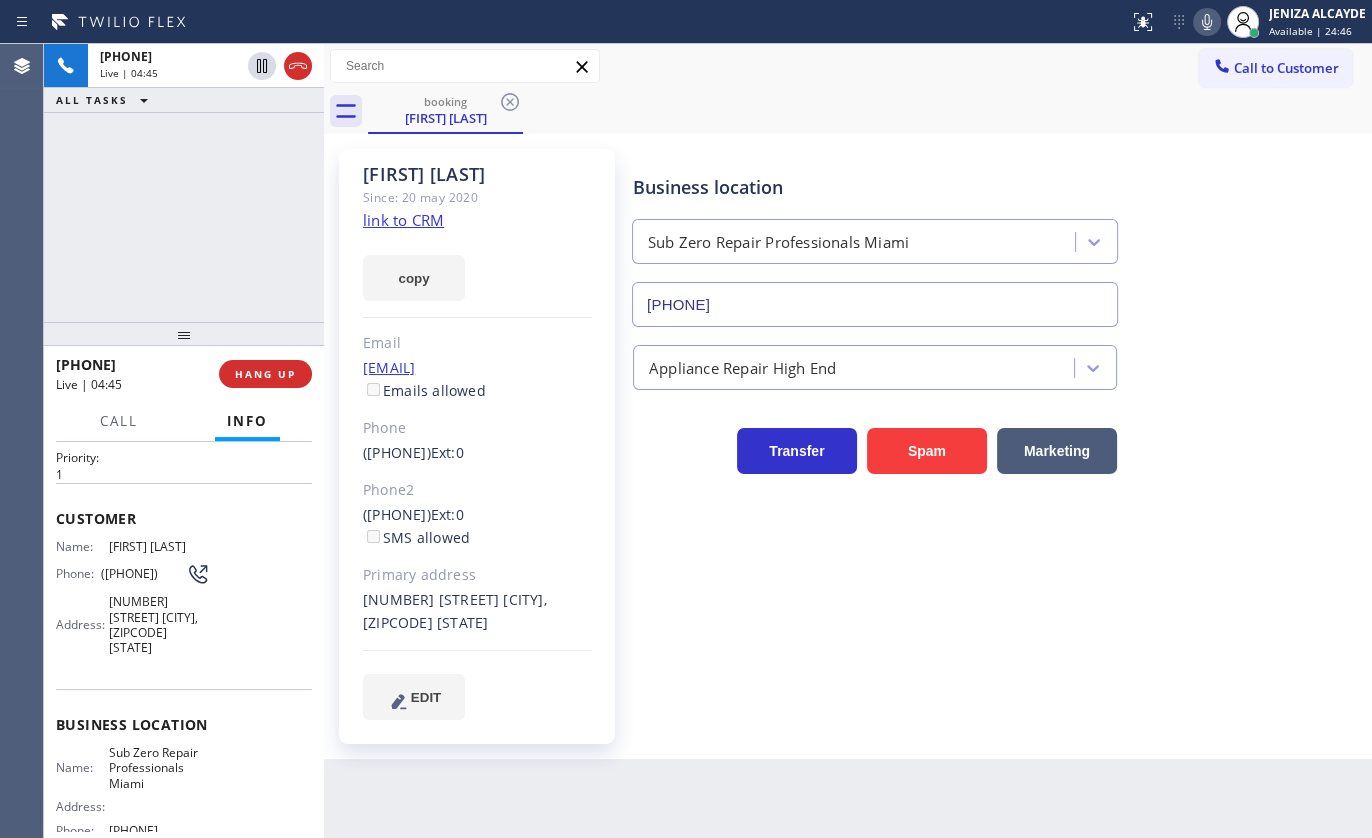 scroll, scrollTop: 181, scrollLeft: 0, axis: vertical 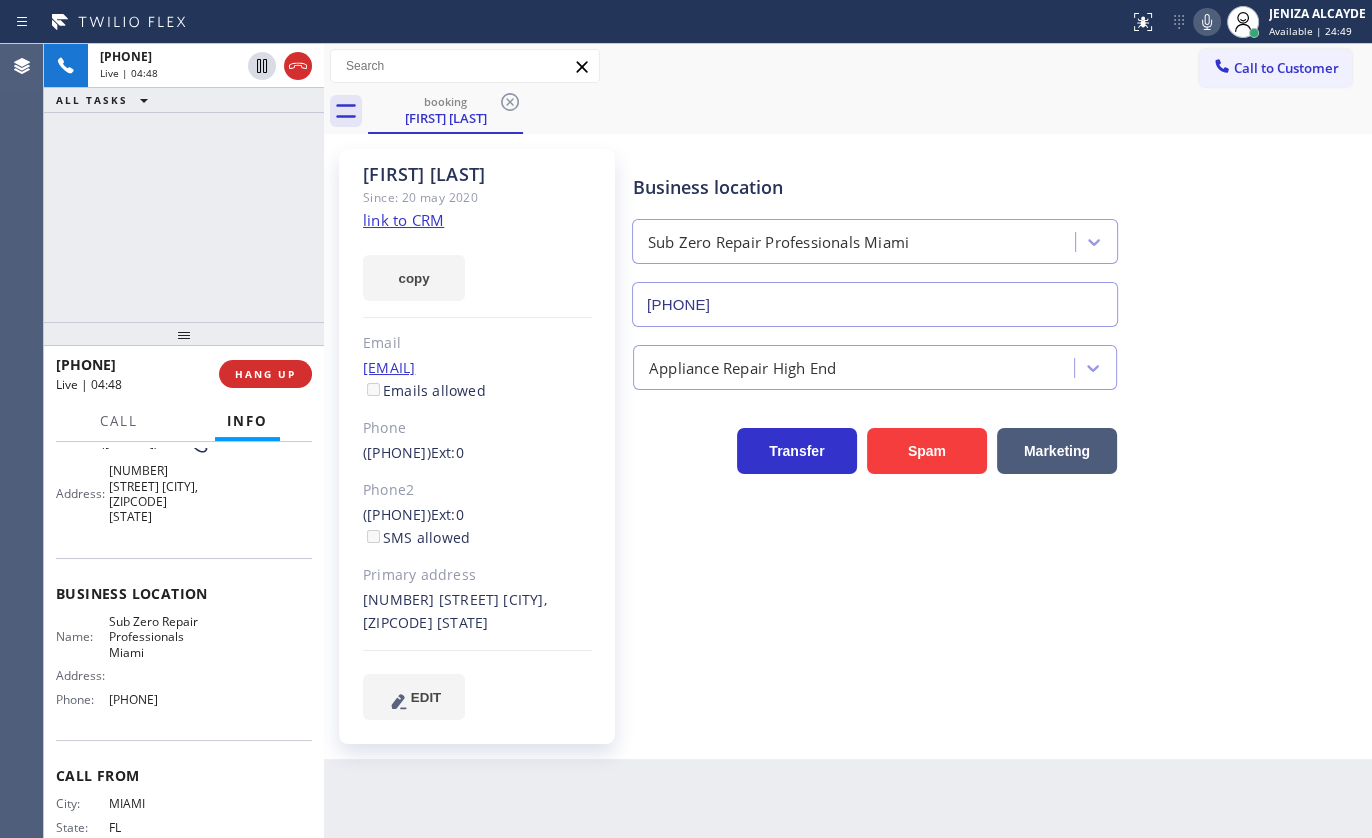 click on "[PHONE] Live | 04:48 ALL TASKS ALL TASKS ACTIVE TASKS TASKS IN WRAP UP" at bounding box center (184, 183) 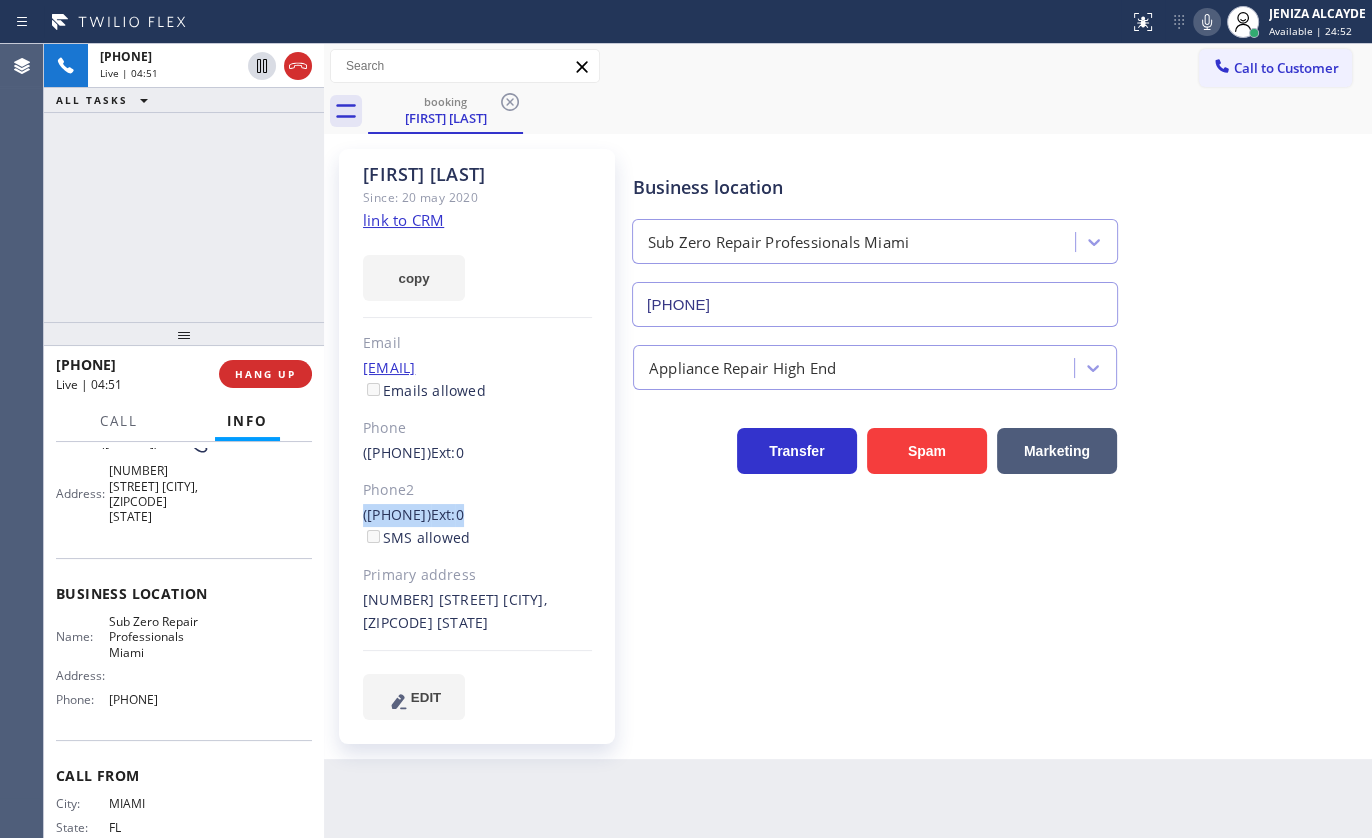 drag, startPoint x: 520, startPoint y: 517, endPoint x: 354, endPoint y: 513, distance: 166.04819 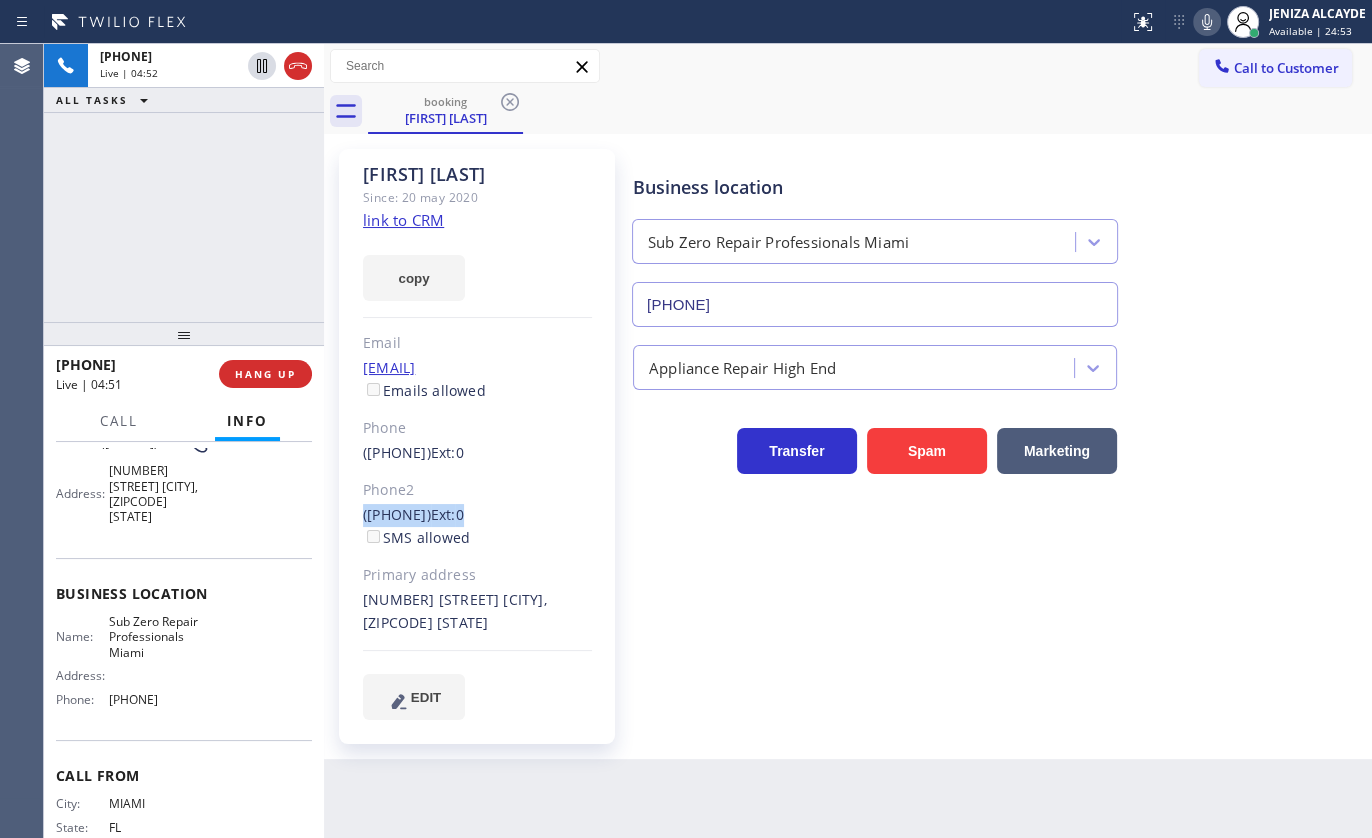 click on "[FIRST] [LAST] Since: [DATE] [MONTH] [YEAR] link to CRM copy Email [EMAIL] Emails allowed Phone [PHONE] Ext: 0 Phone2 [PHONE] Ext: 0 SMS allowed Primary address [NUMBER] [STREET] [CITY], [POSTAL_CODE] [STATE] EDIT Outbound call Location Sub Zero Repair Professionals Miami Your caller id phone number [PHONE] Customer number Call Benefits" at bounding box center [479, 446] 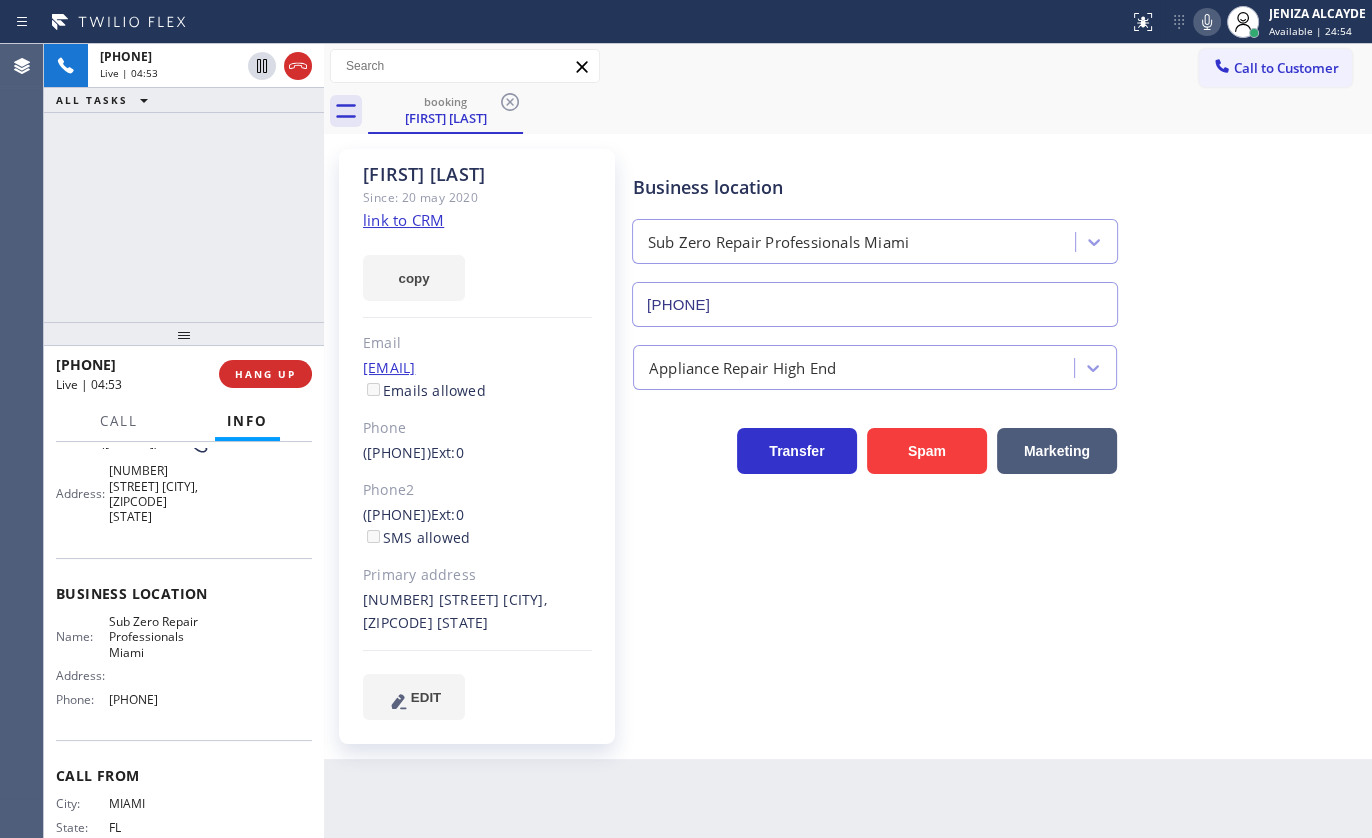 drag, startPoint x: 346, startPoint y: 511, endPoint x: 462, endPoint y: 511, distance: 116 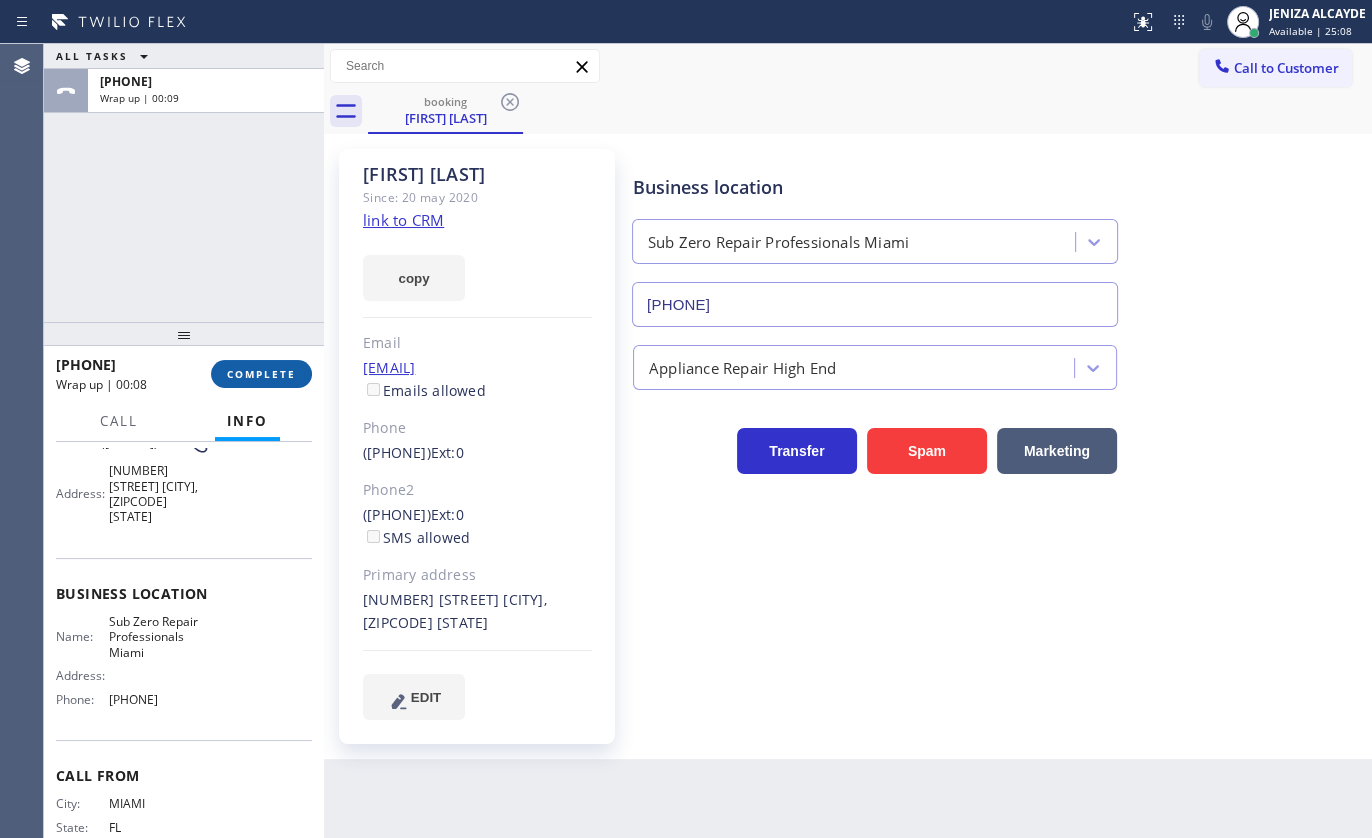 click on "COMPLETE" at bounding box center (261, 374) 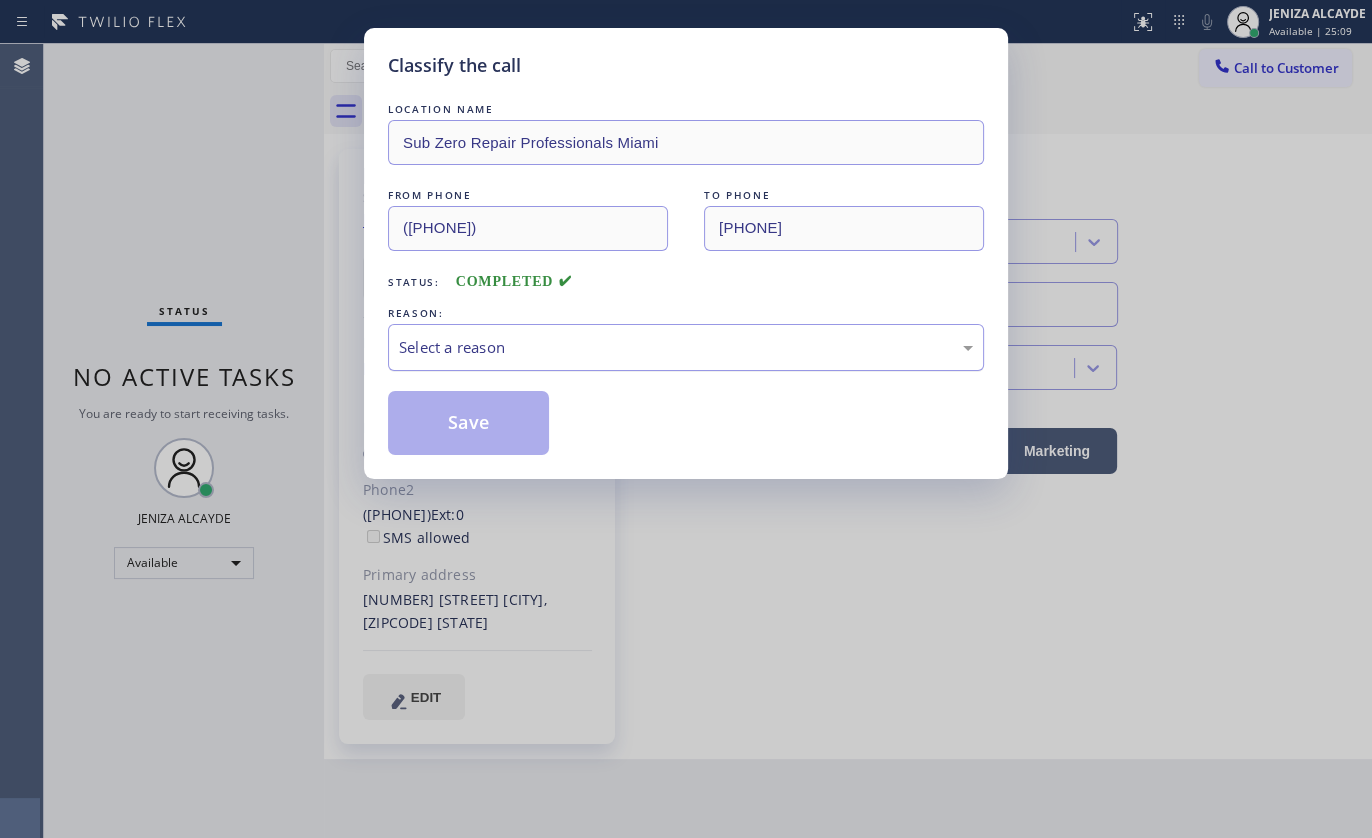 click on "Select a reason" at bounding box center [686, 347] 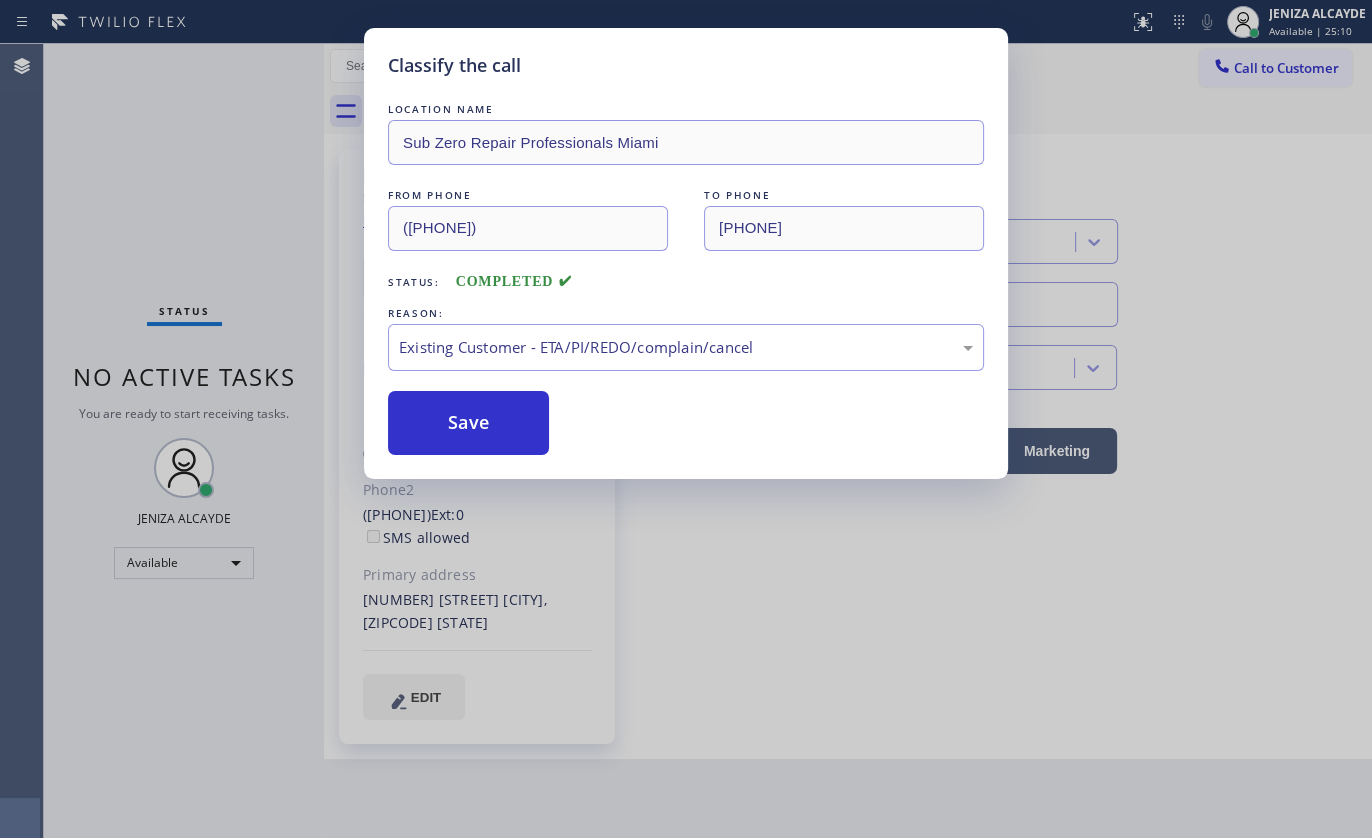drag, startPoint x: 423, startPoint y: 447, endPoint x: 433, endPoint y: 417, distance: 31.622776 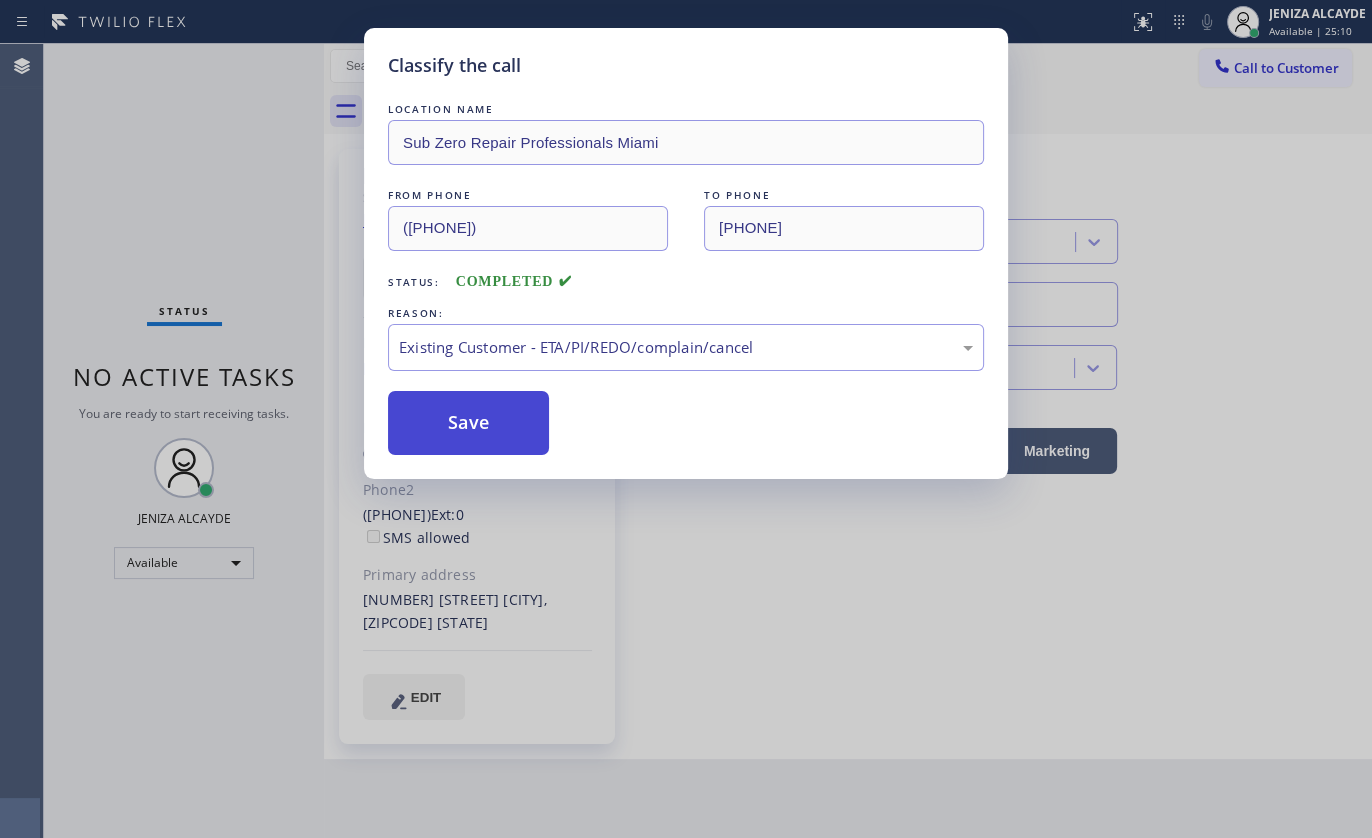 click on "Save" at bounding box center [468, 423] 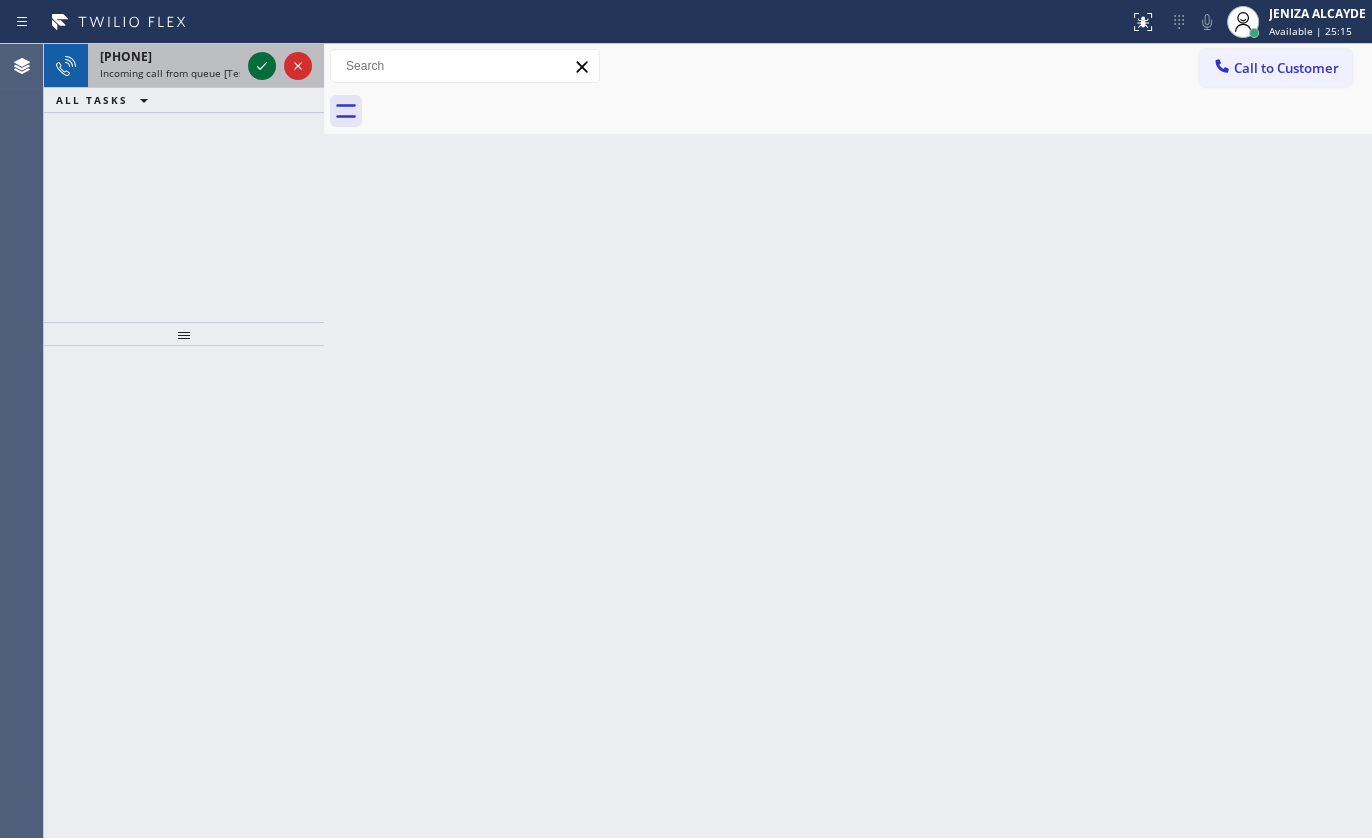 click 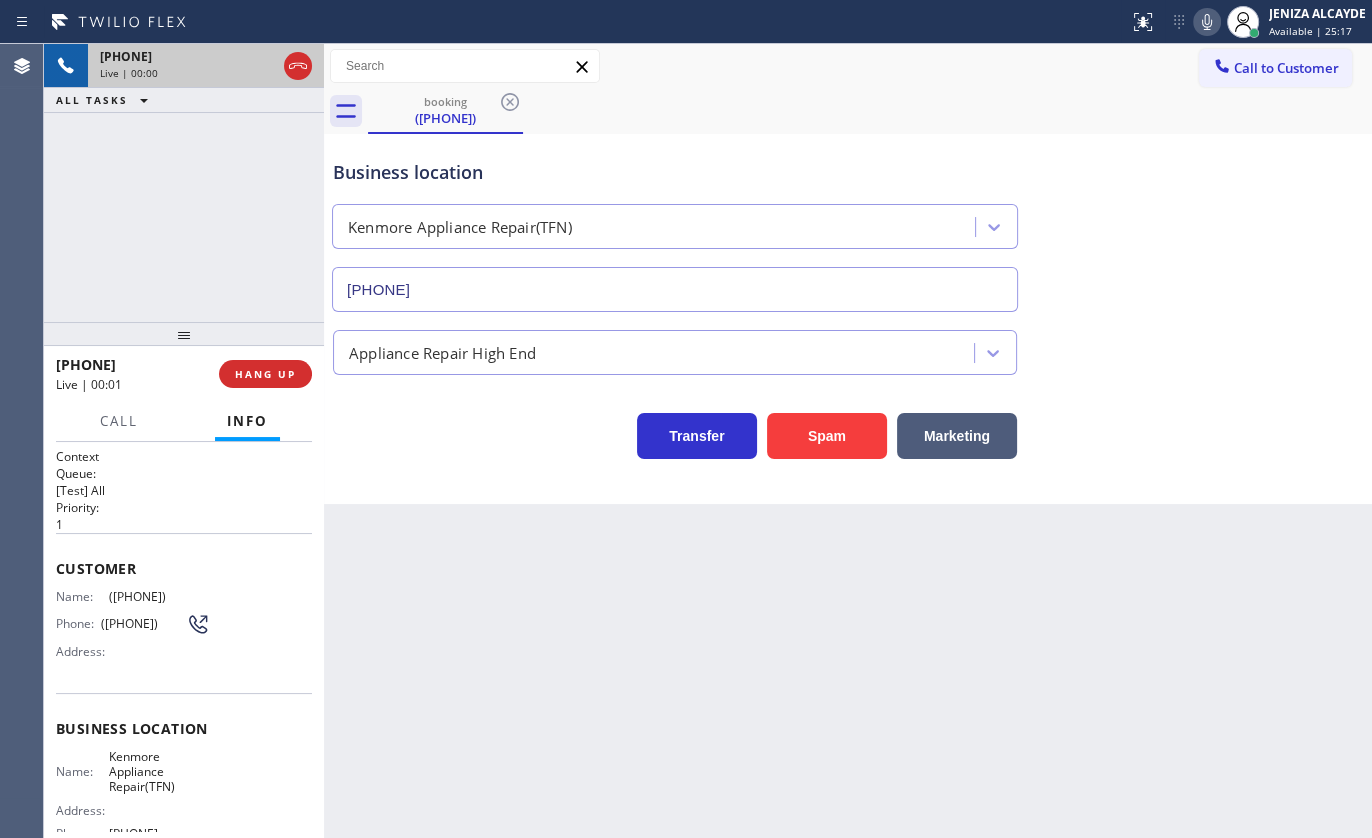 type on "[PHONE]" 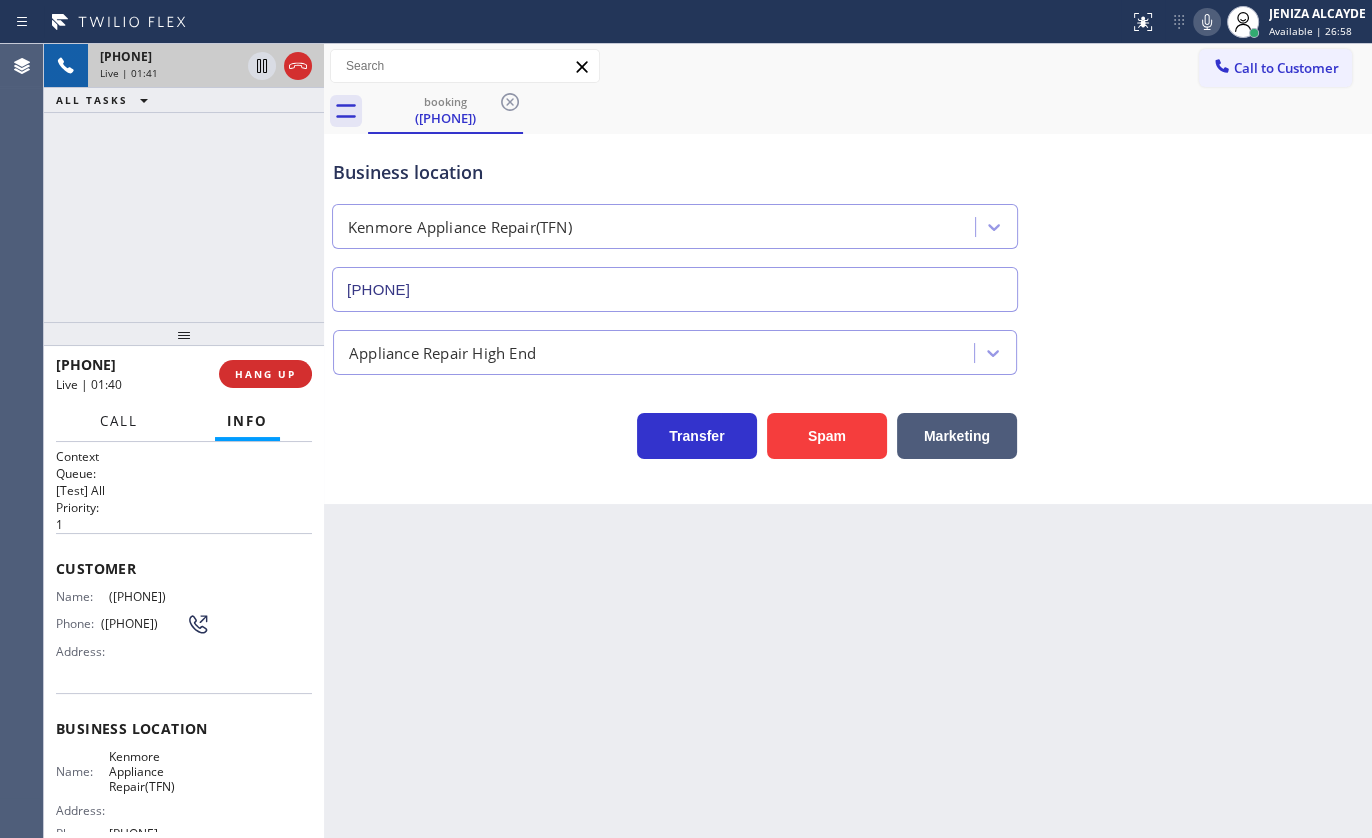 click on "Call" at bounding box center [119, 421] 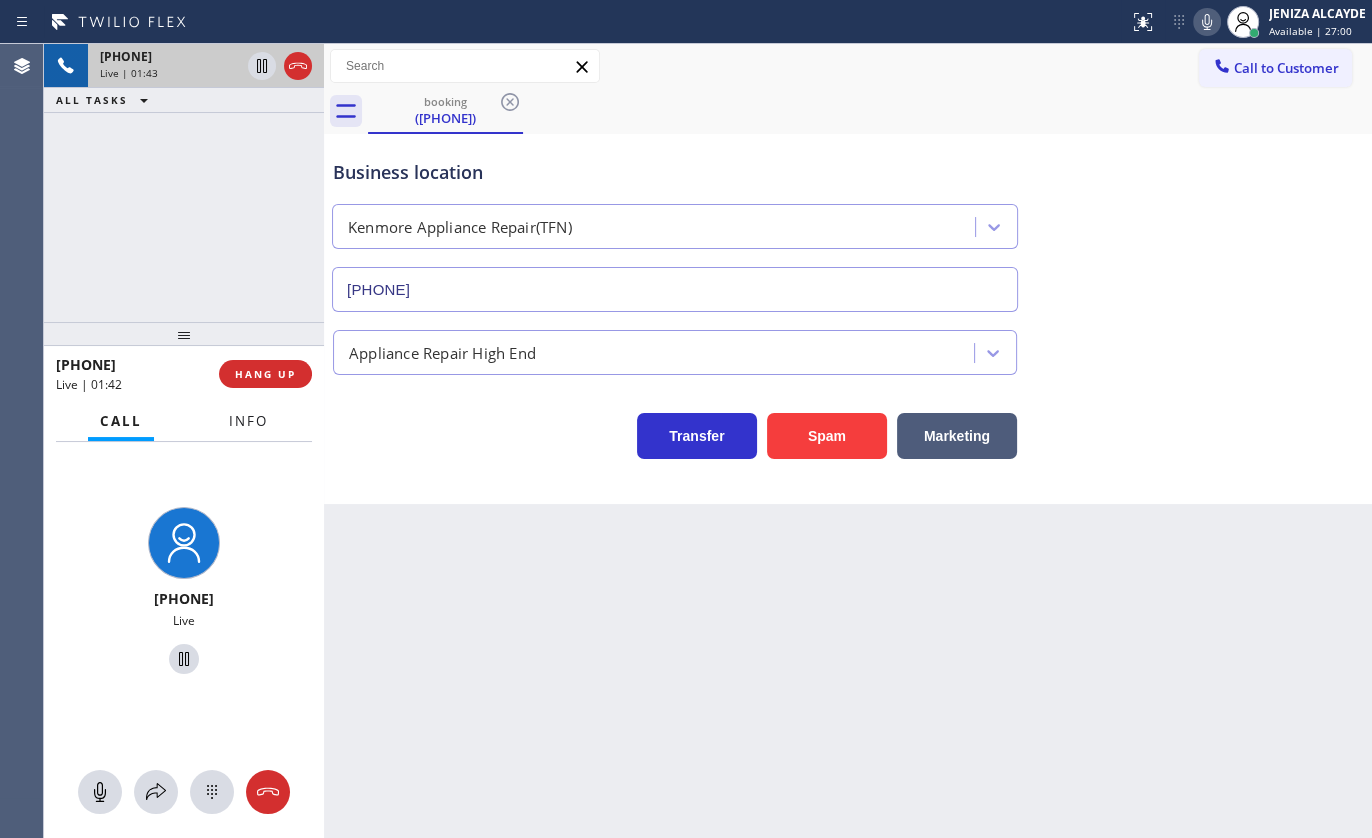 click on "Info" at bounding box center [248, 421] 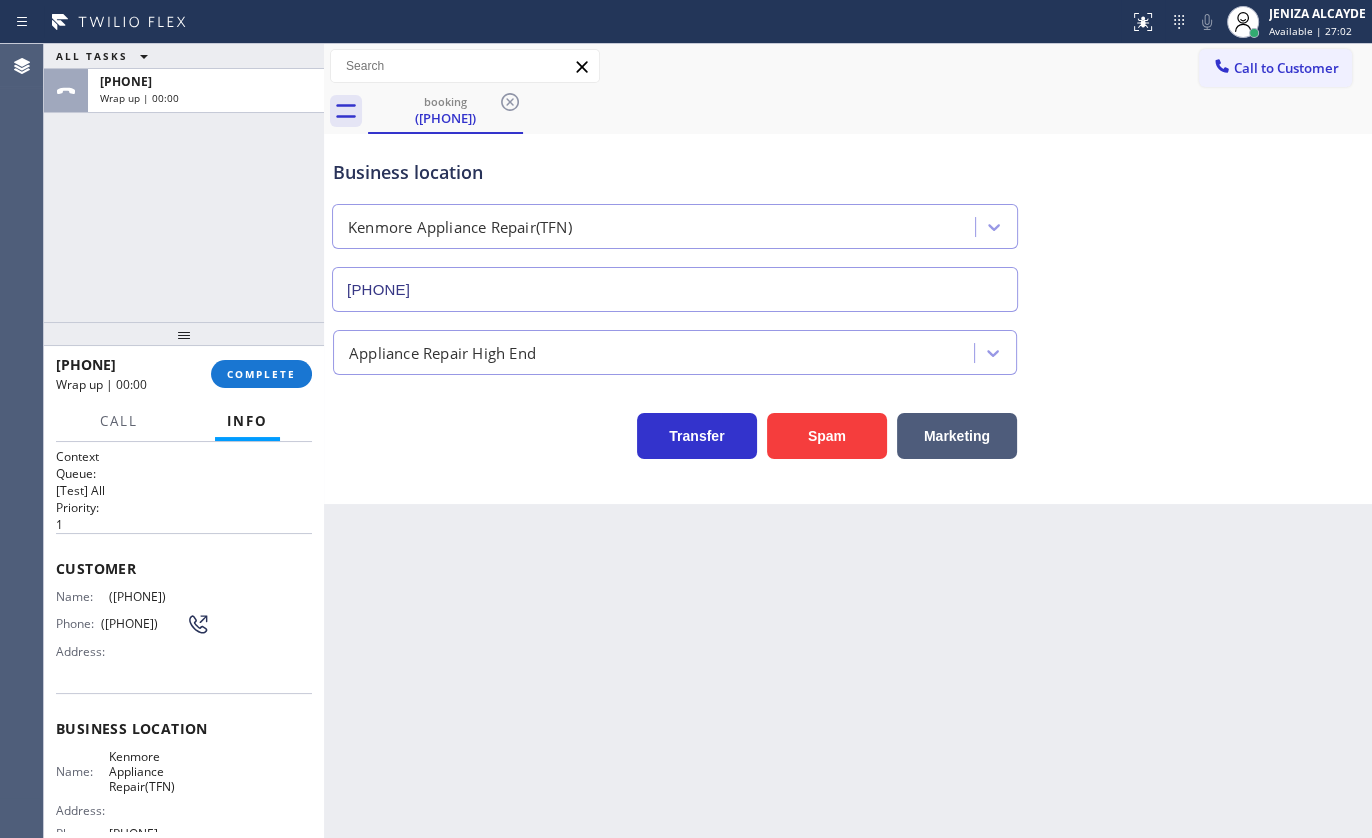 drag, startPoint x: 102, startPoint y: 594, endPoint x: 237, endPoint y: 599, distance: 135.09256 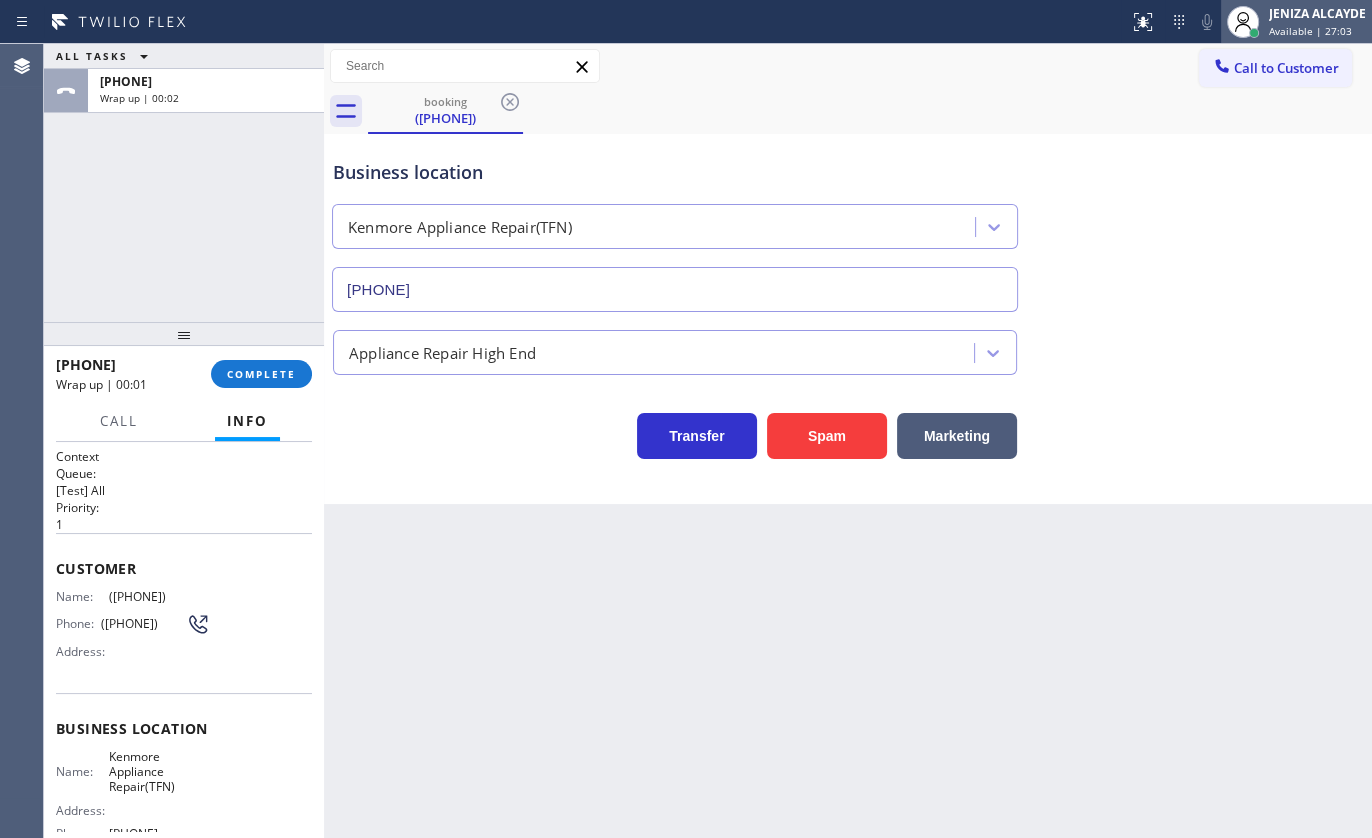 click on "[FIRST] [LAST] Available | 27:03" at bounding box center [1318, 21] 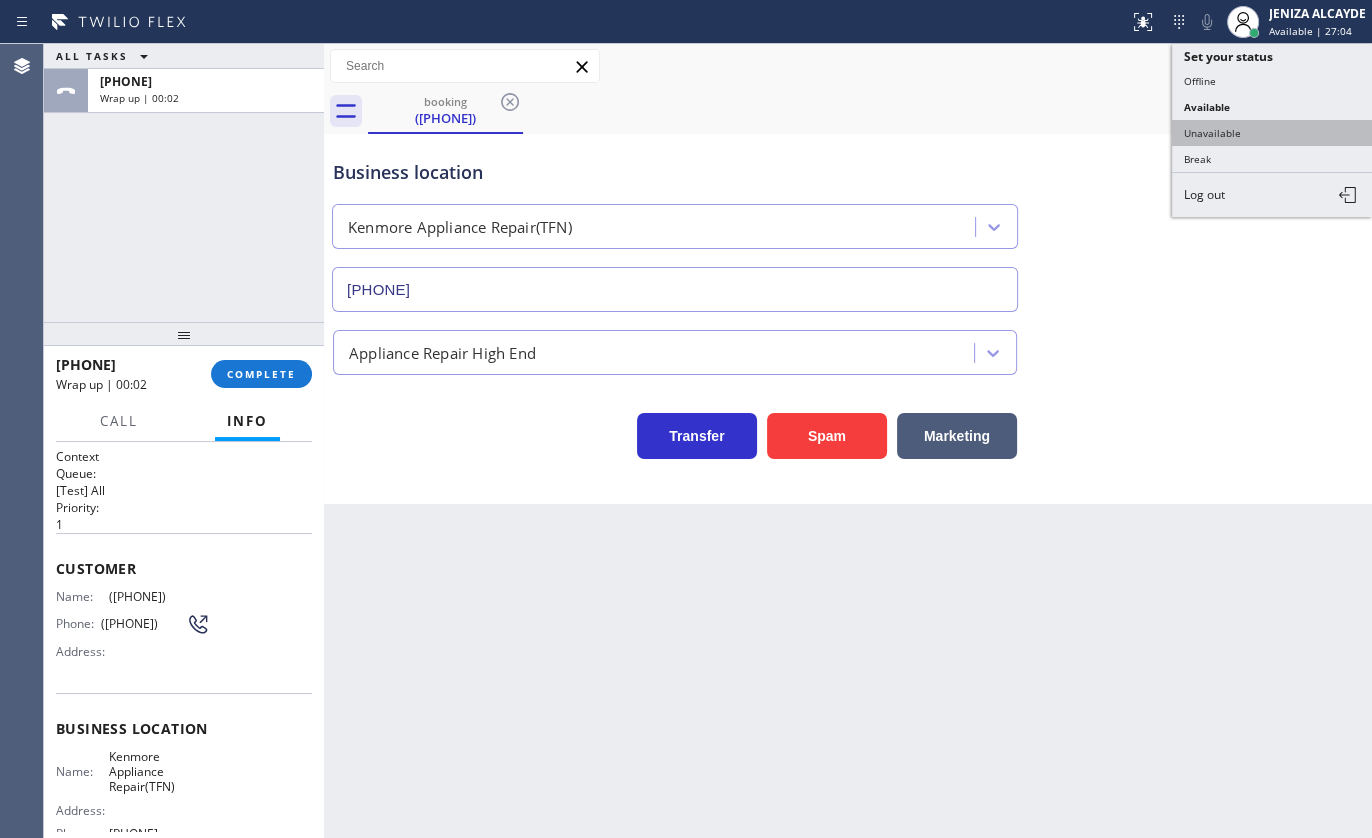click on "Unavailable" at bounding box center (1272, 133) 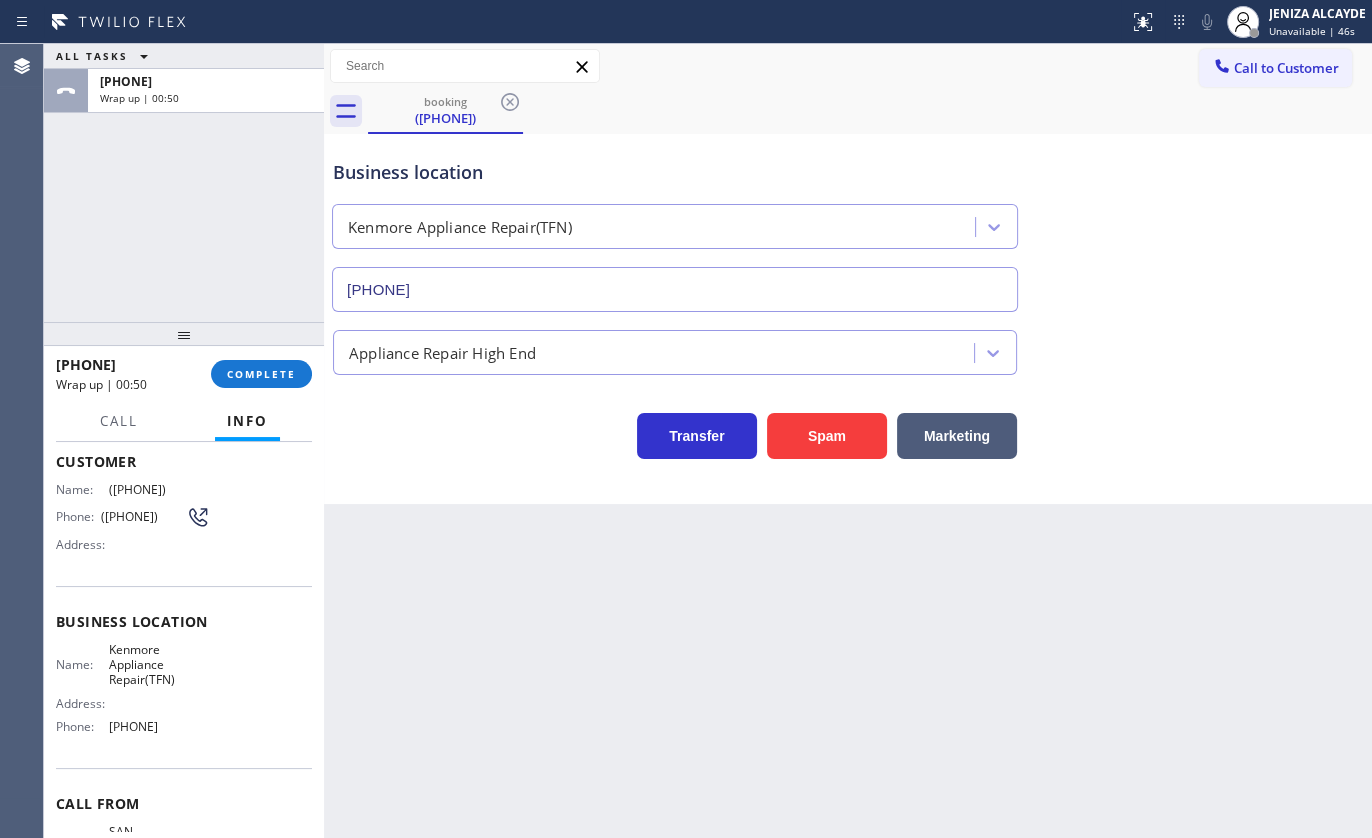 scroll, scrollTop: 213, scrollLeft: 0, axis: vertical 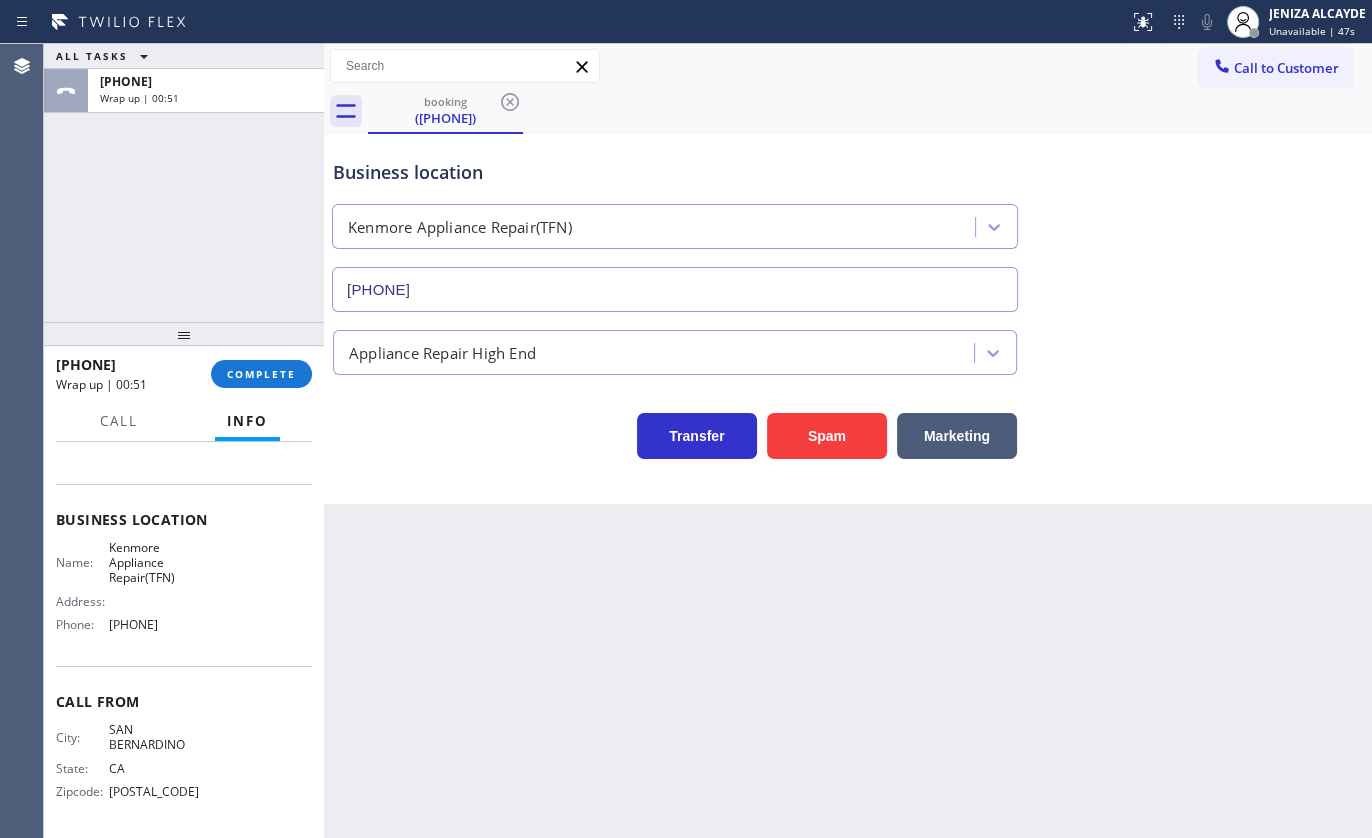 drag, startPoint x: 112, startPoint y: 627, endPoint x: 226, endPoint y: 622, distance: 114.1096 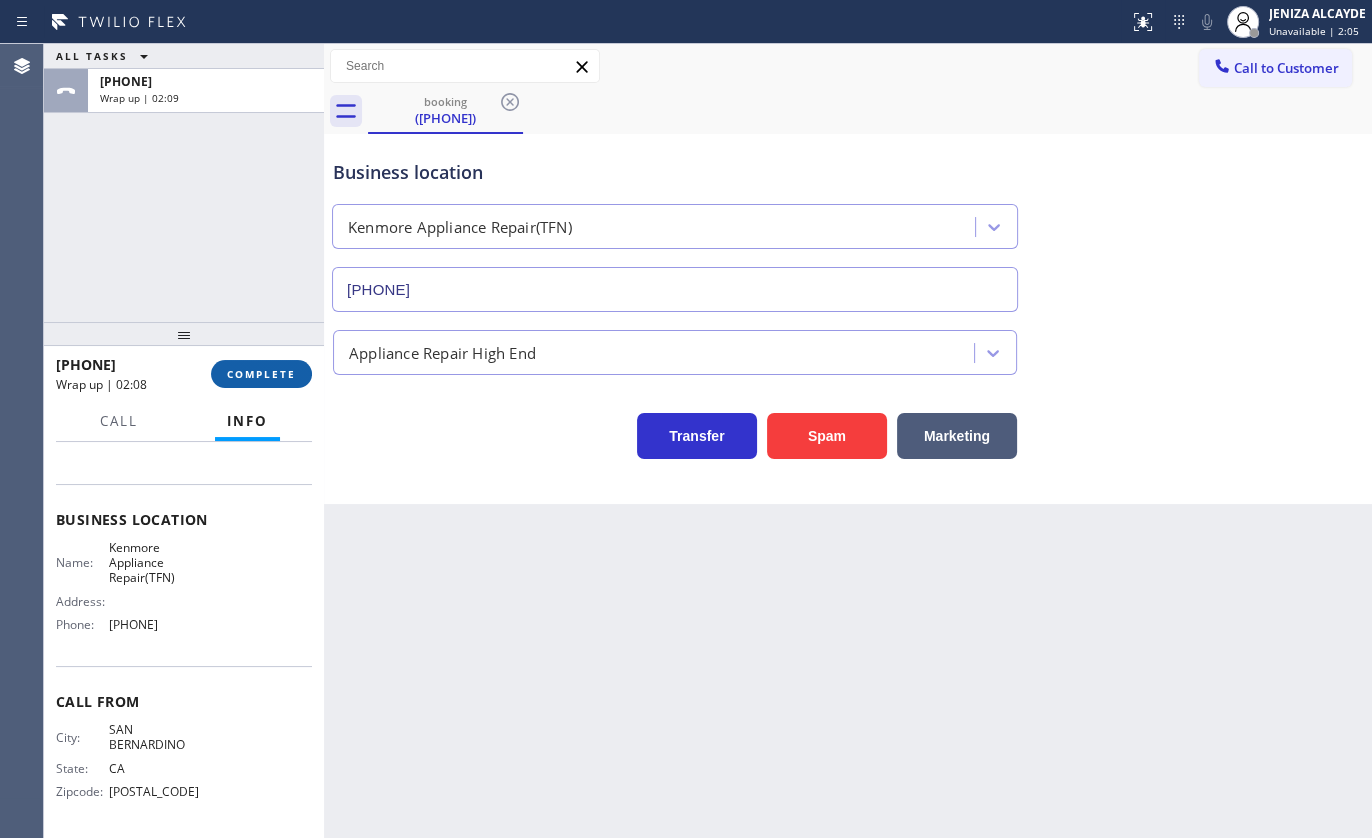 click on "COMPLETE" at bounding box center (261, 374) 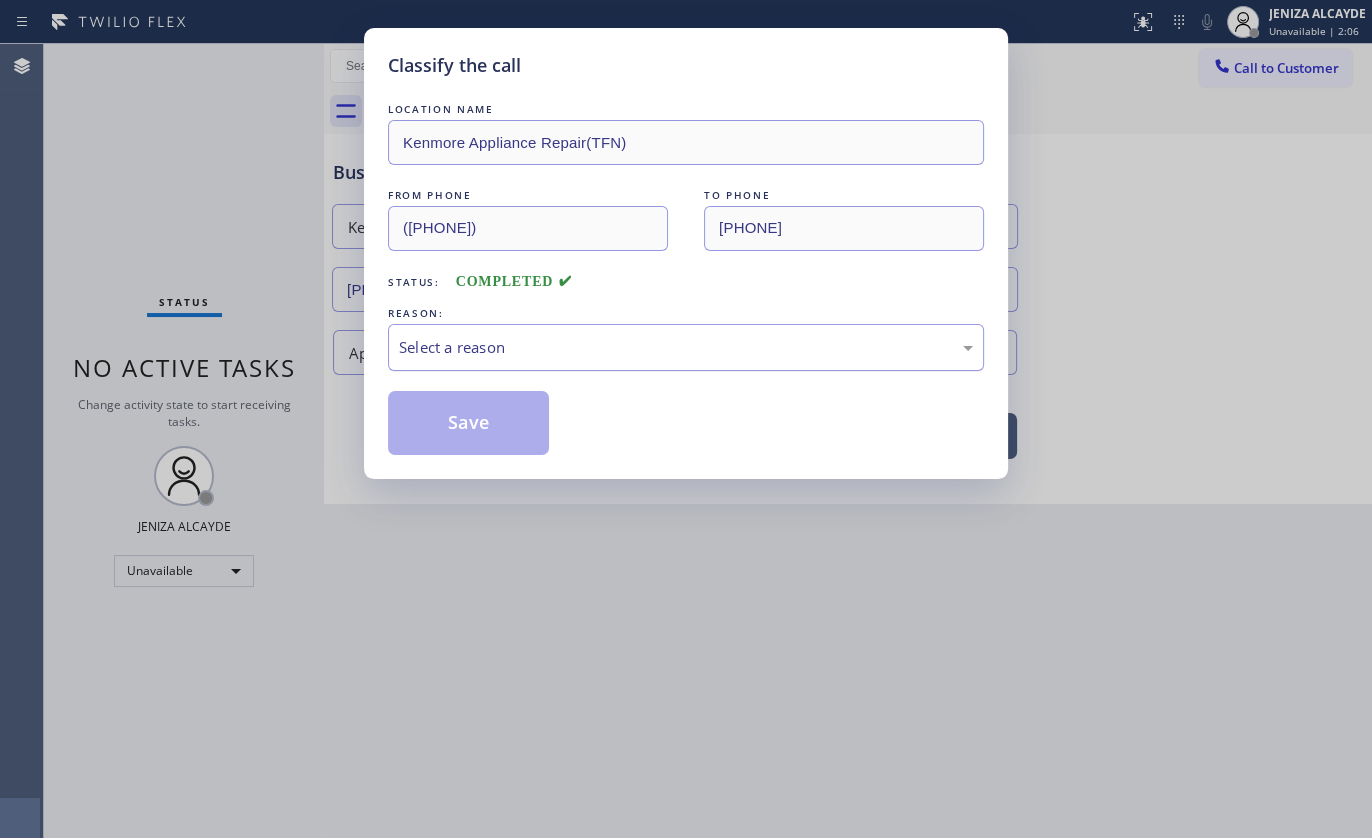 click on "Select a reason" at bounding box center (686, 347) 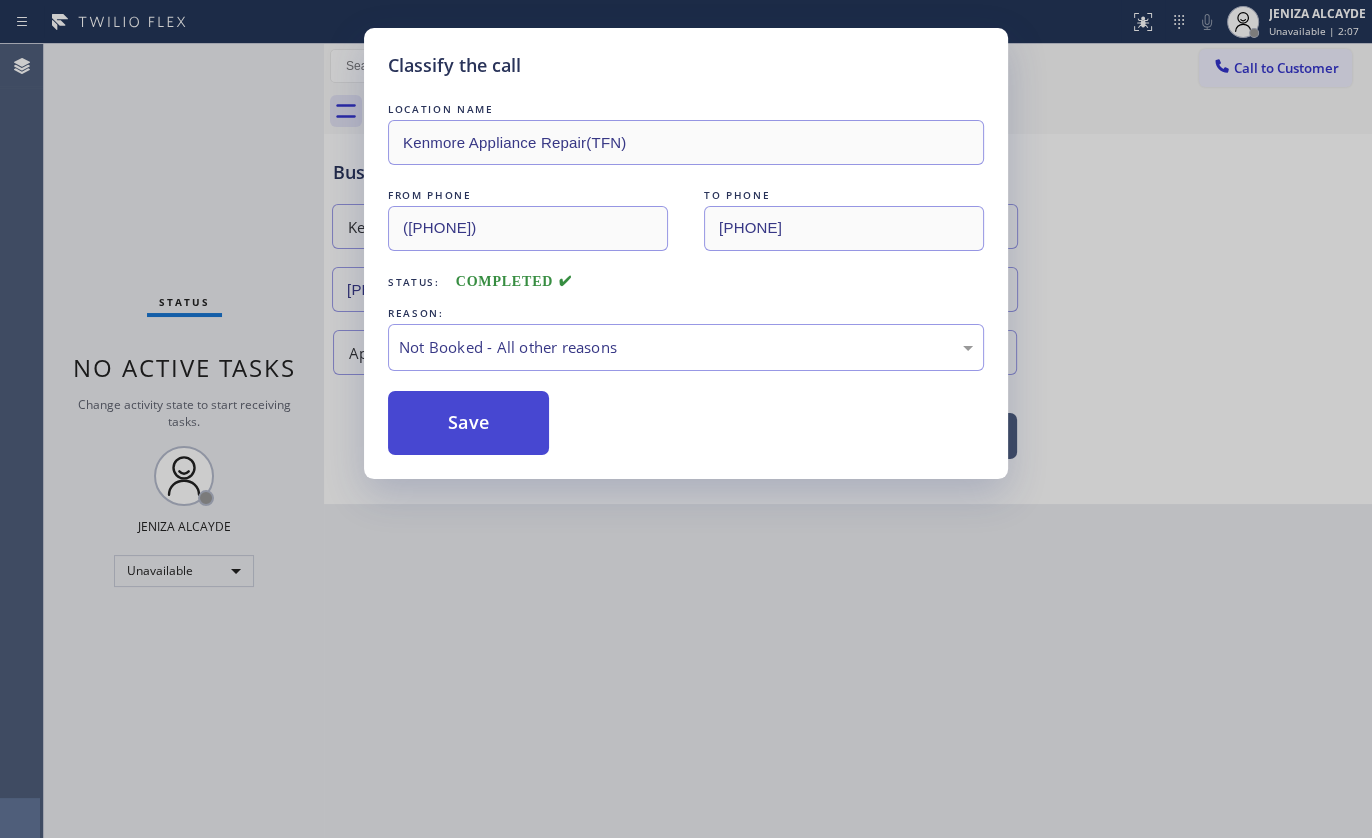 click on "Save" at bounding box center (468, 423) 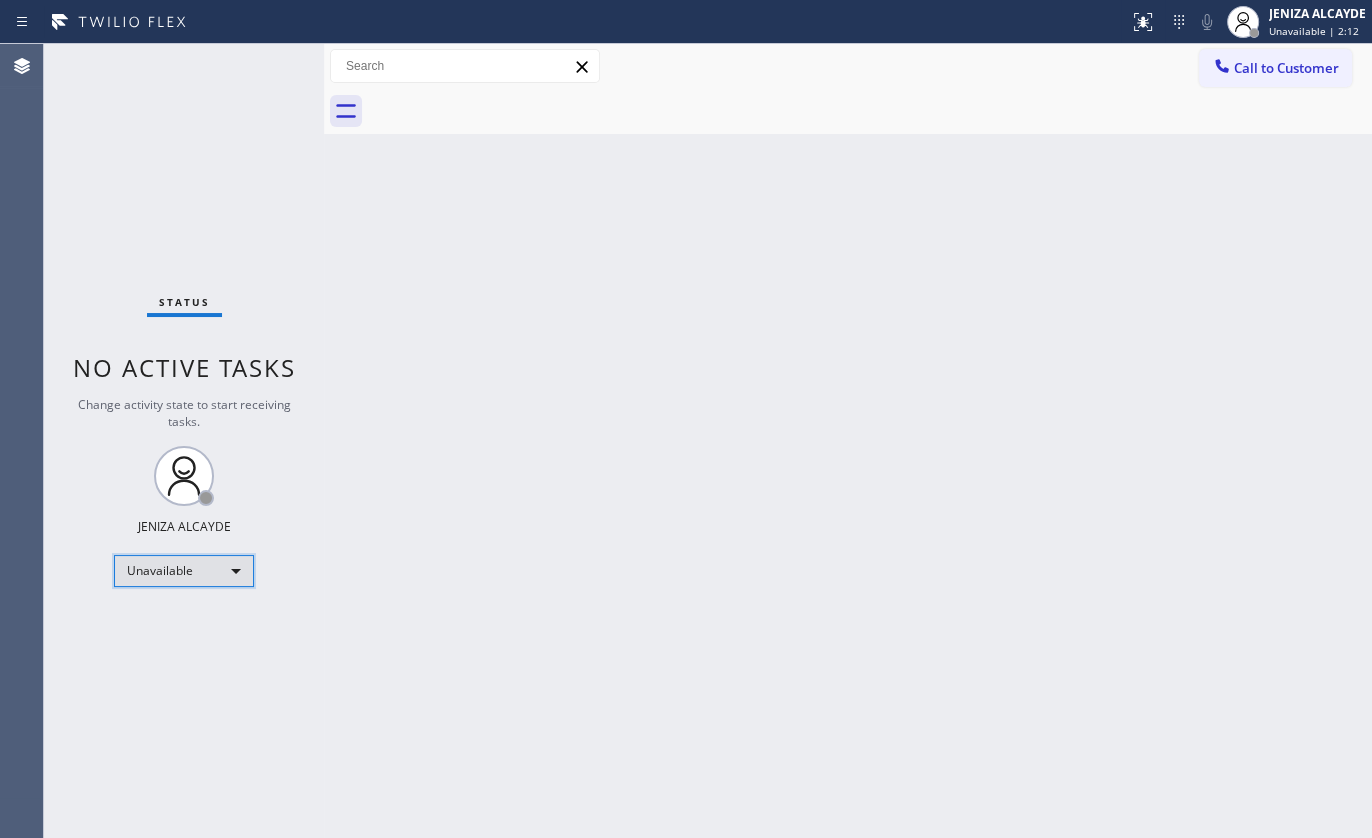 click on "Unavailable" at bounding box center [184, 571] 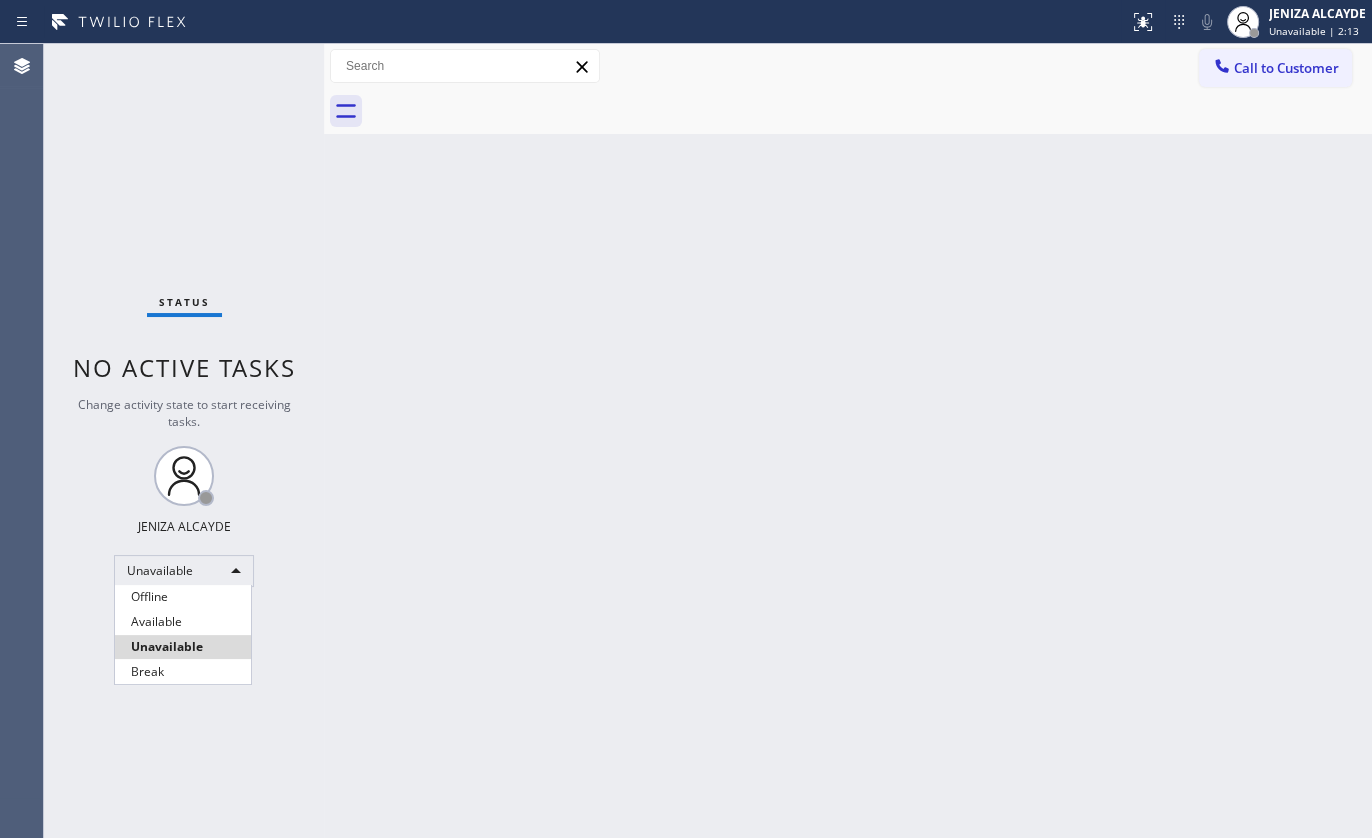 click on "Available" at bounding box center [183, 622] 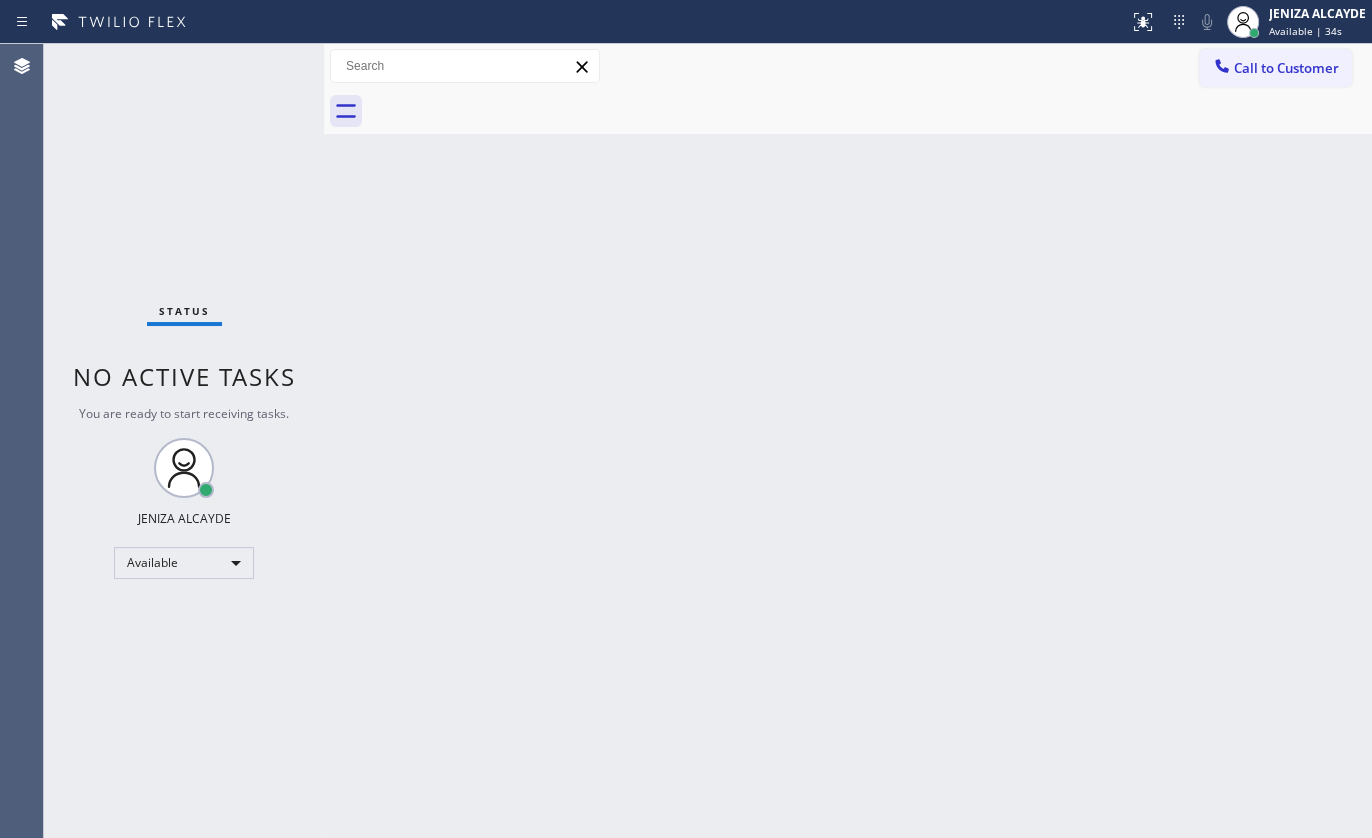click on "Status   No active tasks     You are ready to start receiving tasks.   JENIZA ALCAYDE Available" at bounding box center [184, 441] 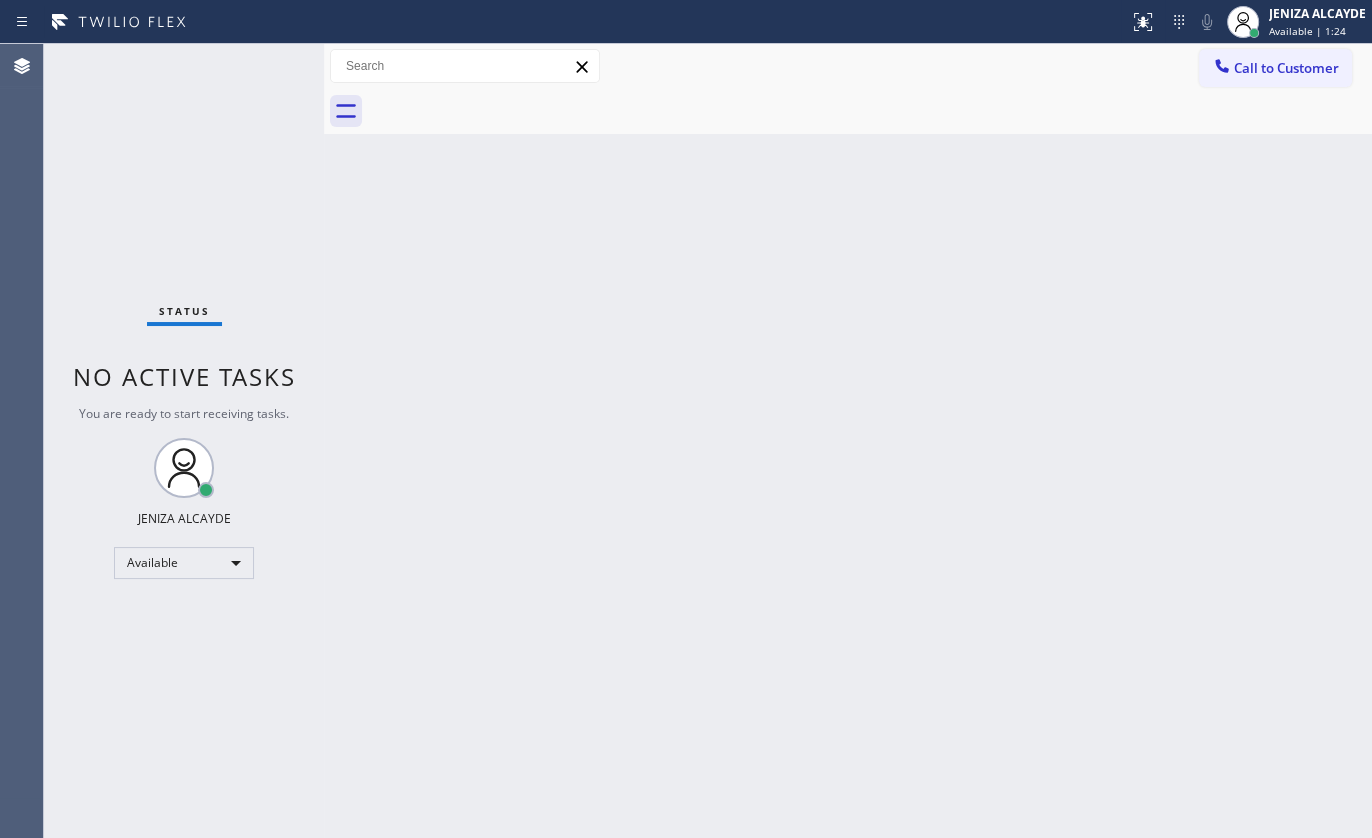 click on "Status   No active tasks     You are ready to start receiving tasks.   JENIZA ALCAYDE Available" at bounding box center [184, 441] 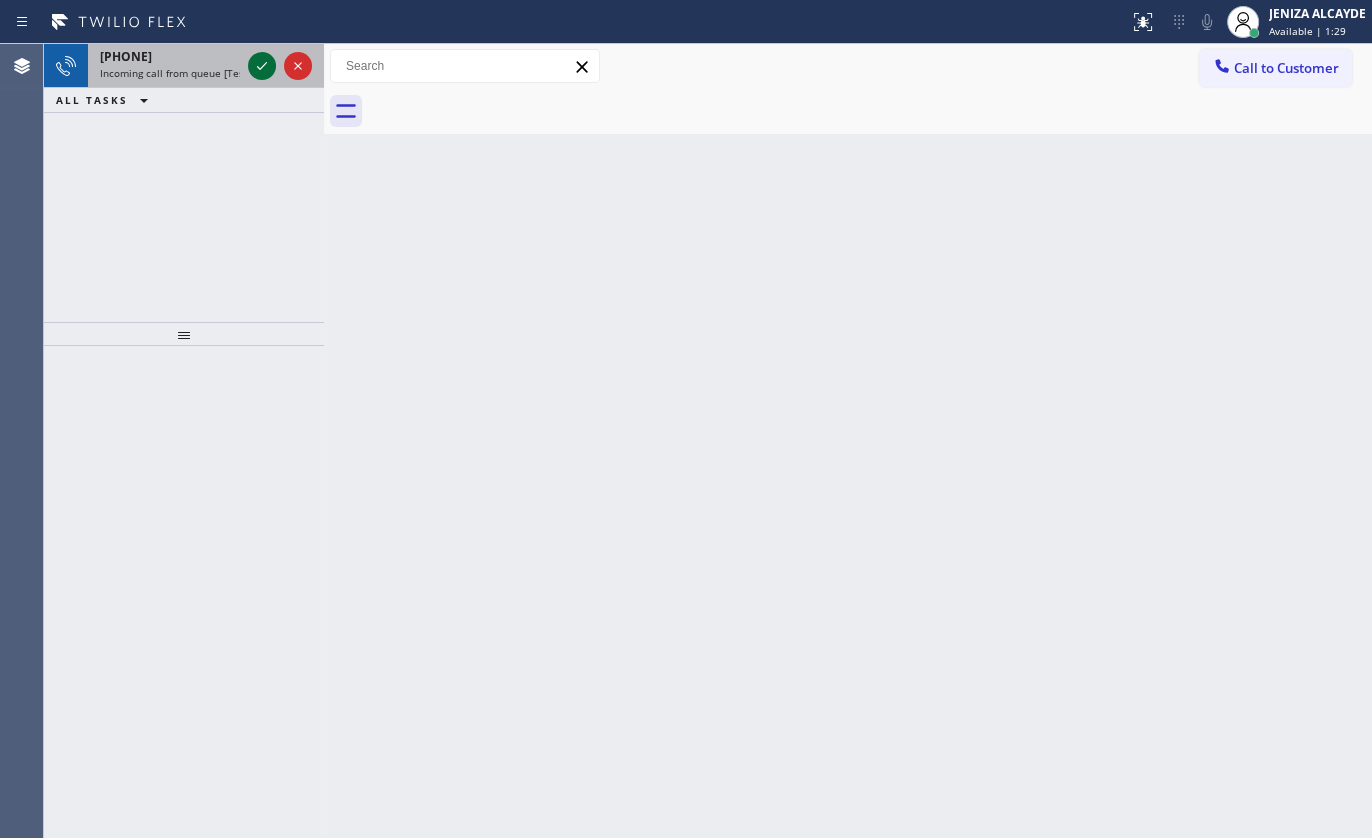 click 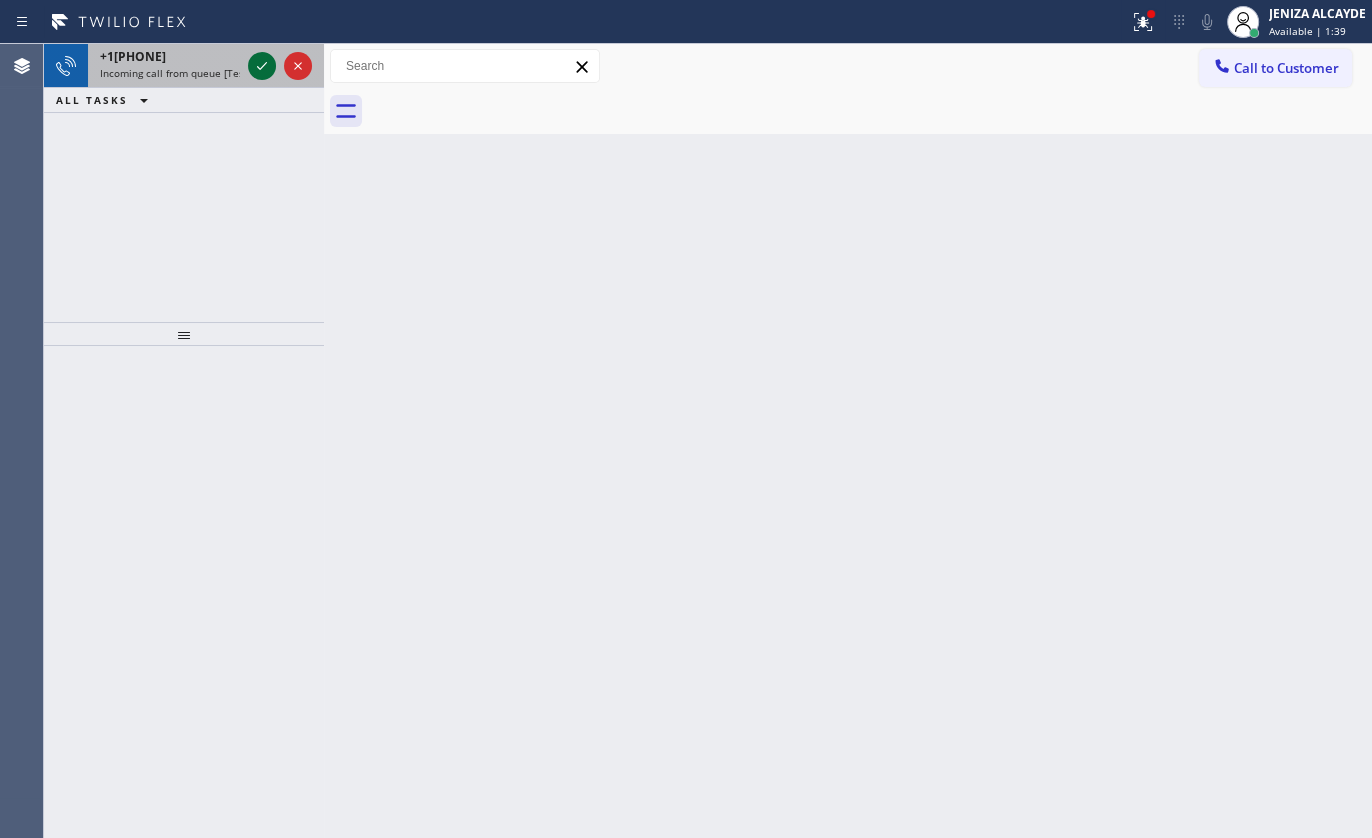 click at bounding box center (262, 66) 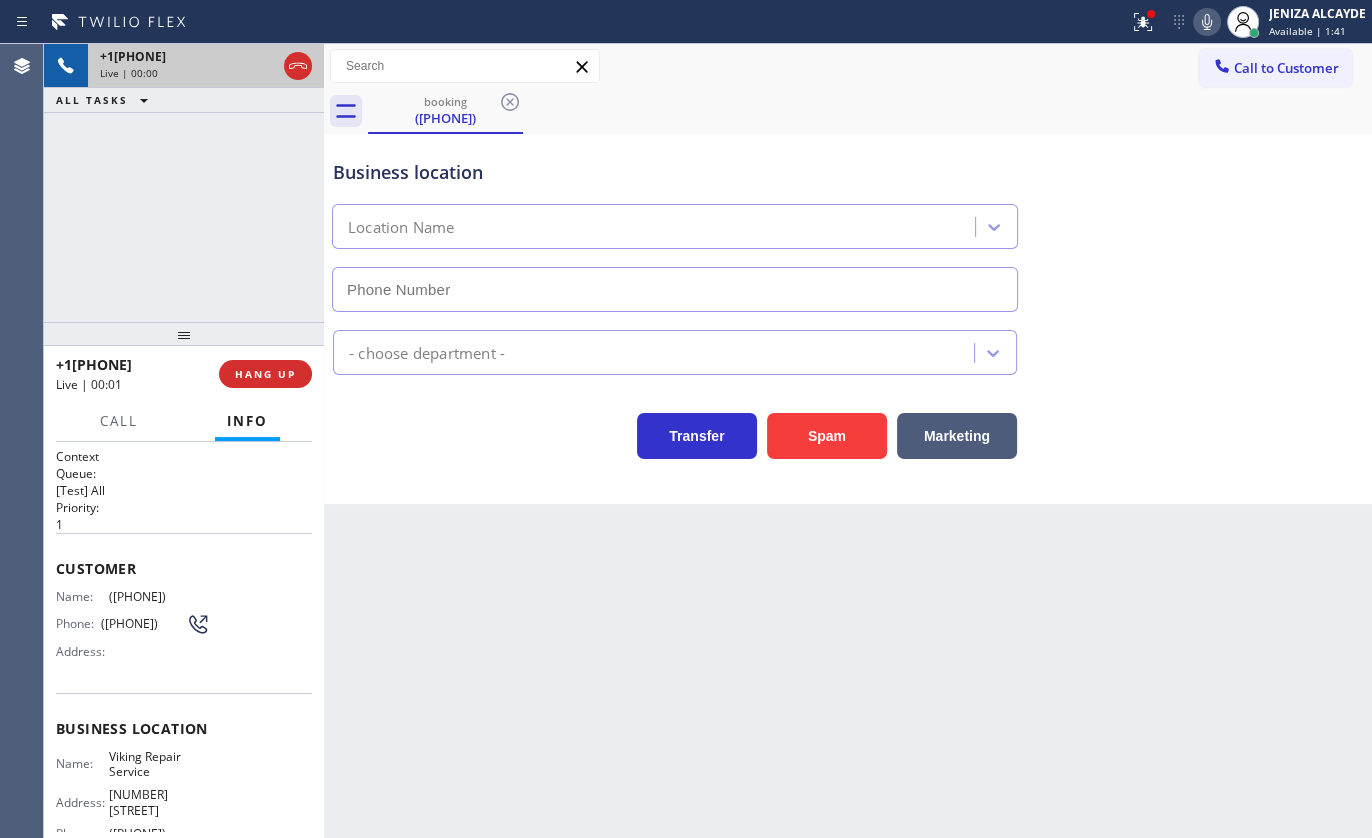 type on "([PHONE])" 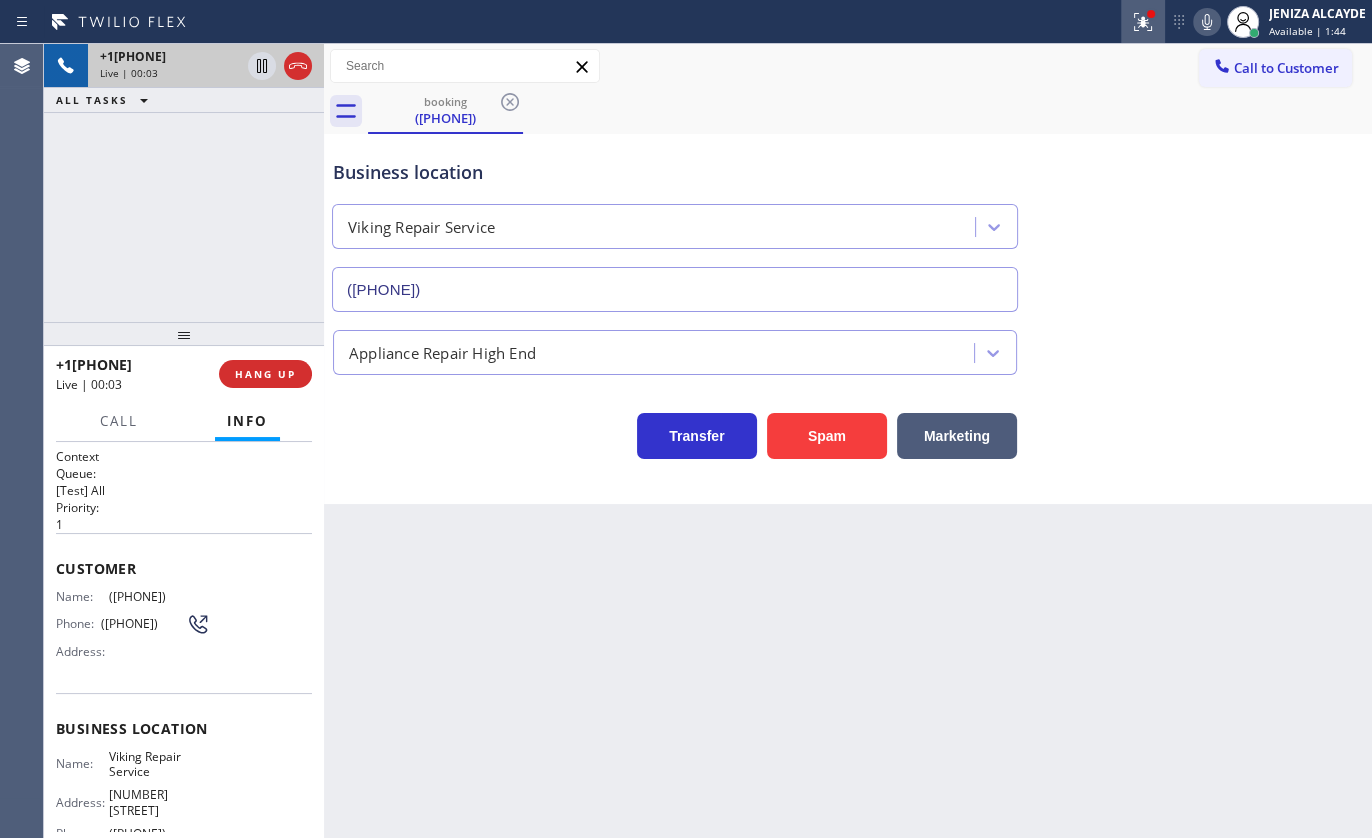 click 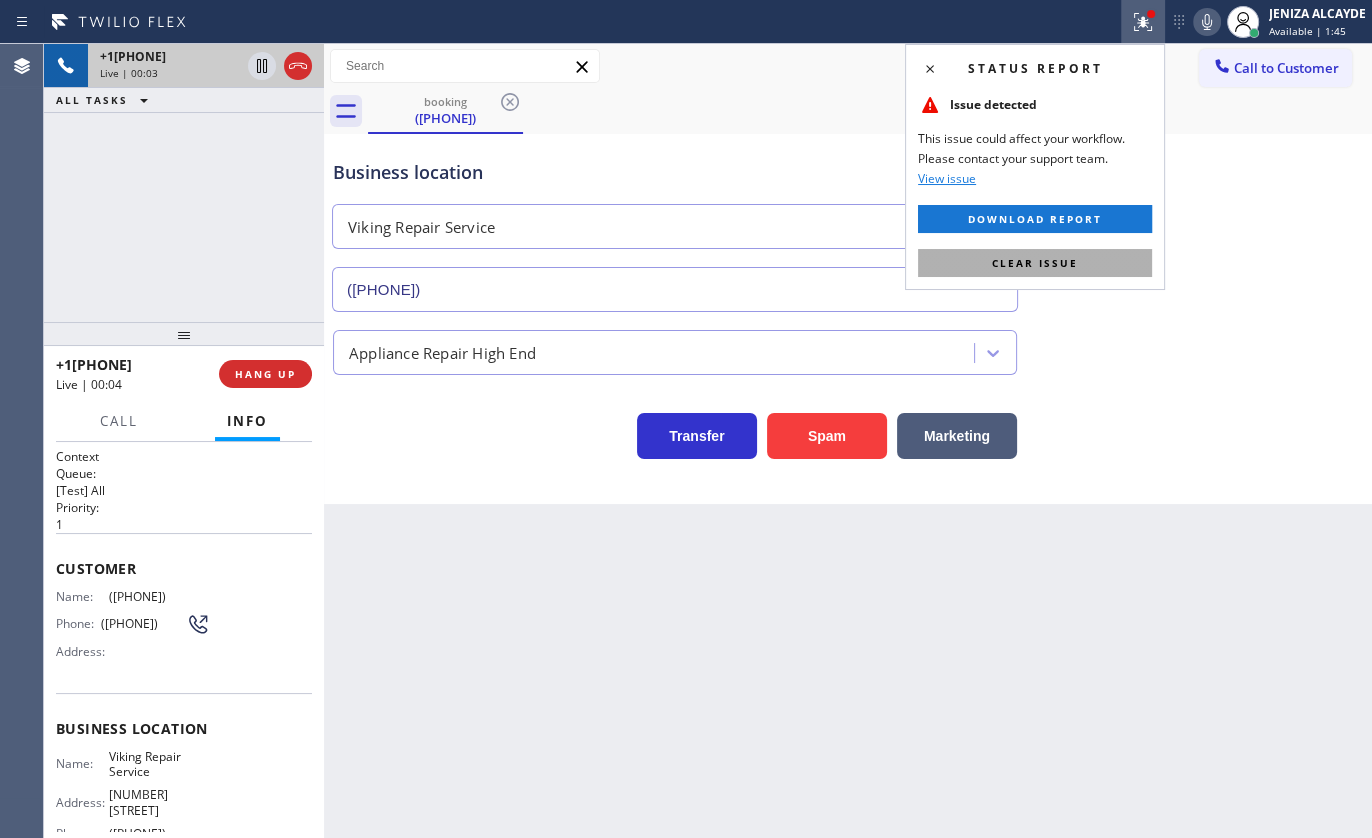 click on "Clear issue" at bounding box center (1035, 263) 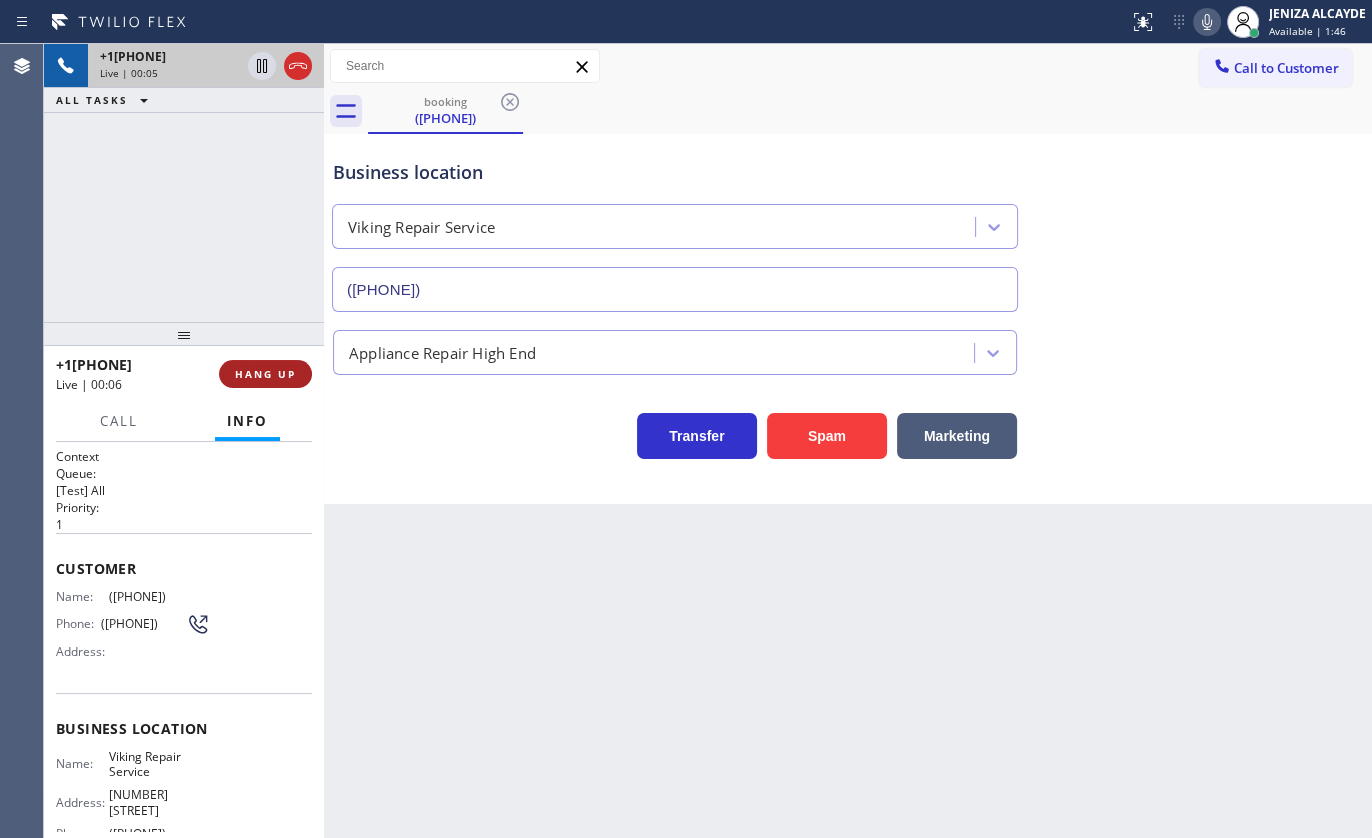 click on "HANG UP" at bounding box center [265, 374] 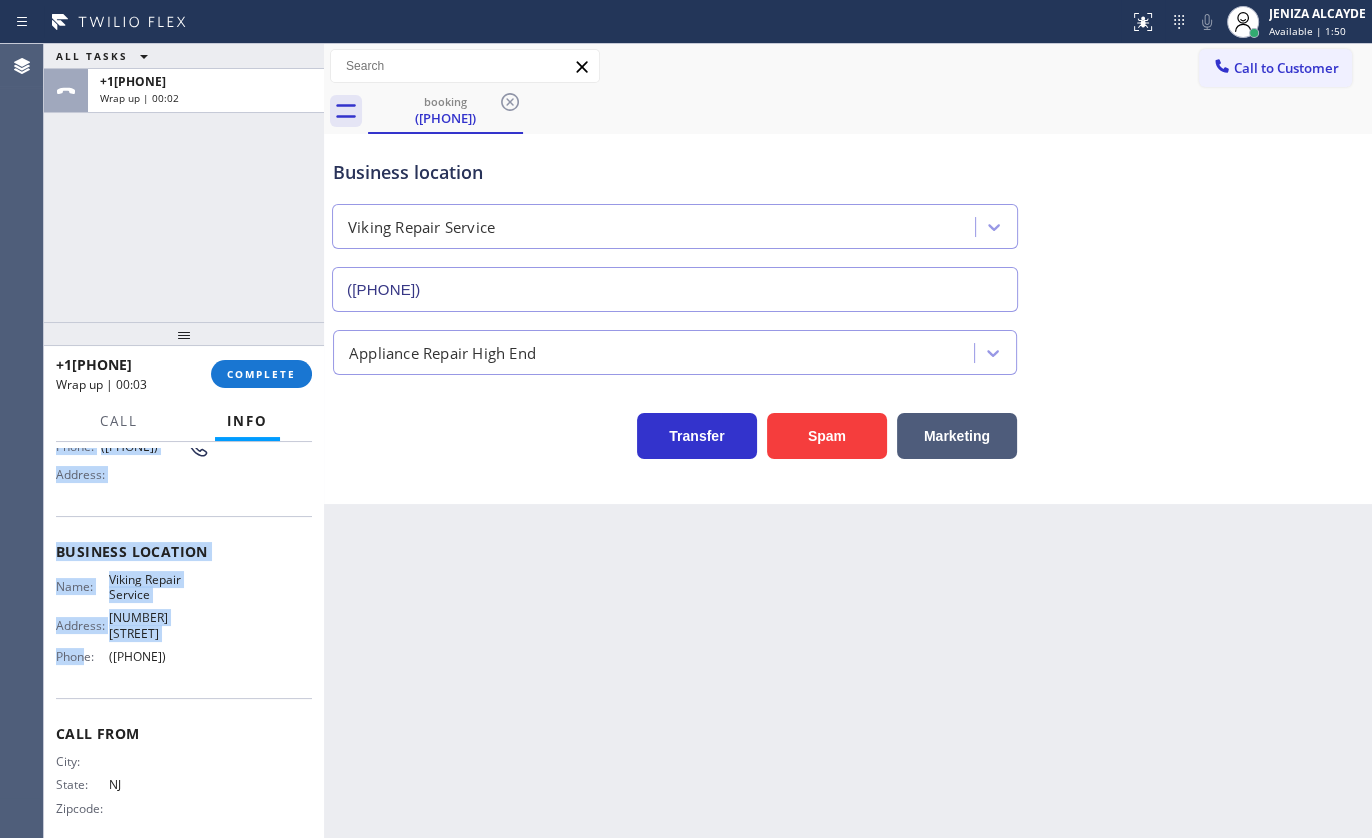 scroll, scrollTop: 182, scrollLeft: 0, axis: vertical 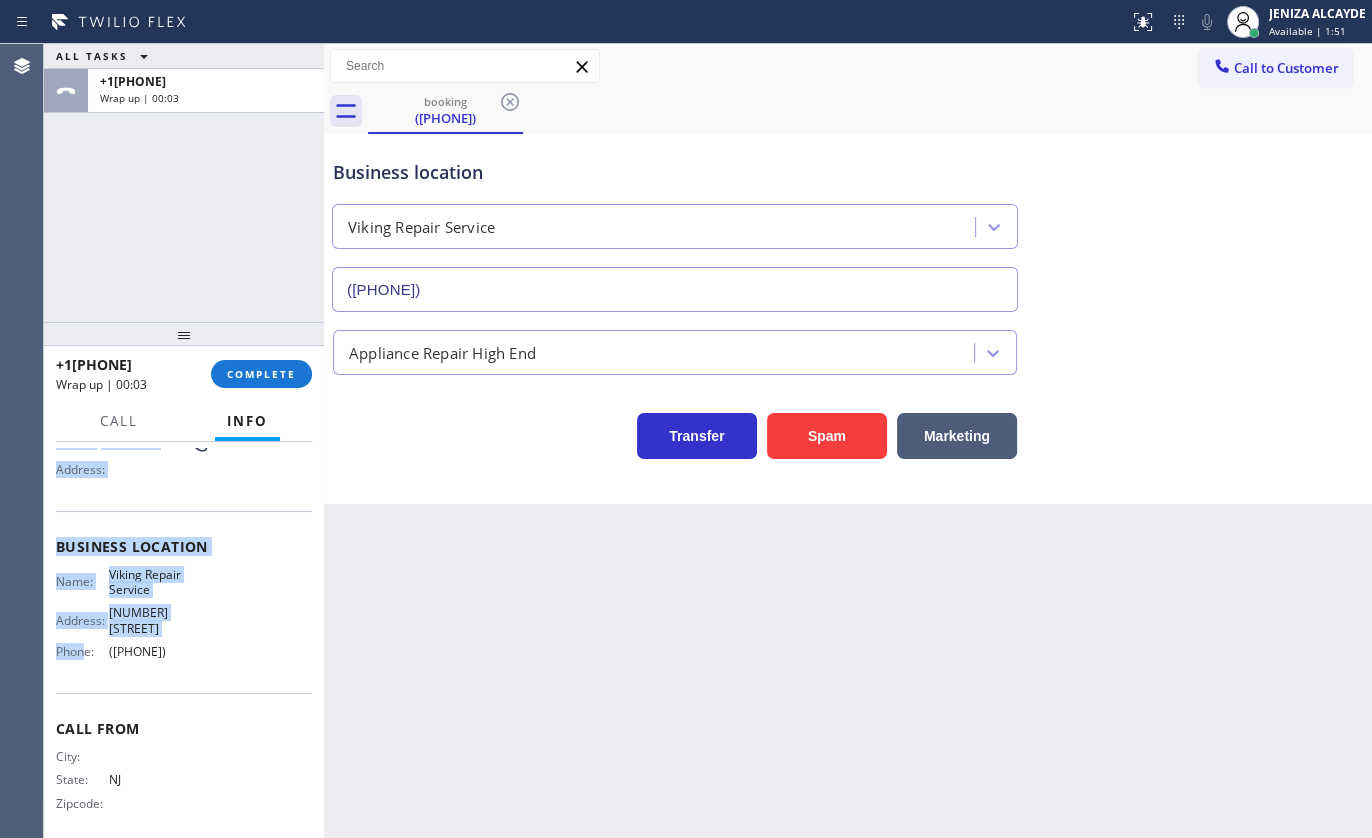 drag, startPoint x: 54, startPoint y: 552, endPoint x: 256, endPoint y: 635, distance: 218.38727 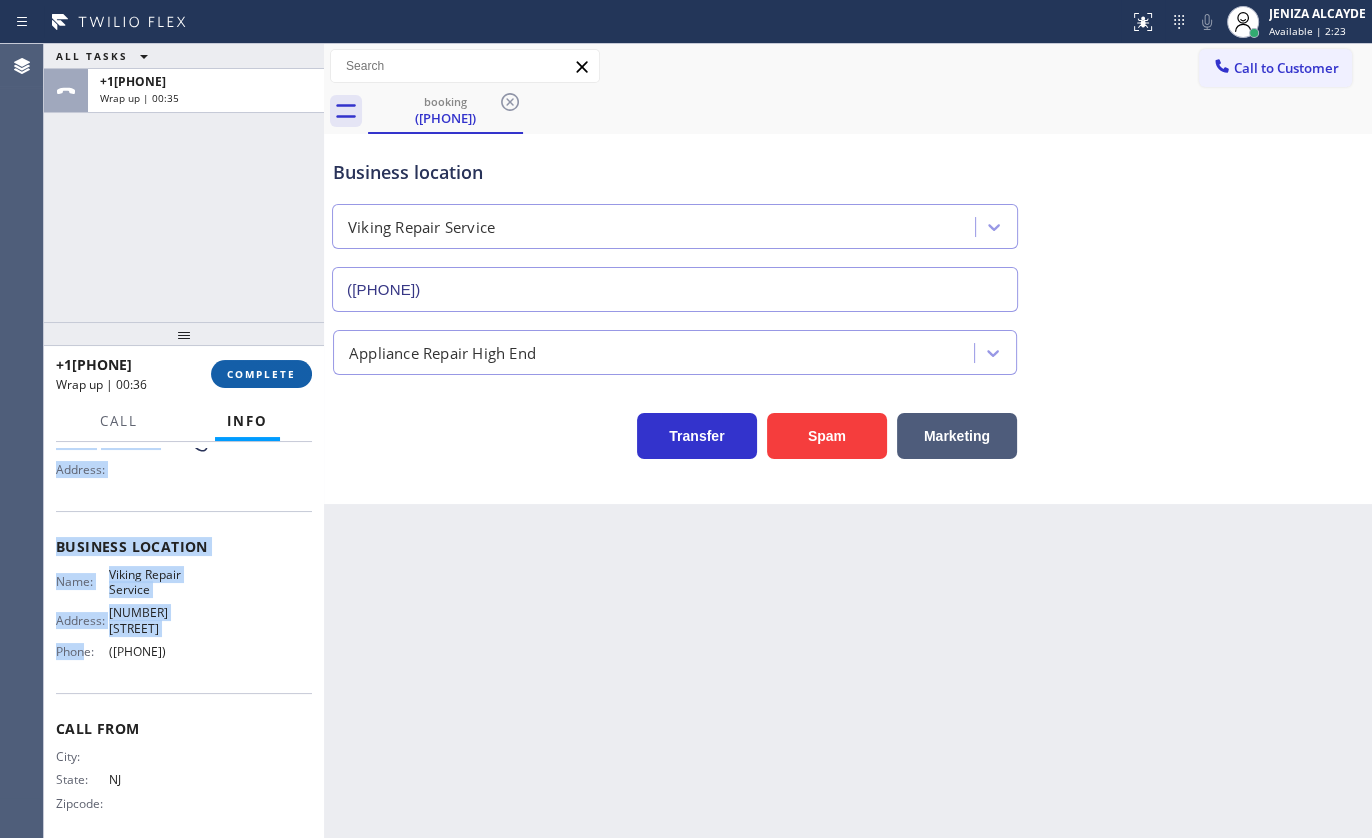 click on "COMPLETE" at bounding box center (261, 374) 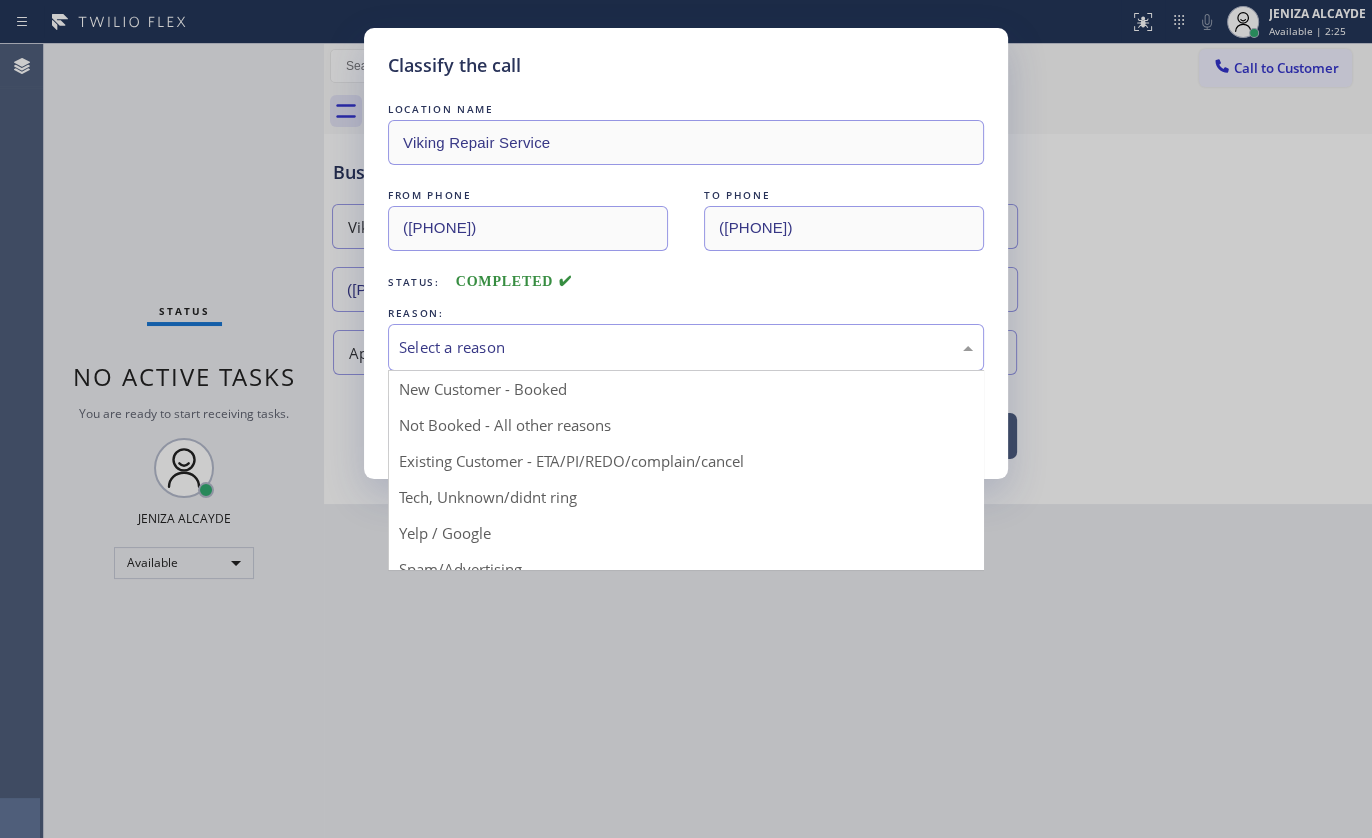 drag, startPoint x: 574, startPoint y: 350, endPoint x: 329, endPoint y: 381, distance: 246.95343 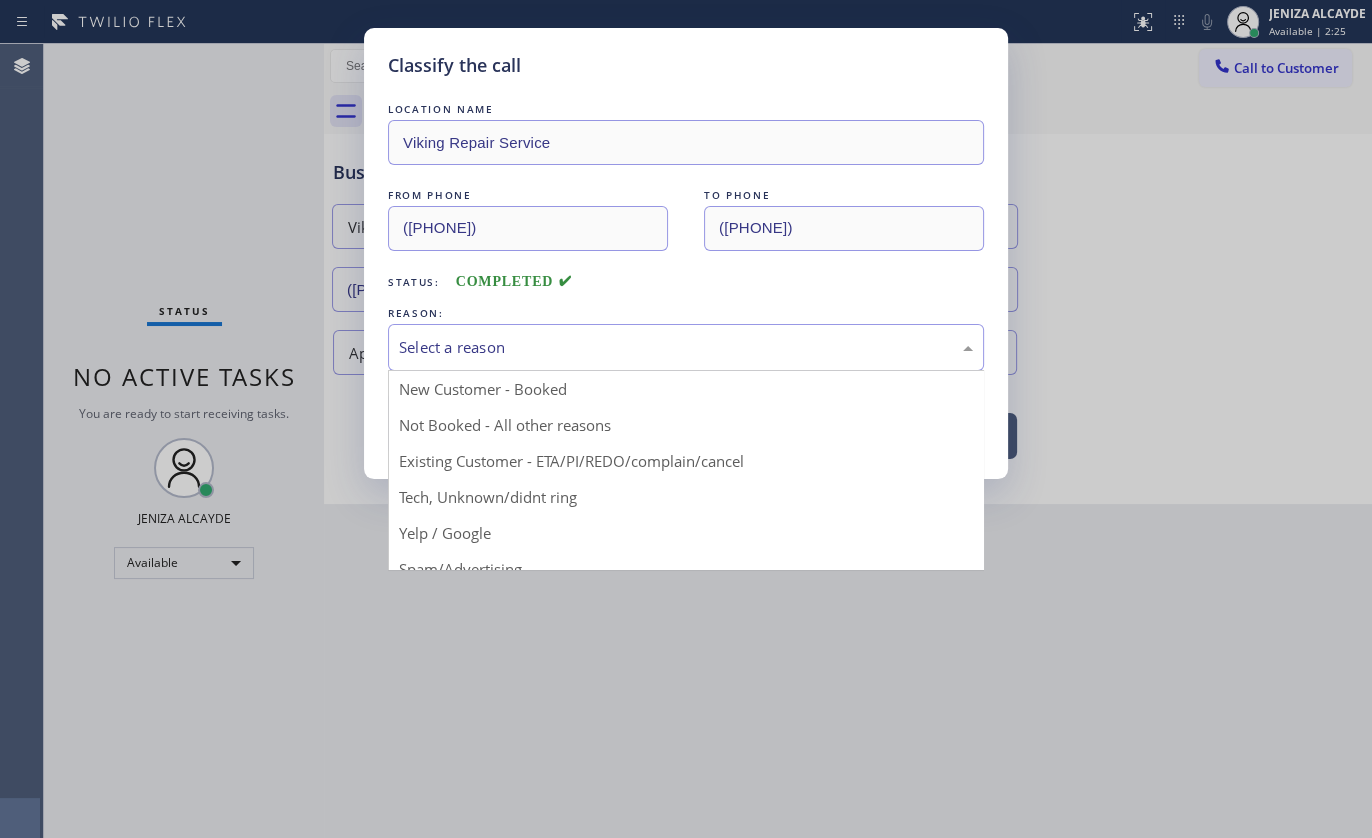 click on "Select a reason" at bounding box center [686, 347] 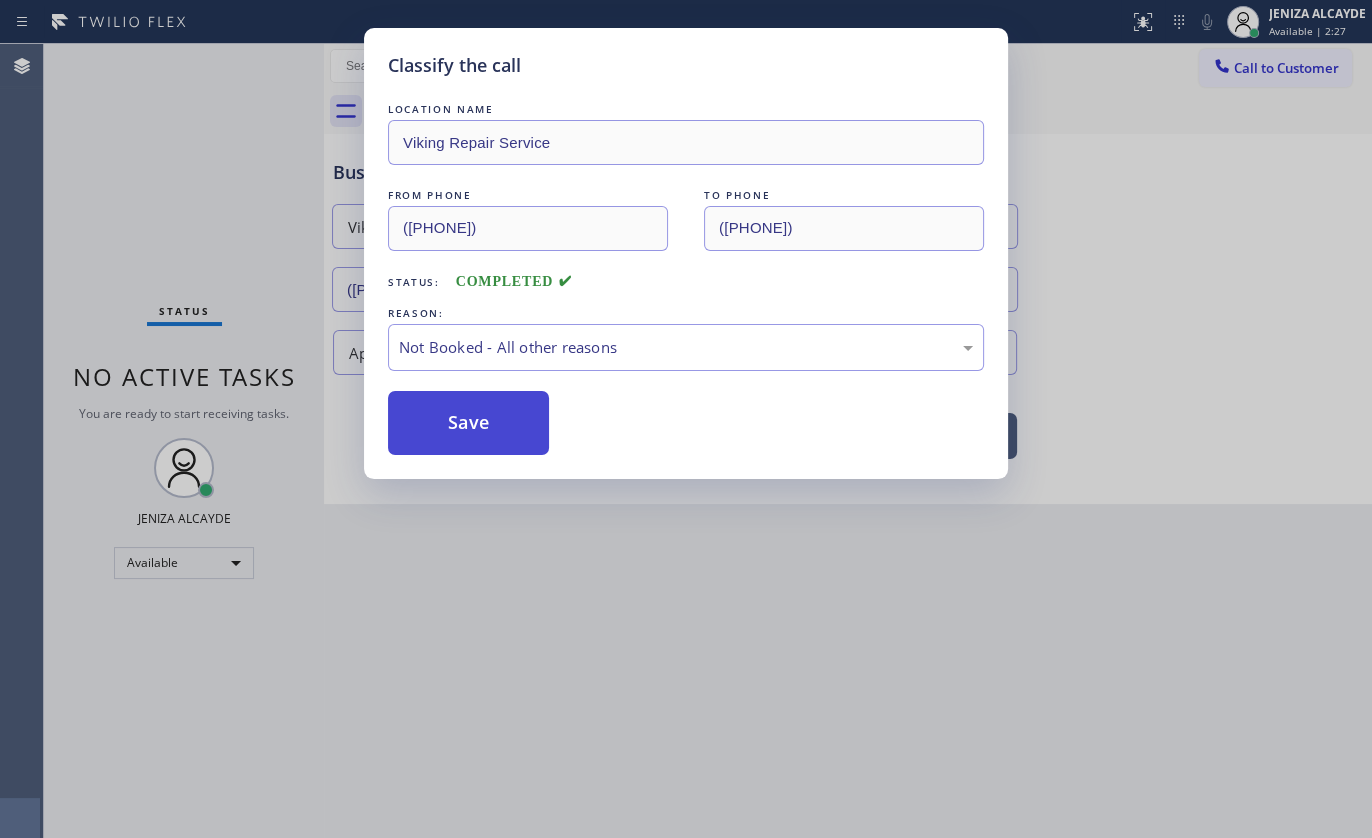 click on "Save" at bounding box center (468, 423) 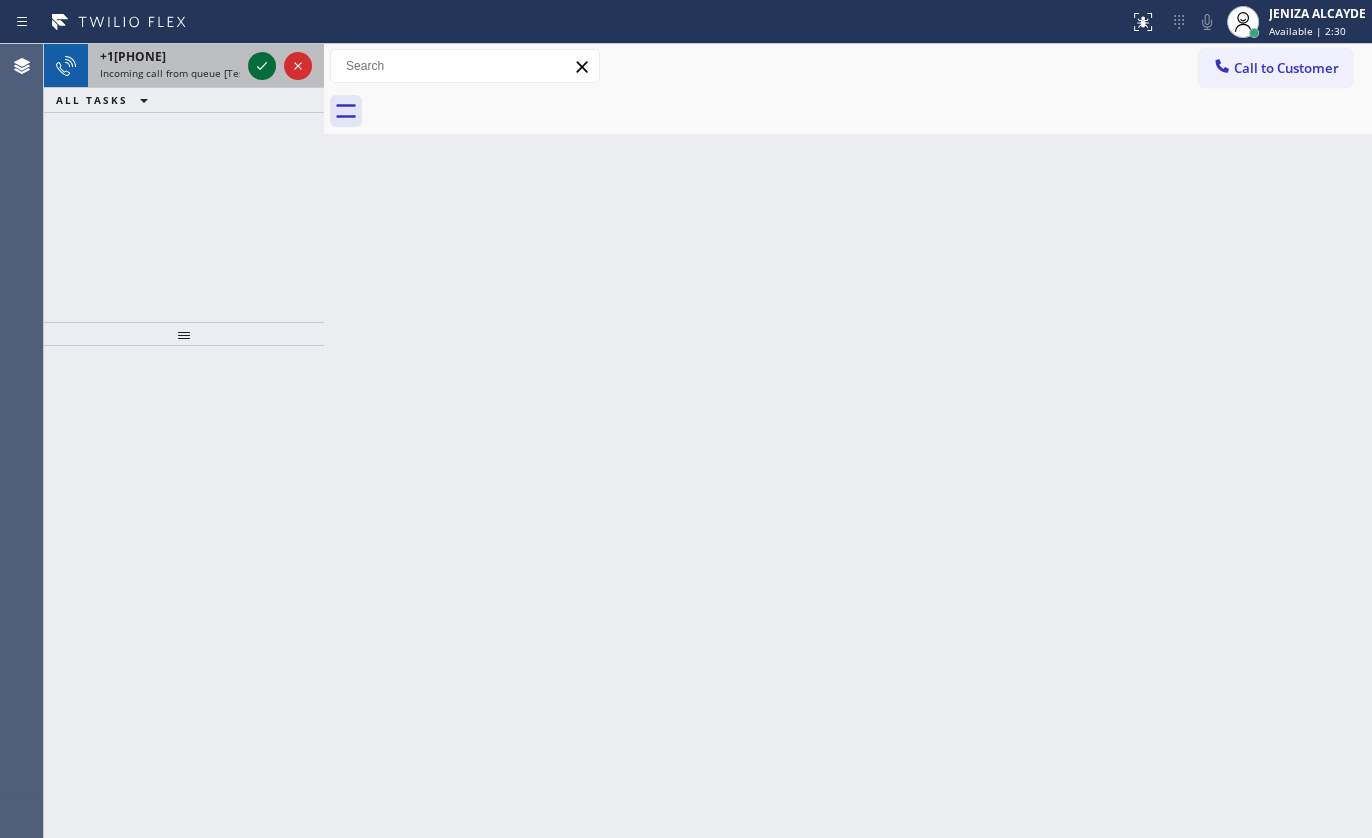 click 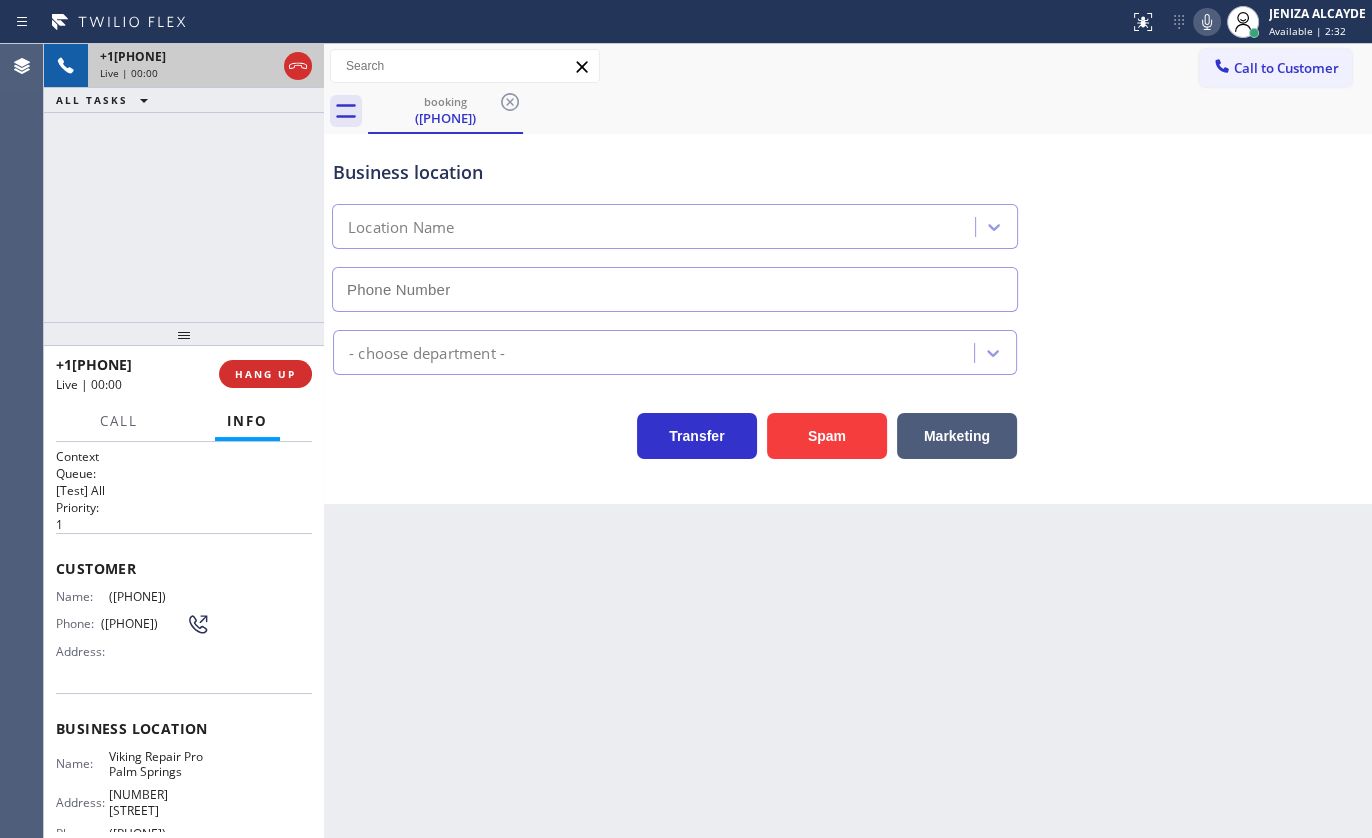 type on "([PHONE])" 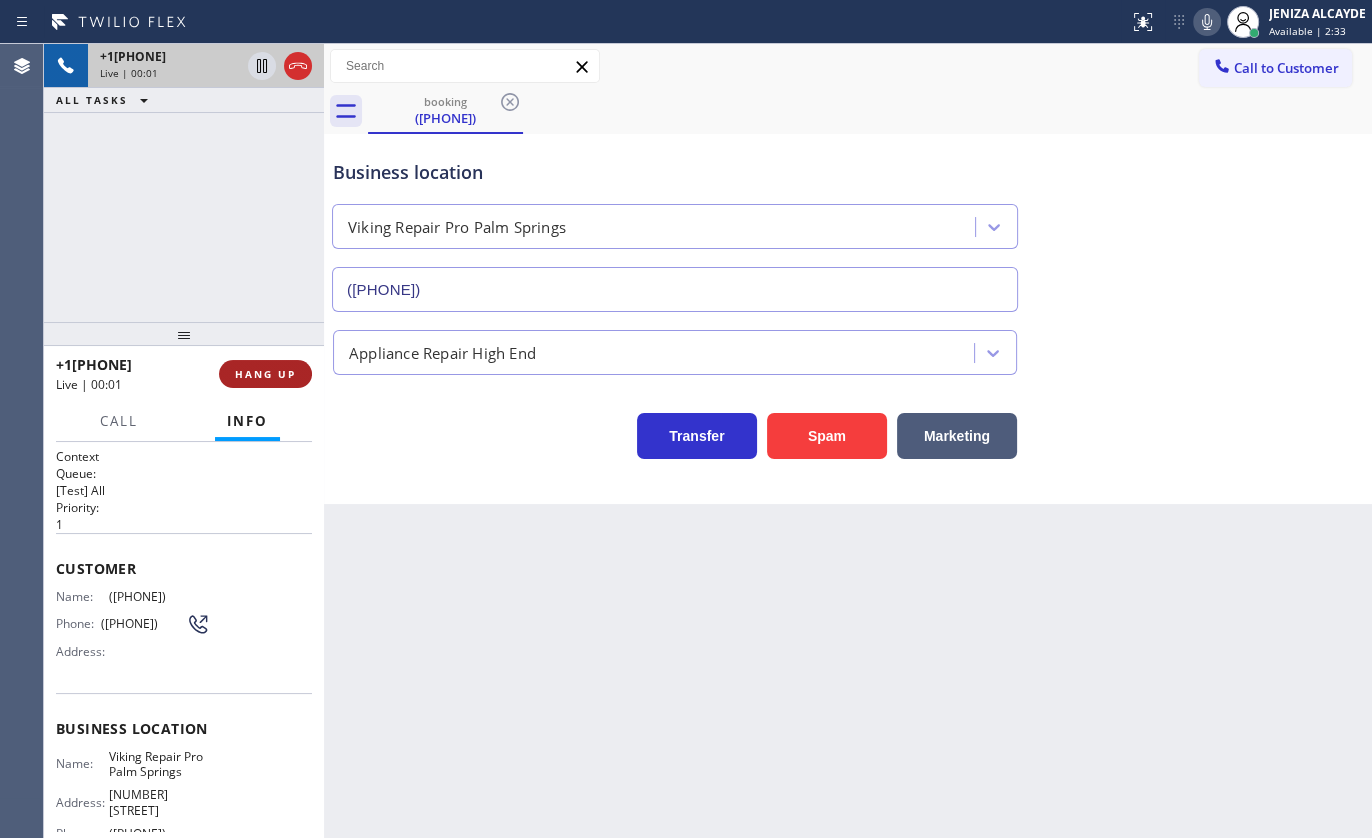 drag, startPoint x: 260, startPoint y: 376, endPoint x: 269, endPoint y: 370, distance: 10.816654 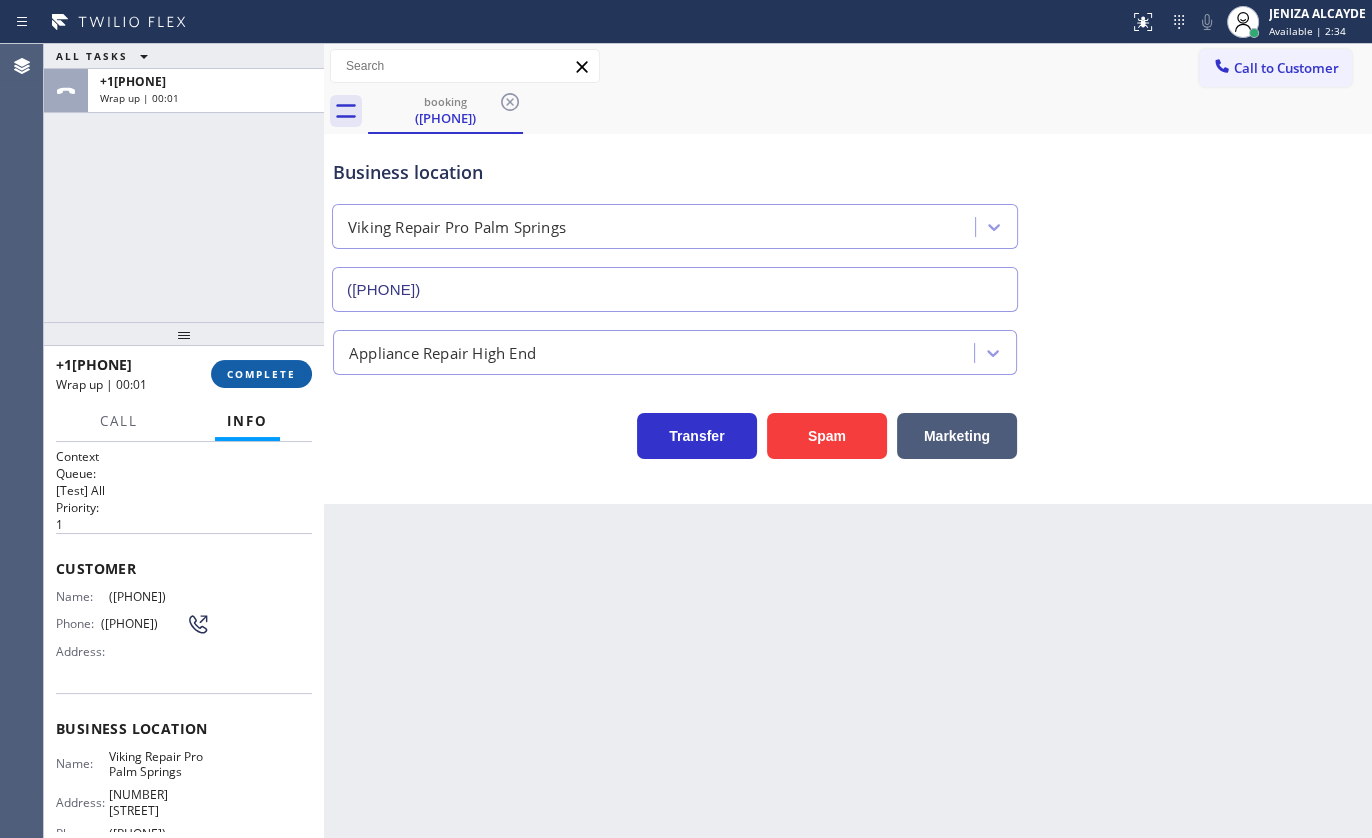 click on "COMPLETE" at bounding box center [261, 374] 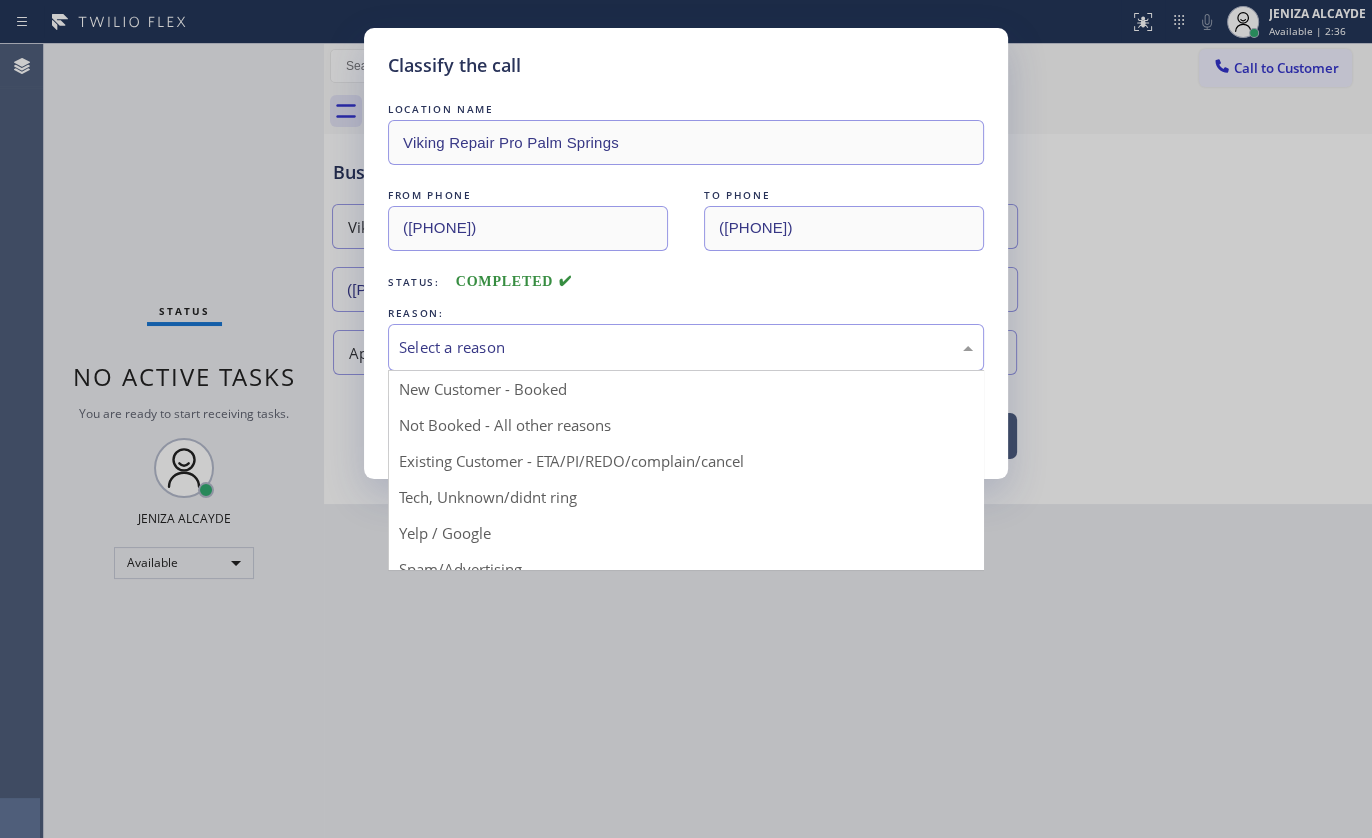 click on "Select a reason" at bounding box center [686, 347] 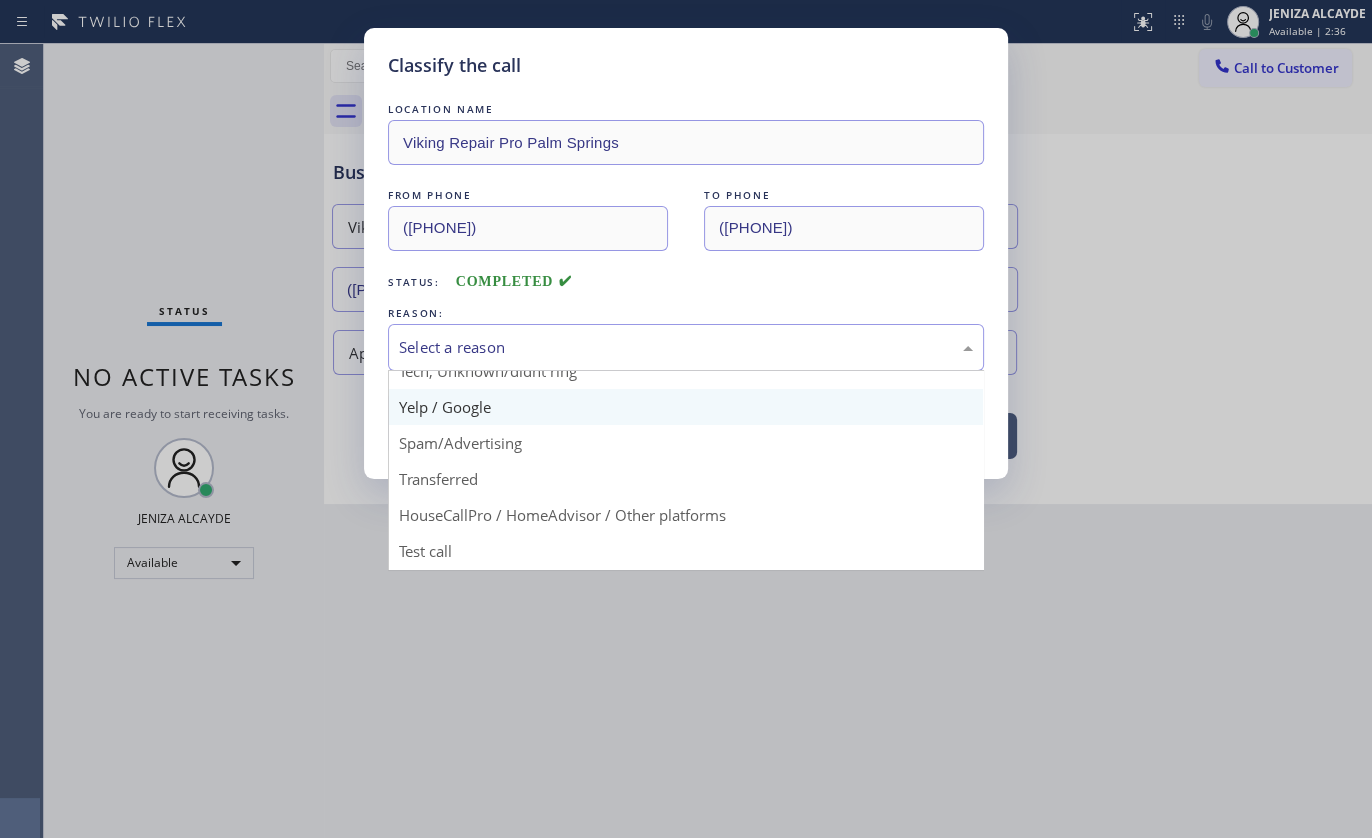 scroll, scrollTop: 133, scrollLeft: 0, axis: vertical 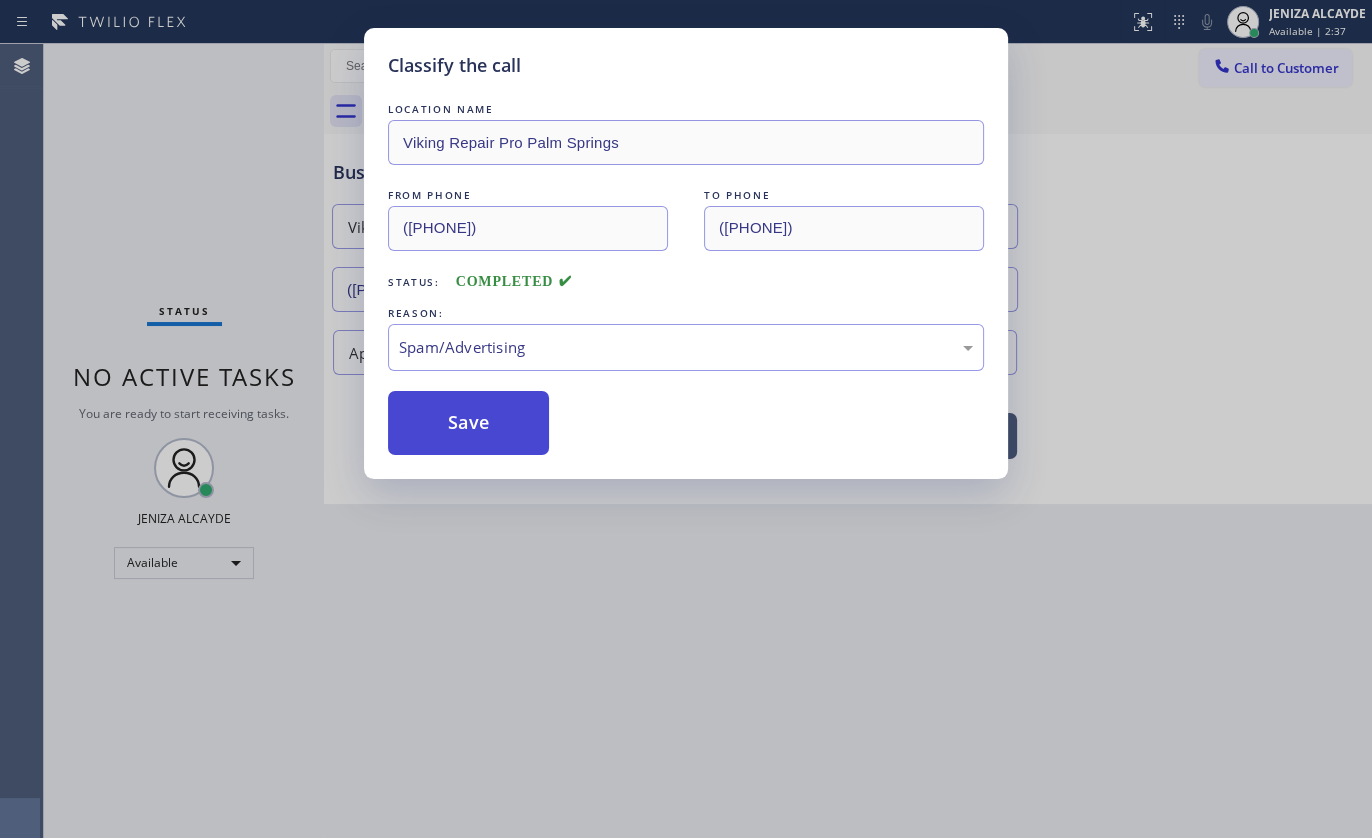 click on "Save" at bounding box center (468, 423) 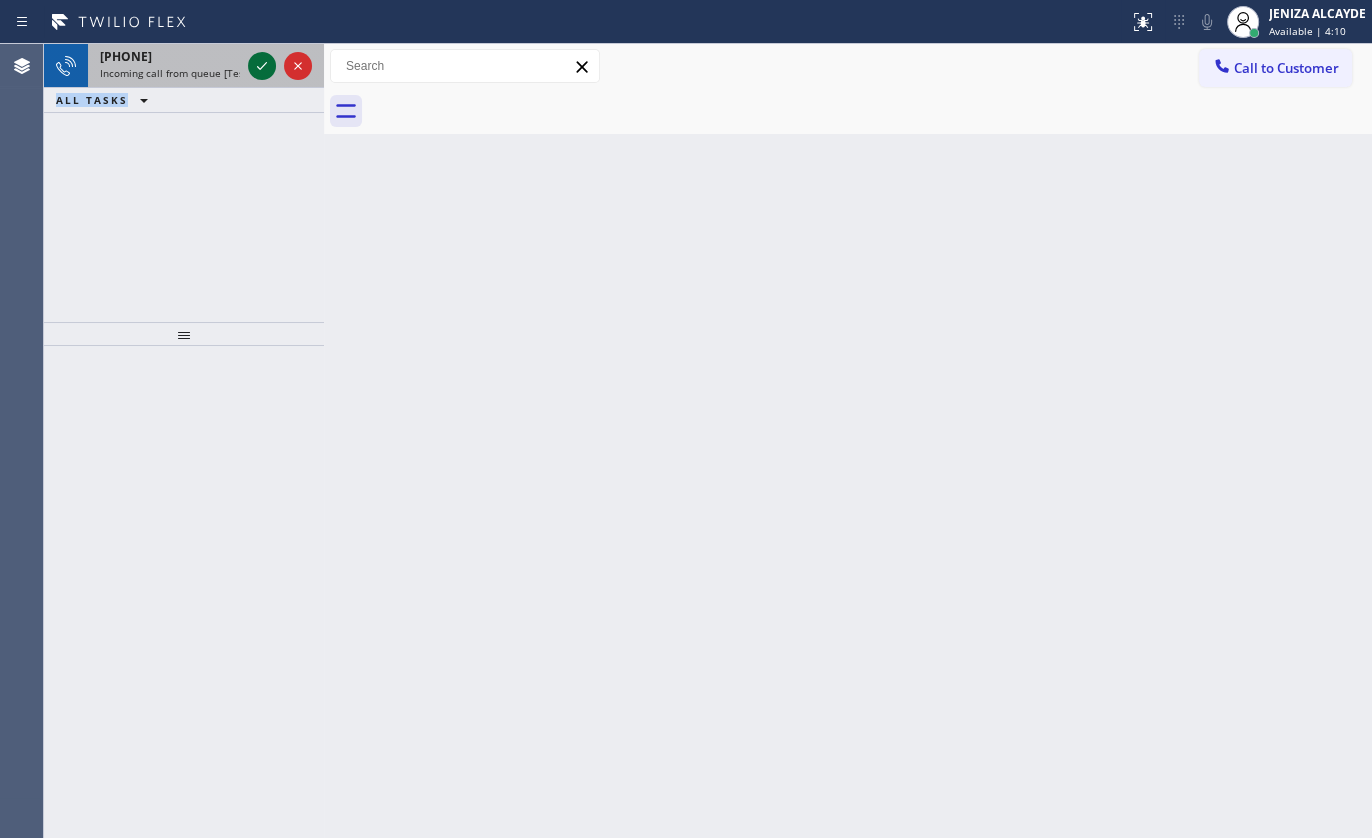 click on "+1[PHONE] Incoming call from queue [Test] All ALL TASKS ALL TASKS ACTIVE TASKS TASKS IN WRAP UP" at bounding box center (184, 78) 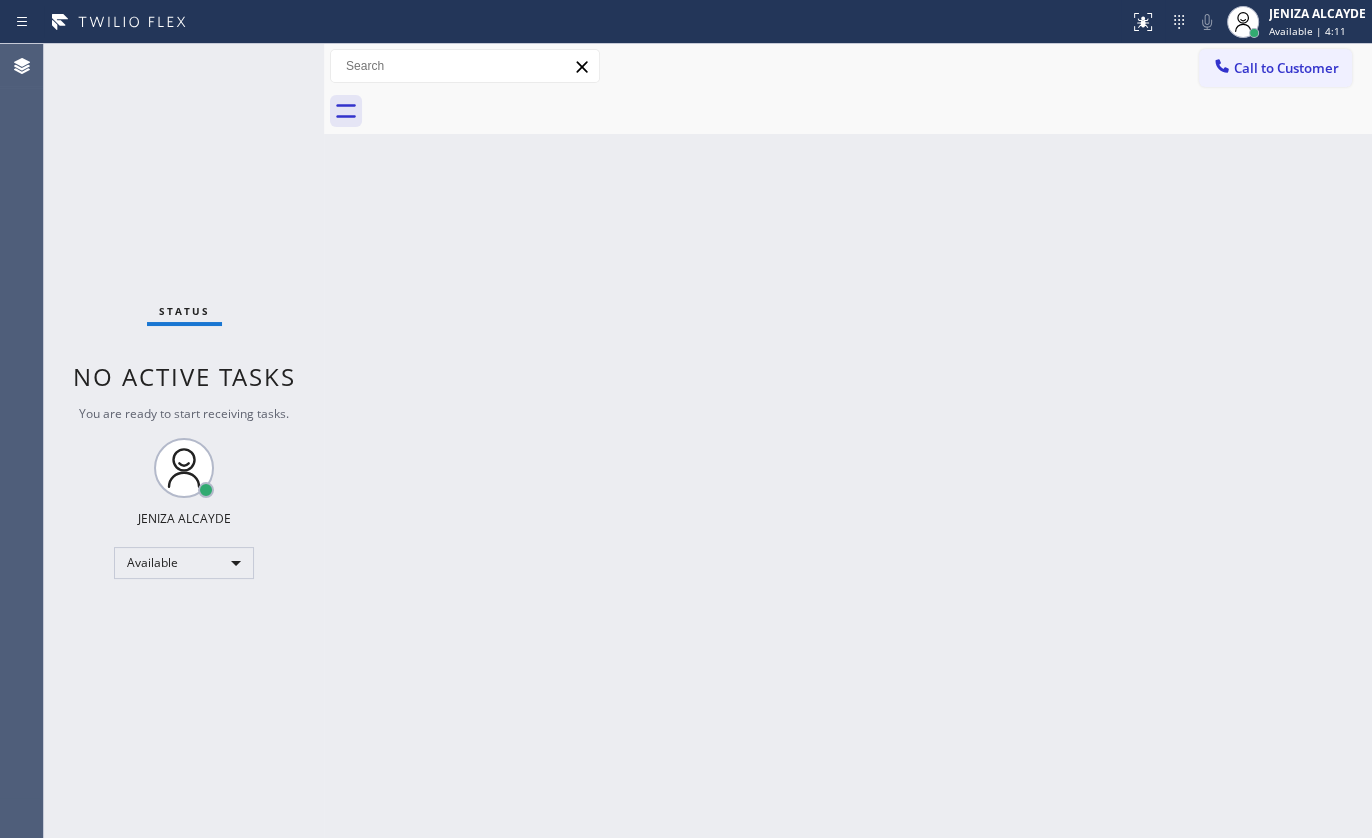 click on "Status   No active tasks     You are ready to start receiving tasks.   JENIZA ALCAYDE Available" at bounding box center (184, 441) 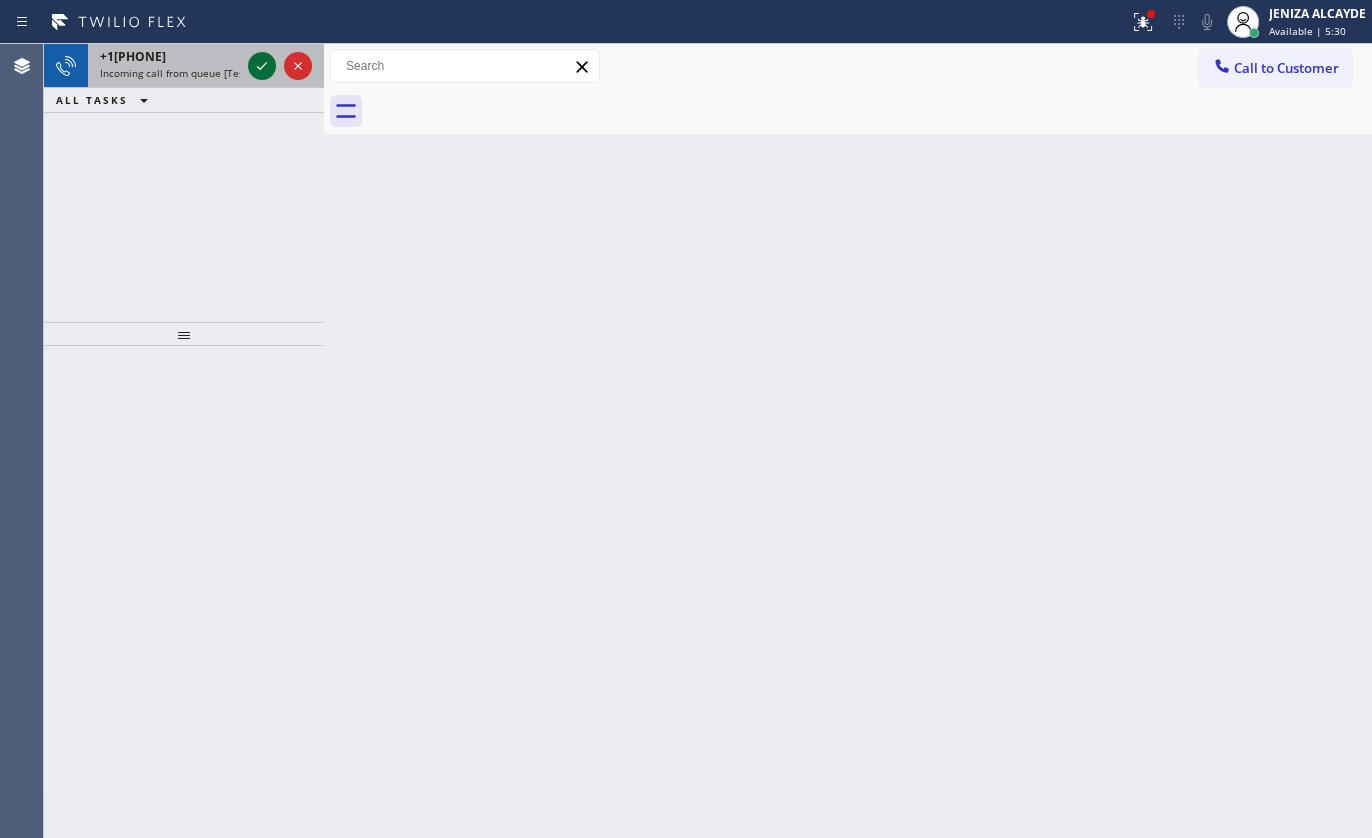 click 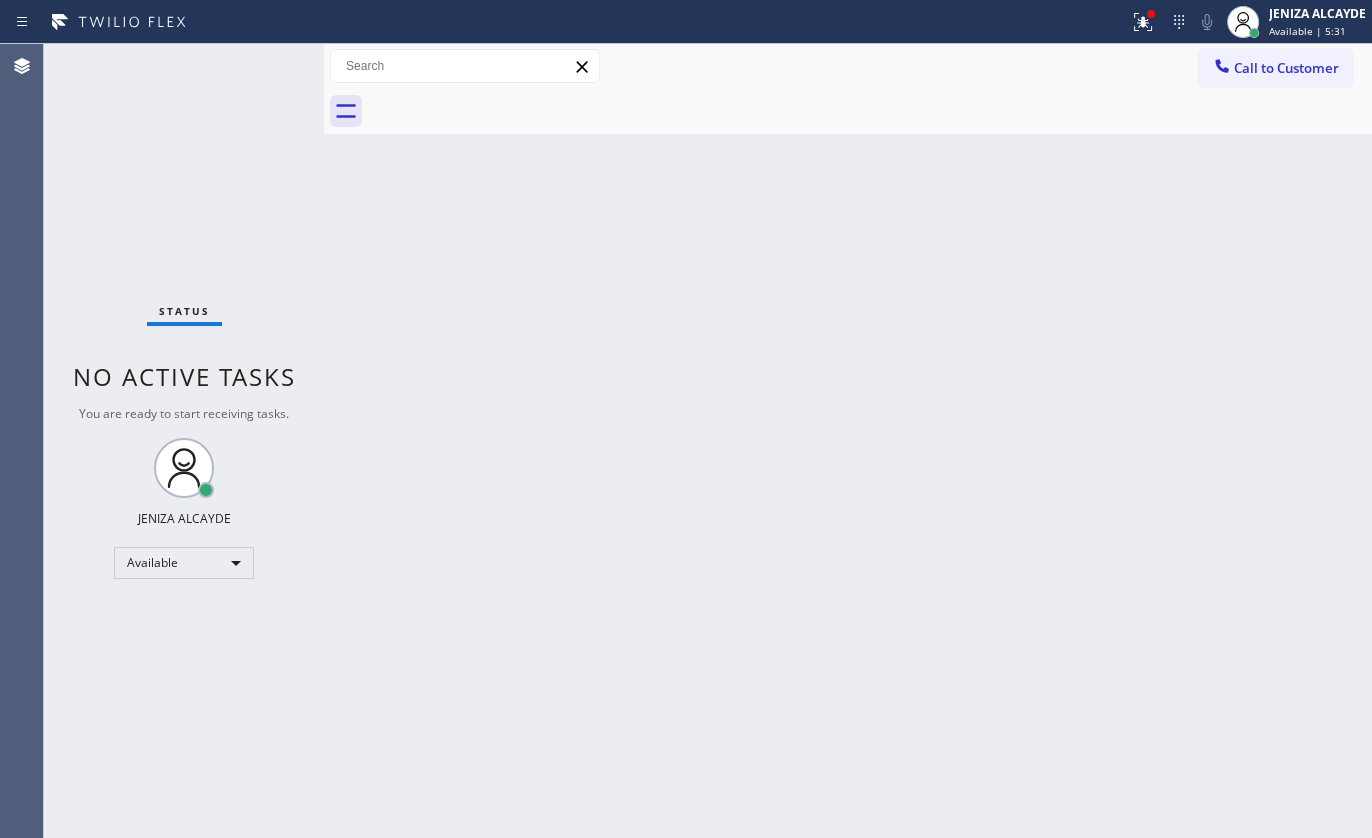 click on "Status   No active tasks     You are ready to start receiving tasks.   JENIZA ALCAYDE Available" at bounding box center [184, 441] 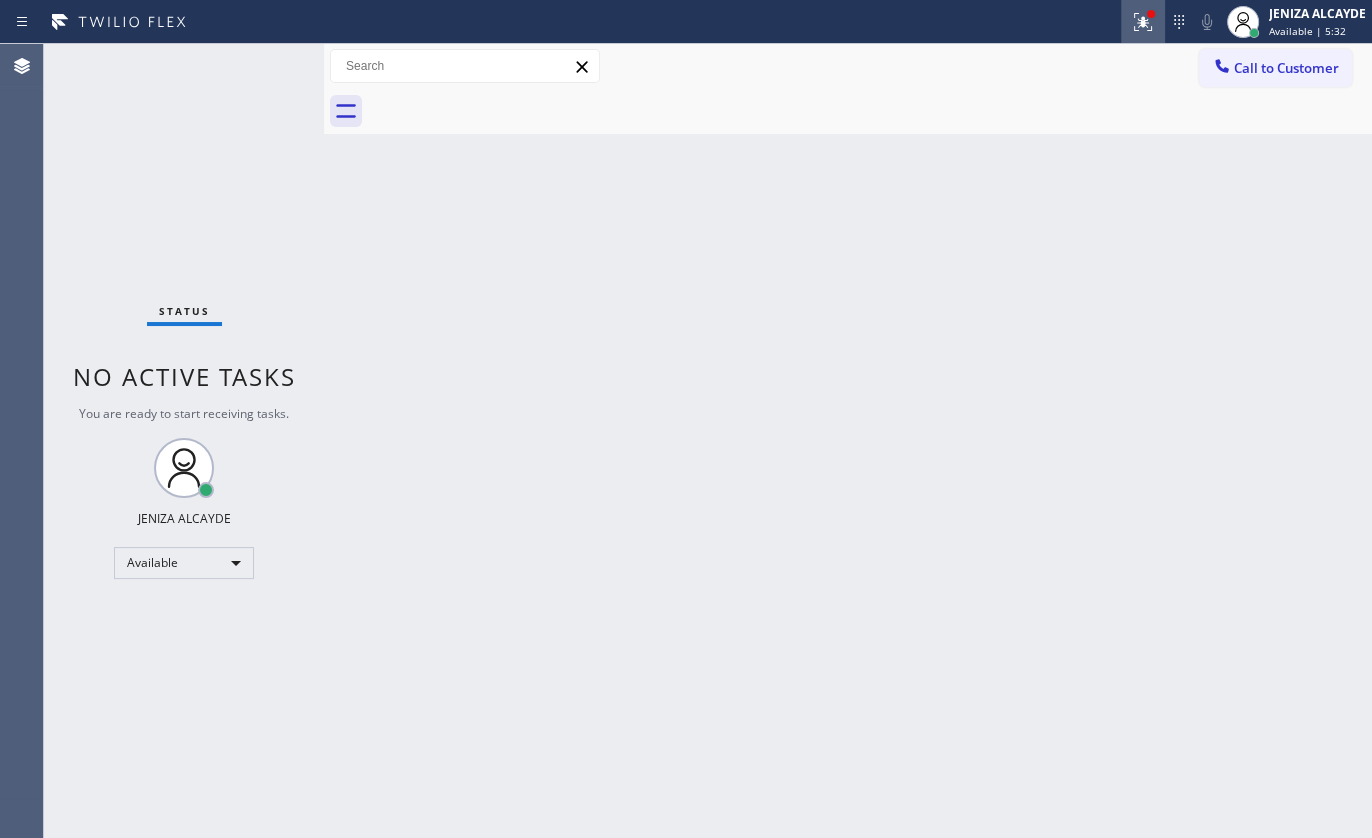 click 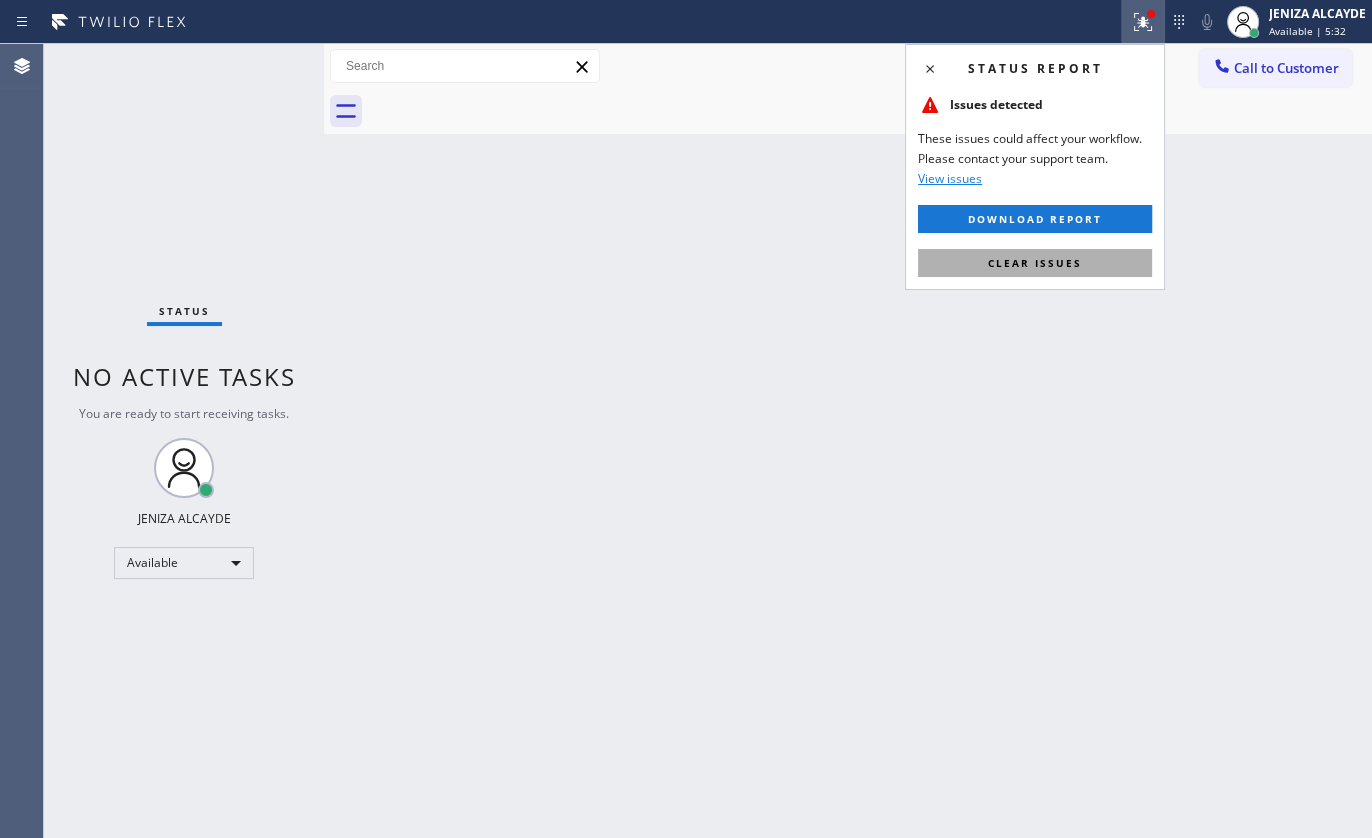 click on "Clear issues" at bounding box center (1035, 263) 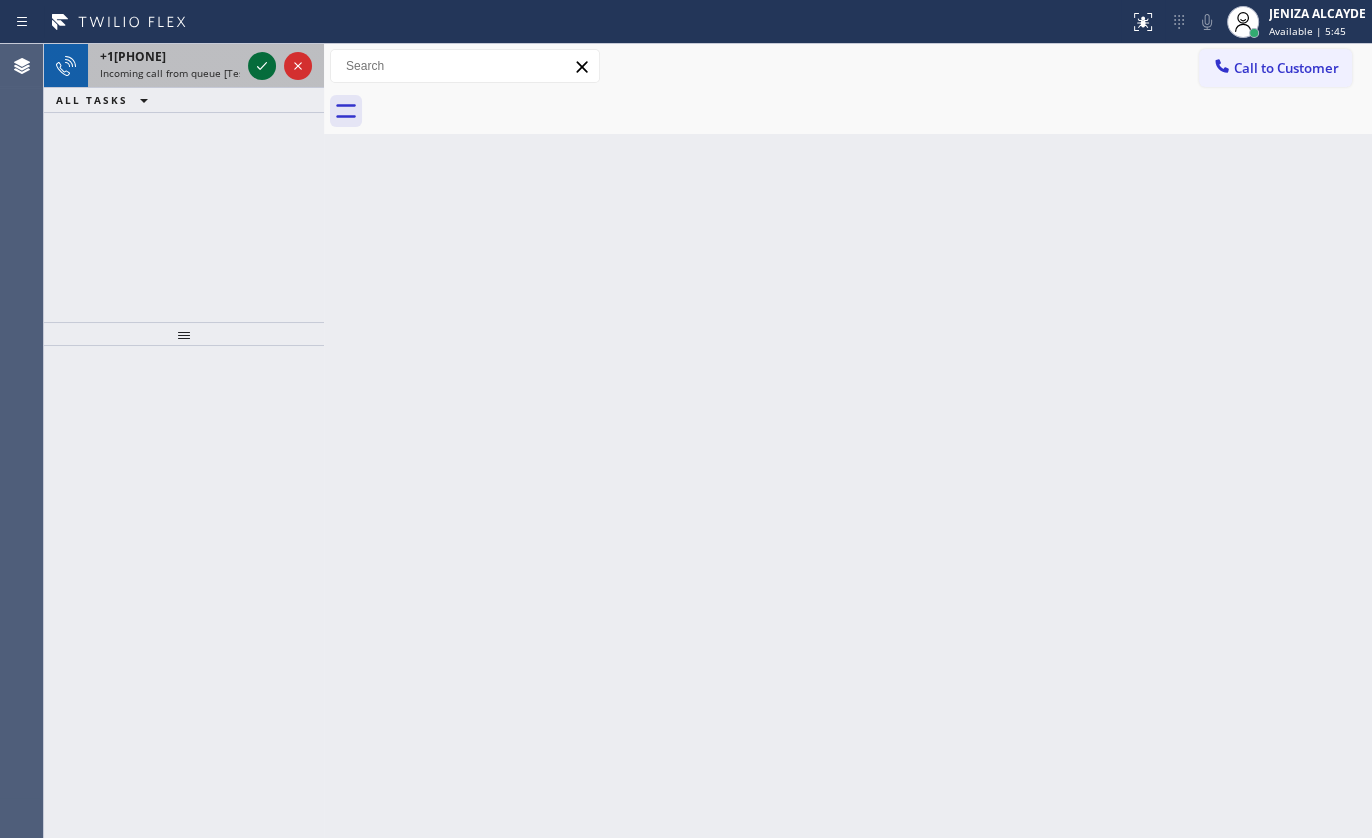 click 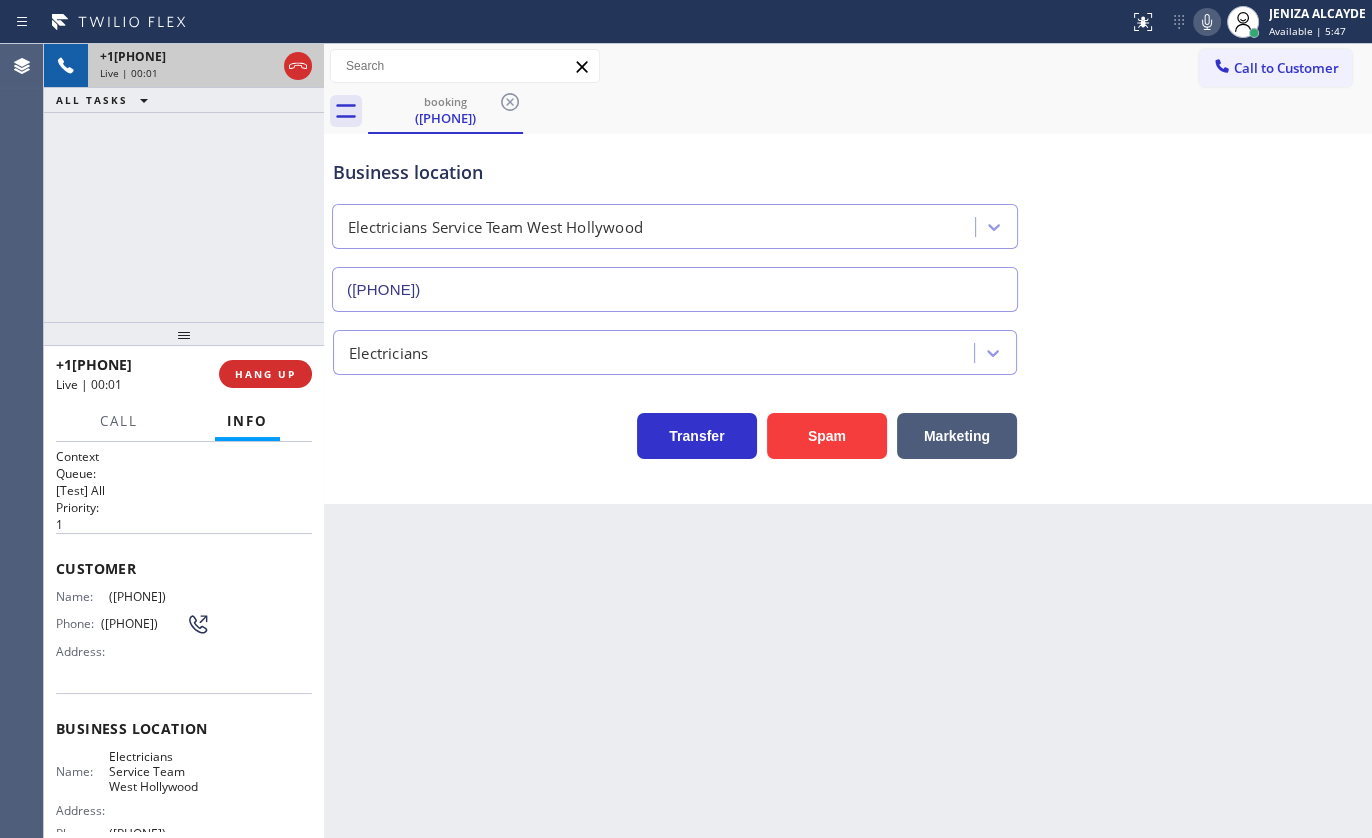 type on "([PHONE])" 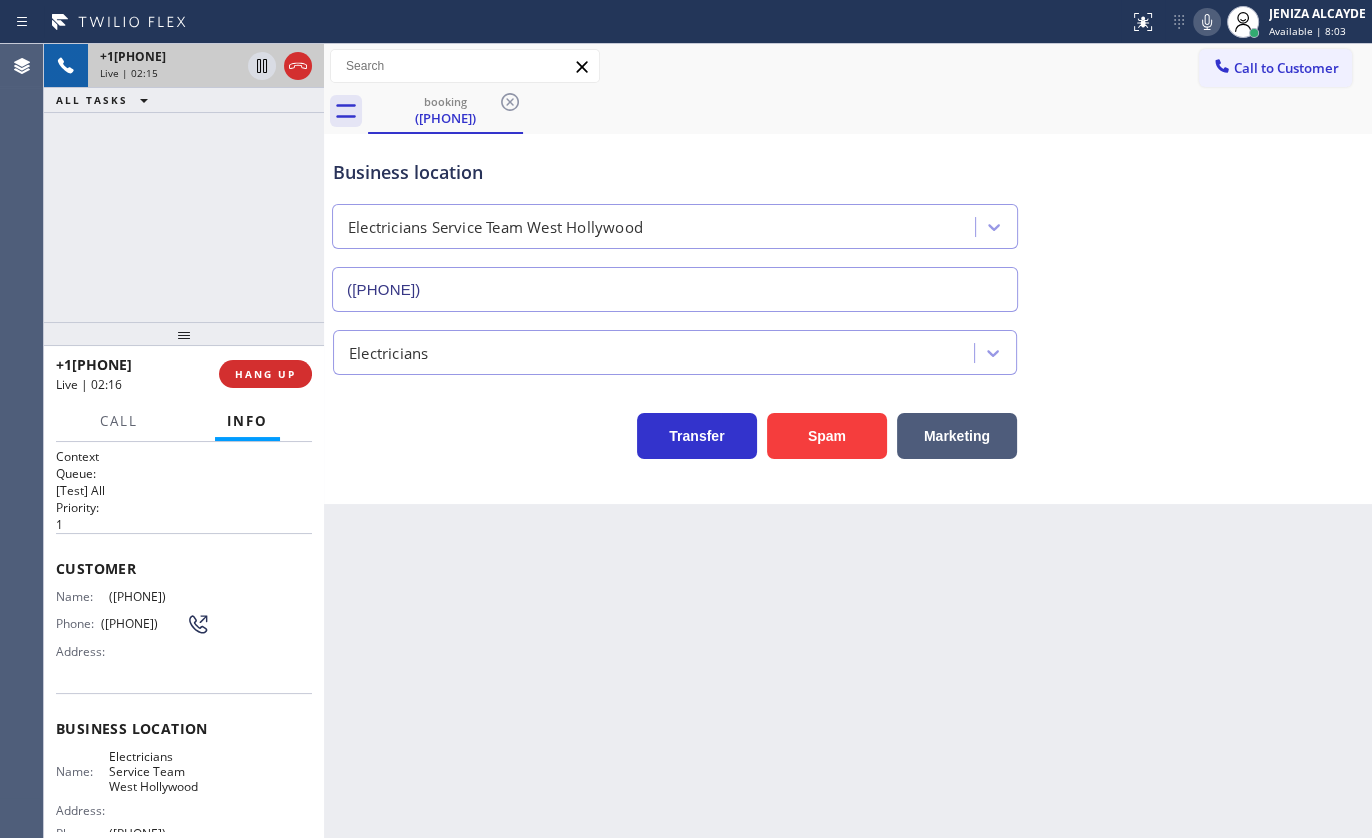 drag, startPoint x: 105, startPoint y: 589, endPoint x: 194, endPoint y: 590, distance: 89.005615 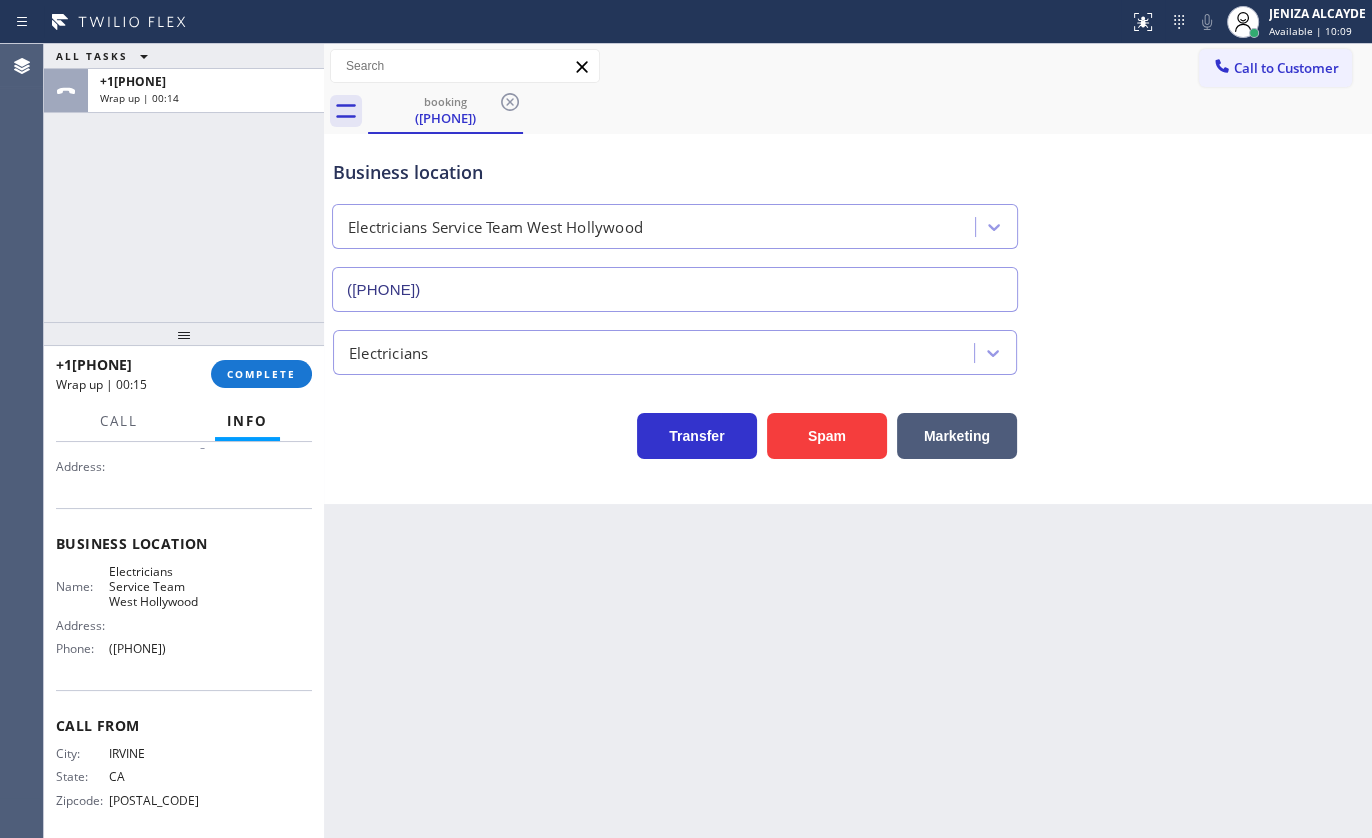 scroll, scrollTop: 198, scrollLeft: 0, axis: vertical 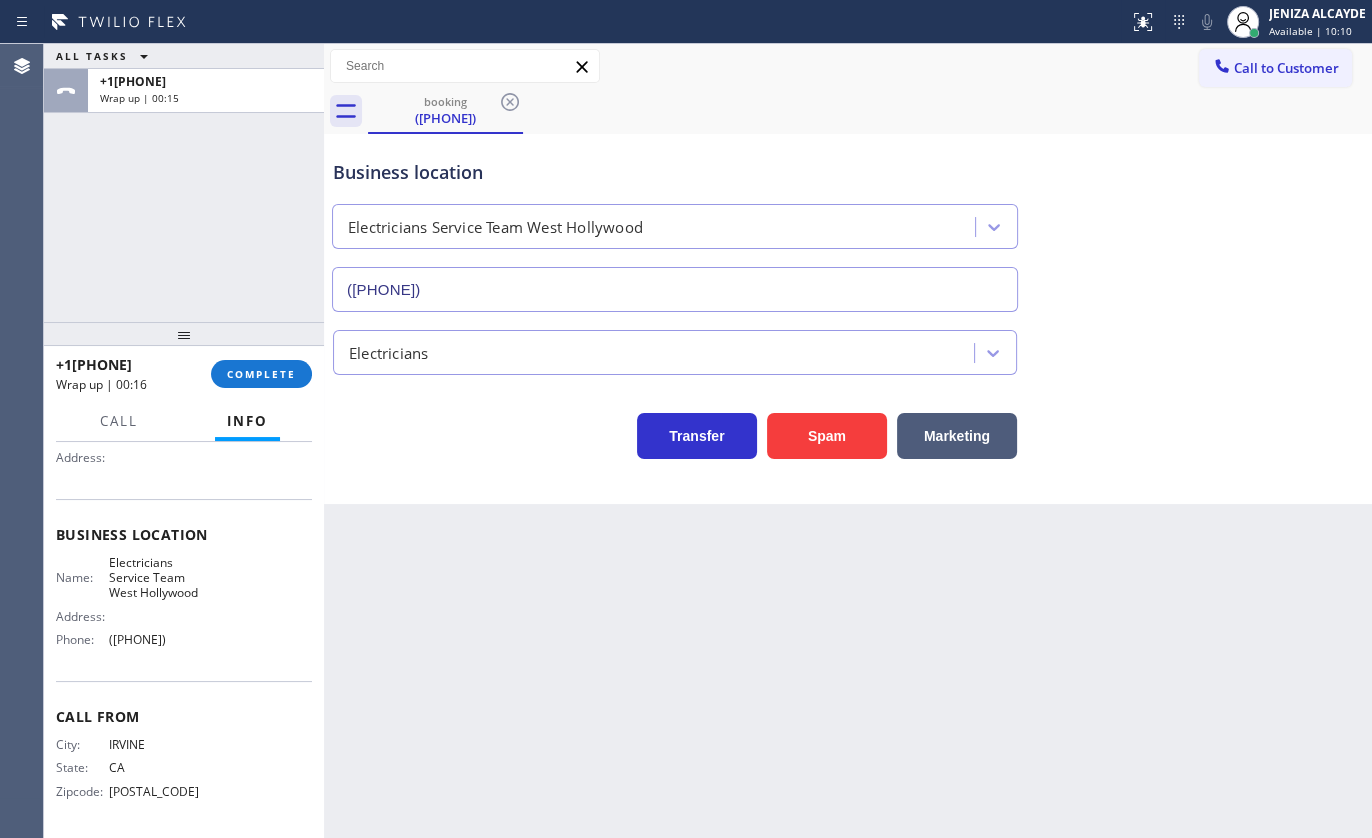 drag, startPoint x: 100, startPoint y: 646, endPoint x: 213, endPoint y: 645, distance: 113.004425 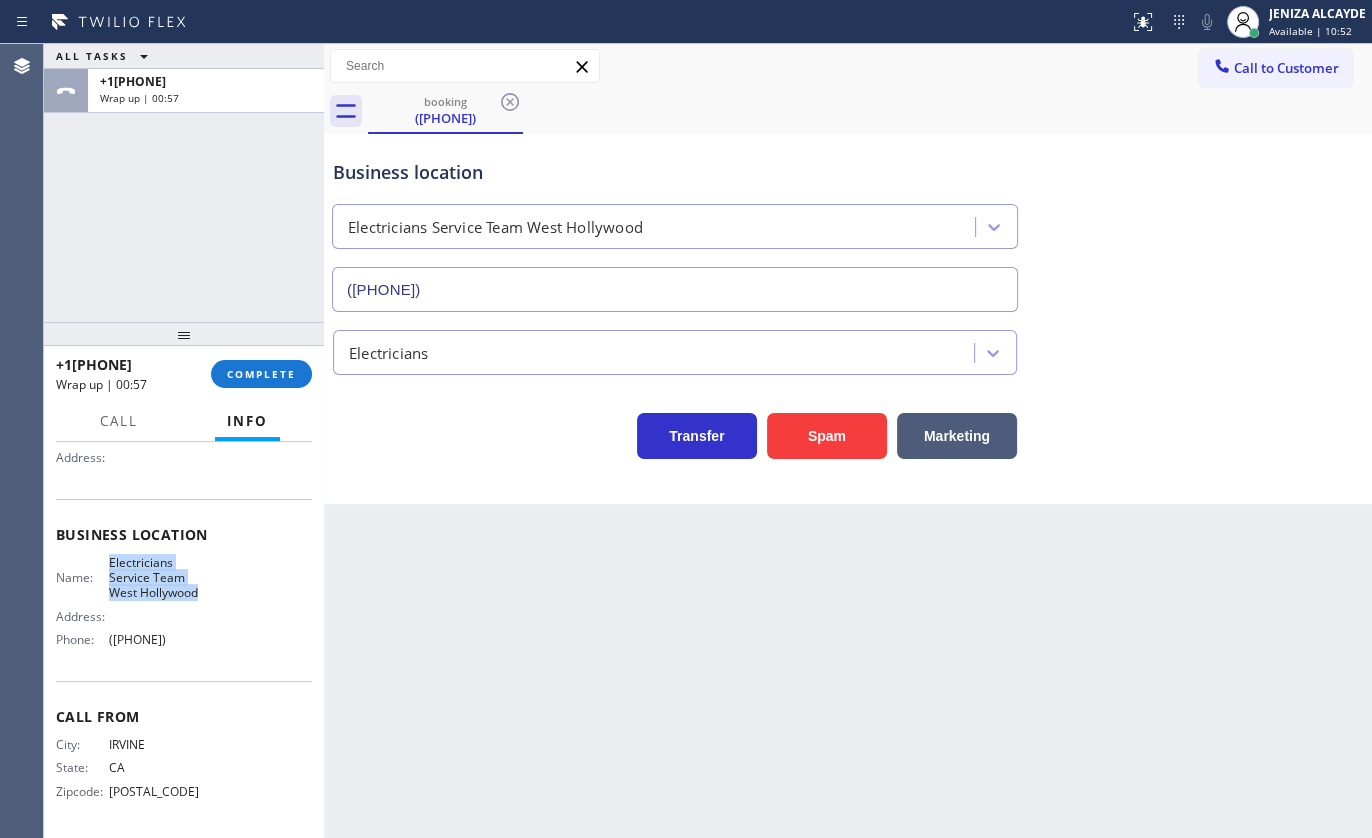 drag, startPoint x: 104, startPoint y: 555, endPoint x: 219, endPoint y: 603, distance: 124.61541 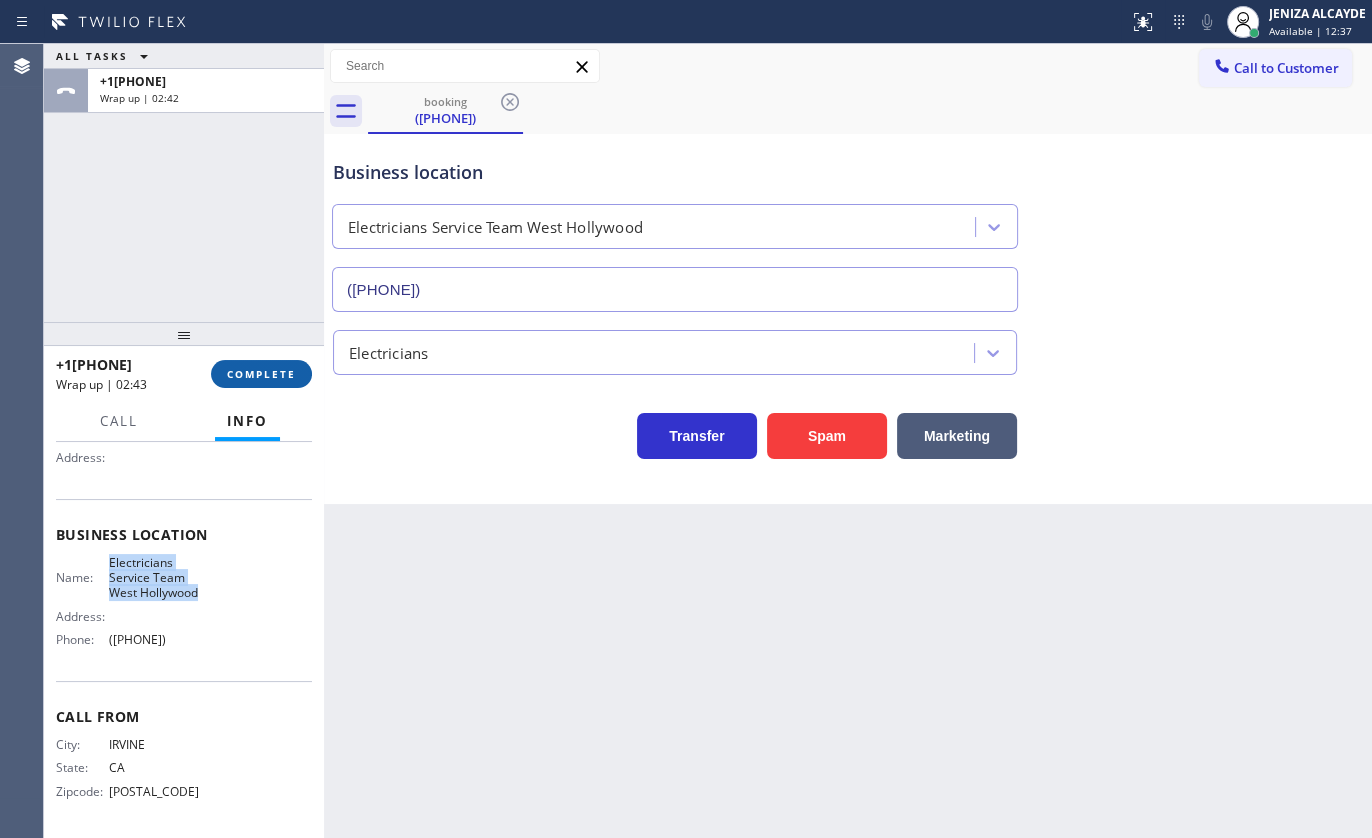 click on "COMPLETE" at bounding box center [261, 374] 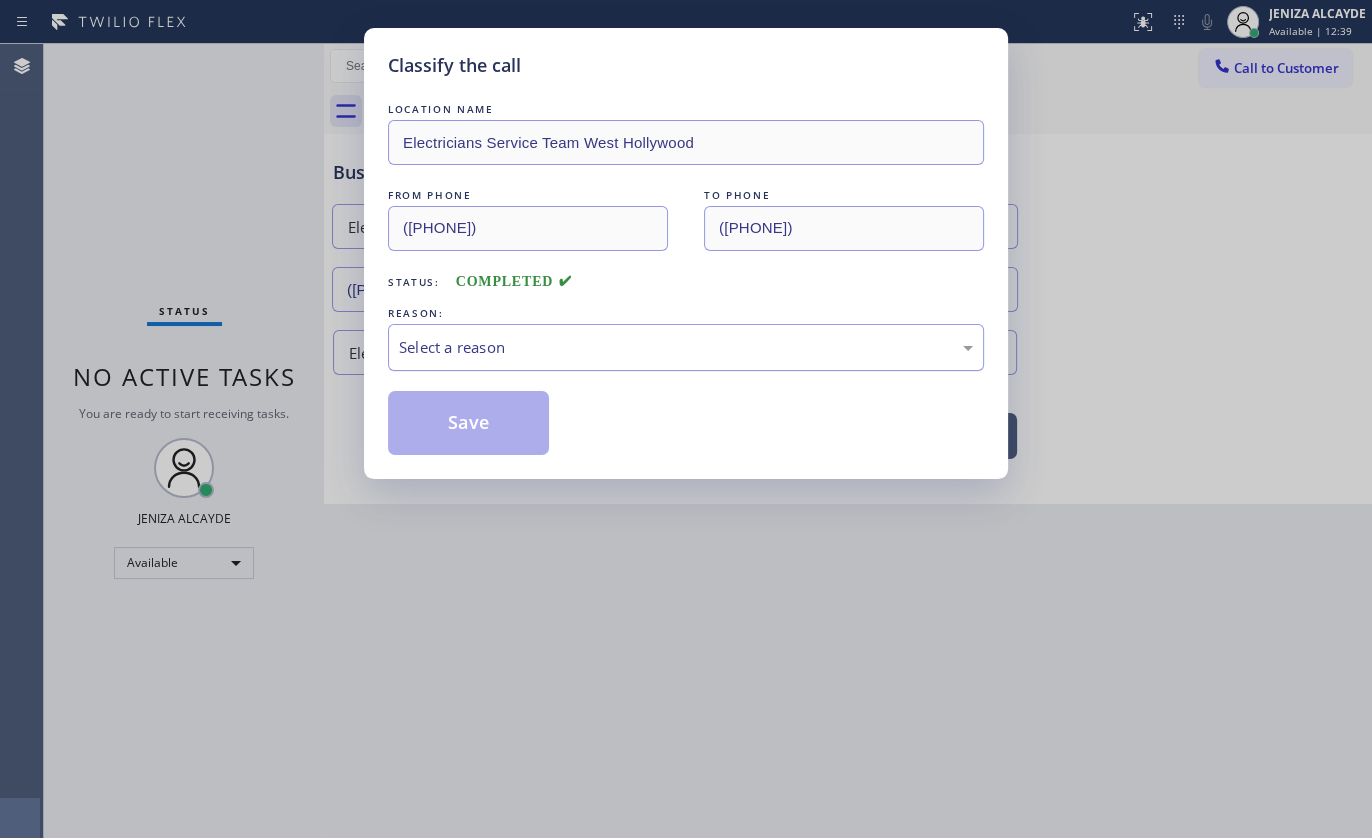 click on "Select a reason" at bounding box center [686, 347] 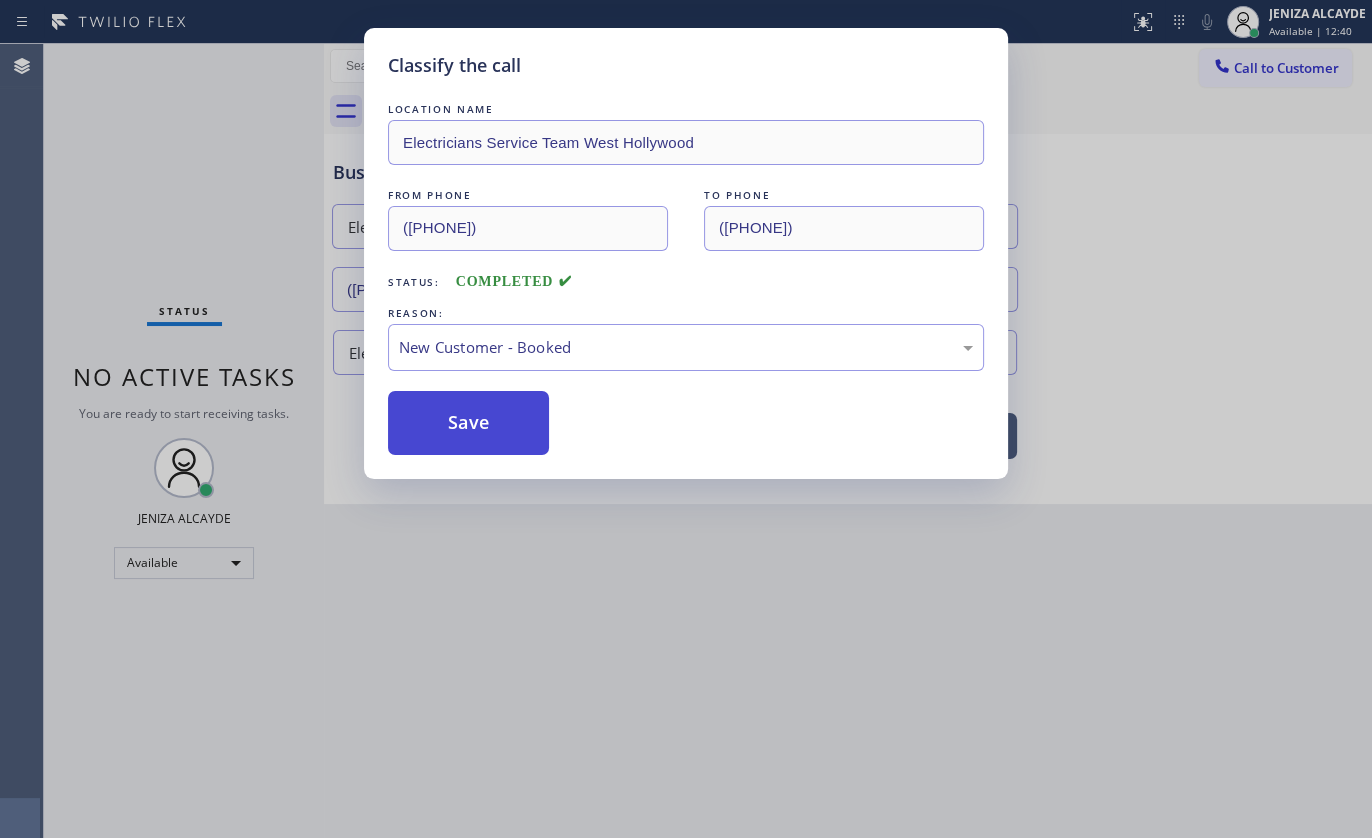 click on "Save" at bounding box center (468, 423) 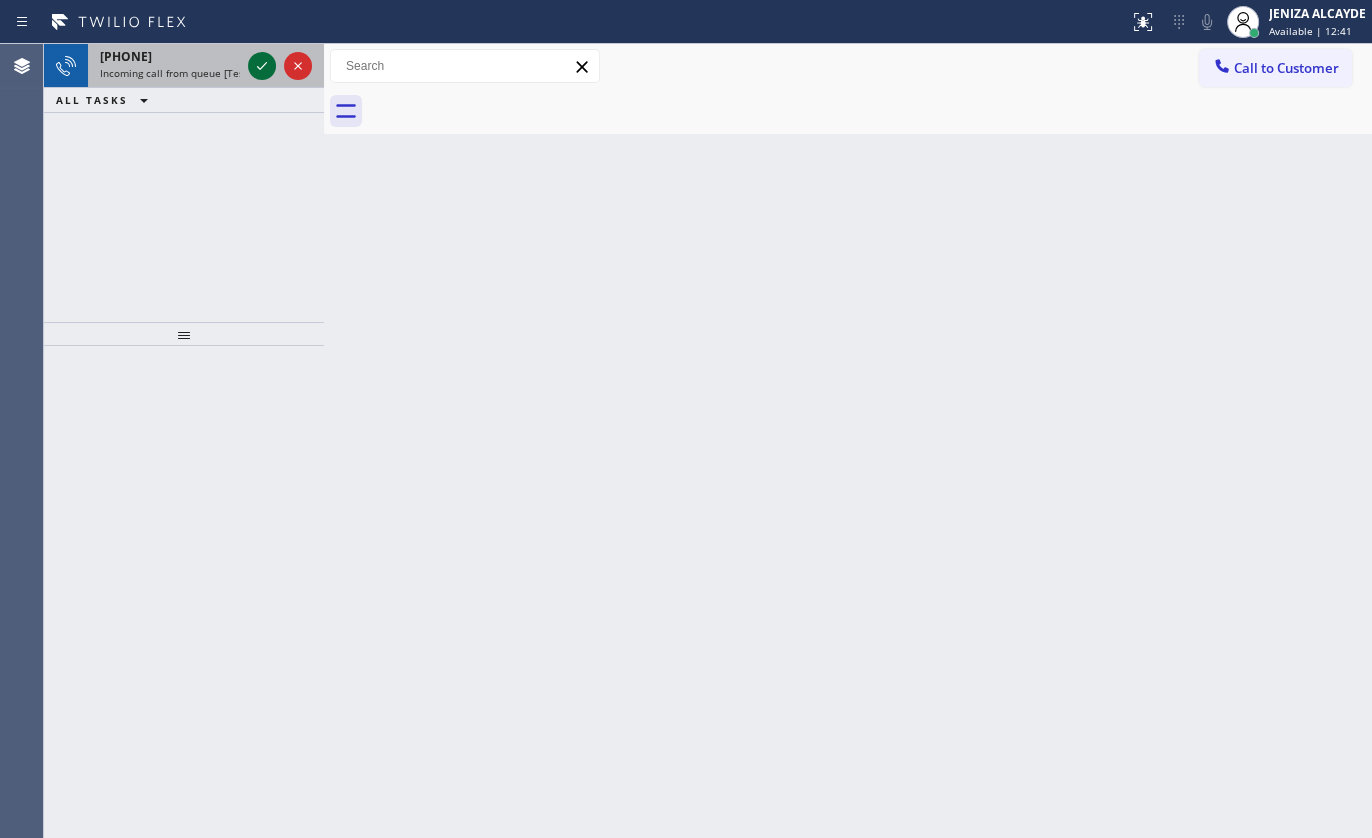 click 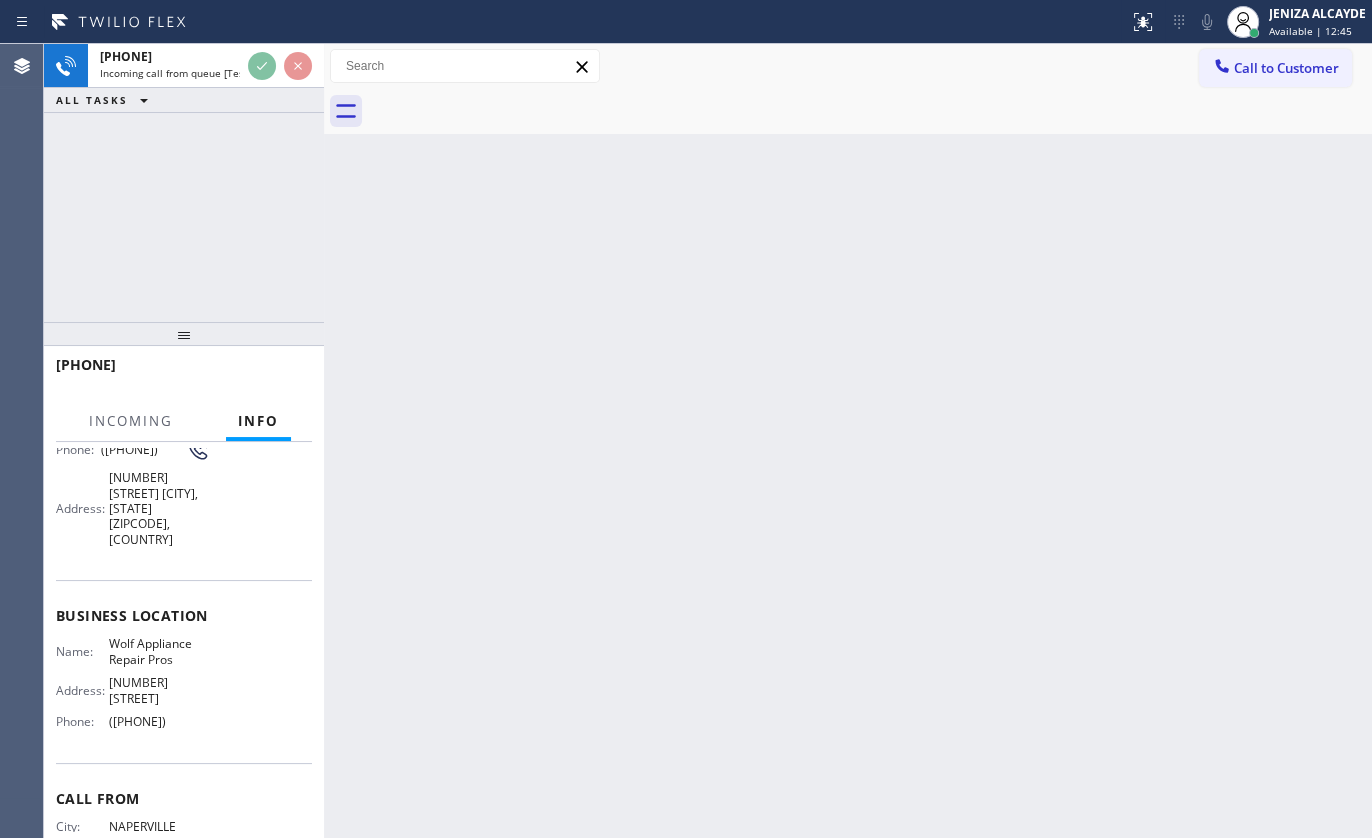 scroll, scrollTop: 181, scrollLeft: 0, axis: vertical 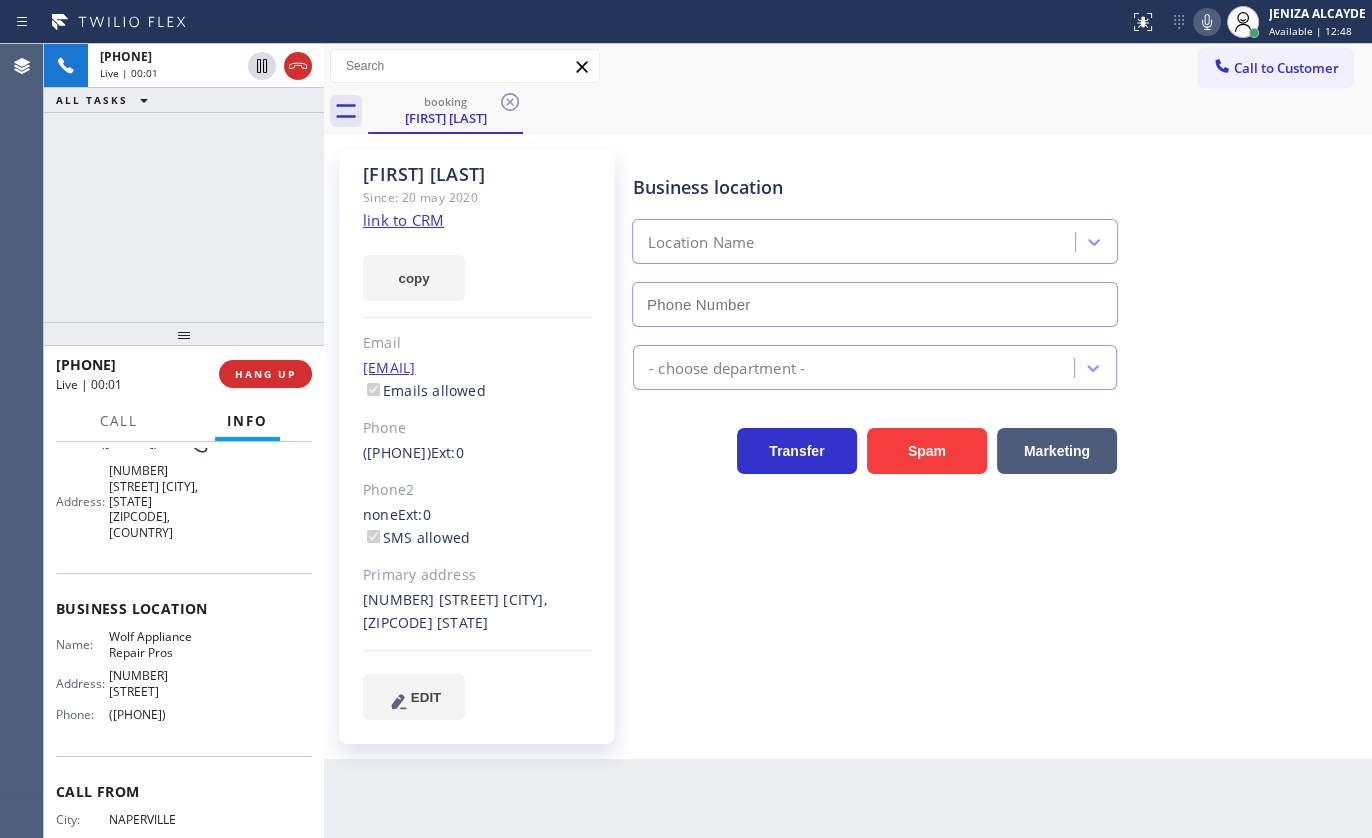 type on "([PHONE])" 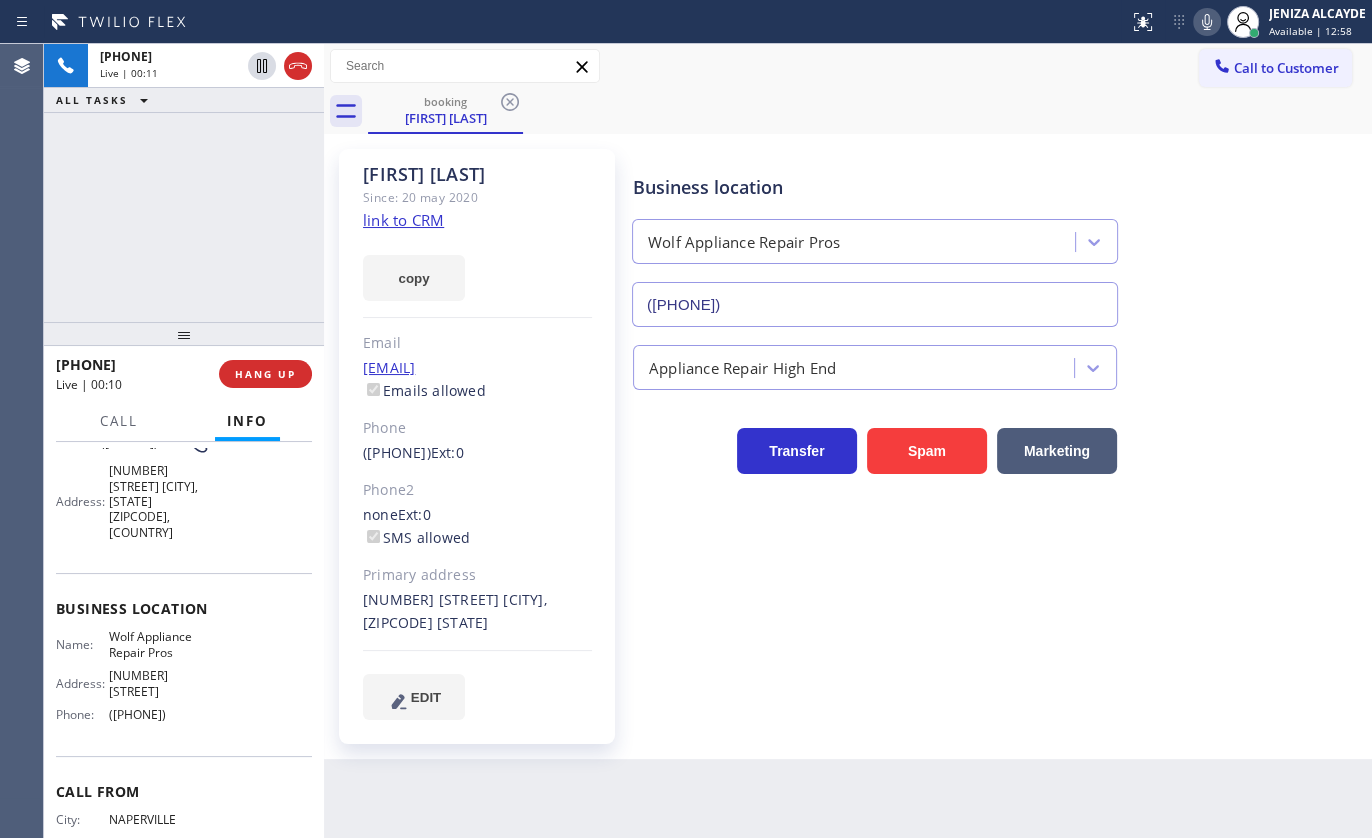 click on "link to CRM" 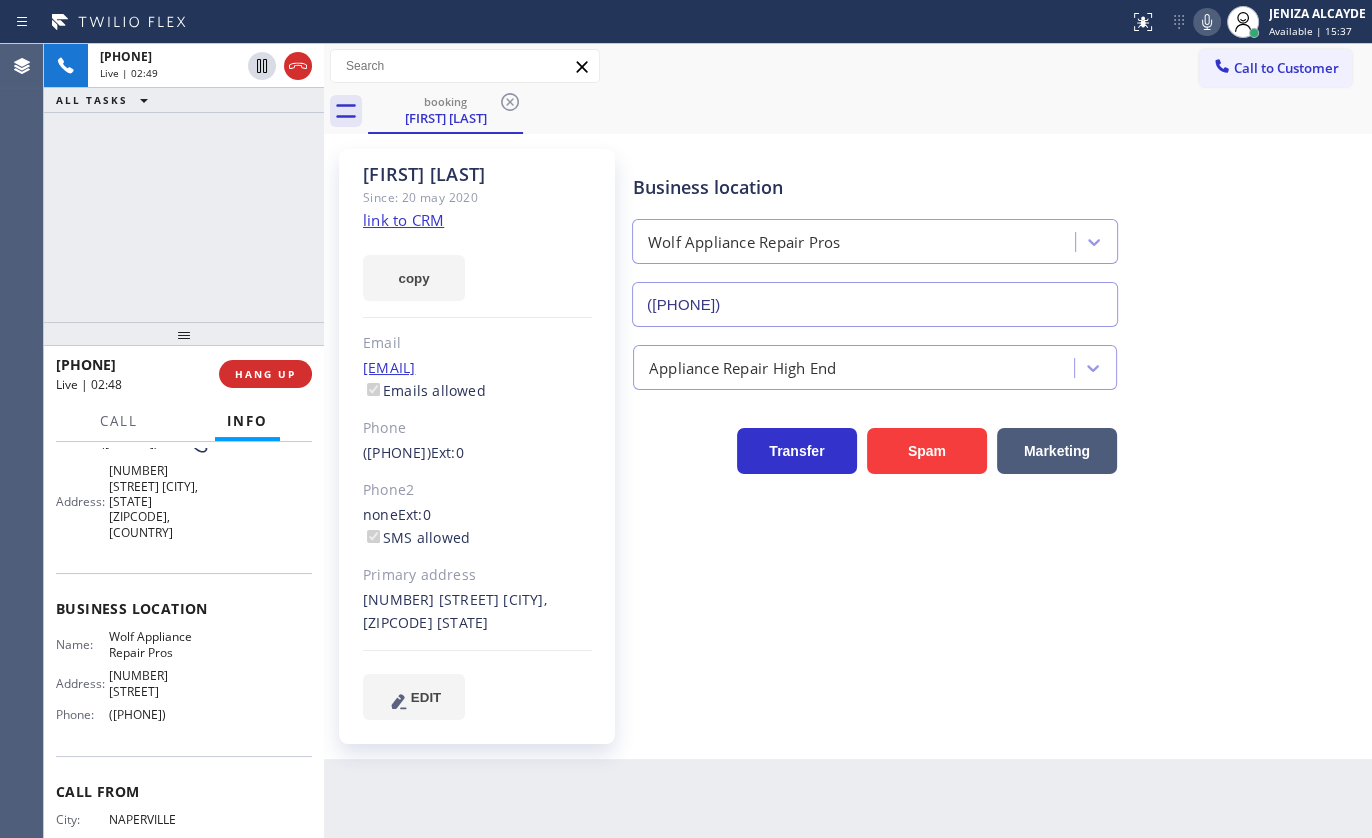 click 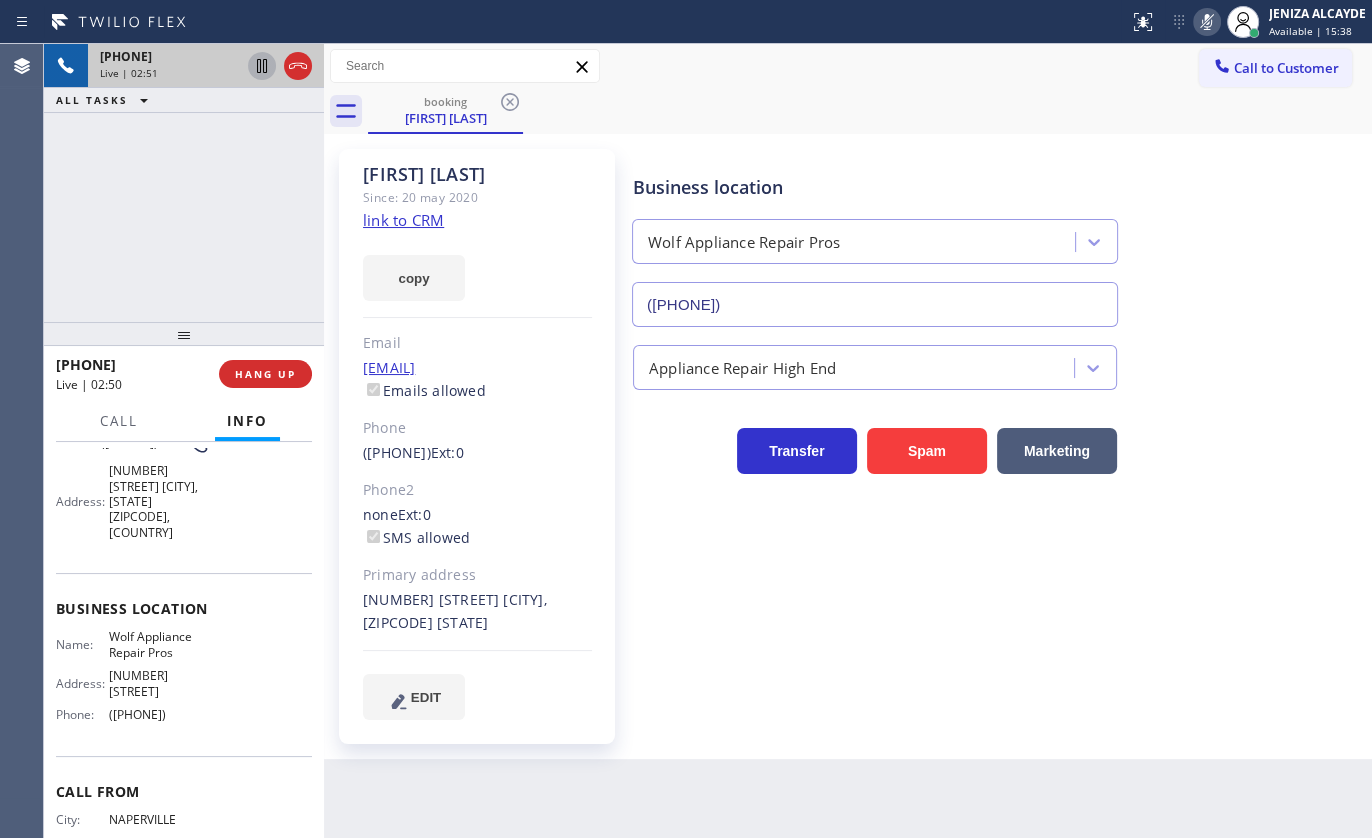 click 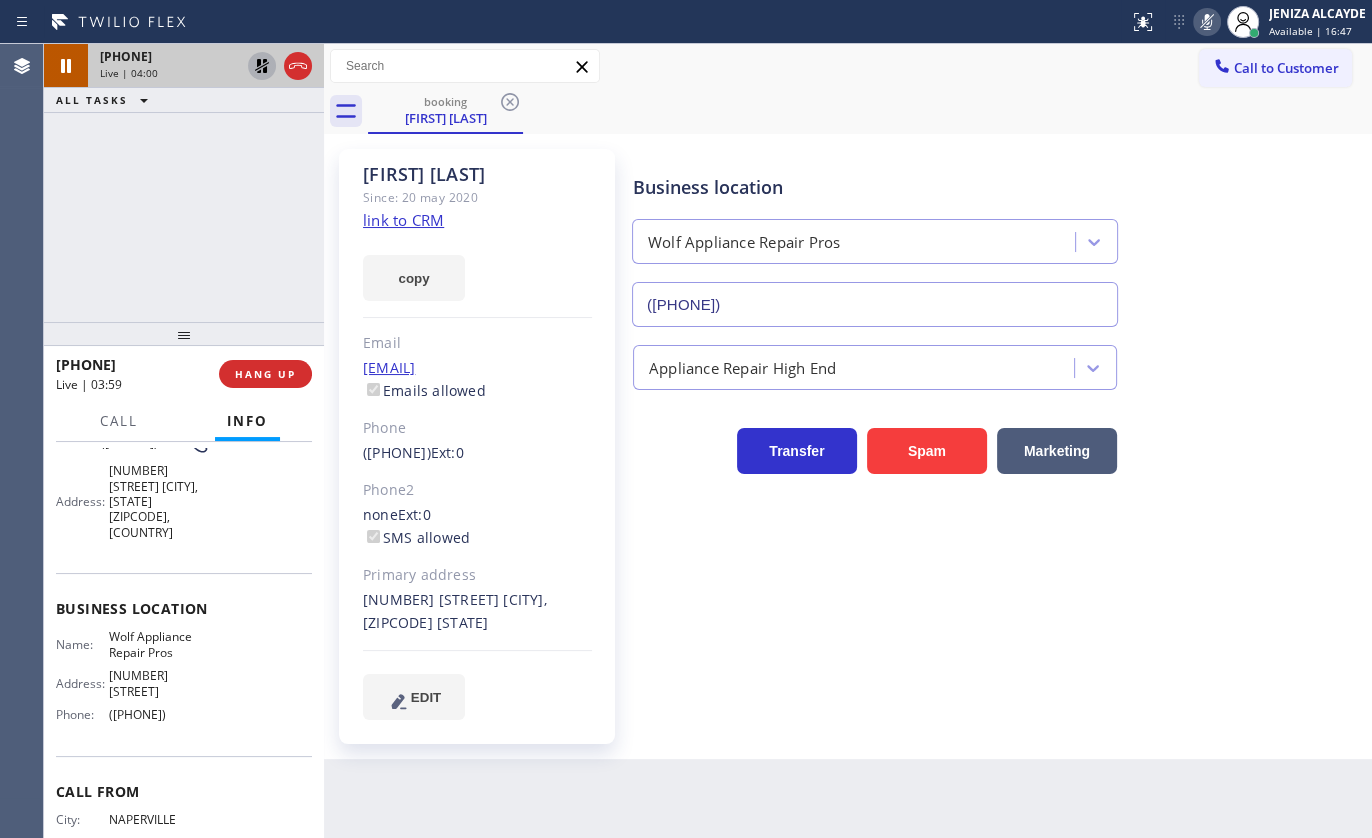 click on "+1[PHONE] Live | 04:00 ALL TASKS ALL TASKS ACTIVE TASKS TASKS IN WRAP UP" at bounding box center [184, 183] 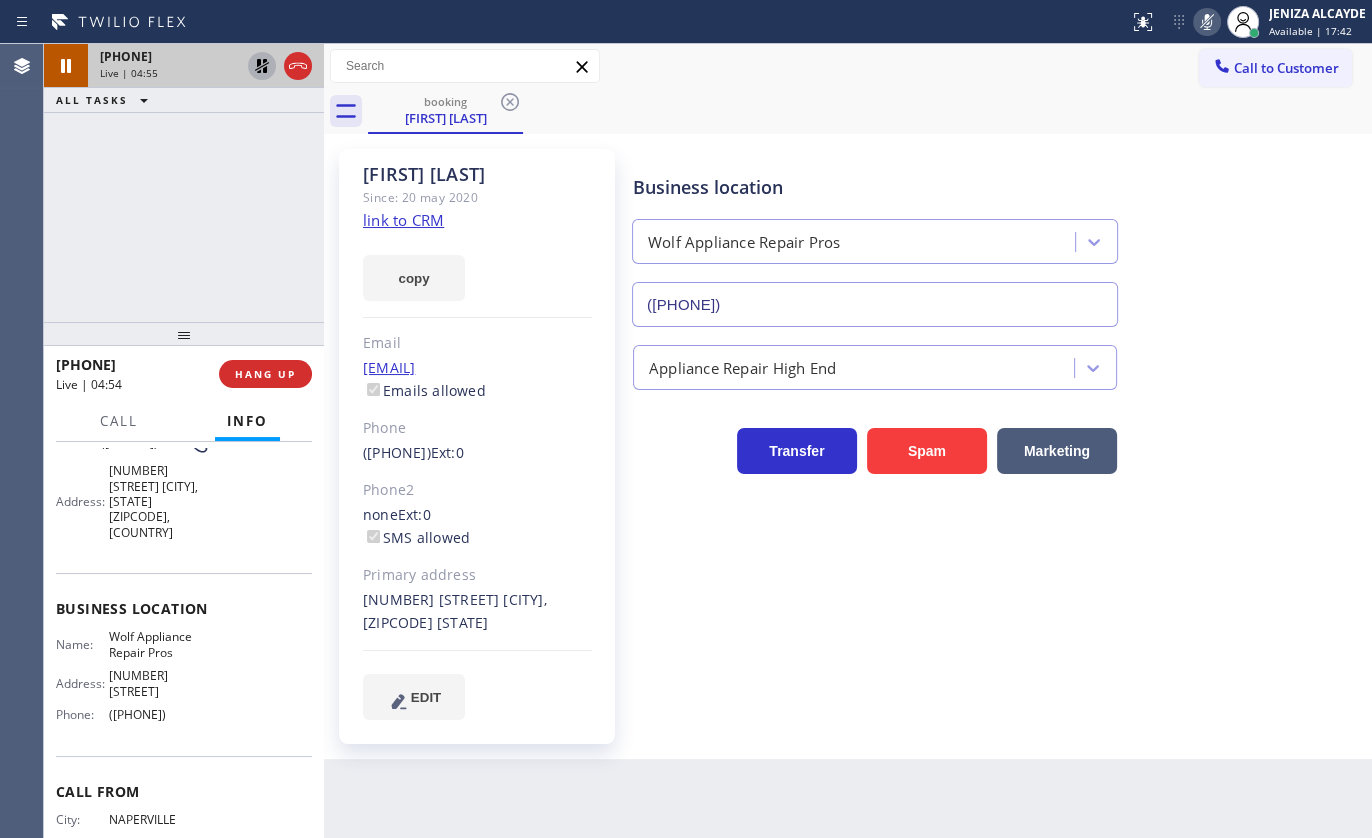 click 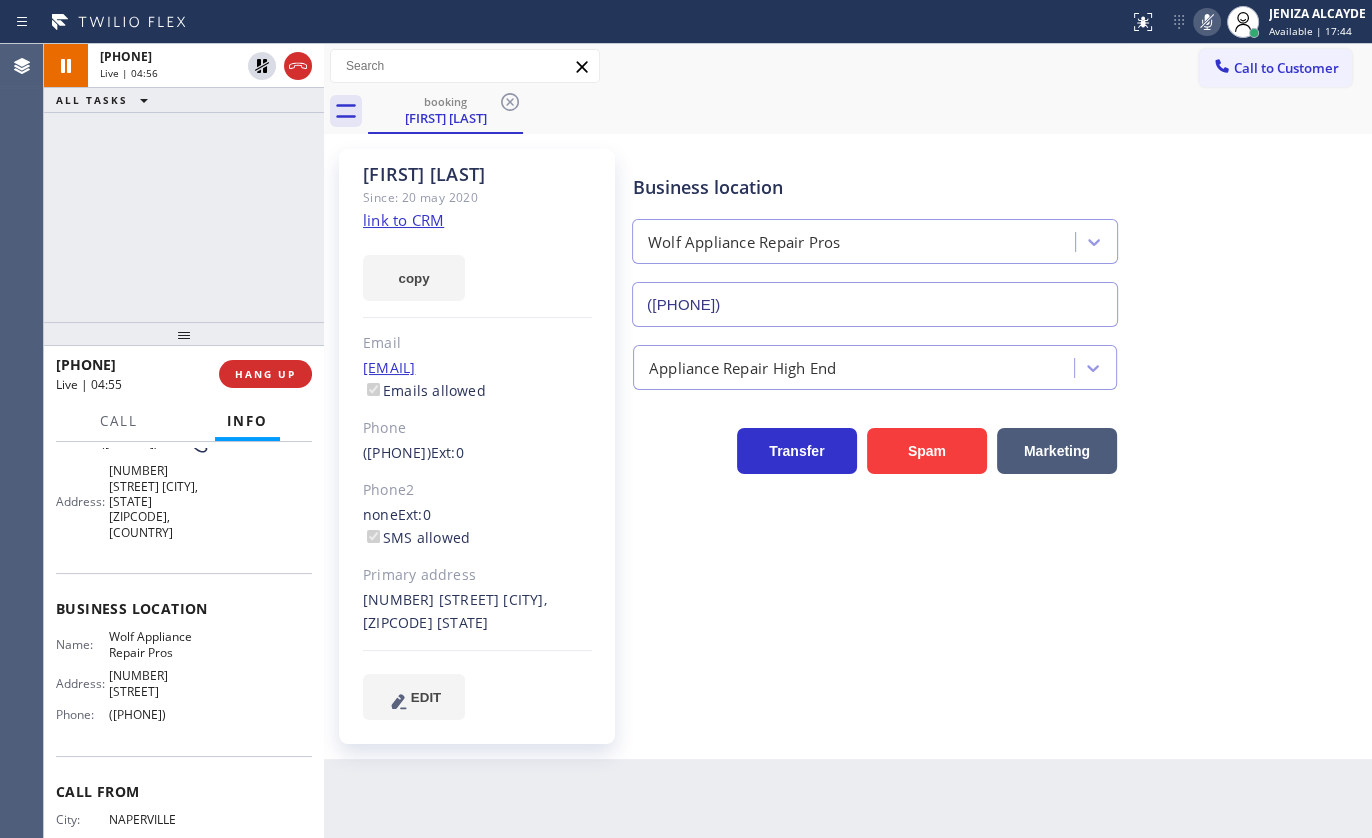 click 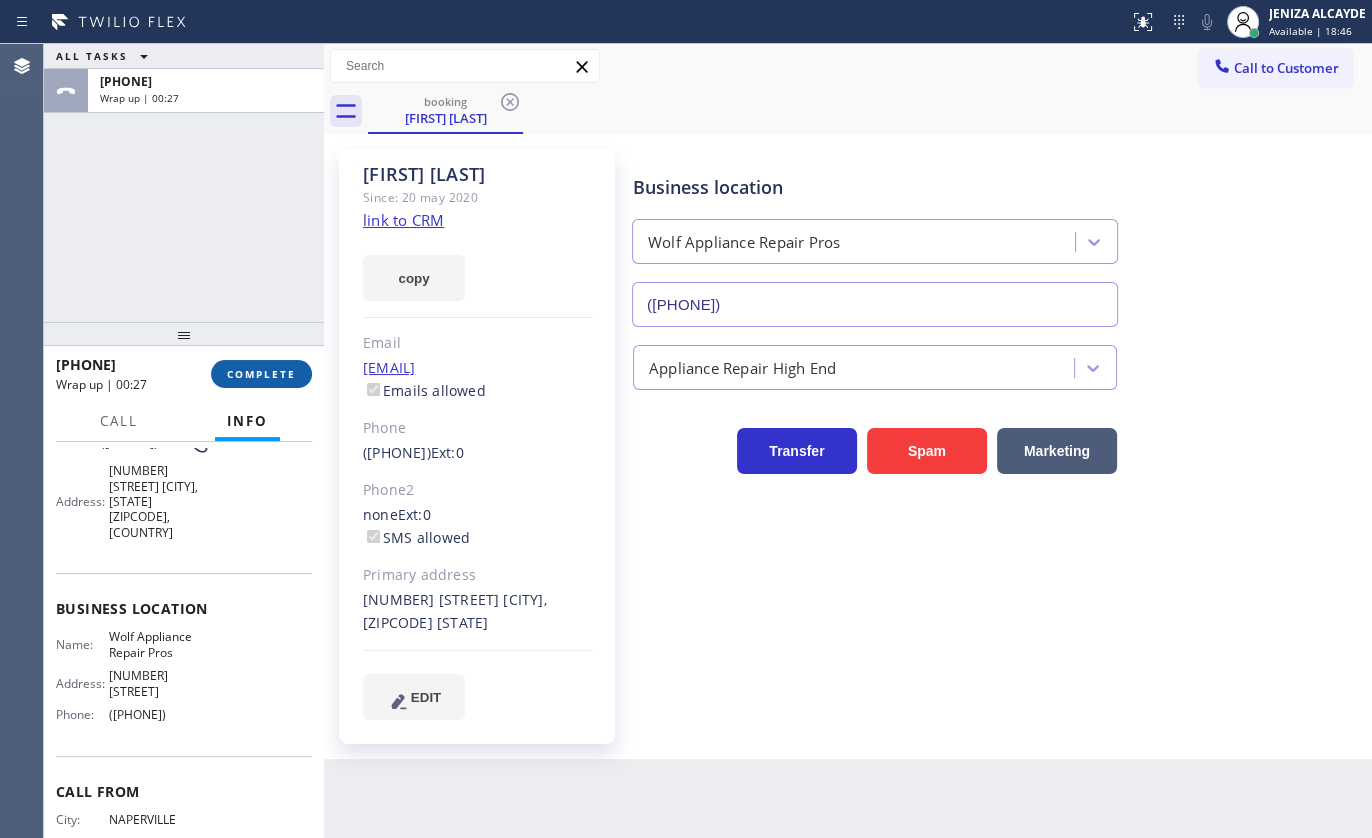 click on "COMPLETE" at bounding box center (261, 374) 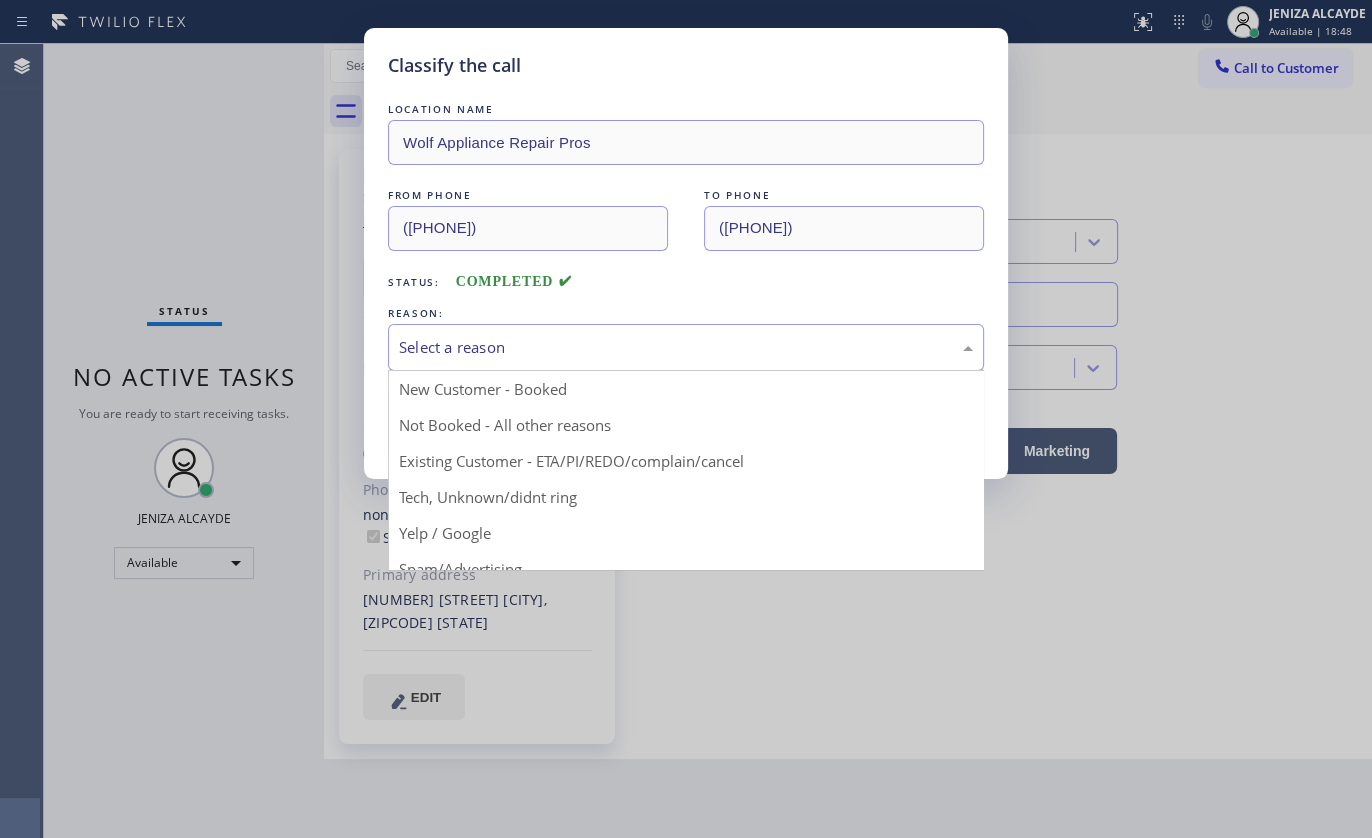 click on "Select a reason" at bounding box center [686, 347] 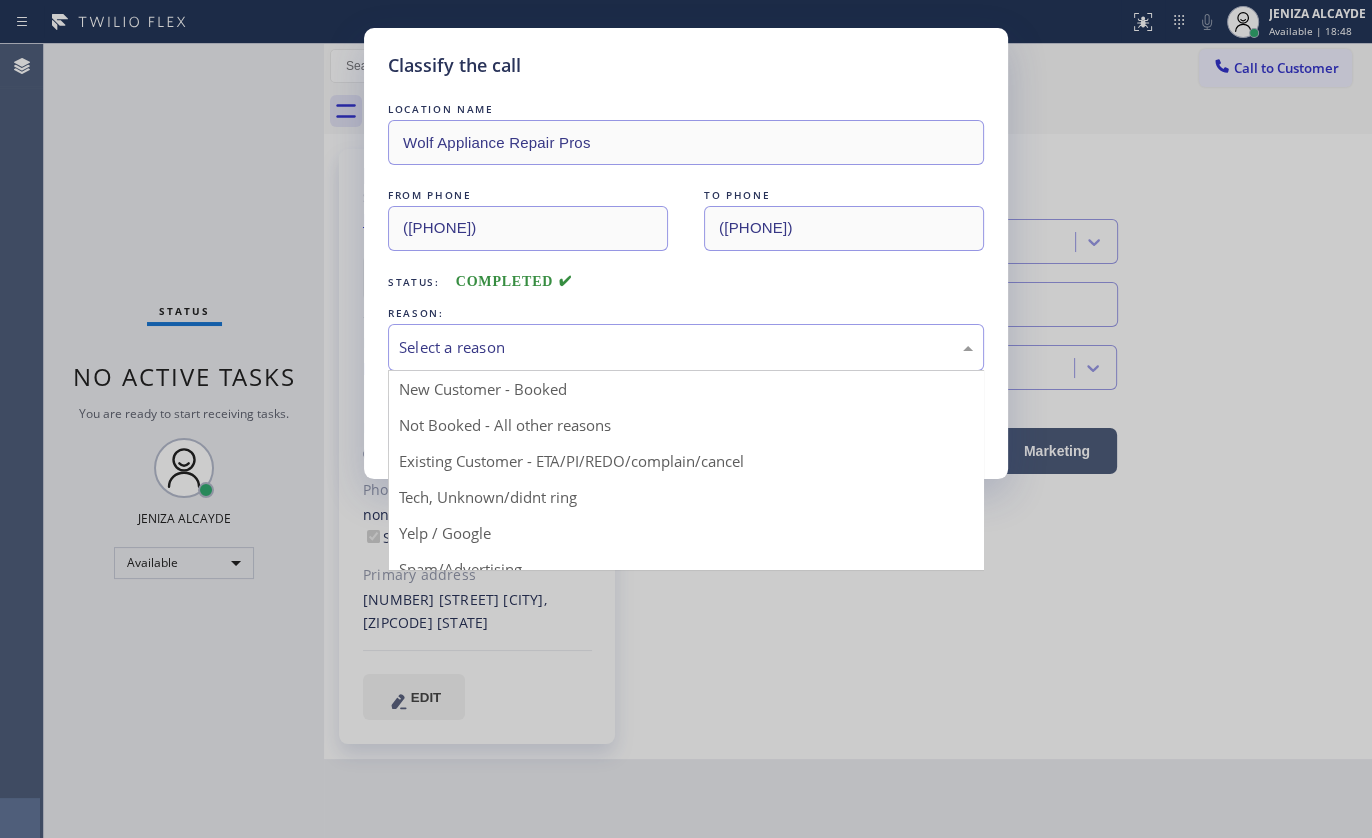 drag, startPoint x: 432, startPoint y: 455, endPoint x: 438, endPoint y: 424, distance: 31.575306 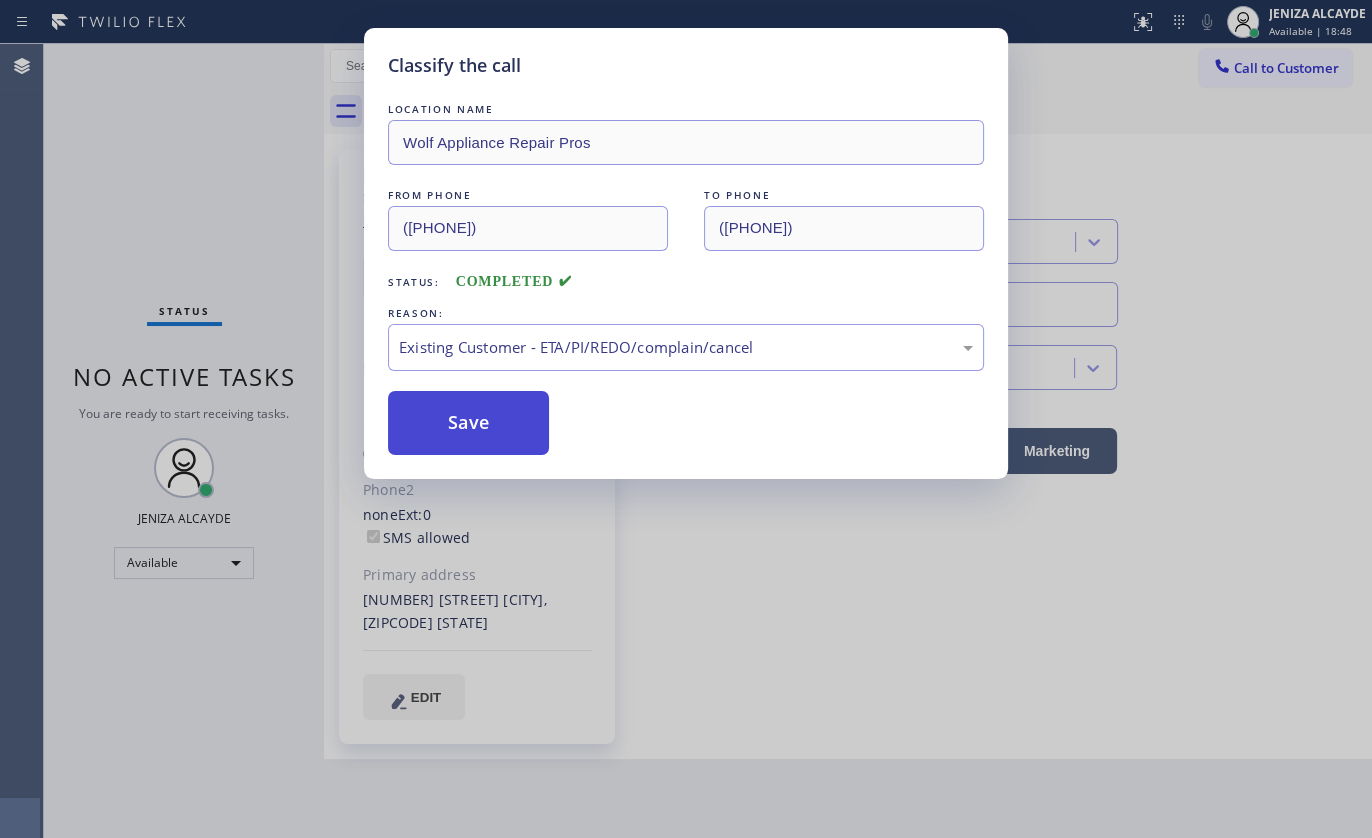 click on "Save" at bounding box center (468, 423) 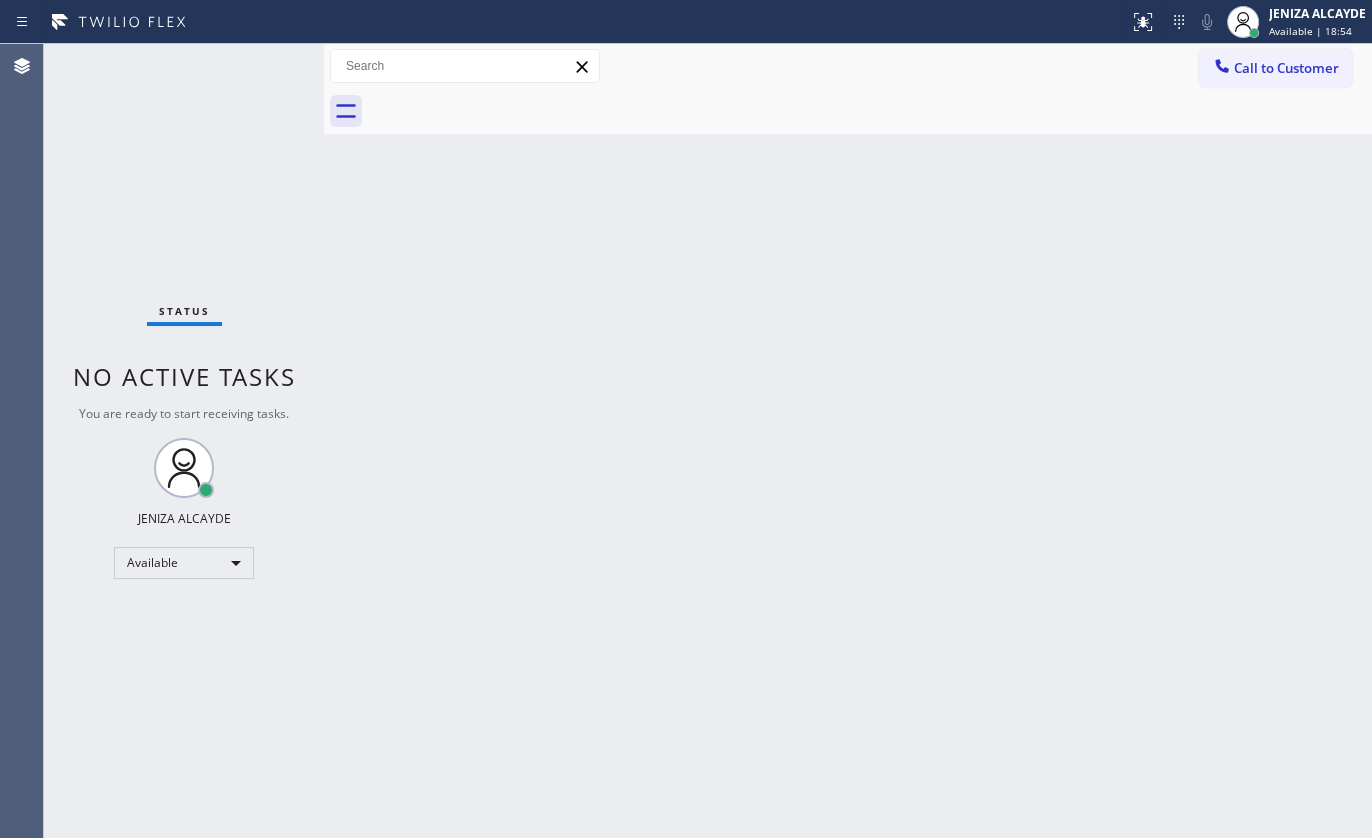 click on "Back to Dashboard Change Sender ID Customers Technicians Select a contact Outbound call Technician Search Technician Your caller id phone number Your caller id phone number Call Technician info Name   Phone none Address none Change Sender ID HVAC +1[PHONE] 5 Star Appliance +1[PHONE] Appliance Repair +1[PHONE] Plumbing +1[PHONE] Air Duct Cleaning +1[PHONE]  Electricians +1[PHONE] Cancel Change Check personal SMS Reset Change No tabs Call to Customer Outbound call Location Search location Your caller id phone number ([PHONE]) Customer number Call Outbound call Technician Search Technician Your caller id phone number Your caller id phone number Call" at bounding box center [848, 441] 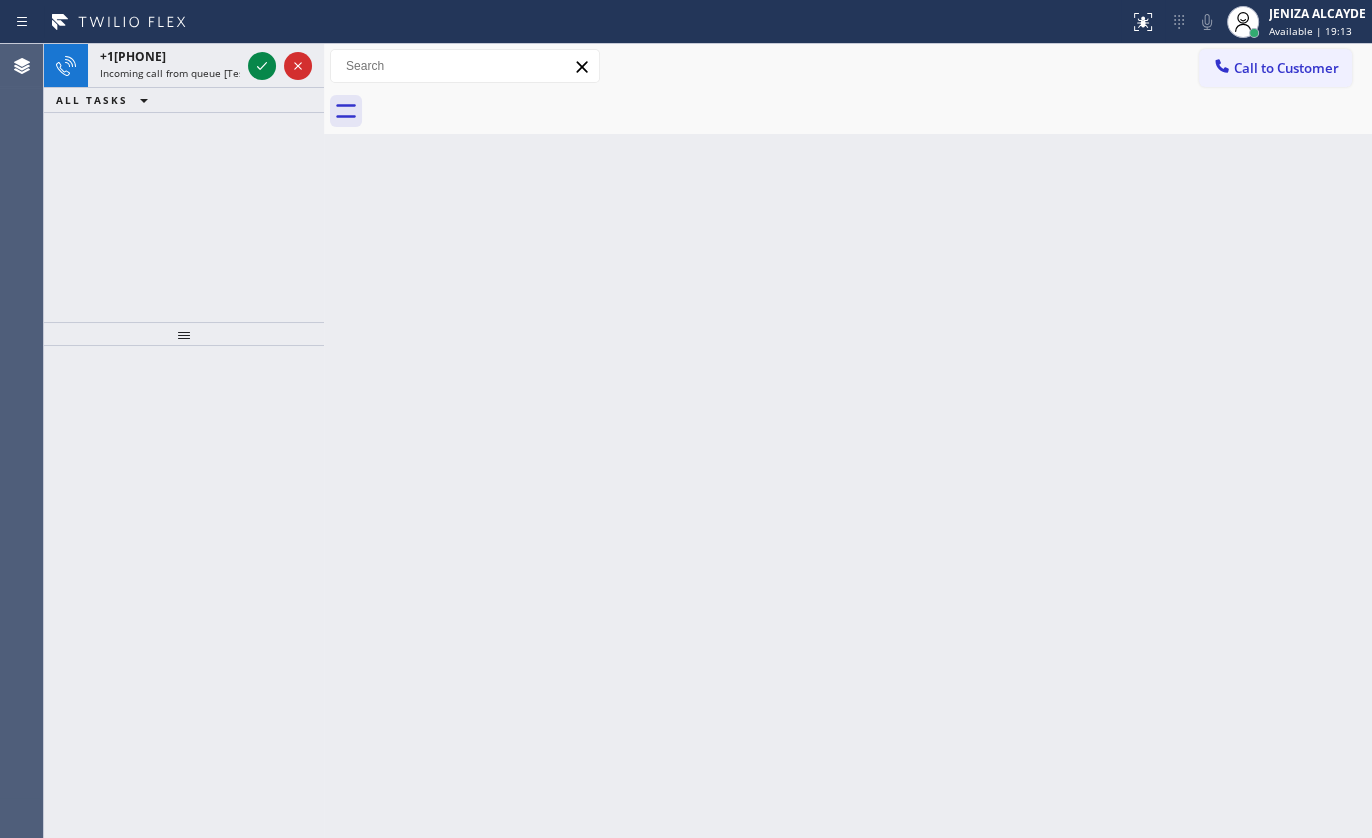 drag, startPoint x: 132, startPoint y: 184, endPoint x: 142, endPoint y: 61, distance: 123.40584 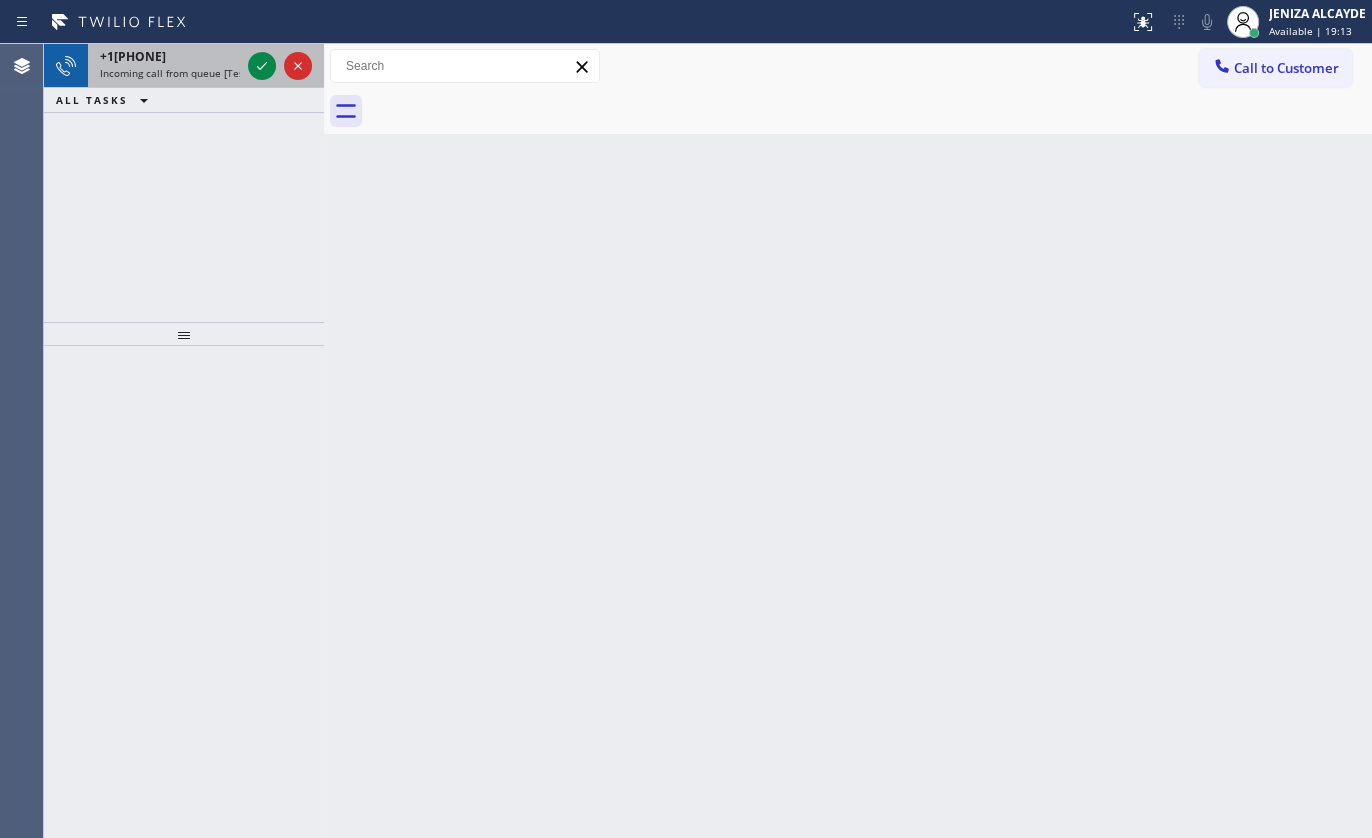 click on "+1[PHONE] Incoming call from queue [Test] All ALL TASKS ALL TASKS ACTIVE TASKS TASKS IN WRAP UP" at bounding box center (184, 183) 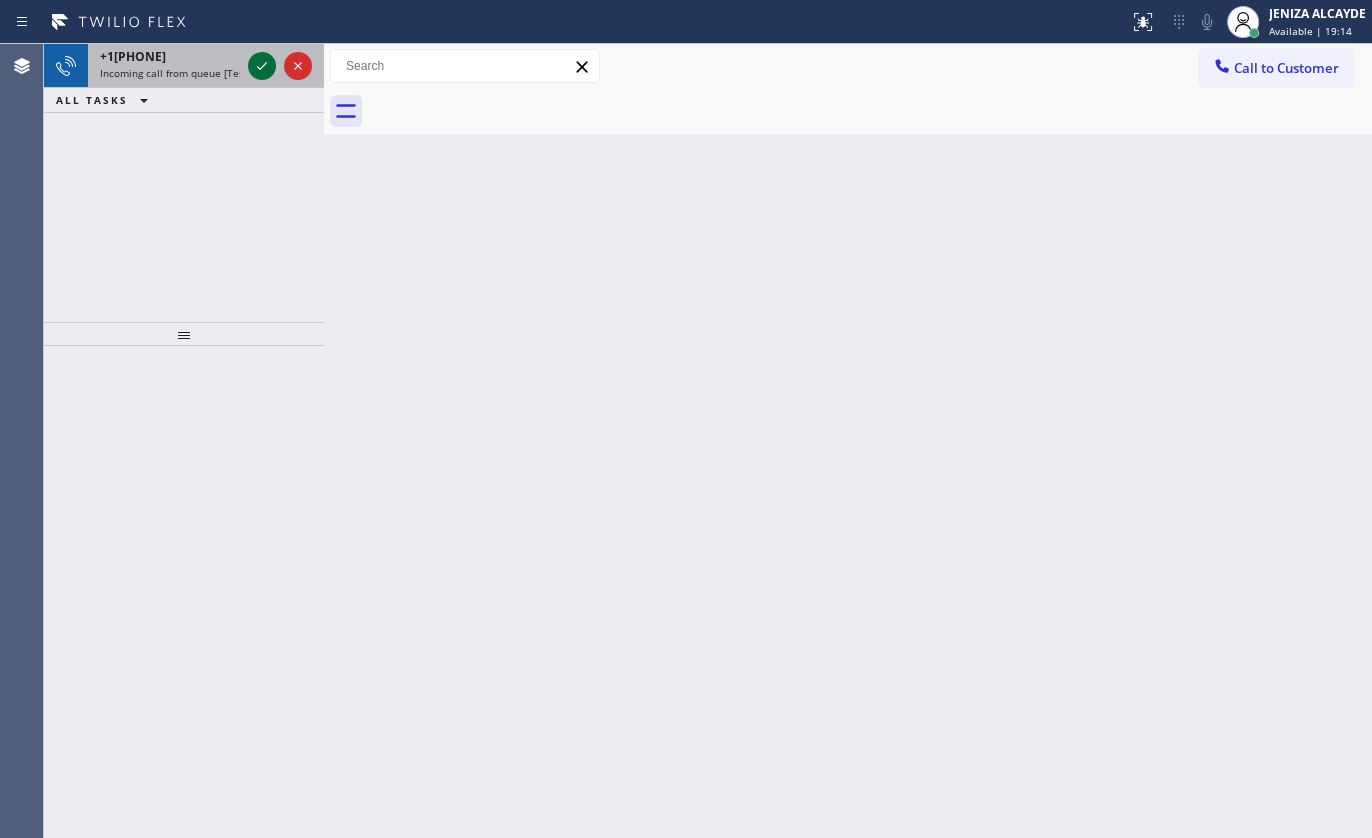 click 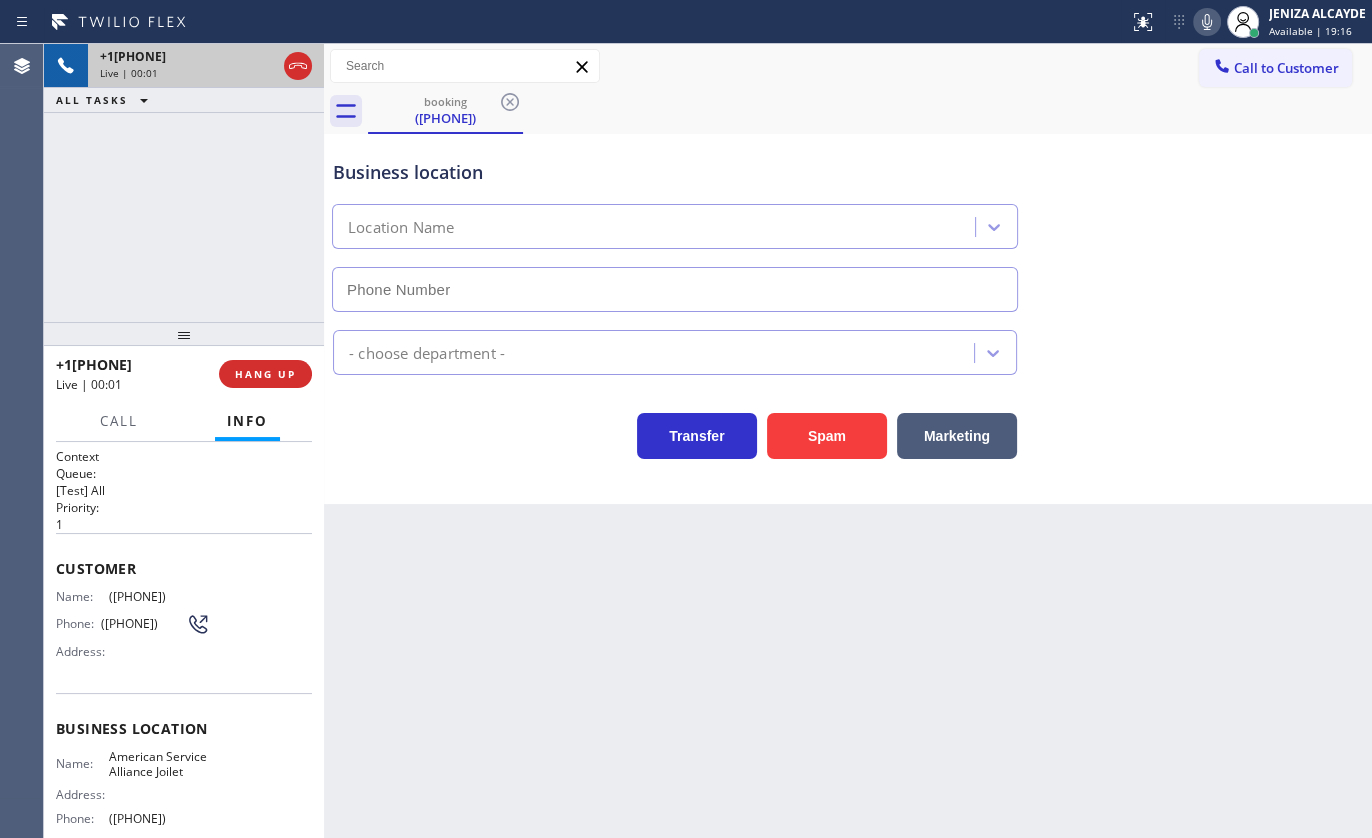 type on "([PHONE])" 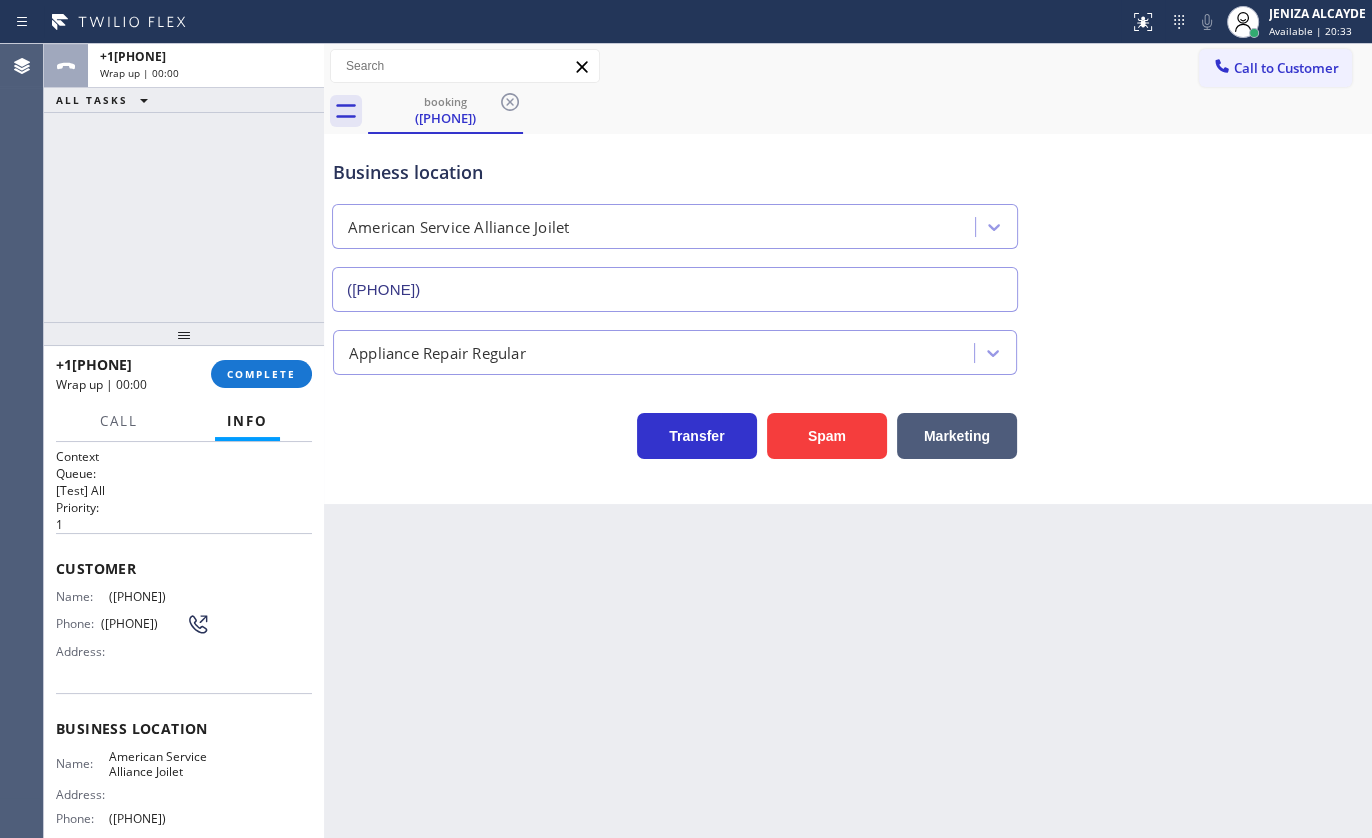drag, startPoint x: 103, startPoint y: 587, endPoint x: 263, endPoint y: 599, distance: 160.44937 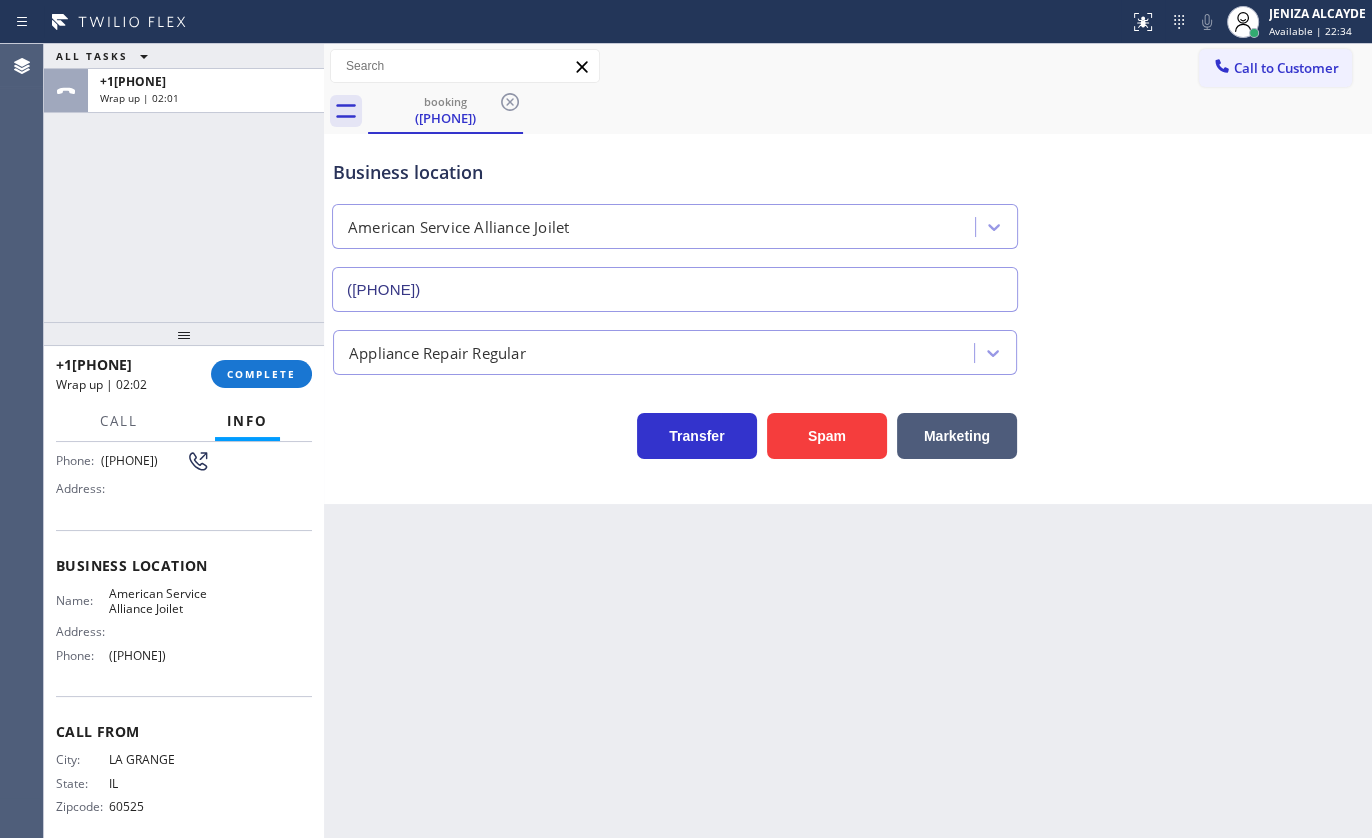 scroll, scrollTop: 198, scrollLeft: 0, axis: vertical 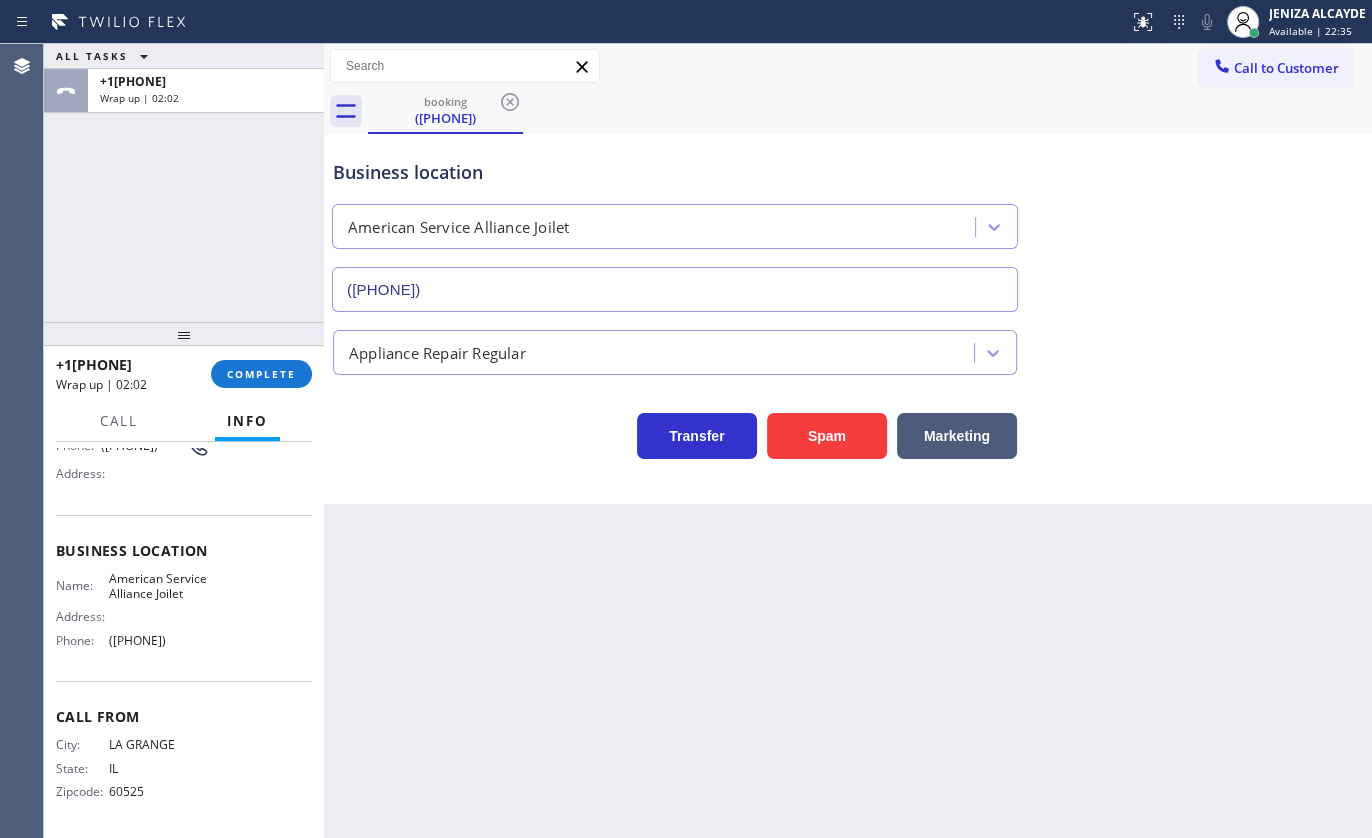 drag, startPoint x: 111, startPoint y: 643, endPoint x: 238, endPoint y: 638, distance: 127.09839 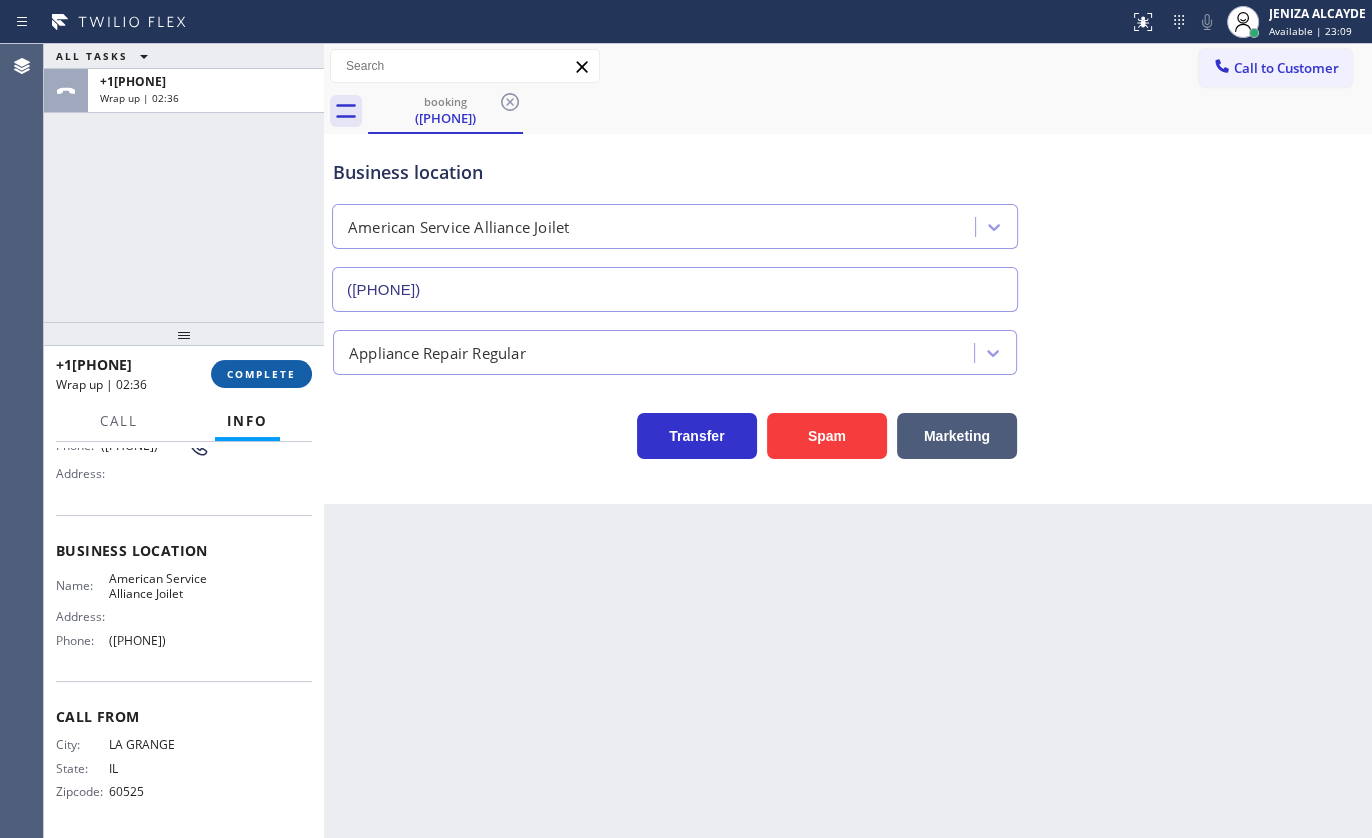 click on "COMPLETE" at bounding box center [261, 374] 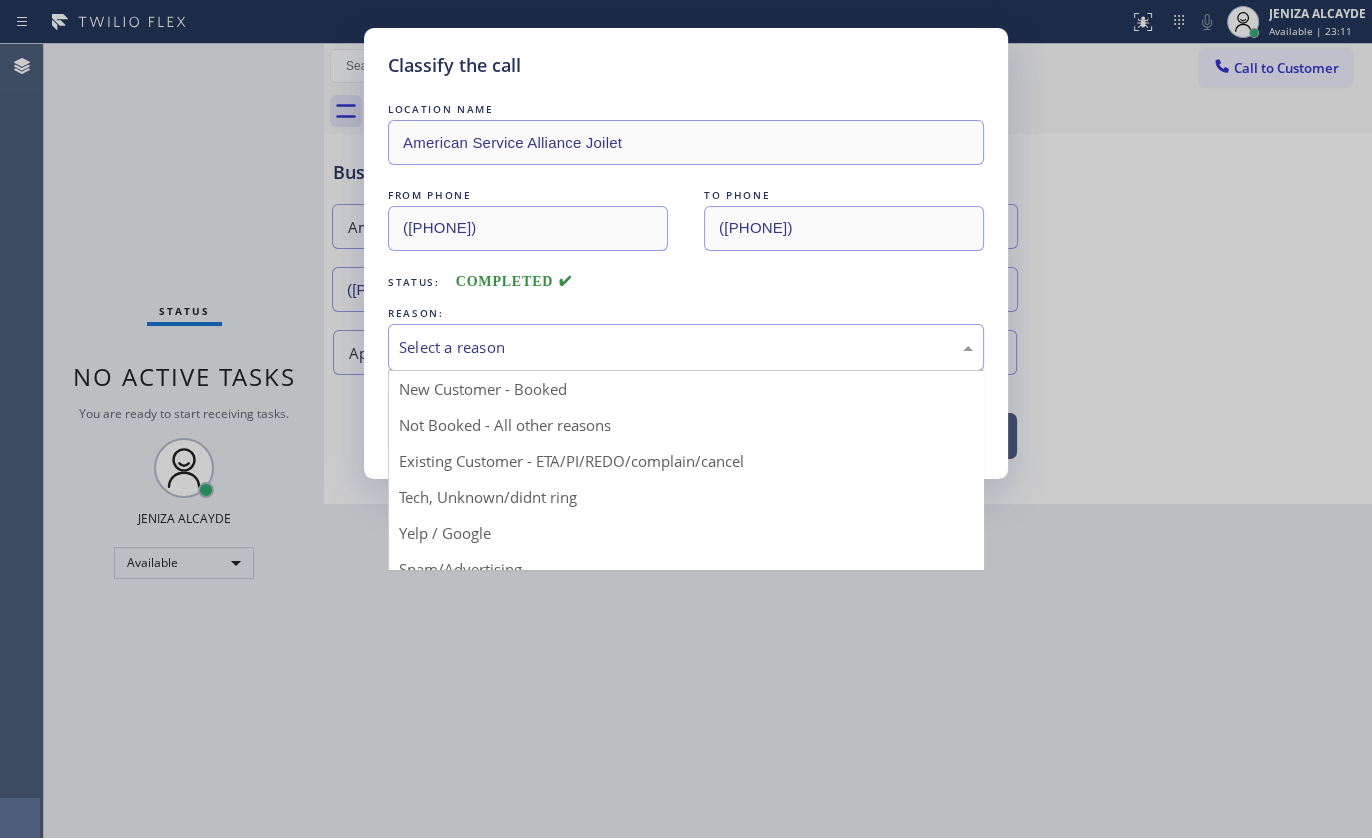 click on "Select a reason" at bounding box center [686, 347] 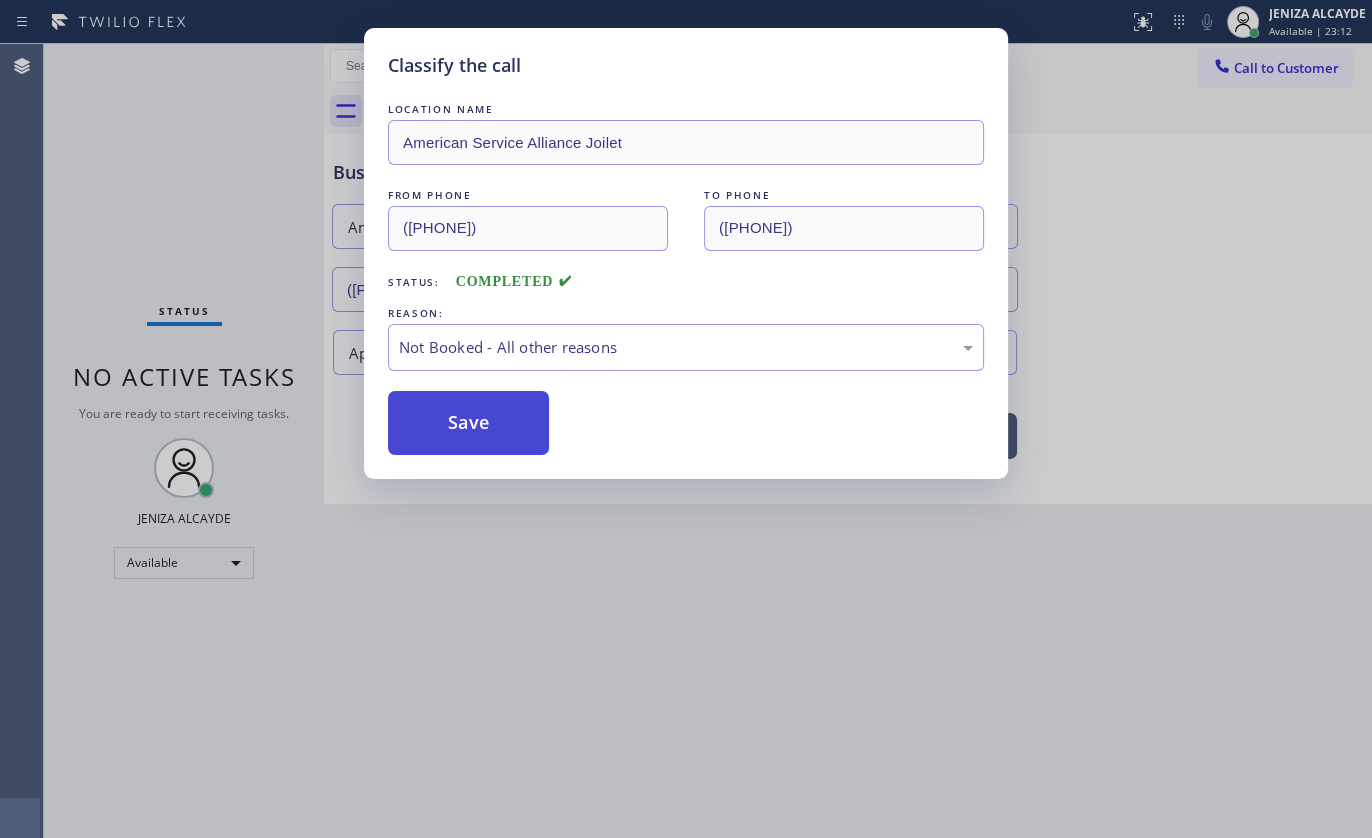 click on "Save" at bounding box center [468, 423] 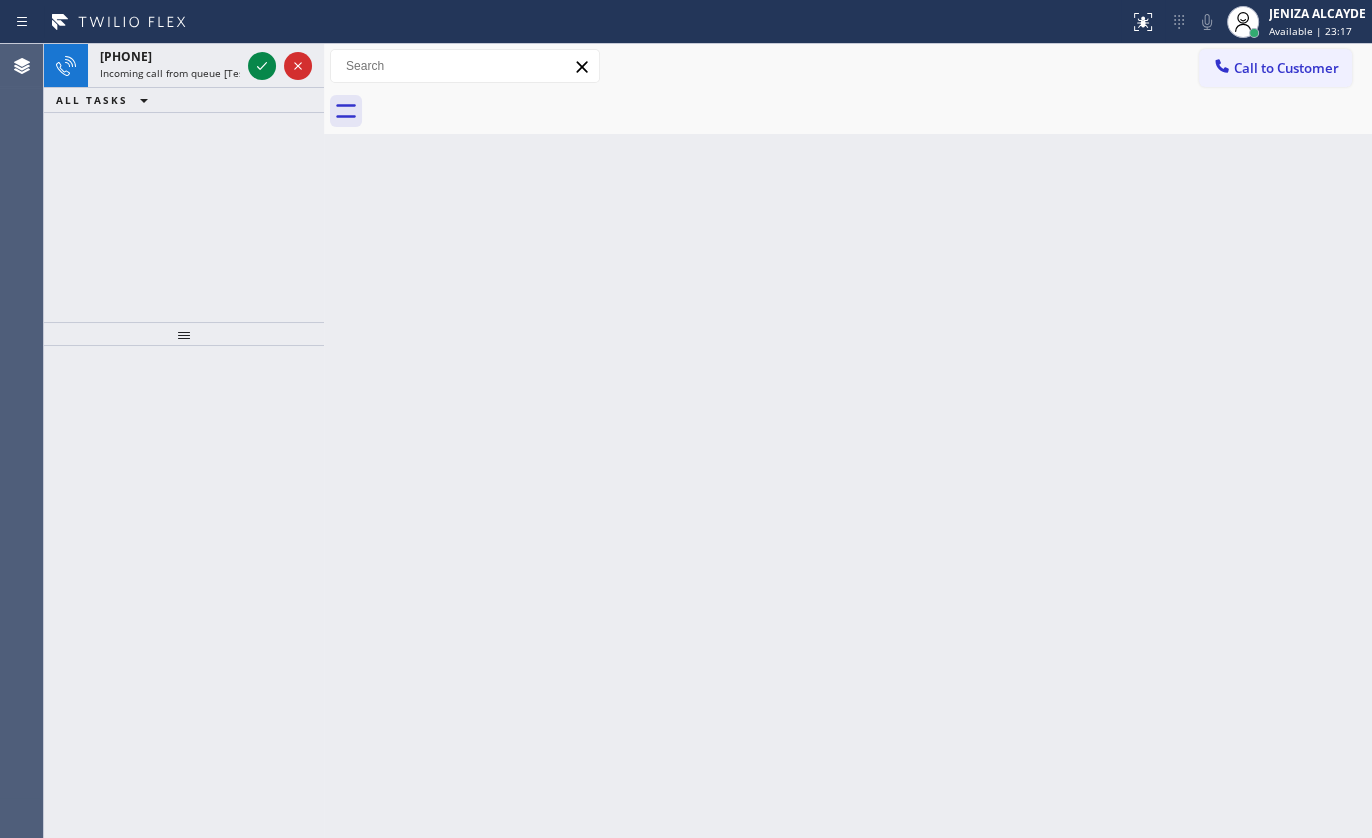 drag, startPoint x: 195, startPoint y: 353, endPoint x: 178, endPoint y: 260, distance: 94.54099 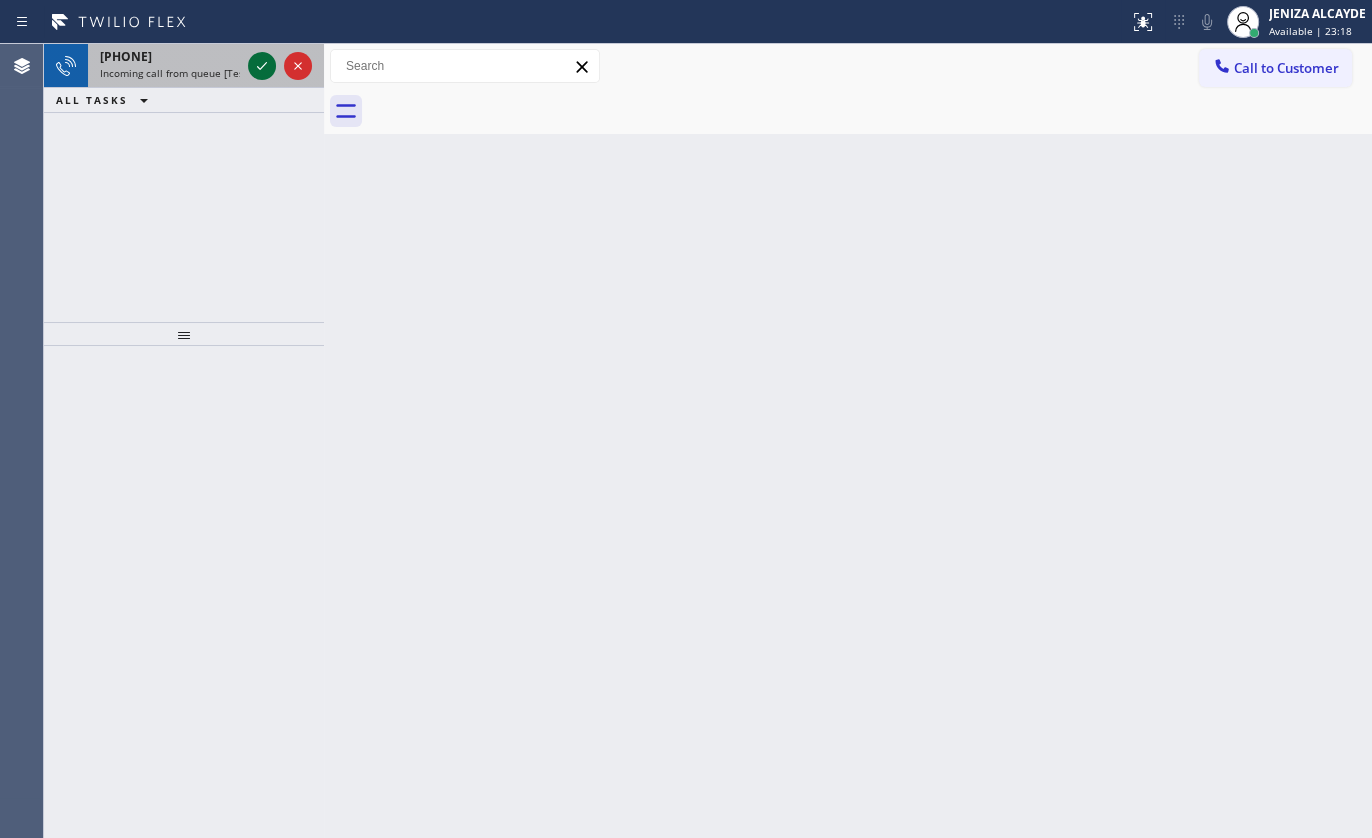 click 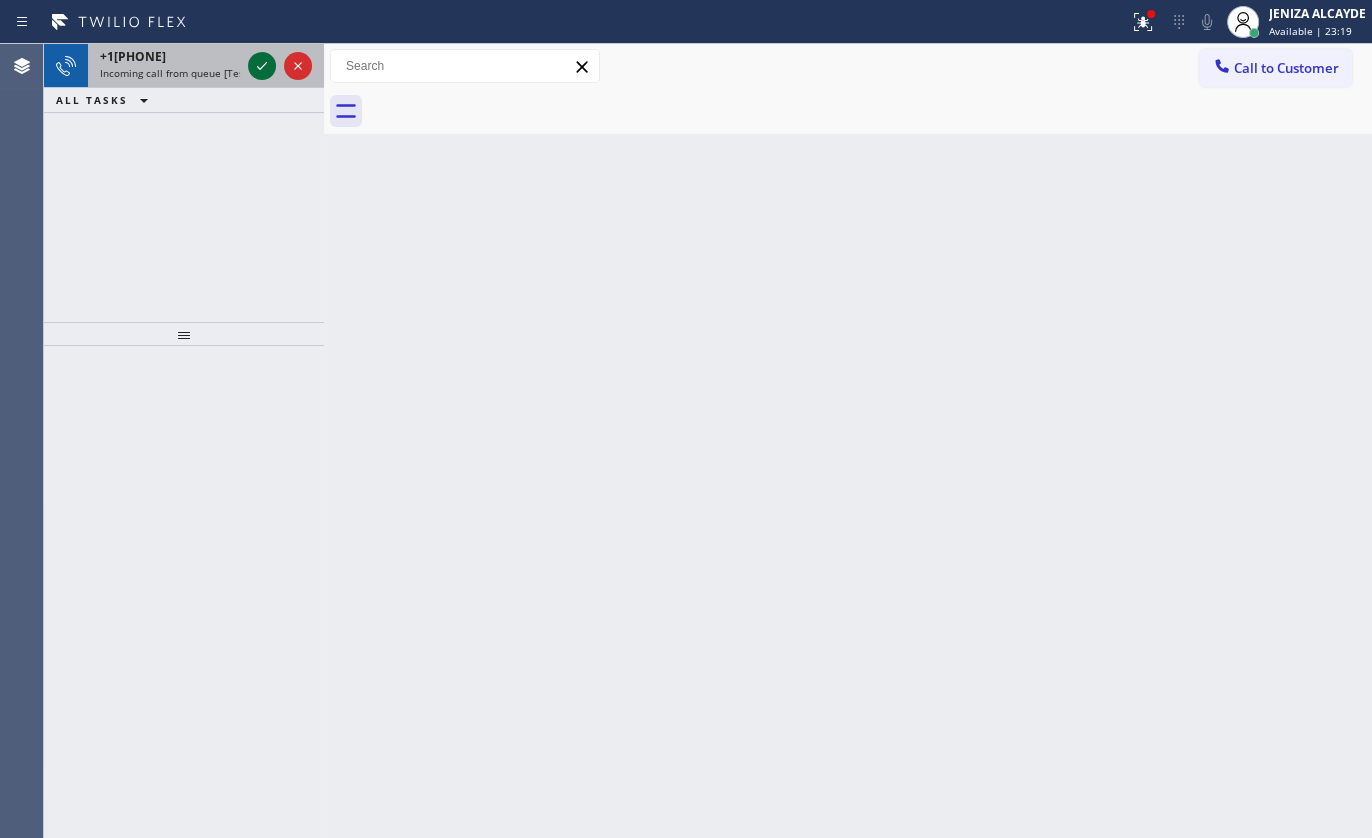 click 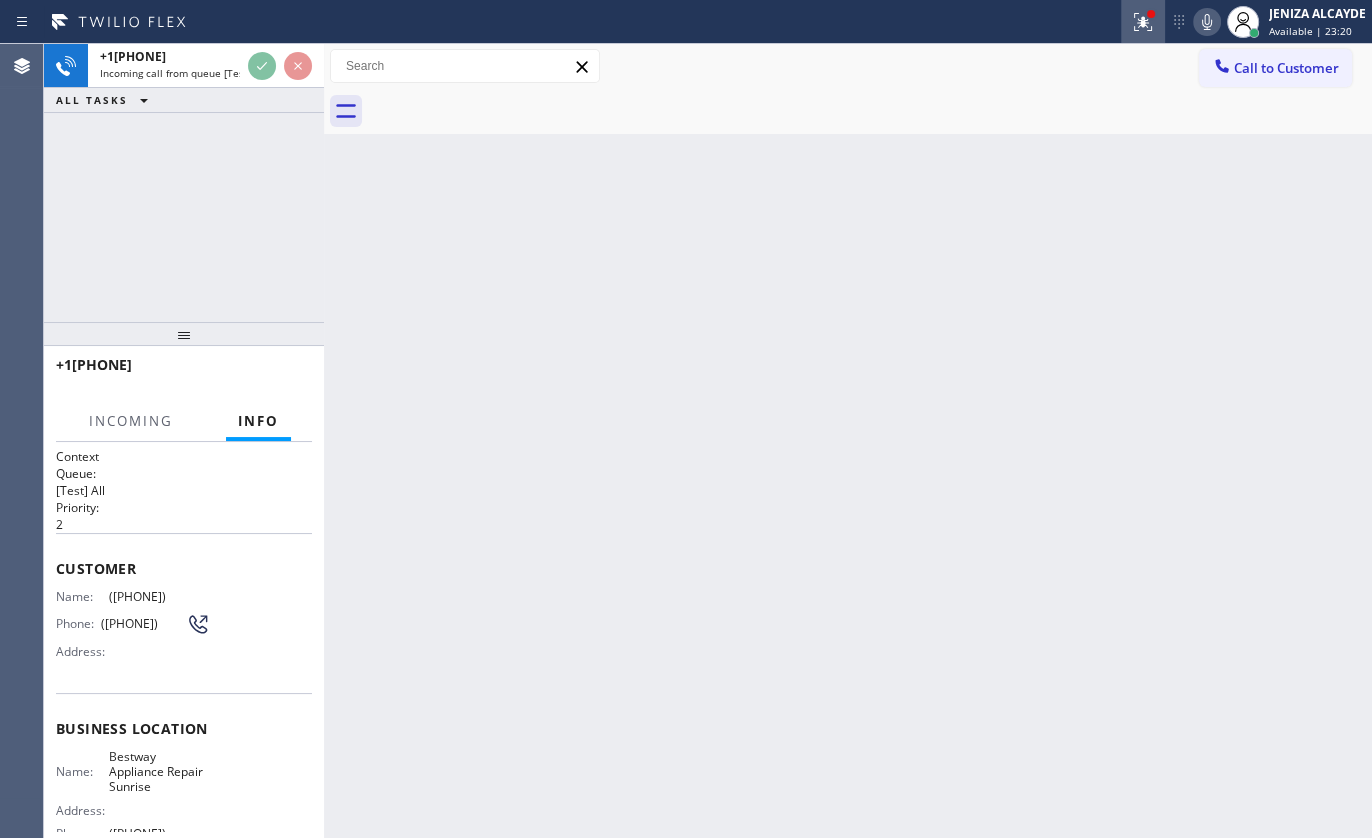 click at bounding box center (1143, 22) 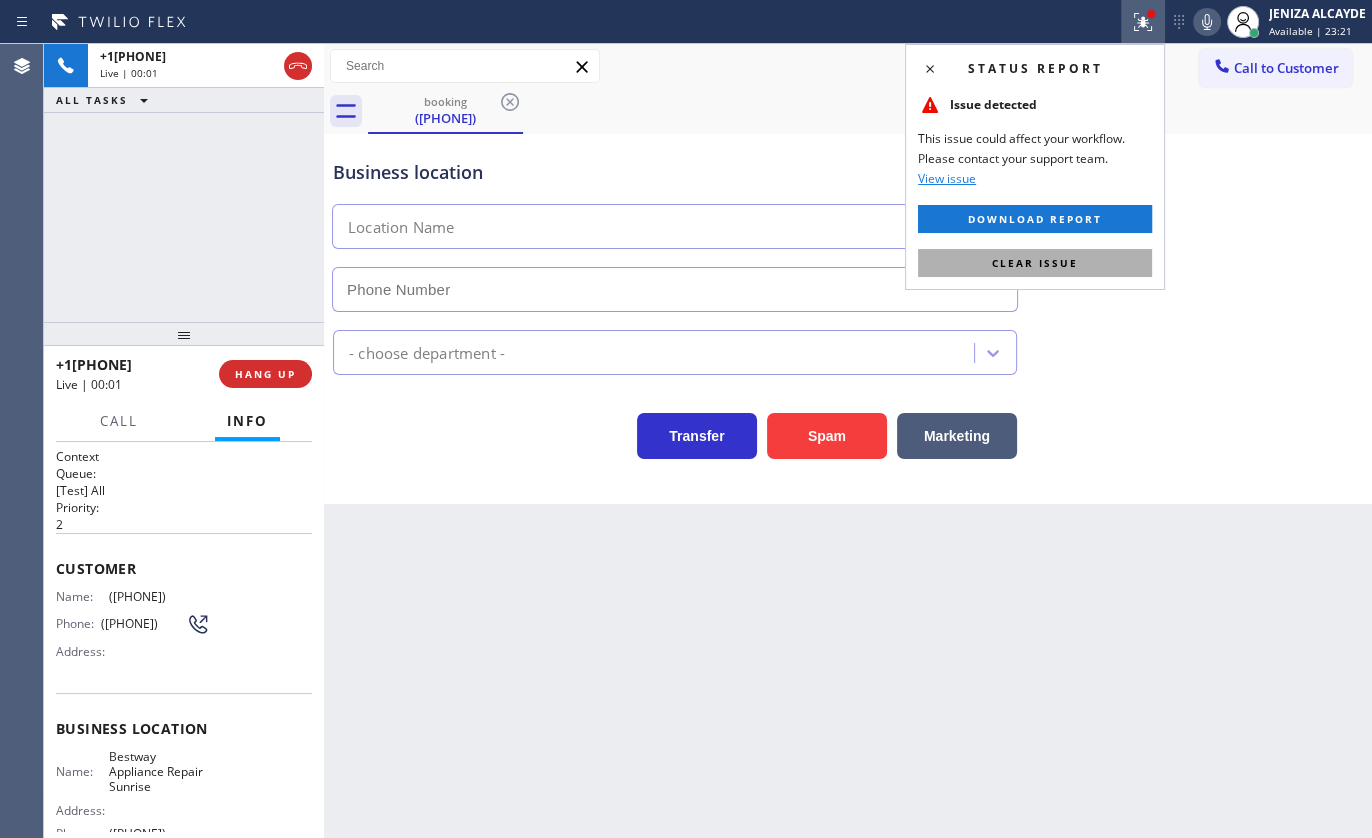click on "Clear issue" at bounding box center [1035, 263] 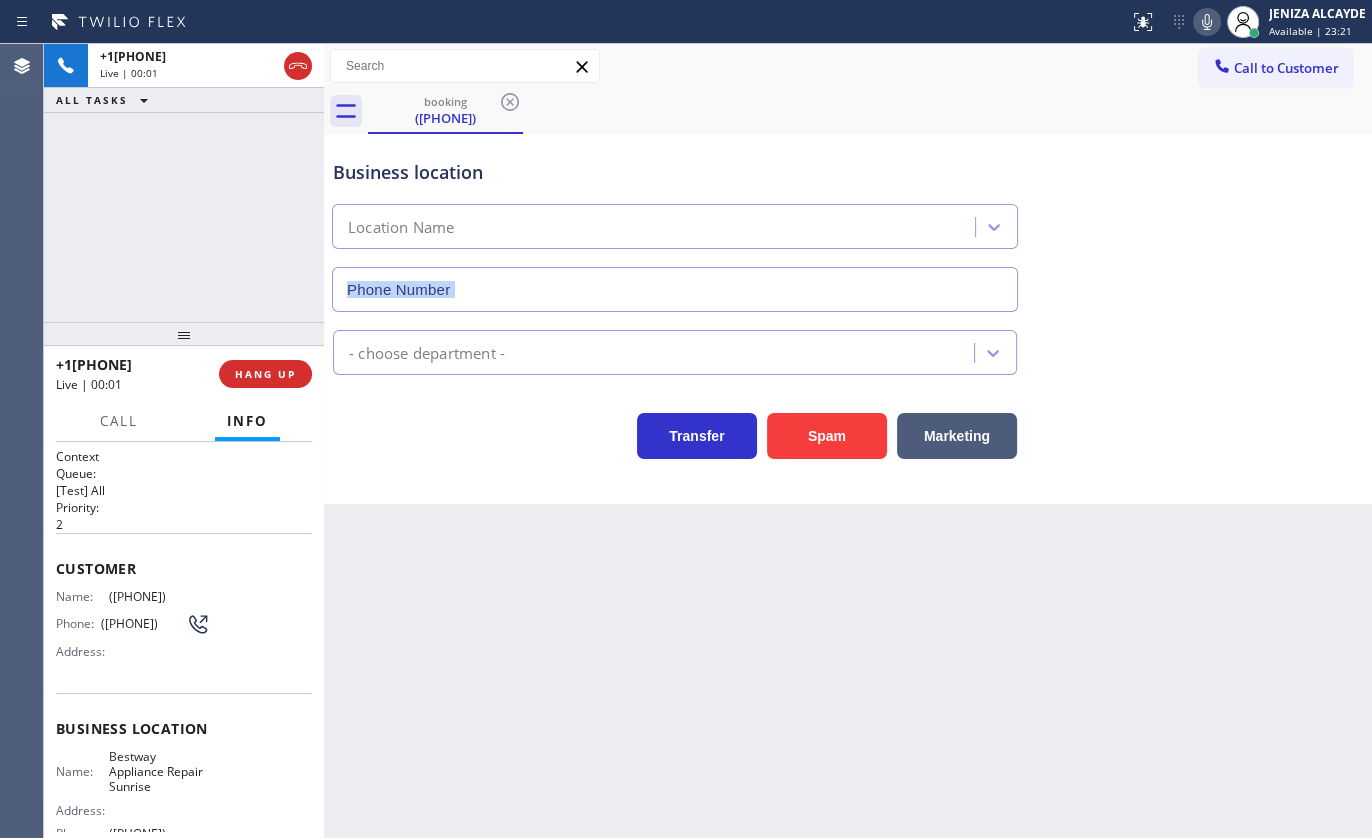 type on "([PHONE])" 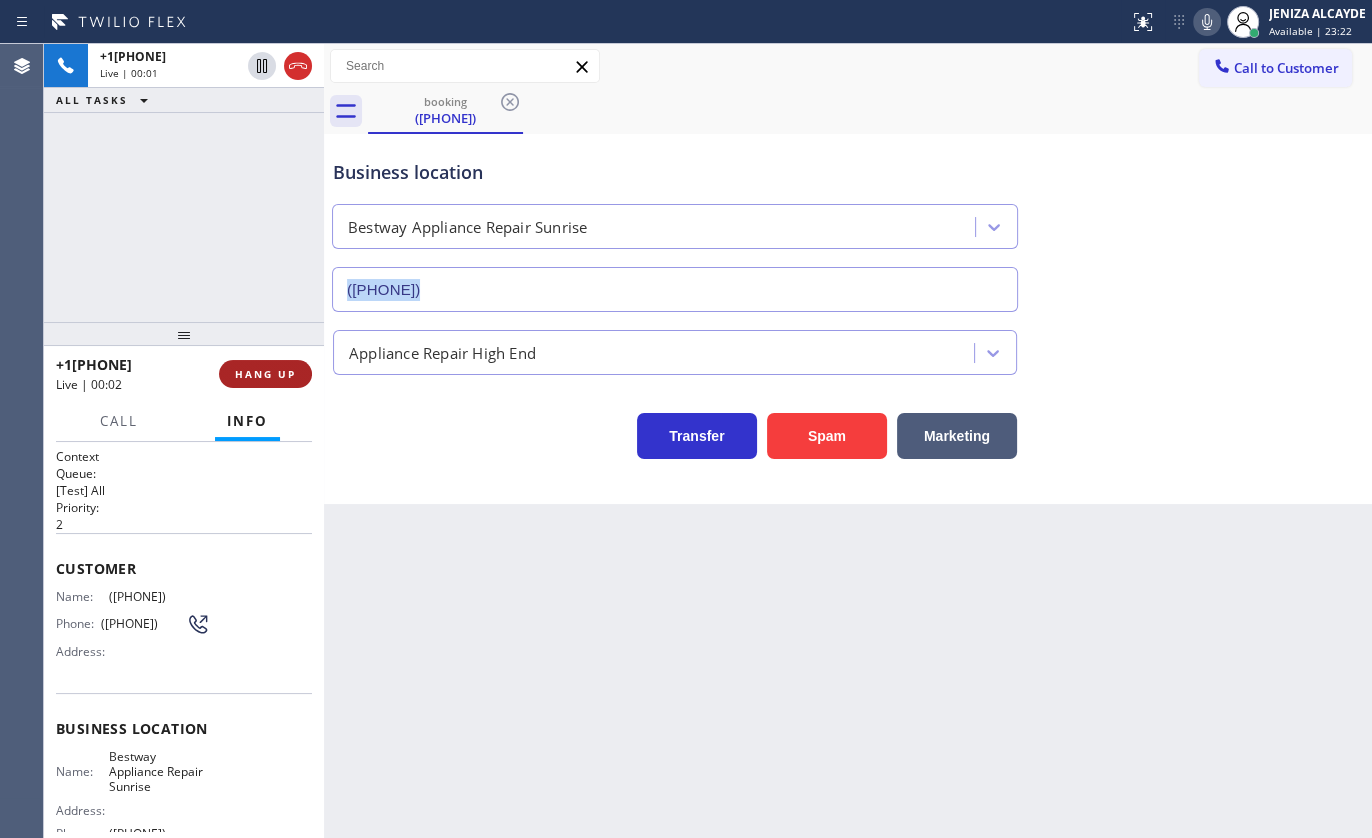 click on "HANG UP" at bounding box center (265, 374) 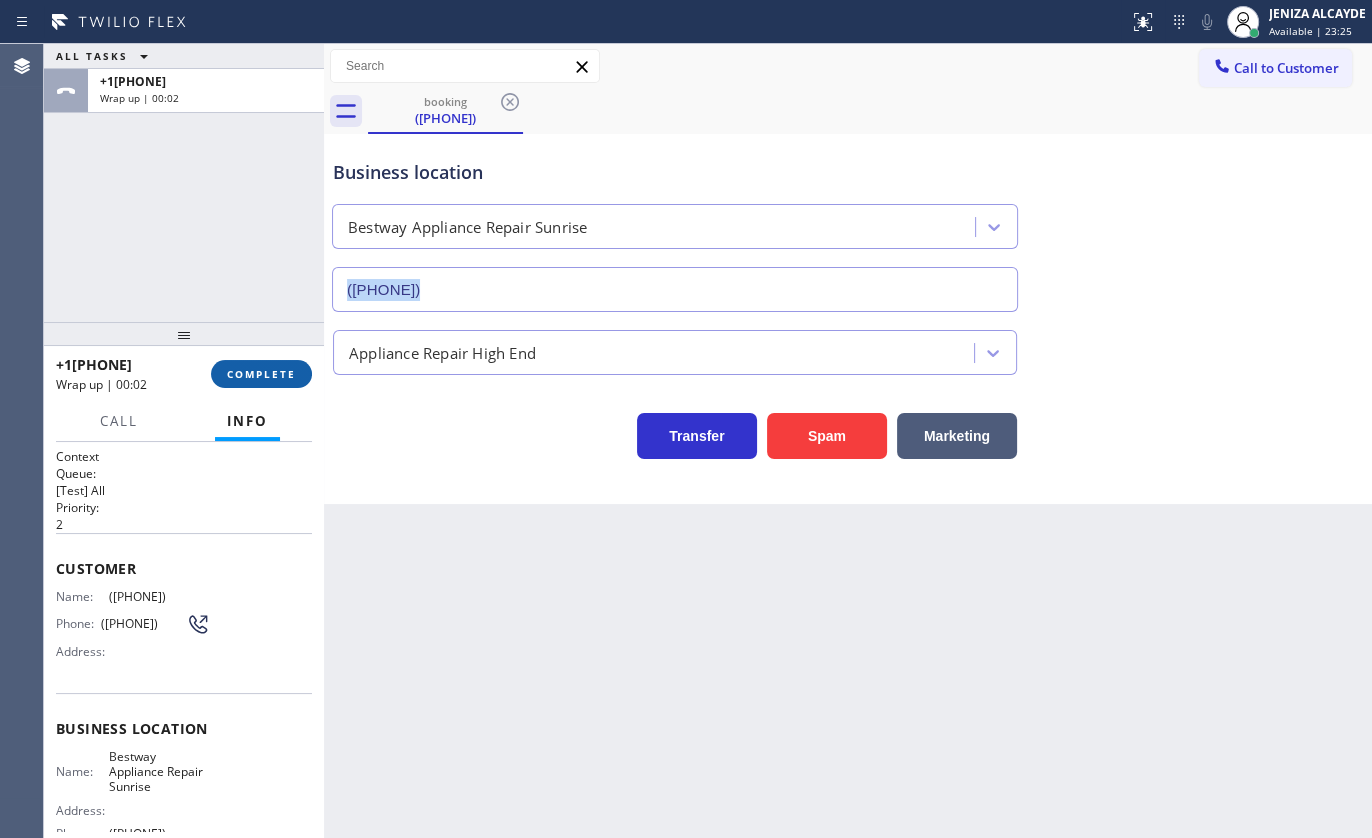 click on "COMPLETE" at bounding box center [261, 374] 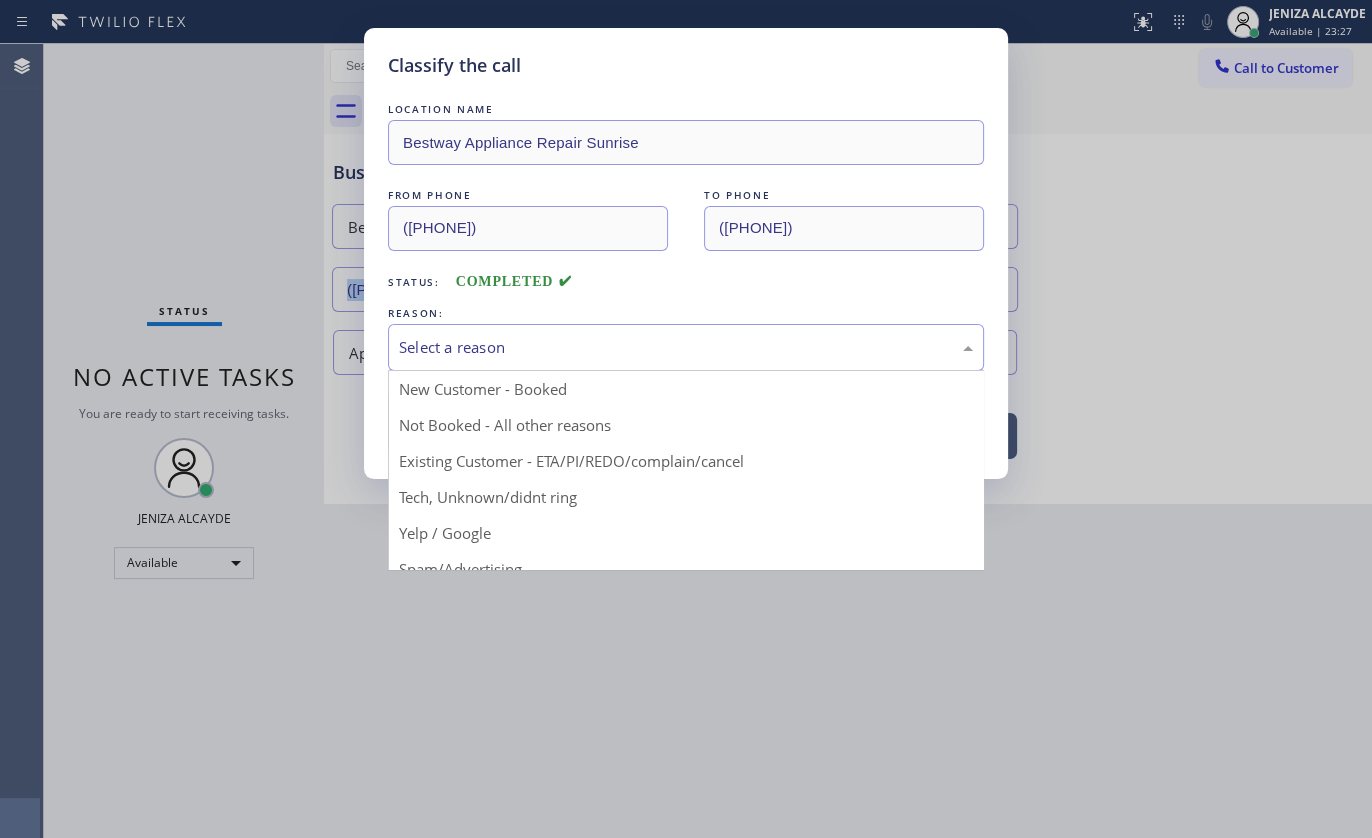 click on "Select a reason" at bounding box center (686, 347) 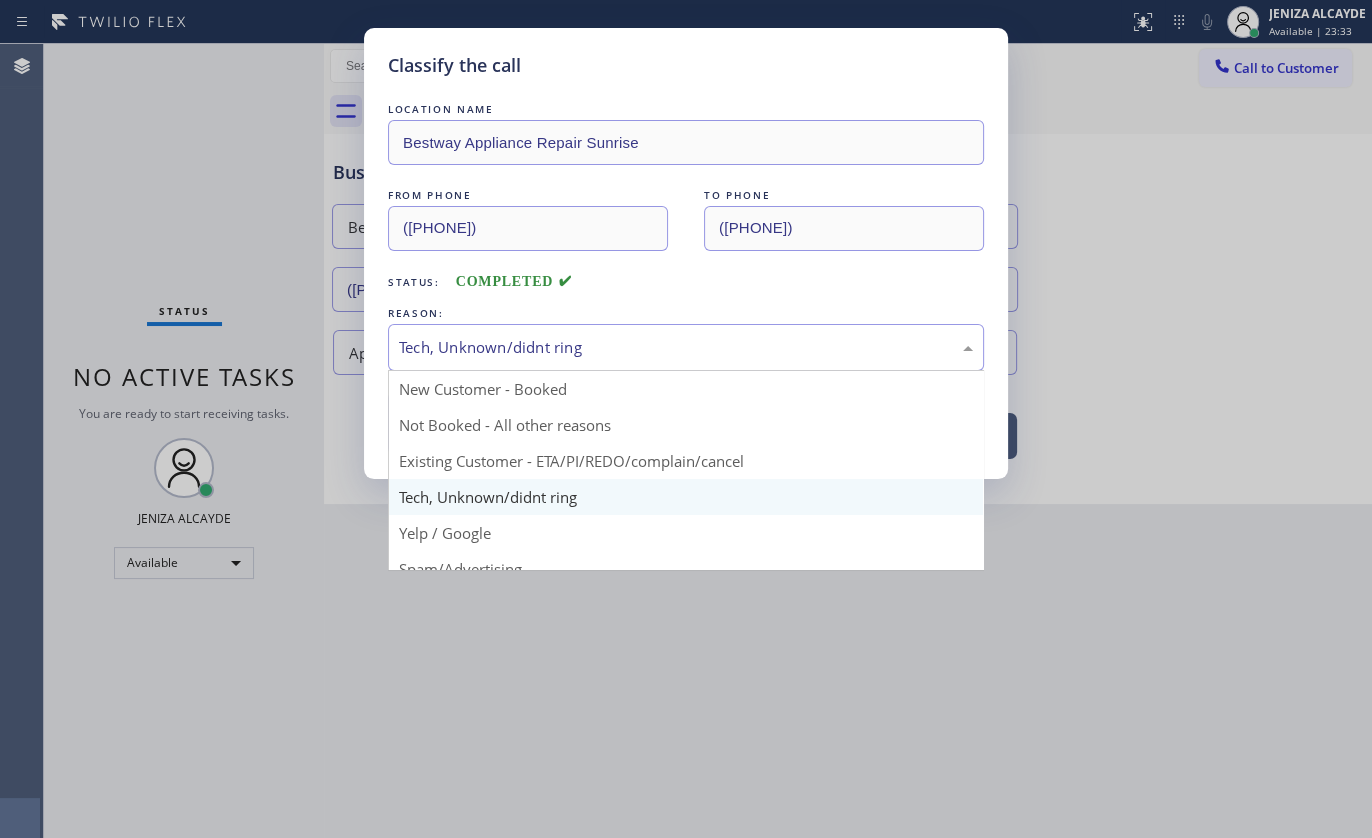 click on "Tech, Unknown/didnt ring" at bounding box center [686, 347] 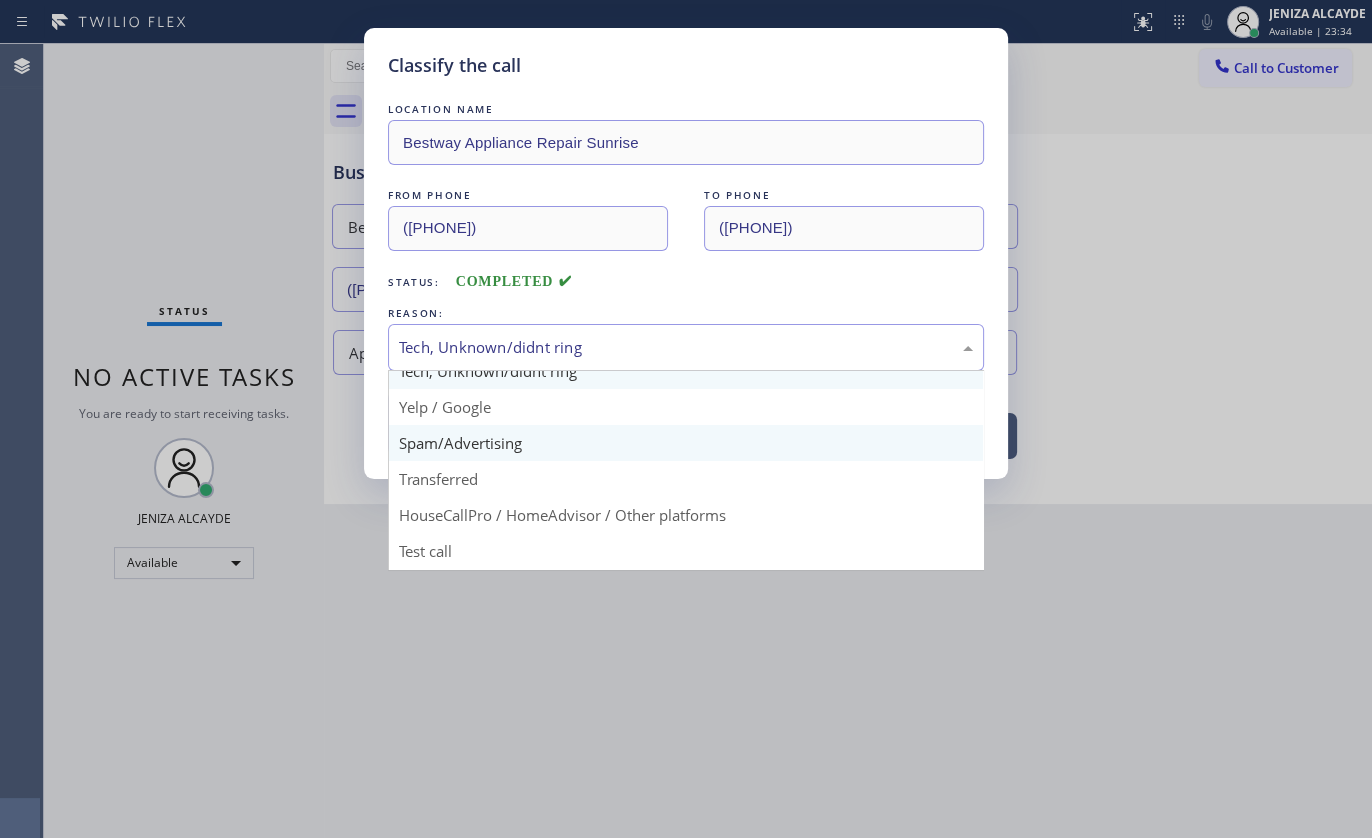 scroll, scrollTop: 133, scrollLeft: 0, axis: vertical 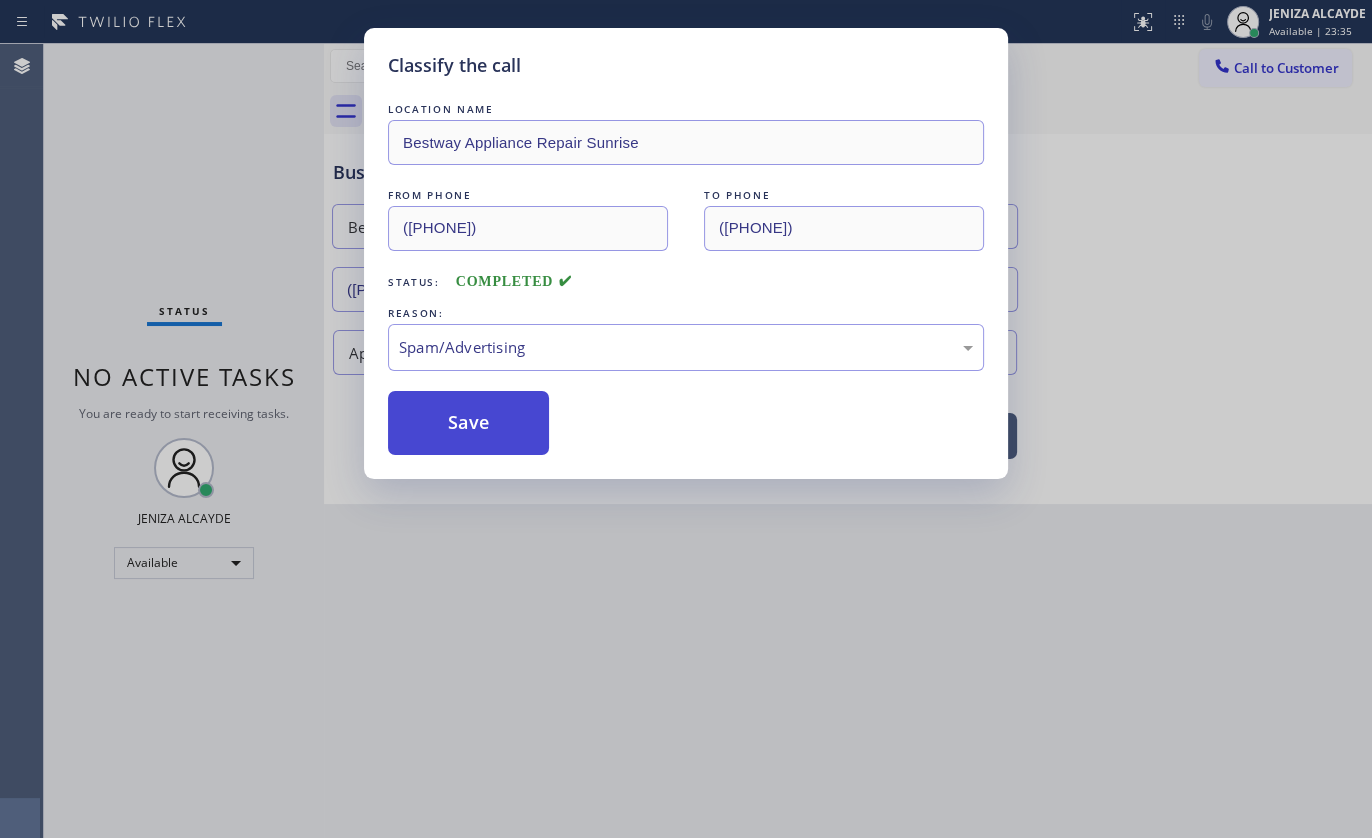 click on "Save" at bounding box center [468, 423] 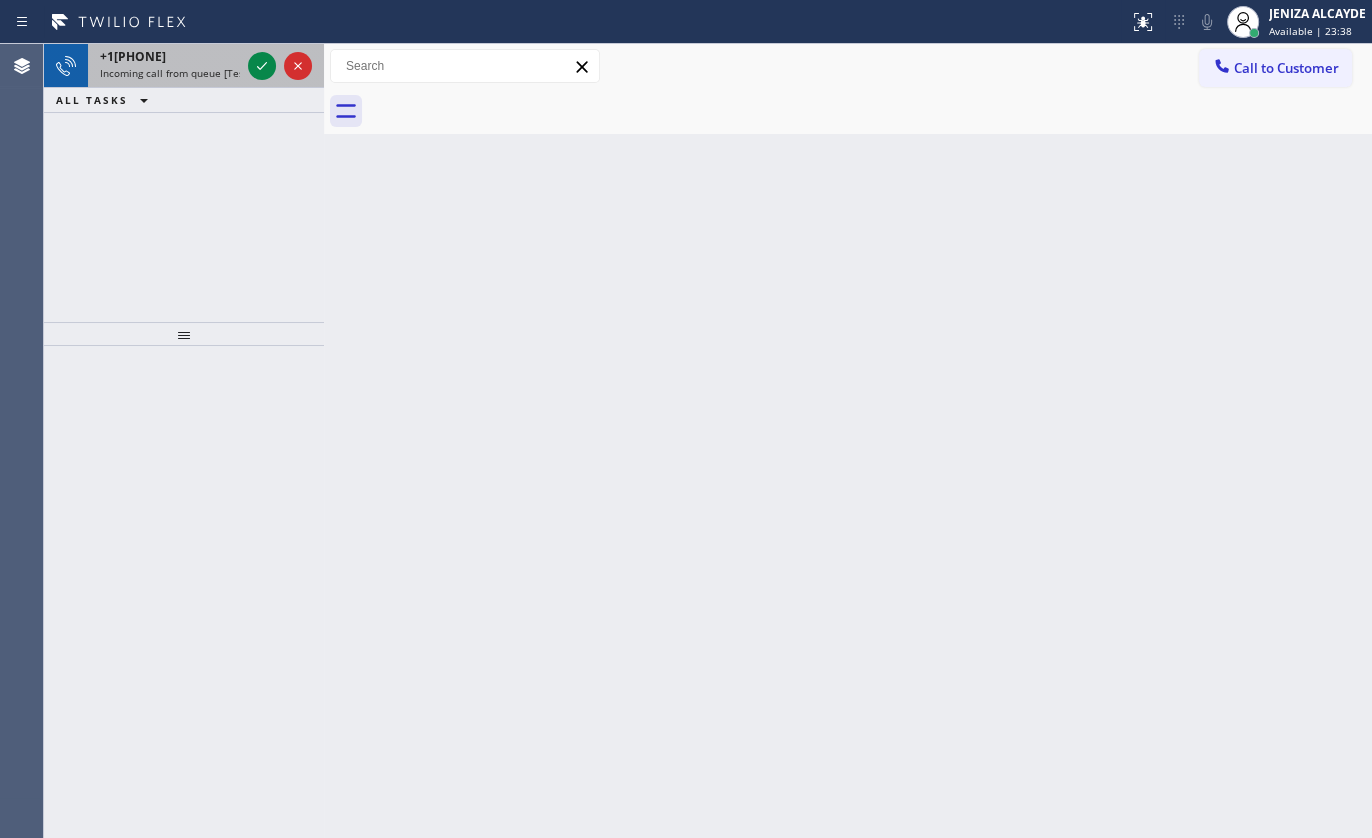 click on "+1[PHONE]" at bounding box center (170, 56) 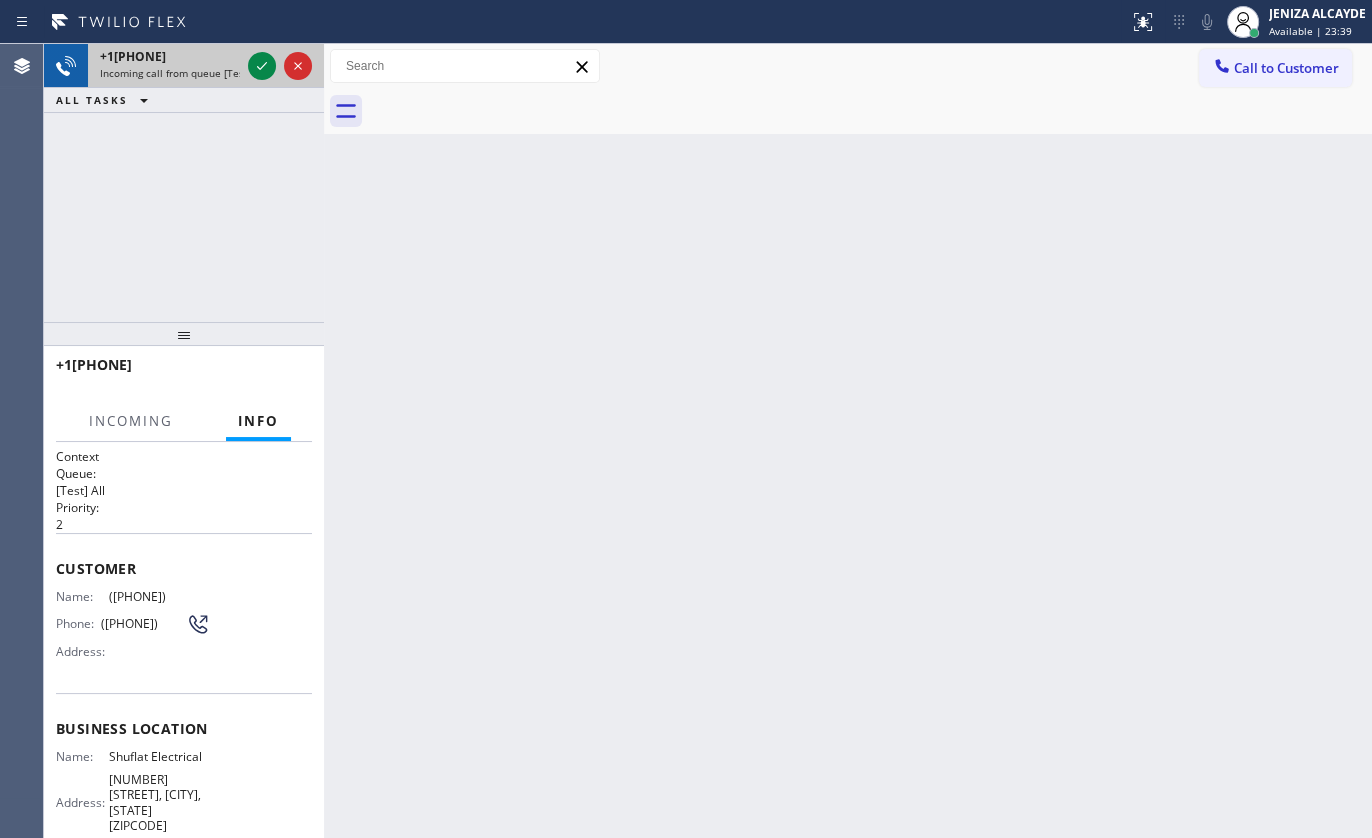 click at bounding box center [280, 66] 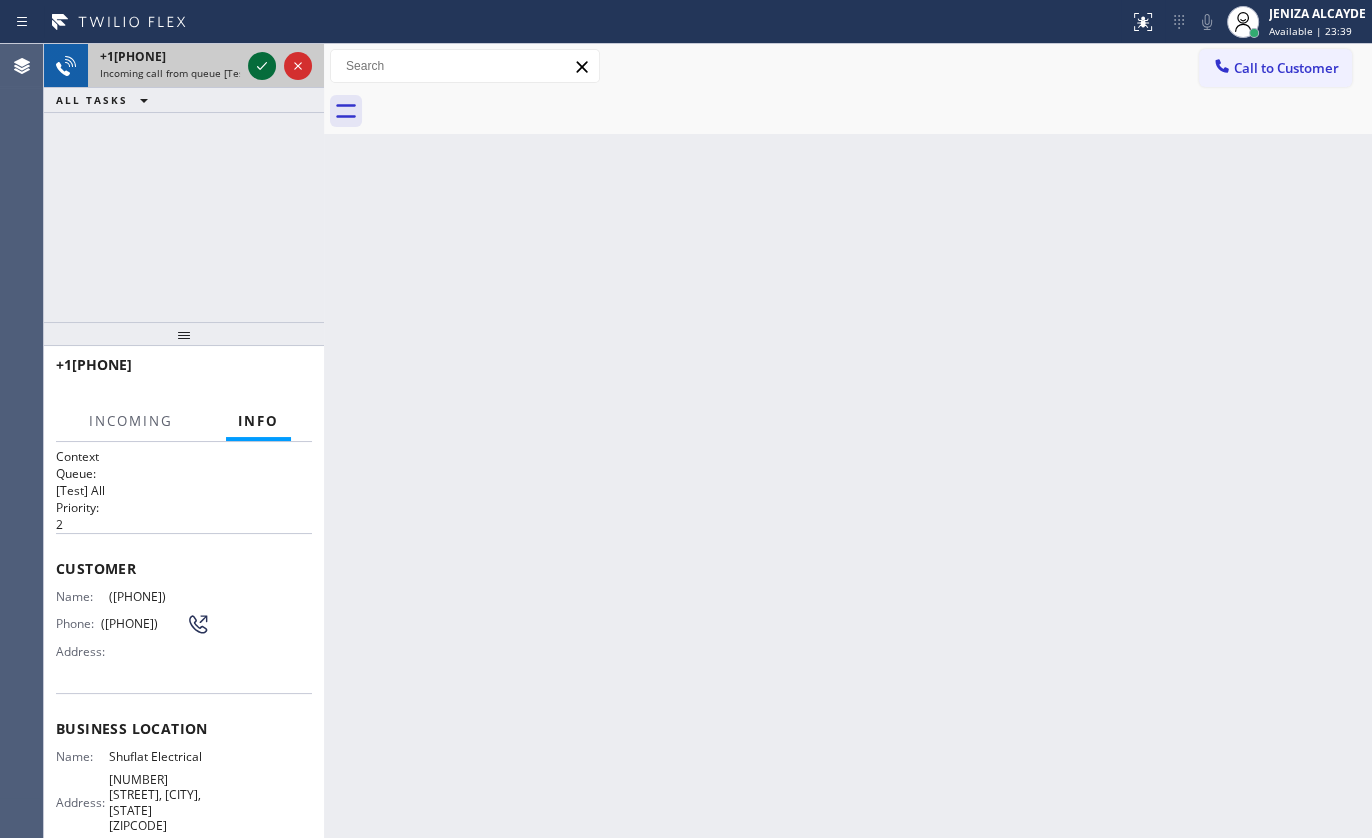 click 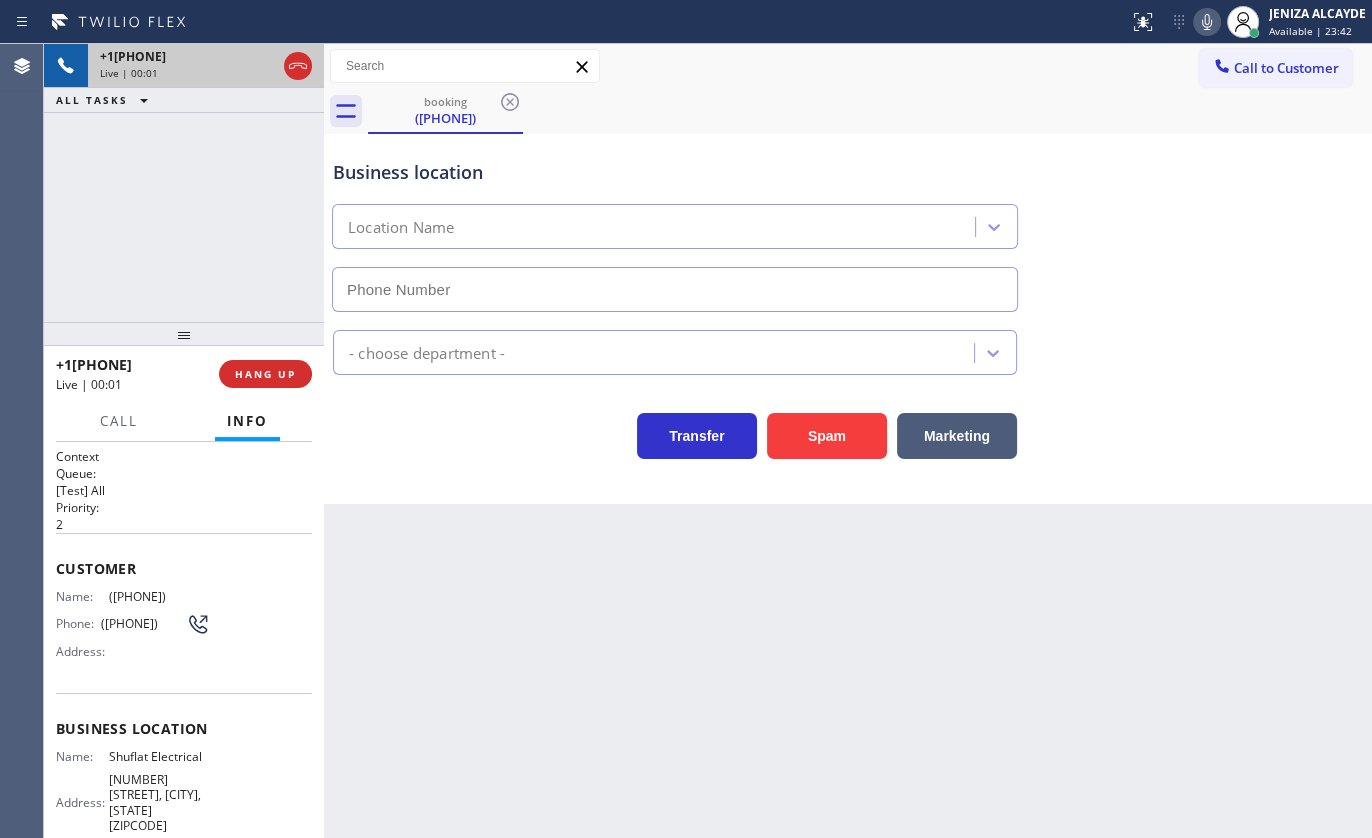 type on "([PHONE])" 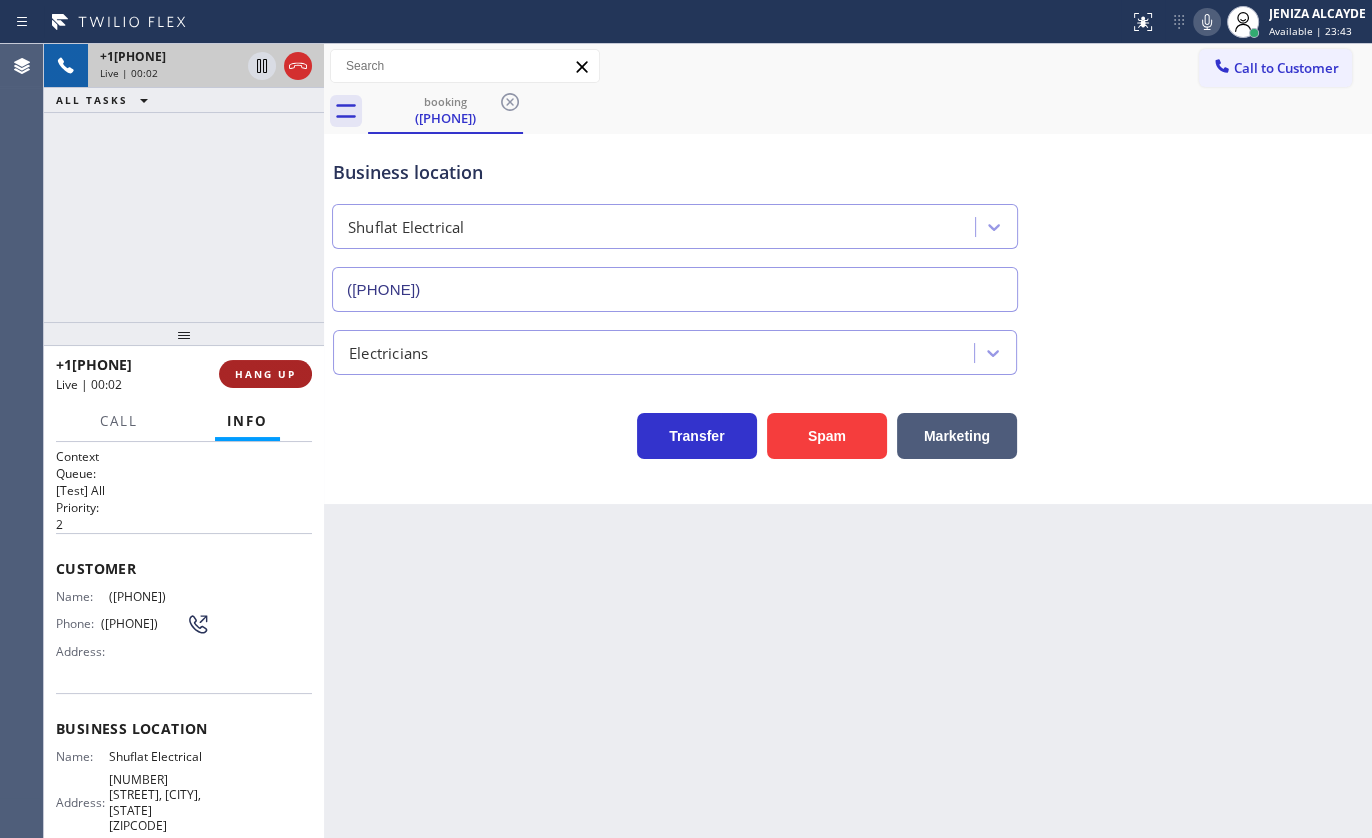 click on "HANG UP" at bounding box center [265, 374] 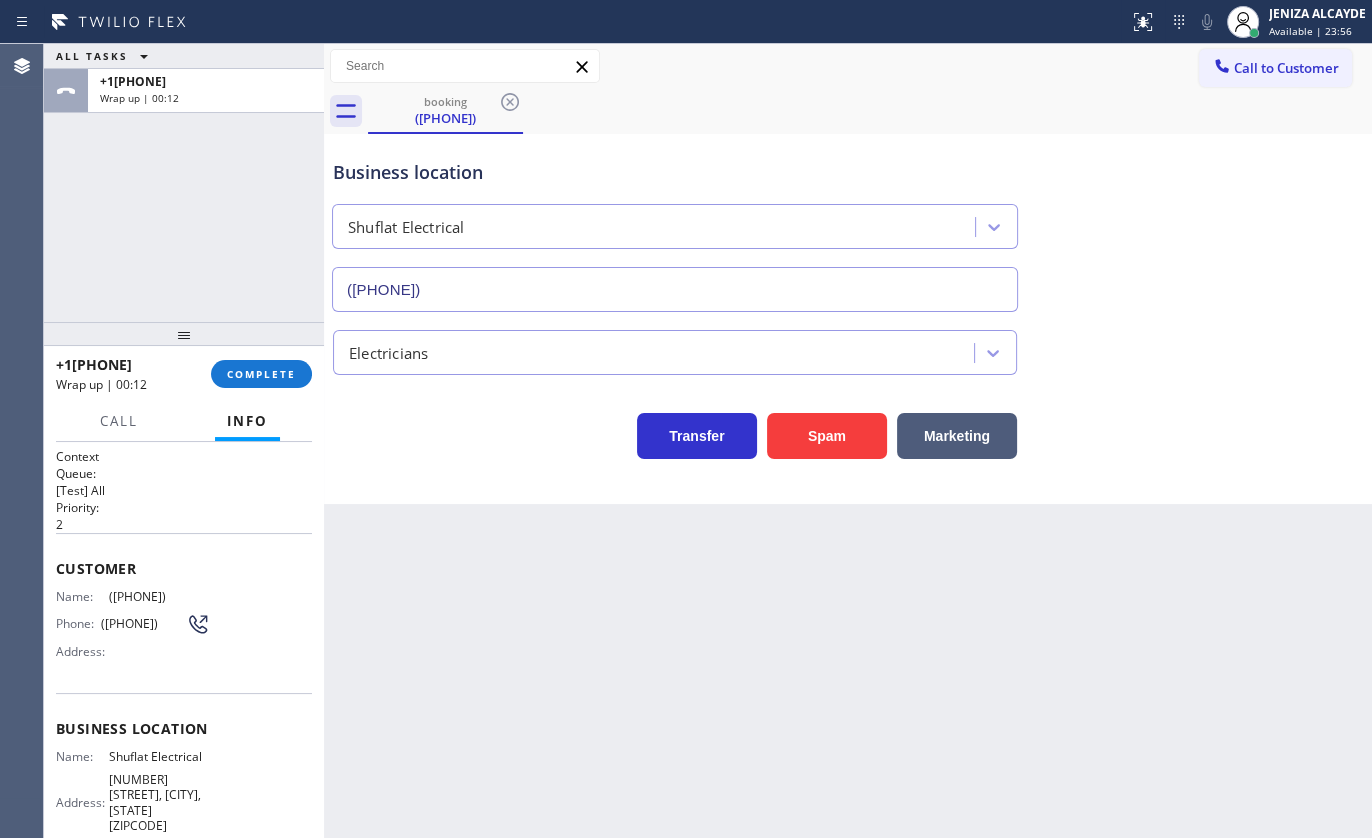 click on "ALL TASKS ALL TASKS ACTIVE TASKS TASKS IN WRAP UP +1[PHONE] Wrap up | 00:12" at bounding box center (184, 183) 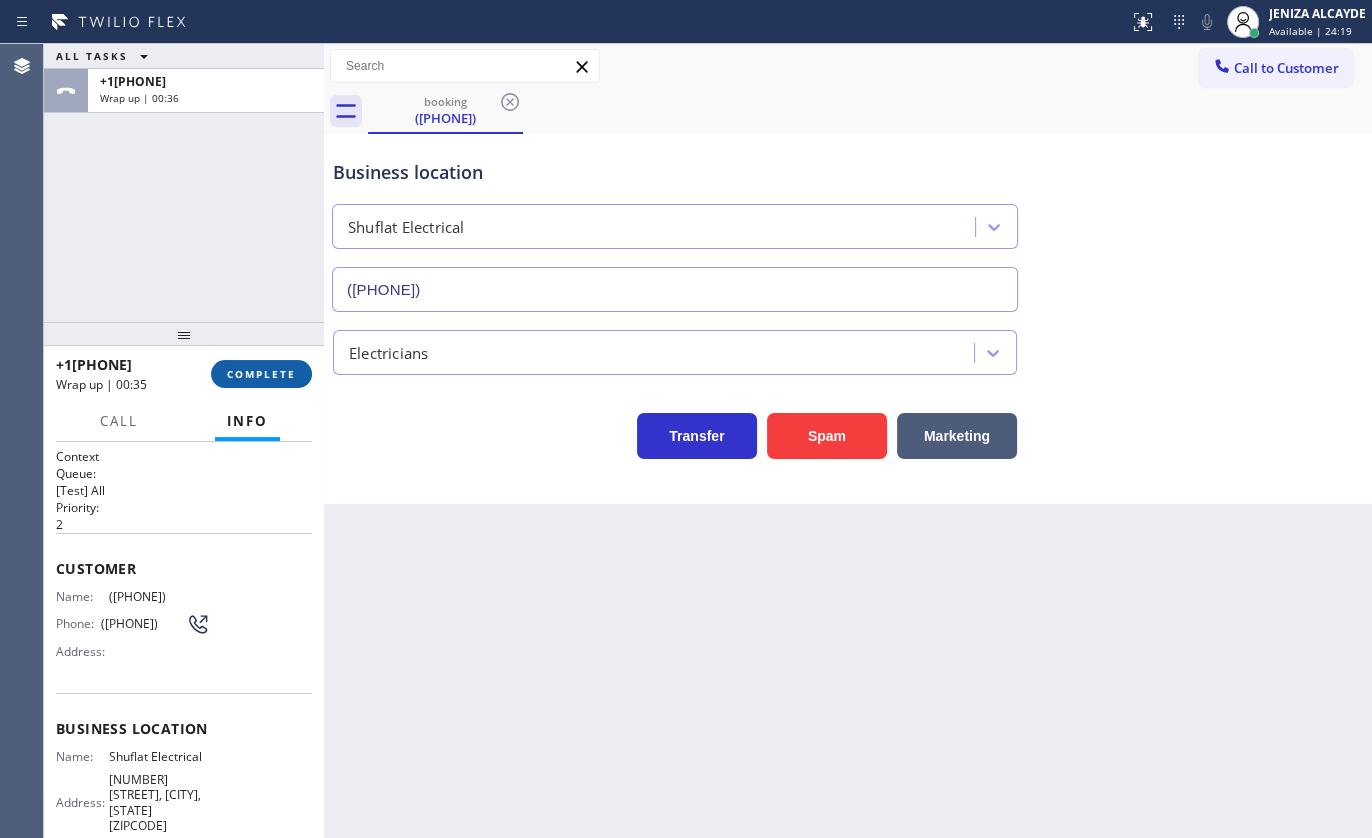 click on "COMPLETE" at bounding box center (261, 374) 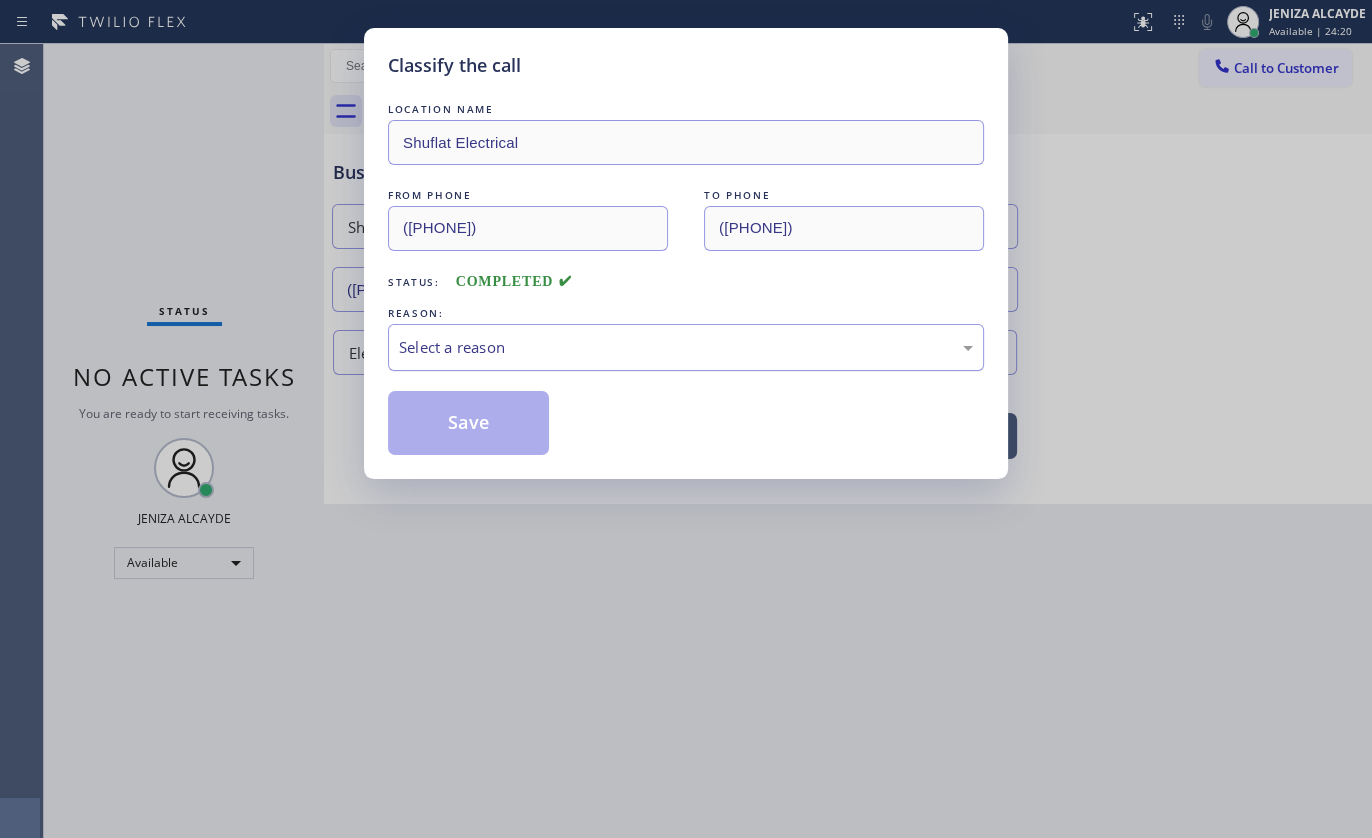 click on "Select a reason" at bounding box center [686, 347] 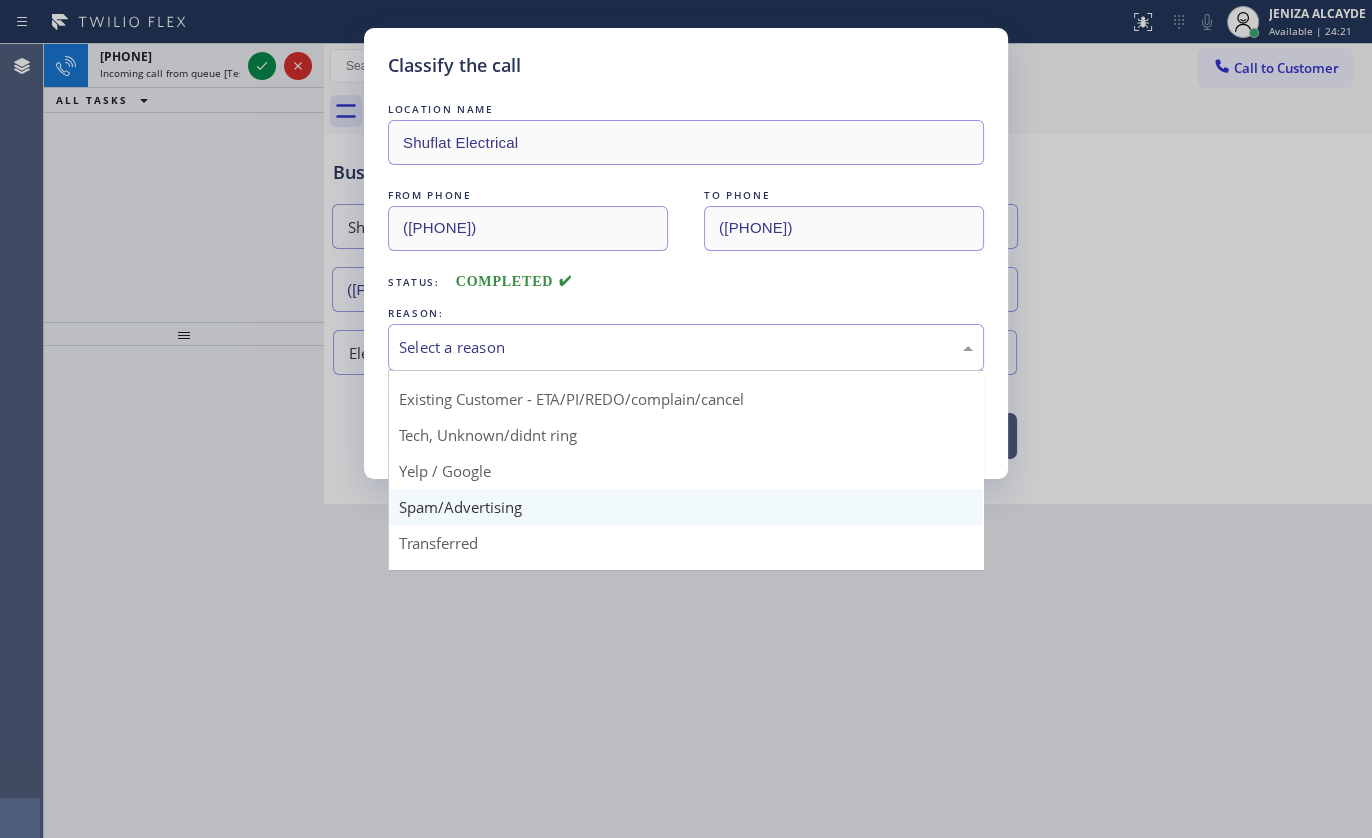 scroll, scrollTop: 90, scrollLeft: 0, axis: vertical 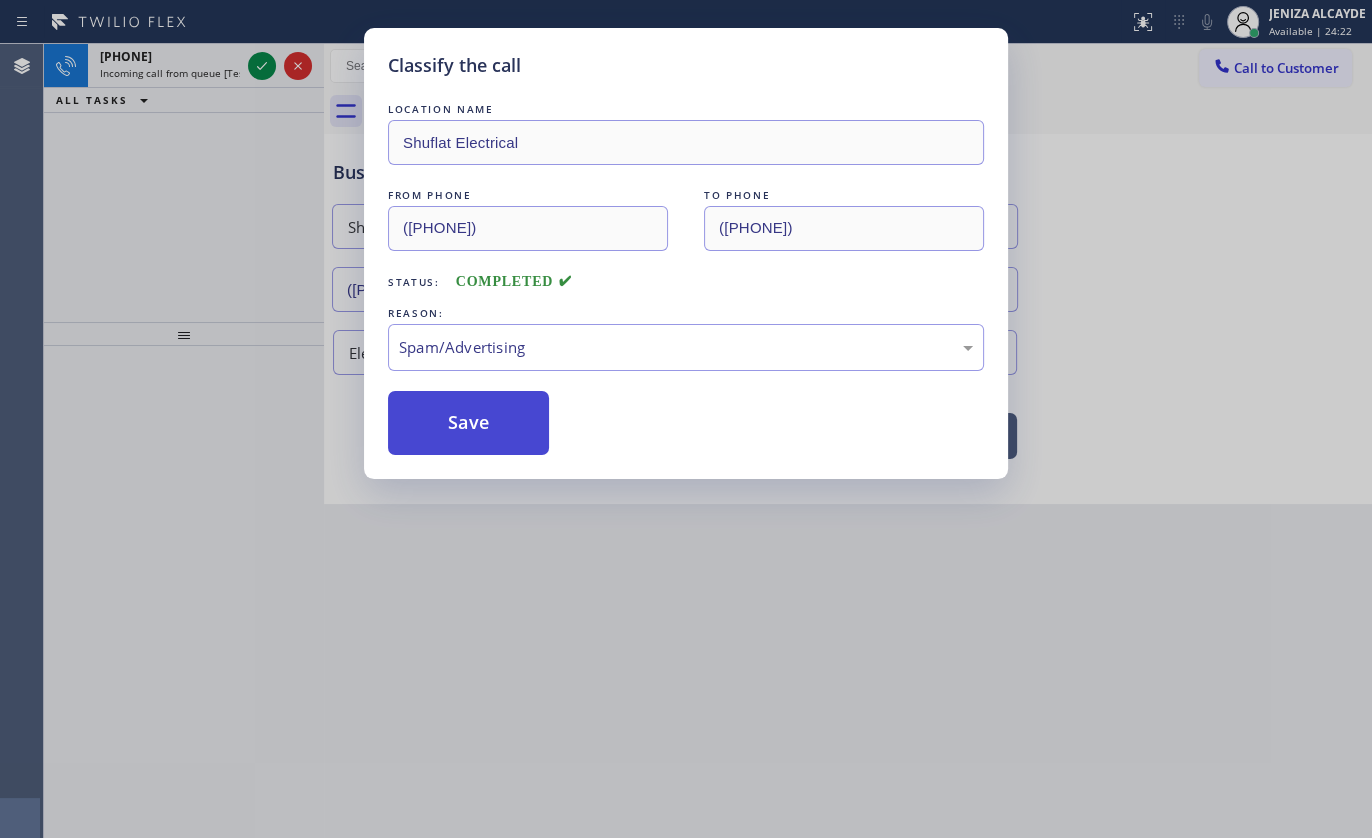 click on "Save" at bounding box center [468, 423] 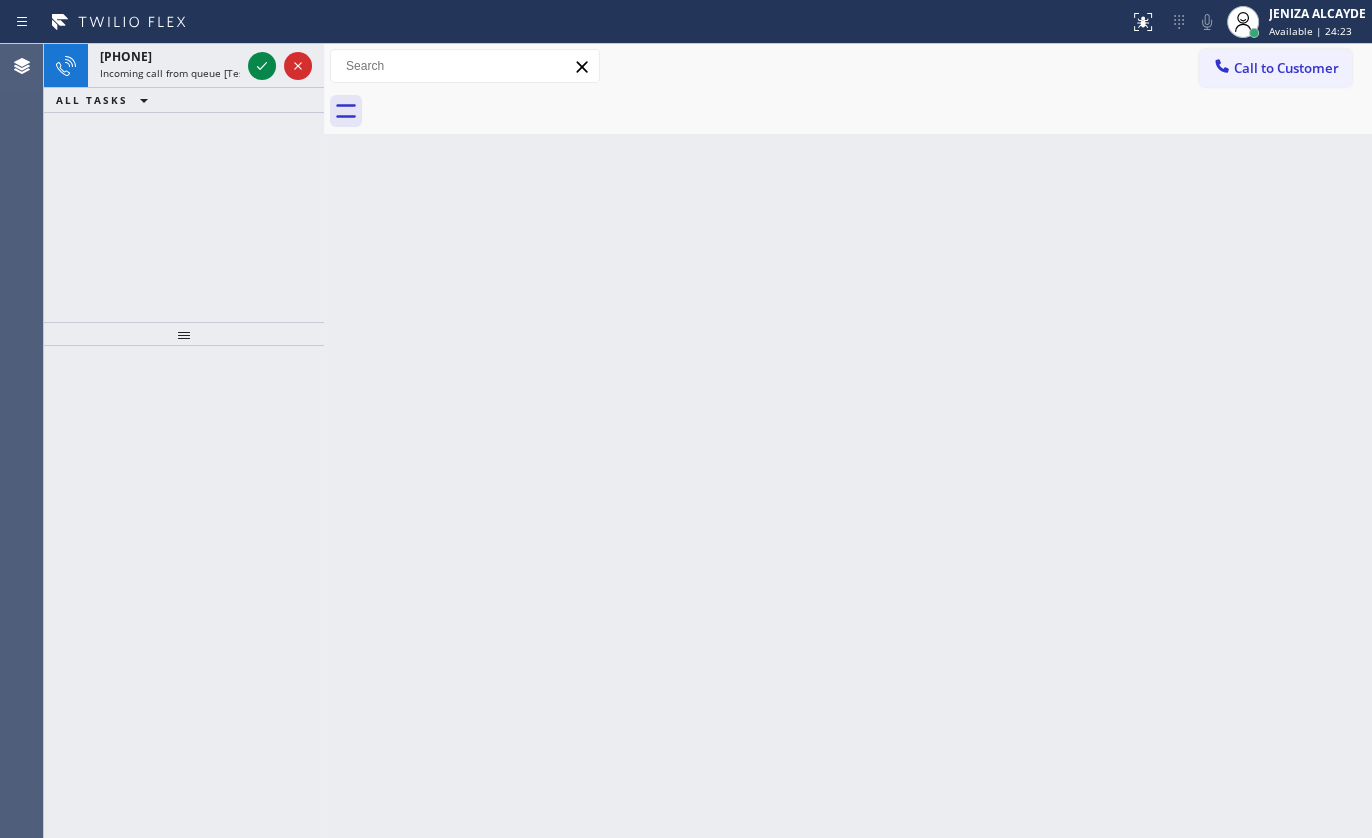 click 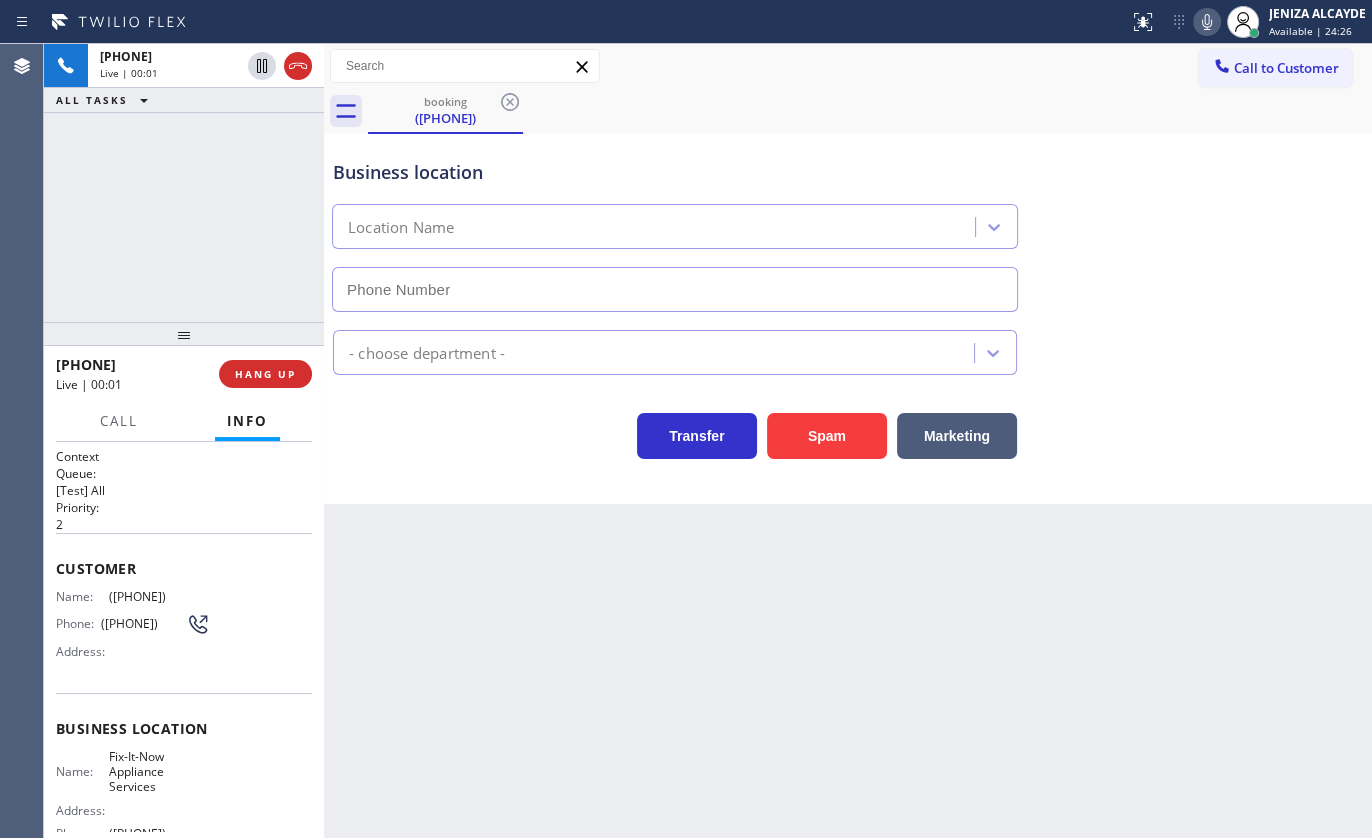 type on "([PHONE])" 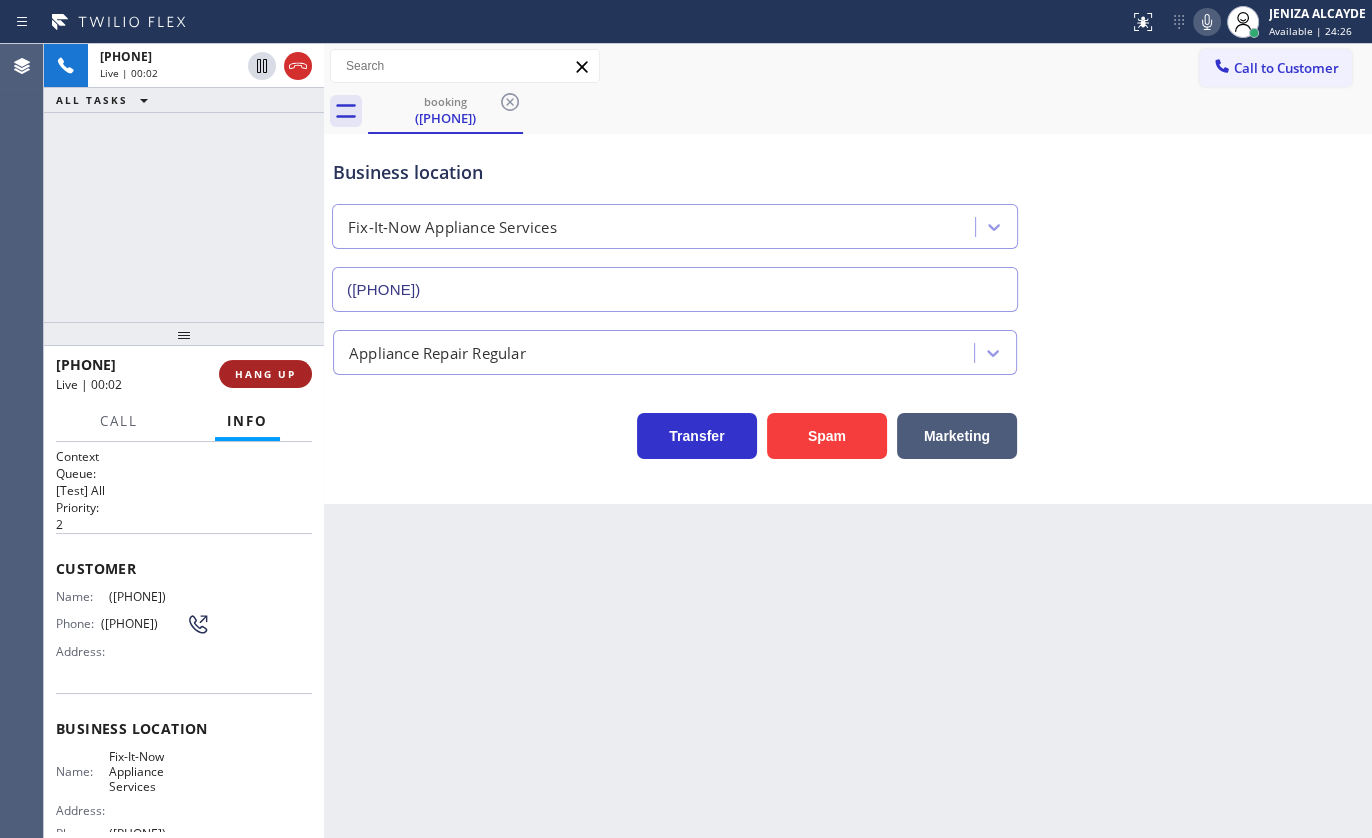 click on "HANG UP" at bounding box center (265, 374) 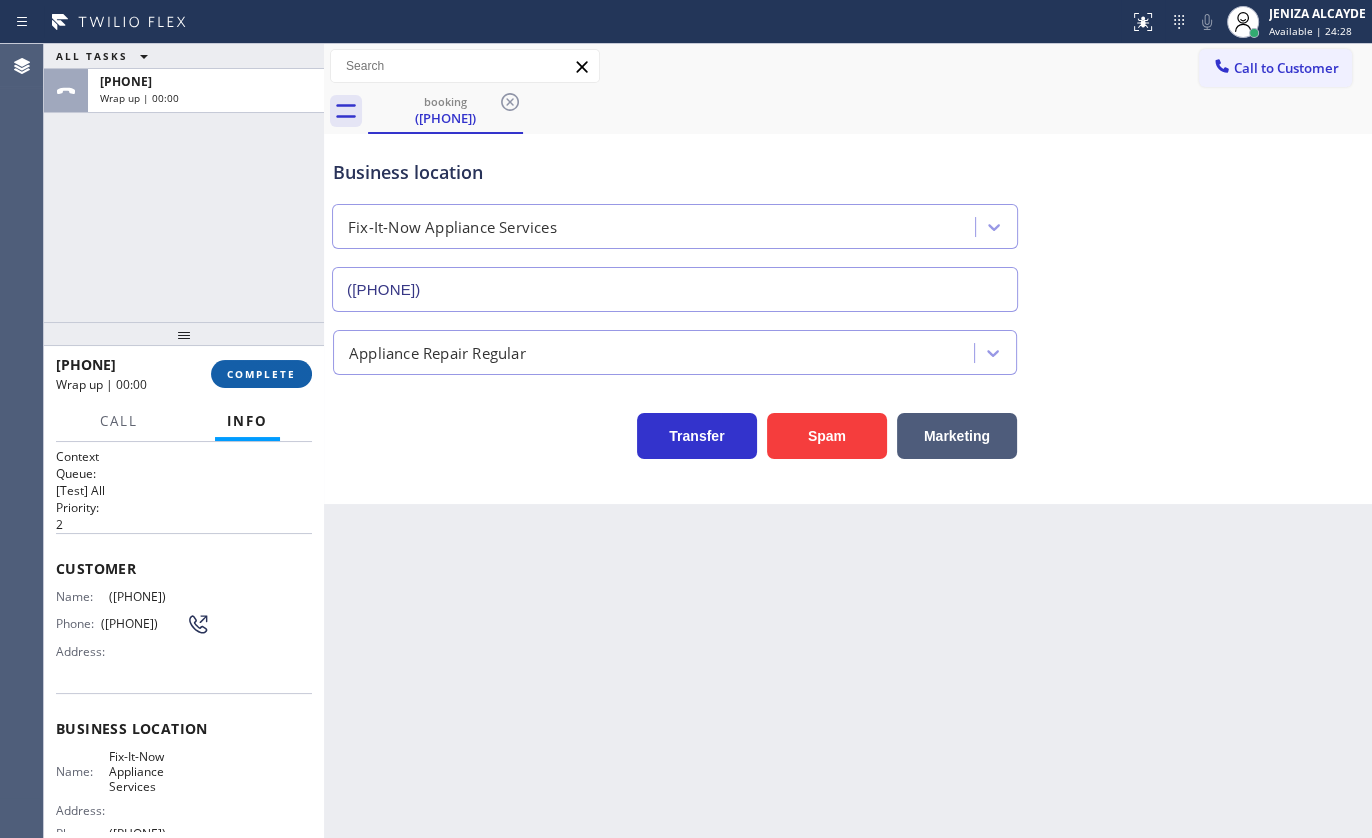 click on "COMPLETE" at bounding box center [261, 374] 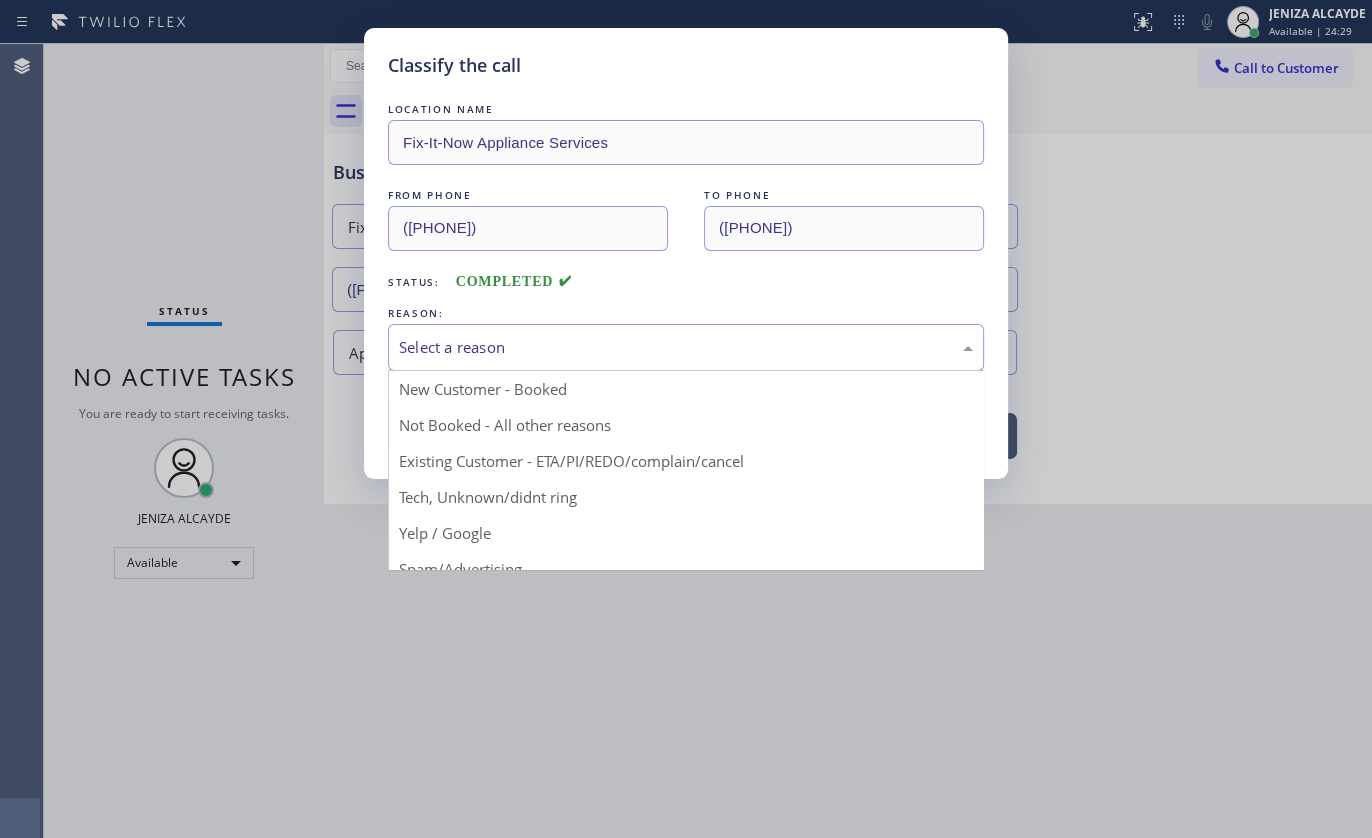 click on "Select a reason" at bounding box center (686, 347) 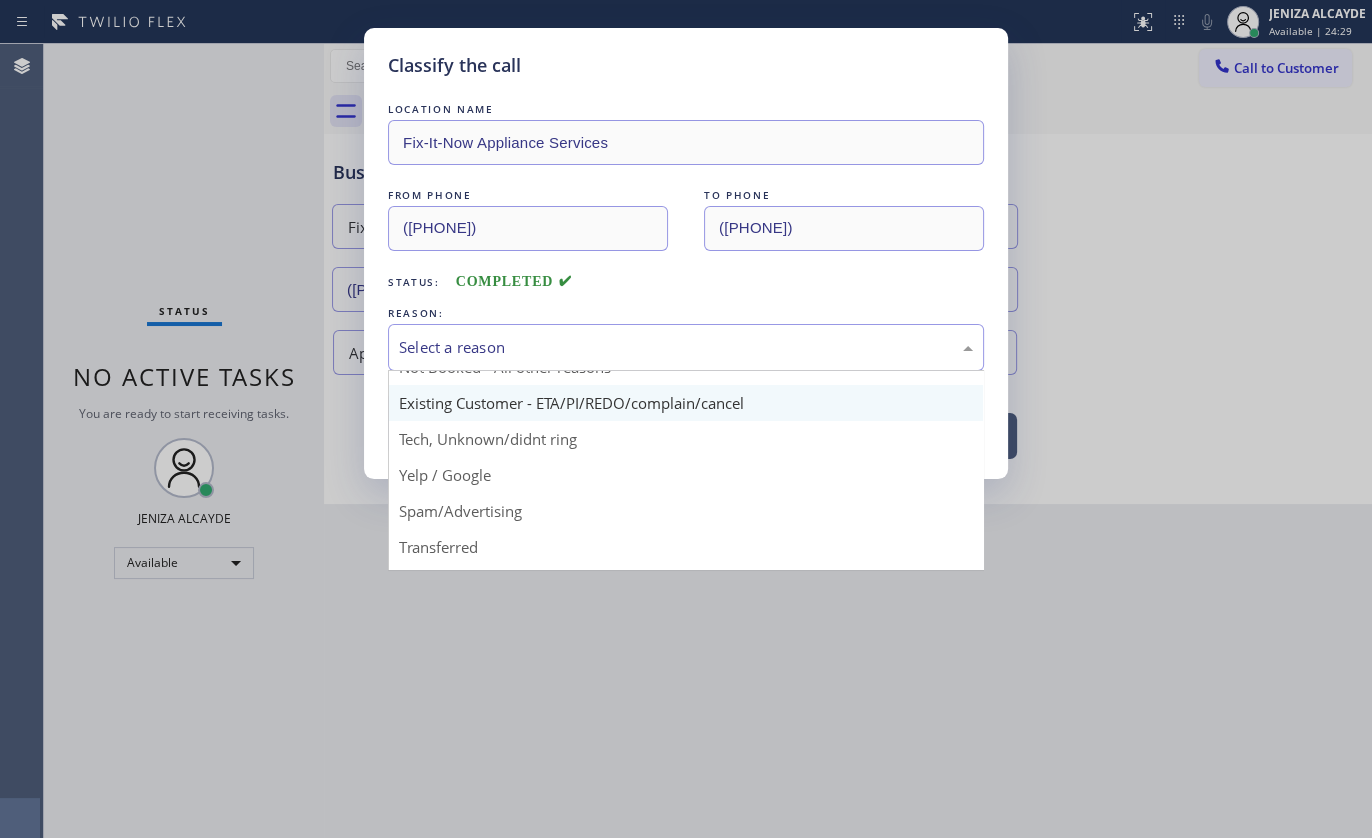 scroll, scrollTop: 90, scrollLeft: 0, axis: vertical 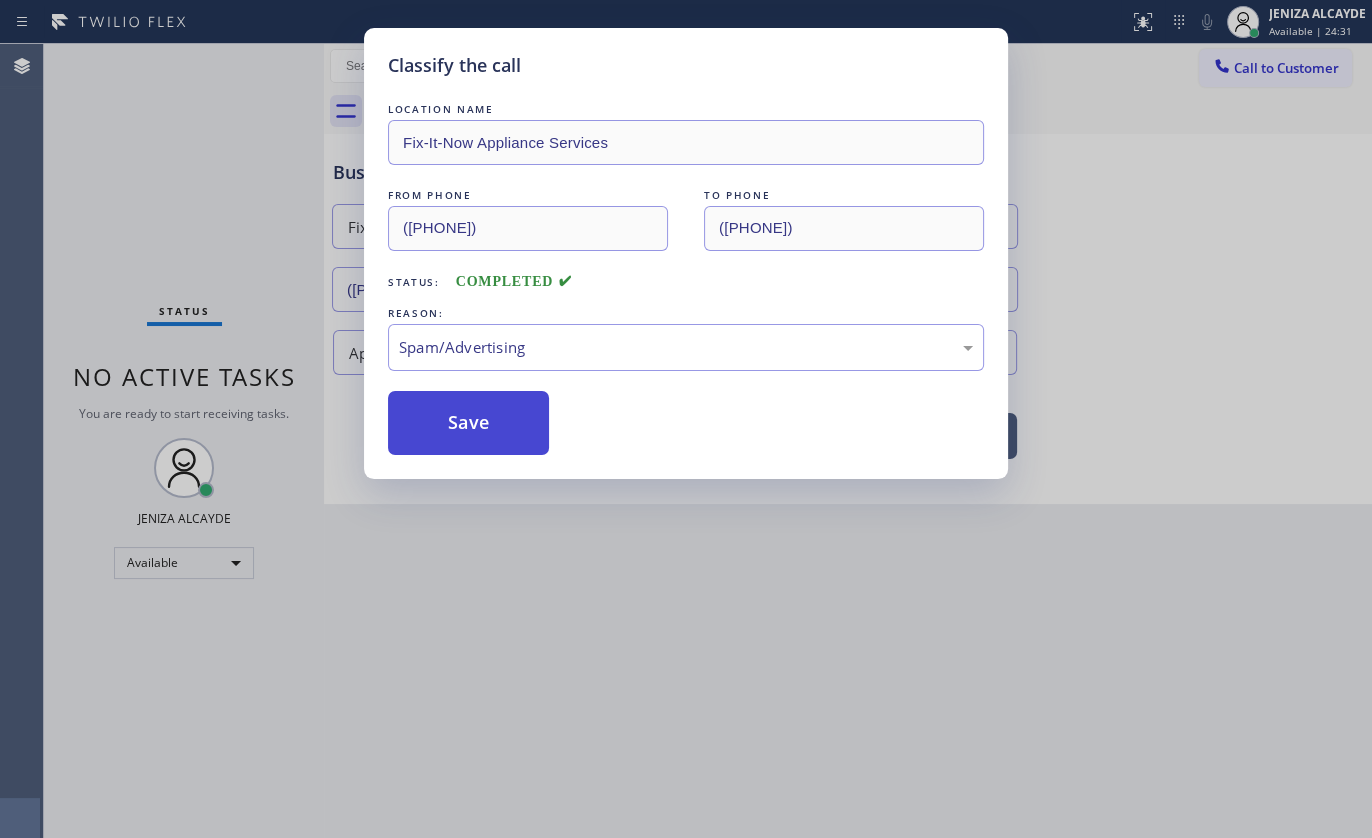 click on "Save" at bounding box center [468, 423] 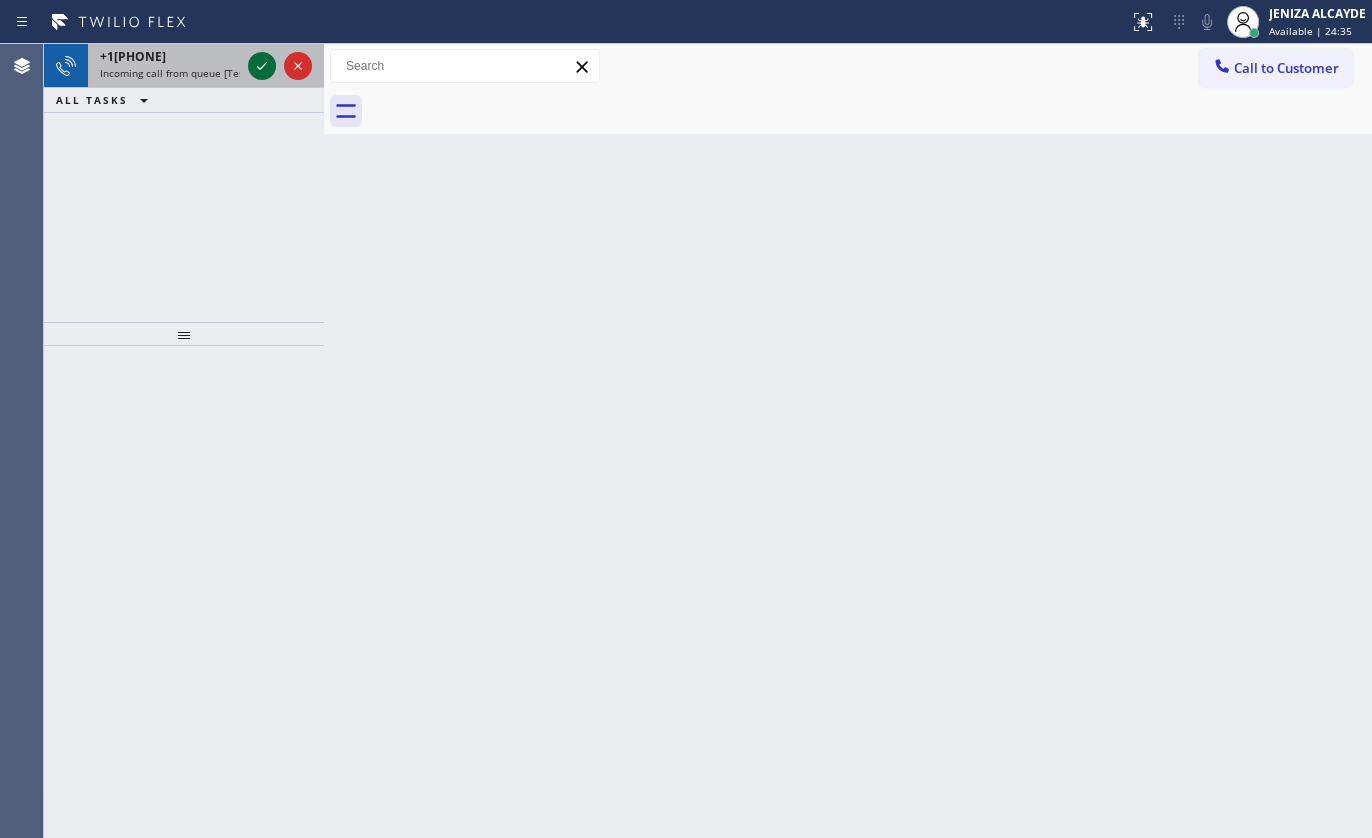 click 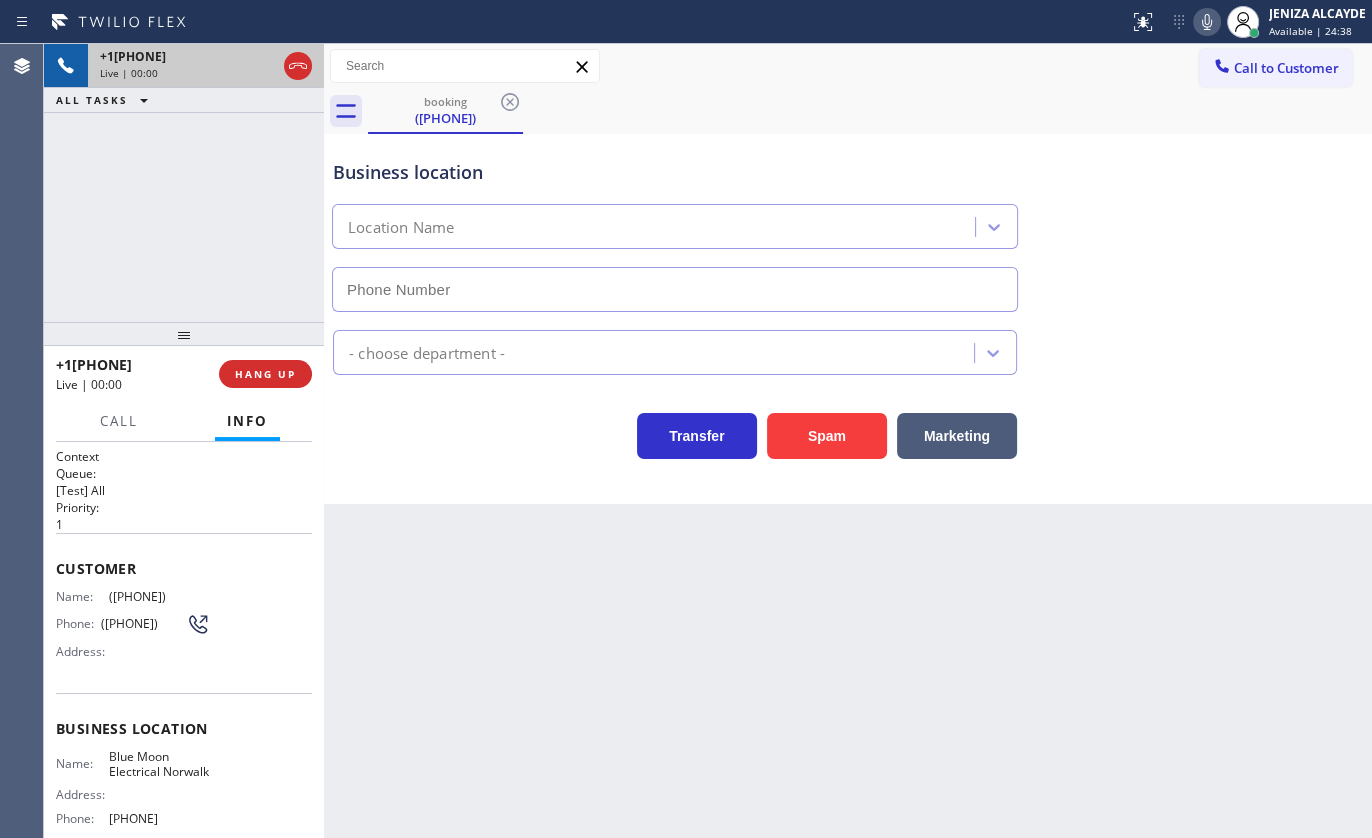 type on "[PHONE]" 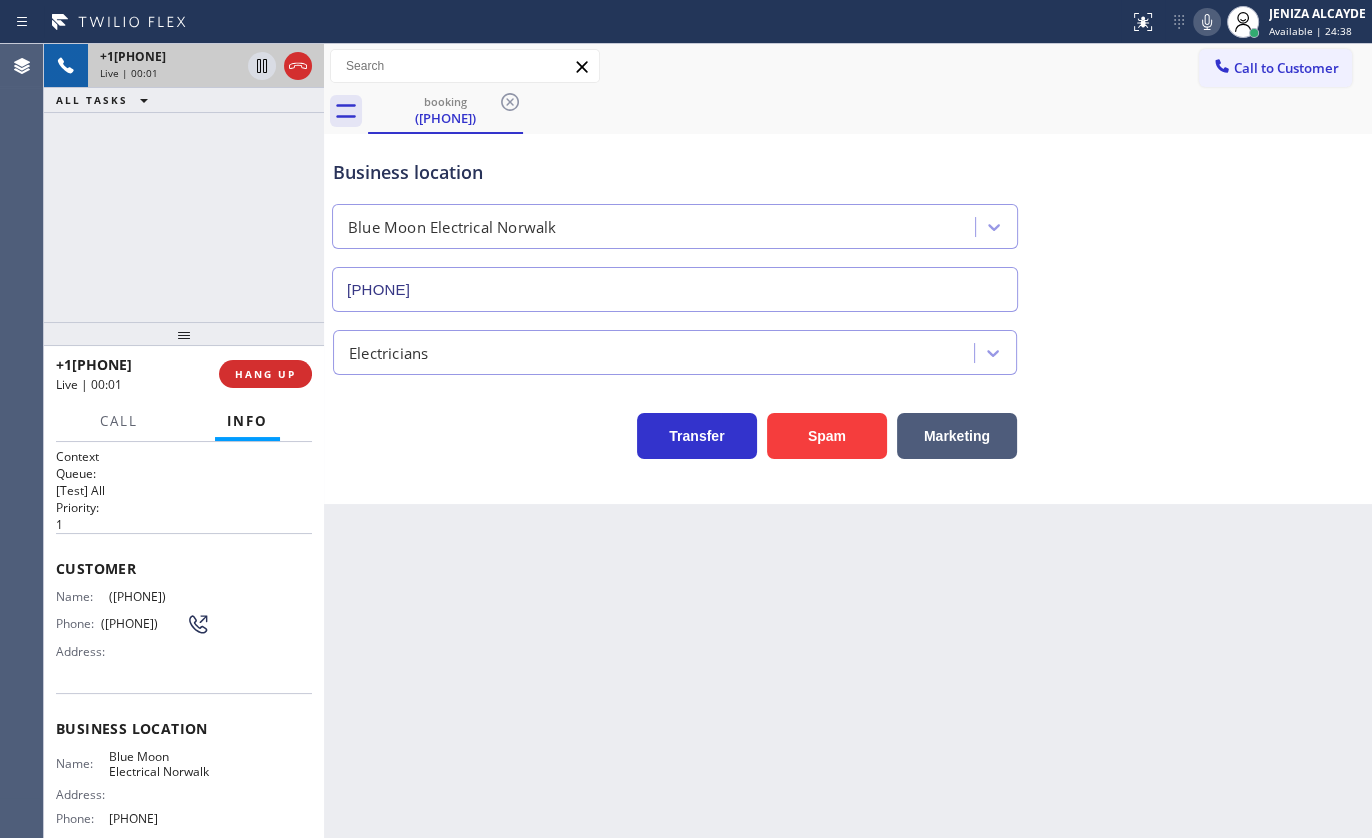 click on "+1[PHONE] Live | 00:01 HANG UP" at bounding box center (184, 374) 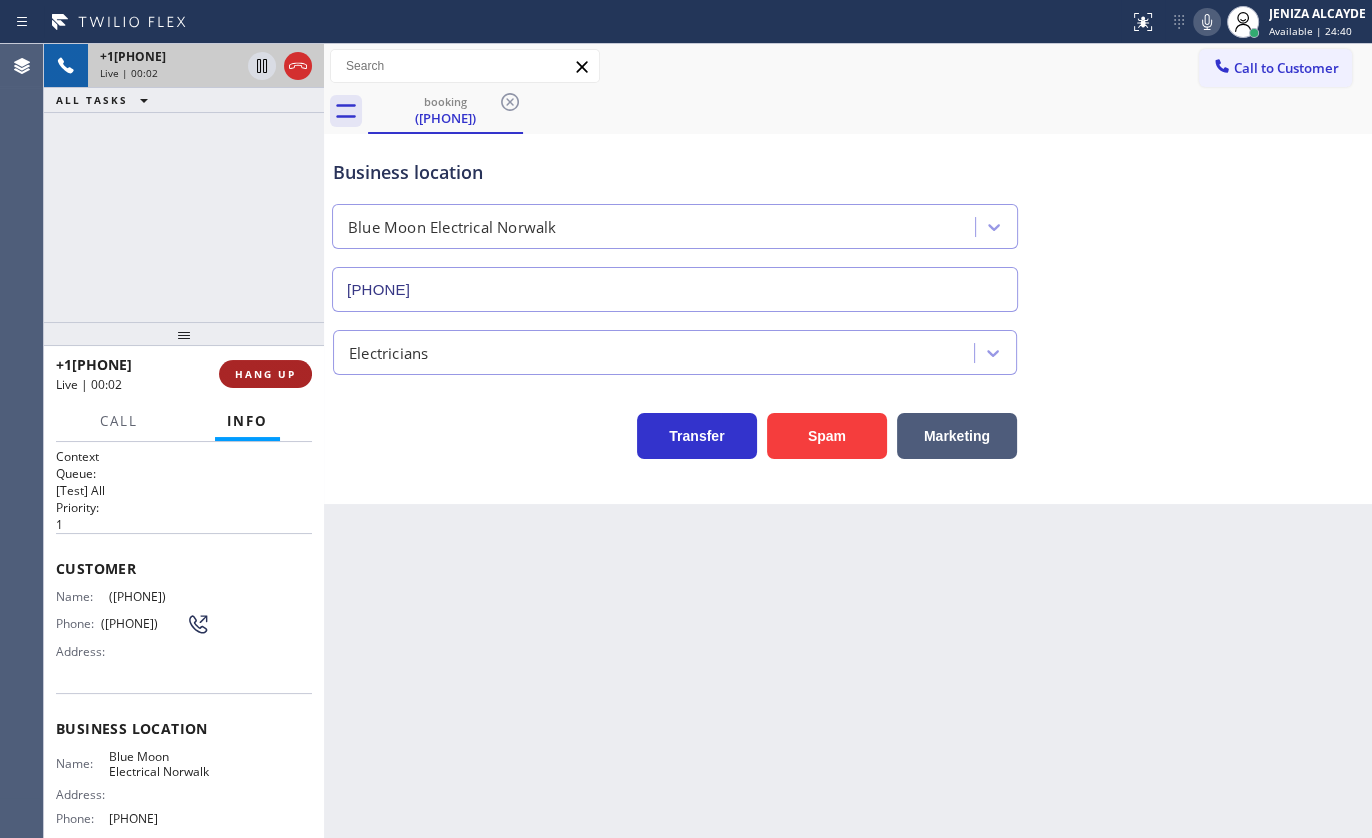 click on "HANG UP" at bounding box center [265, 374] 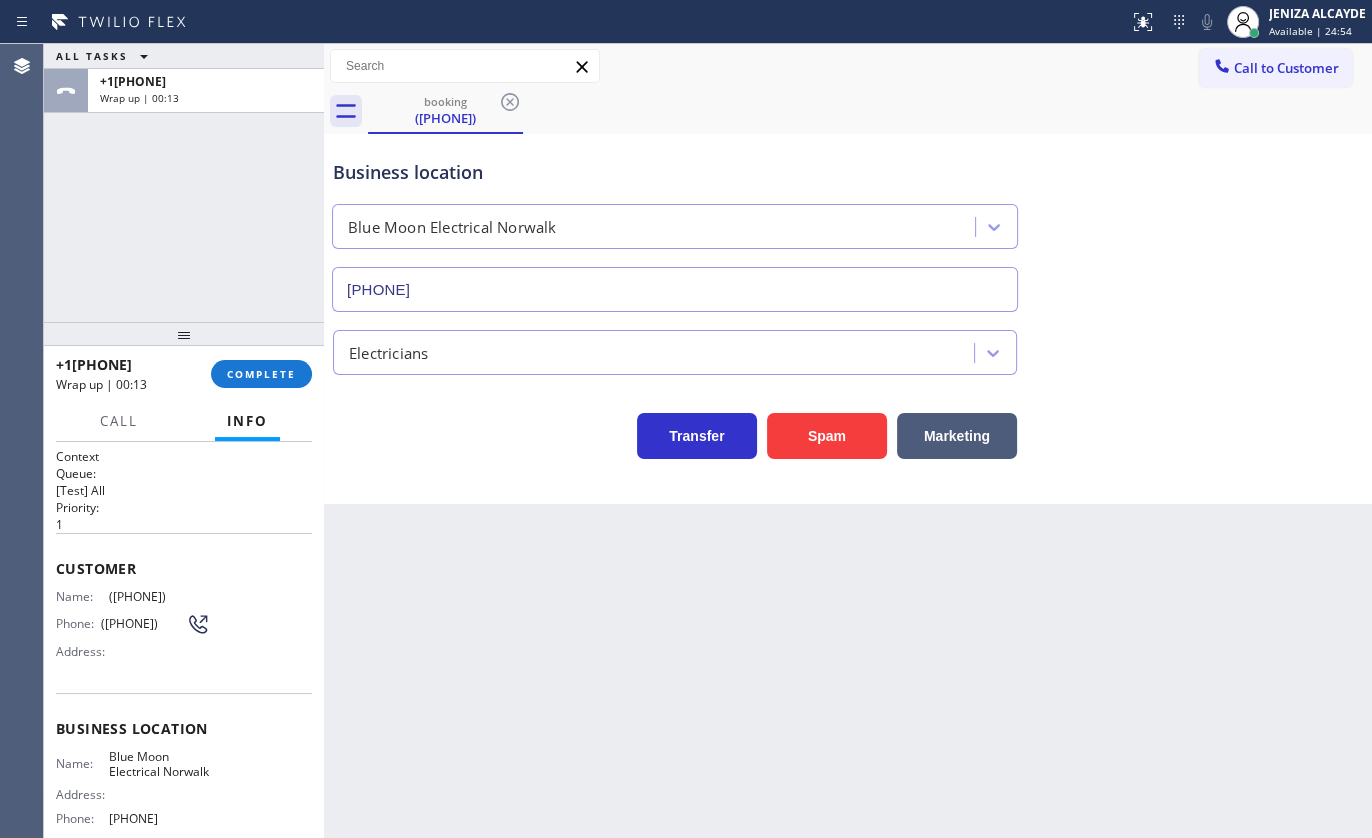 click on "ALL TASKS ALL TASKS ACTIVE TASKS TASKS IN WRAP UP +1[PHONE] Wrap up | 00:13" at bounding box center [184, 183] 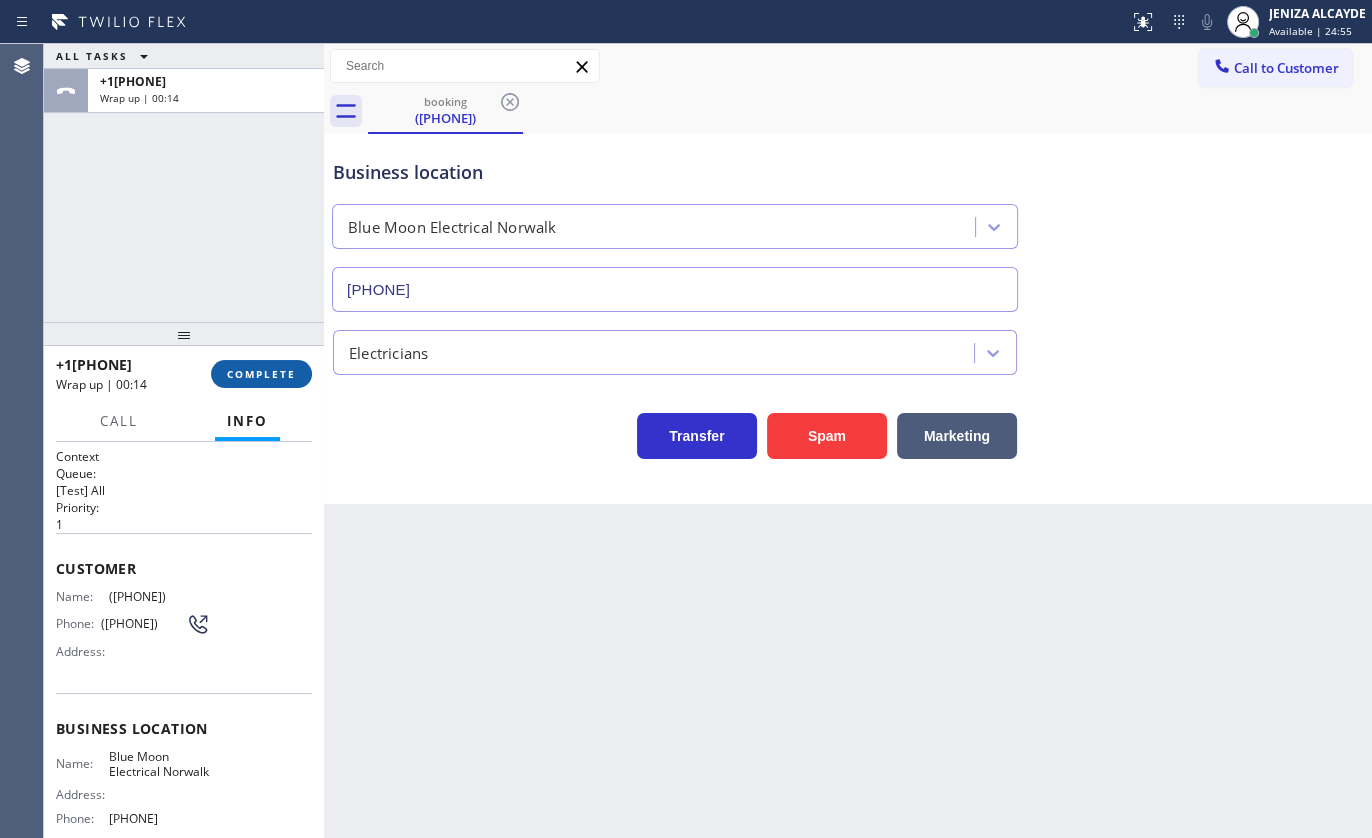 drag, startPoint x: 206, startPoint y: 388, endPoint x: 281, endPoint y: 387, distance: 75.00667 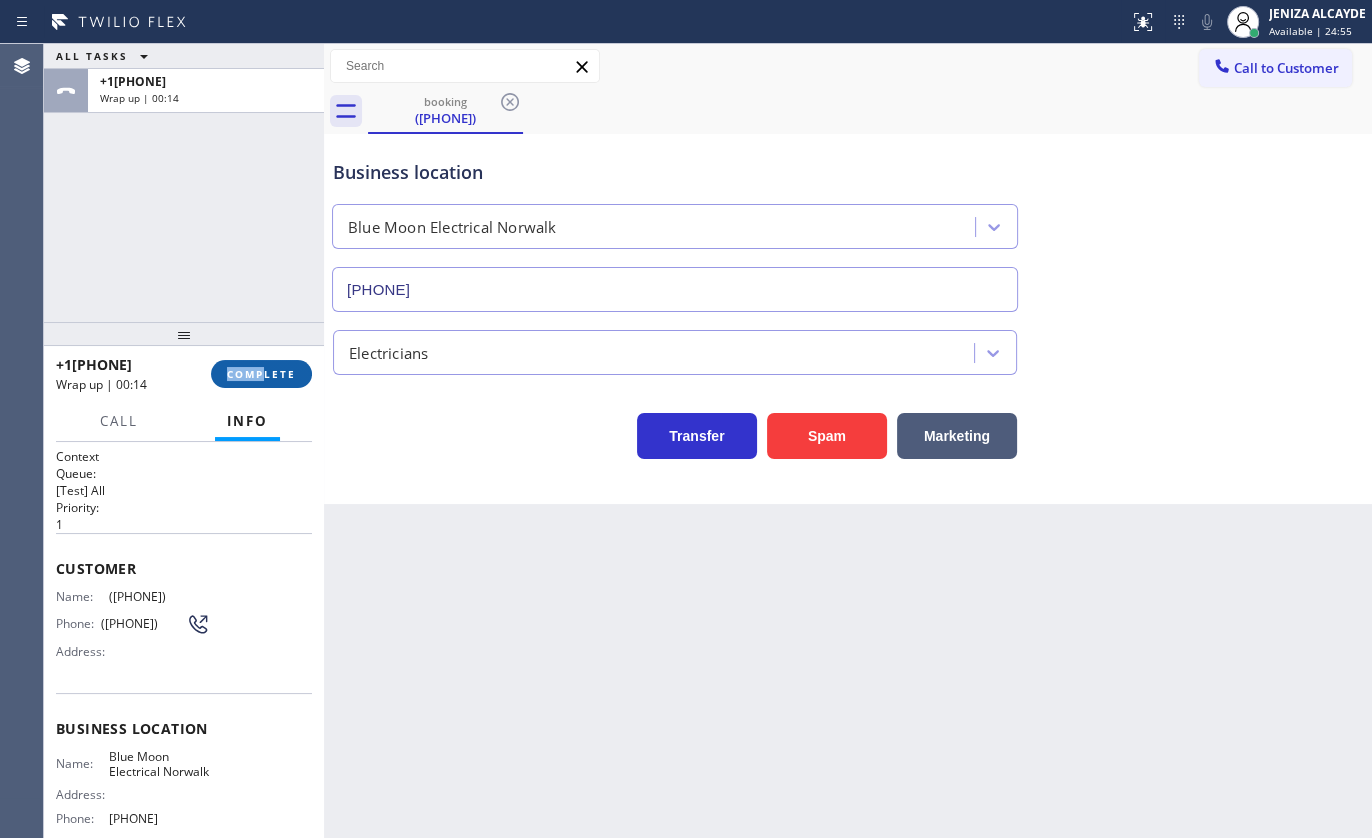 click on "COMPLETE" at bounding box center (261, 374) 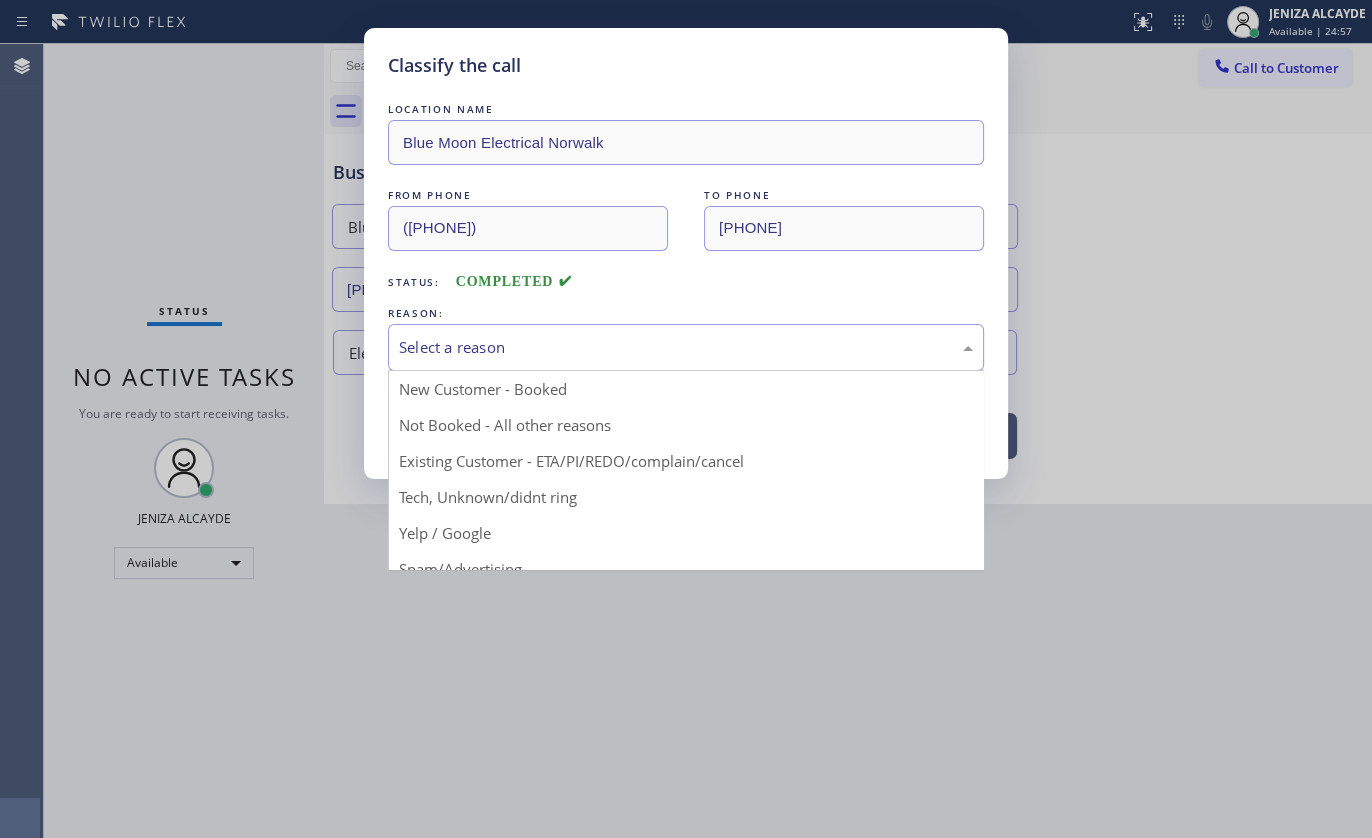 click on "Select a reason" at bounding box center [686, 347] 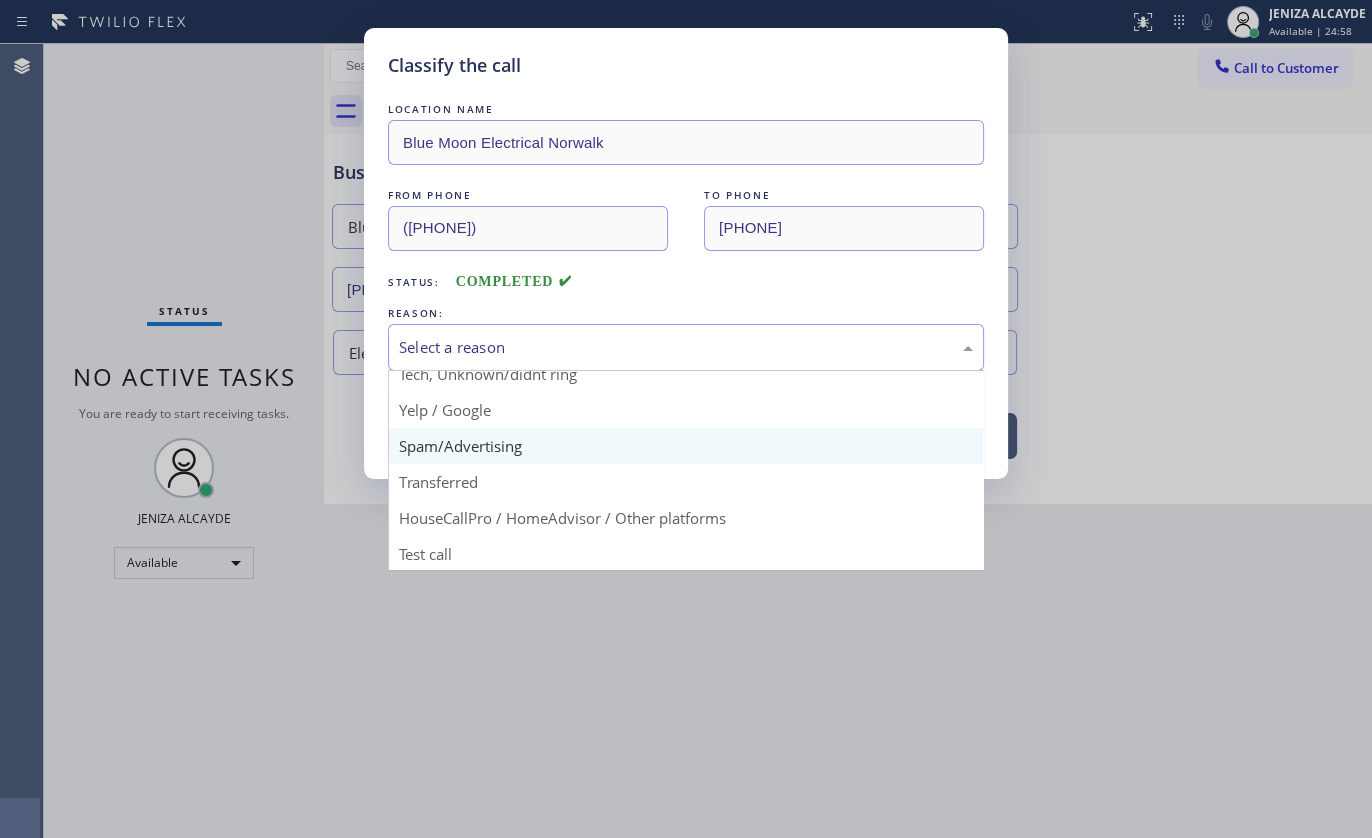 scroll, scrollTop: 133, scrollLeft: 0, axis: vertical 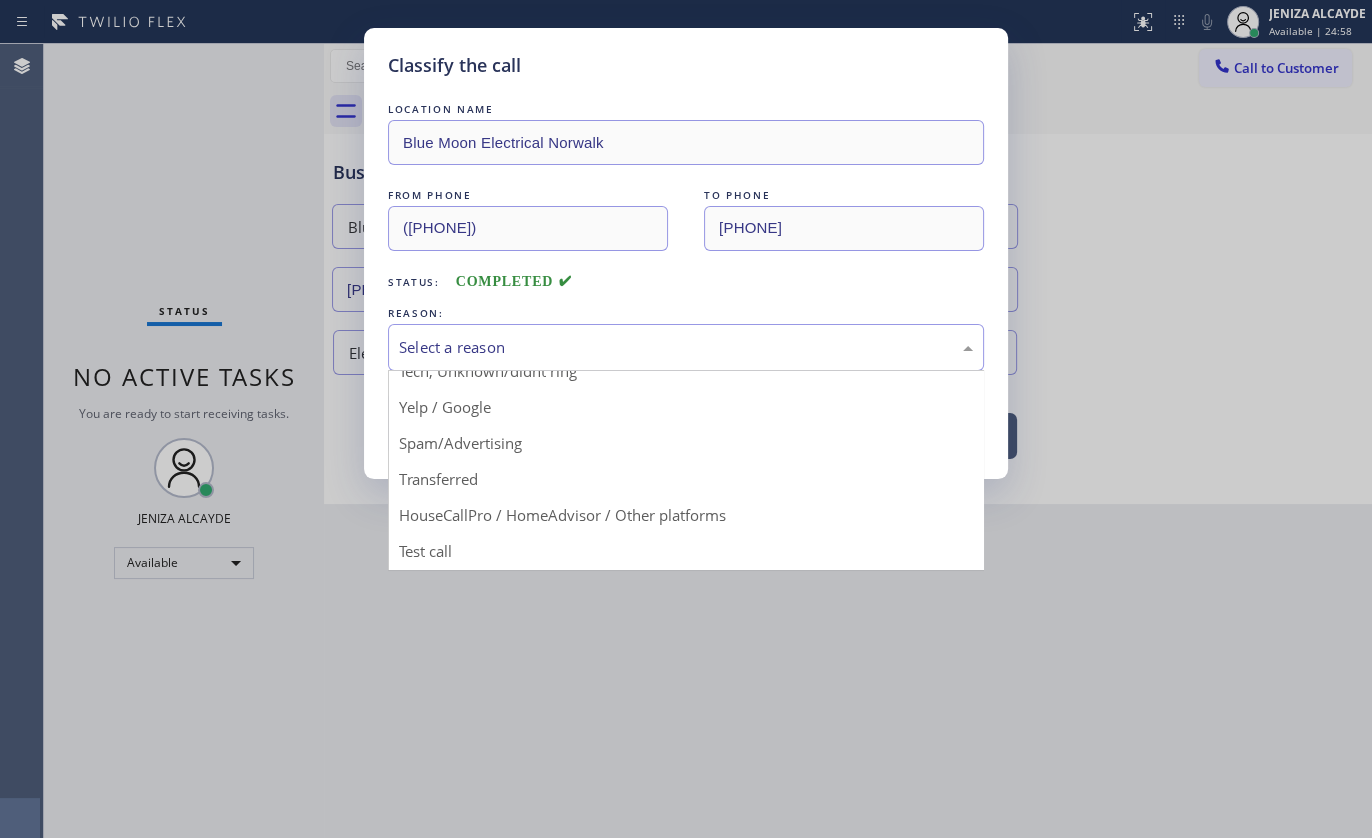 drag, startPoint x: 504, startPoint y: 443, endPoint x: 506, endPoint y: 418, distance: 25.079872 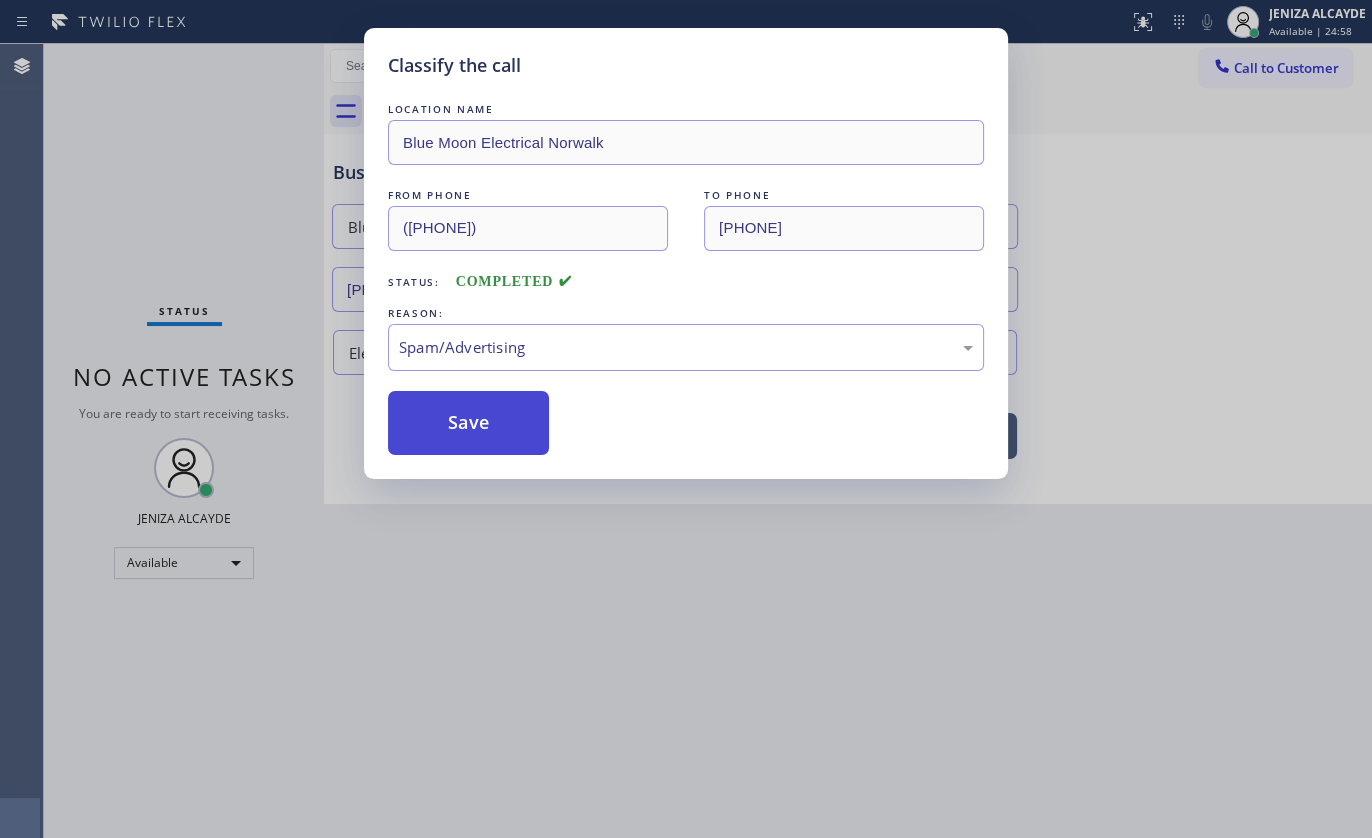 click on "Save" at bounding box center (468, 423) 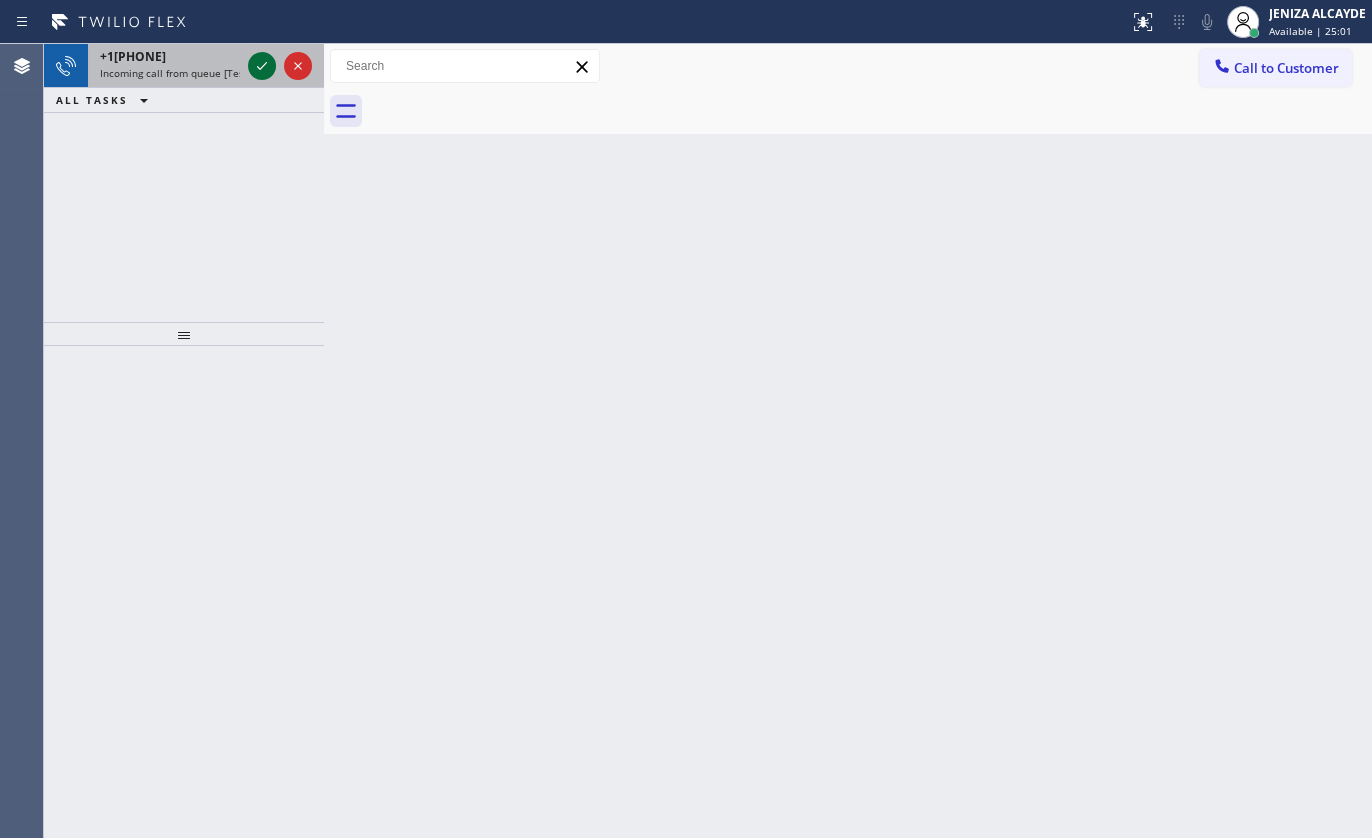 click 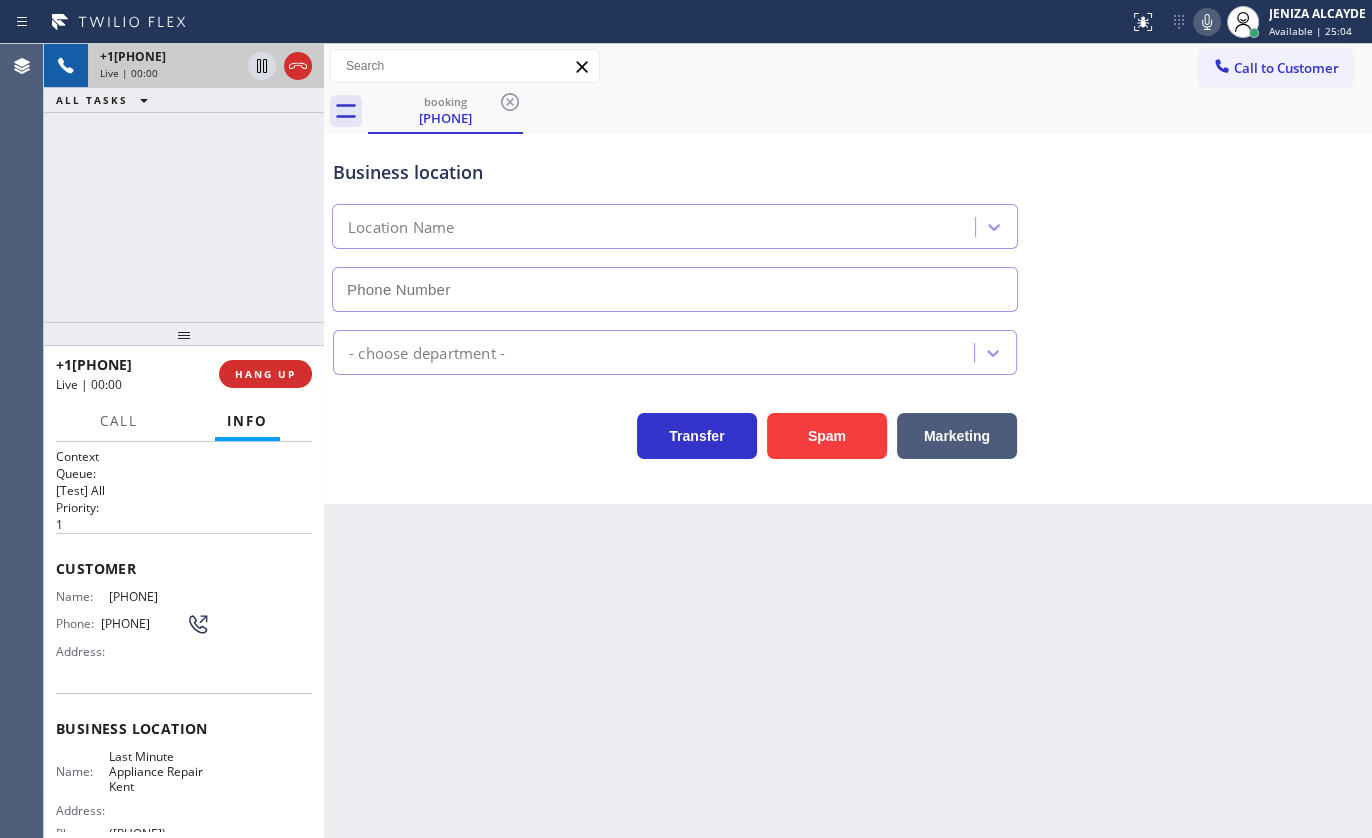 type on "([PHONE])" 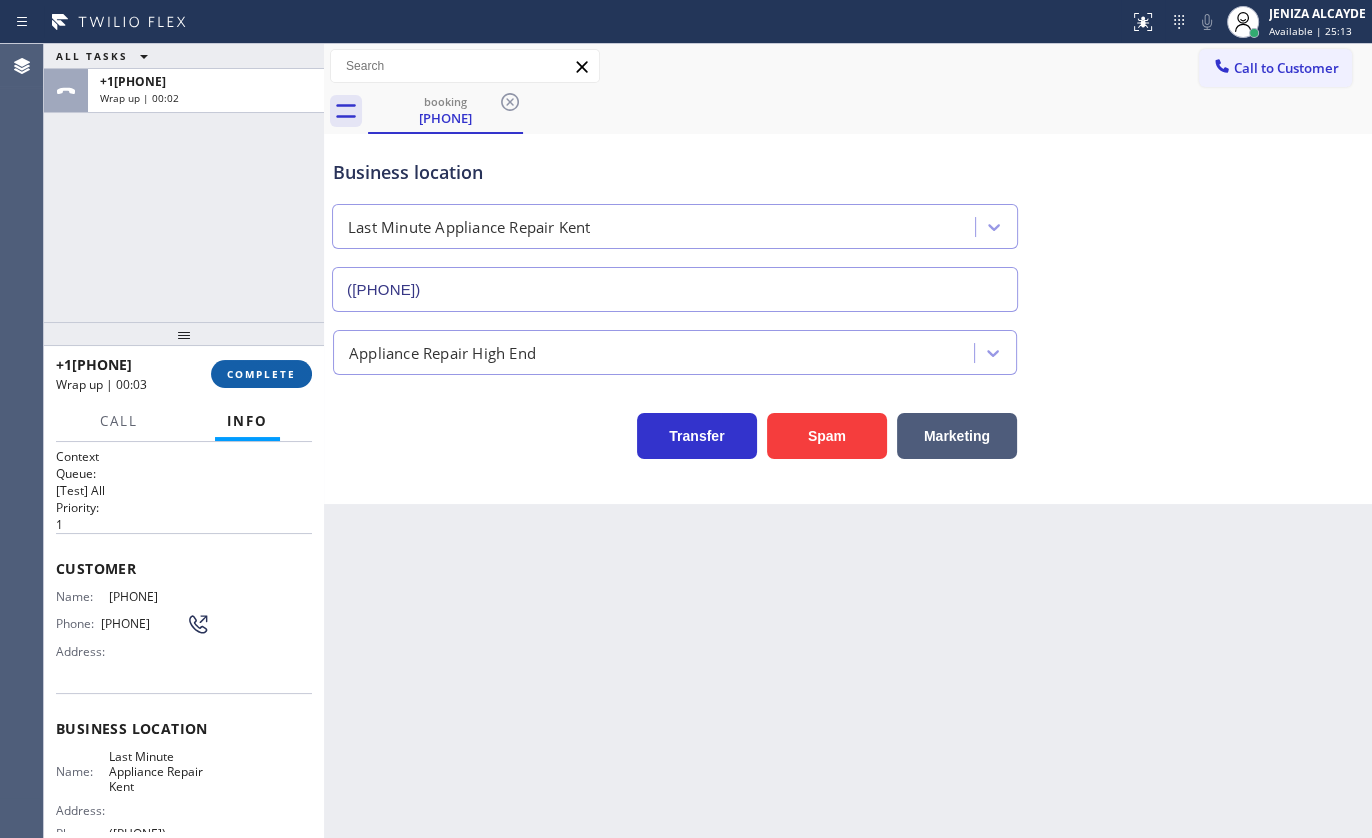 click on "COMPLETE" at bounding box center (261, 374) 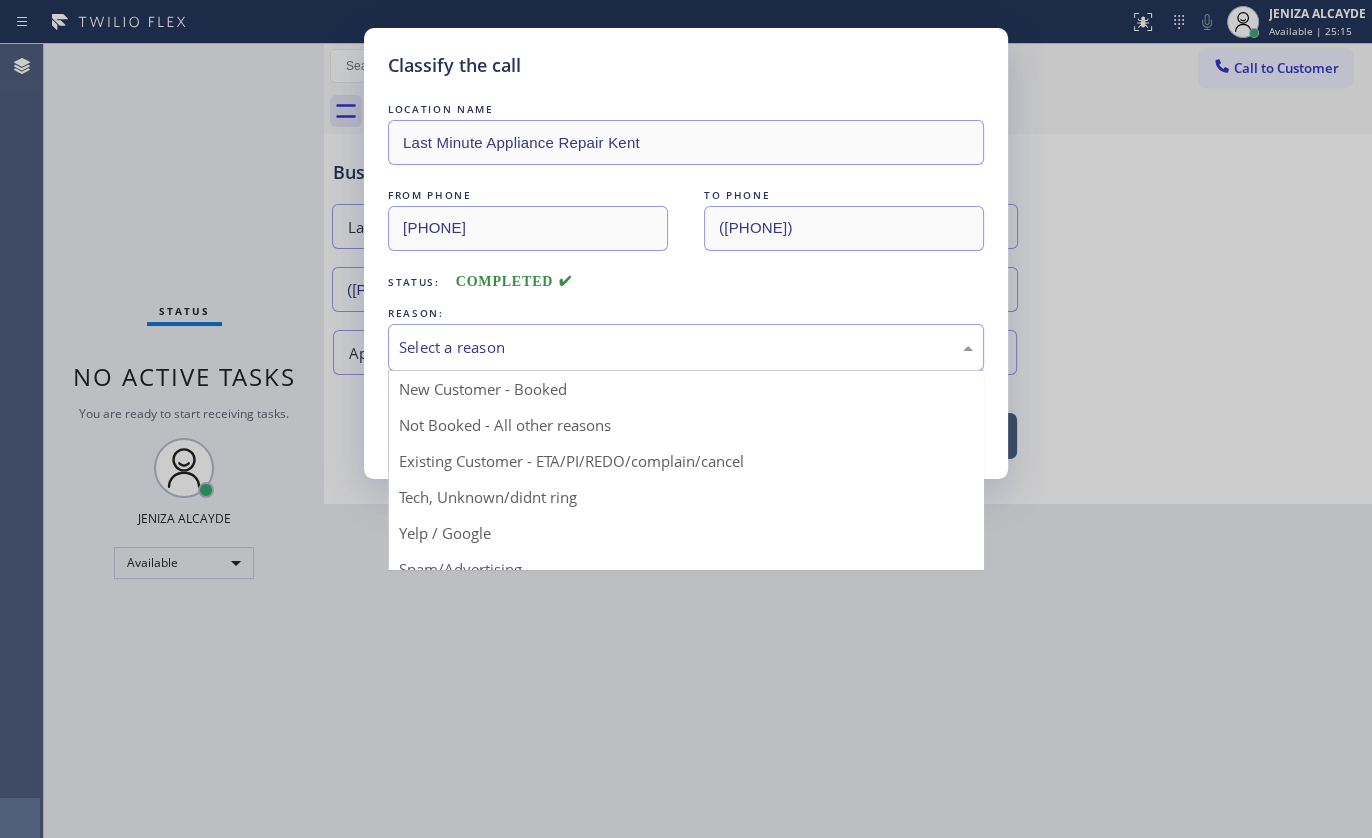 click on "Select a reason" at bounding box center (686, 347) 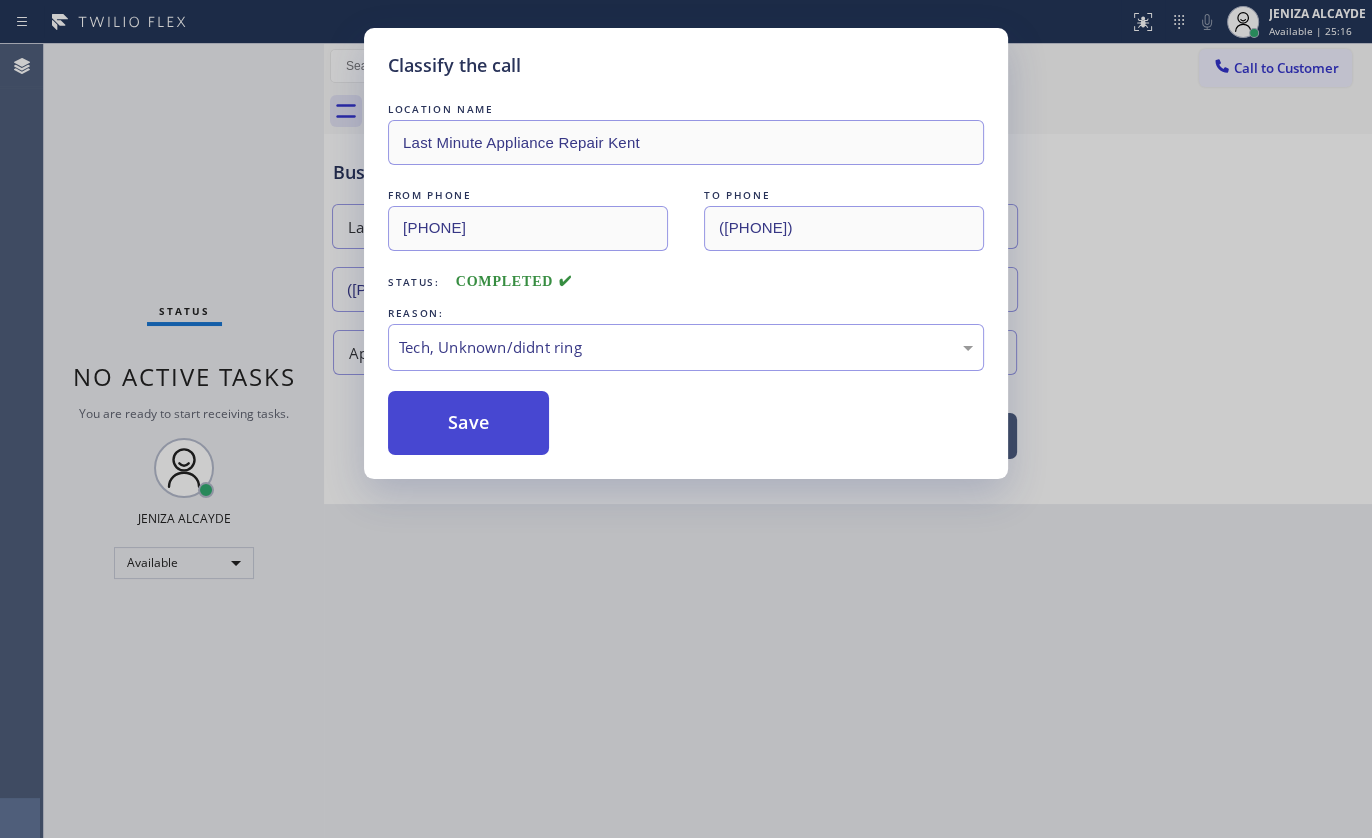 click on "Save" at bounding box center [468, 423] 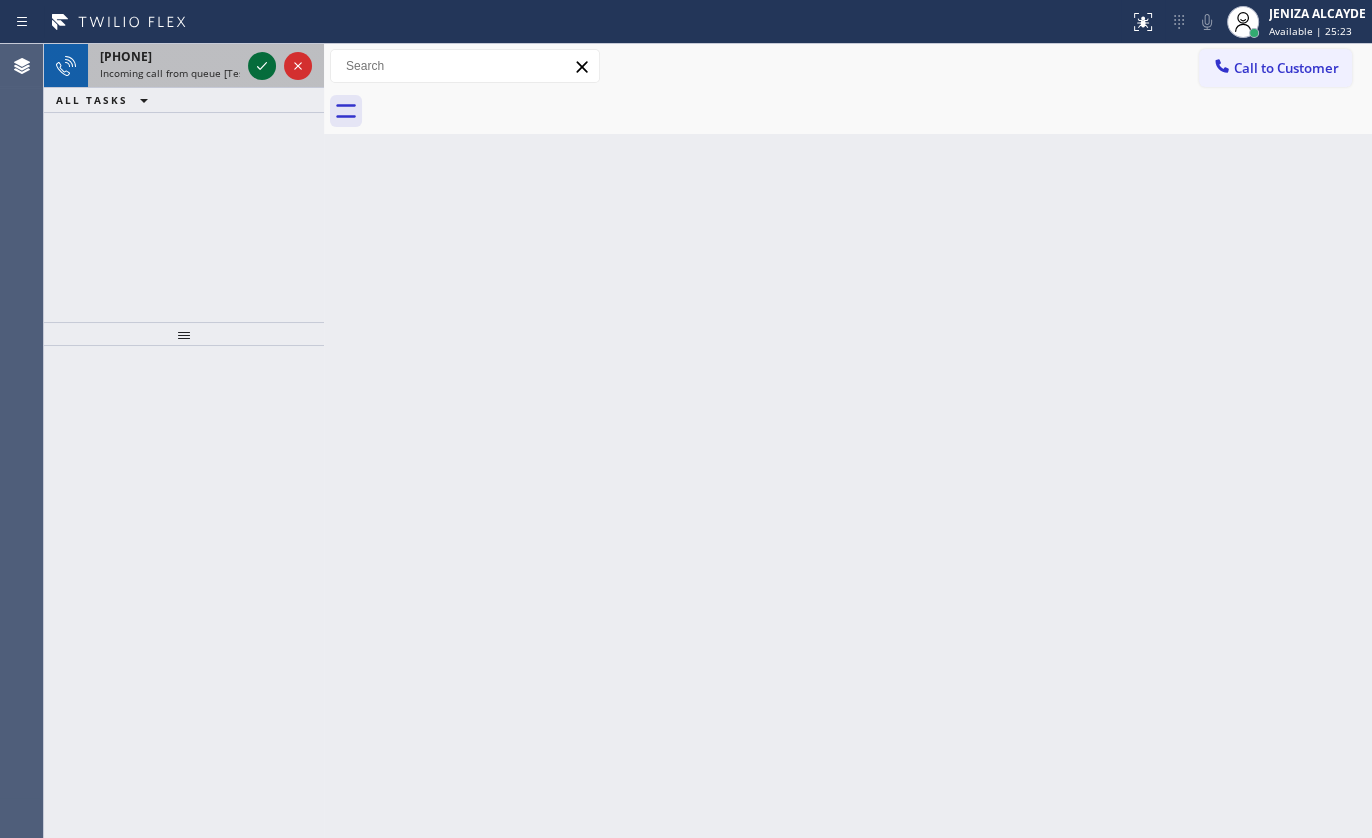 click 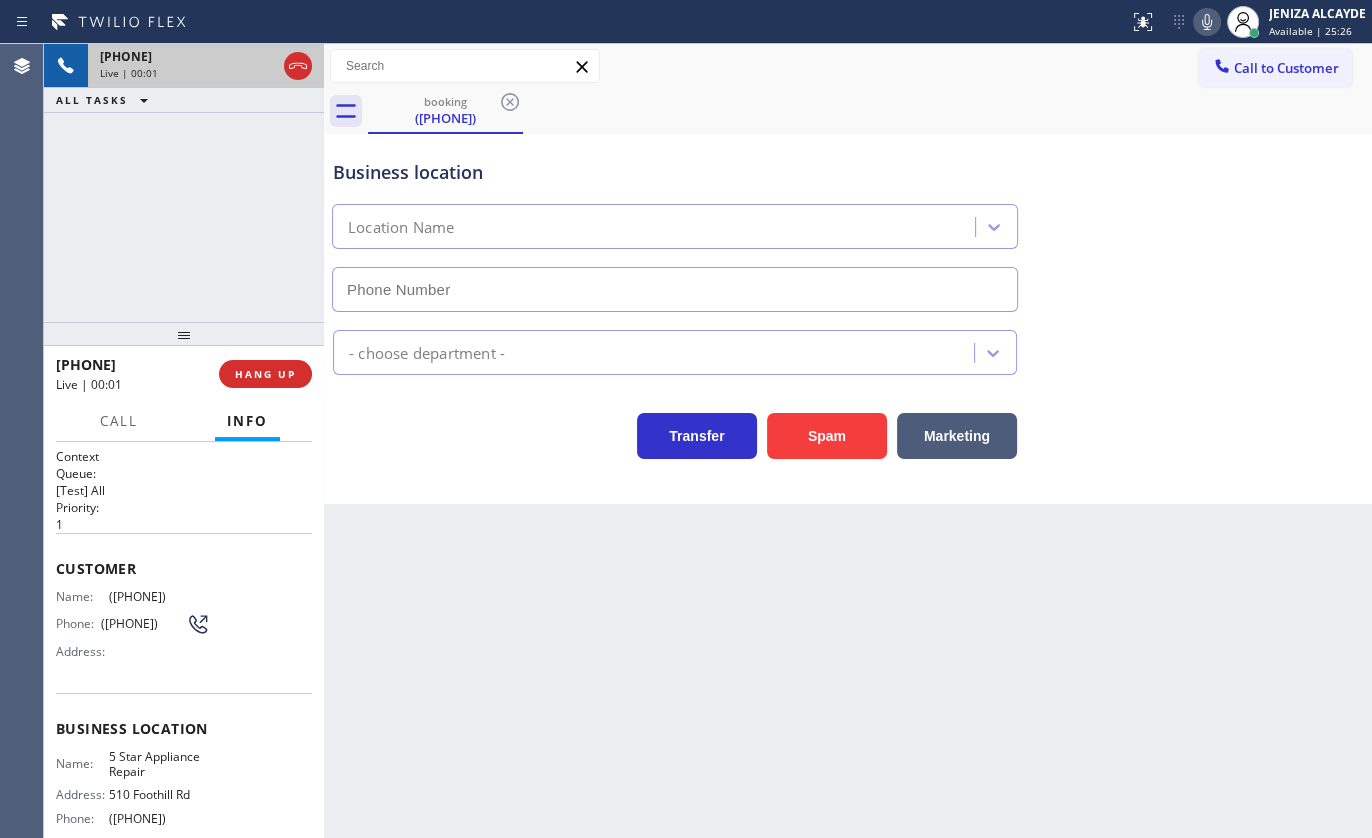 type on "([PHONE])" 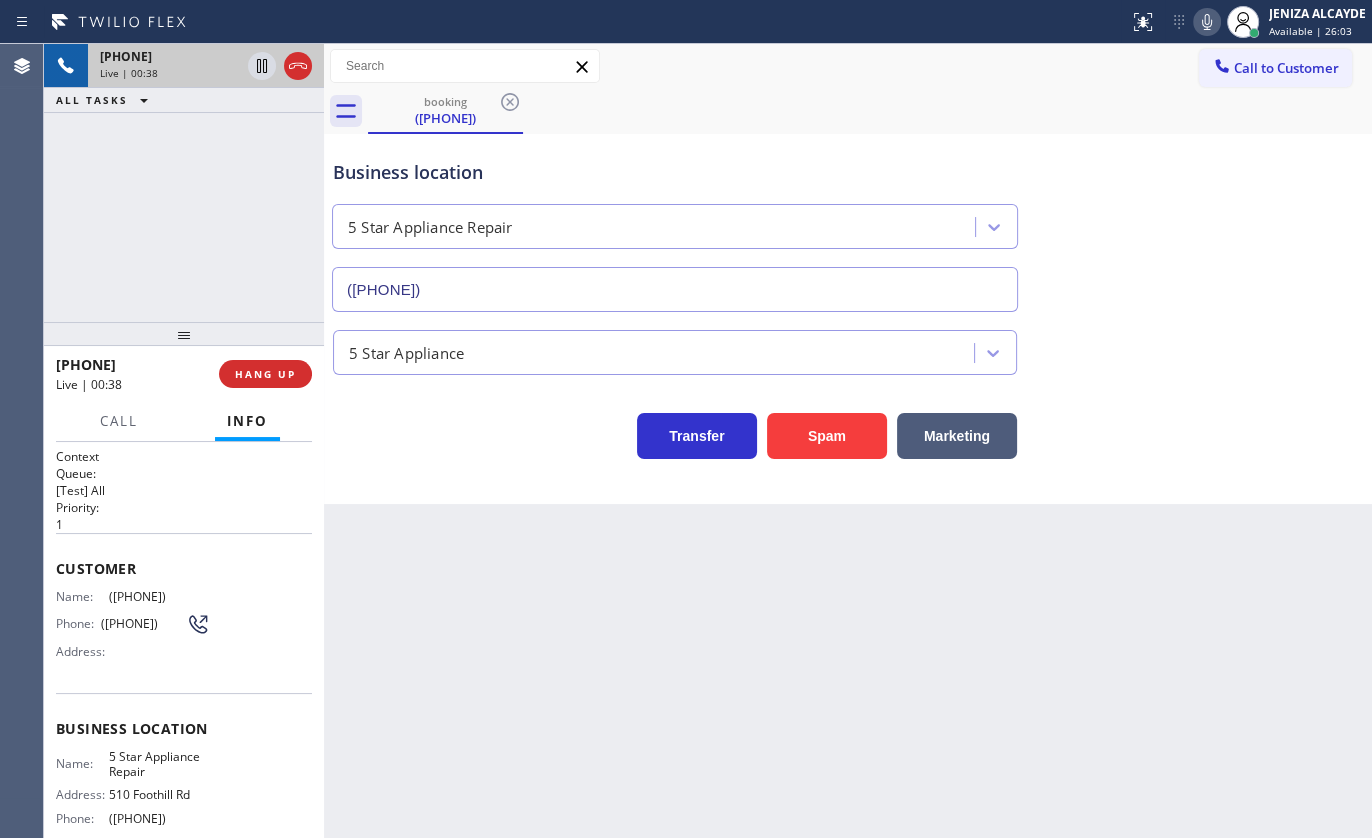 click on "+1[PHONE] Live | 00:38 ALL TASKS ALL TASKS ACTIVE TASKS TASKS IN WRAP UP" at bounding box center [184, 183] 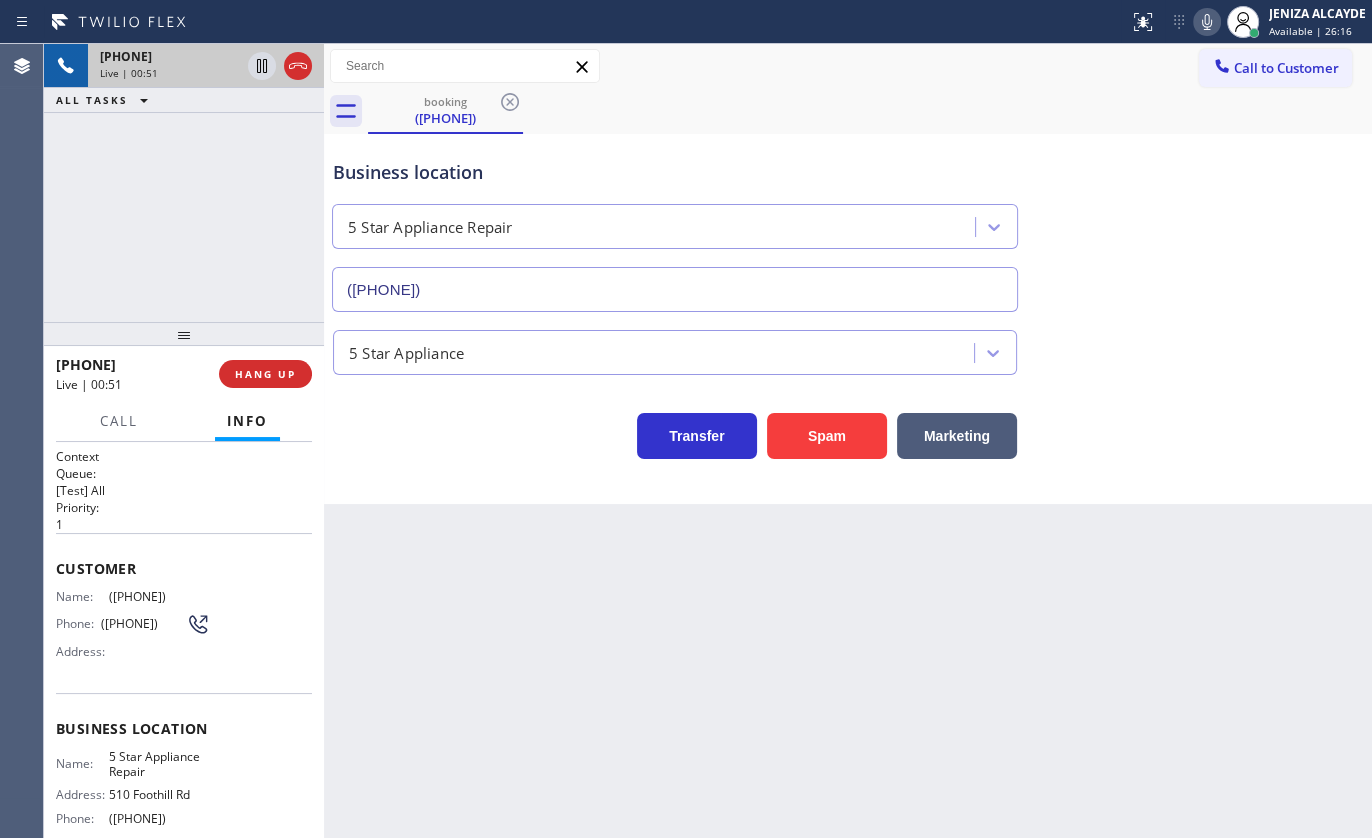 click on "+1[PHONE] Live | 00:51 ALL TASKS ALL TASKS ACTIVE TASKS TASKS IN WRAP UP" at bounding box center (184, 183) 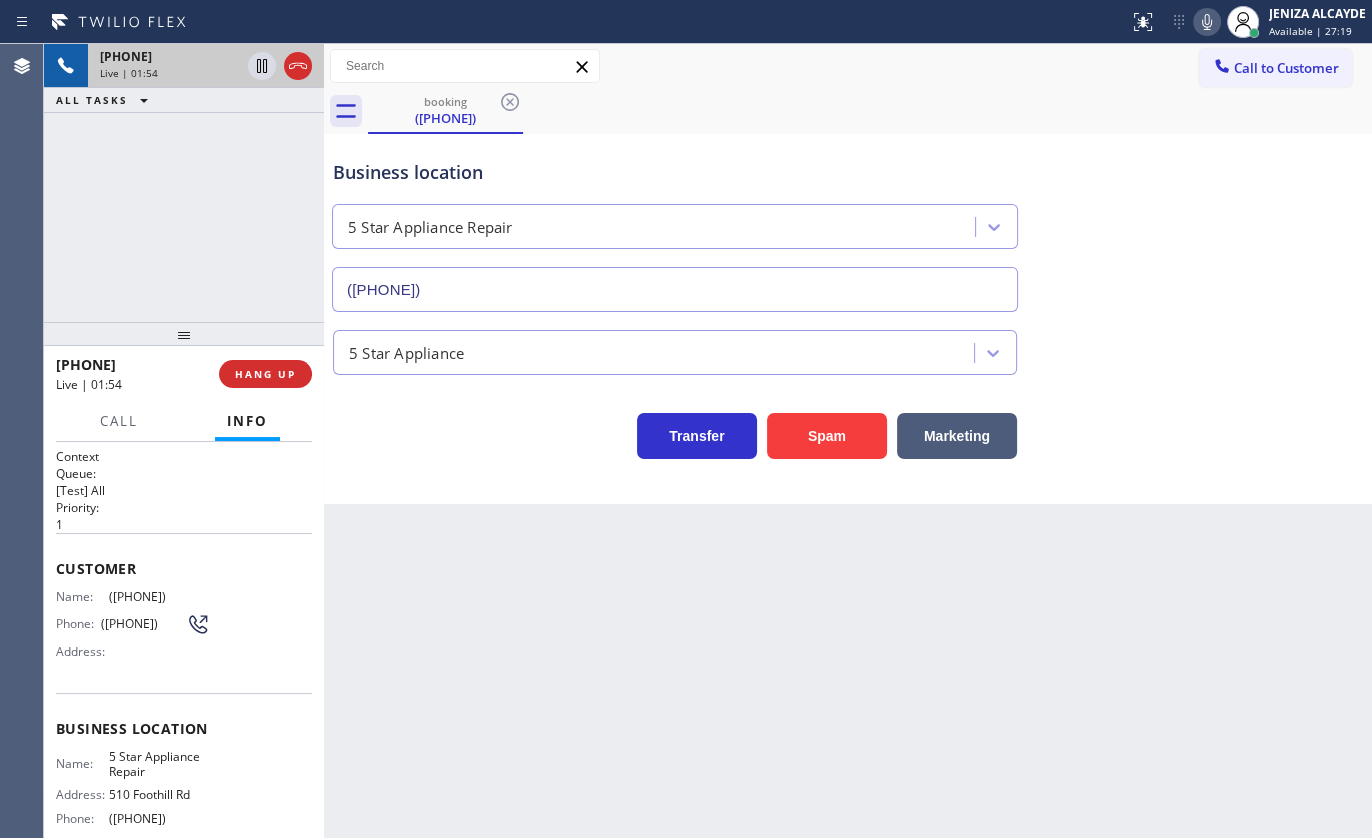 drag, startPoint x: 104, startPoint y: 594, endPoint x: 226, endPoint y: 581, distance: 122.69067 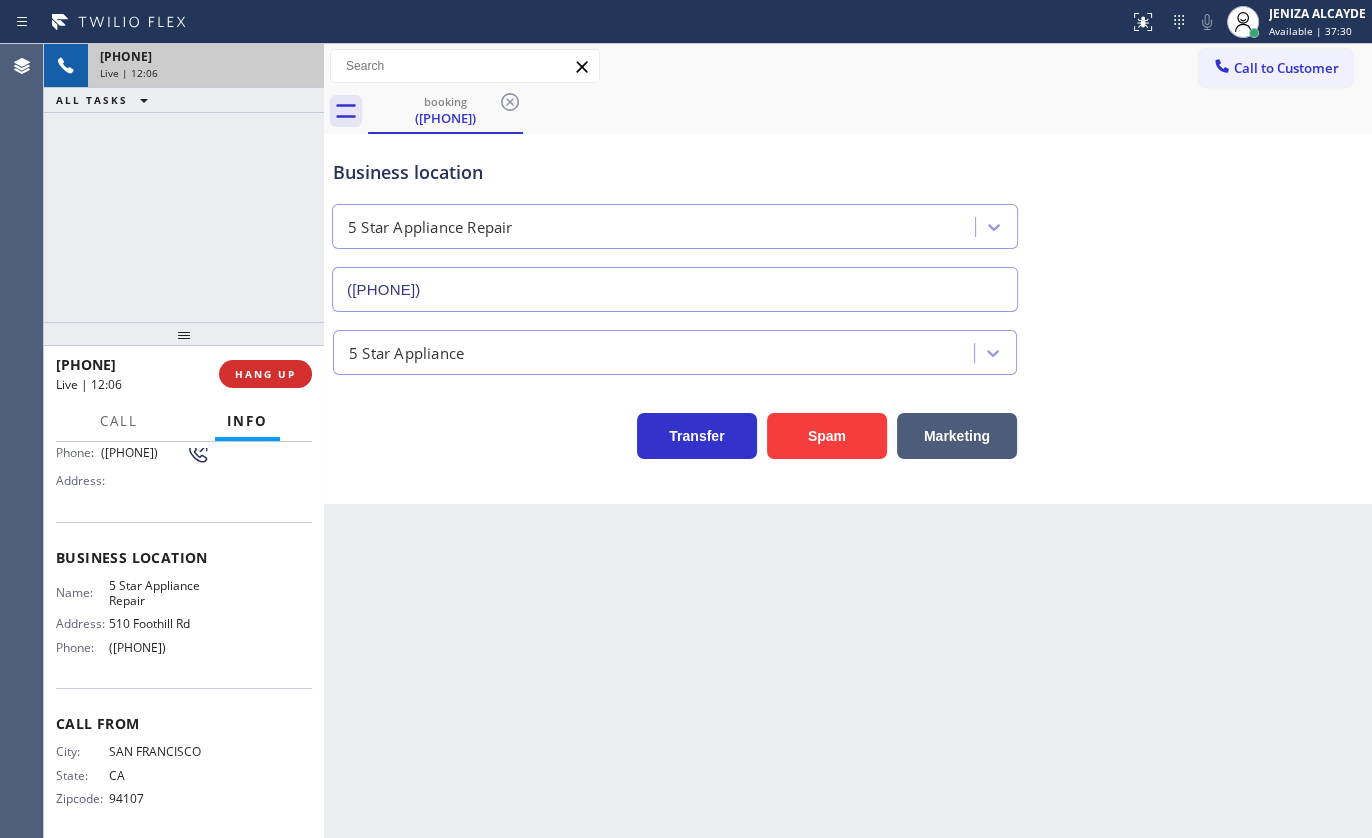 scroll, scrollTop: 182, scrollLeft: 0, axis: vertical 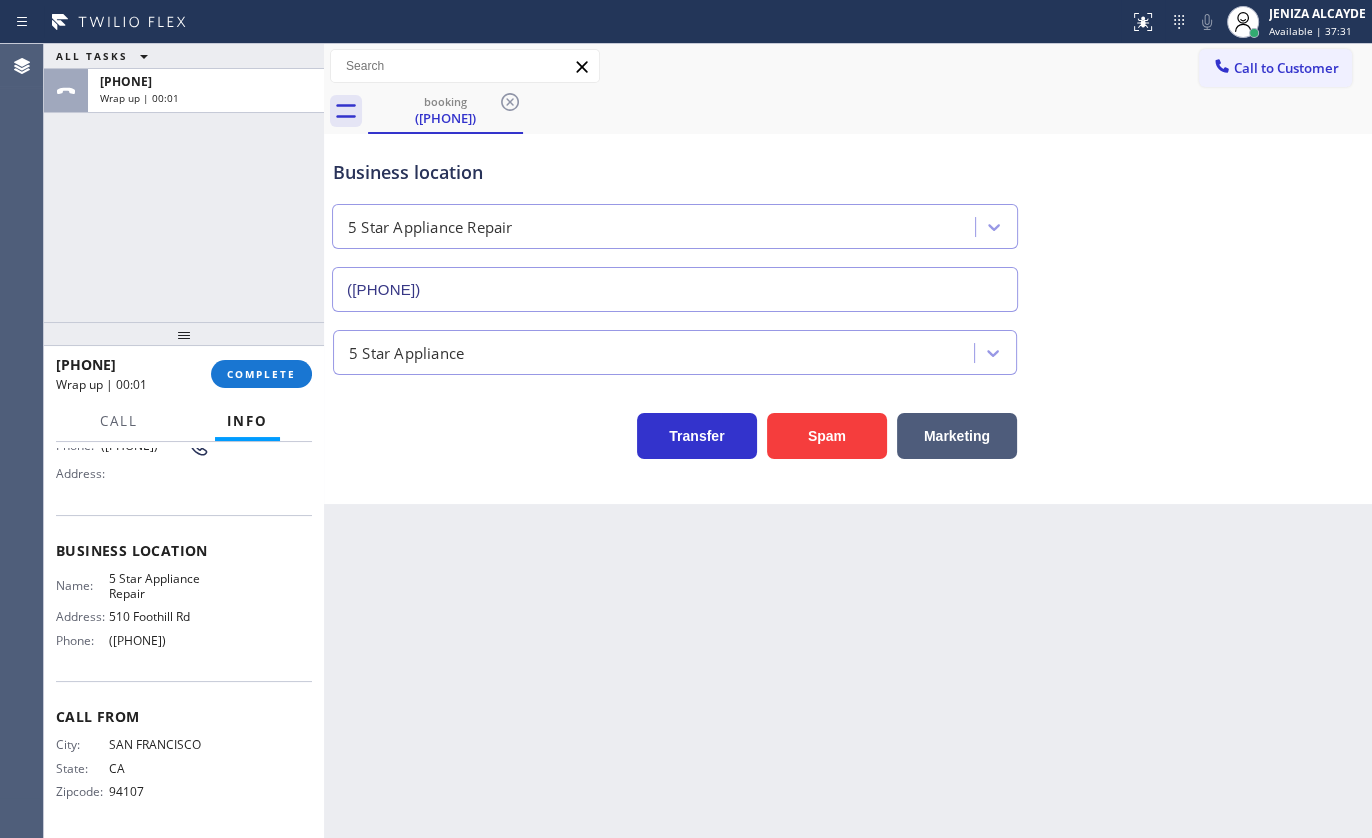 drag, startPoint x: 109, startPoint y: 639, endPoint x: 266, endPoint y: 644, distance: 157.0796 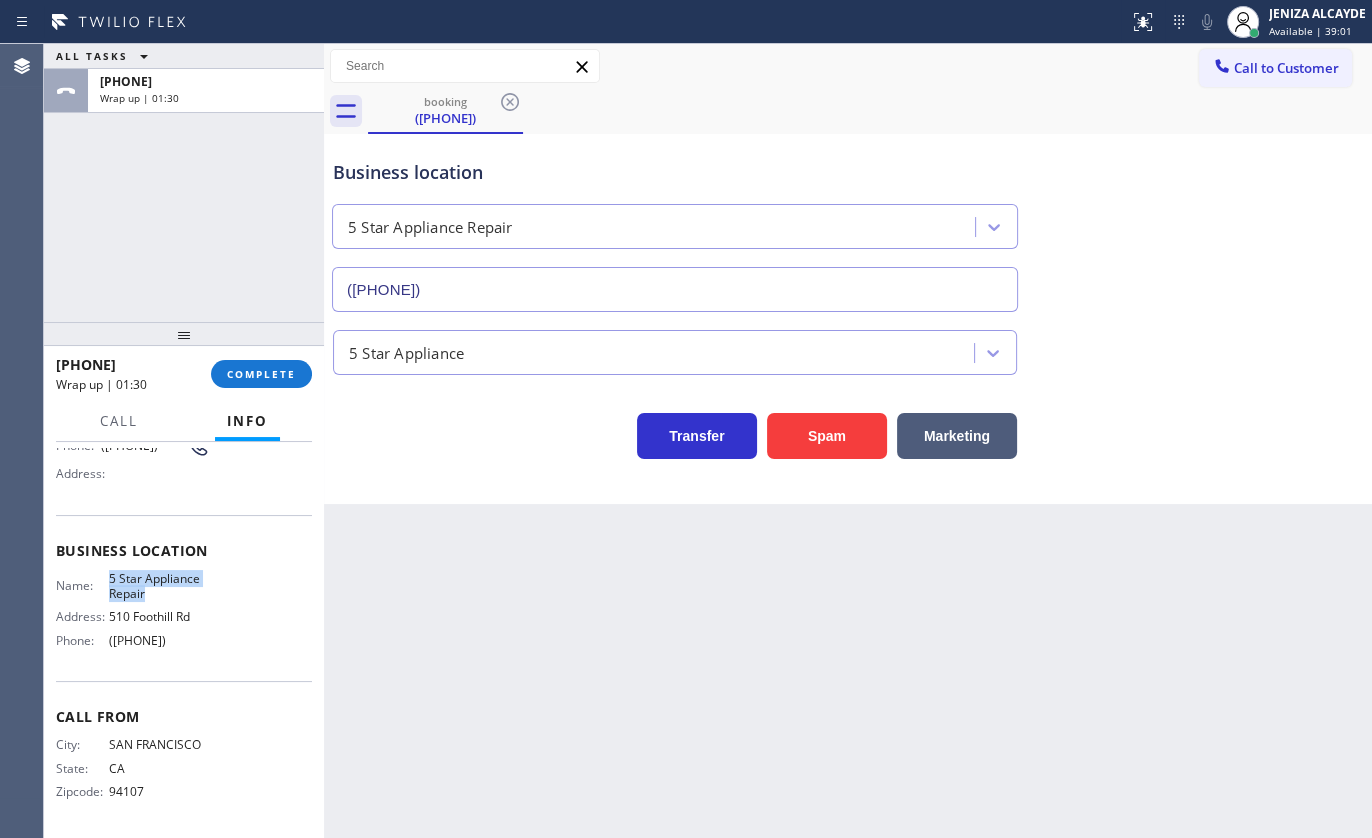 drag, startPoint x: 98, startPoint y: 576, endPoint x: 175, endPoint y: 587, distance: 77.781746 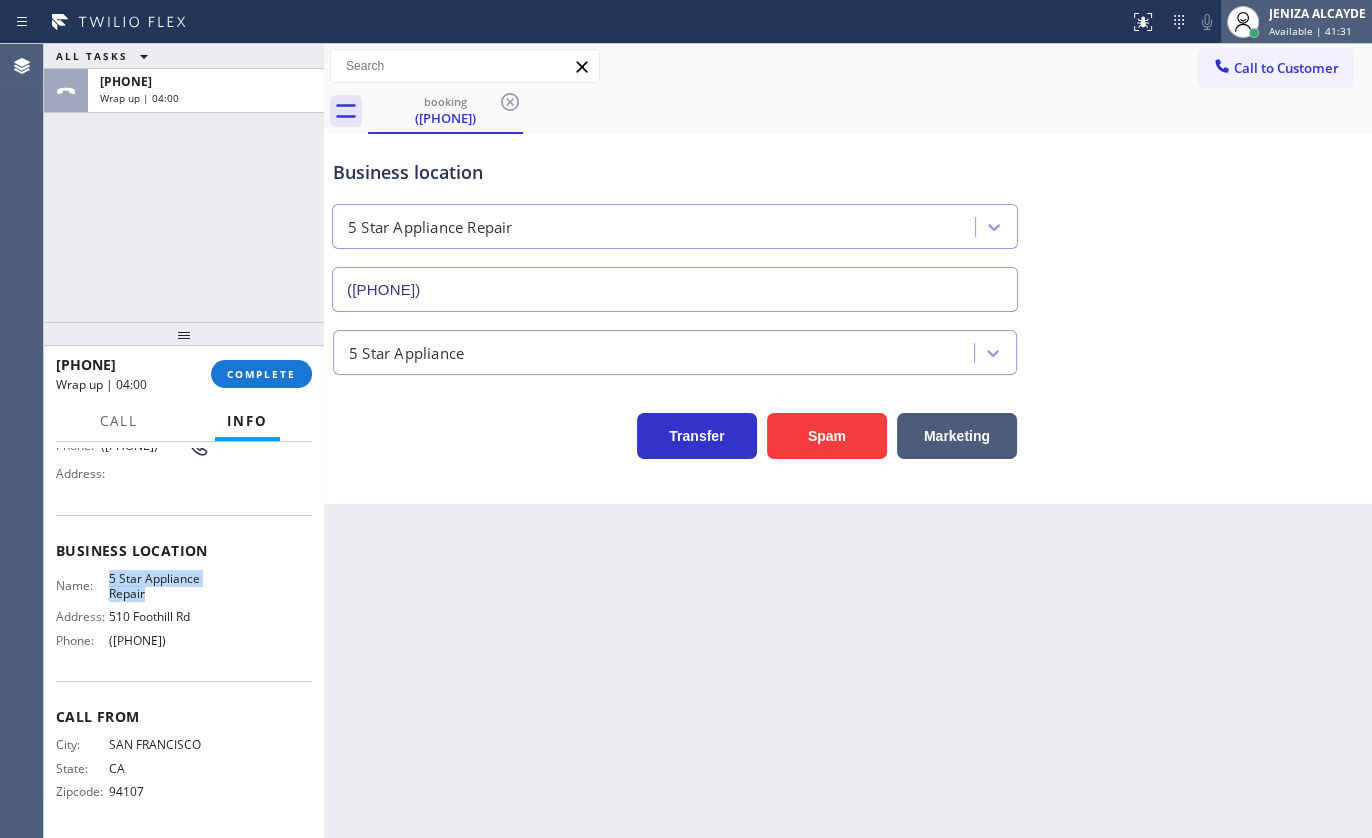 click on "Available | 41:31" at bounding box center [1310, 31] 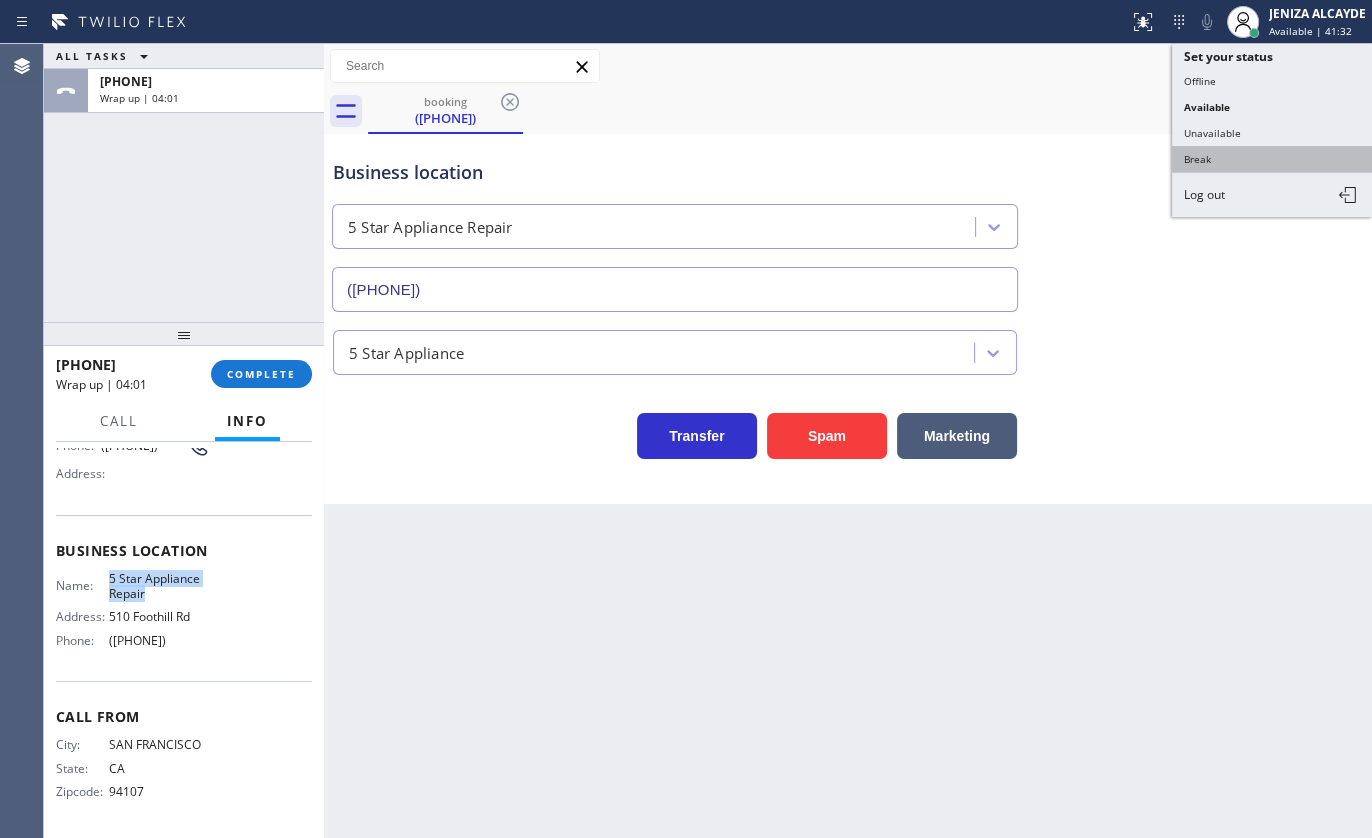 click on "Break" at bounding box center [1272, 159] 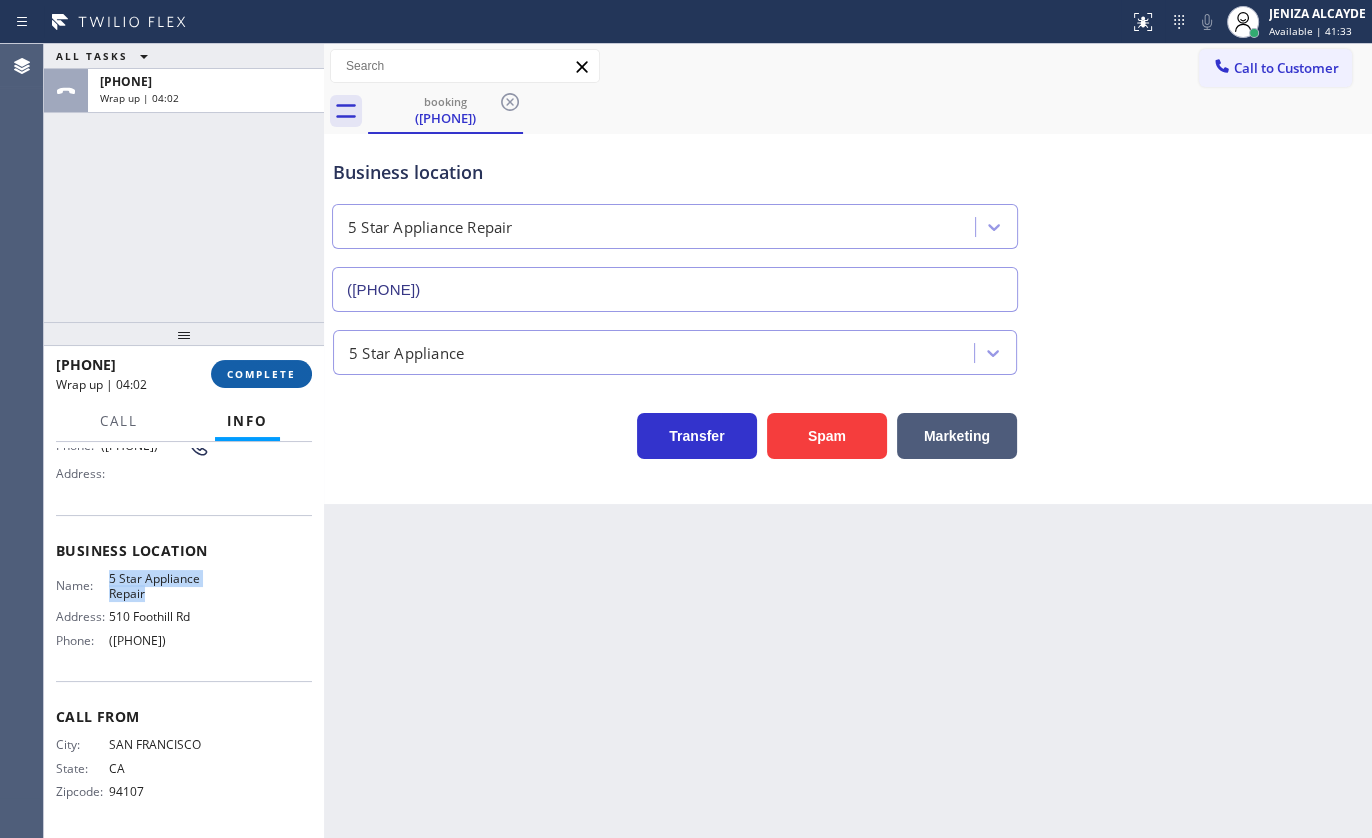 click on "COMPLETE" at bounding box center [261, 374] 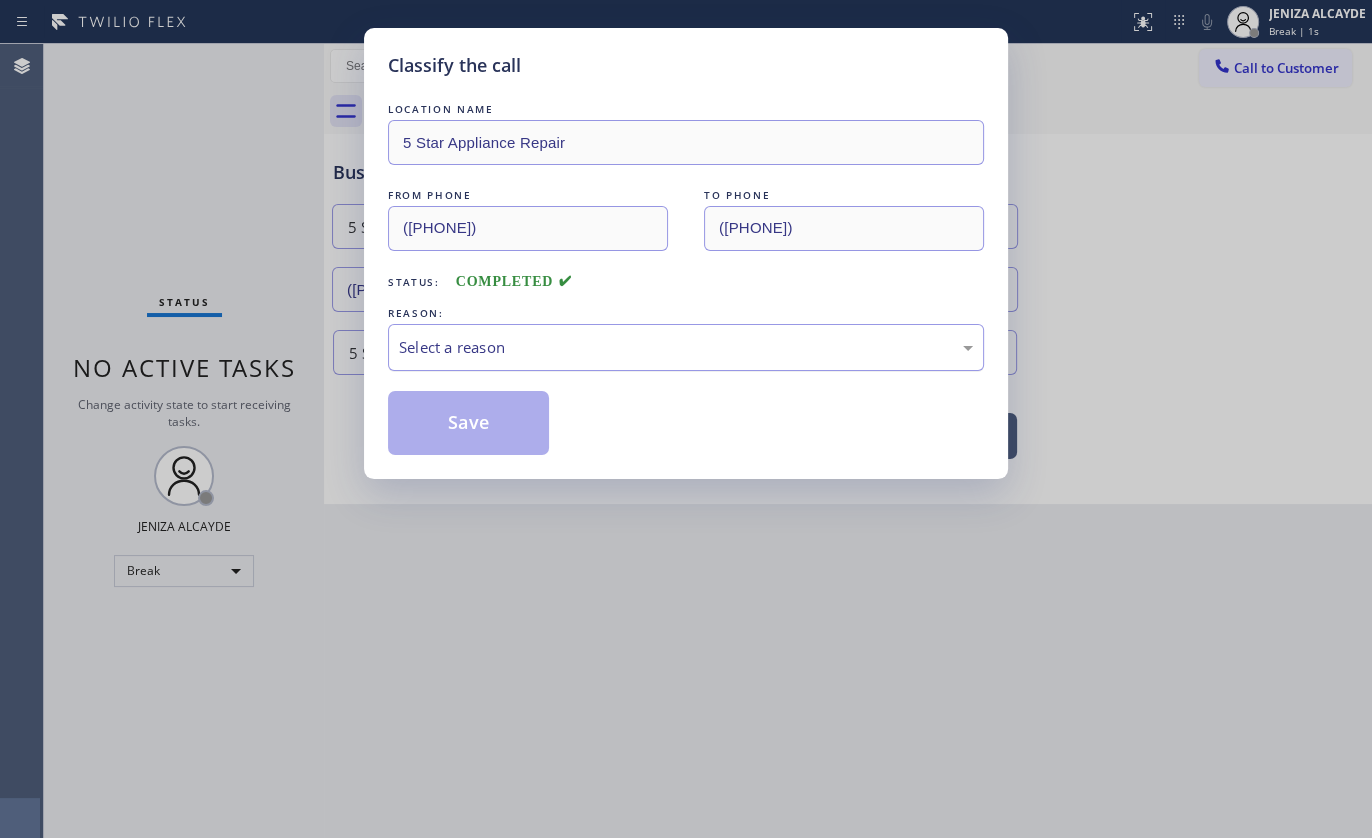click on "Select a reason" at bounding box center [686, 347] 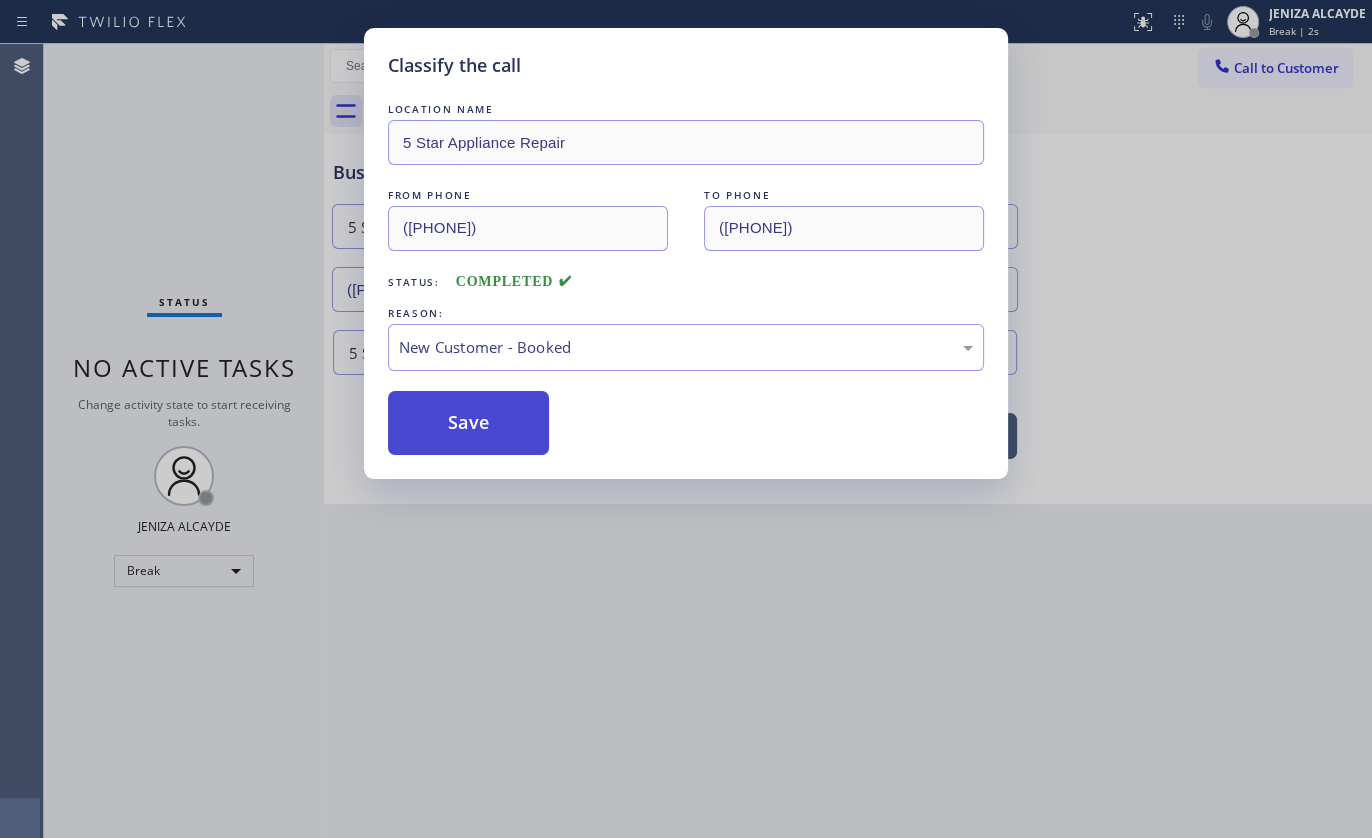 click on "Save" at bounding box center [468, 423] 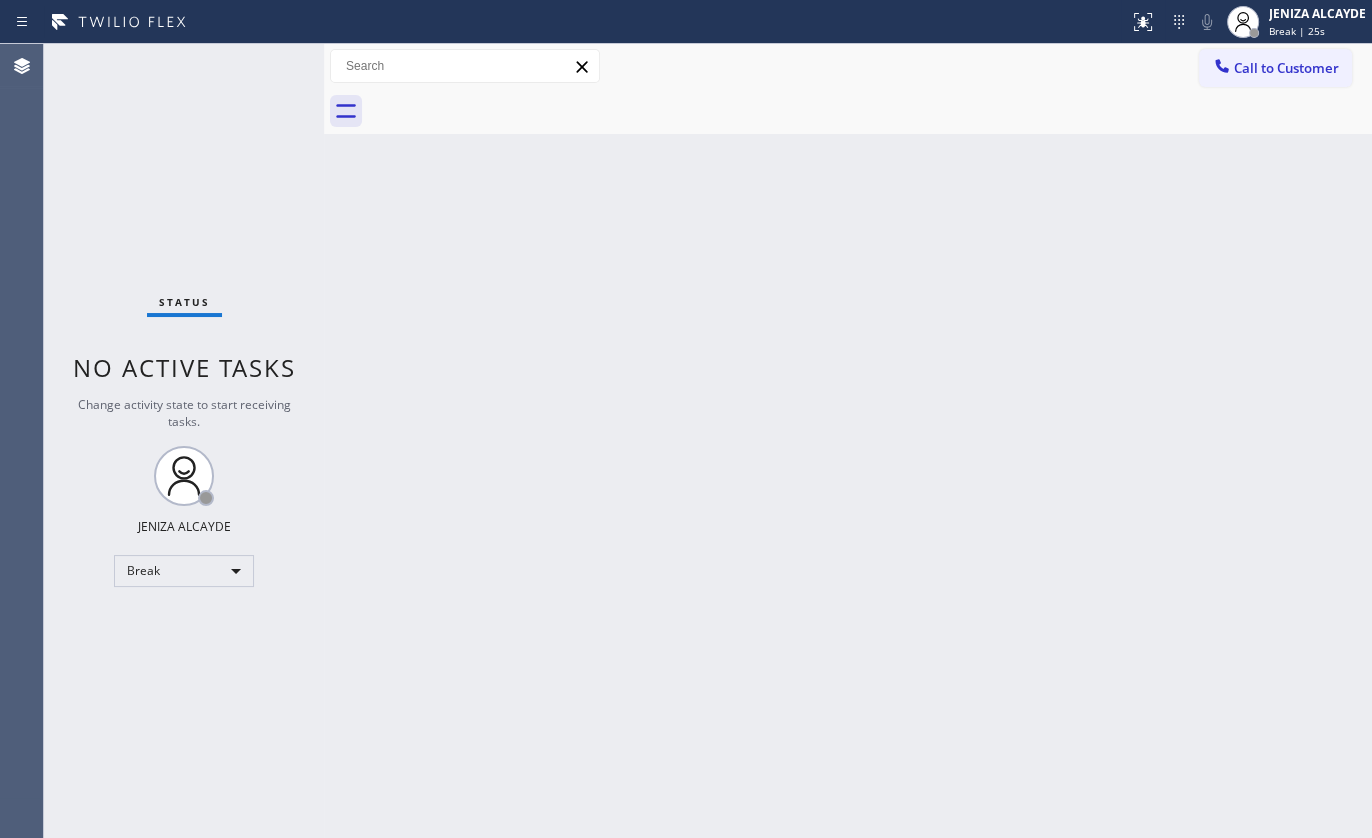 click on "Status   No active tasks     Change activity state to start receiving tasks.   JENIZA ALCAYDE Break" at bounding box center (184, 441) 